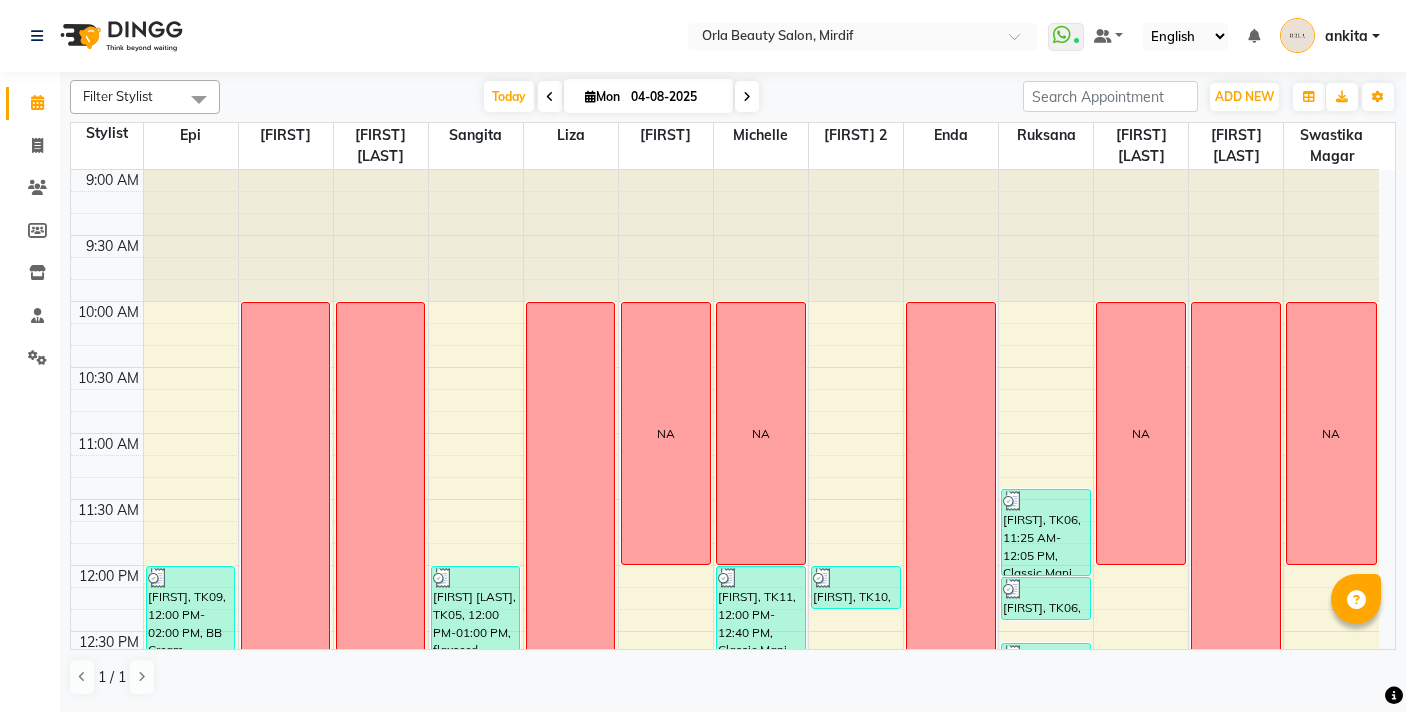 scroll, scrollTop: 0, scrollLeft: 0, axis: both 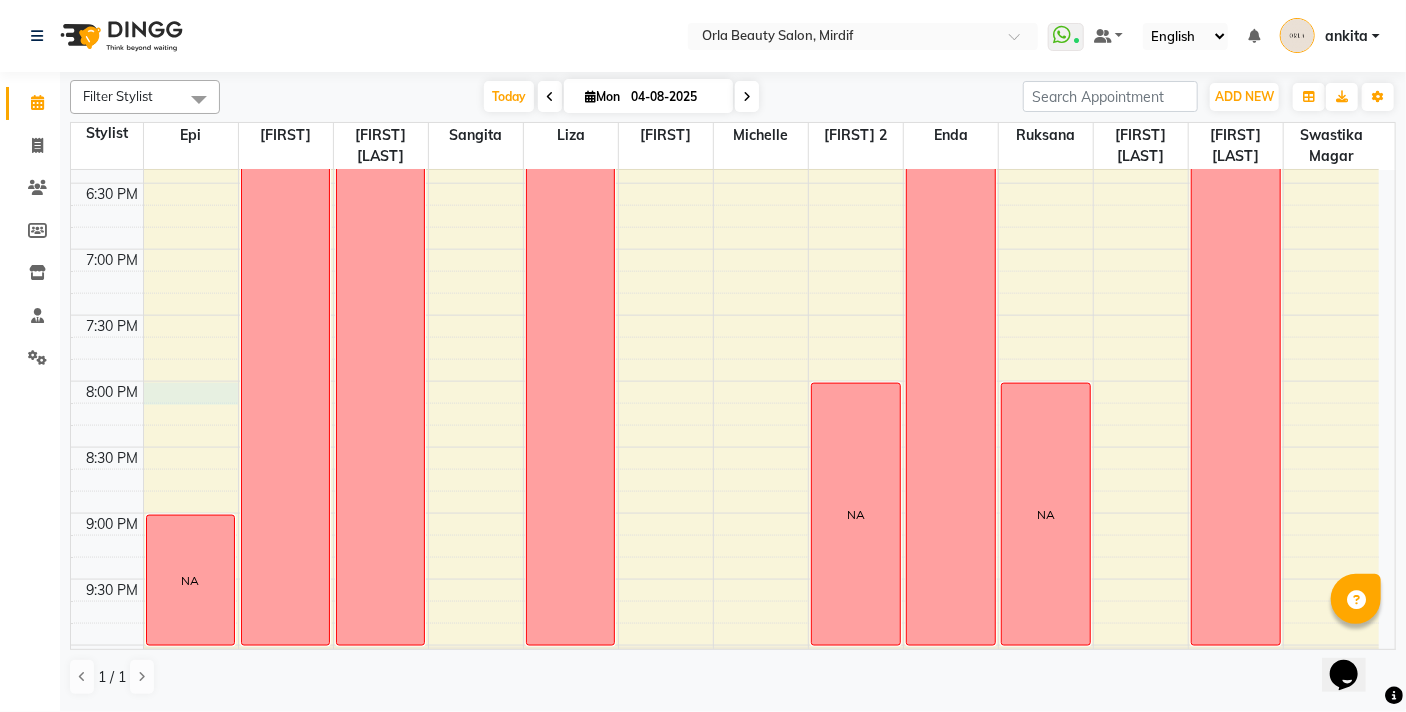 click on "[FIRST], TK09, 12:00 PM-02:00 PM, BB Cream             [FIRST], TK13, 03:00 PM-04:00 PM, Coconut             [FIRST] [LAST], TK02, 05:05 PM-06:05 PM, Sedr Treatment             [FIRST] [LAST], TK05, 12:00 PM-01:00 PM, flaxseed             [FIRST] [LAST], TK08, 01:30 PM-02:30 PM, argan long             [FIRST], TK01, 04:00 PM-05:20 PM, organic treatment  OFF   NA      [FIRST] [LAST], TK12, 01:00 PM-03:00 PM, Hair Wash Medium,Hair Blow Dry Medium             [FIRST] [LAST], TK04, 04:00 PM-05:00 PM, avocado  NA      [FIRST], TK11, 12:00 PM-12:40 PM, Classic Mani     [FIRST] [LAST], TK12, 03:00 PM-03:20 PM, Polish Hand     [FIRST], TK10, 12:00 PM-12:20 PM, Polish Hand  NA   NA      [FIRST], TK06, 11:25 AM-12:05 PM, Classic Mani     [FIRST], TK06, 12:05 PM-12:25 PM, Polish Hand                  NA" at bounding box center (725, -147) 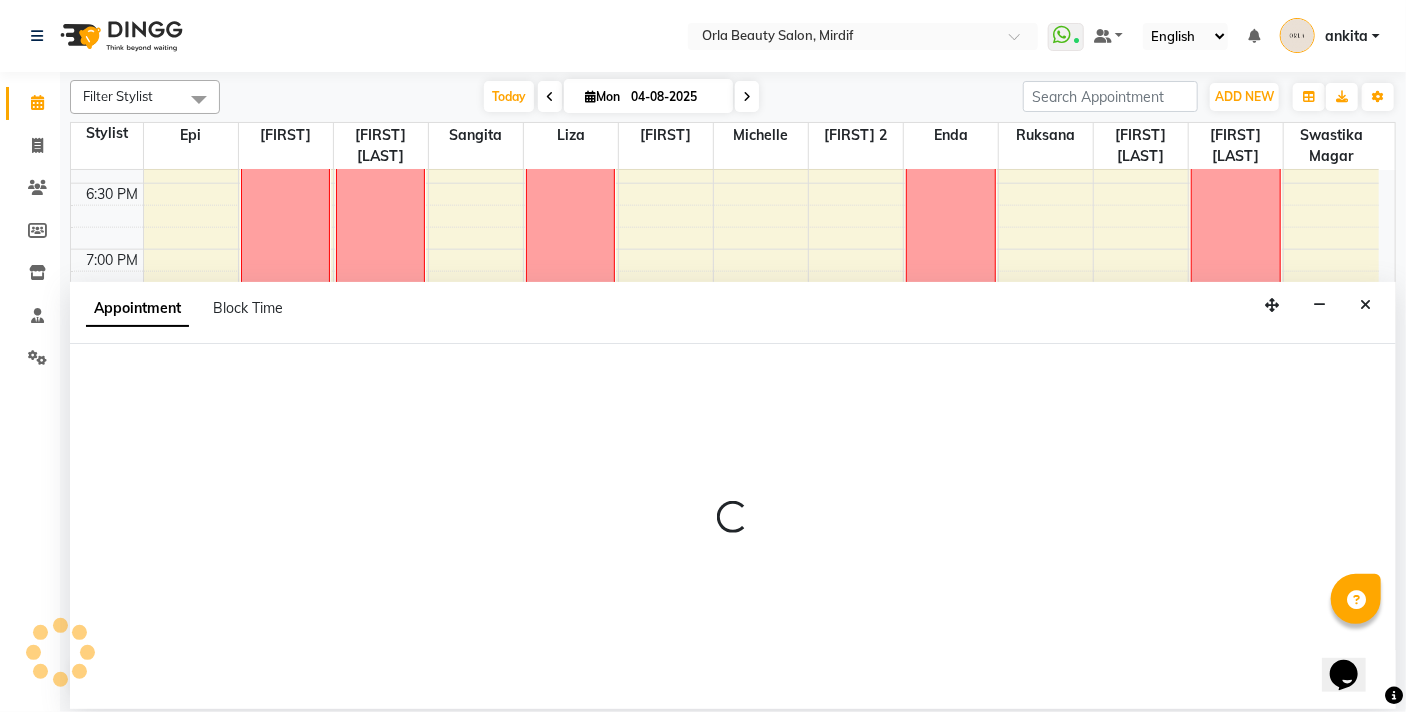select on "31788" 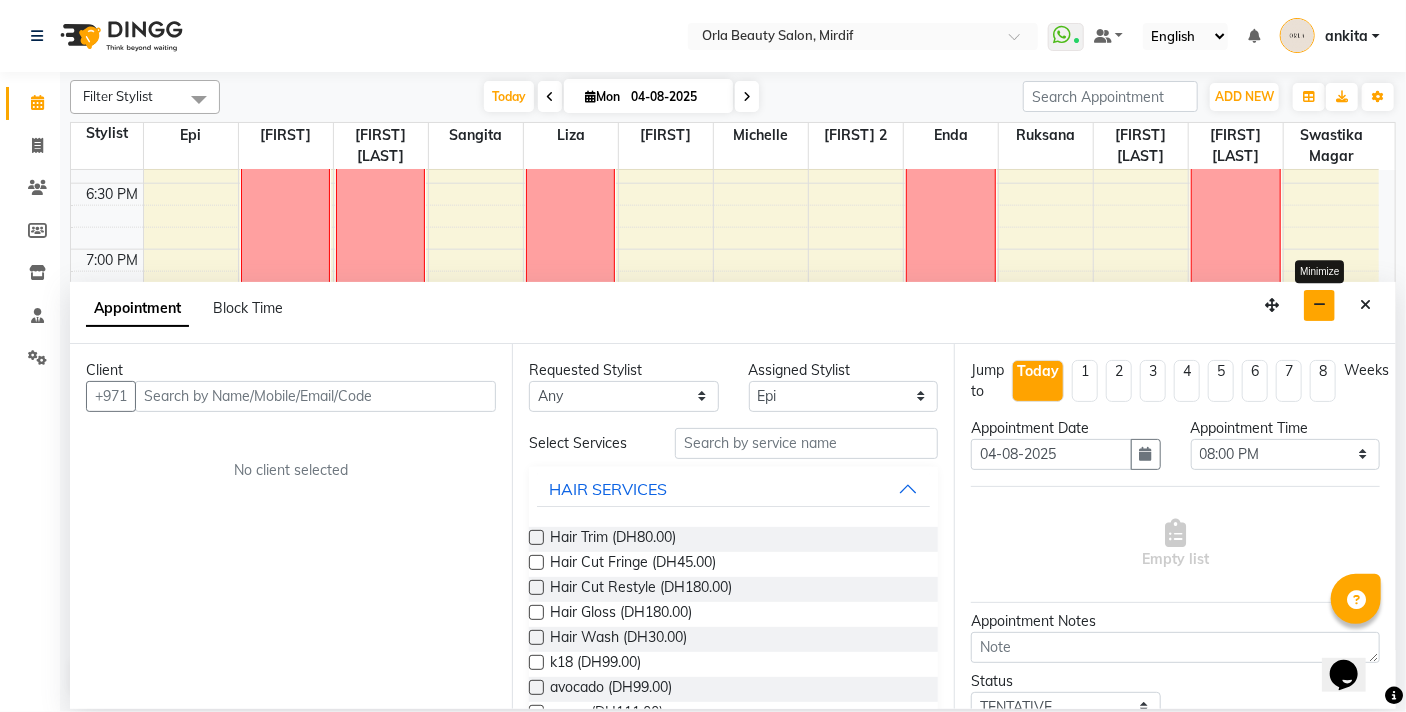 click at bounding box center [1319, 305] 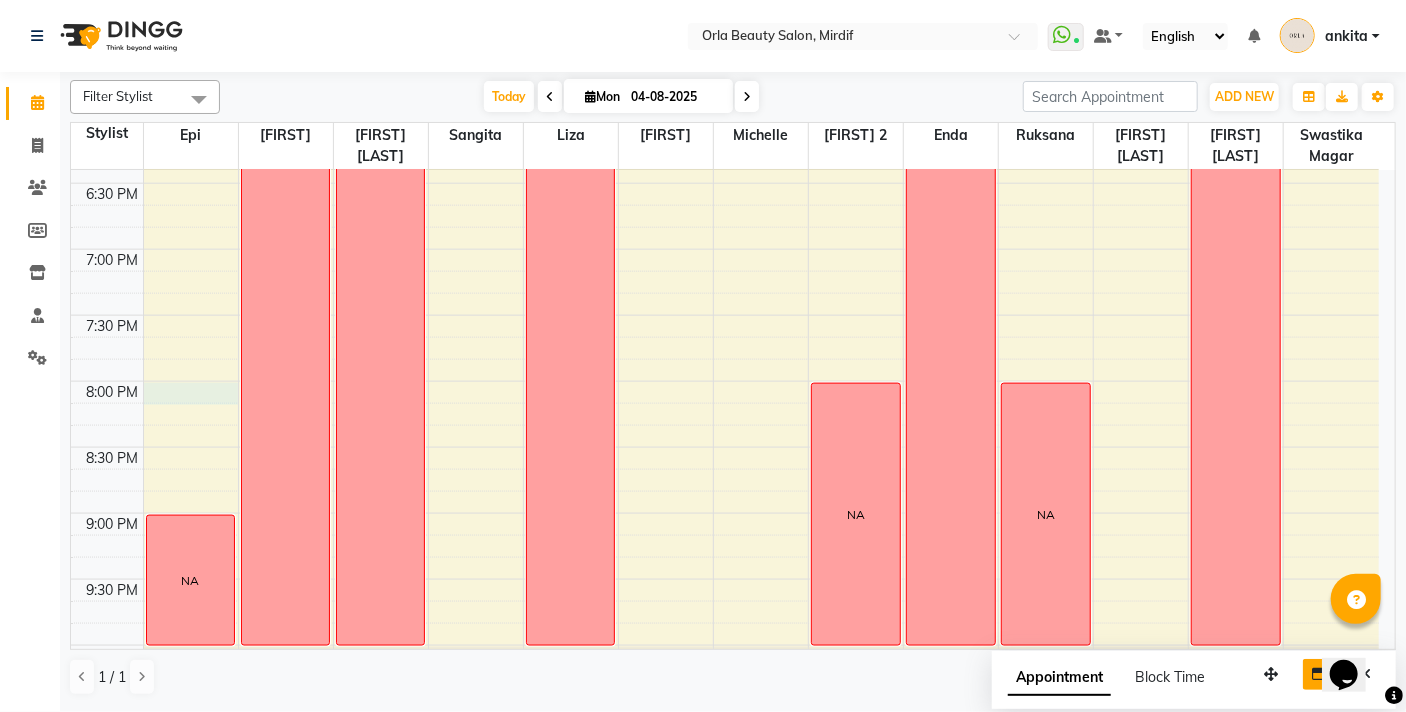 click on "[FIRST], TK09, 12:00 PM-02:00 PM, BB Cream             [FIRST], TK13, 03:00 PM-04:00 PM, Coconut             [FIRST] [LAST], TK02, 05:05 PM-06:05 PM, Sedr Treatment             [FIRST] [LAST], TK05, 12:00 PM-01:00 PM, flaxseed             [FIRST] [LAST], TK08, 01:30 PM-02:30 PM, argan long             [FIRST], TK01, 04:00 PM-05:20 PM, organic treatment  OFF   NA      [FIRST] [LAST], TK12, 01:00 PM-03:00 PM, Hair Wash Medium,Hair Blow Dry Medium             [FIRST] [LAST], TK04, 04:00 PM-05:00 PM, avocado  NA      [FIRST], TK11, 12:00 PM-12:40 PM, Classic Mani     [FIRST] [LAST], TK12, 03:00 PM-03:20 PM, Polish Hand     [FIRST], TK10, 12:00 PM-12:20 PM, Polish Hand  NA   NA      [FIRST], TK06, 11:25 AM-12:05 PM, Classic Mani     [FIRST], TK06, 12:05 PM-12:25 PM, Polish Hand                  NA" at bounding box center (725, -147) 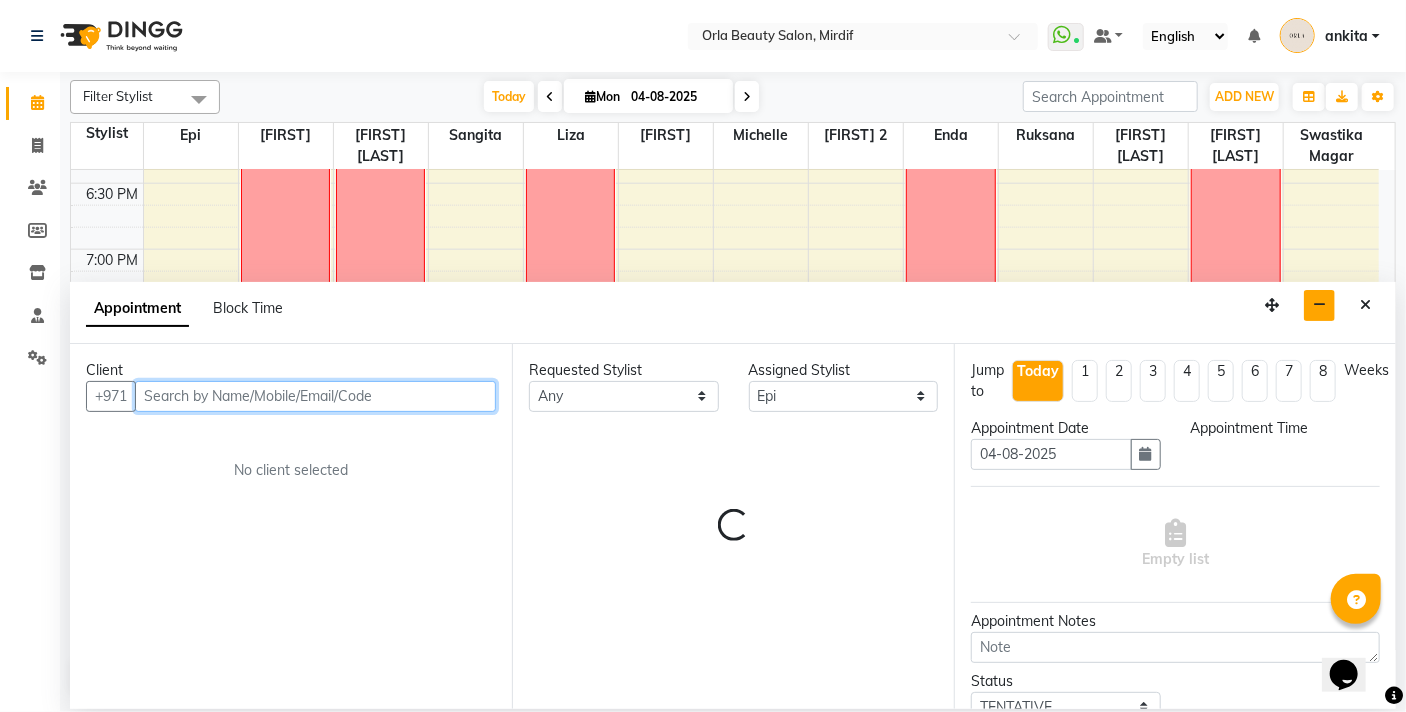 select on "1200" 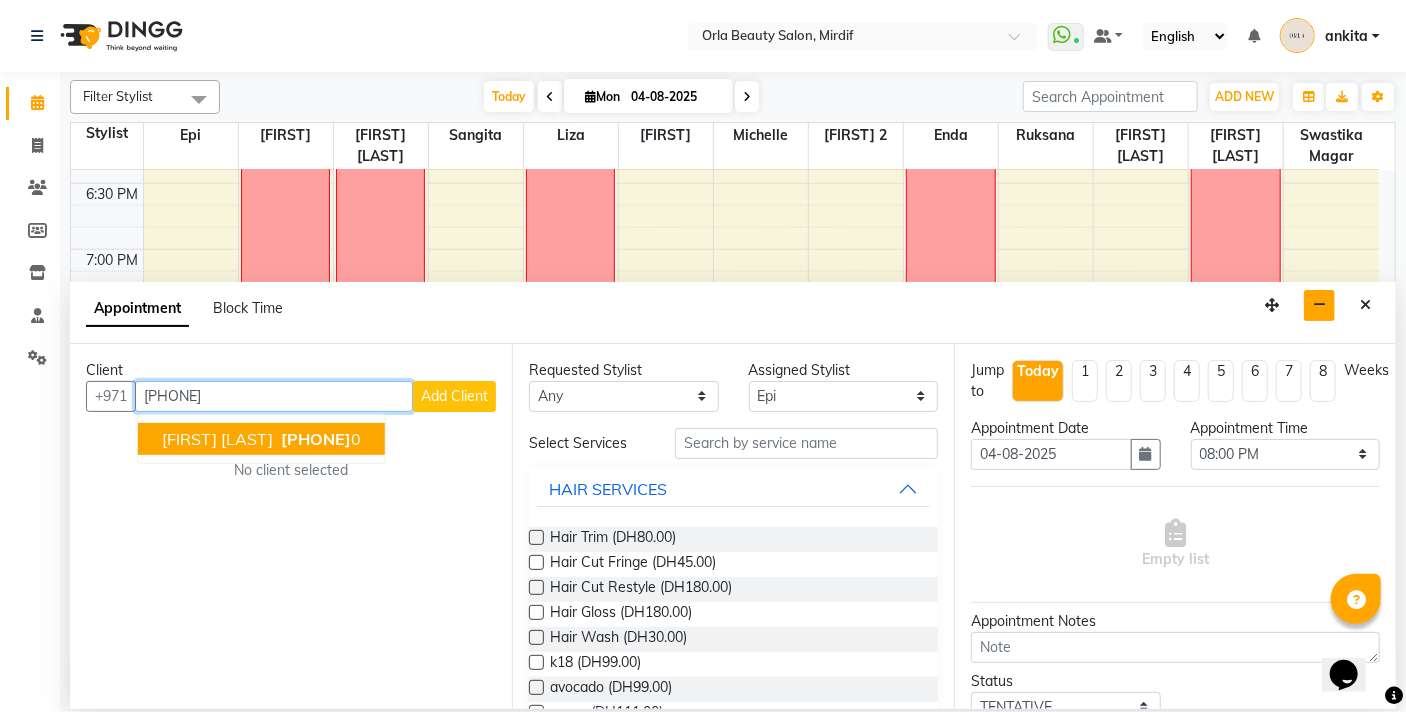 click on "[FIRST] [LAST]" at bounding box center (217, 439) 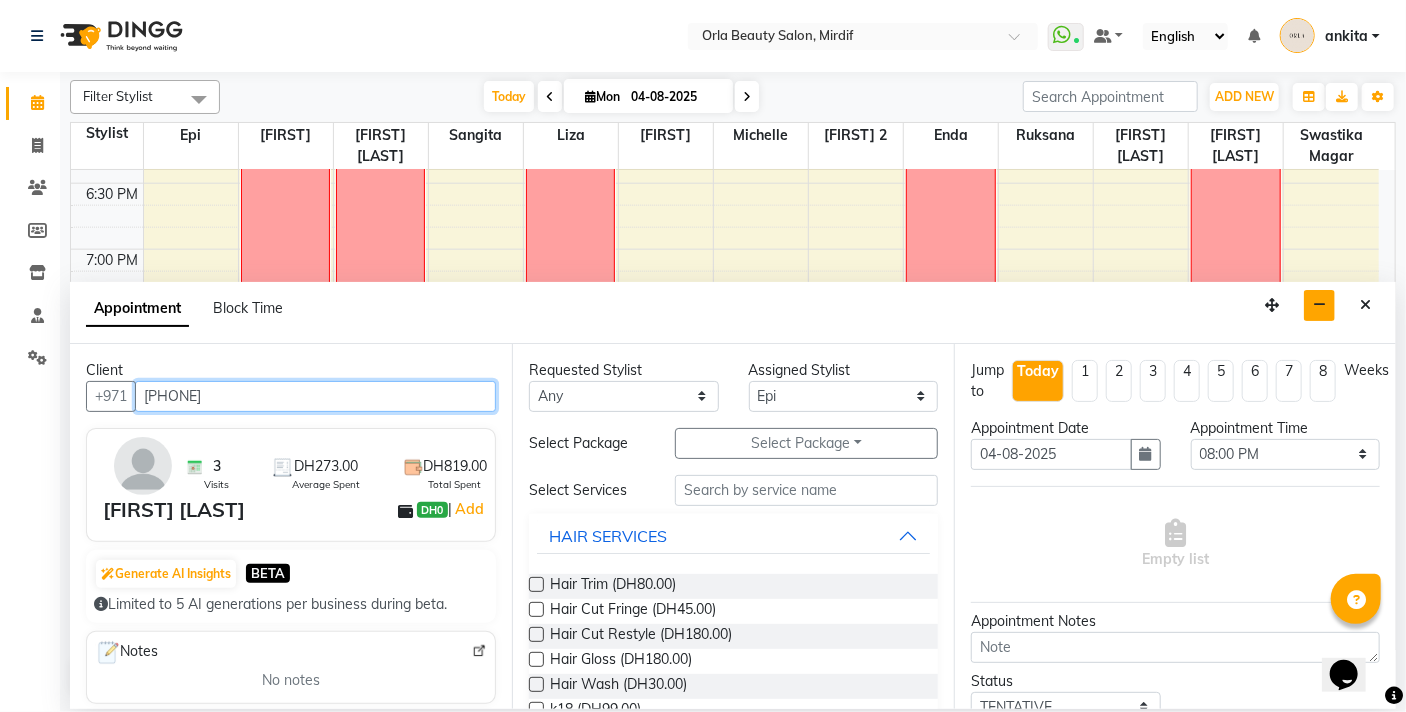 type on "[PHONE]" 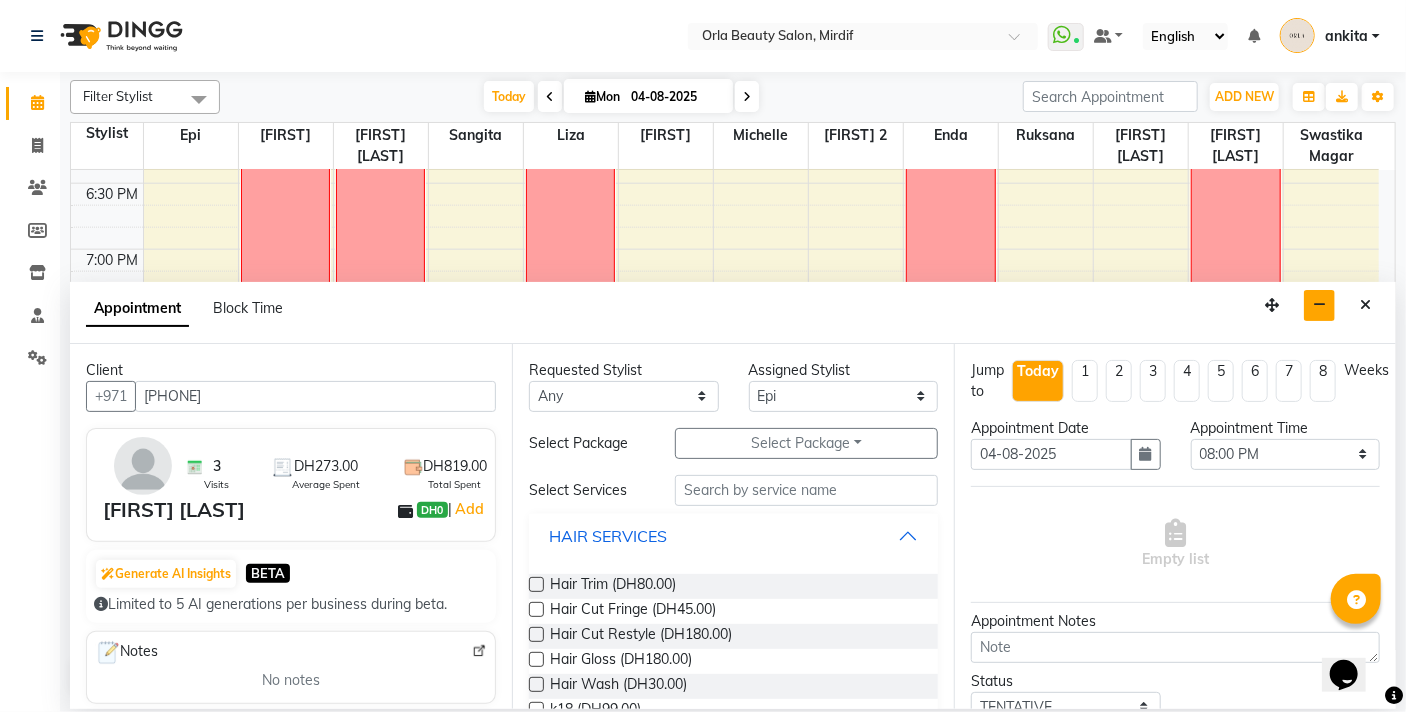 click on "HAIR SERVICES" at bounding box center (733, 536) 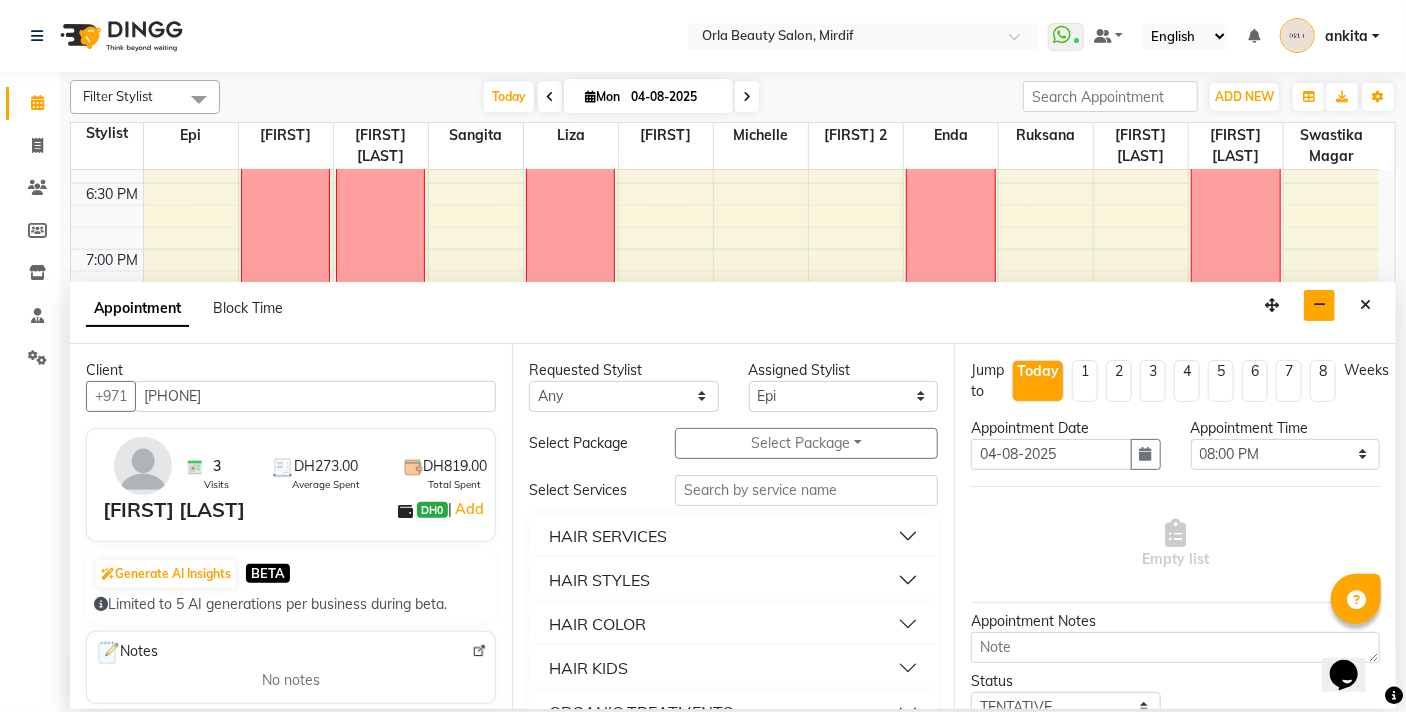 click on "HAIR SERVICES" at bounding box center [733, 536] 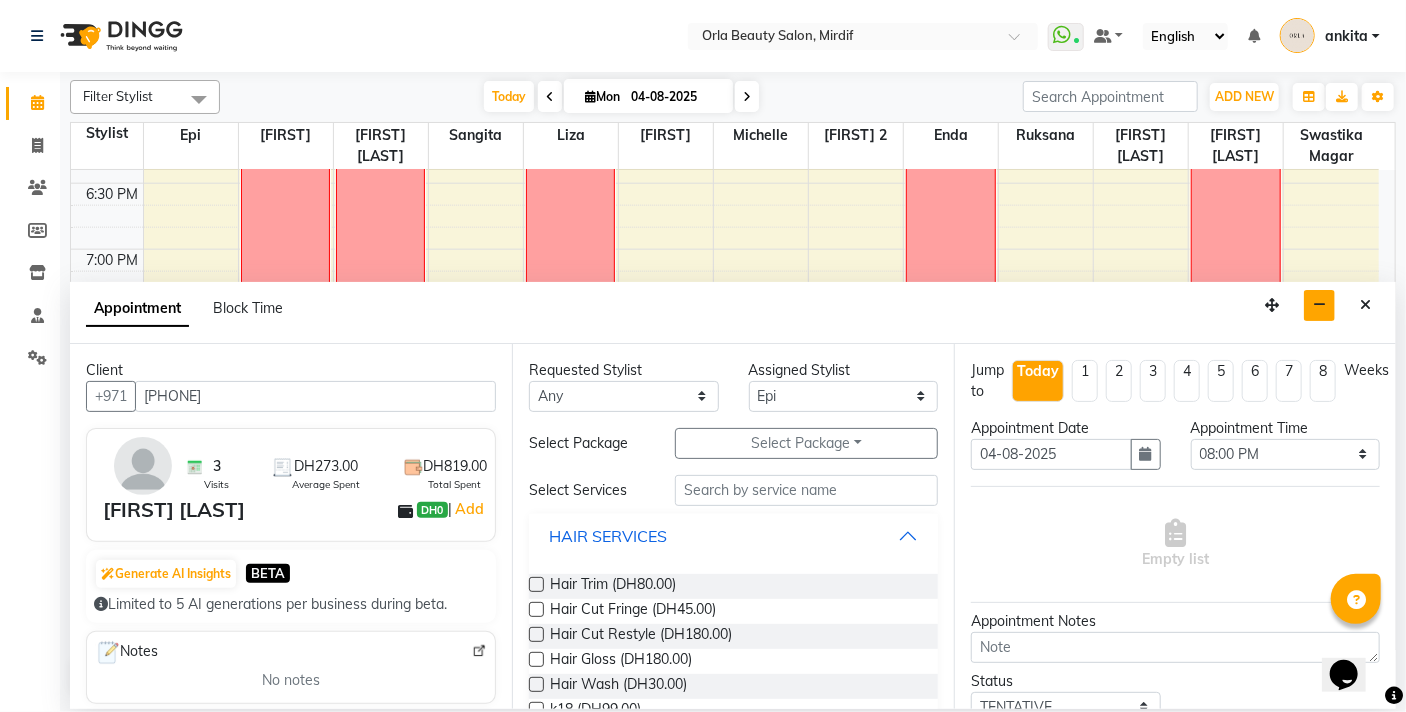 click on "HAIR SERVICES" at bounding box center [733, 536] 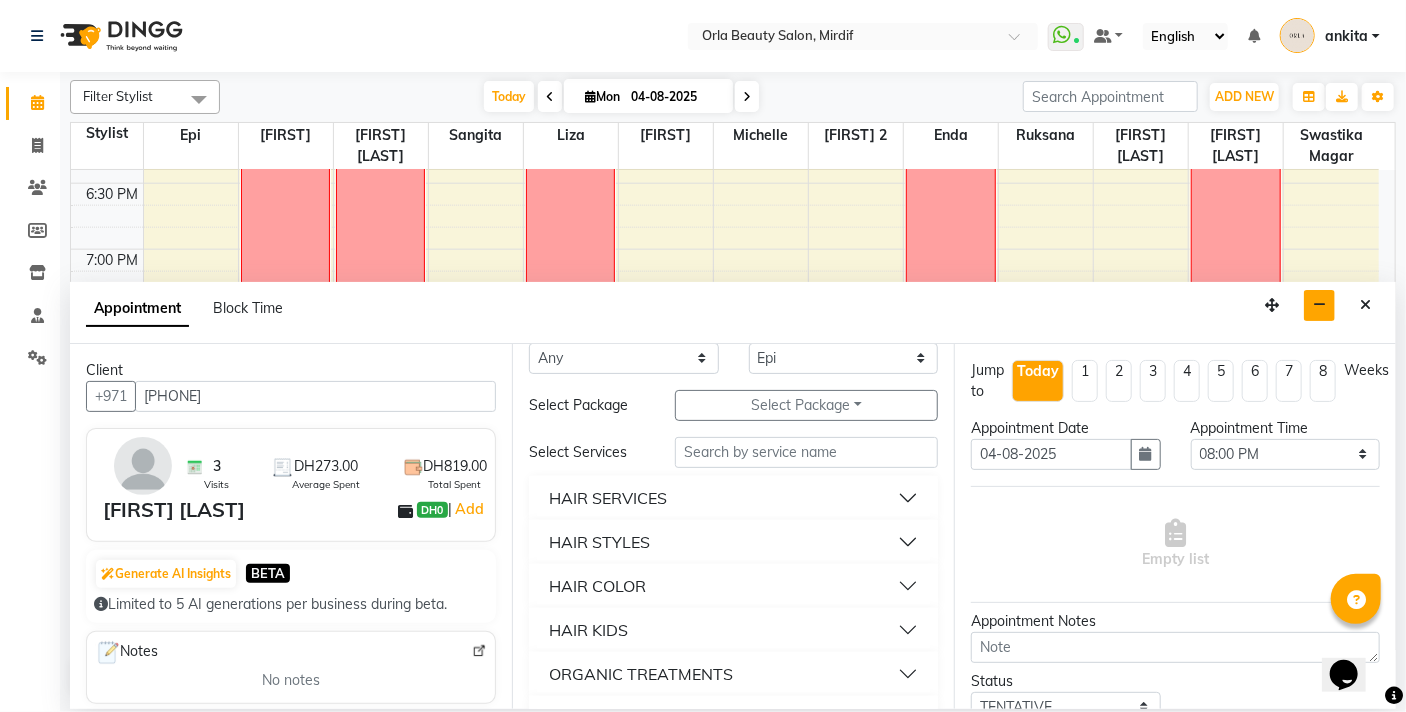 scroll, scrollTop: 0, scrollLeft: 0, axis: both 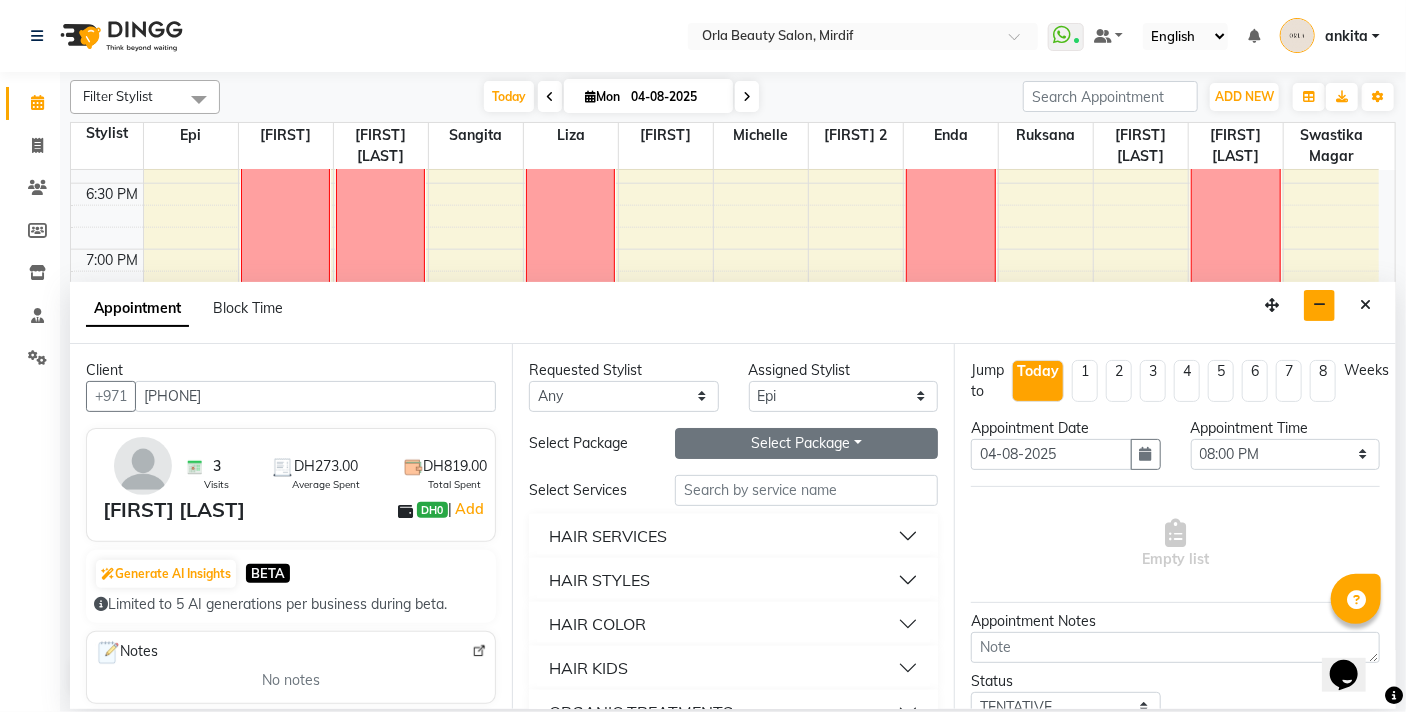 click on "Select Package  Toggle Dropdown" at bounding box center (806, 443) 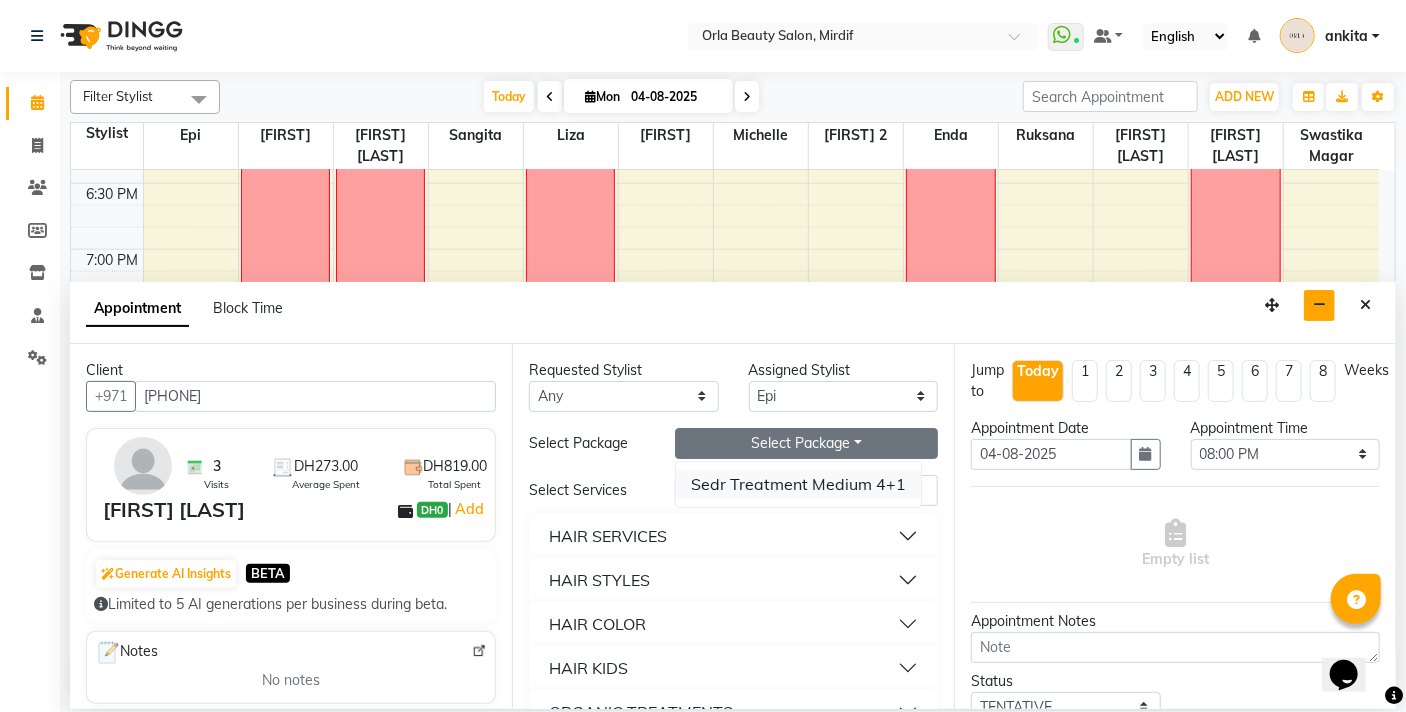click on "Sedr Treatment Medium 4+1" at bounding box center (798, 484) 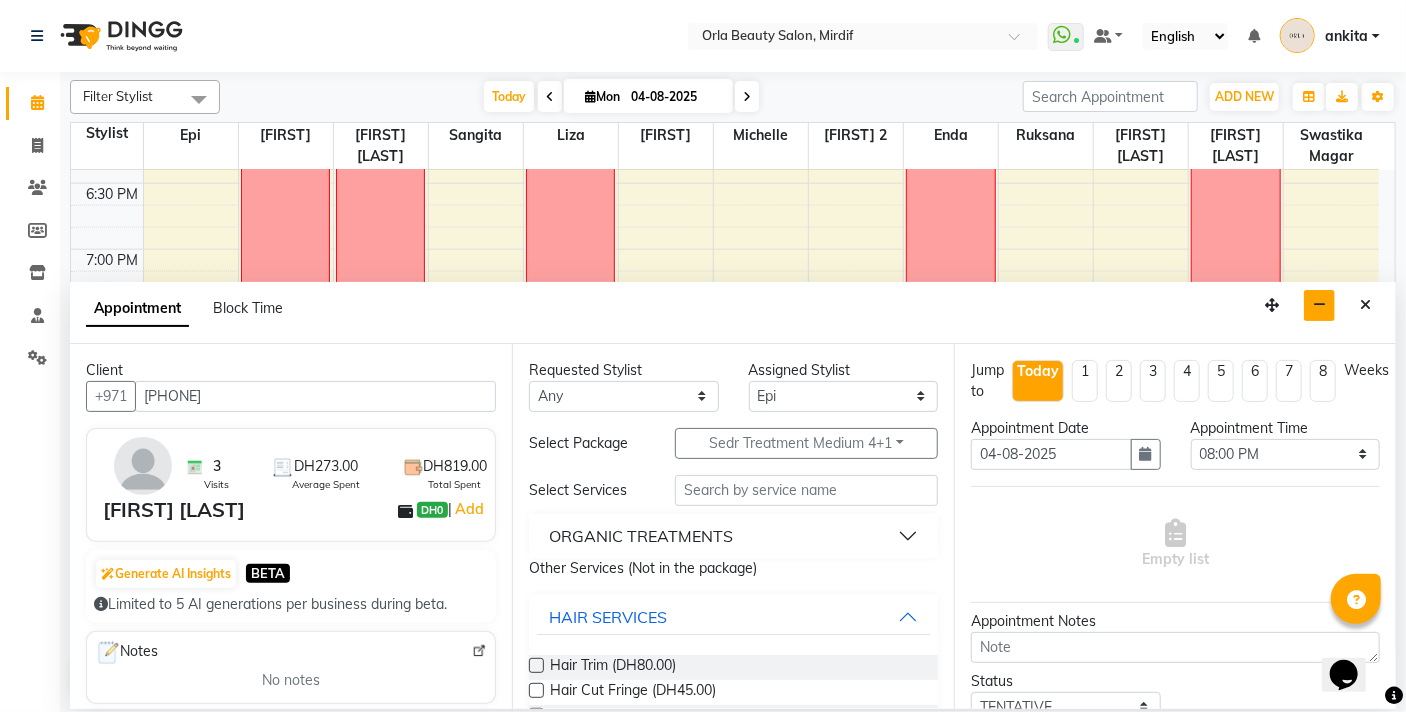 click on "Other Services (Not in the package)" at bounding box center [733, 568] 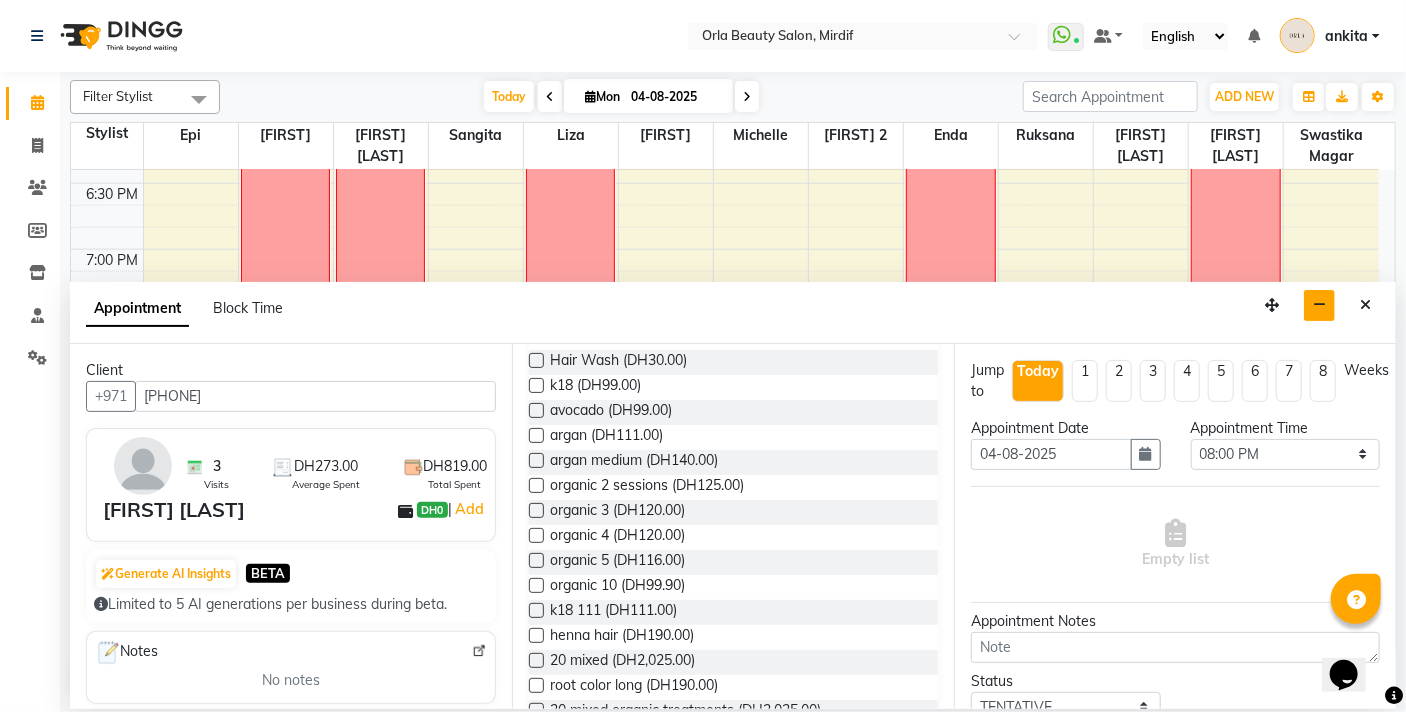 scroll, scrollTop: 209, scrollLeft: 0, axis: vertical 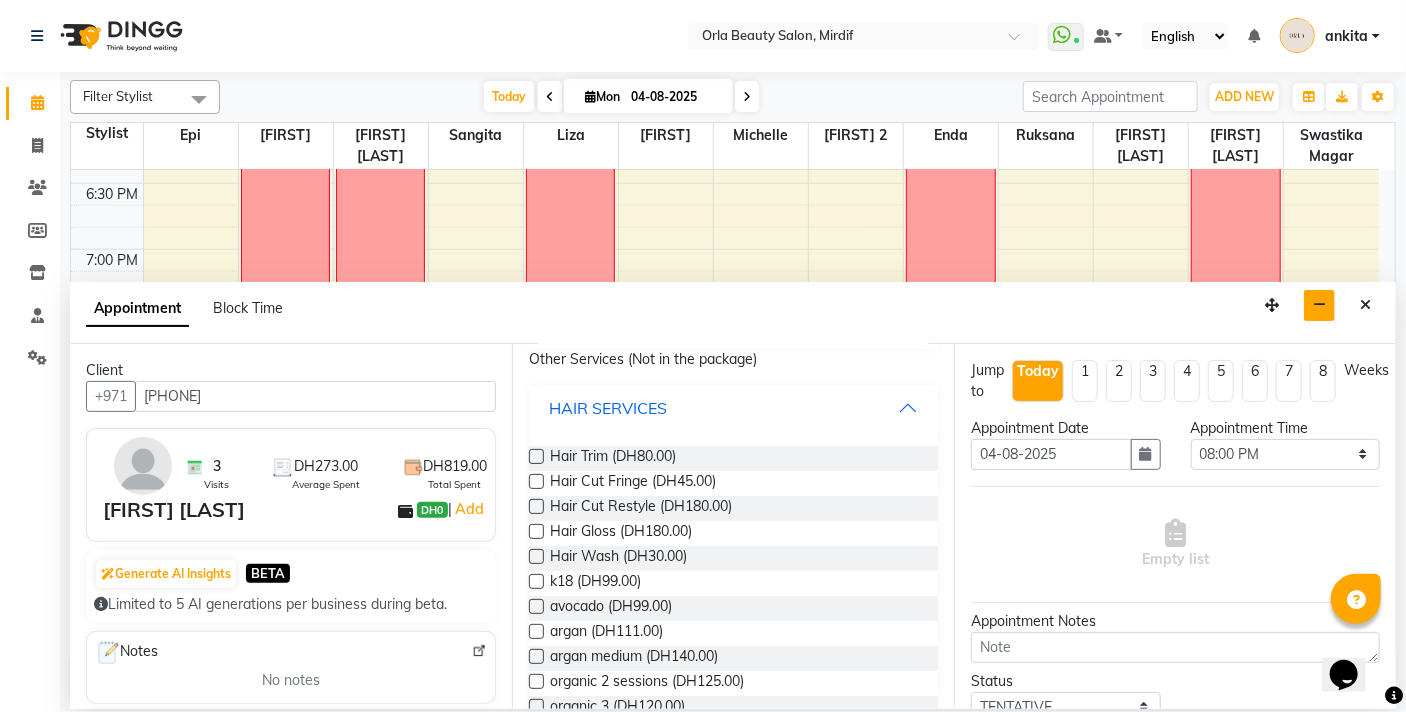click on "HAIR SERVICES" at bounding box center (733, 327) 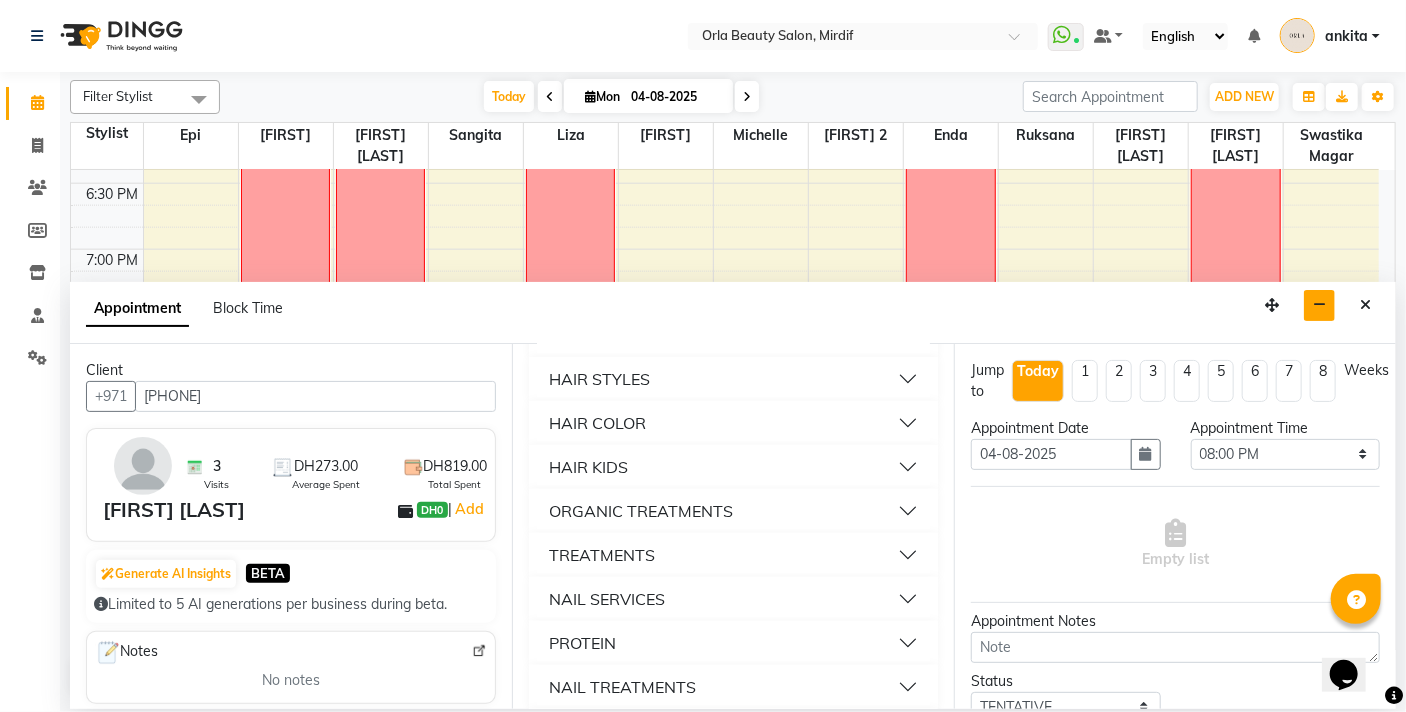 scroll, scrollTop: 290, scrollLeft: 0, axis: vertical 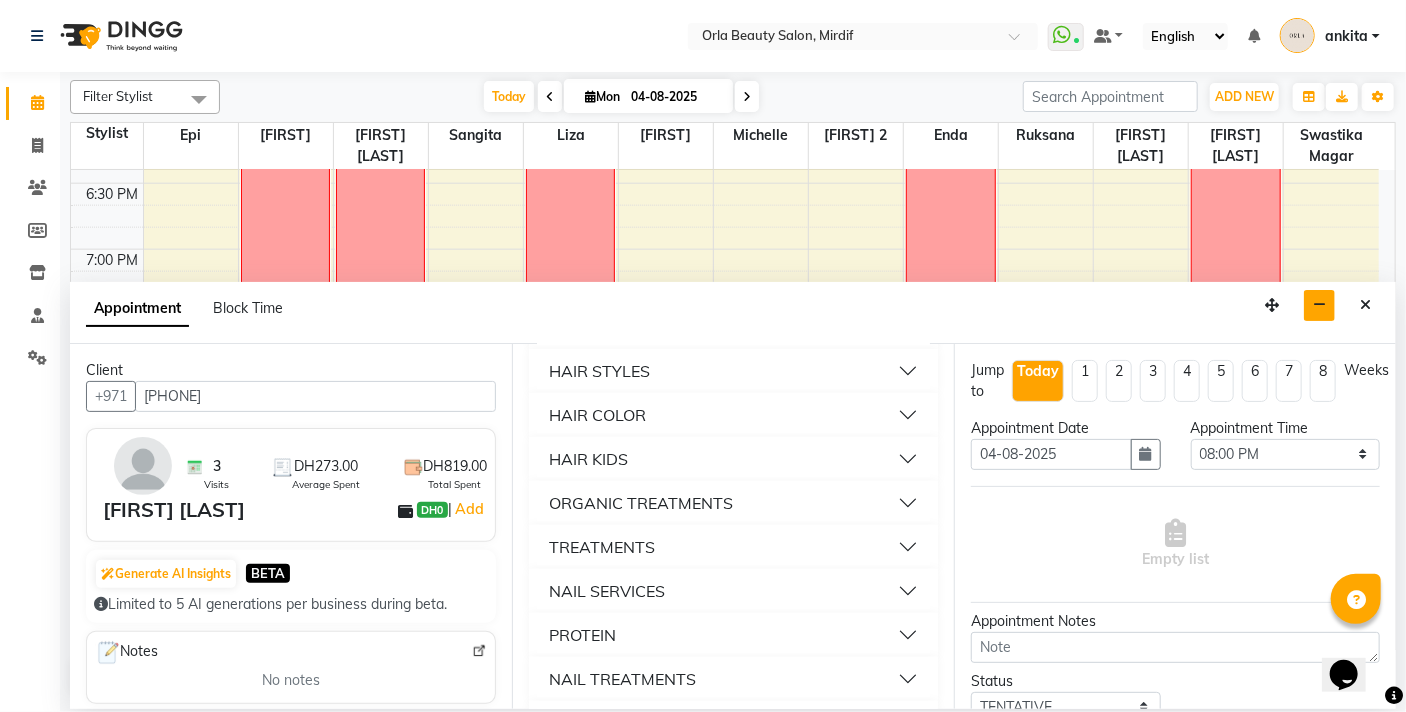 click on "ORGANIC TREATMENTS" at bounding box center (641, 503) 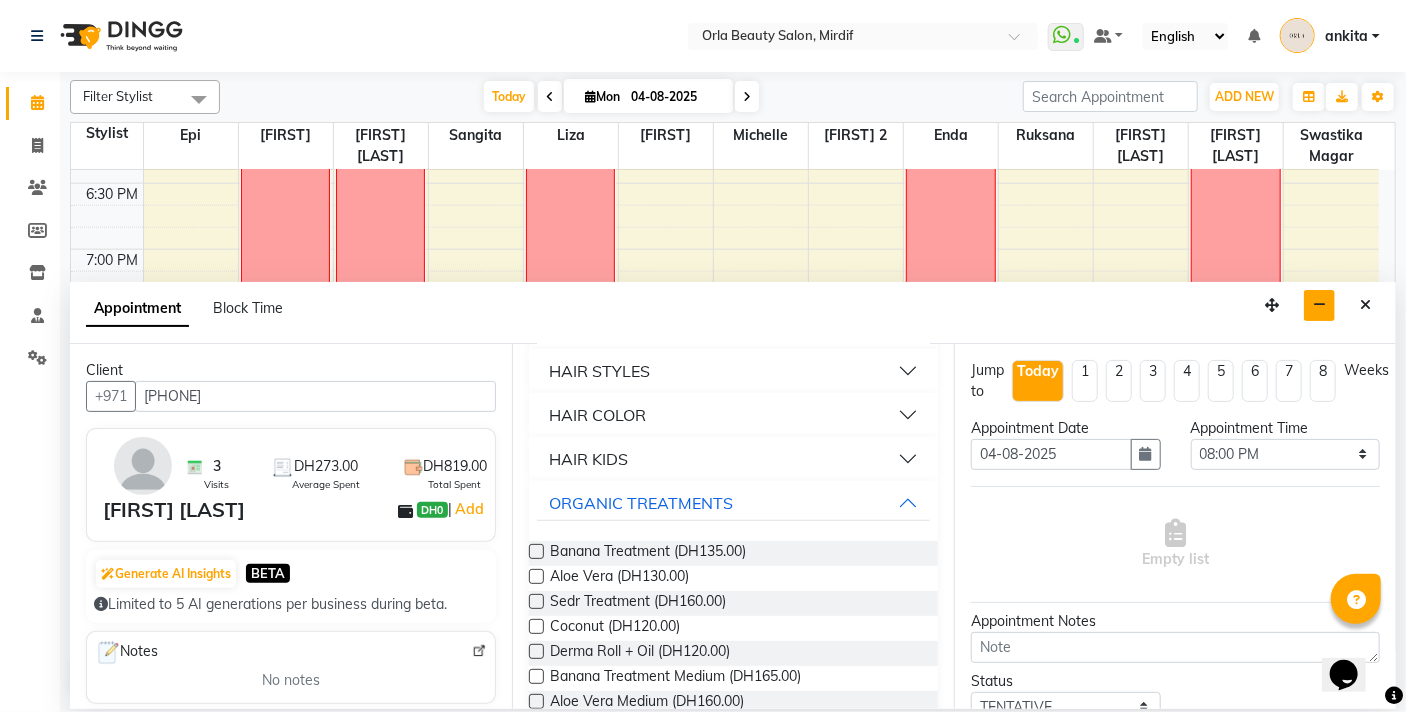 click at bounding box center (536, 601) 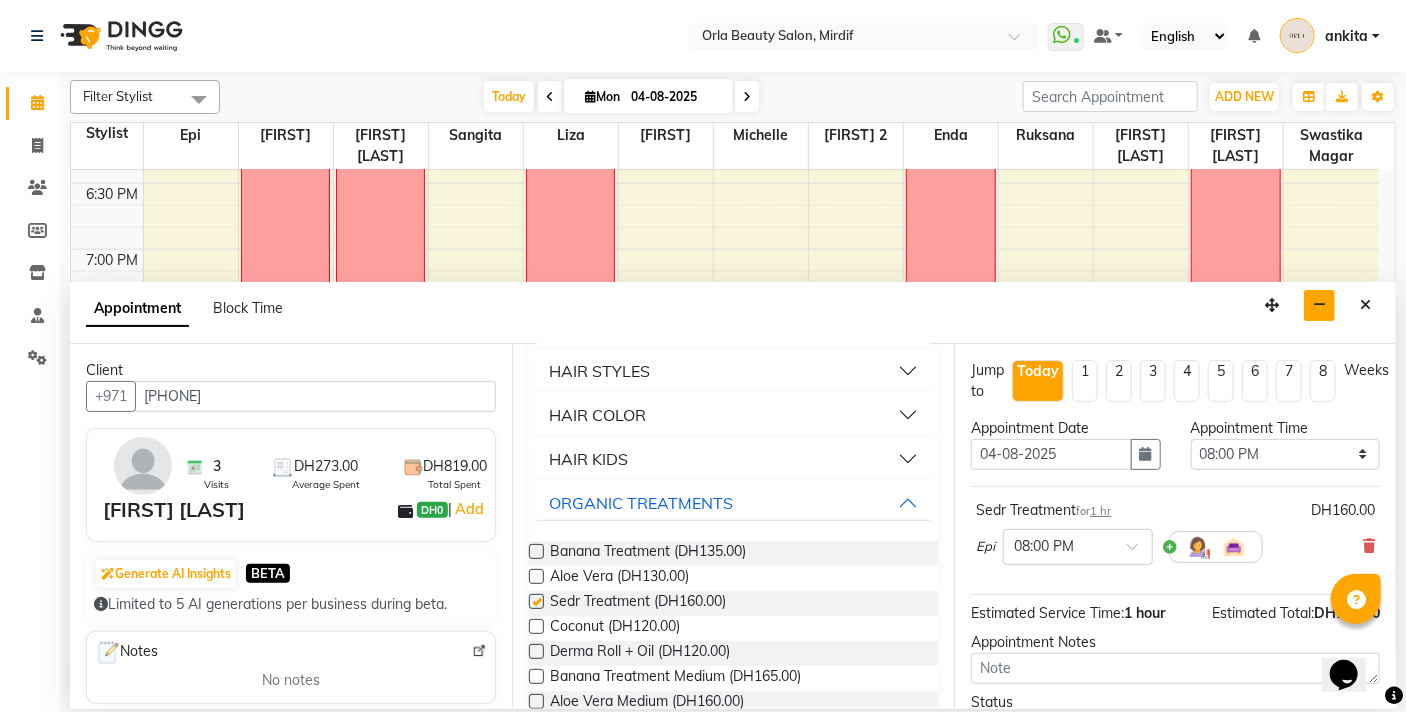 checkbox on "false" 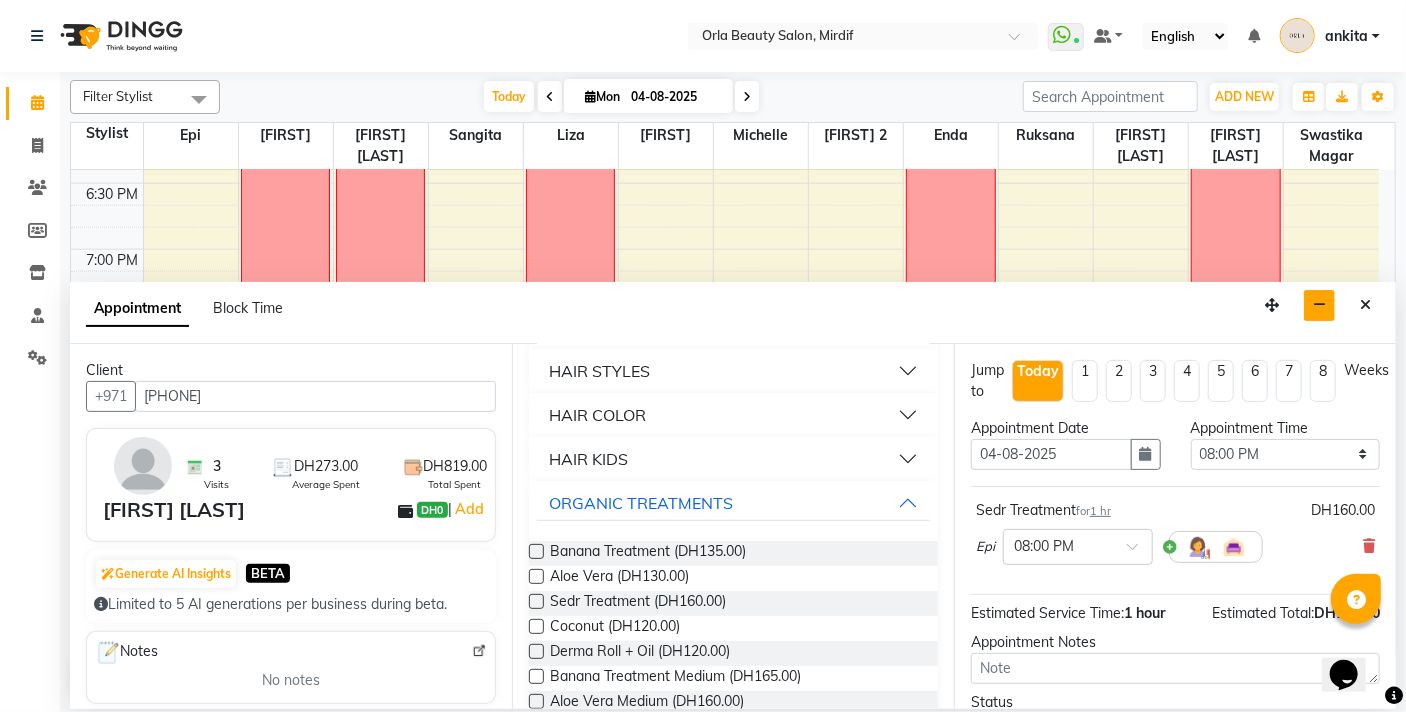 scroll, scrollTop: 0, scrollLeft: 0, axis: both 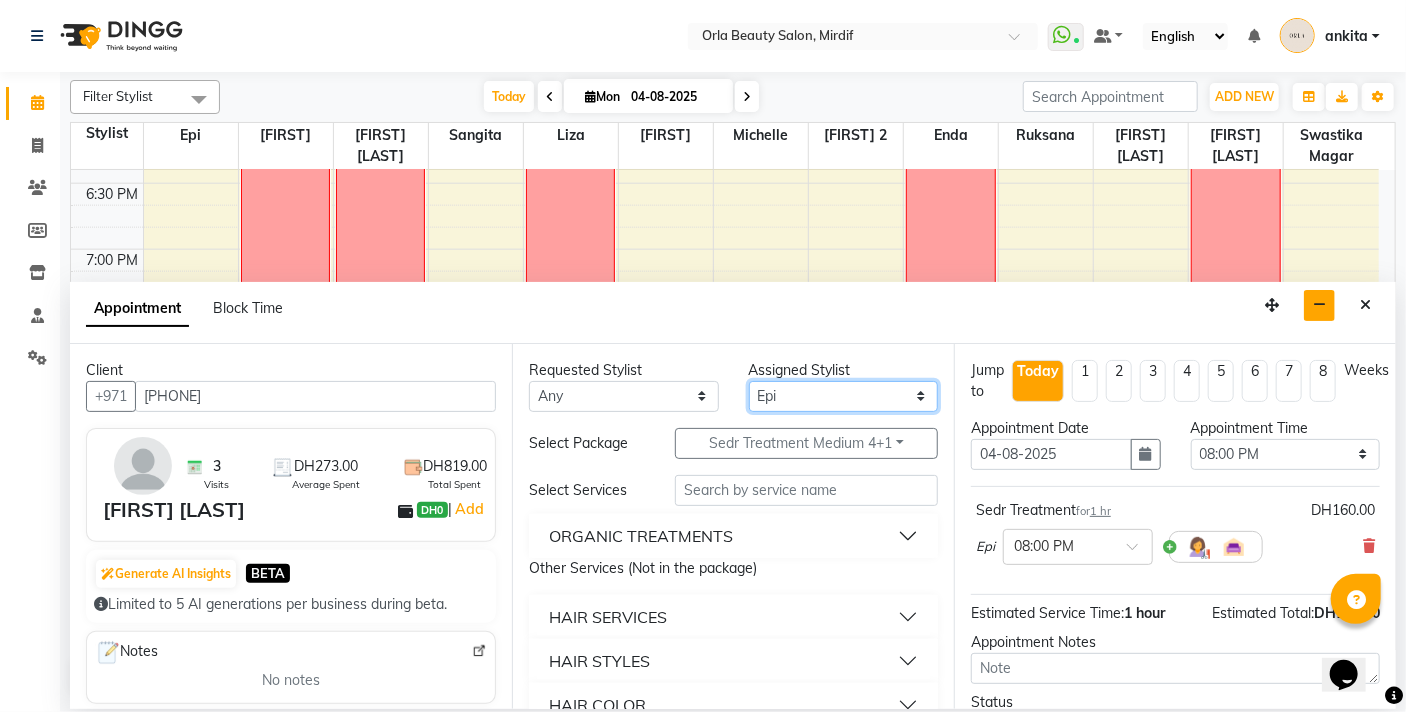 click on "Select Enda Epi kareema Liza Manju thakuri maryann Michelle michelle 2 rojina magar ruksana rupa magar sangita swastika magar" at bounding box center [844, 396] 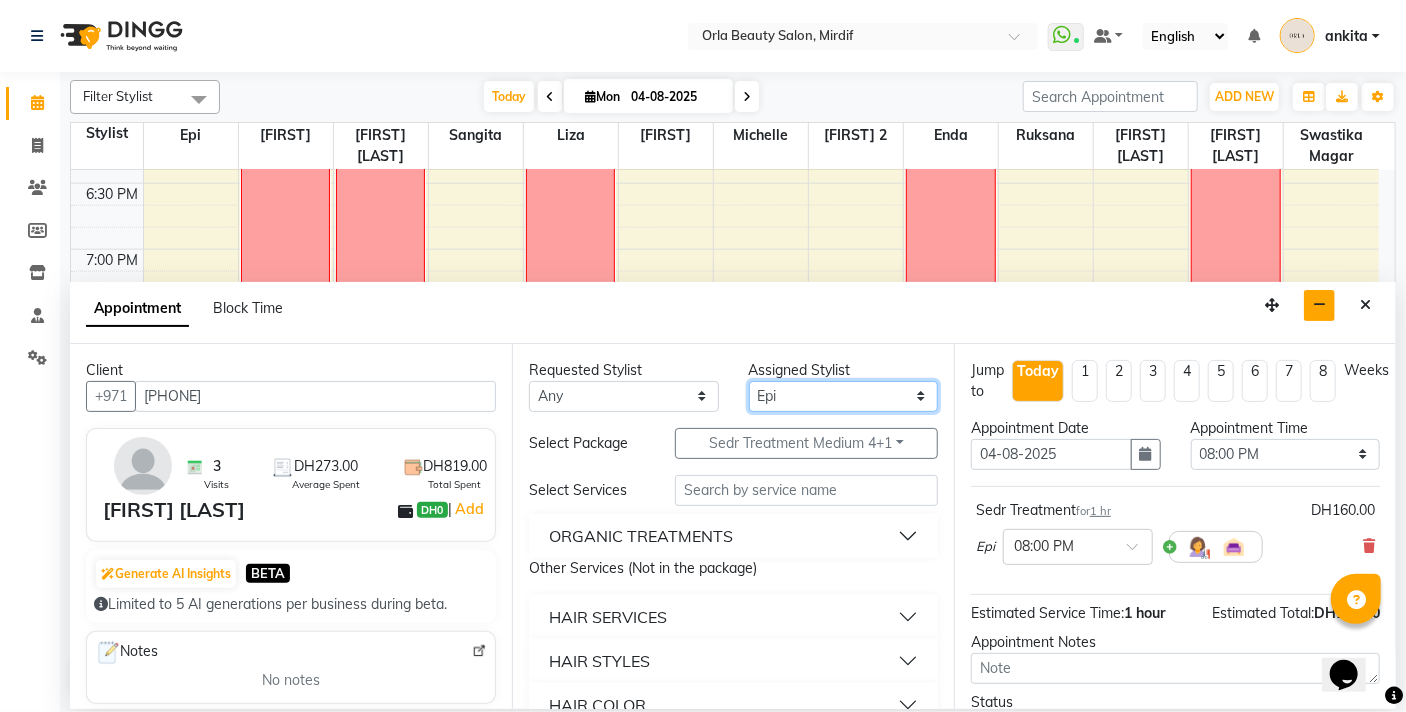 select on "54219" 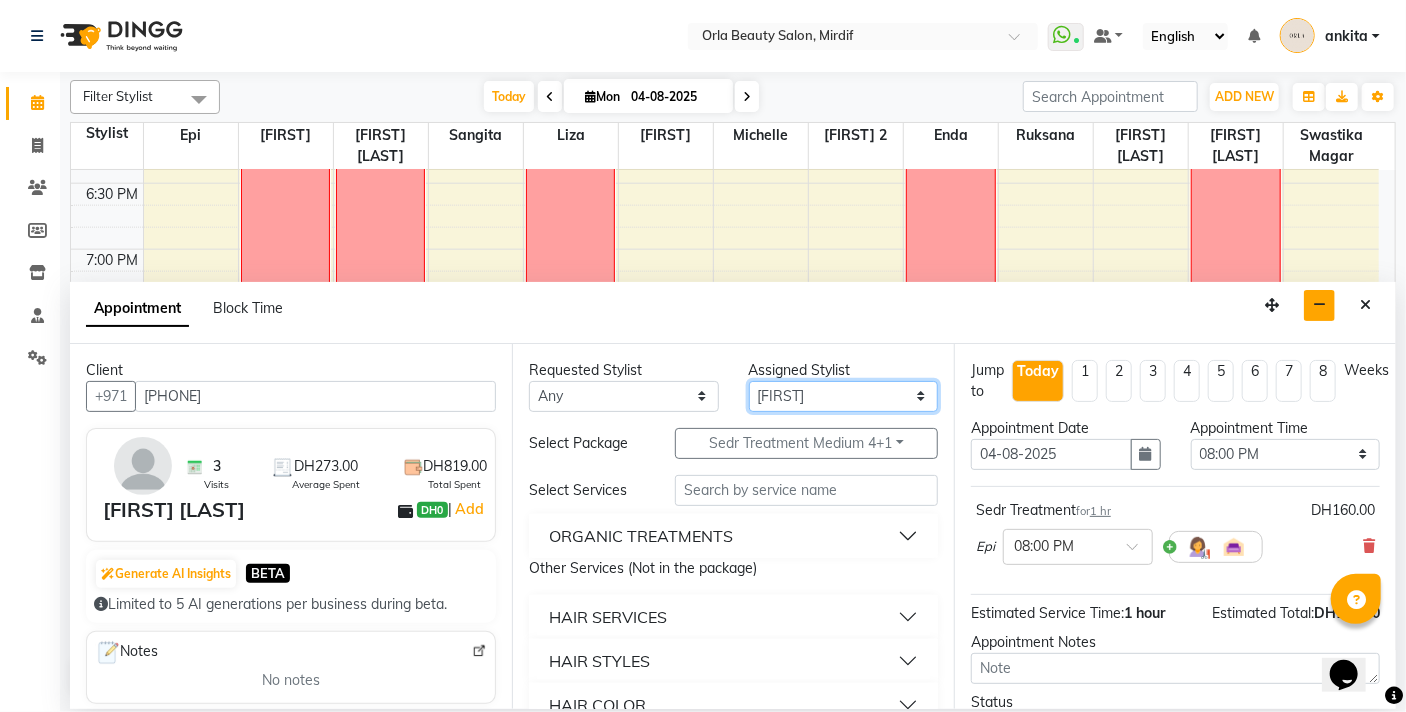click on "Select Enda Epi kareema Liza Manju thakuri maryann Michelle michelle 2 rojina magar ruksana rupa magar sangita swastika magar" at bounding box center [844, 396] 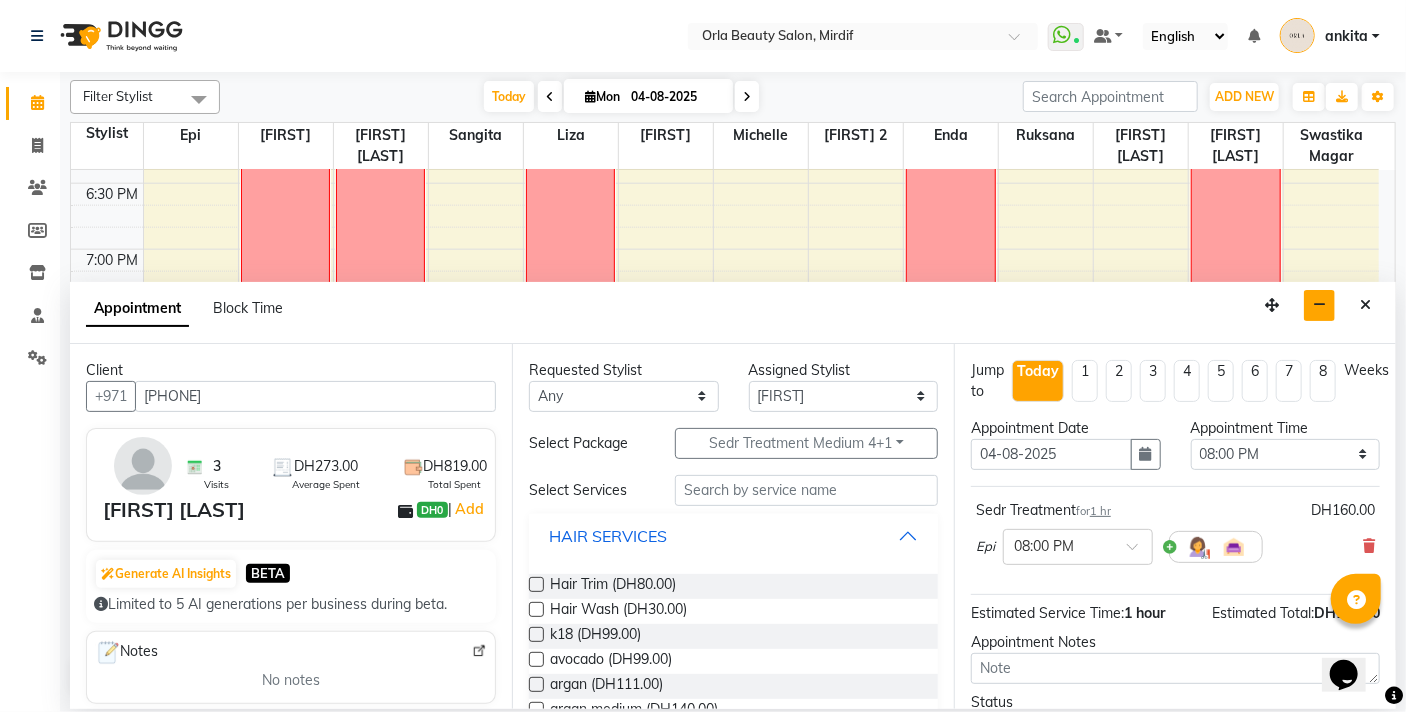 click on "HAIR SERVICES" at bounding box center (733, 536) 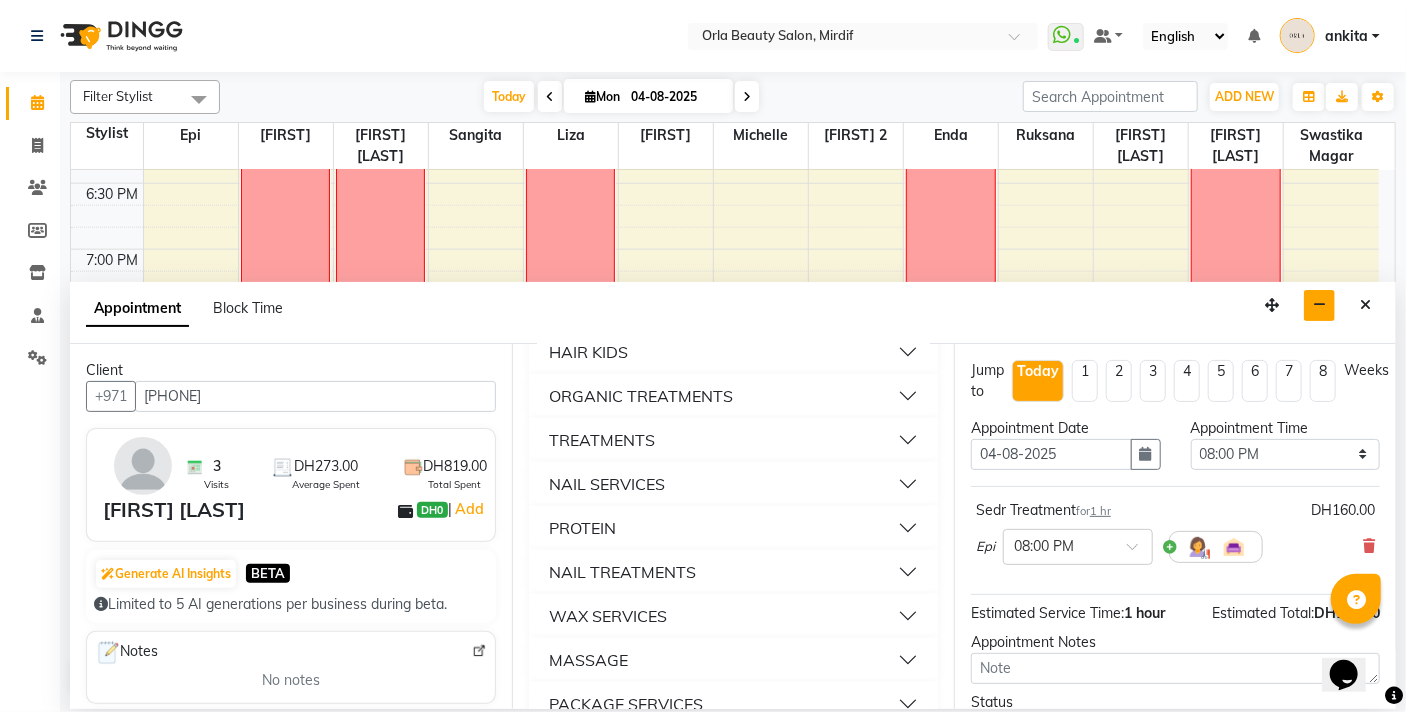 scroll, scrollTop: 353, scrollLeft: 0, axis: vertical 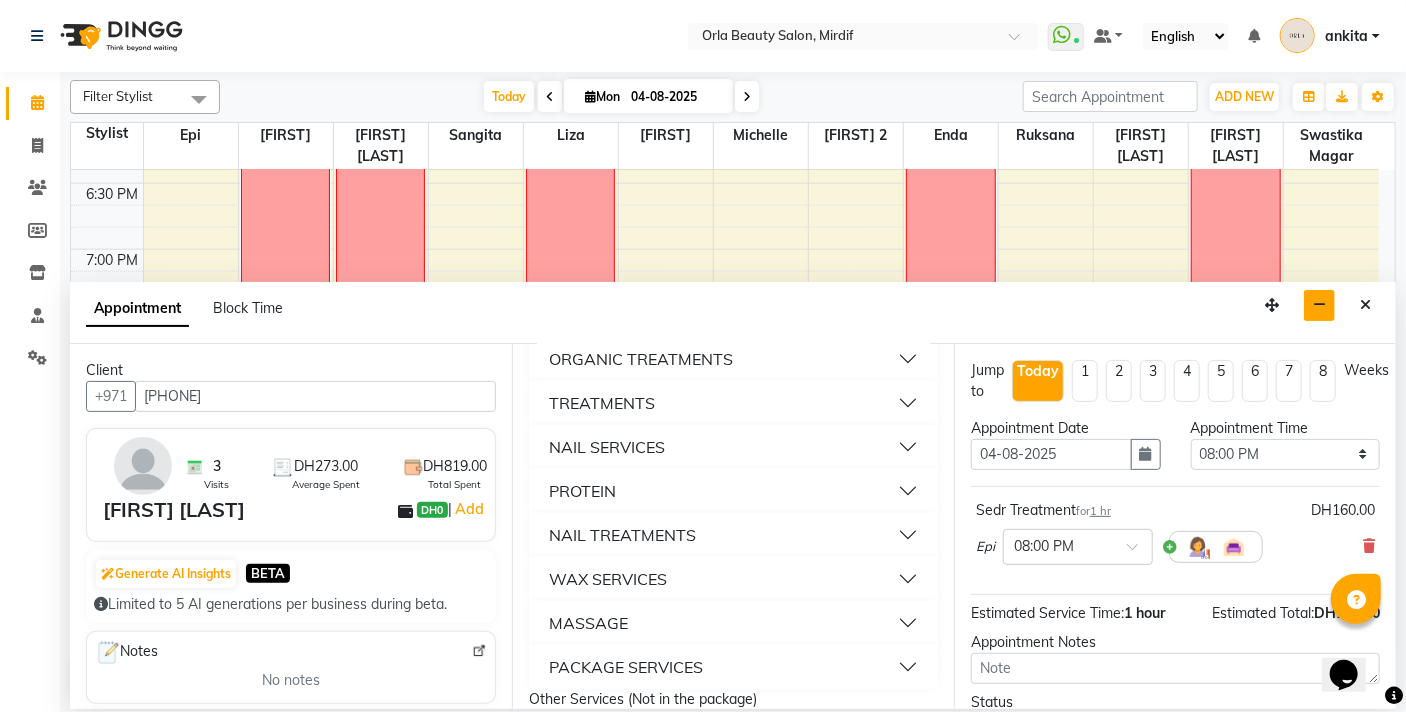 click on "WAX SERVICES" at bounding box center [733, 579] 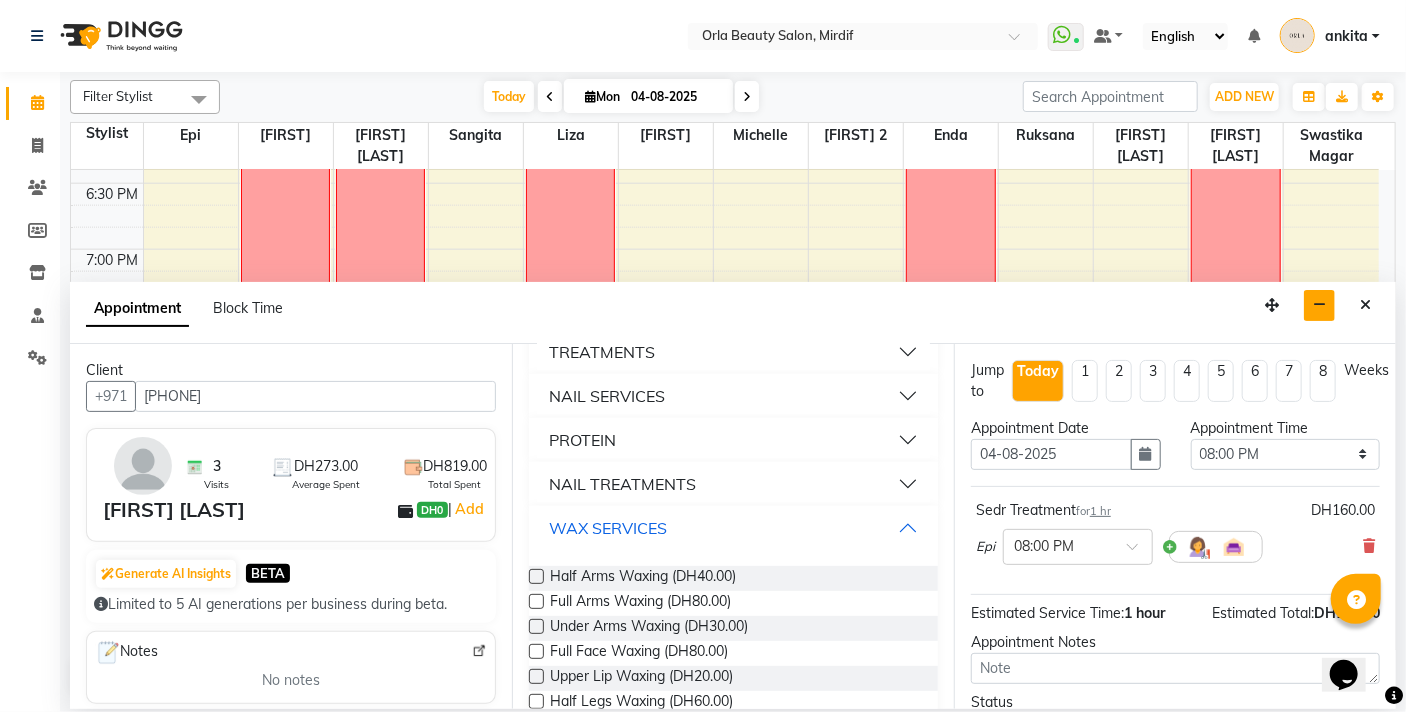 scroll, scrollTop: 446, scrollLeft: 0, axis: vertical 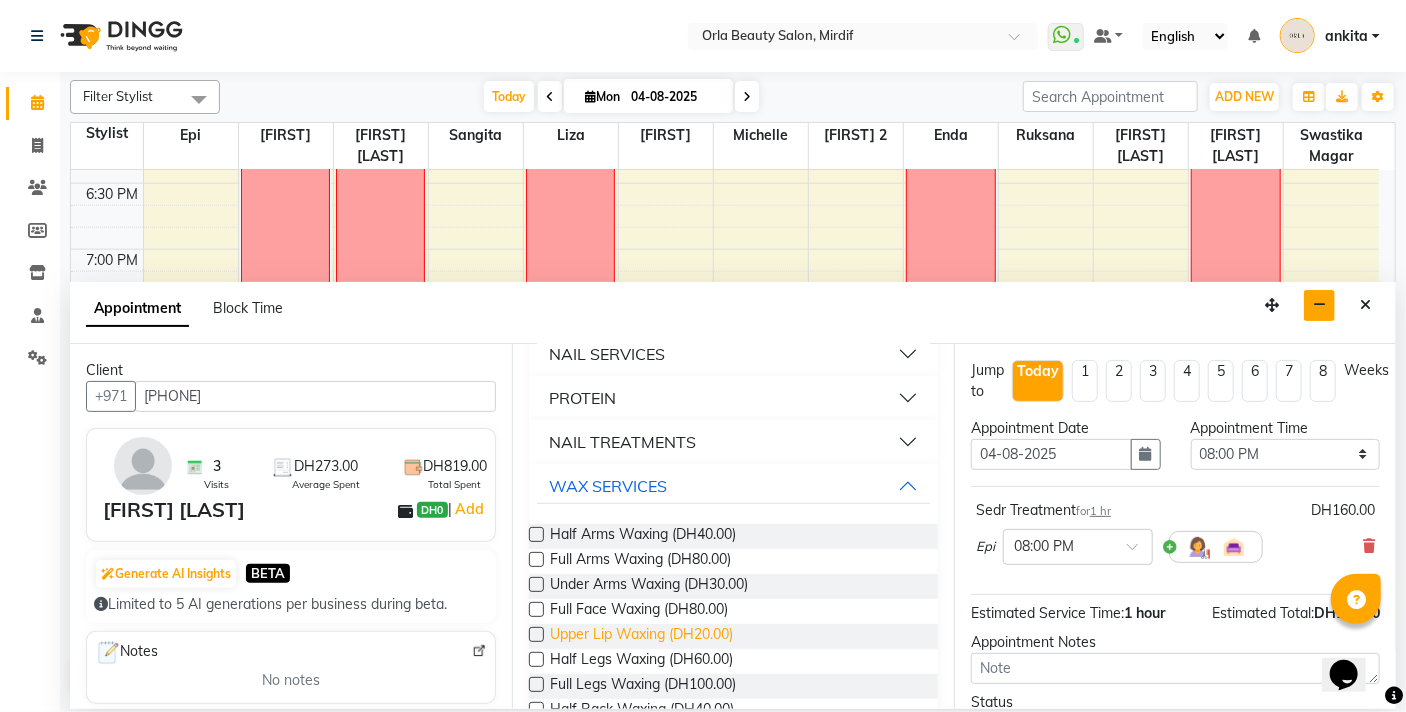 click on "Upper Lip Waxing (DH20.00)" at bounding box center (641, 636) 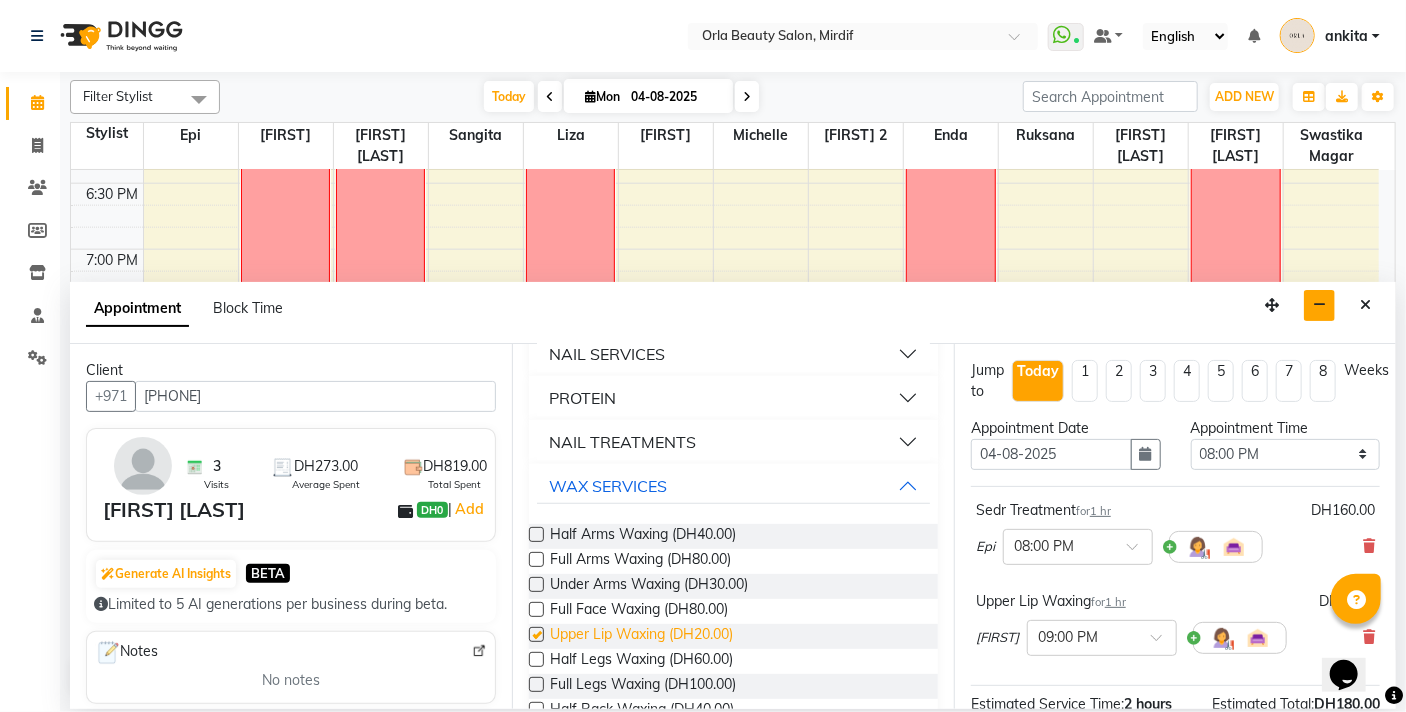 checkbox on "false" 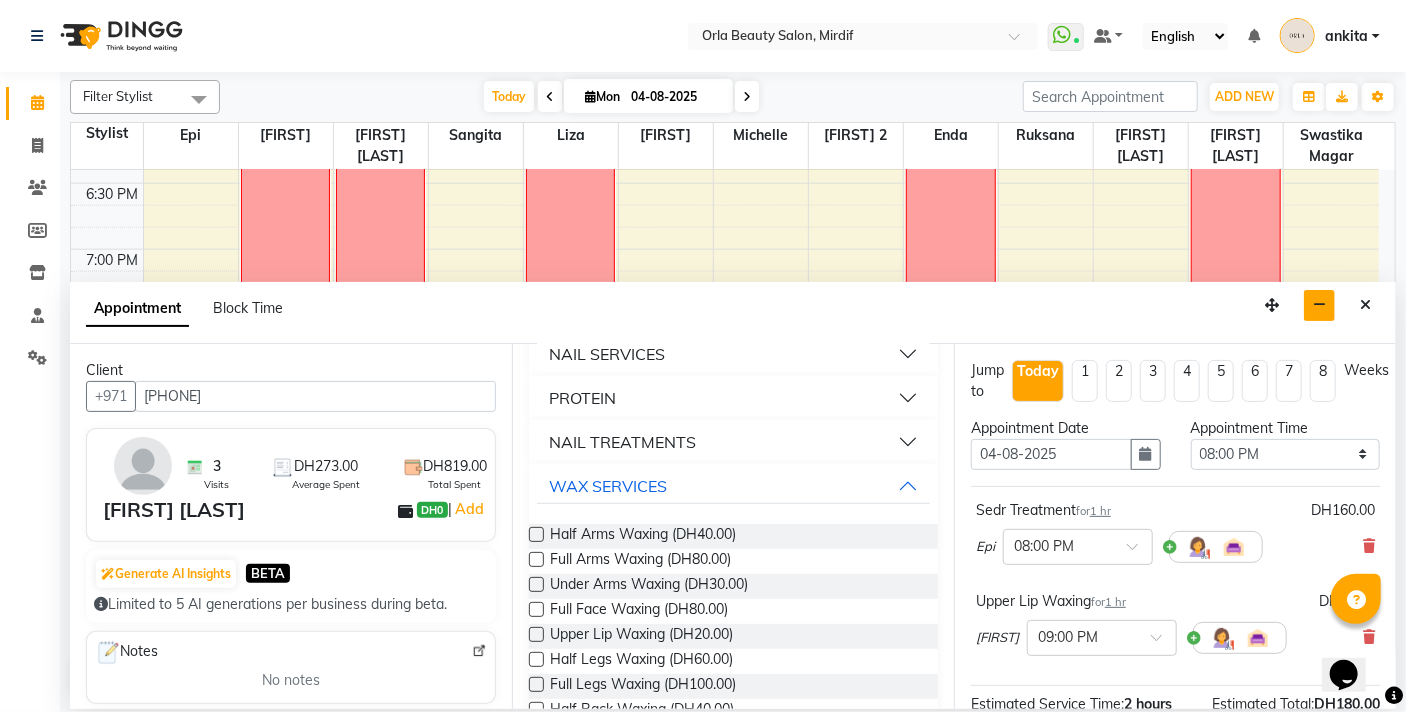 scroll, scrollTop: 0, scrollLeft: 0, axis: both 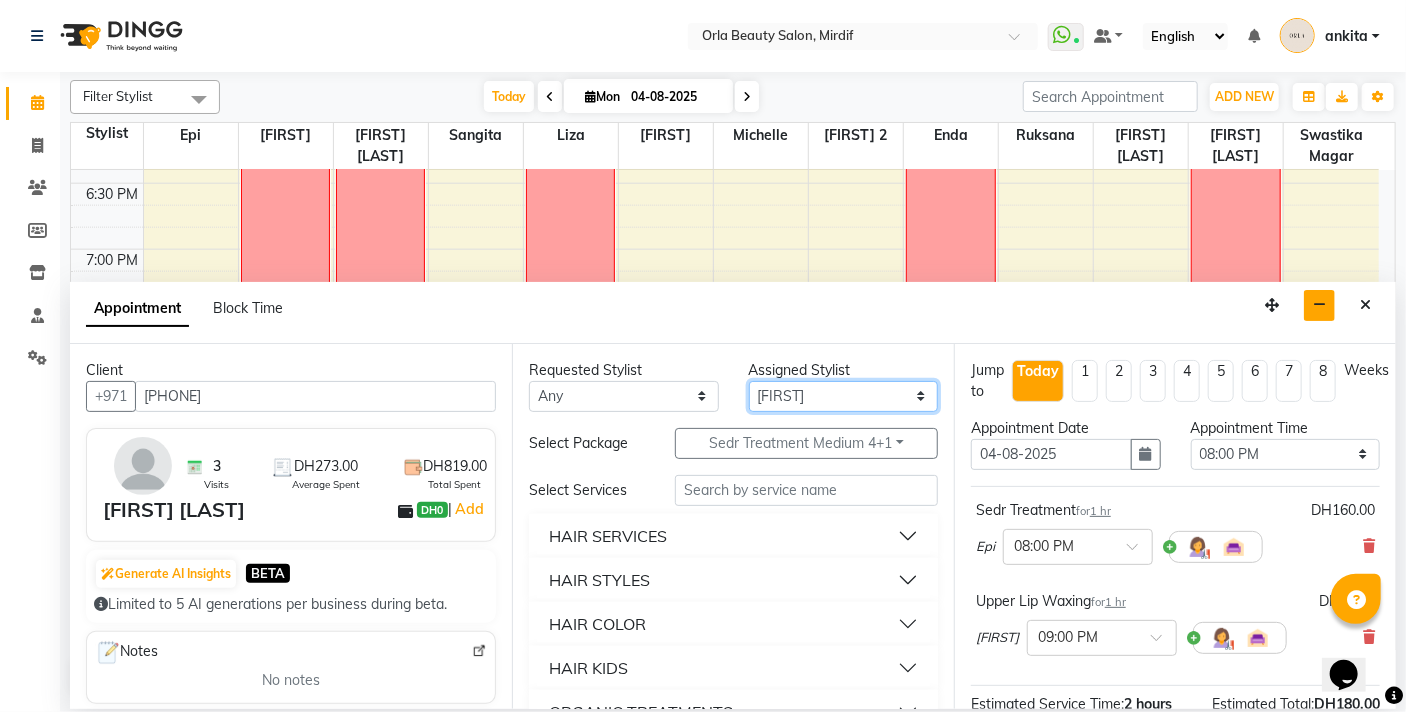 click on "Select Enda Epi kareema Liza Manju thakuri maryann Michelle michelle 2 rojina magar ruksana rupa magar sangita swastika magar" at bounding box center (844, 396) 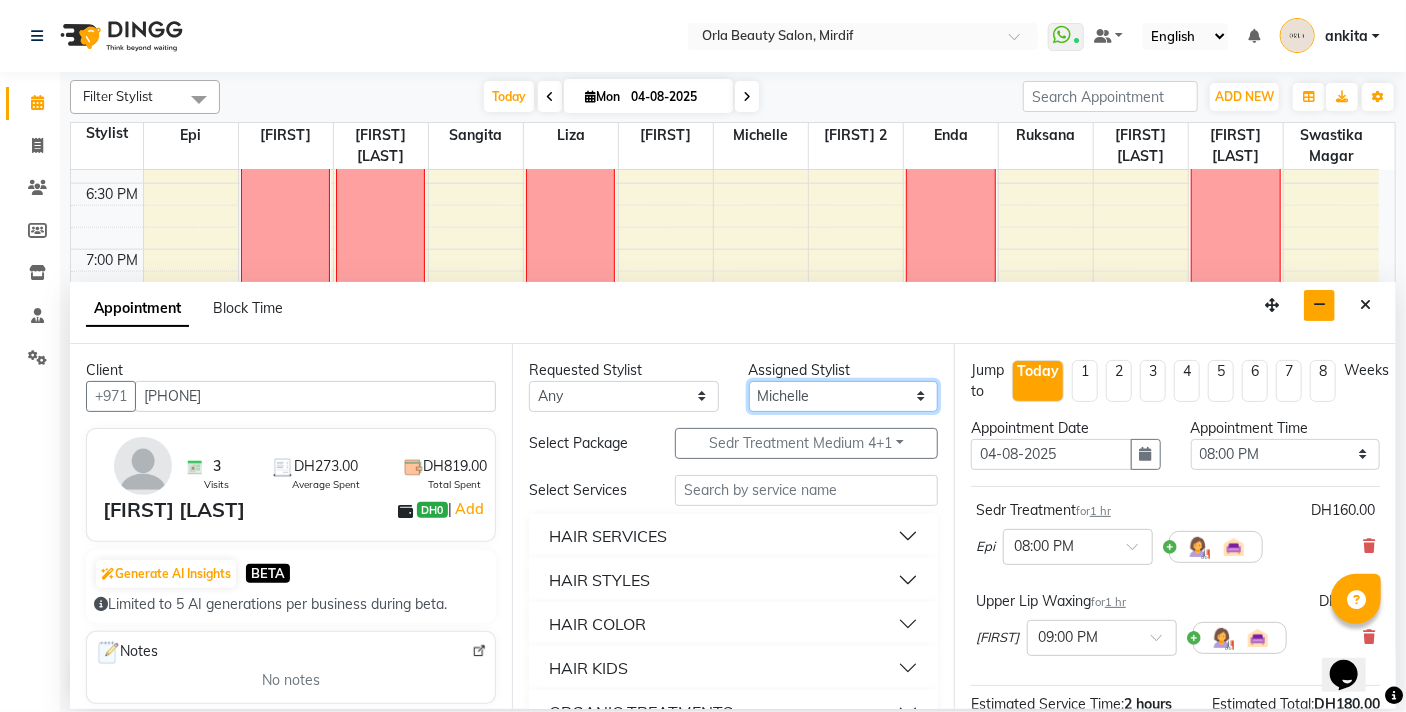 click on "Select Enda Epi kareema Liza Manju thakuri maryann Michelle michelle 2 rojina magar ruksana rupa magar sangita swastika magar" at bounding box center (844, 396) 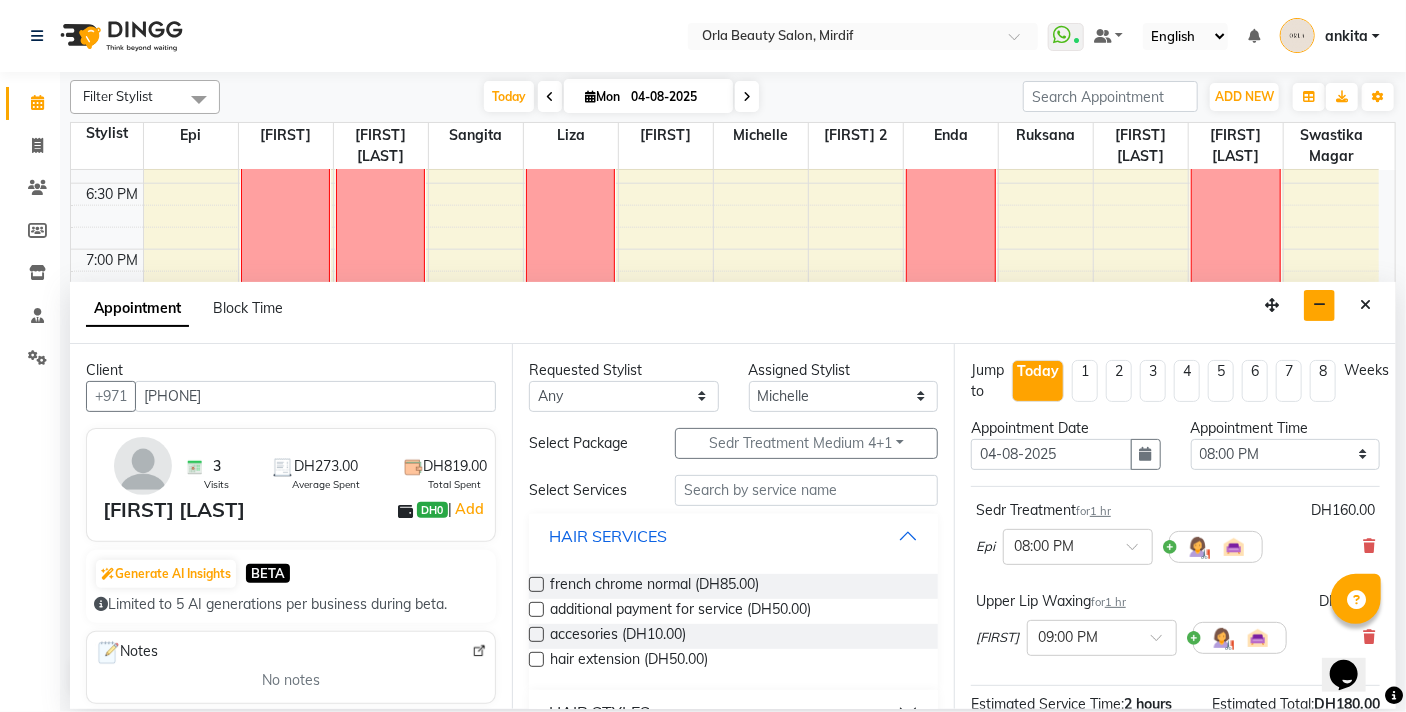 click on "HAIR SERVICES" at bounding box center [733, 536] 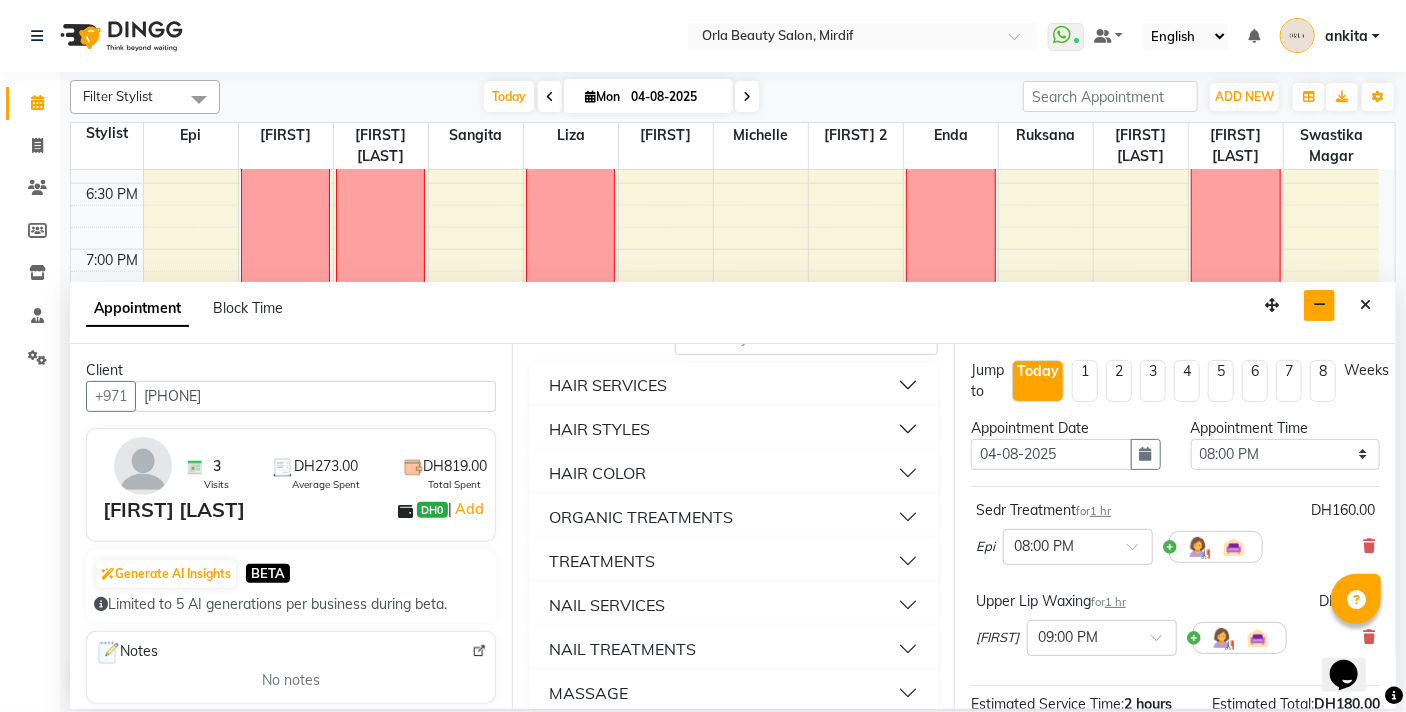 scroll, scrollTop: 202, scrollLeft: 0, axis: vertical 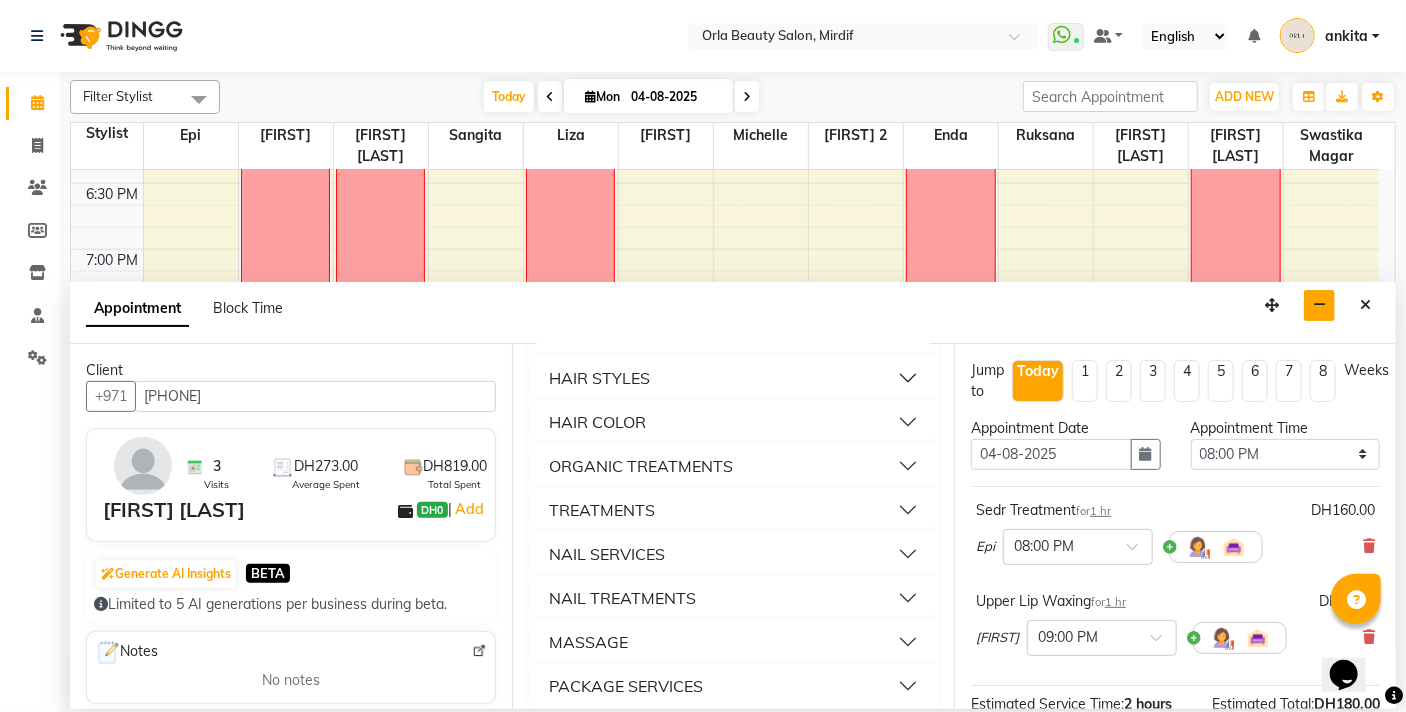 click on "NAIL SERVICES" at bounding box center [607, 554] 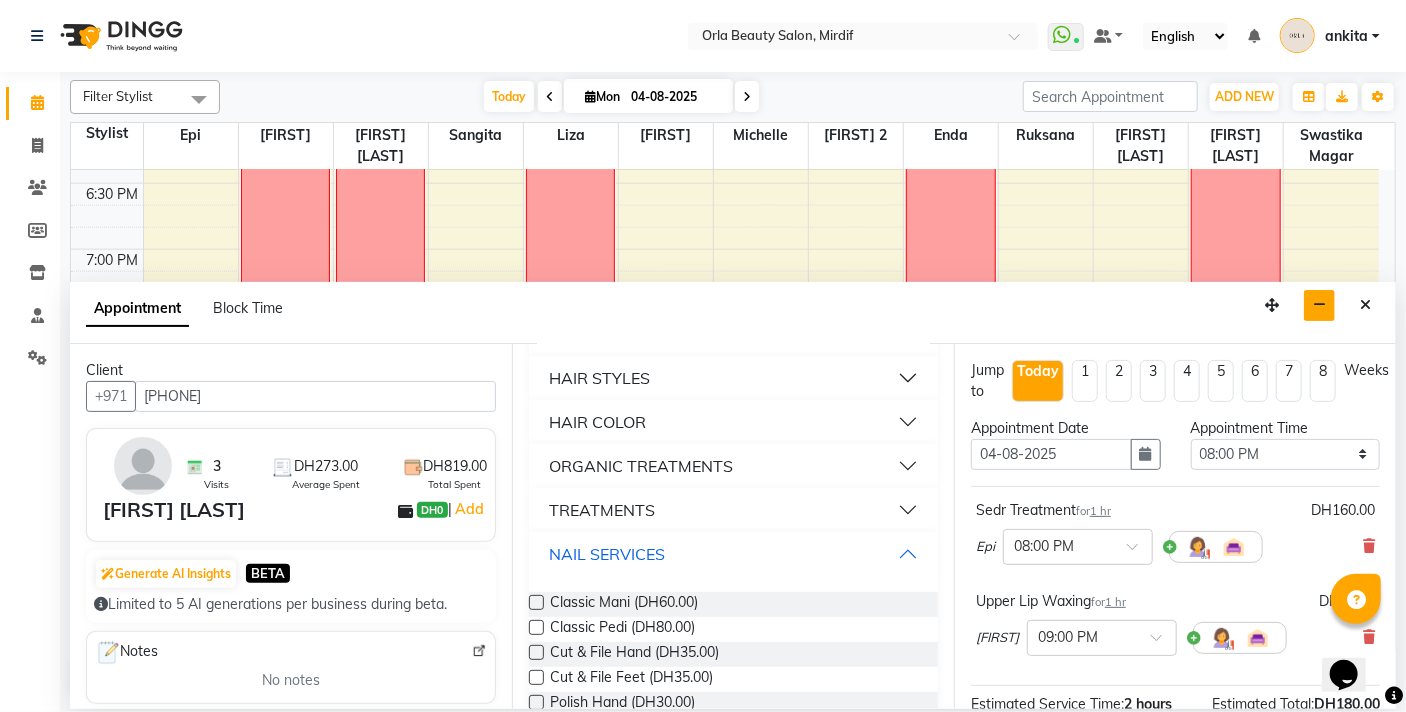 scroll, scrollTop: 268, scrollLeft: 0, axis: vertical 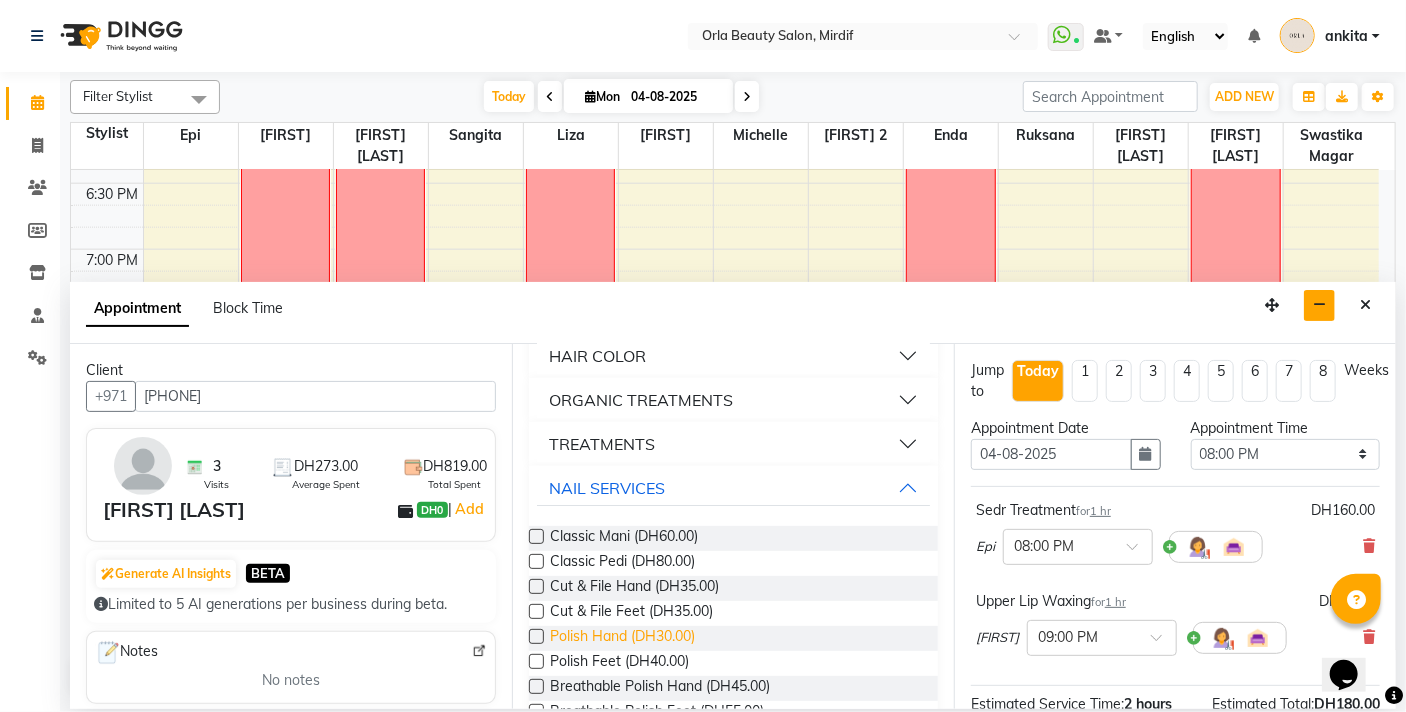 click on "Polish Hand (DH30.00)" at bounding box center (622, 638) 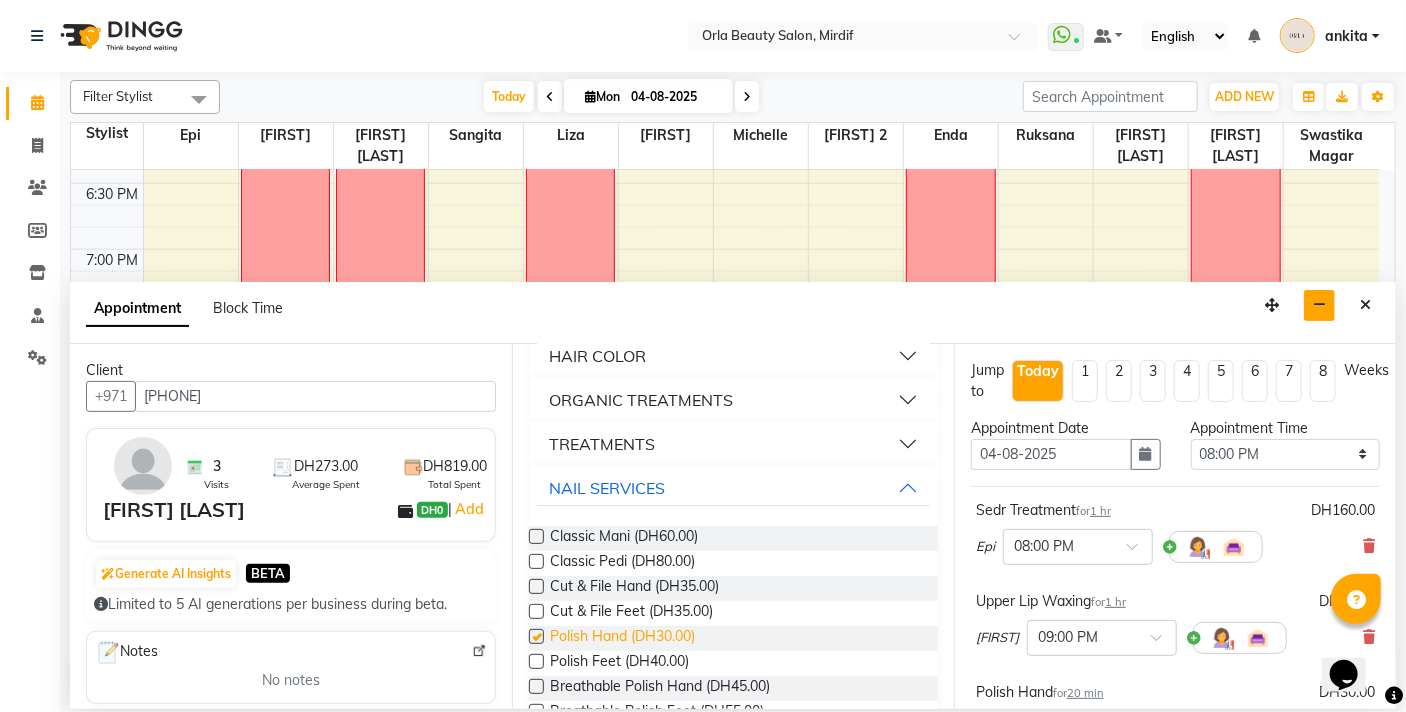 checkbox on "false" 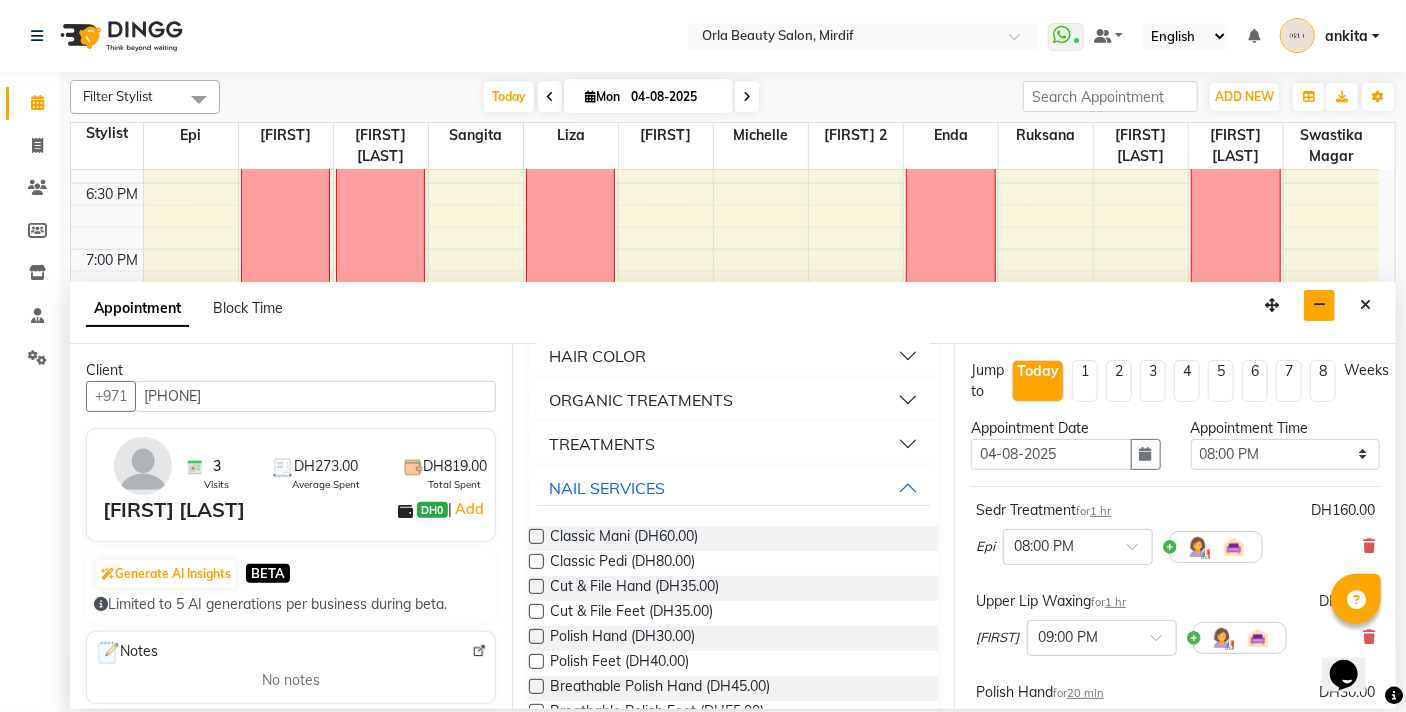 scroll, scrollTop: 362, scrollLeft: 0, axis: vertical 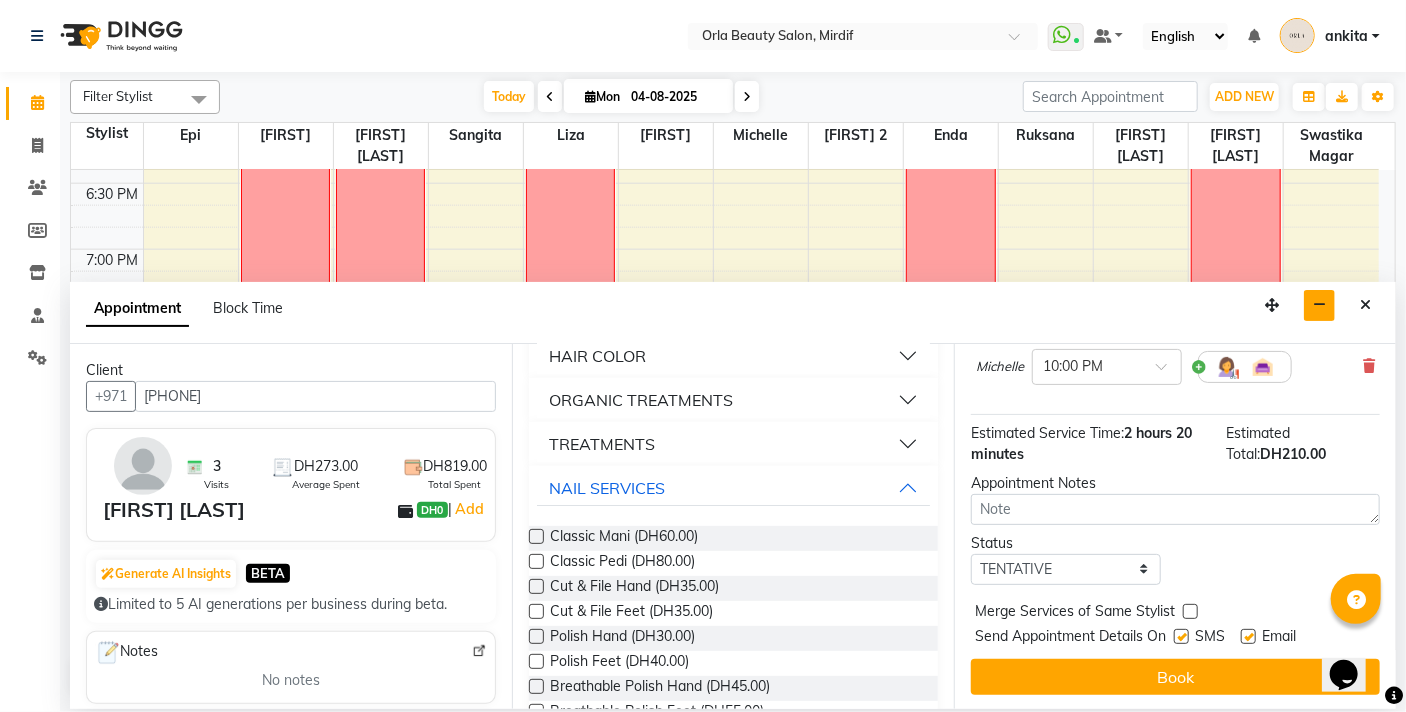 click at bounding box center [1190, 611] 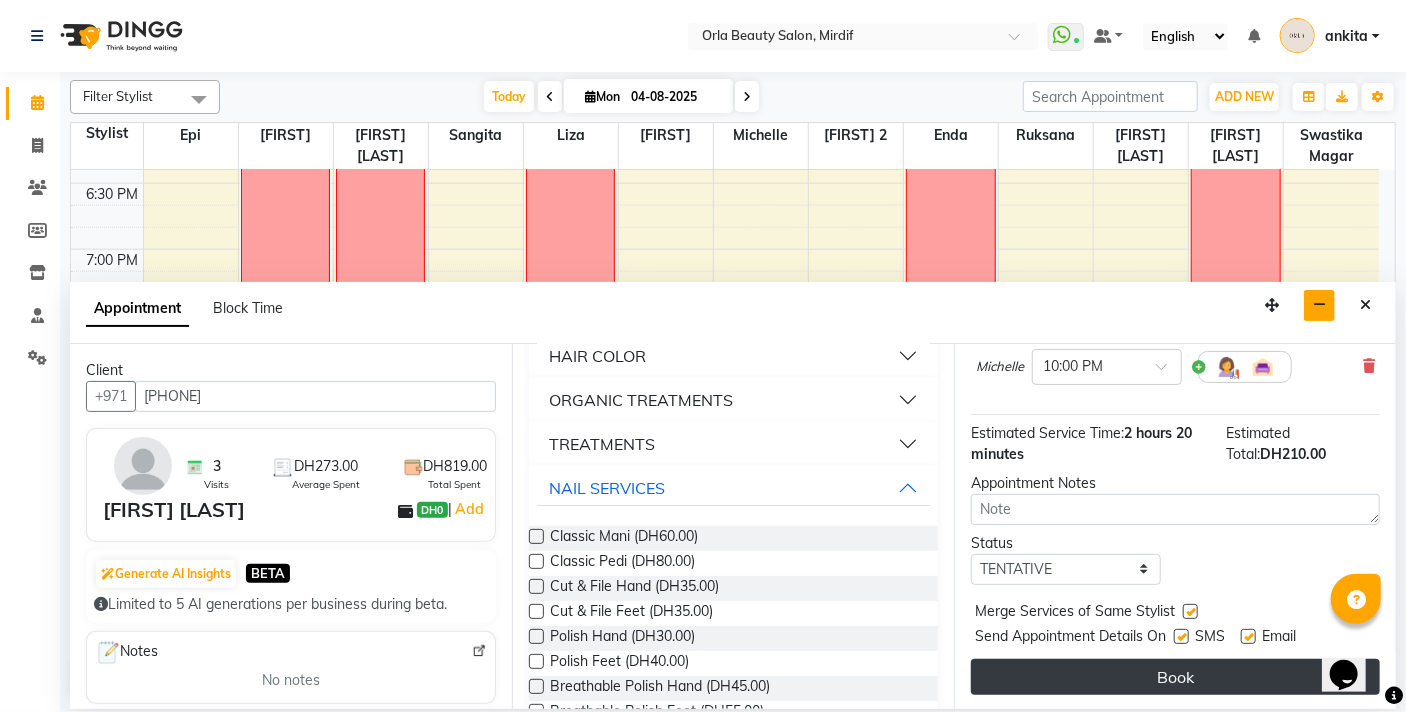click on "Book" at bounding box center (1175, 677) 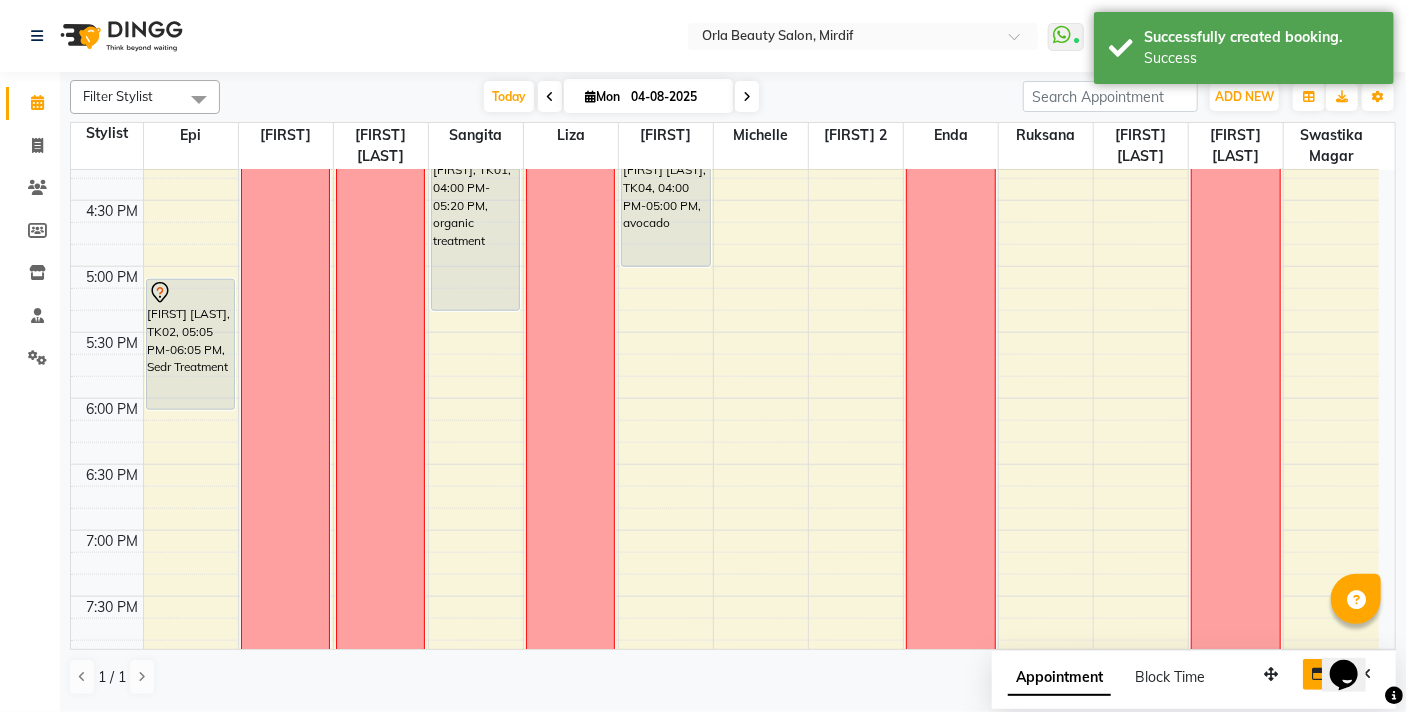 scroll, scrollTop: 1369, scrollLeft: 0, axis: vertical 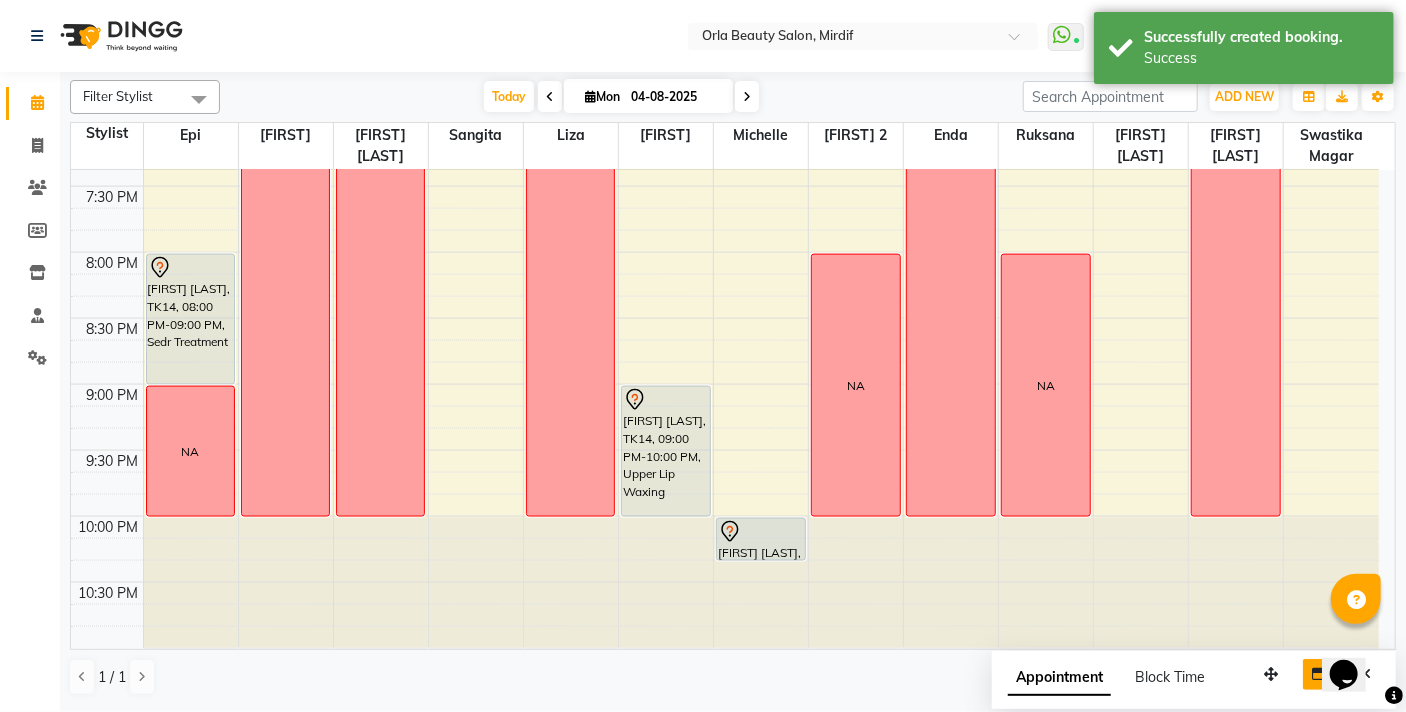 drag, startPoint x: 1389, startPoint y: 534, endPoint x: 63, endPoint y: 8, distance: 1426.5175 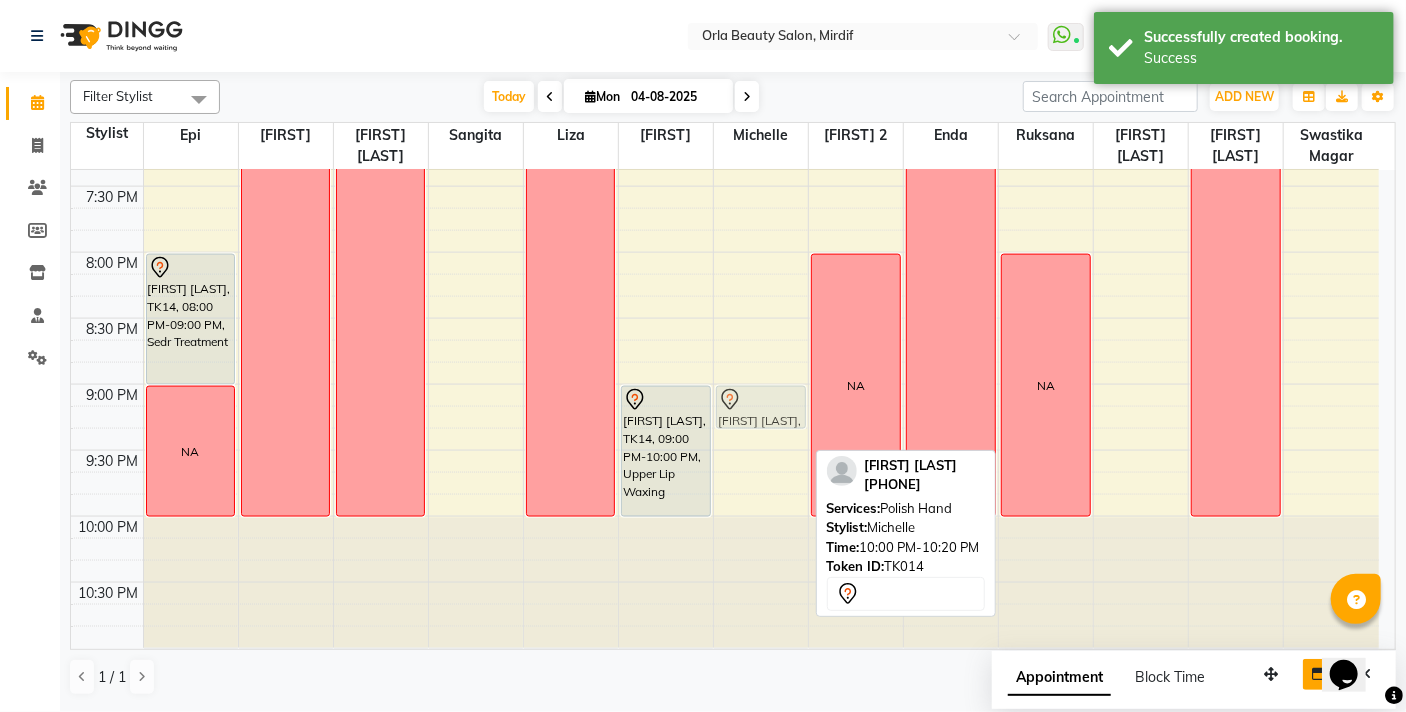 drag, startPoint x: 774, startPoint y: 547, endPoint x: 787, endPoint y: 415, distance: 132.63861 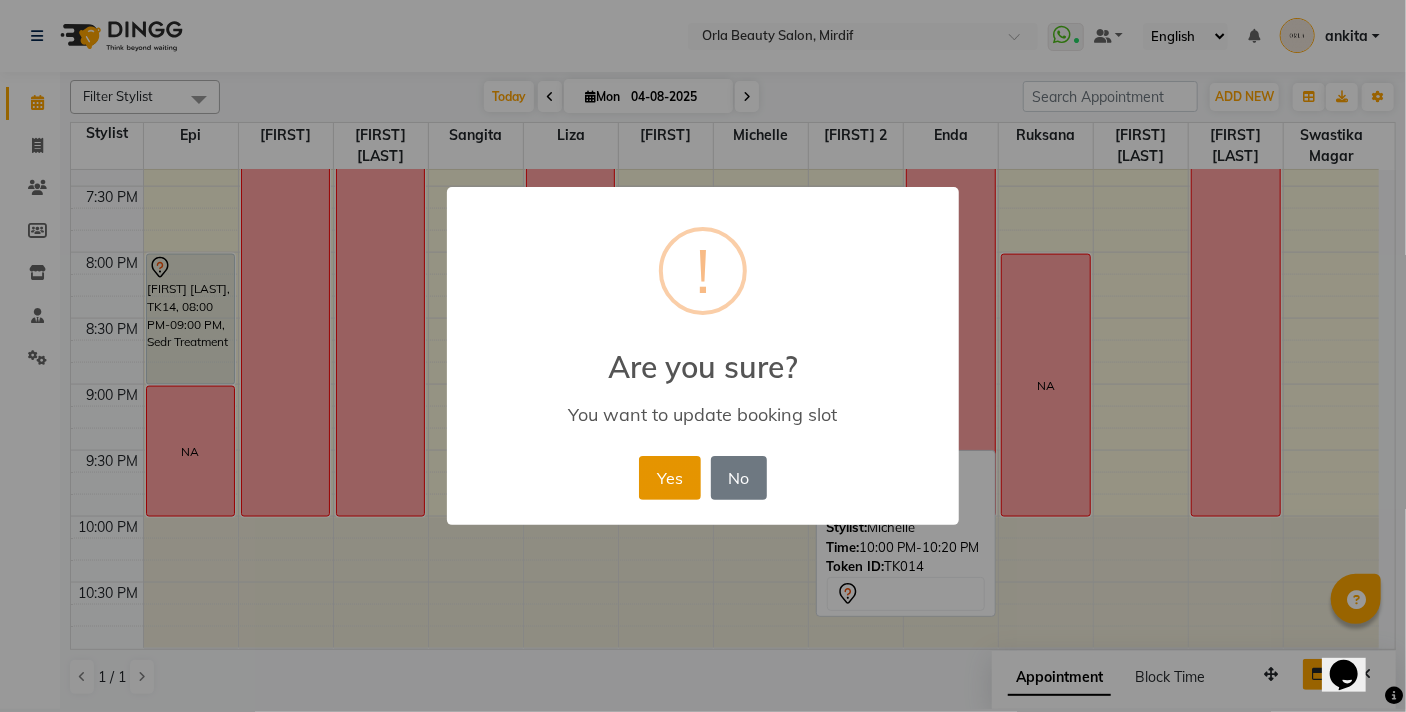 click on "Yes" at bounding box center [669, 478] 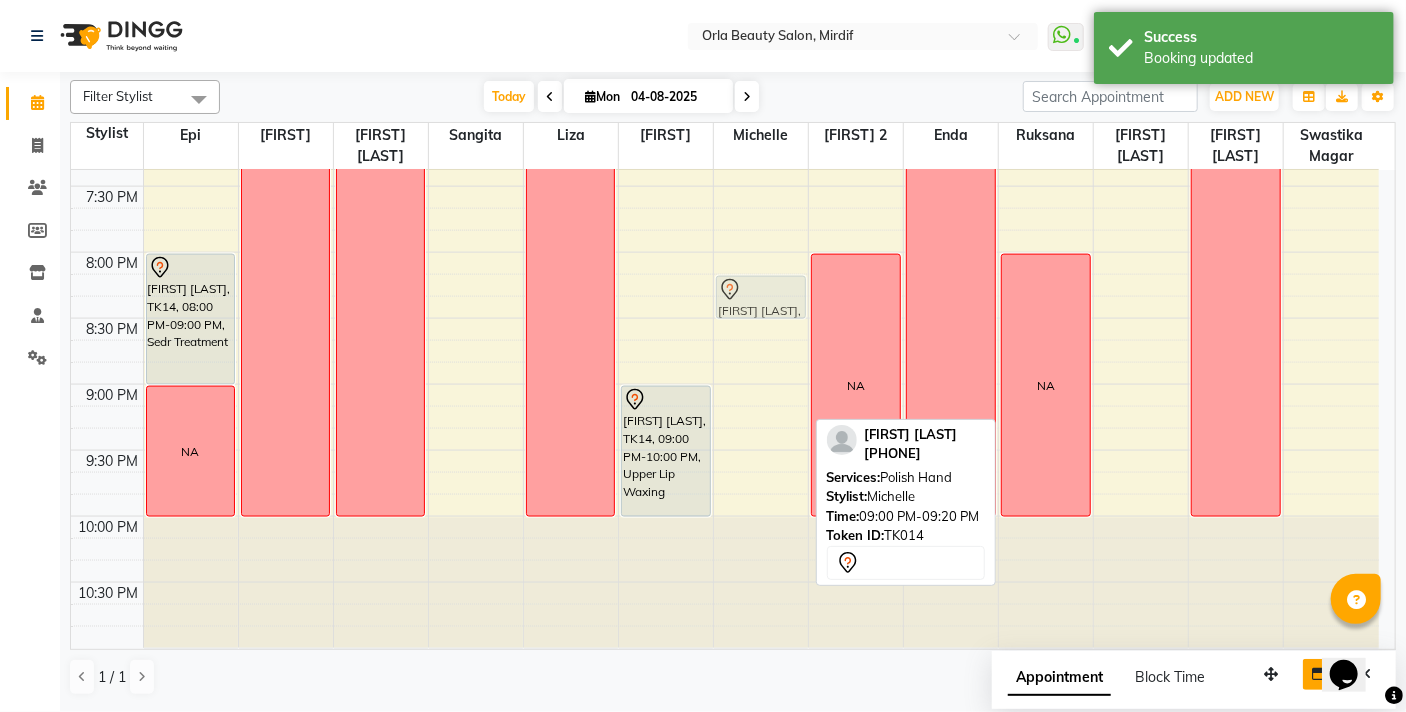 drag, startPoint x: 773, startPoint y: 404, endPoint x: 755, endPoint y: 286, distance: 119.36499 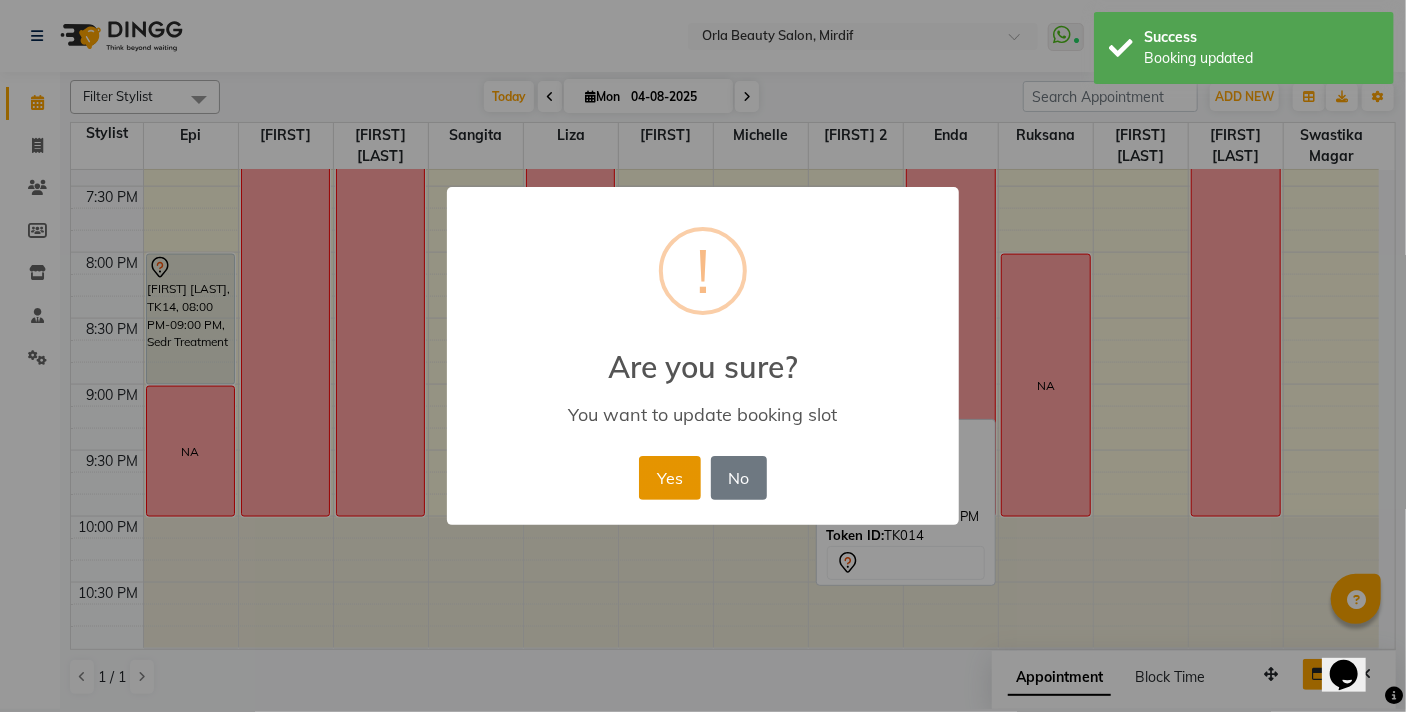 click on "Yes" at bounding box center [669, 478] 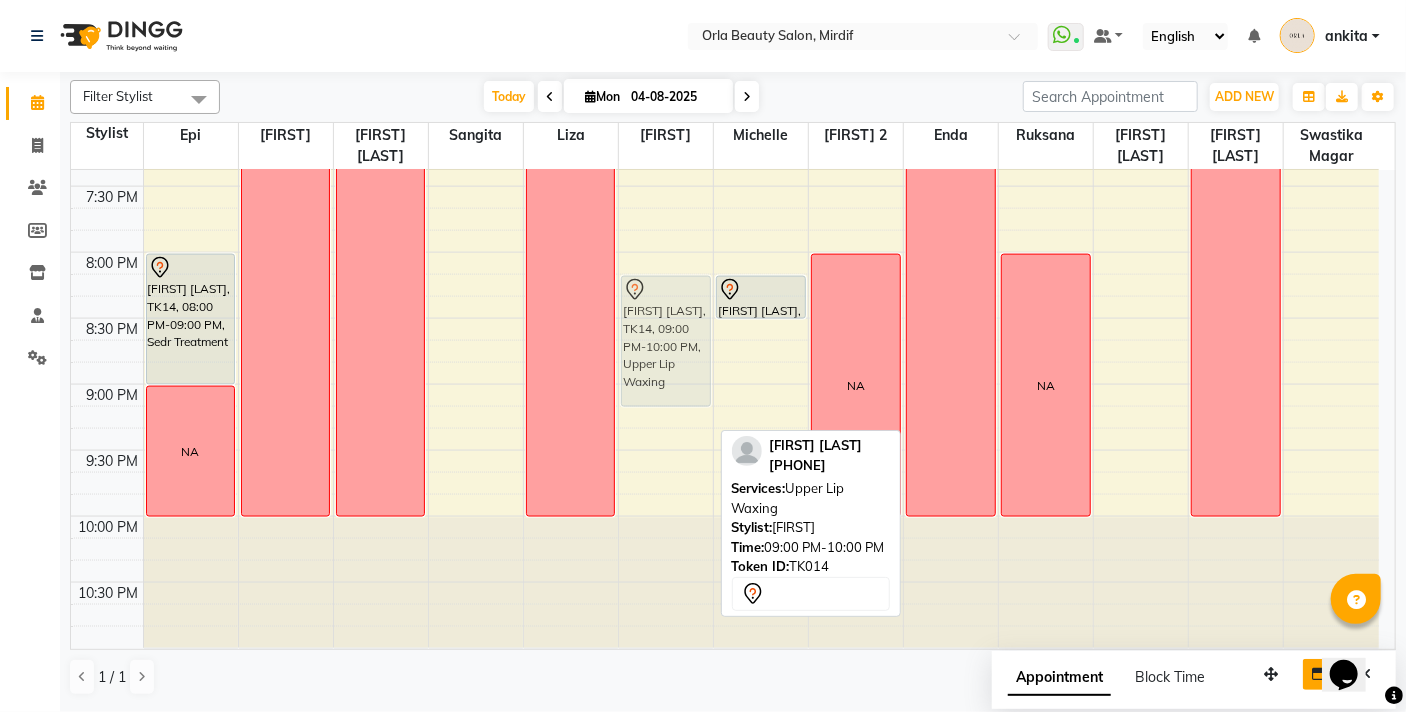 drag, startPoint x: 644, startPoint y: 490, endPoint x: 635, endPoint y: 386, distance: 104.388695 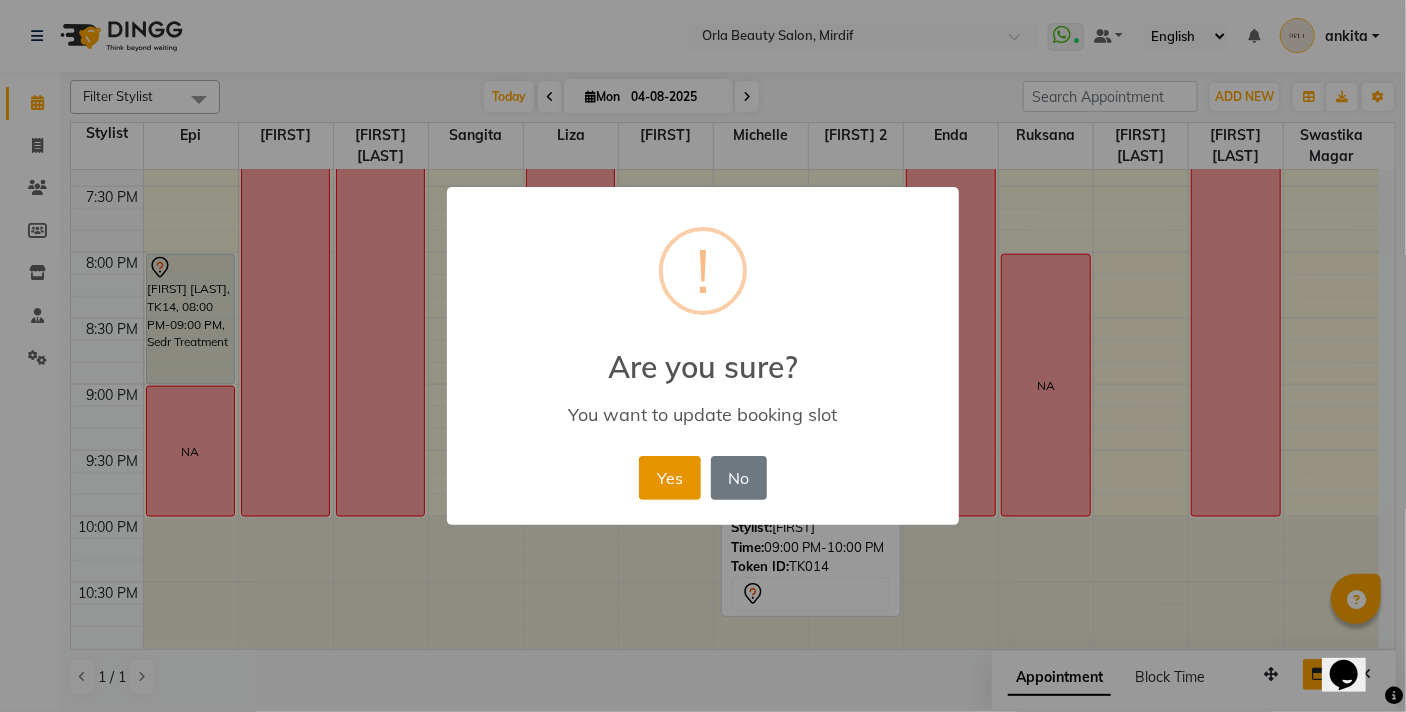 click on "Yes" at bounding box center (669, 478) 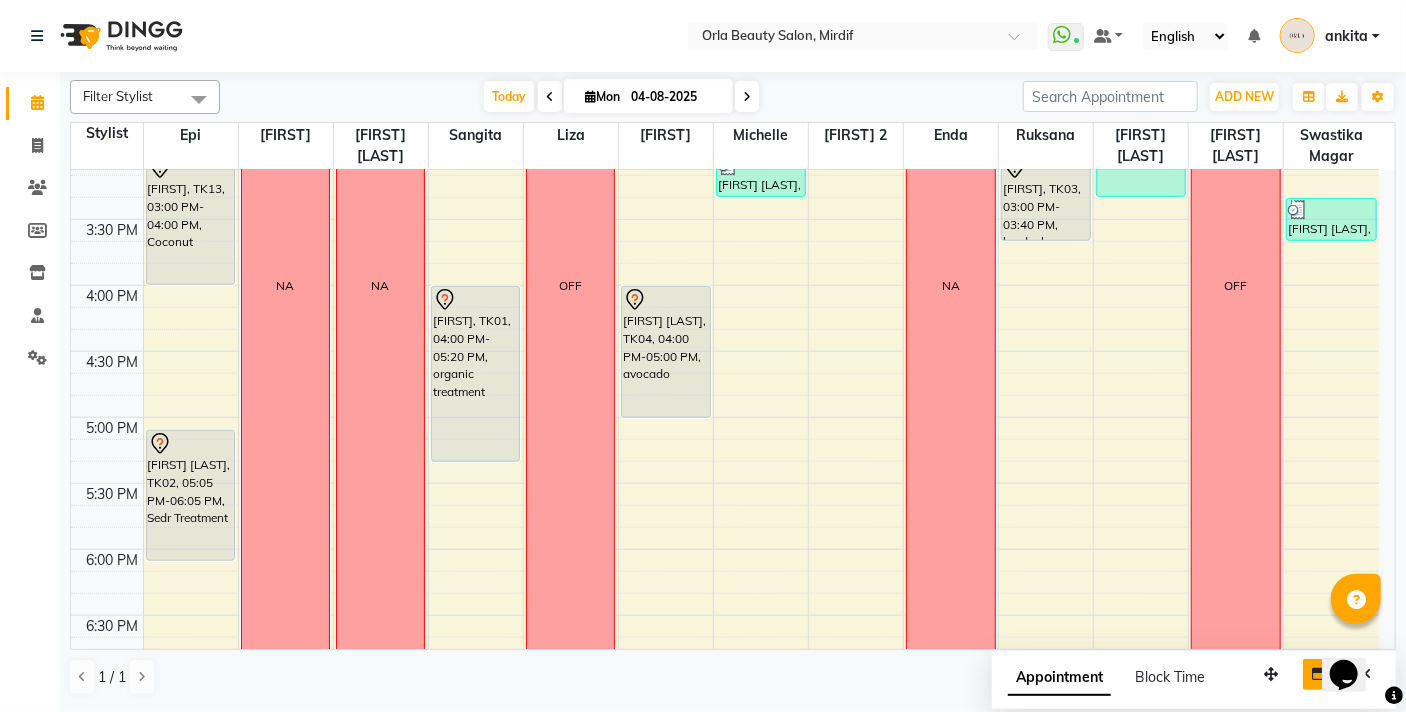 scroll, scrollTop: 825, scrollLeft: 0, axis: vertical 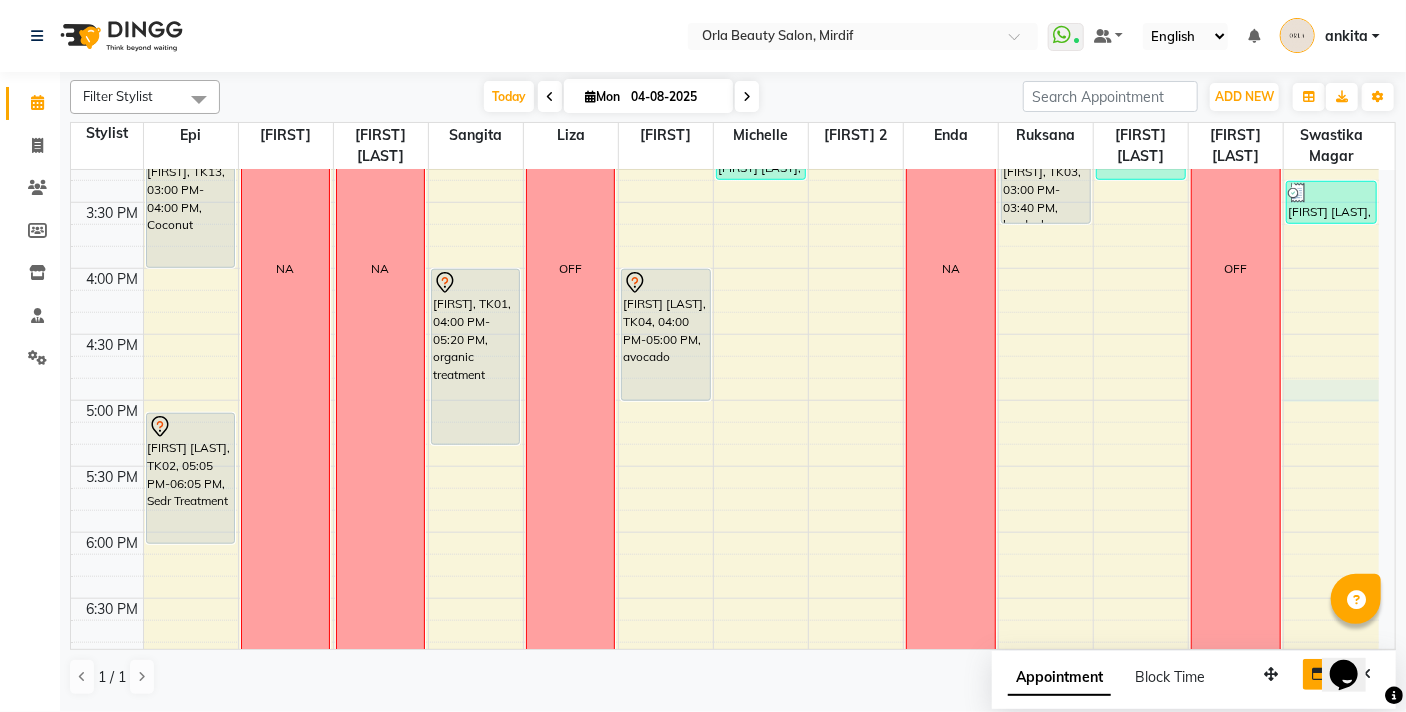 click on "[FIRST], TK09, 12:00 PM-02:00 PM, BB Cream             [FIRST], TK13, 03:00 PM-04:00 PM, Coconut             [FIRST] [LAST], TK02, 05:05 PM-06:05 PM, Sedr Treatment             [FIRST] [LAST], TK14, 08:00 PM-09:00 PM, Sedr Treatment  NA   NA   NA      [FIRST] [LAST], TK05, 12:00 PM-01:00 PM, flaxseed             [FIRST] [LAST], TK08, 01:30 PM-02:30 PM, argan long             [FIRST], TK01, 04:00 PM-05:20 PM, organic treatment  OFF   NA      [FIRST] [LAST], TK12, 01:00 PM-03:00 PM, Hair Wash Medium,Hair Blow Dry Medium             [FIRST] [LAST], TK04, 04:00 PM-05:00 PM, avocado             [FIRST] [LAST], TK14, 08:10 PM-09:10 PM, Upper Lip Waxing  NA      [FIRST], TK11, 12:00 PM-12:40 PM, Classic Mani     [FIRST] [LAST], TK12, 03:00 PM-03:20 PM, Polish Hand                  NA   NA" at bounding box center [725, 268] 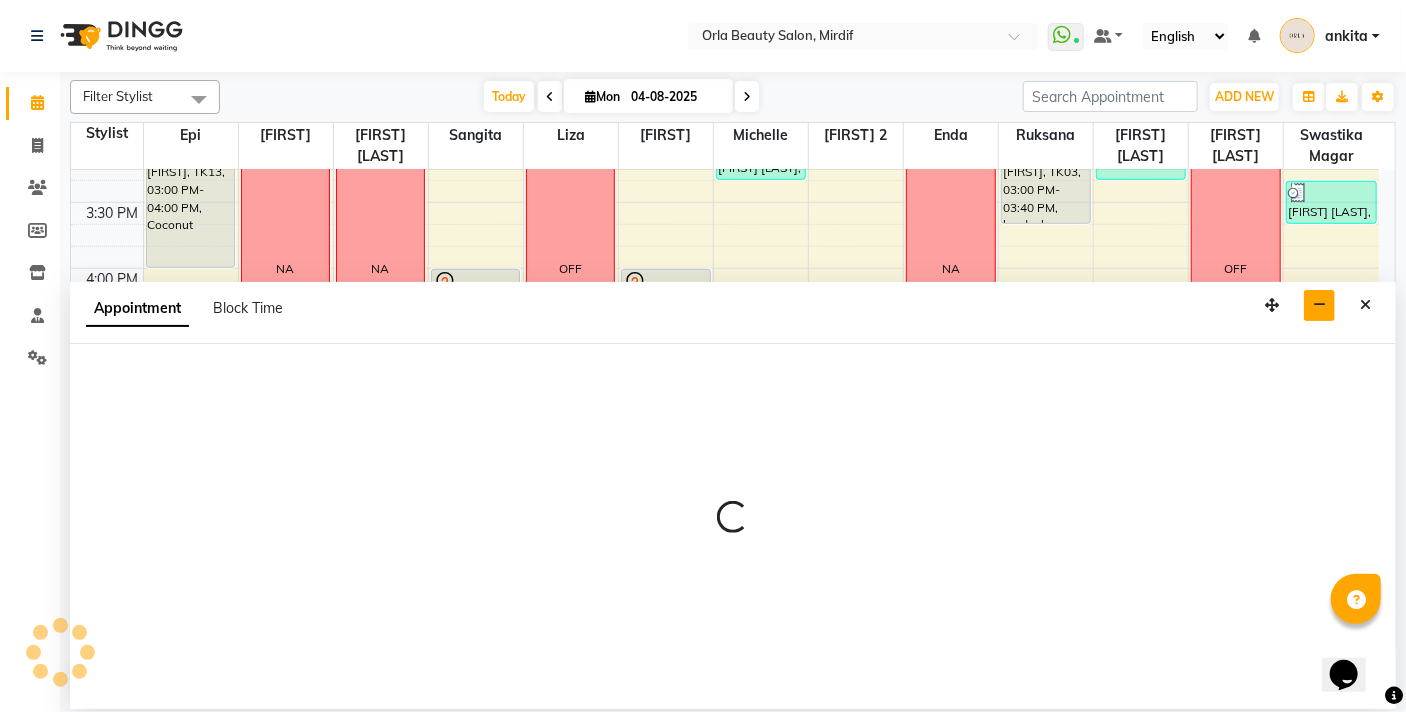 select on "54767" 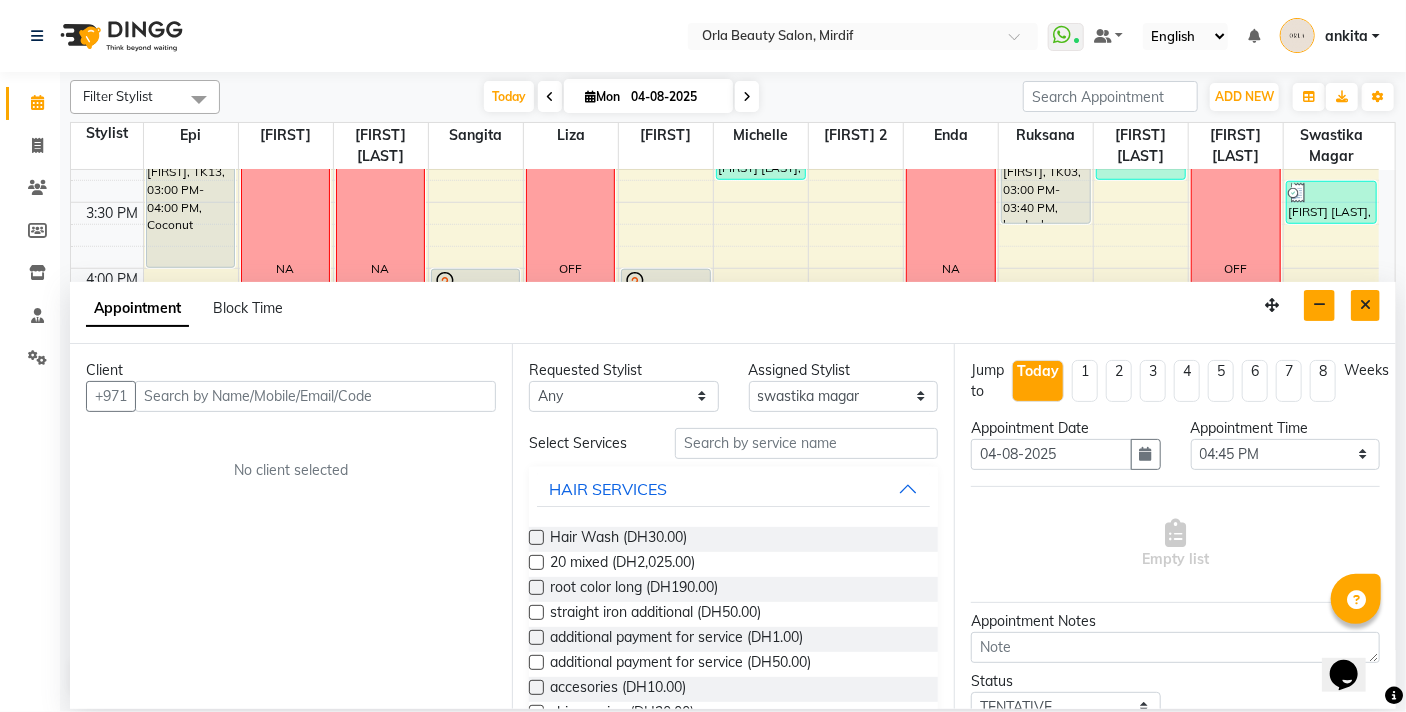 click at bounding box center [1365, 305] 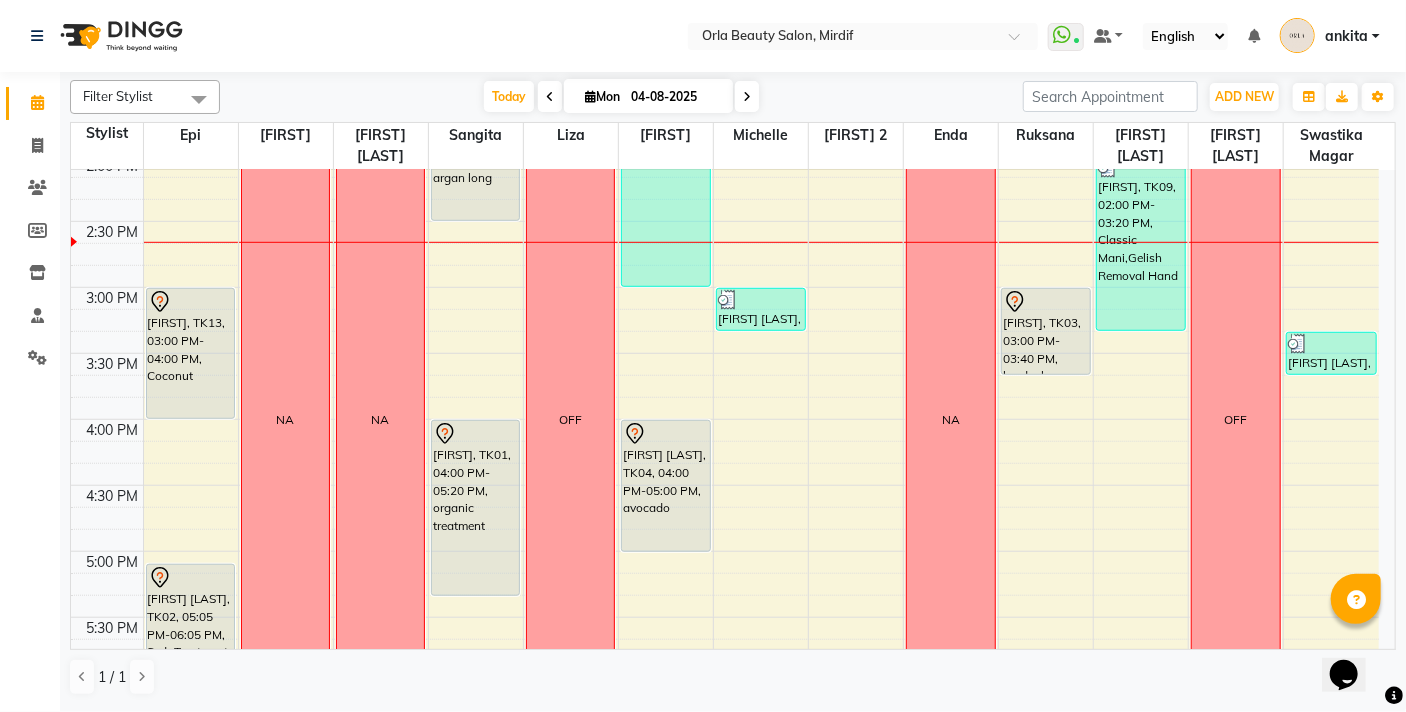 scroll, scrollTop: 679, scrollLeft: 0, axis: vertical 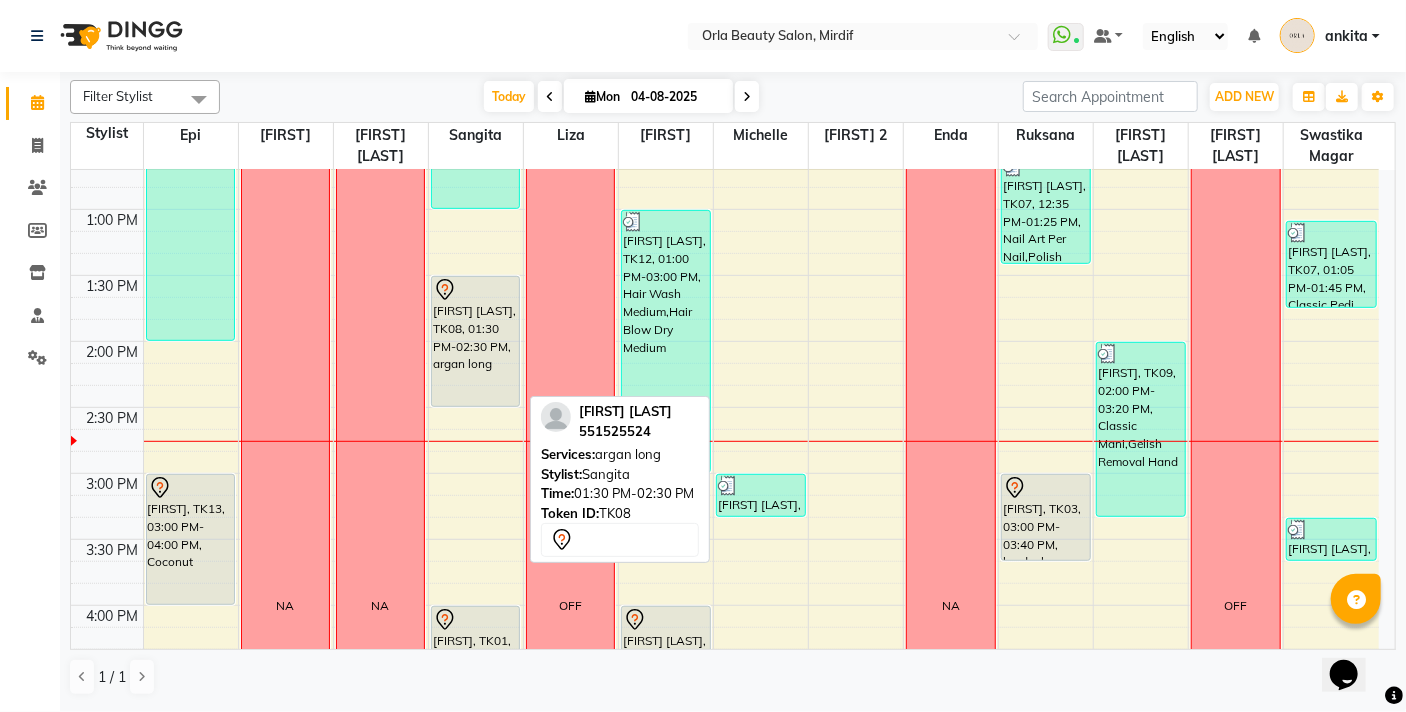 click at bounding box center (476, 290) 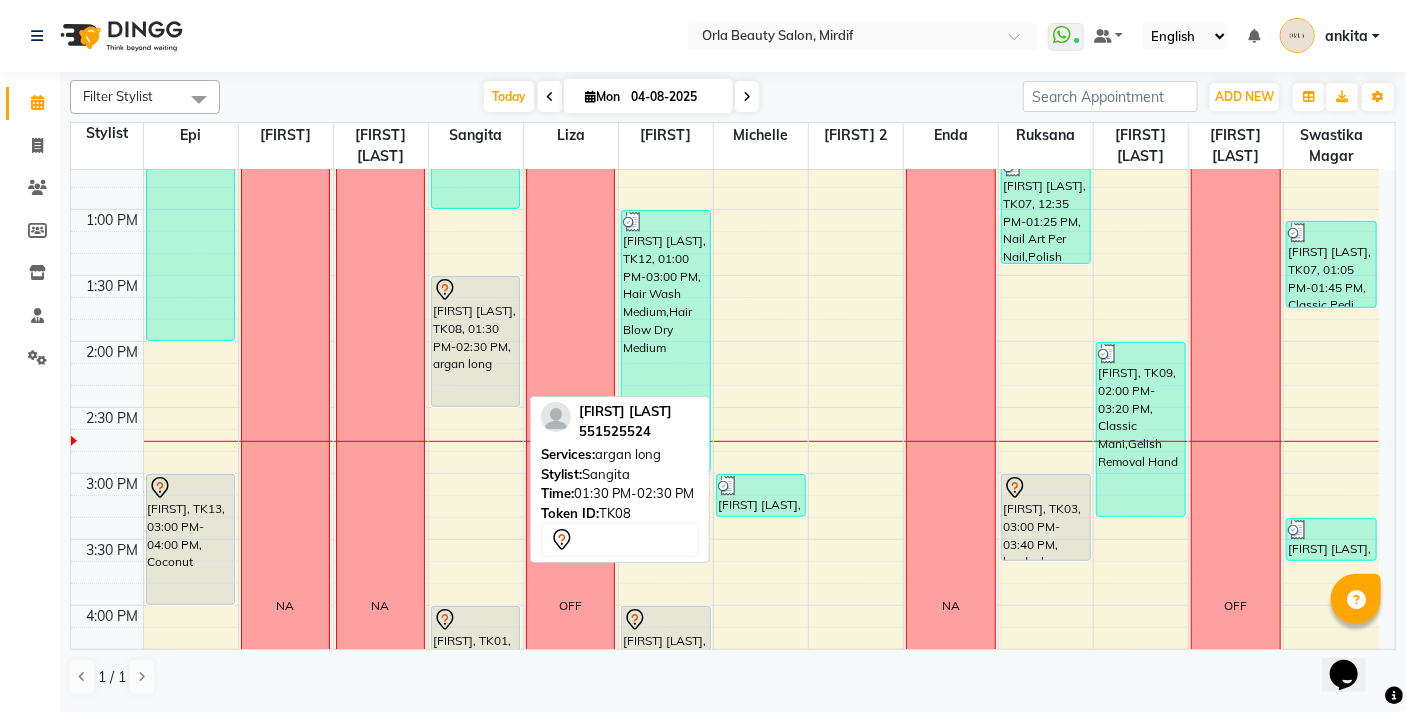 click on "[FIRST] [LAST], TK08, 01:30 PM-02:30 PM, argan long" at bounding box center (476, 341) 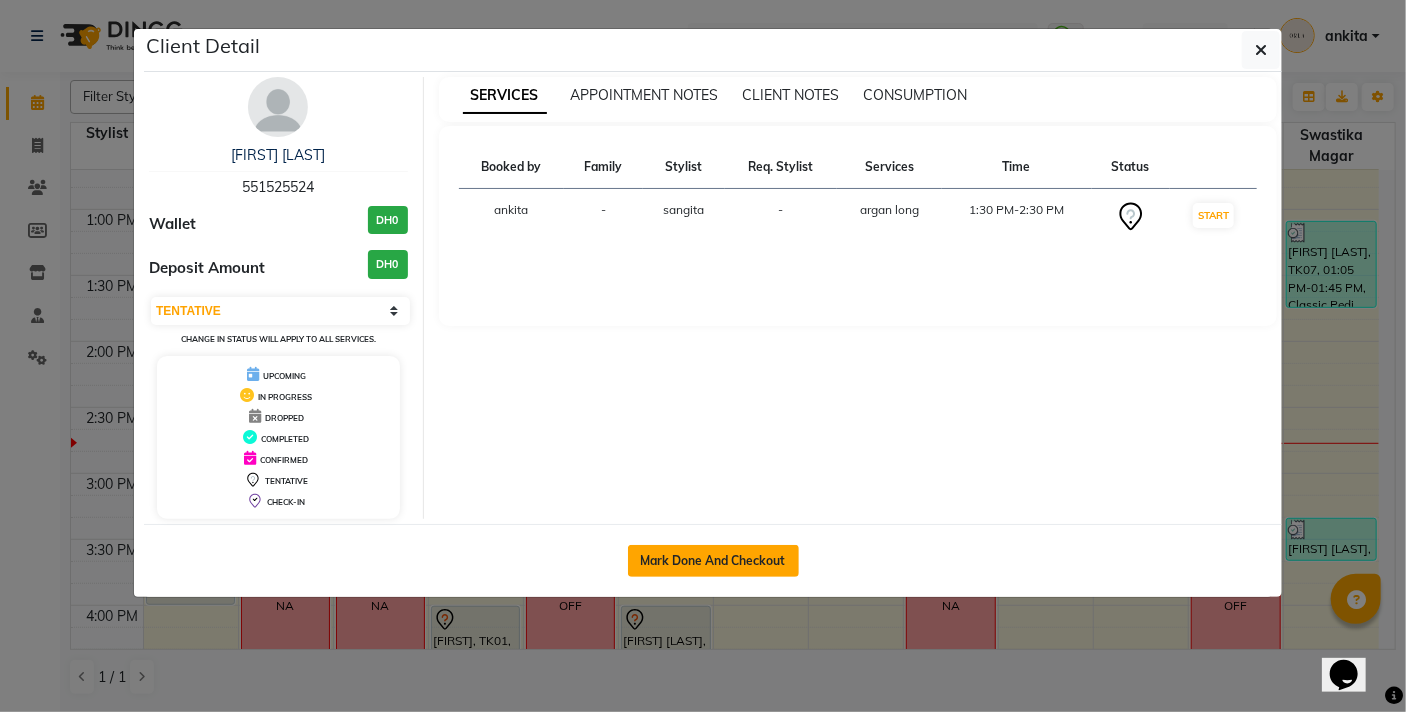 click on "Mark Done And Checkout" 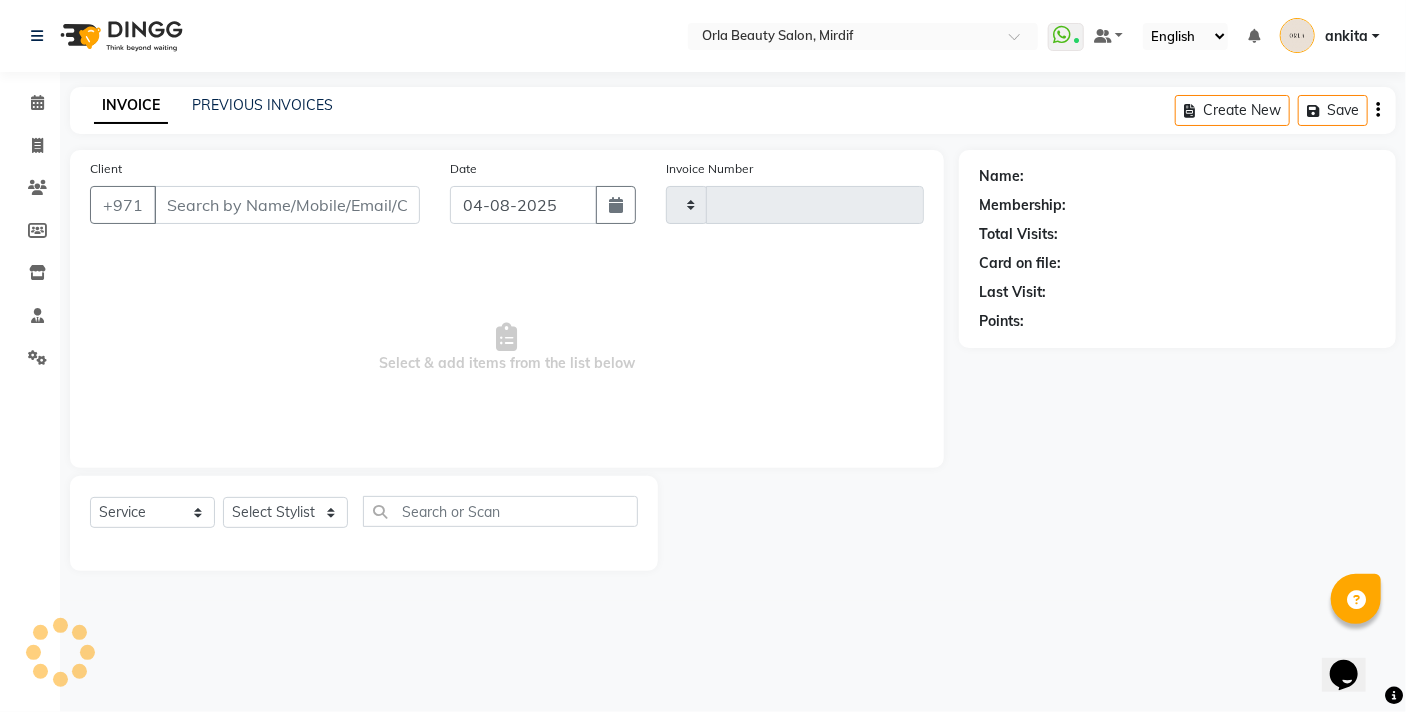 type on "4130" 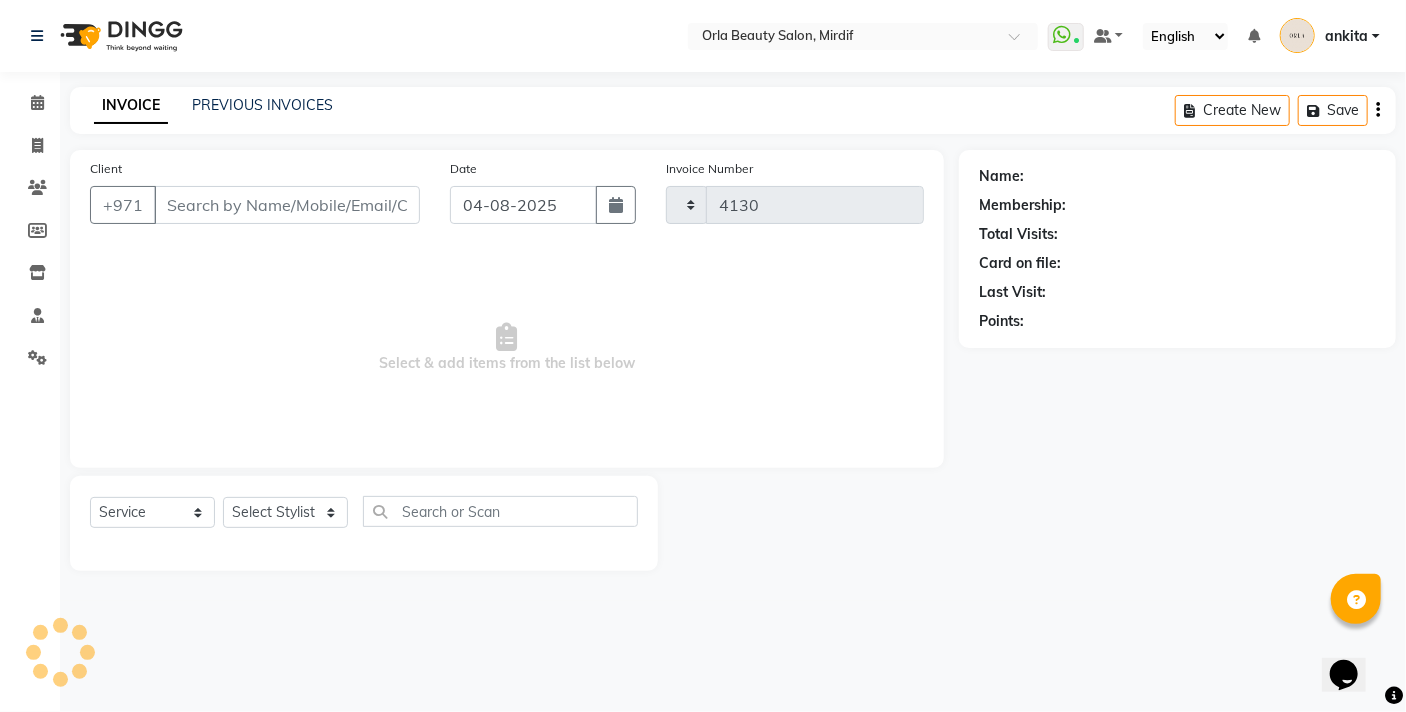 select on "5053" 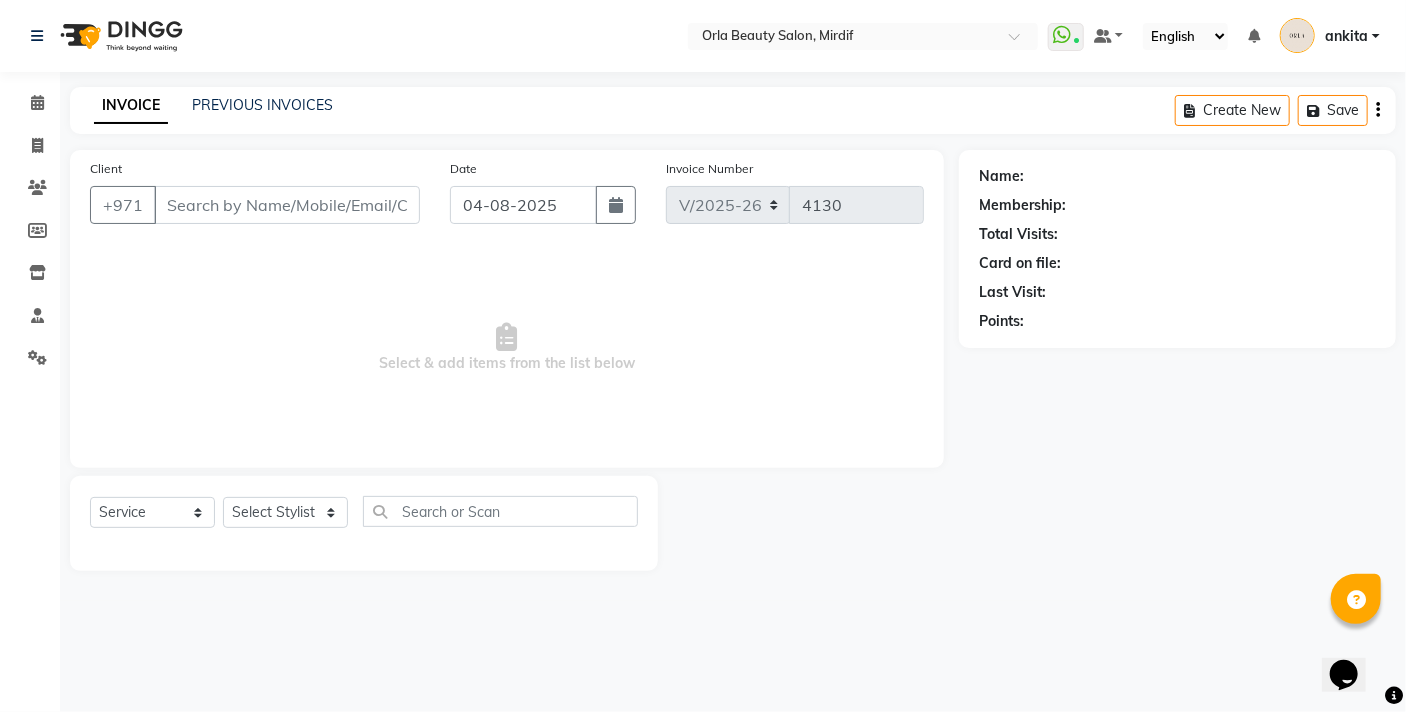 type on "551525524" 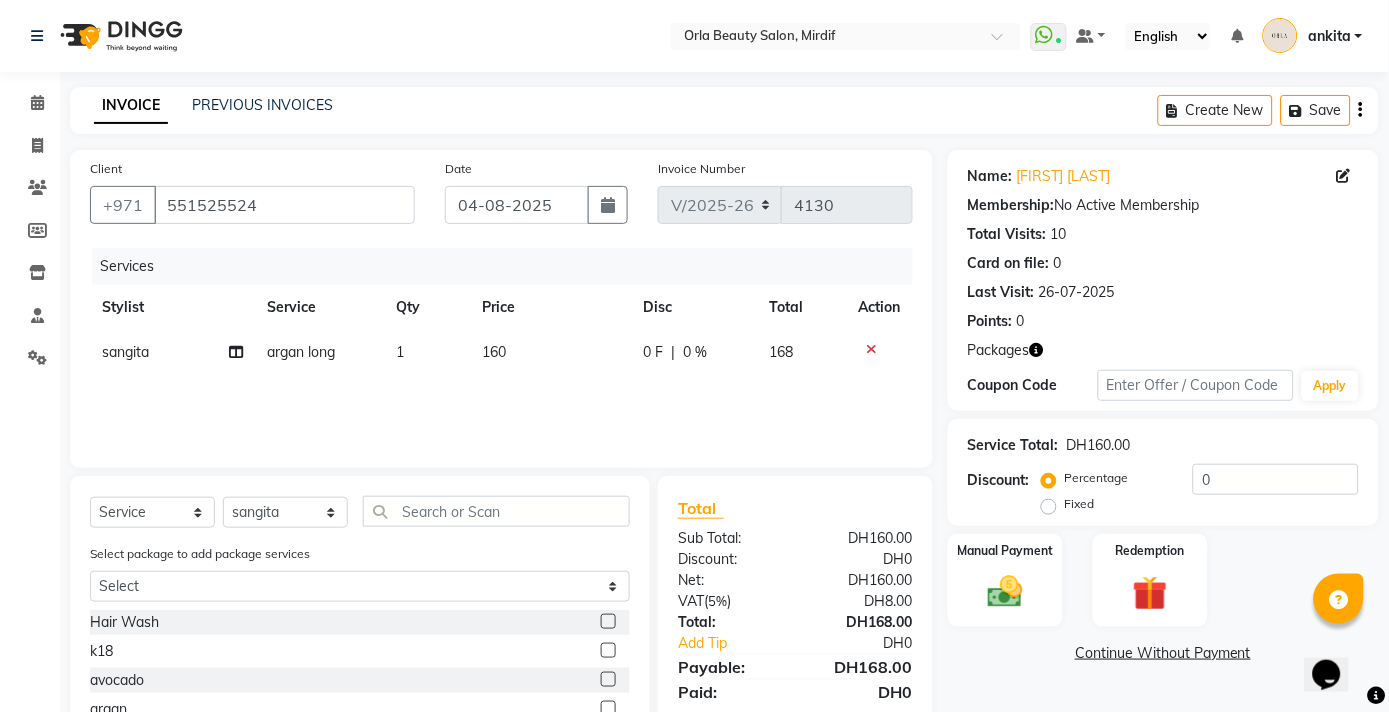 scroll, scrollTop: 155, scrollLeft: 0, axis: vertical 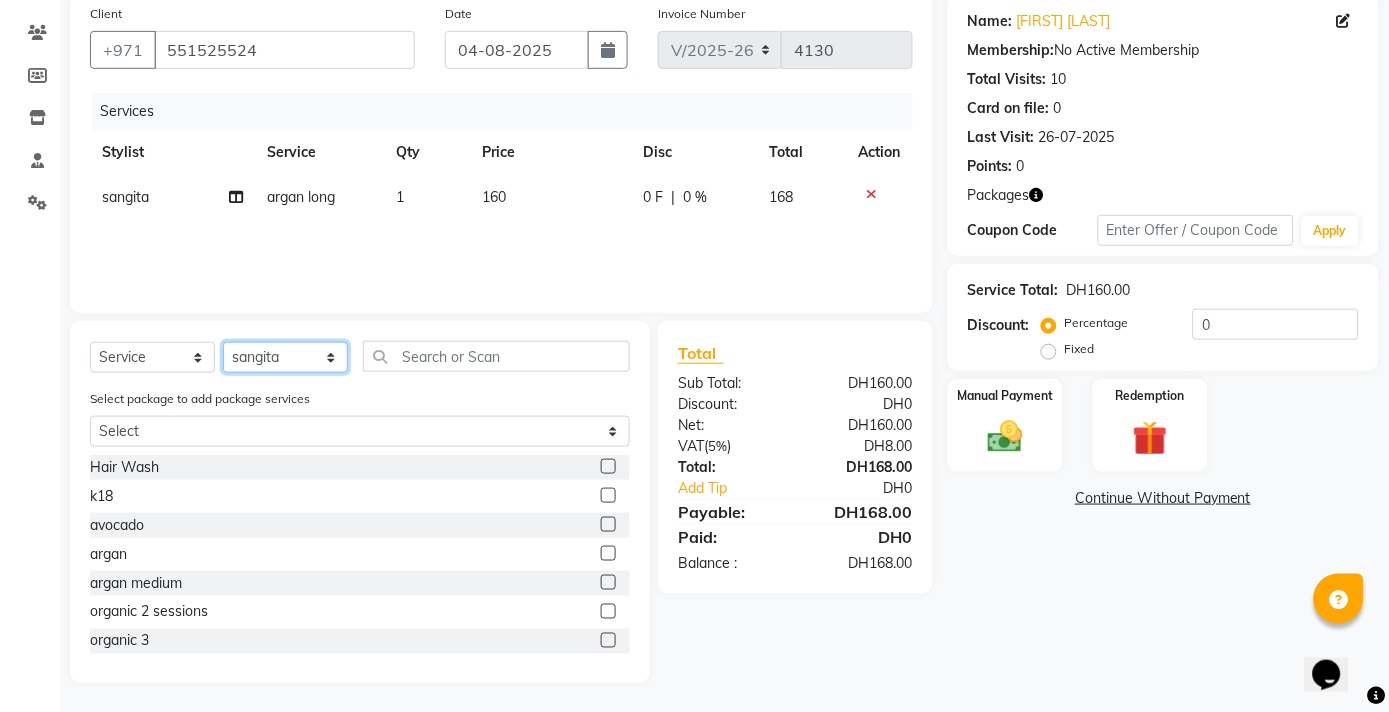 click on "Select Stylist [FIRST]    [FIRST]   [FIRST]    [FIRST]   [FIRST]   [FIRST]   [FIRST]   [FIRST]   [FIRST]   [FIRST]   [FIRST] [LAST]   [FIRST]   [FIRST]   [FIRST] 2   [FIRST]   [FIRST]   [FIRST] [LAST]    [FIRST]   [FIRST] [LAST]   [FIRST]   [FIRST] [LAST]   [FIRST]   [FIRST]   [FIRST] [LAST]  hardgel removal  x french chrome normal  additional payment for service accesories hair extension steam bleach Sedr Treatment Chocolate Sedr New organic hair oil organic treatment flaxseed Flaxseed Treatment Medium Flaxseed Treatment Long Flaxseed Treatment Vlong henna long Milkshake ExtraVLong Hair Mask Plex Treatment argan long henna medium Classic Mani Classic Pedi Cut & File Hand Cut & File Feet Polish Hand Polish  Feet Breathable Polish Hand Breathable Polish Feet Gel Polish Hand Gel Polish Feet French Hand French Feet Gelish French Hand Gelish French Feet Extension Removal Hand Extension Removal Feet Gelish Removal Hand Gelish Removal Feet Soft Gel Extension Nail Extension baby polish gel chrome gel magnetic  normal polish removal chrome normal sticker #Sedr" 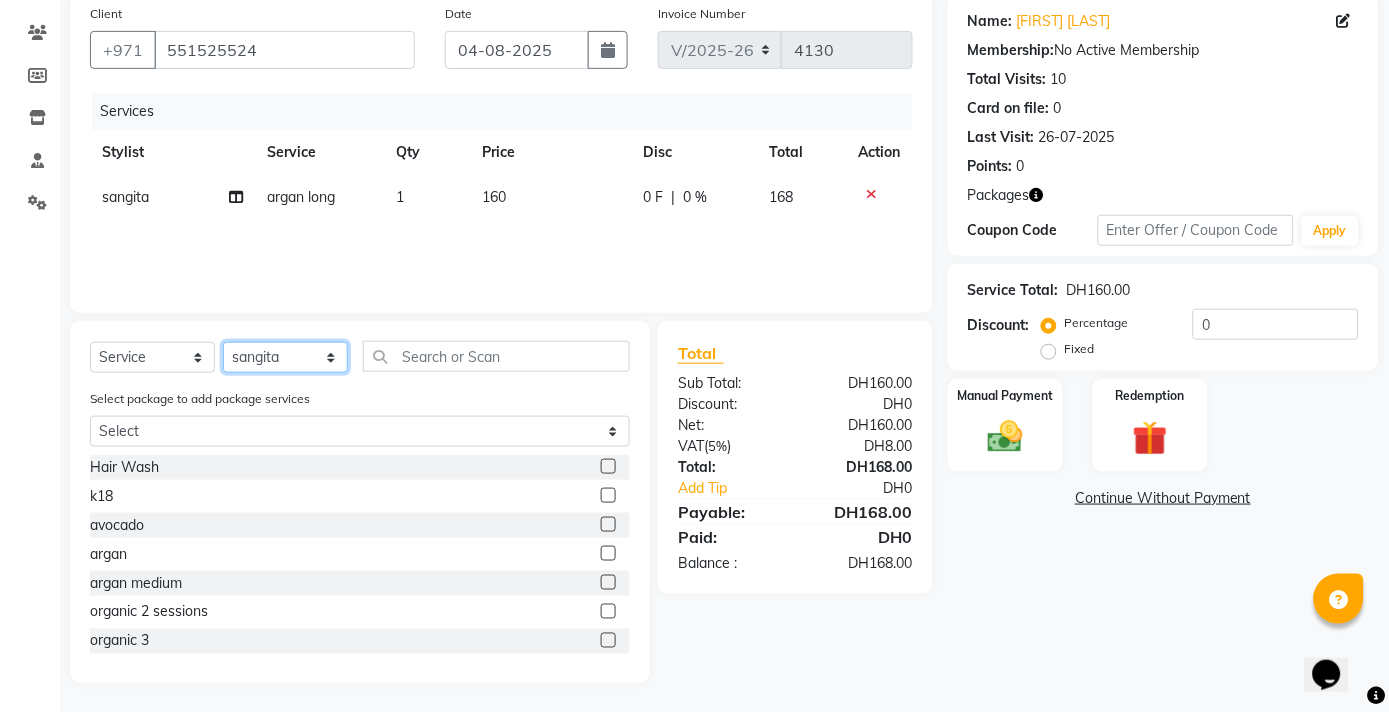 click on "Select Stylist [FIRST]    [FIRST]   [FIRST]    [FIRST]   [FIRST]   [FIRST]   [FIRST]   [FIRST]   [FIRST]   [FIRST]   [FIRST] [LAST]   [FIRST]   [FIRST]   [FIRST] 2   [FIRST]   [FIRST]   [FIRST] [LAST]    [FIRST]   [FIRST] [LAST]   [FIRST]   [FIRST] [LAST]   [FIRST]   [FIRST]   [FIRST] [LAST]  hardgel removal  x french chrome normal  additional payment for service accesories hair extension steam bleach Sedr Treatment Chocolate Sedr New organic hair oil organic treatment flaxseed Flaxseed Treatment Medium Flaxseed Treatment Long Flaxseed Treatment Vlong henna long Milkshake ExtraVLong Hair Mask Plex Treatment argan long henna medium Classic Mani Classic Pedi Cut & File Hand Cut & File Feet Polish Hand Polish  Feet Breathable Polish Hand Breathable Polish Feet Gel Polish Hand Gel Polish Feet French Hand French Feet Gelish French Hand Gelish French Feet Extension Removal Hand Extension Removal Feet Gelish Removal Hand Gelish Removal Feet Soft Gel Extension Nail Extension baby polish gel chrome gel magnetic  normal polish removal chrome normal sticker #Sedr" 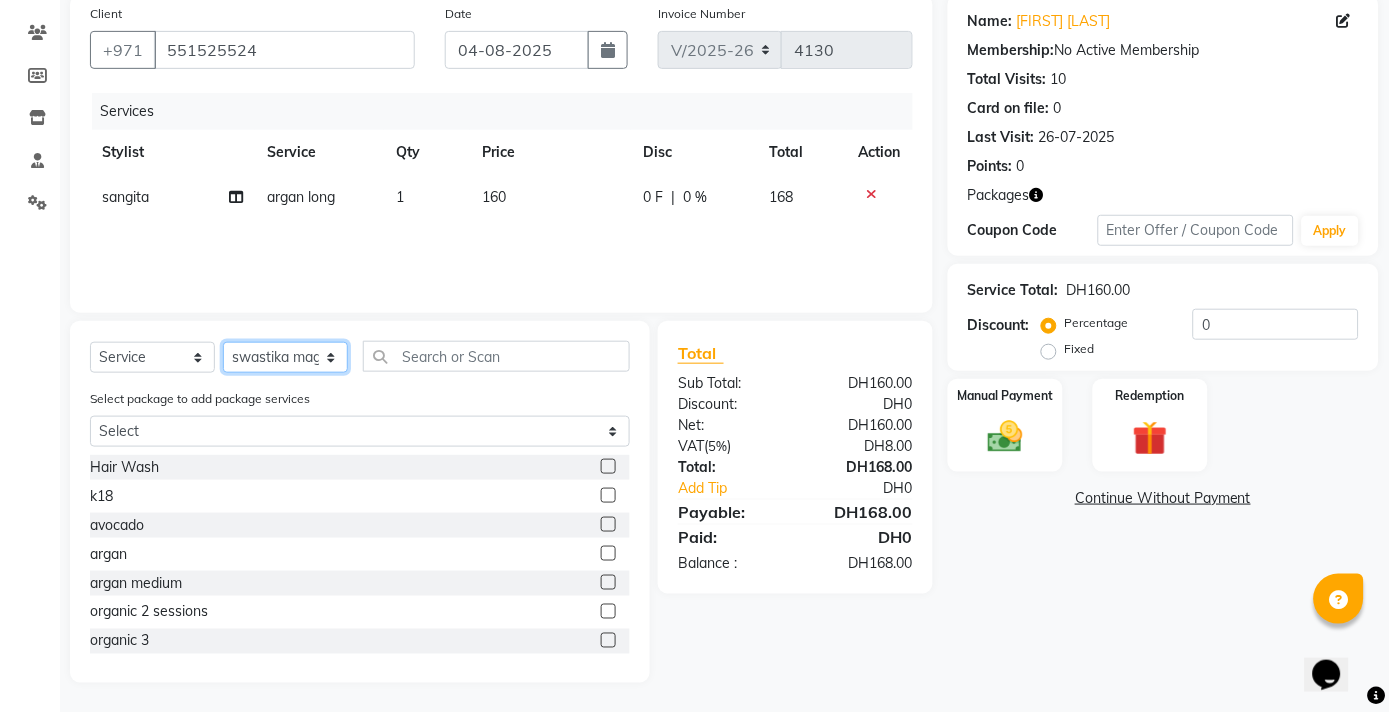 click on "Select Stylist [FIRST]    [FIRST]   [FIRST]    [FIRST]   [FIRST]   [FIRST]   [FIRST]   [FIRST]   [FIRST]   [FIRST]   [FIRST] [LAST]   [FIRST]   [FIRST]   [FIRST] 2   [FIRST]   [FIRST]   [FIRST] [LAST]    [FIRST]   [FIRST] [LAST]   [FIRST]   [FIRST] [LAST]   [FIRST]   [FIRST]   [FIRST] [LAST]  hardgel removal  x french chrome normal  additional payment for service accesories hair extension steam bleach Sedr Treatment Chocolate Sedr New organic hair oil organic treatment flaxseed Flaxseed Treatment Medium Flaxseed Treatment Long Flaxseed Treatment Vlong henna long Milkshake ExtraVLong Hair Mask Plex Treatment argan long henna medium Classic Mani Classic Pedi Cut & File Hand Cut & File Feet Polish Hand Polish  Feet Breathable Polish Hand Breathable Polish Feet Gel Polish Hand Gel Polish Feet French Hand French Feet Gelish French Hand Gelish French Feet Extension Removal Hand Extension Removal Feet Gelish Removal Hand Gelish Removal Feet Soft Gel Extension Nail Extension baby polish gel chrome gel magnetic  normal polish removal chrome normal sticker #Sedr" 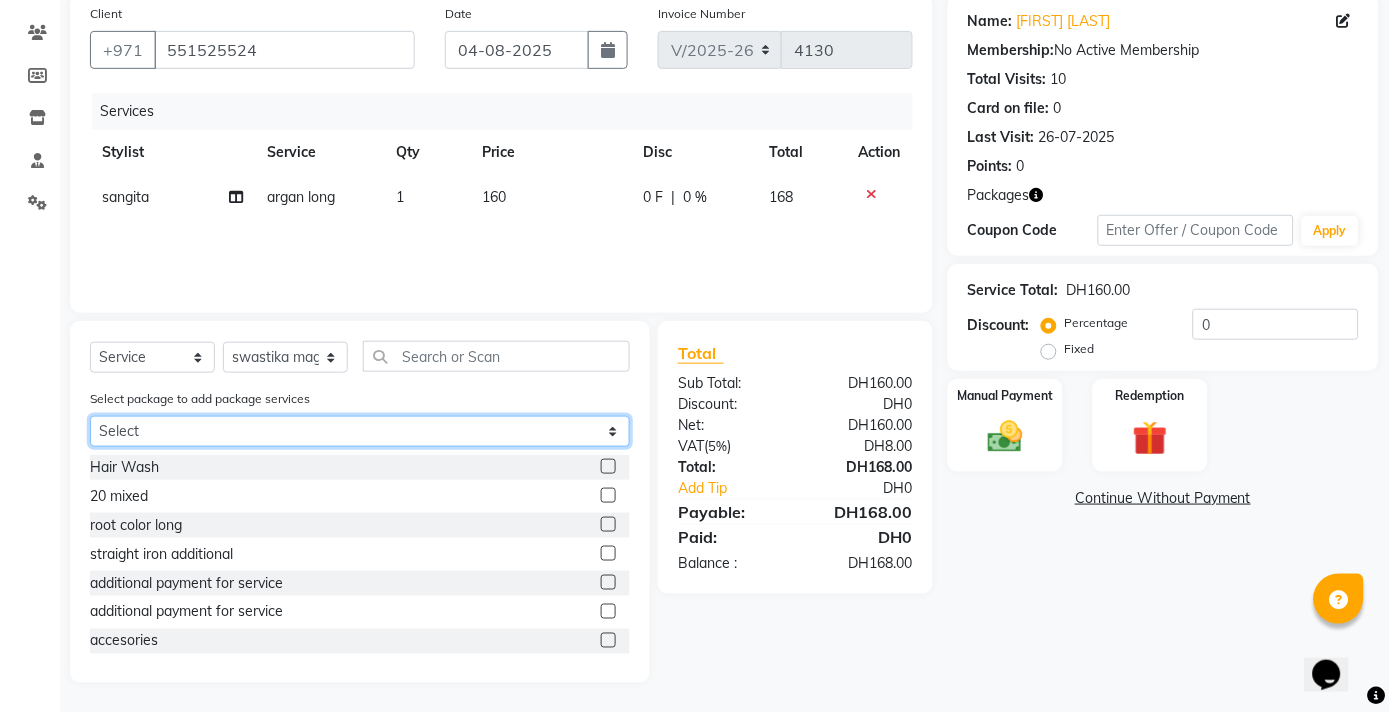 click on "Select Argan long" 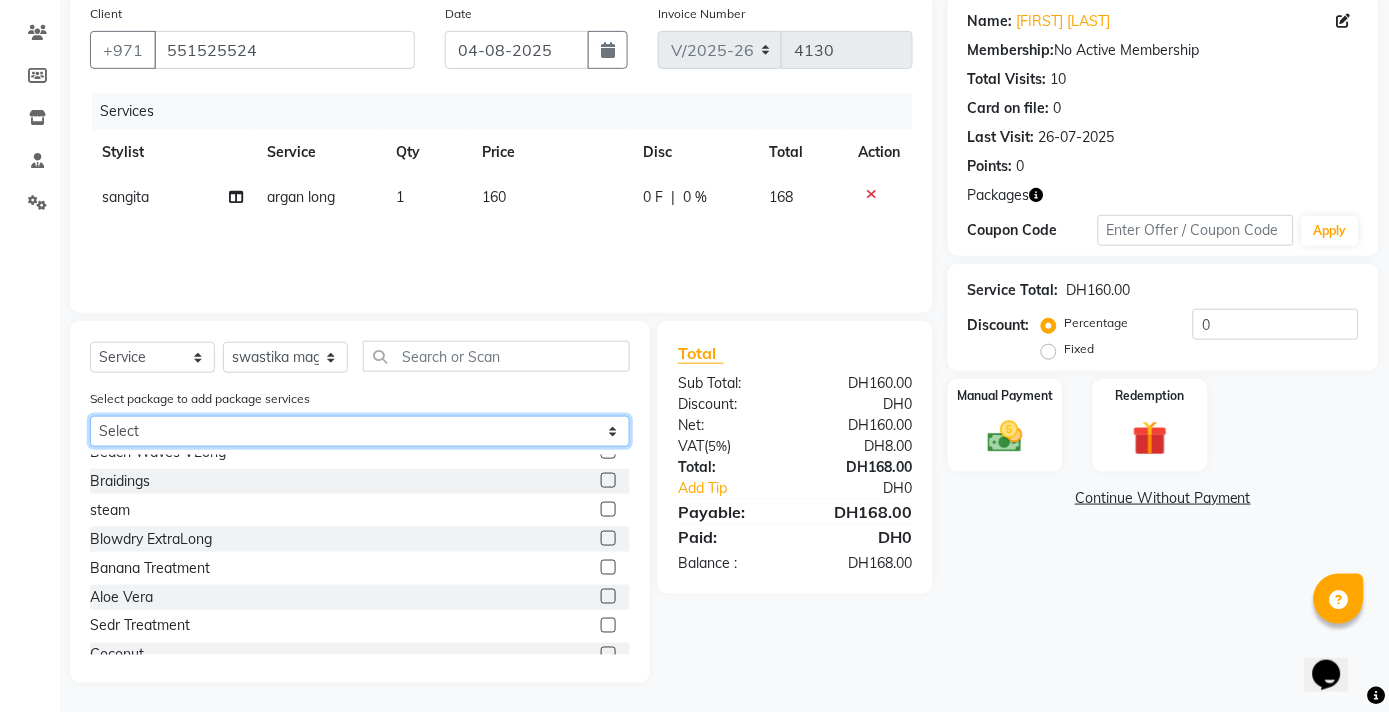 scroll, scrollTop: 355, scrollLeft: 0, axis: vertical 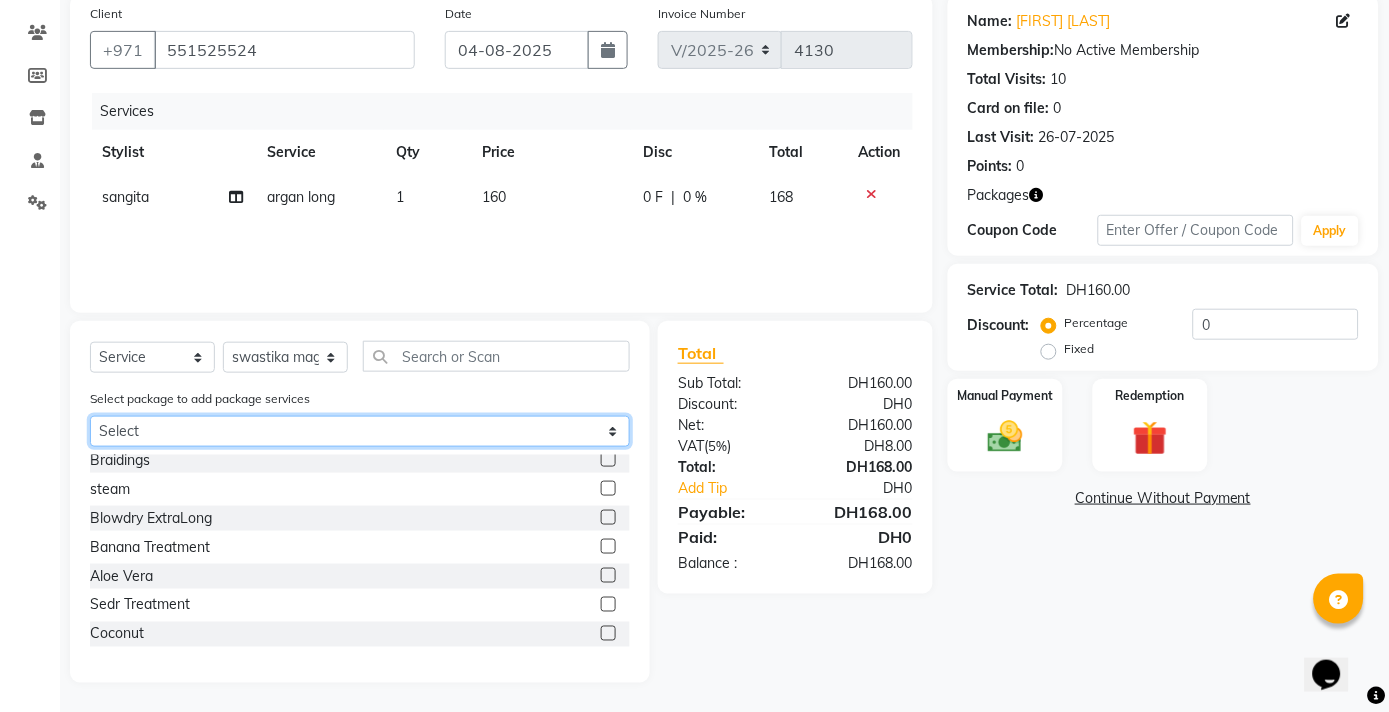 drag, startPoint x: 312, startPoint y: 418, endPoint x: 228, endPoint y: 416, distance: 84.0238 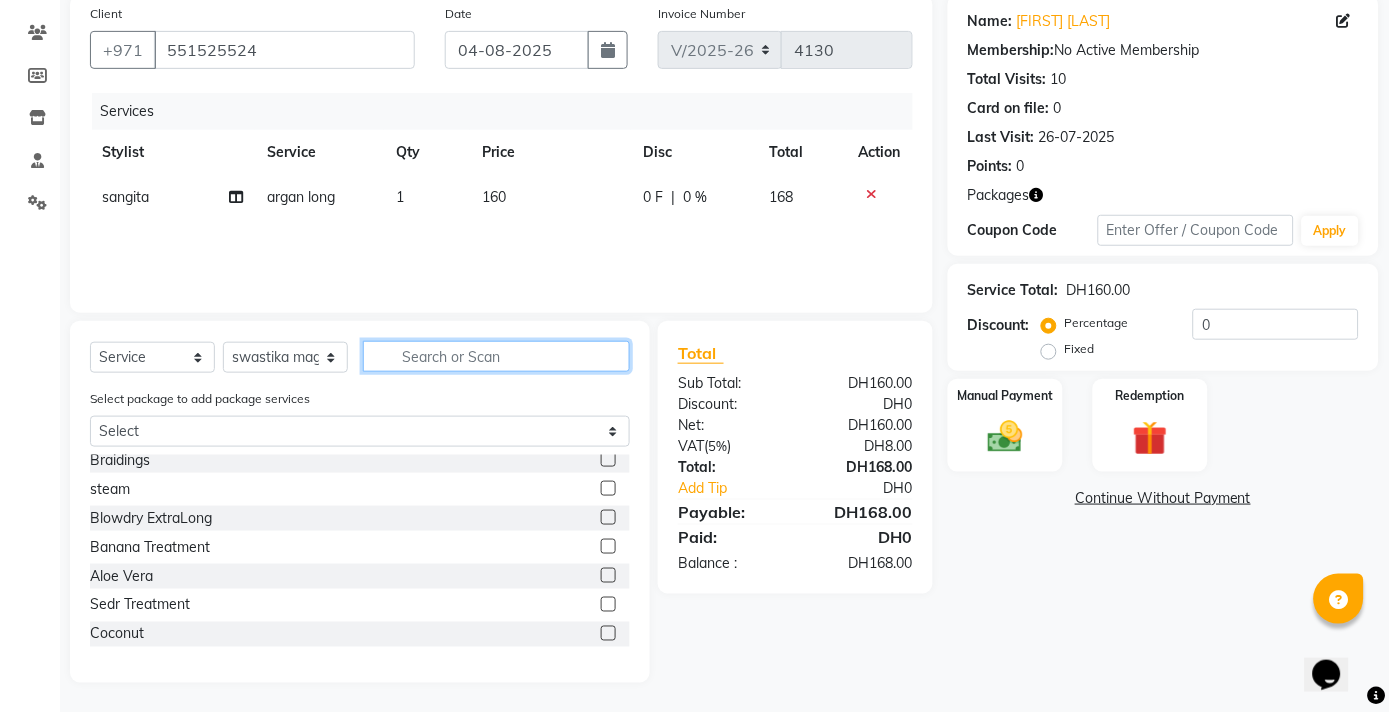 click 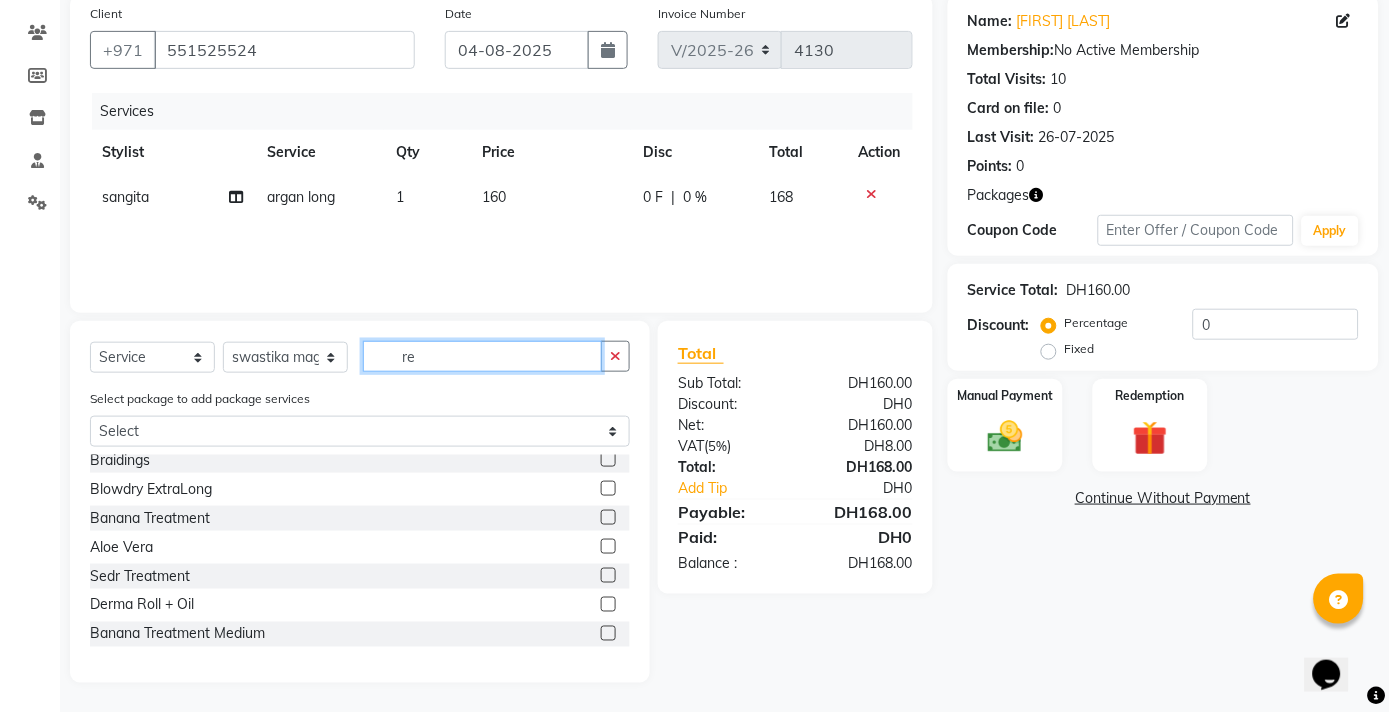 scroll, scrollTop: 0, scrollLeft: 0, axis: both 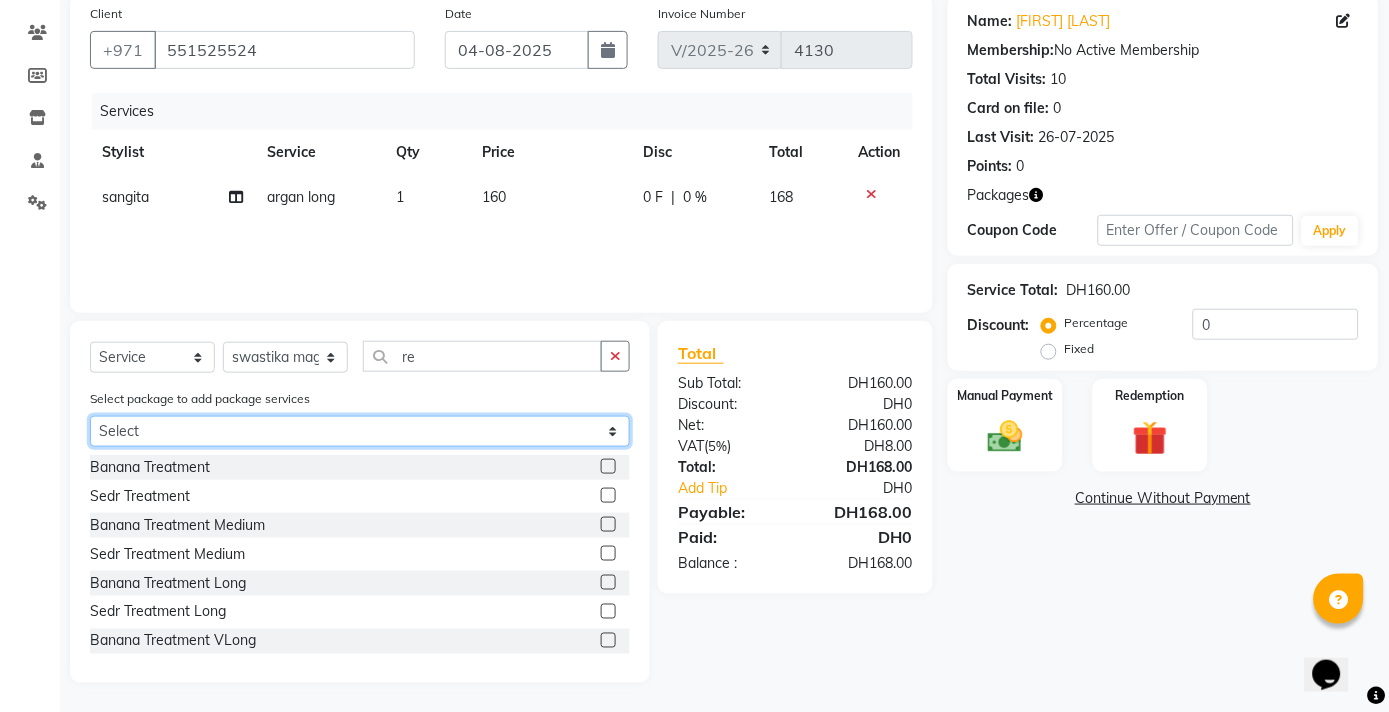 click on "Select Argan long" 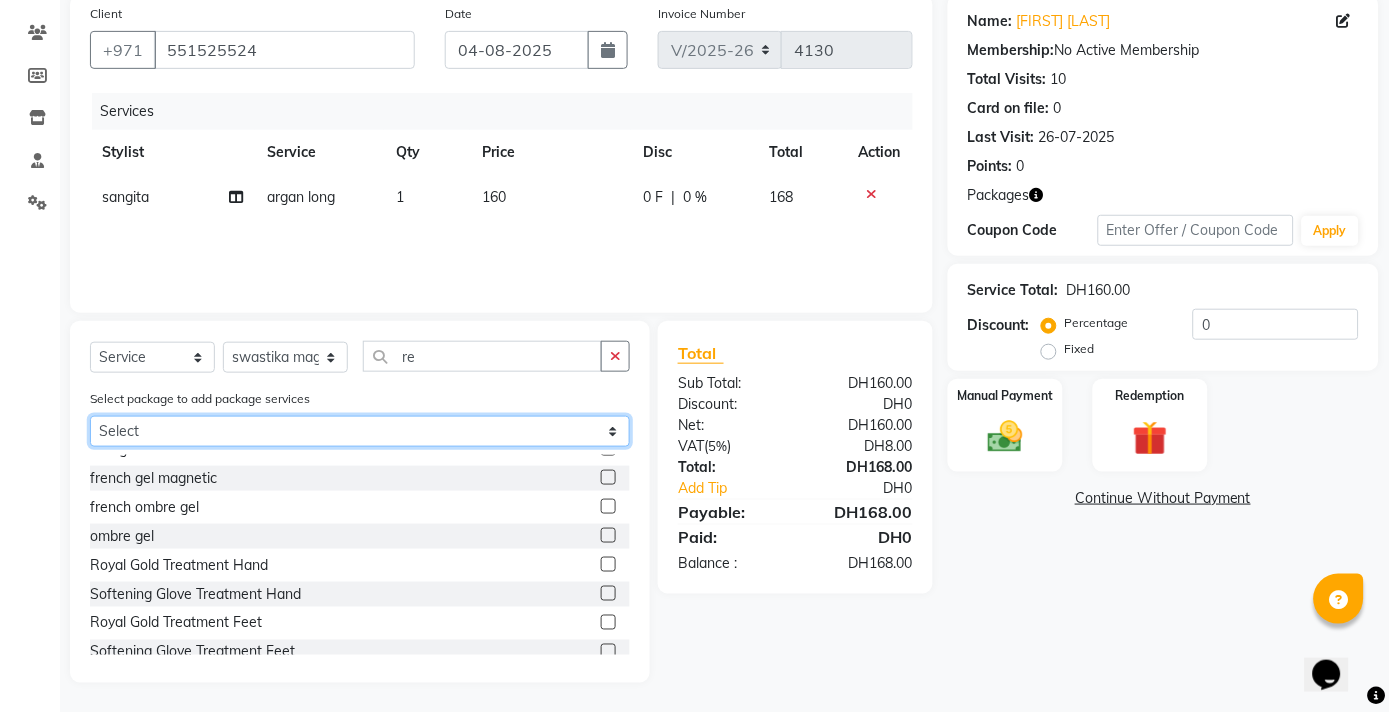 scroll, scrollTop: 987, scrollLeft: 0, axis: vertical 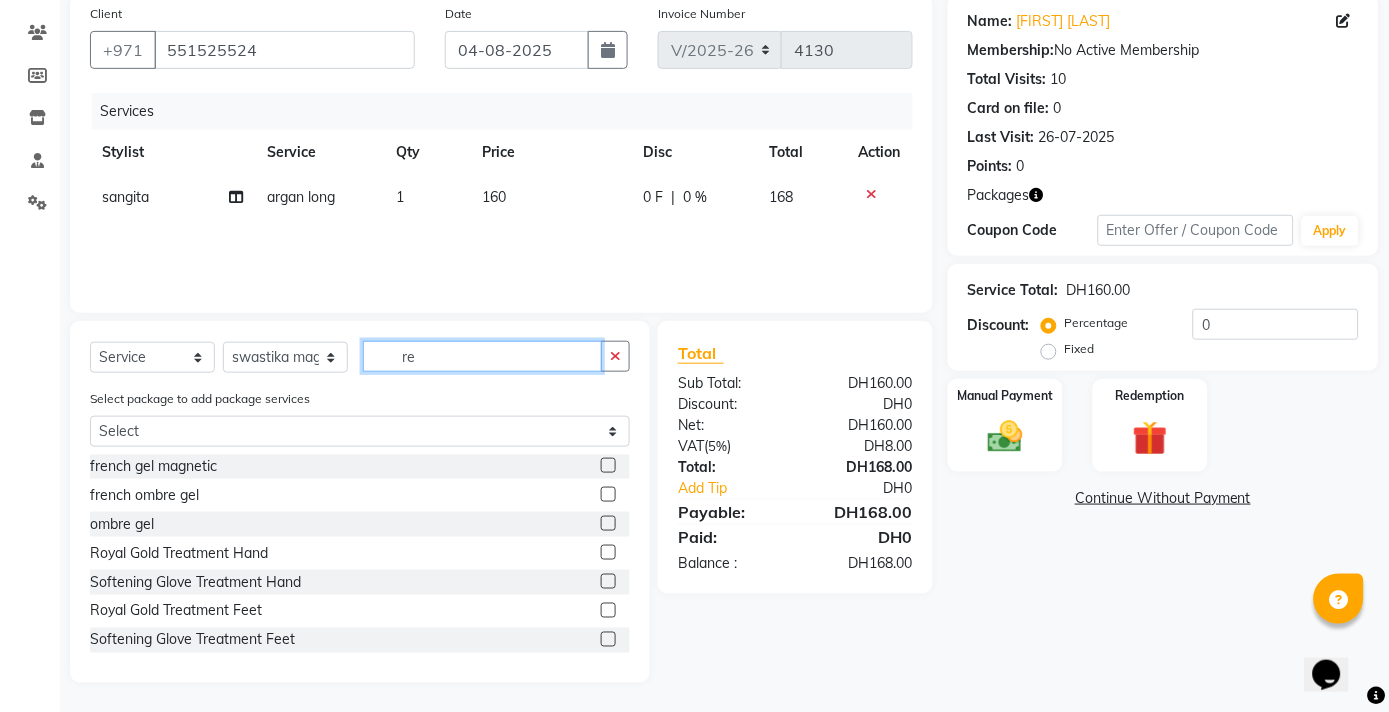 click on "re" 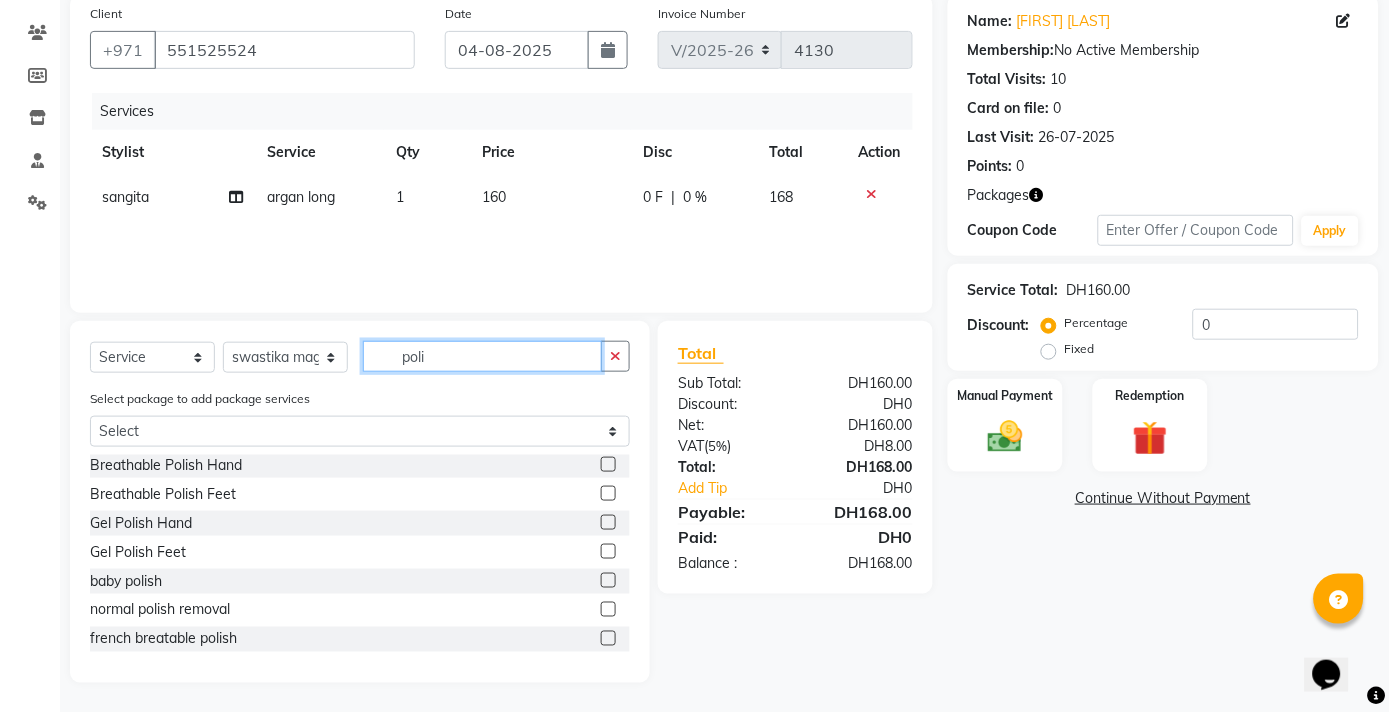 scroll, scrollTop: 0, scrollLeft: 0, axis: both 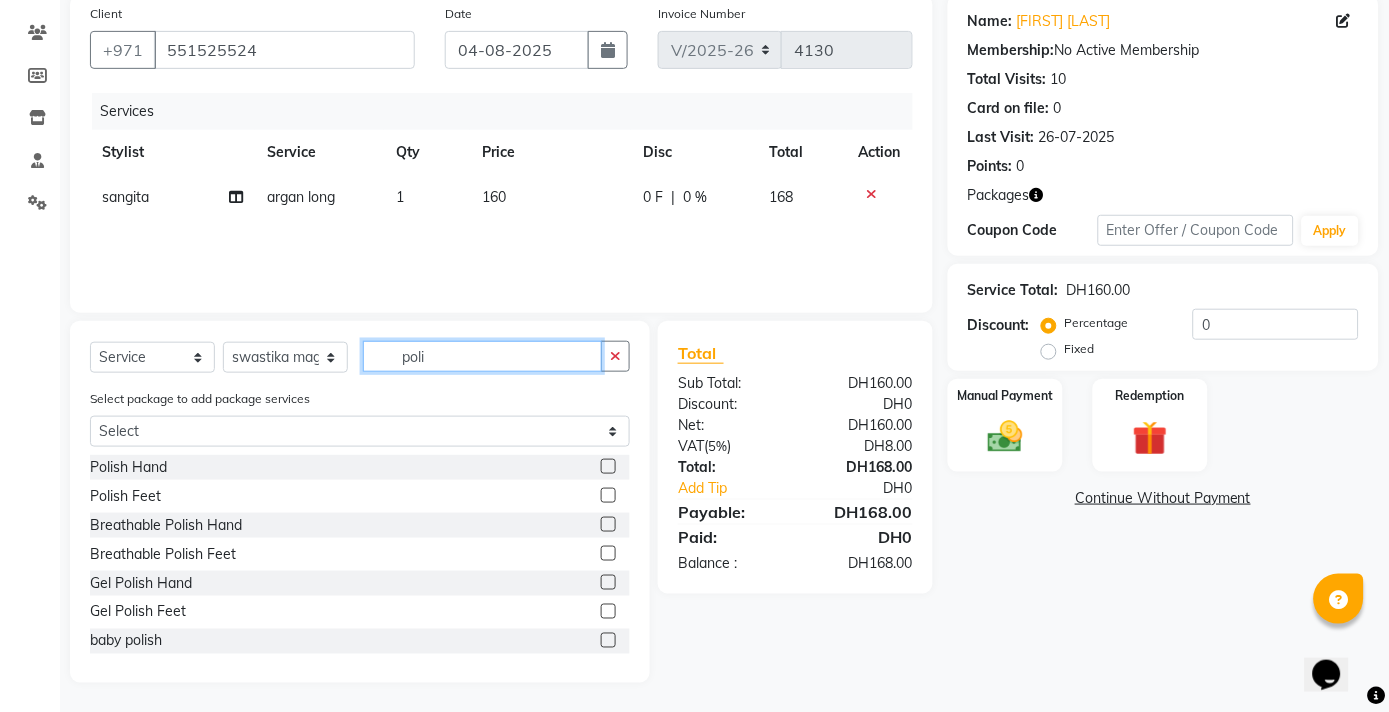 type on "poli" 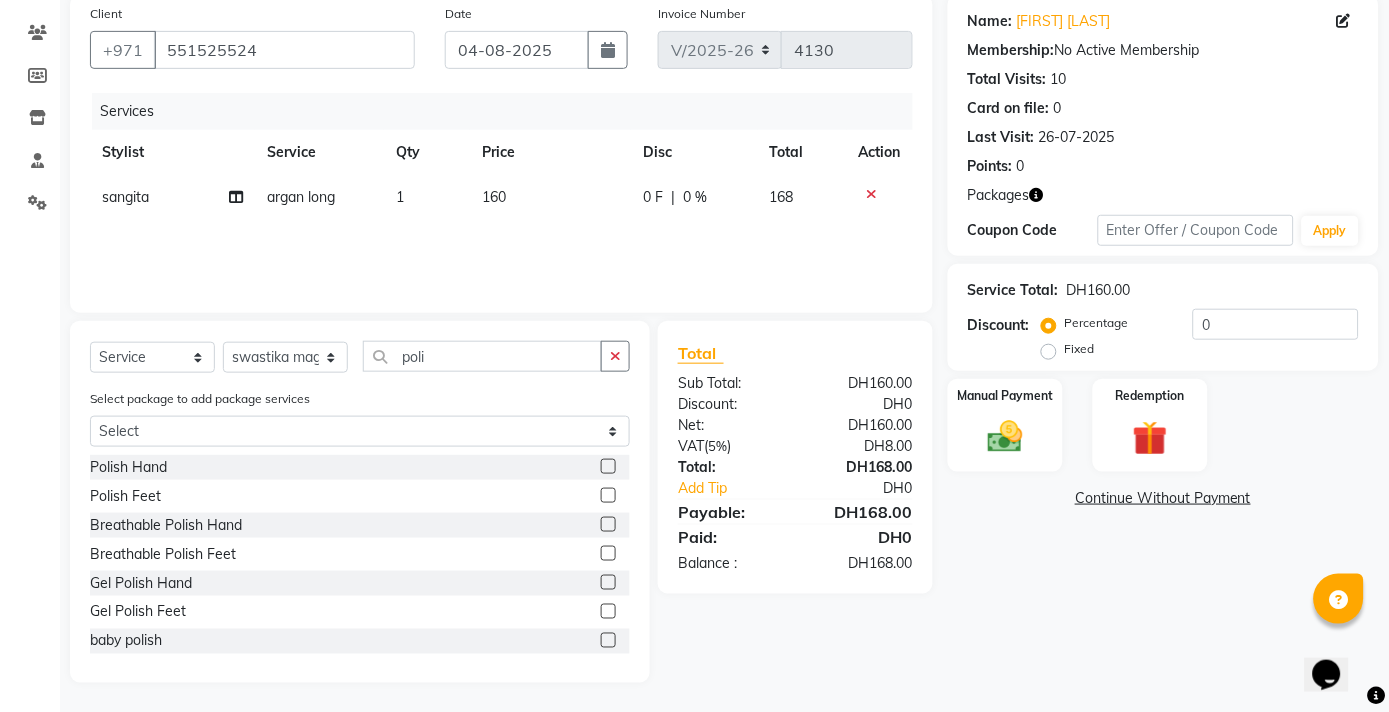 click 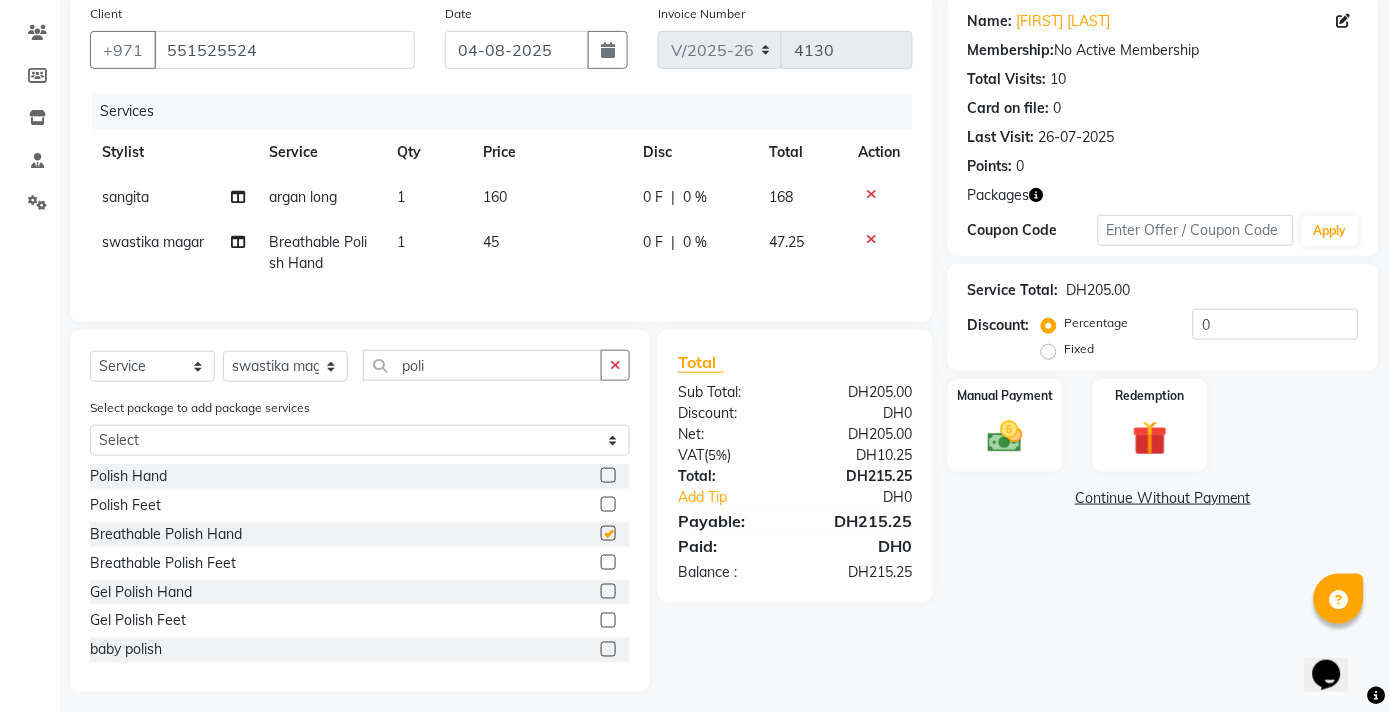 checkbox on "false" 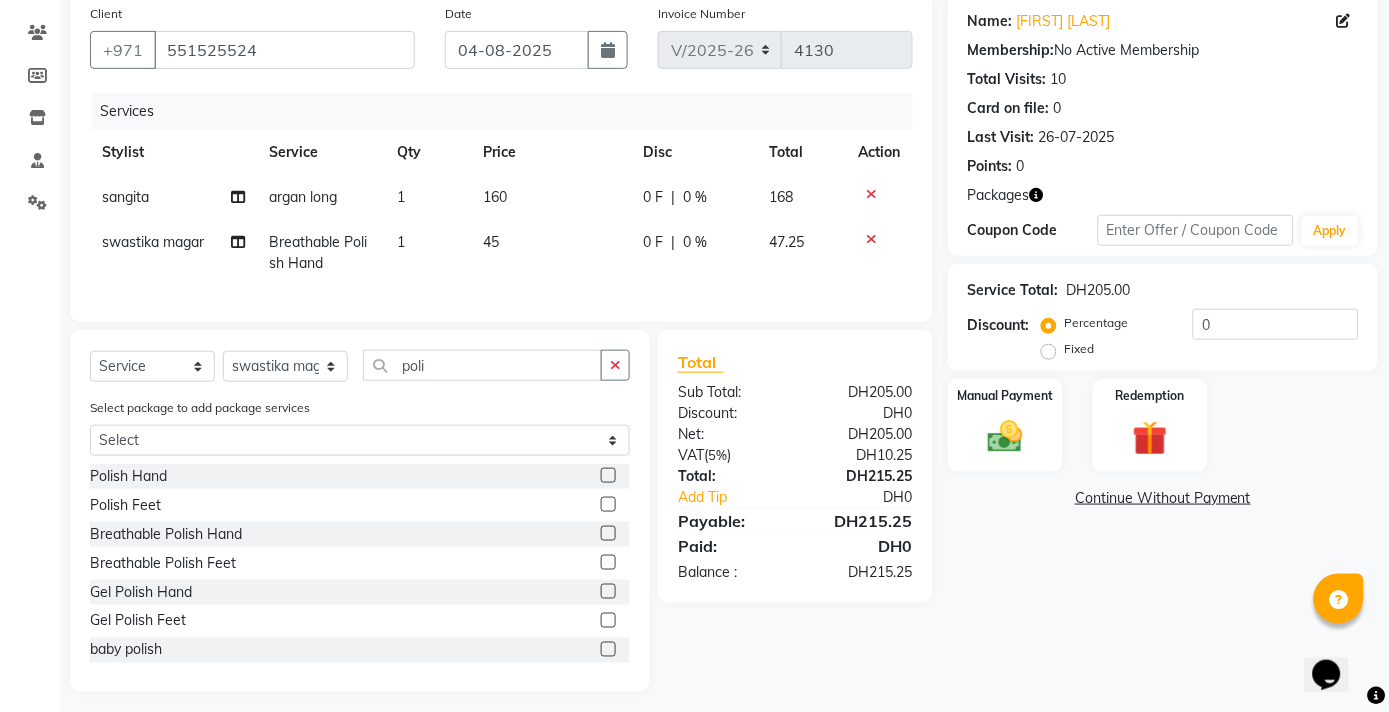 click 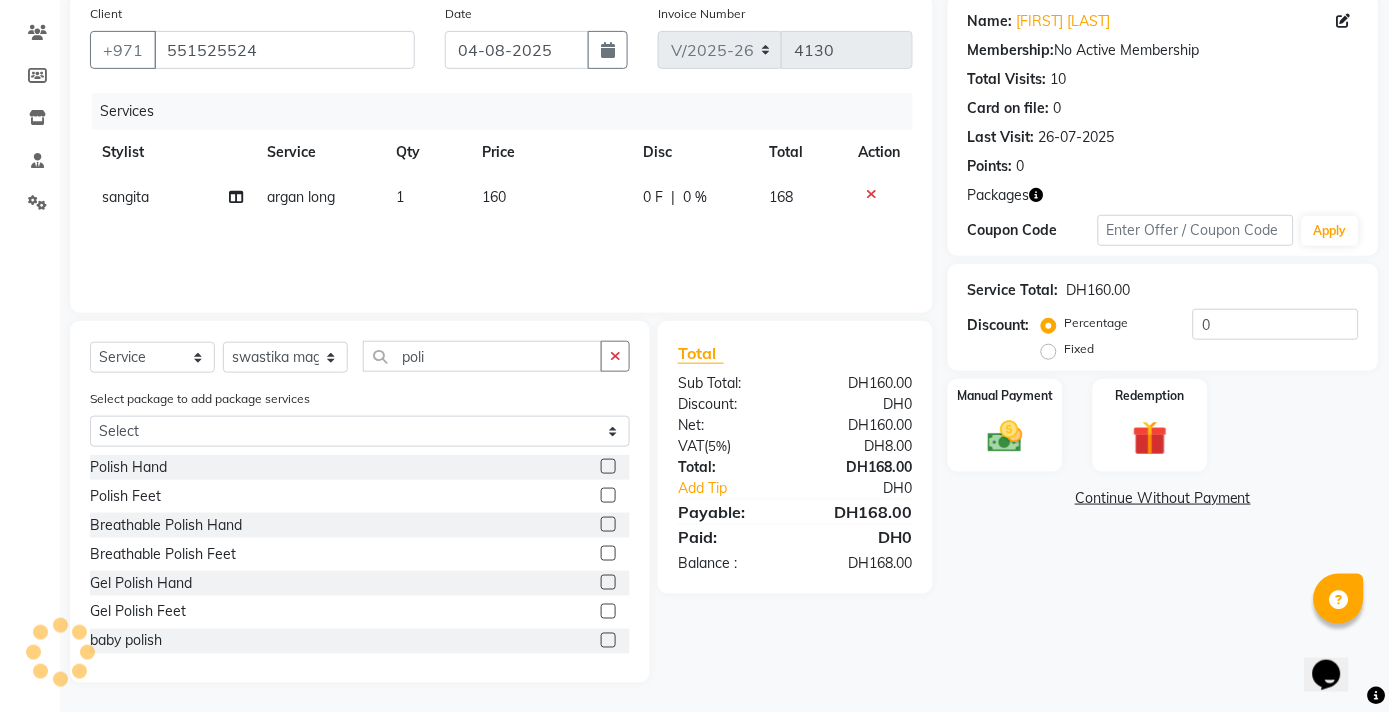 scroll, scrollTop: 60, scrollLeft: 0, axis: vertical 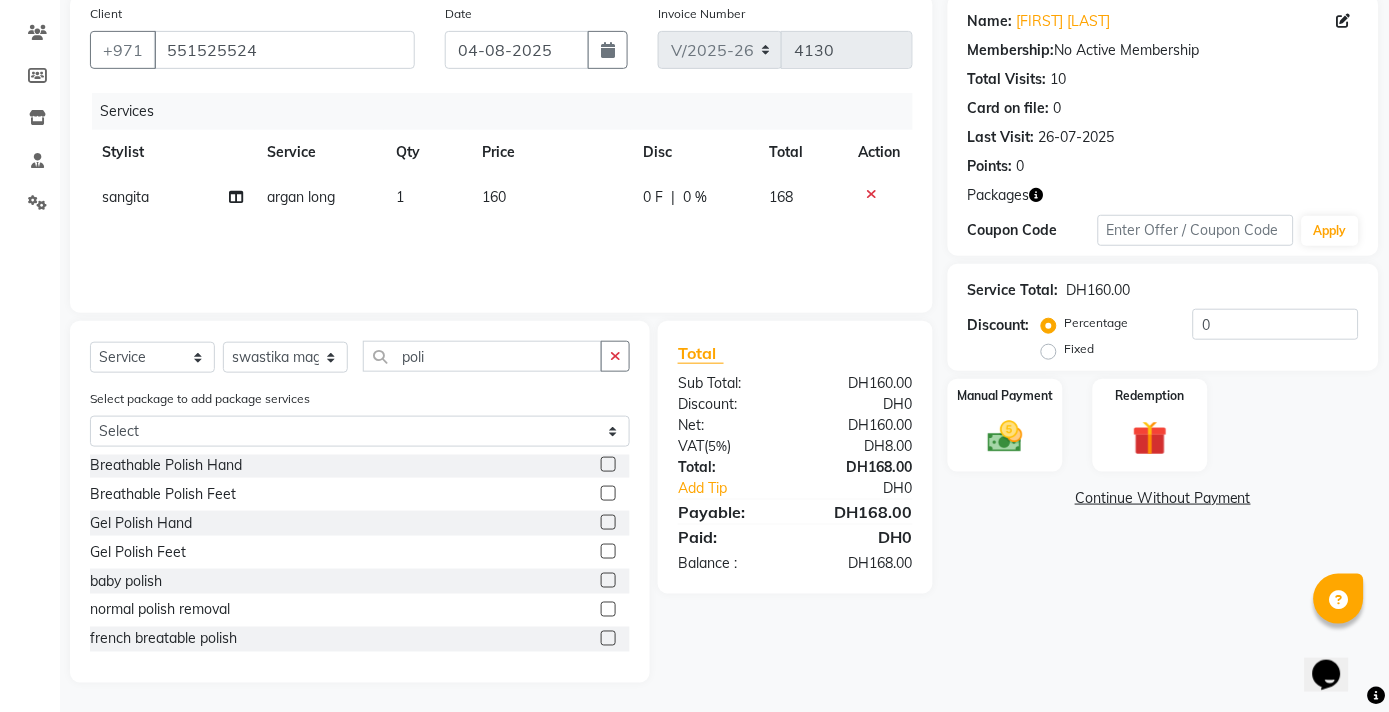 click 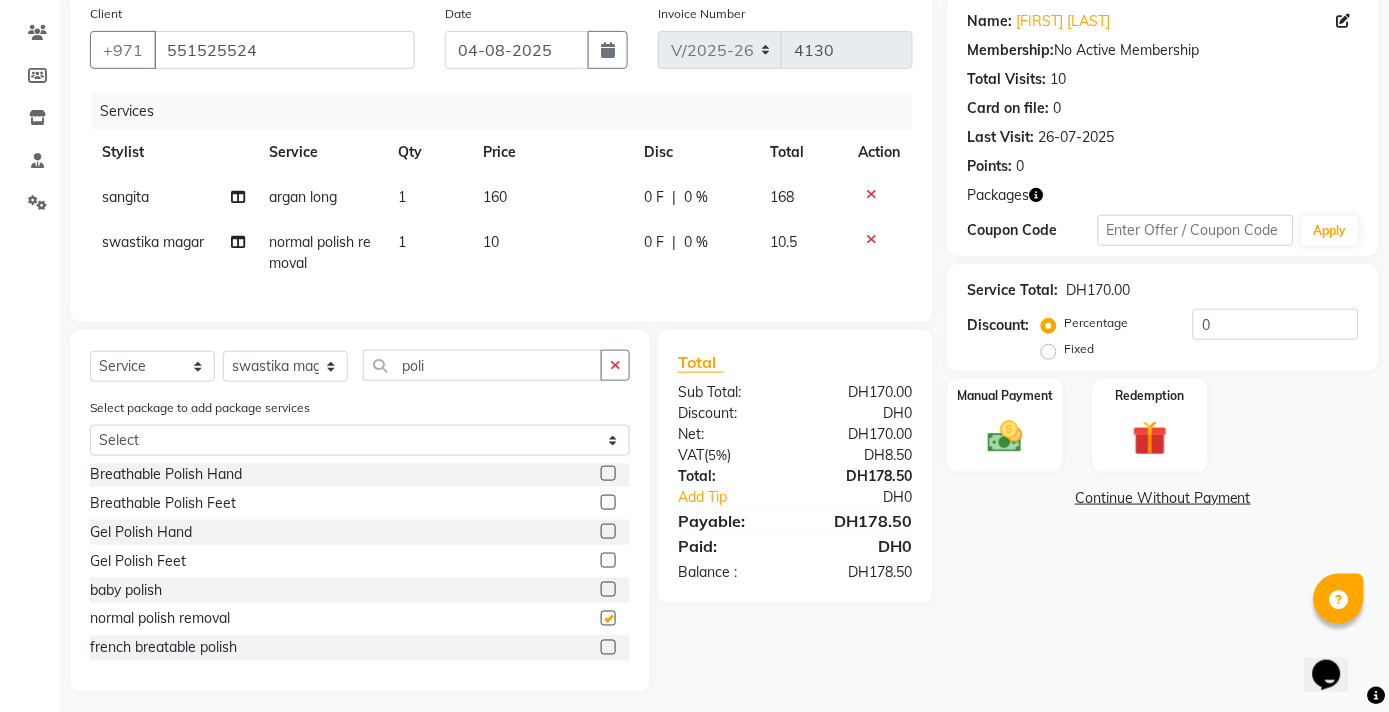 checkbox on "false" 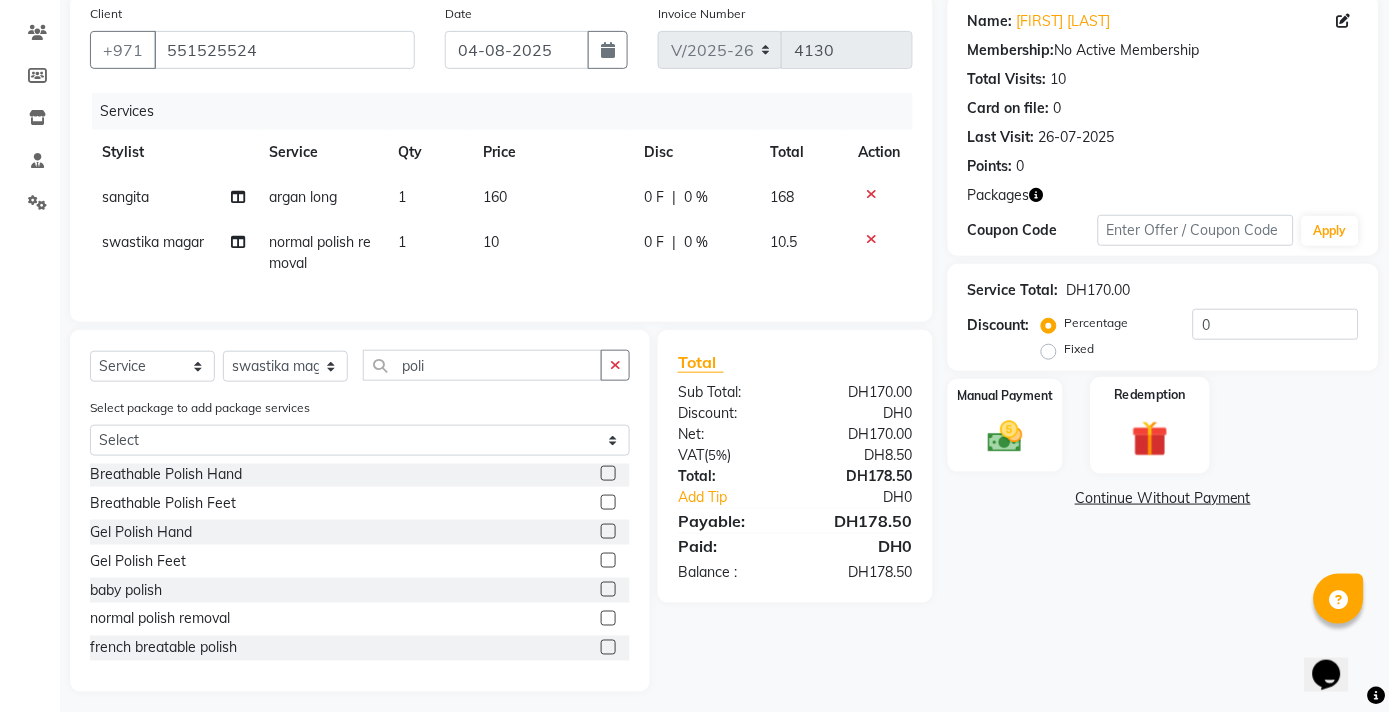 click 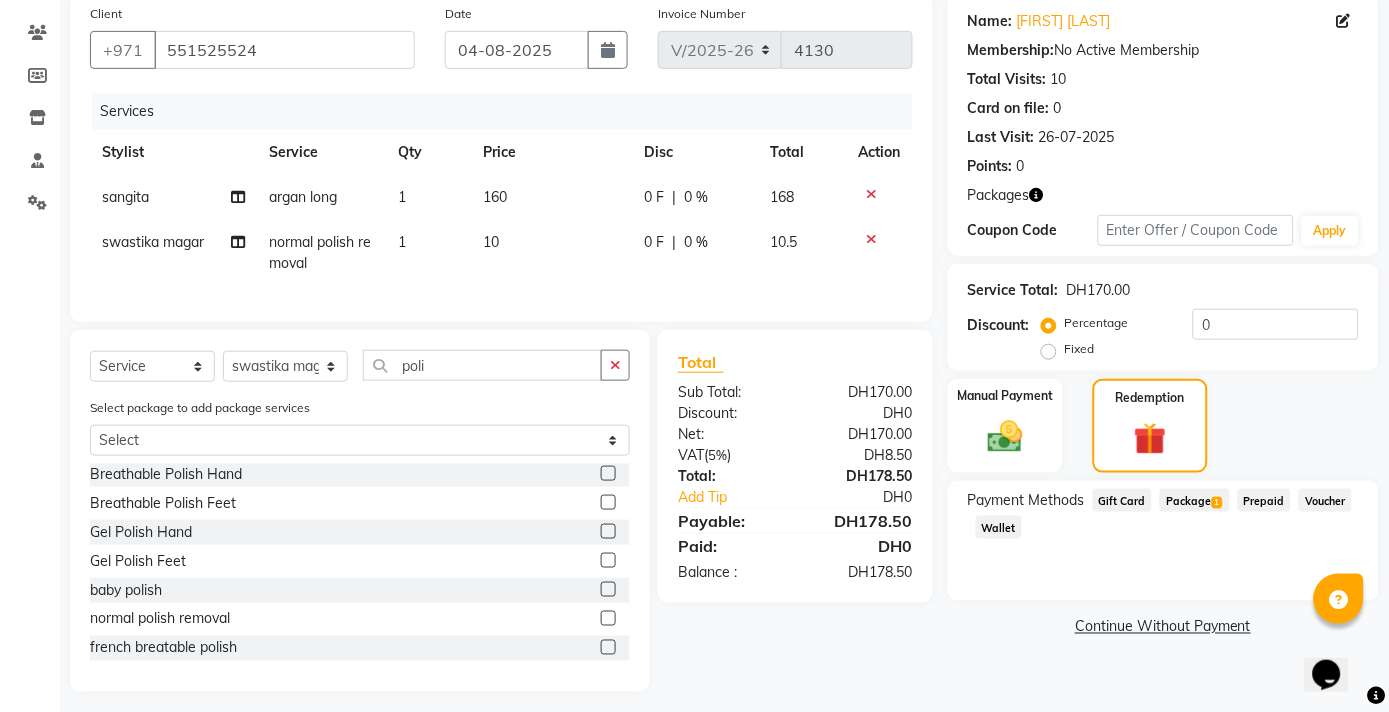 click on "1" 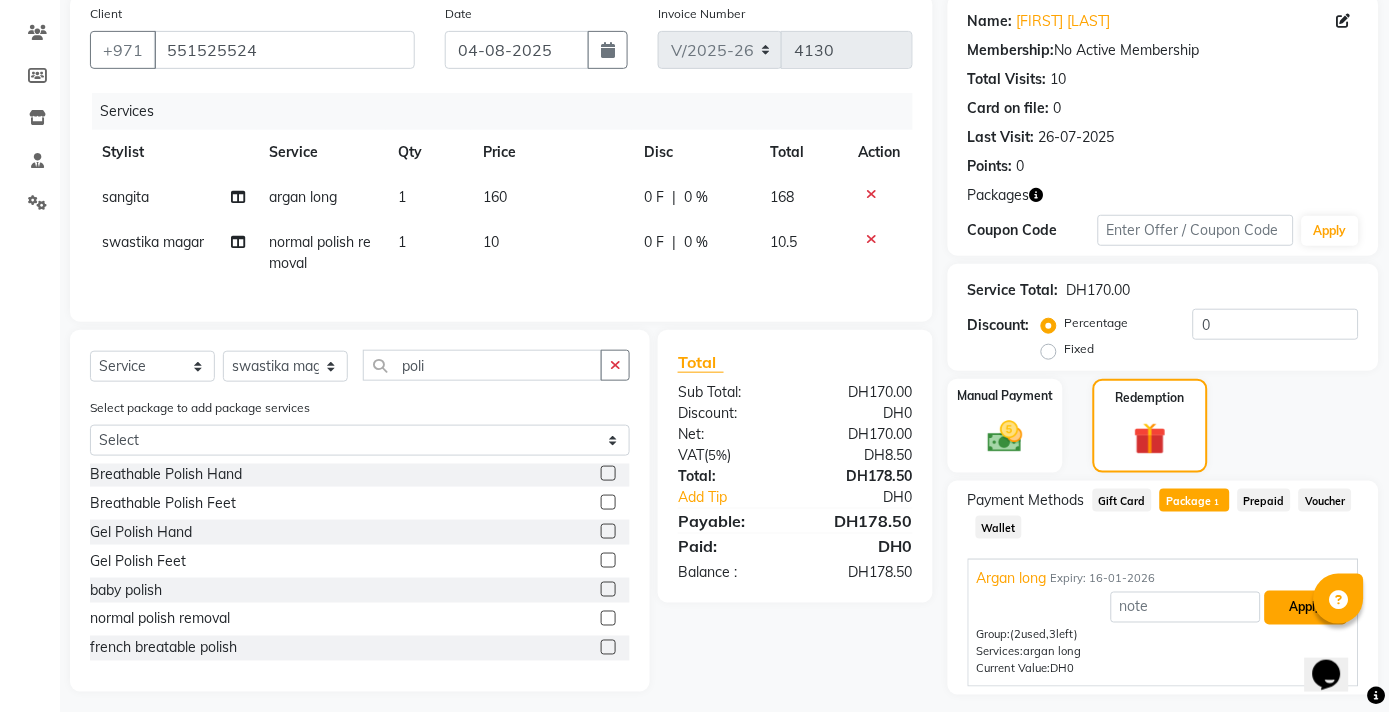 click on "Apply" at bounding box center (1306, 608) 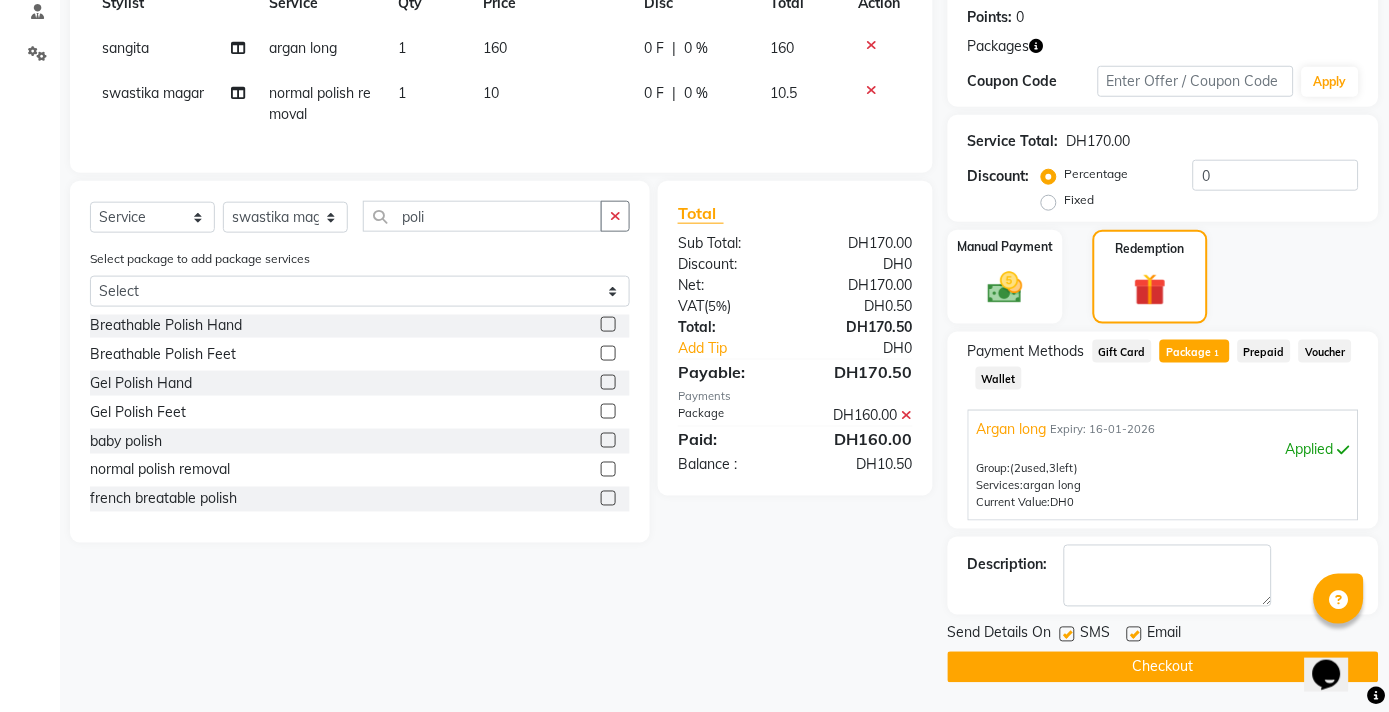 scroll, scrollTop: 94, scrollLeft: 0, axis: vertical 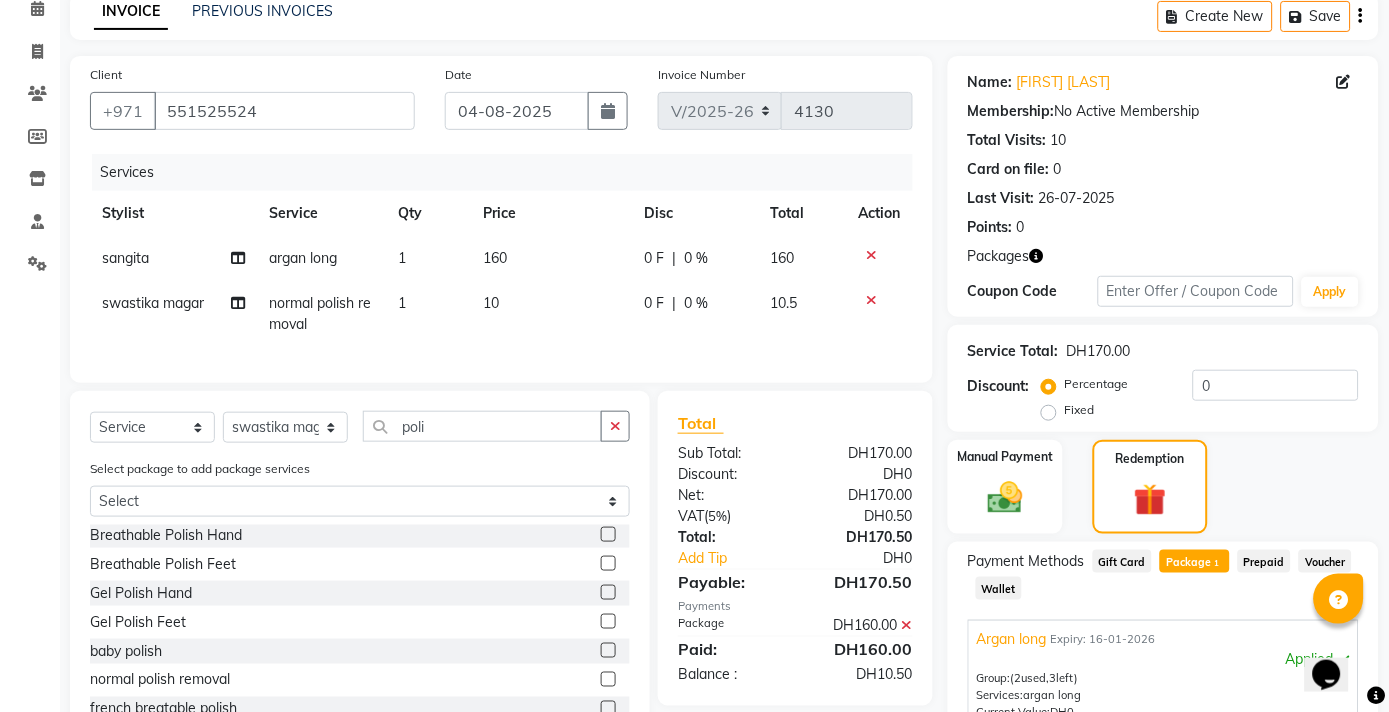 click on "160" 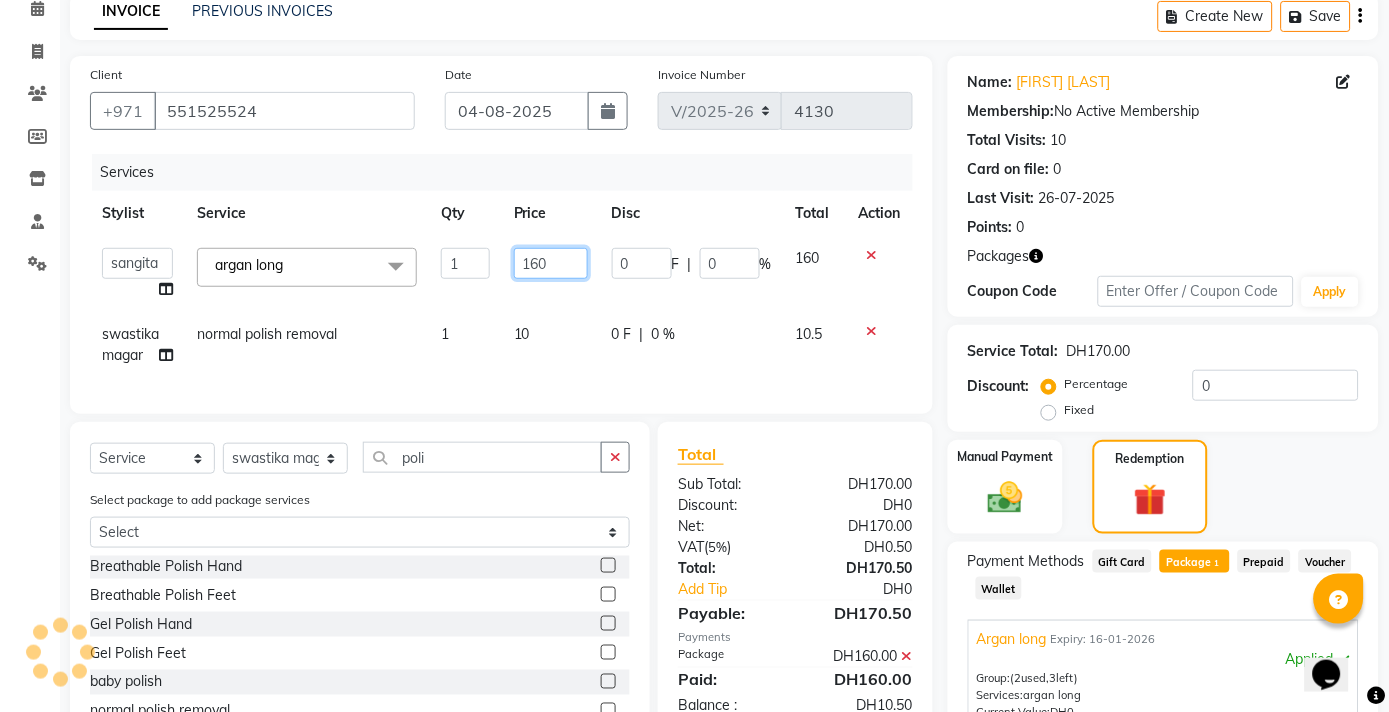 click on "160" 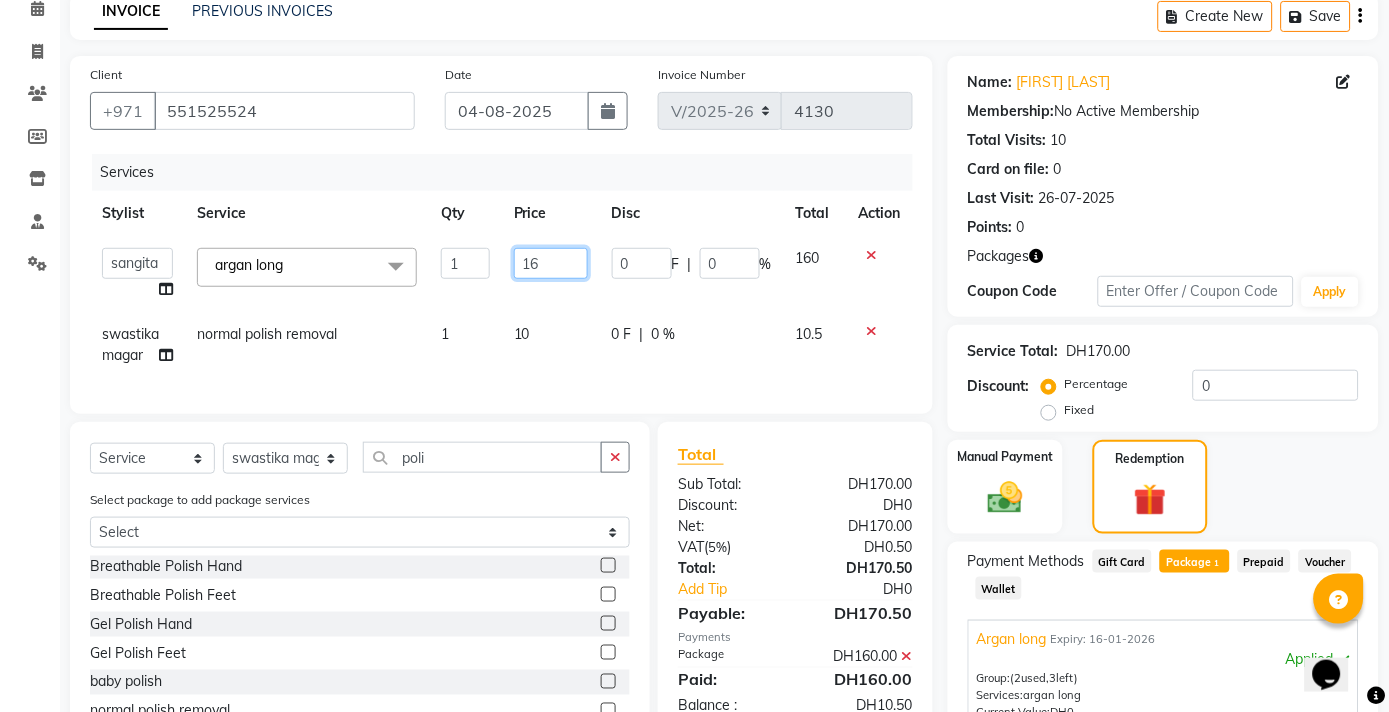 type on "1" 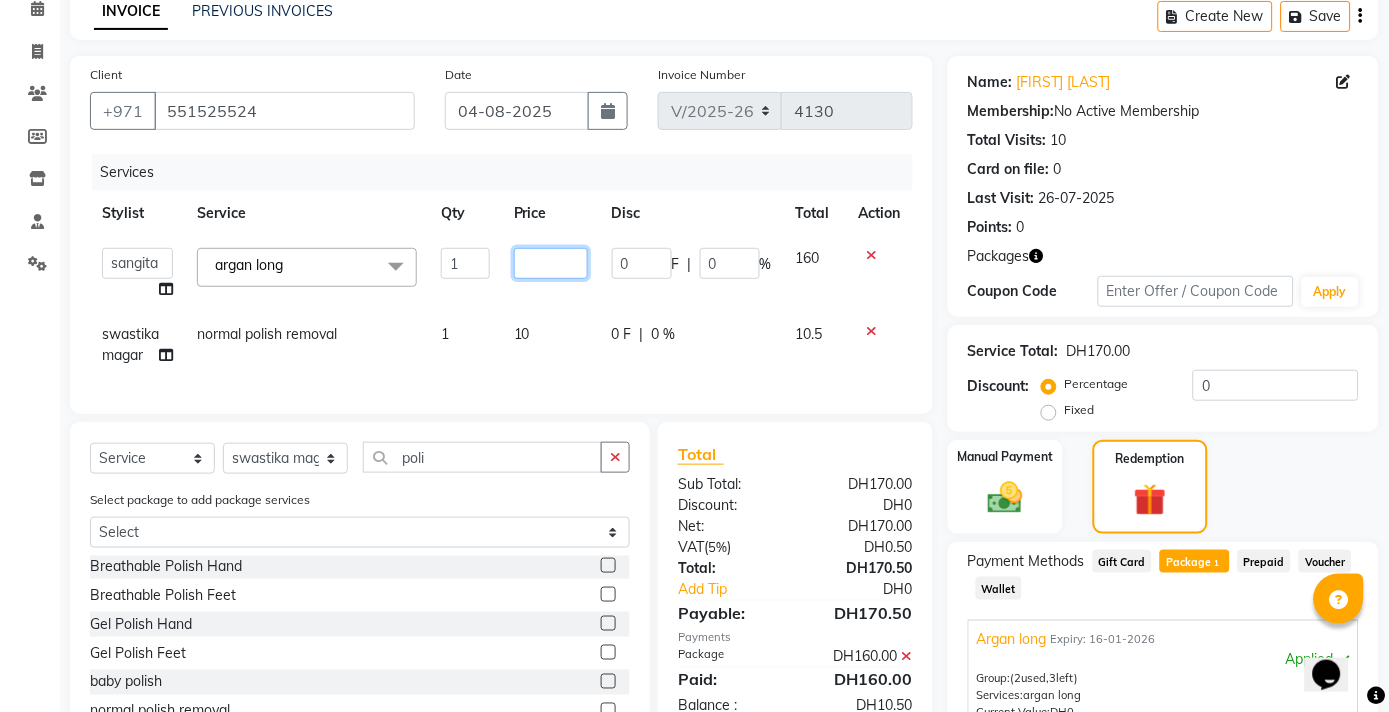 type on "0" 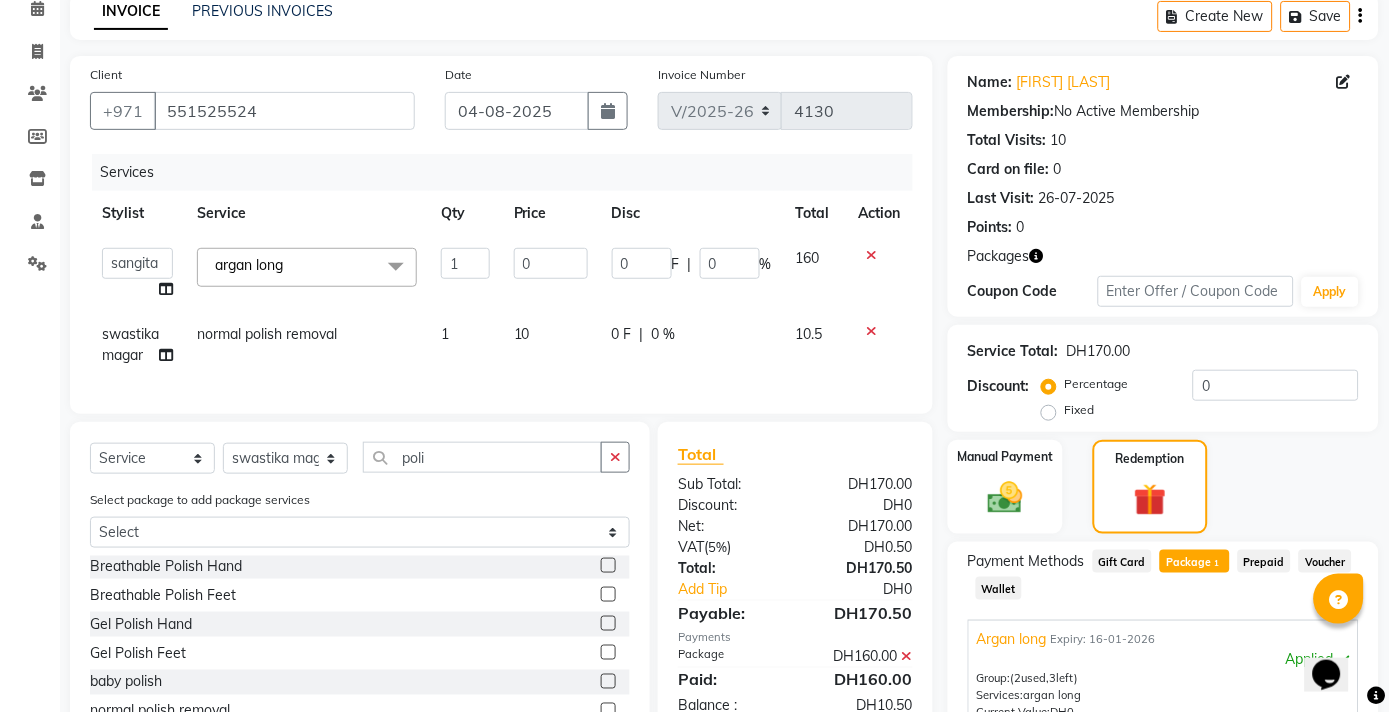 click on "Card on file:  0" 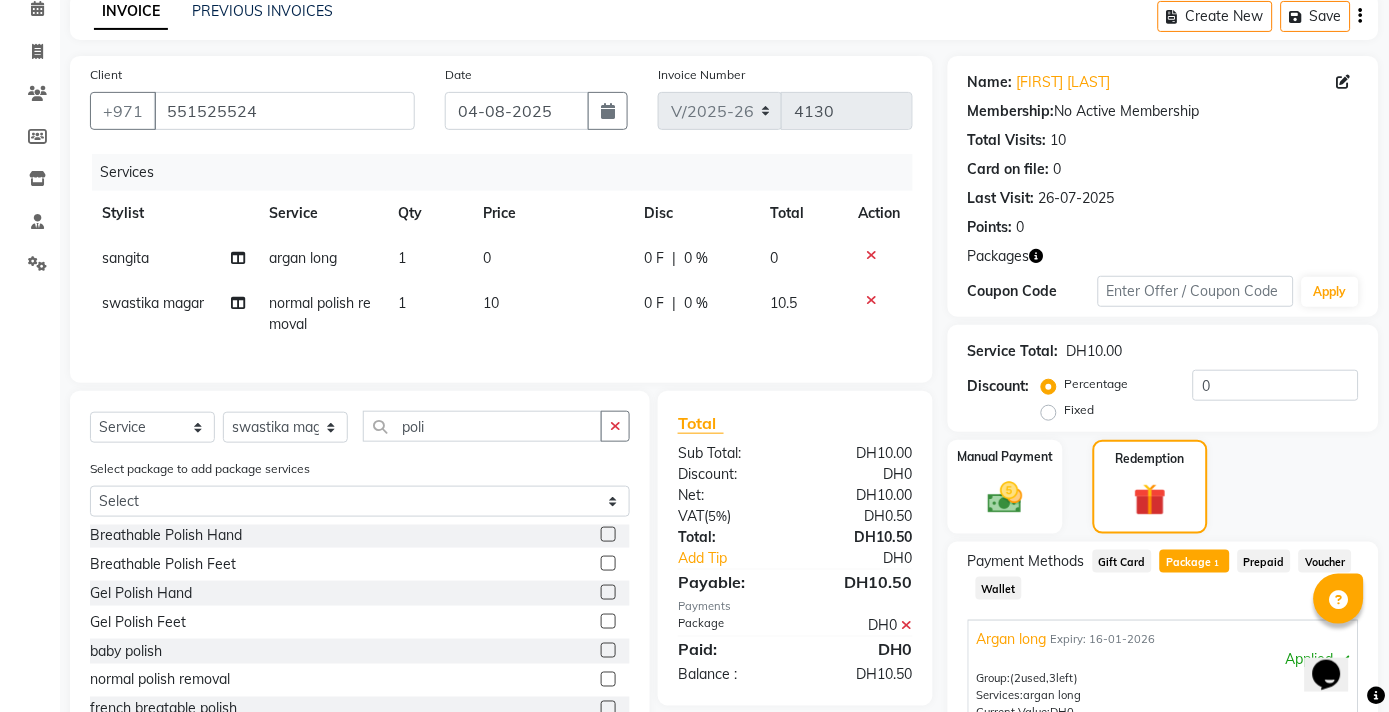 scroll, scrollTop: 304, scrollLeft: 0, axis: vertical 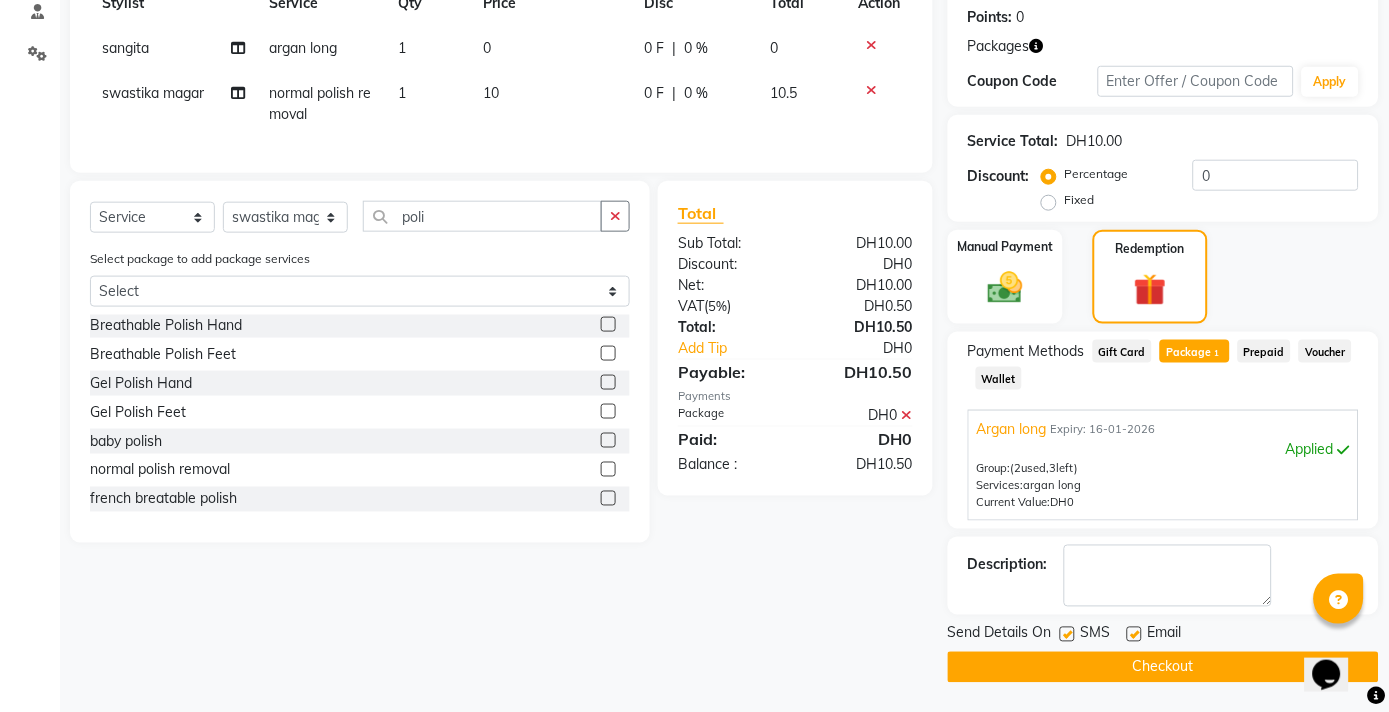 click on "Checkout" 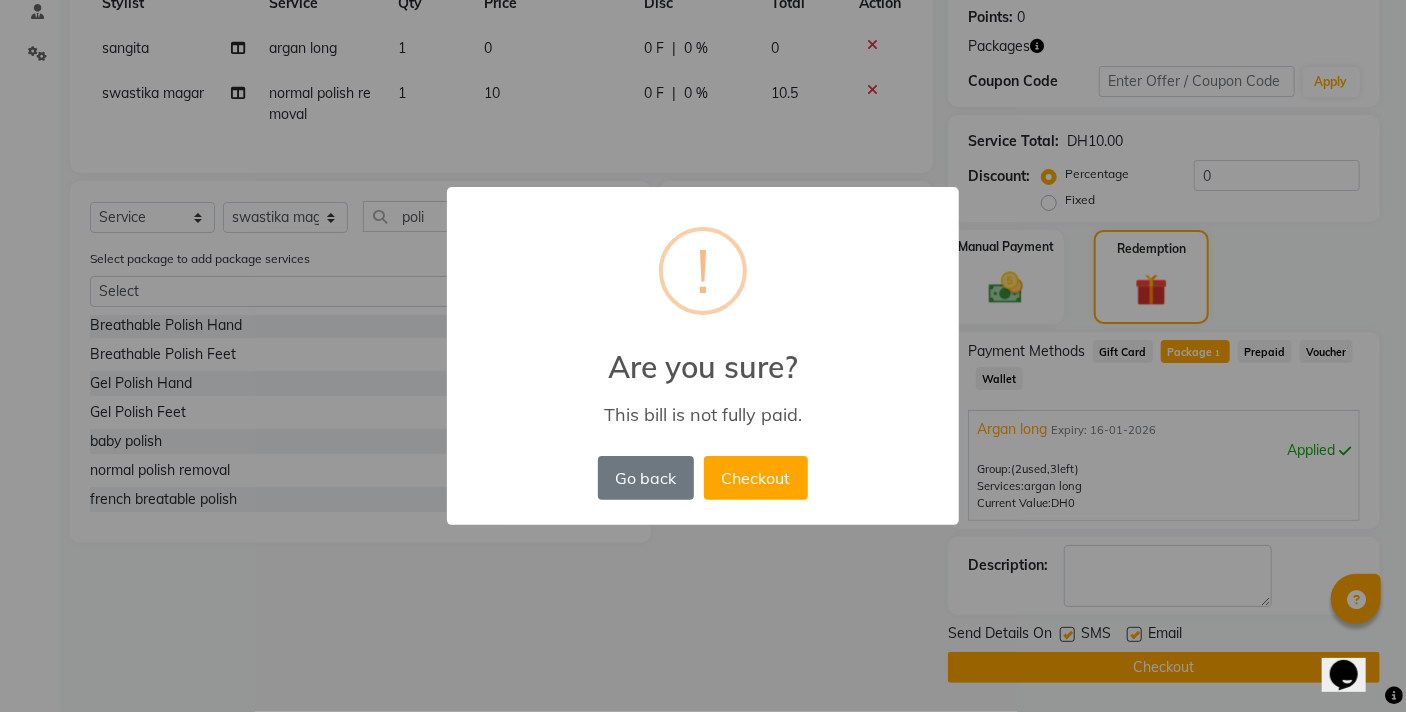 click on "× ! Are you sure? This bill is not fully paid. Go back No Checkout" at bounding box center (703, 356) 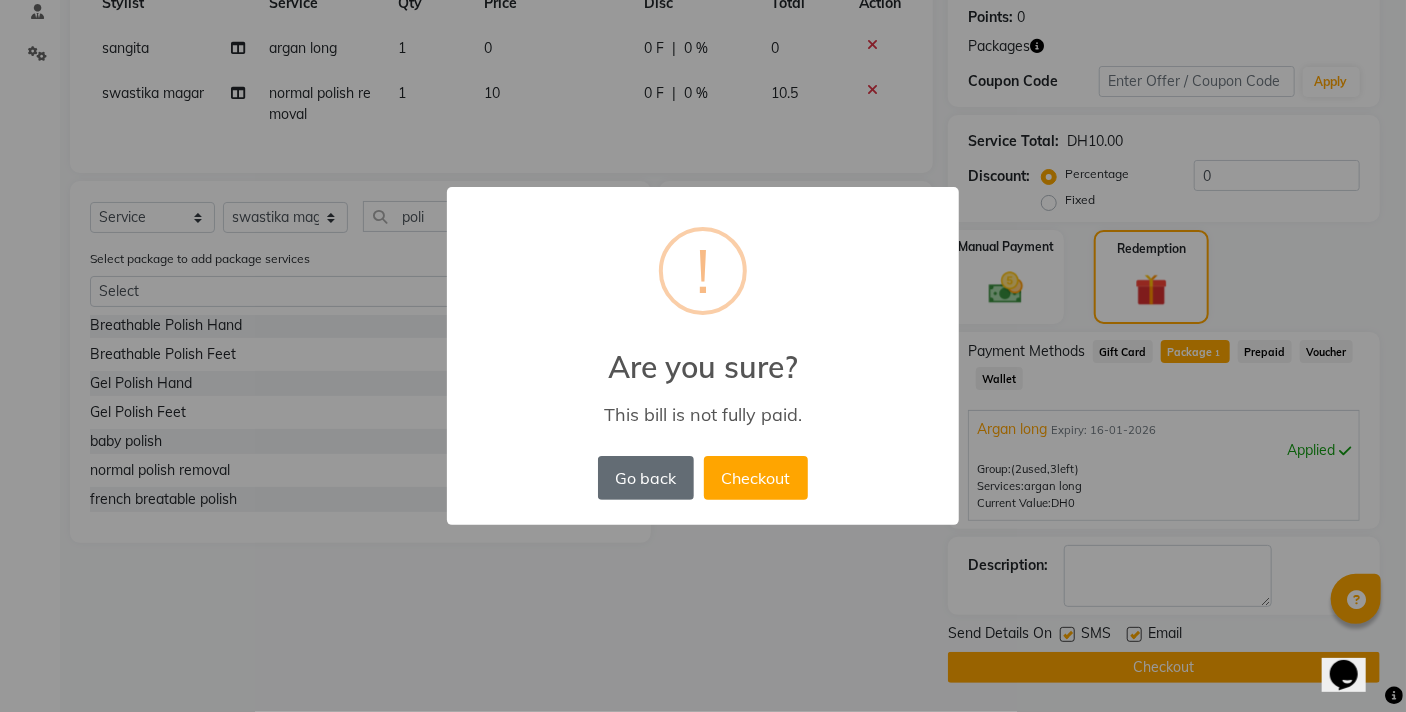 click on "Go back" at bounding box center [646, 478] 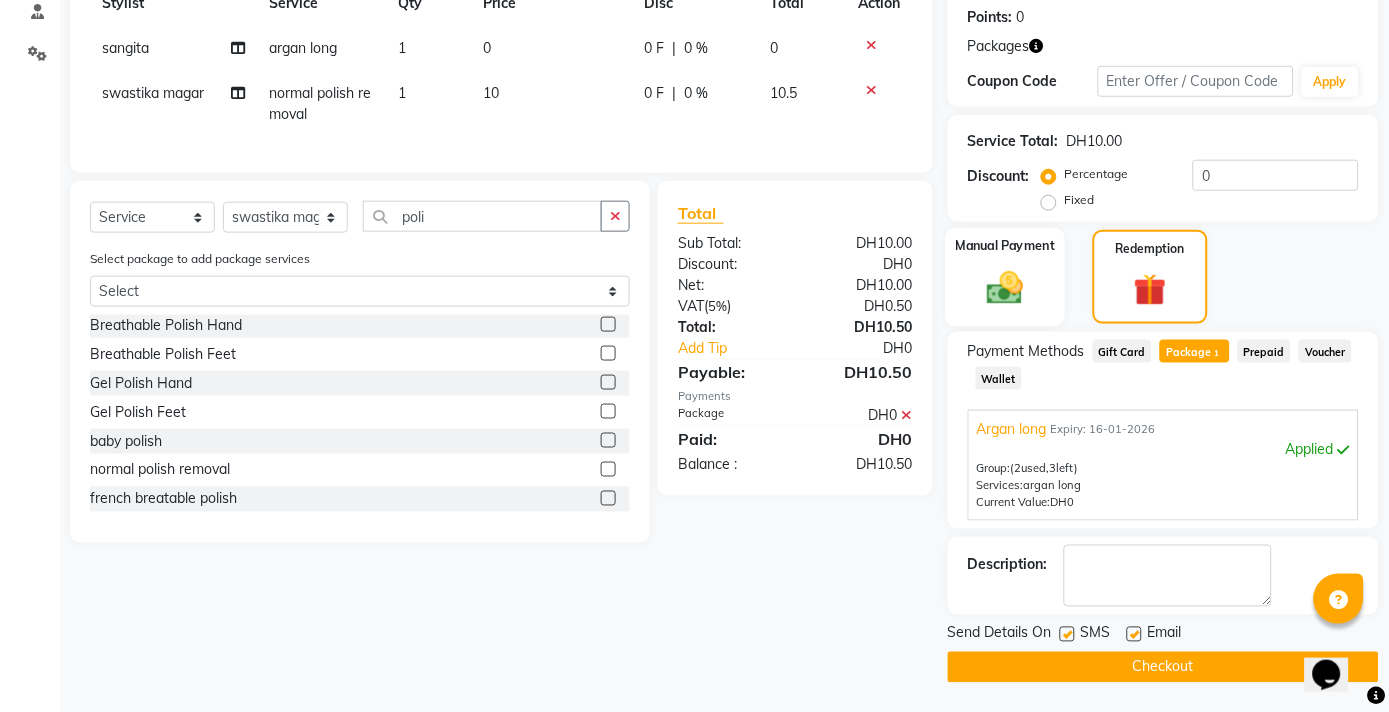 click 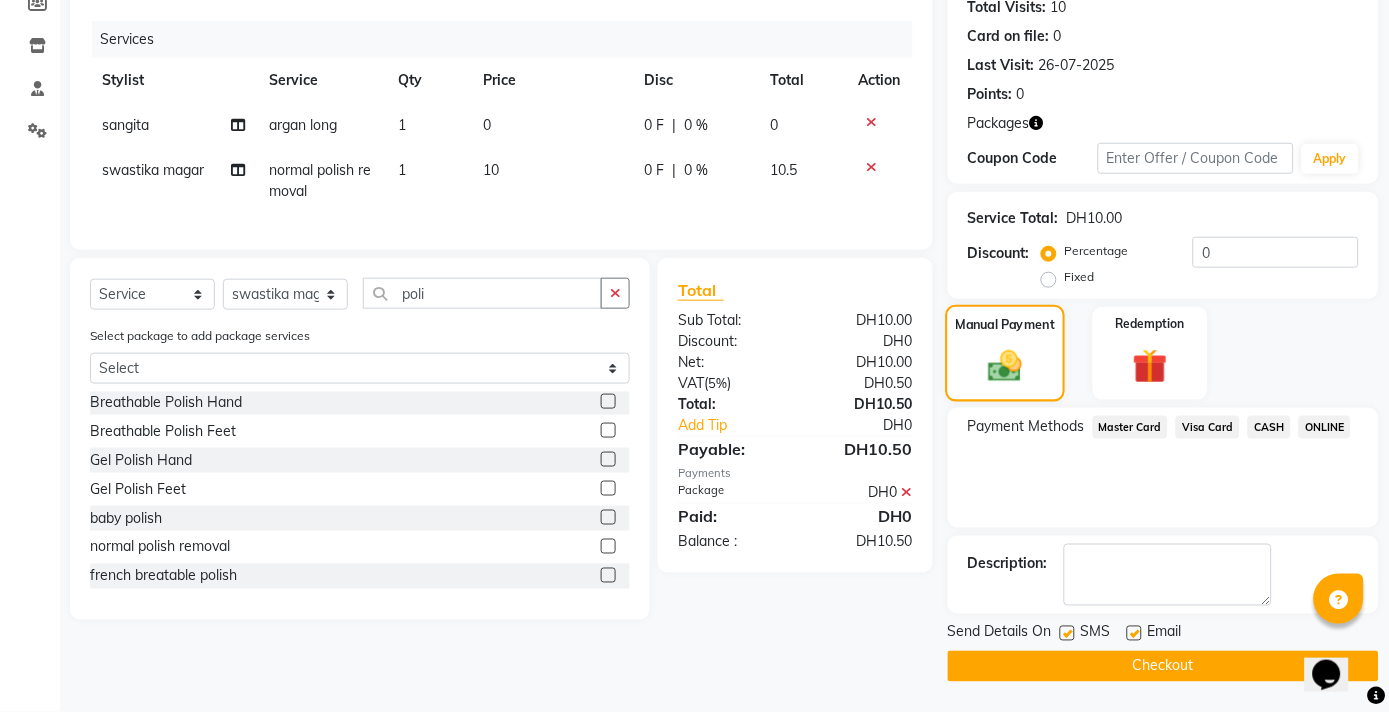 scroll, scrollTop: 226, scrollLeft: 0, axis: vertical 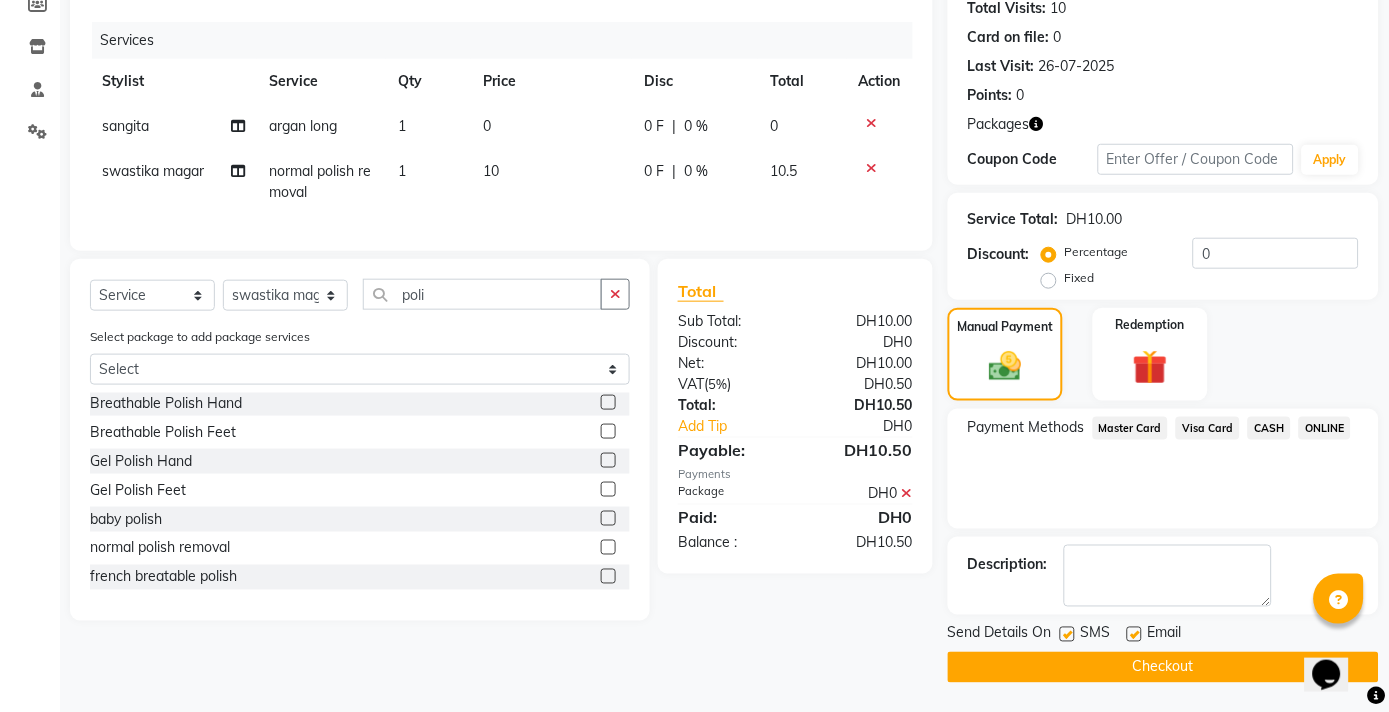 click on "Visa Card" 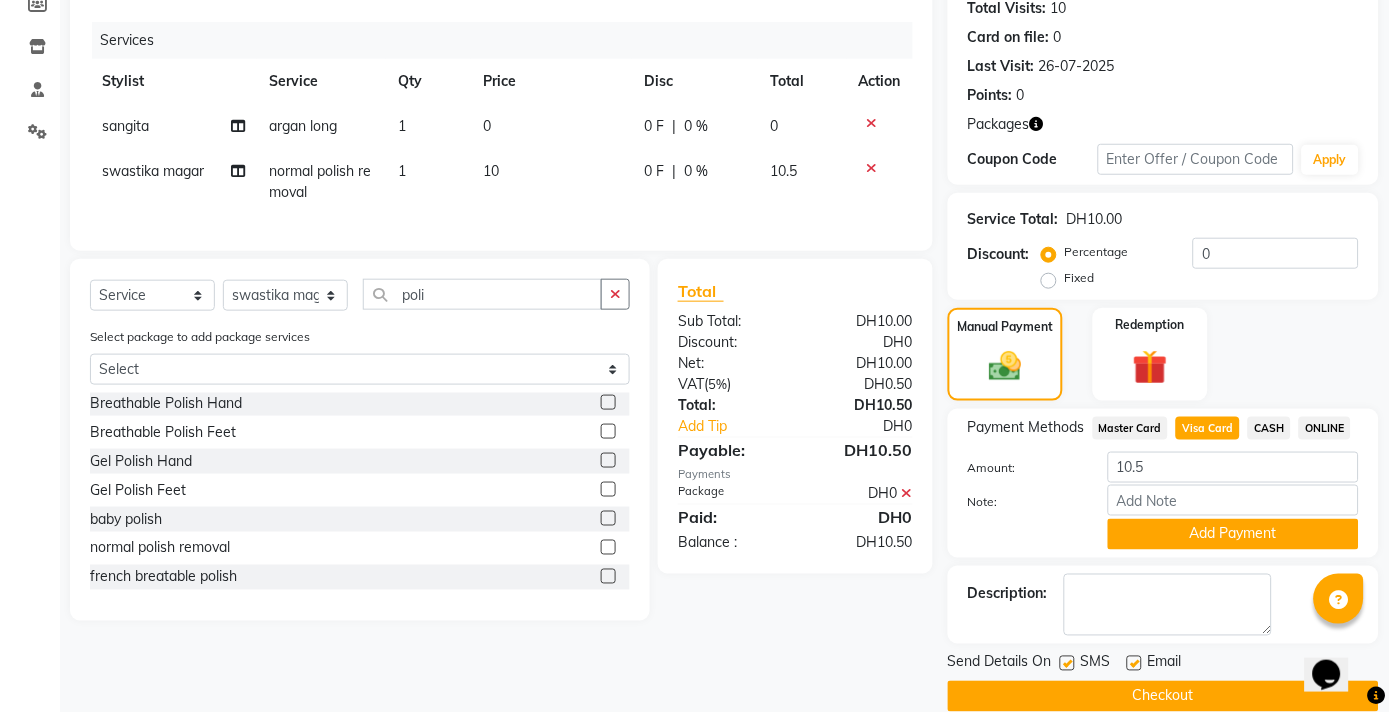 scroll, scrollTop: 256, scrollLeft: 0, axis: vertical 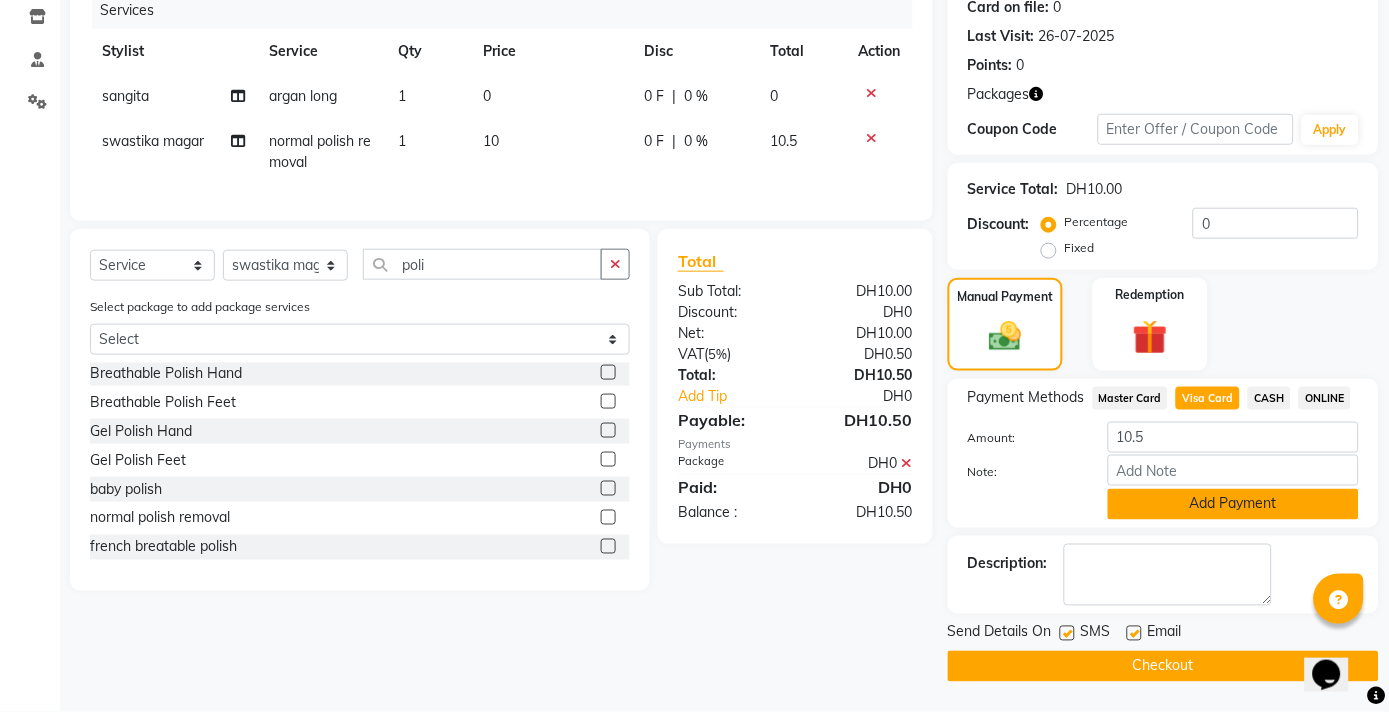 click on "Add Payment" 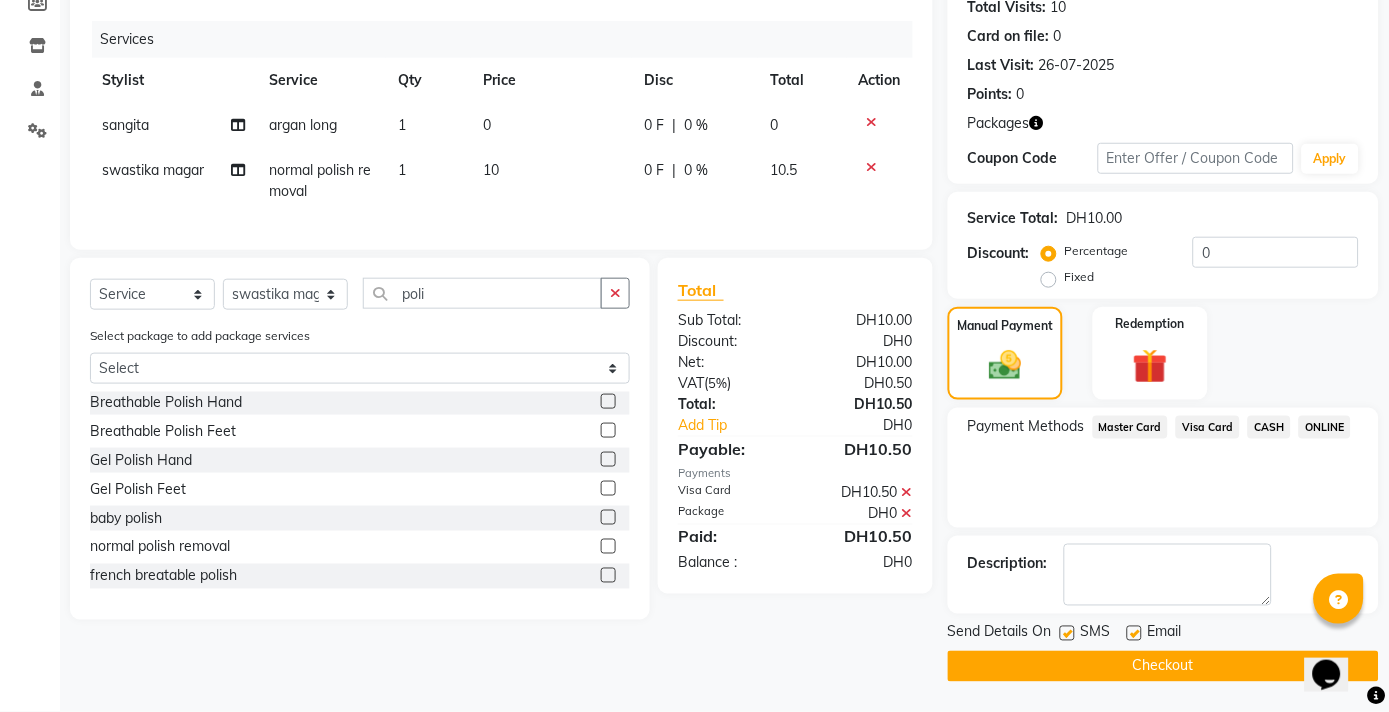 scroll, scrollTop: 226, scrollLeft: 0, axis: vertical 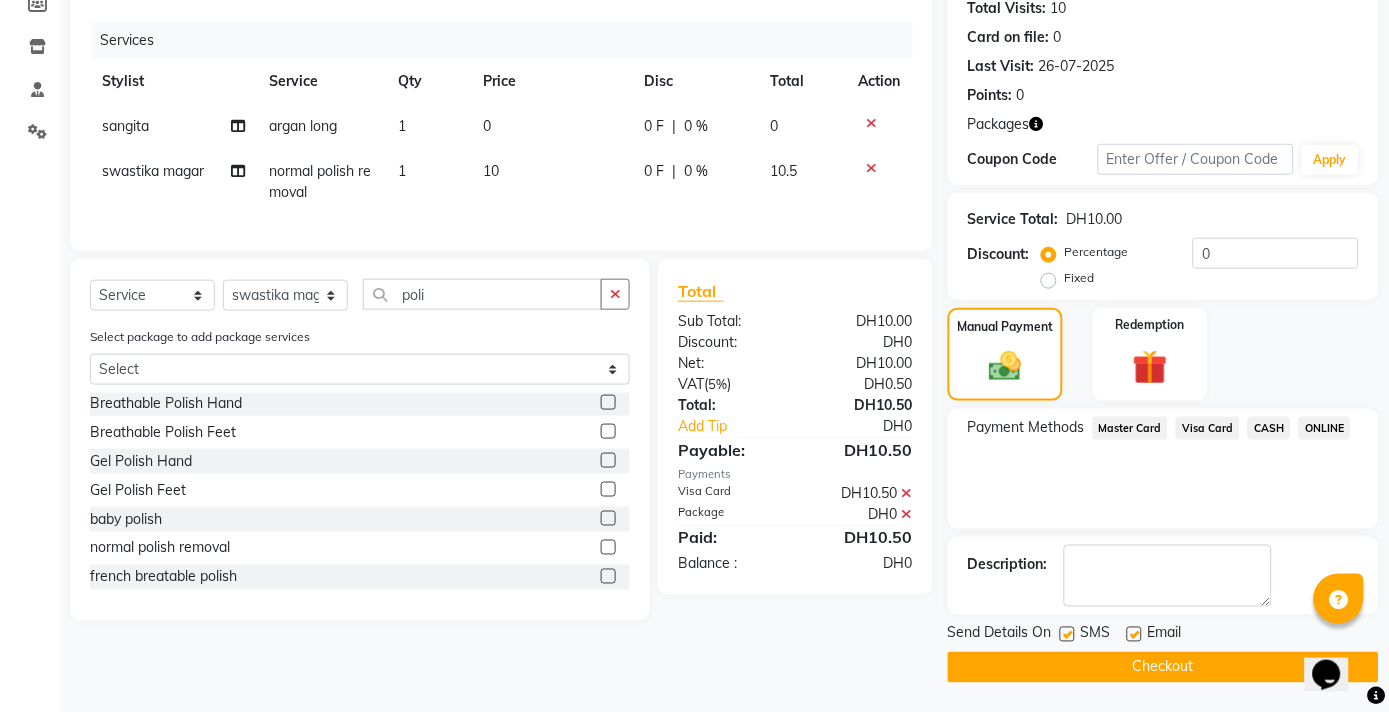 click on "Checkout" 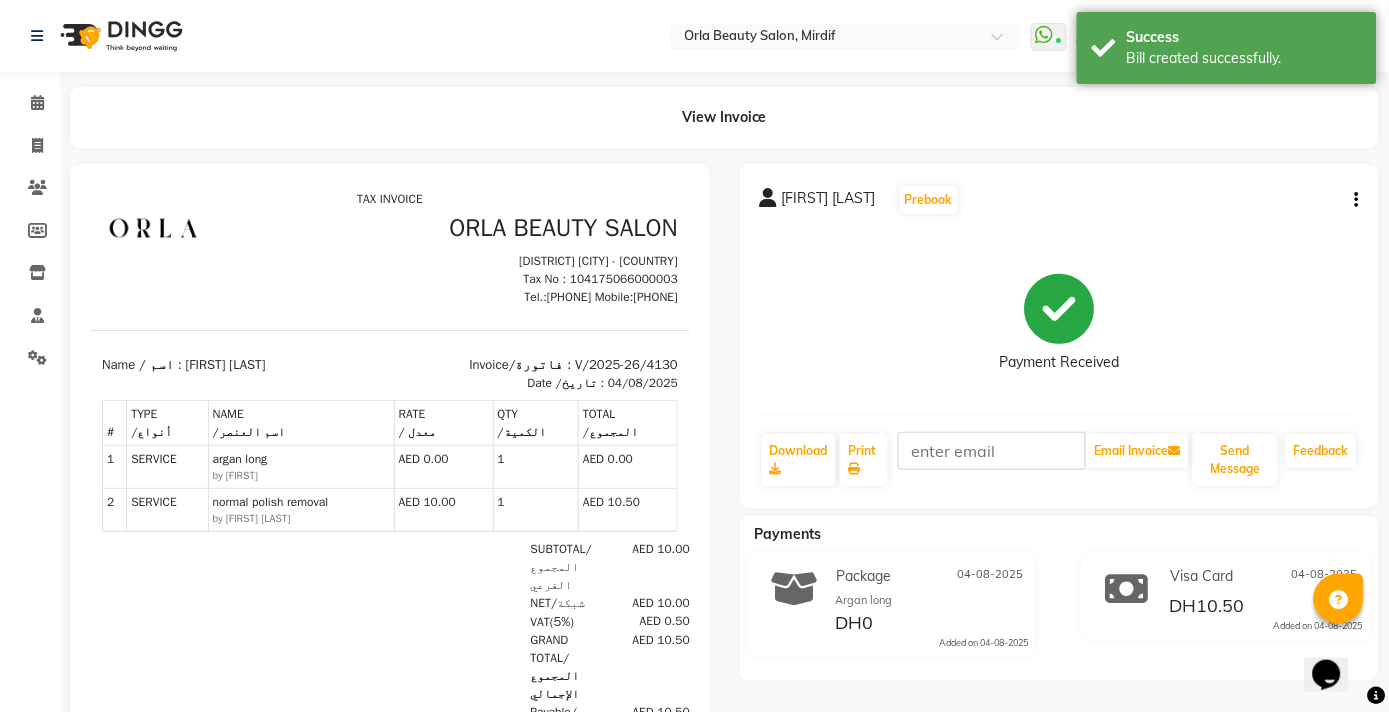 scroll, scrollTop: 0, scrollLeft: 0, axis: both 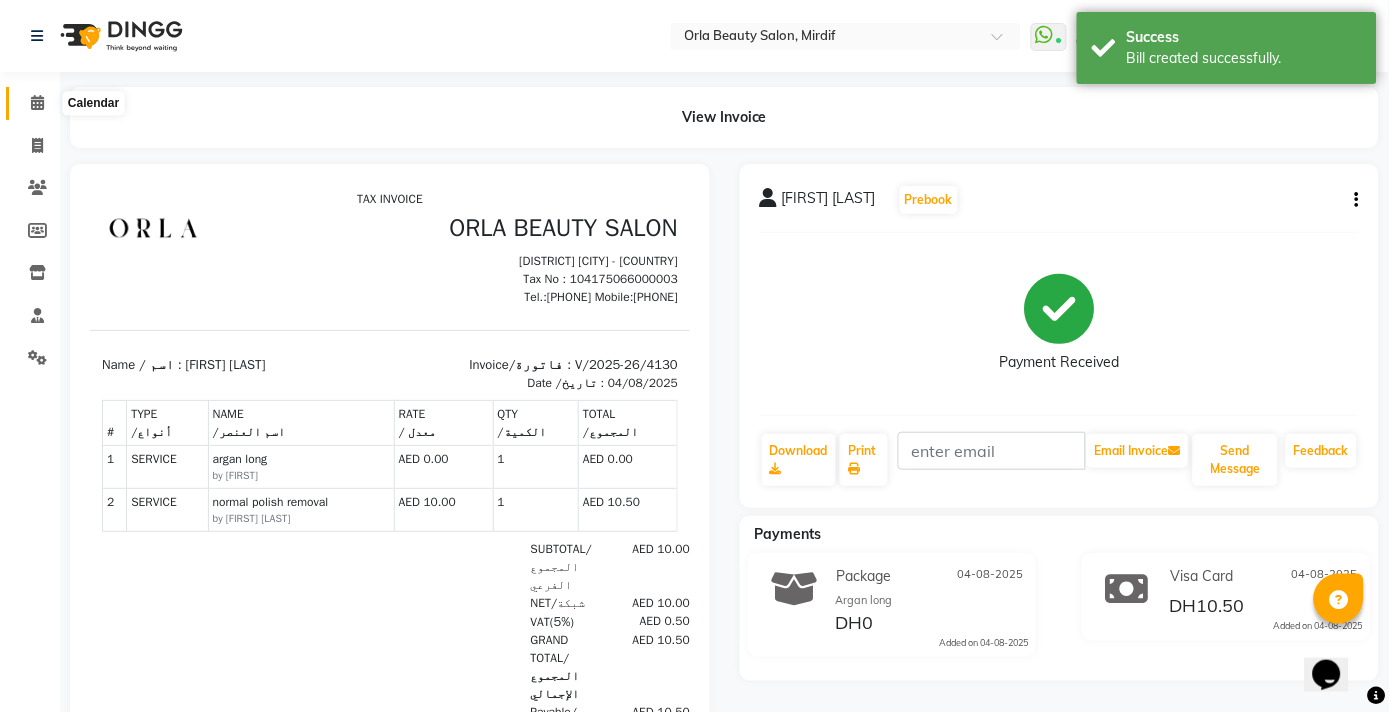 click 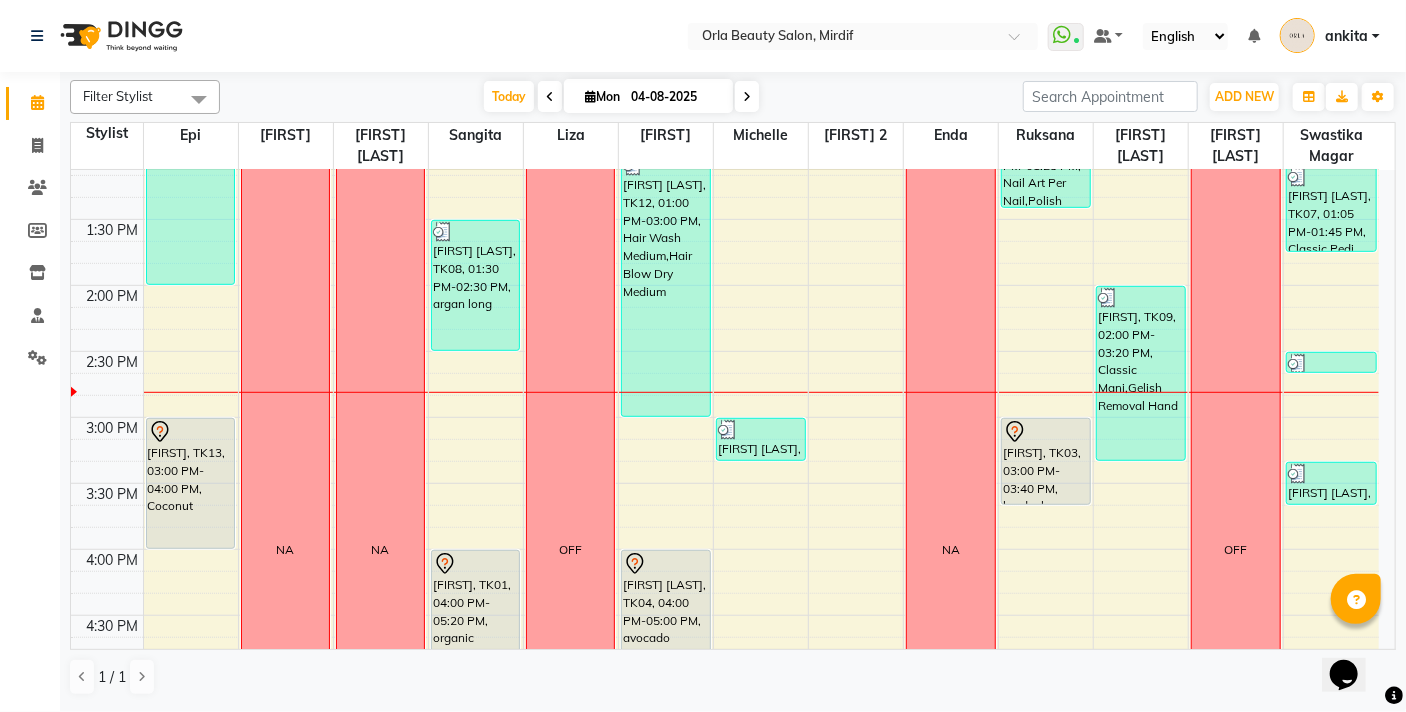 scroll, scrollTop: 549, scrollLeft: 0, axis: vertical 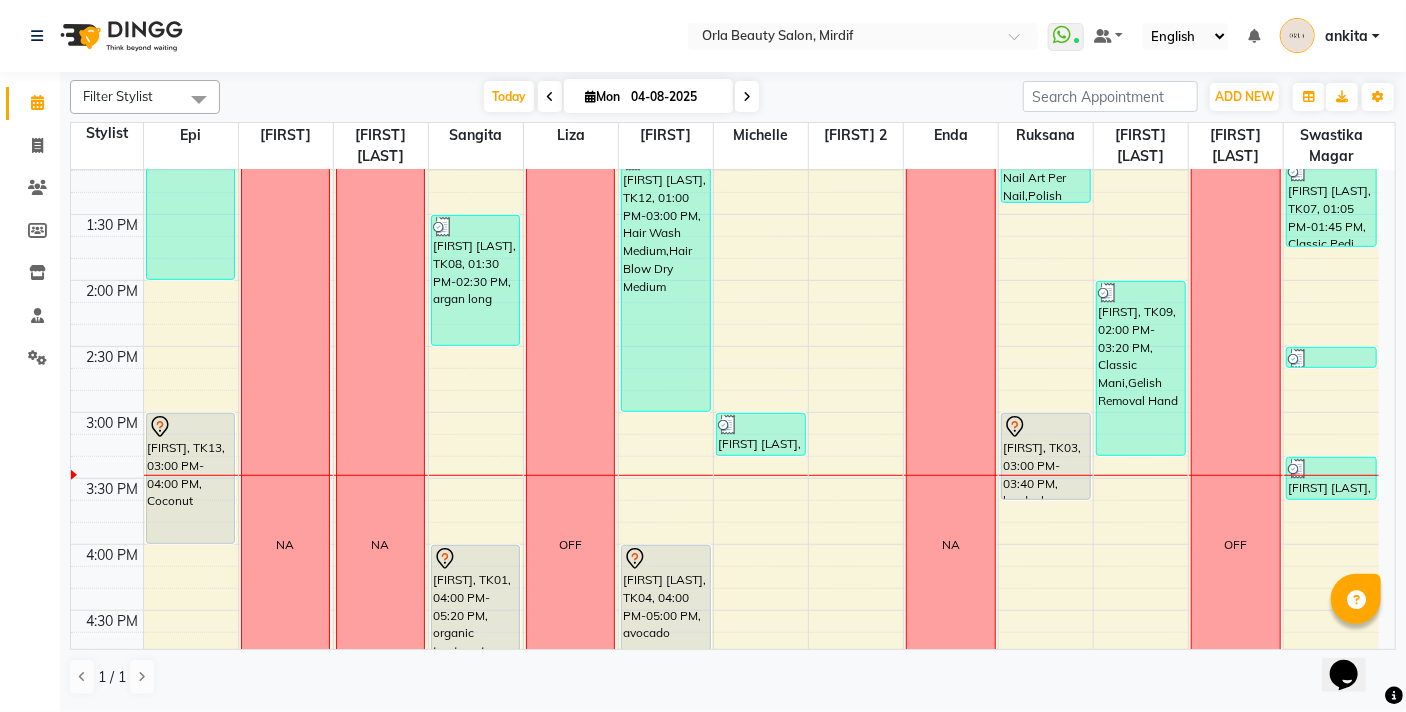 click on "1 / 1" at bounding box center (733, 677) 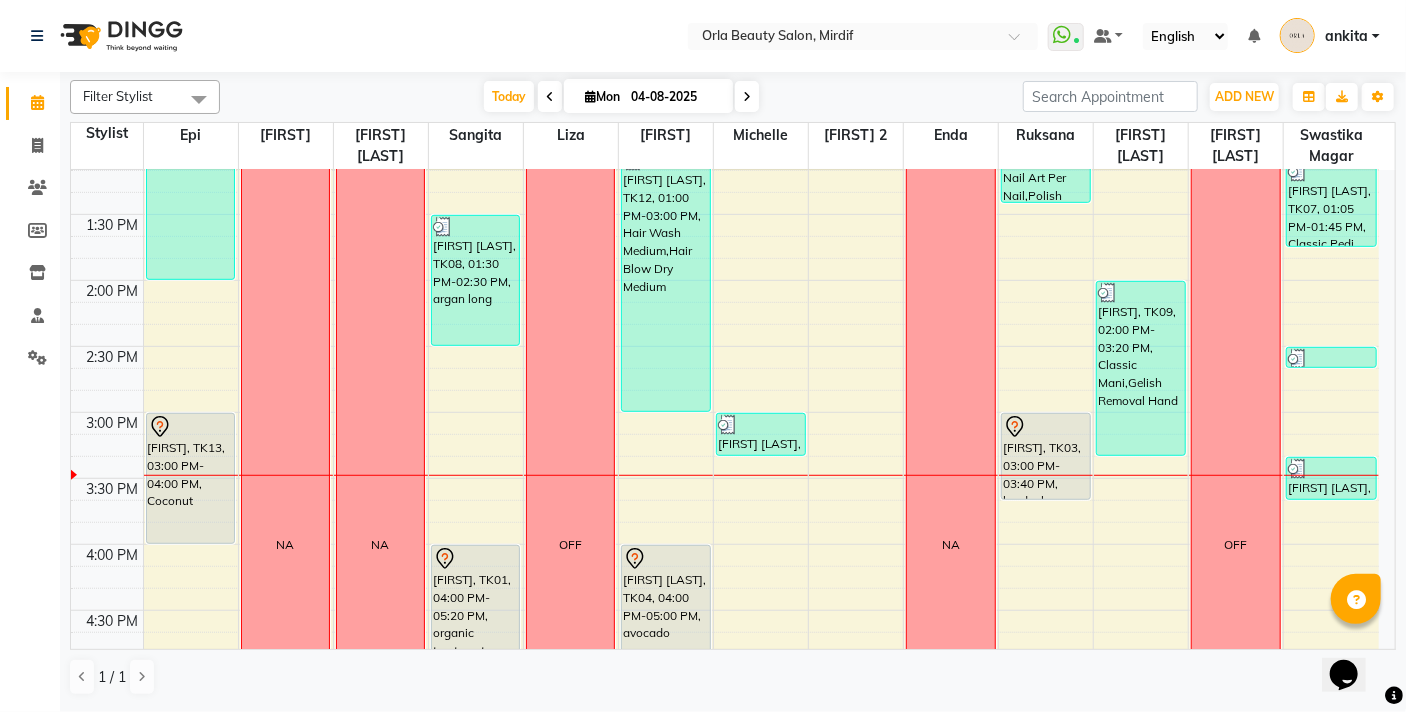 scroll, scrollTop: 968, scrollLeft: 0, axis: vertical 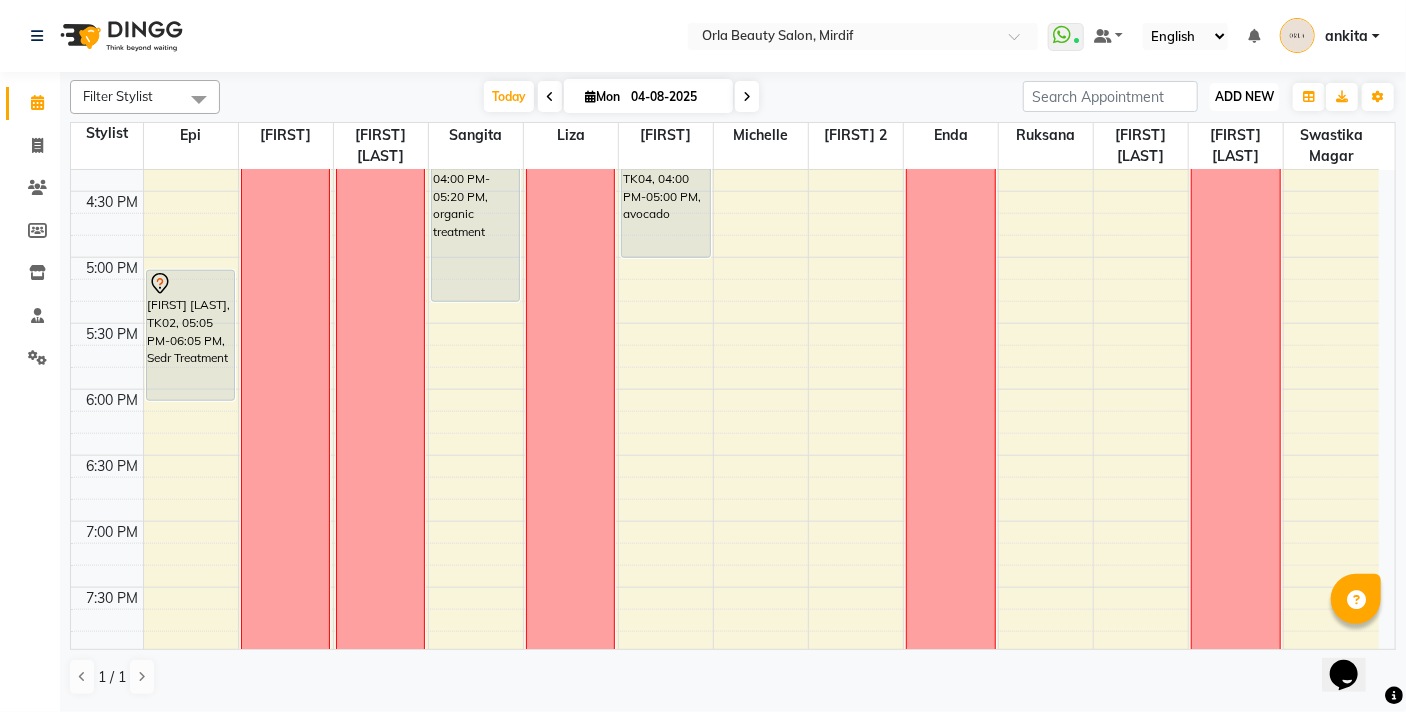 click on "ADD NEW" at bounding box center (1244, 96) 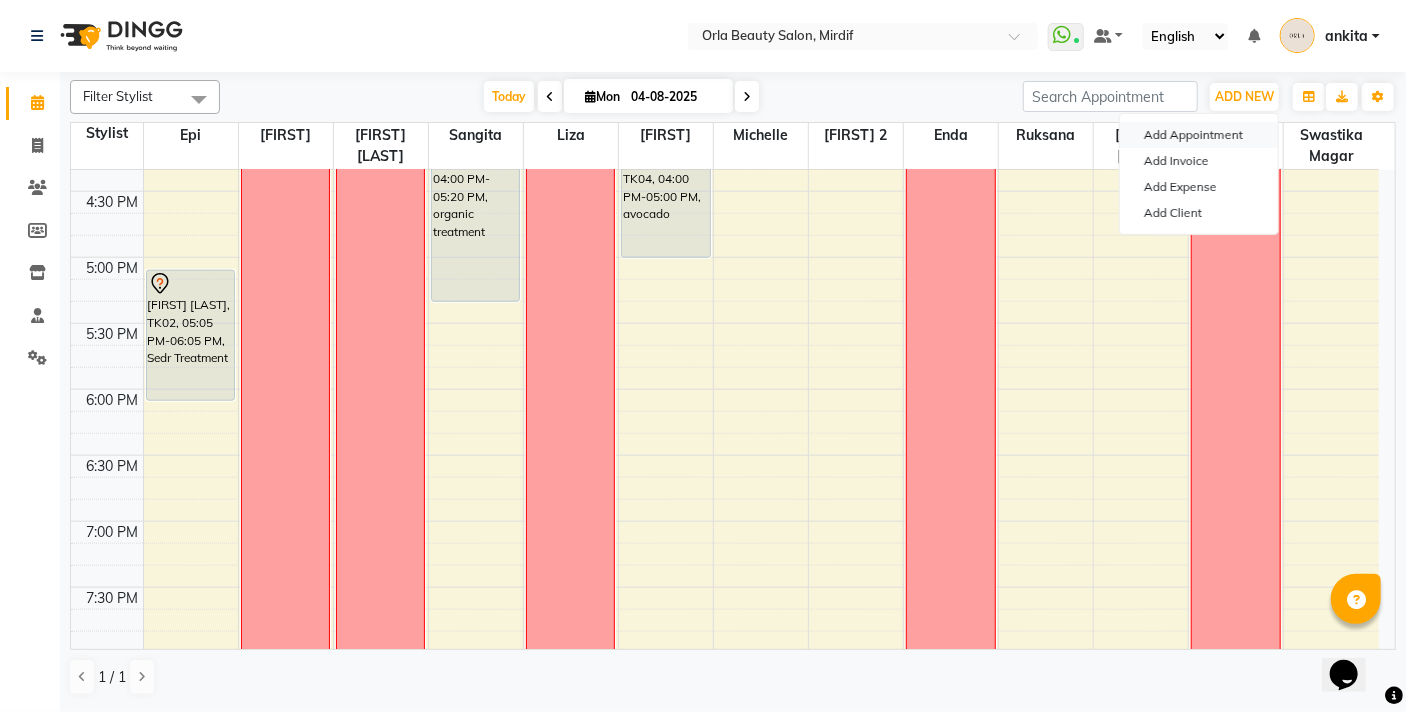 click on "Add Appointment" at bounding box center (1199, 135) 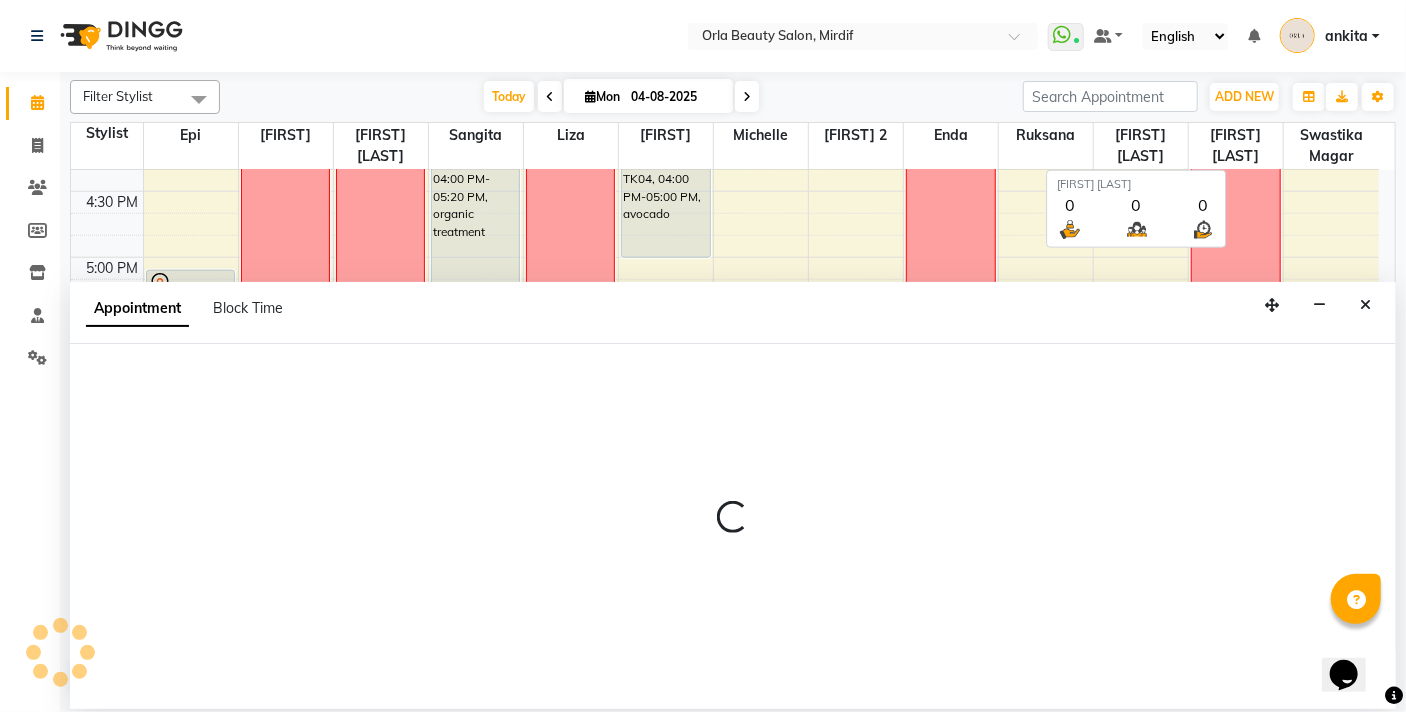 select on "600" 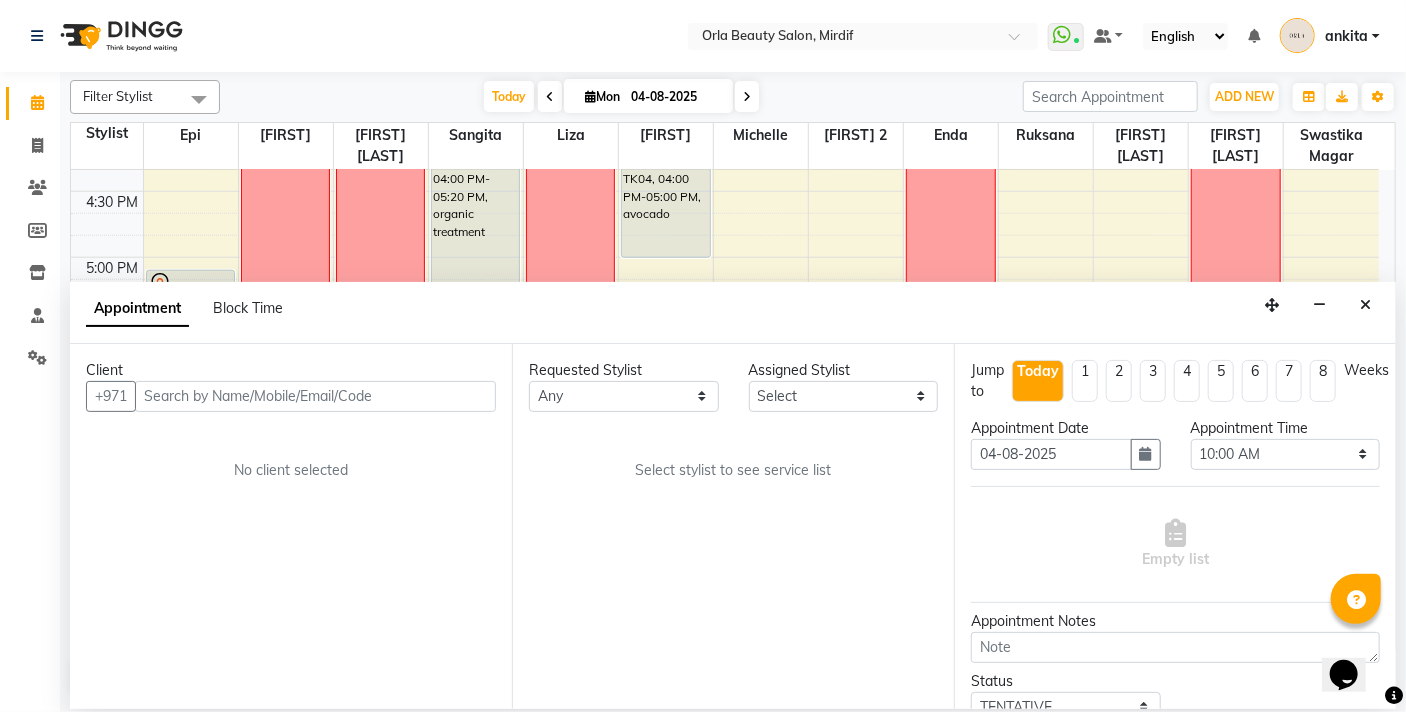 click at bounding box center [315, 396] 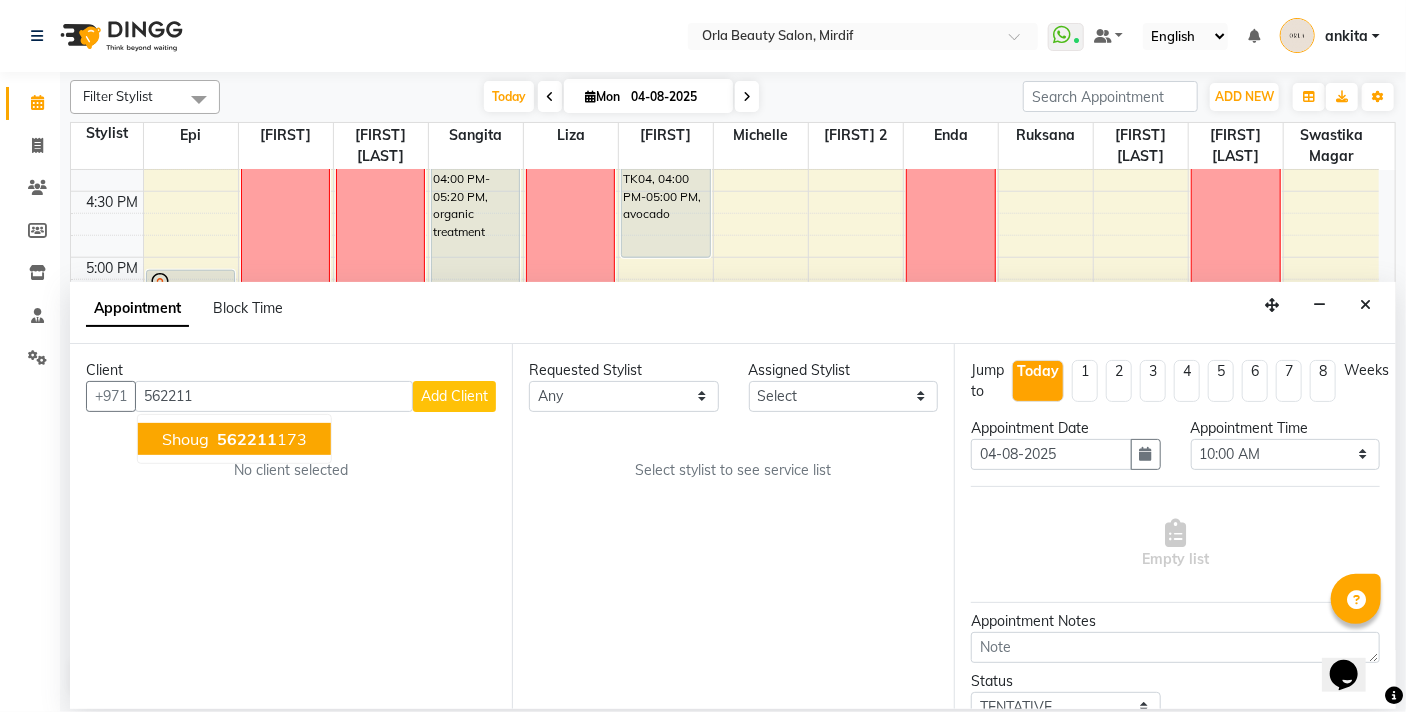 click on "[PHONE]" at bounding box center [260, 439] 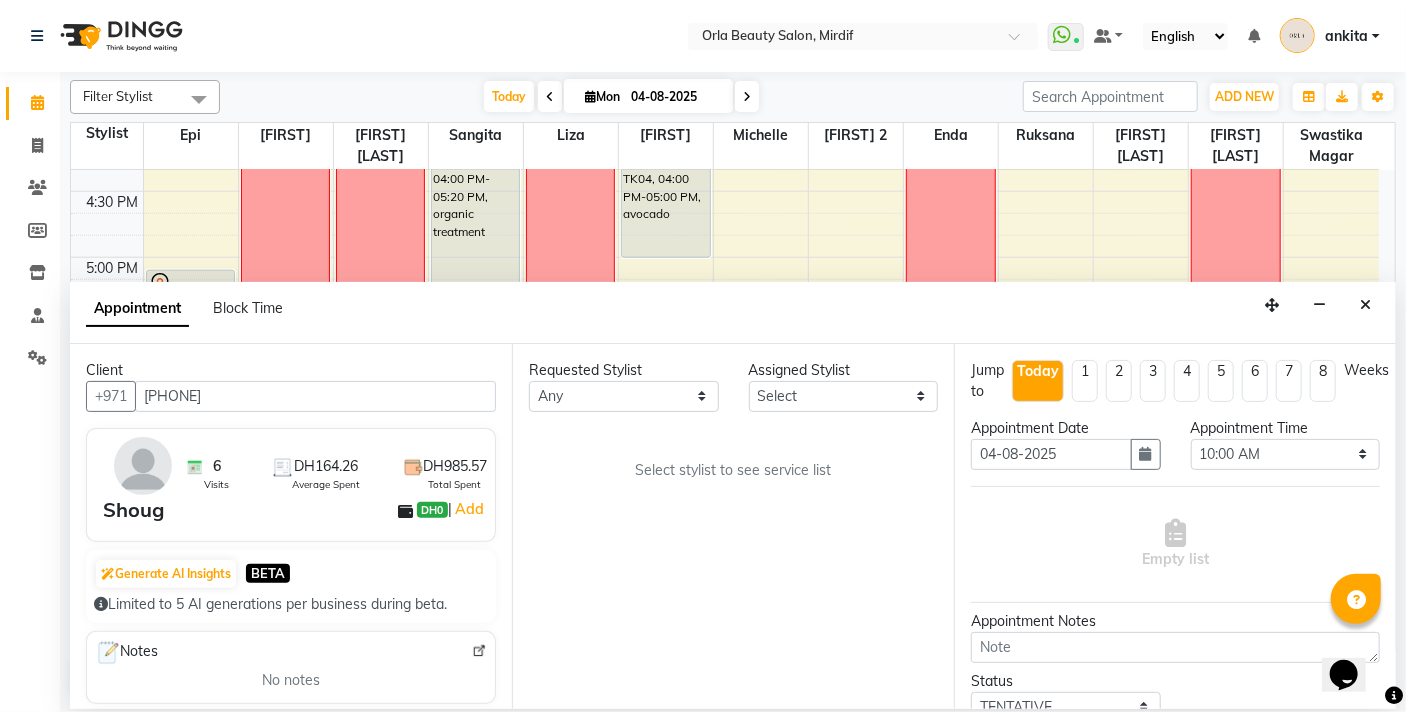 type on "[PHONE]" 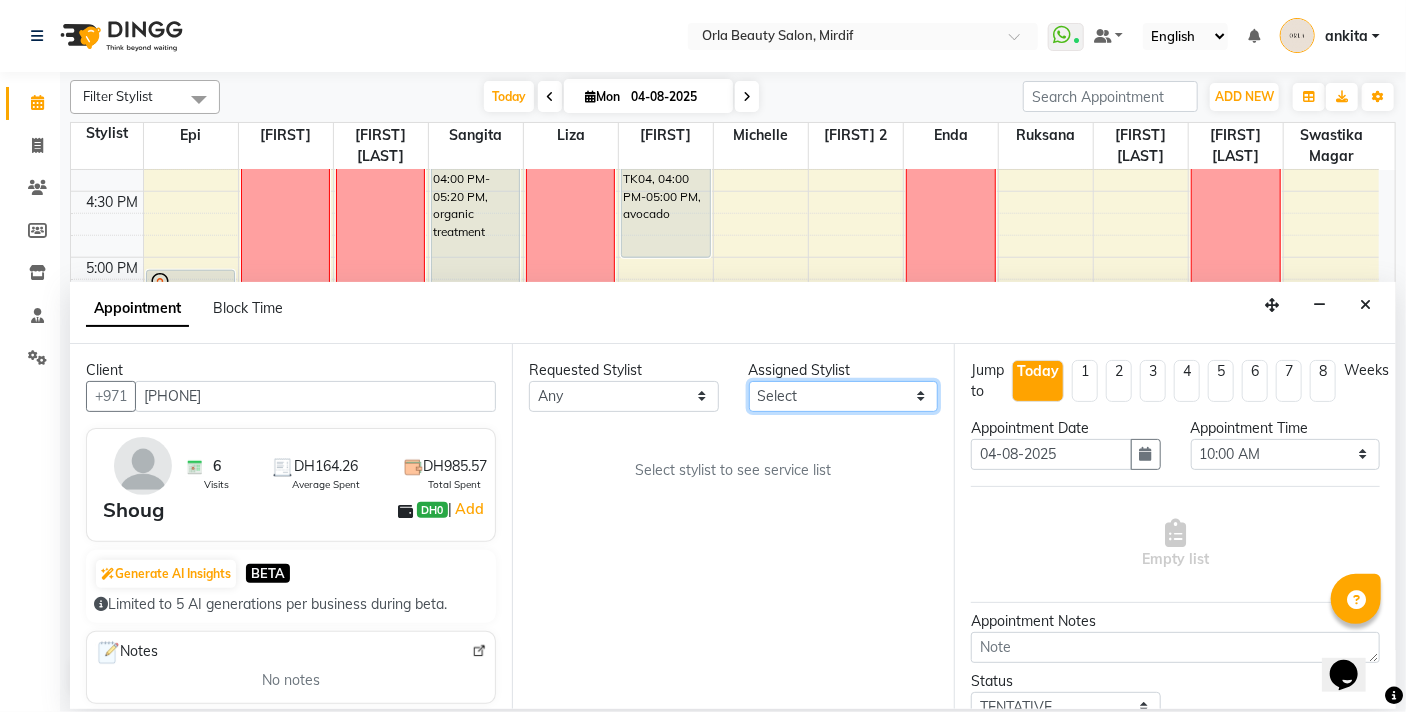 click on "Select Enda Epi kareema Liza Manju thakuri maryann Michelle michelle 2 rojina magar ruksana rupa magar sangita swastika magar" at bounding box center (844, 396) 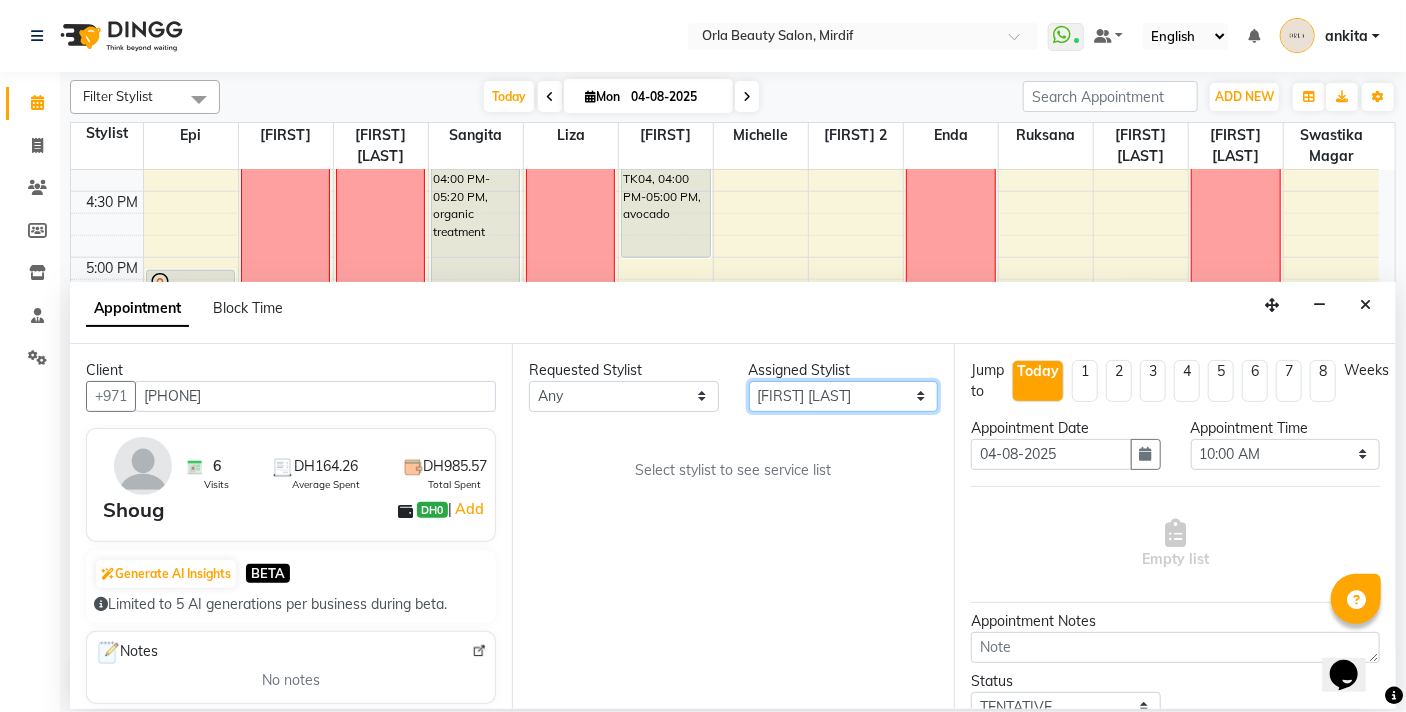 click on "Select Enda Epi kareema Liza Manju thakuri maryann Michelle michelle 2 rojina magar ruksana rupa magar sangita swastika magar" at bounding box center [844, 396] 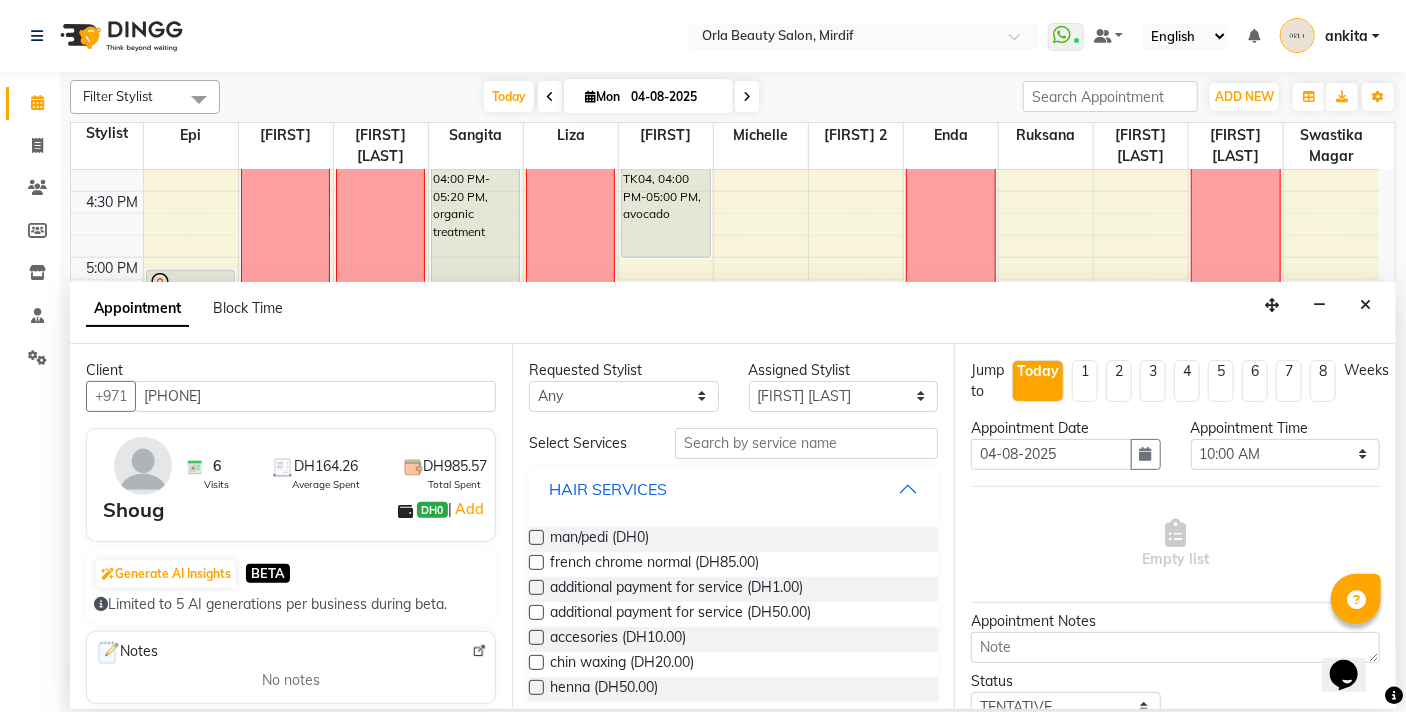 click on "HAIR SERVICES" at bounding box center (733, 489) 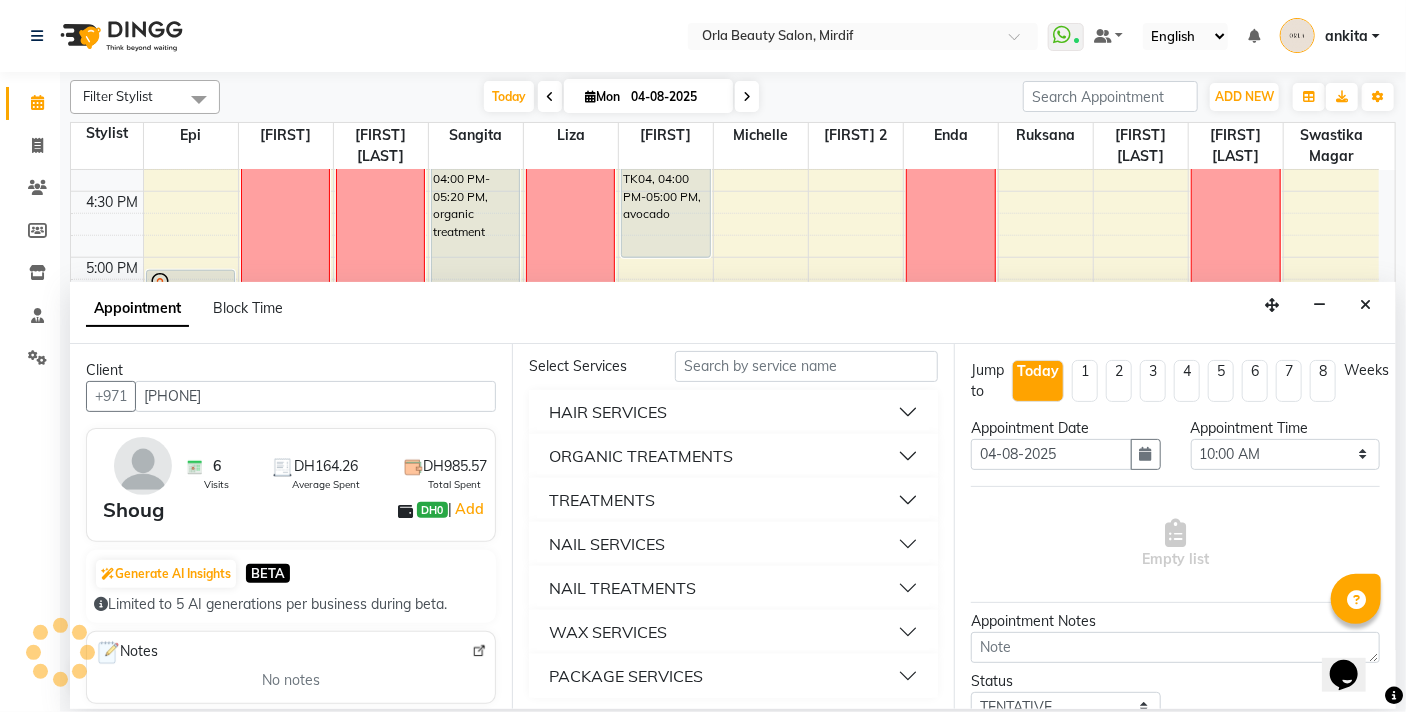 scroll, scrollTop: 80, scrollLeft: 0, axis: vertical 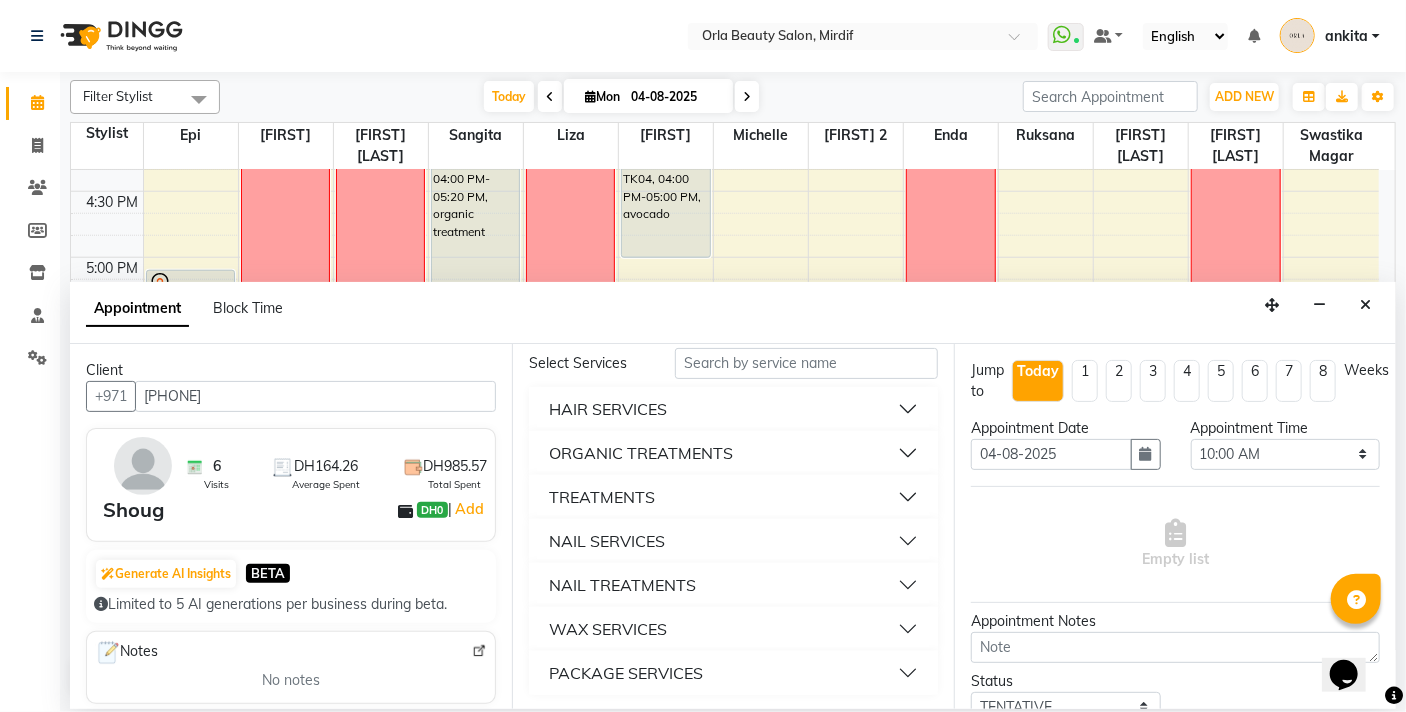 click on "NAIL SERVICES" at bounding box center [607, 541] 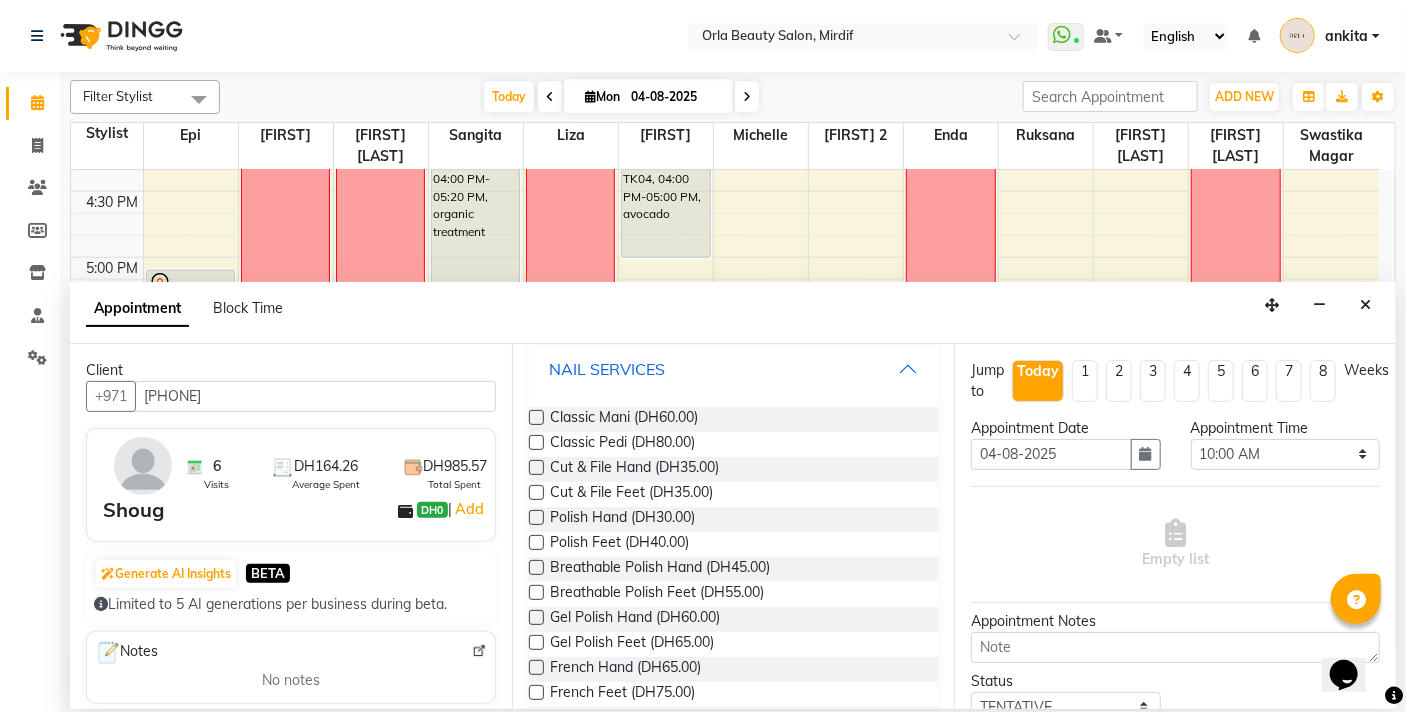 scroll, scrollTop: 324, scrollLeft: 0, axis: vertical 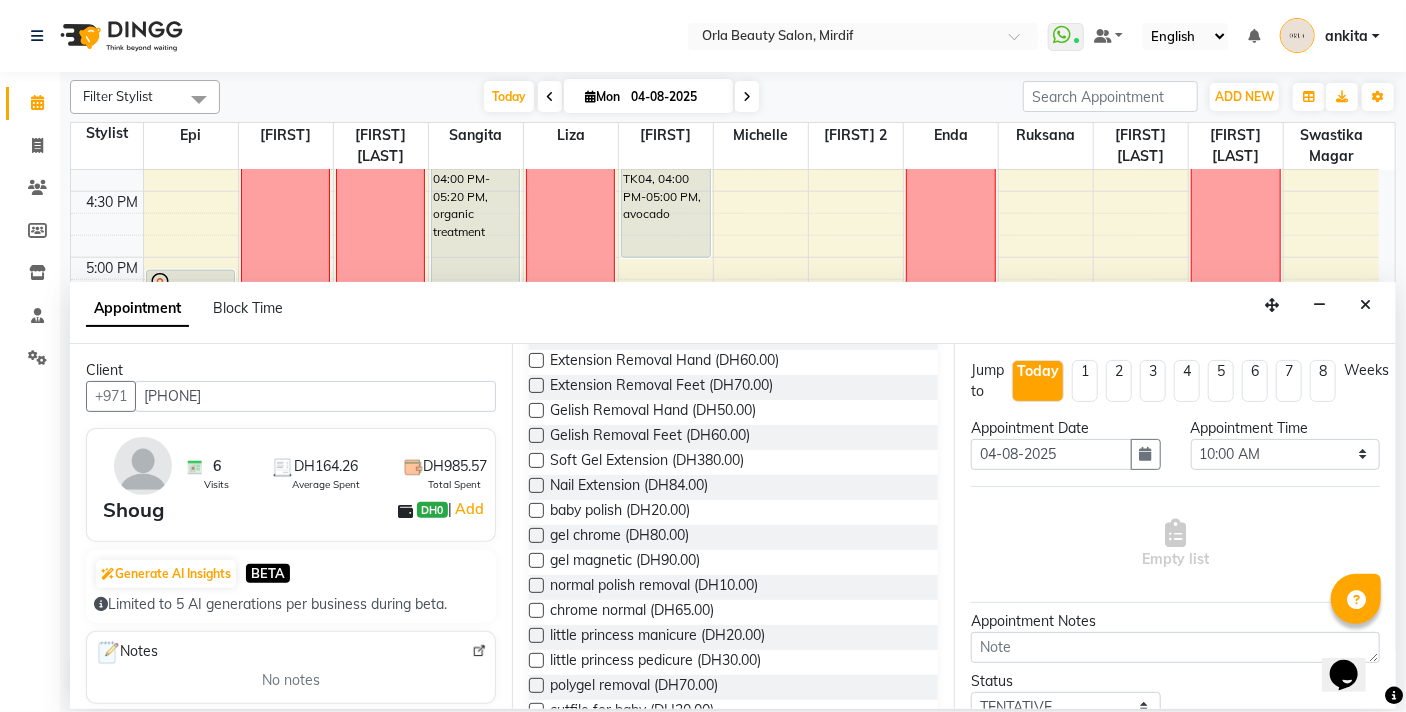 click at bounding box center (536, 485) 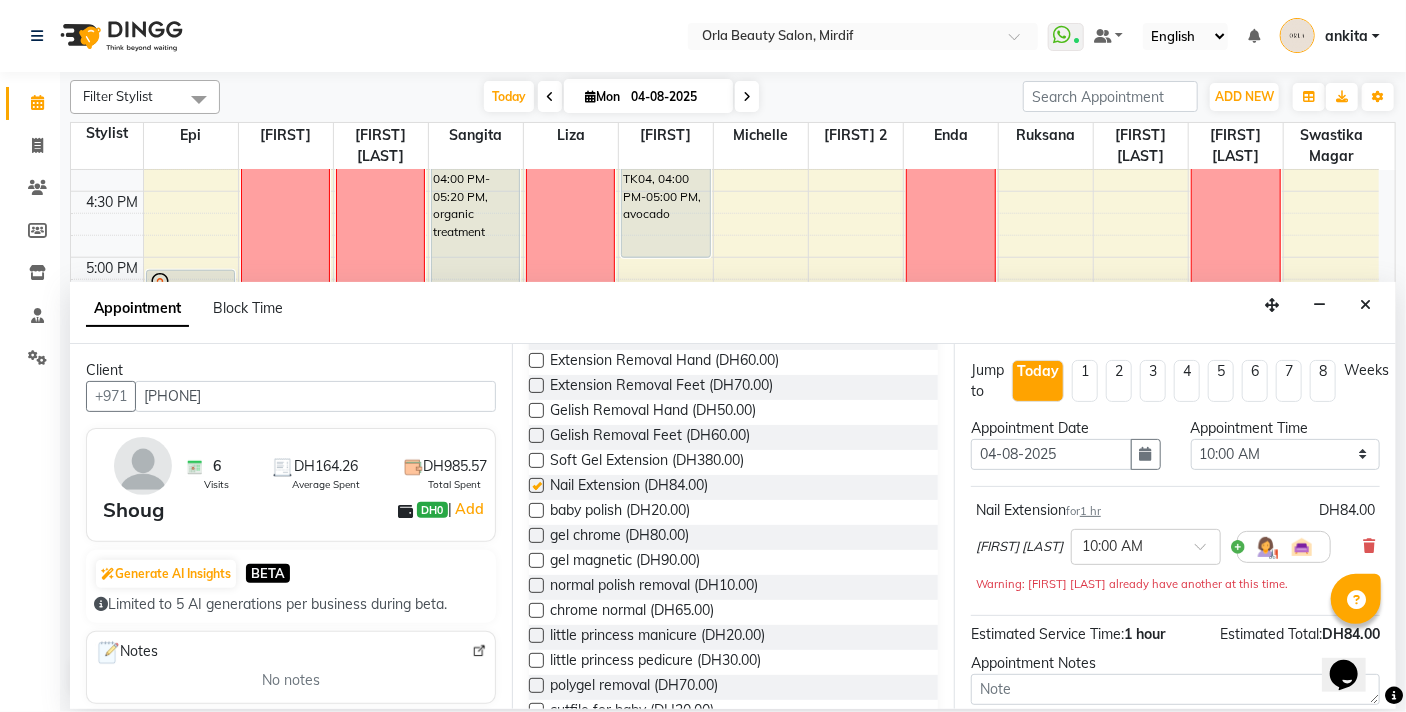 checkbox on "false" 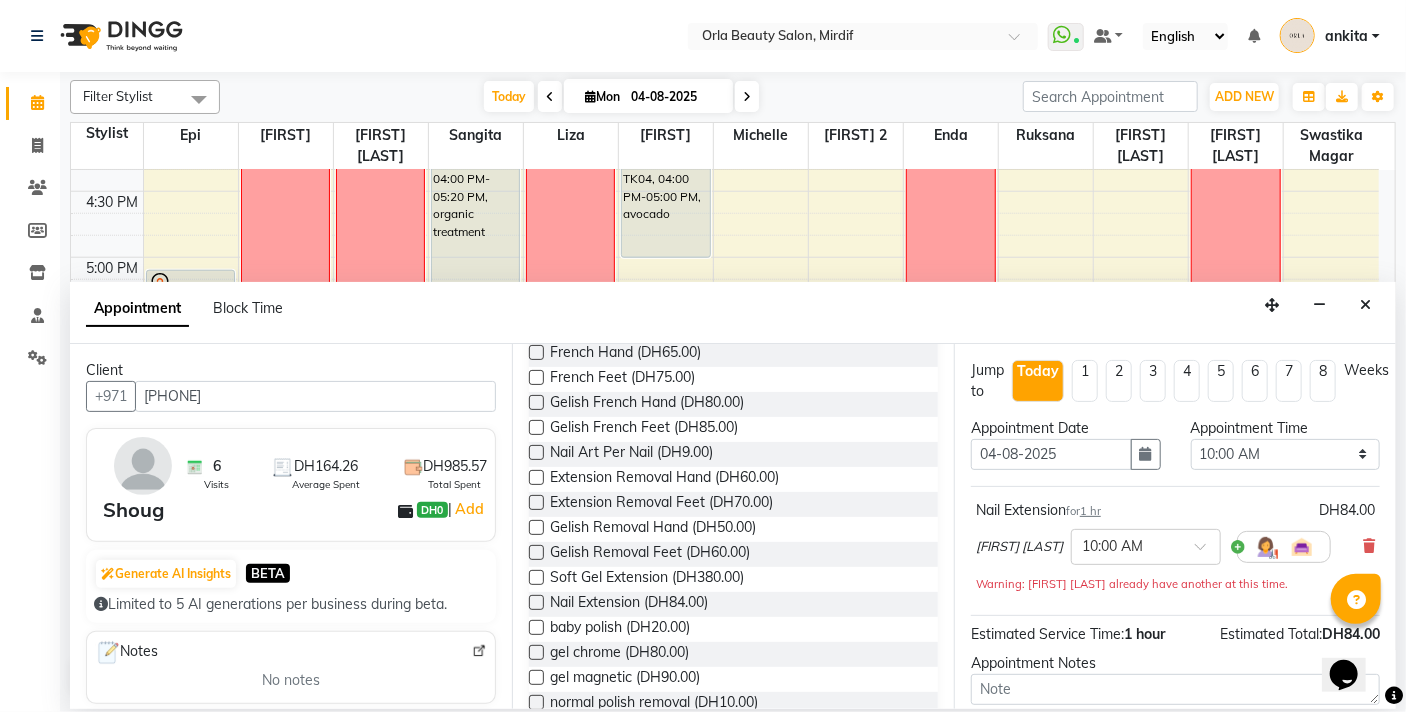 scroll, scrollTop: 523, scrollLeft: 0, axis: vertical 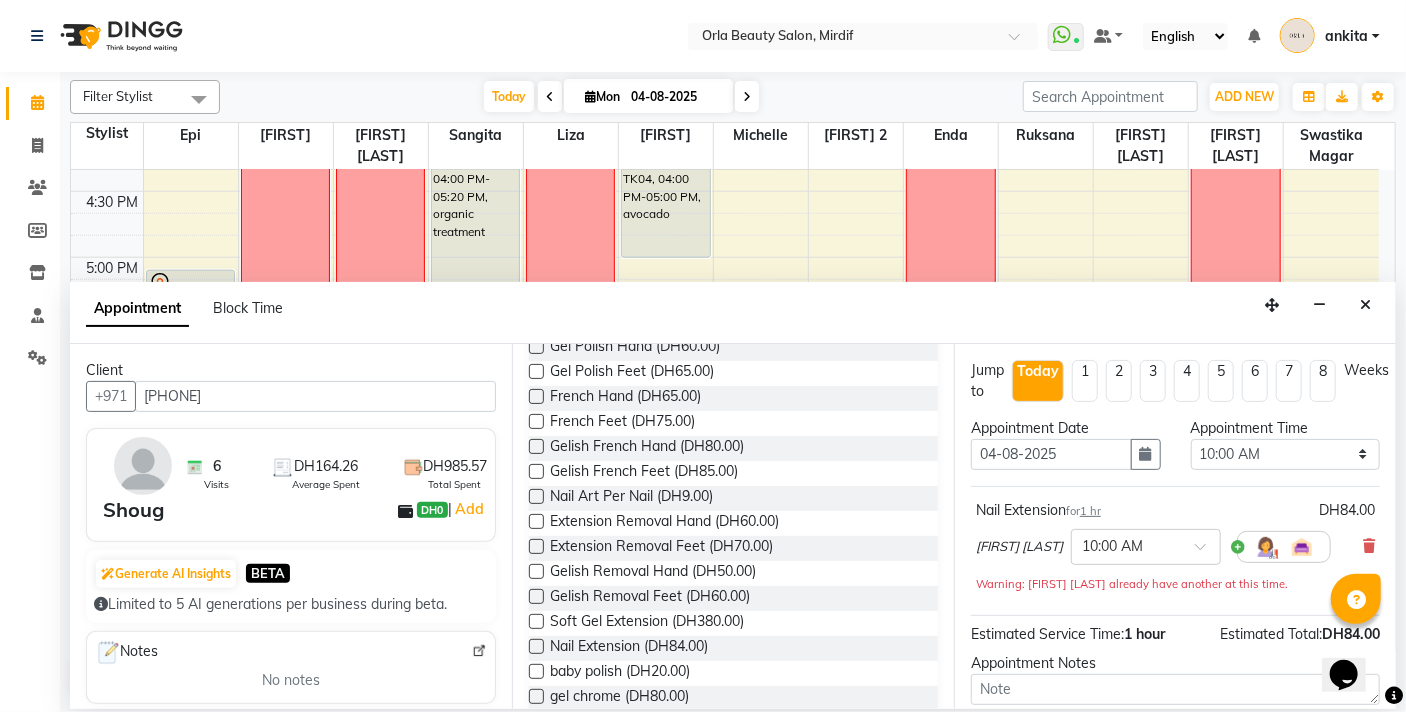 click at bounding box center [536, 396] 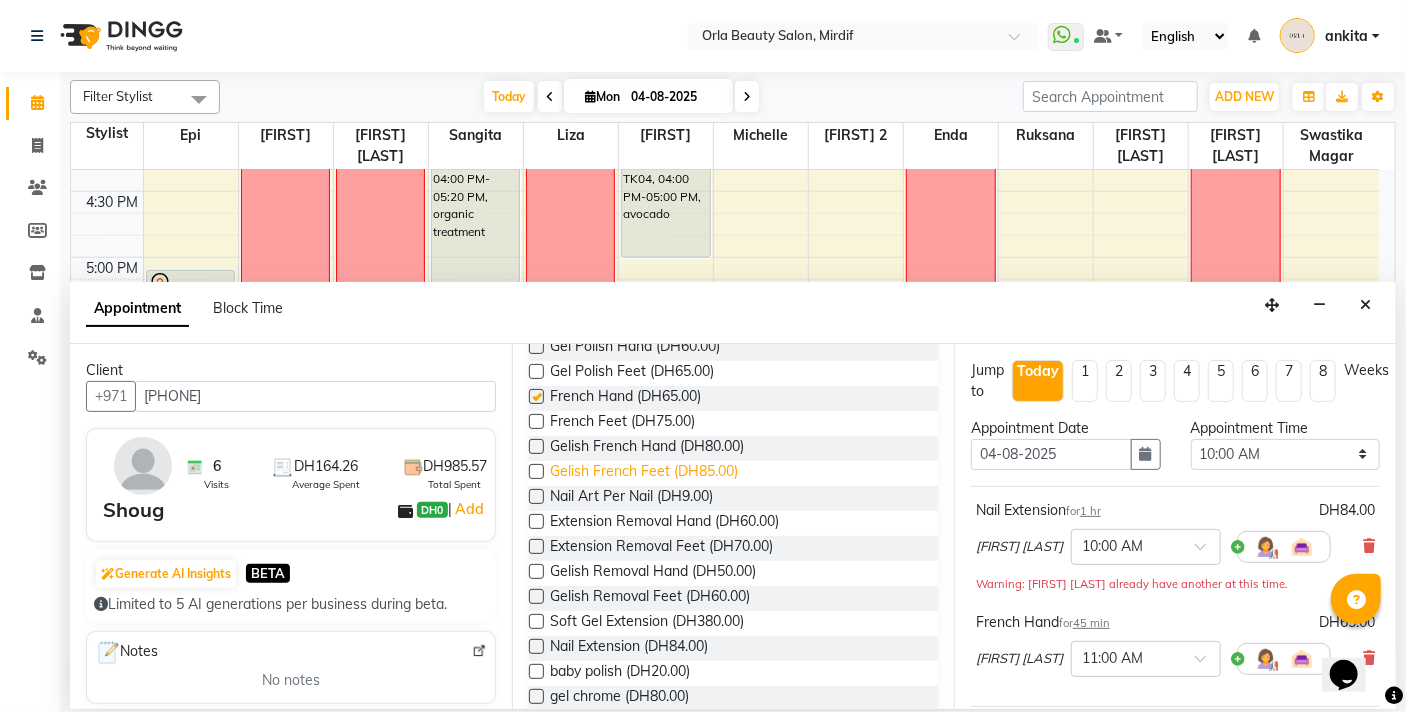 checkbox on "false" 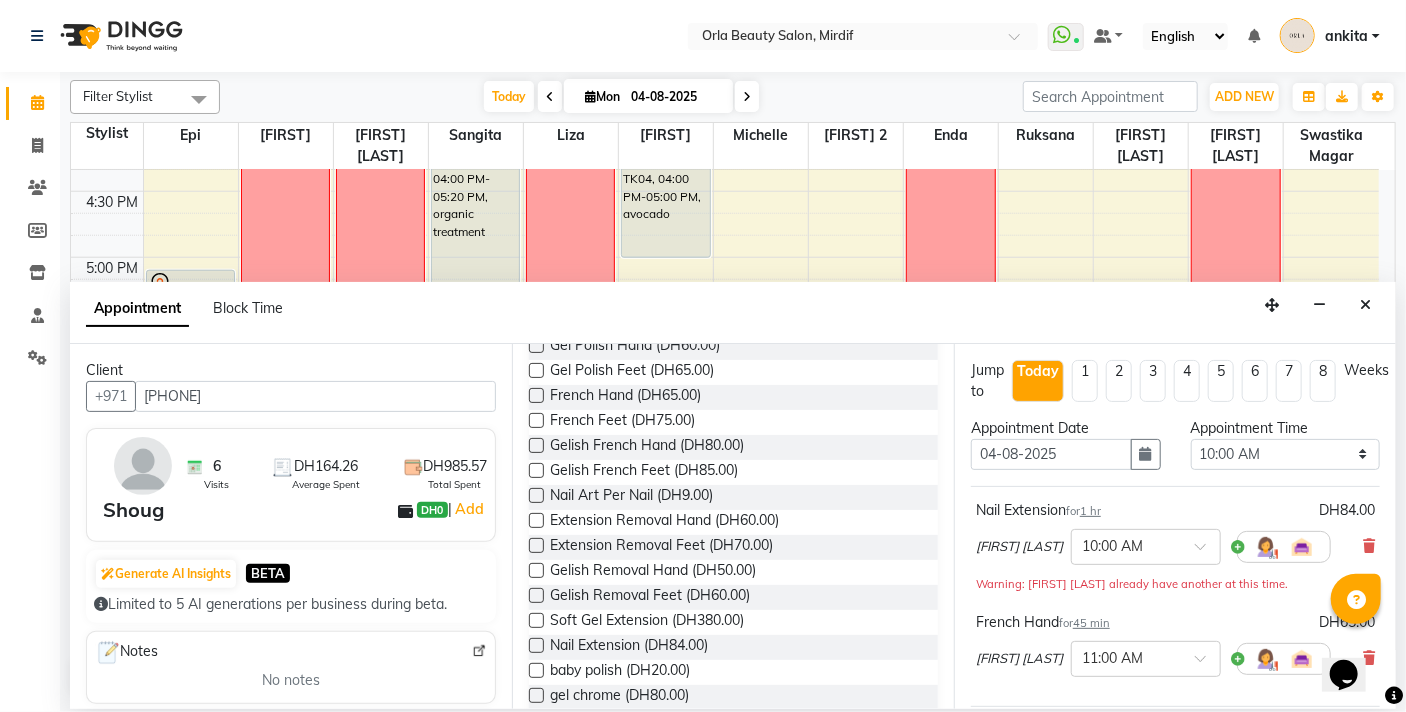 scroll, scrollTop: 508, scrollLeft: 0, axis: vertical 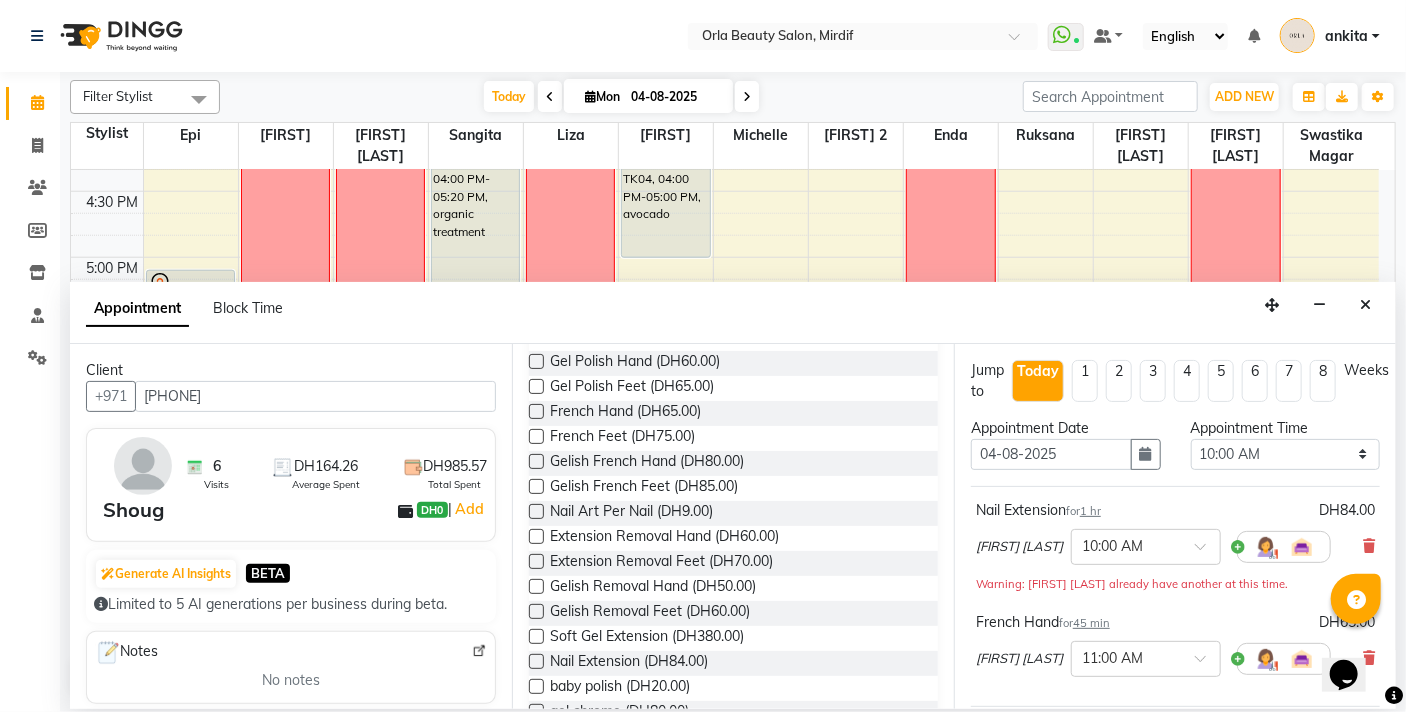 click at bounding box center [536, 511] 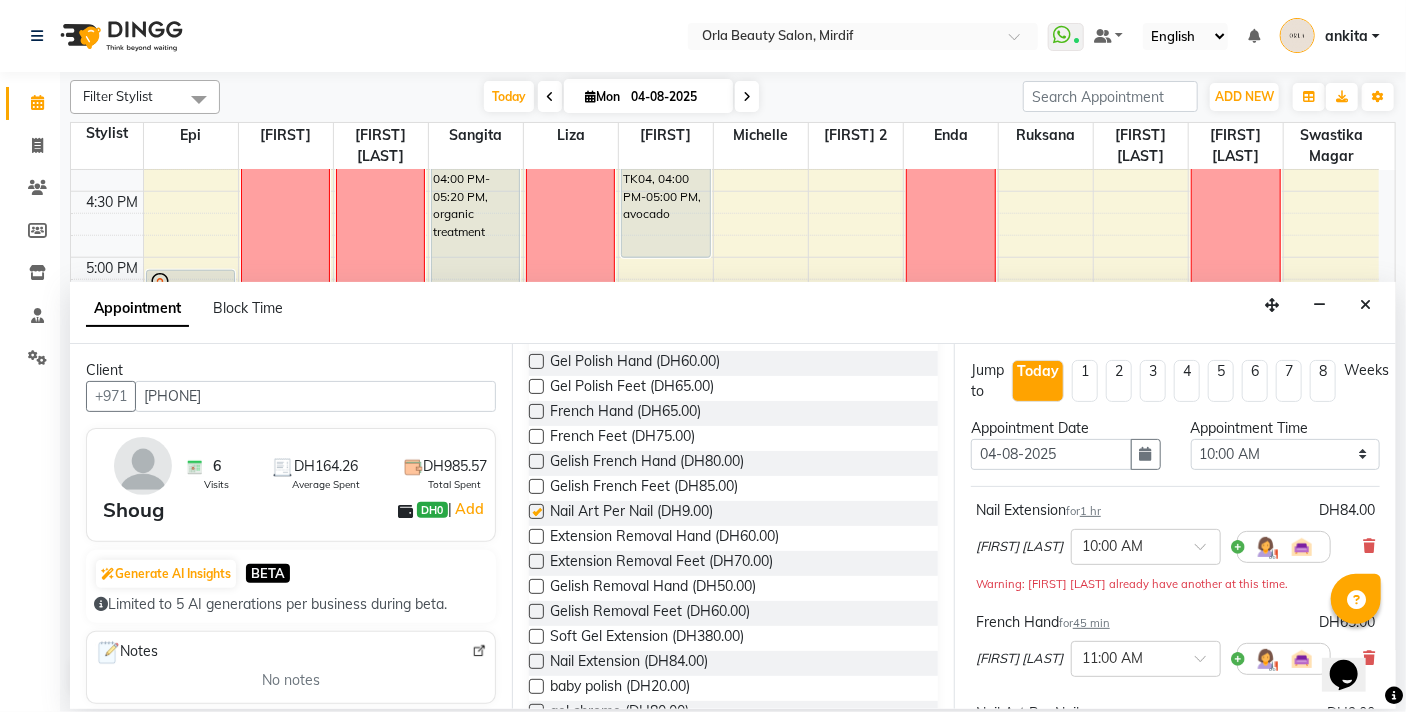 checkbox on "false" 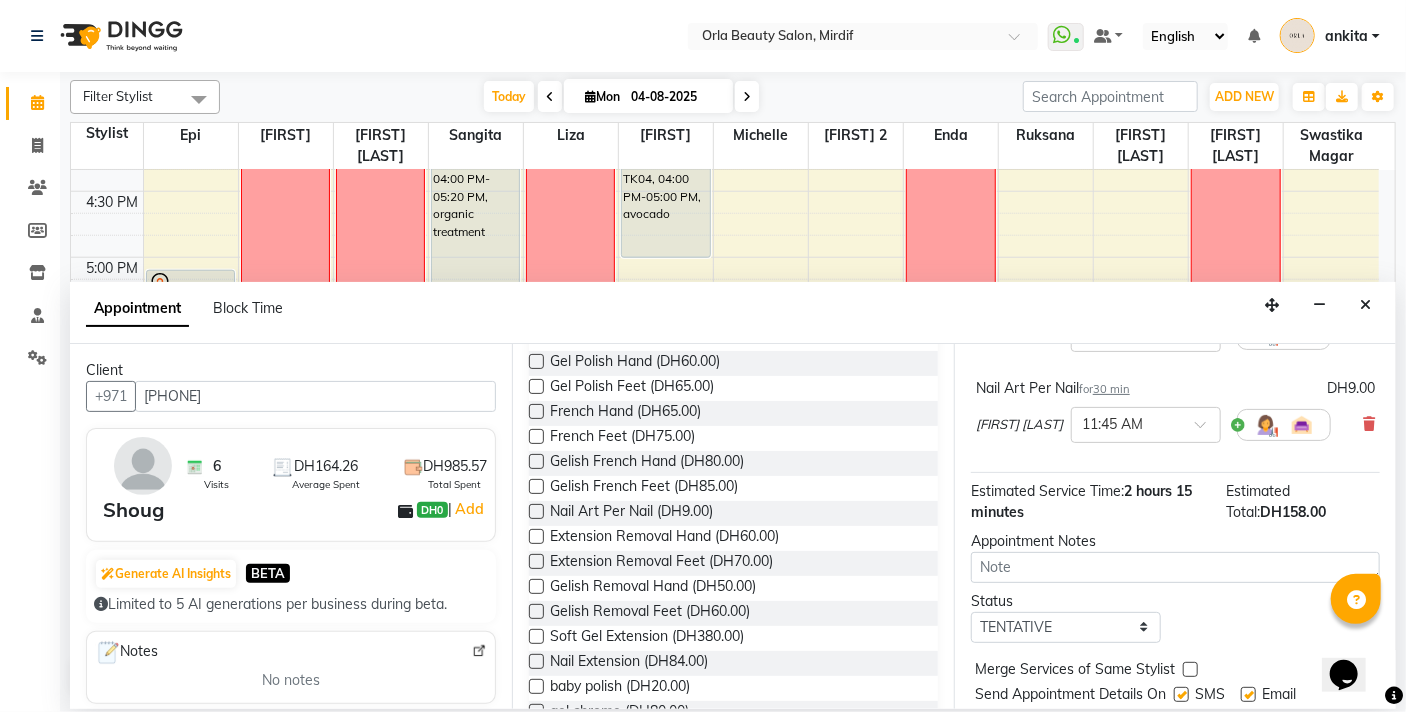 scroll, scrollTop: 383, scrollLeft: 0, axis: vertical 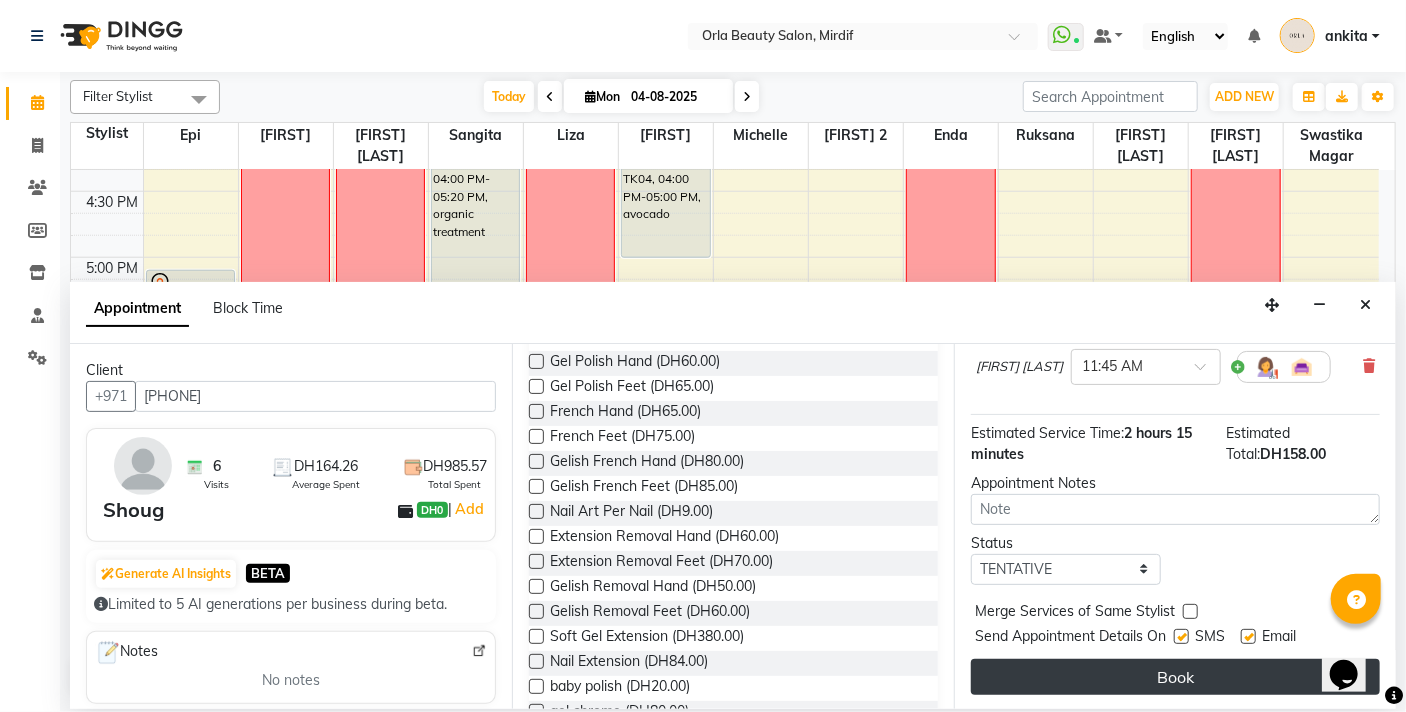 click on "Book" at bounding box center [1175, 677] 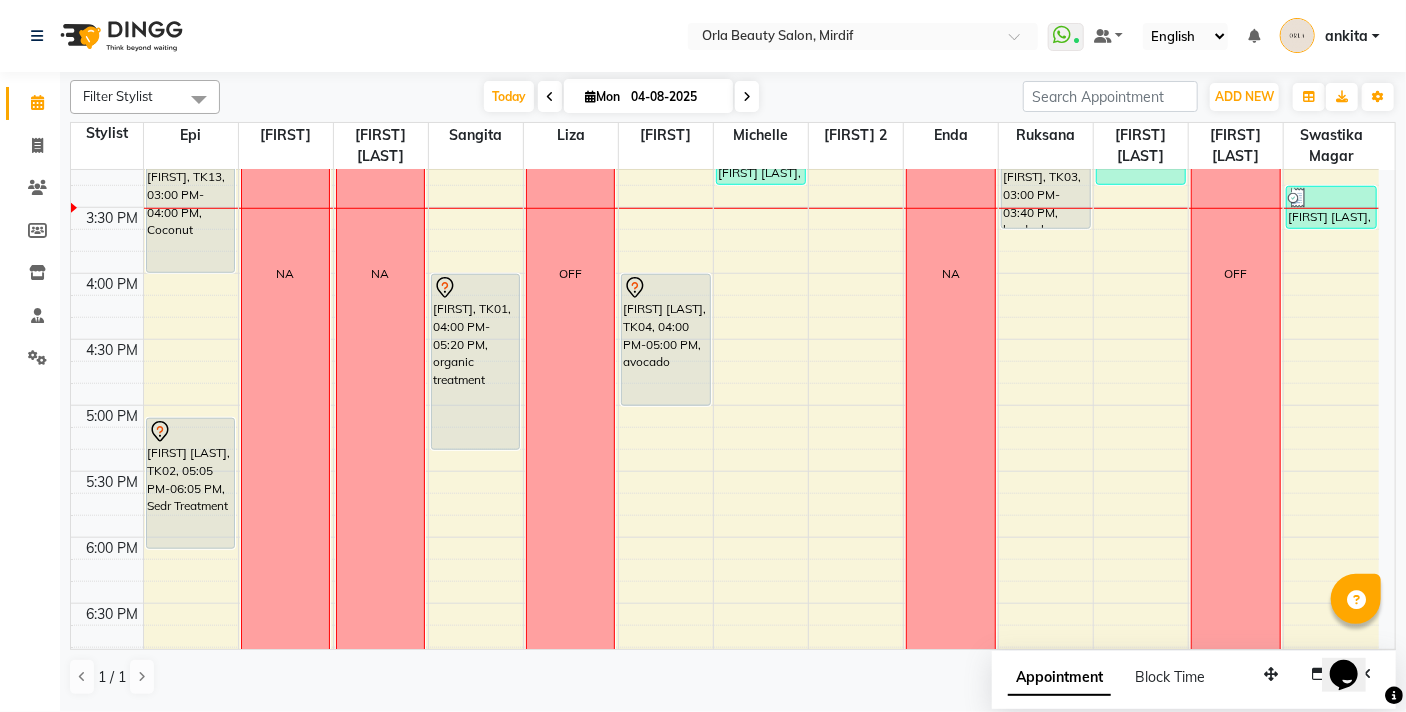 scroll, scrollTop: 609, scrollLeft: 0, axis: vertical 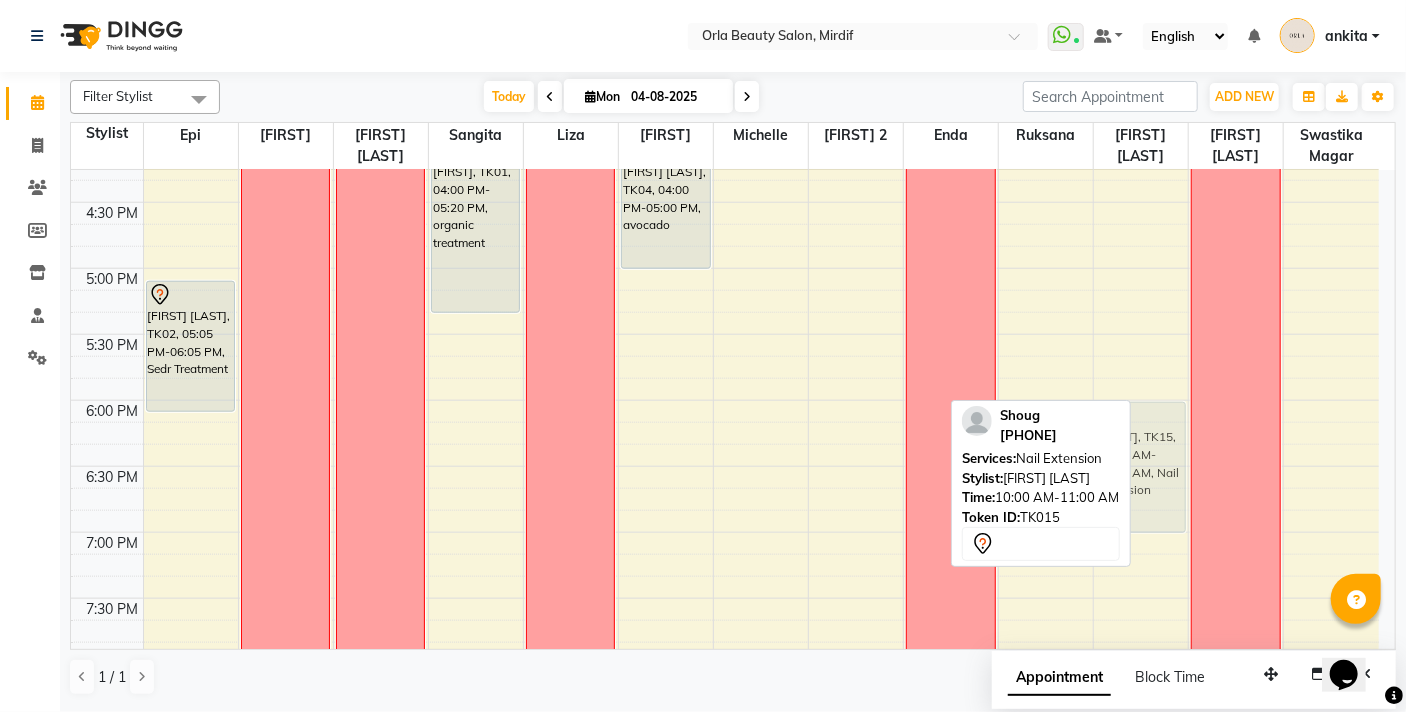 drag, startPoint x: 1156, startPoint y: 362, endPoint x: 1150, endPoint y: 482, distance: 120.14991 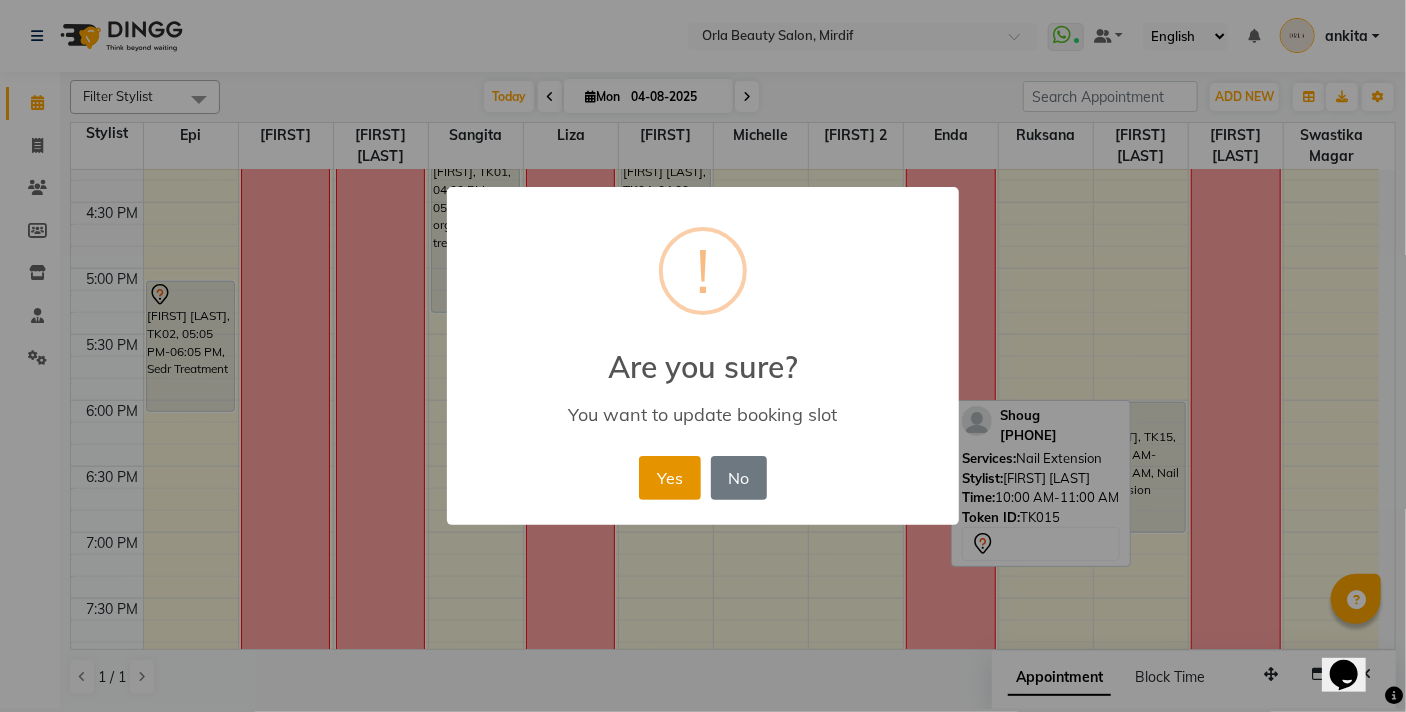 click on "Yes" at bounding box center (669, 478) 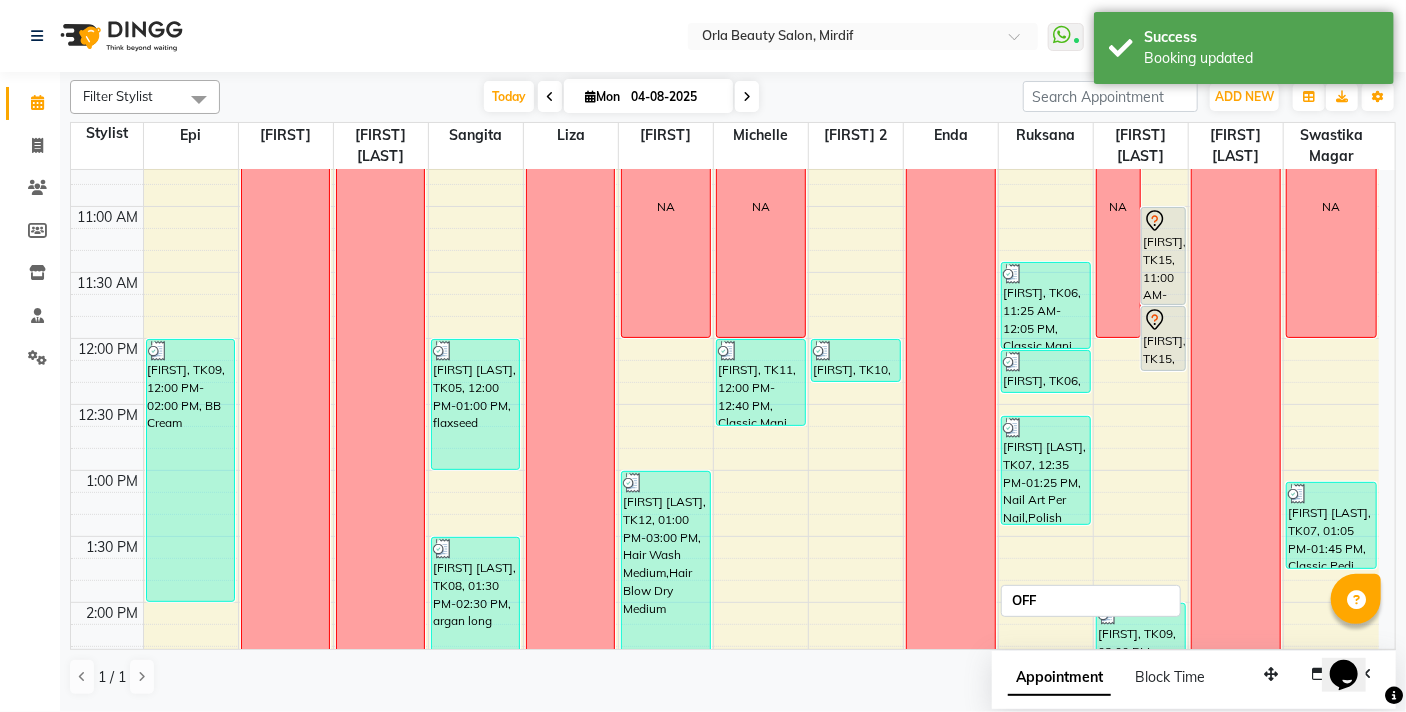 scroll, scrollTop: 0, scrollLeft: 0, axis: both 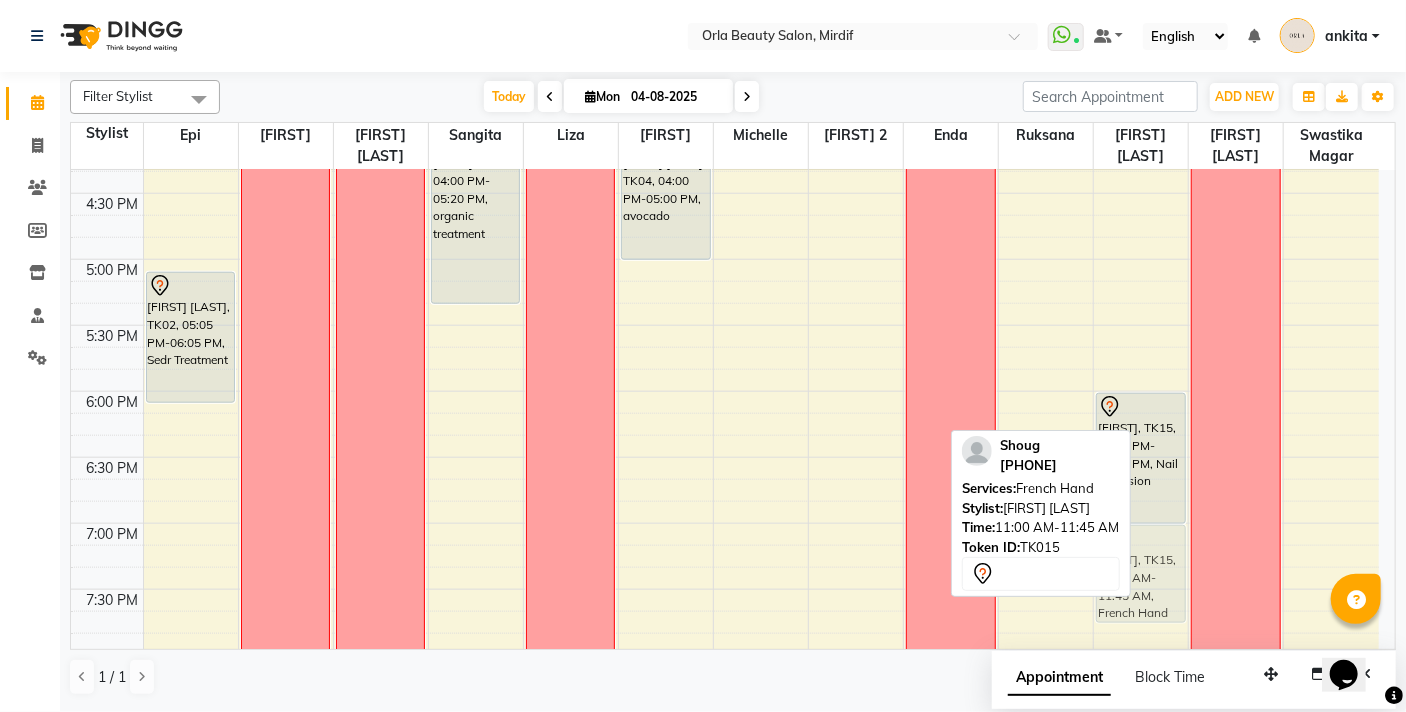 drag, startPoint x: 1157, startPoint y: 481, endPoint x: 1172, endPoint y: 568, distance: 88.28363 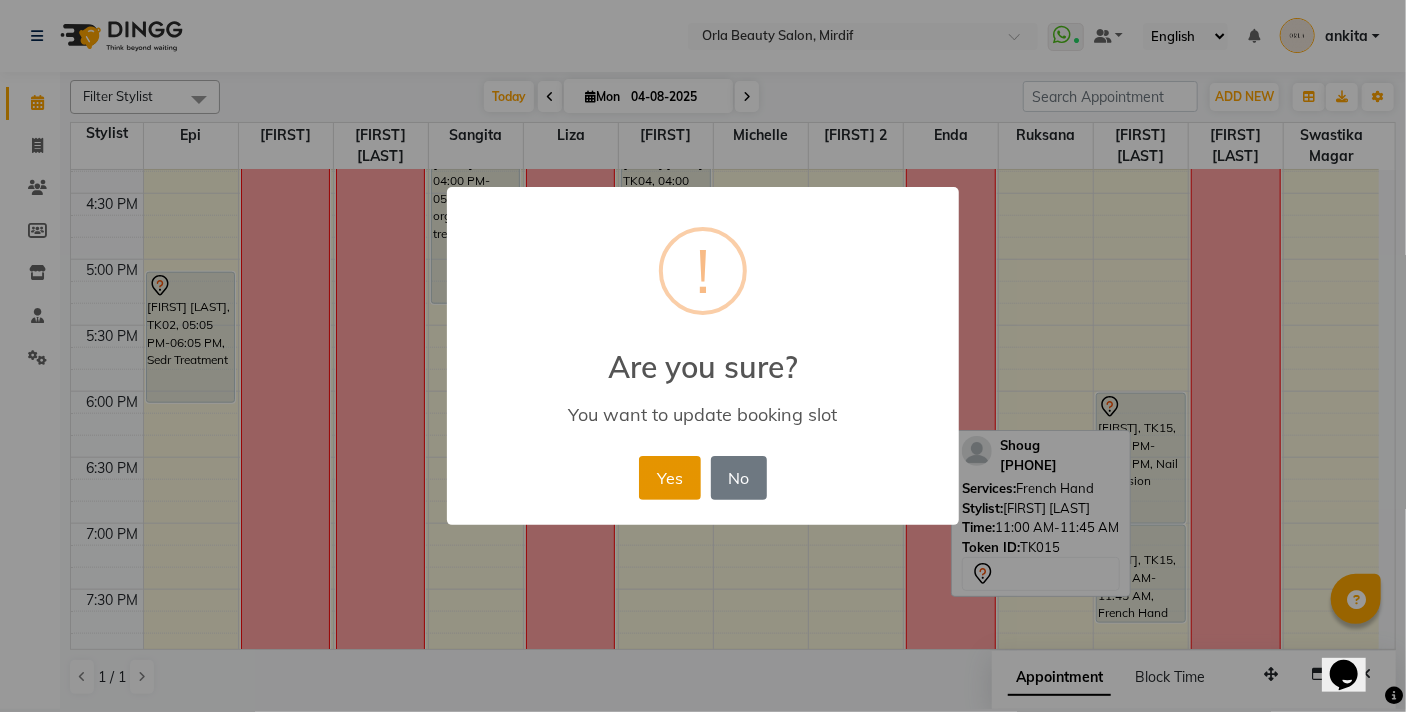 click on "Yes" at bounding box center [669, 478] 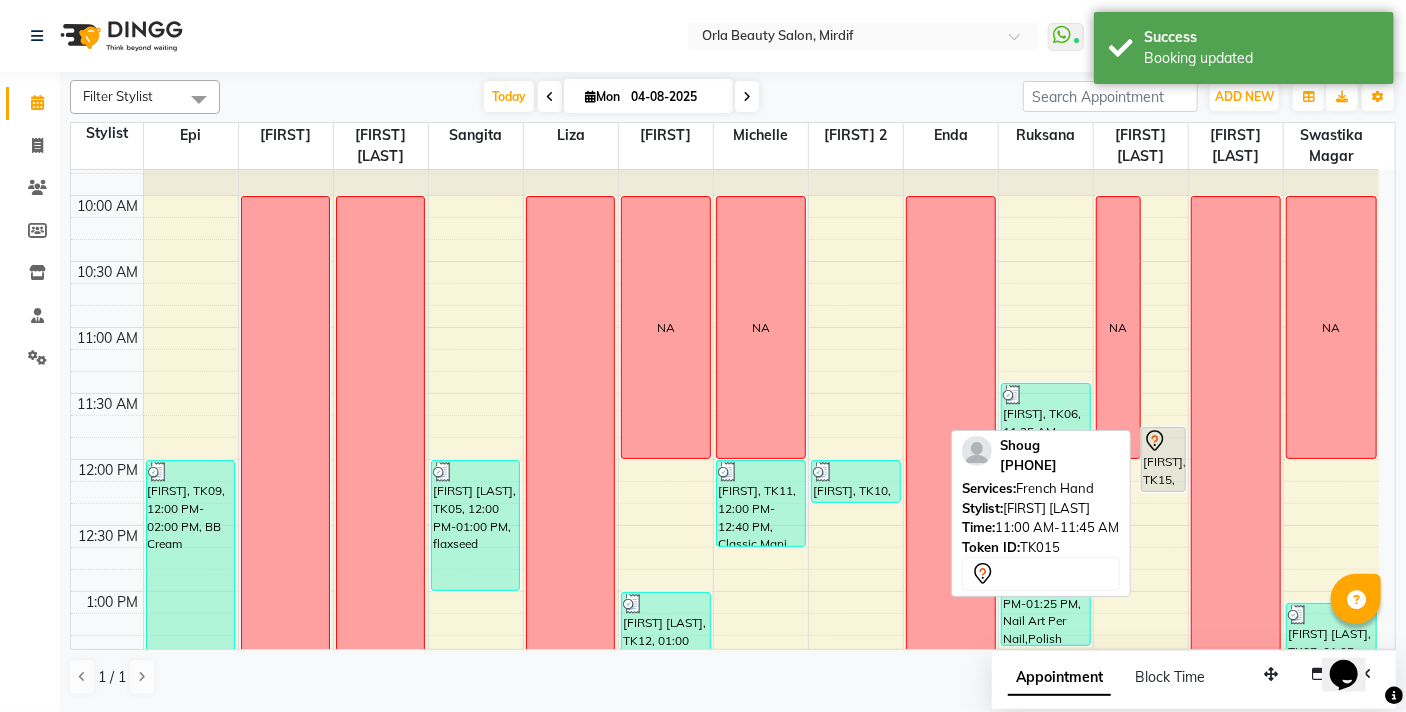 scroll, scrollTop: 63, scrollLeft: 0, axis: vertical 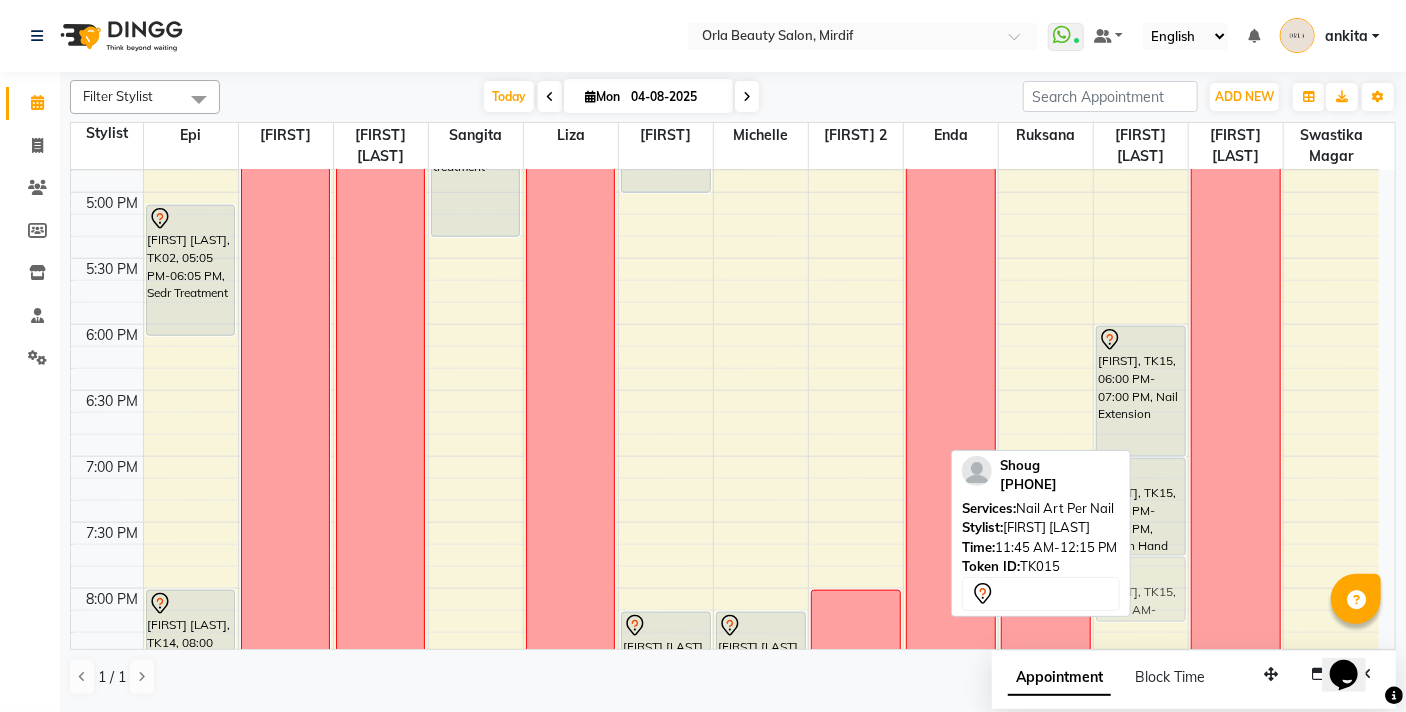 drag, startPoint x: 1150, startPoint y: 503, endPoint x: 1137, endPoint y: 579, distance: 77.10383 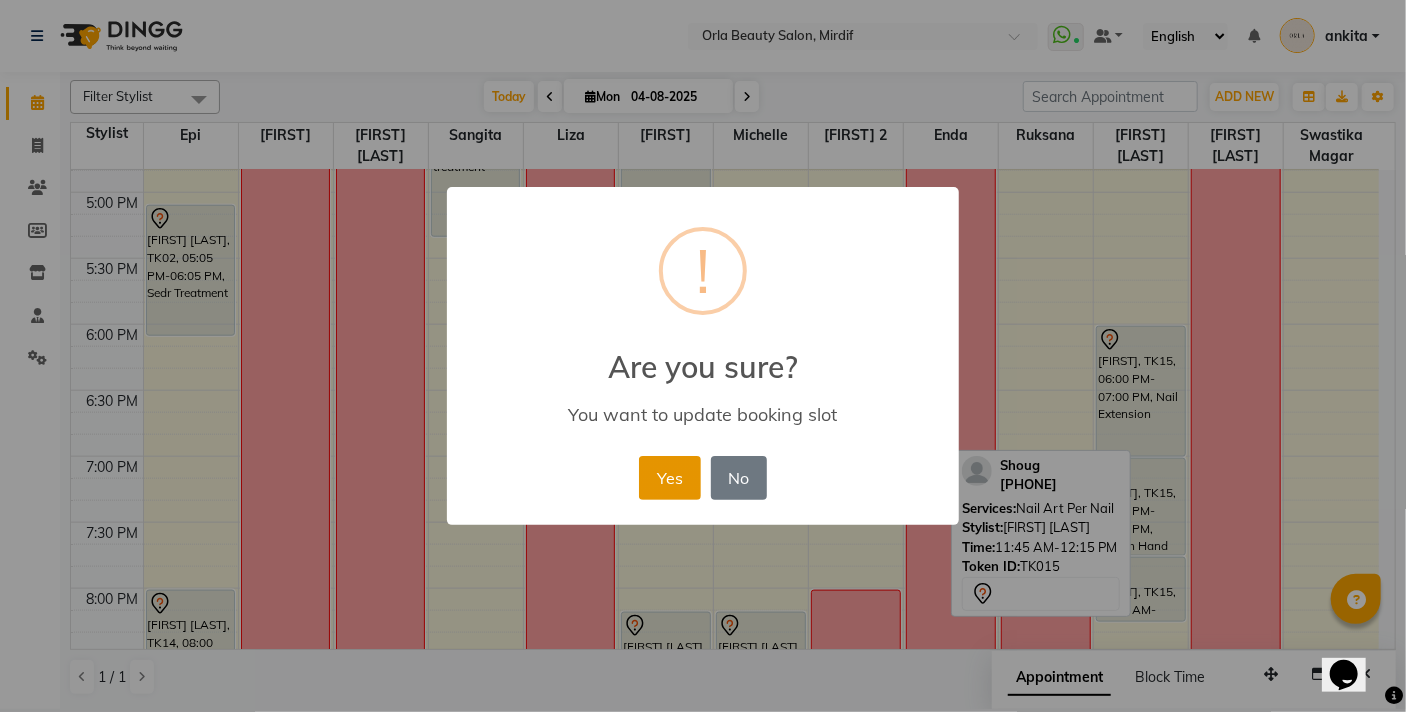 click on "Yes" at bounding box center [669, 478] 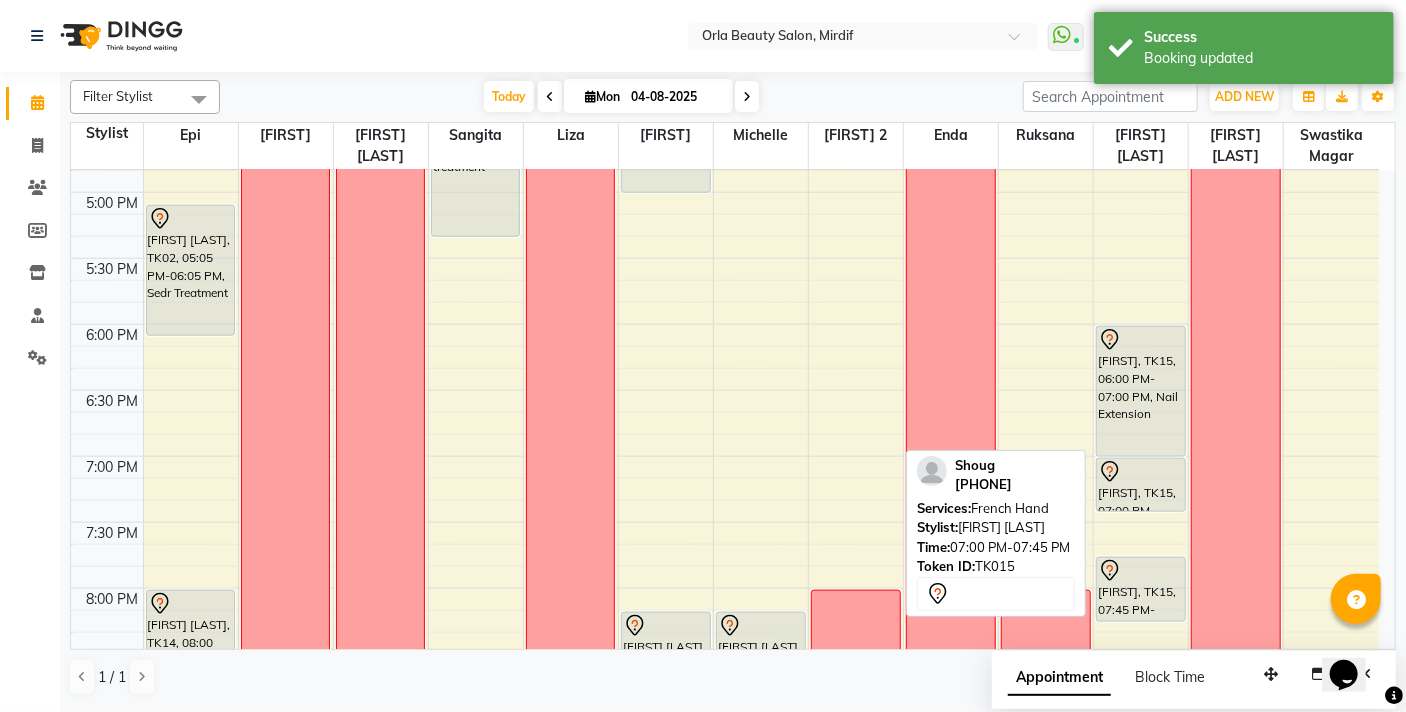 drag, startPoint x: 1129, startPoint y: 551, endPoint x: 1129, endPoint y: 513, distance: 38 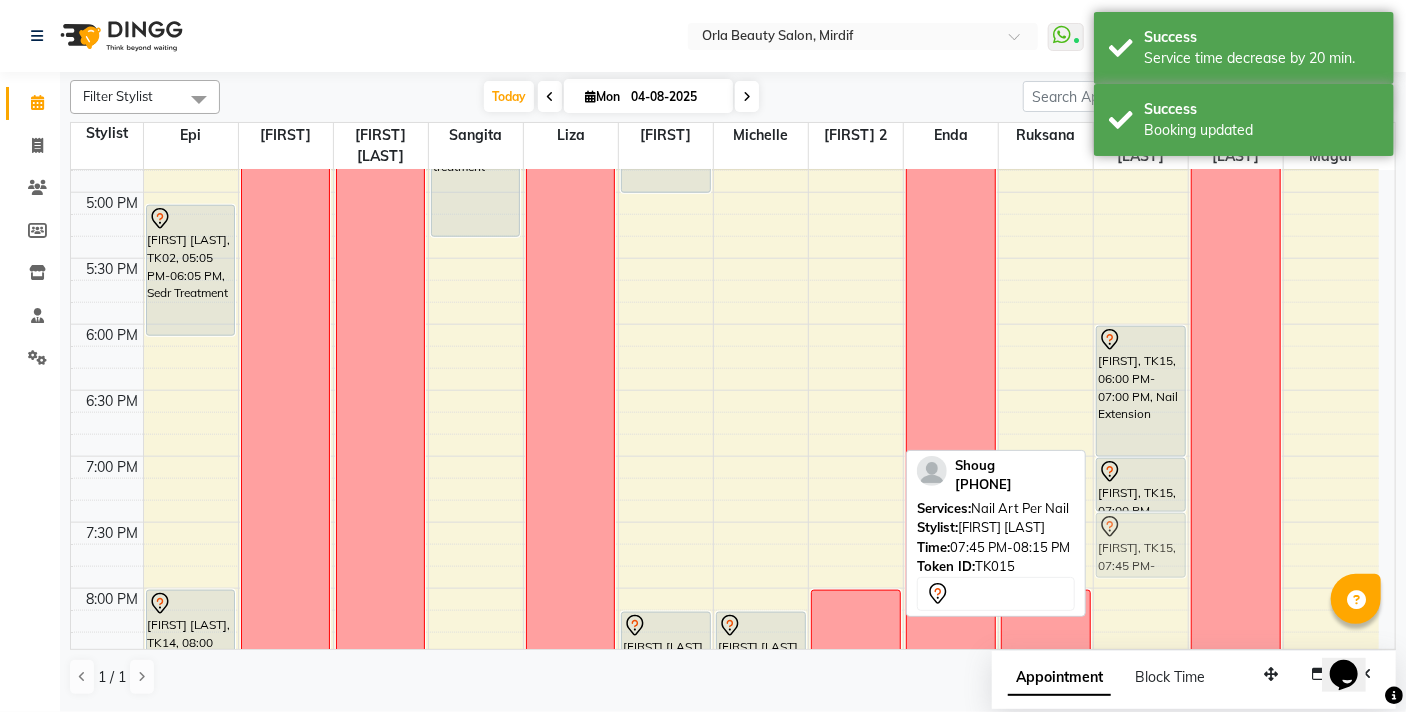 drag, startPoint x: 1153, startPoint y: 582, endPoint x: 1150, endPoint y: 543, distance: 39.115215 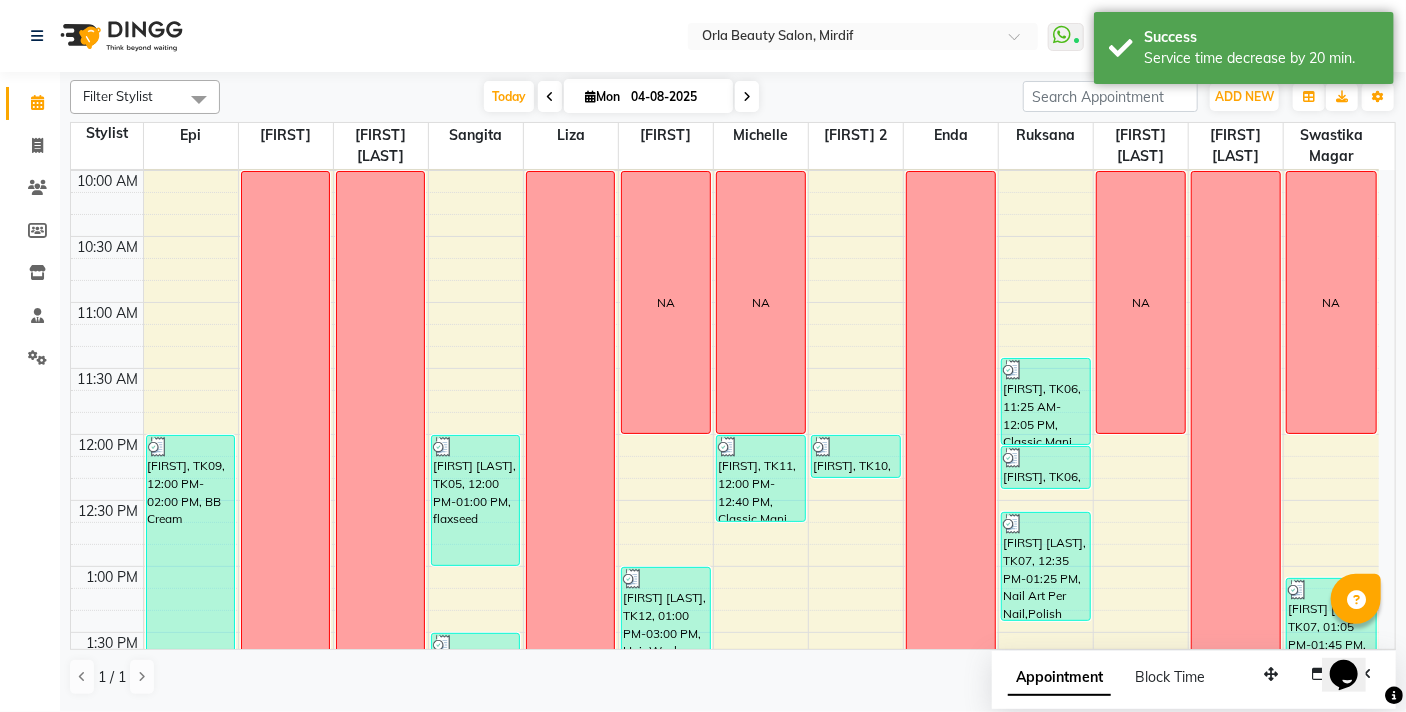 scroll, scrollTop: 79, scrollLeft: 0, axis: vertical 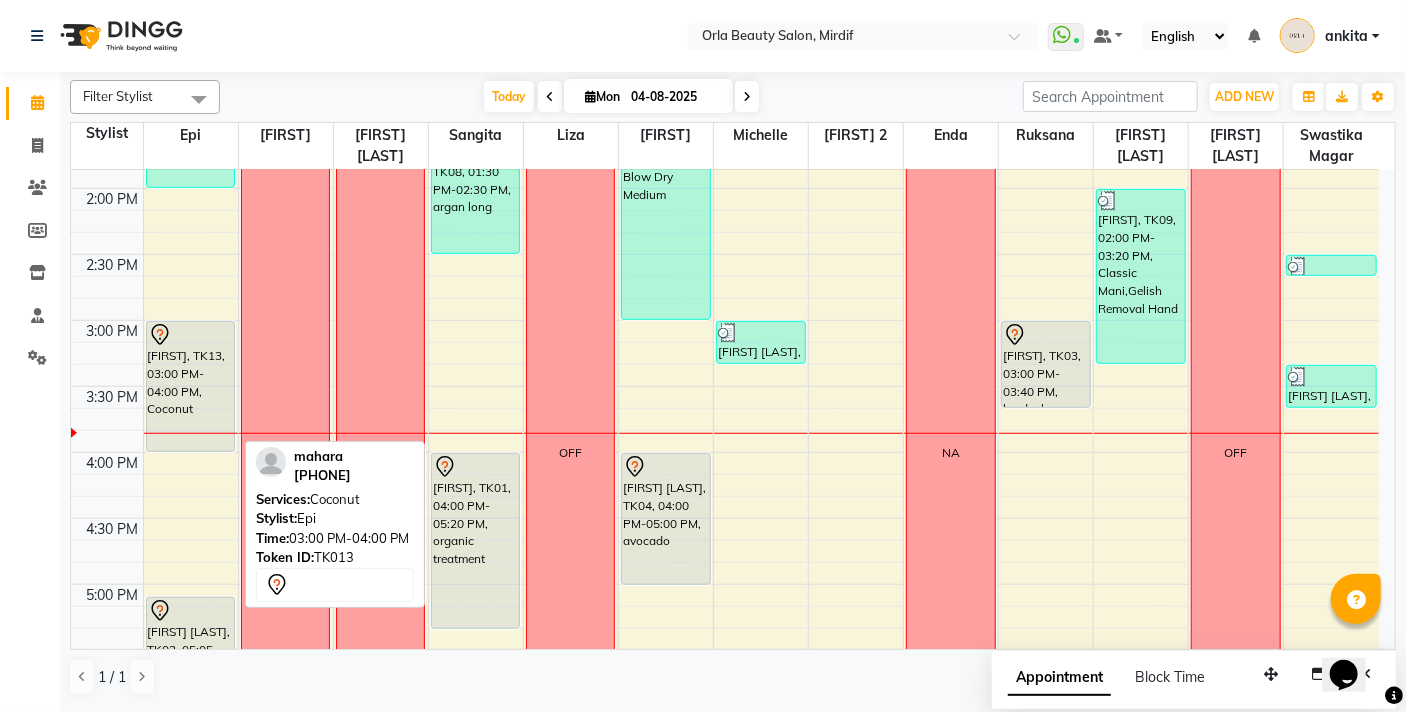click on "[FIRST], TK13, 03:00 PM-04:00 PM, Coconut" at bounding box center [191, 386] 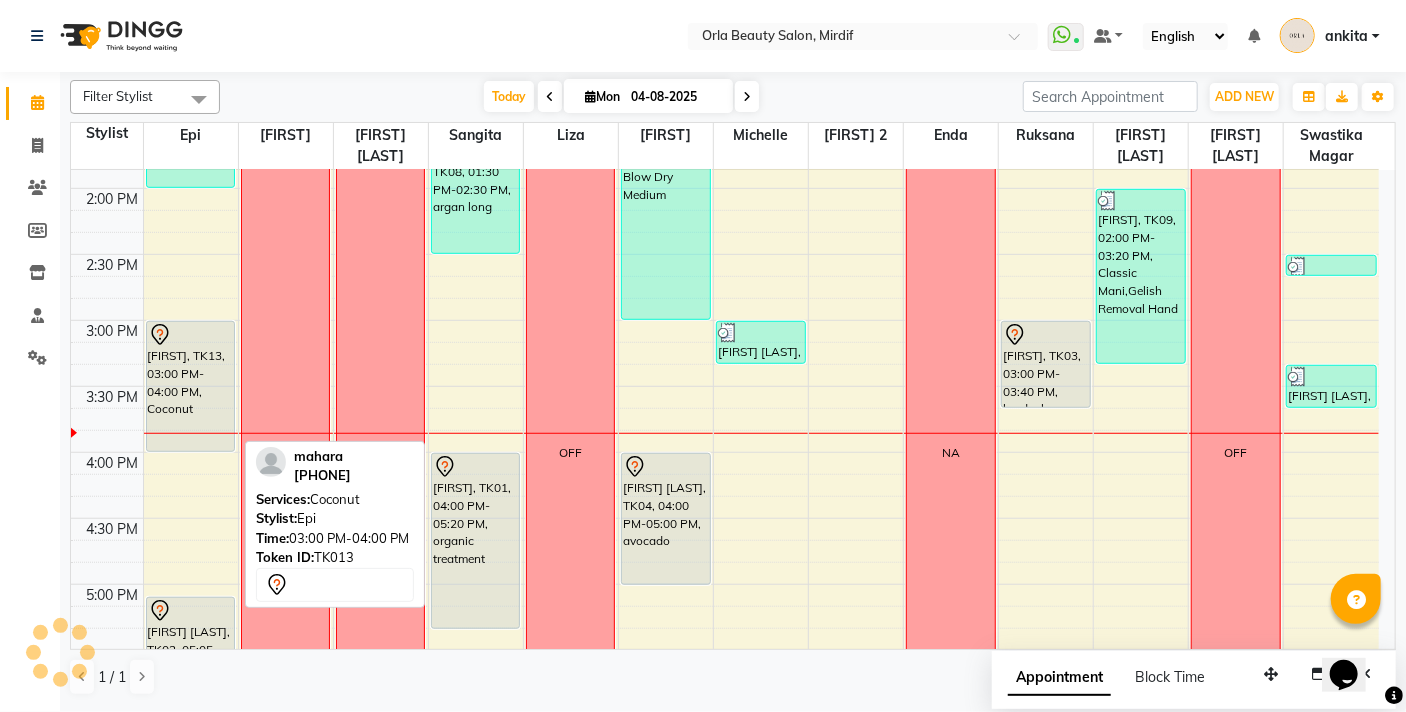 click on "[FIRST], TK13, 03:00 PM-04:00 PM, Coconut" at bounding box center [191, 386] 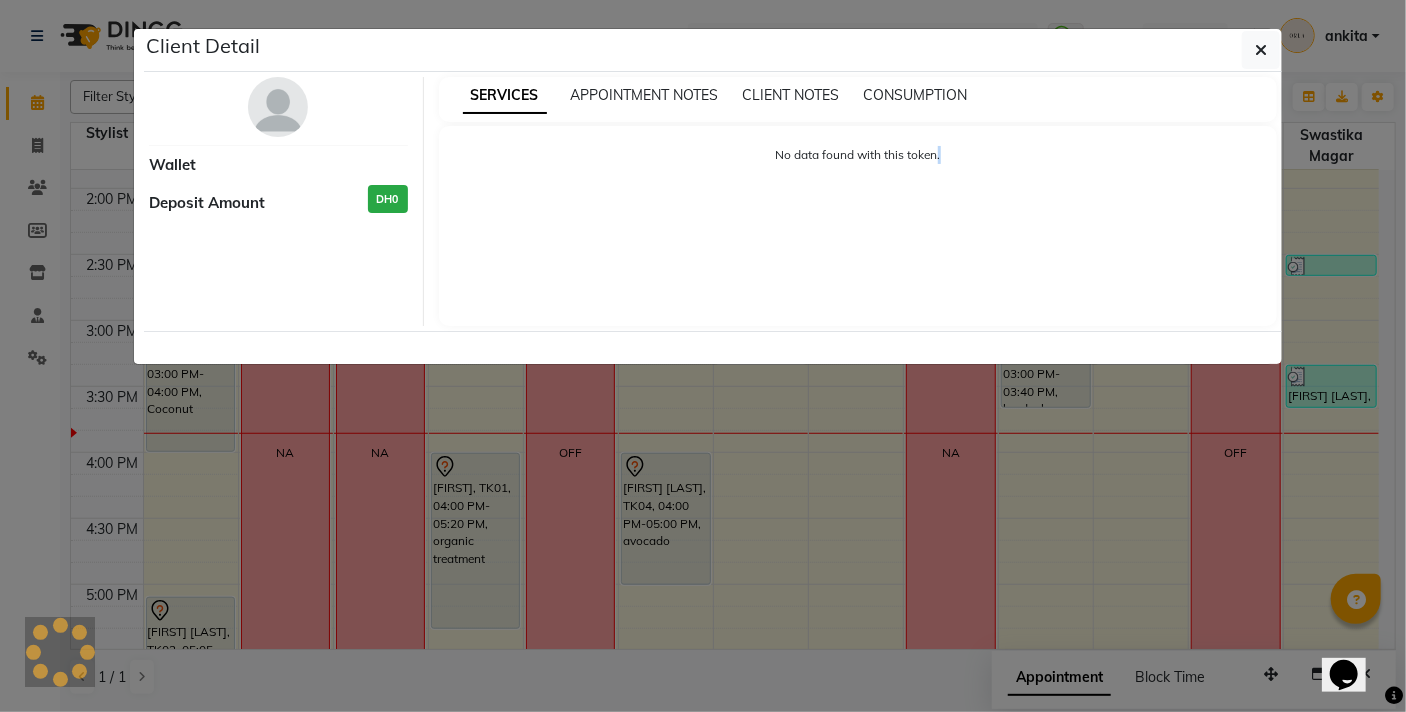 click on "Client Detail     Wallet Deposit Amount  DH0  SERVICES APPOINTMENT NOTES CLIENT NOTES CONSUMPTION No data found with this token." 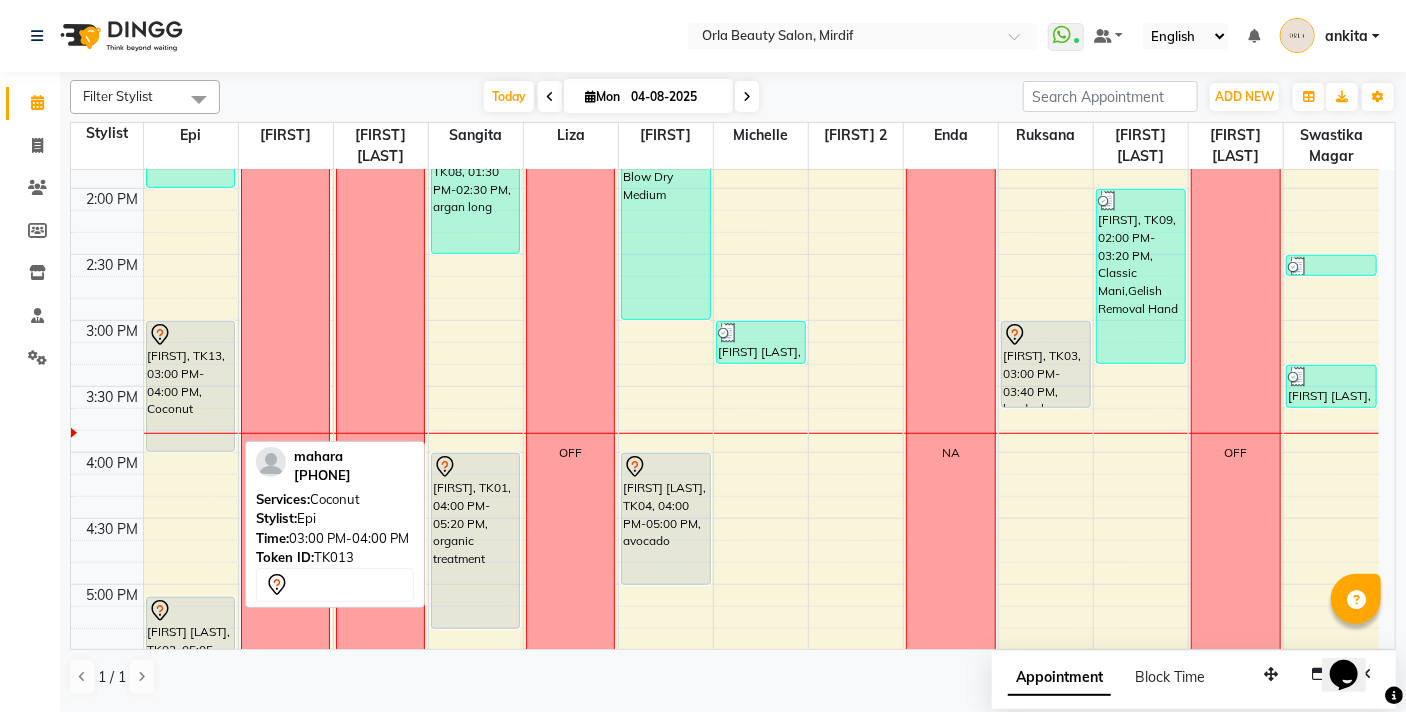 click on "[FIRST], TK13, 03:00 PM-04:00 PM, Coconut" at bounding box center (191, 386) 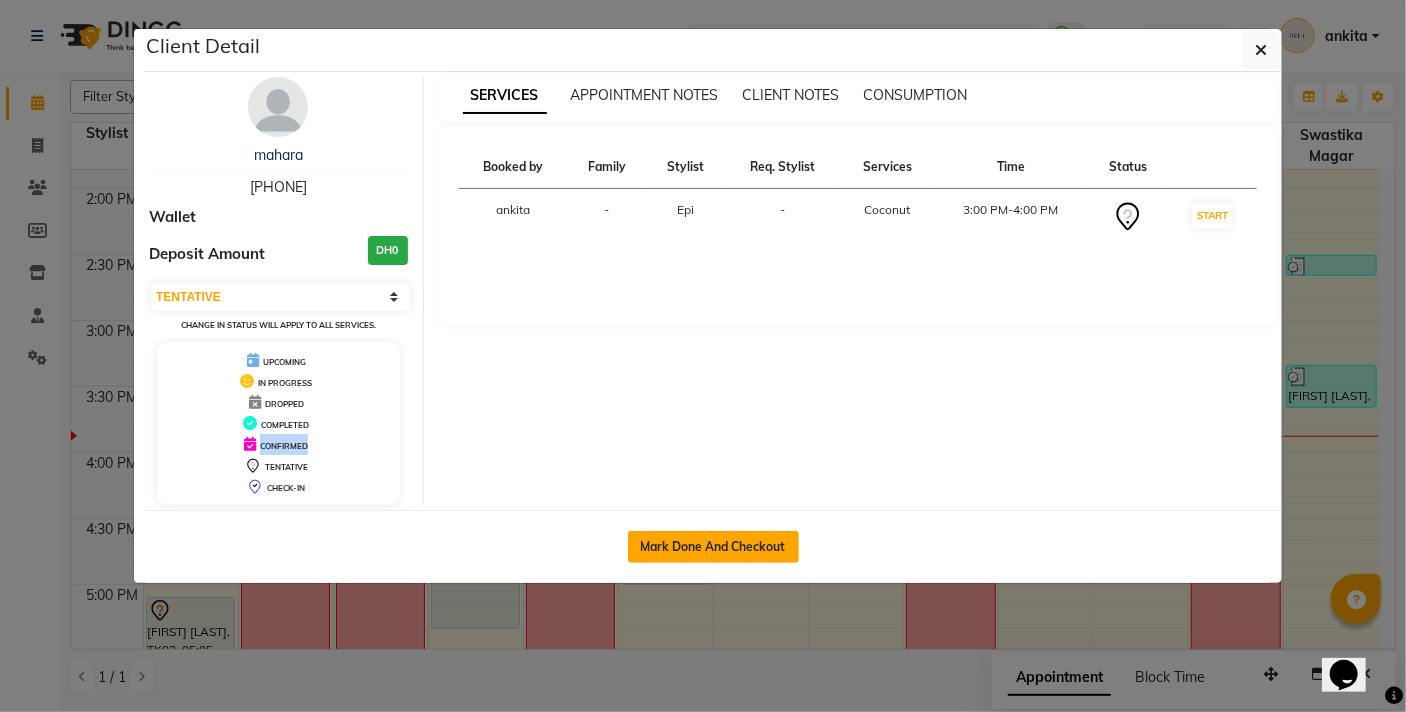 click on "Mark Done And Checkout" 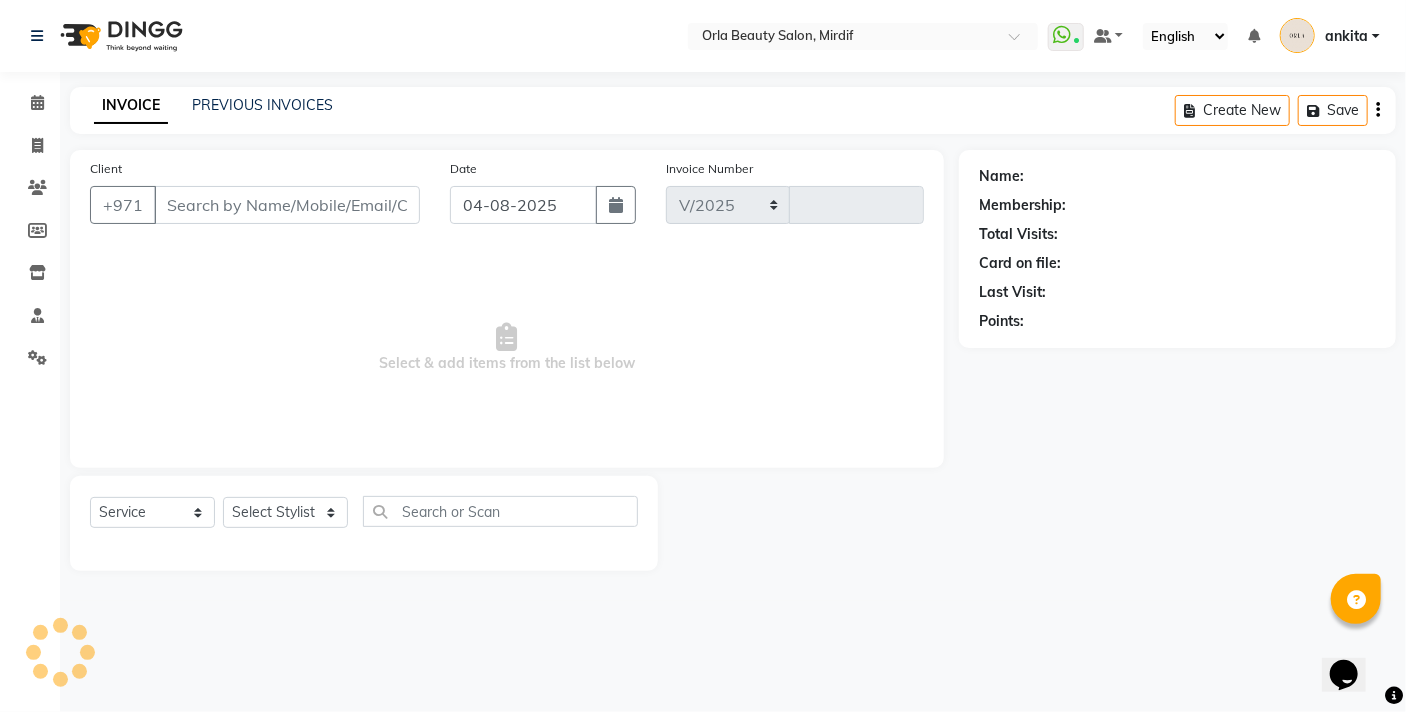 select on "5053" 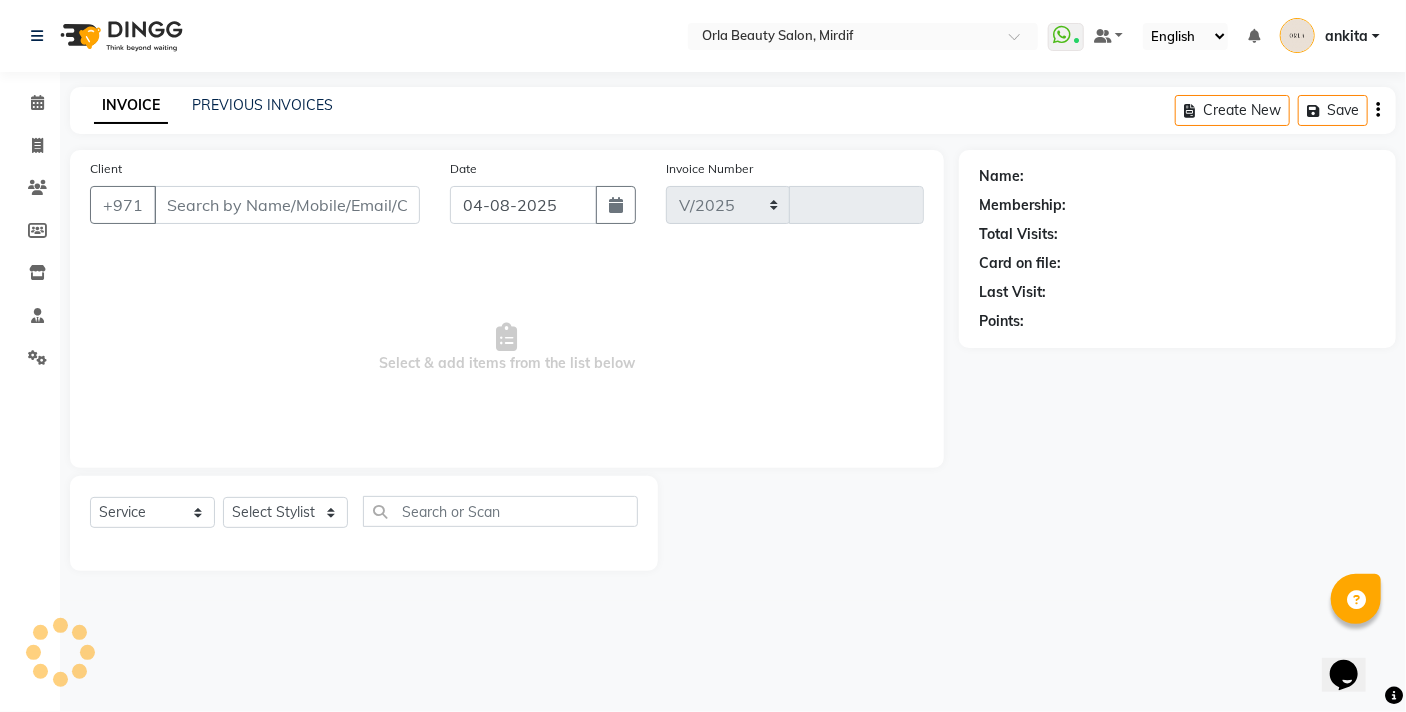 type on "4131" 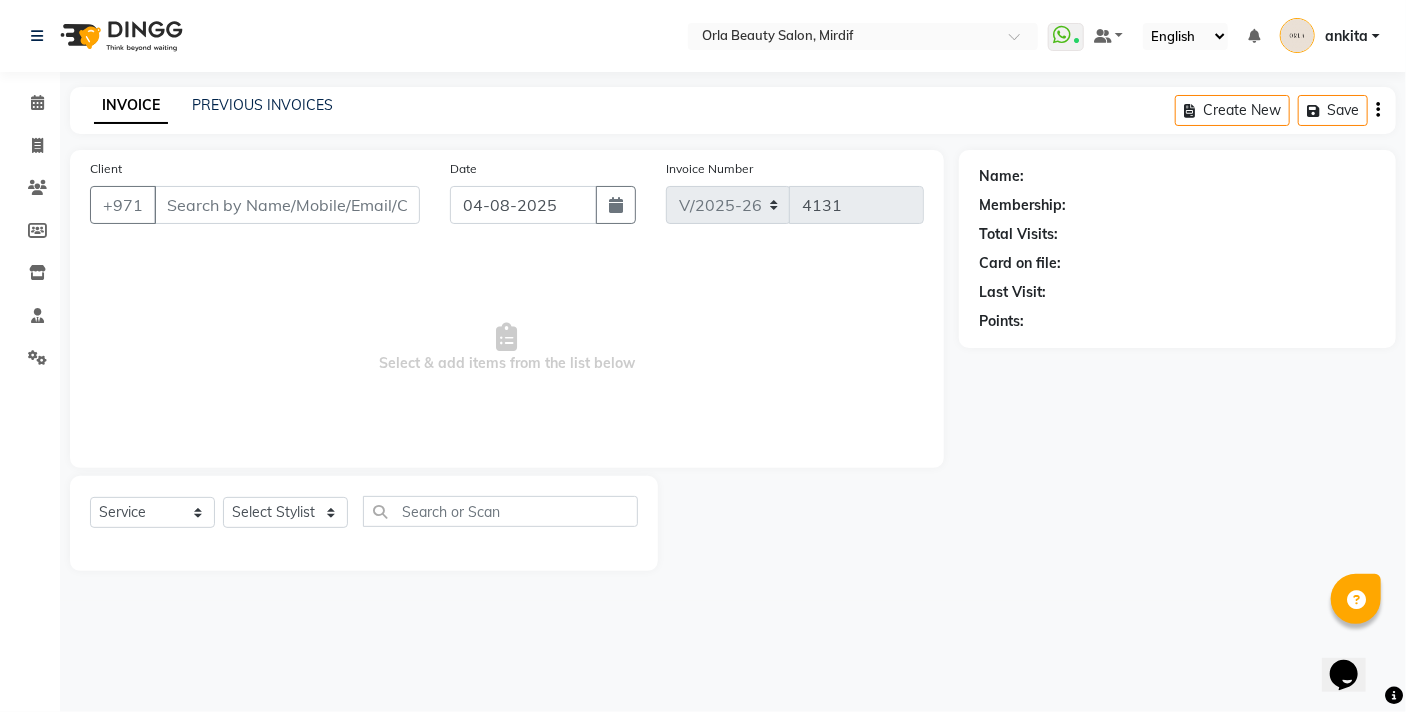 type on "[PHONE]" 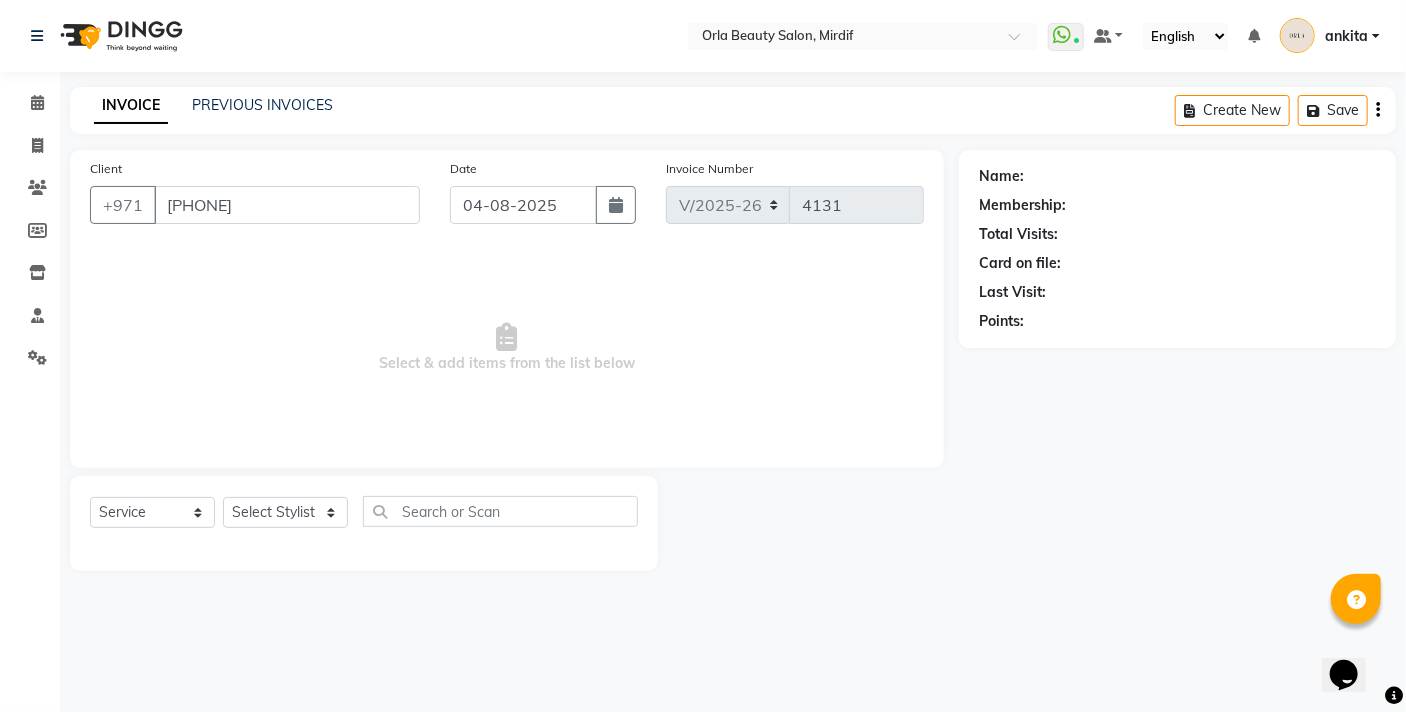 select on "31788" 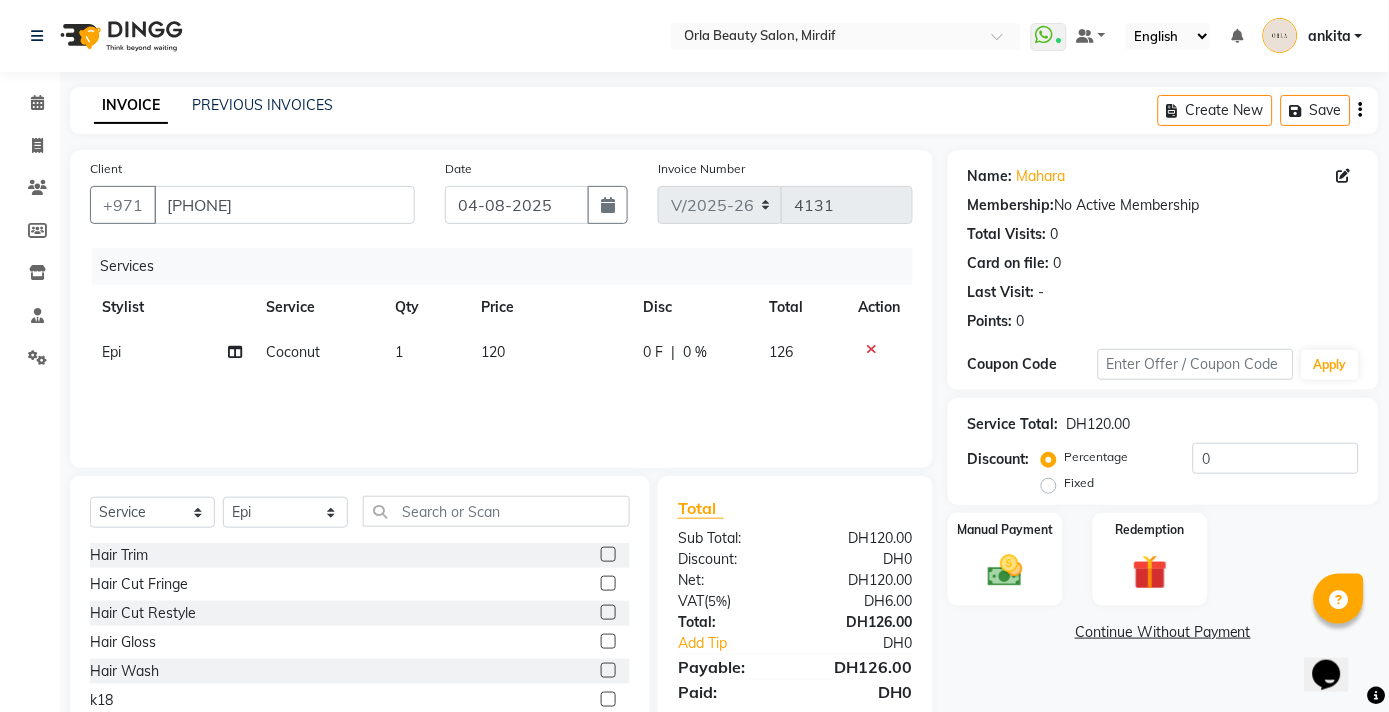 scroll, scrollTop: 87, scrollLeft: 0, axis: vertical 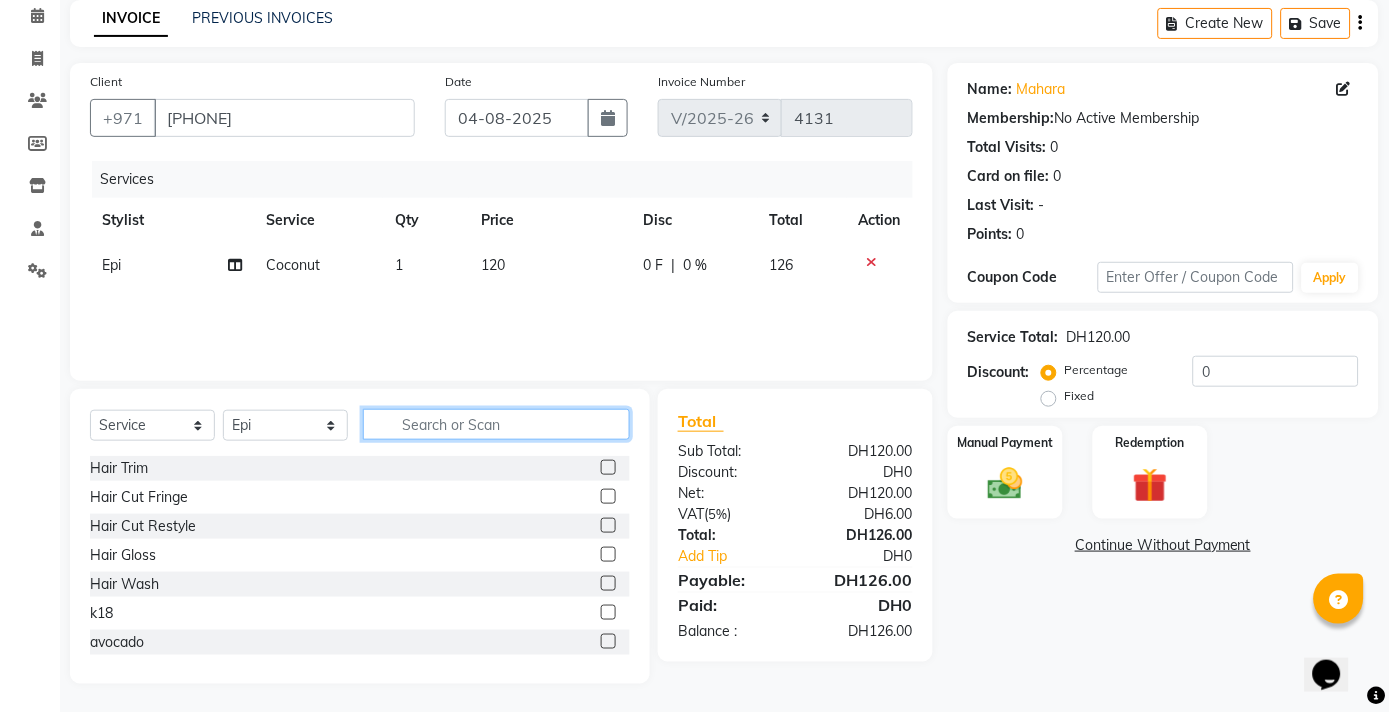 click 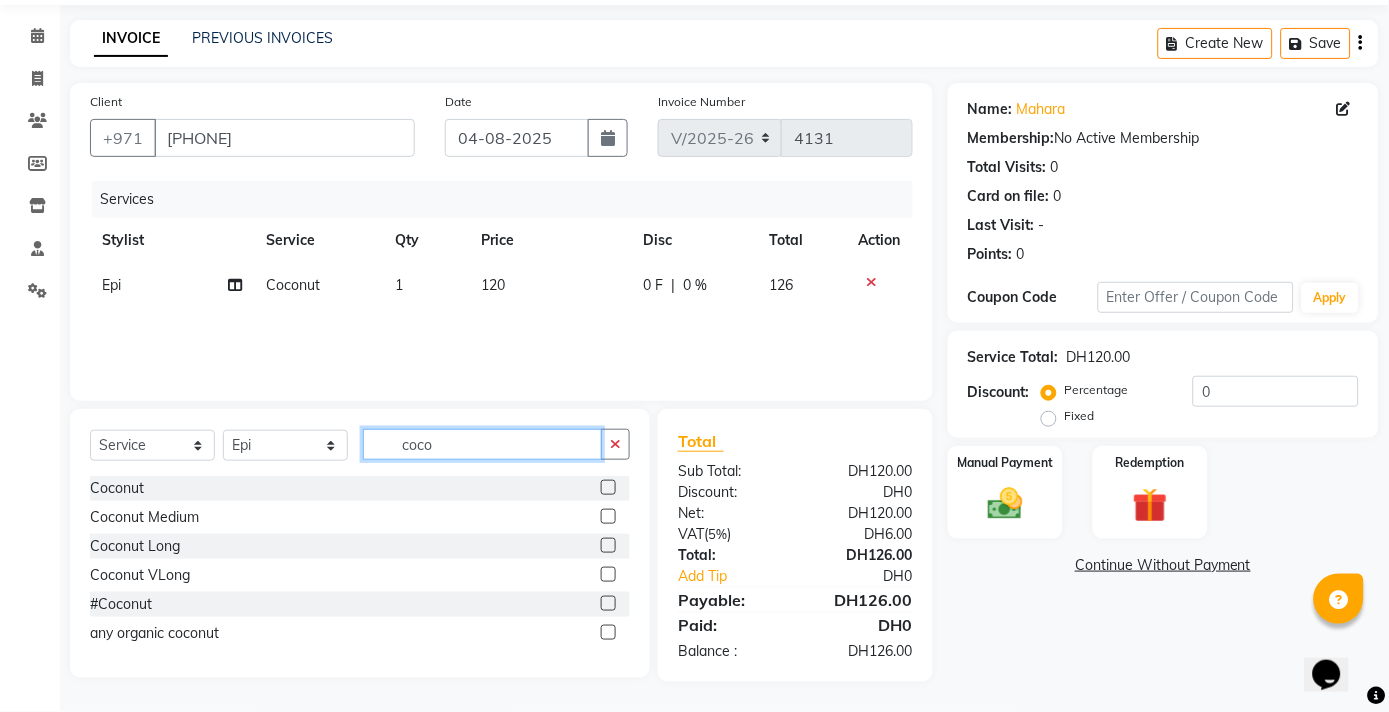 scroll, scrollTop: 65, scrollLeft: 0, axis: vertical 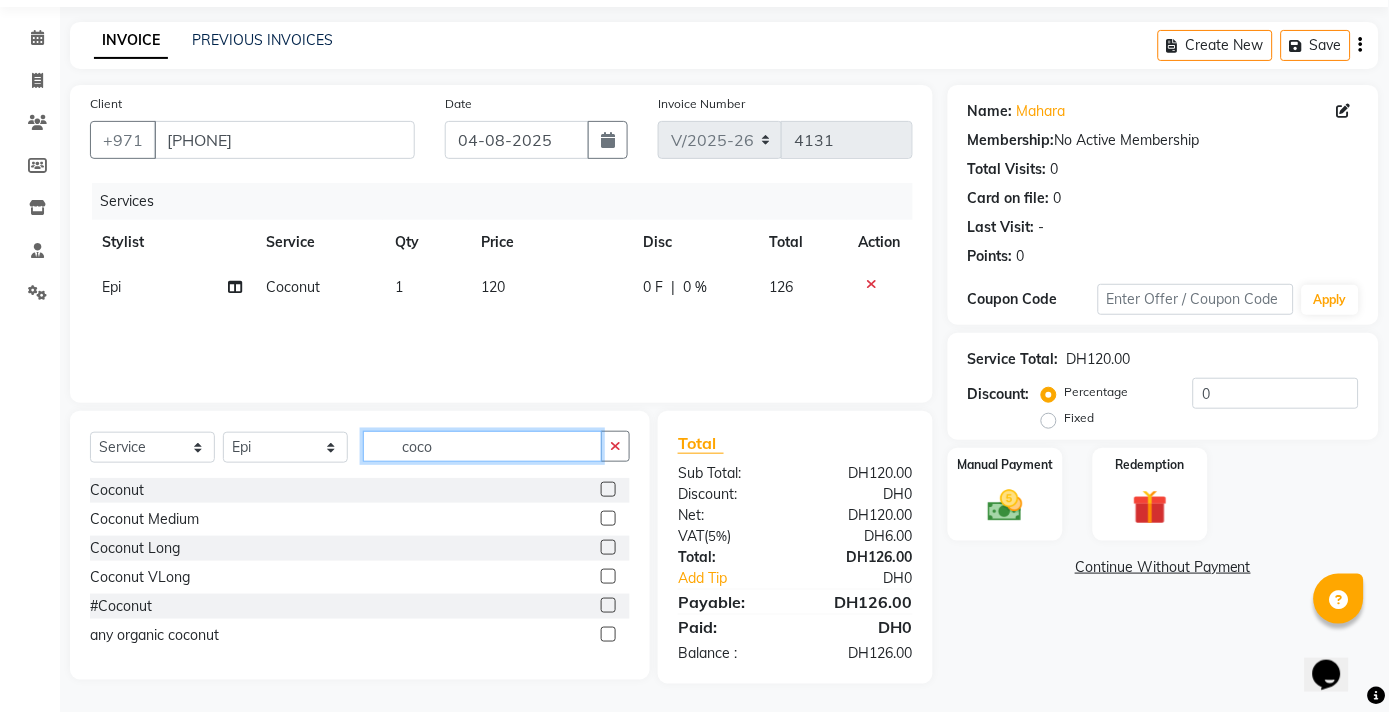 type on "coco" 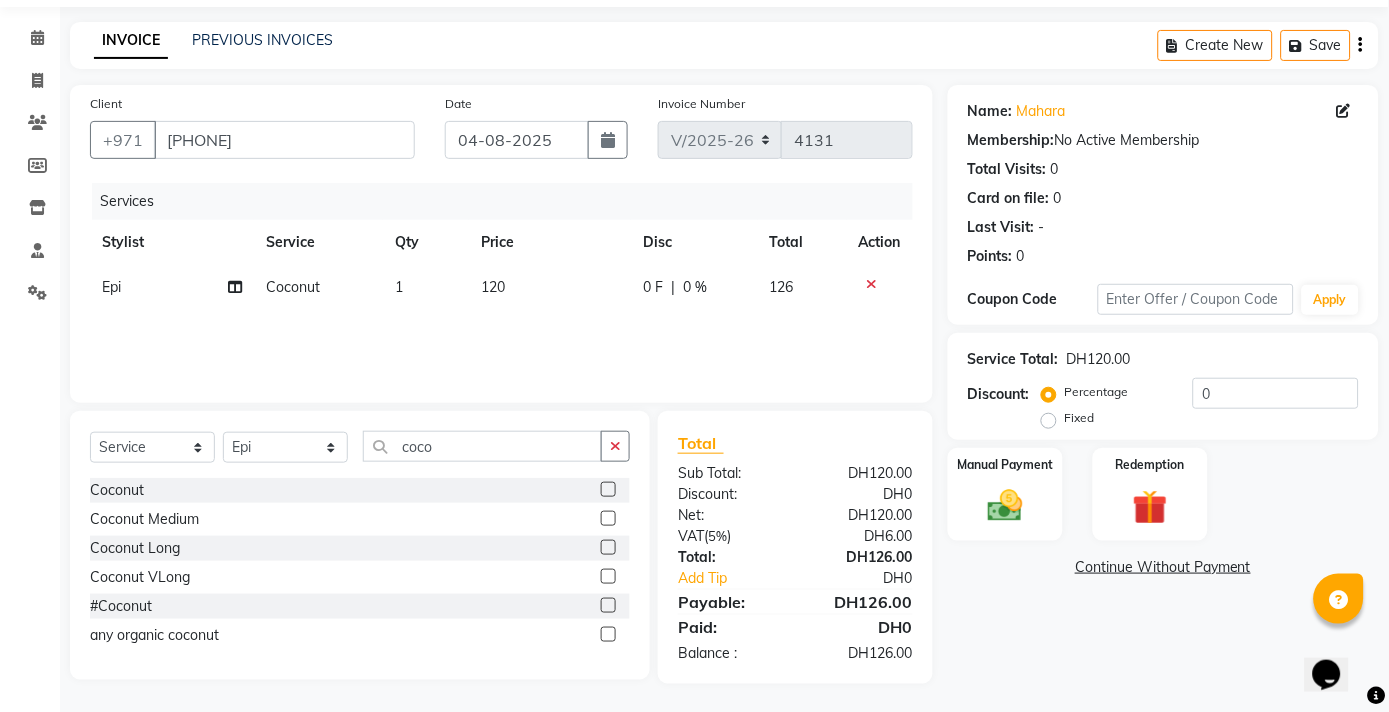 click 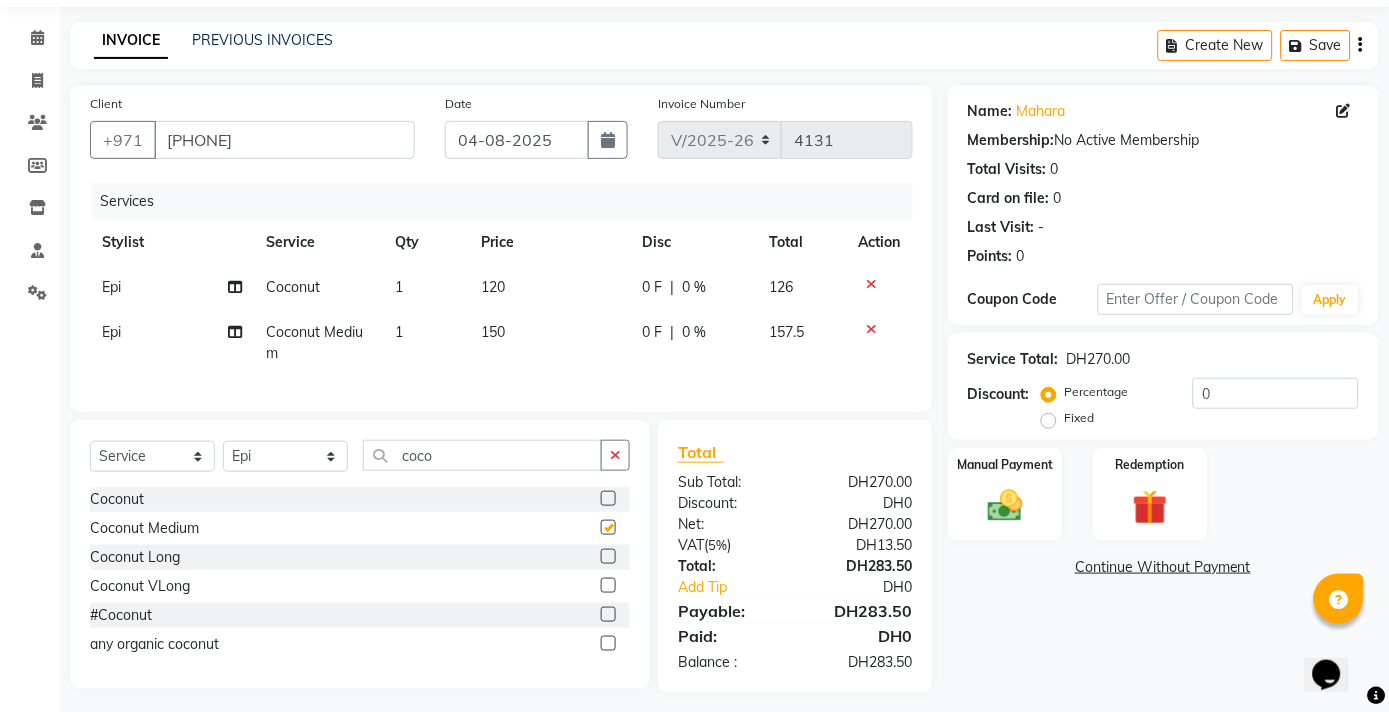 checkbox on "false" 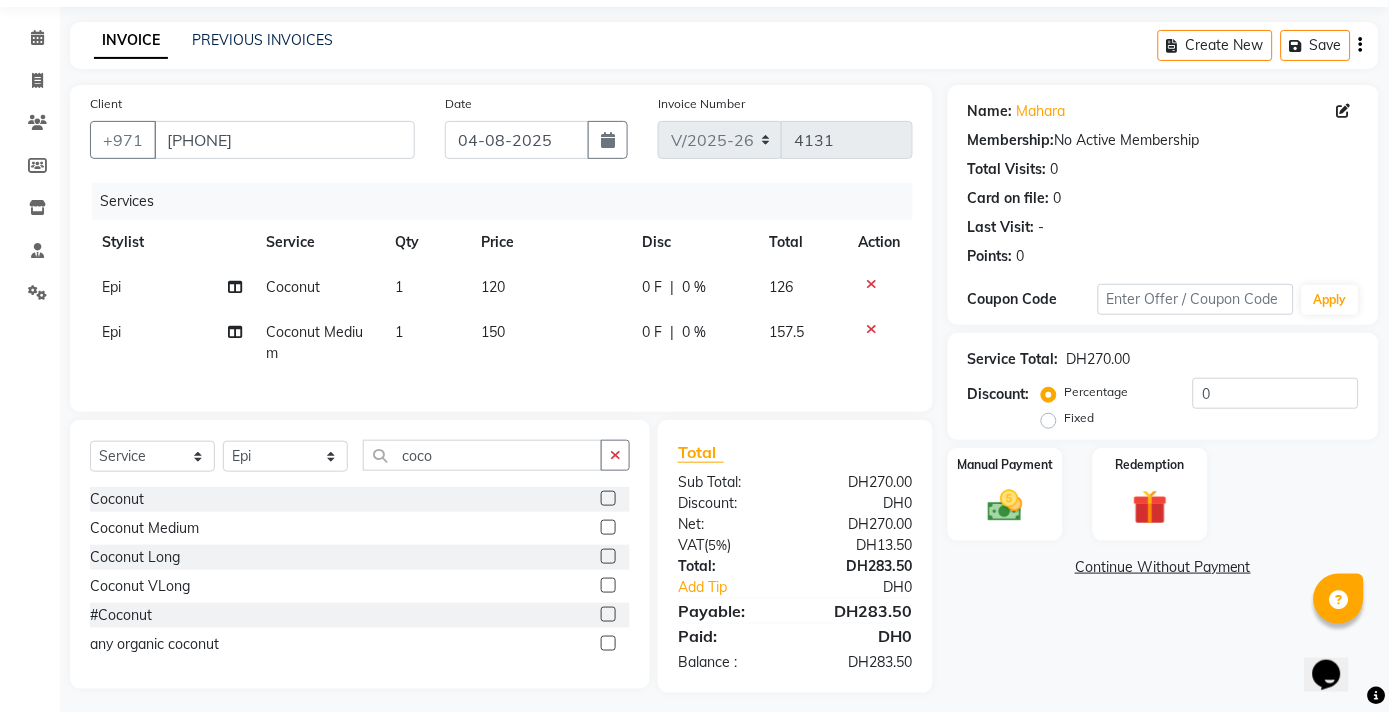 click 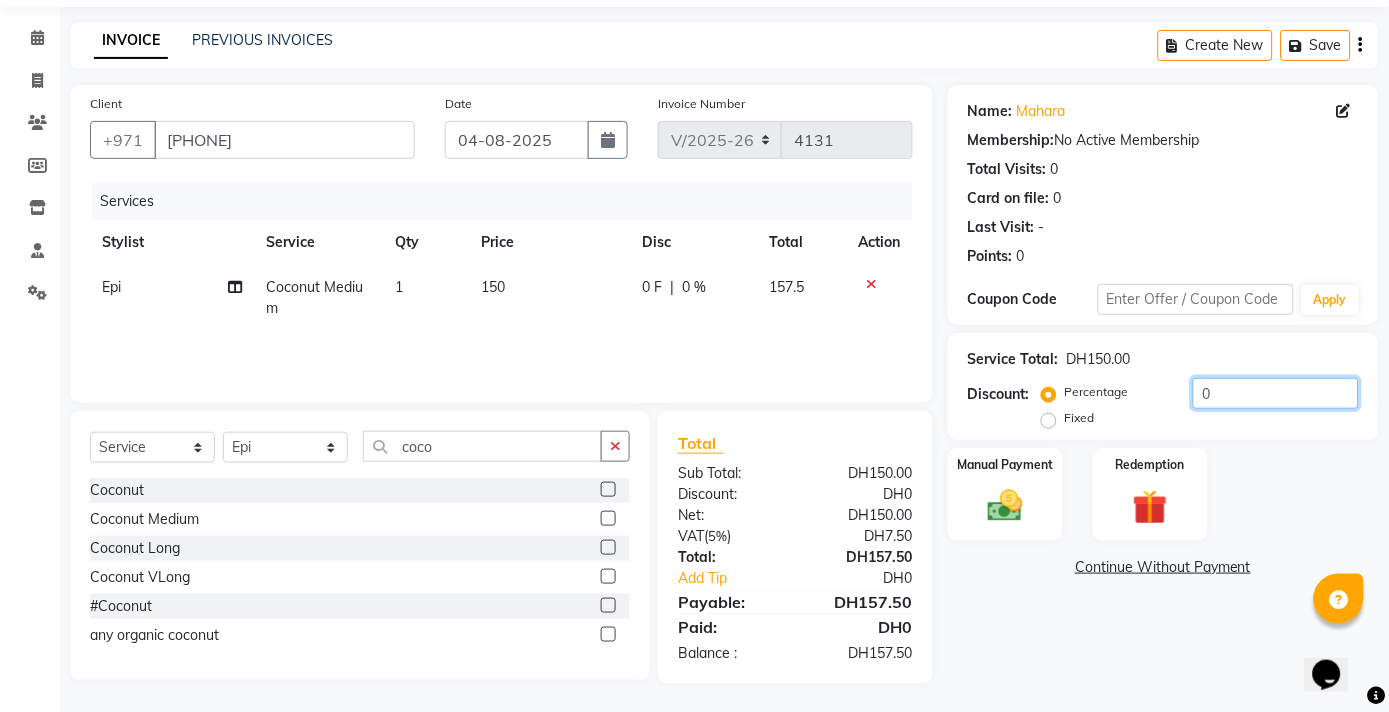 drag, startPoint x: 1231, startPoint y: 387, endPoint x: 1060, endPoint y: 370, distance: 171.84296 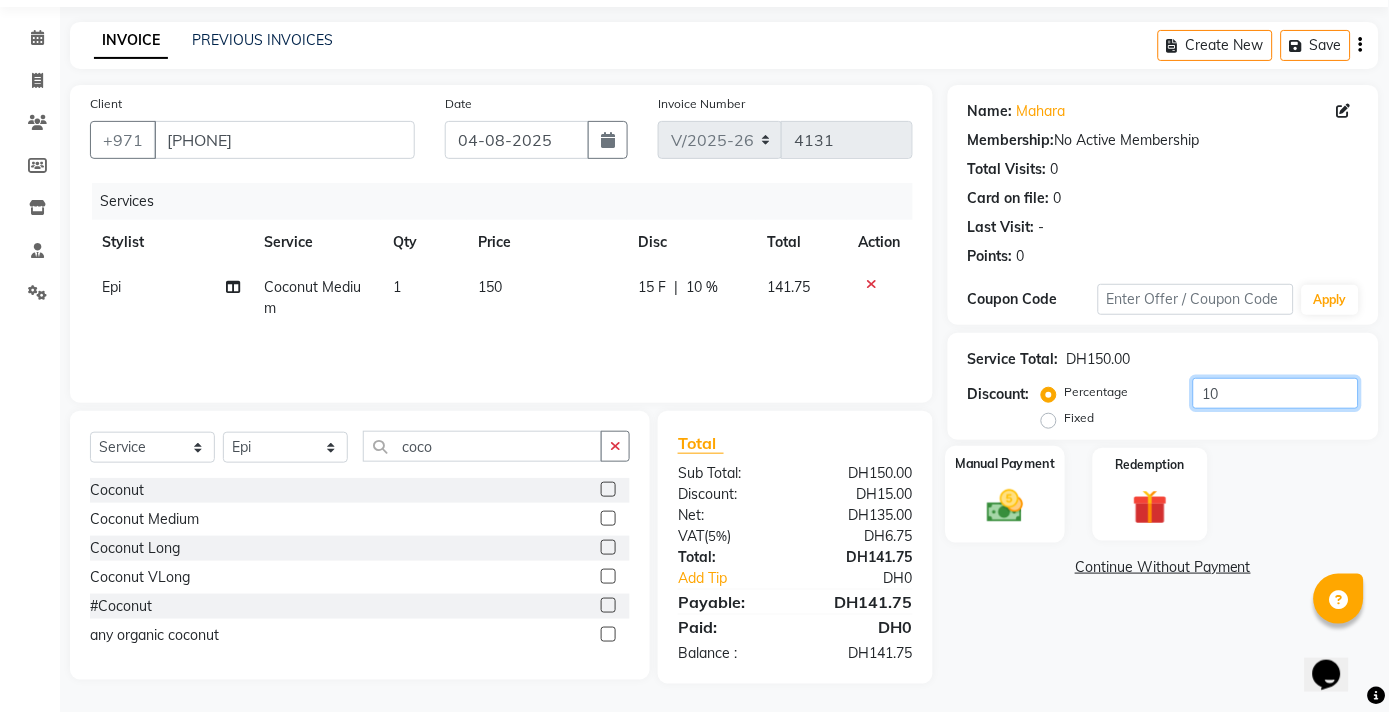 type on "10" 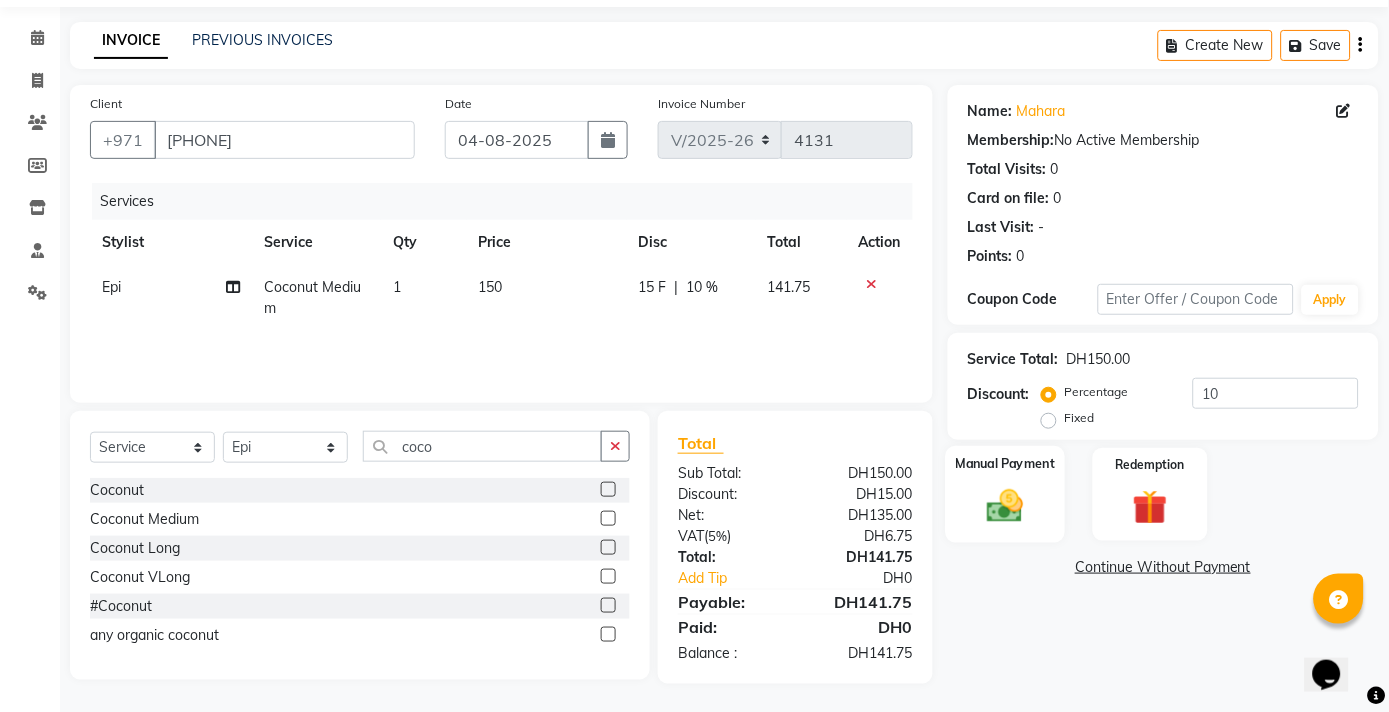 click 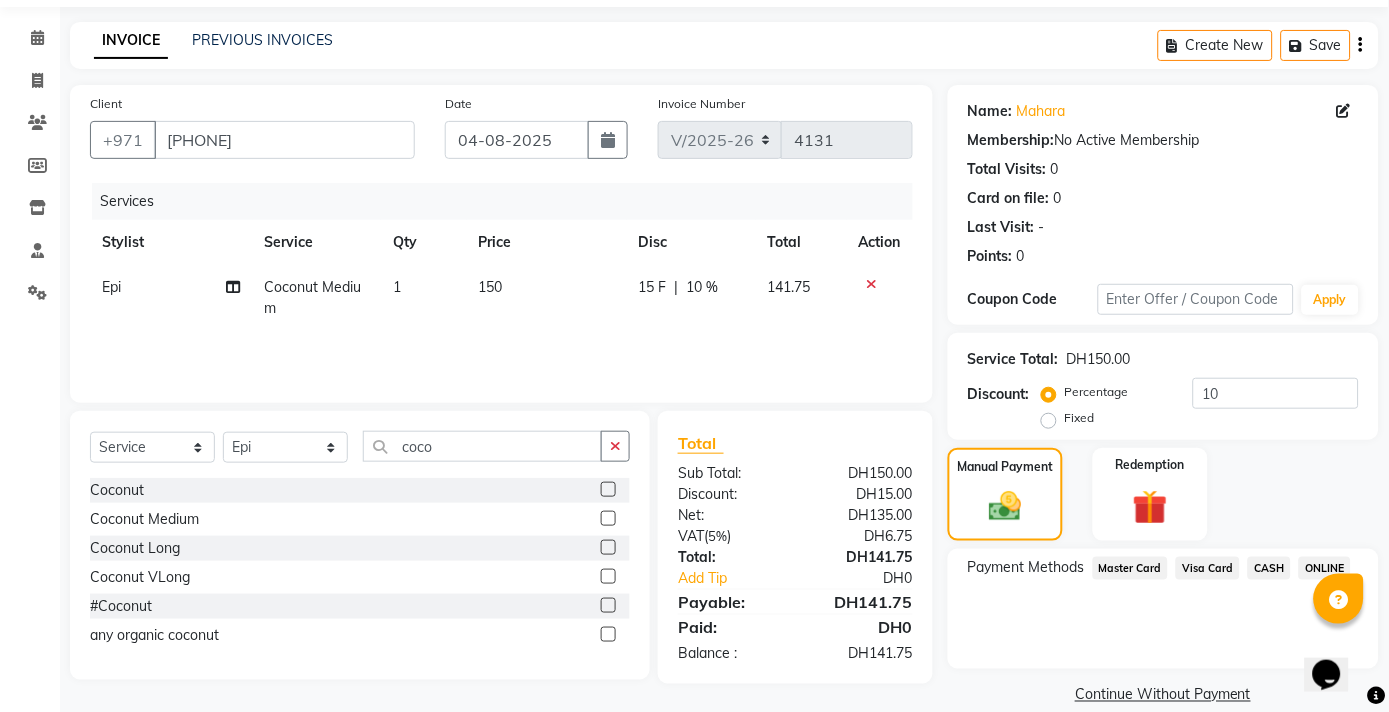 click on "Visa Card" 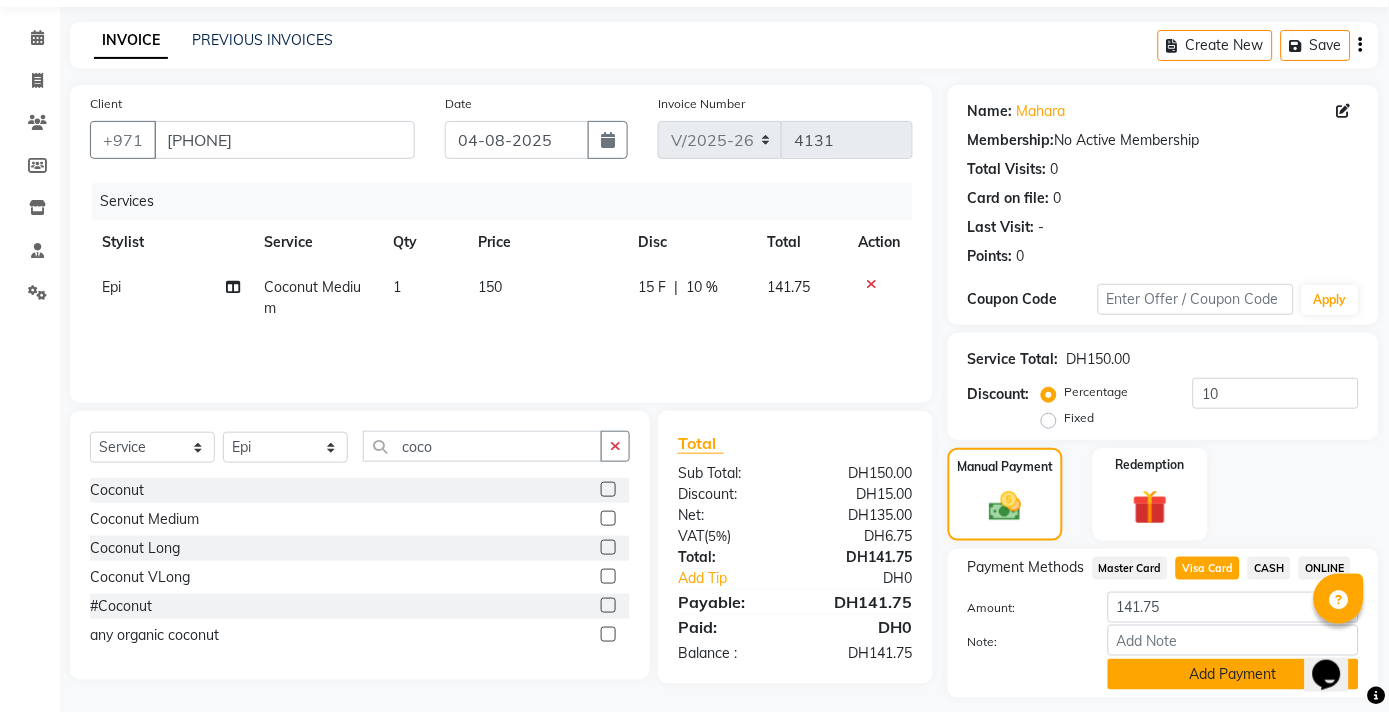 scroll, scrollTop: 122, scrollLeft: 0, axis: vertical 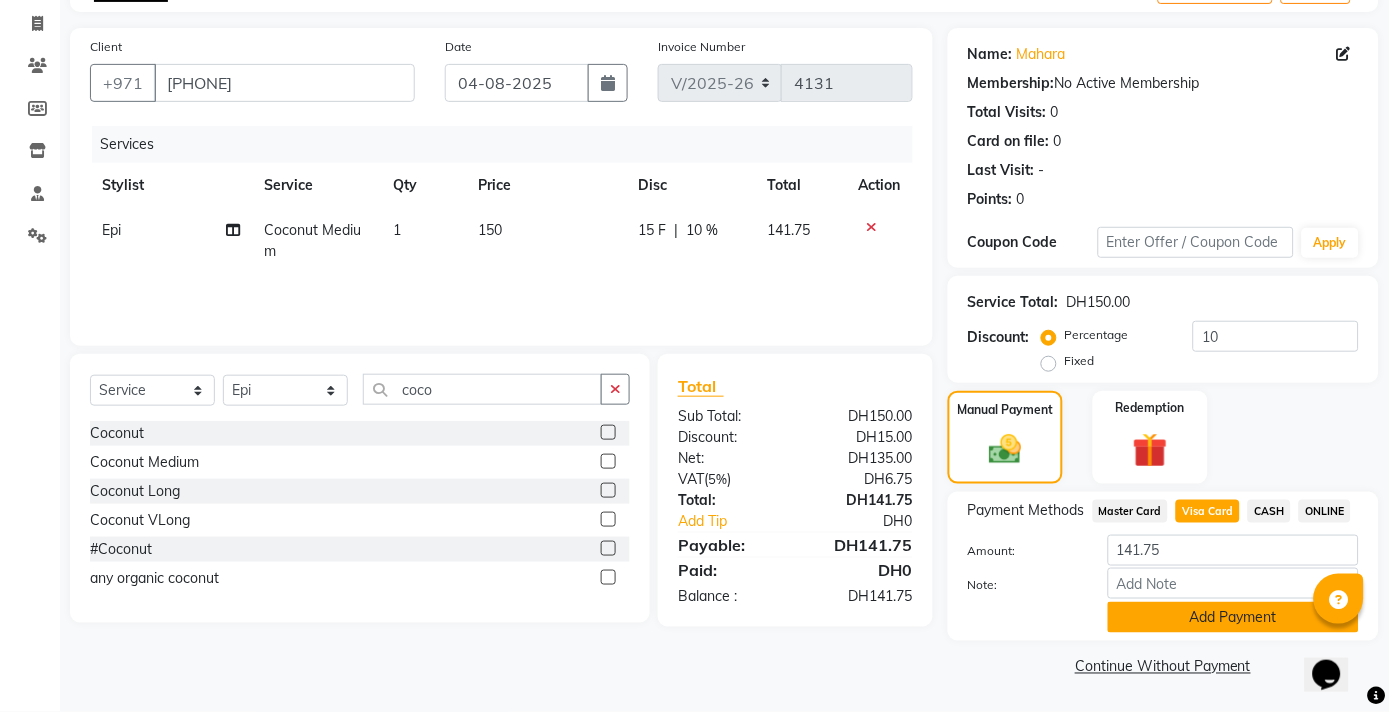 click on "Add Payment" 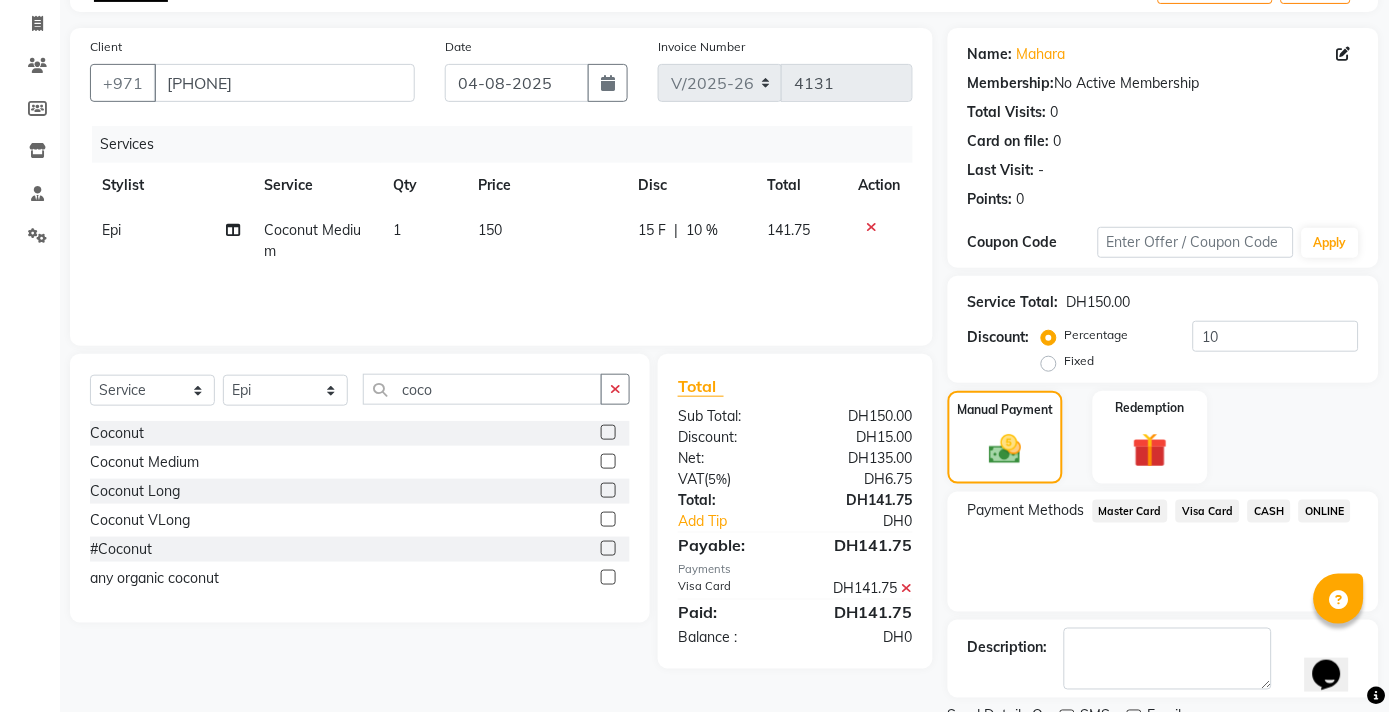 scroll, scrollTop: 204, scrollLeft: 0, axis: vertical 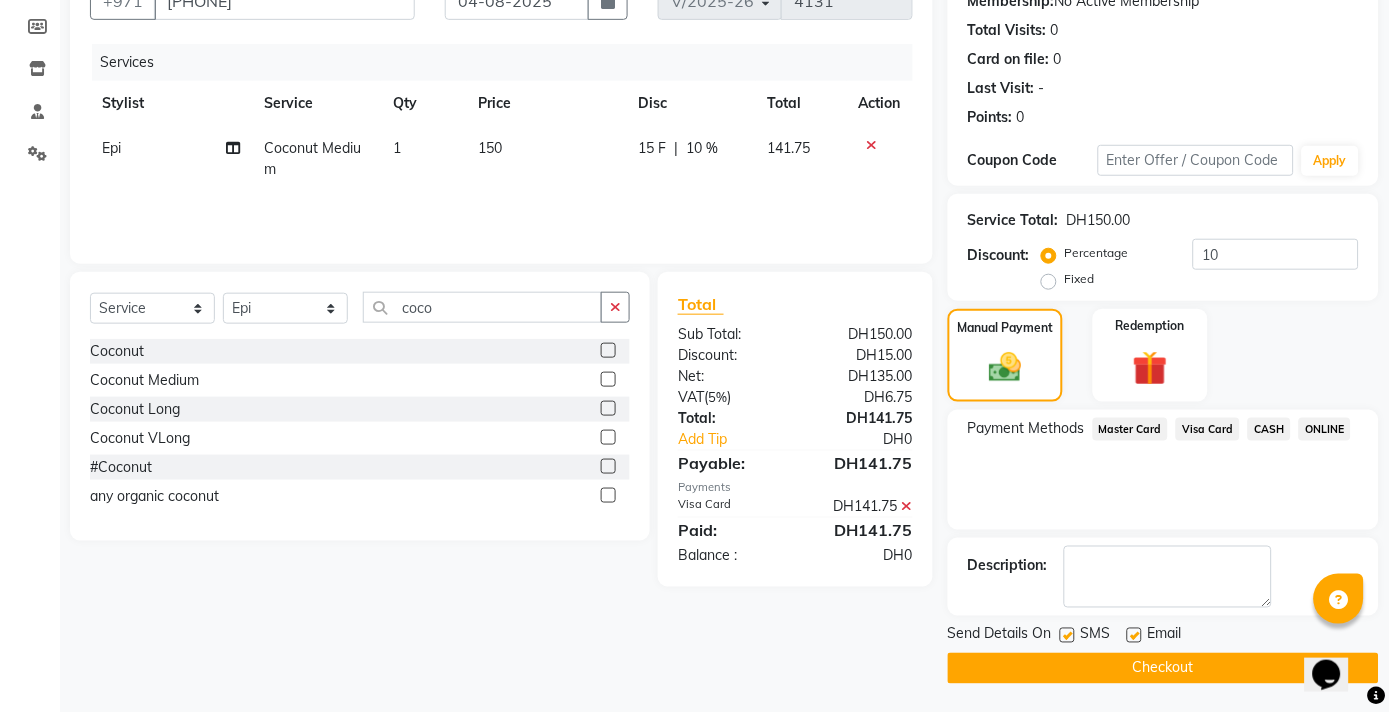 click on "Checkout" 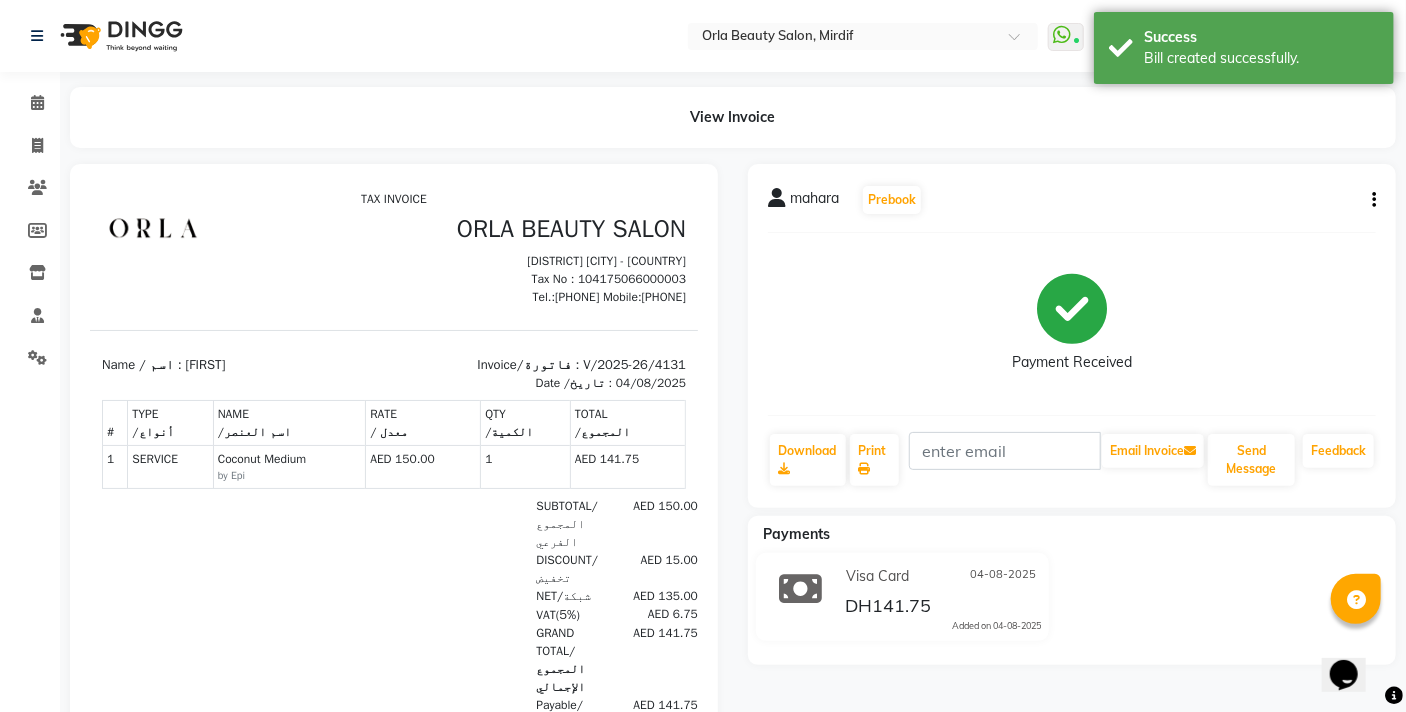 scroll, scrollTop: 0, scrollLeft: 0, axis: both 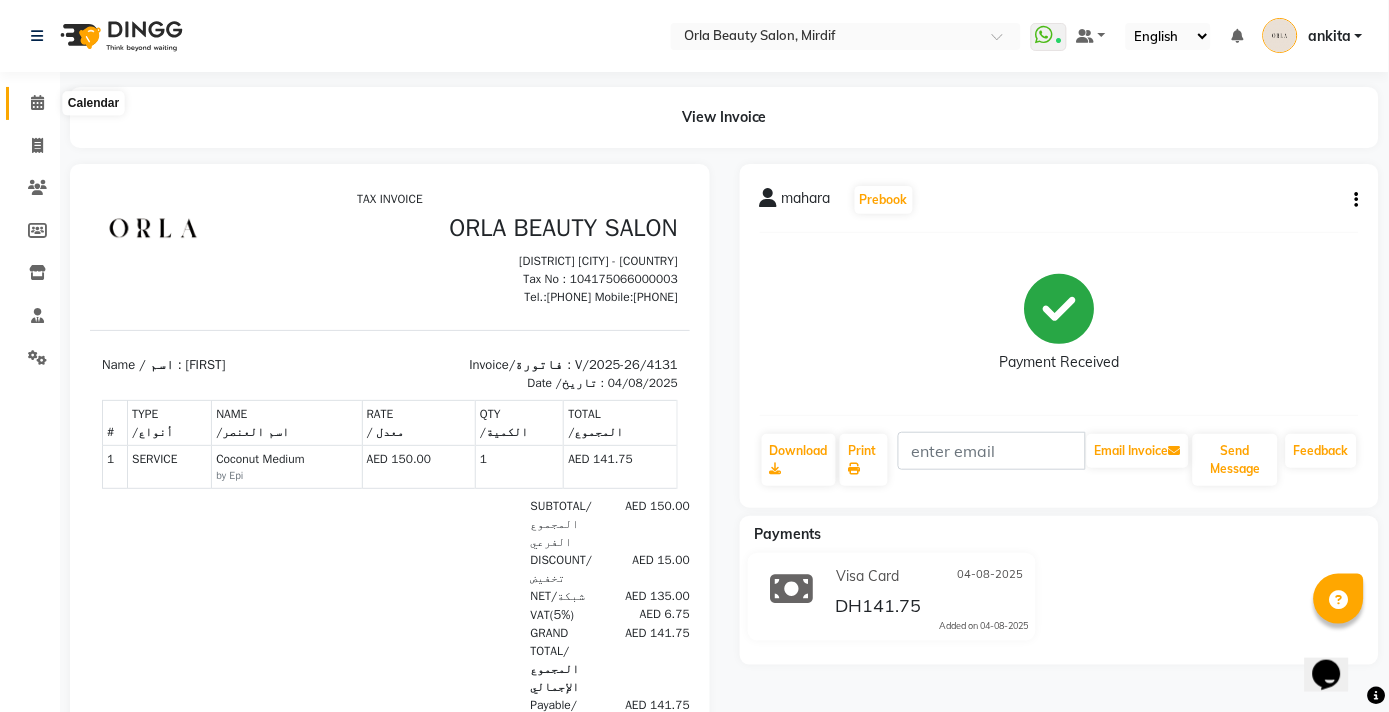 click 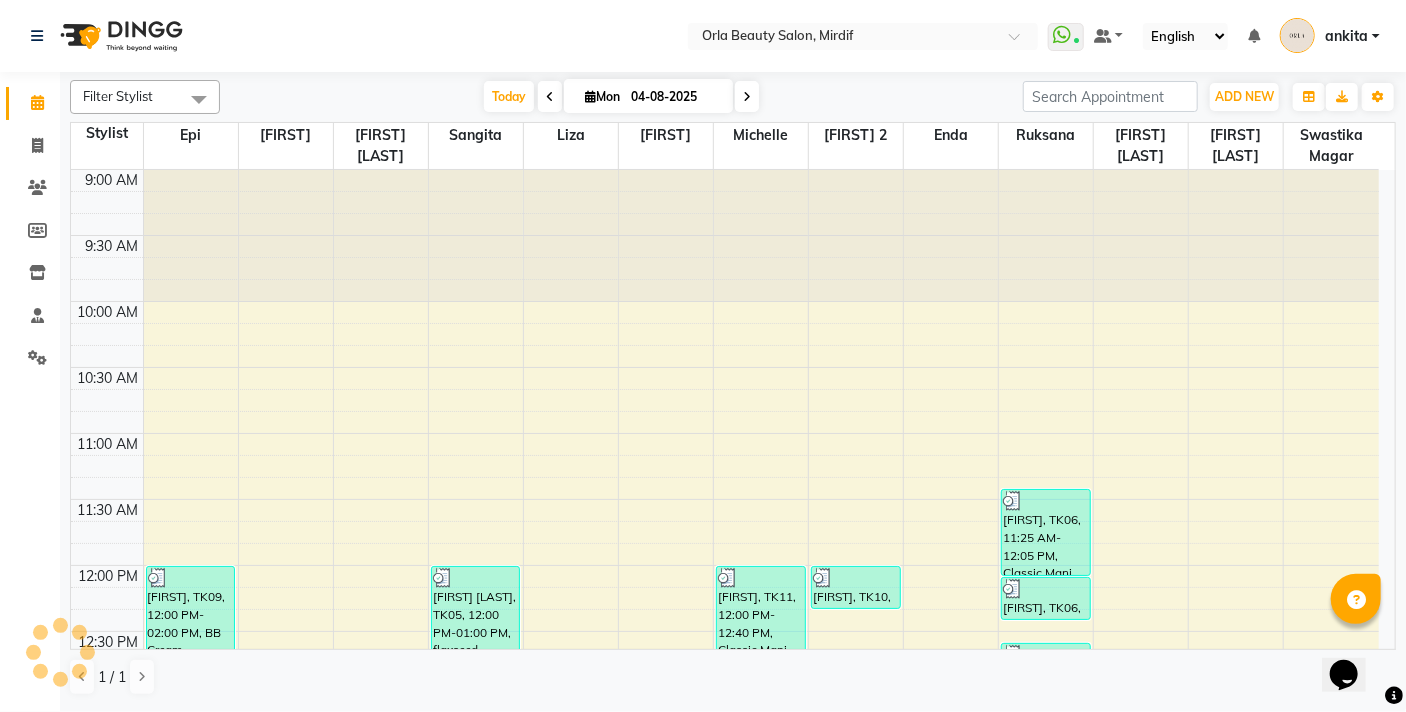 scroll, scrollTop: 0, scrollLeft: 0, axis: both 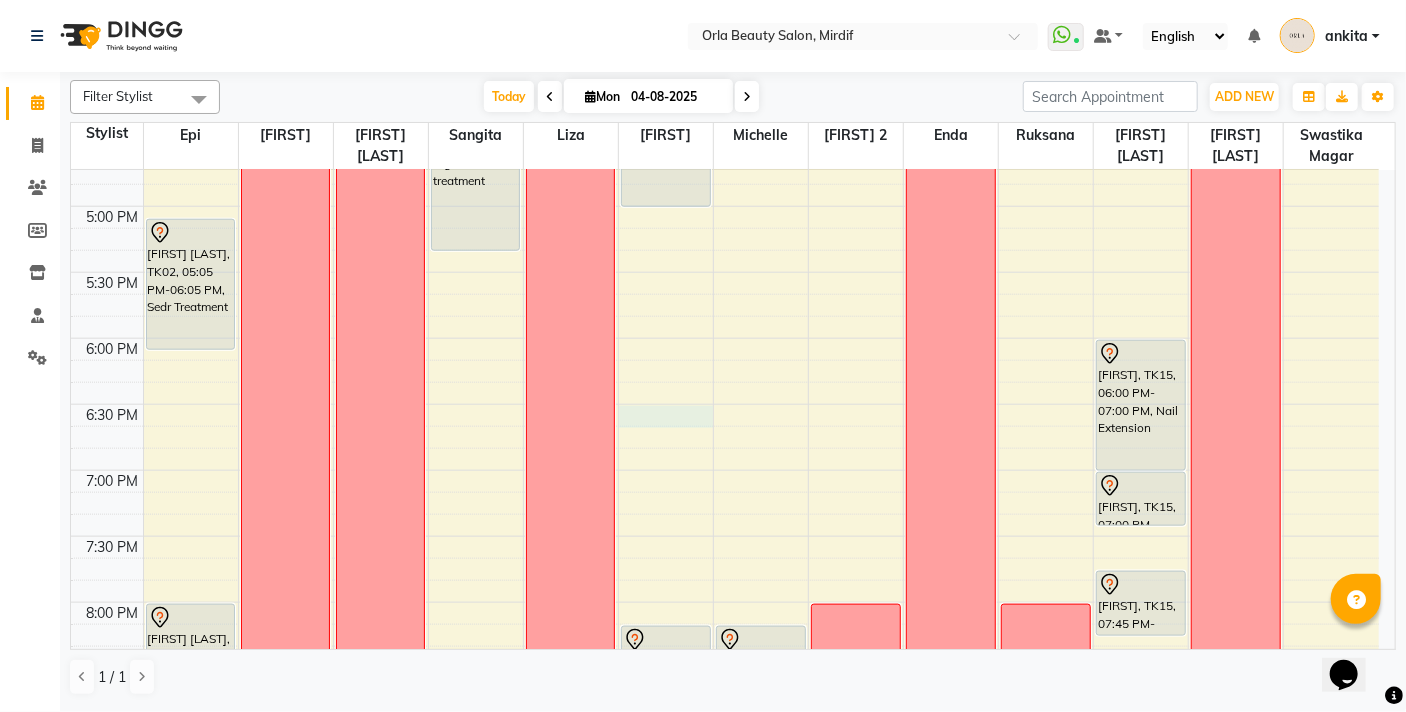 click on "9:00 AM 9:30 AM 10:00 AM 10:30 AM 11:00 AM 11:30 AM 12:00 PM 12:30 PM 1:00 PM 1:30 PM 2:00 PM 2:30 PM 3:00 PM 3:30 PM 4:00 PM 4:30 PM 5:00 PM 5:30 PM 6:00 PM 6:30 PM 7:00 PM 7:30 PM 8:00 PM 8:30 PM 9:00 PM 9:30 PM 10:00 PM 10:30 PM     [FIRST], TK09, 12:00 PM-02:00 PM, BB Cream     [FIRST], TK13, 03:00 PM-04:00 PM, Coconut Medium             [FIRST] [LAST], TK02, 05:05 PM-06:05 PM, Sedr Treatment             [FIRST] [LAST], TK14, 08:00 PM-09:00 PM, Sedr Treatment  NA   NA   NA      [FIRST] [LAST], TK05, 12:00 PM-01:00 PM, flaxseed     [FIRST] [LAST], TK08, 01:30 PM-02:30 PM, argan long             [FIRST], TK01, 04:00 PM-05:20 PM, organic treatment  OFF   NA      [FIRST] [LAST], TK12, 01:00 PM-03:00 PM, Hair Wash Medium,Hair Blow Dry Medium             [FIRST] [LAST], TK04, 04:00 PM-05:00 PM, avocado             [FIRST] [LAST], TK14, 08:10 PM-09:10 PM, Upper Lip Waxing  NA      [FIRST], TK11, 12:00 PM-12:40 PM, Classic Mani     [FIRST] [LAST], TK12, 03:00 PM-03:20 PM, Polish Hand                  NA   NA" at bounding box center (725, 74) 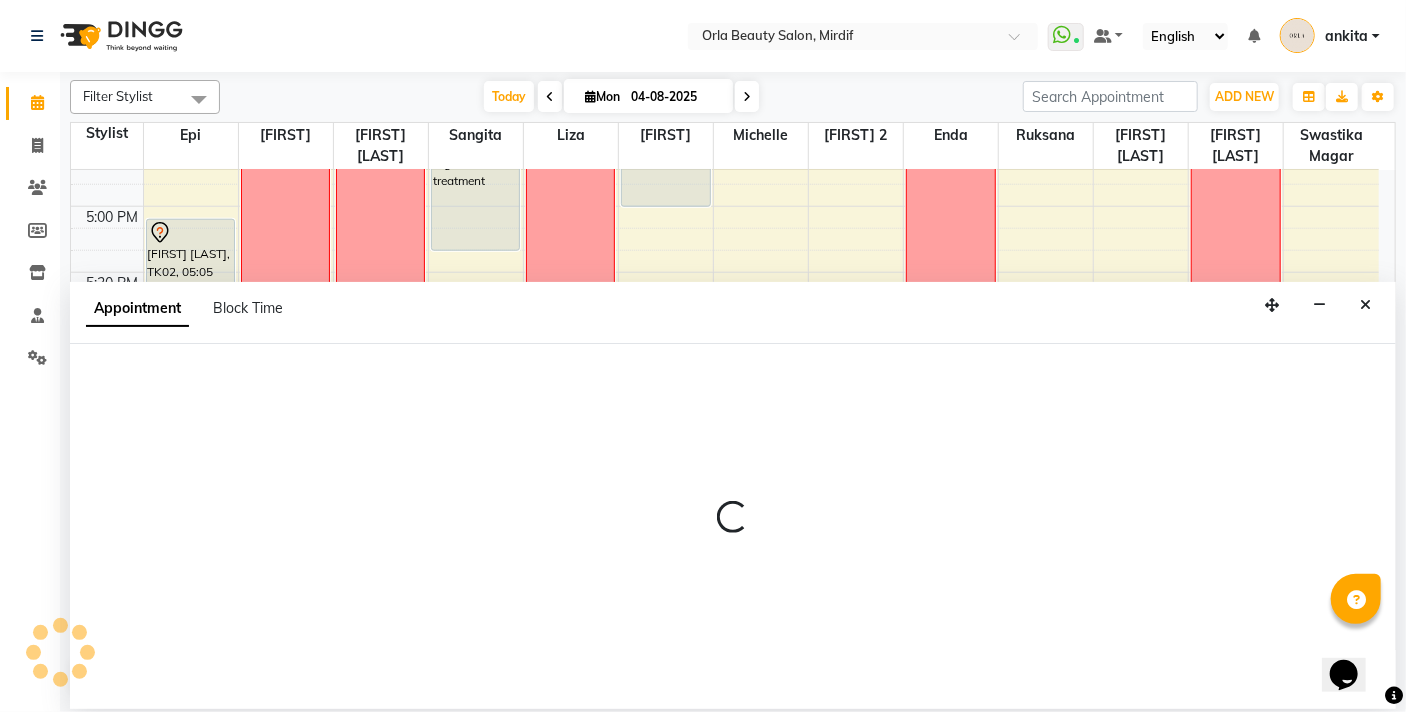 select on "54219" 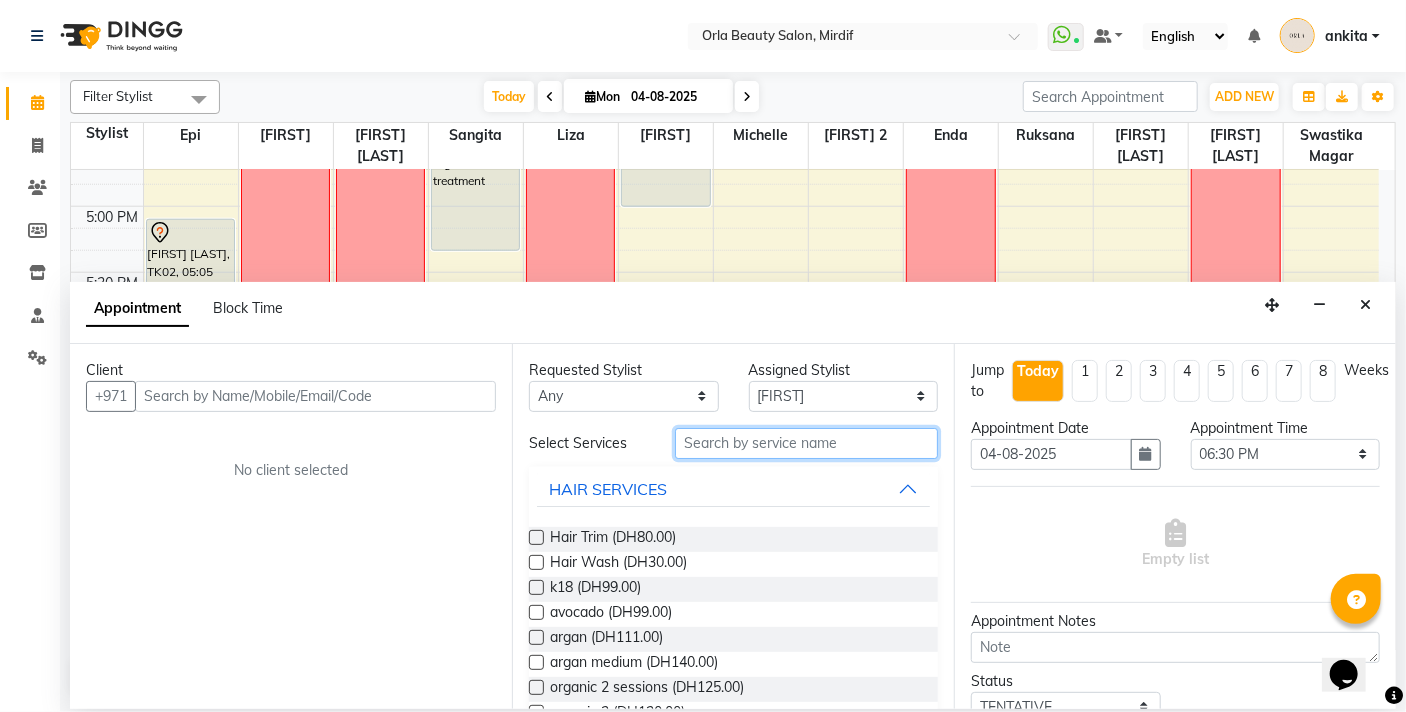 click at bounding box center (806, 443) 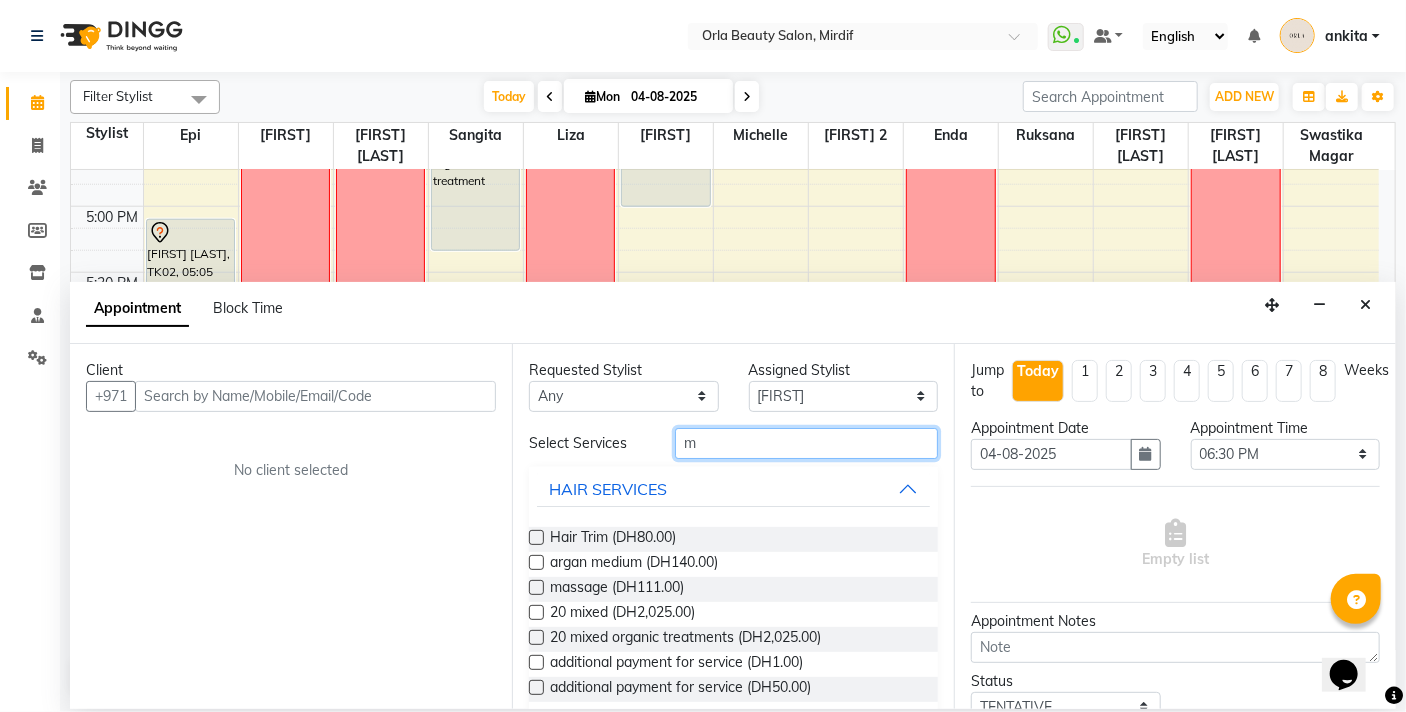 type 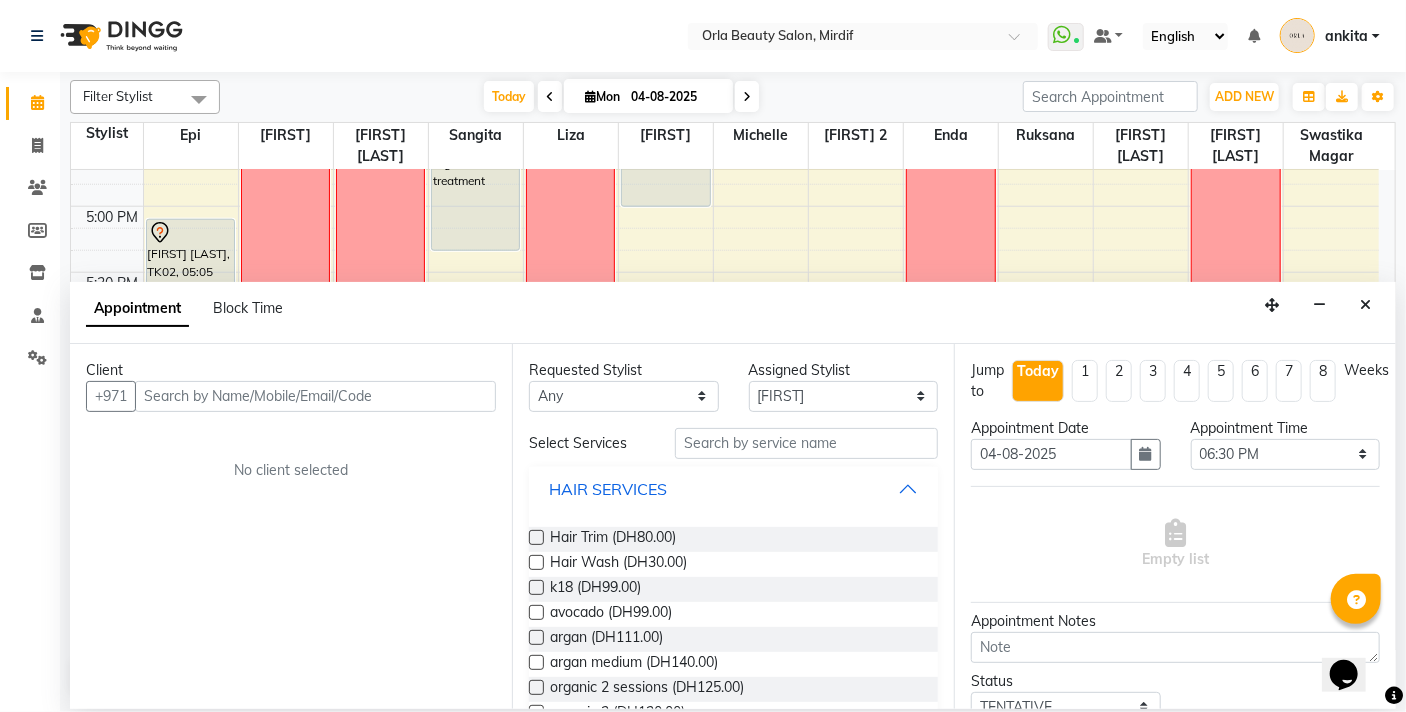 click on "HAIR SERVICES" at bounding box center (733, 489) 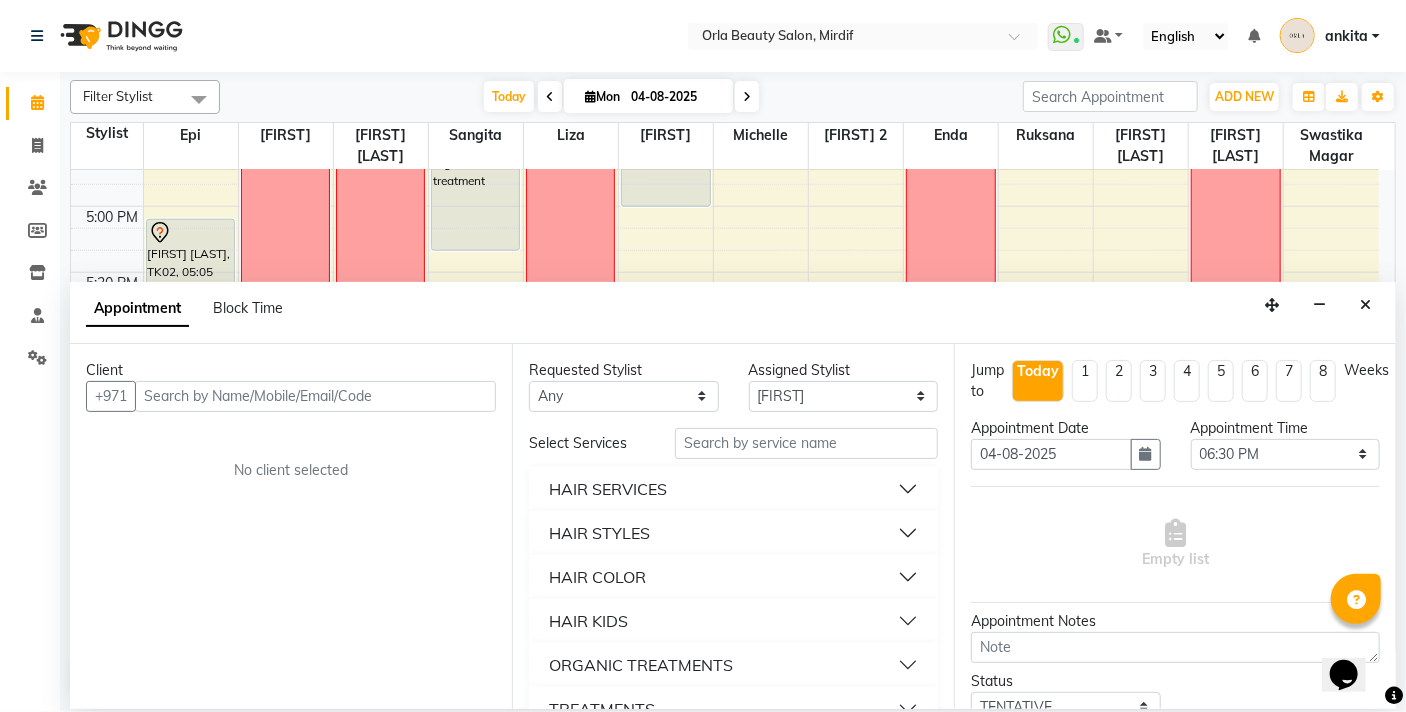 scroll, scrollTop: 300, scrollLeft: 0, axis: vertical 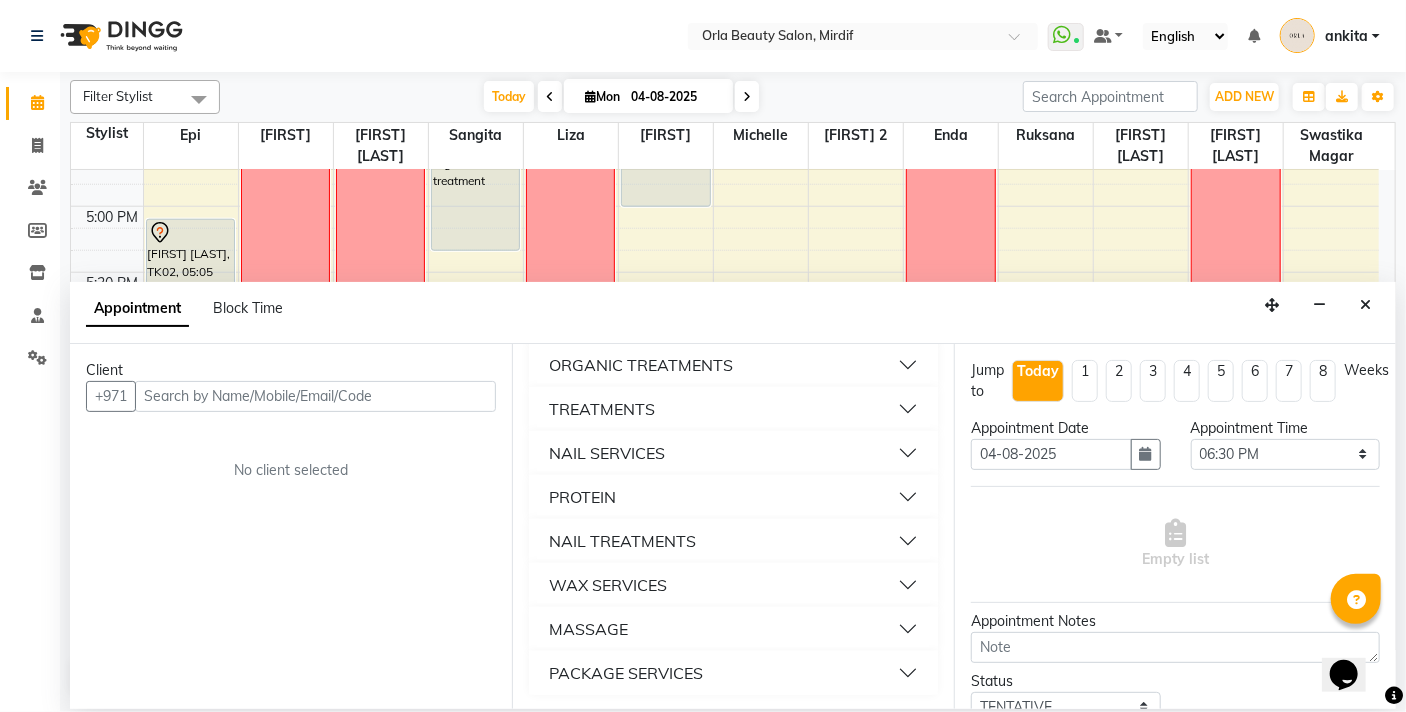 click on "MASSAGE" at bounding box center (733, 629) 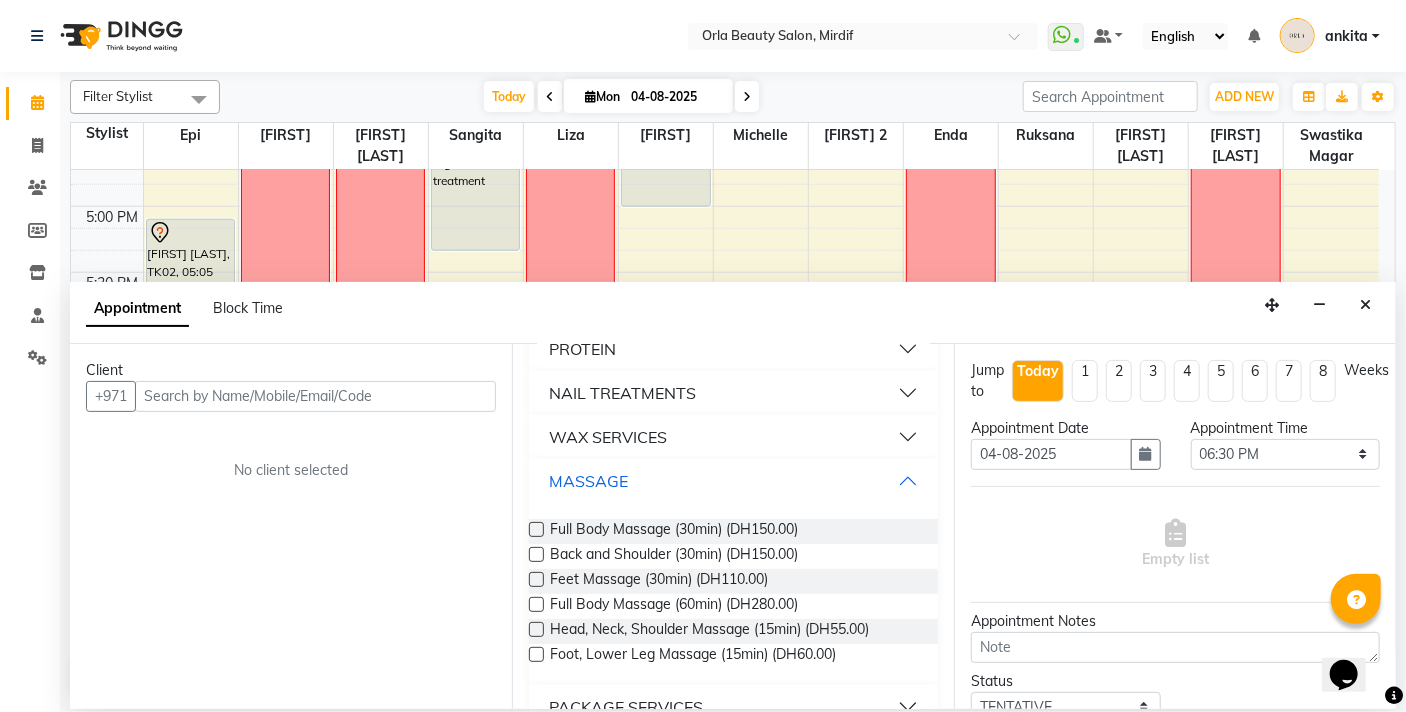 scroll, scrollTop: 458, scrollLeft: 0, axis: vertical 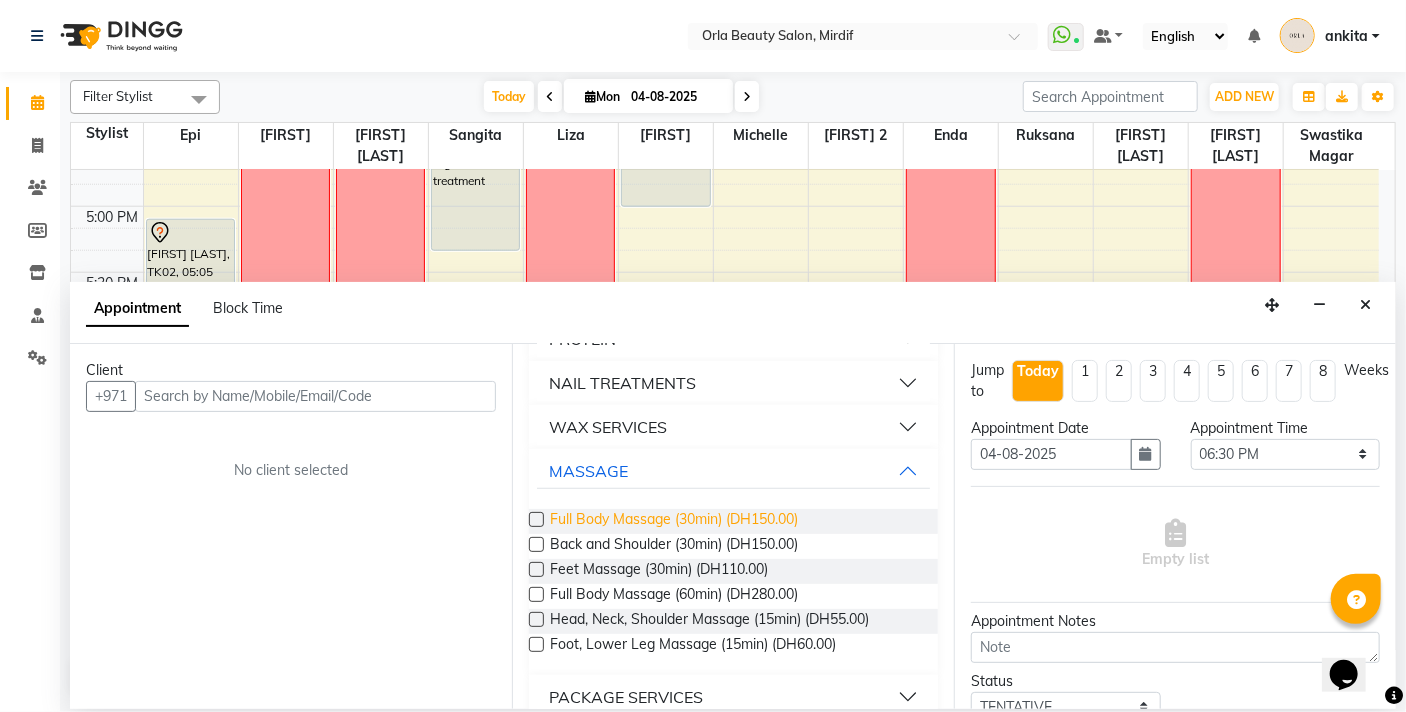 click on "Full Body Massage (30min) (DH150.00)" at bounding box center (674, 521) 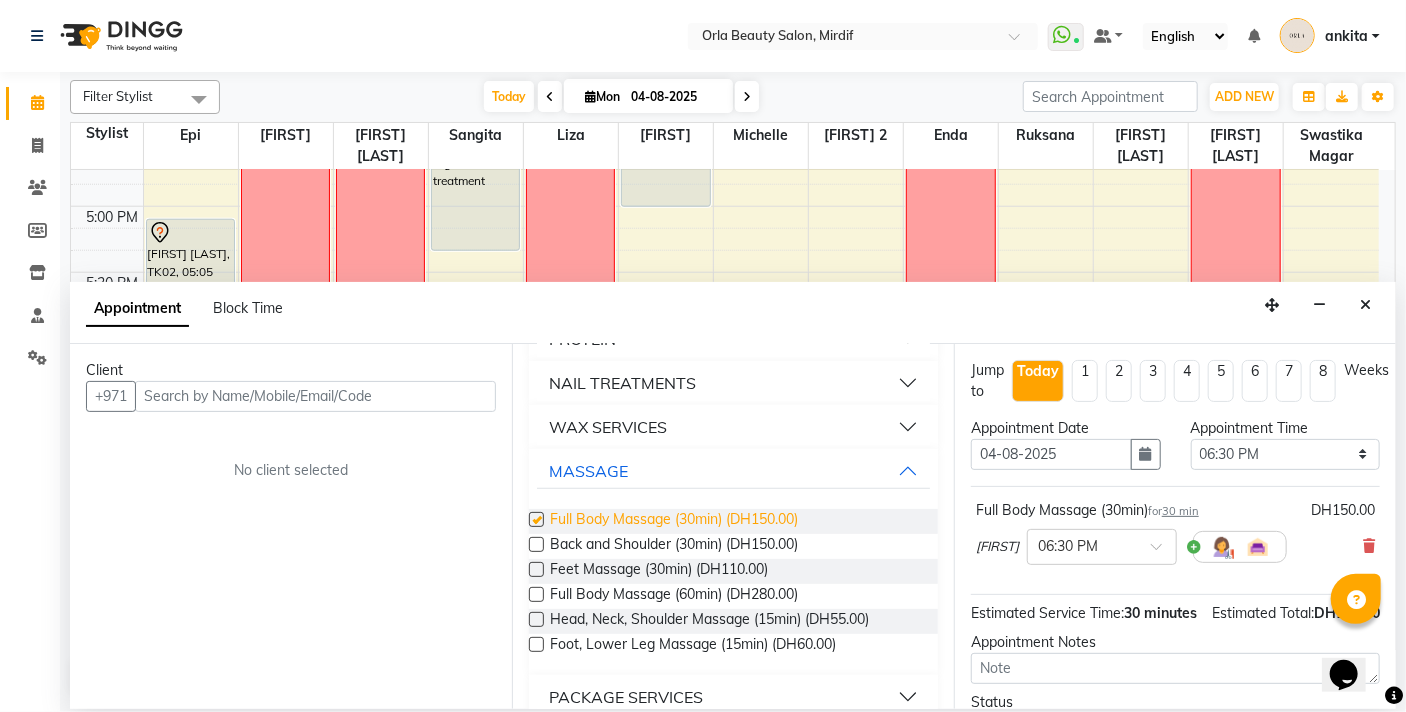 checkbox on "false" 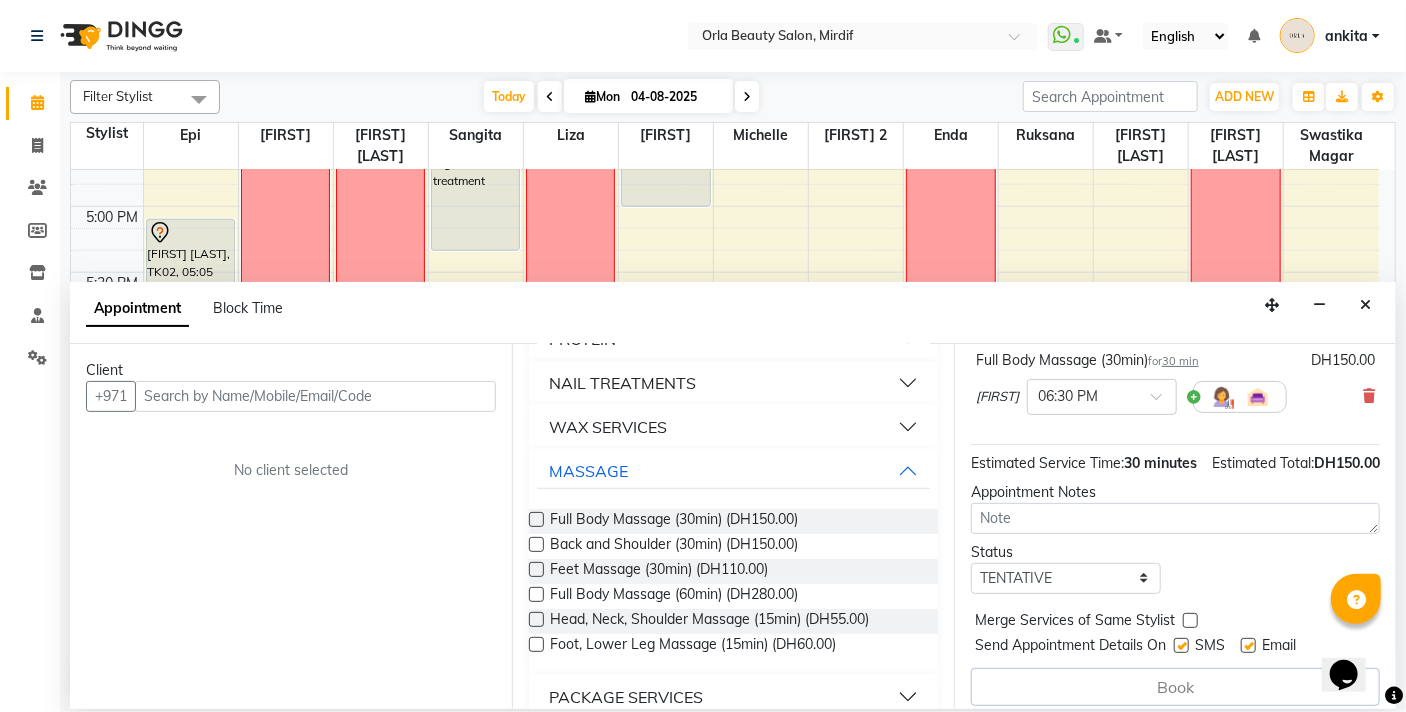 scroll, scrollTop: 162, scrollLeft: 0, axis: vertical 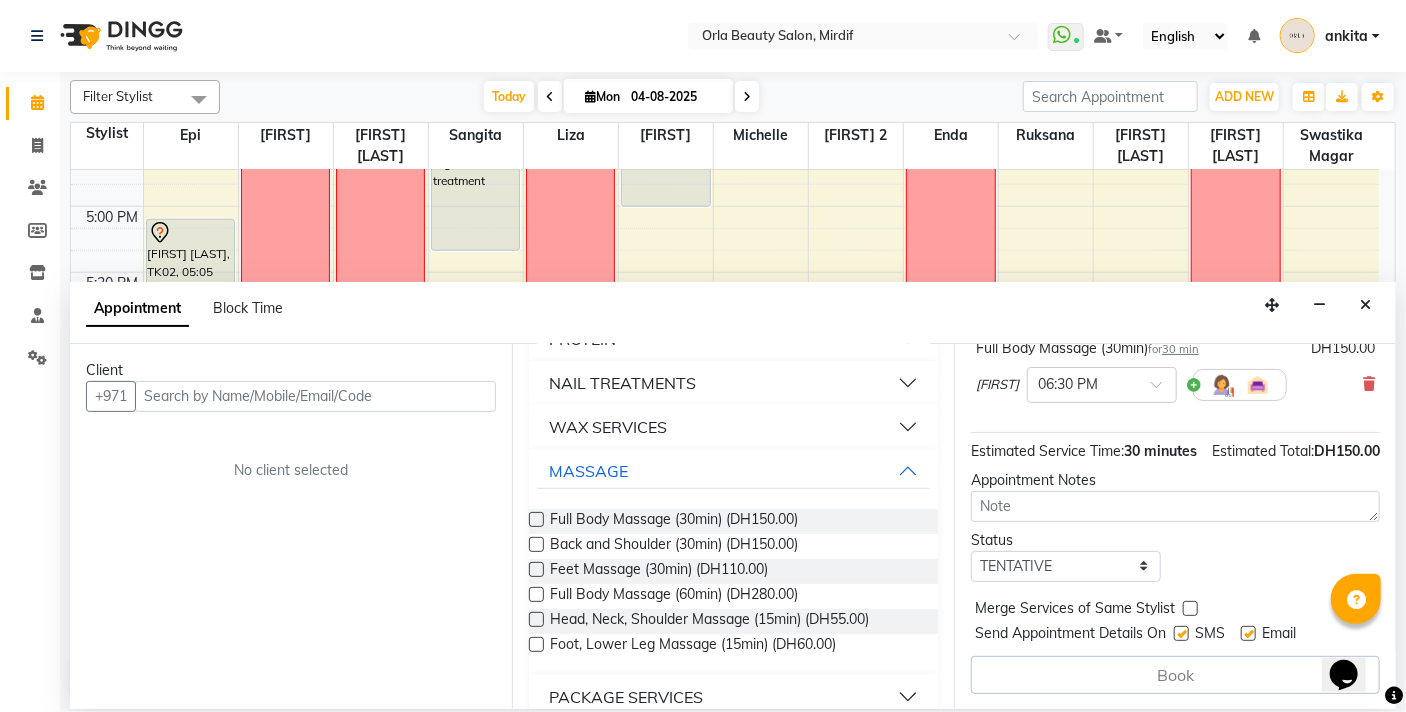 click at bounding box center [1190, 608] 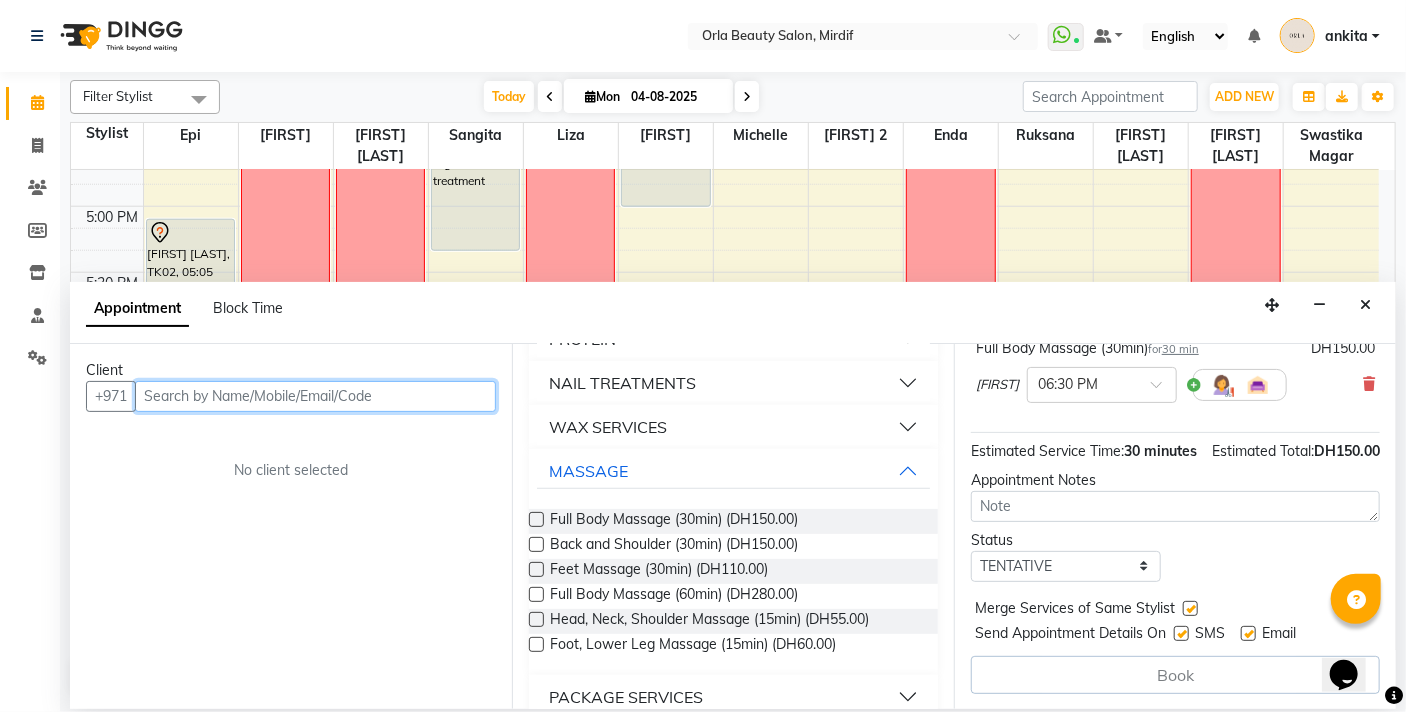 click at bounding box center [315, 396] 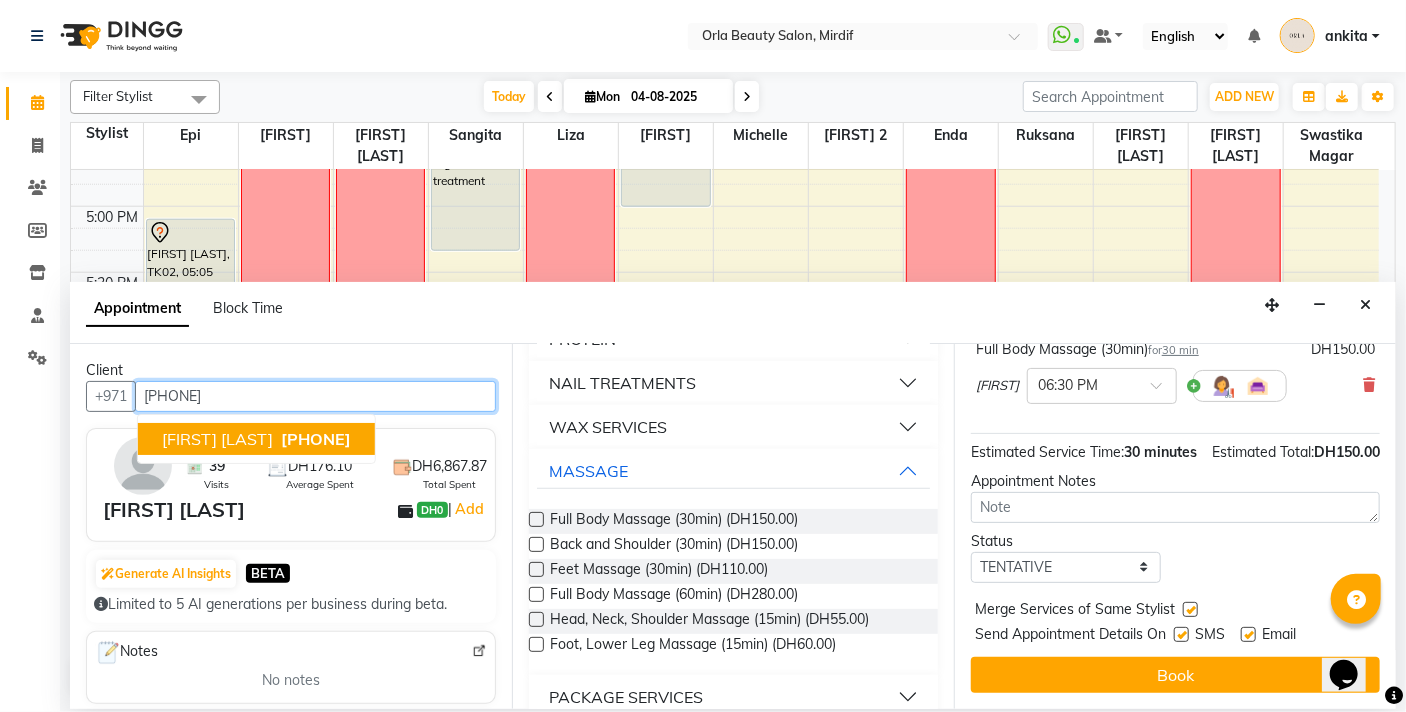 click on "[PHONE]" at bounding box center [316, 439] 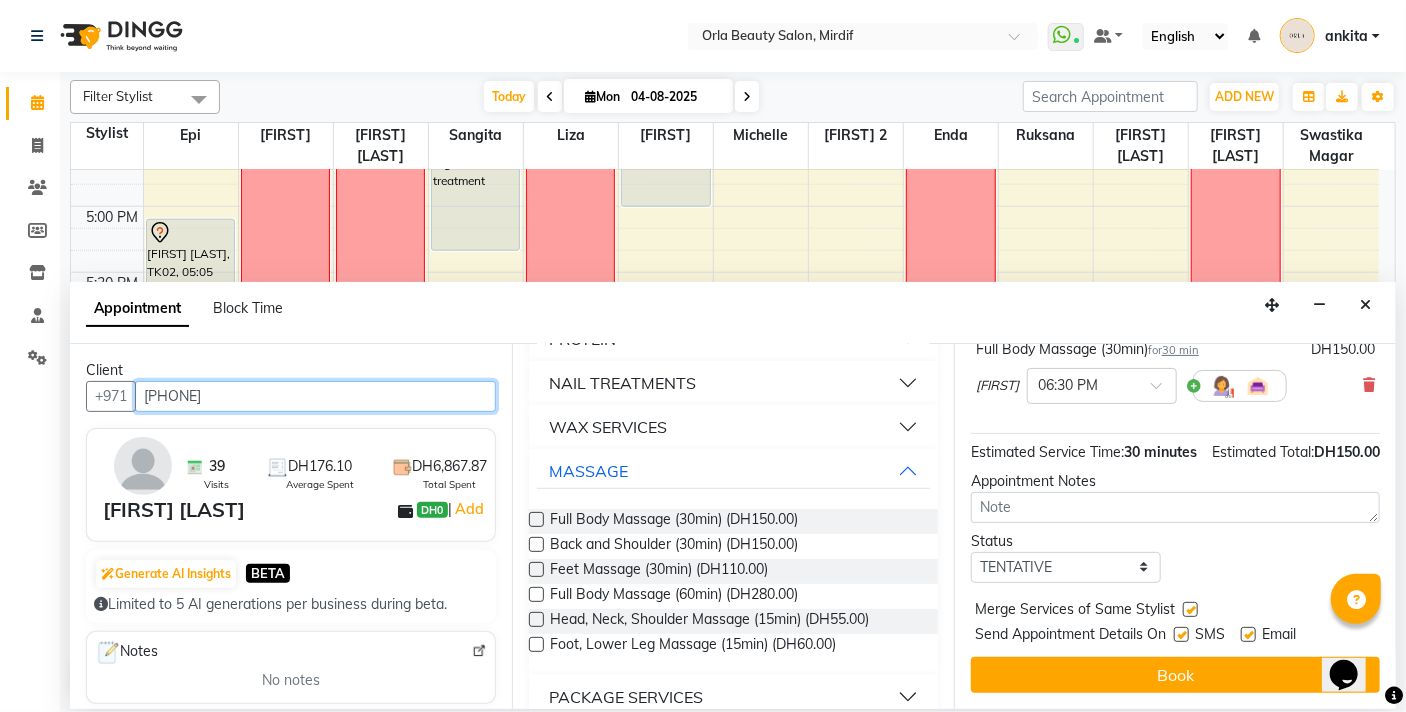 type on "[PHONE]" 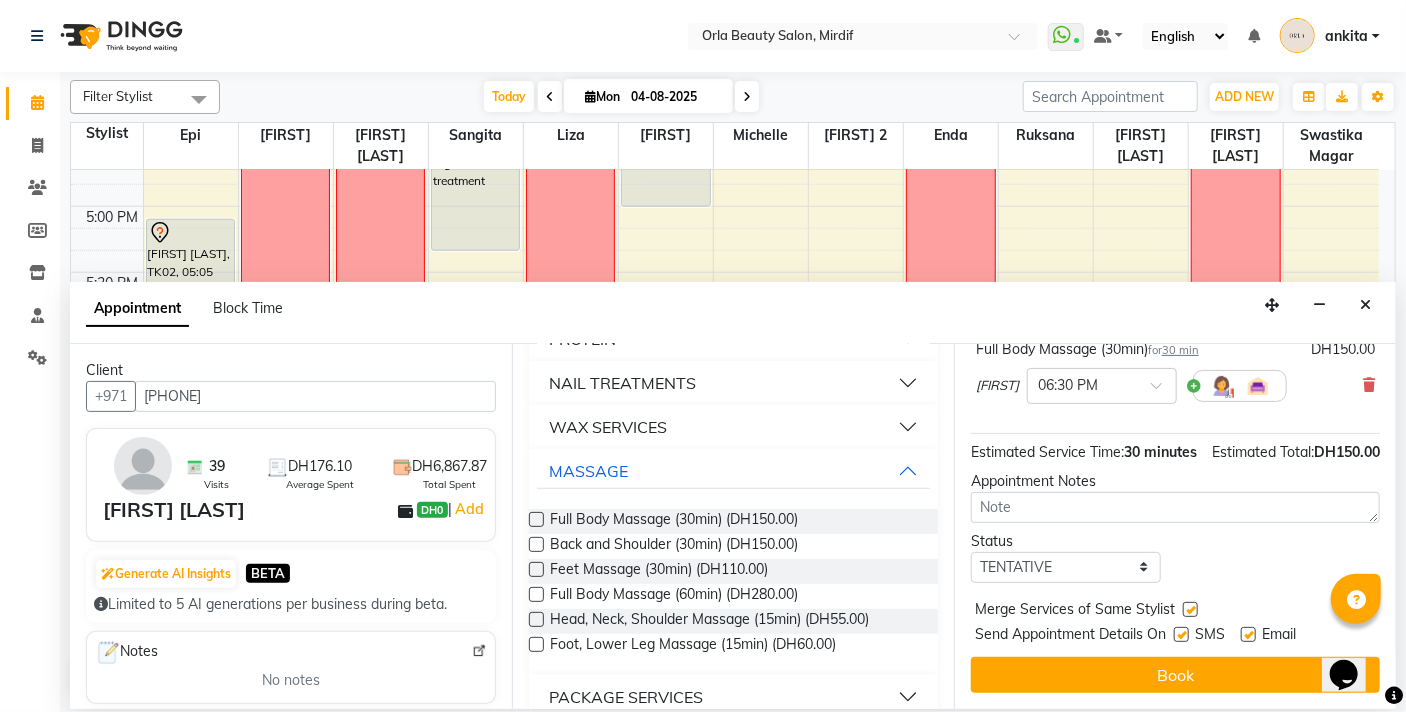 click on "Select Location × Orla Beauty Salon, Mirdif  WhatsApp Status  ✕ Status:  Connected Most Recent Message: 04-08-2025     10:36 AM Recent Service Activity: 04-08-2025     10:59 AM Default Panel My Panel English ENGLISH Español العربية मराठी हिंदी ગુજરાતી தமிழ் 中文 Notifications nothing to show [FIRST]  Manage Profile Change Password Sign out  Version:3.16.0  ☀ ORLA BEAUTY SALON, Mirdif  Calendar  Invoice  Clients  Members  Inventory  Staff  Settings Completed InProgress Upcoming Dropped Tentative Check-In Confirm Bookings Segments Page Builder Filter Stylist Select All Epi [FIRST] [LAST] [FIRST] [LAST] [FIRST] [LAST] [FIRST] [LAST] [FIRST] [LAST] [FIRST] [LAST] [FIRST] [LAST] [FIRST] [LAST] Today  Mon 04-08-2025 Toggle Dropdown Add Appointment Add Invoice Add Expense Add Client Toggle Dropdown Add Appointment Add Invoice Add Expense Add Client ADD NEW Toggle Dropdown Add Appointment Add Invoice Add Expense Add Client Filter Stylist Select All 13" at bounding box center (703, 356) 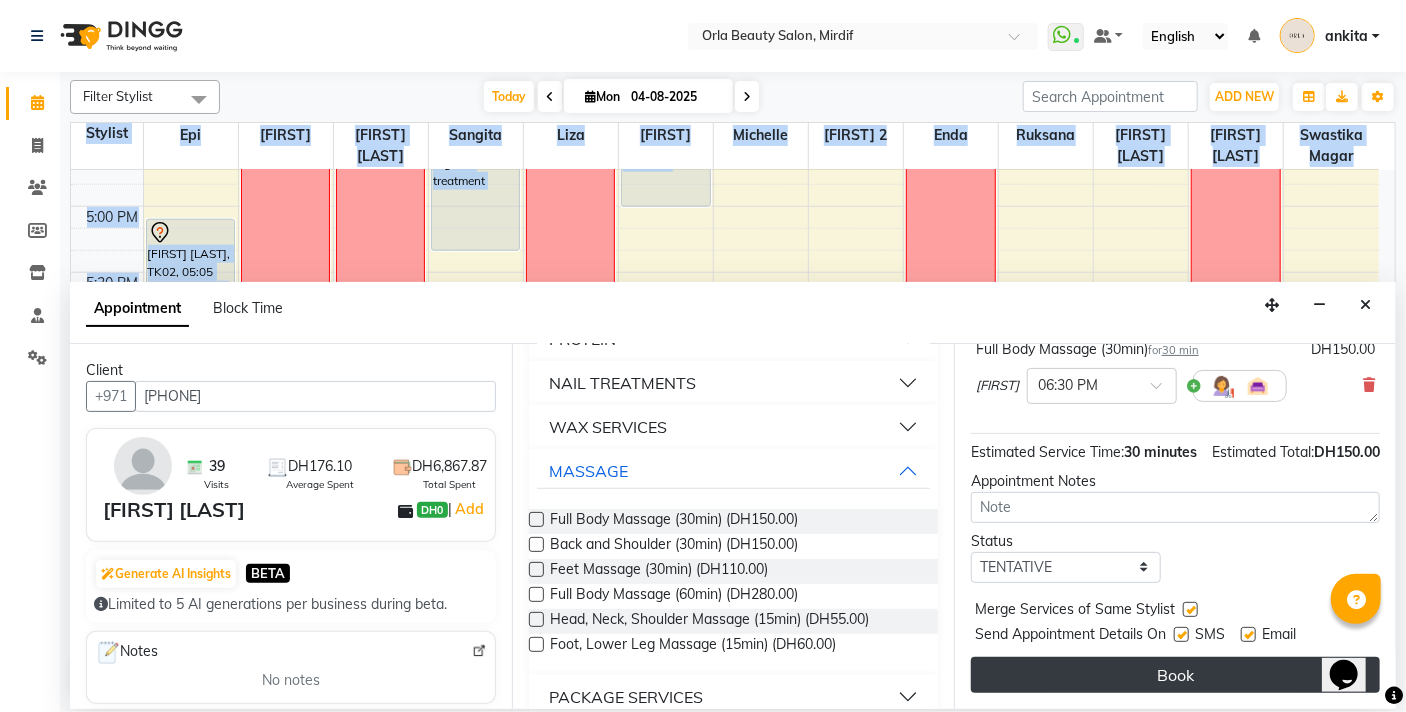 click on "Book" at bounding box center [1175, 675] 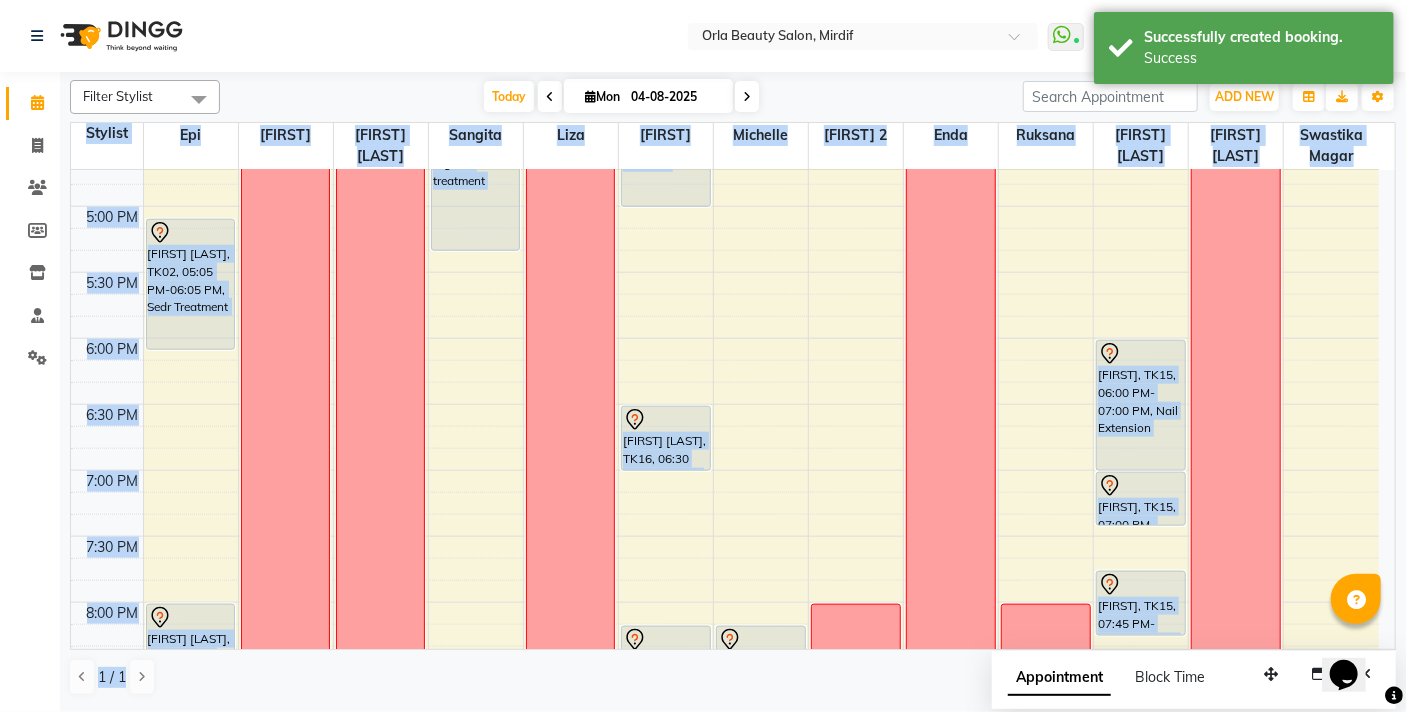 click on "9:00 AM 9:30 AM 10:00 AM 10:30 AM 11:00 AM 11:30 AM 12:00 PM 12:30 PM 1:00 PM 1:30 PM 2:00 PM 2:30 PM 3:00 PM 3:30 PM 4:00 PM 4:30 PM 5:00 PM 5:30 PM 6:00 PM 6:30 PM 7:00 PM 7:30 PM 8:00 PM 8:30 PM 9:00 PM 9:30 PM 10:00 PM 10:30 PM     [FIRST], TK09, 12:00 PM-02:00 PM, BB Cream     [FIRST], TK13, 03:00 PM-04:00 PM, Coconut Medium             [FIRST] [LAST], TK02, 05:05 PM-06:05 PM, Sedr Treatment             [FIRST] [LAST], TK14, 08:00 PM-09:00 PM, Sedr Treatment  NA   NA   NA      [FIRST] [LAST], TK05, 12:00 PM-01:00 PM, flaxseed     [FIRST] [LAST], TK08, 01:30 PM-02:30 PM, argan long             [FIRST], TK01, 04:00 PM-05:20 PM, organic treatment  OFF   NA      [FIRST] [LAST], TK12, 01:00 PM-03:00 PM, Hair Wash Medium,Hair Blow Dry Medium             [FIRST] [LAST], TK04, 04:00 PM-05:00 PM, avocado             [FIRST] [LAST], TK16, 06:30 PM-07:00 PM, Full Body Massage (30min)             [FIRST] [LAST], TK14, 08:10 PM-09:10 PM, Upper Lip Waxing  NA      [FIRST], TK11, 12:00 PM-12:40 PM, Classic Mani                      NA   NA" at bounding box center [725, 74] 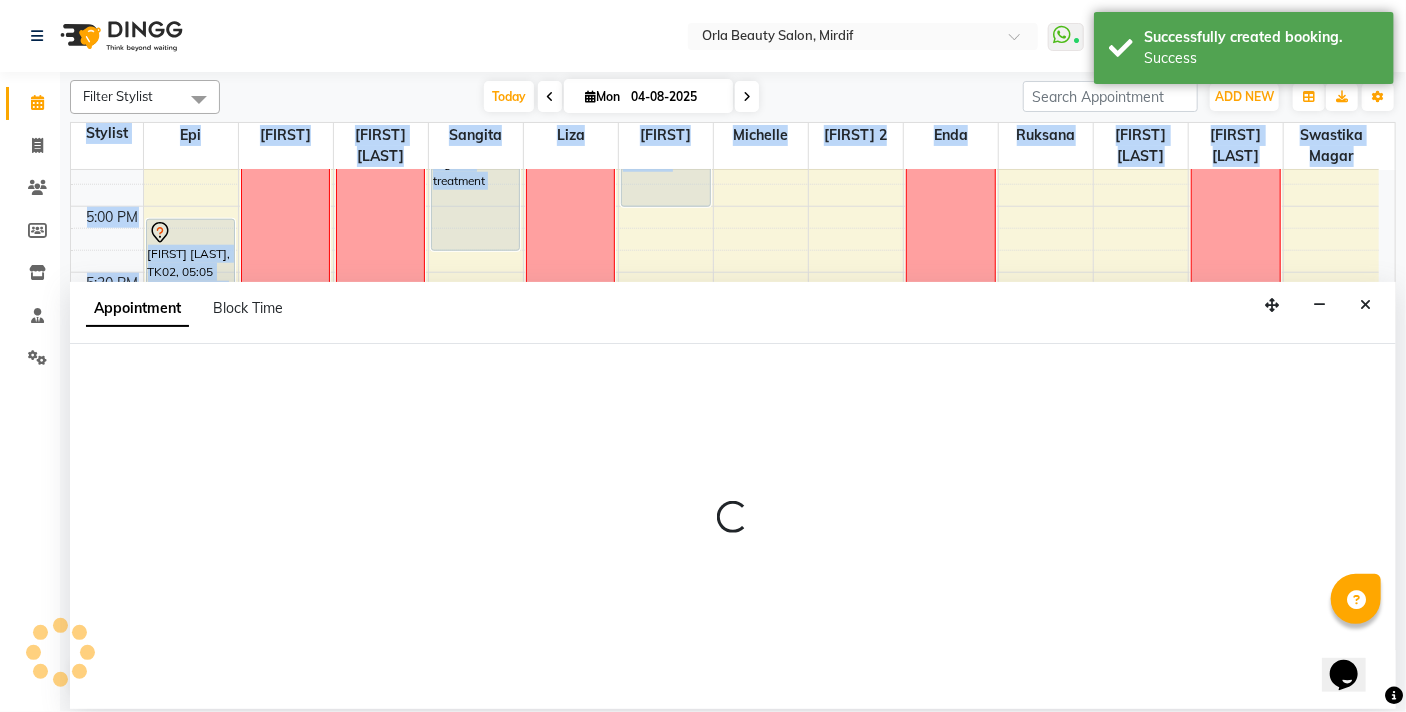 select on "54219" 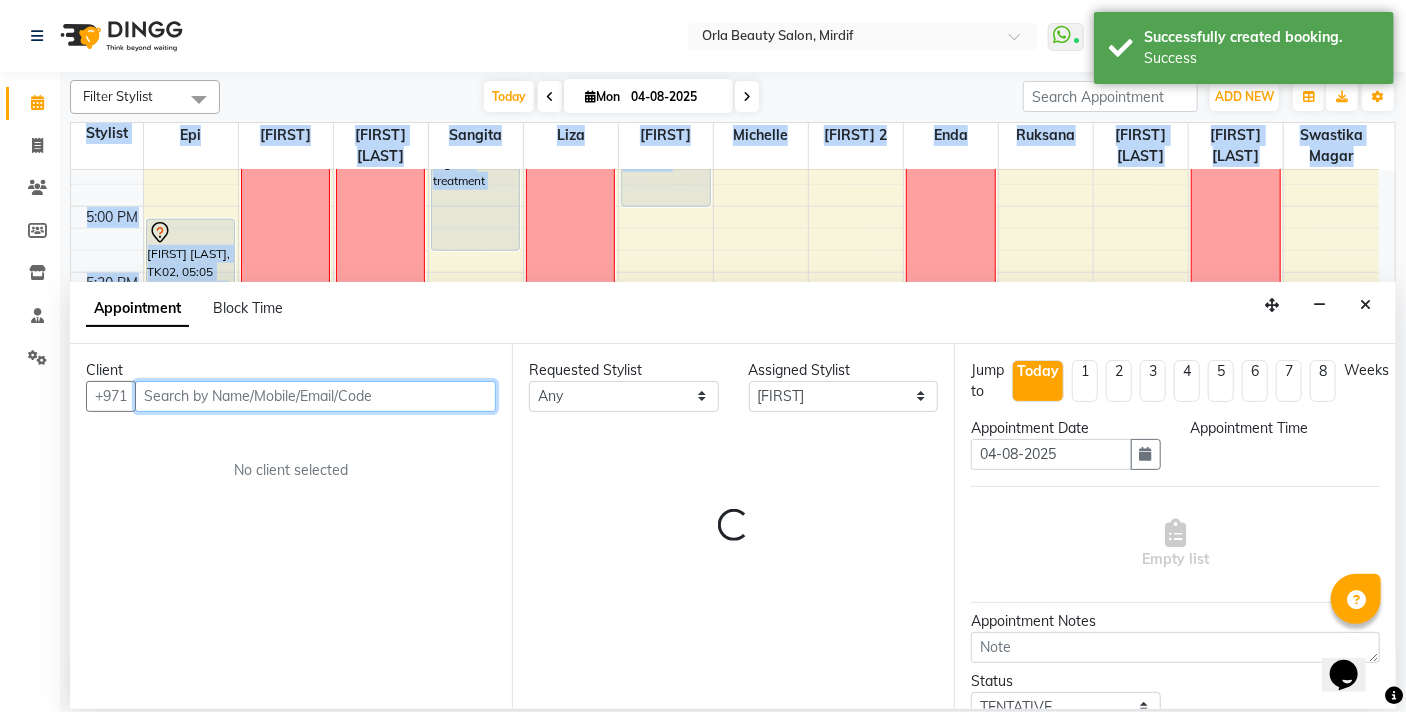 select on "1065" 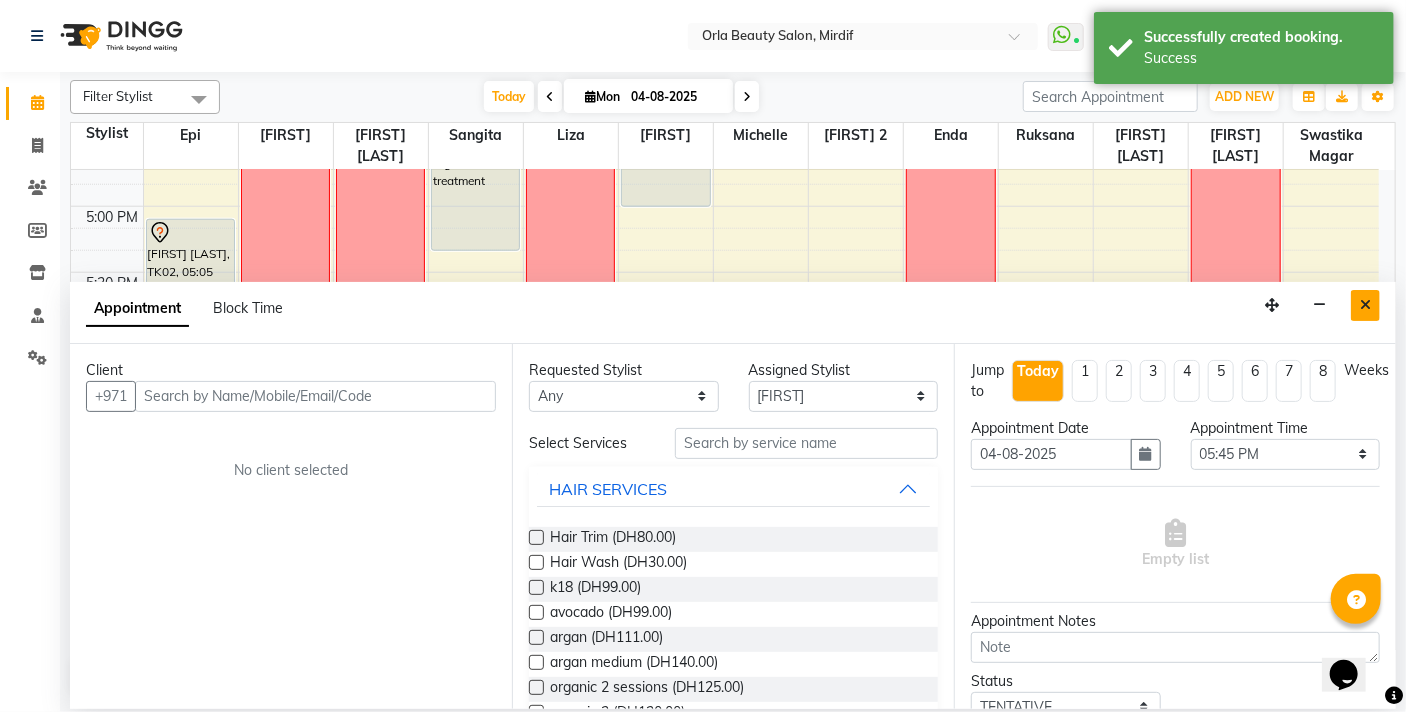 click at bounding box center [1365, 305] 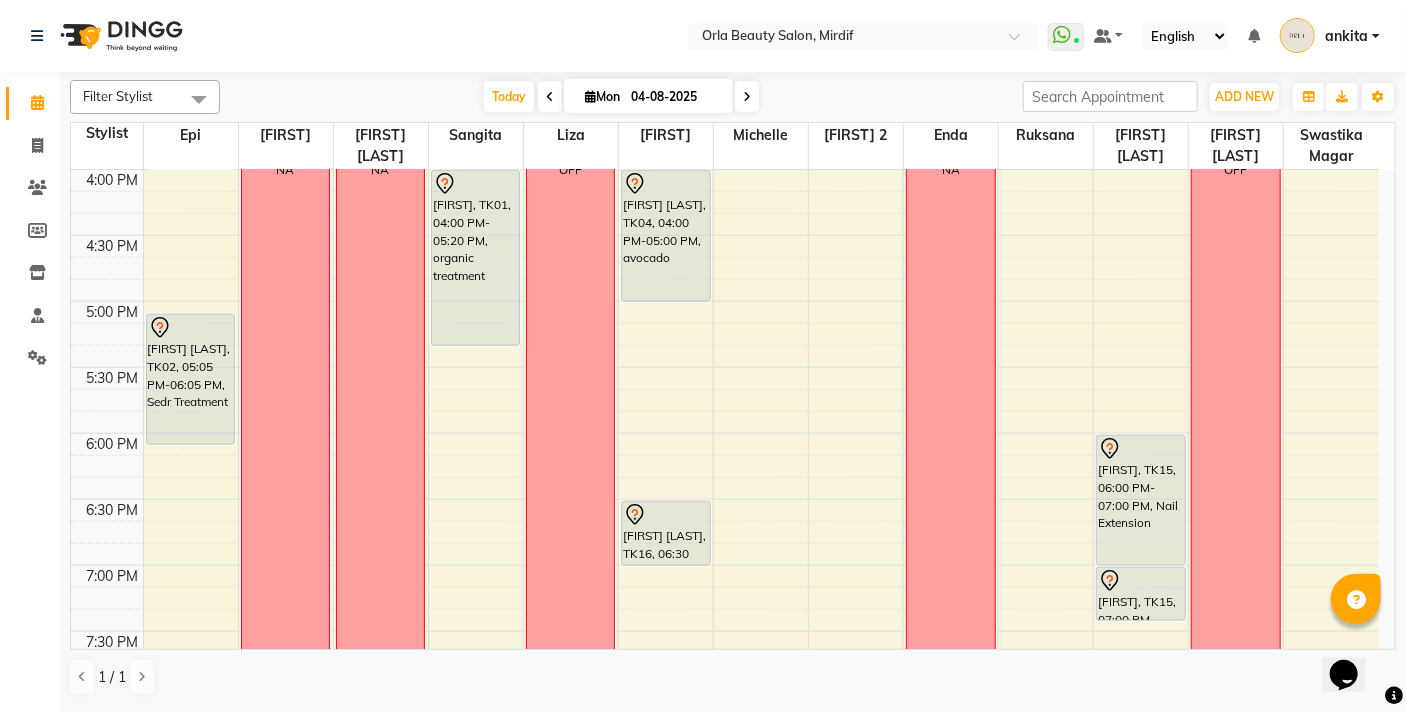 scroll, scrollTop: 929, scrollLeft: 0, axis: vertical 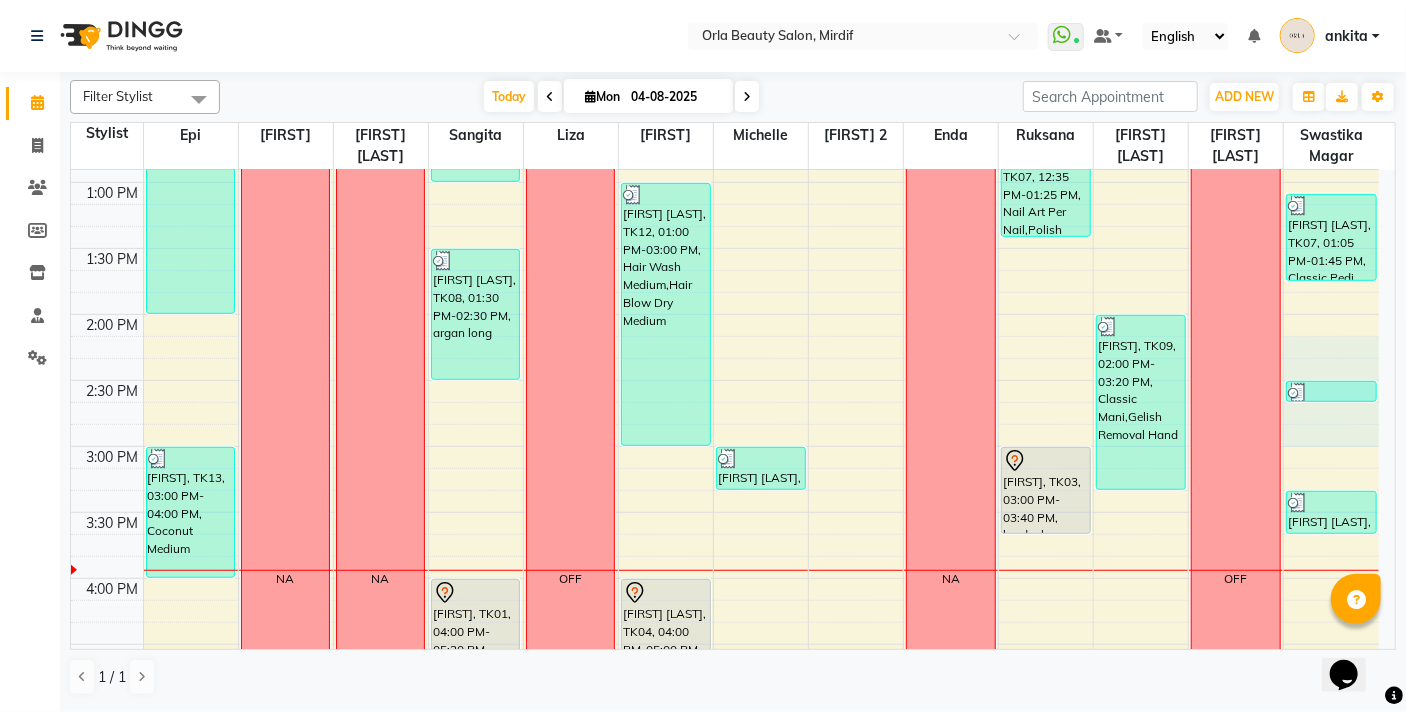 drag, startPoint x: 1370, startPoint y: 350, endPoint x: 1376, endPoint y: 432, distance: 82.219215 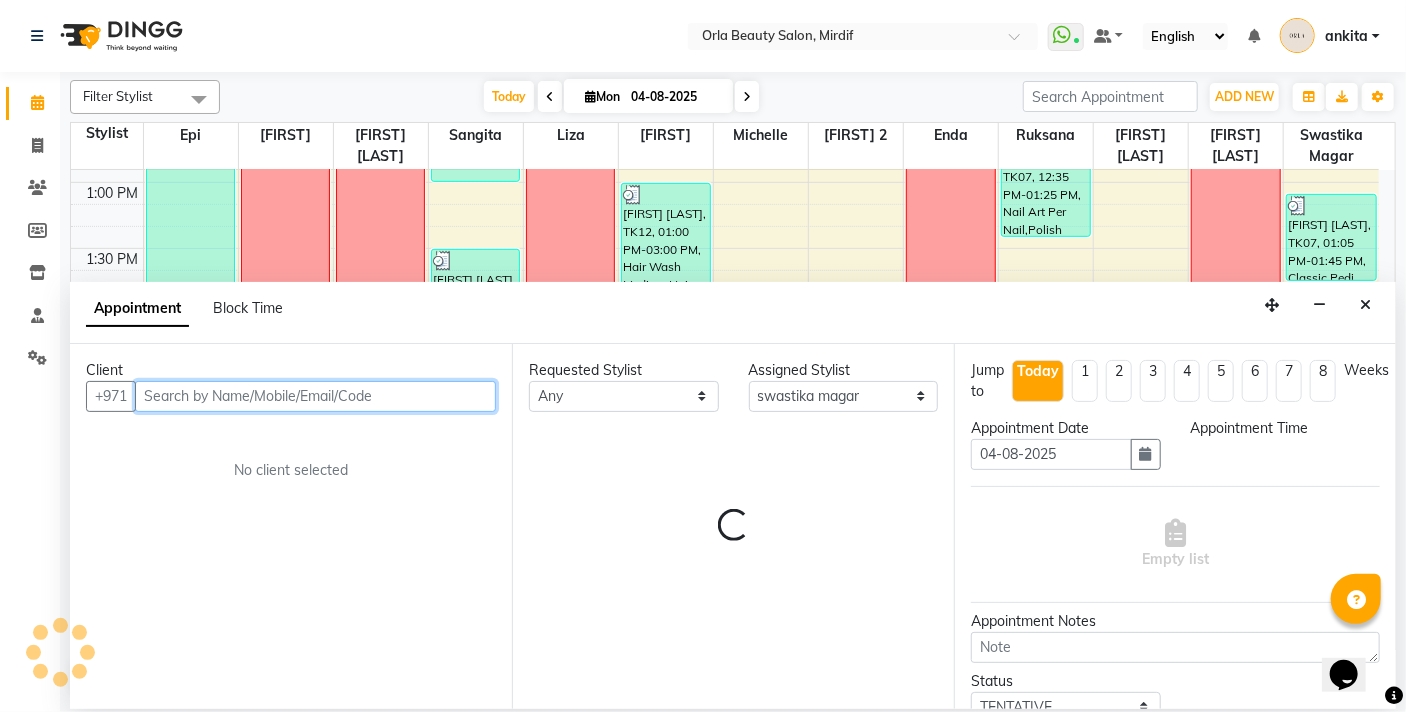 select on "[PHONE]" 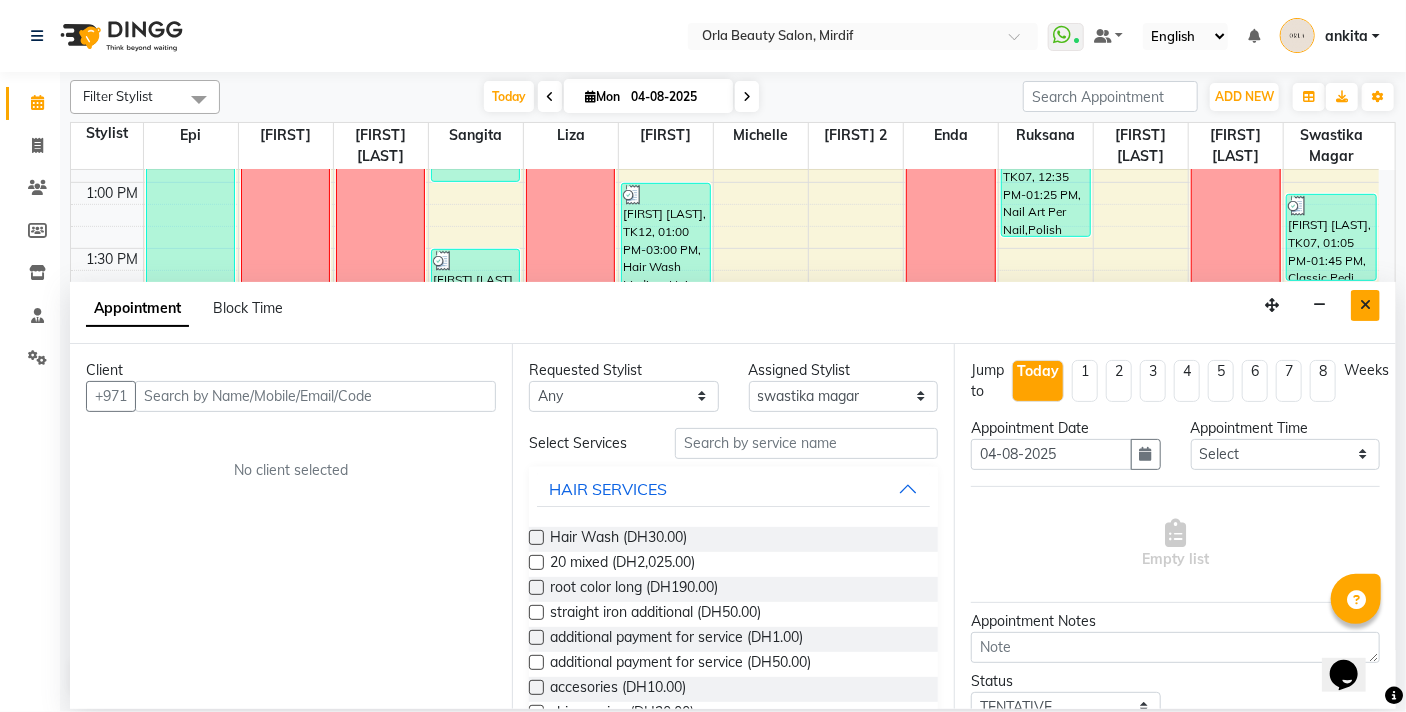 click at bounding box center [1365, 305] 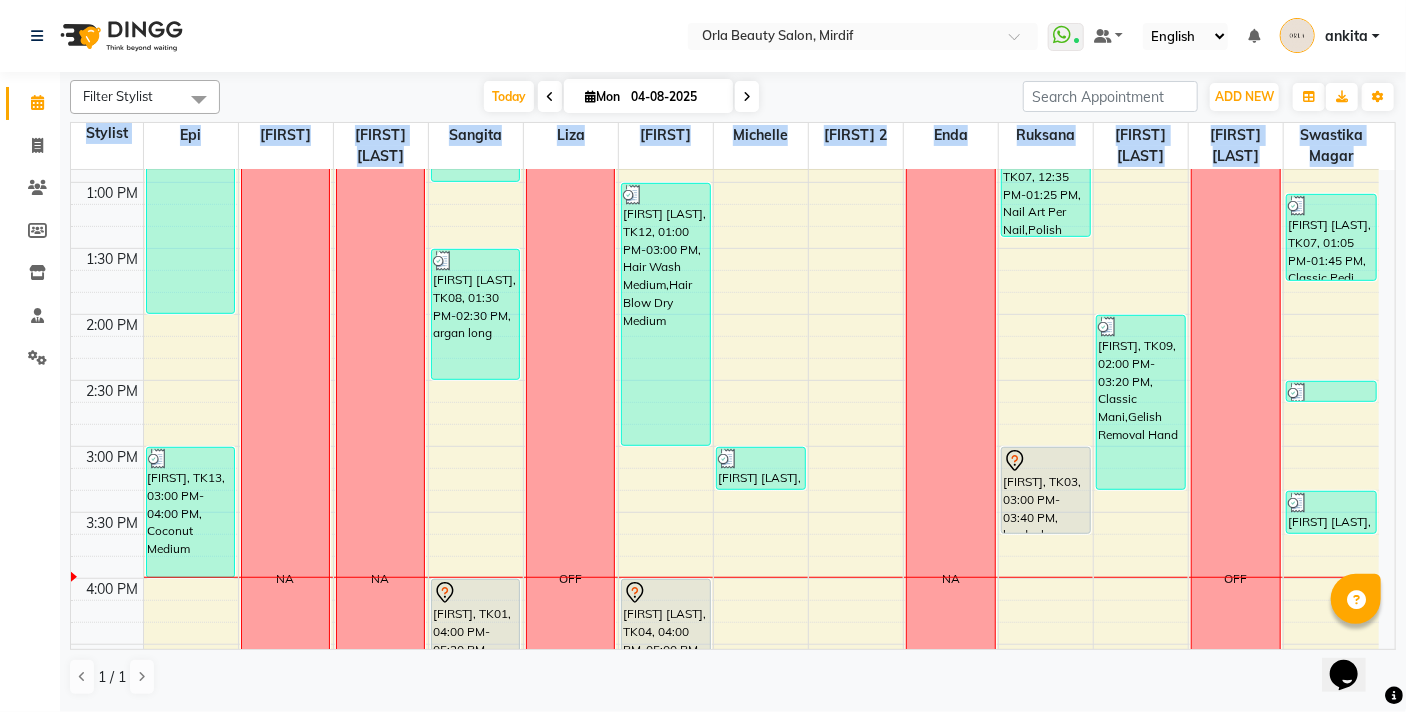 drag, startPoint x: 1395, startPoint y: 339, endPoint x: 1401, endPoint y: 370, distance: 31.575306 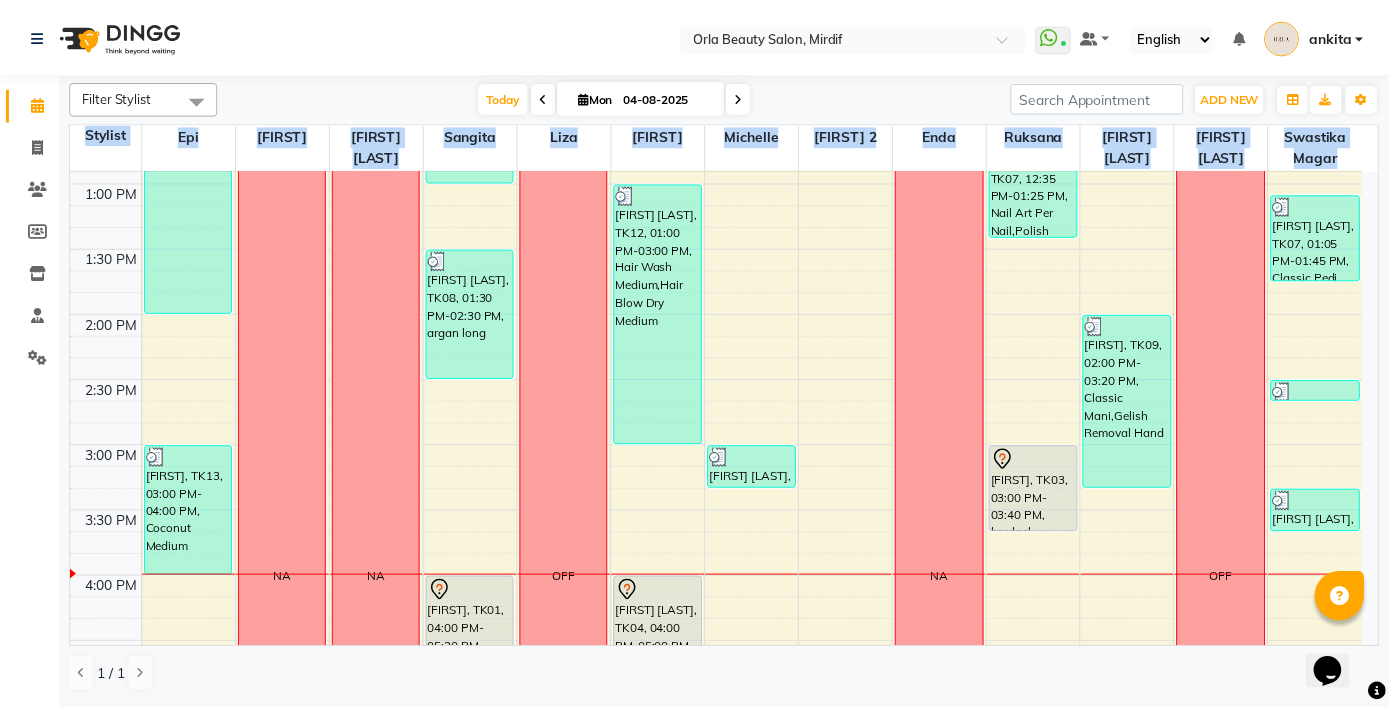 scroll, scrollTop: 658, scrollLeft: 0, axis: vertical 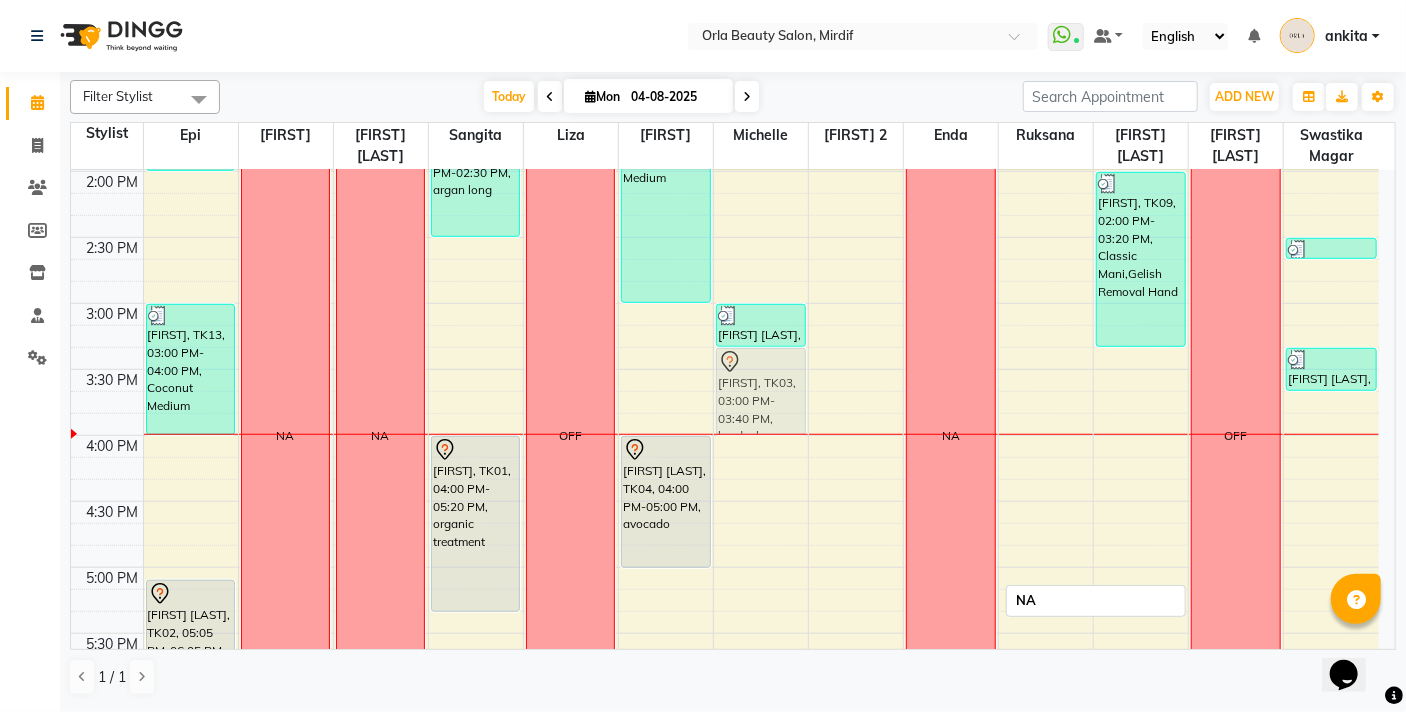 drag, startPoint x: 1048, startPoint y: 335, endPoint x: 772, endPoint y: 383, distance: 280.14282 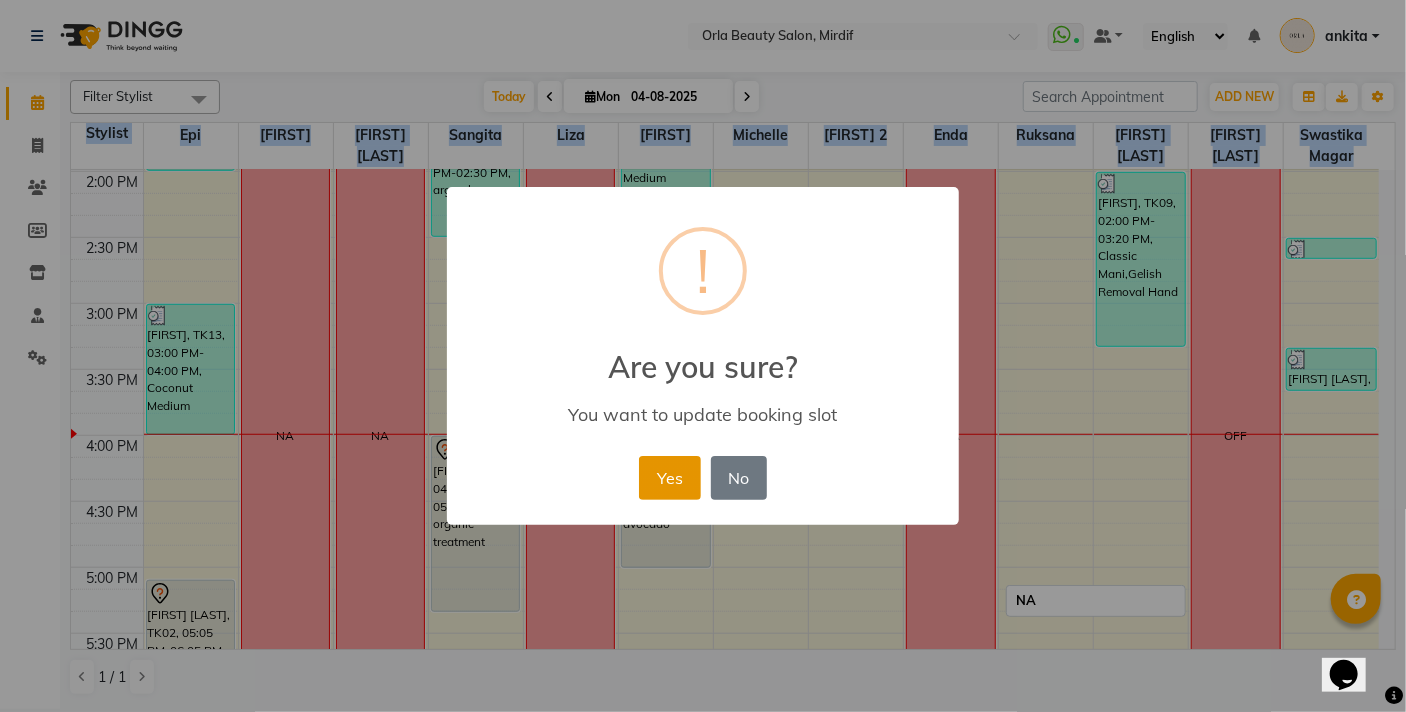 click on "Yes" at bounding box center [669, 478] 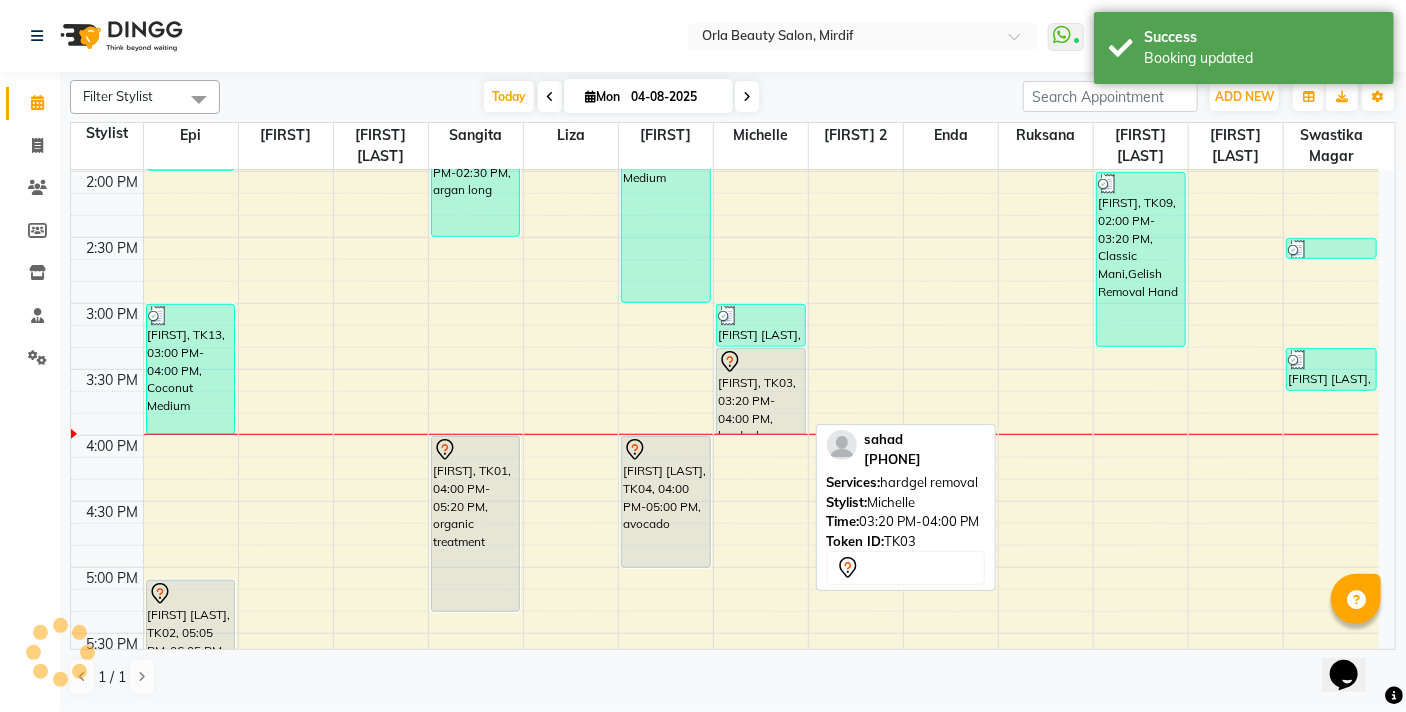 click on "sahad, TK03, 03:20 PM-04:00 PM, hardgel removal" at bounding box center [761, 391] 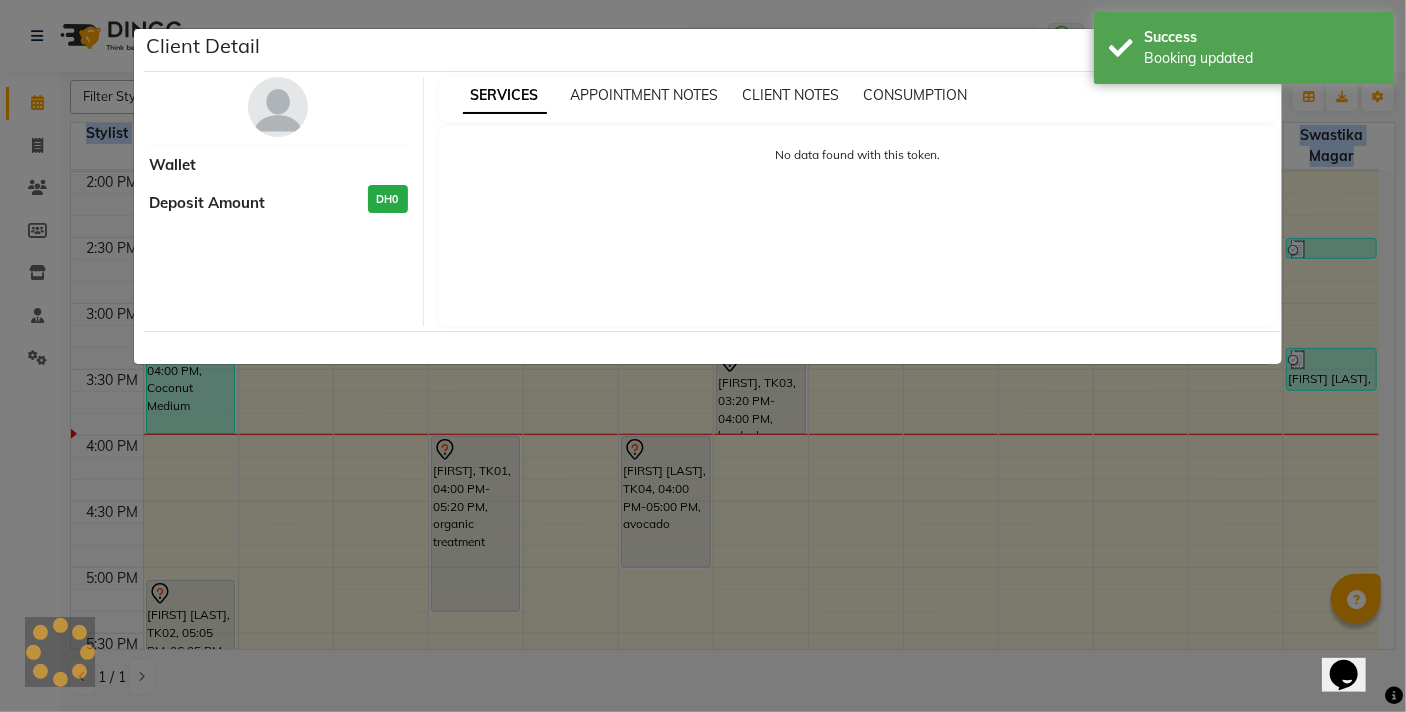 select on "7" 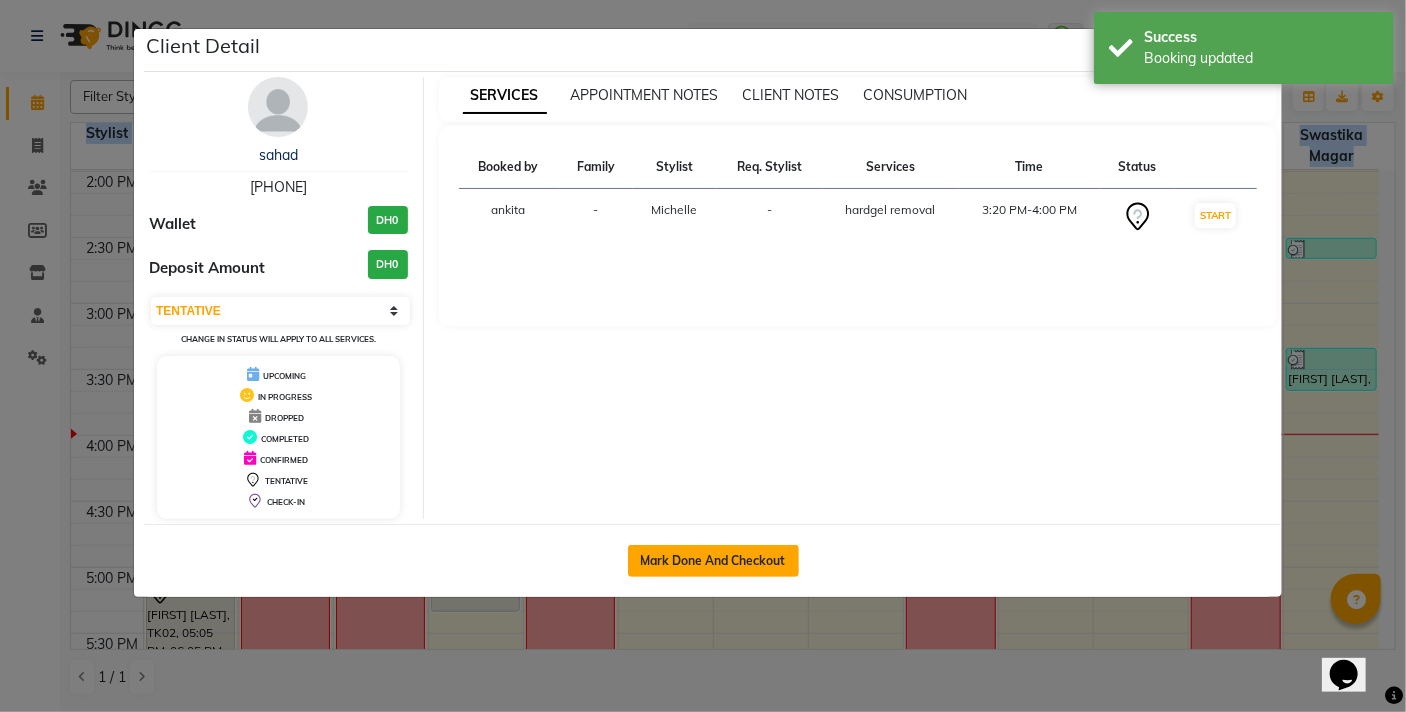 click on "Mark Done And Checkout" 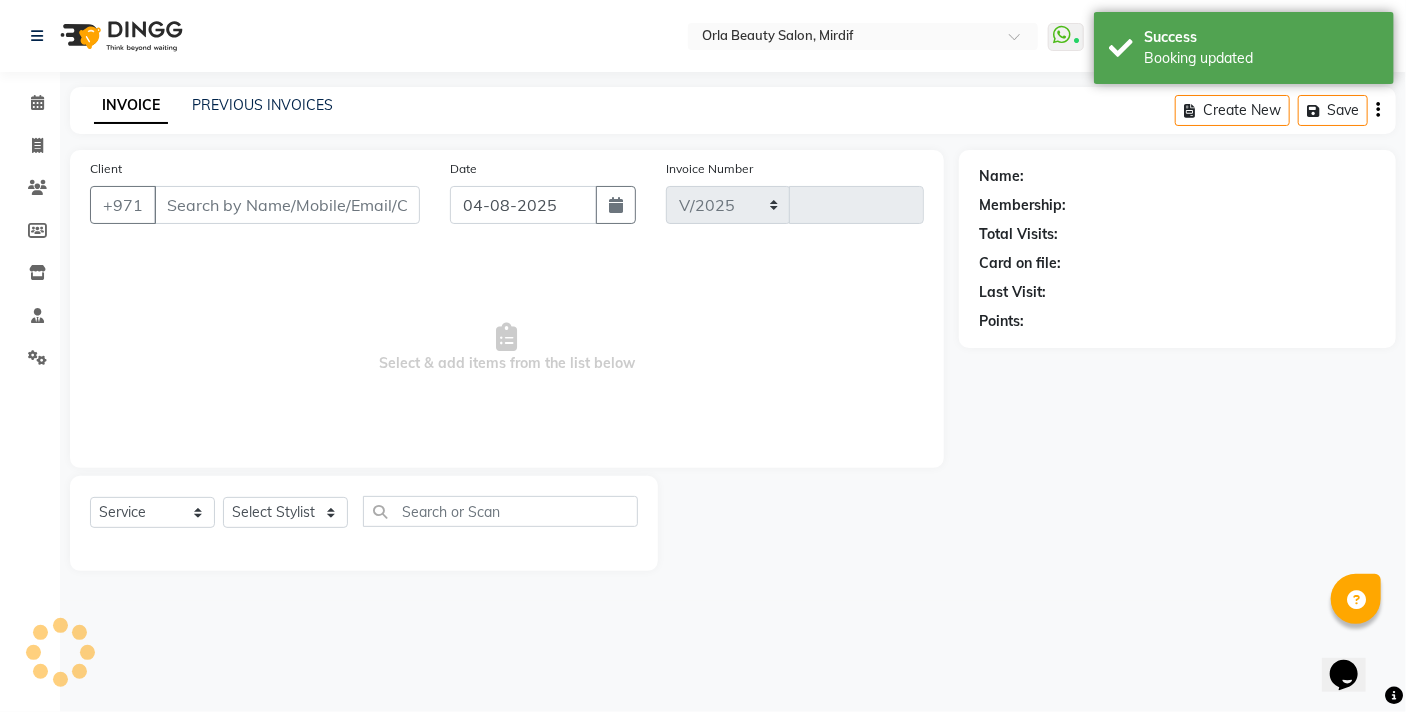 select on "5053" 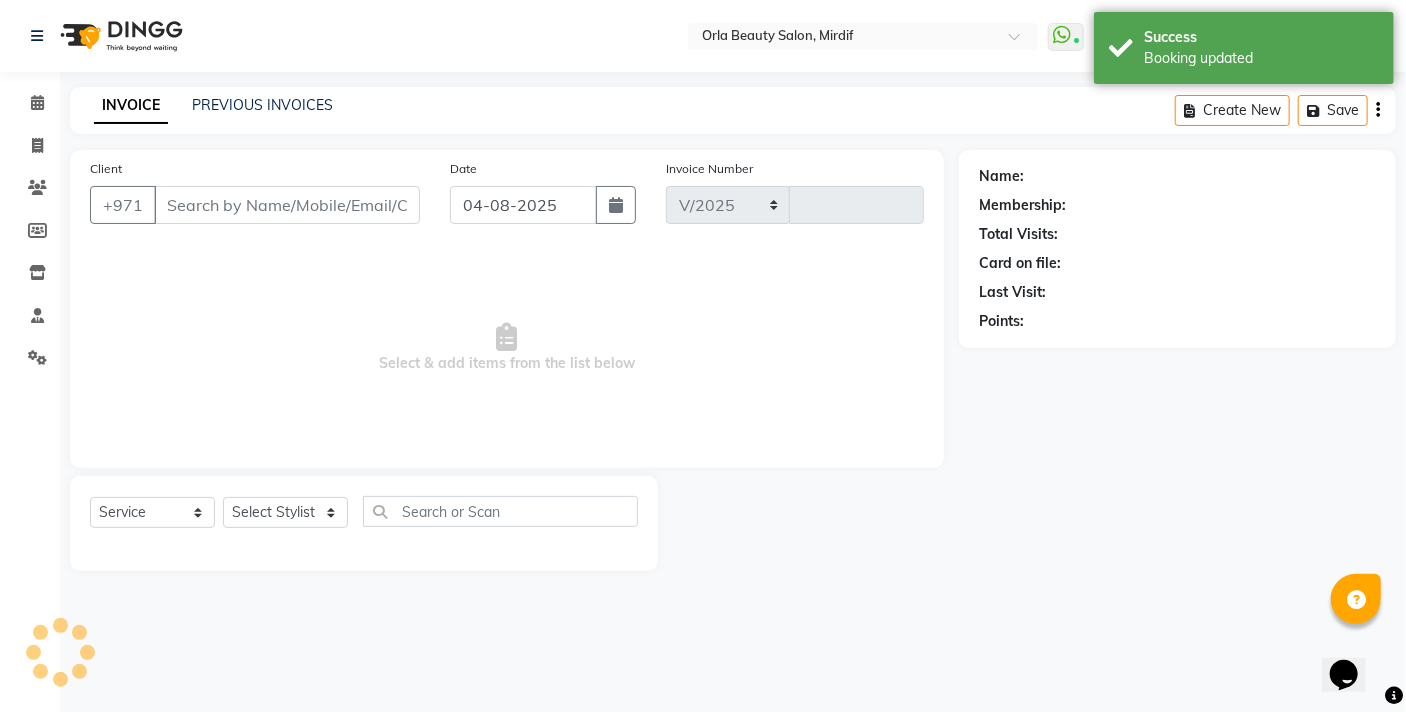 type on "4132" 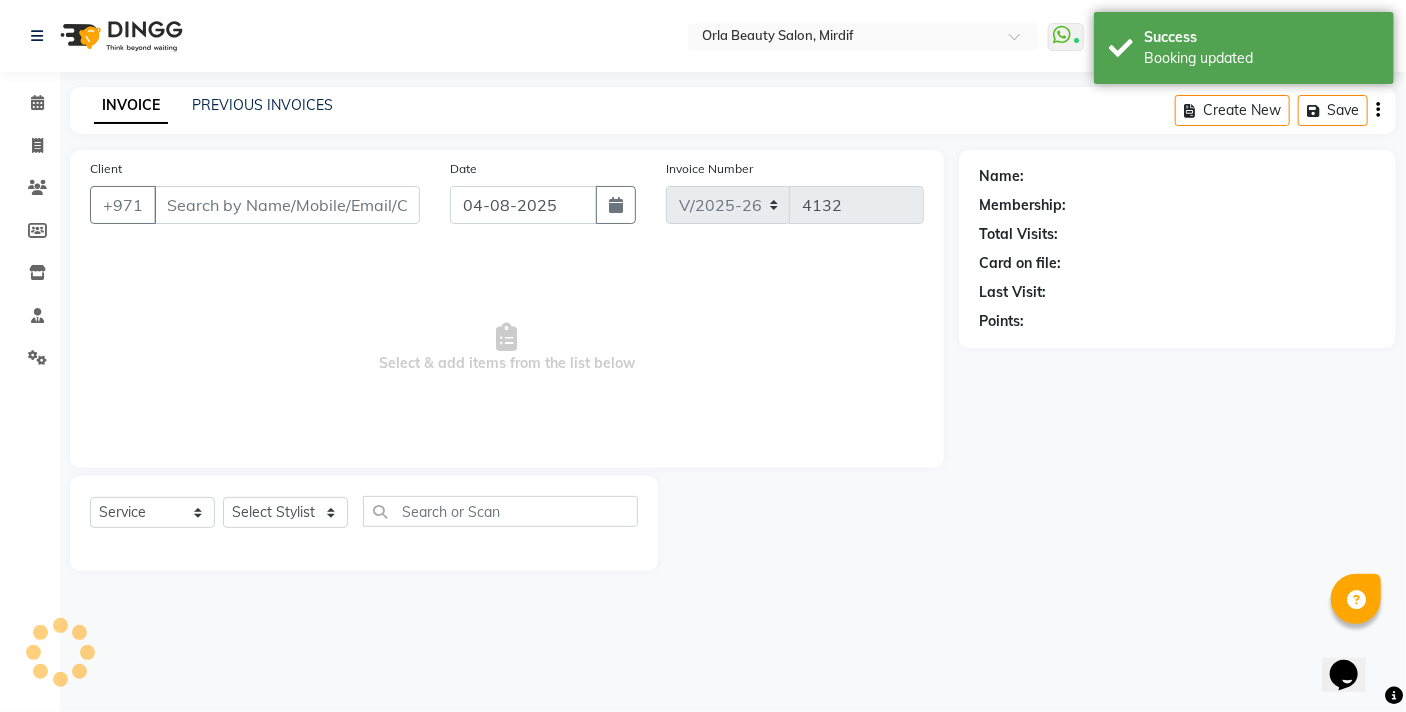 type on "[PHONE]" 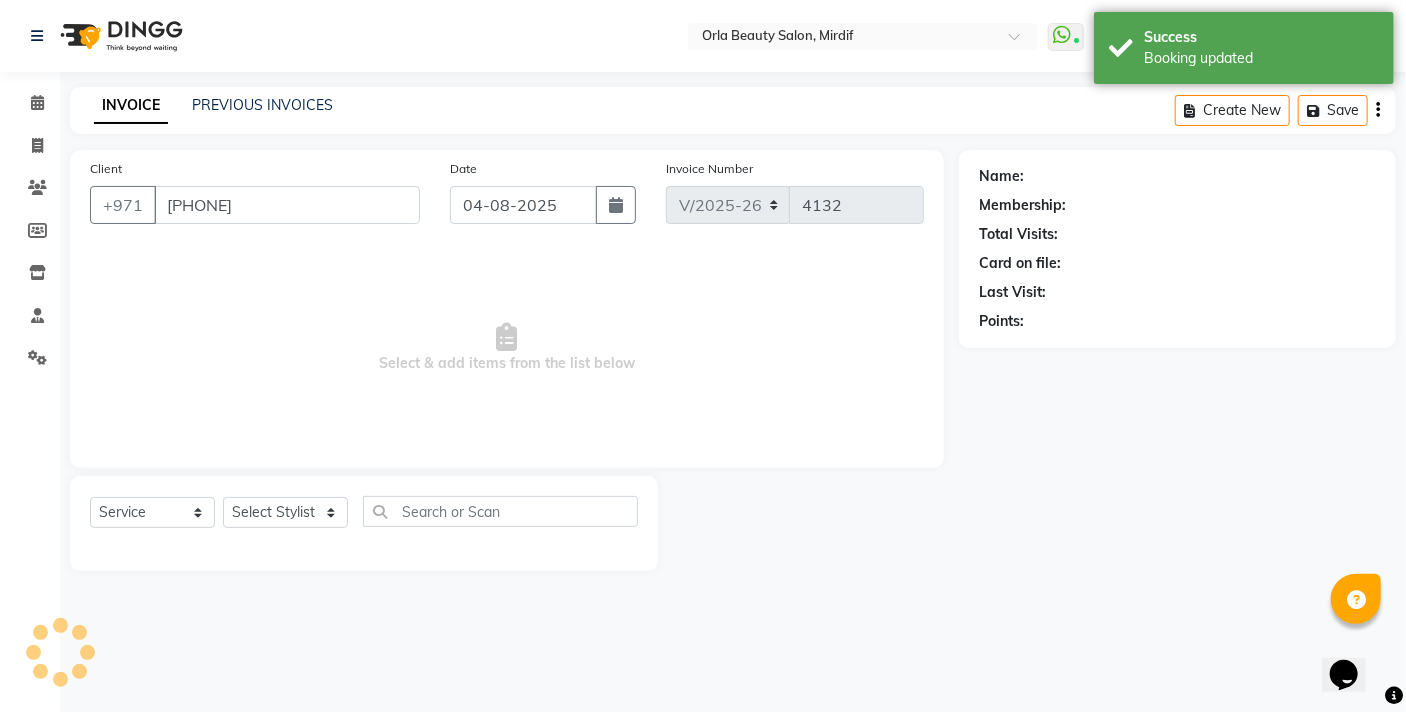 select on "31790" 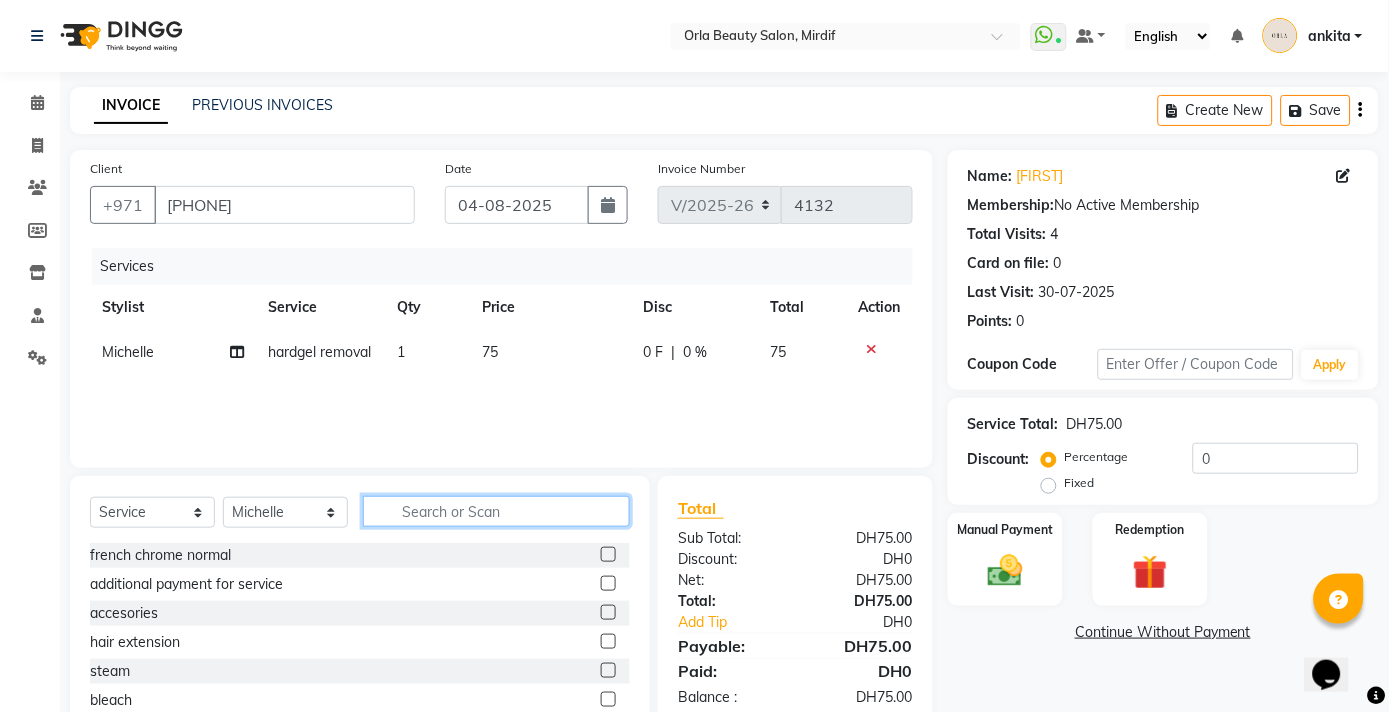 click 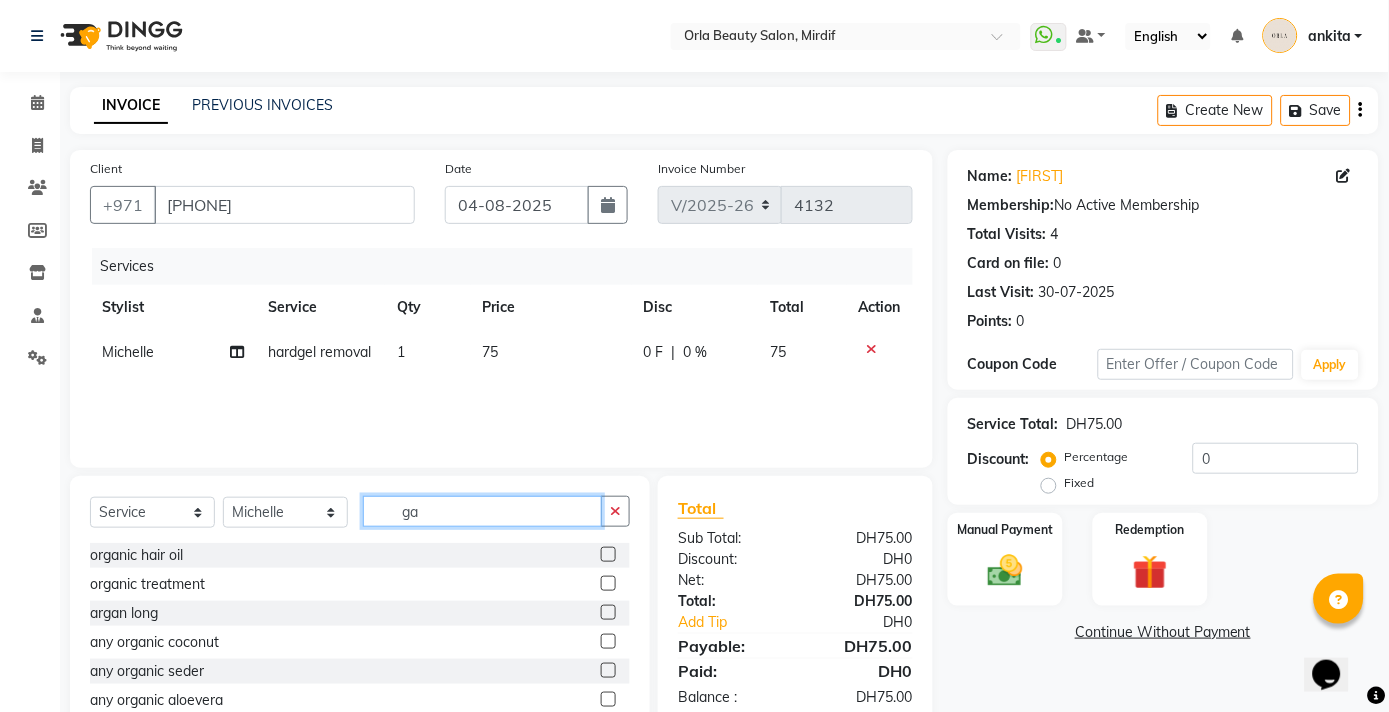 type on "g" 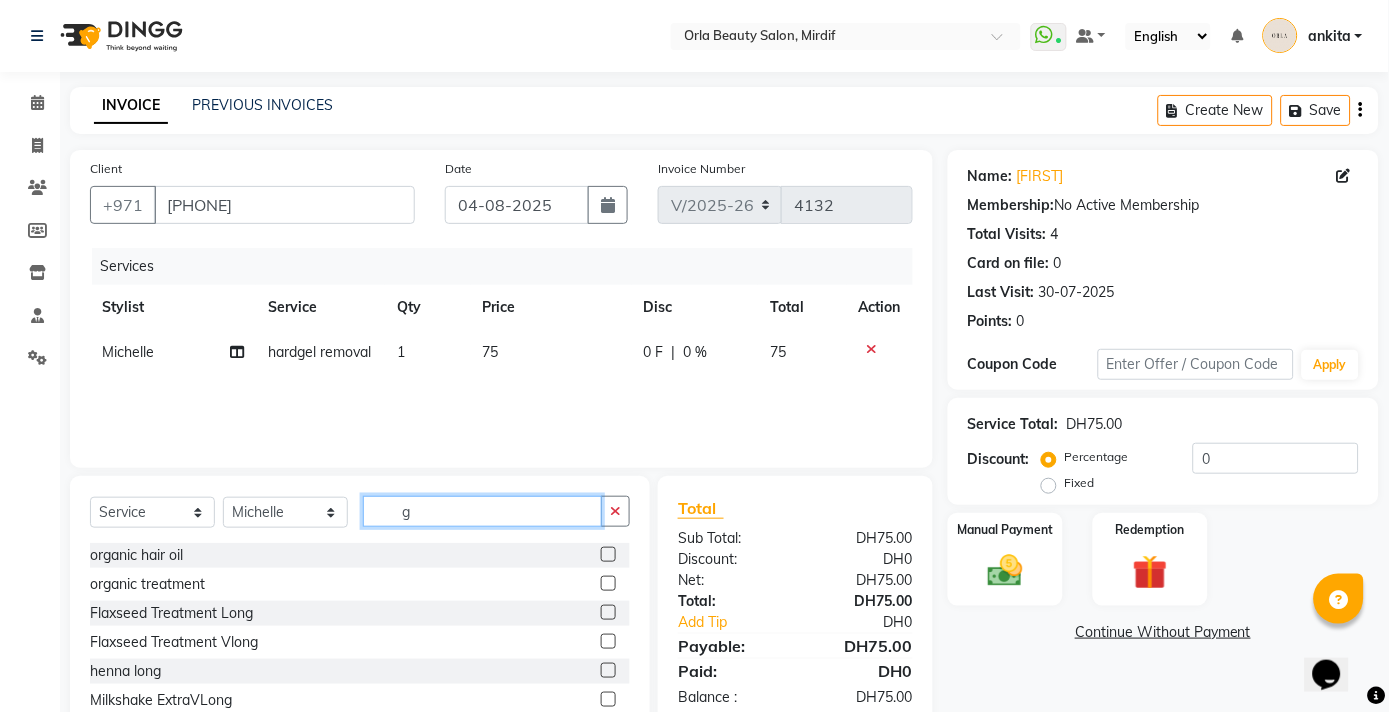 type 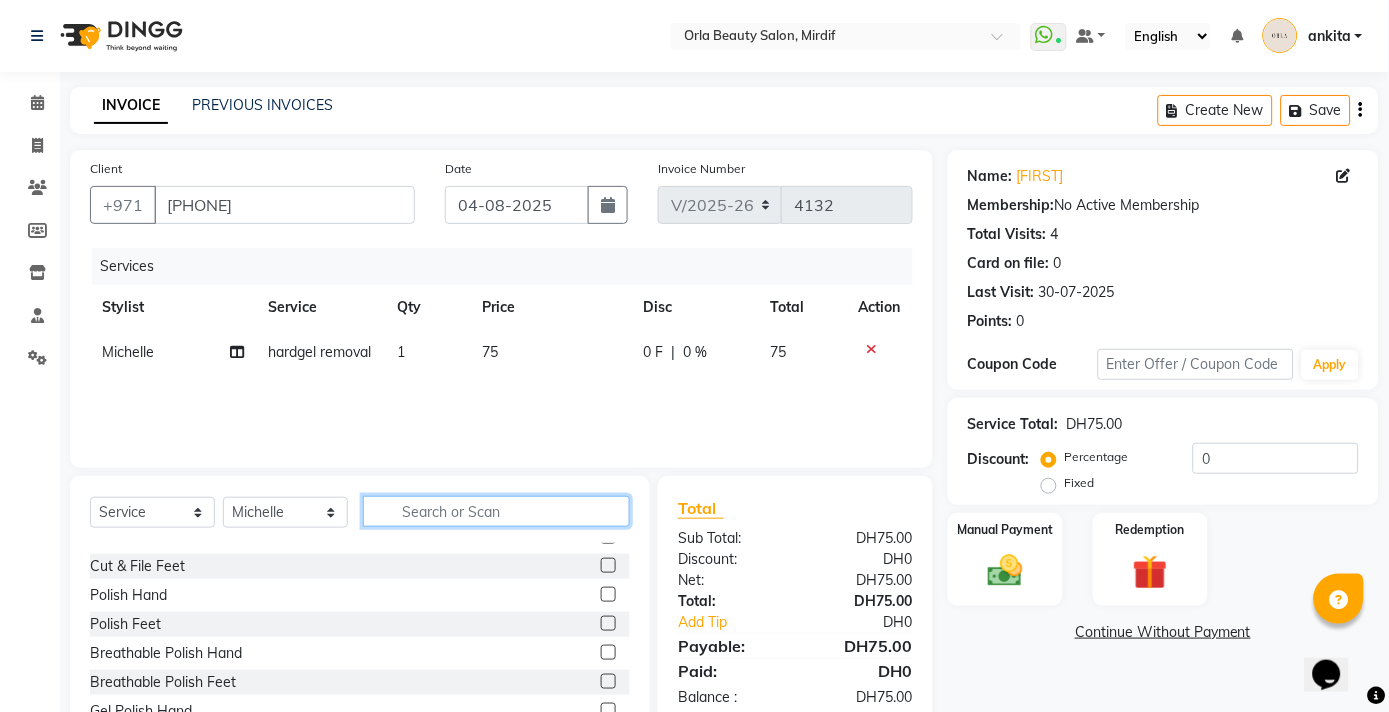scroll, scrollTop: 703, scrollLeft: 0, axis: vertical 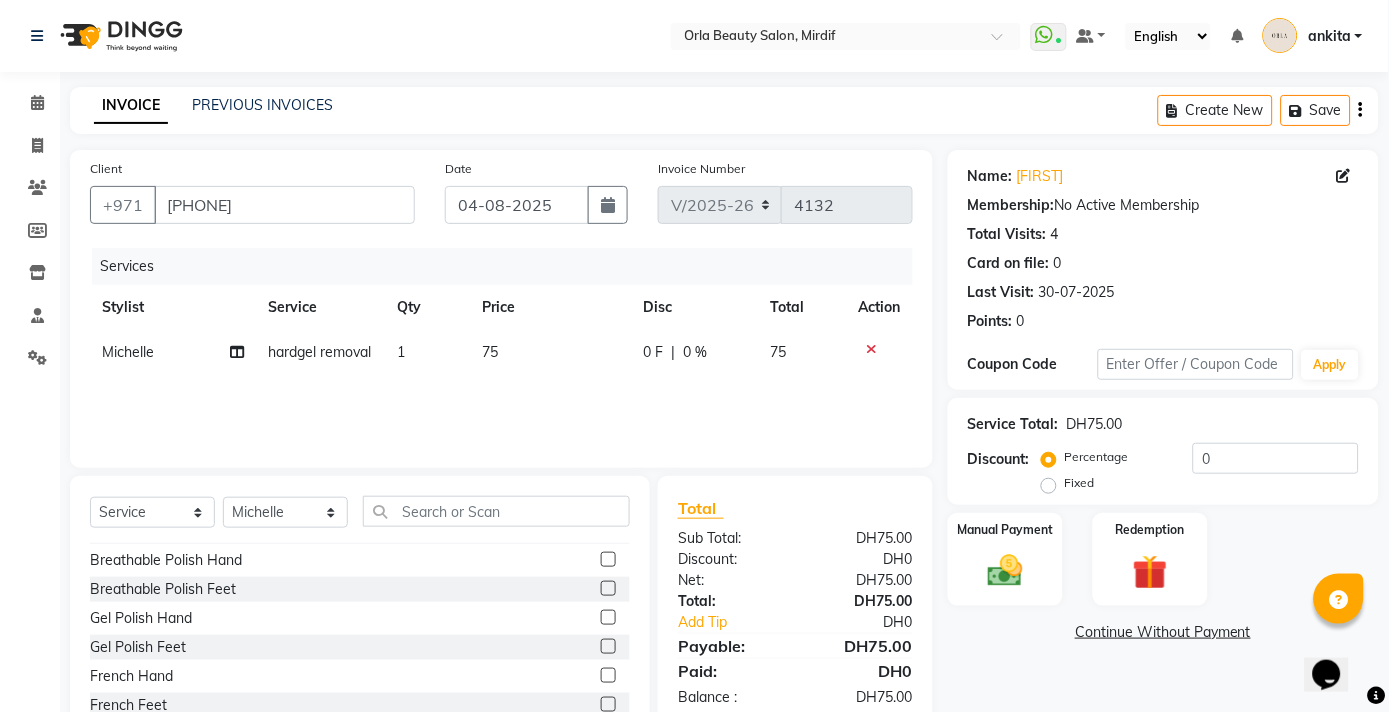 click 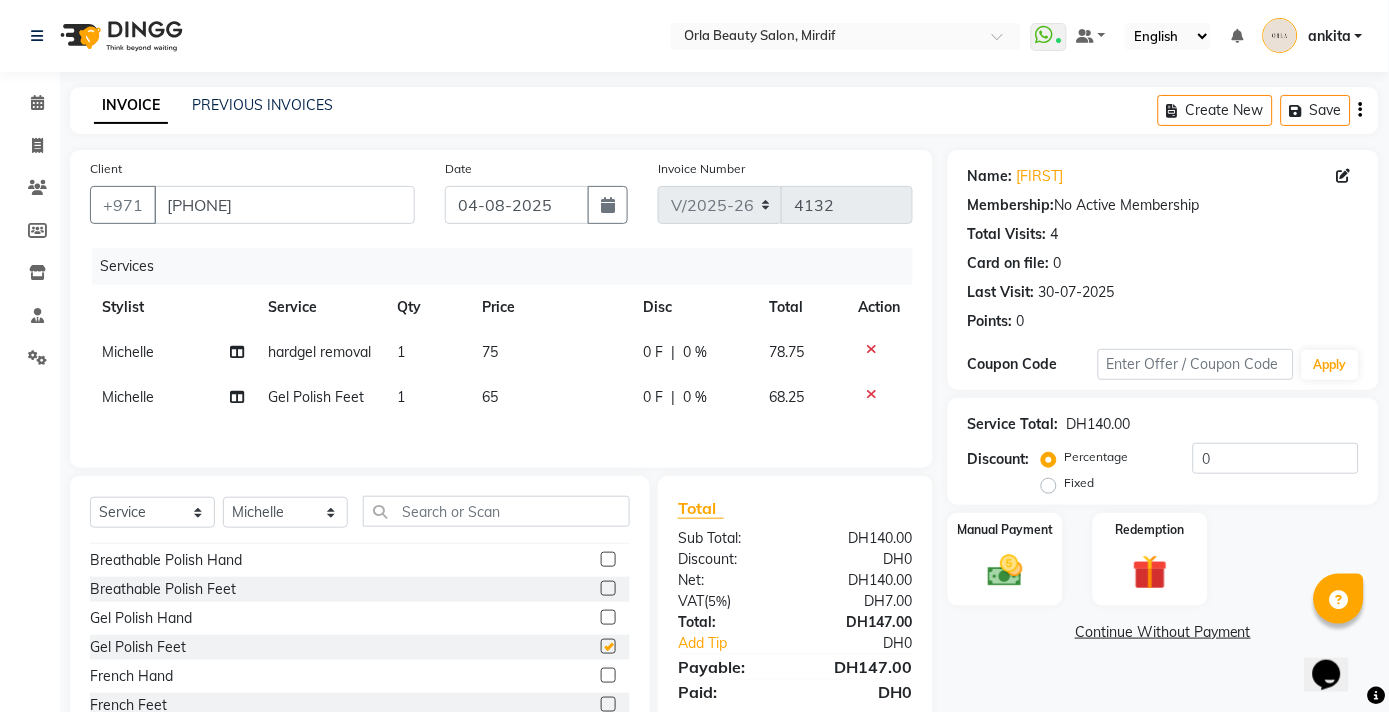 checkbox on "false" 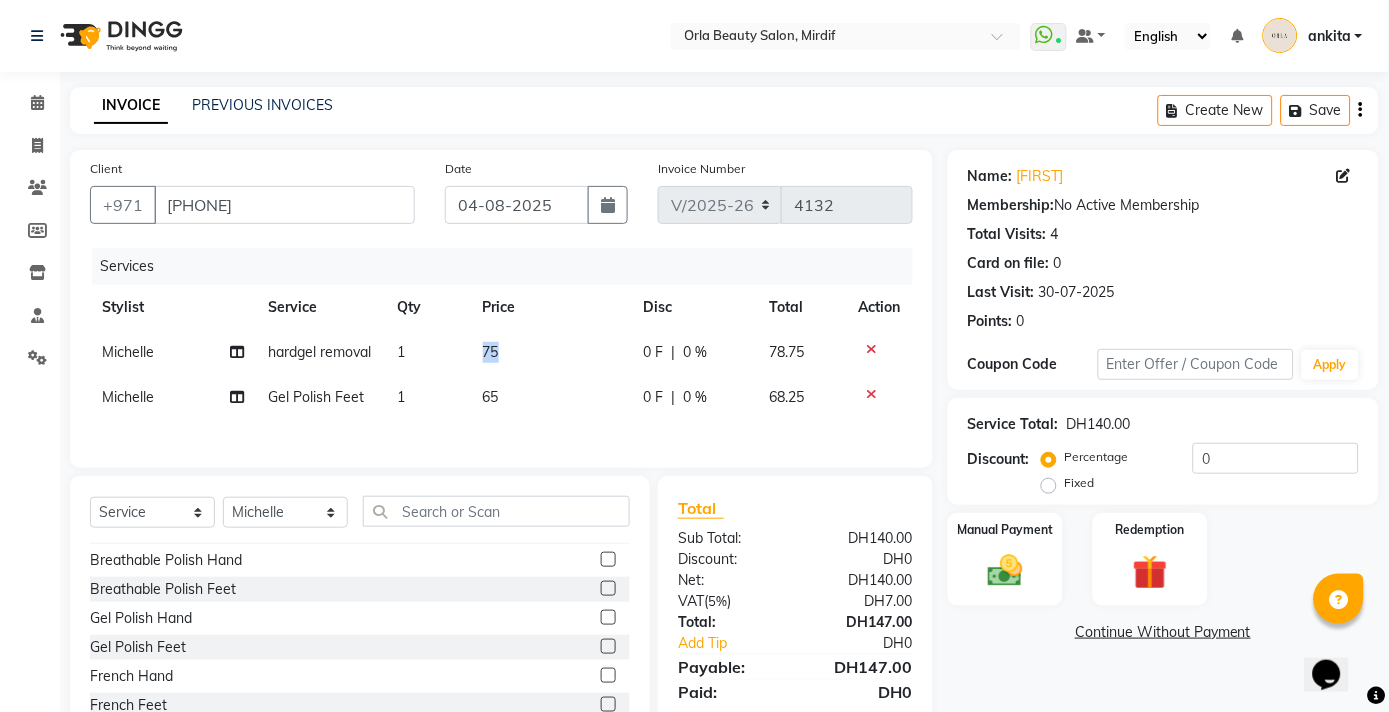 drag, startPoint x: 496, startPoint y: 349, endPoint x: 477, endPoint y: 349, distance: 19 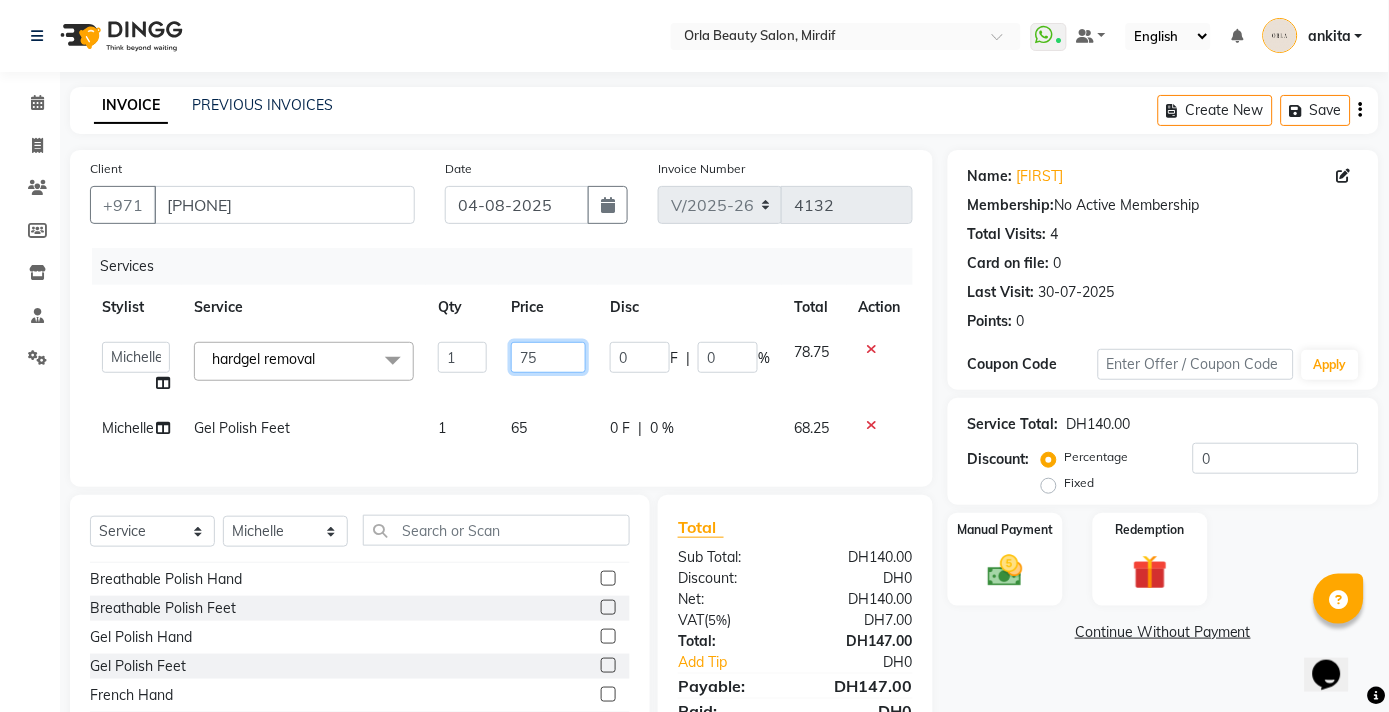 drag, startPoint x: 545, startPoint y: 354, endPoint x: 489, endPoint y: 353, distance: 56.008926 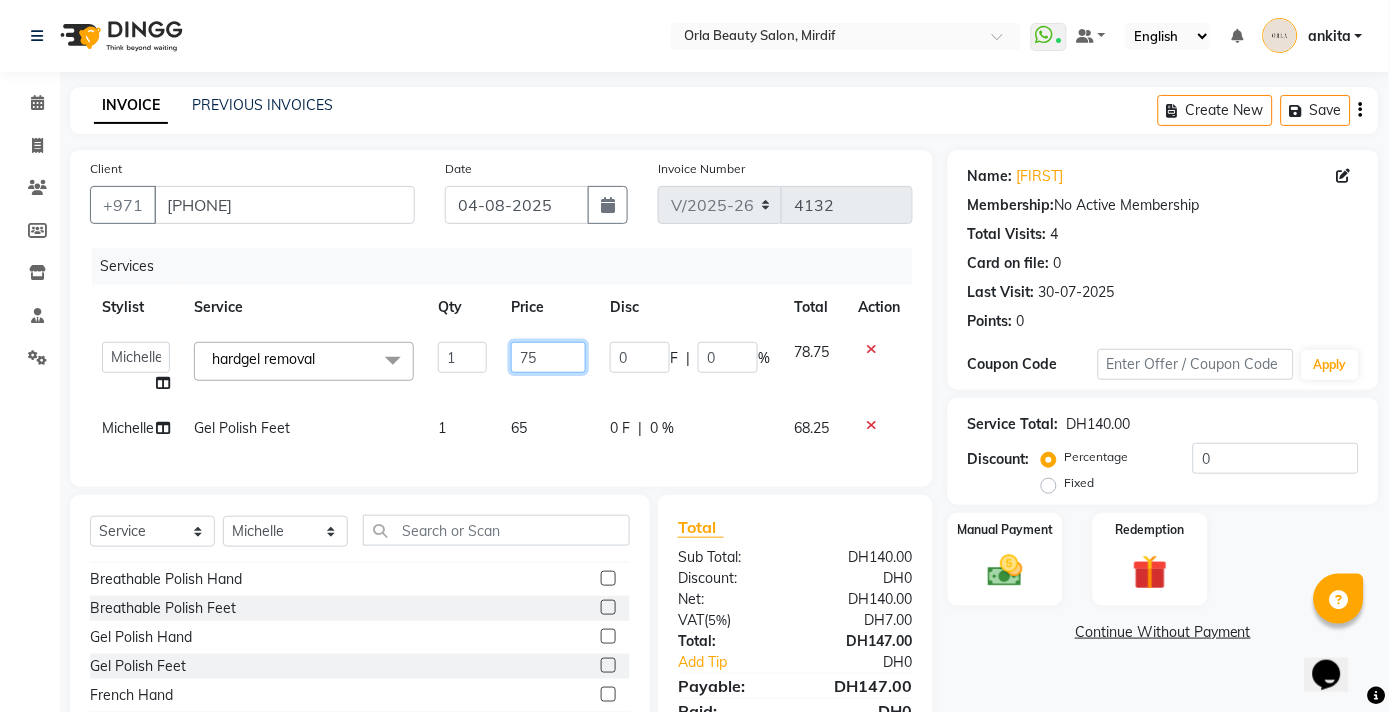 type on "3" 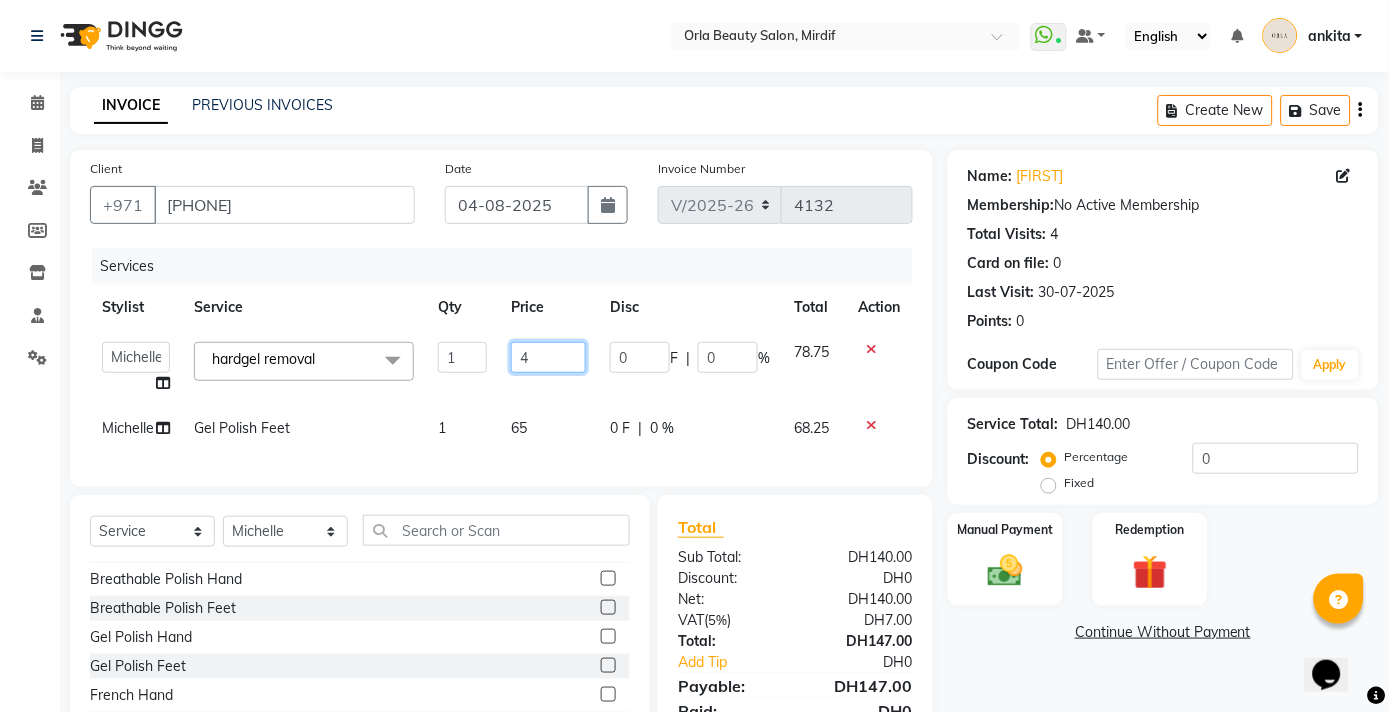 type on "40" 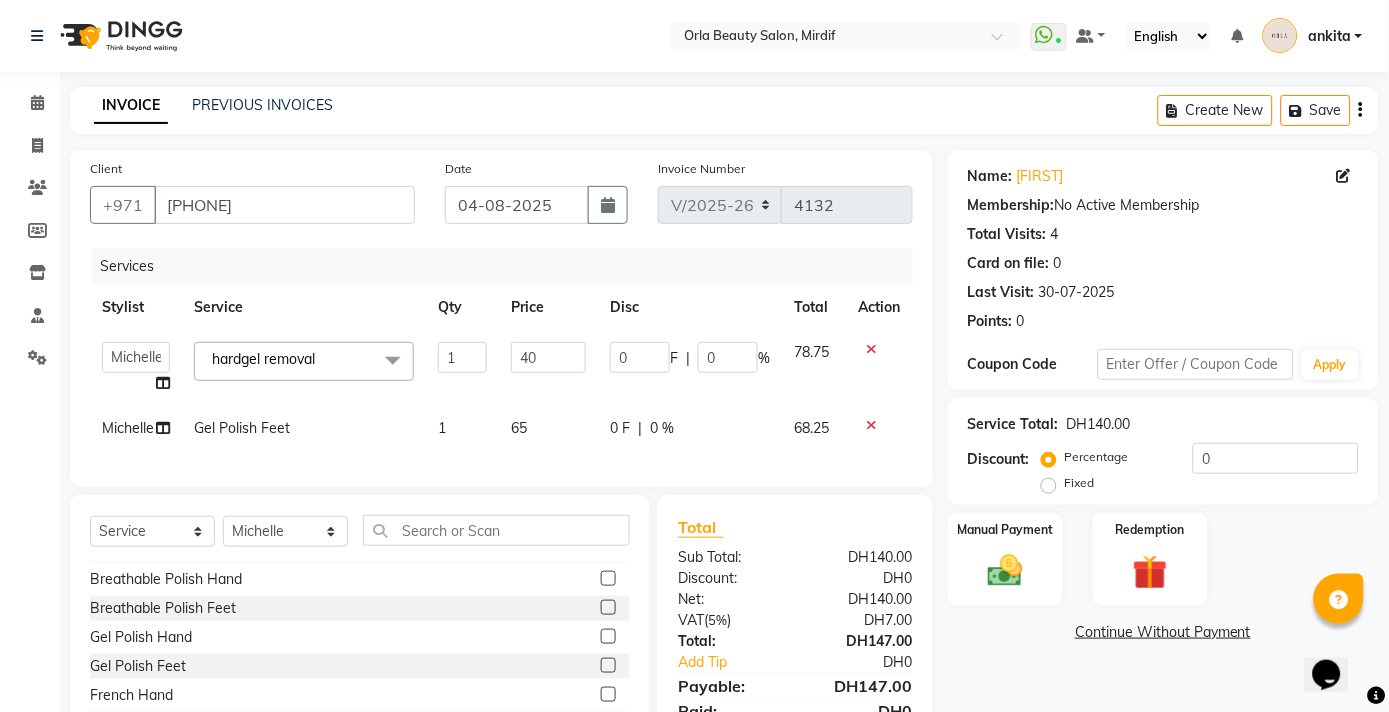 click on "Client +971 528992232 Date 04-08-2025 Invoice Number V/2025 V/2025-26 4132 Services Stylist Service Qty Price Disc Total Action  amal    Andy   ankita    Anna   bissan   Emma   Enda   Epi   Fatma   kareema   Liza   Manju thakuri   maryann   Michelle   michelle 2   Najat   najwa   priyanka magar    Rita   rojina magar   ruksana   rupa magar   ruth   sangita   swastika magar  hardgel removal  x french chrome normal  additional payment for service accesories hair extension steam bleach Sedr Treatment Chocolate Sedr New organic hair oil organic treatment flaxseed Flaxseed Treatment Medium Flaxseed Treatment Long Flaxseed Treatment Vlong henna long Milkshake ExtraVLong Hair Mask Plex Treatment argan long henna medium Classic Mani Classic Pedi Cut & File Hand Cut & File Feet Polish Hand Polish  Feet Breathable Polish Hand Breathable Polish Feet Gel Polish Hand Gel Polish Feet French Hand French Feet Gelish French Hand Gelish French Feet Extension Removal Hand Extension Removal Feet Gelish Removal Hand baby polish" 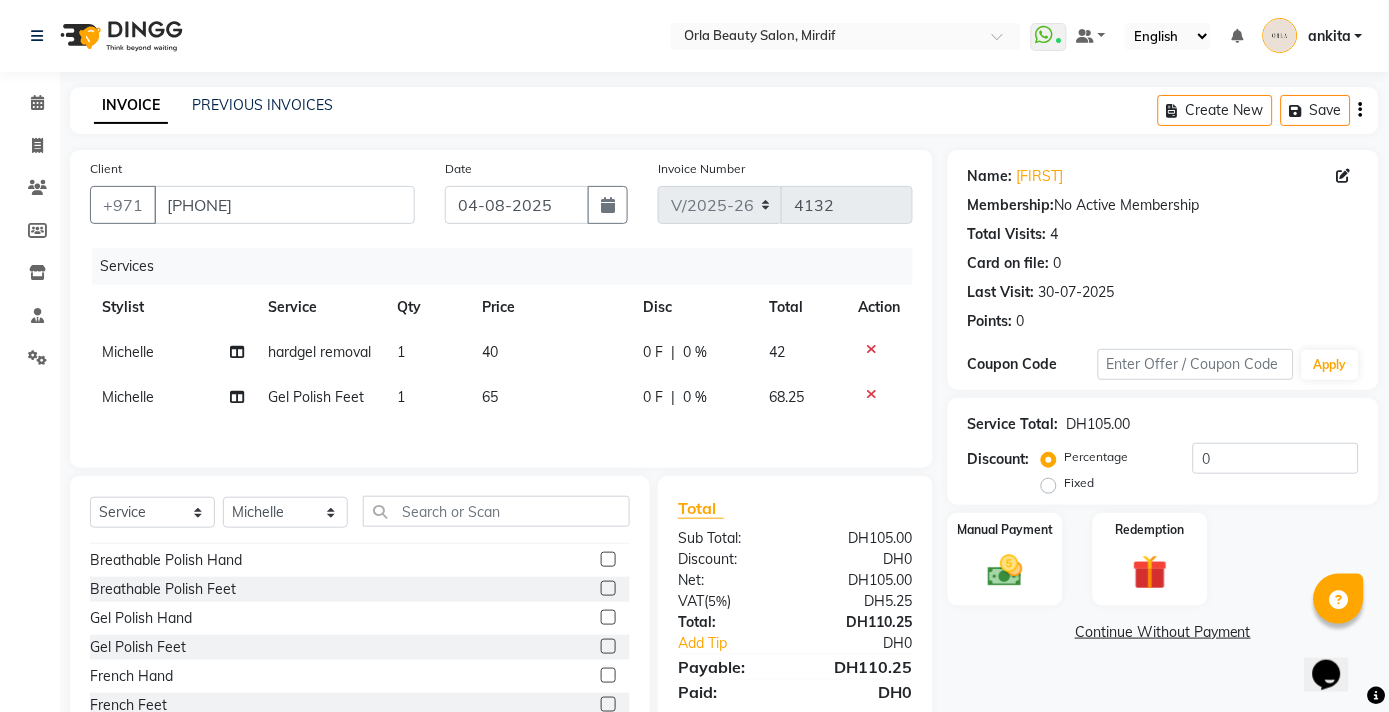 scroll, scrollTop: 113, scrollLeft: 0, axis: vertical 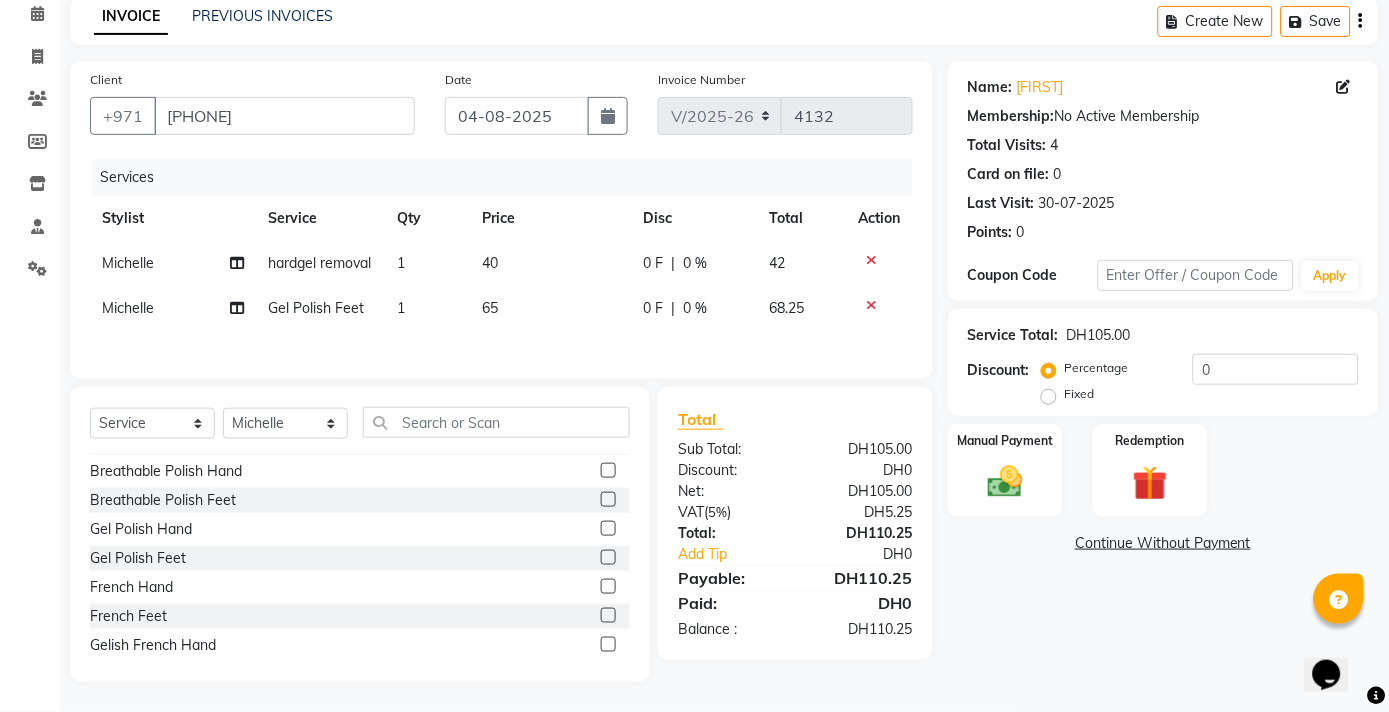 click on "40" 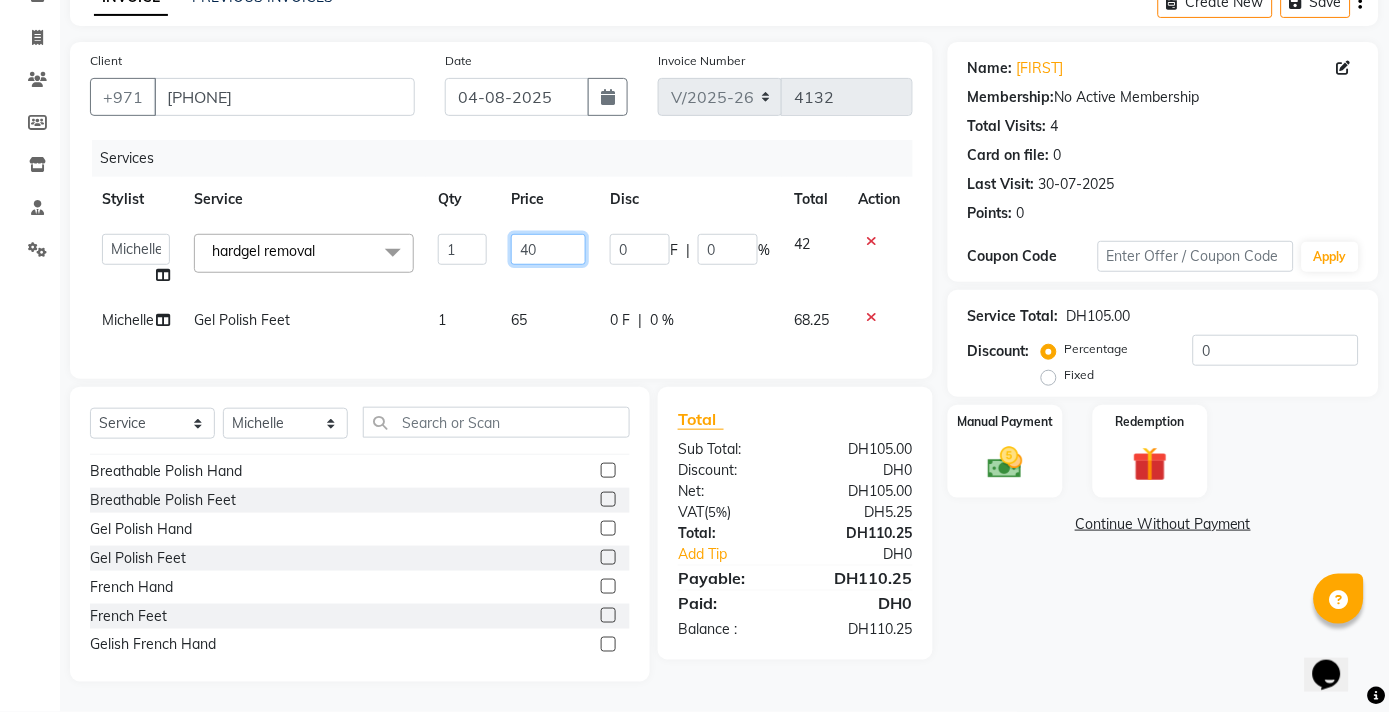 drag, startPoint x: 536, startPoint y: 243, endPoint x: 411, endPoint y: 235, distance: 125.25574 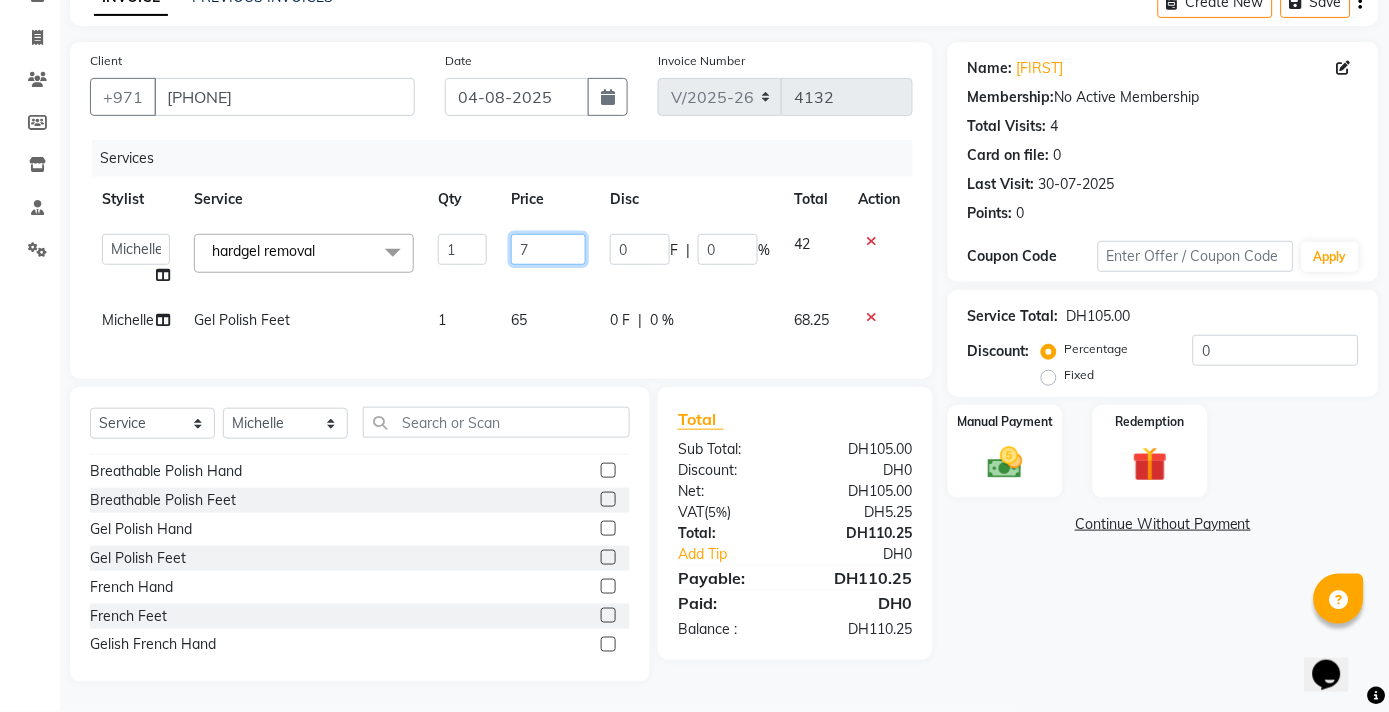 type on "75" 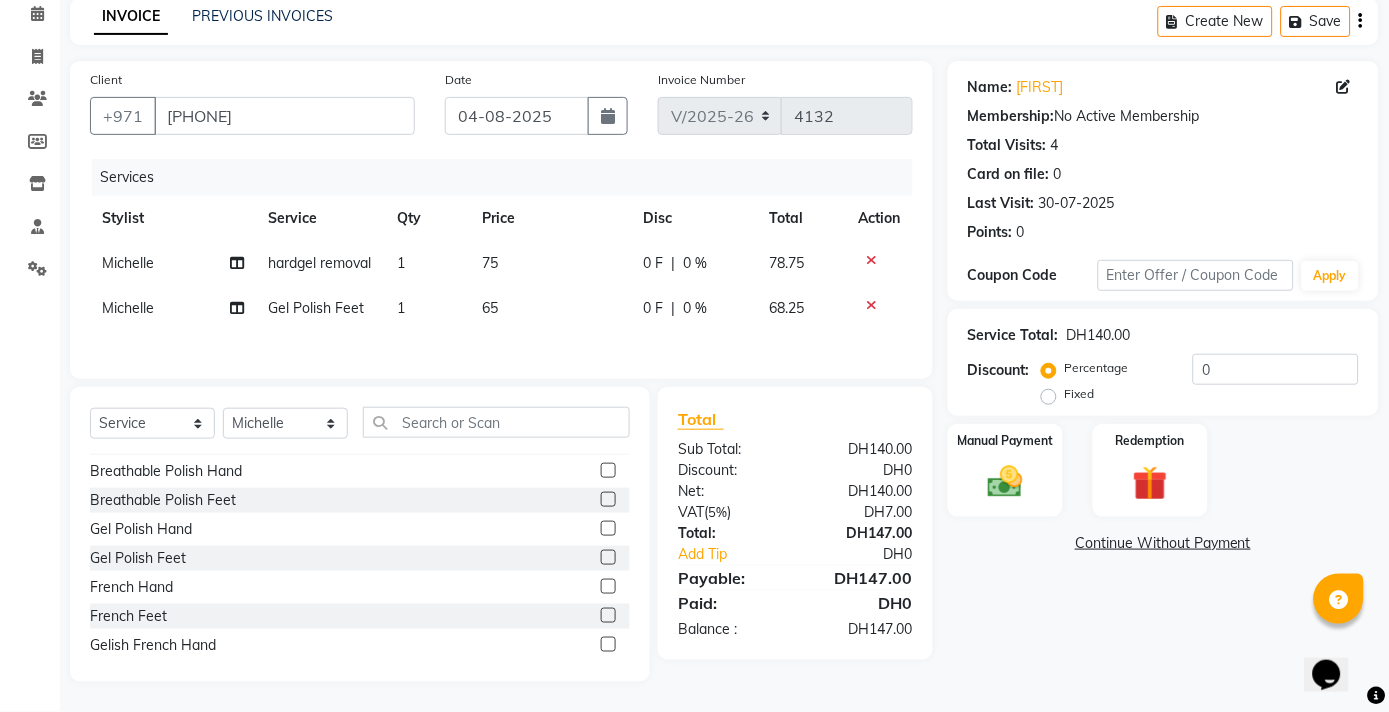 click on "Manual Payment Redemption" 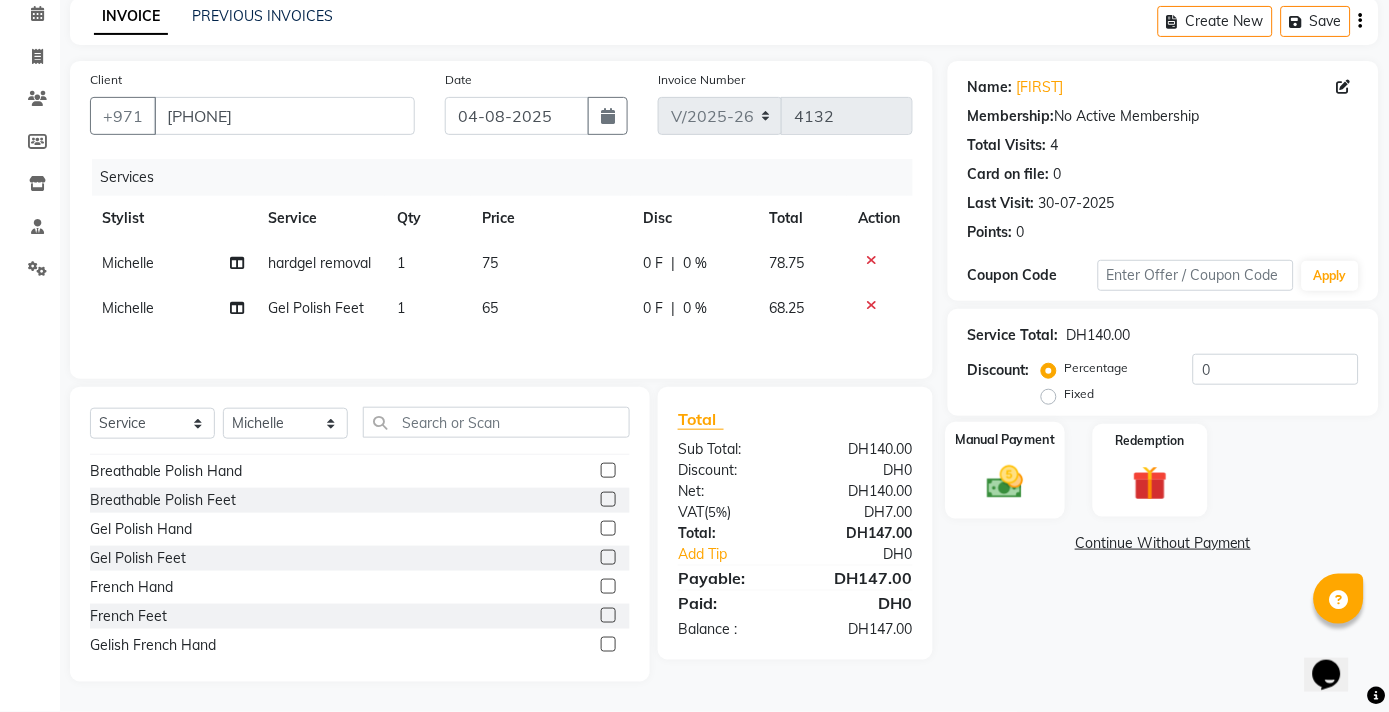 click 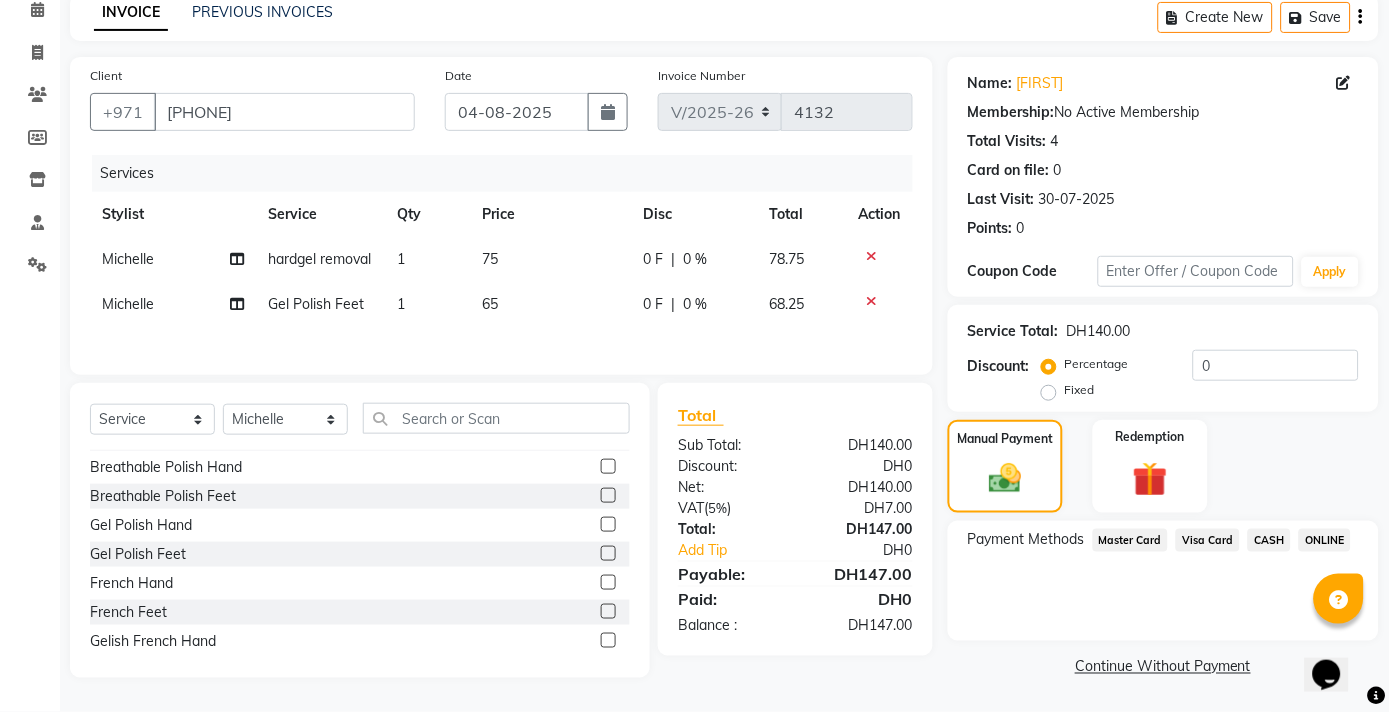 click on "Visa Card" 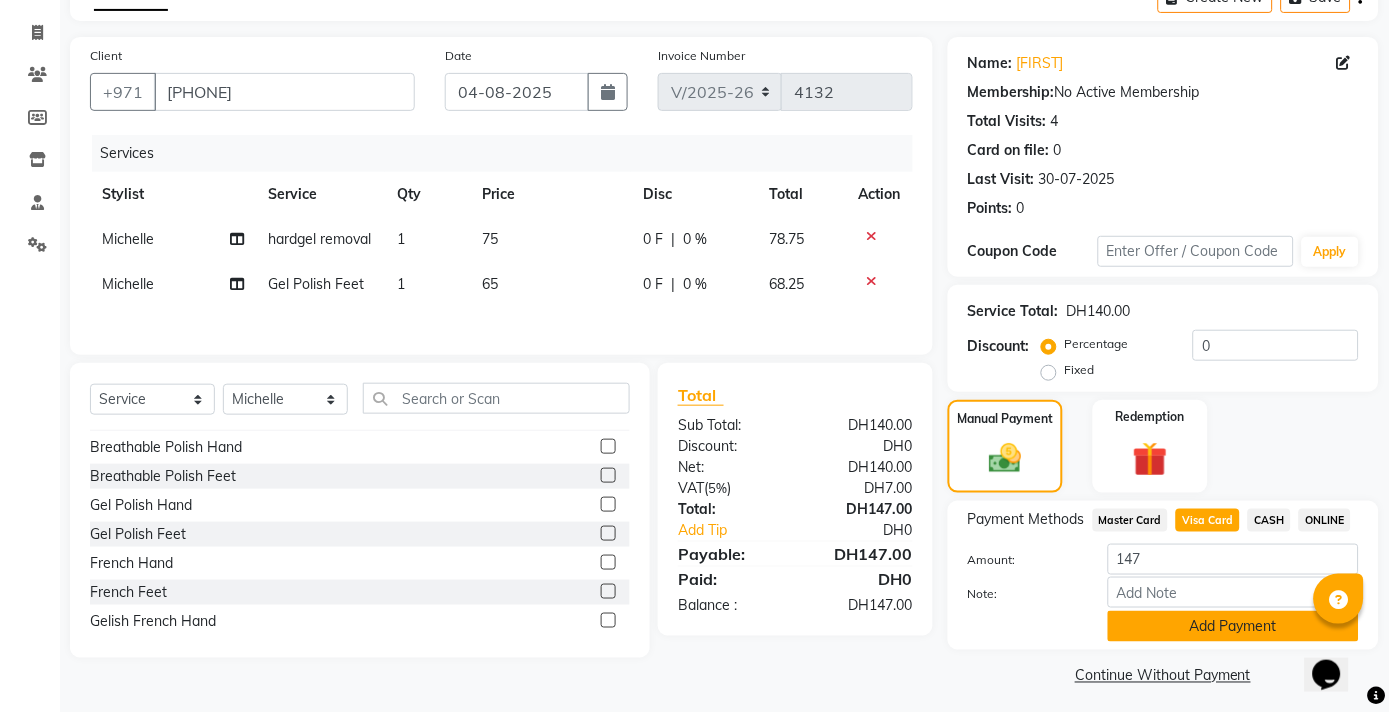 click on "Add Payment" 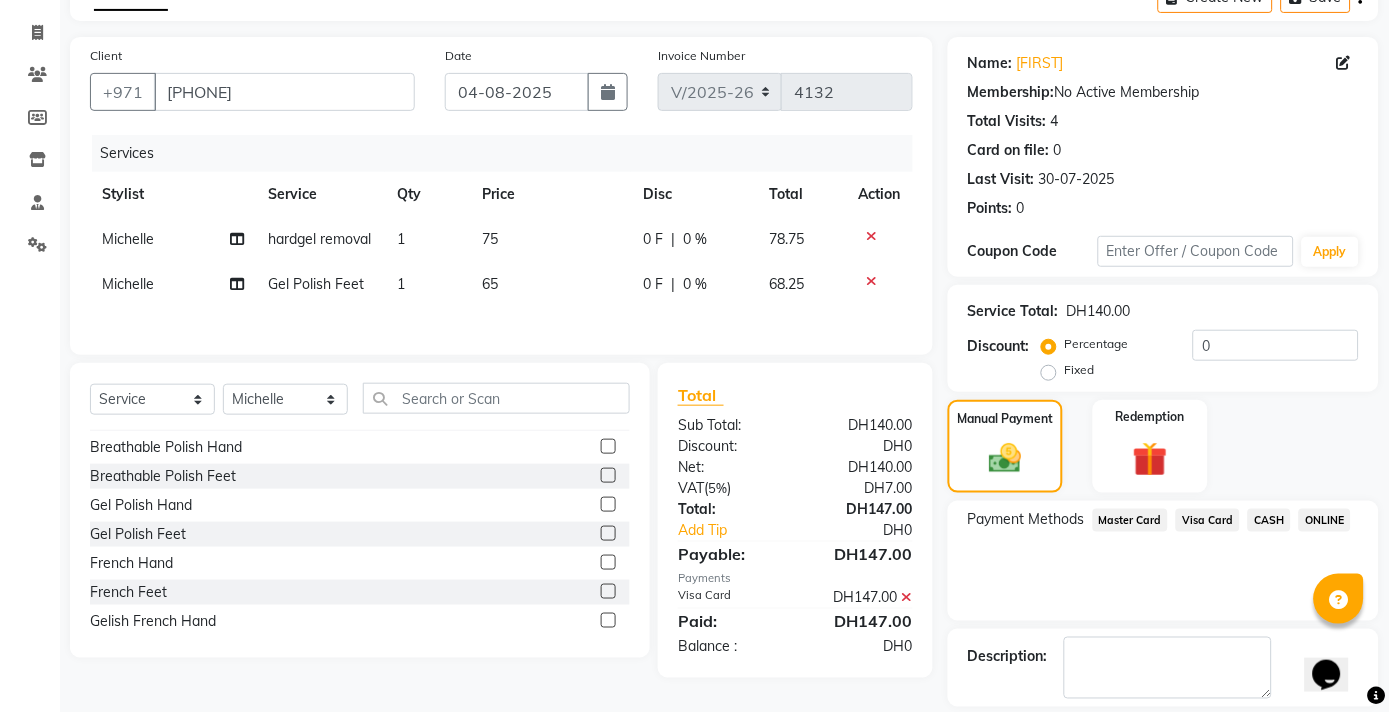click on "Checkout" 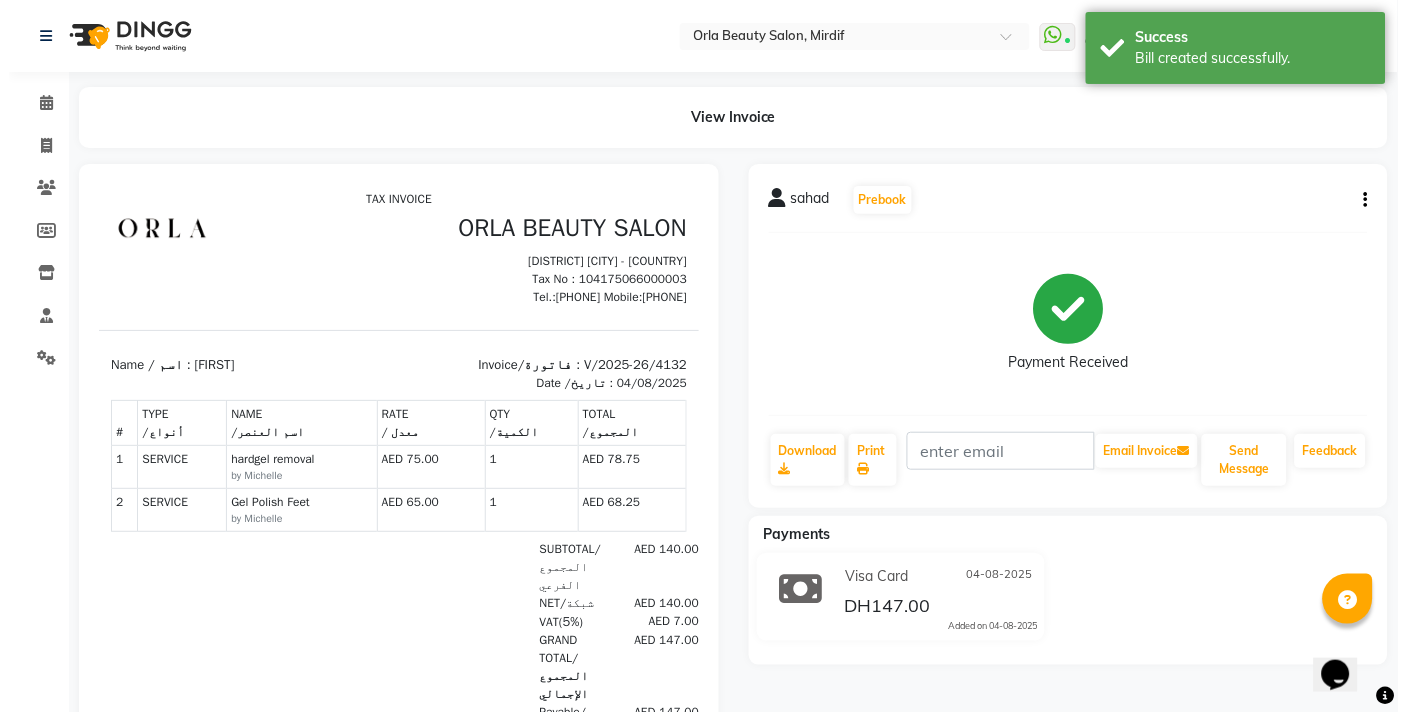 scroll, scrollTop: 0, scrollLeft: 0, axis: both 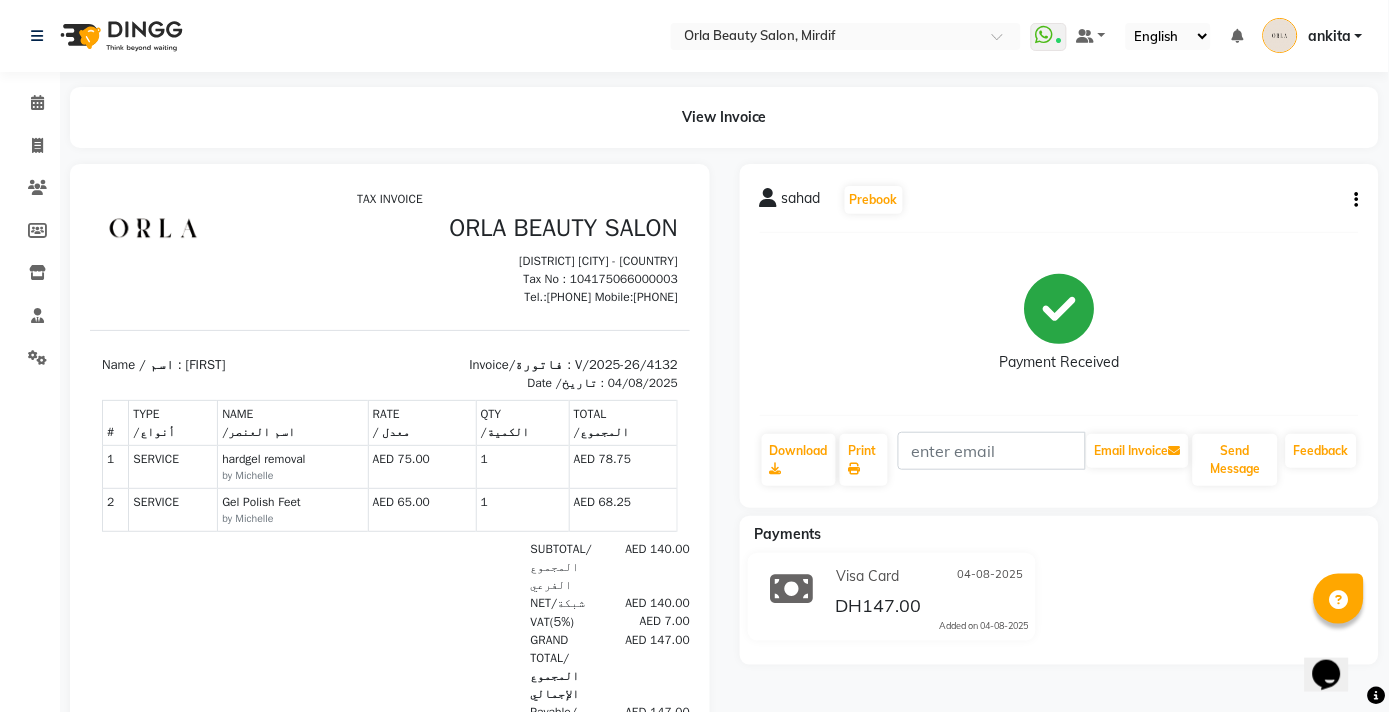 click on "sahad   Prebook   Payment Received  Download  Print   Email Invoice   Send Message Feedback  Payments Visa Card 04-08-2025 DH147.00  Added on 04-08-2025" 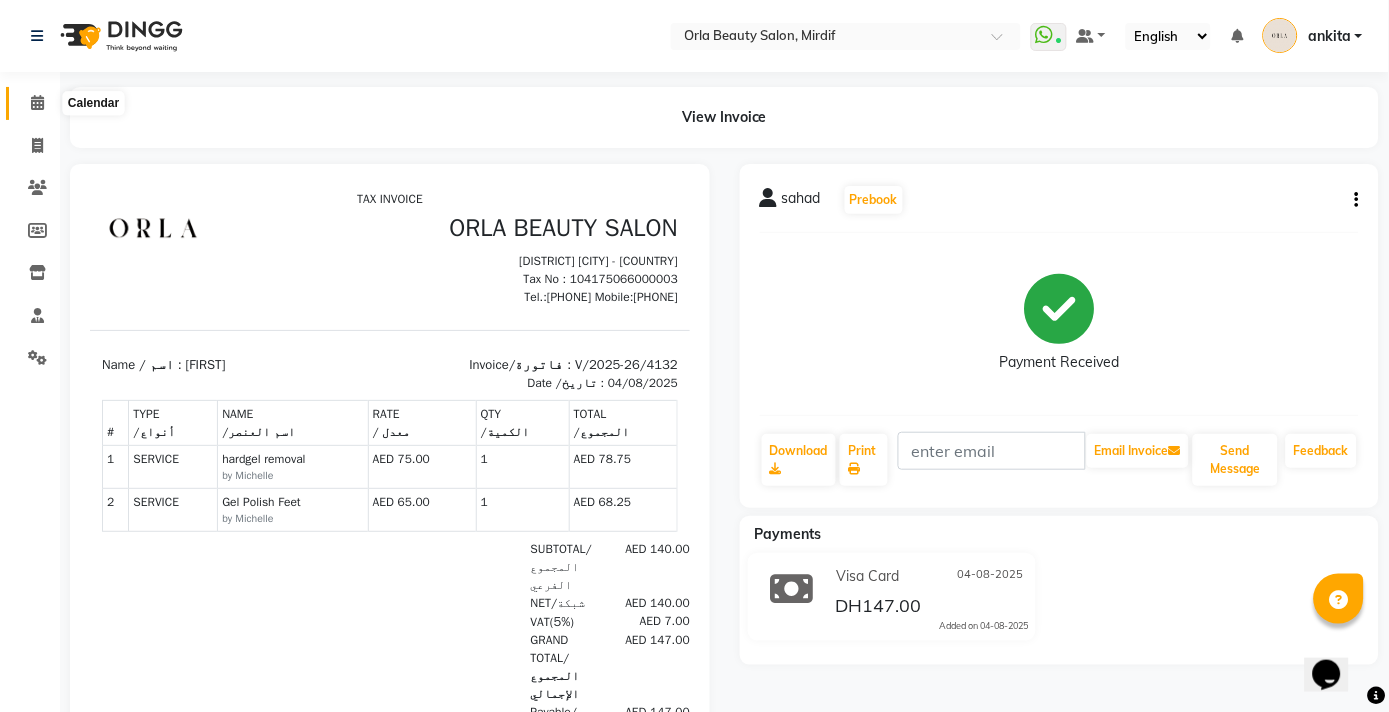 click 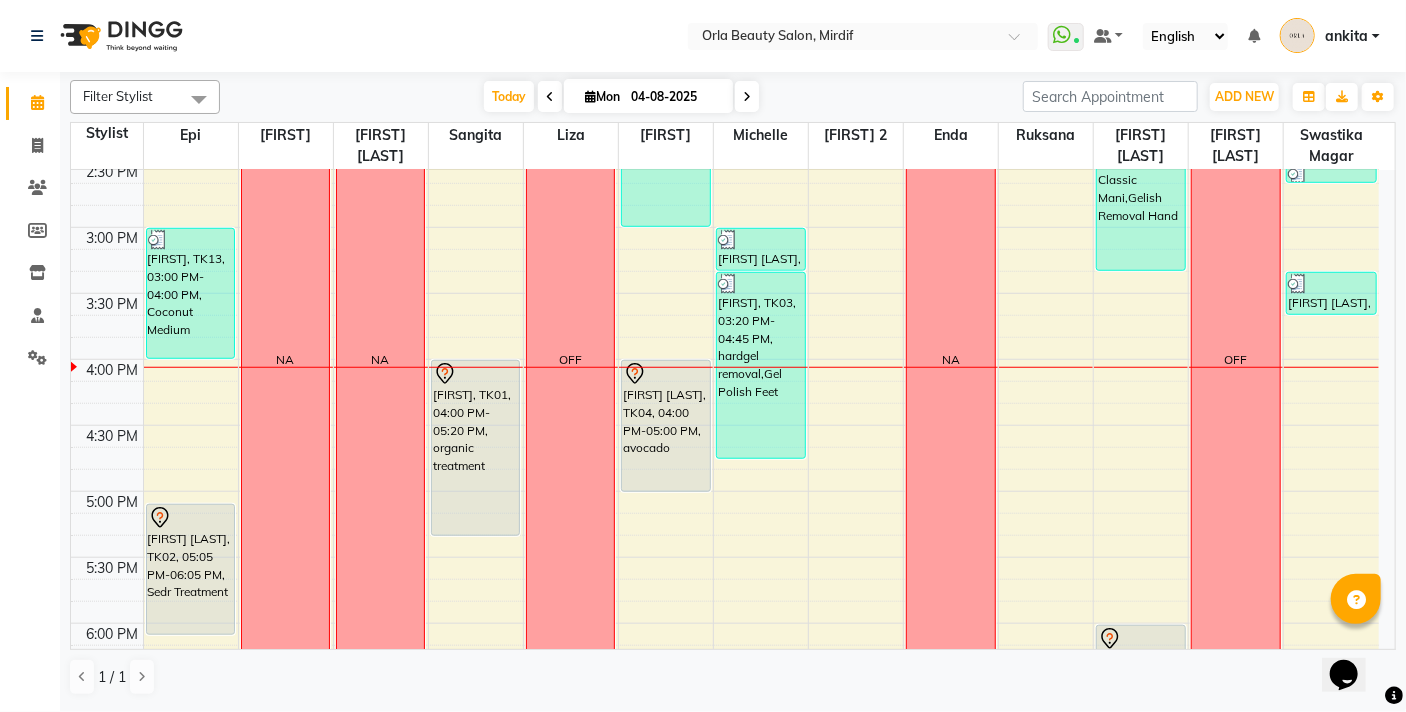 scroll, scrollTop: 795, scrollLeft: 0, axis: vertical 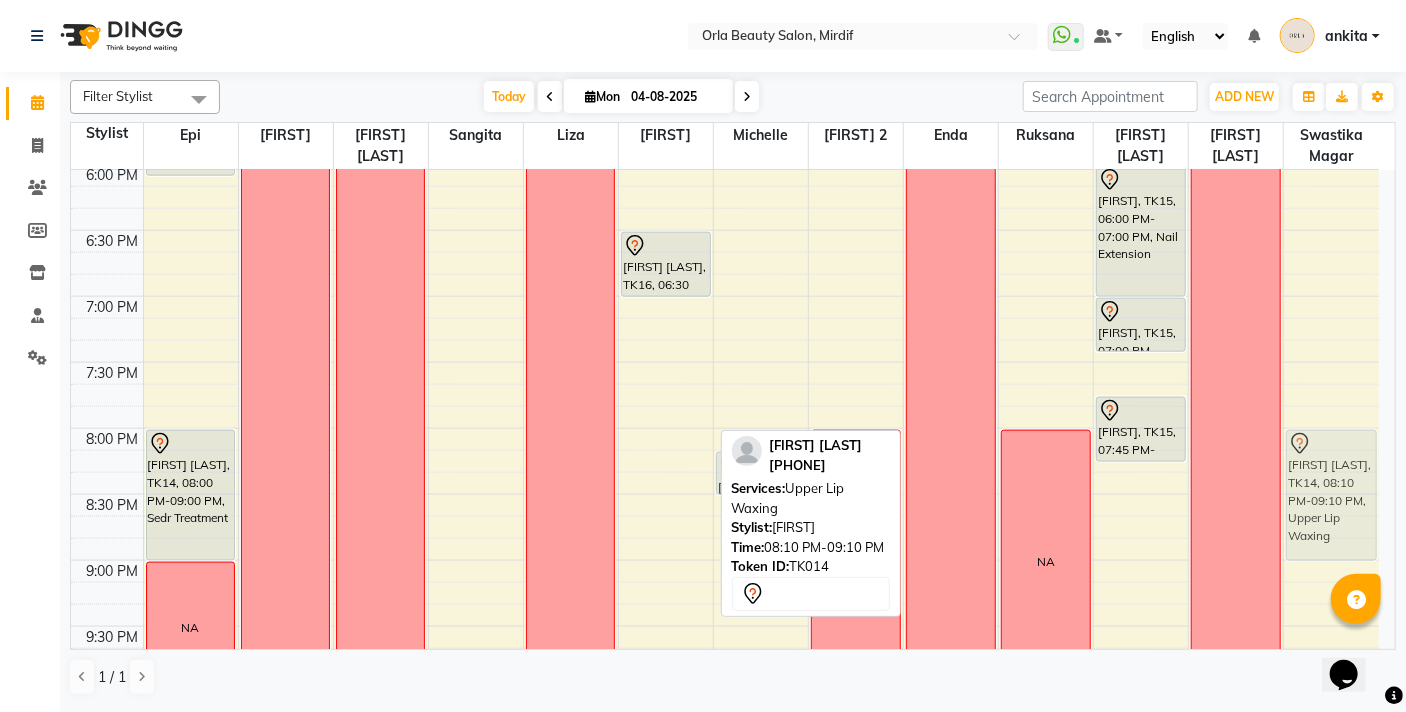 drag, startPoint x: 651, startPoint y: 522, endPoint x: 1325, endPoint y: 490, distance: 674.7592 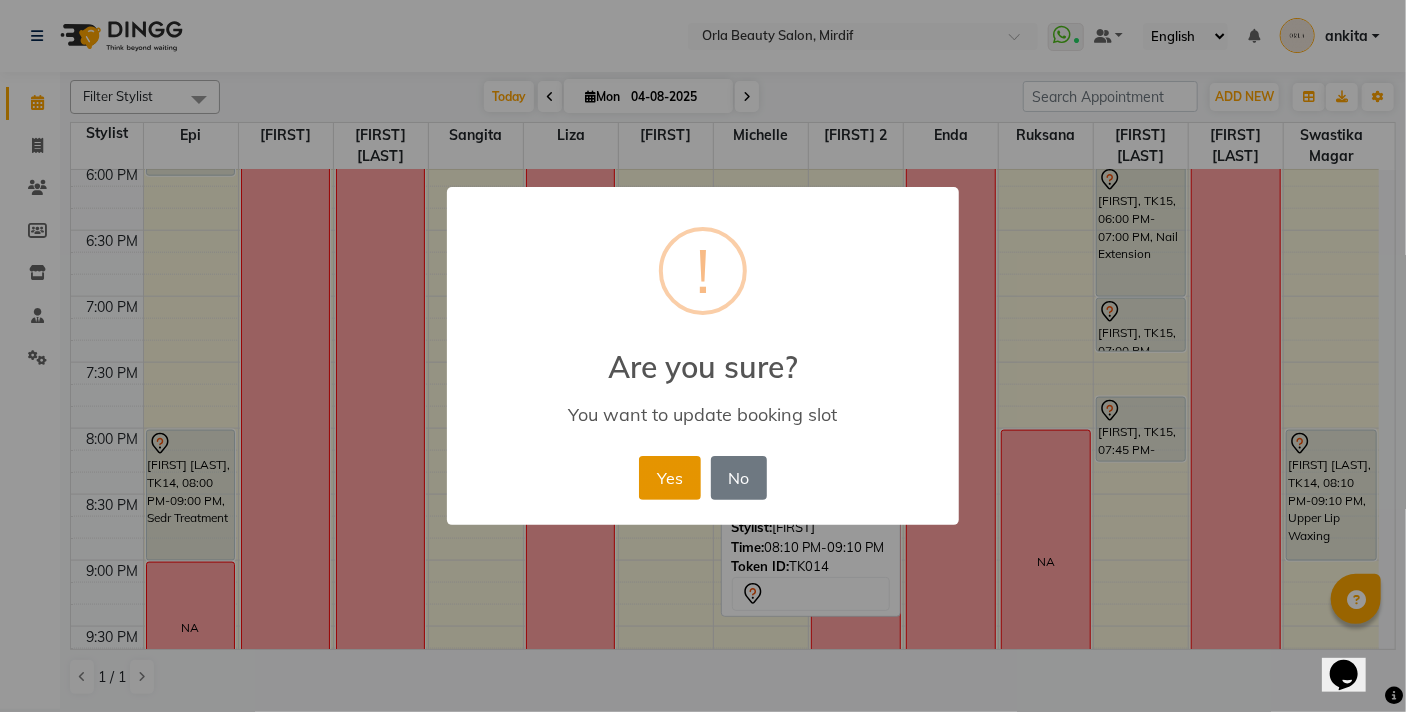 click on "Yes" at bounding box center (669, 478) 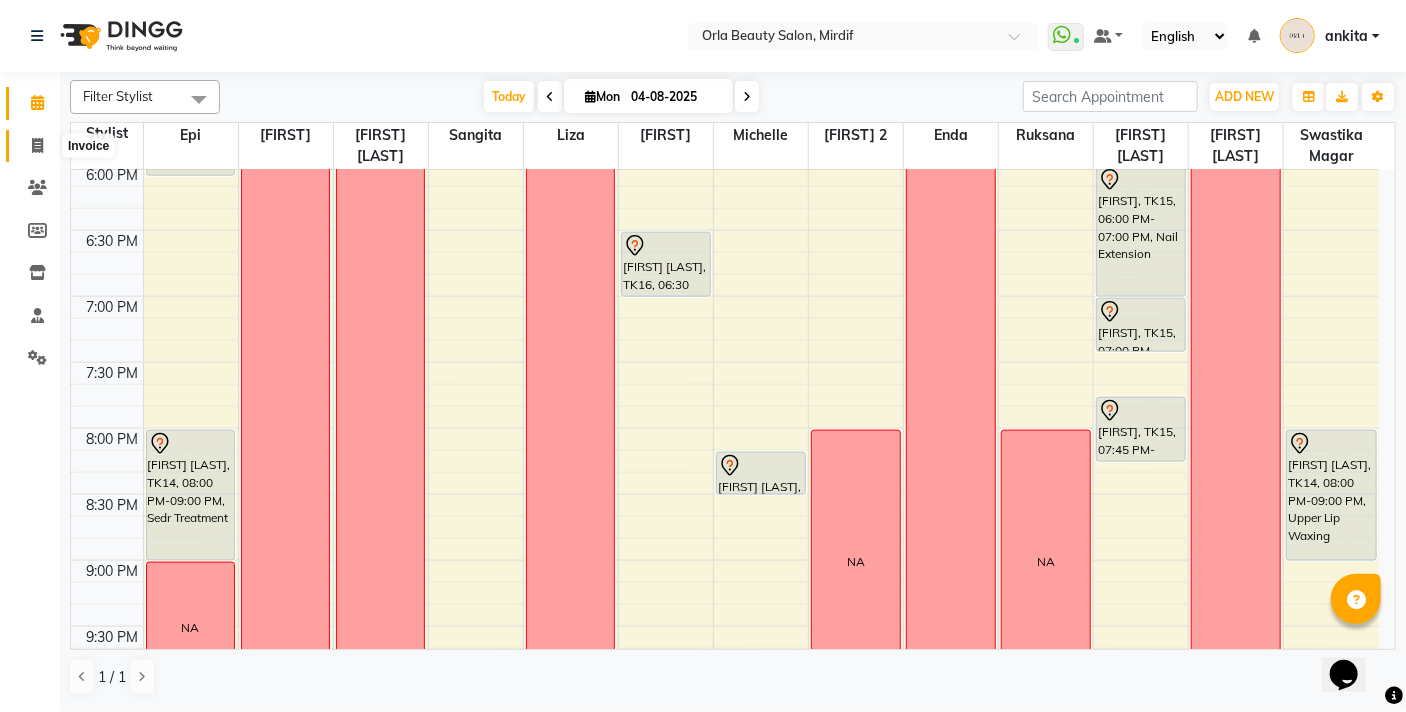 click 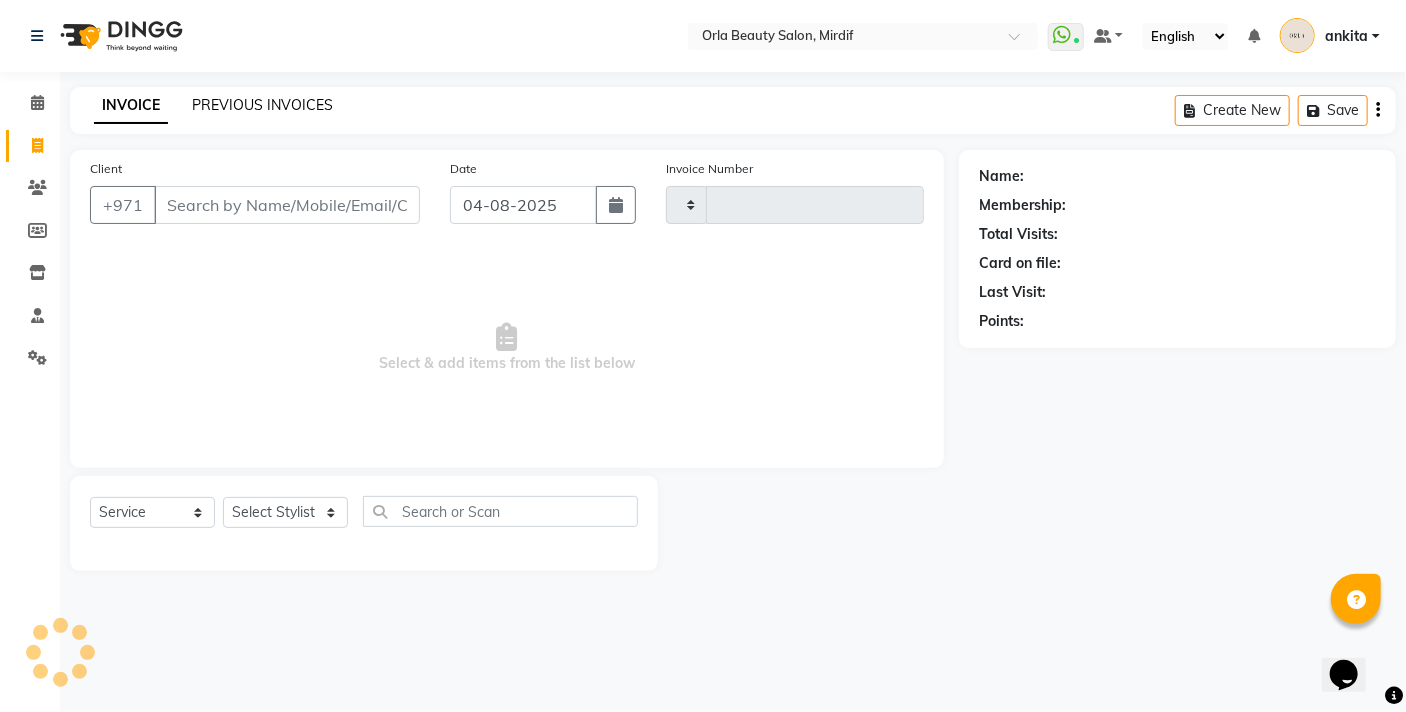 type on "4133" 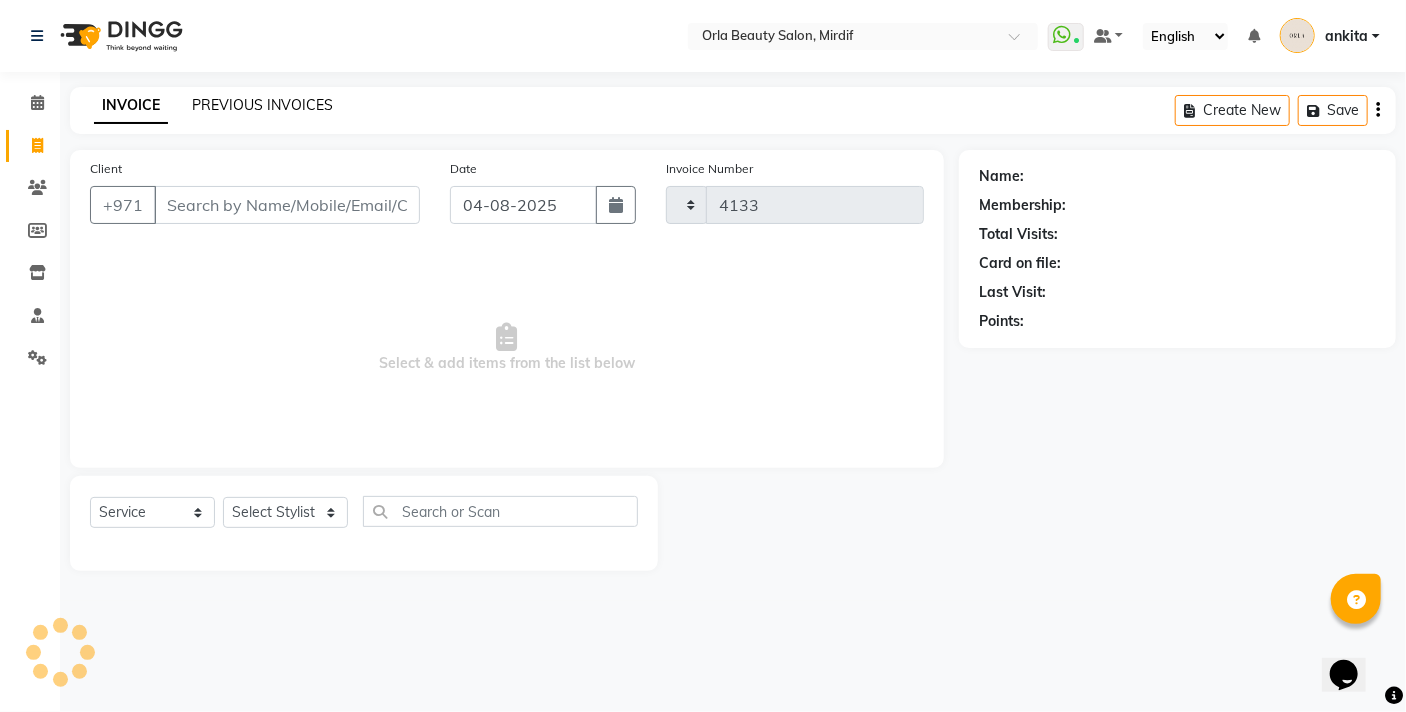 select on "5053" 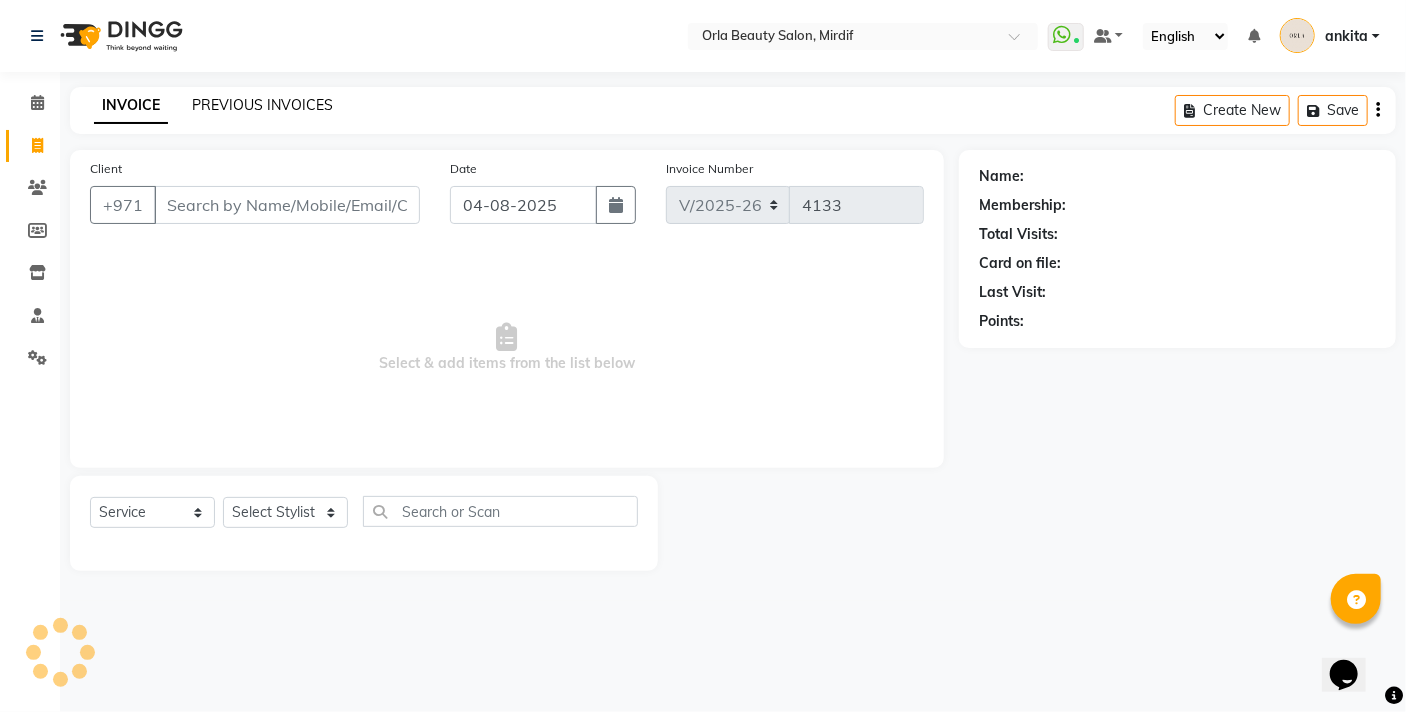 click on "PREVIOUS INVOICES" 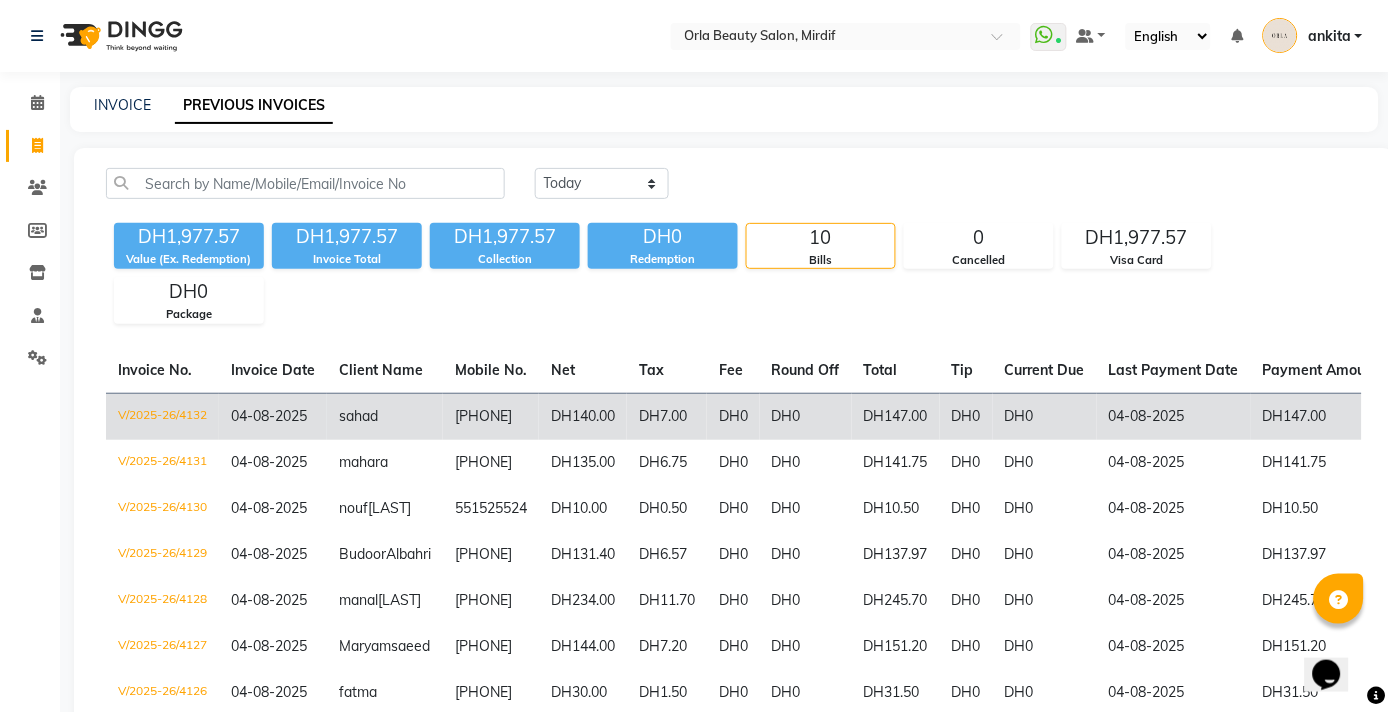 click on "DH0" 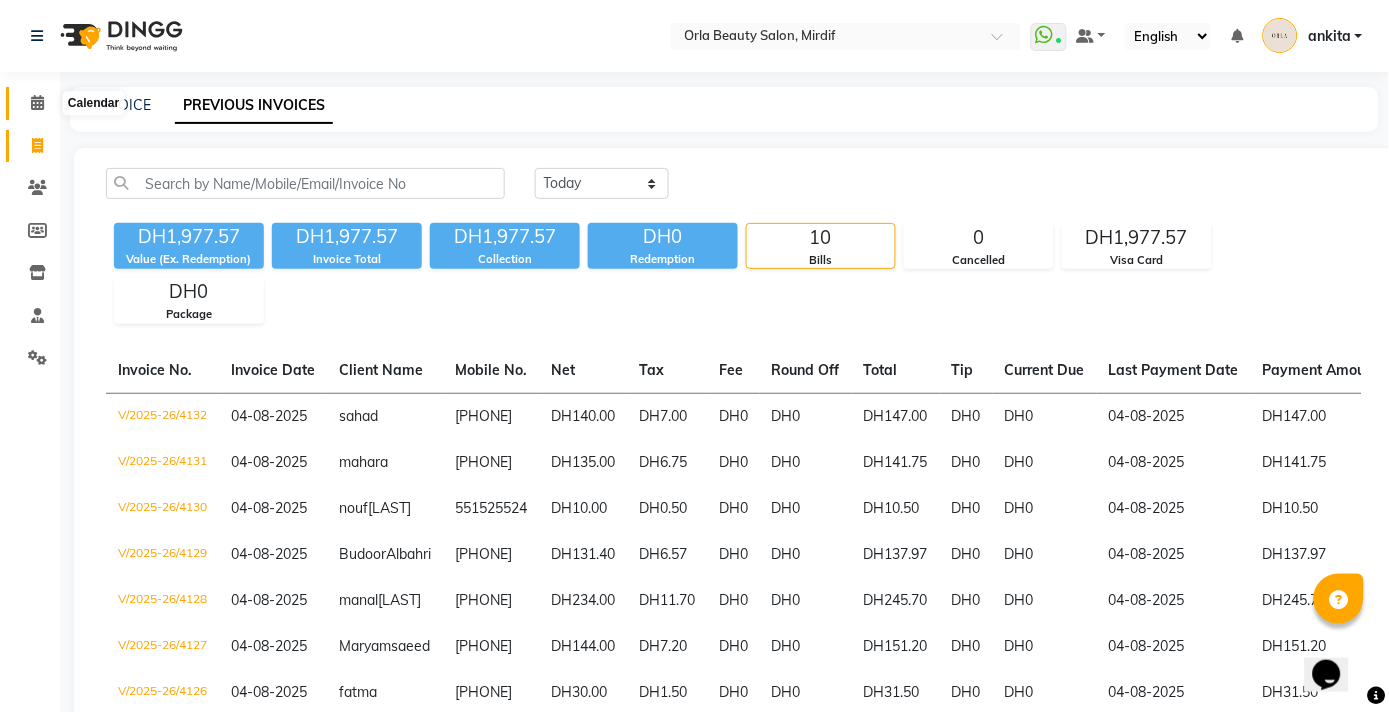 click 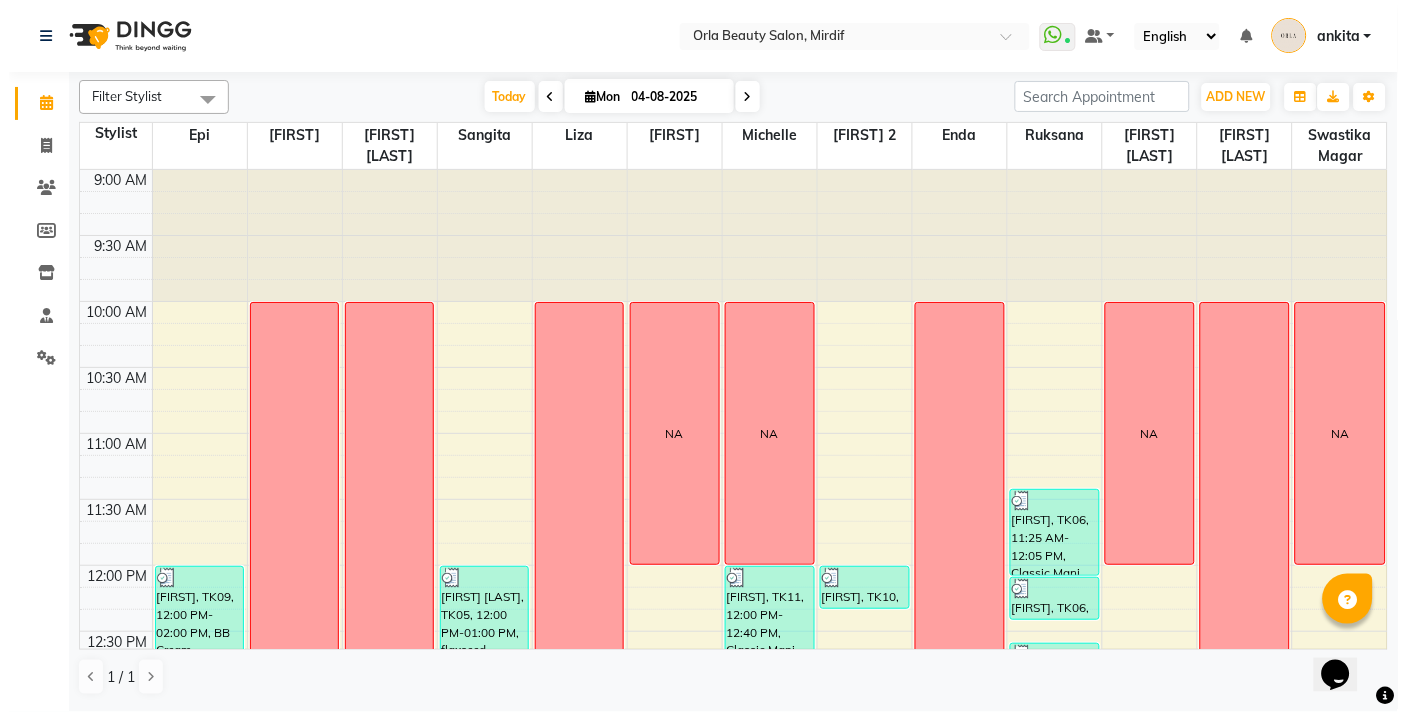 scroll, scrollTop: 0, scrollLeft: 0, axis: both 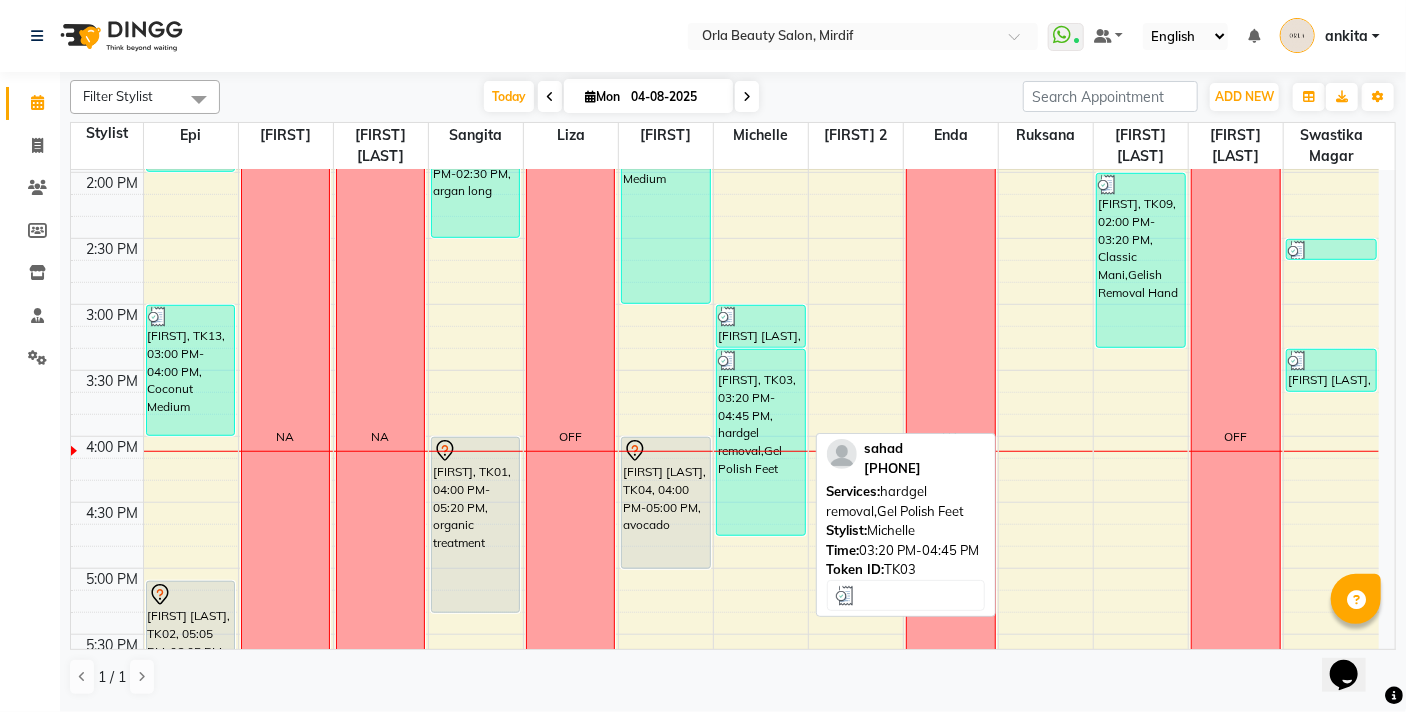 click on "[FIRST], TK03, 03:20 PM-04:45 PM, hardgel removal,Gel Polish Feet" at bounding box center [761, 442] 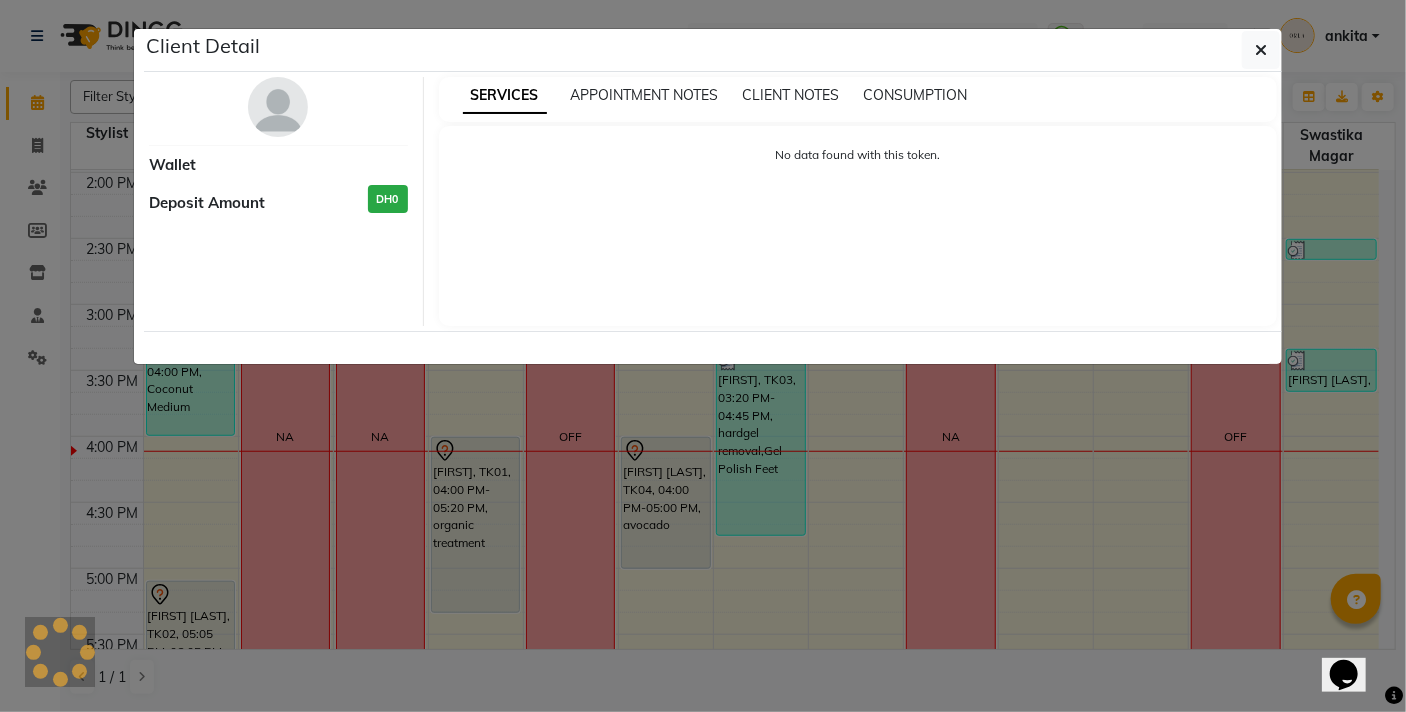 select on "3" 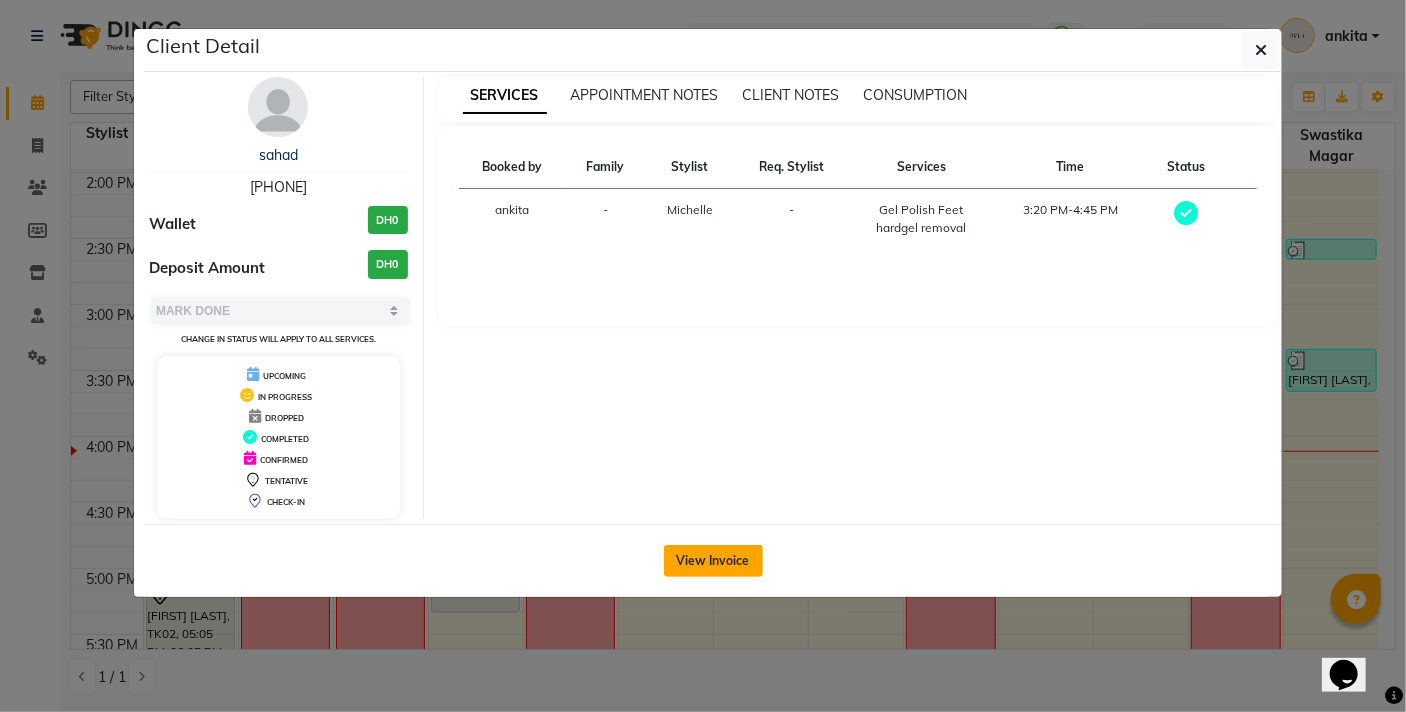 click on "View Invoice" 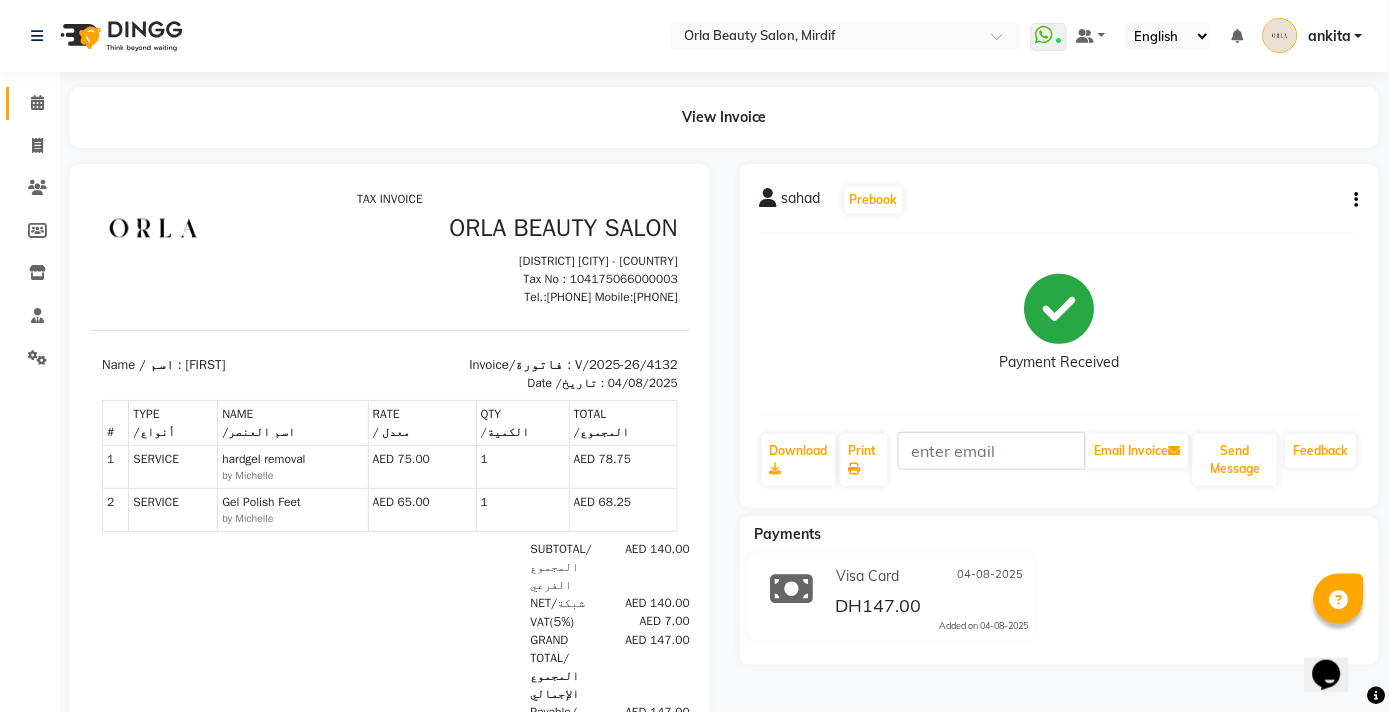 scroll, scrollTop: 0, scrollLeft: 0, axis: both 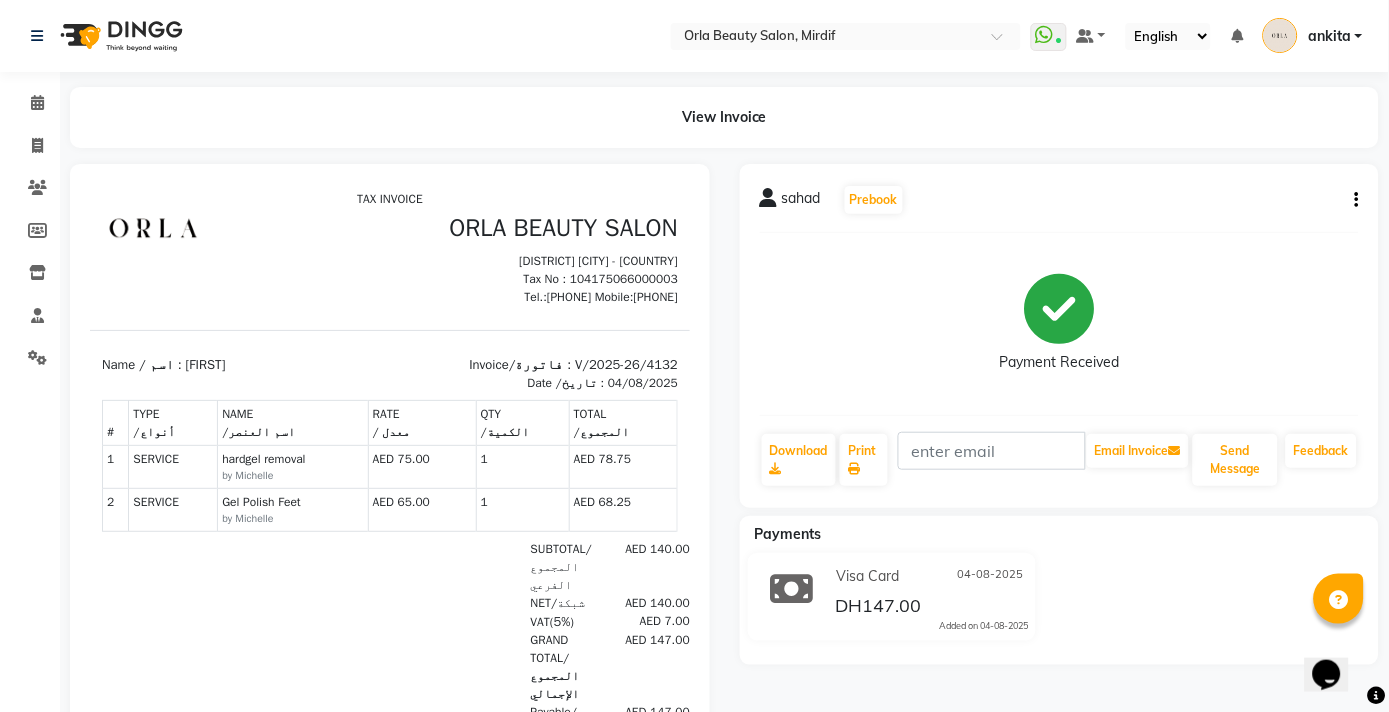 click 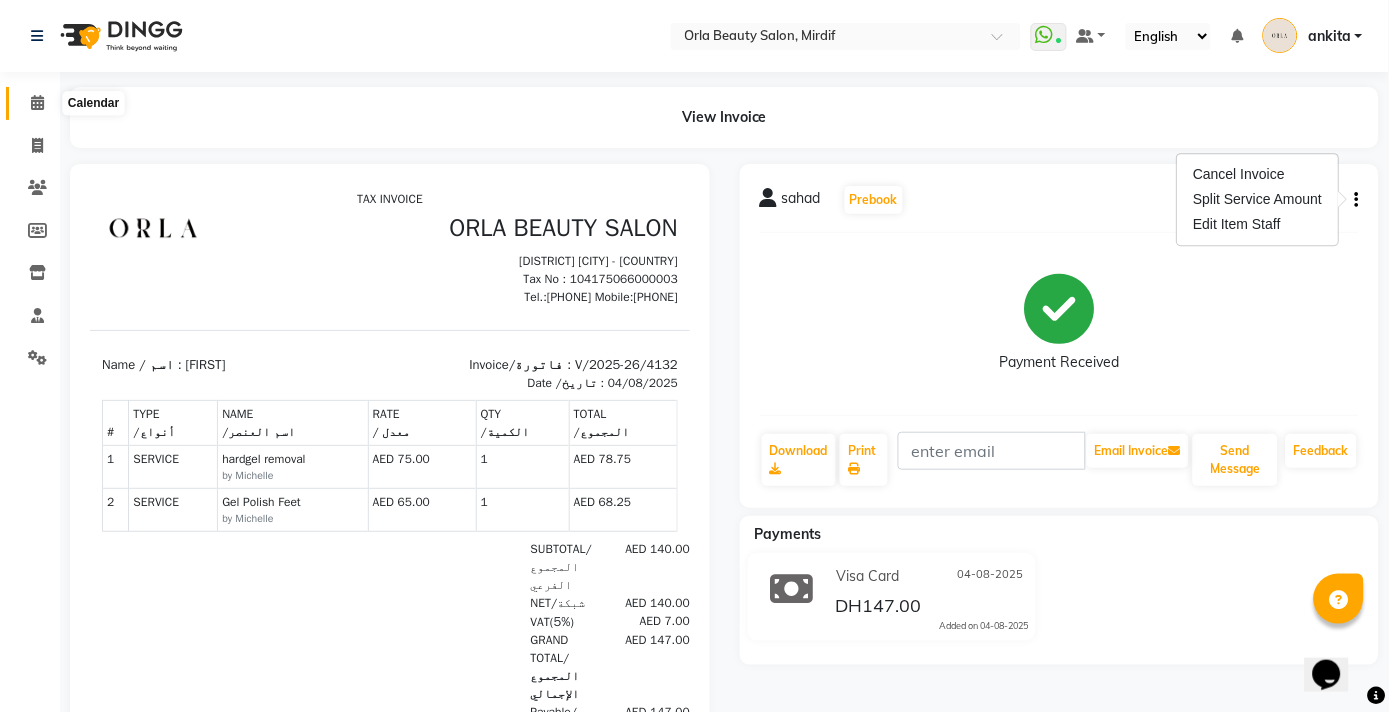 click 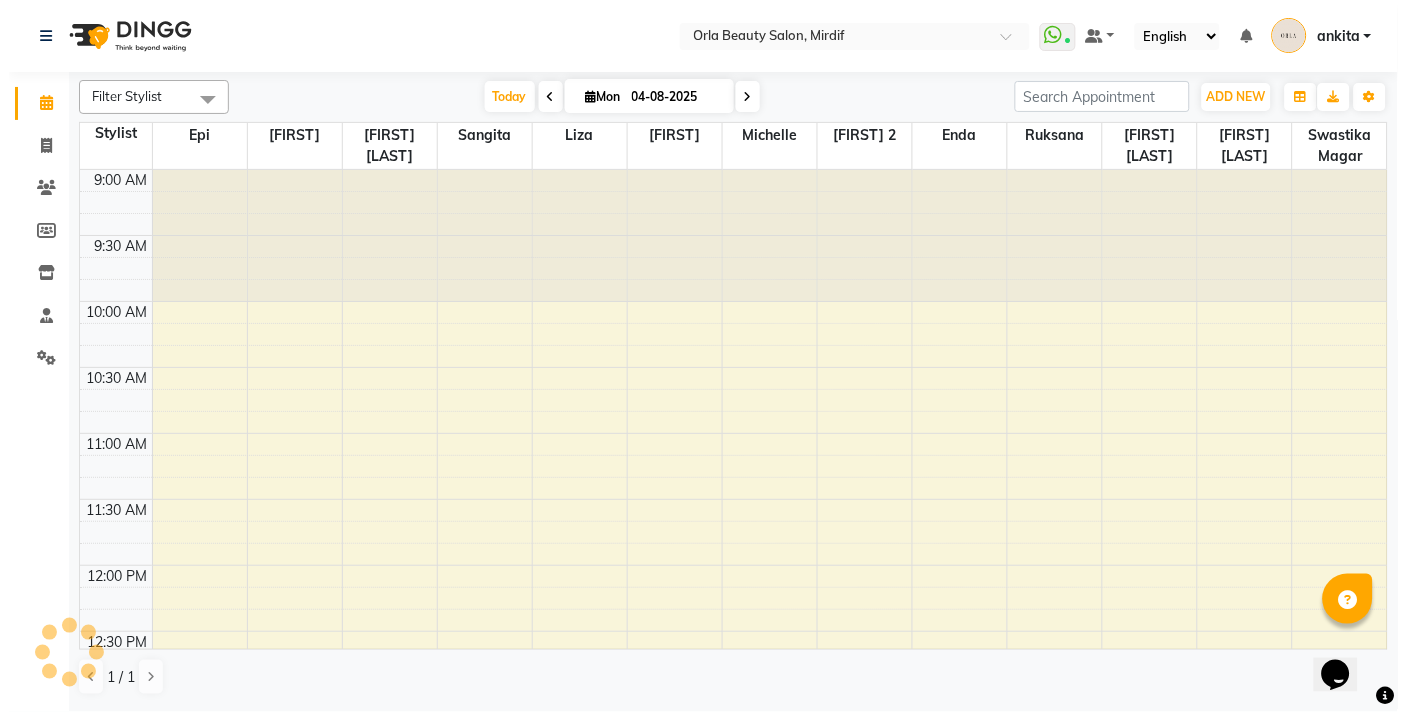 scroll, scrollTop: 0, scrollLeft: 0, axis: both 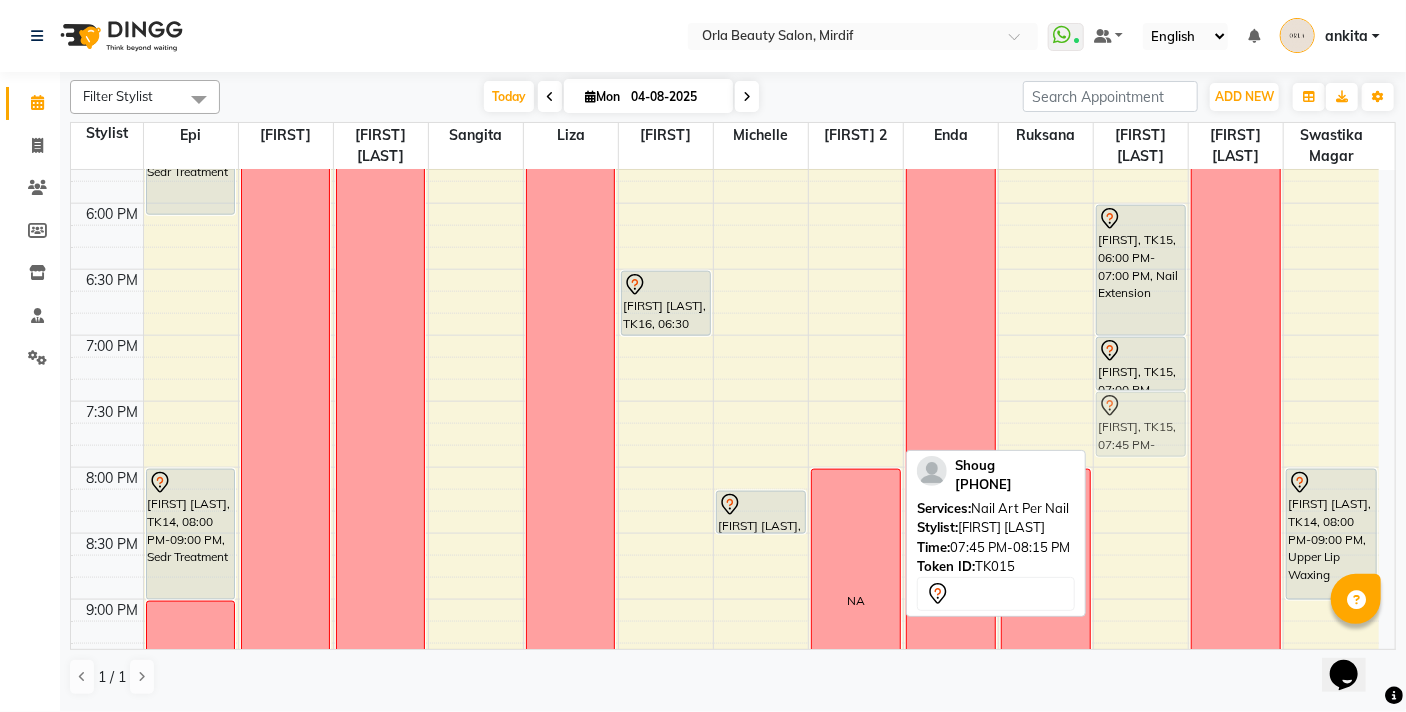 drag, startPoint x: 1157, startPoint y: 475, endPoint x: 1153, endPoint y: 460, distance: 15.524175 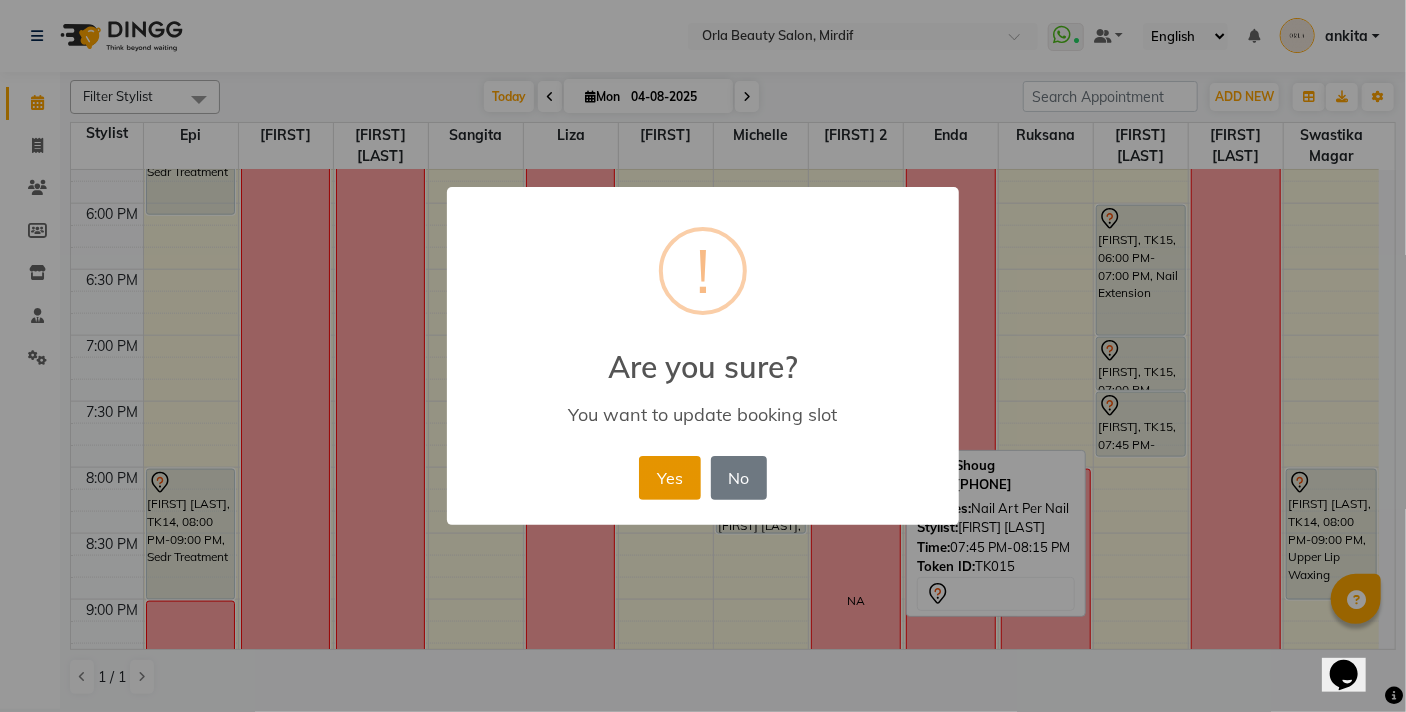 click on "Yes" at bounding box center [669, 478] 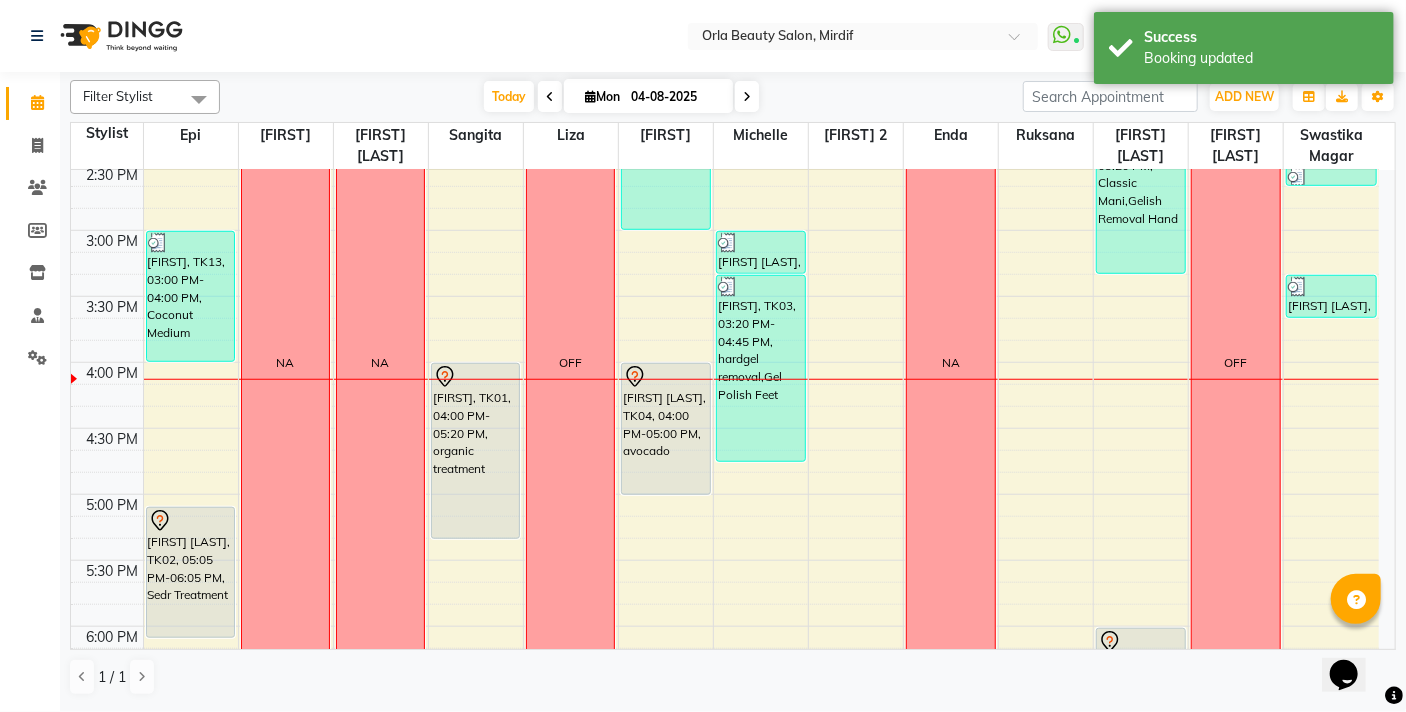 scroll, scrollTop: 704, scrollLeft: 0, axis: vertical 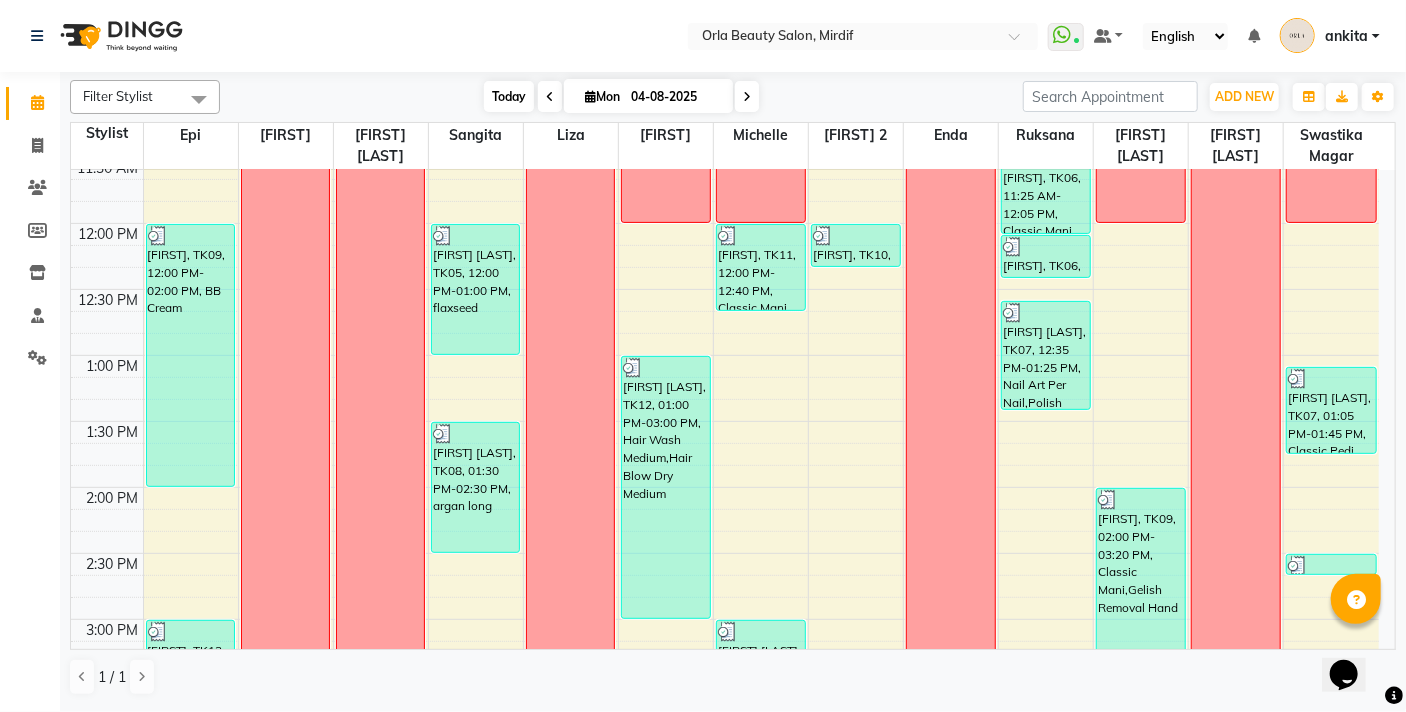 click on "Today" at bounding box center [509, 96] 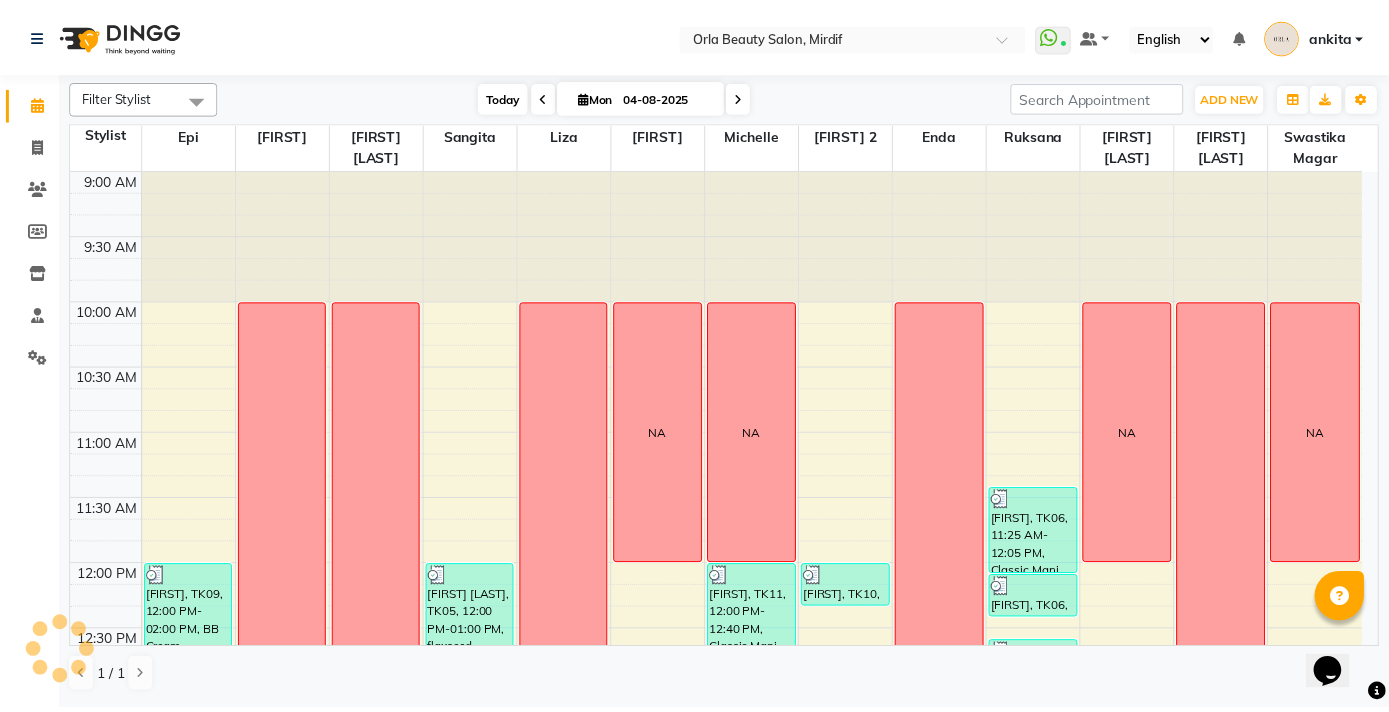 scroll, scrollTop: 925, scrollLeft: 0, axis: vertical 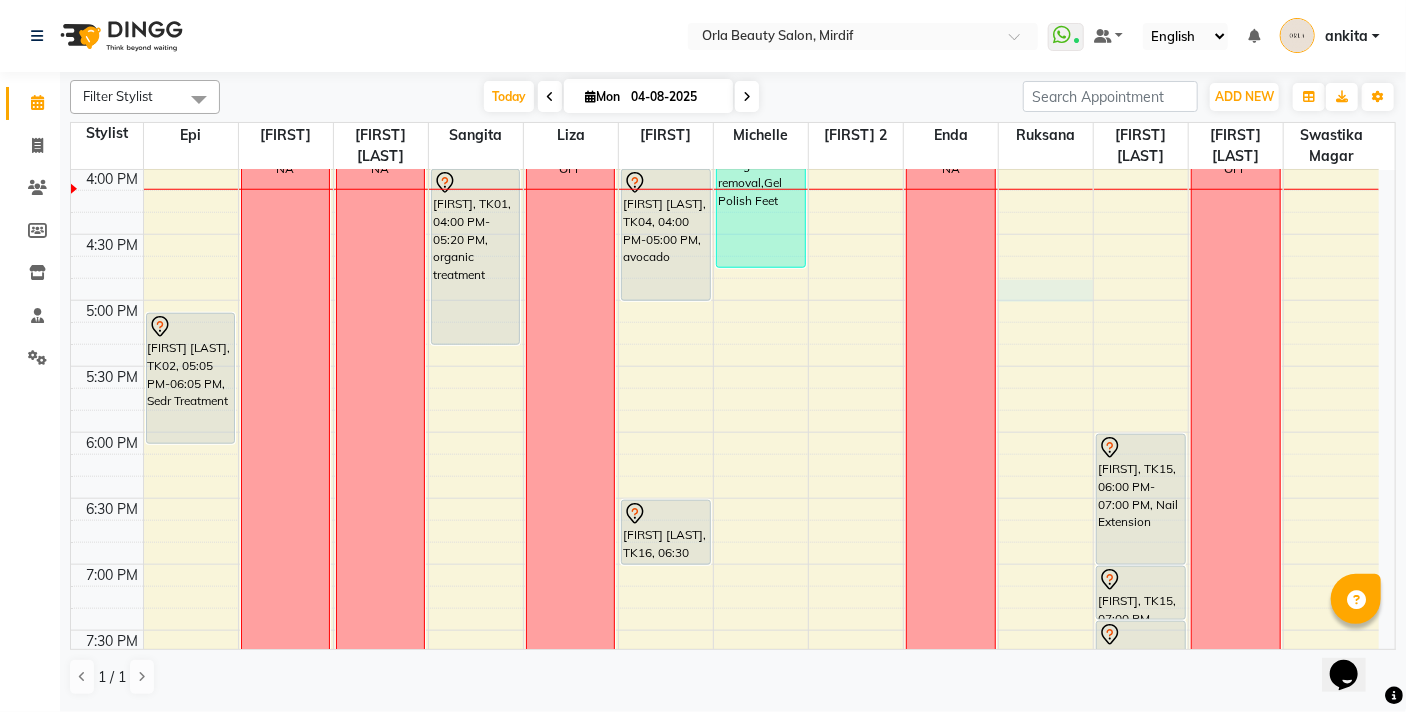 click on "9:00 AM 9:30 AM 10:00 AM 10:30 AM 11:00 AM 11:30 AM 12:00 PM 12:30 PM 1:00 PM 1:30 PM 2:00 PM 2:30 PM 3:00 PM 3:30 PM 4:00 PM 4:30 PM 5:00 PM 5:30 PM 6:00 PM 6:30 PM 7:00 PM 7:30 PM 8:00 PM 8:30 PM 9:00 PM 9:30 PM 10:00 PM 10:30 PM     almaha, TK09, 12:00 PM-02:00 PM, BB Cream     mahara, TK13, 03:00 PM-04:00 PM, Coconut Medium             Reem Aljawdar, TK02, 05:05 PM-06:05 PM, Sedr Treatment             Latifa ahmed, TK14, 08:00 PM-09:00 PM, Sedr Treatment  NA   NA   NA      Maryam saeed, TK05, 12:00 PM-01:00 PM, flaxseed     nouf alblushi, TK08, 01:30 PM-02:30 PM, argan long             Majda, TK01, 04:00 PM-05:20 PM, organic treatment  OFF   NA      manal fkri, TK12, 01:00 PM-03:00 PM, Hair Wash Medium,Hair Blow Dry Medium             Hind Ablooshi, TK04, 04:00 PM-05:00 PM, avocado             zahara ali, TK16, 06:30 PM-07:00 PM, Full Body Massage (30min)  NA      Moza, TK11, 12:00 PM-12:40 PM, Classic Mani     manal fkri, TK12, 03:00 PM-03:20 PM, Polish Hand                      NA   NA               NA" at bounding box center (725, 168) 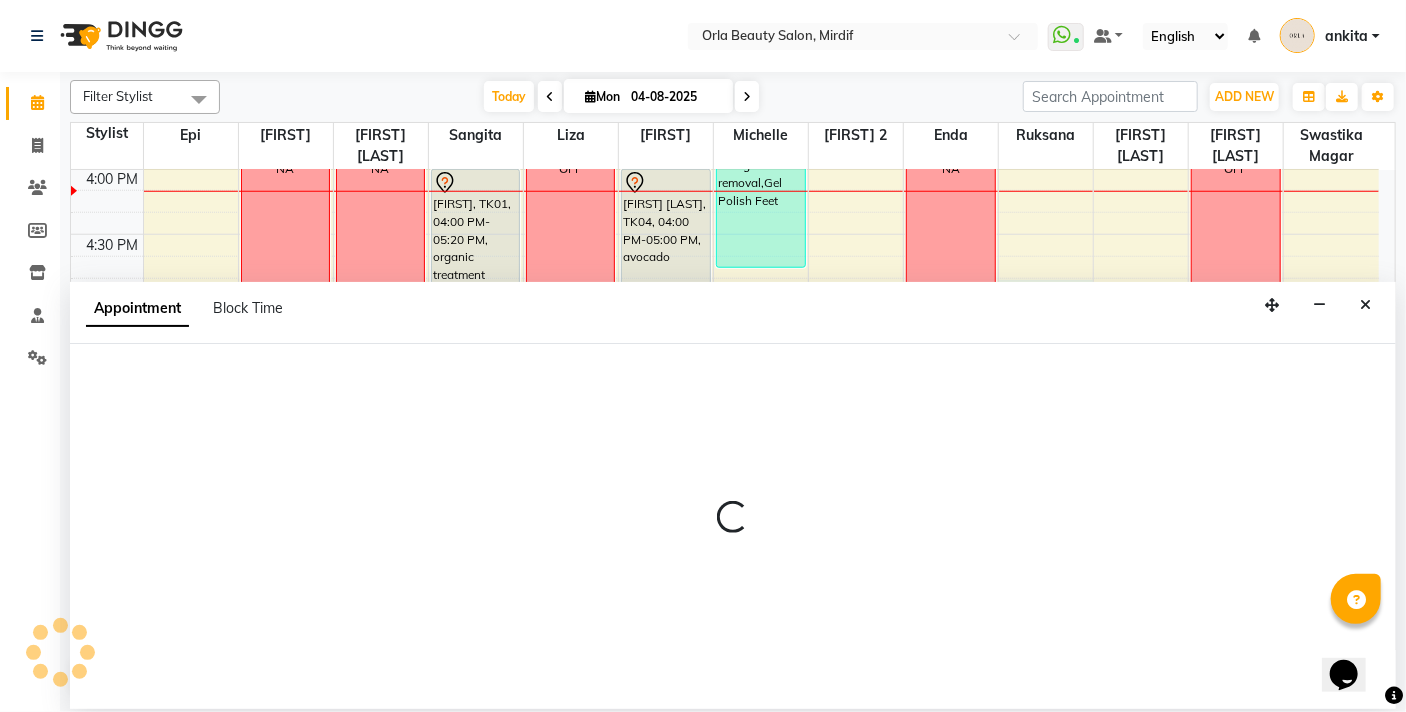 select on "49141" 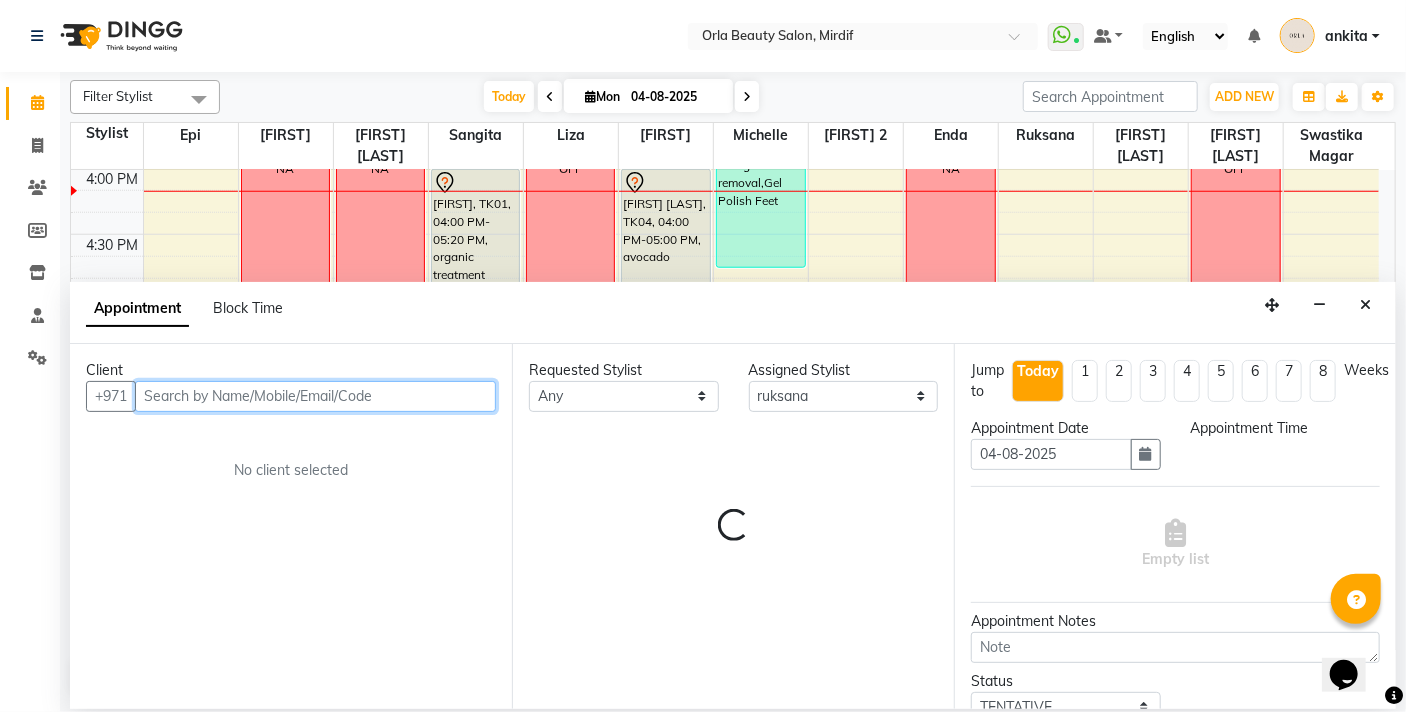 select on "1005" 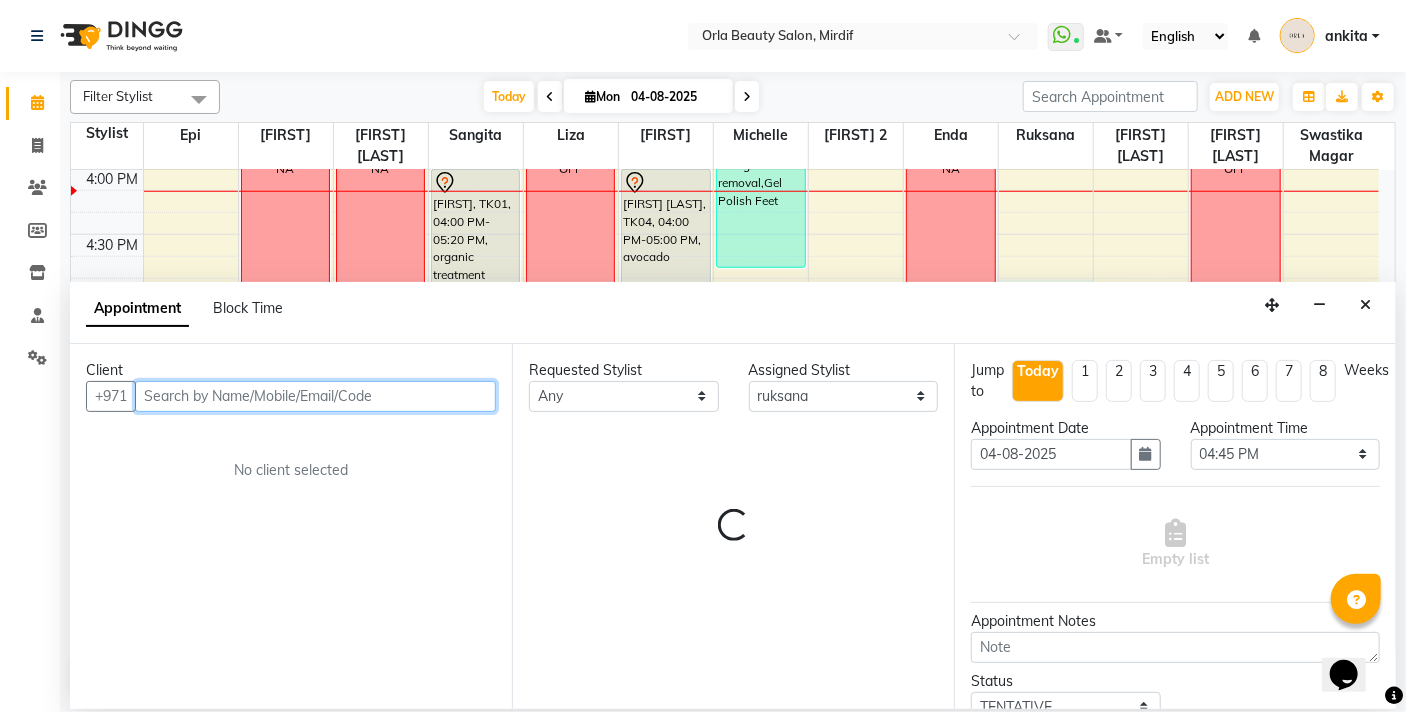 click at bounding box center [315, 396] 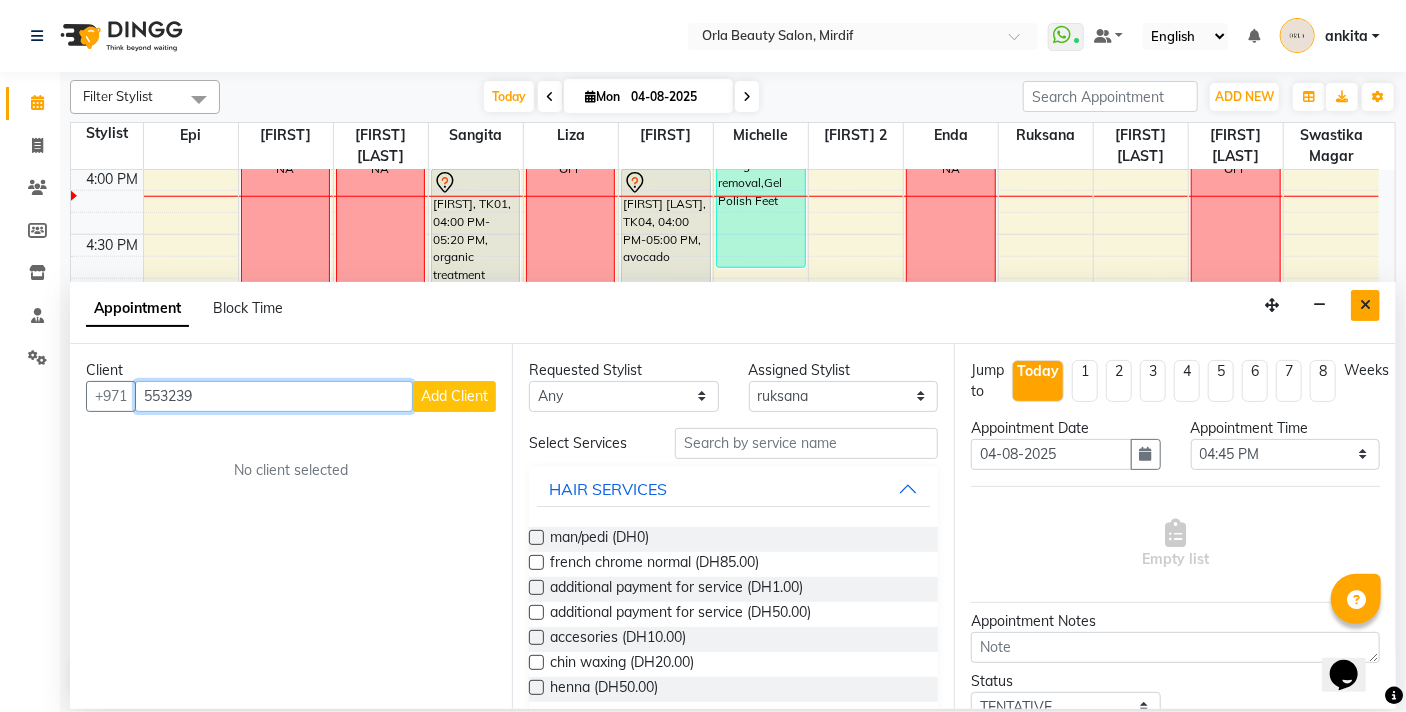 type on "553239" 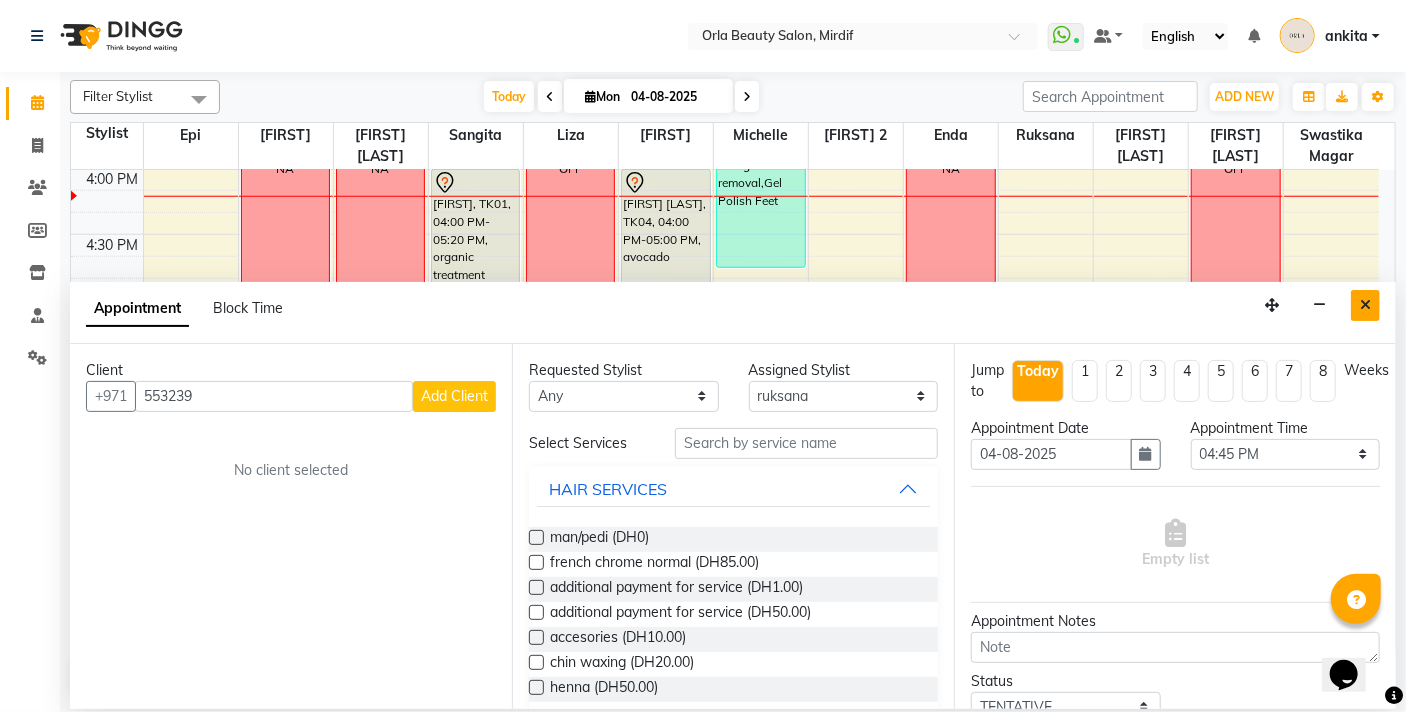 click at bounding box center [1365, 305] 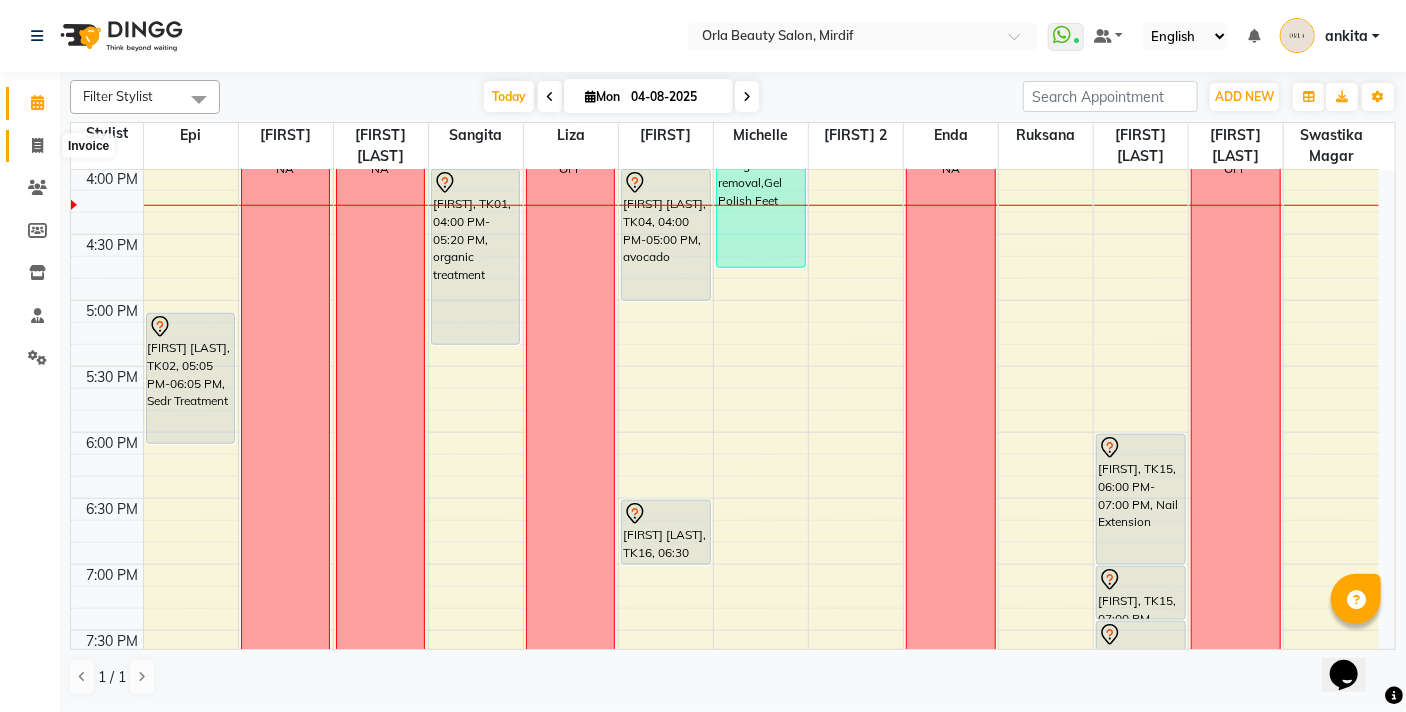 click 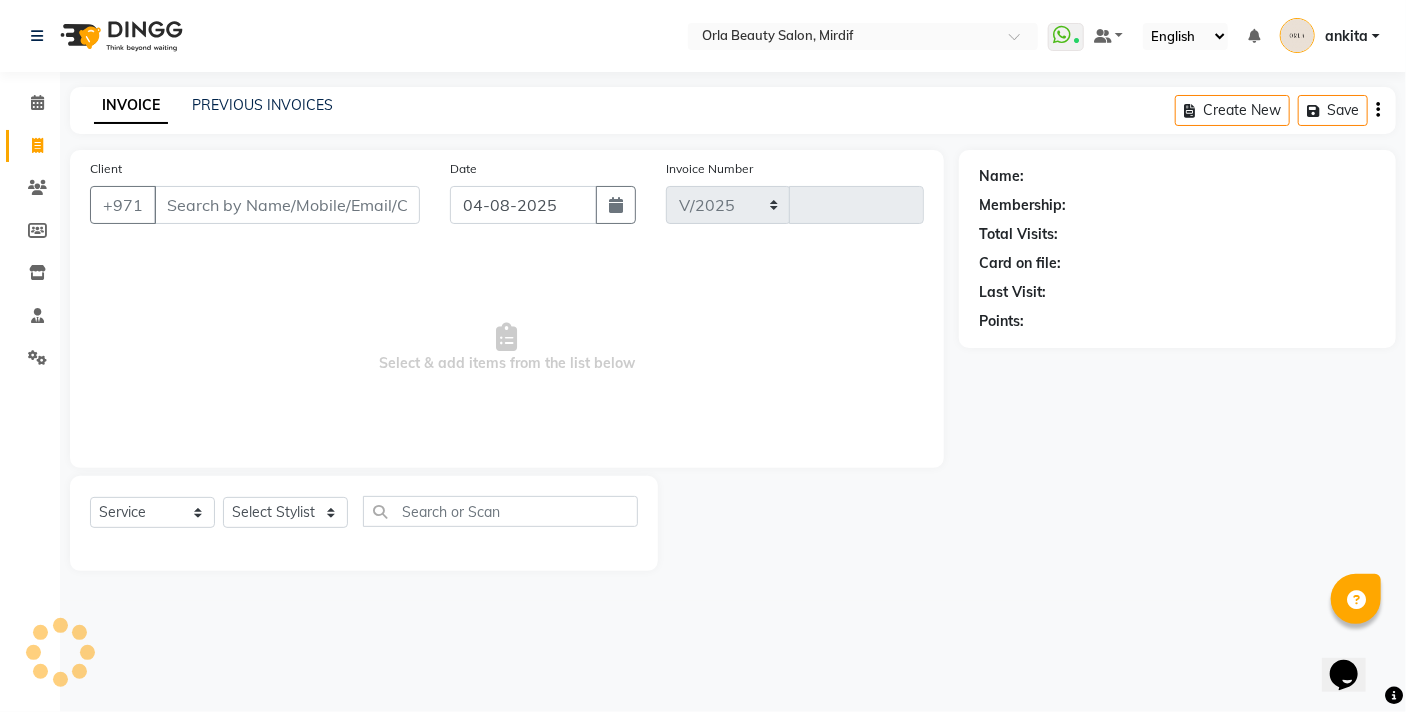 select on "5053" 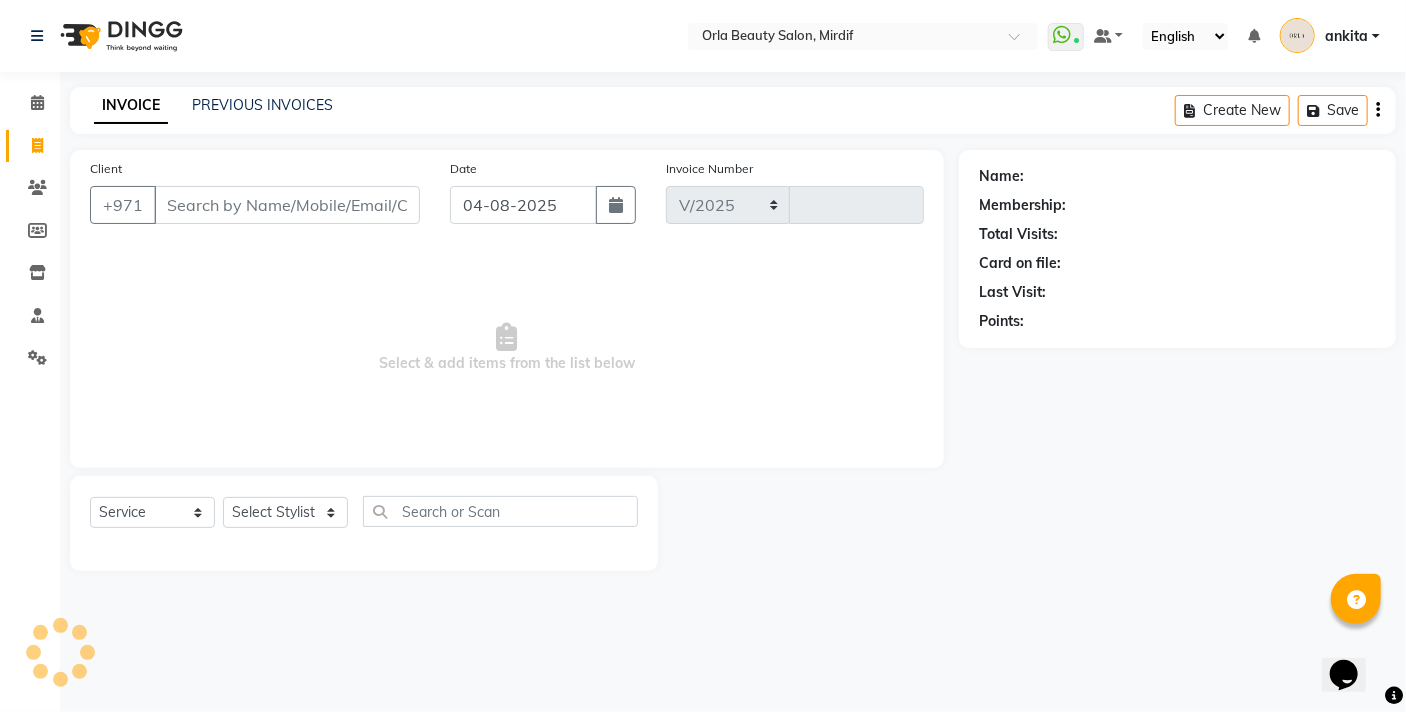 type on "4133" 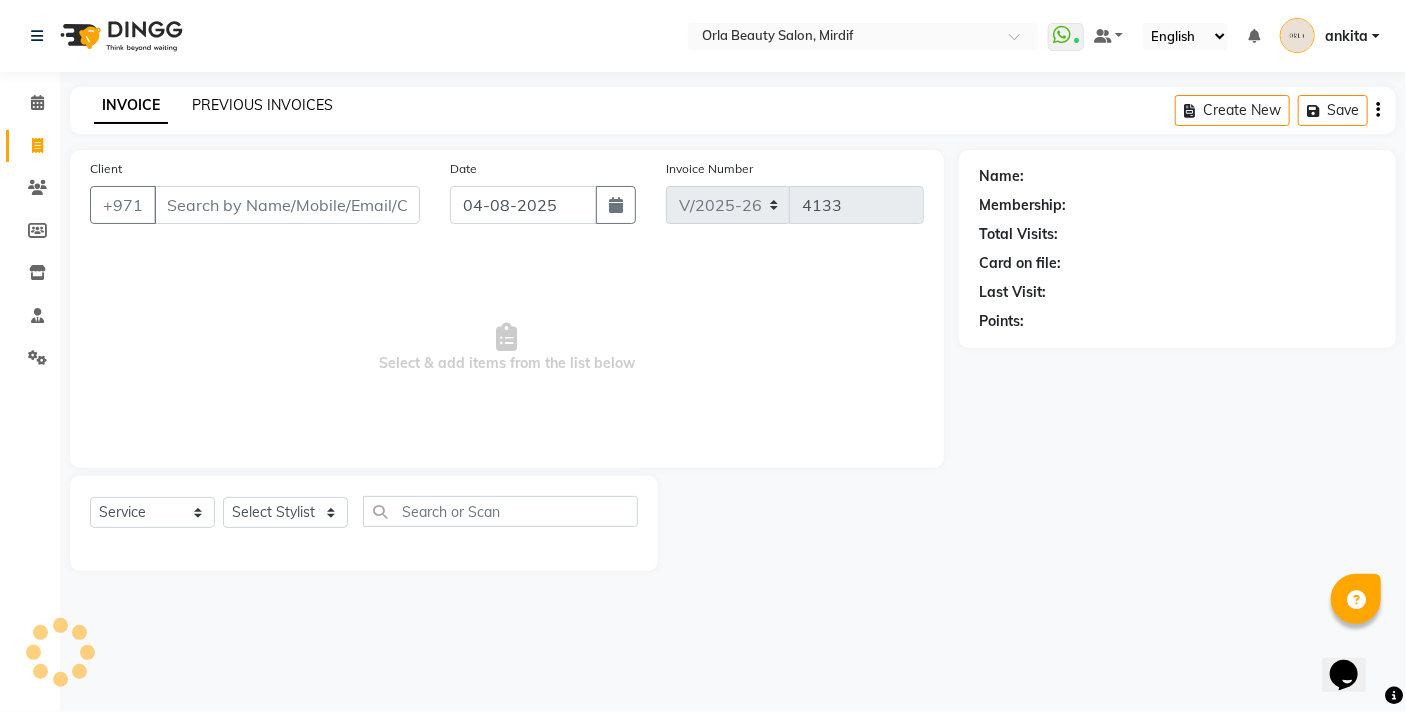 click on "PREVIOUS INVOICES" 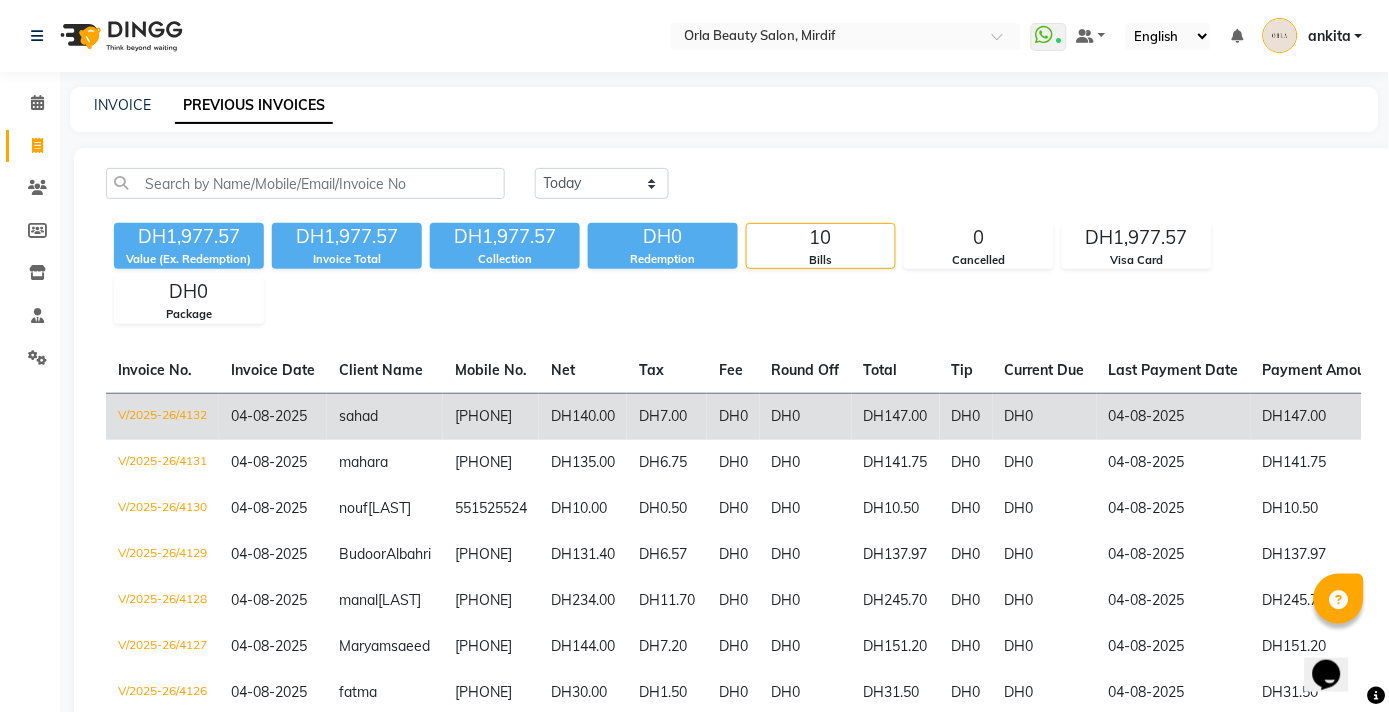 click on "DH147.00" 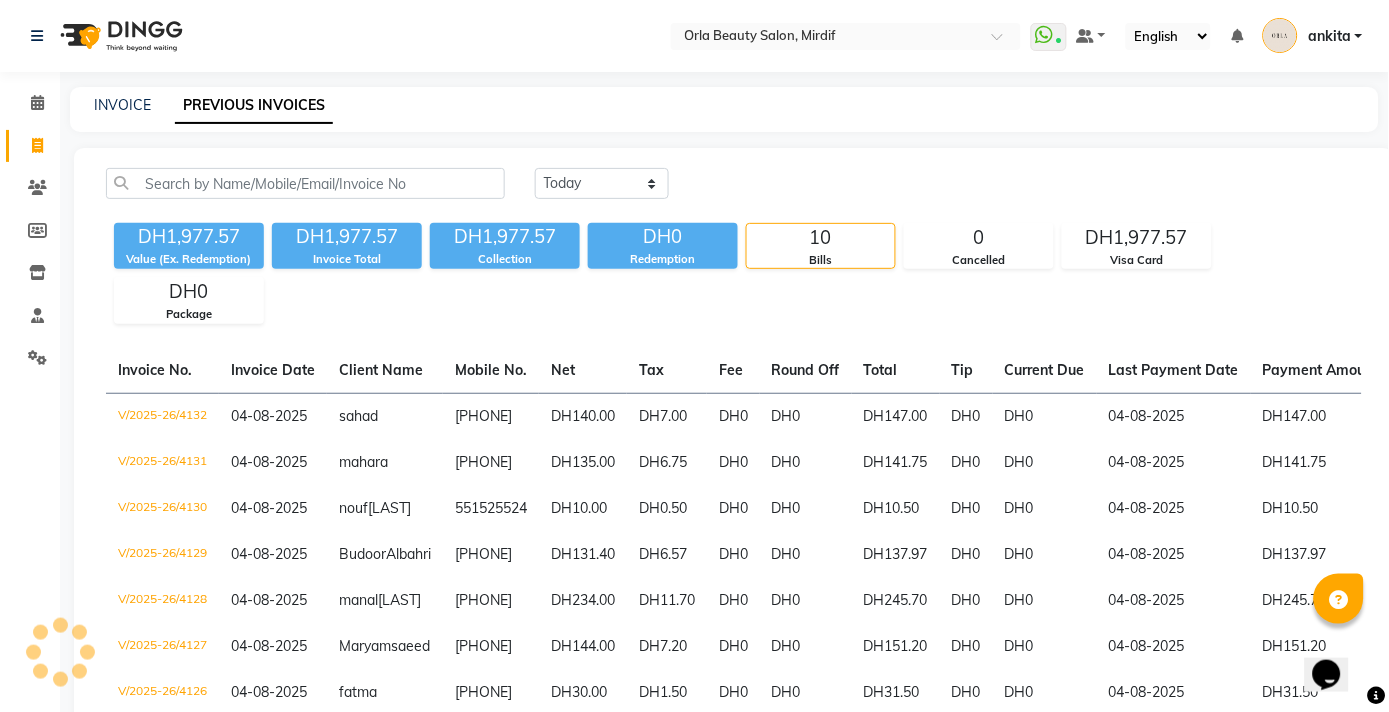 scroll, scrollTop: 327, scrollLeft: 0, axis: vertical 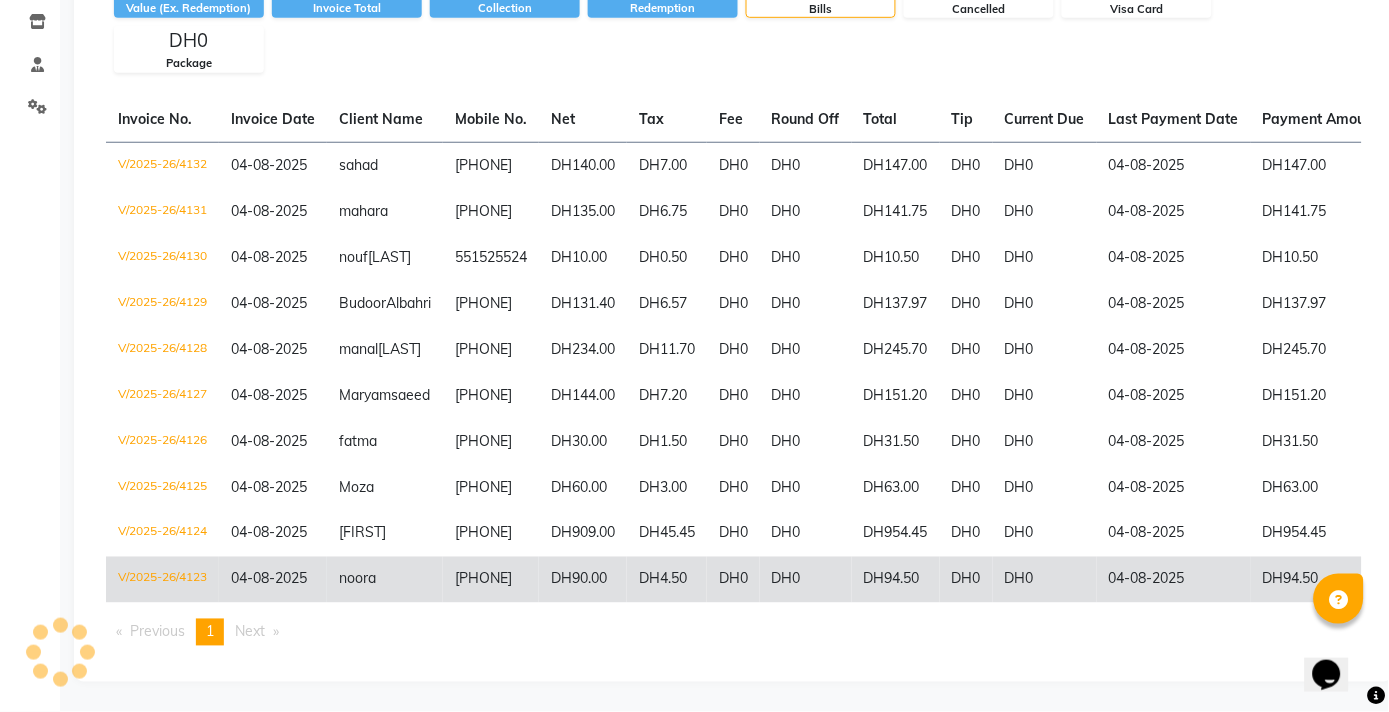 click on "DH94.50" 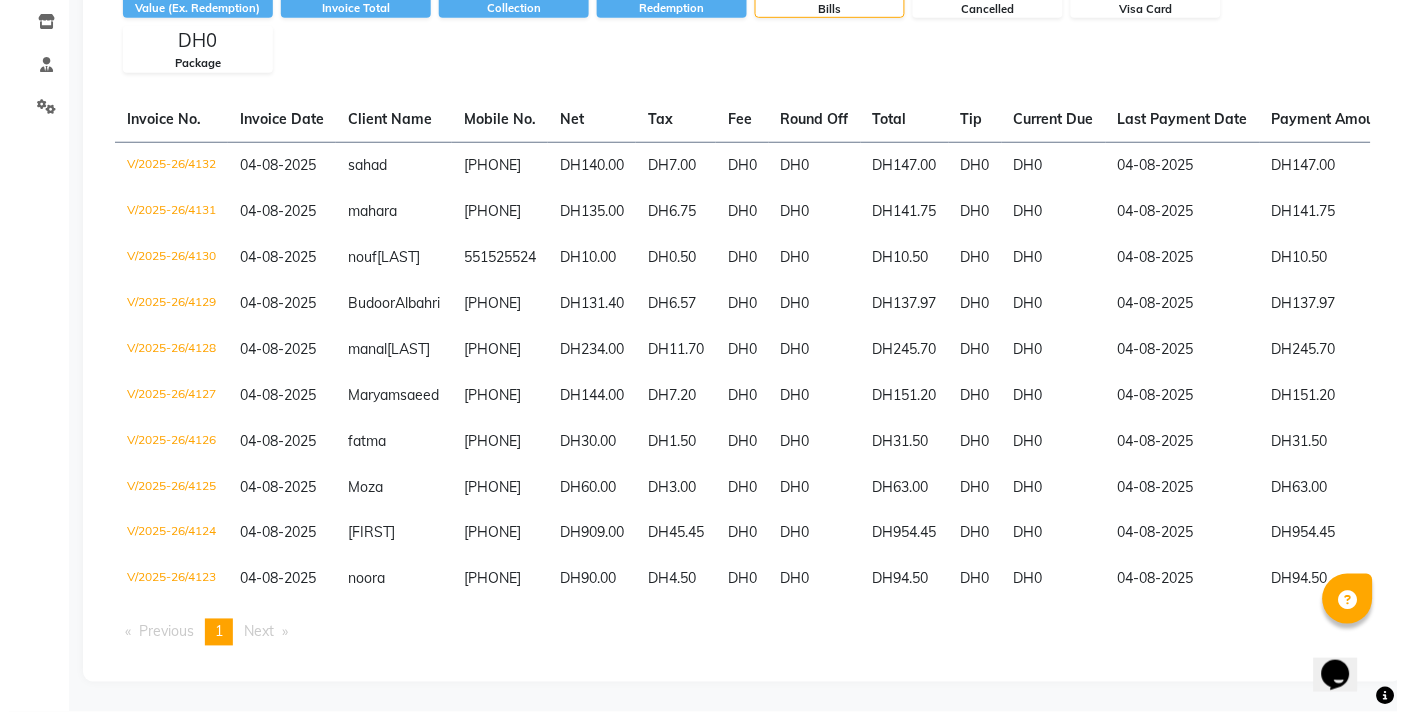 scroll, scrollTop: 0, scrollLeft: 0, axis: both 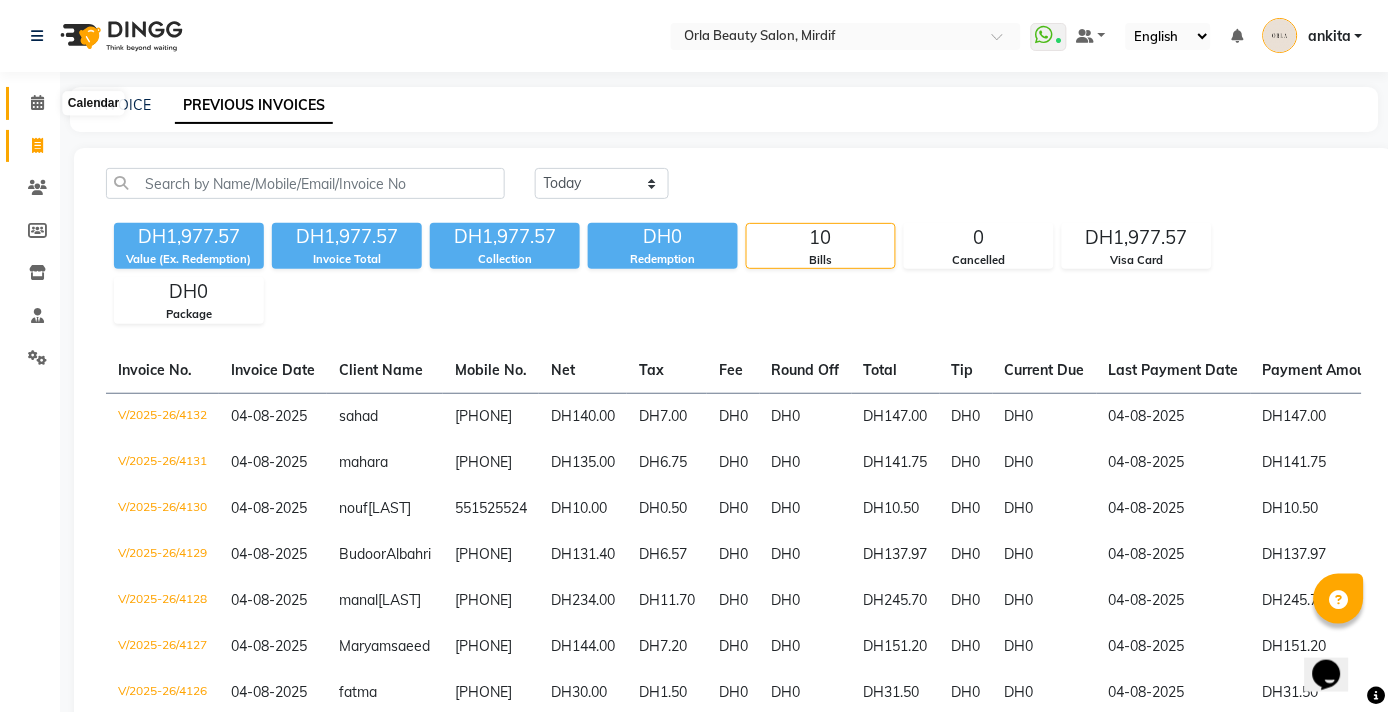 click 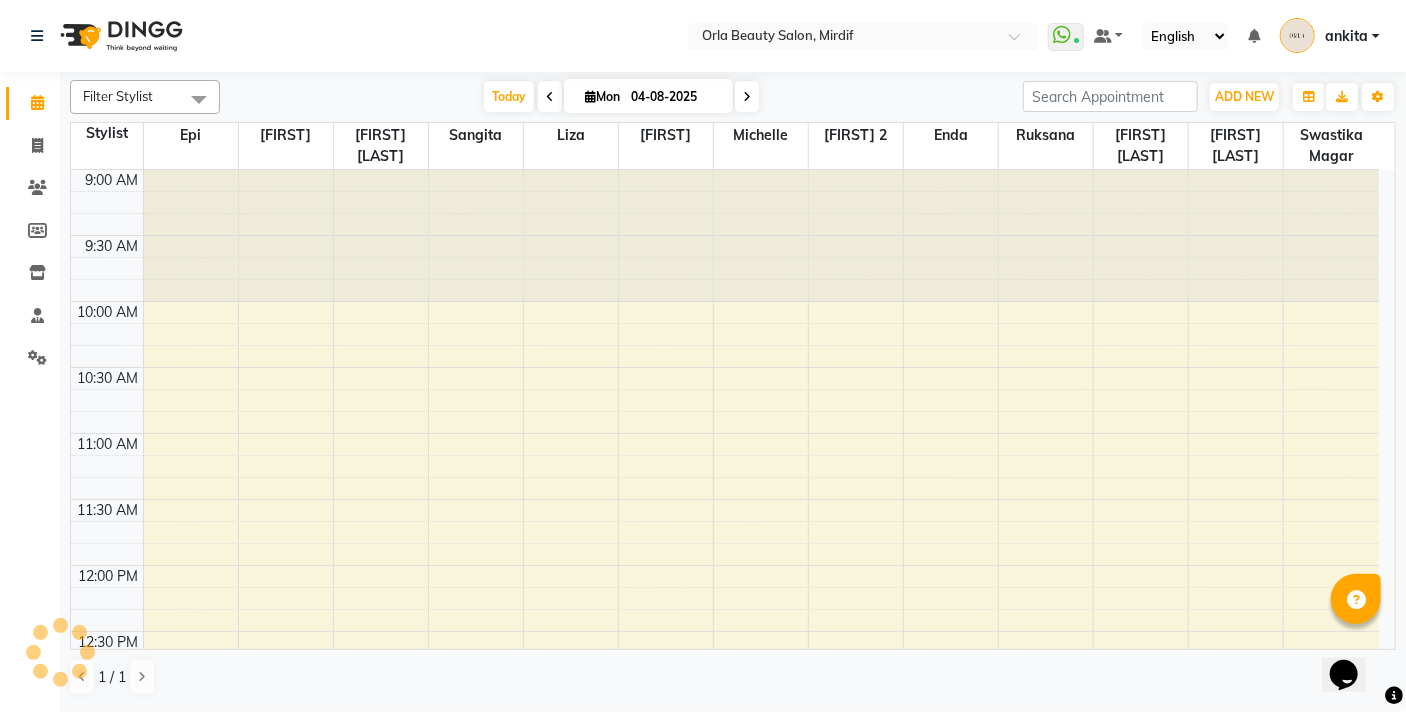 scroll, scrollTop: 0, scrollLeft: 0, axis: both 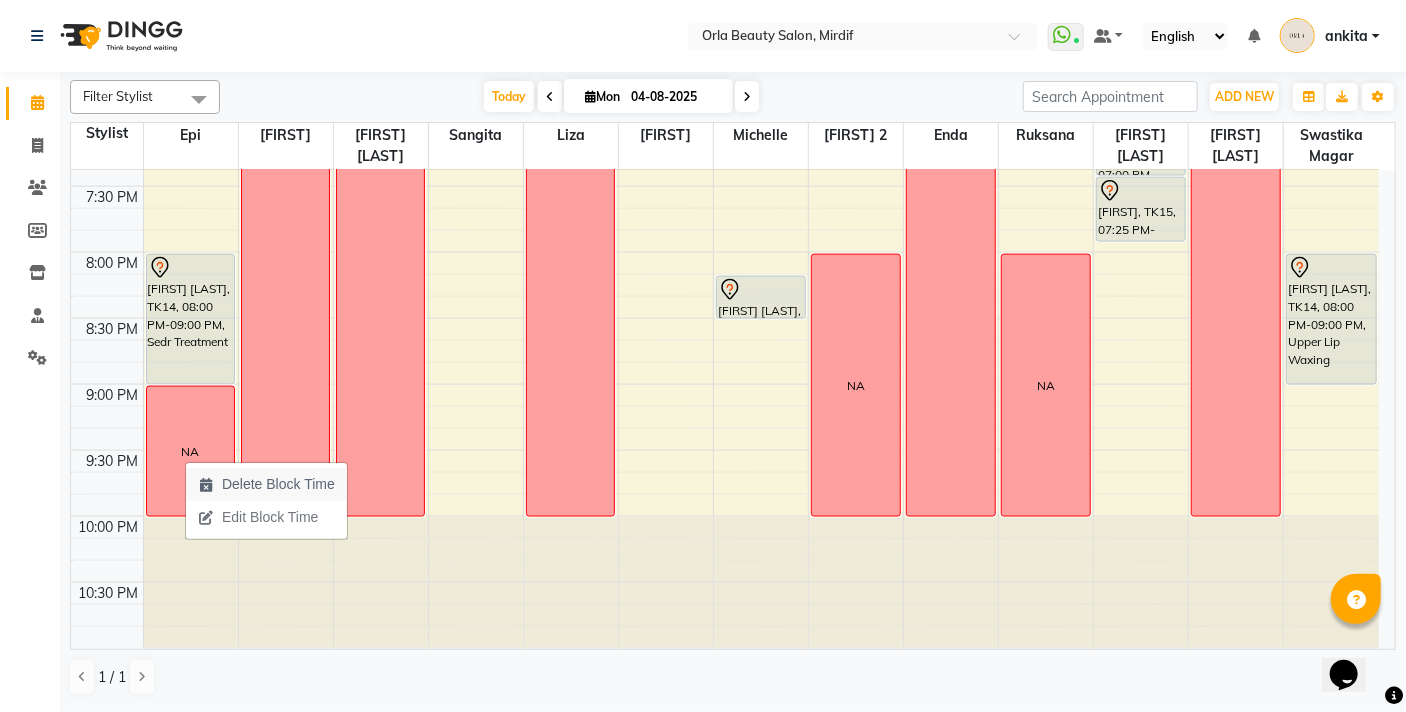 click on "Delete Block Time" at bounding box center (278, 484) 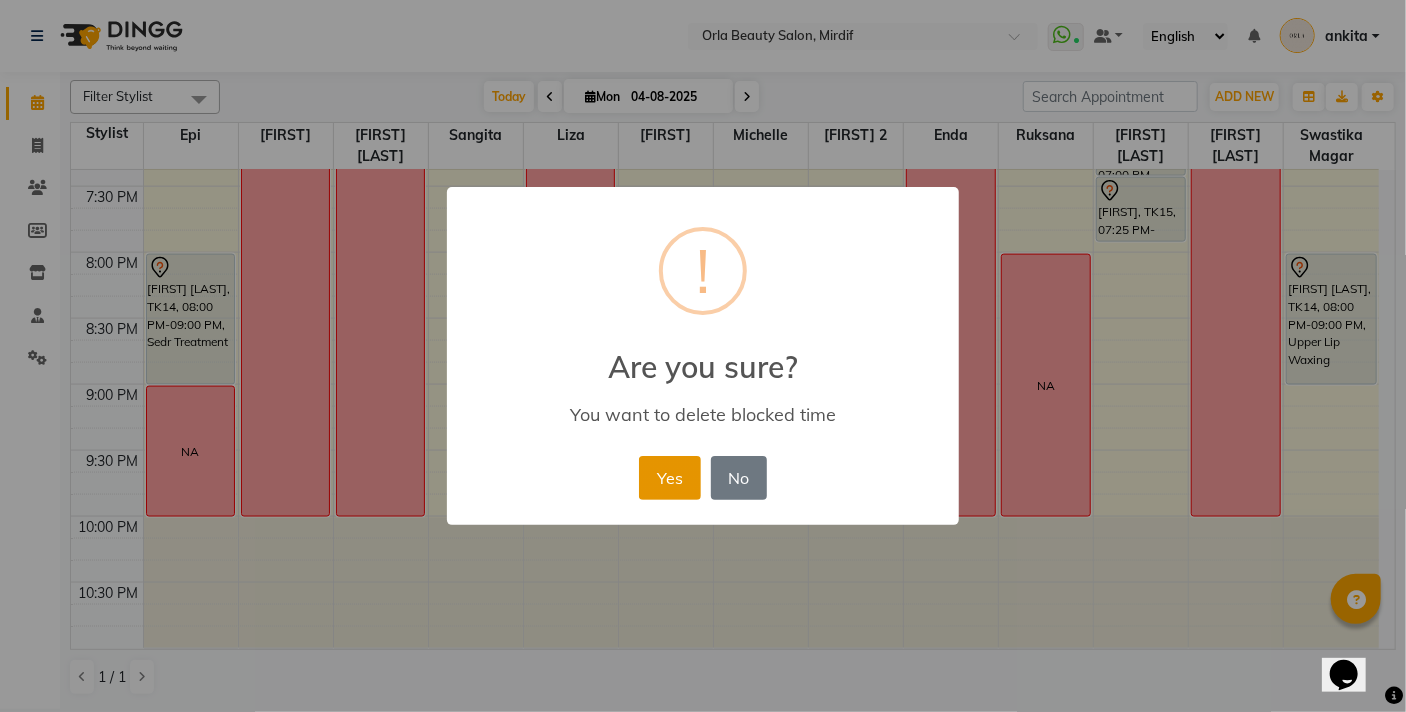click on "Yes" at bounding box center (669, 478) 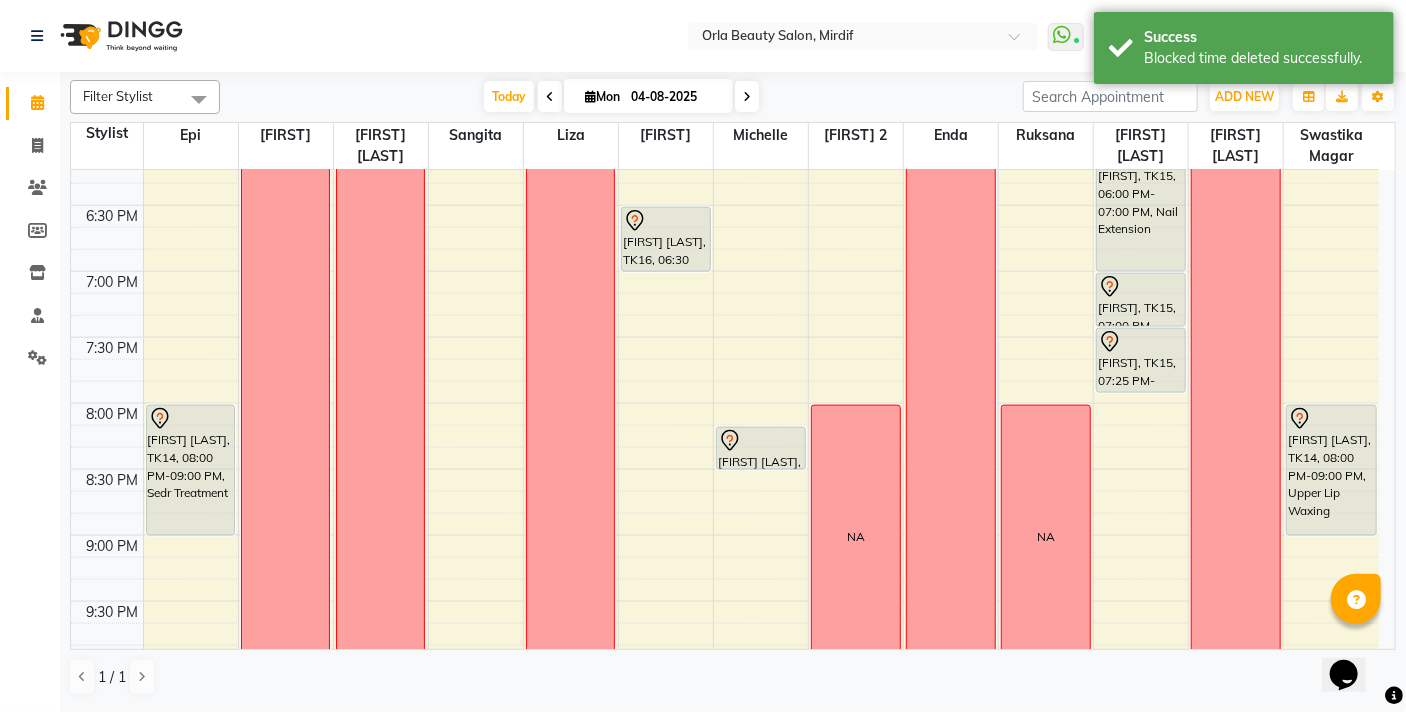 scroll, scrollTop: 1223, scrollLeft: 0, axis: vertical 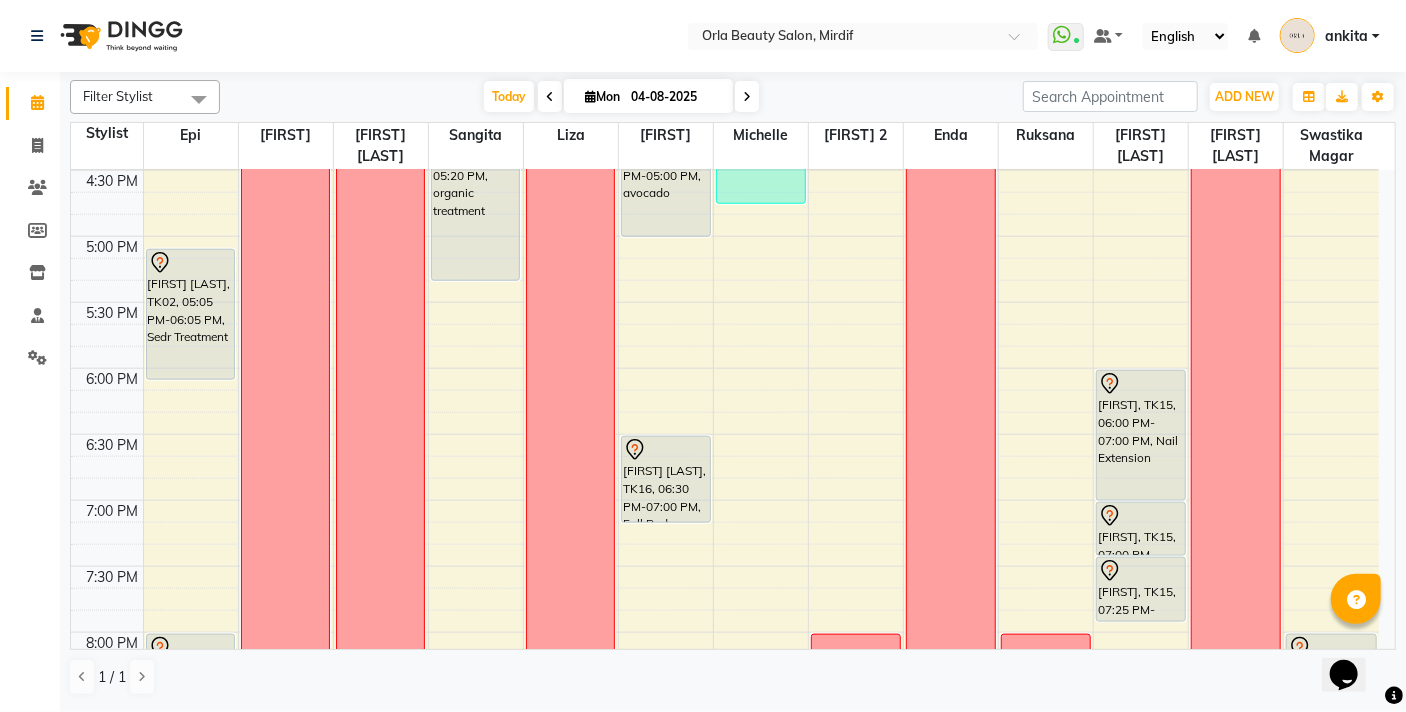 drag, startPoint x: 661, startPoint y: 498, endPoint x: 658, endPoint y: 517, distance: 19.235384 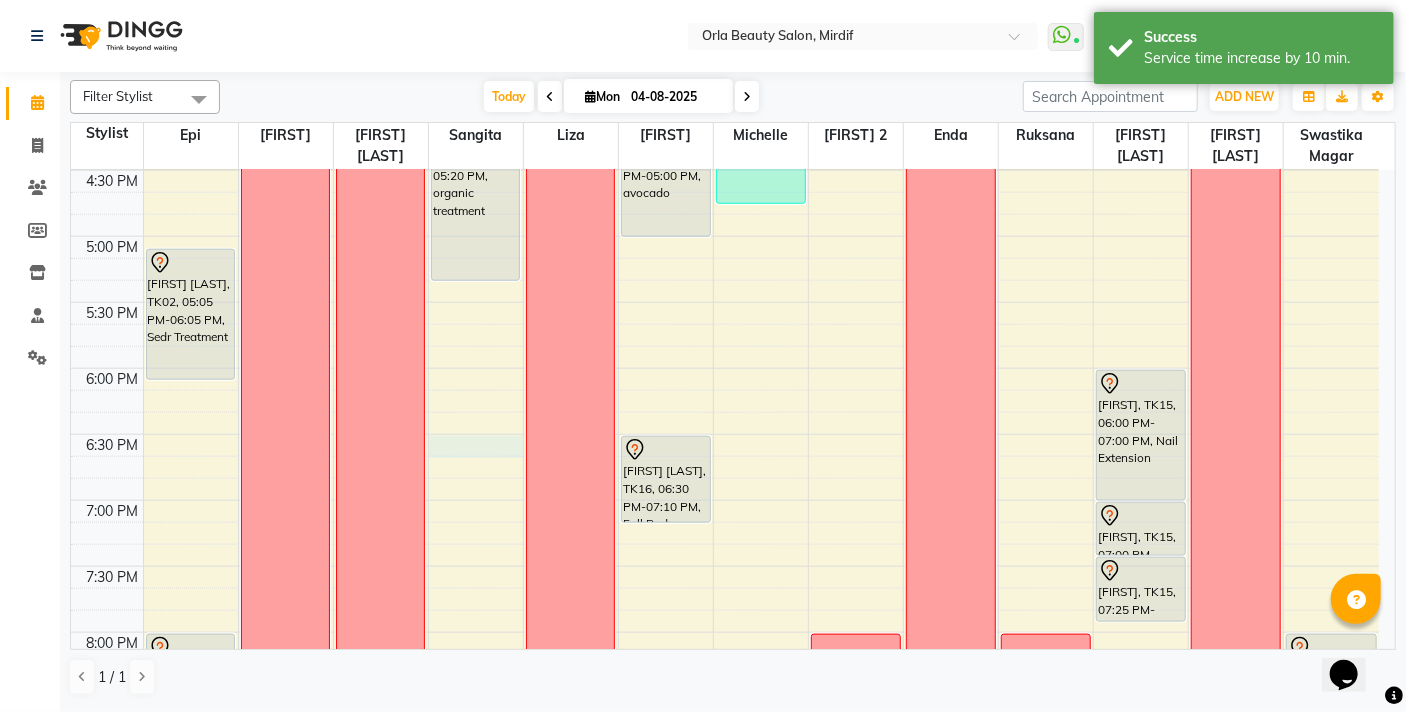 click on "9:00 AM 9:30 AM 10:00 AM 10:30 AM 11:00 AM 11:30 AM 12:00 PM 12:30 PM 1:00 PM 1:30 PM 2:00 PM 2:30 PM 3:00 PM 3:30 PM 4:00 PM 4:30 PM 5:00 PM 5:30 PM 6:00 PM 6:30 PM 7:00 PM 7:30 PM 8:00 PM 8:30 PM 9:00 PM 9:30 PM 10:00 PM 10:30 PM     almaha, TK09, 12:00 PM-02:00 PM, BB Cream     mahara, TK13, 03:00 PM-04:00 PM, Coconut Medium             Reem Aljawdar, TK02, 05:05 PM-06:05 PM, Sedr Treatment             Latifa ahmed, TK14, 08:00 PM-09:00 PM, Sedr Treatment  NA   NA      Maryam saeed, TK05, 12:00 PM-01:00 PM, flaxseed     nouf alblushi, TK08, 01:30 PM-02:30 PM, argan long             Majda, TK01, 04:00 PM-05:20 PM, organic treatment  OFF   NA      manal fkri, TK12, 01:00 PM-03:00 PM, Hair Wash Medium,Hair Blow Dry Medium             Hind Ablooshi, TK04, 04:00 PM-05:00 PM, avocado             zahara ali, TK16, 06:30 PM-07:10 PM, Full Body Massage (30min)  NA      Moza, TK11, 12:00 PM-12:40 PM, Classic Mani     manal fkri, TK12, 03:00 PM-03:20 PM, Polish Hand                      NA   NA               NA   NA" at bounding box center (725, 104) 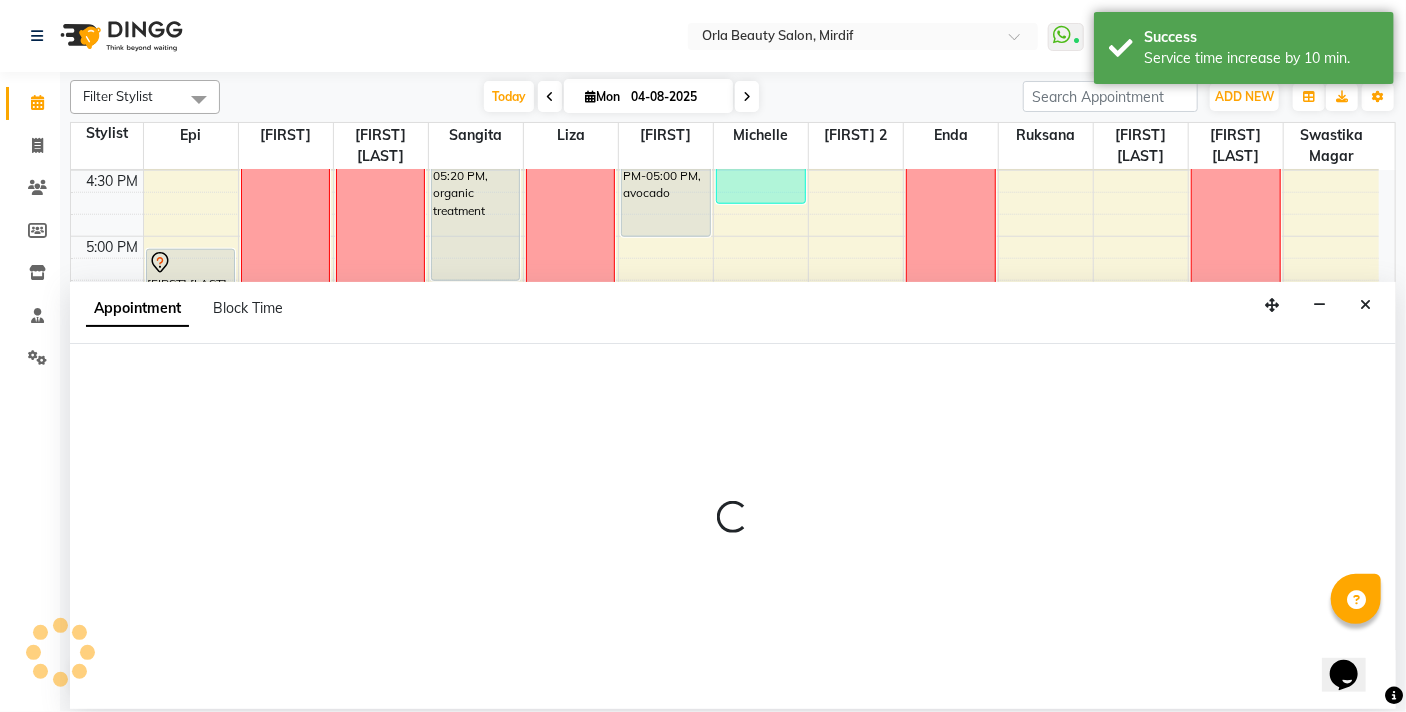 select on "60330" 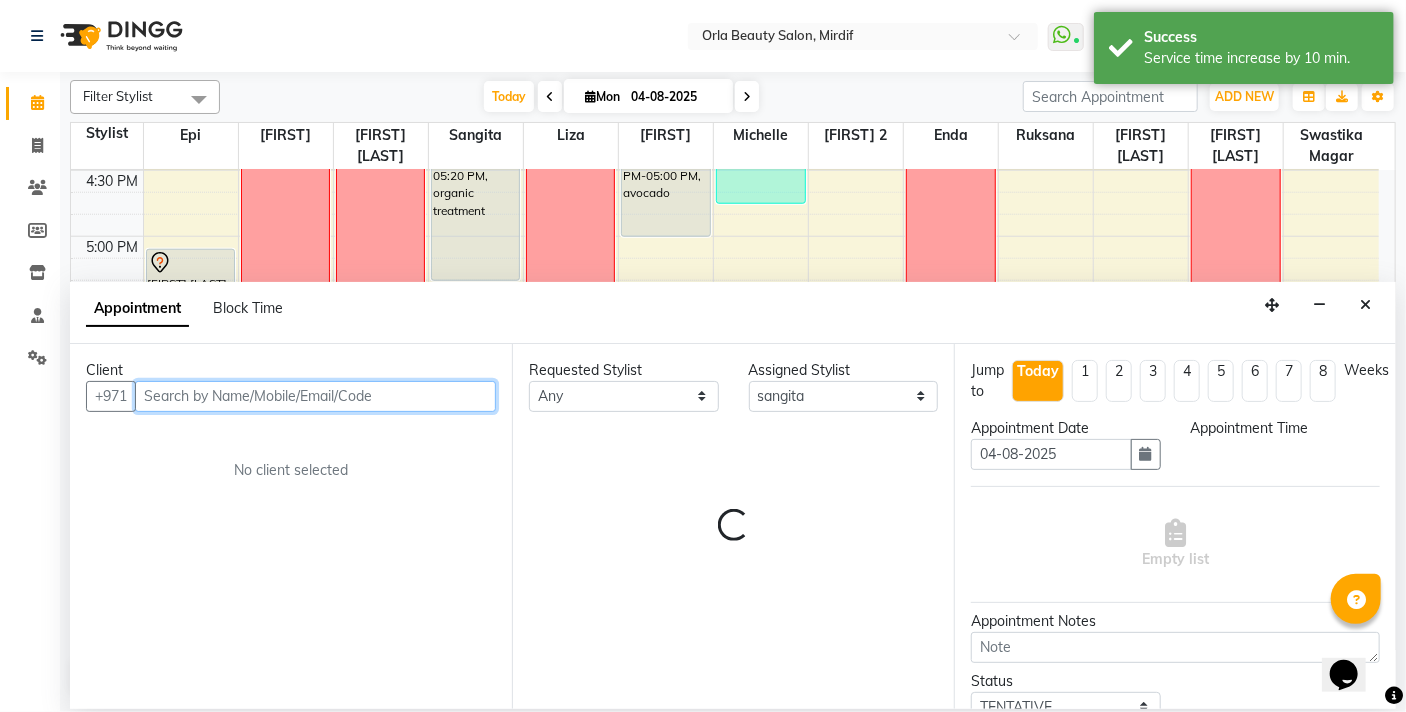 select on "1110" 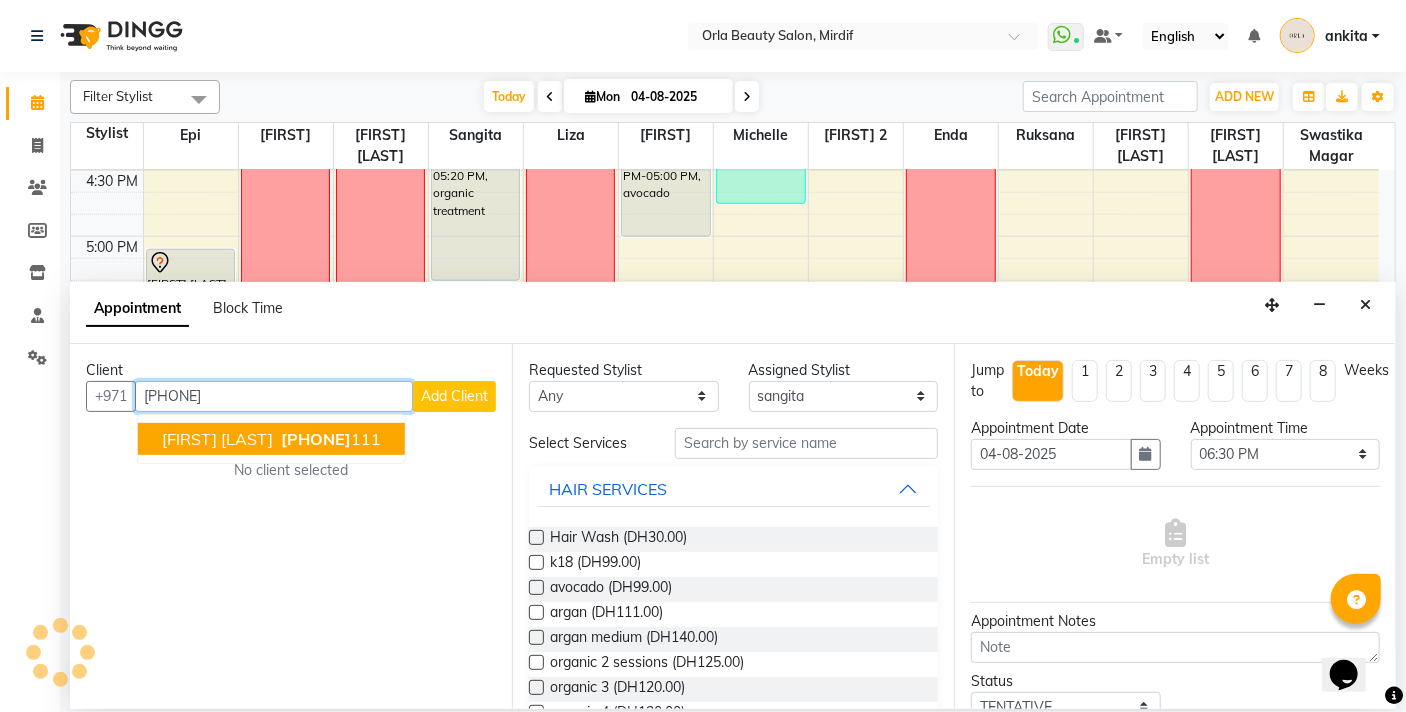 click on "[FIRST] [LAST]" at bounding box center [217, 439] 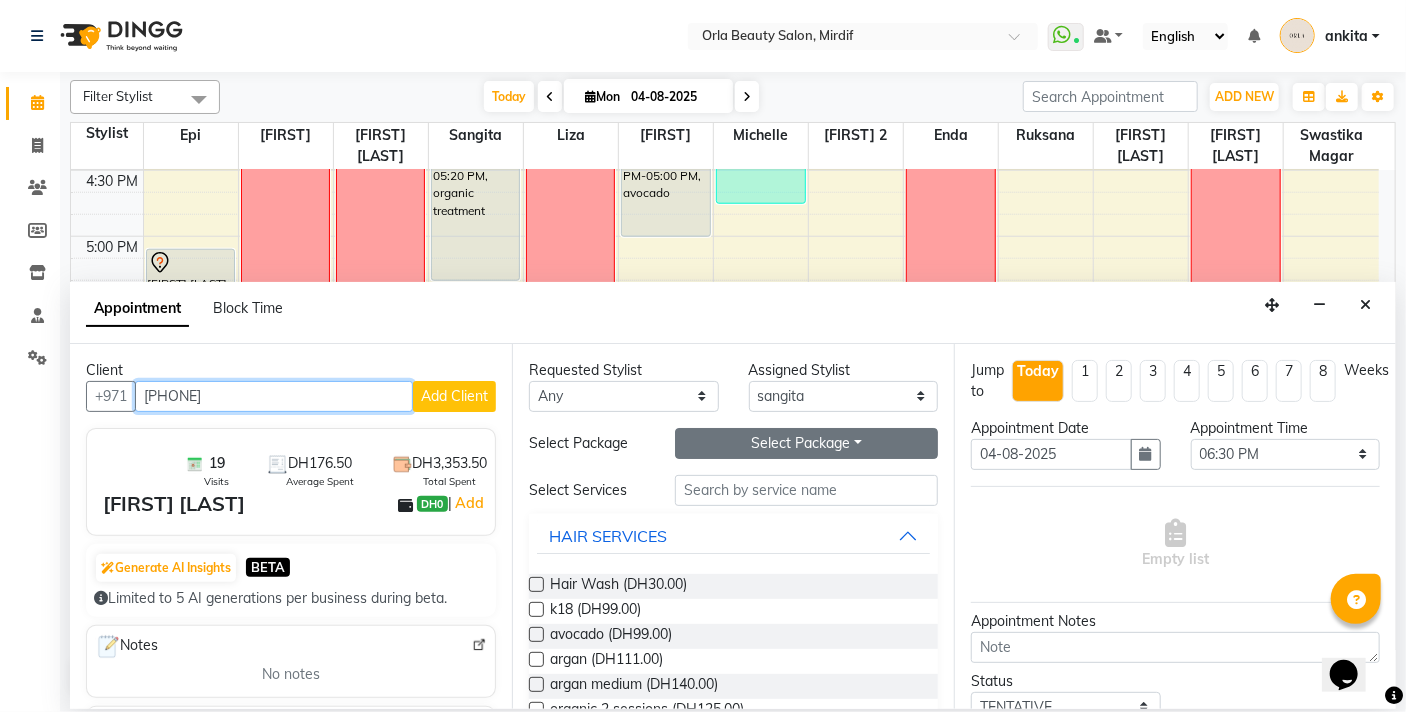 type on "[PHONE]" 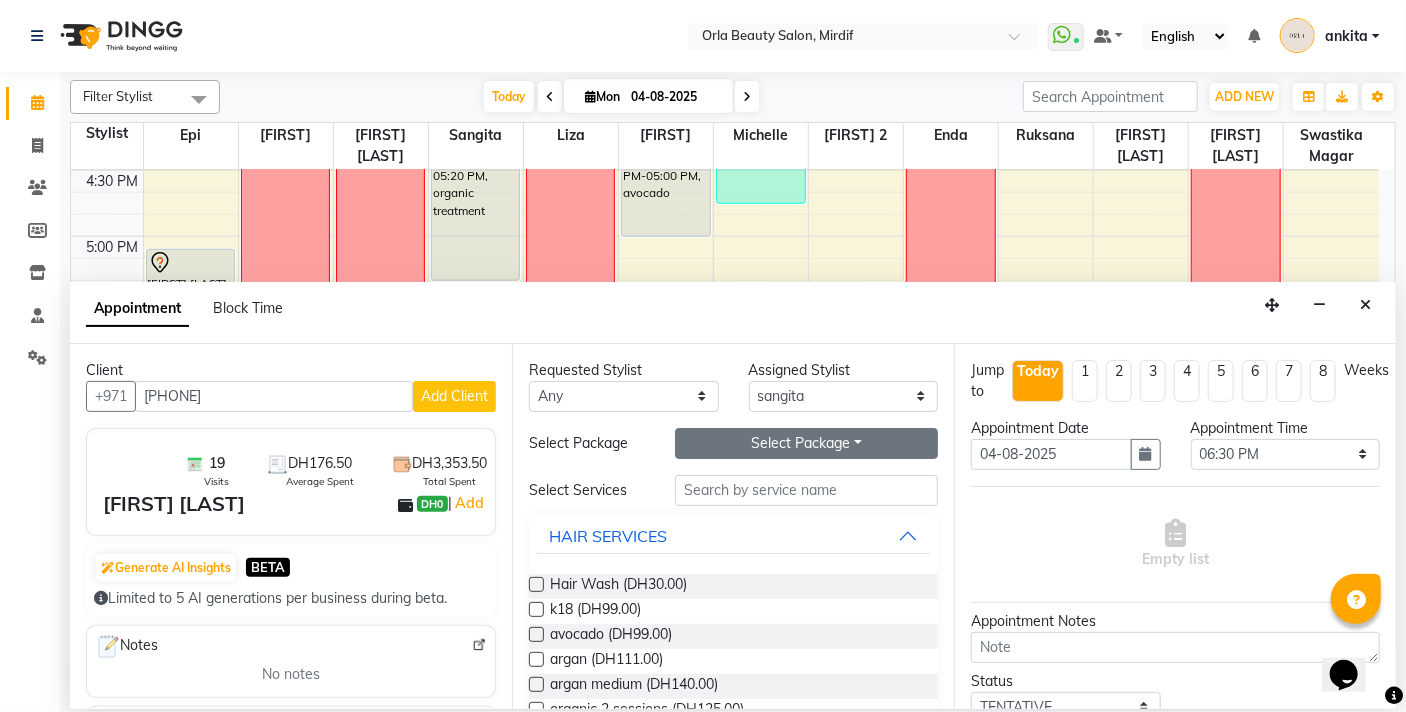 click on "Select Package  Toggle Dropdown" at bounding box center [806, 443] 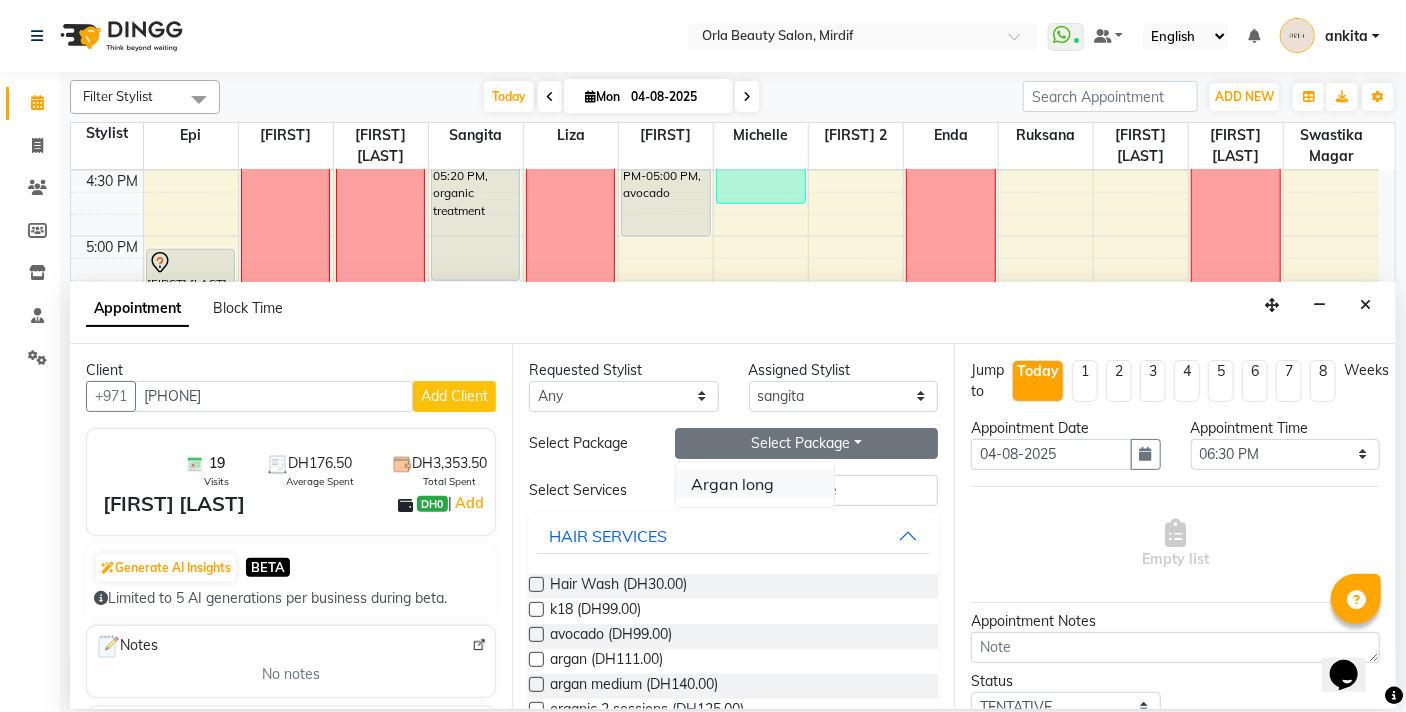 click on "Argan long" at bounding box center [755, 484] 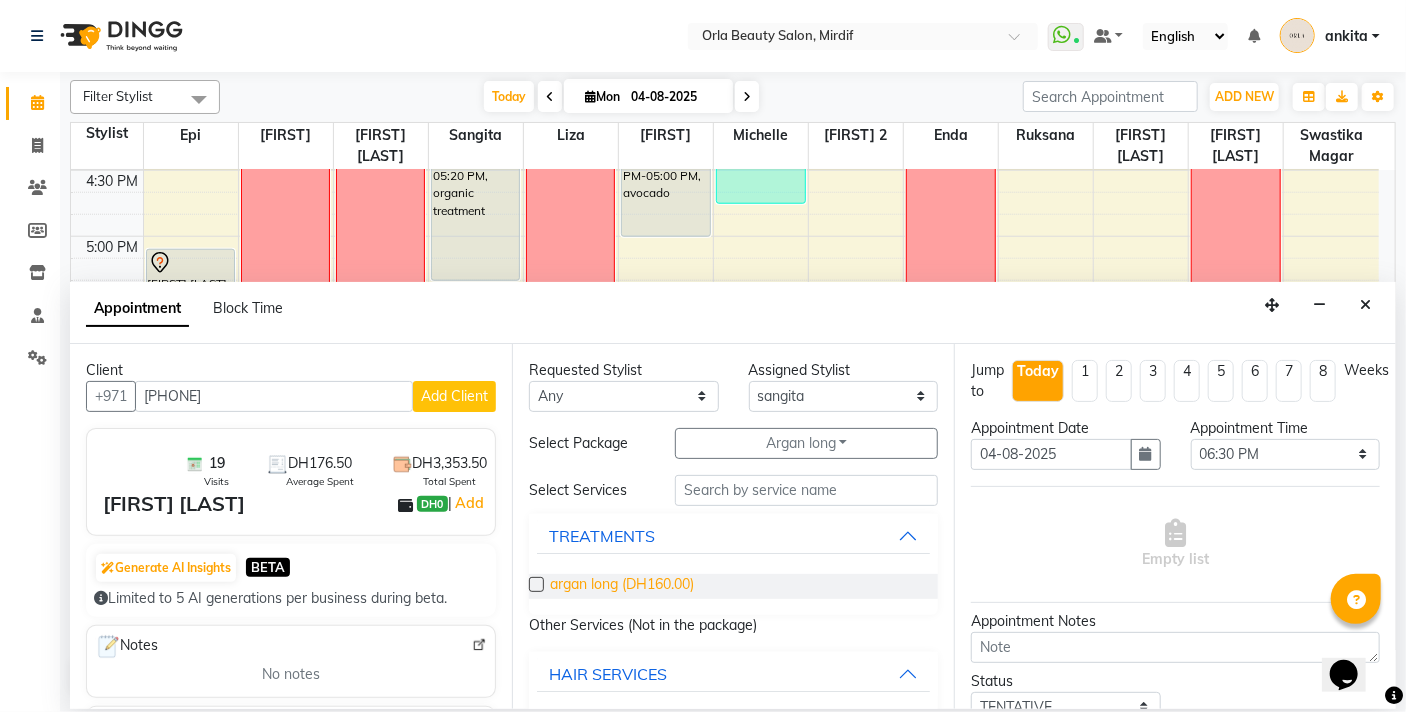 click on "argan long (DH160.00)" at bounding box center [622, 586] 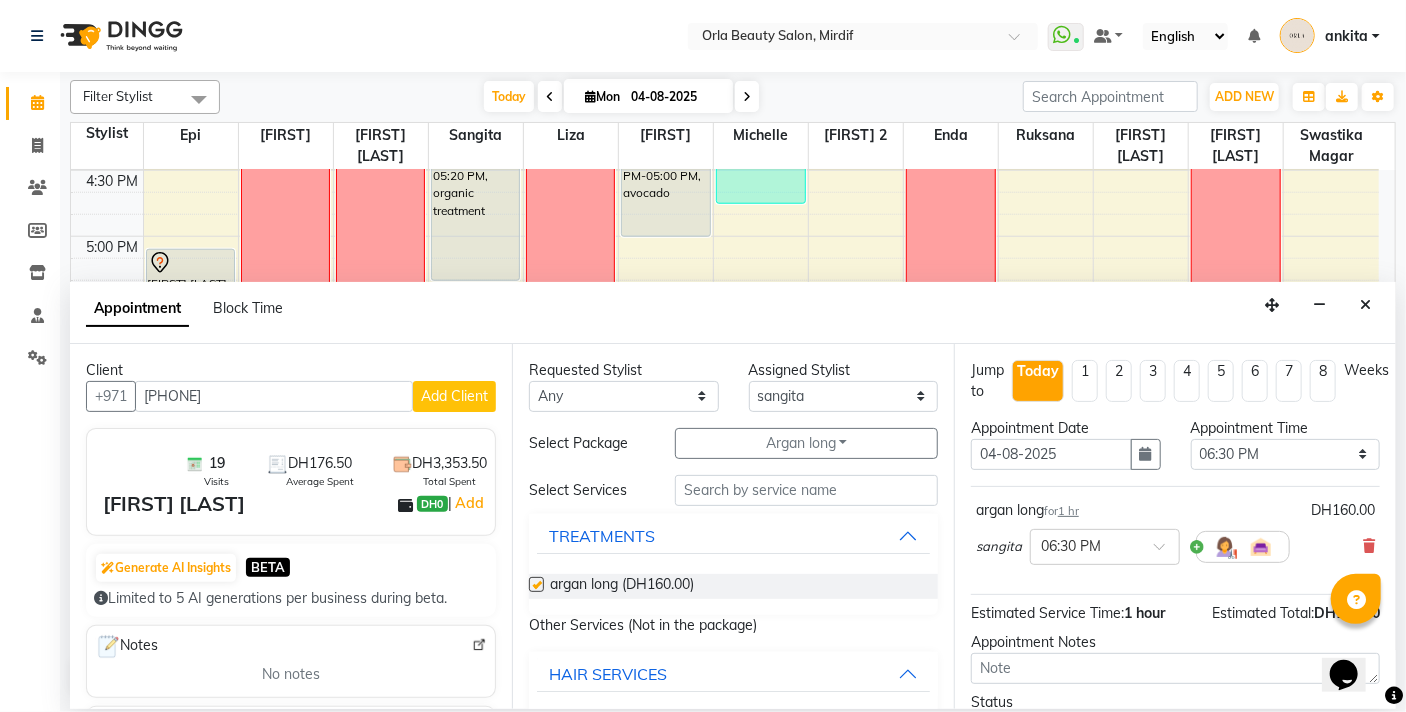 checkbox on "false" 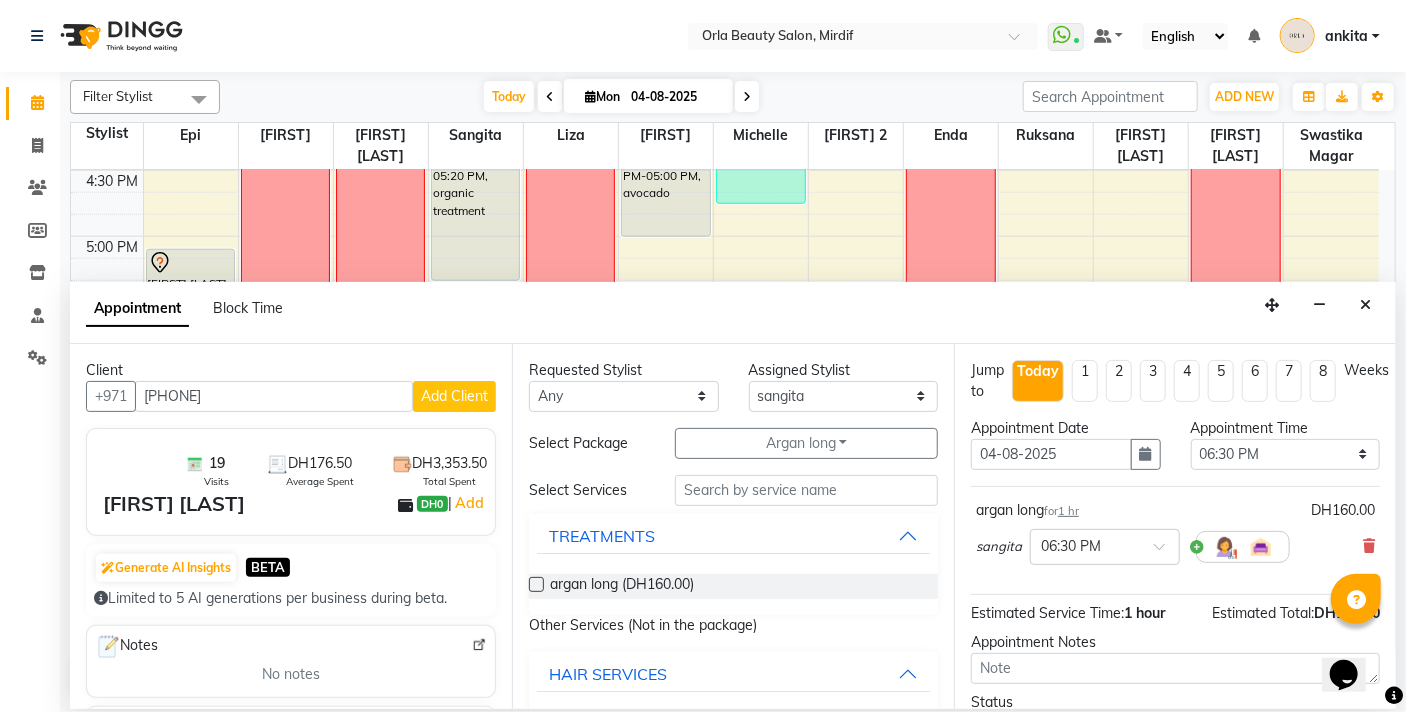 scroll, scrollTop: 159, scrollLeft: 0, axis: vertical 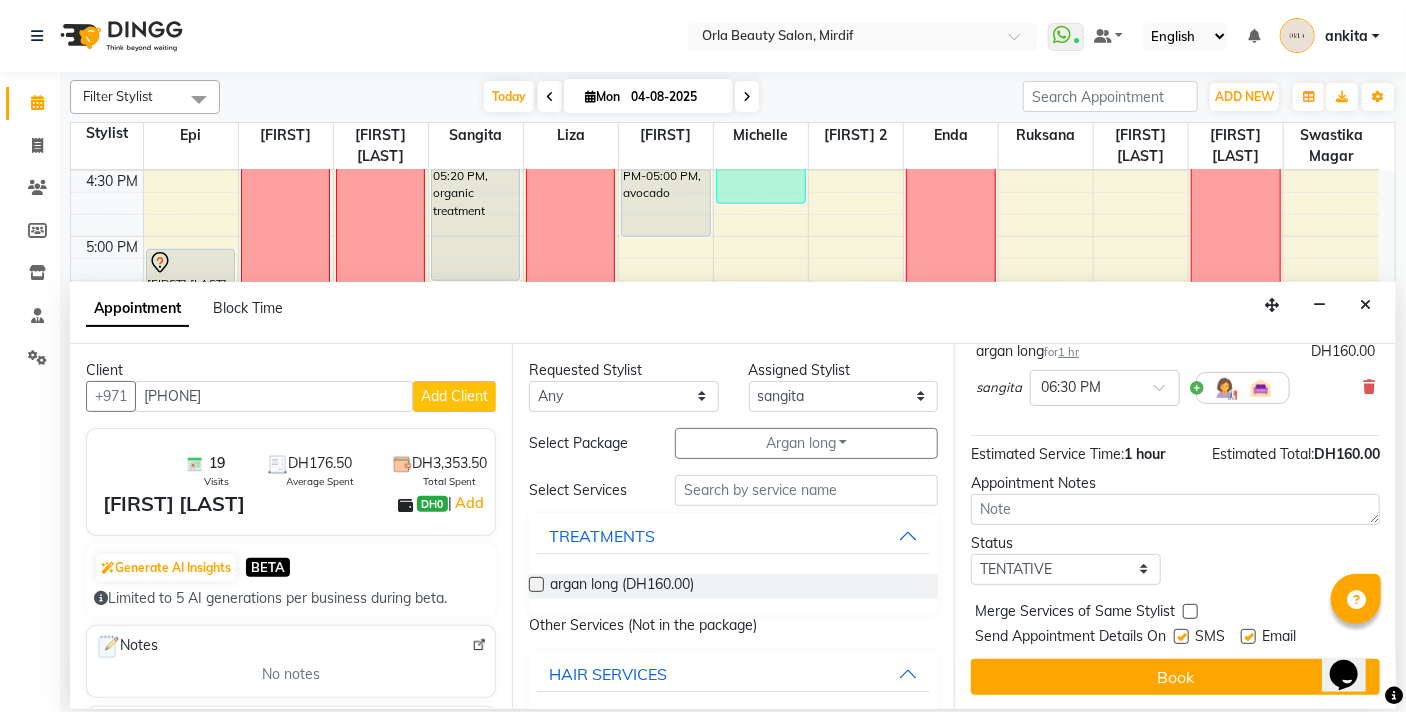 click at bounding box center [1190, 611] 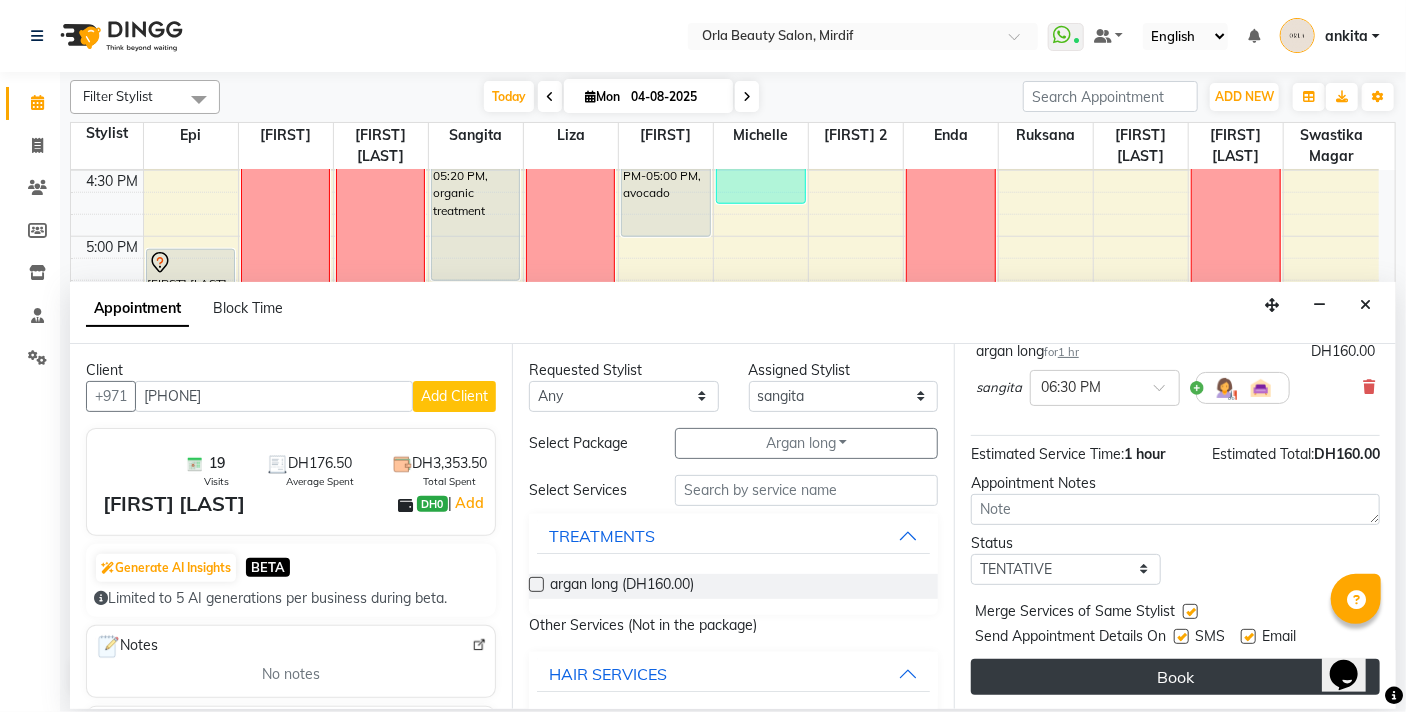 click on "Book" at bounding box center (1175, 677) 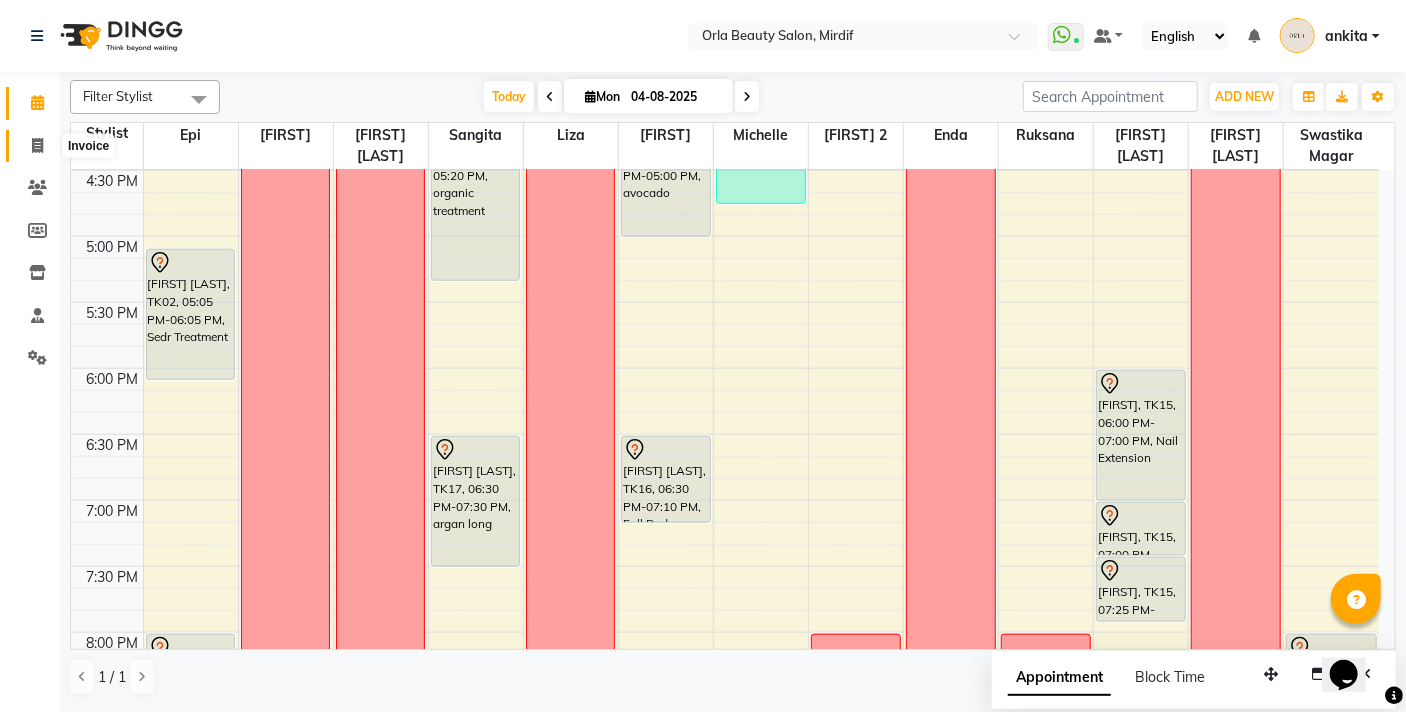 click 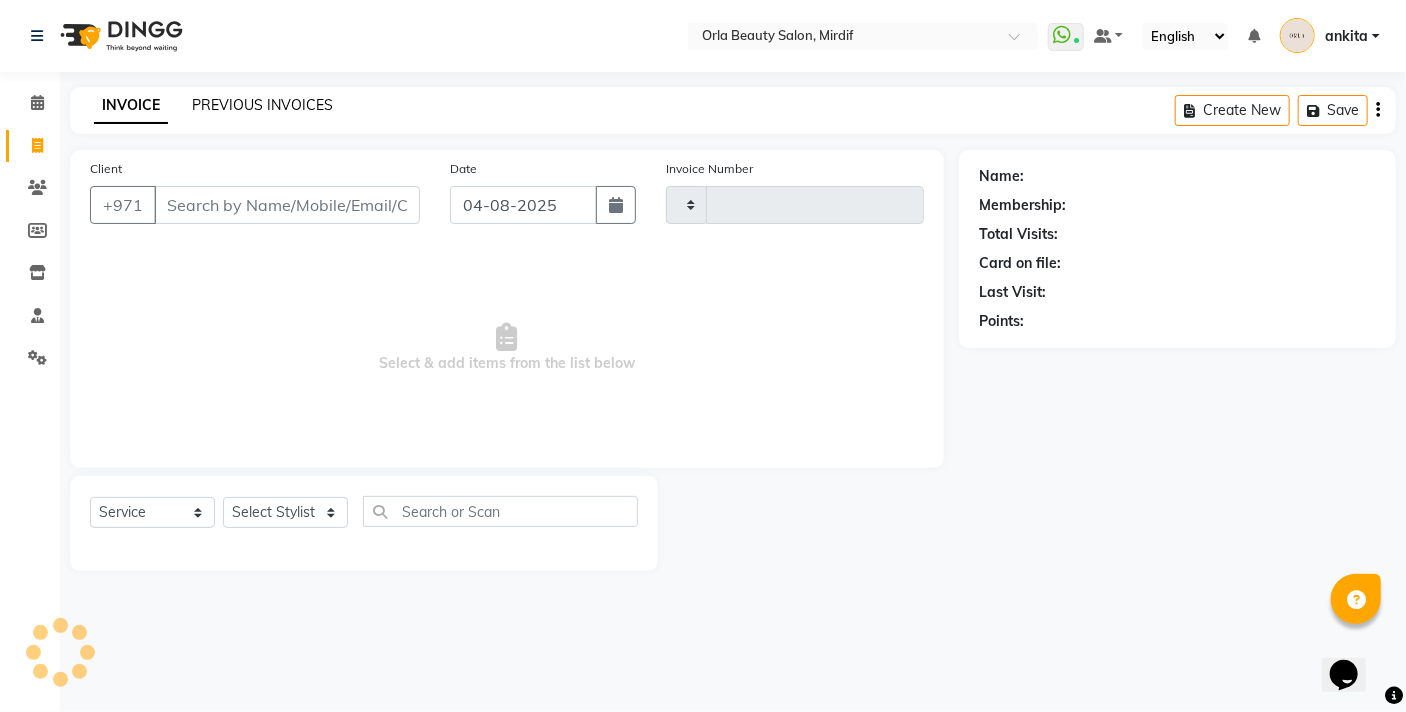 click on "PREVIOUS INVOICES" 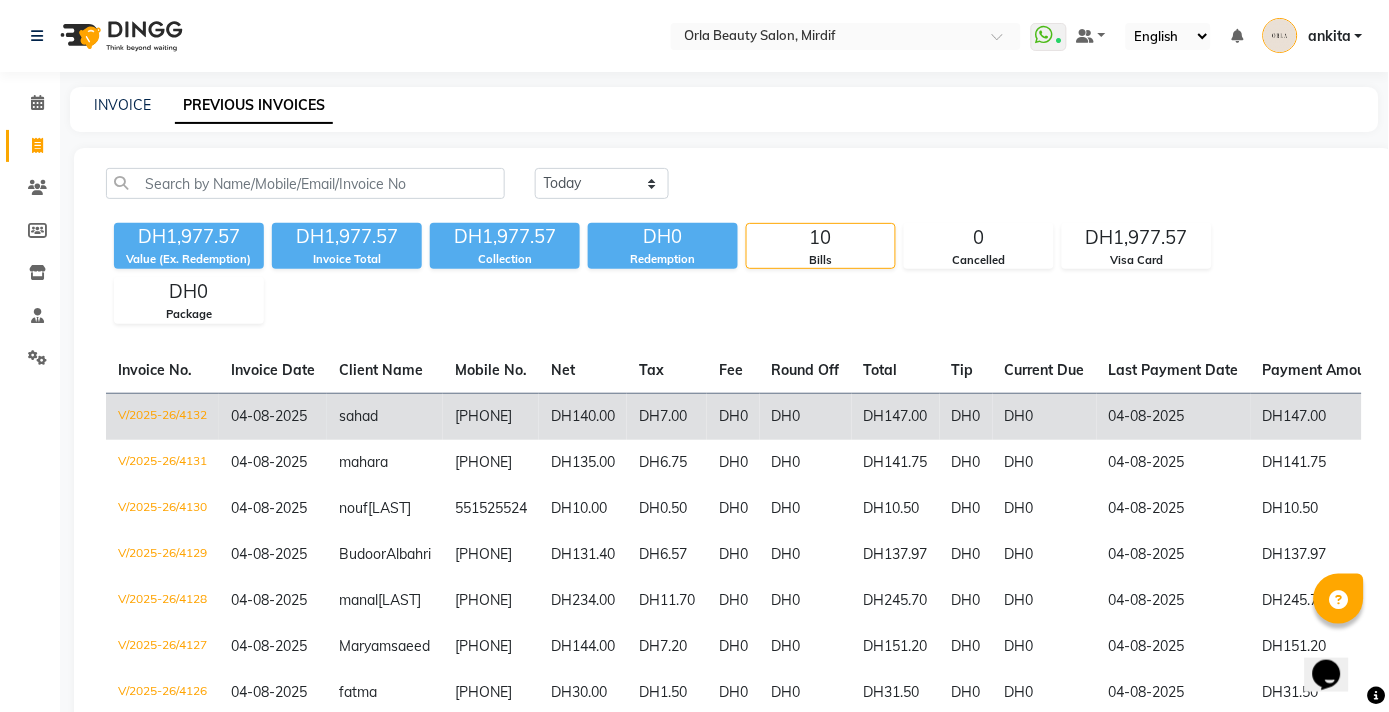 click on "DH7.00" 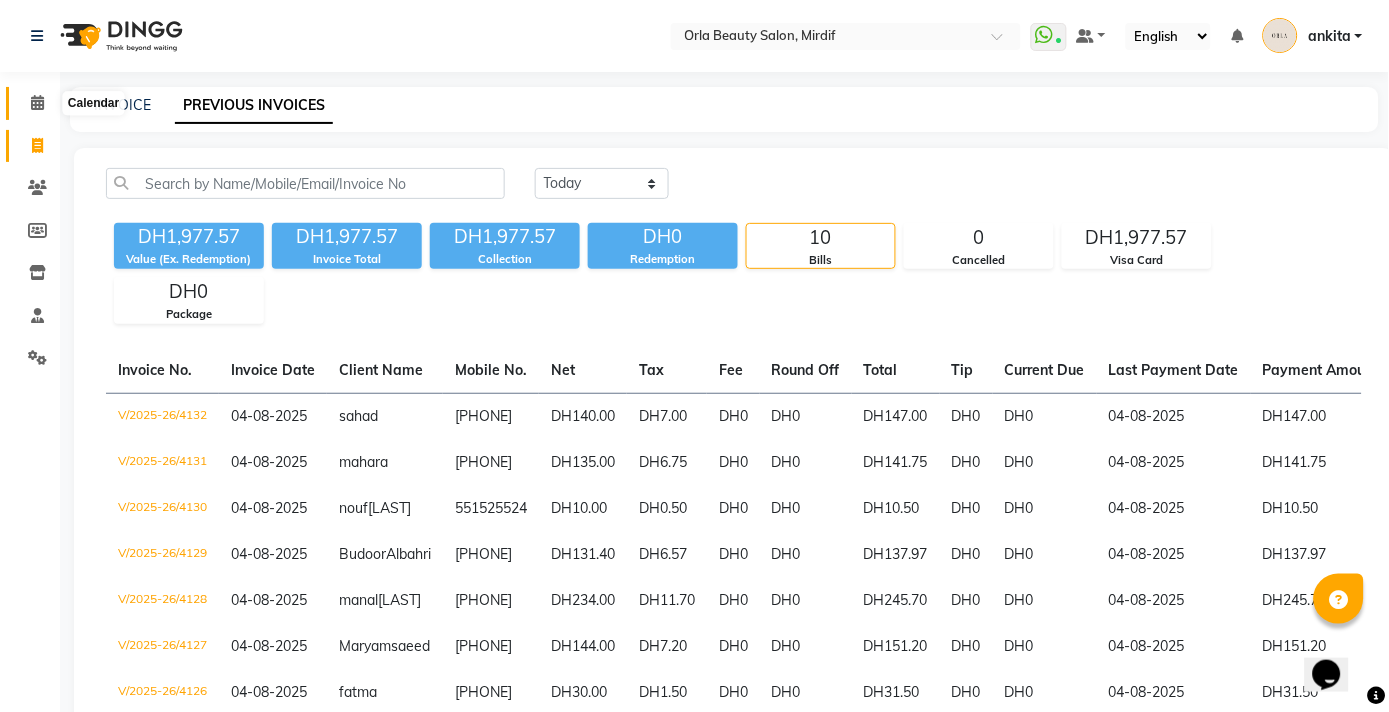 click 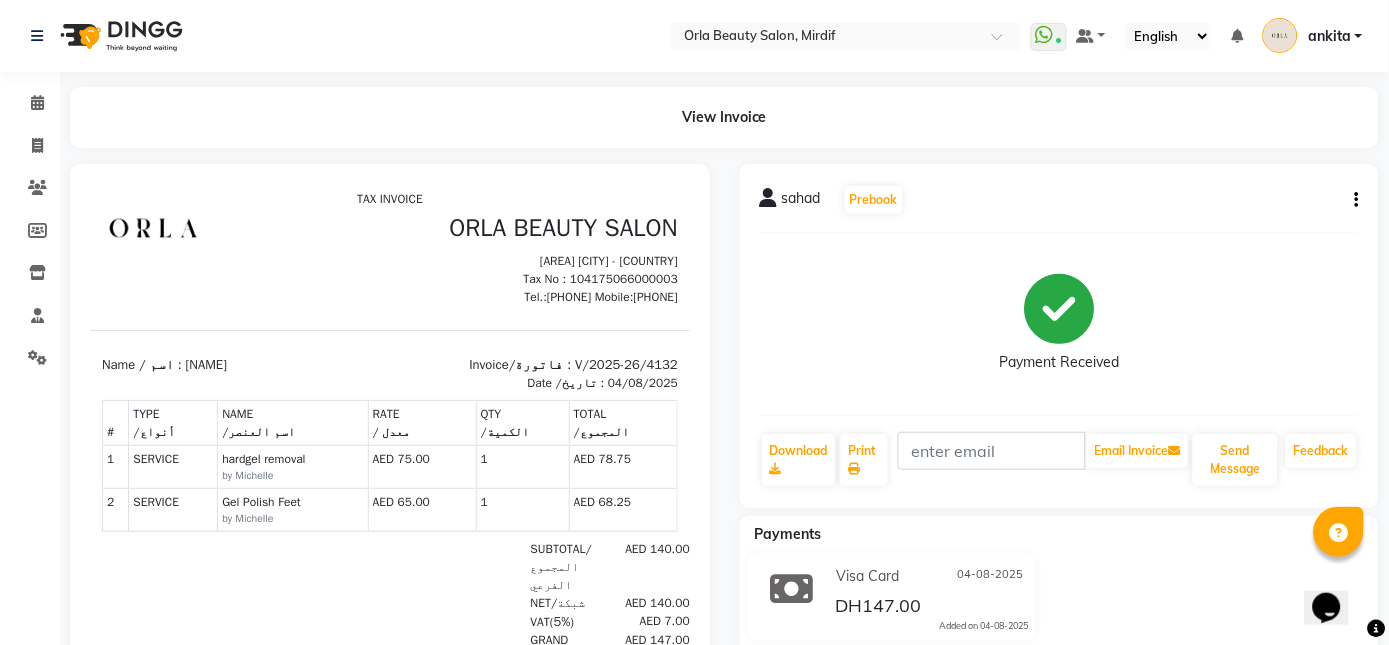 scroll, scrollTop: 0, scrollLeft: 0, axis: both 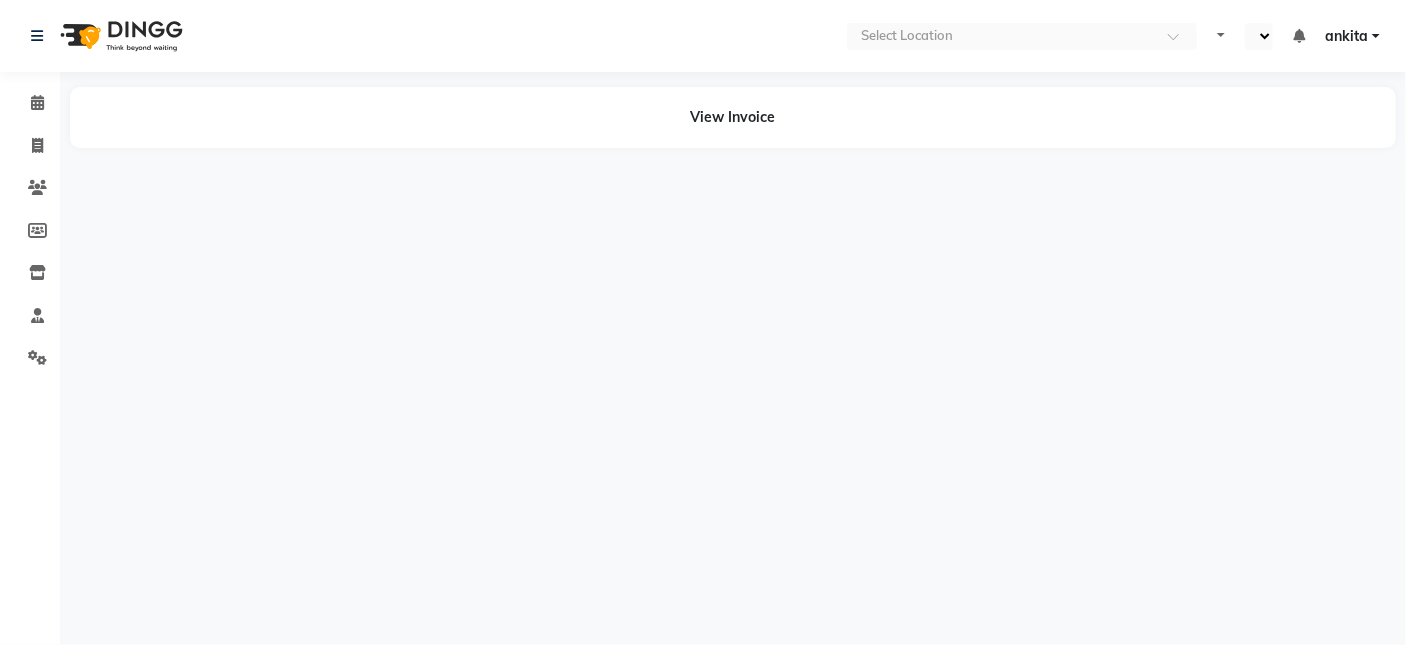 select on "en" 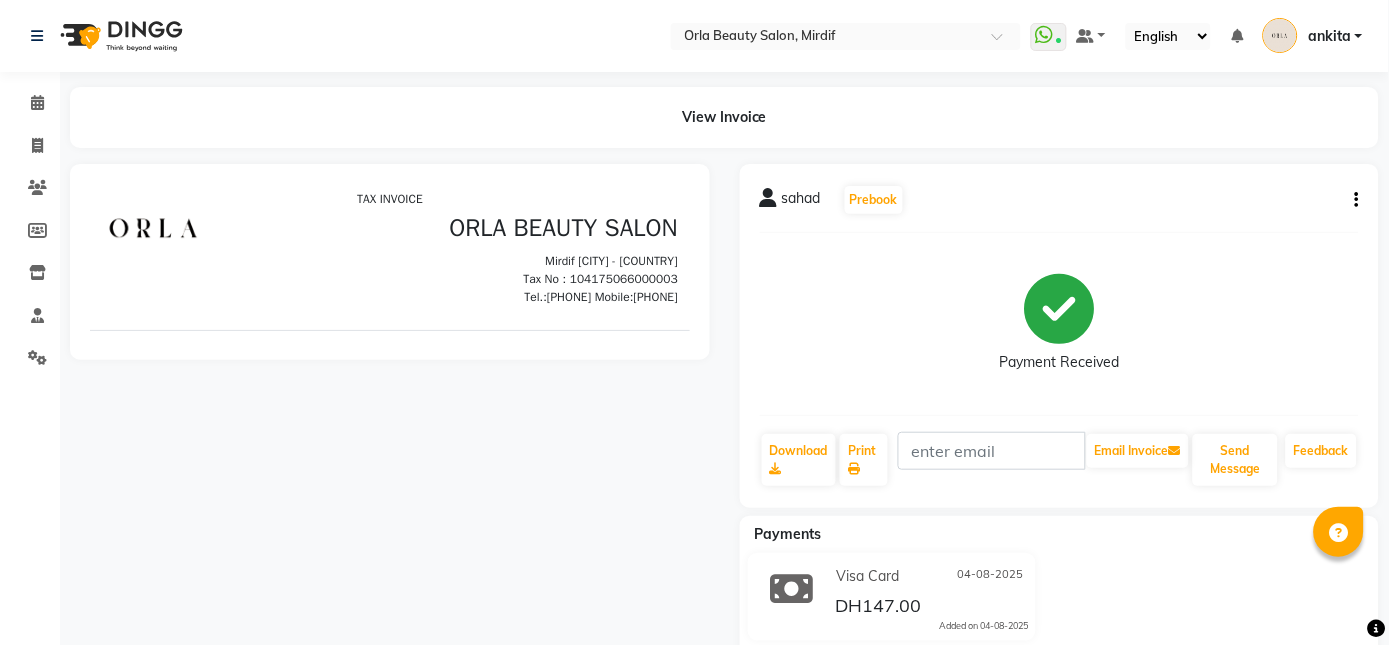 scroll, scrollTop: 0, scrollLeft: 0, axis: both 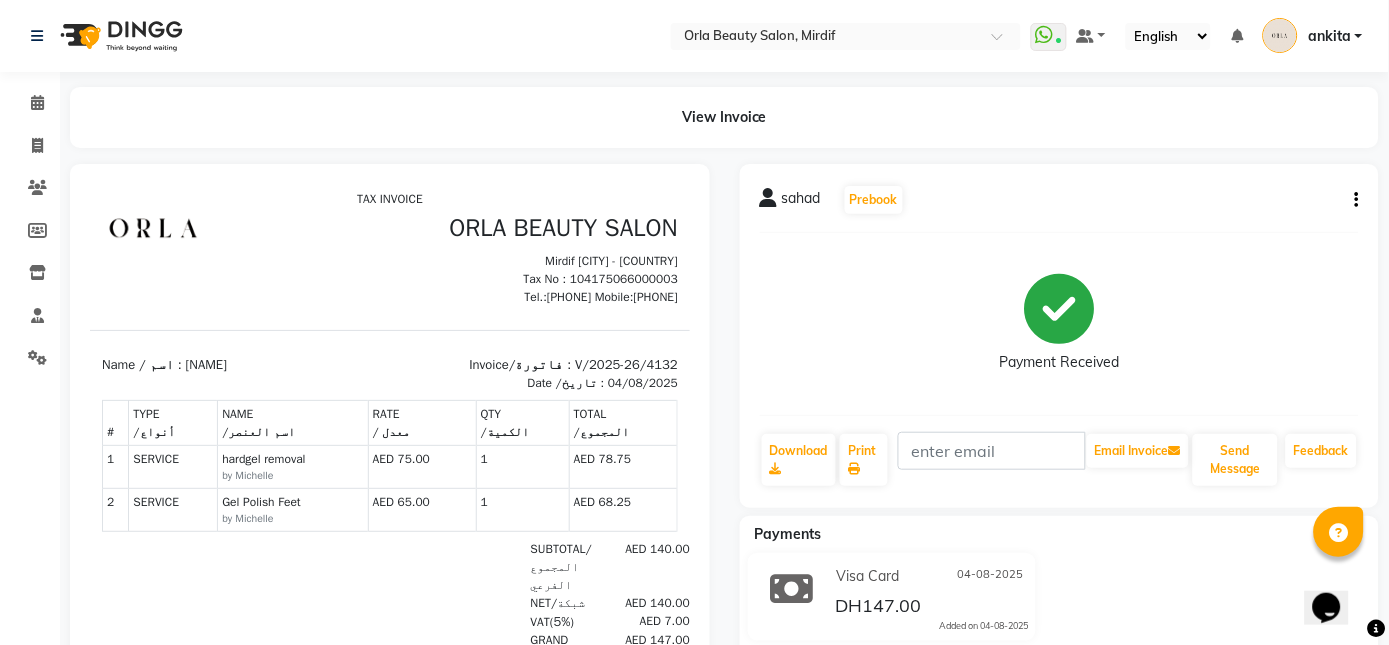 click 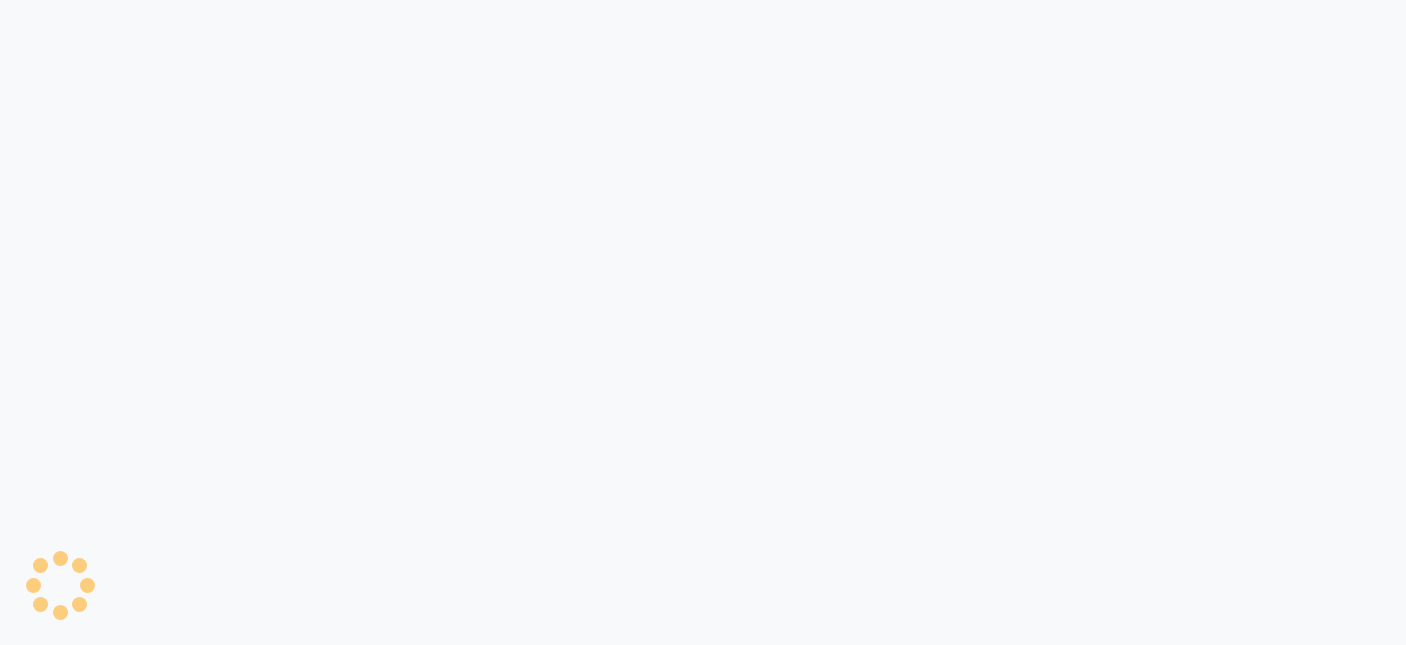 scroll, scrollTop: 0, scrollLeft: 0, axis: both 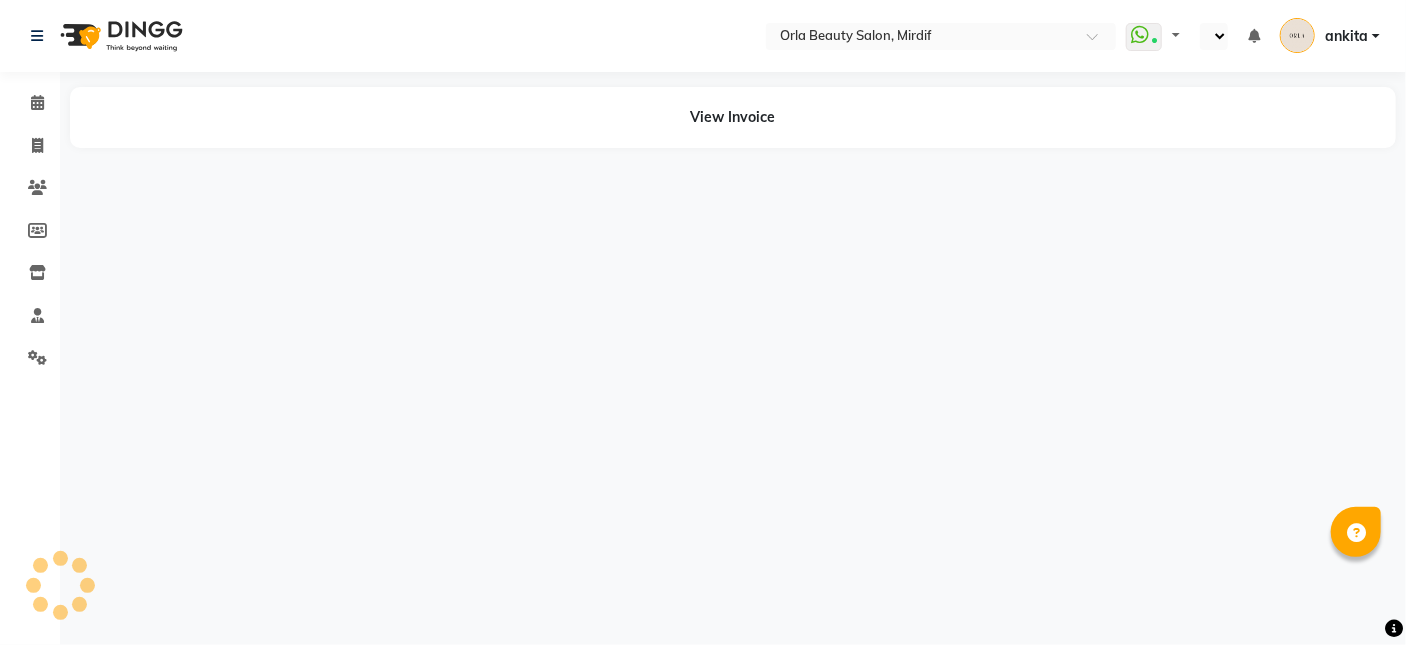select on "en" 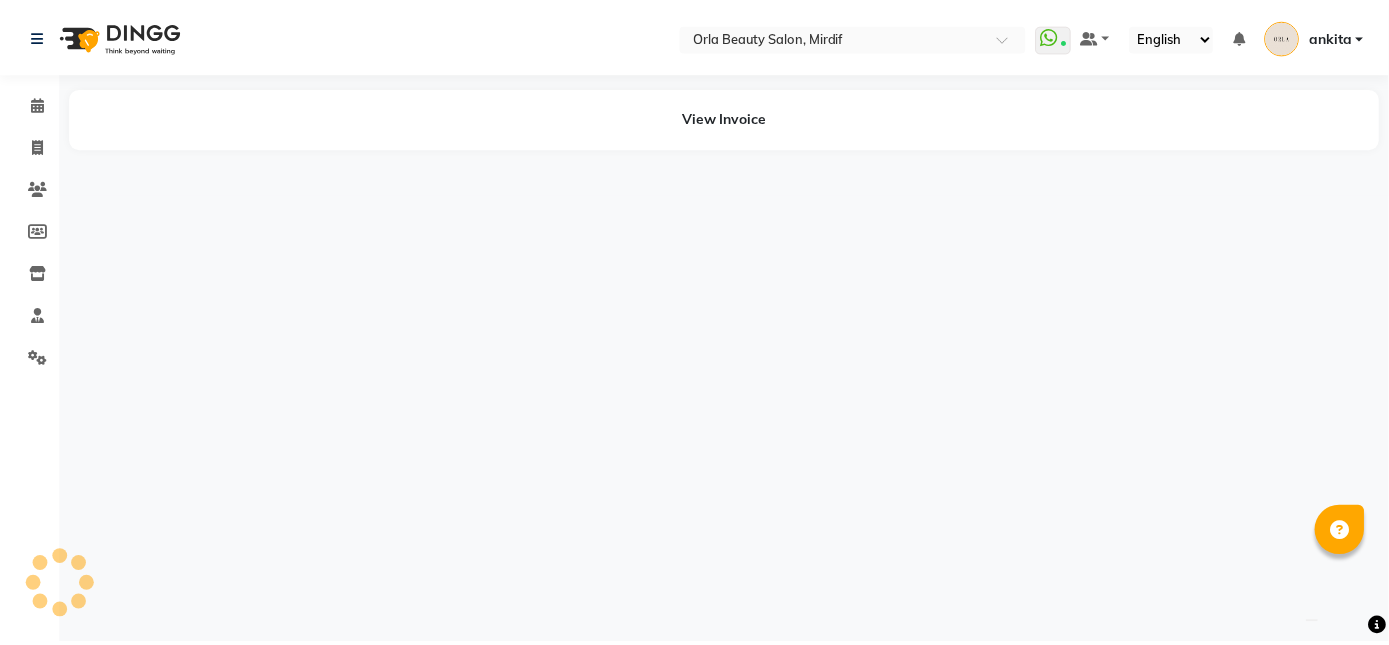 scroll, scrollTop: 0, scrollLeft: 0, axis: both 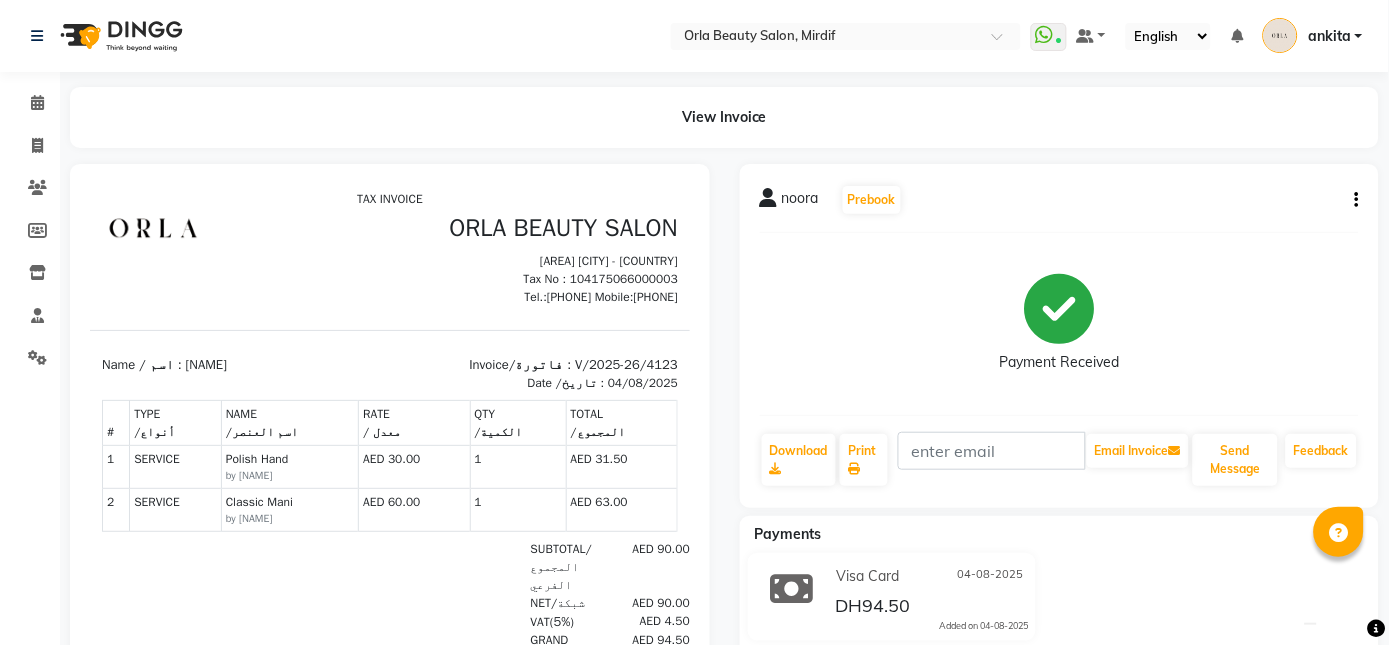click 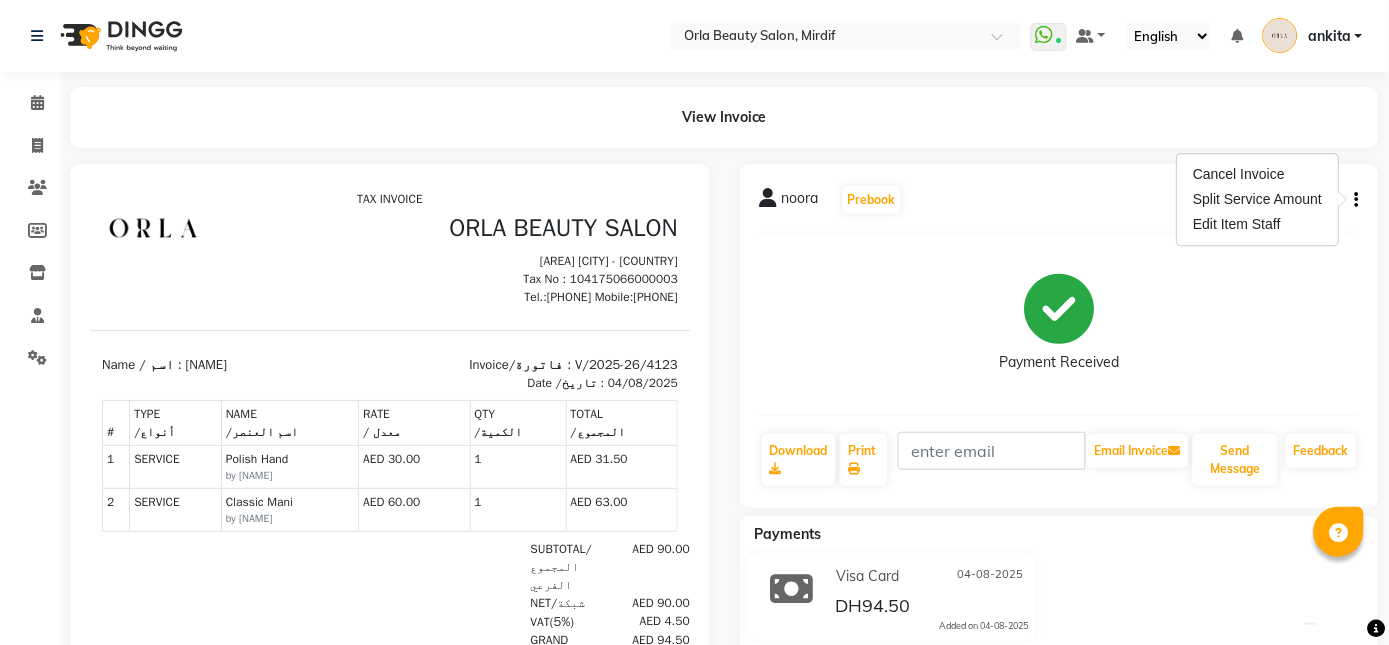click on "Payment Received" 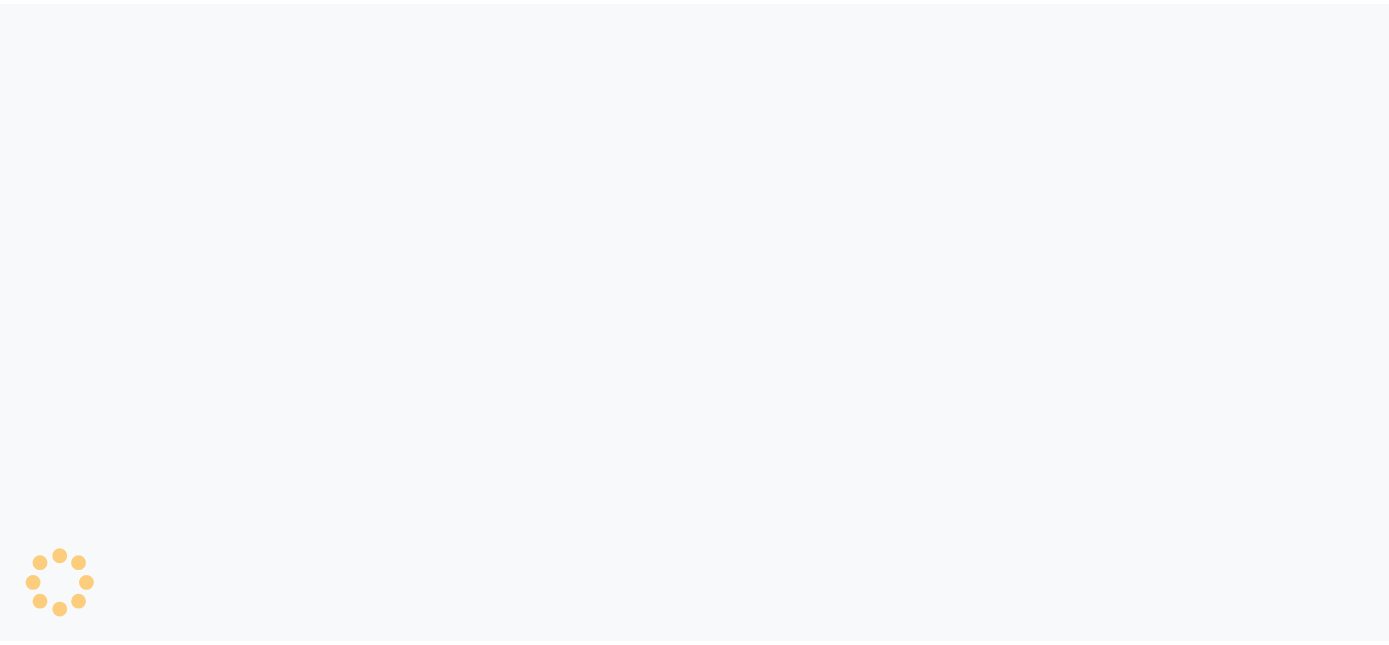 scroll, scrollTop: 0, scrollLeft: 0, axis: both 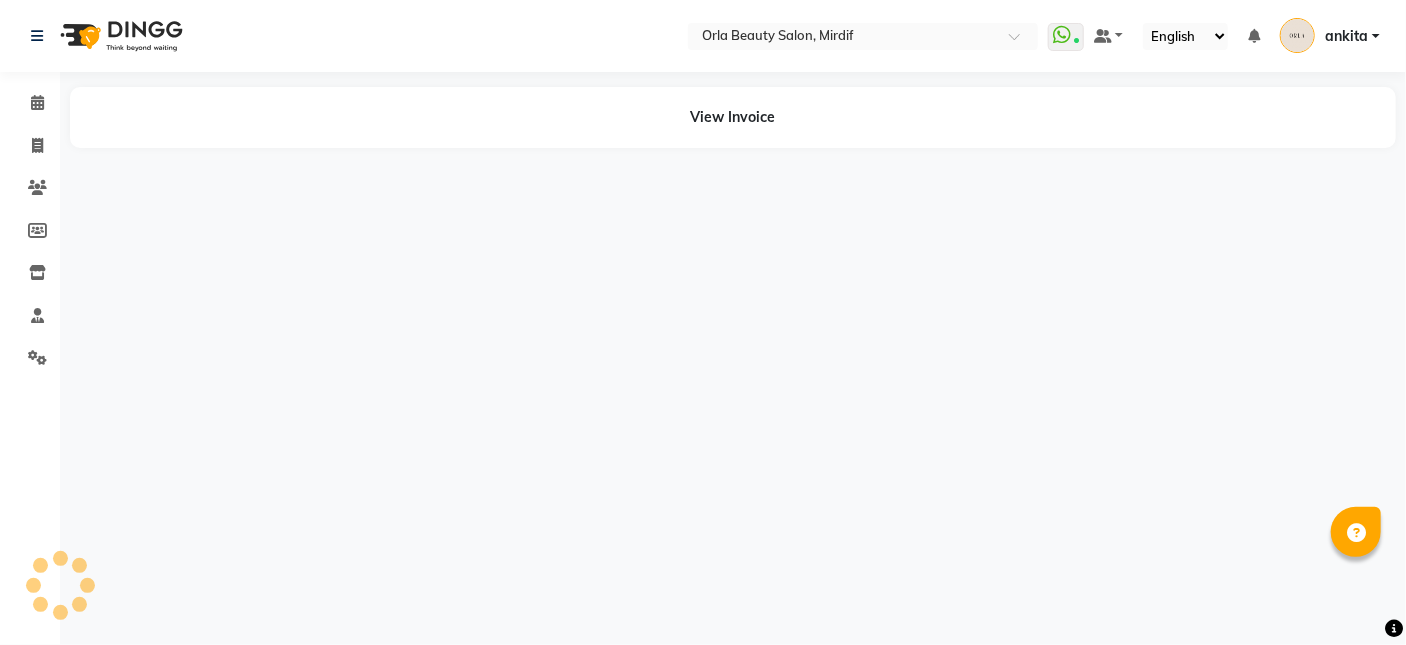select on "en" 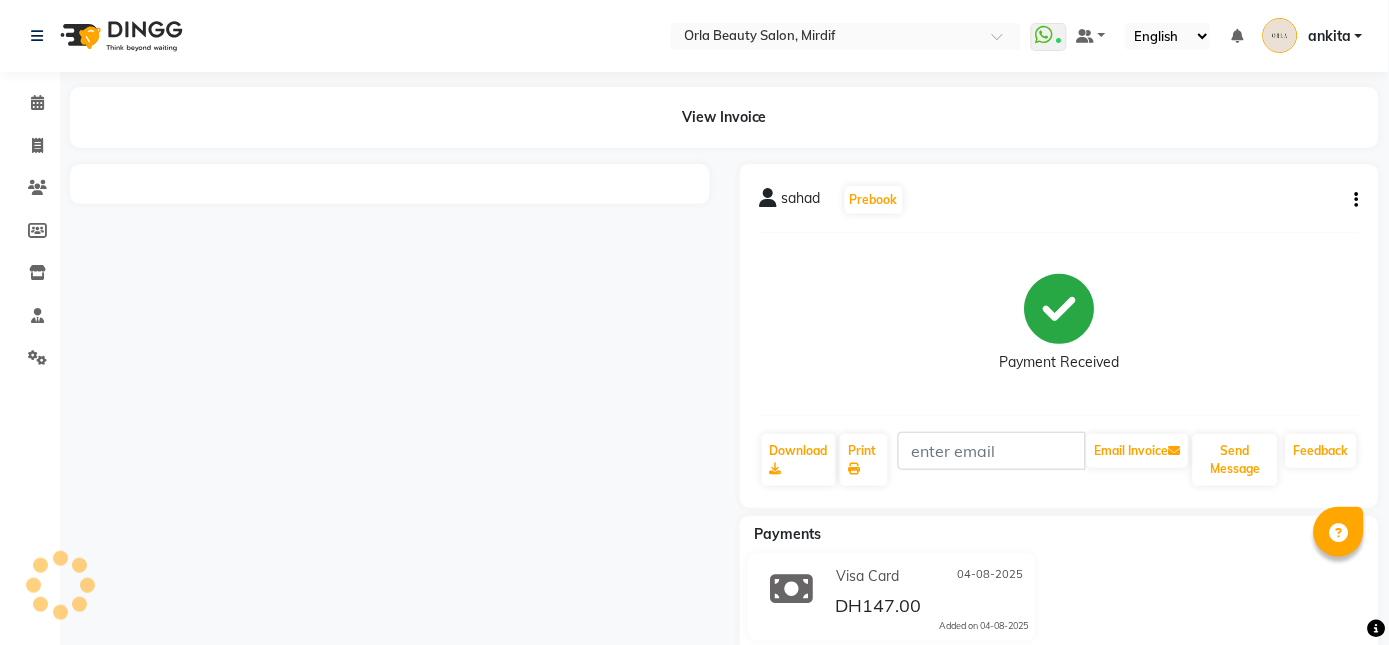 click on "sahad   Prebook   Payment Received  Download  Print   Email Invoice   Send Message Feedback" 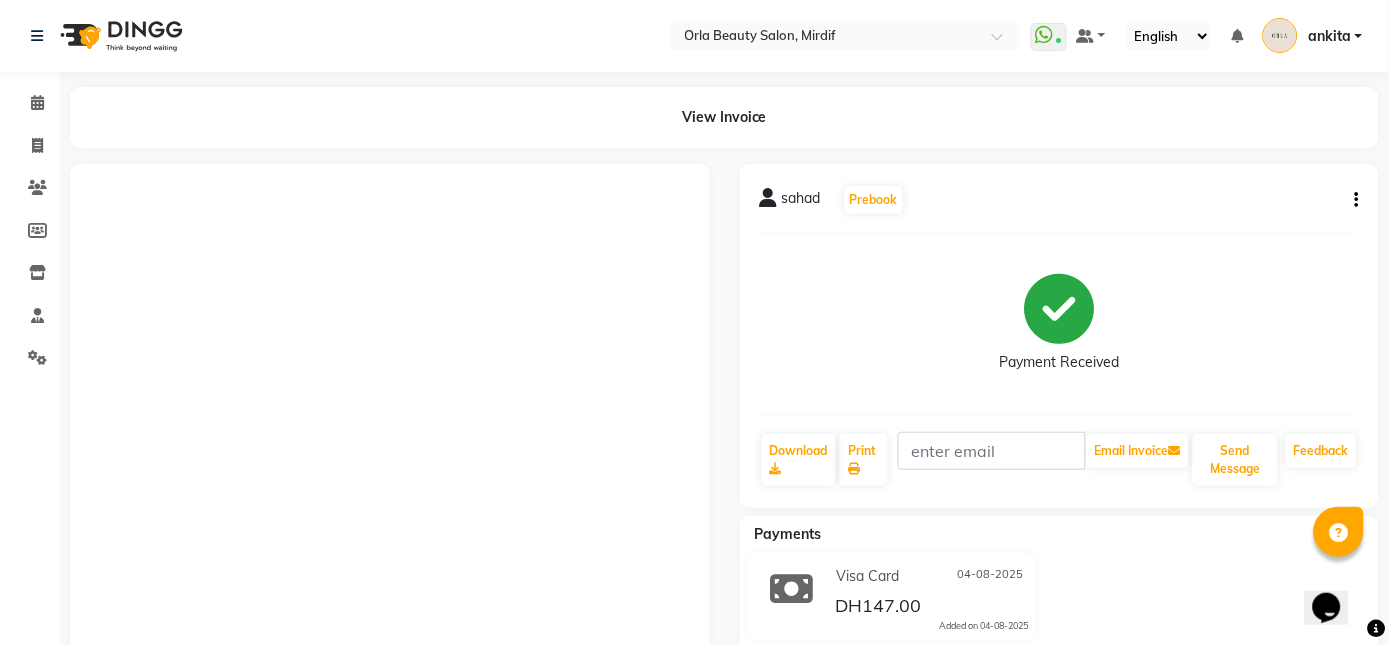 scroll, scrollTop: 0, scrollLeft: 0, axis: both 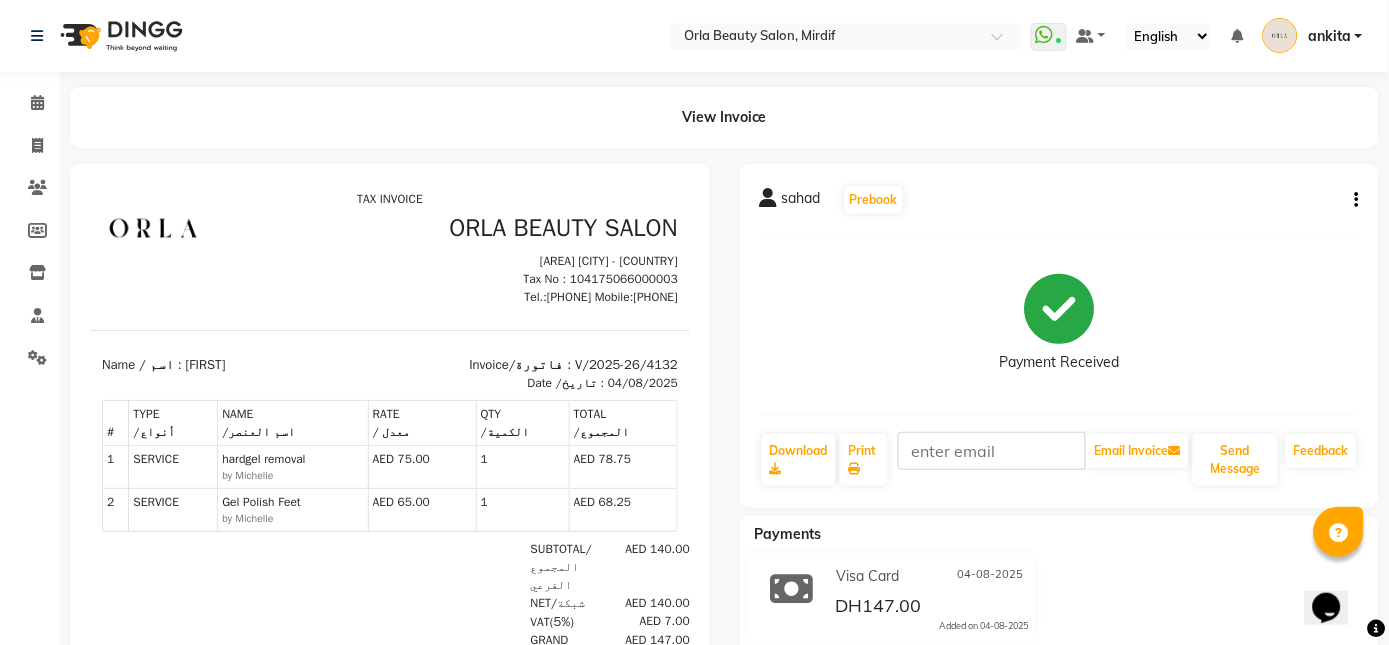 click 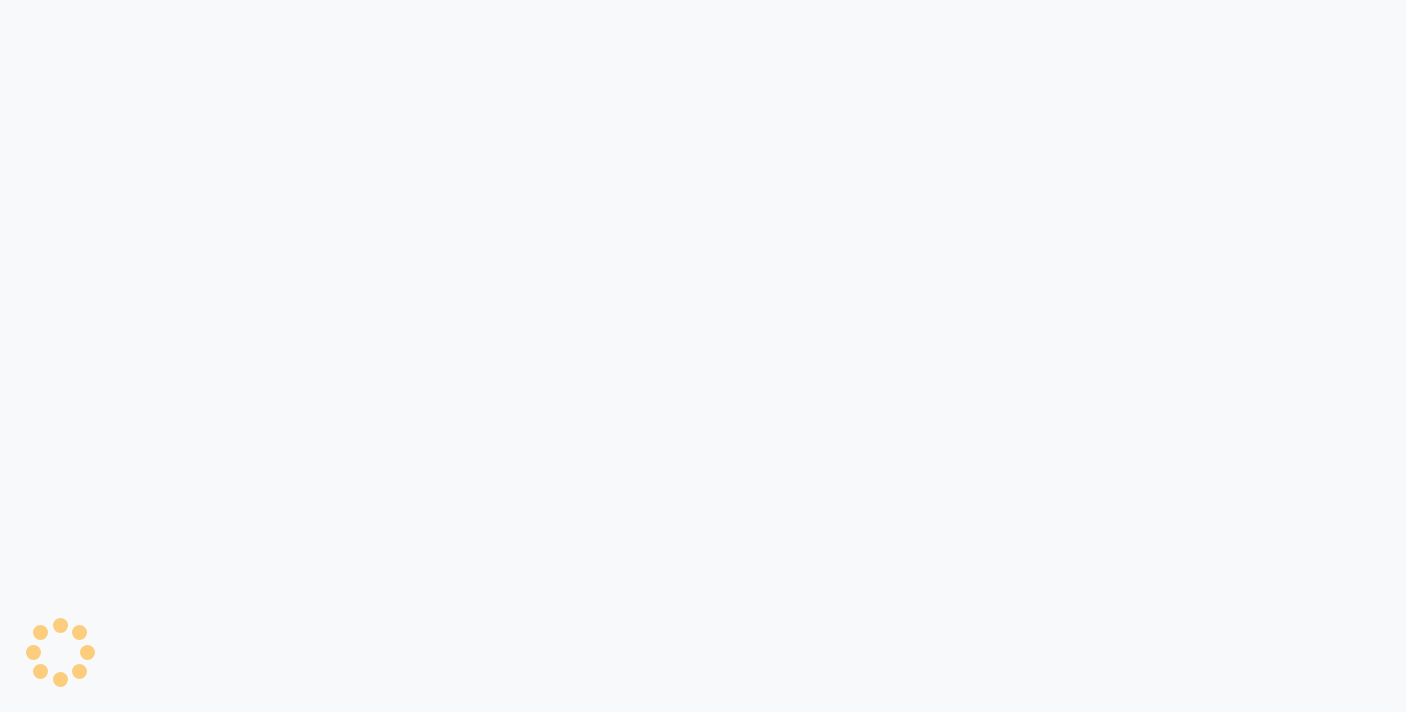scroll, scrollTop: 0, scrollLeft: 0, axis: both 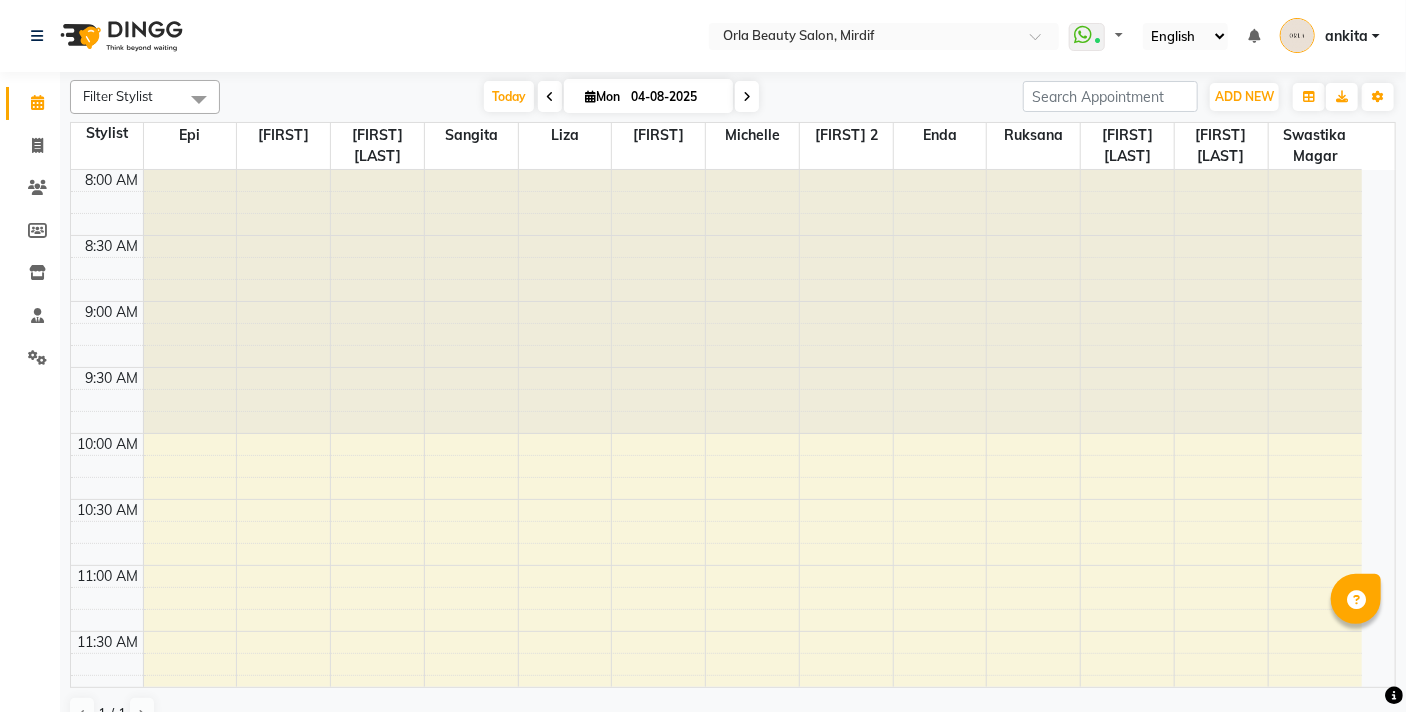 select on "en" 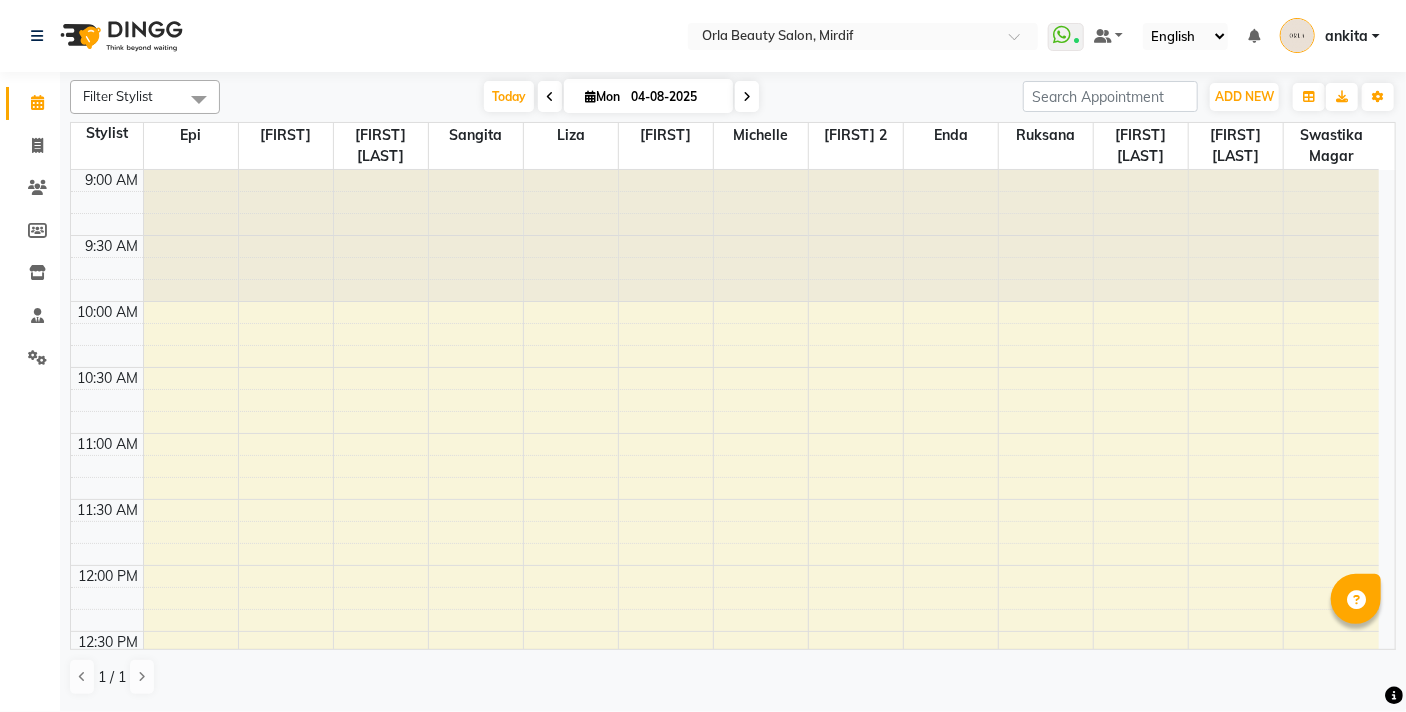 scroll, scrollTop: 0, scrollLeft: 0, axis: both 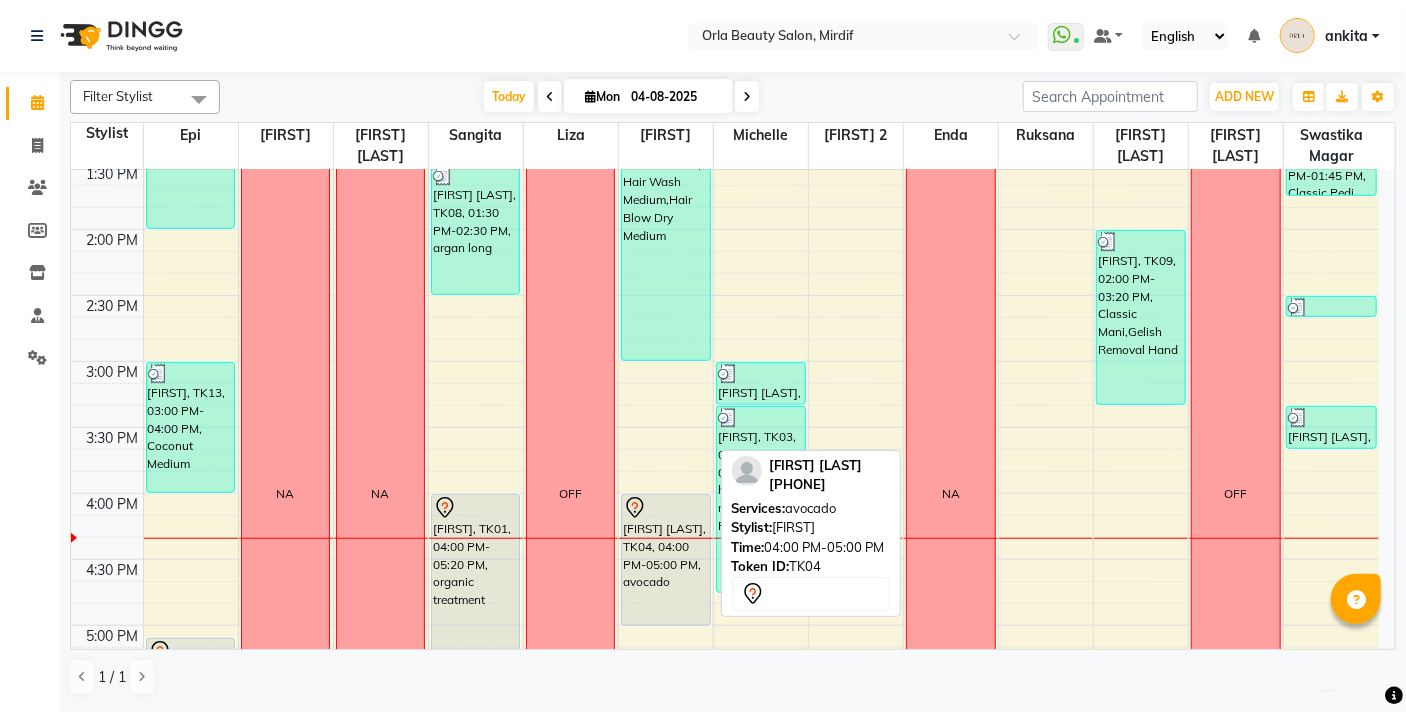 click on "[FIRST], TK03, 03:20 PM-04:45 PM, hardgel removal,Gel Polish Feet" at bounding box center [761, 499] 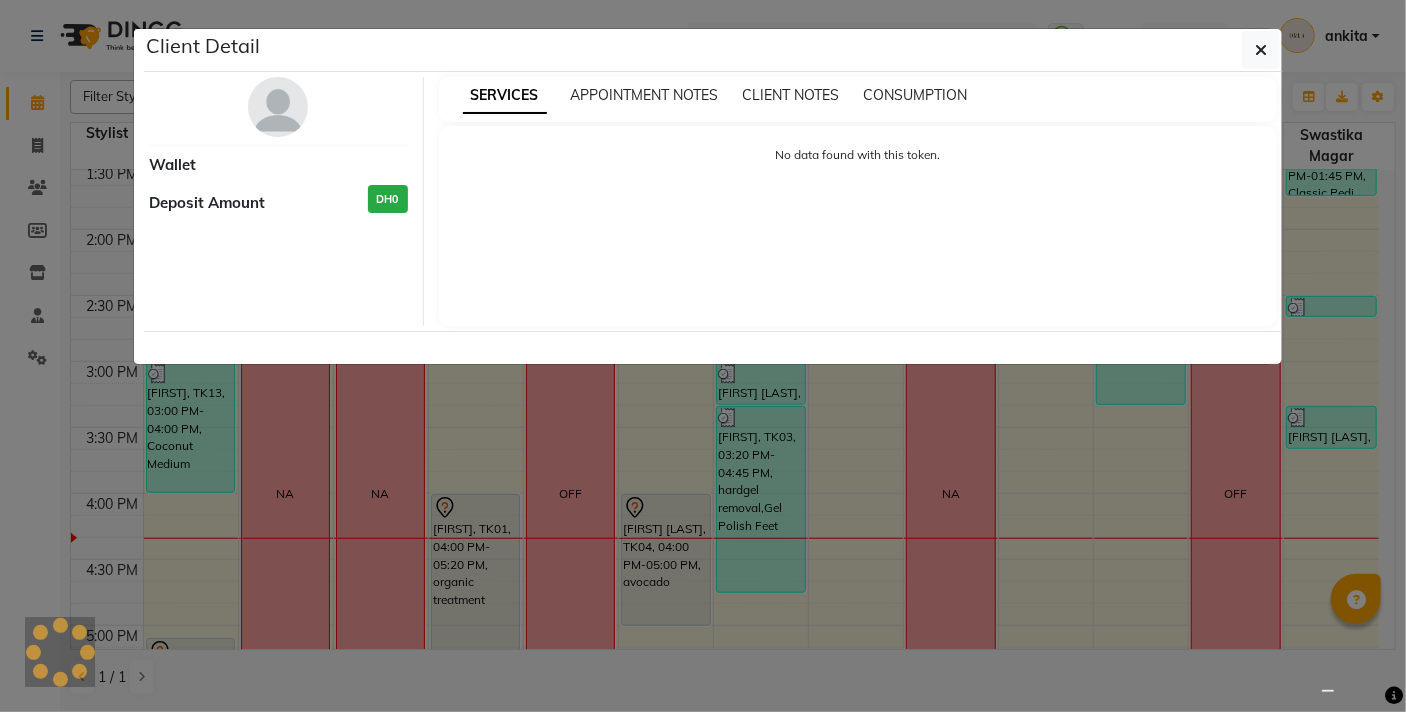 select on "3" 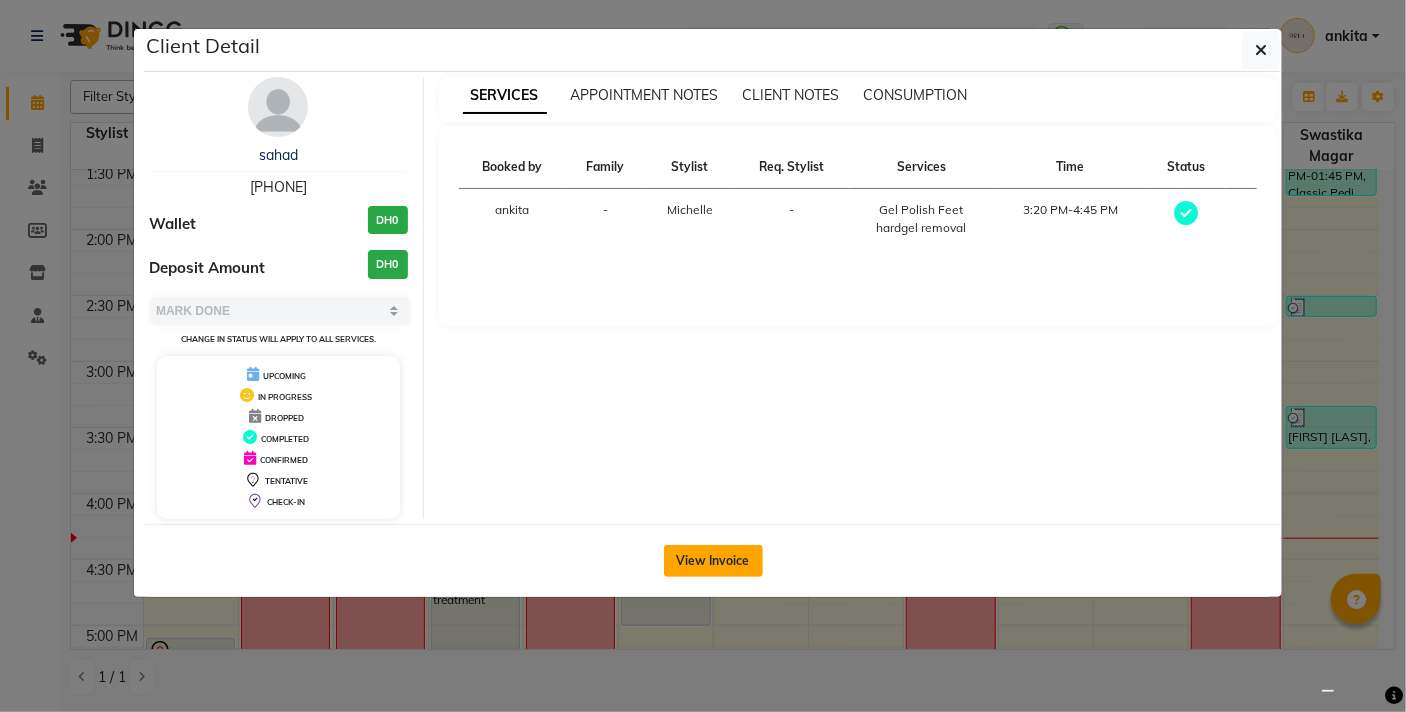 click on "View Invoice" 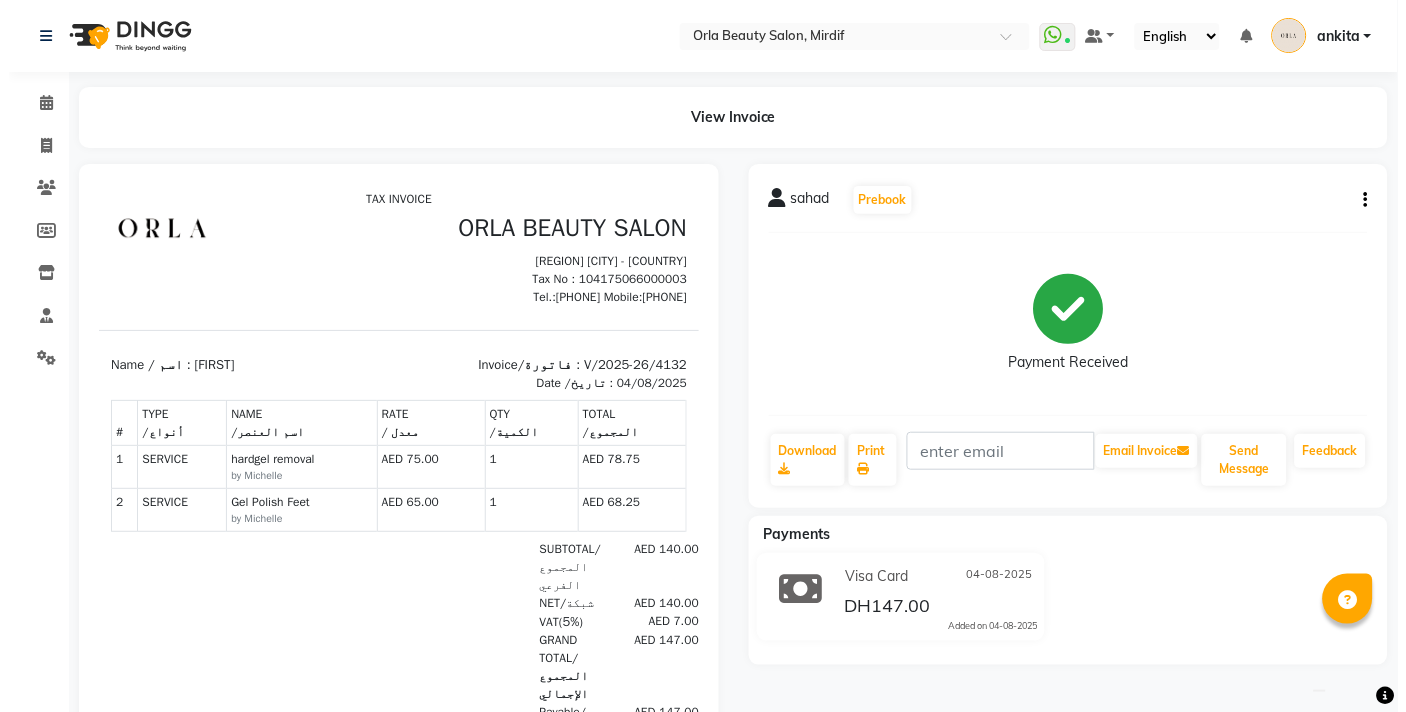 scroll, scrollTop: 0, scrollLeft: 0, axis: both 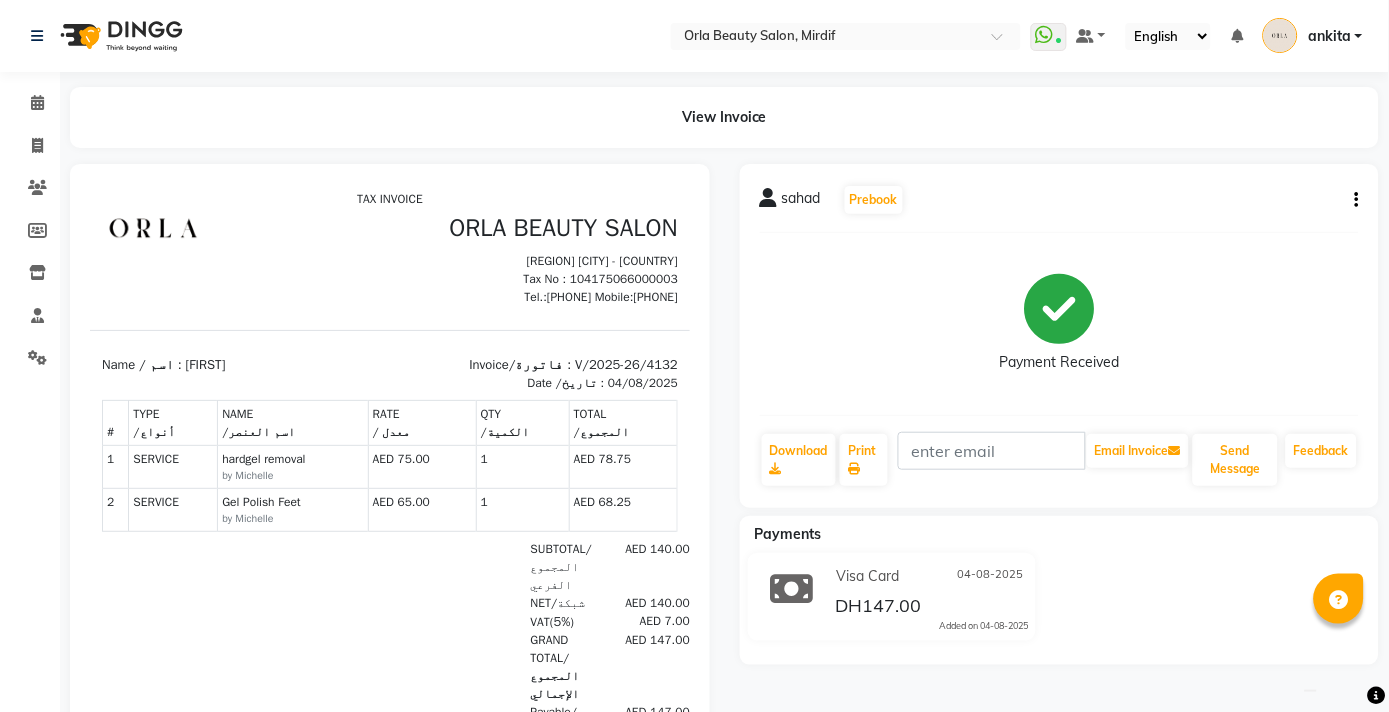 click 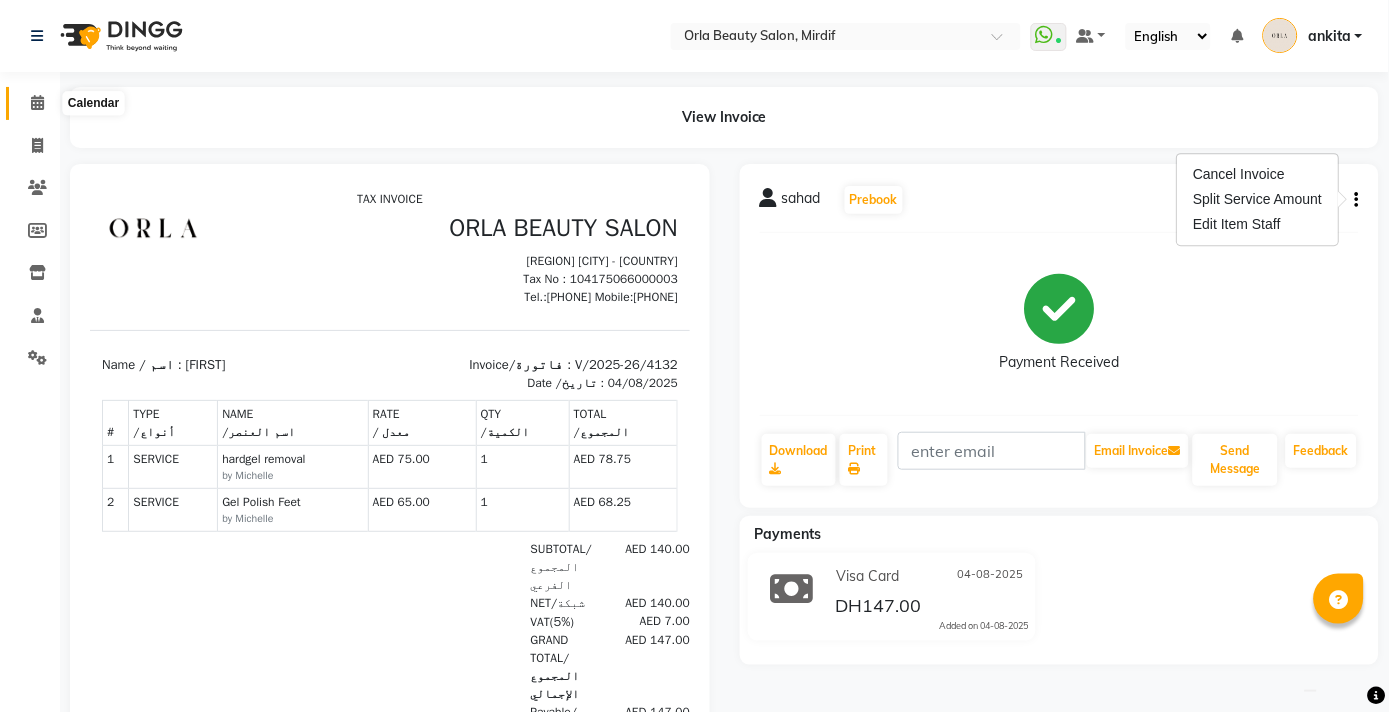 click 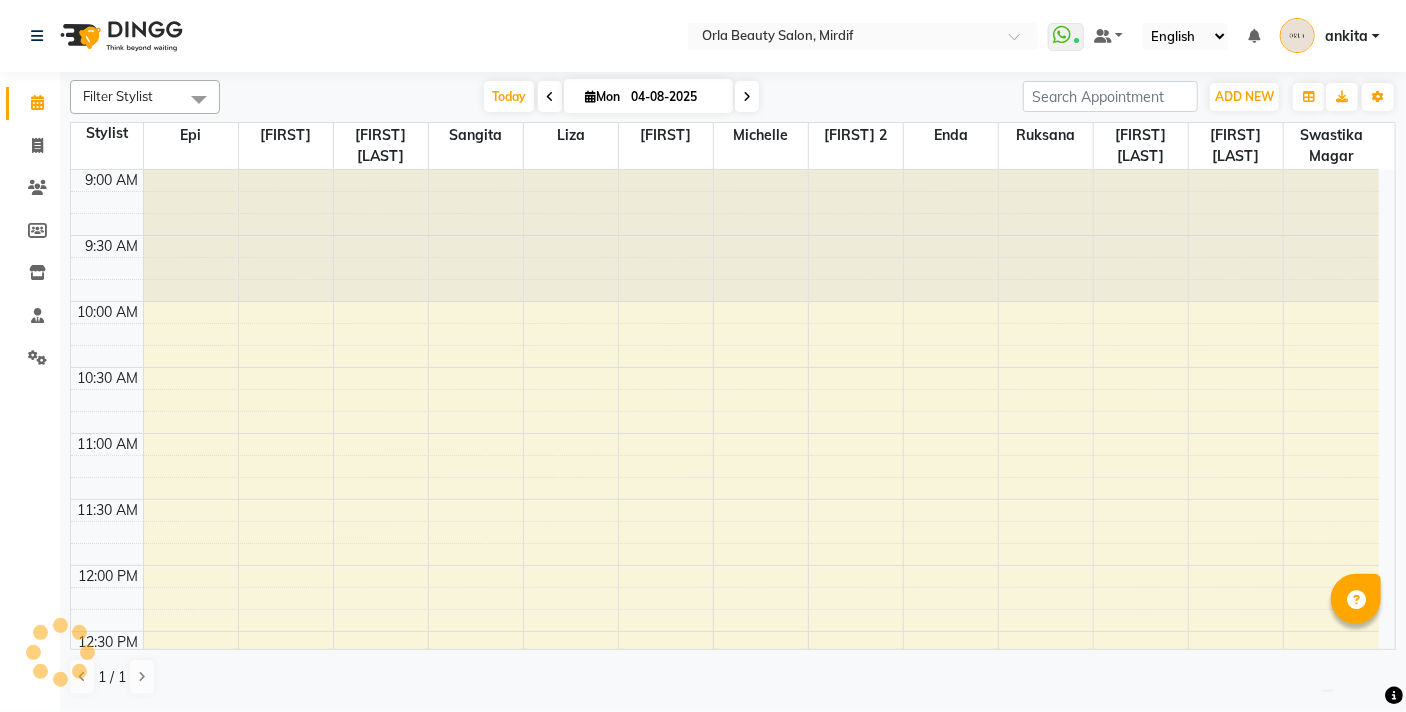 scroll, scrollTop: 0, scrollLeft: 0, axis: both 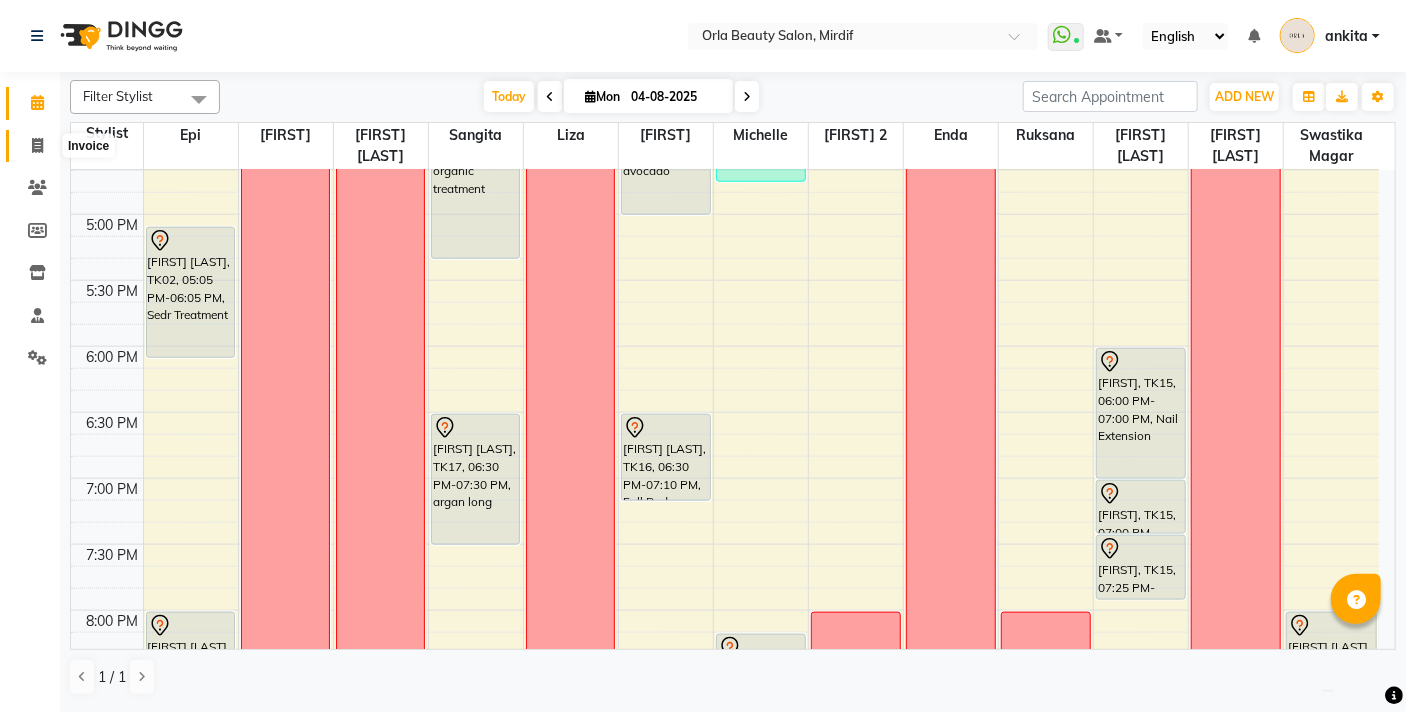 click 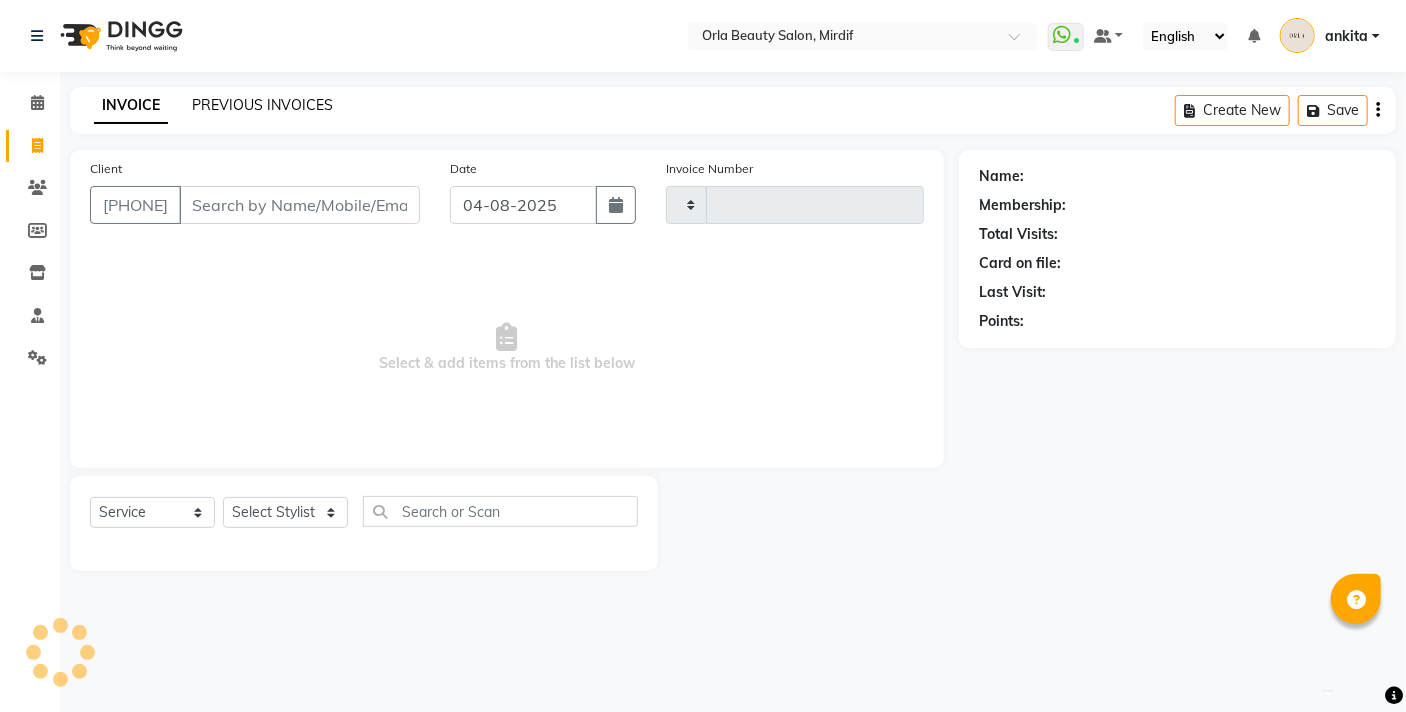 click on "PREVIOUS INVOICES" 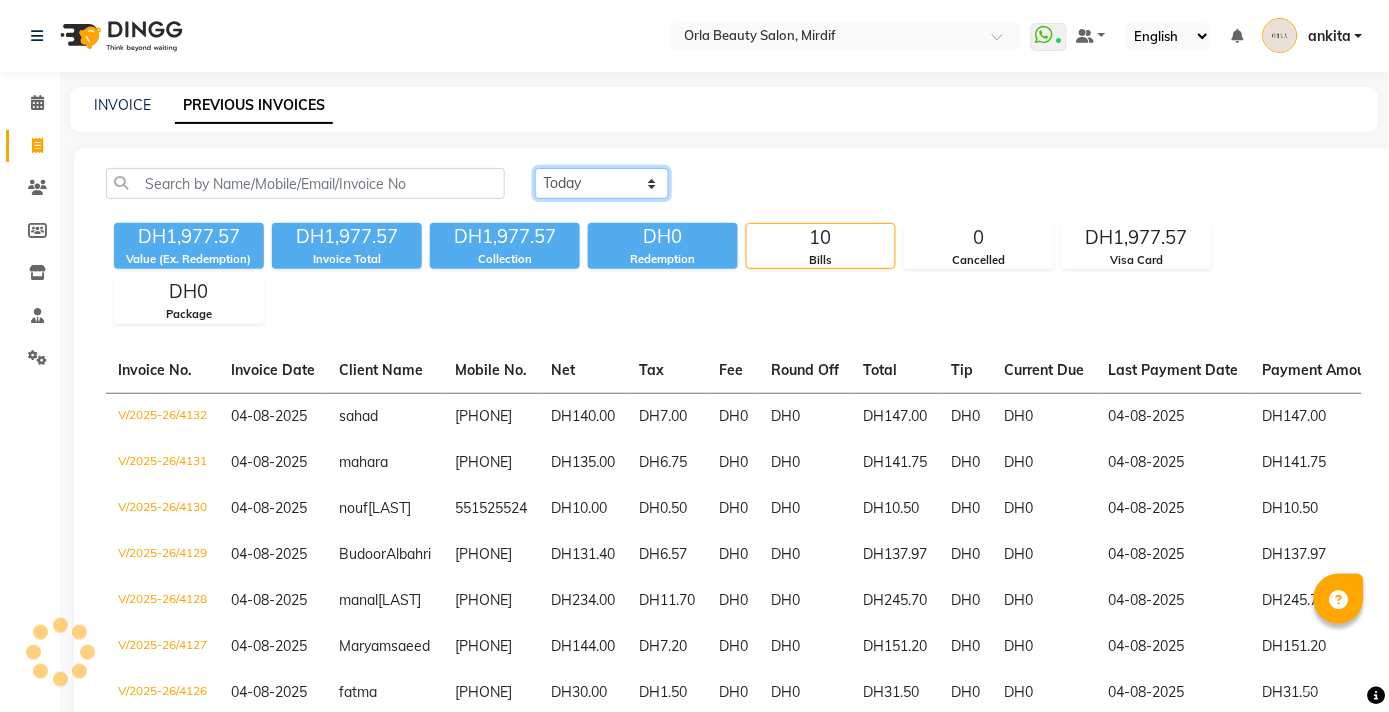 click on "Today Yesterday Custom Range" 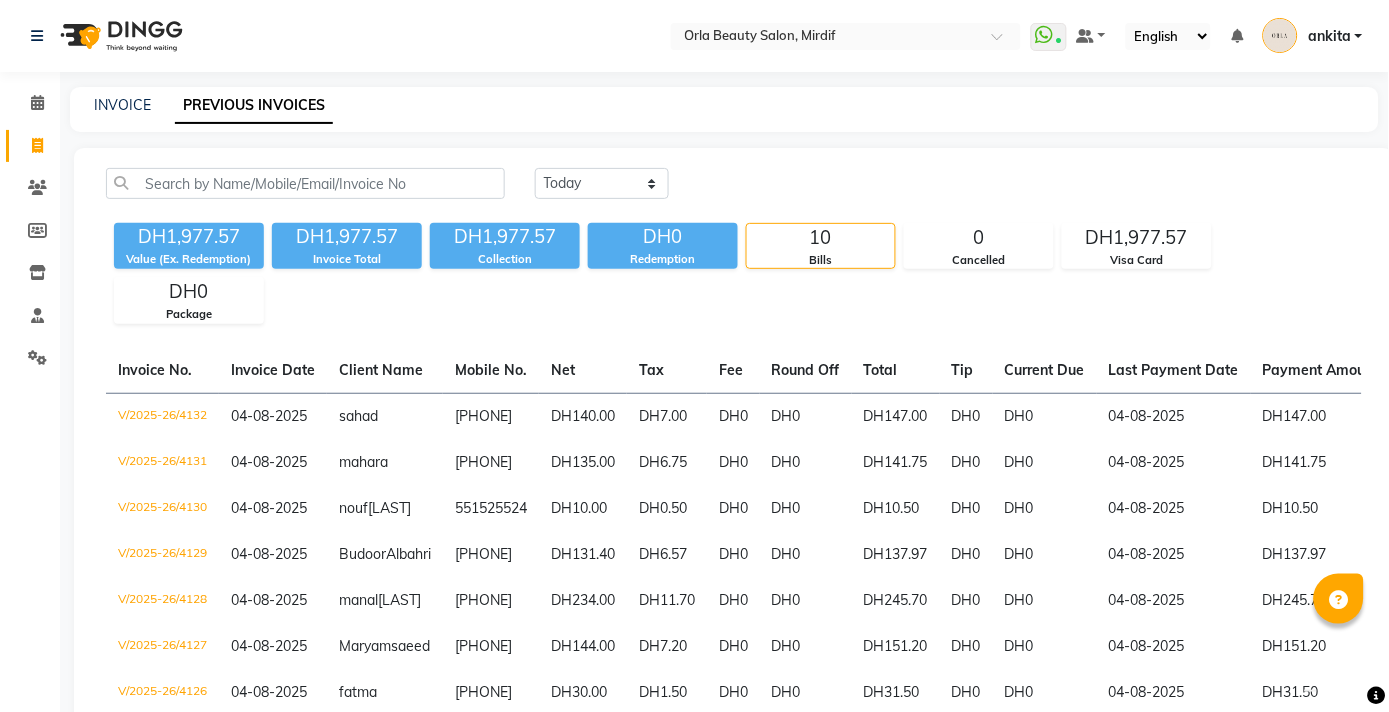 click on "Today Yesterday Custom Range DH1,977.57 Value (Ex. Redemption) DH1,977.57 Invoice Total DH1,977.57 Collection DH0 Redemption 10 Bills 0 Cancelled DH1,977.57 Visa Card DH0 Package Invoice No. Invoice Date Client Name Mobile No. Net Tax Fee Round Off Total Tip Current Due Last Payment Date Payment Amount Payment Methods Cancel Reason Status V/2025-26/4132 04-08-2025 [FIRST] [PHONE] DH140.00 DH7.00 DH0 DH0 DH147.00 DH0 DH0 04-08-2025 DH147.00 Visa Card - PAID V/2025-26/4131 04-08-2025 [FIRST] [PHONE] DH135.00 DH6.75 DH0 DH0 DH141.75 DH0 DH0 04-08-2025 DH141.75 Visa Card - PAID V/2025-26/4130 04-08-2025 [FIRST] [LAST] [PHONE] DH10.00 DH0.50 DH0 DH0 DH10.50 DH0 DH0 04-08-2025 DH10.50 Visa Card, Package - PAID V/2025-26/4129 04-08-2025 [FIRST] [LAST] [PHONE] DH131.40 DH6.57 DH0 DH0 DH137.97 DH0 DH0 04-08-2025 DH137.97 Visa Card - PAID V/2025-26/4128 04-08-2025 [FIRST] [LAST] [PHONE] DH234.00 DH11.70 DH0 DH0 DH245.70 DH0 DH0 04-08-2025 DH245.70 - -" 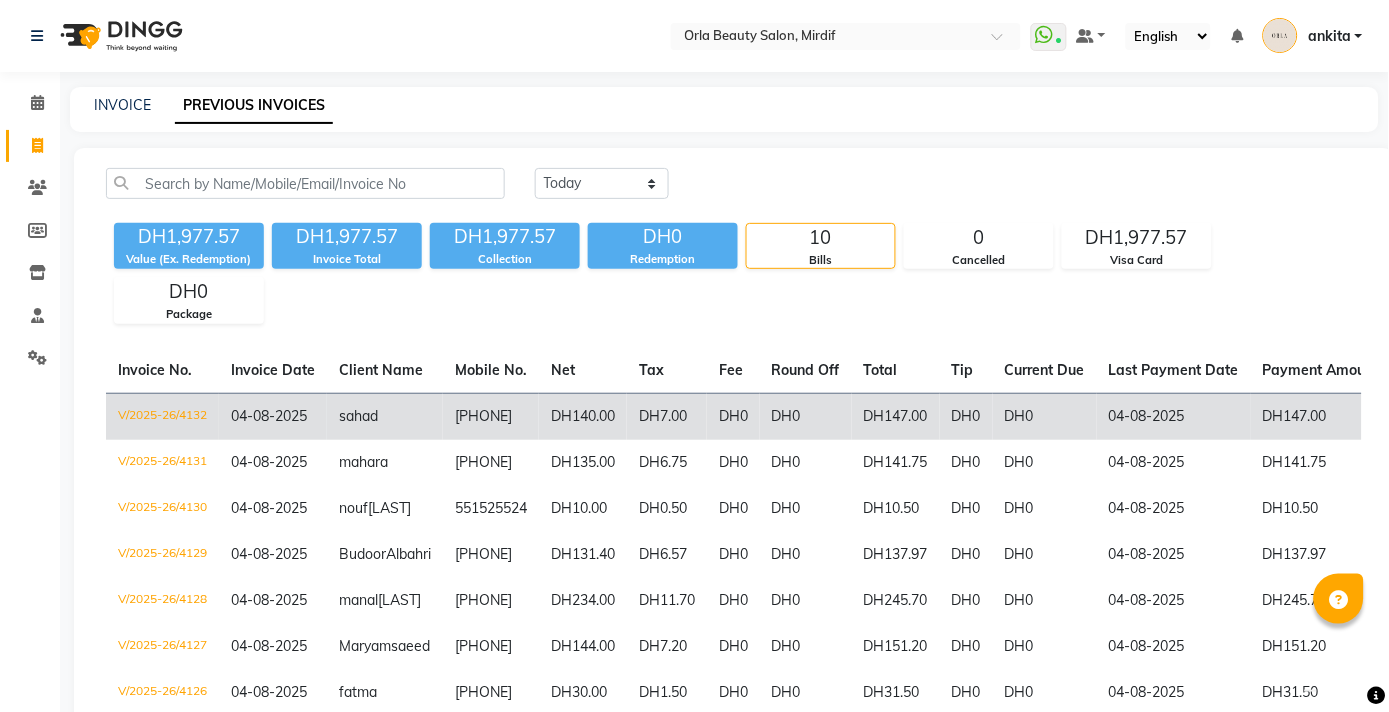 click on "DH140.00" 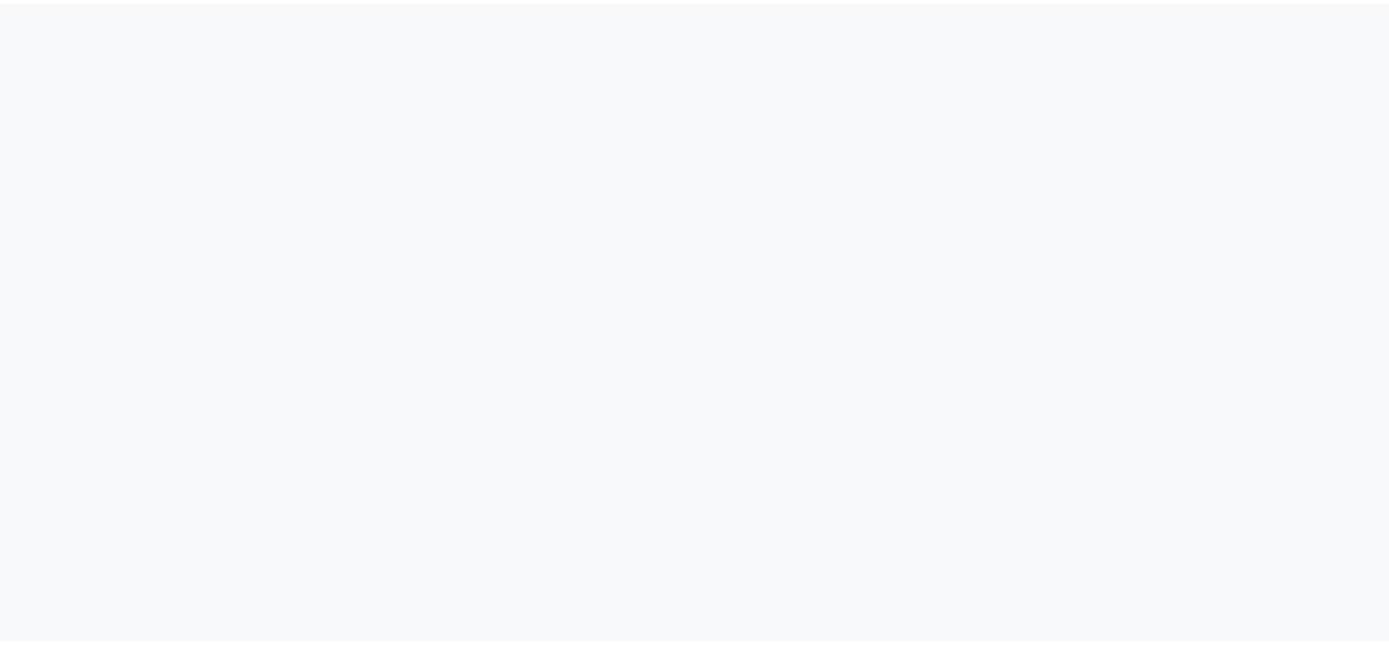 scroll, scrollTop: 0, scrollLeft: 0, axis: both 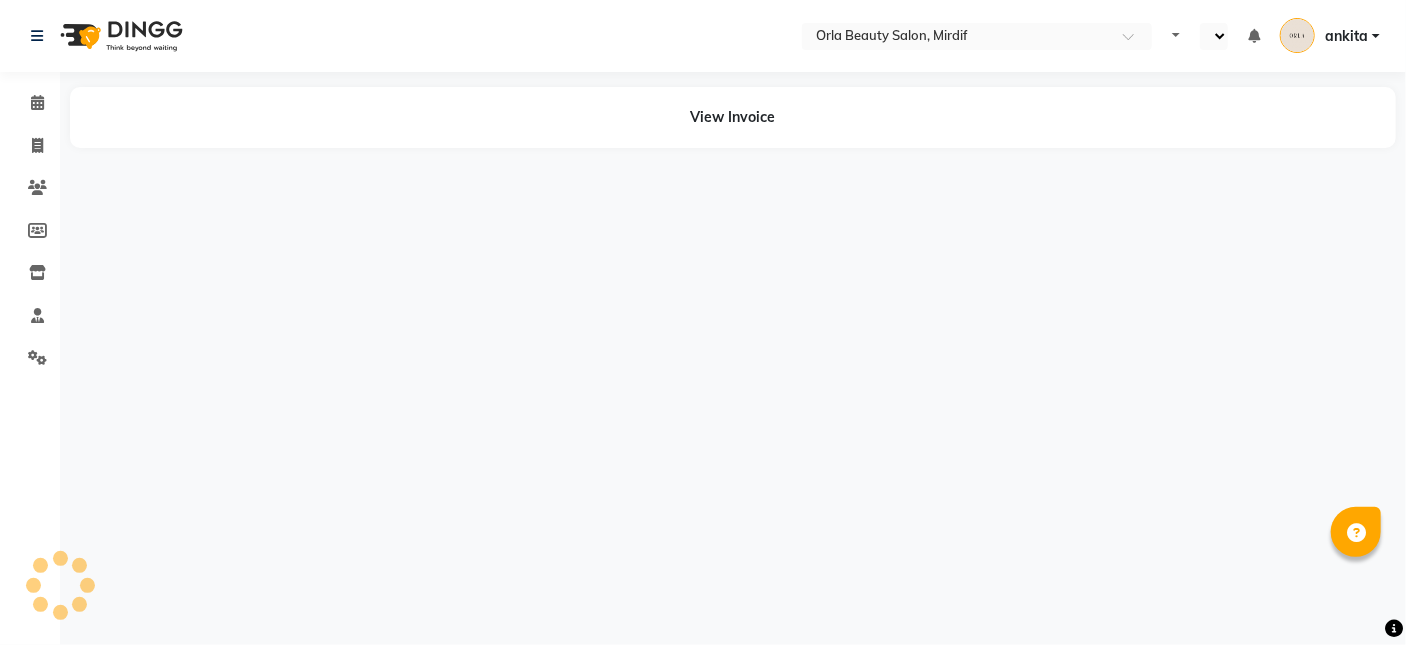 select on "en" 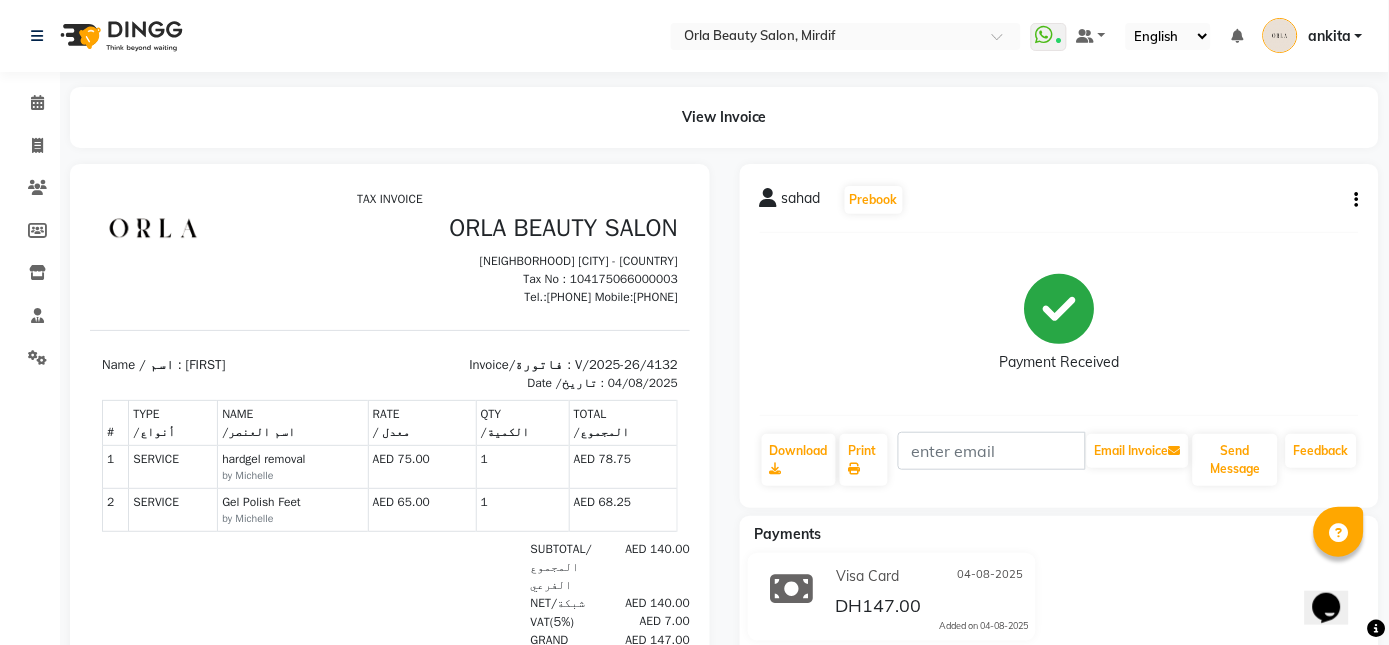scroll, scrollTop: 0, scrollLeft: 0, axis: both 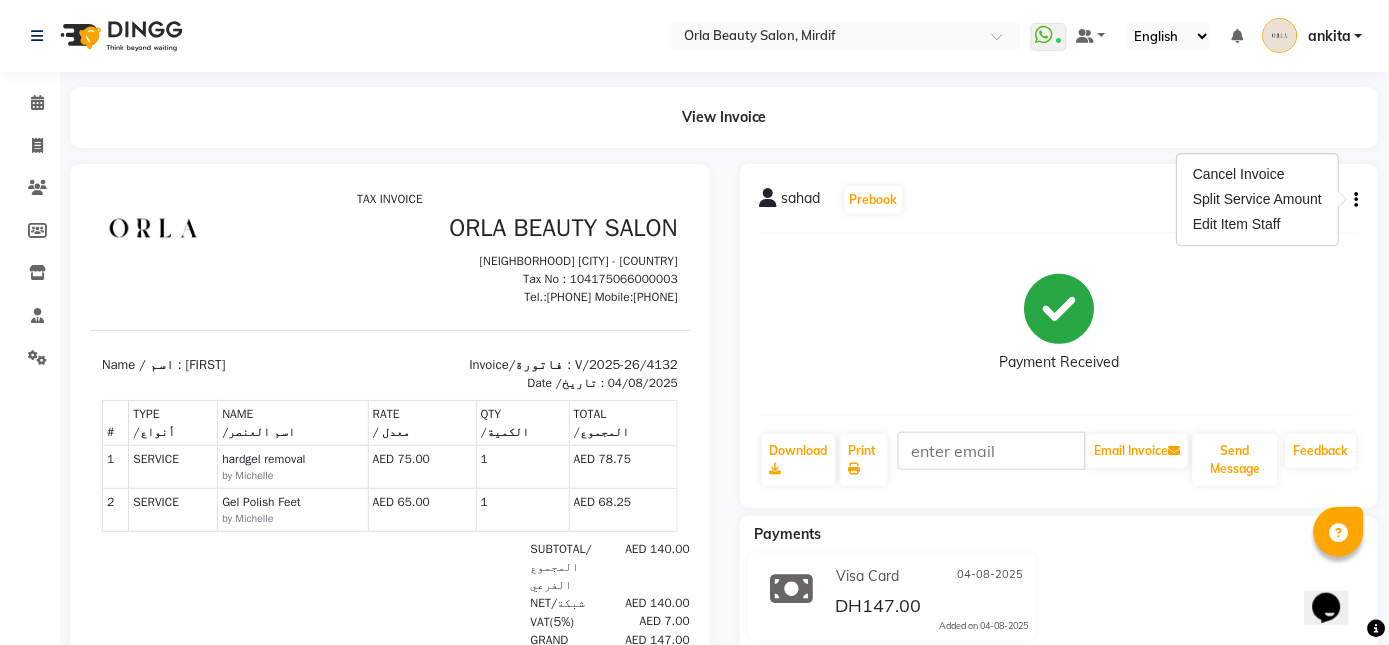 click 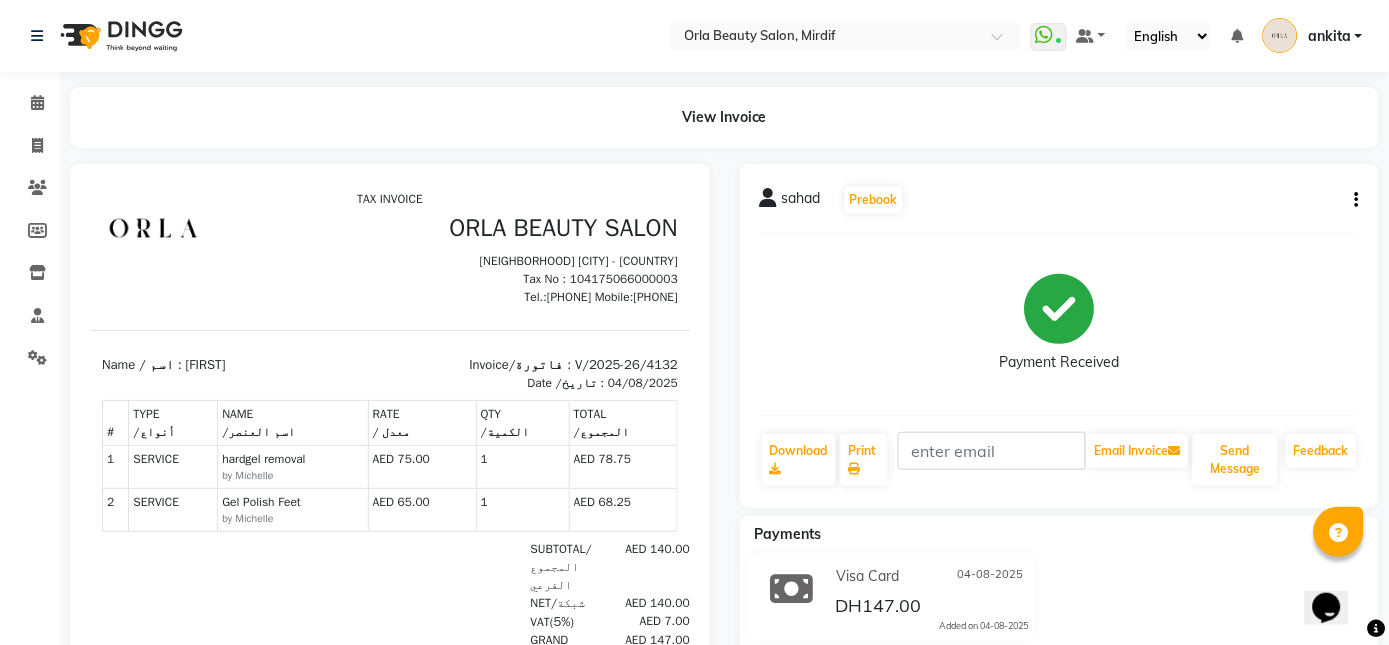 type 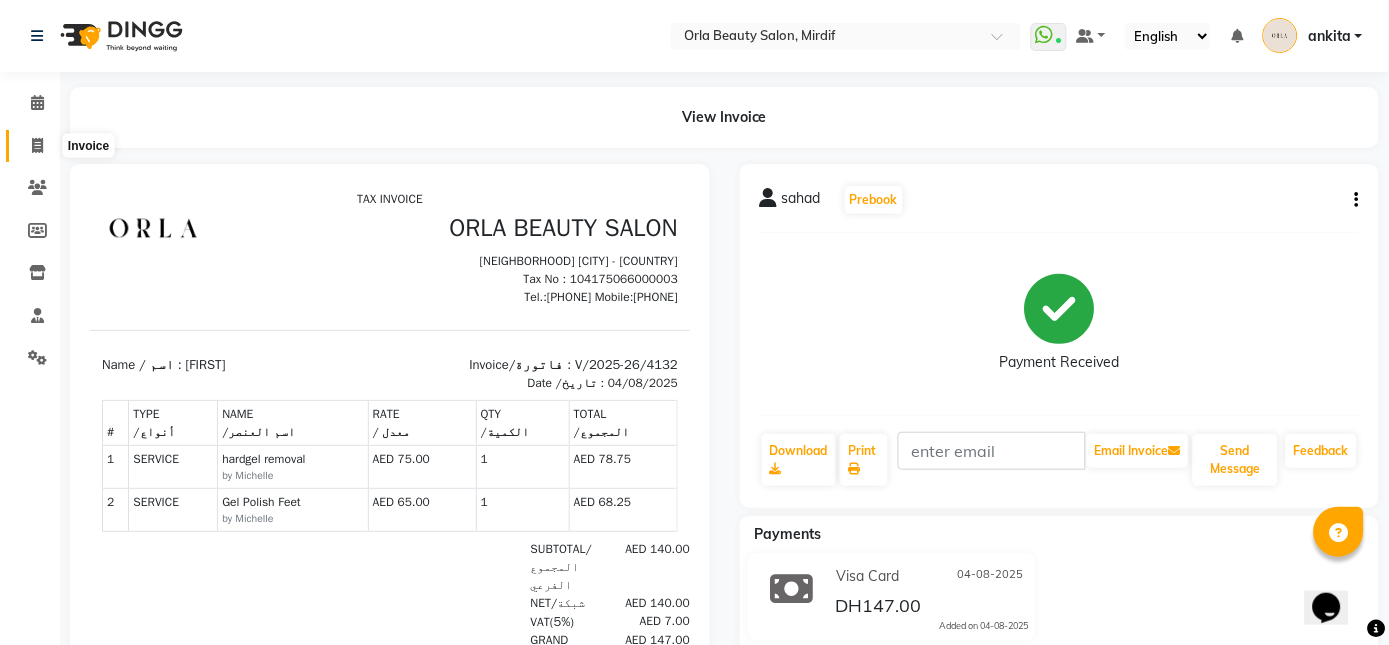 click 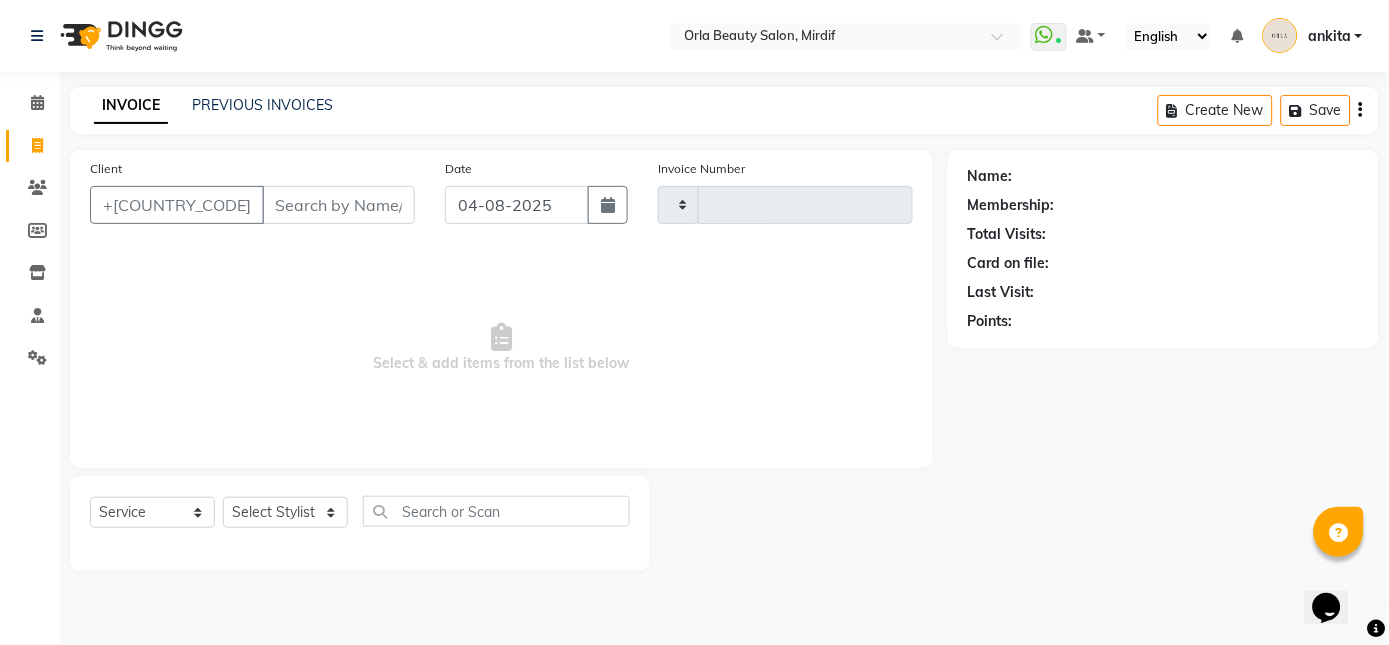 type on "4133" 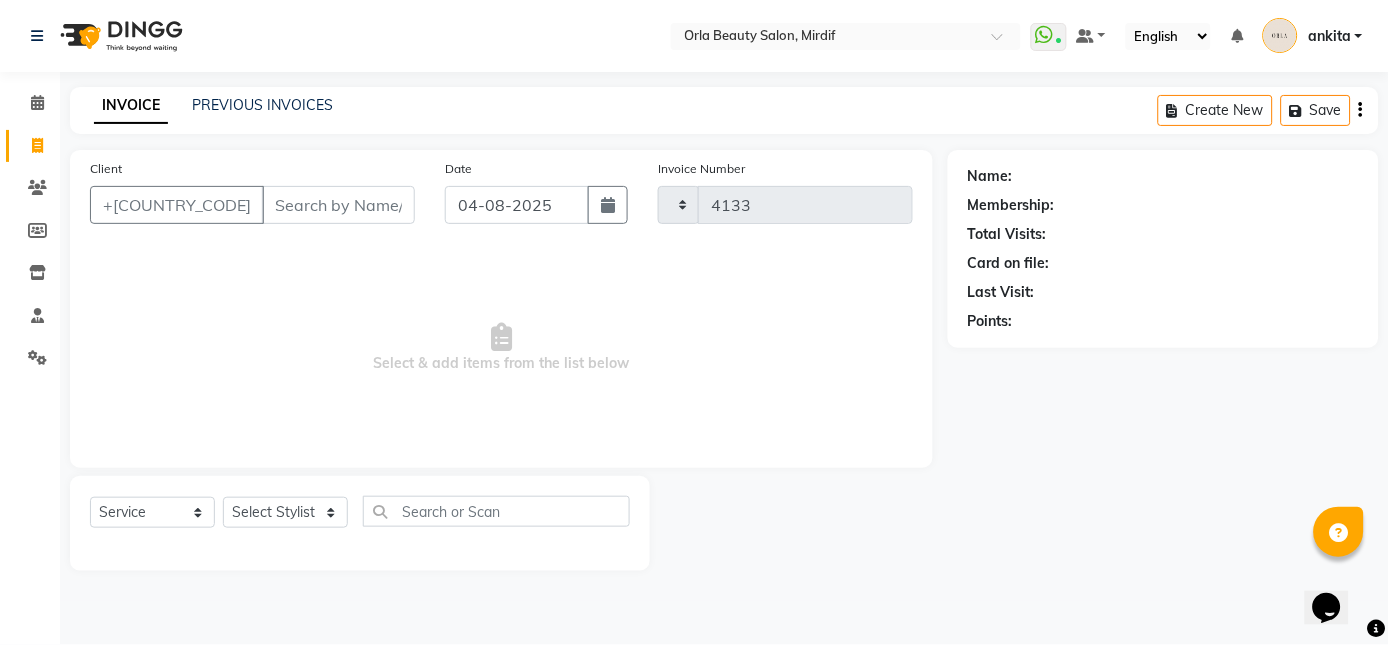 select on "5053" 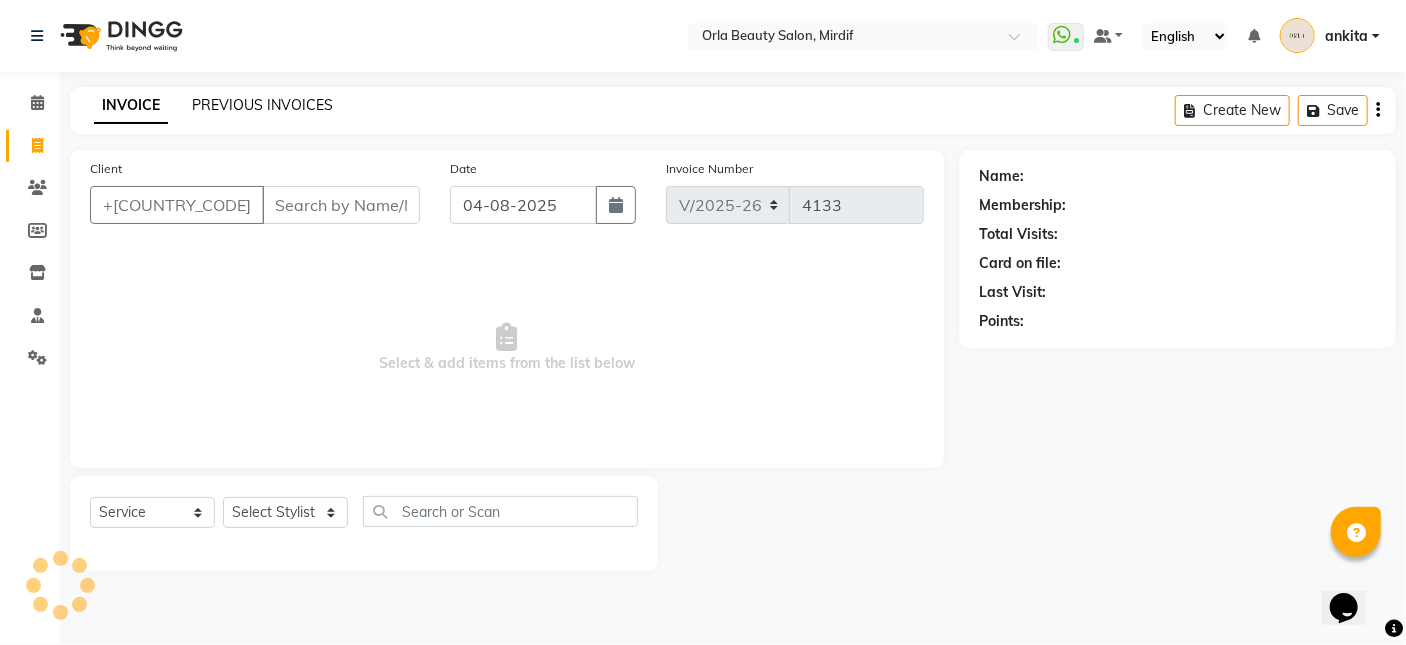 click on "PREVIOUS INVOICES" 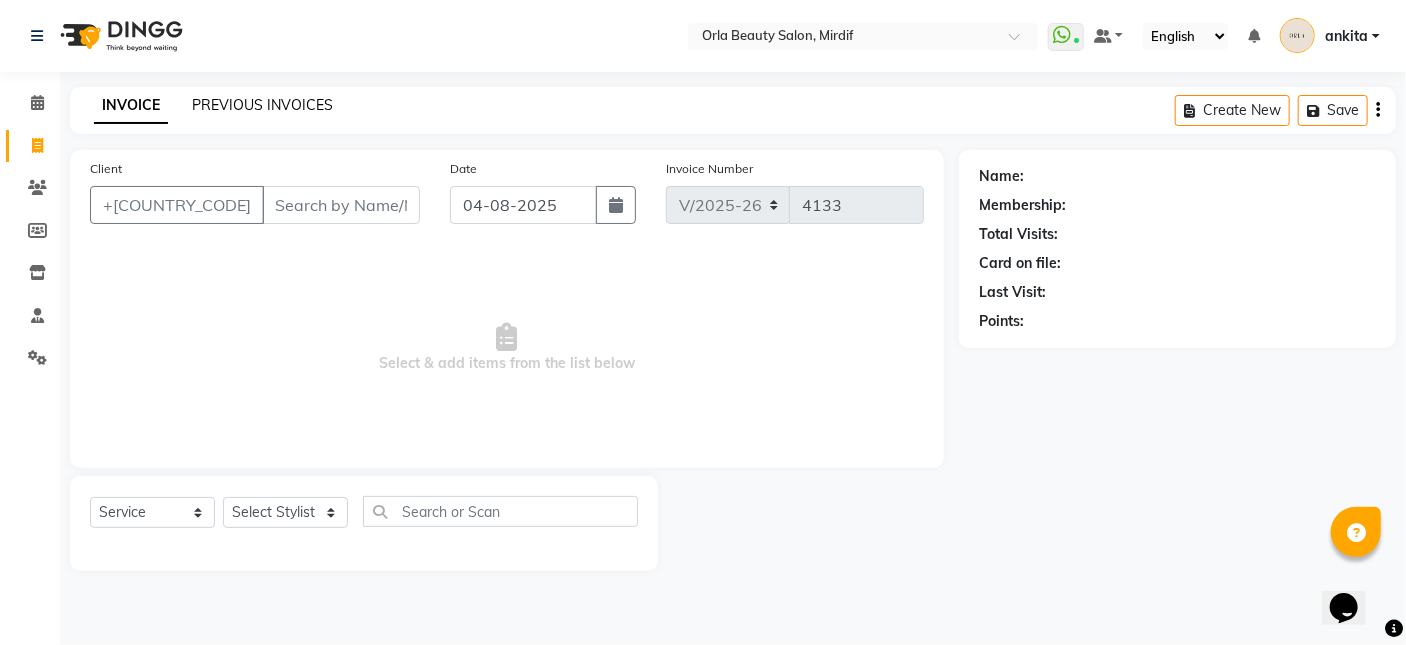 click on "PREVIOUS INVOICES" 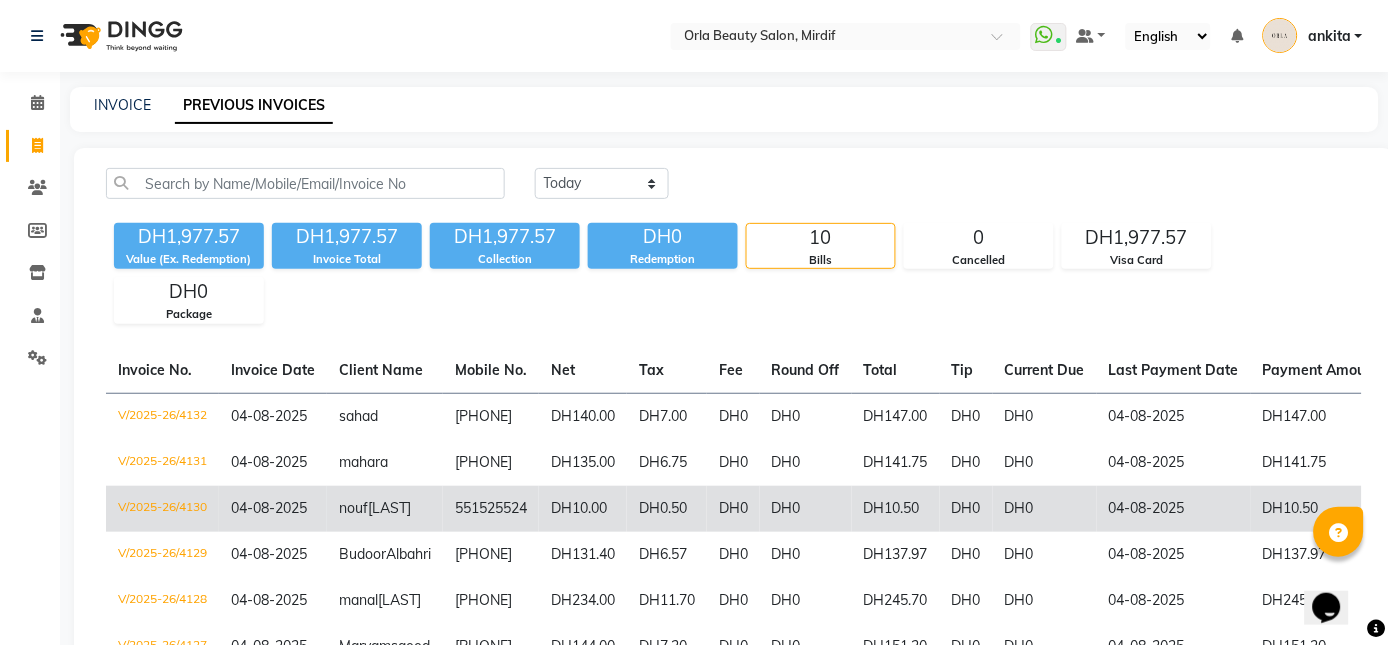 click on "nouf  alblushi" 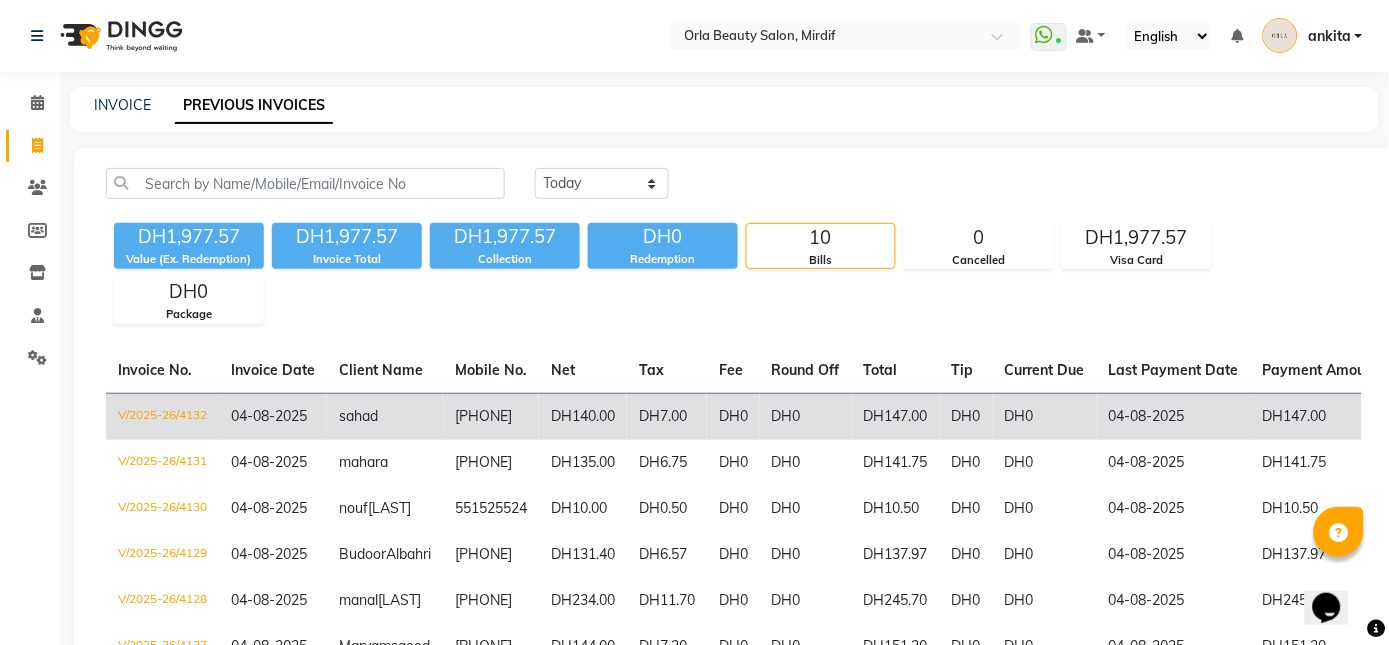 click on "sahad" 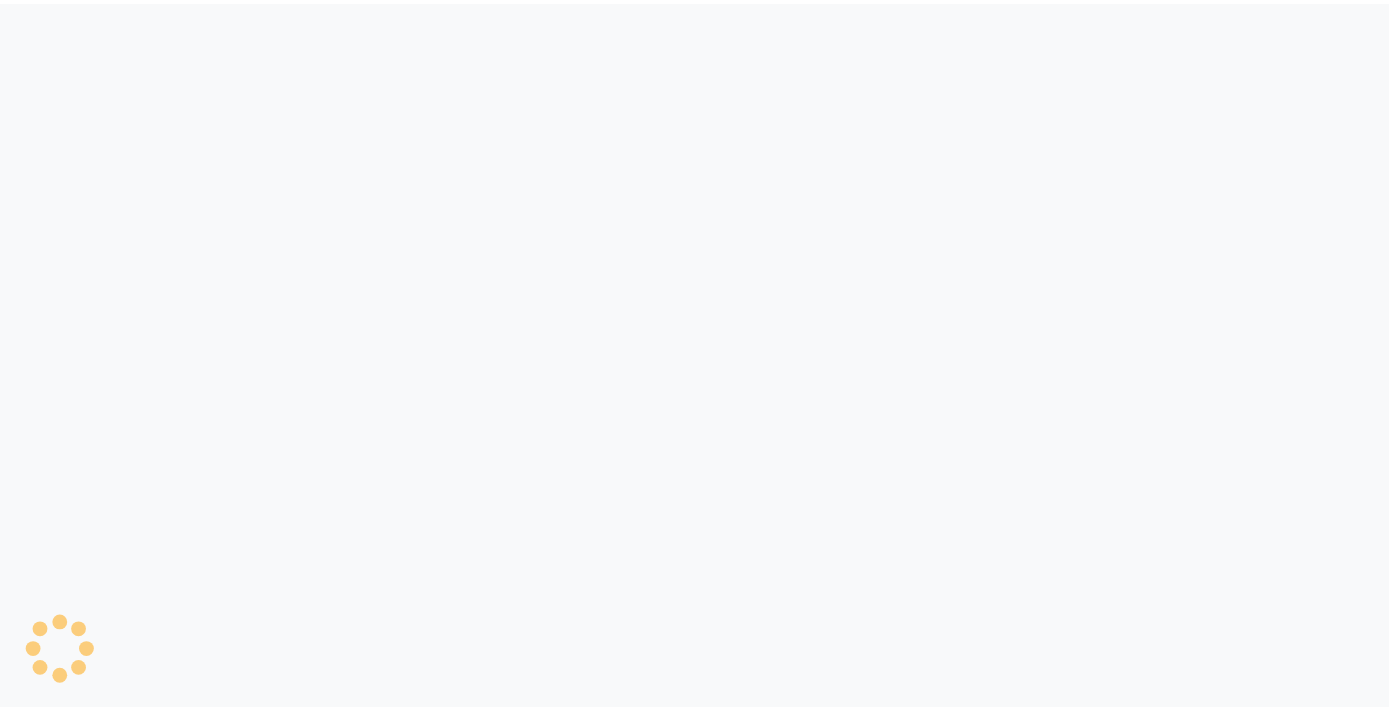 scroll, scrollTop: 0, scrollLeft: 0, axis: both 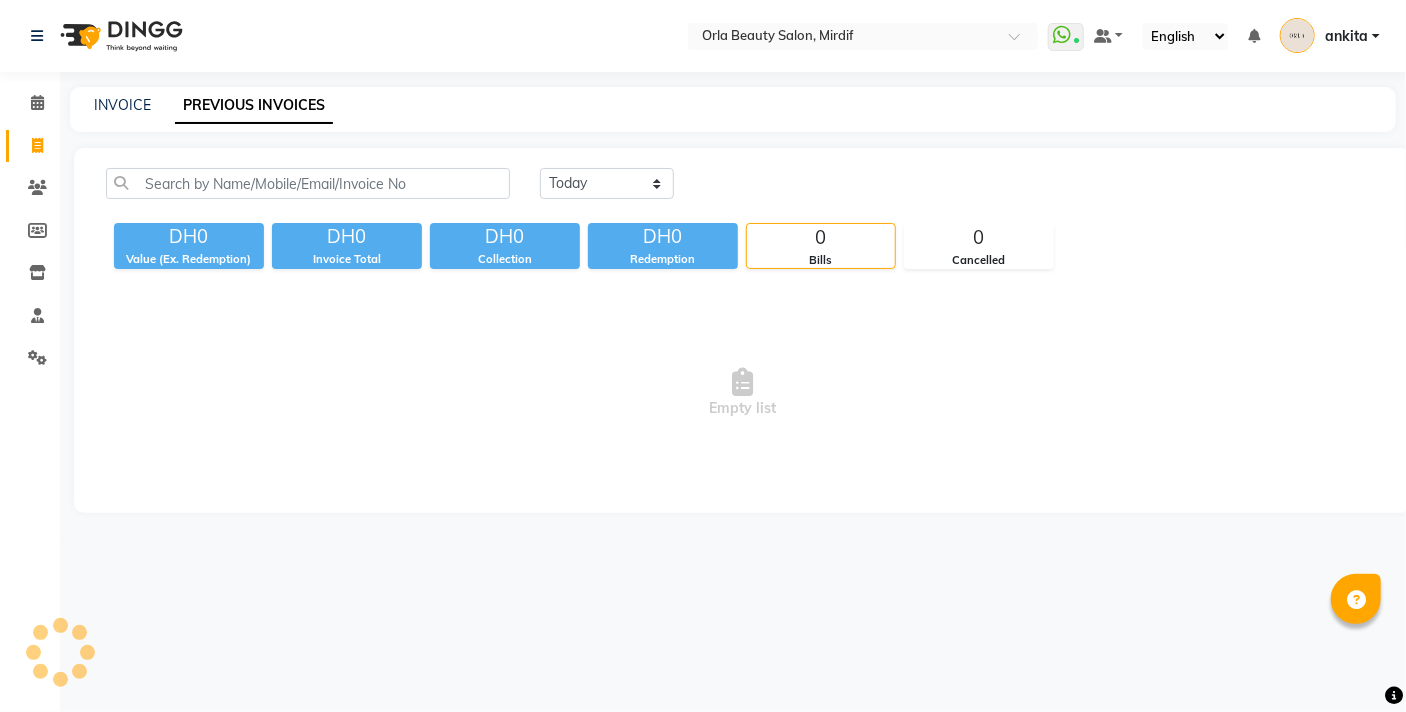 select on "en" 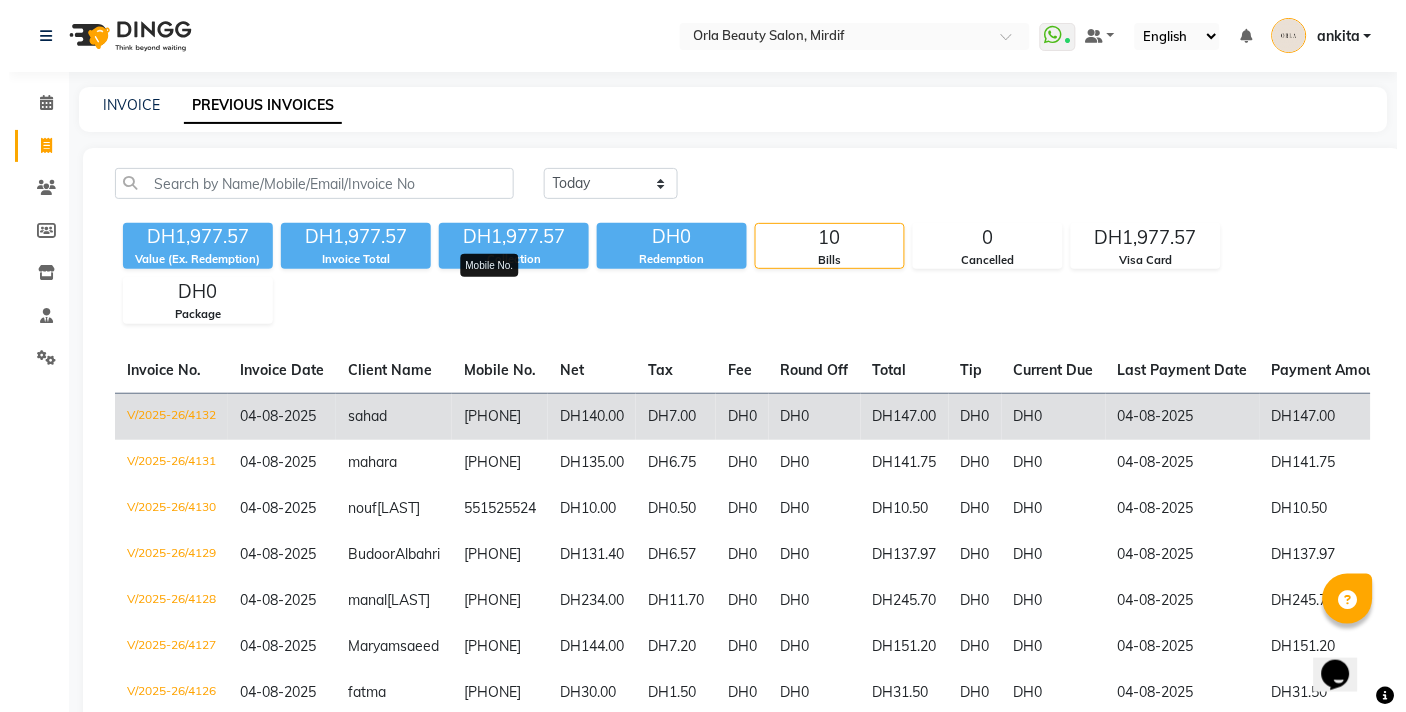 scroll, scrollTop: 0, scrollLeft: 0, axis: both 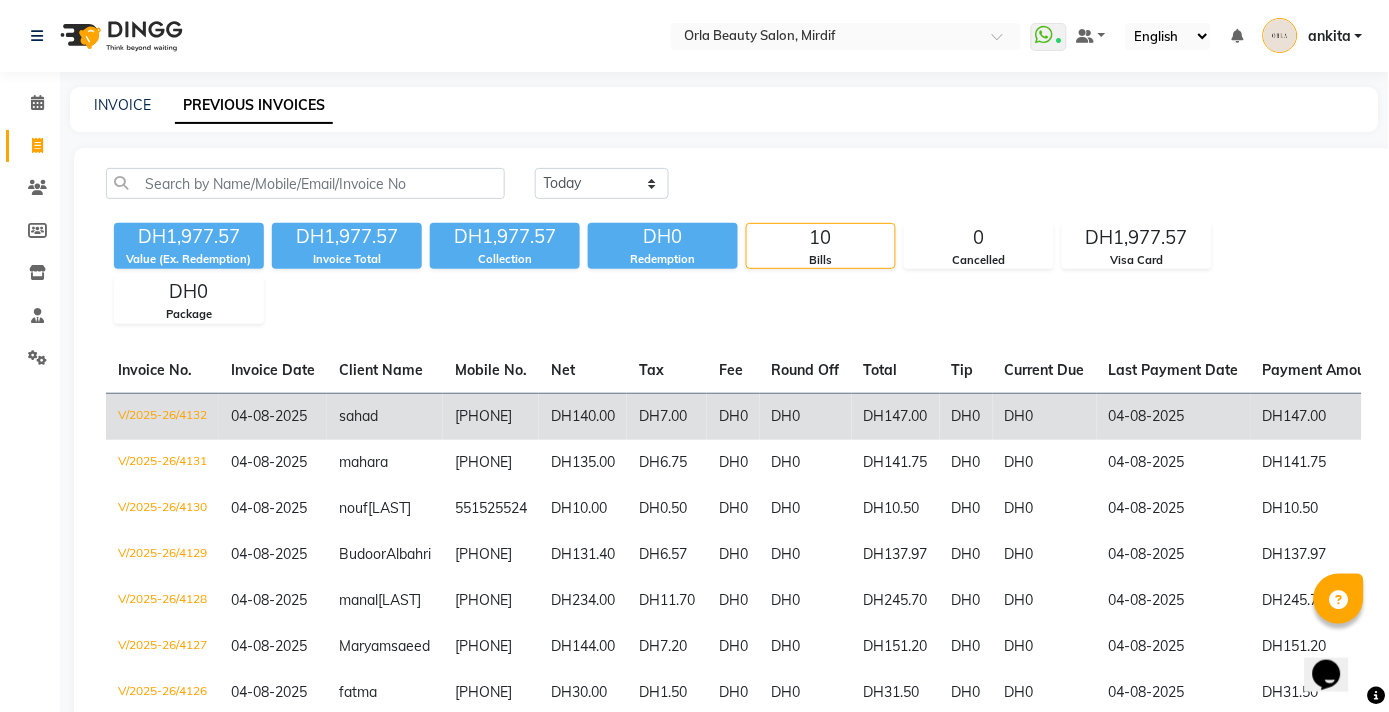 click on "sahad" 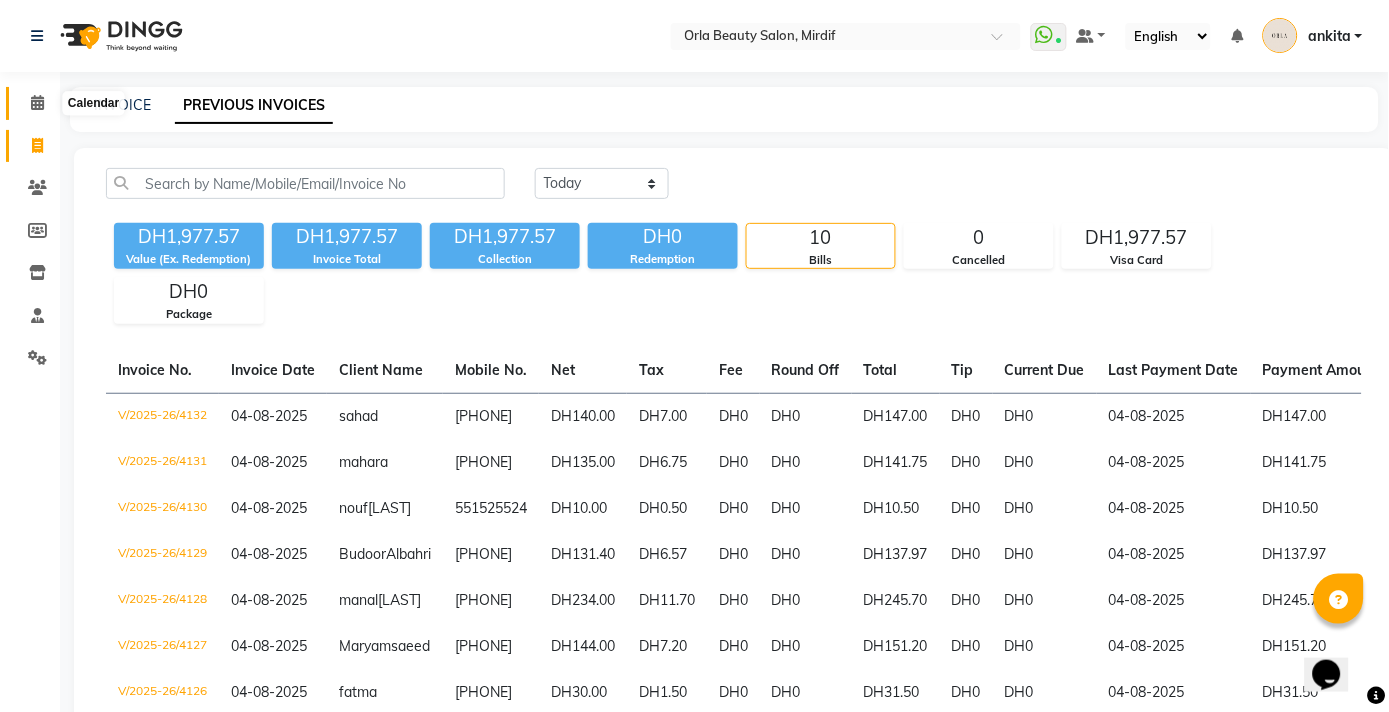 click 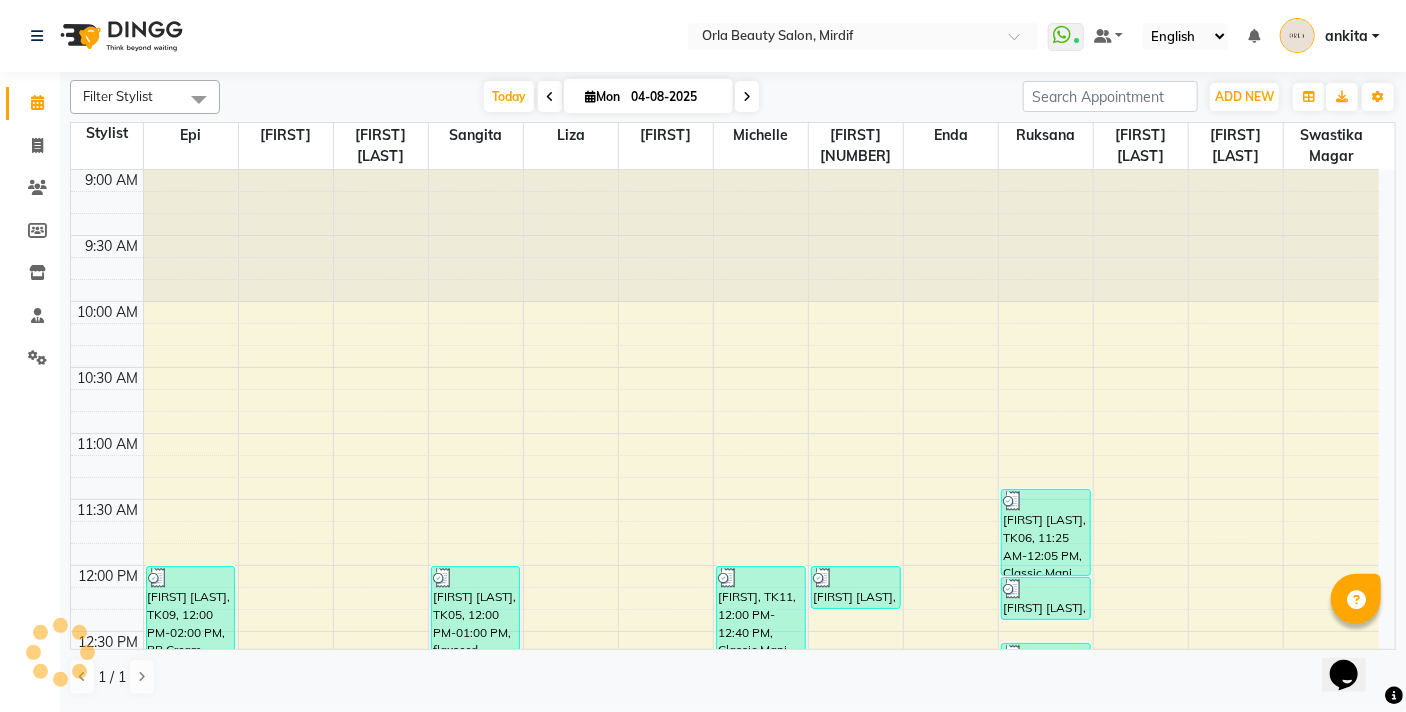 scroll, scrollTop: 0, scrollLeft: 0, axis: both 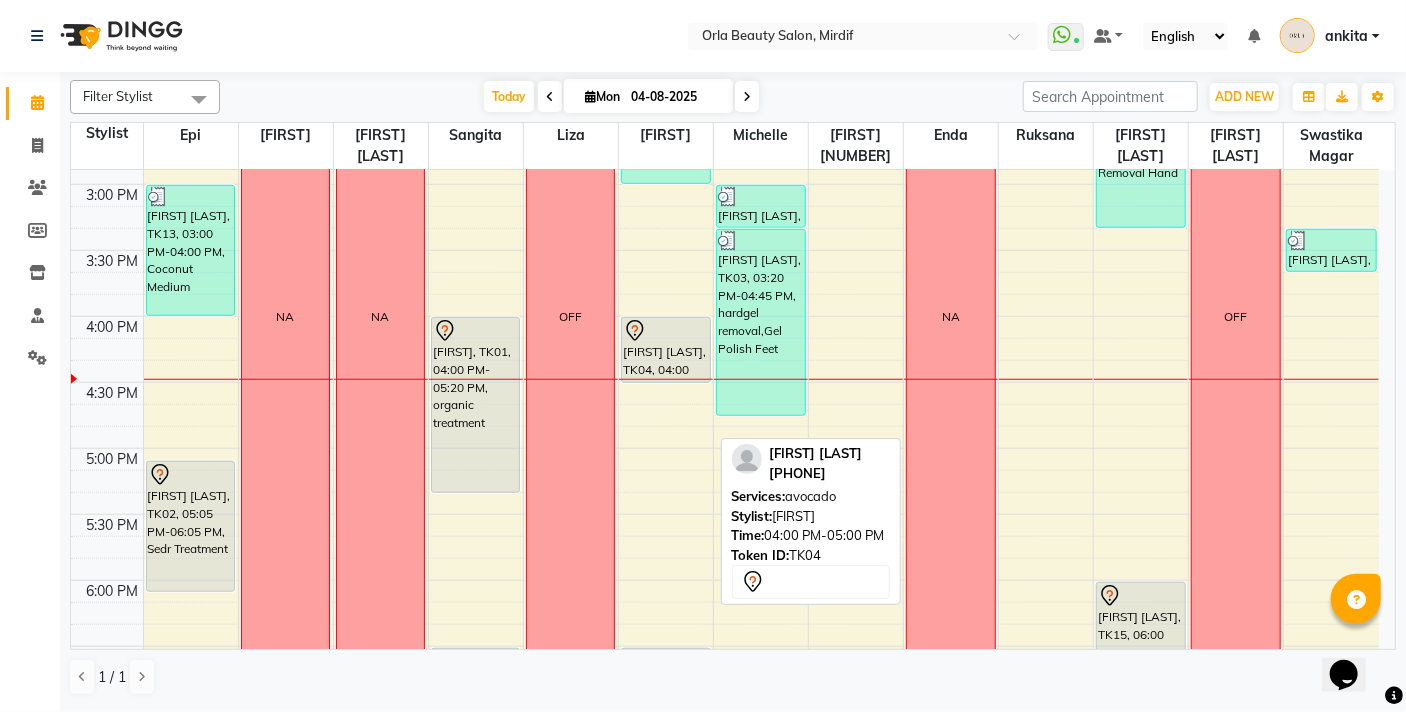 drag, startPoint x: 664, startPoint y: 447, endPoint x: 671, endPoint y: 374, distance: 73.33485 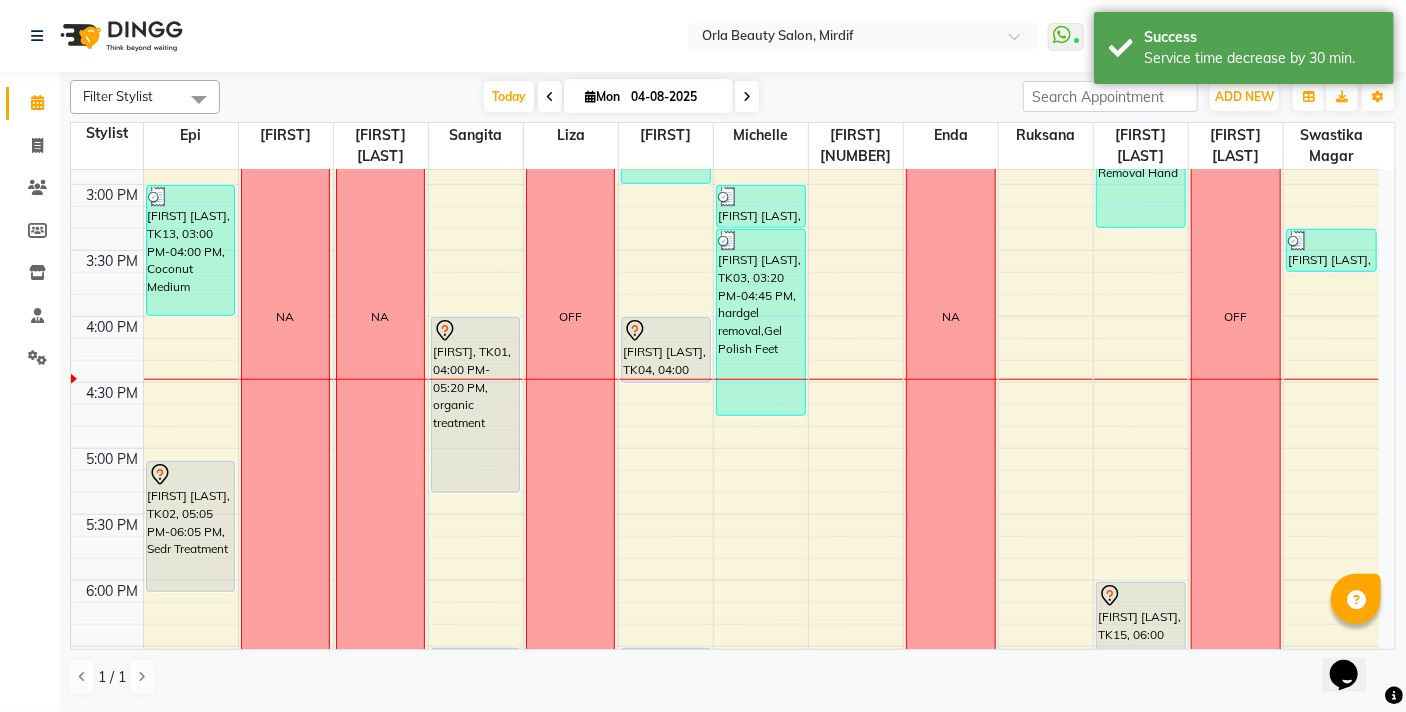 click on "9:00 AM 9:30 AM 10:00 AM 10:30 AM 11:00 AM 11:30 AM 12:00 PM 12:30 PM 1:00 PM 1:30 PM 2:00 PM 2:30 PM 3:00 PM 3:30 PM 4:00 PM 4:30 PM 5:00 PM 5:30 PM 6:00 PM 6:30 PM 7:00 PM 7:30 PM 8:00 PM 8:30 PM 9:00 PM 9:30 PM 10:00 PM 10:30 PM     almaha, TK09, 12:00 PM-02:00 PM, BB Cream     mahara, TK13, 03:00 PM-04:00 PM, Coconut Medium             Reem Aljawdar, TK02, 05:05 PM-06:05 PM, Sedr Treatment             Latifa ahmed, TK14, 08:00 PM-09:00 PM, Sedr Treatment  NA   NA      Maryam saeed, TK05, 12:00 PM-01:00 PM, flaxseed     nouf alblushi, TK08, 01:30 PM-02:30 PM, argan long             Majda, TK01, 04:00 PM-05:20 PM, organic treatment             Reem Albalooshi, TK17, 06:30 PM-07:30 PM, argan long  OFF   NA      manal fkri, TK12, 01:00 PM-03:00 PM, Hair Wash Medium,Hair Blow Dry Medium             Hind Ablooshi, TK04, 04:00 PM-04:30 PM, avocado             zahara ali, TK16, 06:30 PM-07:10 PM, Full Body Massage (30min)  NA      Moza, TK11, 12:00 PM-12:40 PM, Classic Mani                          NA   NA" at bounding box center (725, 316) 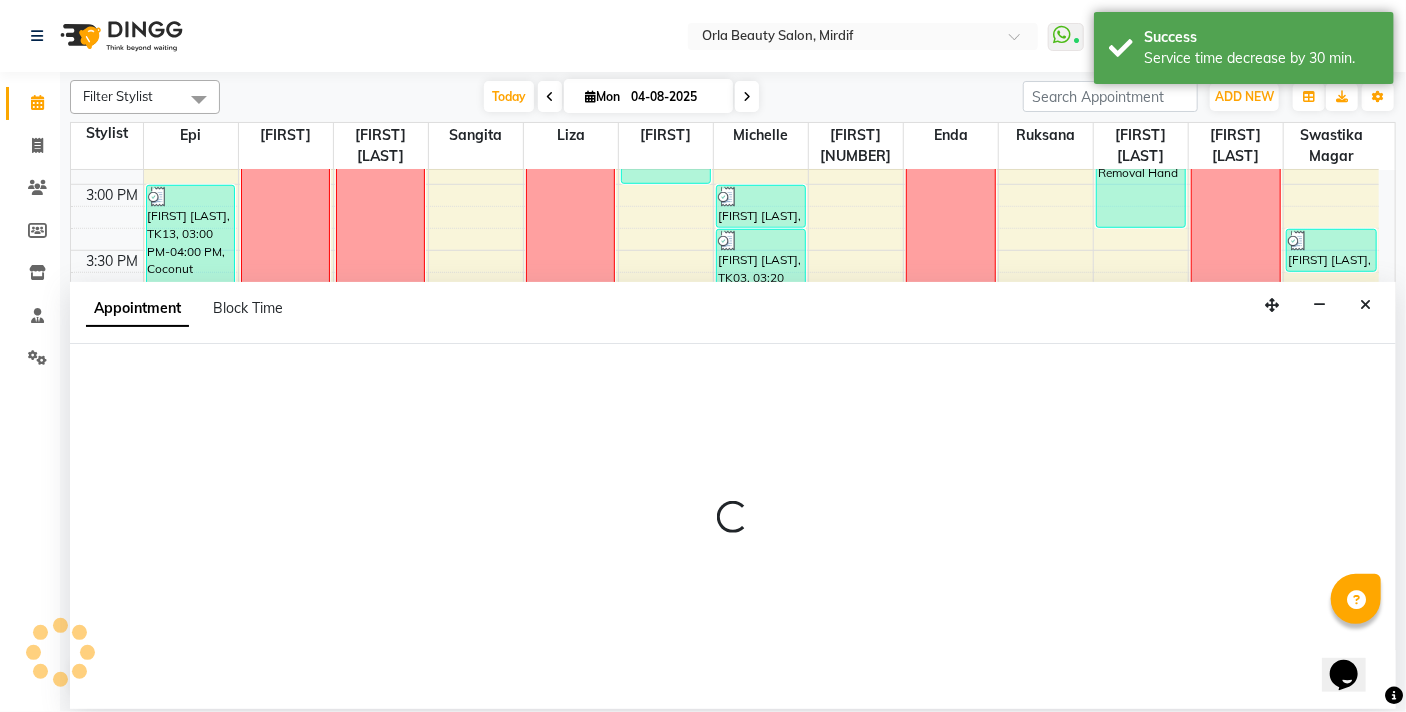 select on "54219" 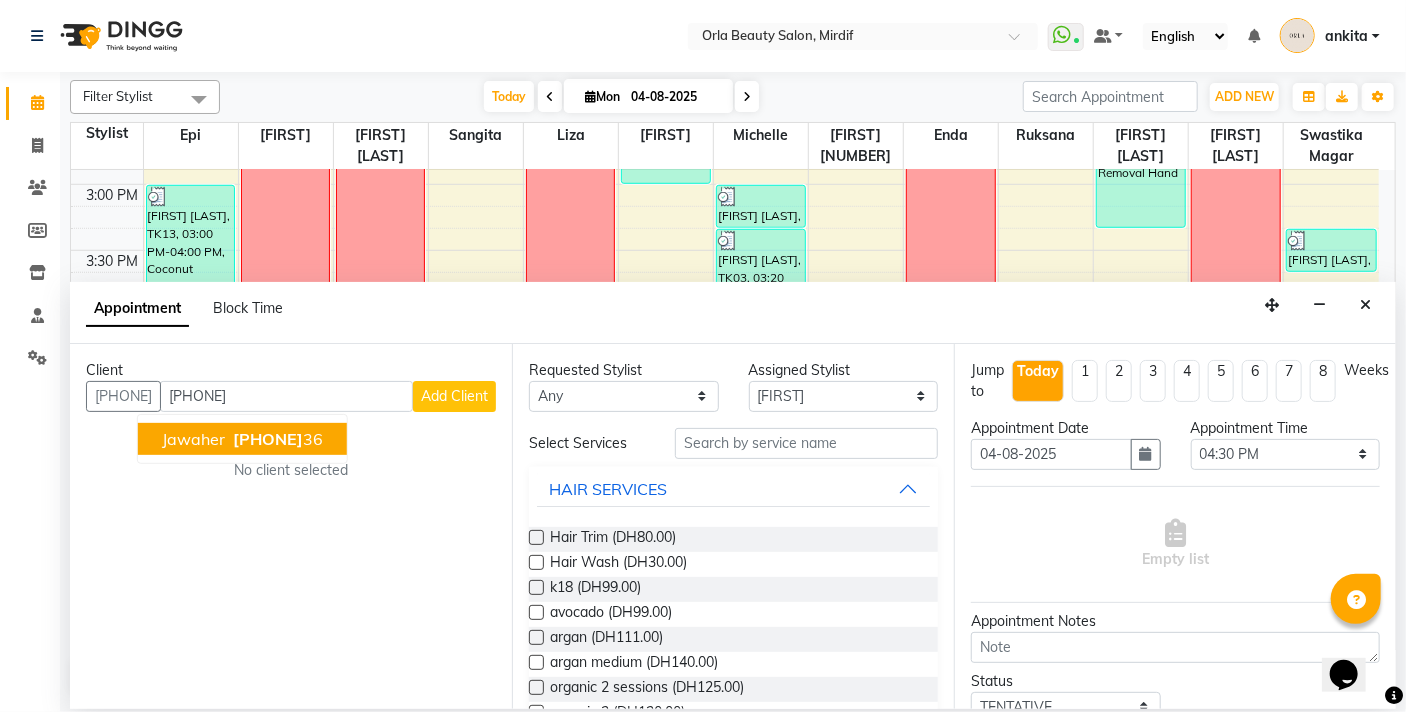 click on "5552266" at bounding box center (268, 439) 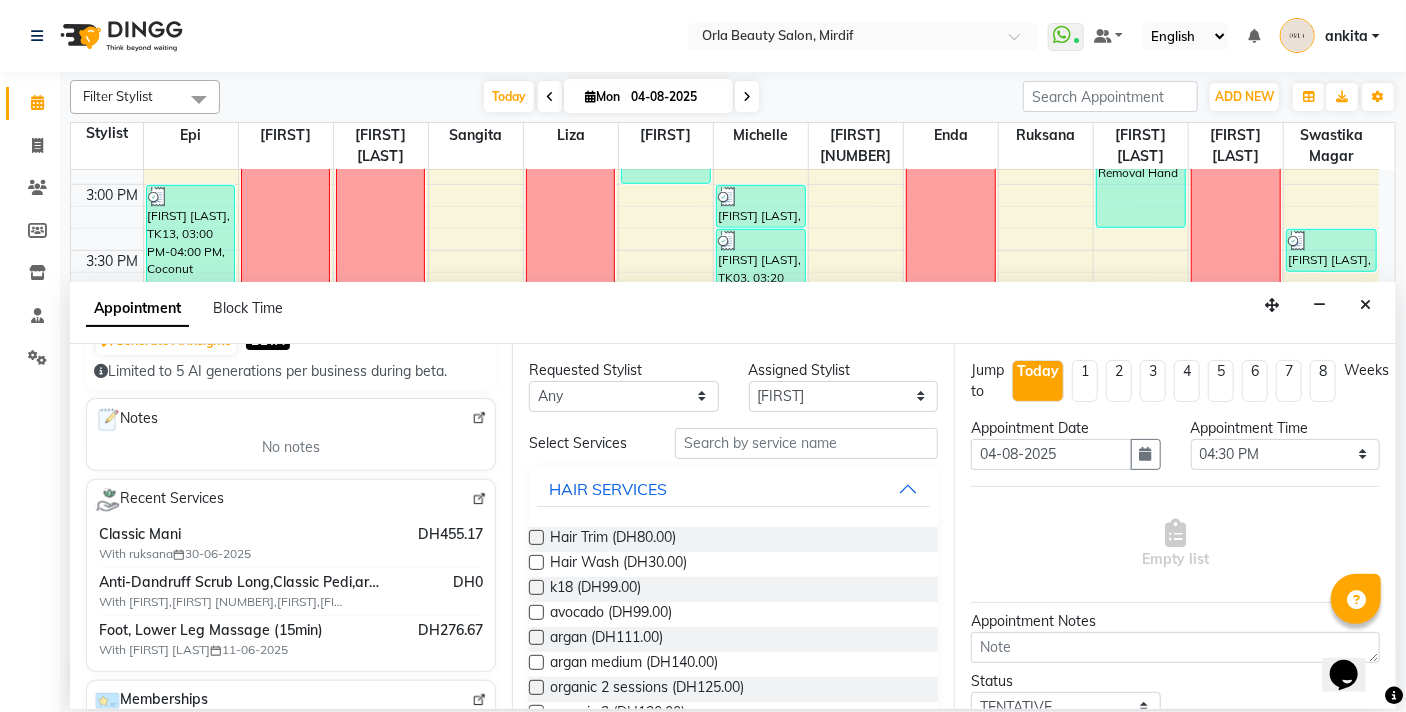 scroll, scrollTop: 236, scrollLeft: 0, axis: vertical 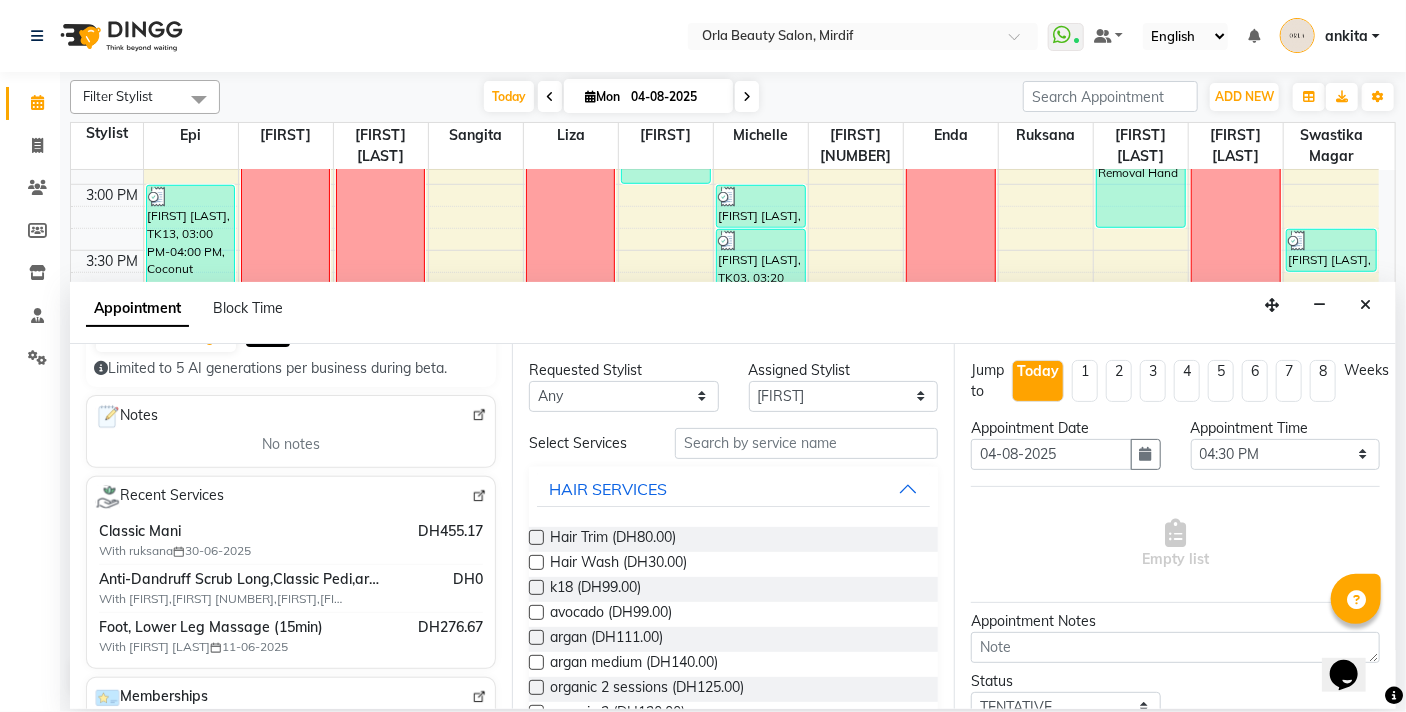 type on "555226636" 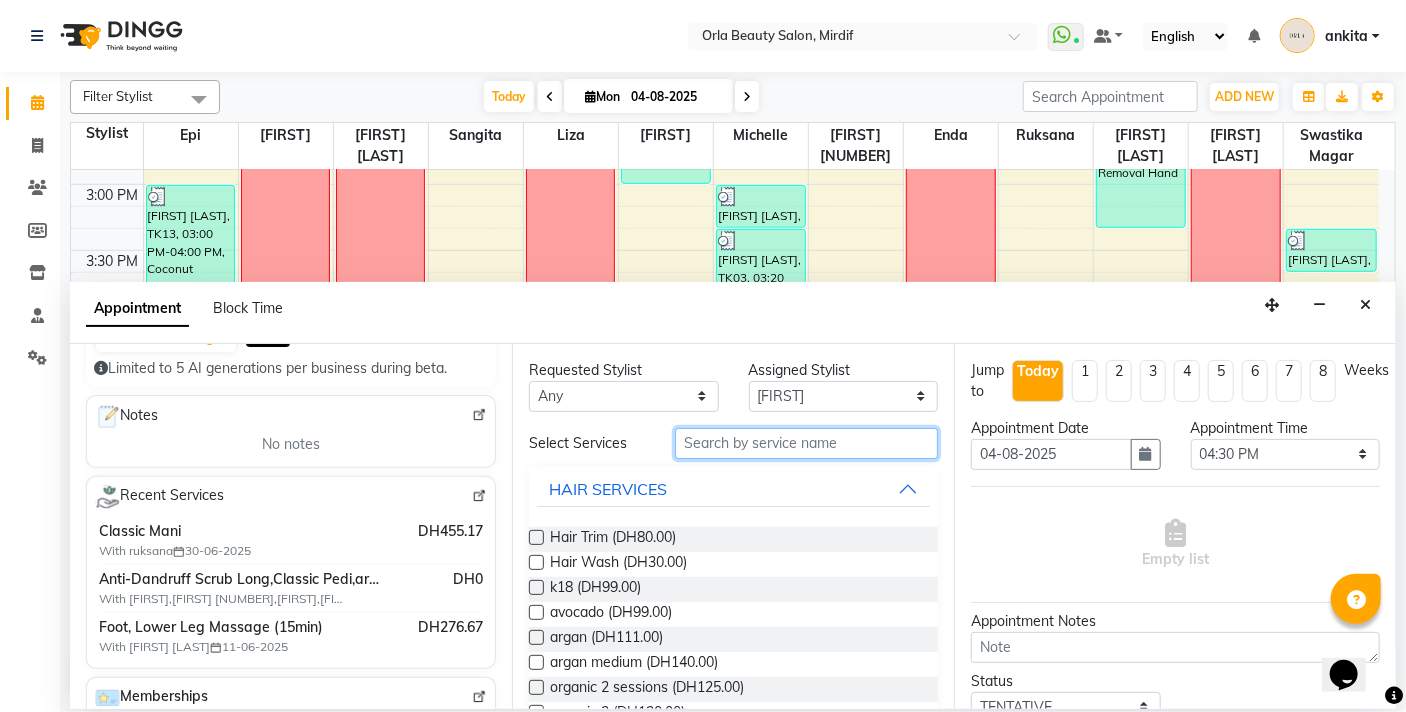 click at bounding box center (806, 443) 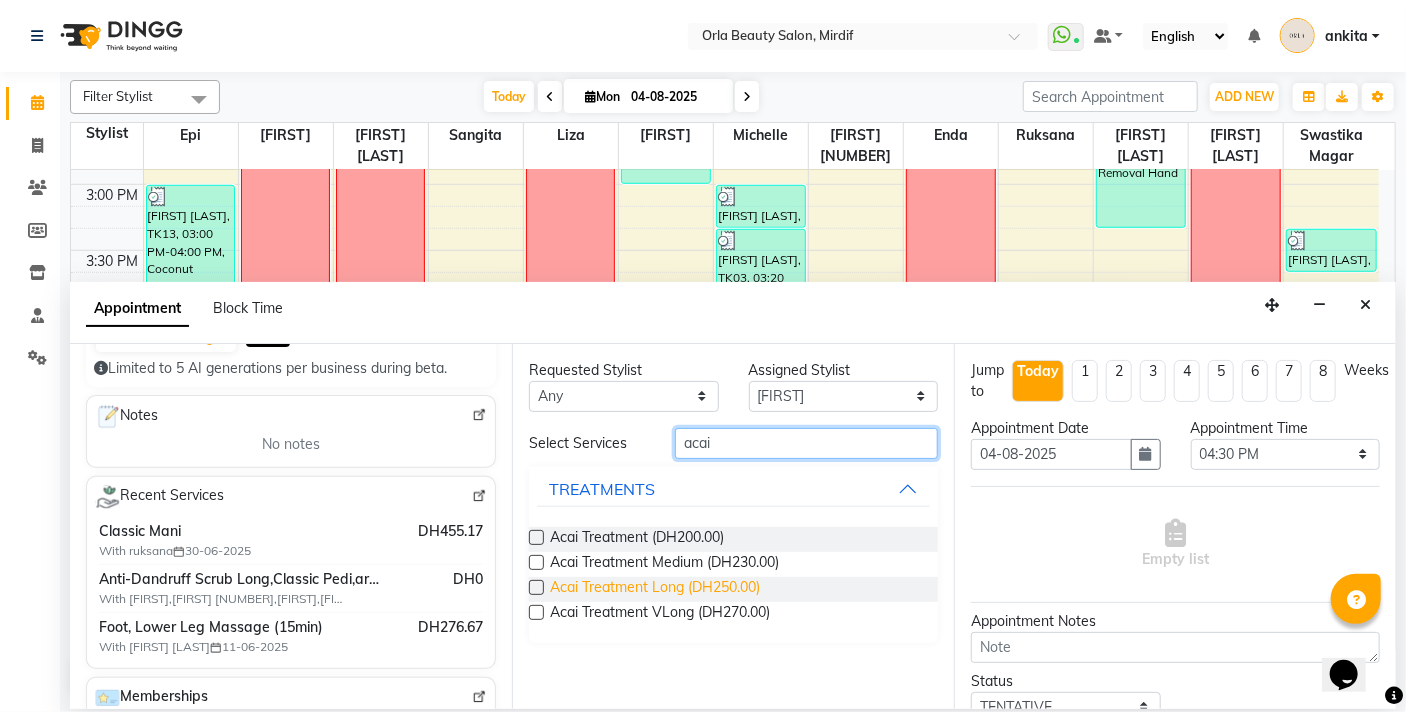 type on "acai" 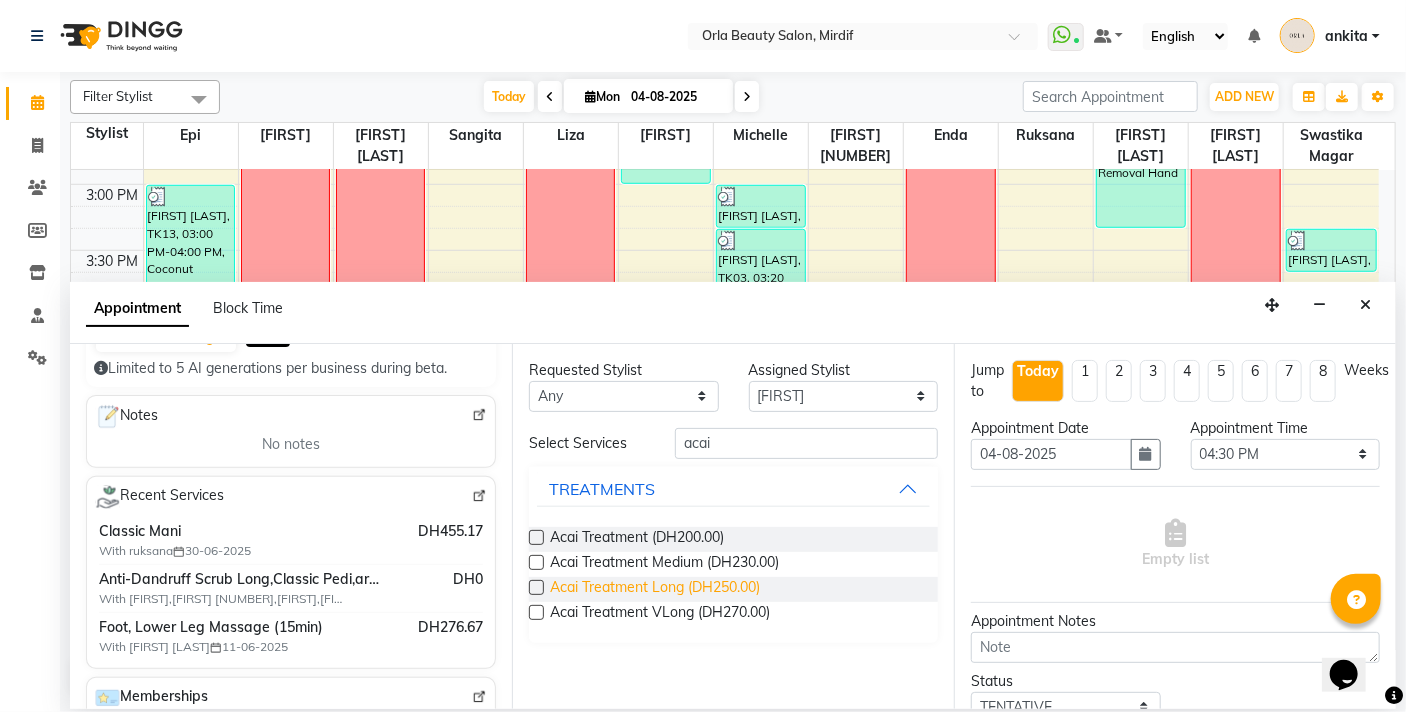 click on "Acai Treatment Long (DH250.00)" at bounding box center (655, 589) 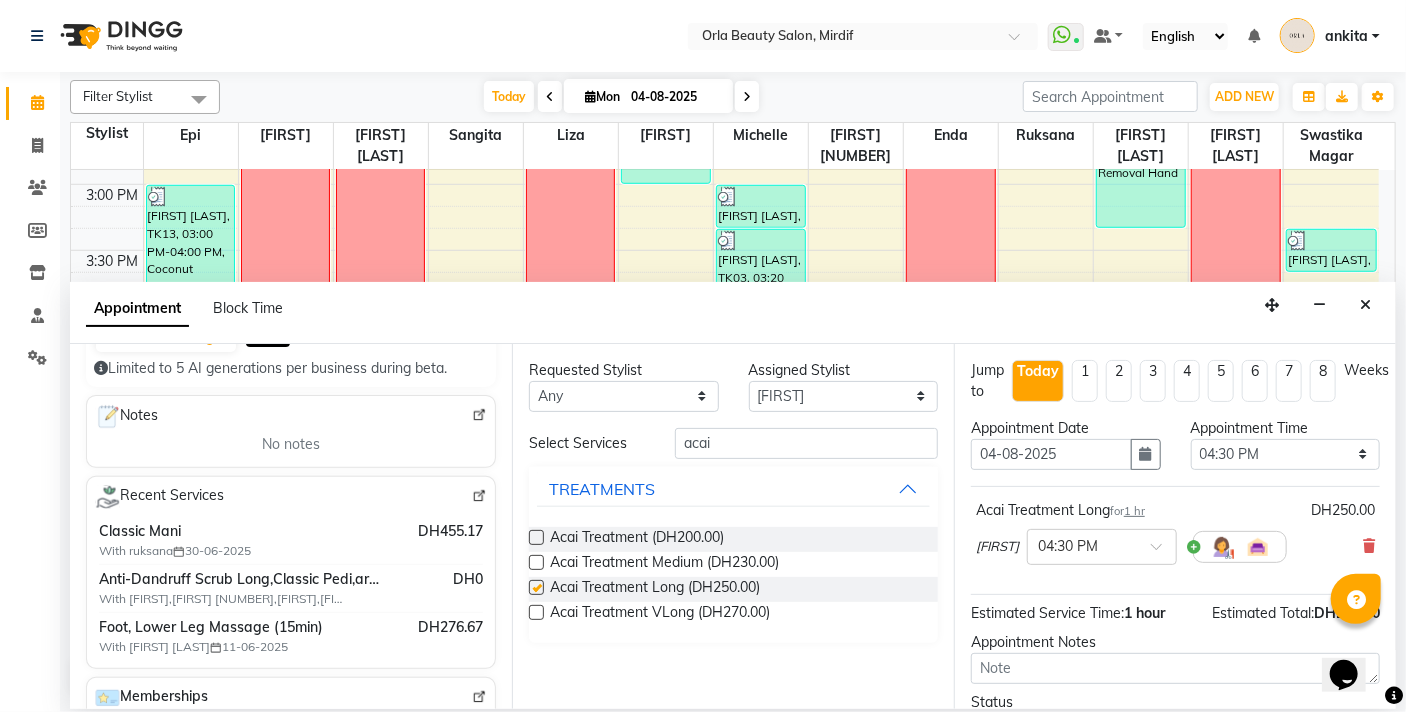 checkbox on "false" 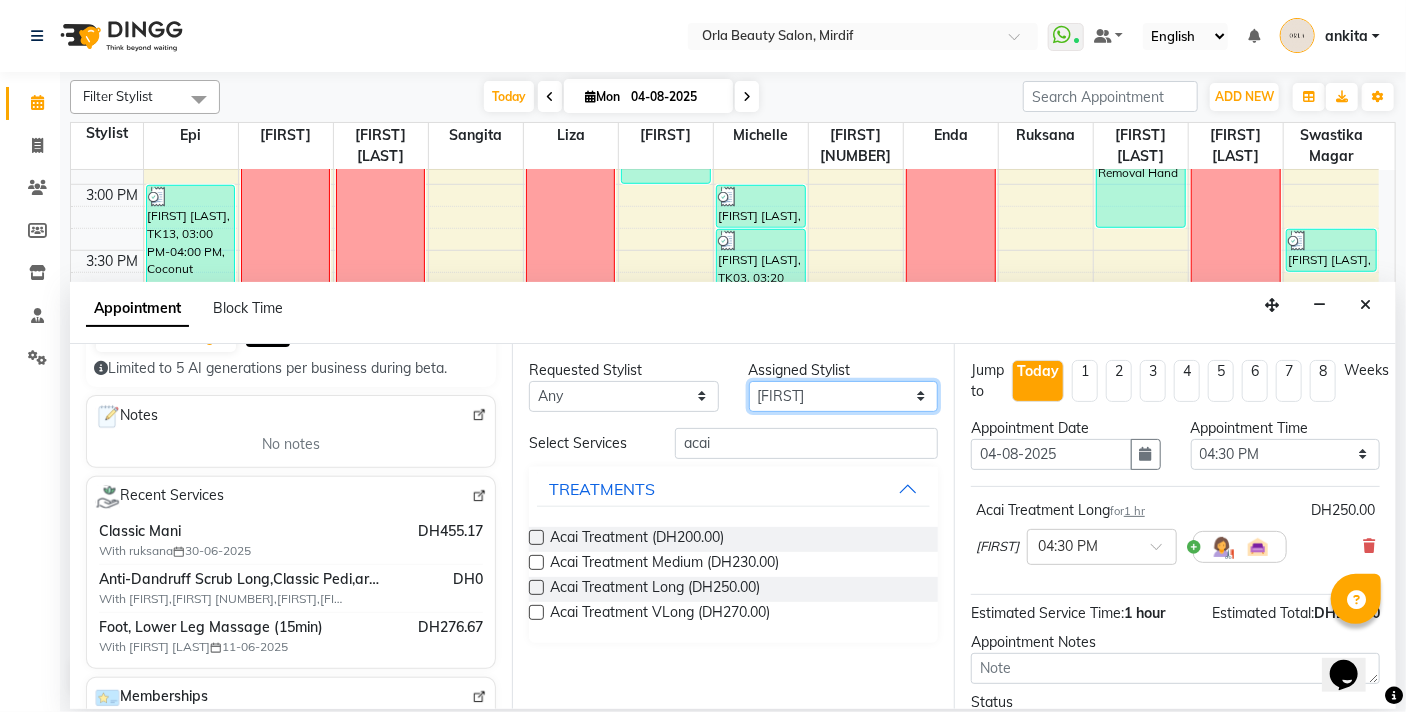 click on "Select Enda Epi kareema Liza Manju thakuri maryann Michelle michelle 2 rojina magar ruksana rupa magar sangita swastika magar" at bounding box center (844, 396) 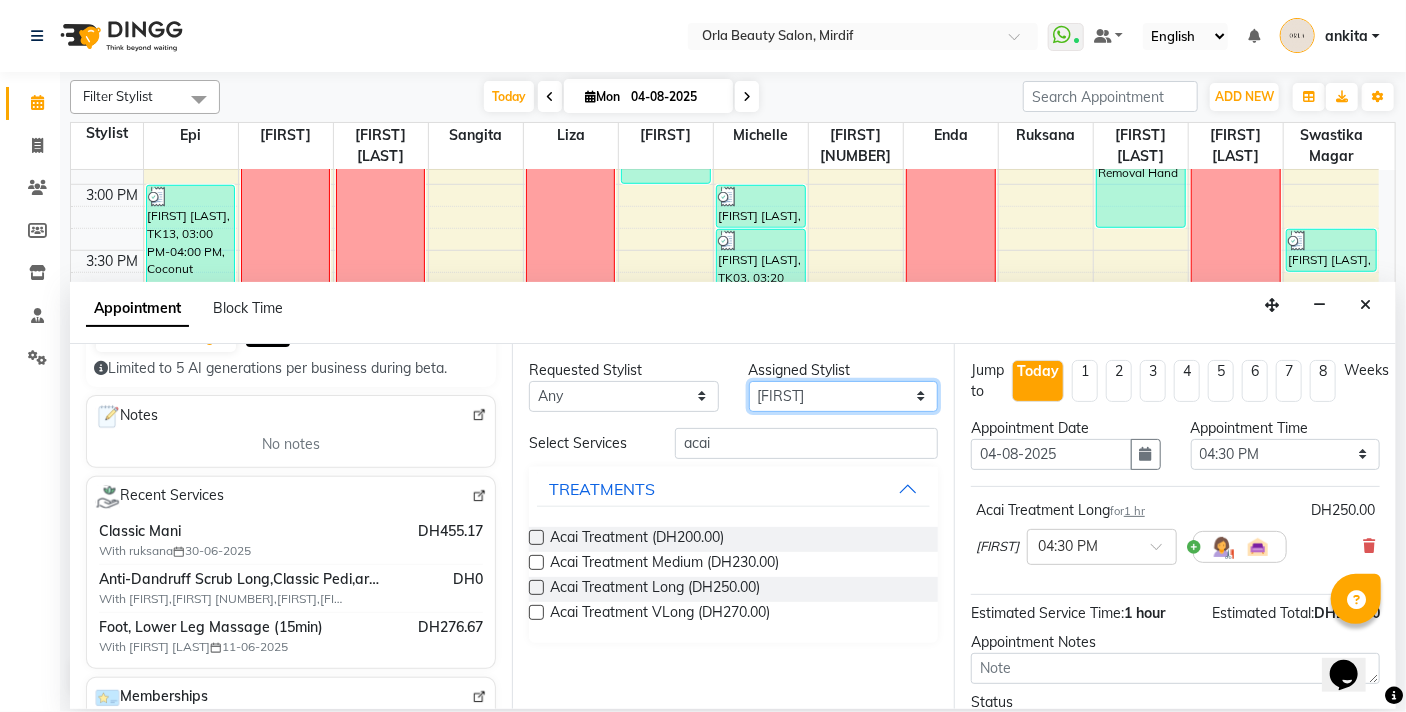 select on "31788" 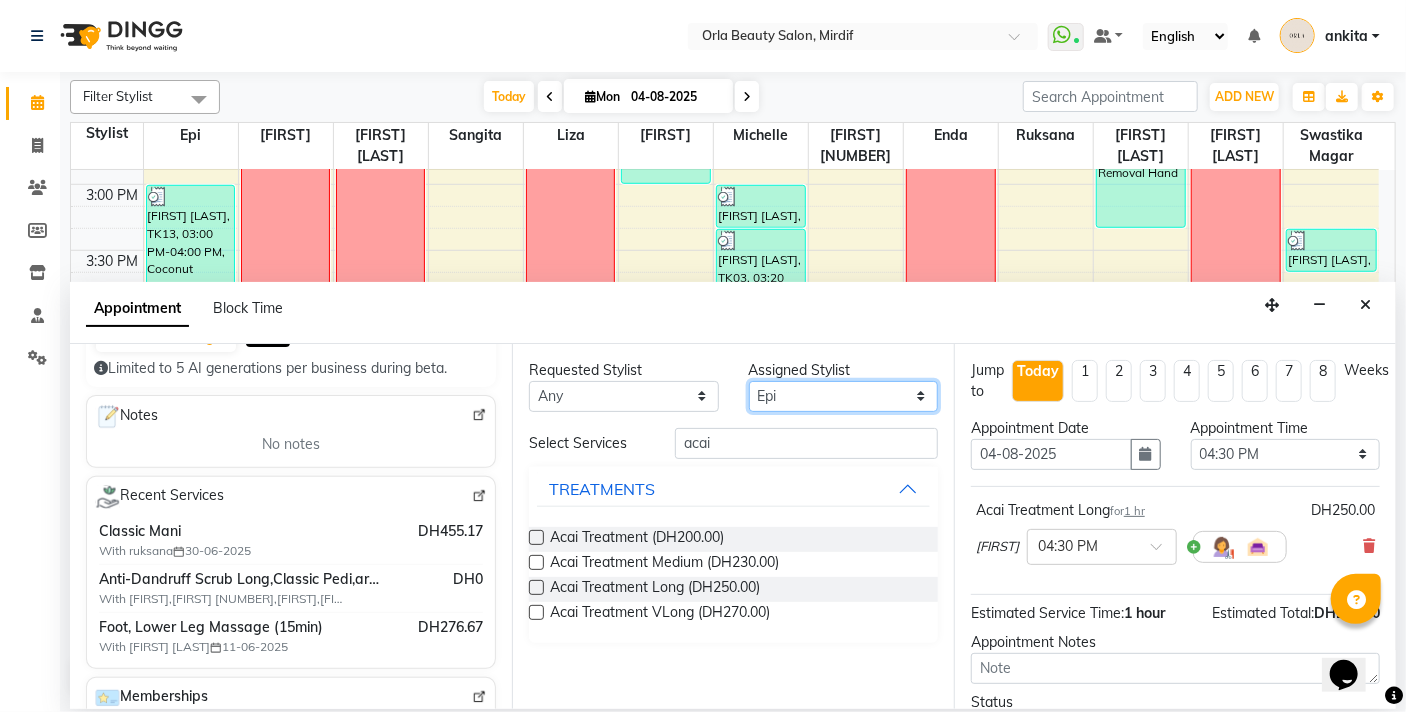 click on "Select Enda Epi kareema Liza Manju thakuri maryann Michelle michelle 2 rojina magar ruksana rupa magar sangita swastika magar" at bounding box center [844, 396] 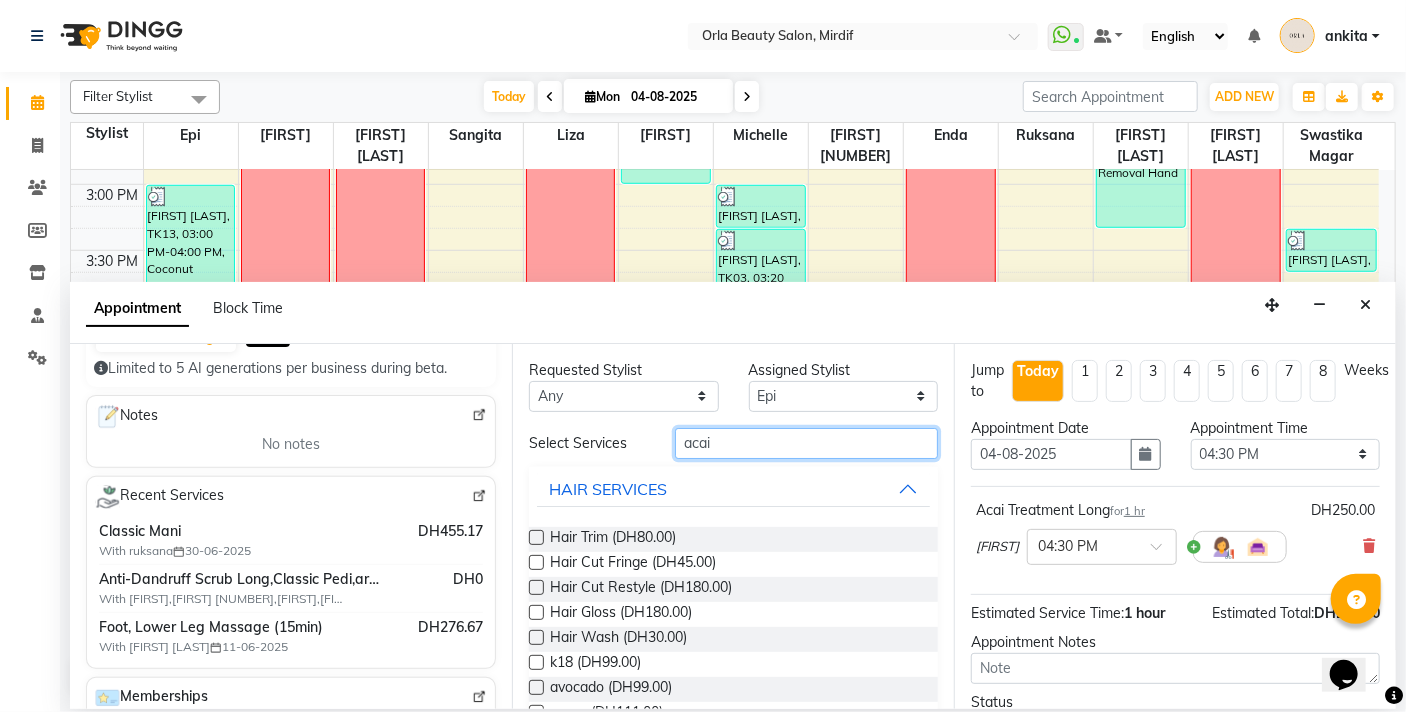 click on "acai" at bounding box center [806, 443] 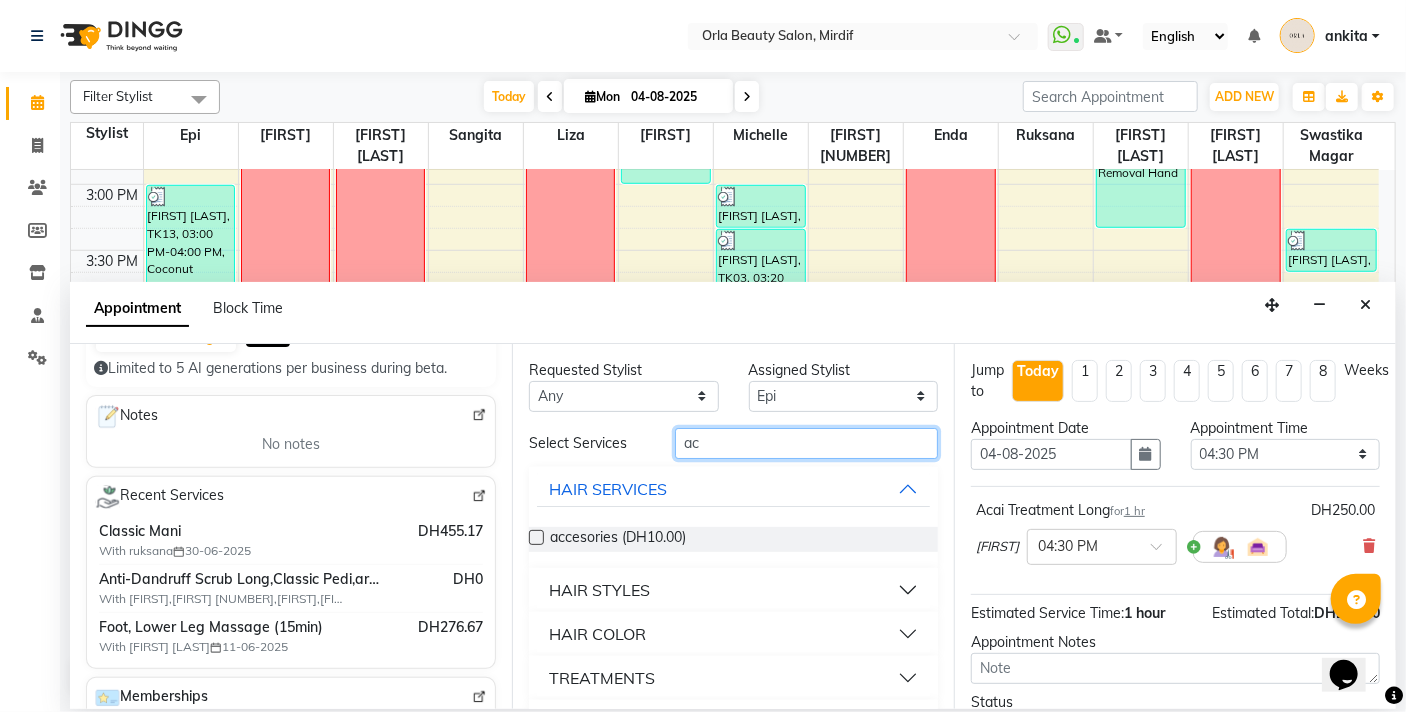 type on "a" 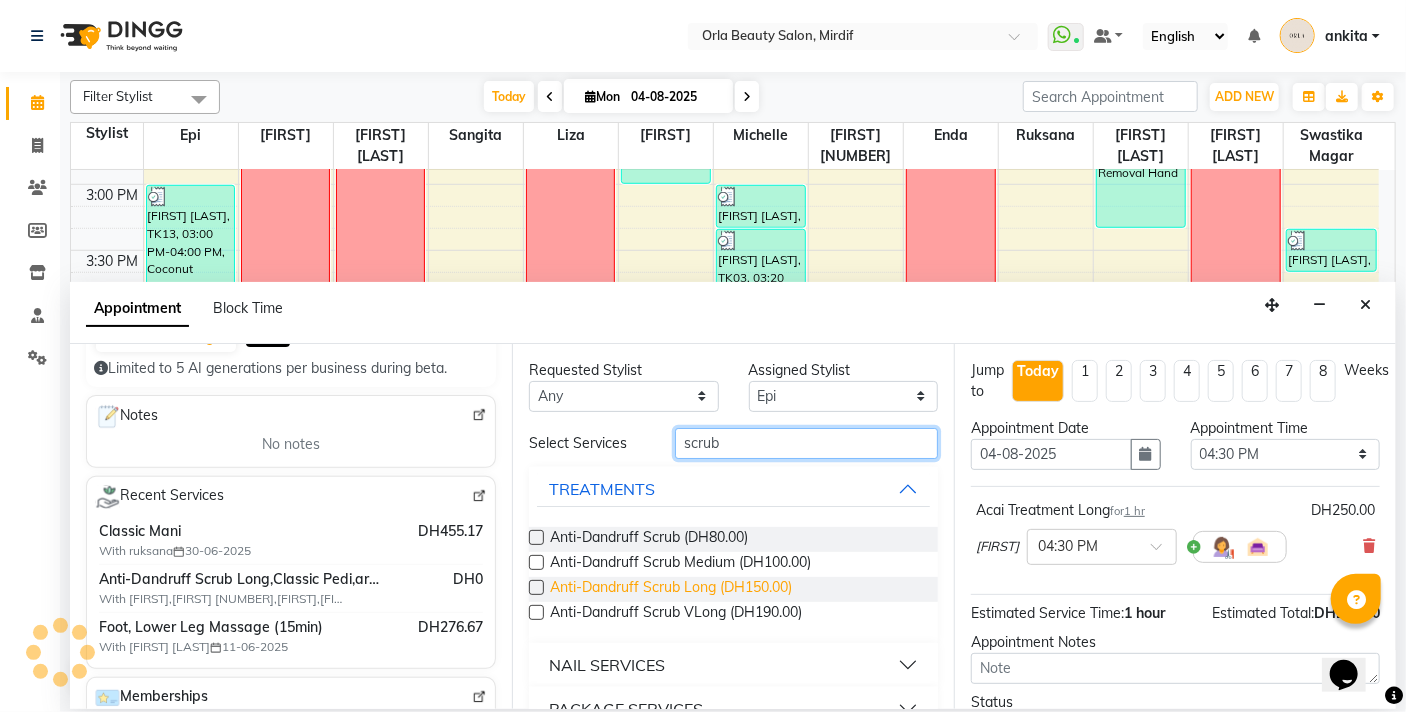 type on "scrub" 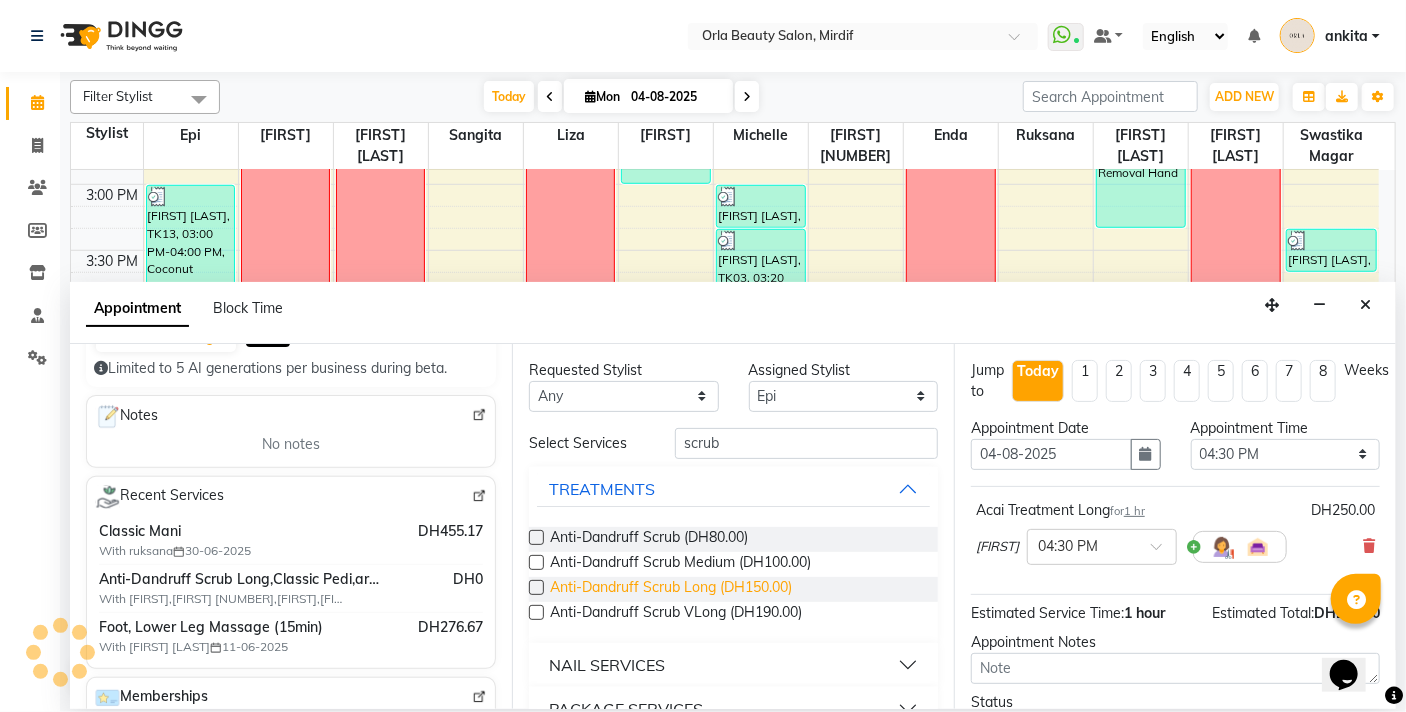 click on "Anti-Dandruff Scrub Long (DH150.00)" at bounding box center [671, 589] 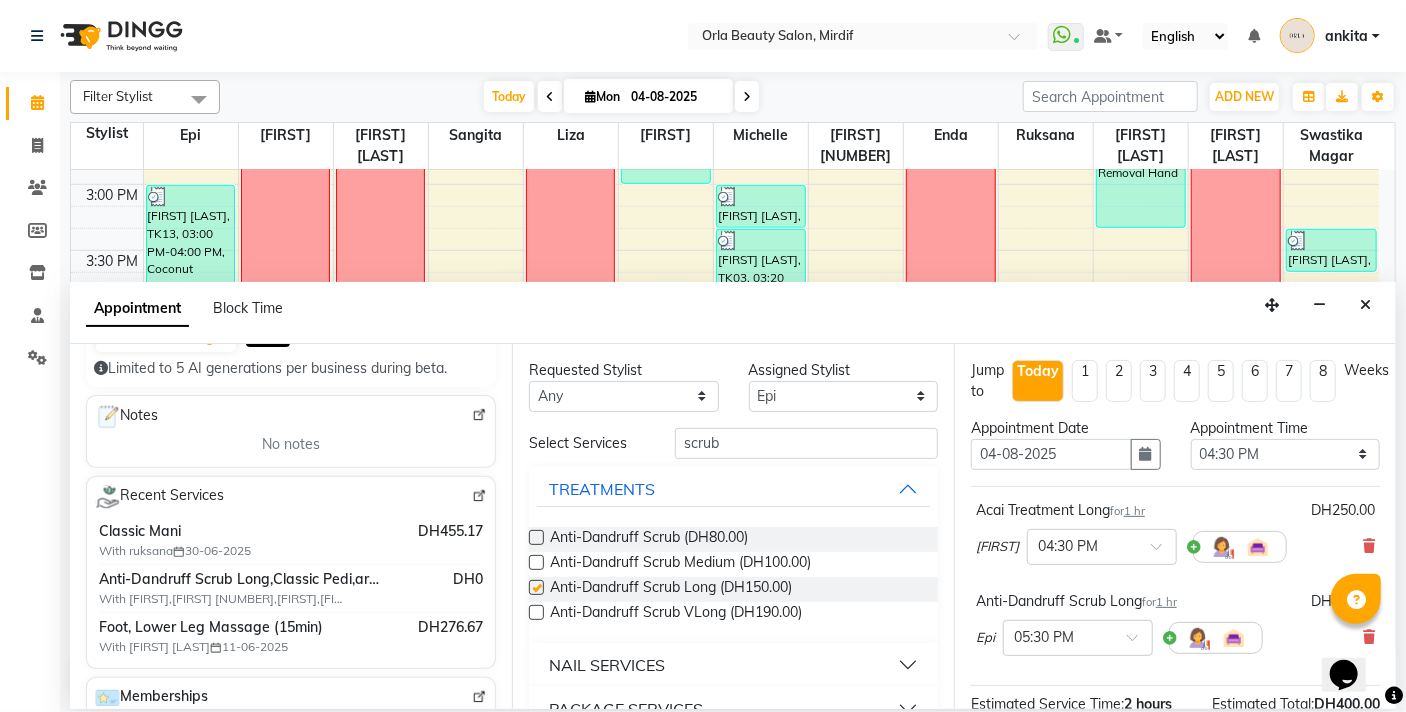 checkbox on "false" 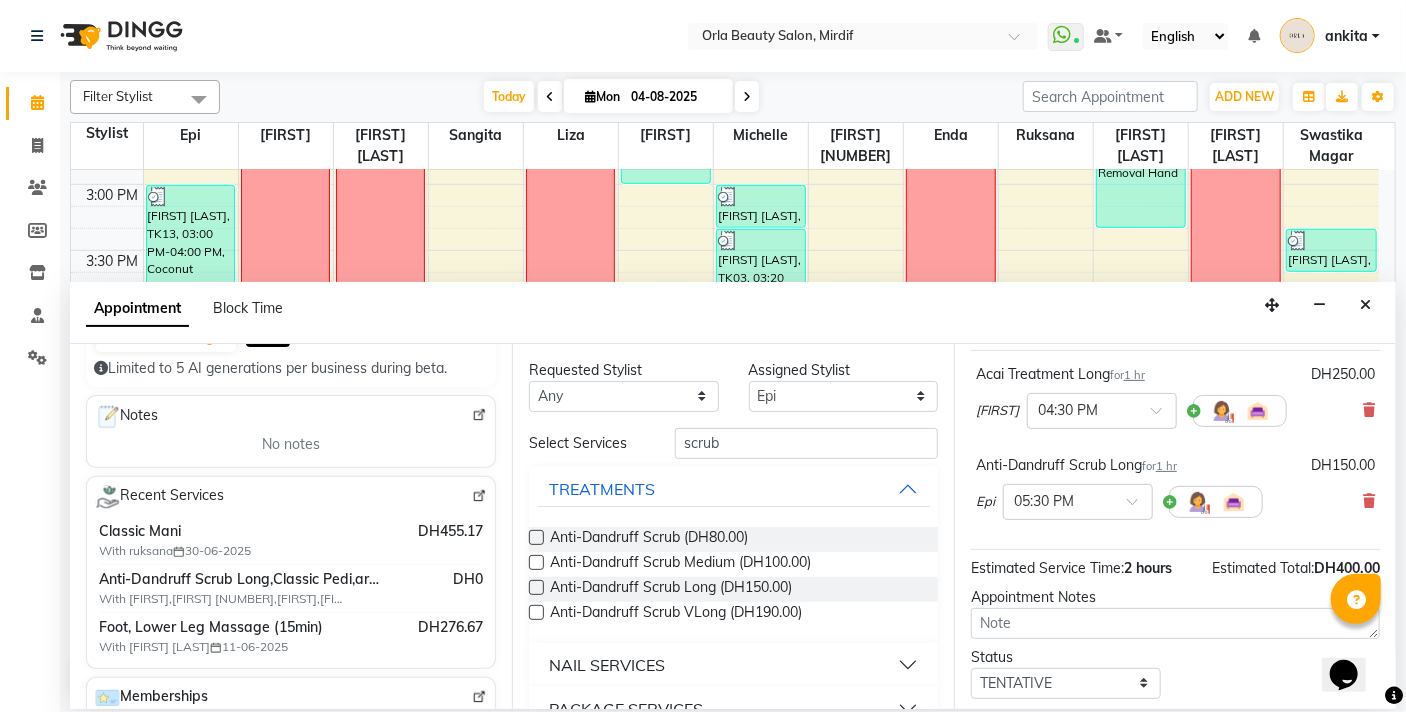 scroll, scrollTop: 148, scrollLeft: 0, axis: vertical 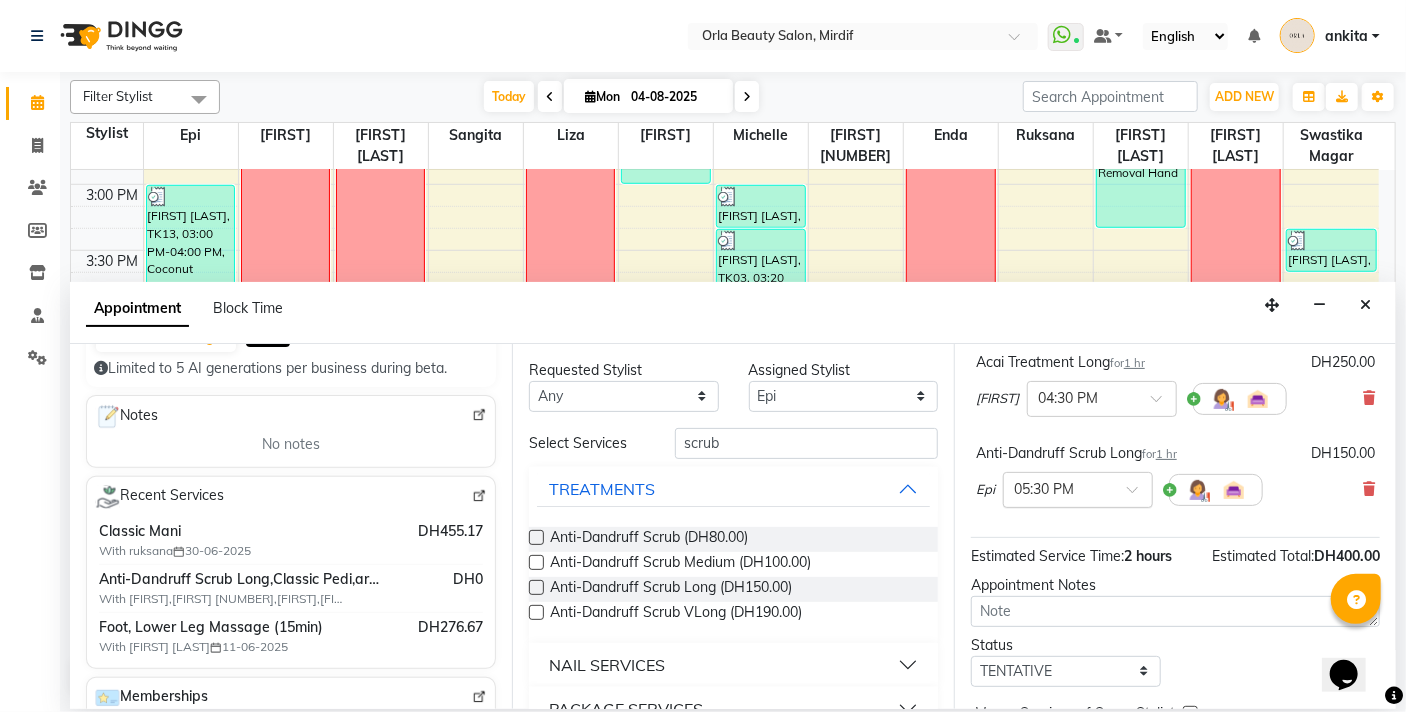 click on "× 05:30 PM" at bounding box center (1078, 490) 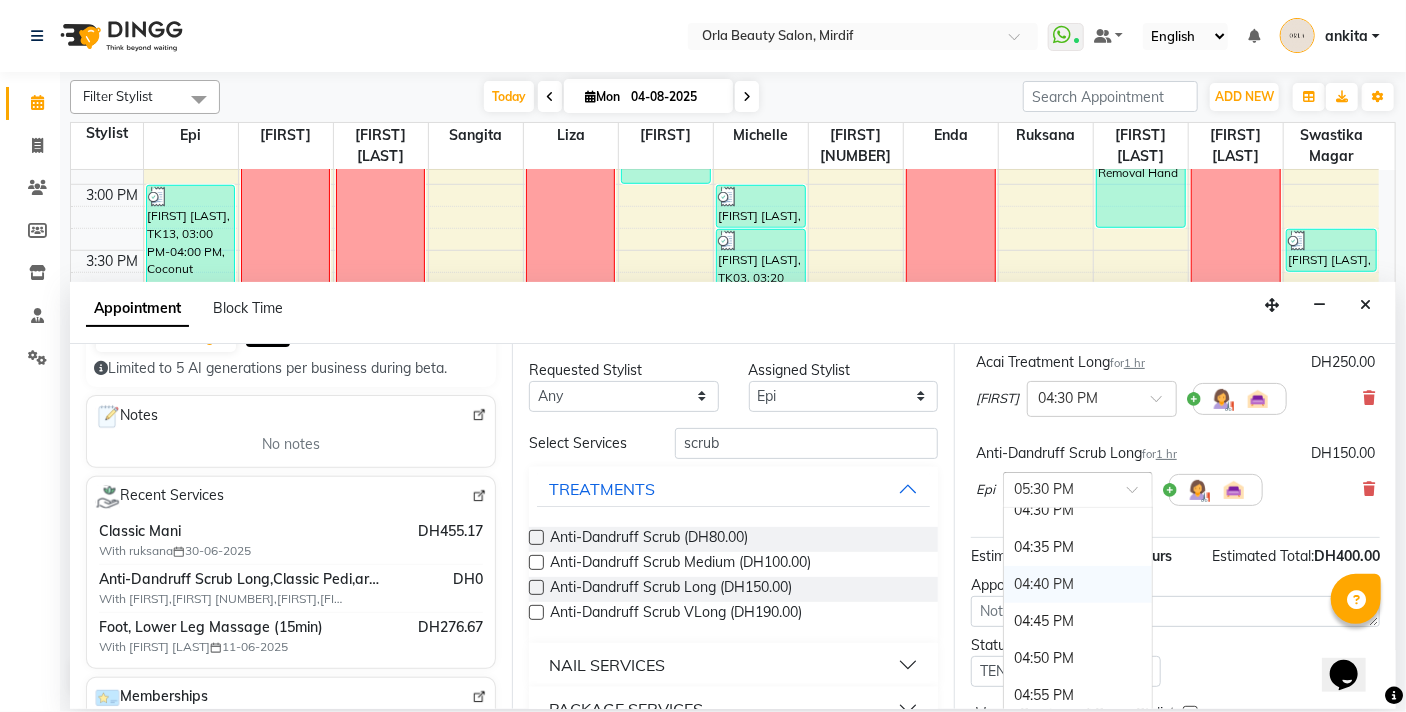 scroll, scrollTop: 2967, scrollLeft: 0, axis: vertical 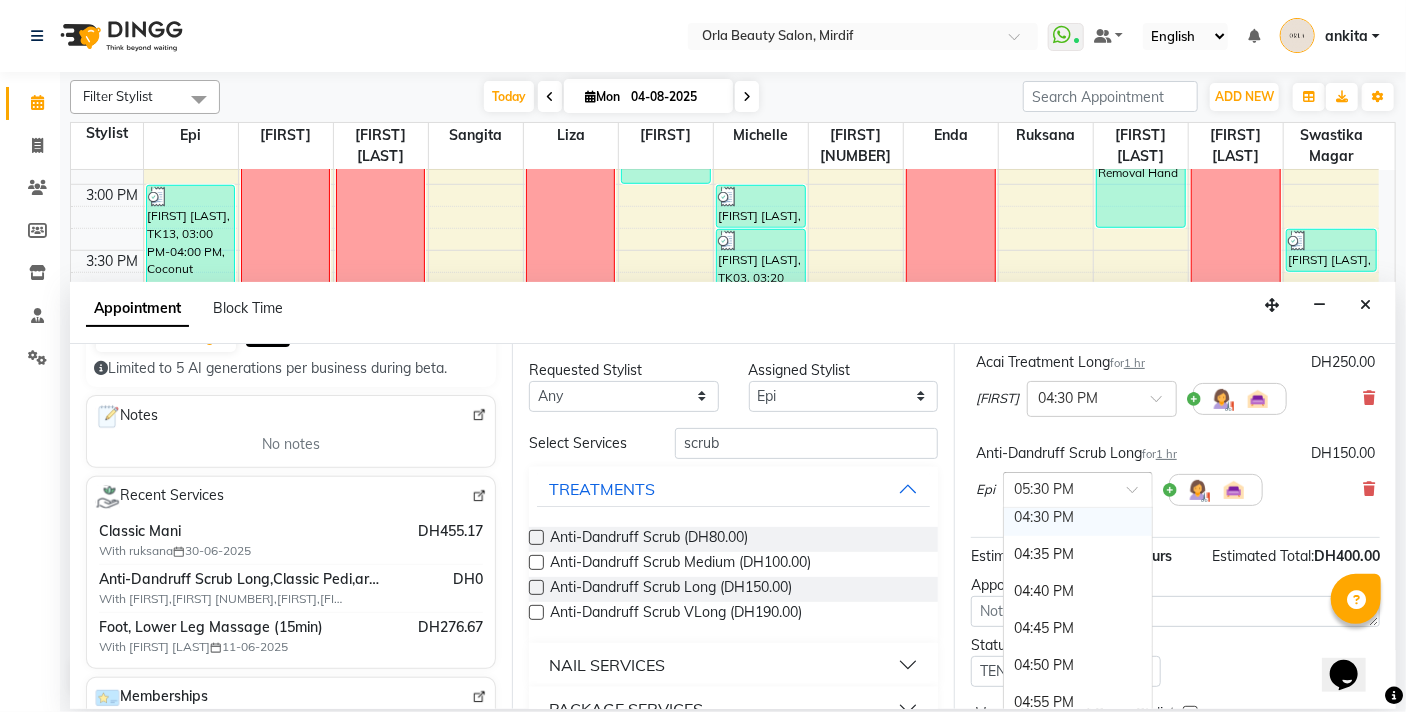 click on "04:30 PM" at bounding box center [1078, 517] 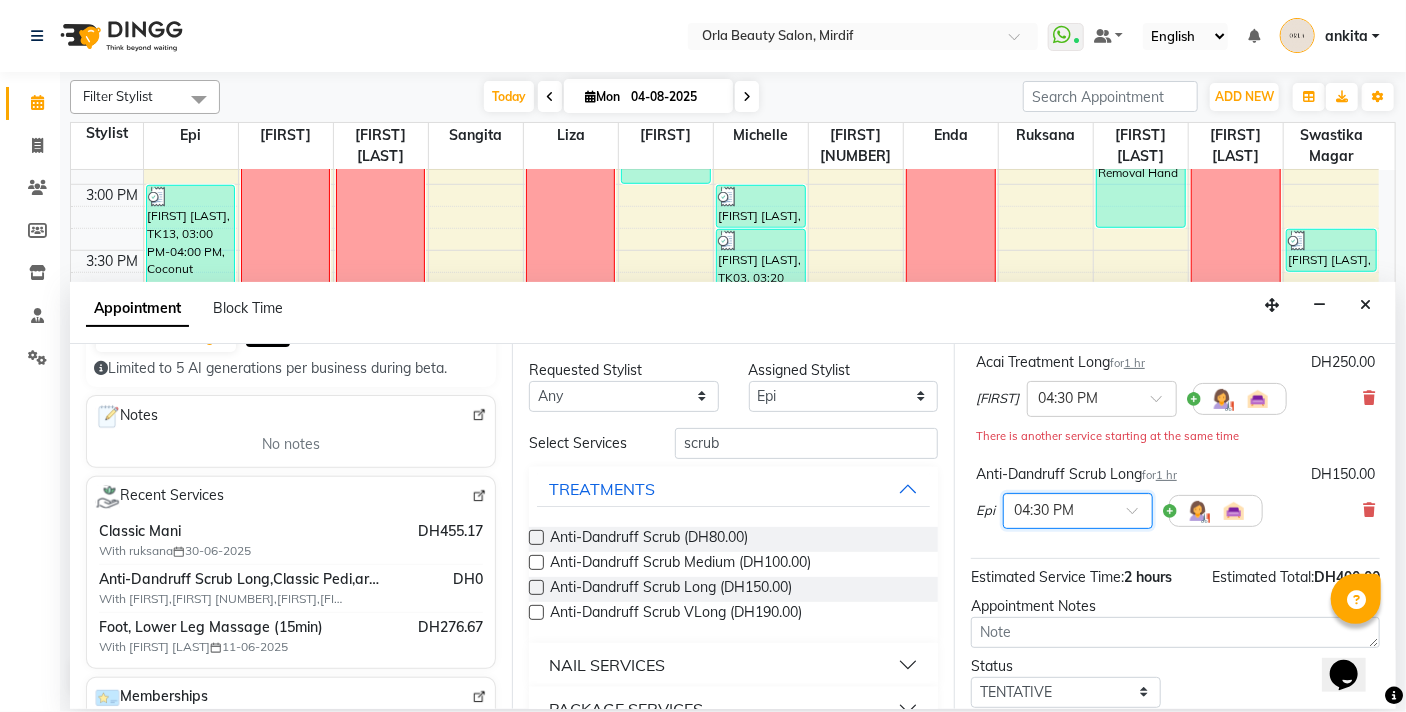 scroll, scrollTop: 271, scrollLeft: 0, axis: vertical 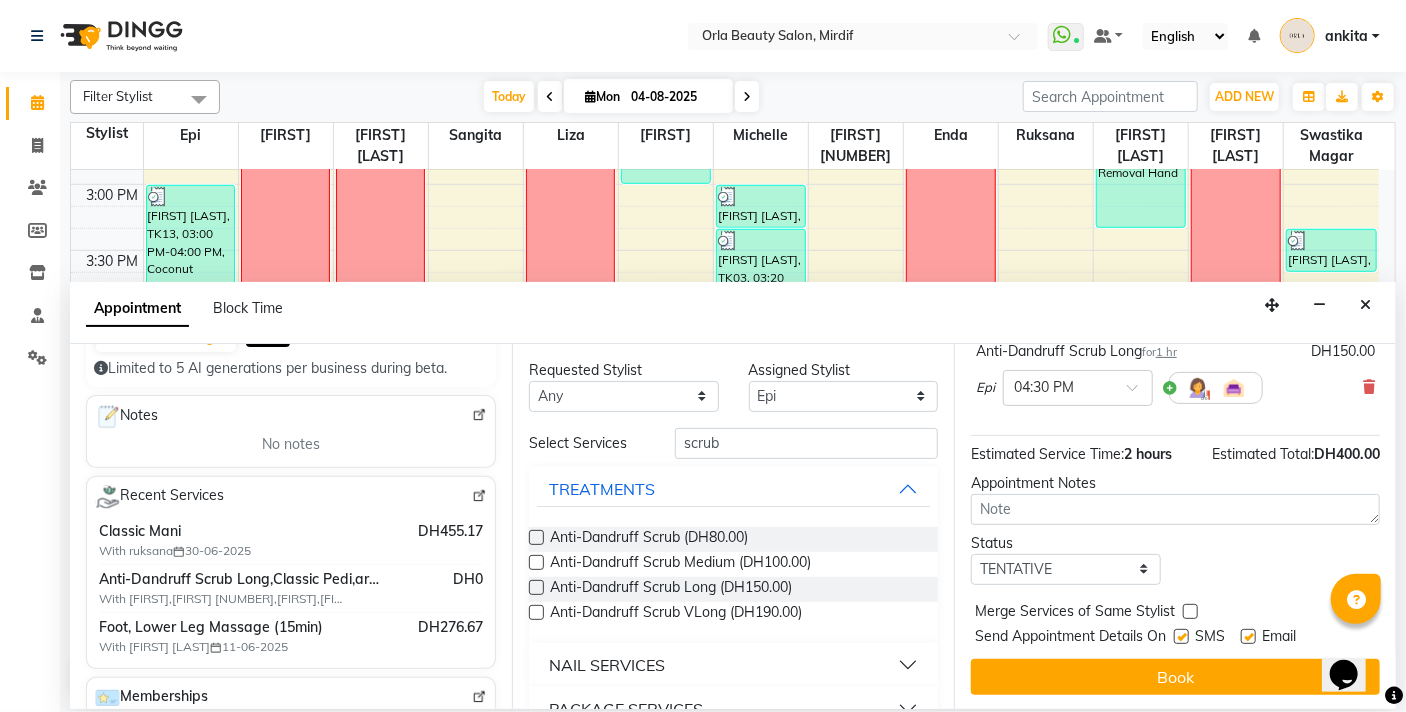 click on "Merge Services of Same Stylist" at bounding box center (1175, 613) 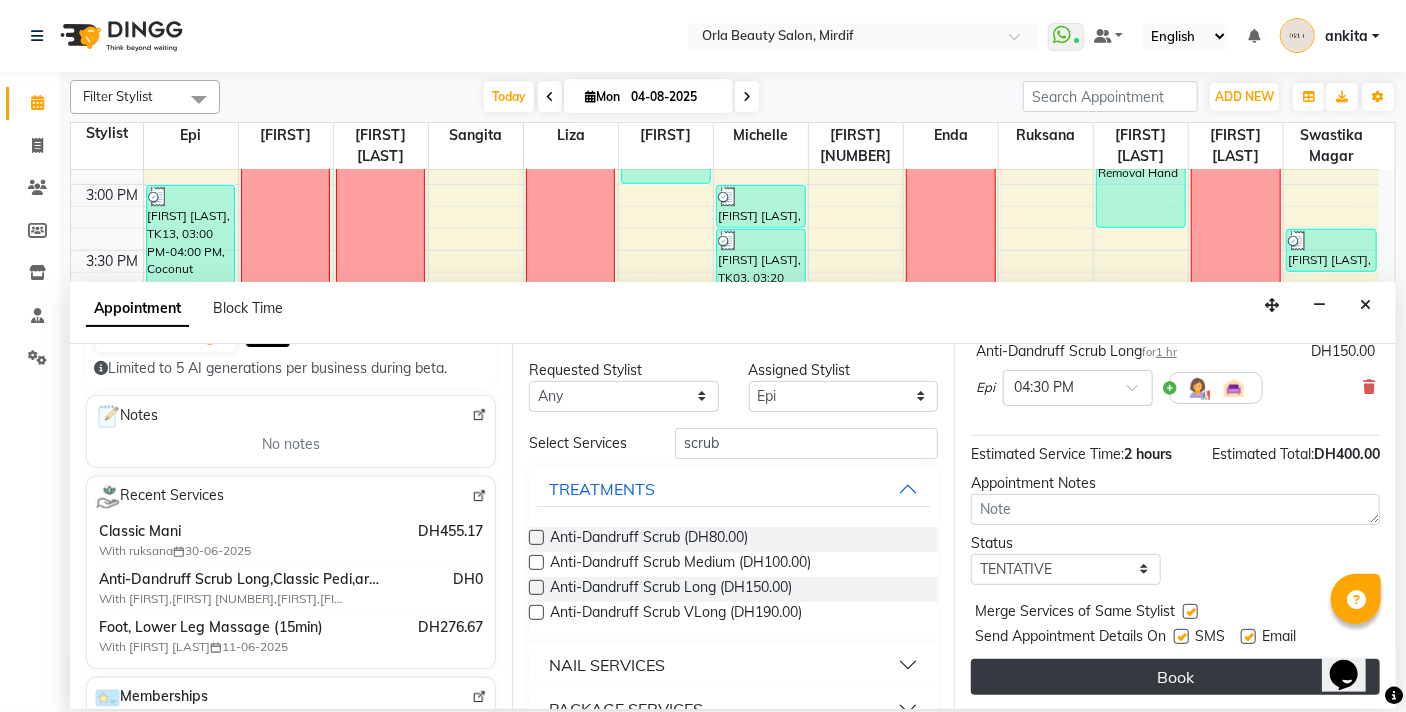 click on "Book" at bounding box center (1175, 677) 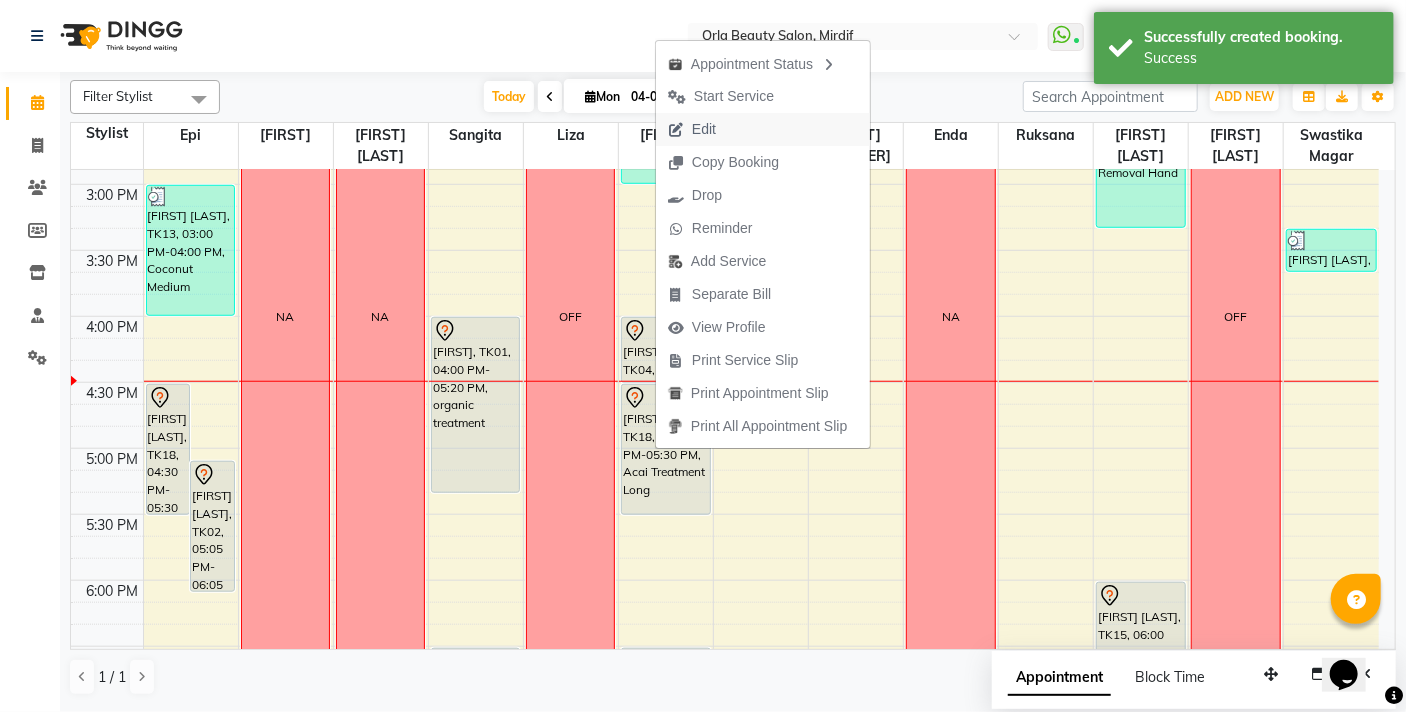 click on "Edit" at bounding box center [692, 129] 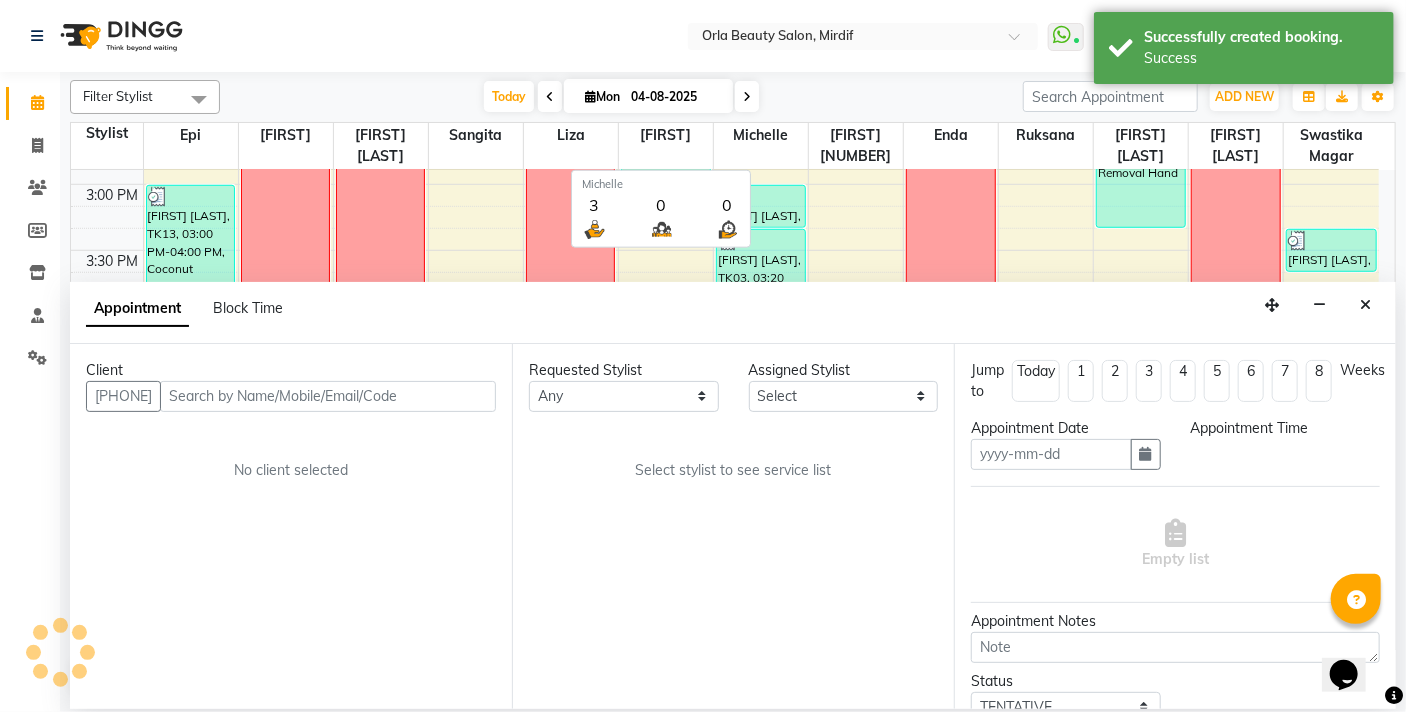 type on "04-08-2025" 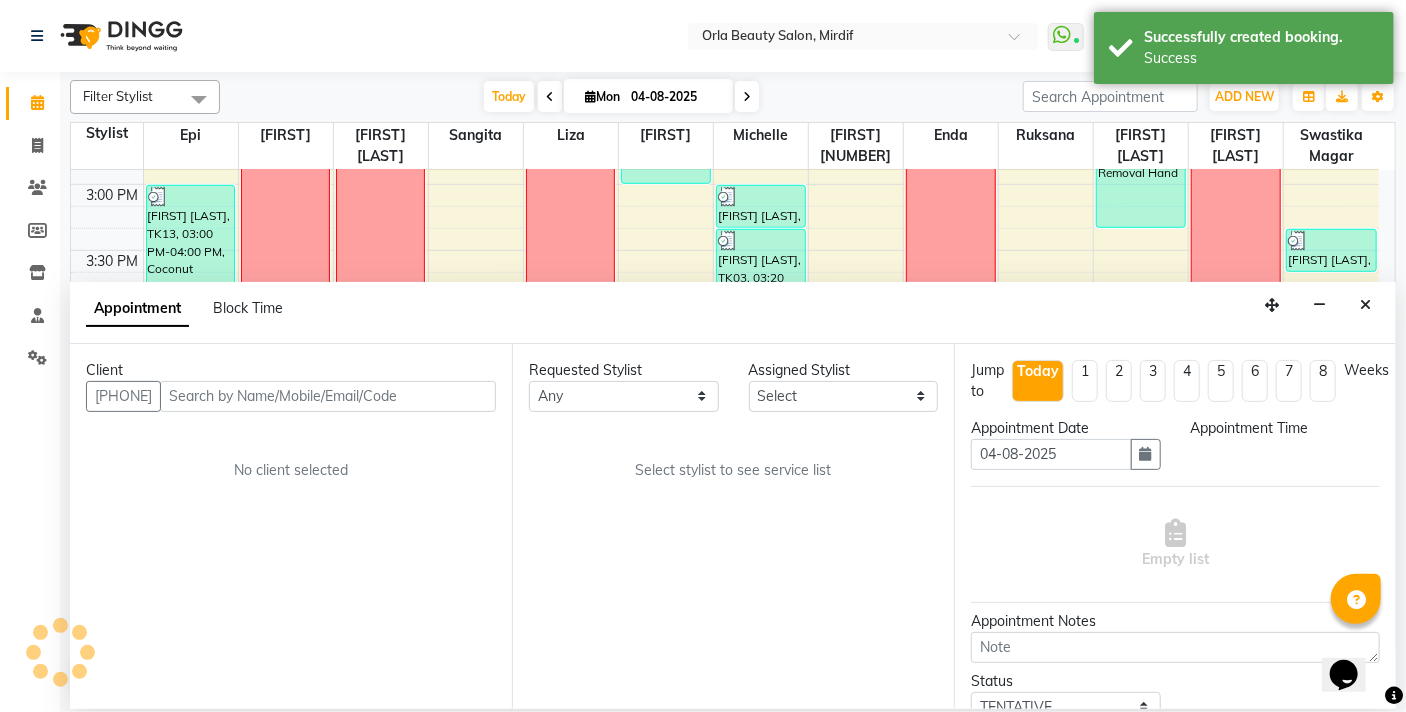 scroll, scrollTop: 0, scrollLeft: 0, axis: both 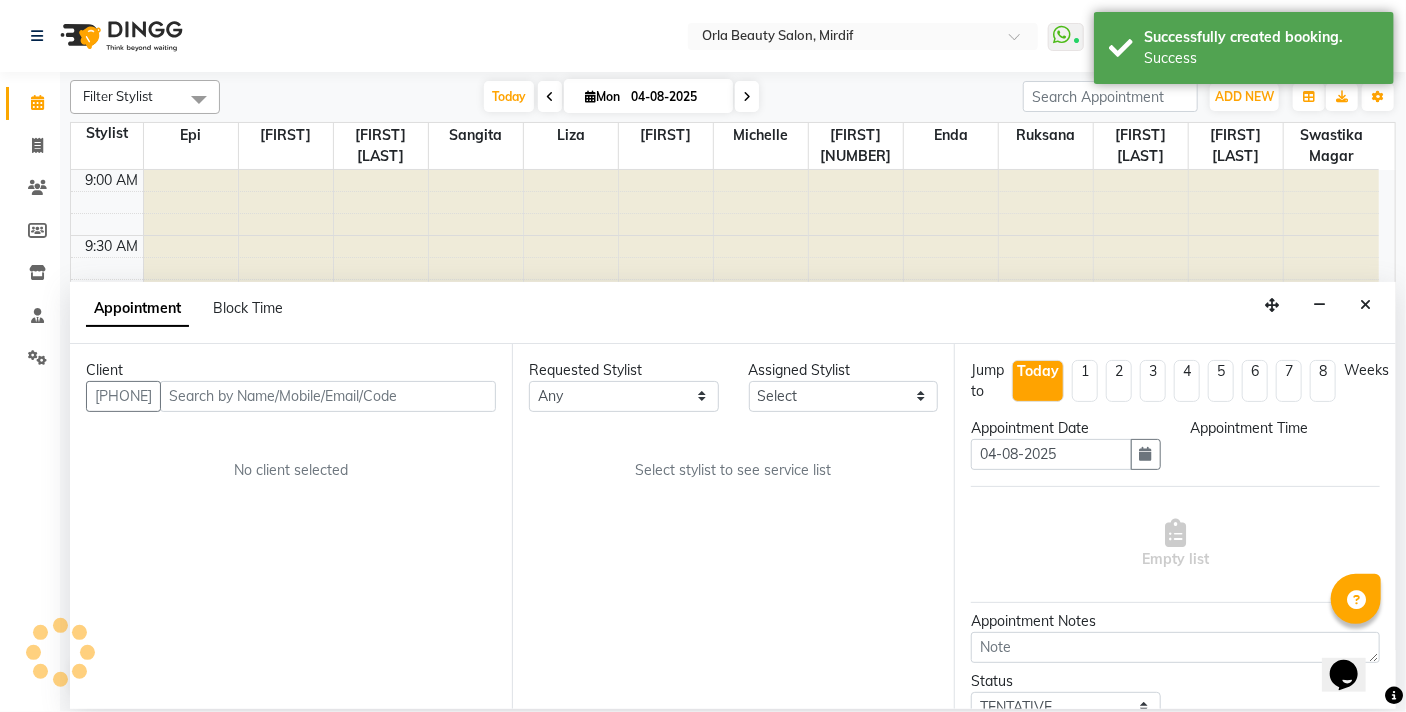 select on "990" 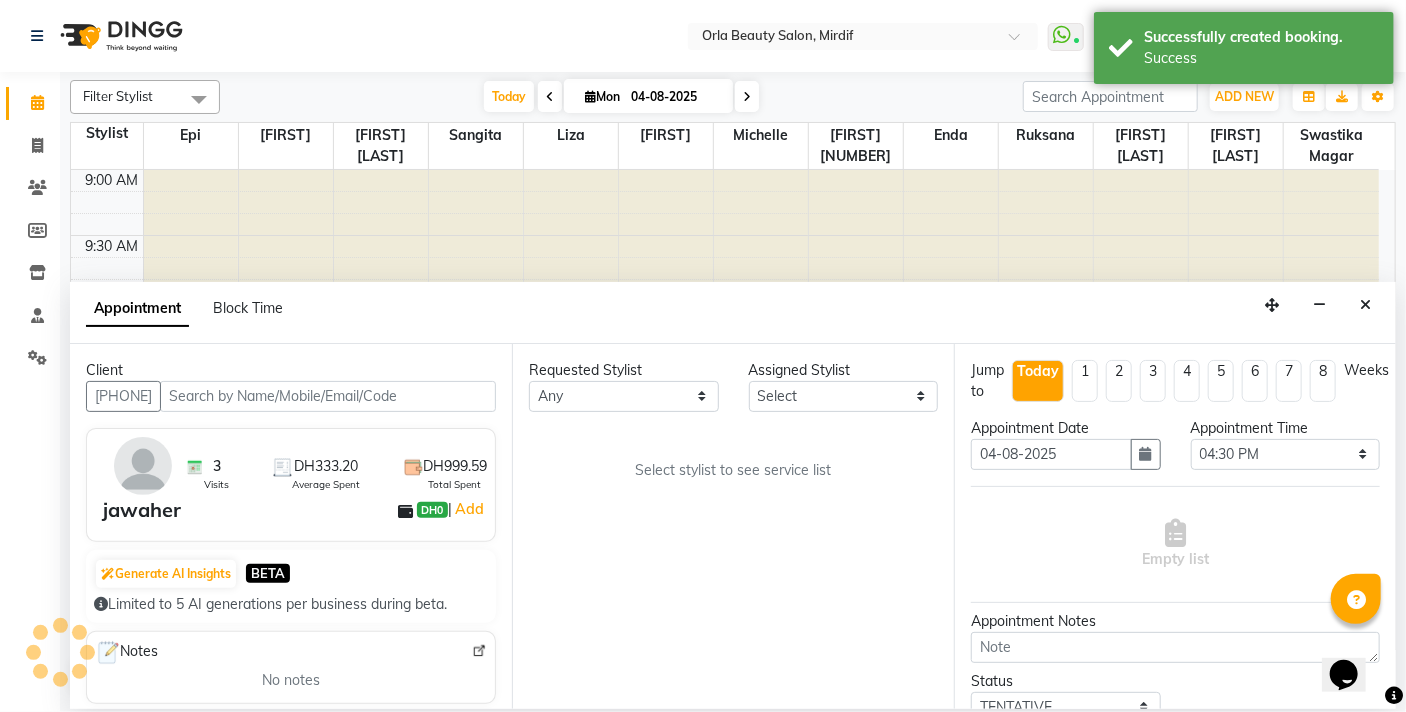 select on "54219" 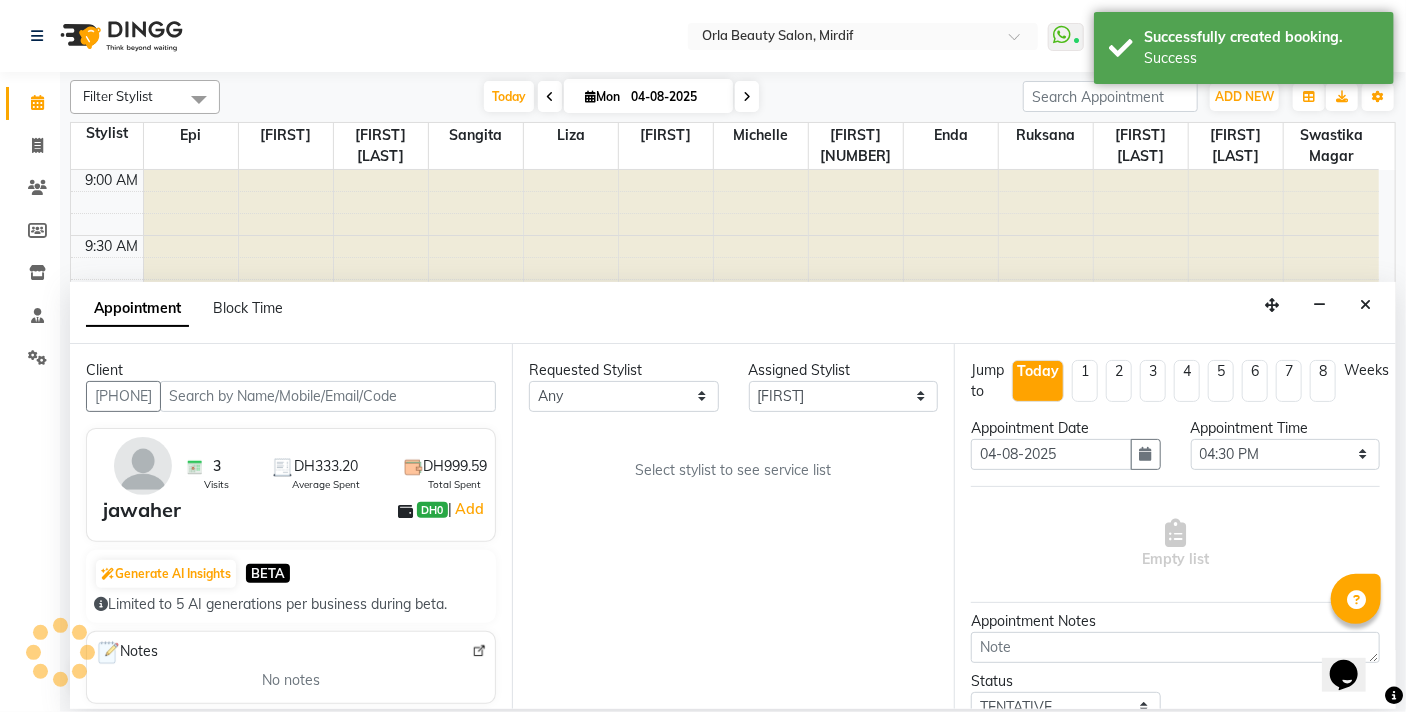 scroll, scrollTop: 925, scrollLeft: 0, axis: vertical 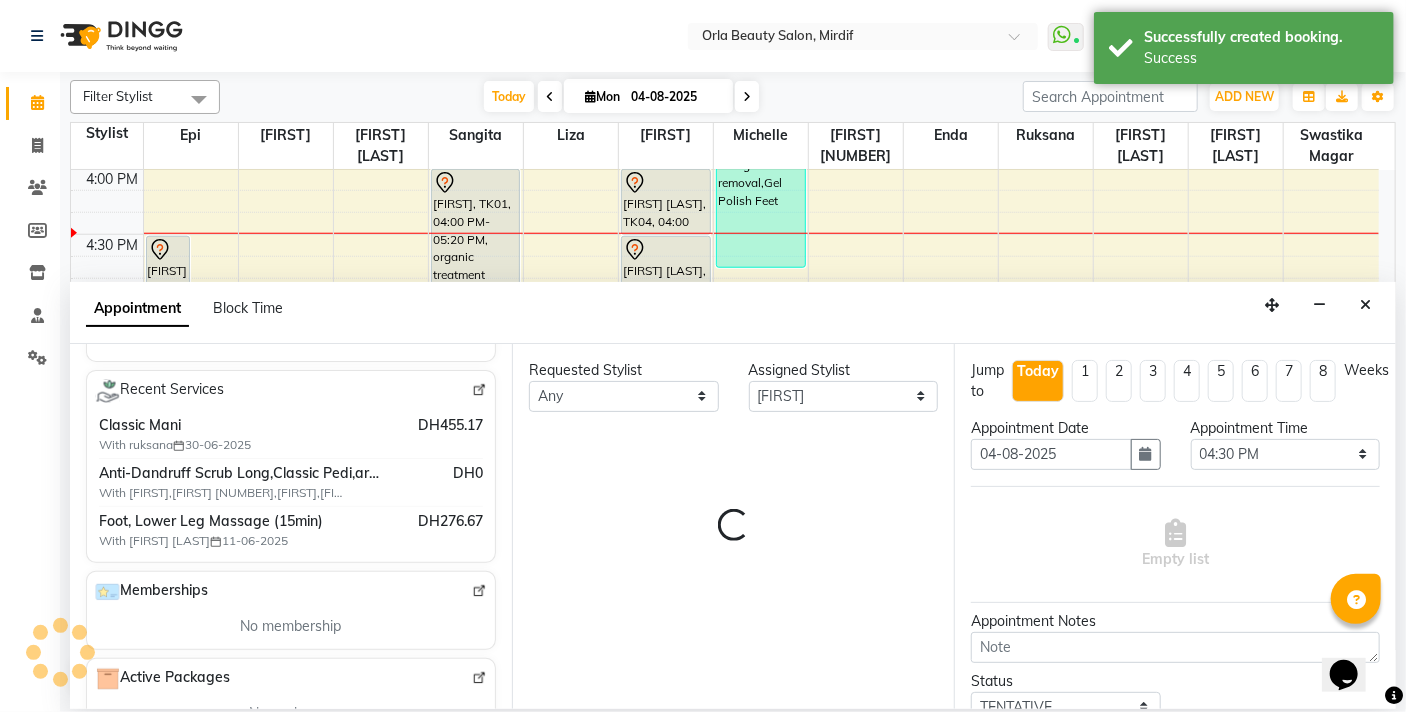 select on "2225" 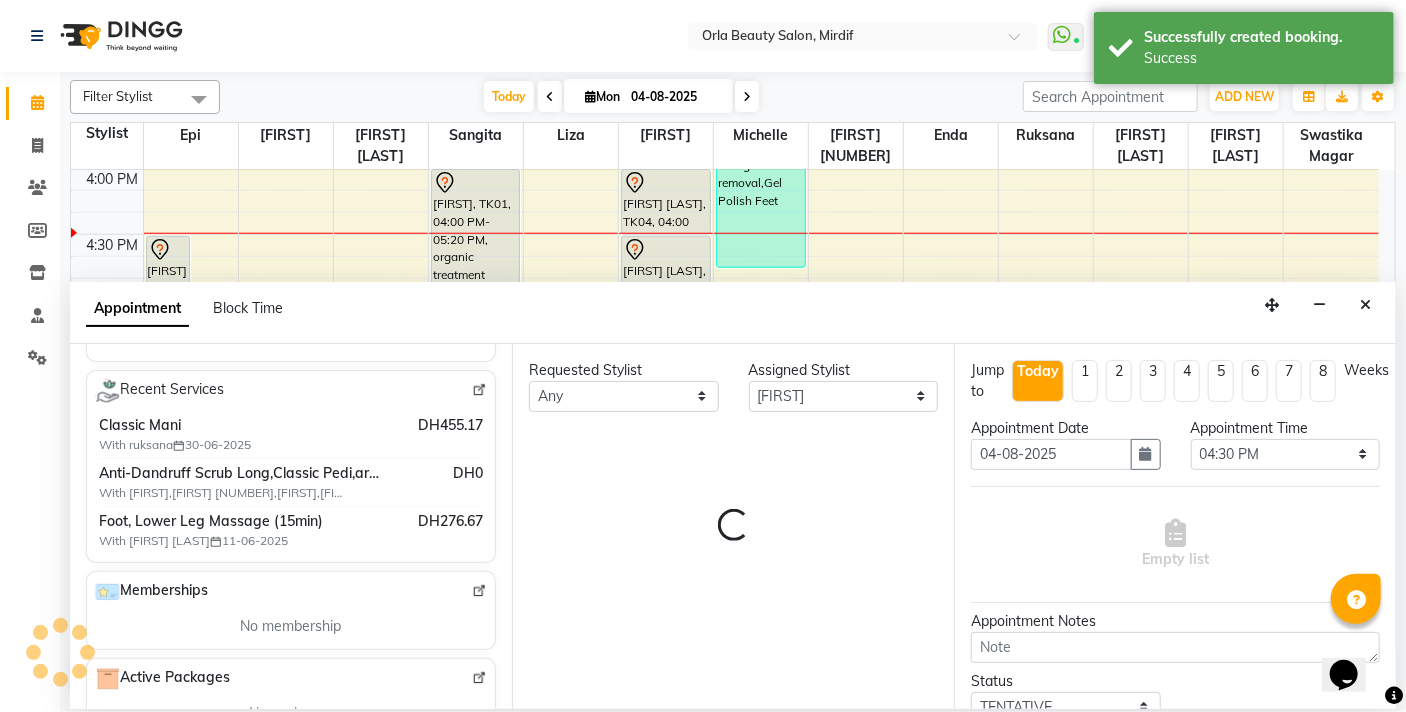 select on "2225" 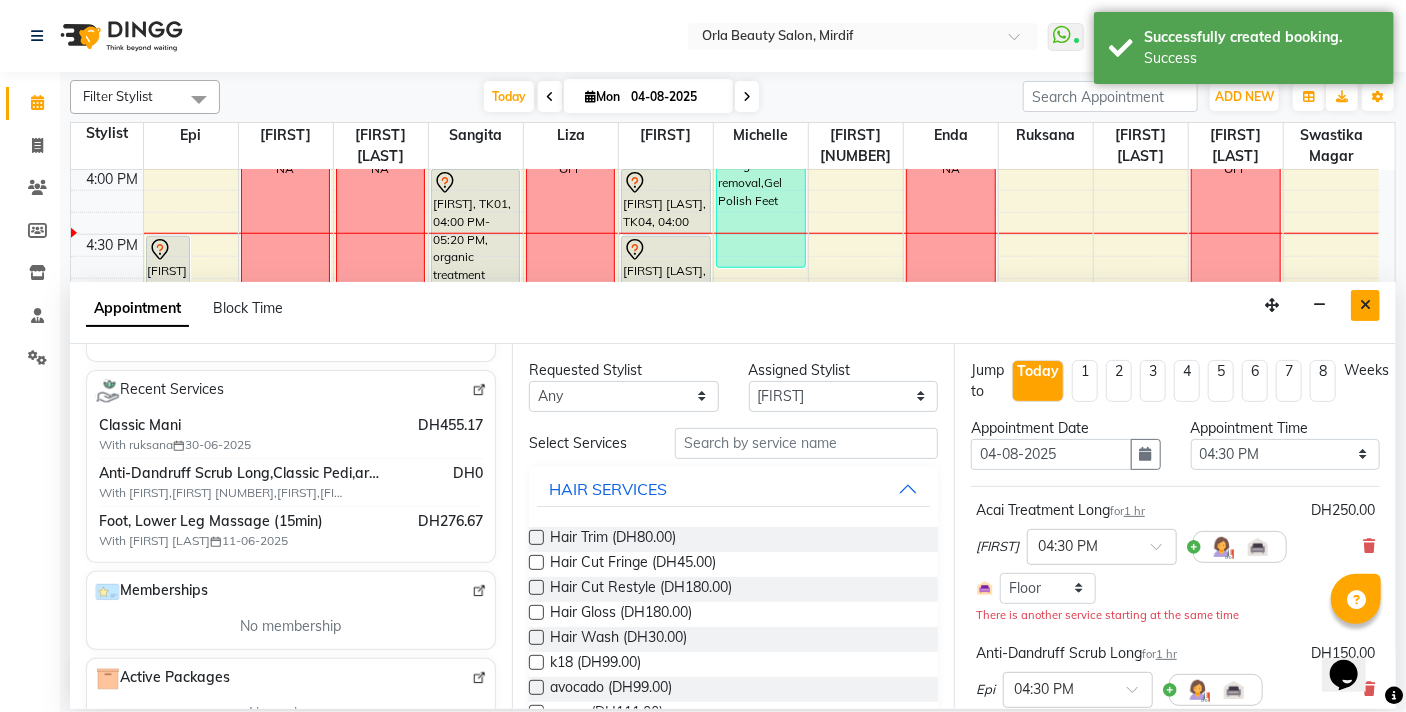 click at bounding box center [1365, 305] 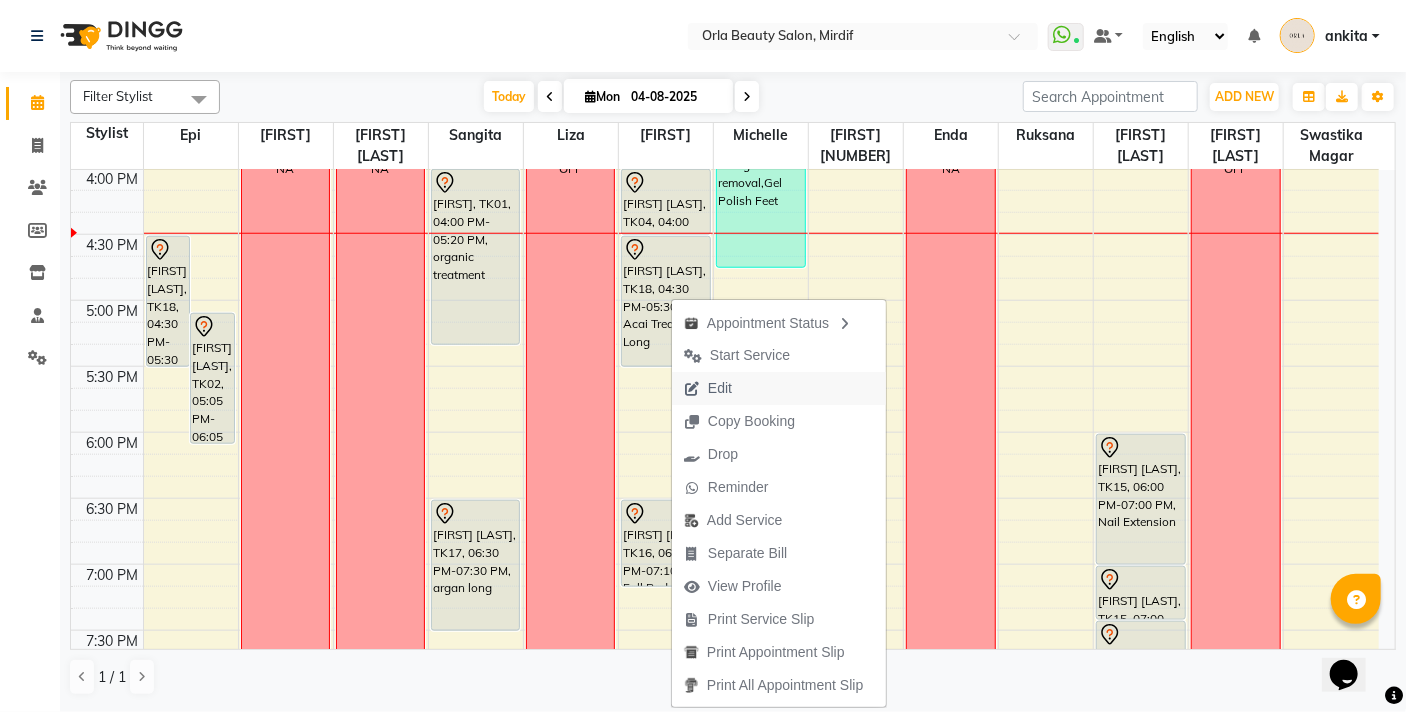 click on "Edit" at bounding box center (708, 388) 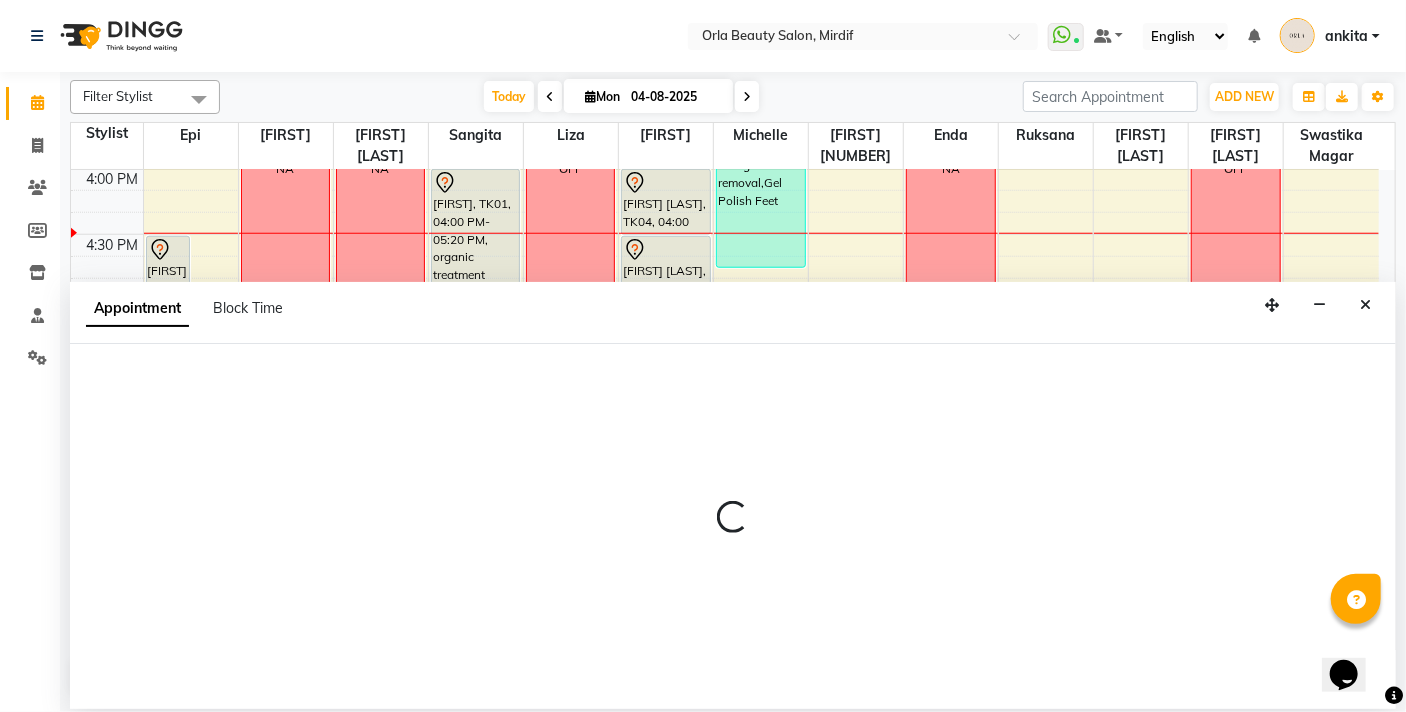 select on "tentative" 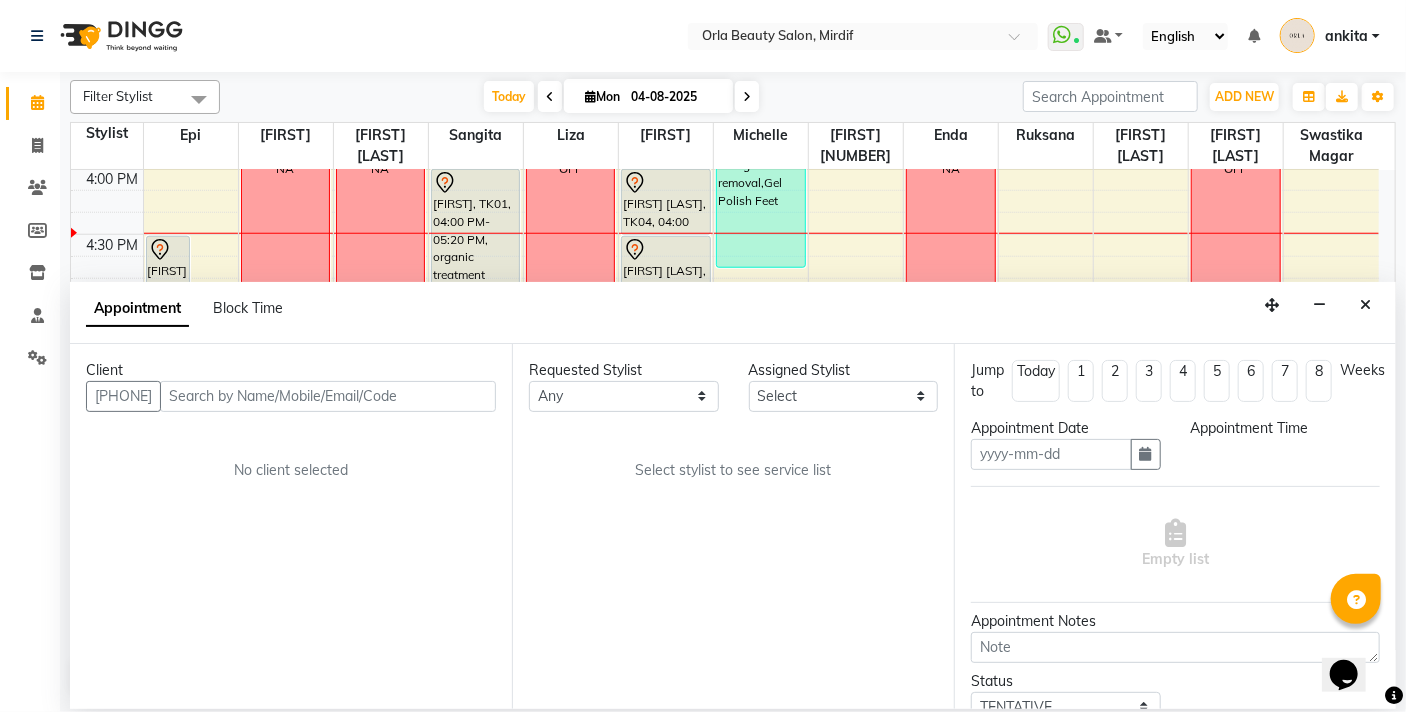 type on "04-08-2025" 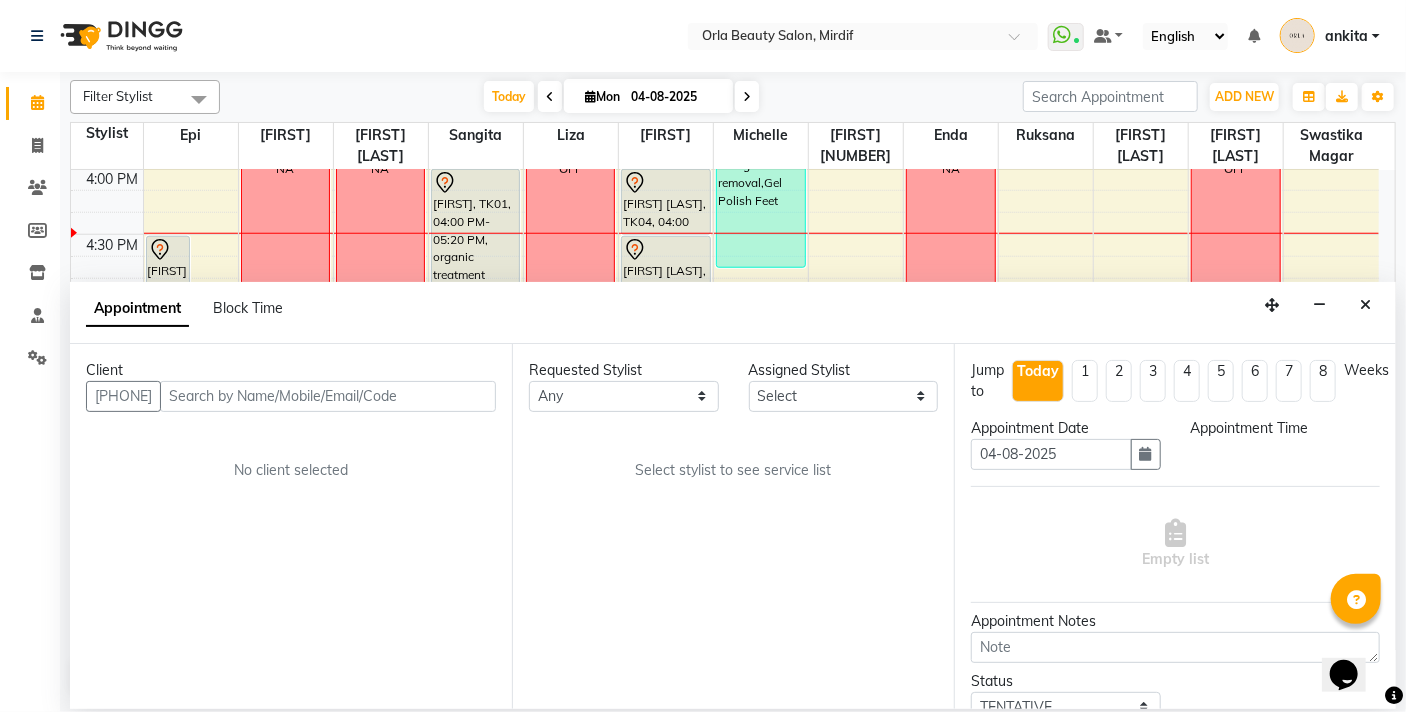 select on "990" 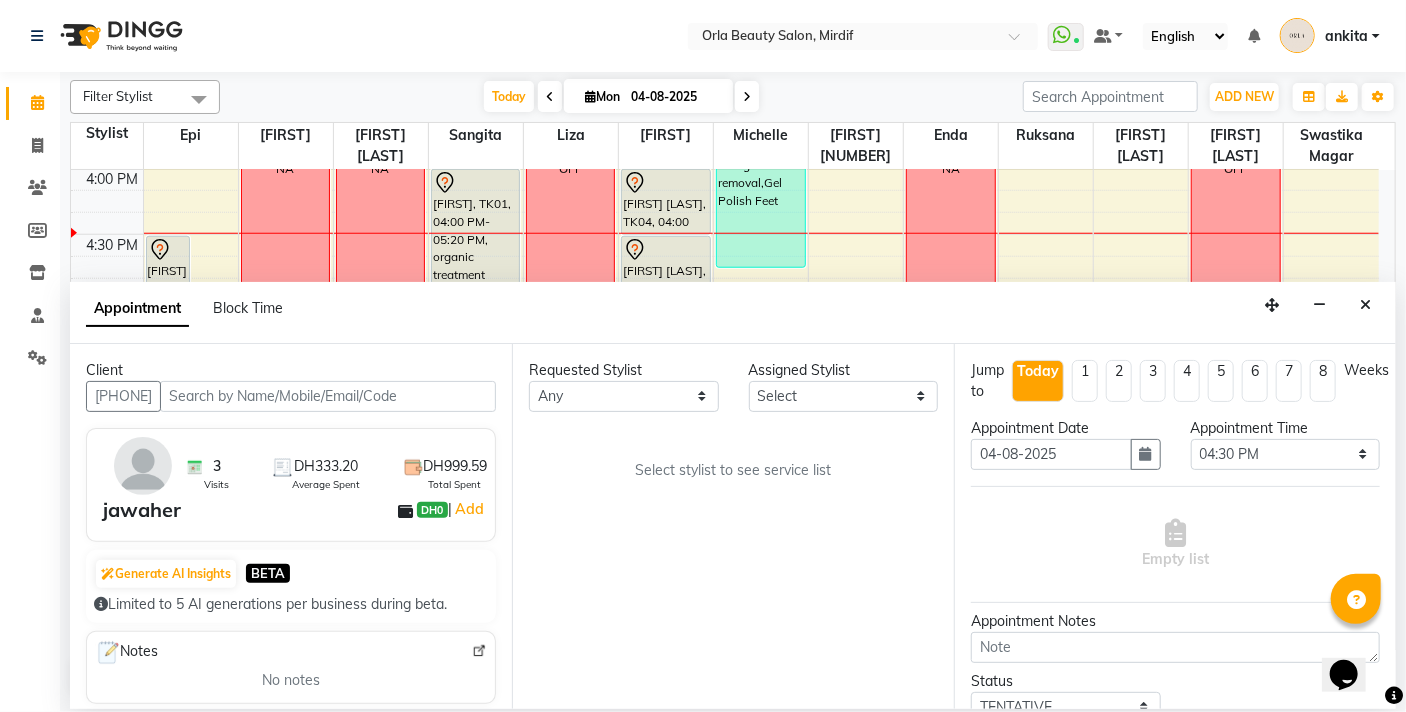 scroll, scrollTop: 0, scrollLeft: 0, axis: both 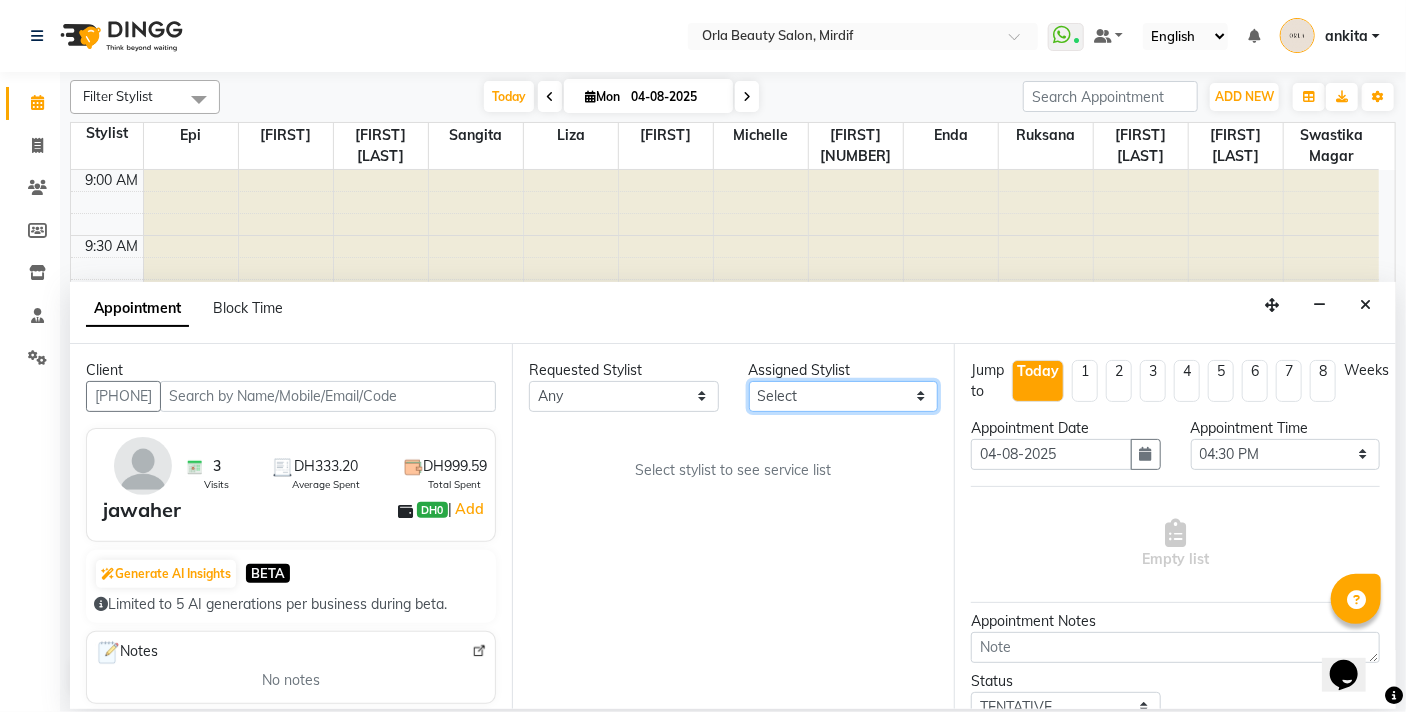 click on "Select Enda Epi kareema Liza Manju thakuri maryann Michelle michelle 2 rojina magar ruksana rupa magar sangita swastika magar" at bounding box center (844, 396) 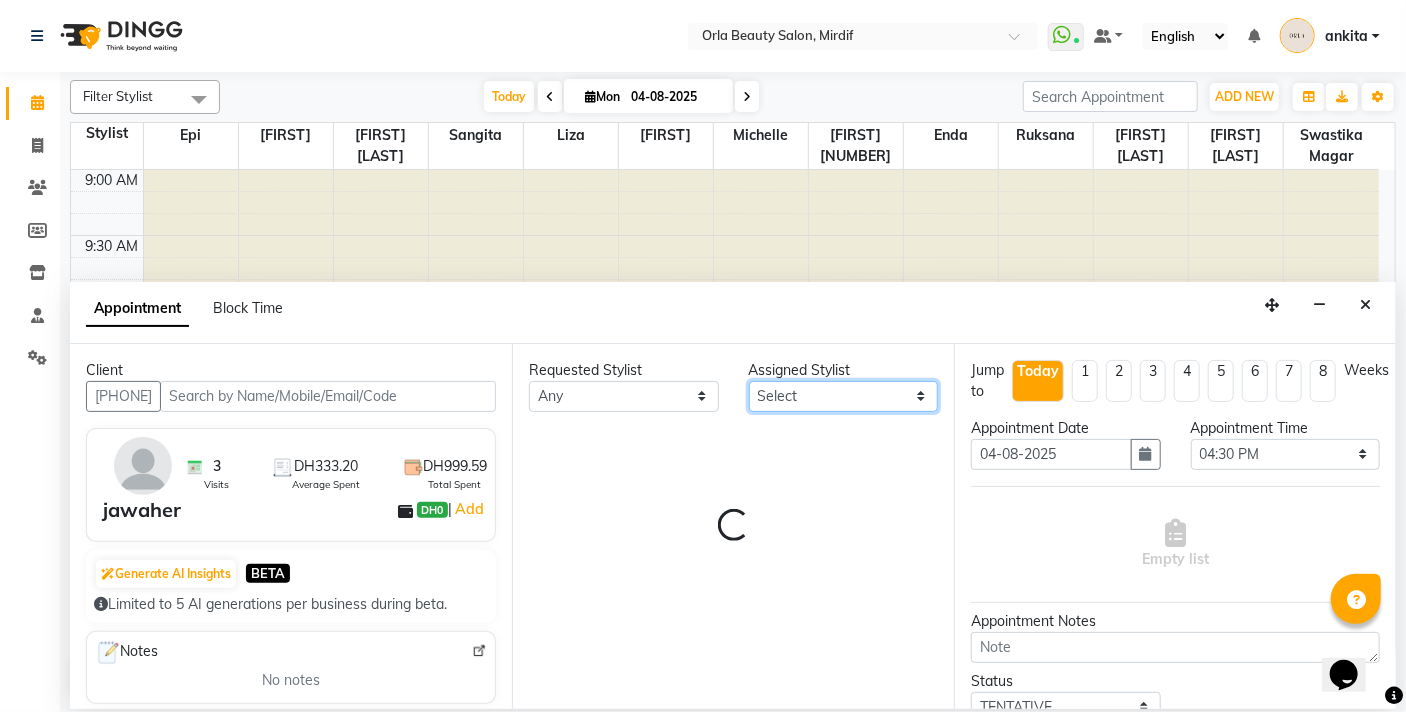 select on "54219" 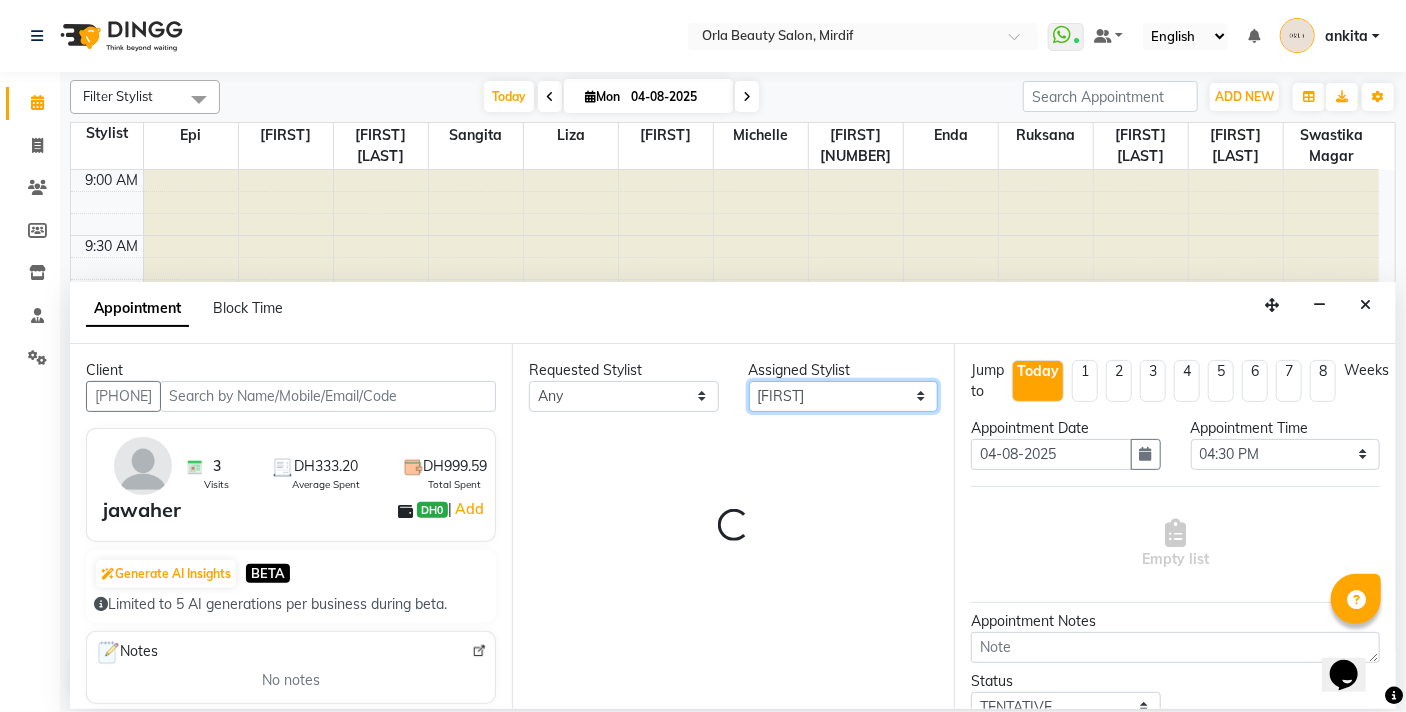 scroll, scrollTop: 925, scrollLeft: 0, axis: vertical 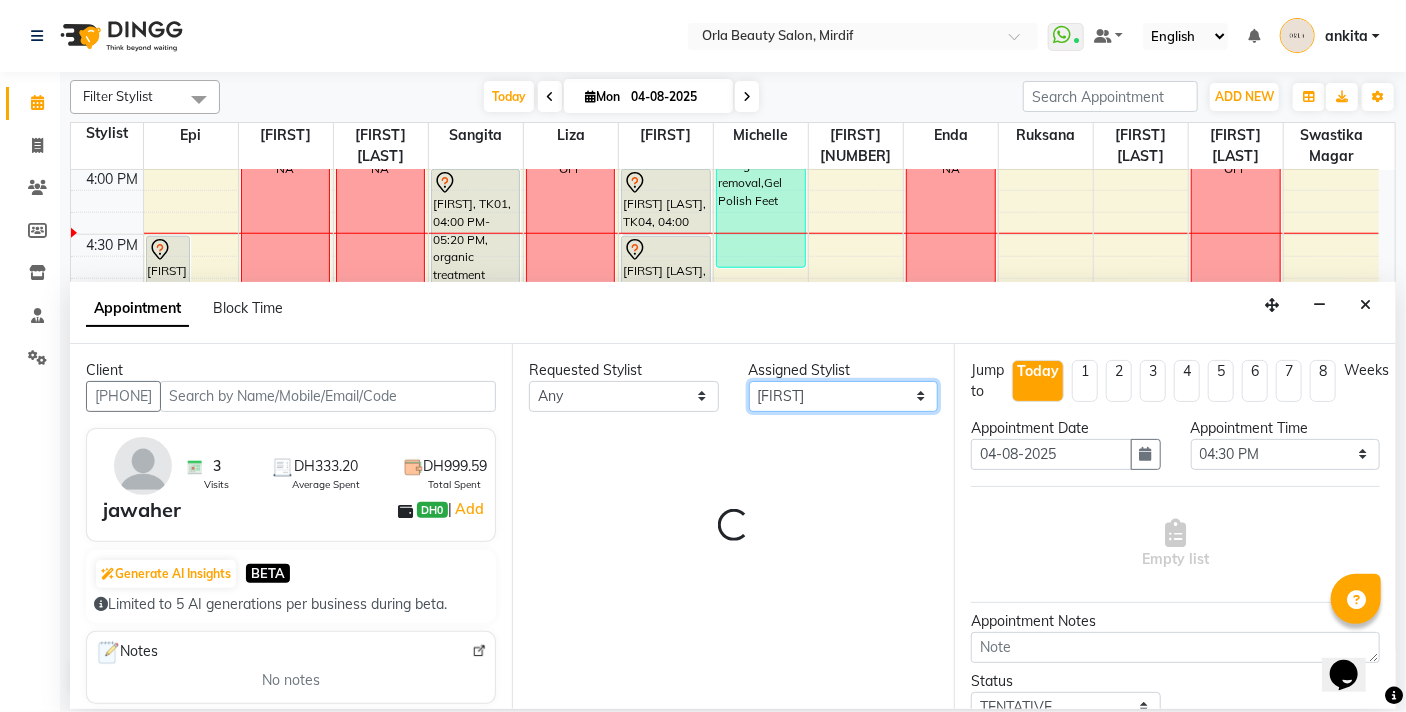 select on "2225" 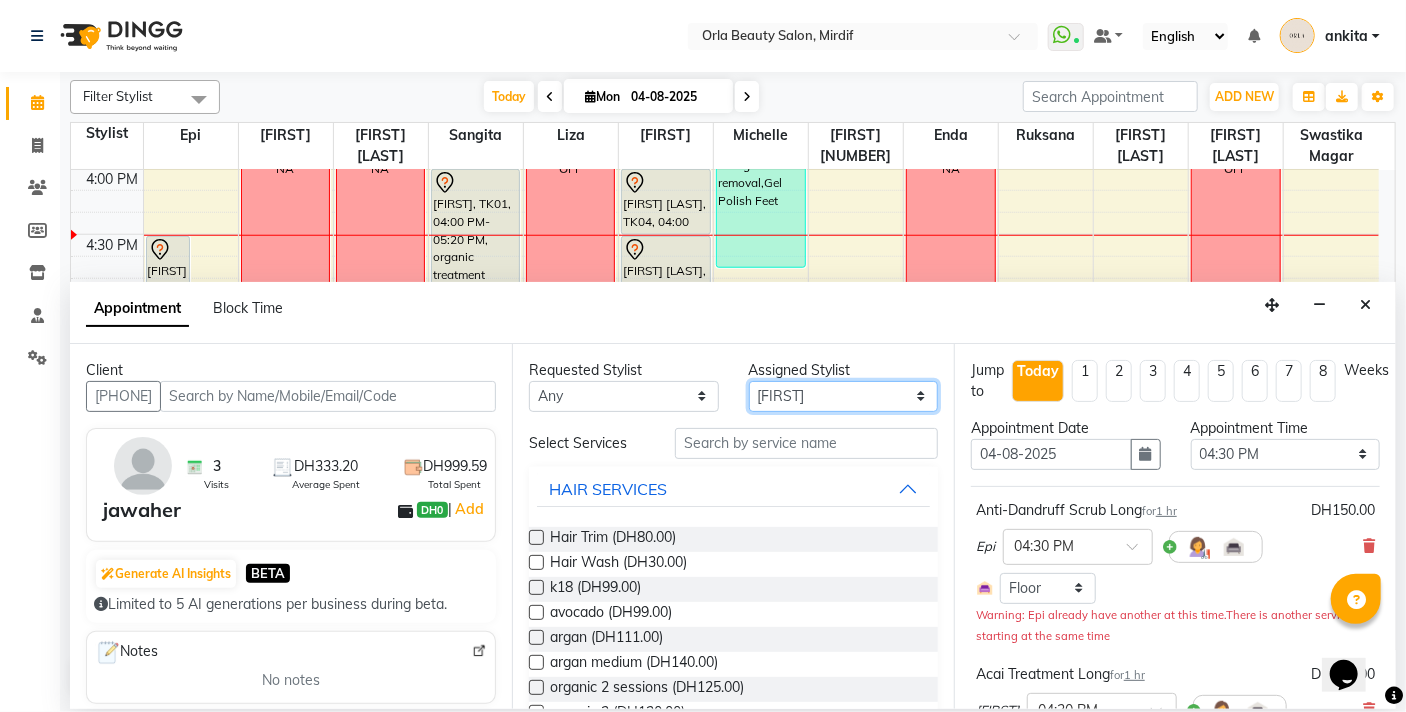 select on "31790" 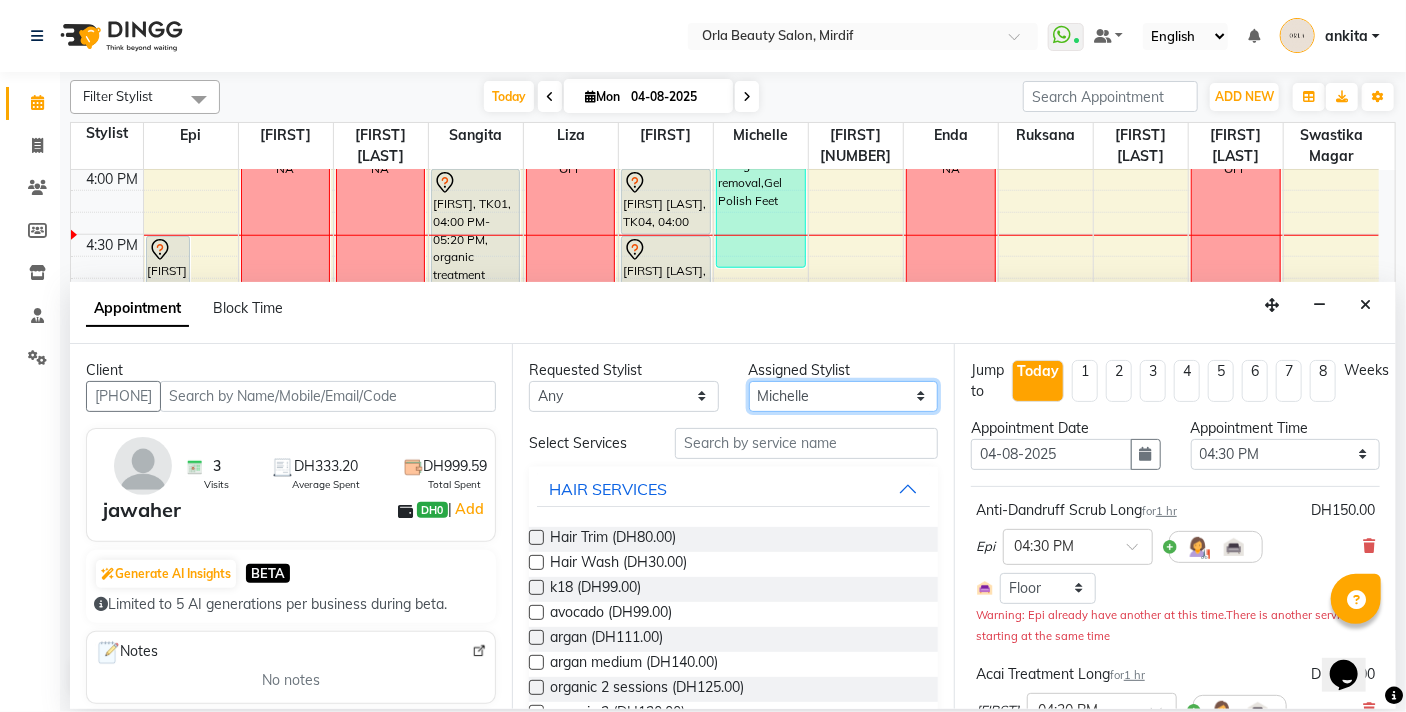 click on "Select Enda Epi kareema Liza Manju thakuri maryann Michelle michelle 2 rojina magar ruksana rupa magar sangita swastika magar" at bounding box center [844, 396] 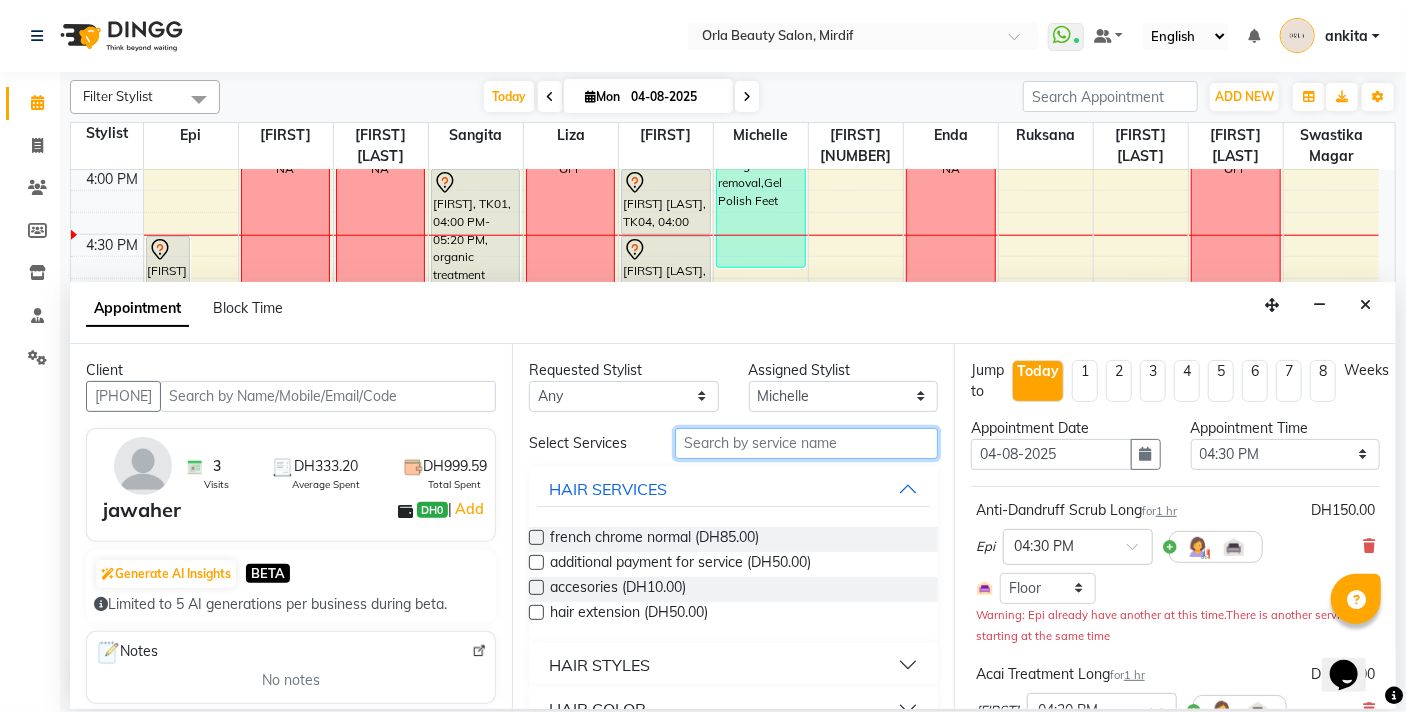 click at bounding box center [806, 443] 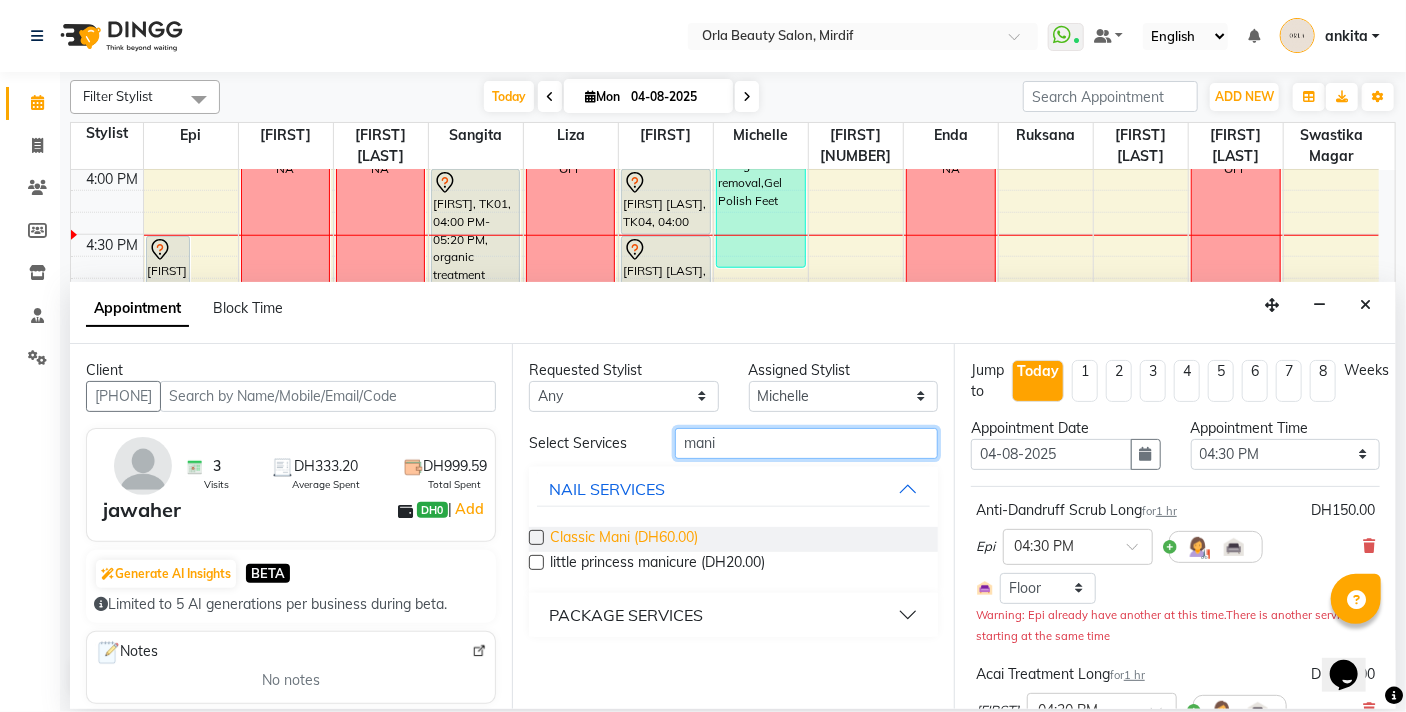 type on "mani" 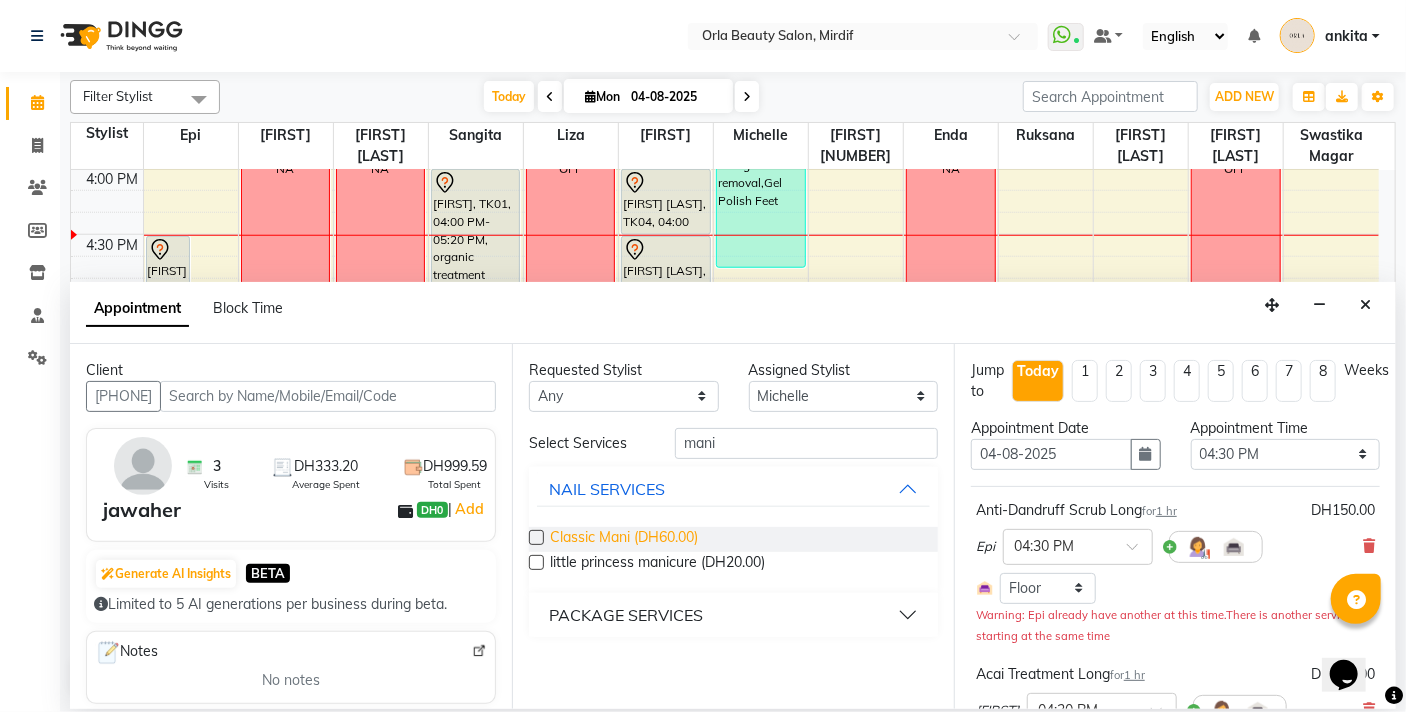 click on "Classic Mani (DH60.00)" at bounding box center (624, 539) 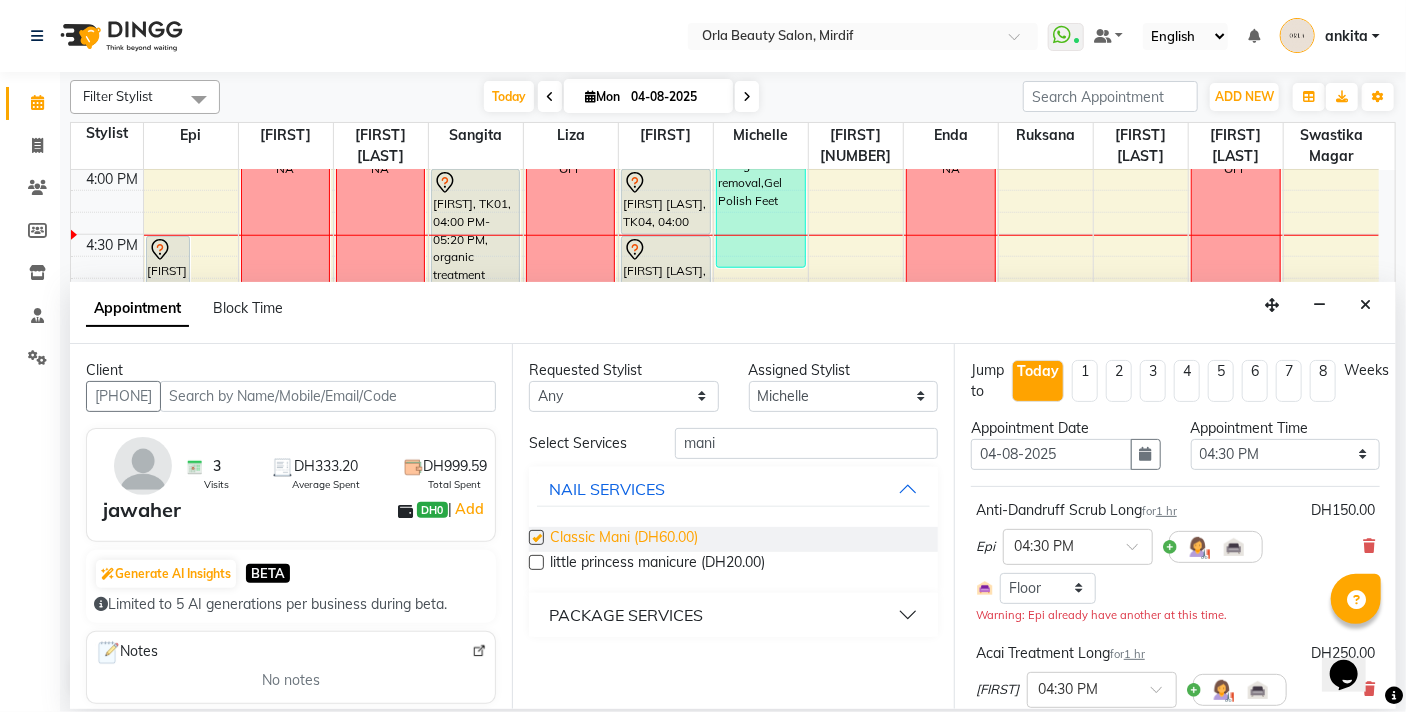 checkbox on "false" 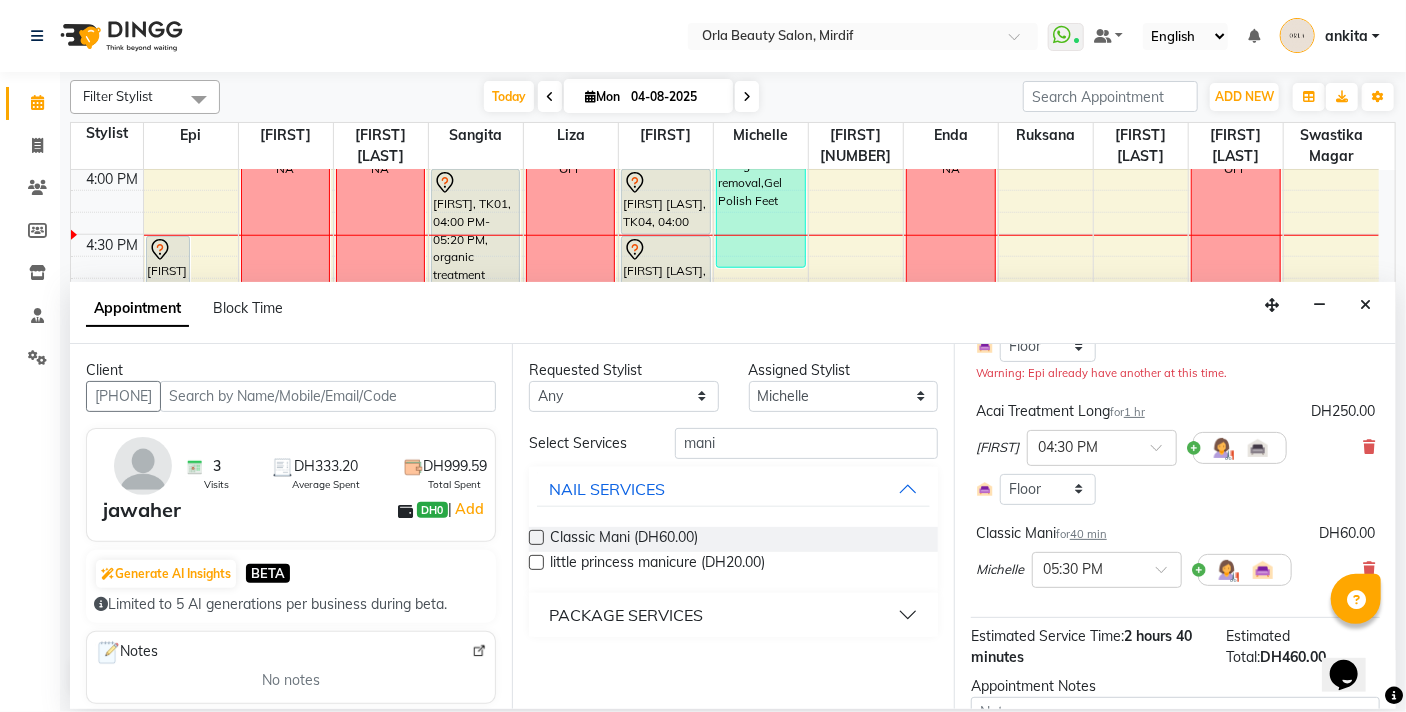 scroll, scrollTop: 259, scrollLeft: 0, axis: vertical 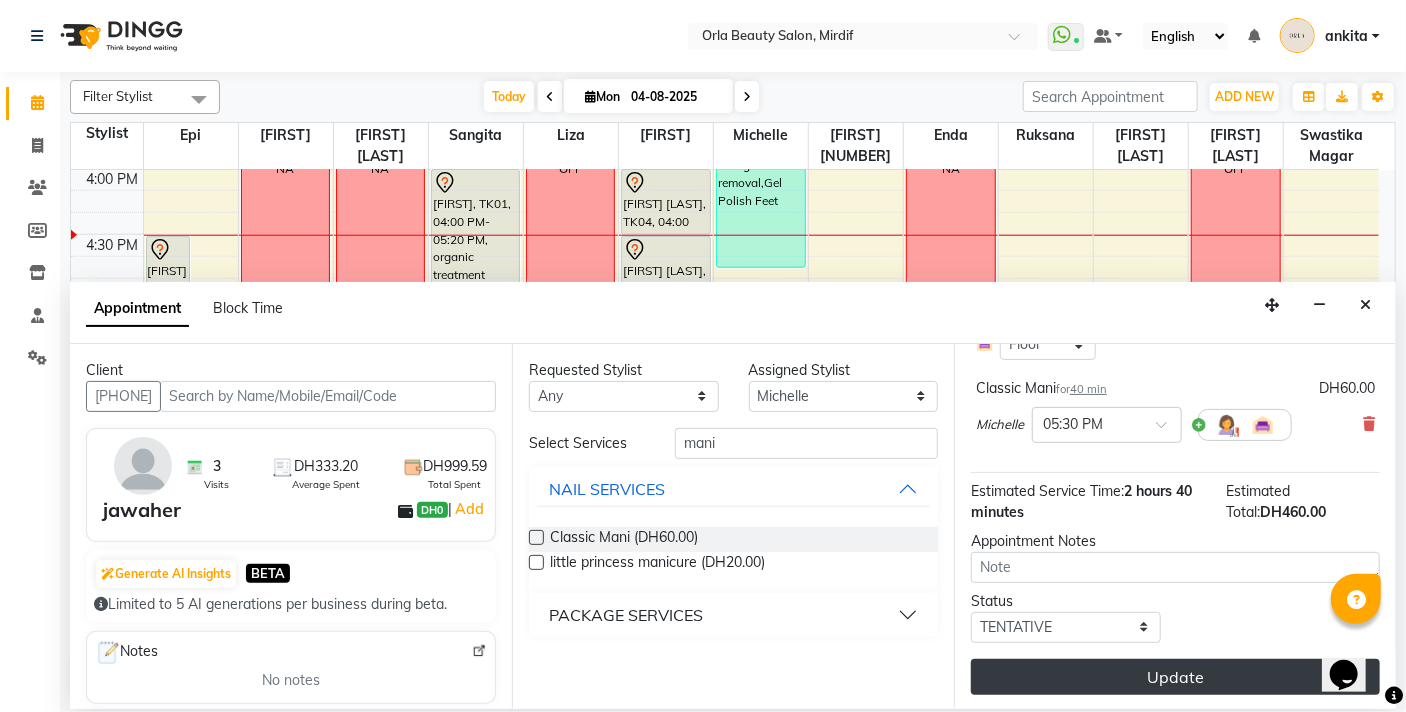 click on "Update" at bounding box center (1175, 677) 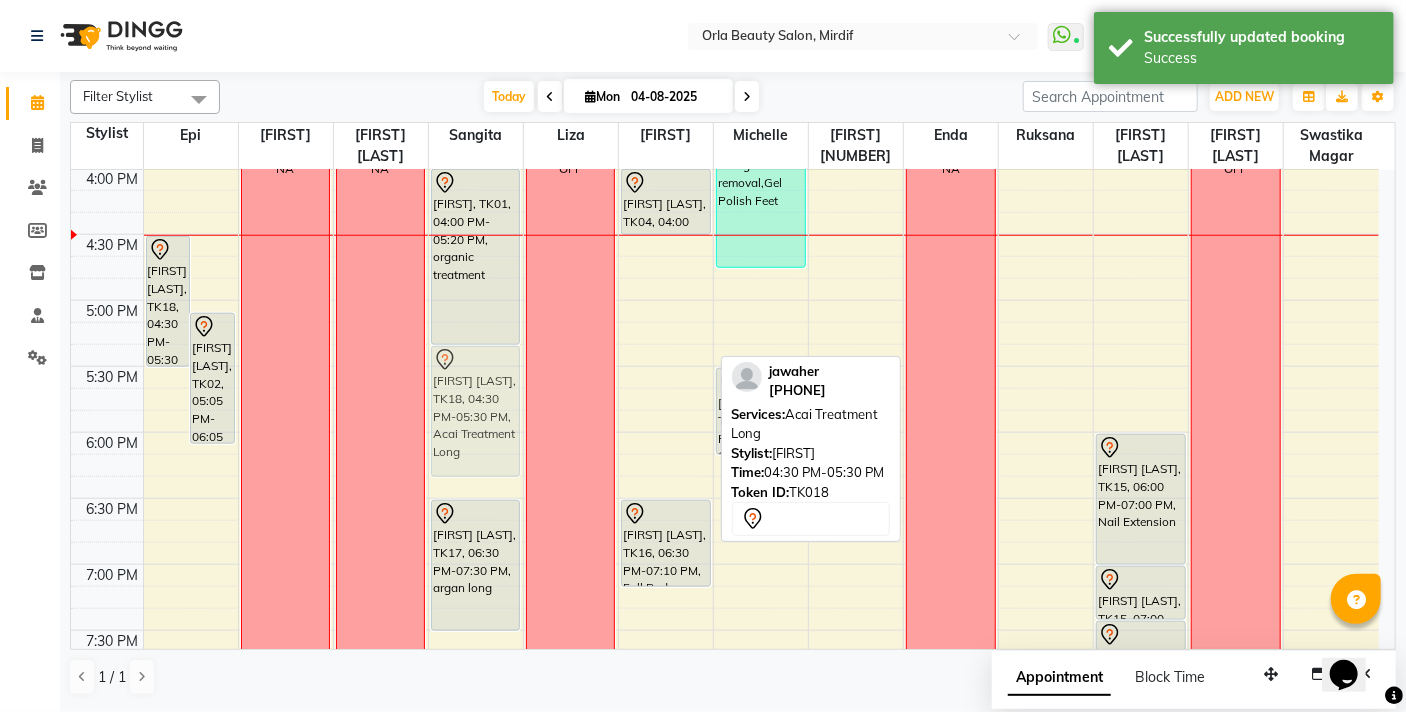 drag, startPoint x: 674, startPoint y: 293, endPoint x: 518, endPoint y: 402, distance: 190.30765 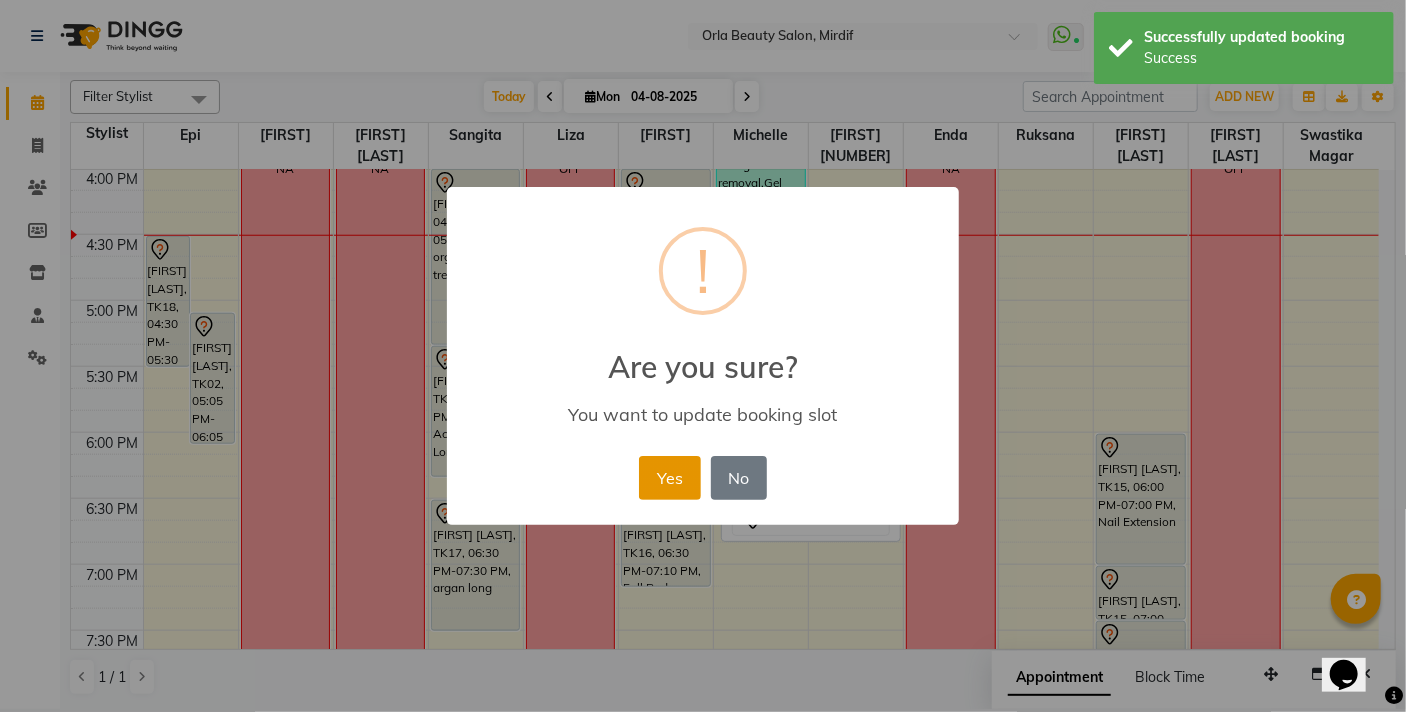 click on "Yes" at bounding box center [669, 478] 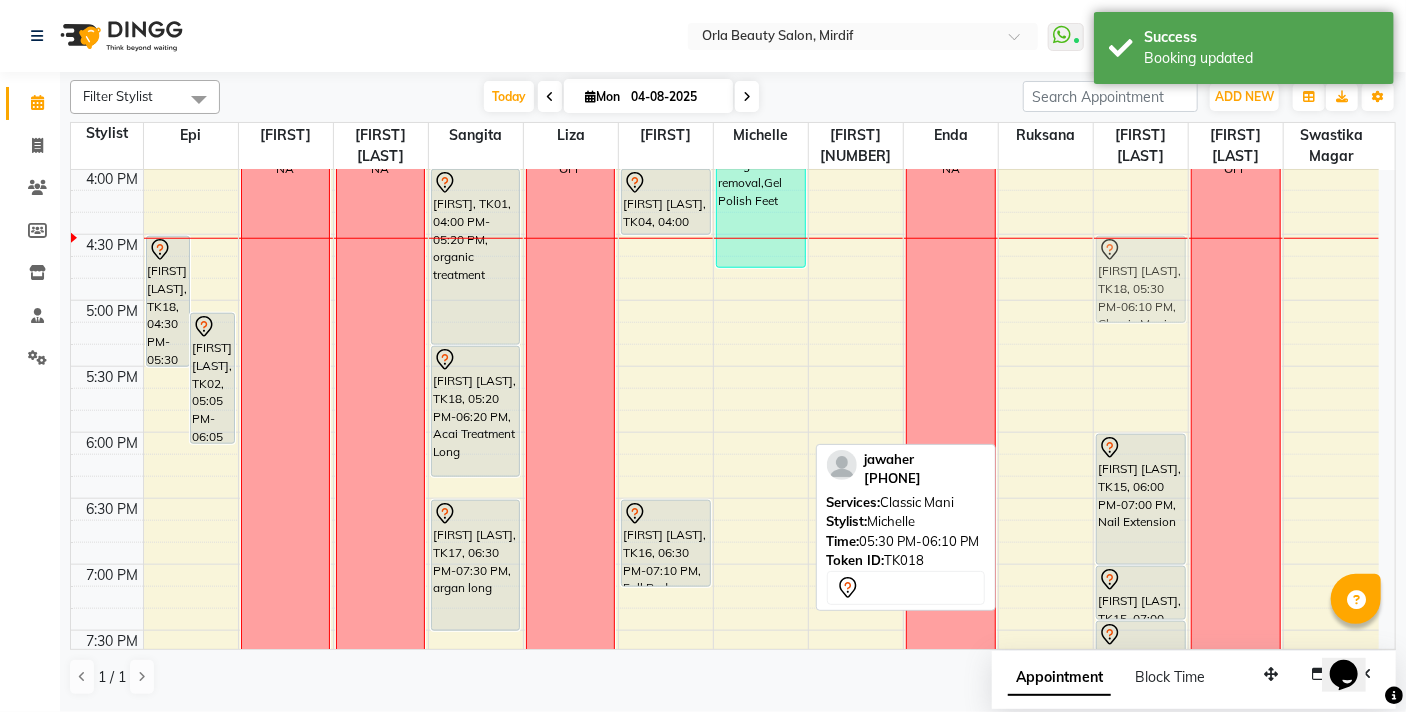 drag, startPoint x: 776, startPoint y: 389, endPoint x: 1152, endPoint y: 259, distance: 397.83917 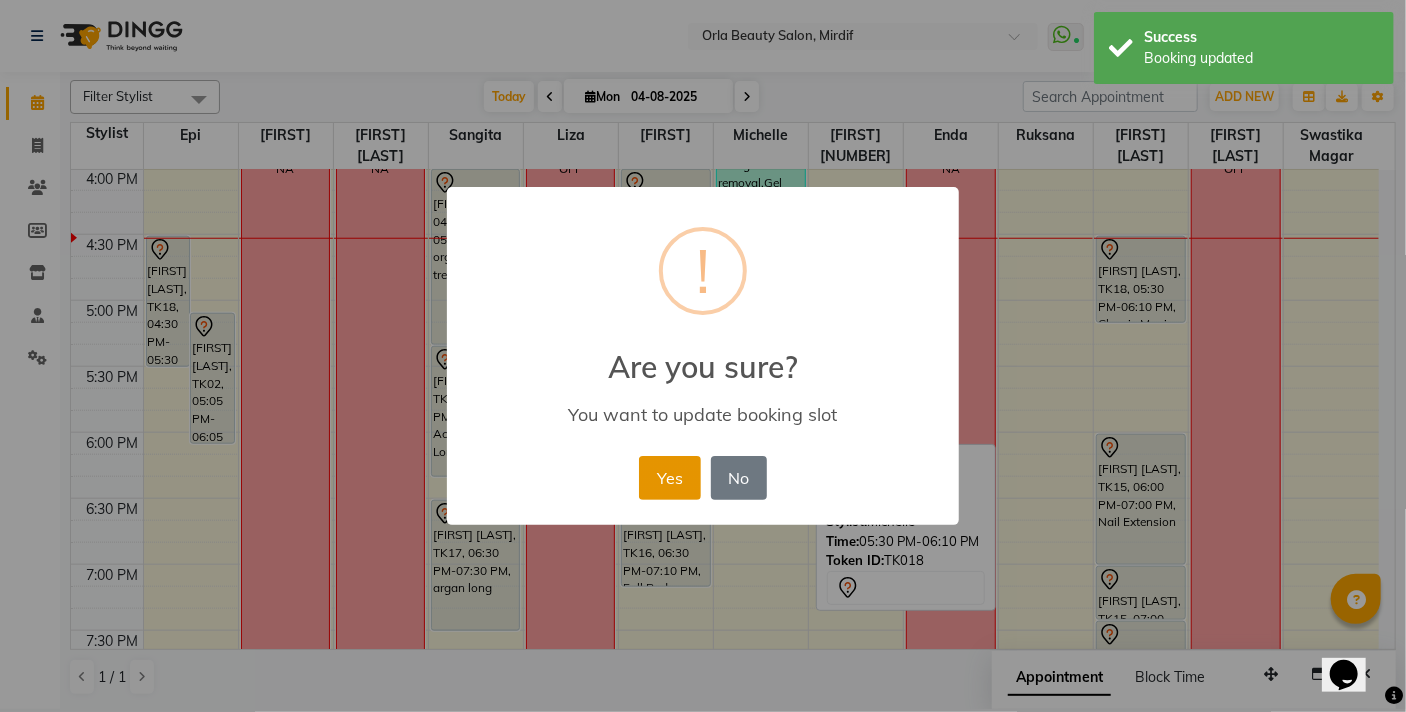 click on "Yes" at bounding box center (669, 478) 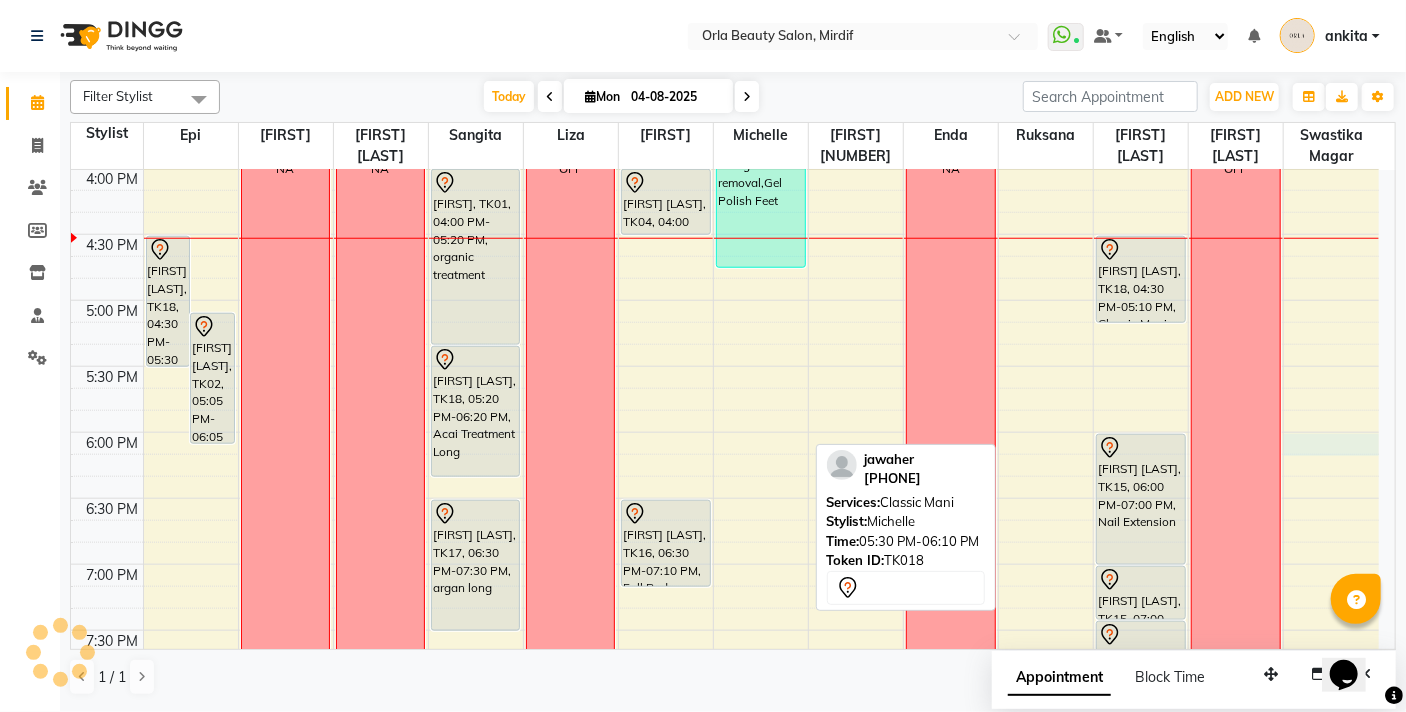 click on "9:00 AM 9:30 AM 10:00 AM 10:30 AM 11:00 AM 11:30 AM 12:00 PM 12:30 PM 1:00 PM 1:30 PM 2:00 PM 2:30 PM 3:00 PM 3:30 PM 4:00 PM 4:30 PM 5:00 PM 5:30 PM 6:00 PM 6:30 PM 7:00 PM 7:30 PM 8:00 PM 8:30 PM 9:00 PM 9:30 PM 10:00 PM 10:30 PM             jawaher, TK18, 04:30 PM-05:30 PM, Anti-Dandruff Scrub Long             Reem Aljawdar, TK02, 05:05 PM-06:05 PM, Sedr Treatment     almaha, TK09, 12:00 PM-02:00 PM, BB Cream     mahara, TK13, 03:00 PM-04:00 PM, Coconut Medium             Latifa ahmed, TK14, 08:00 PM-09:00 PM, Sedr Treatment  NA   NA      Maryam saeed, TK05, 12:00 PM-01:00 PM, flaxseed     nouf alblushi, TK08, 01:30 PM-02:30 PM, argan long             Majda, TK01, 04:00 PM-05:20 PM, organic treatment             jawaher, TK18, 05:20 PM-06:20 PM, Acai Treatment Long             Reem Albalooshi, TK17, 06:30 PM-07:30 PM, argan long  OFF   NA      manal fkri, TK12, 01:00 PM-03:00 PM, Hair Wash Medium,Hair Blow Dry Medium             Hind Ablooshi, TK04, 04:00 PM-04:30 PM, avocado              NA" at bounding box center (725, 168) 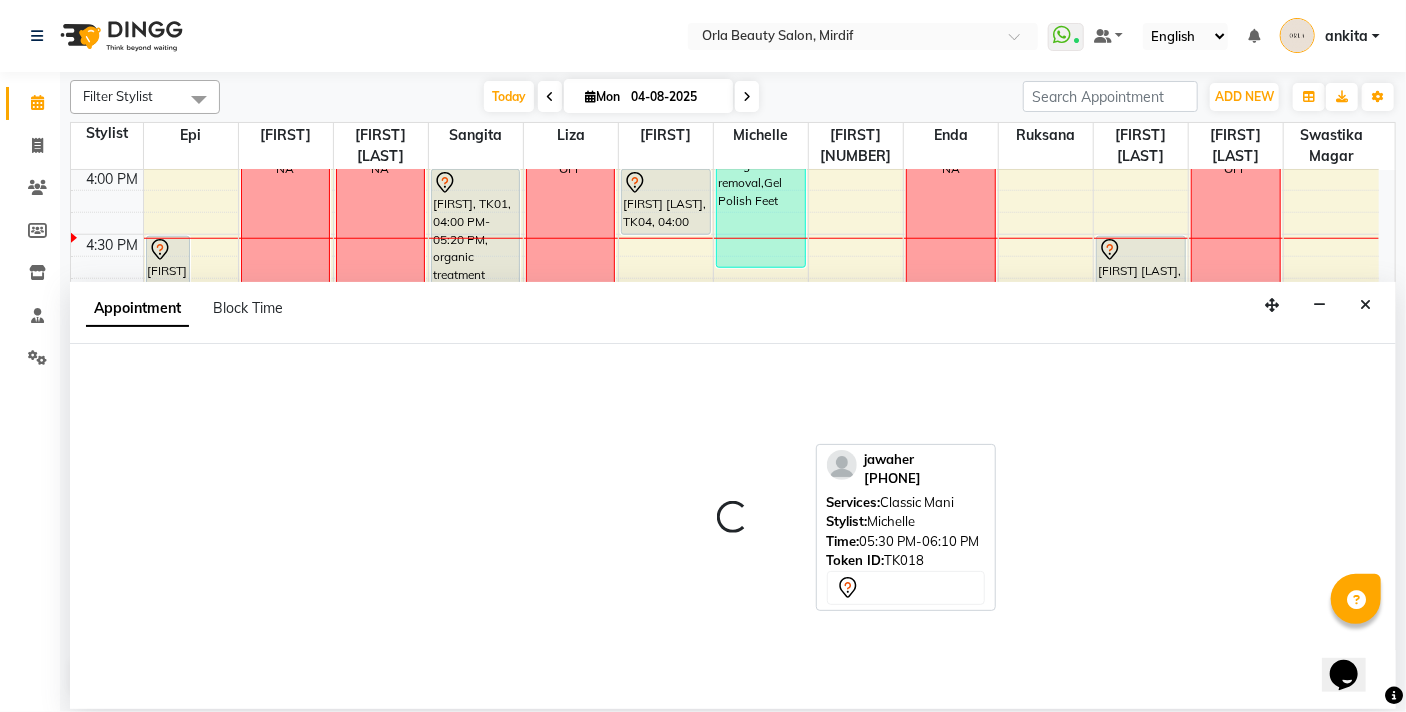 select on "54767" 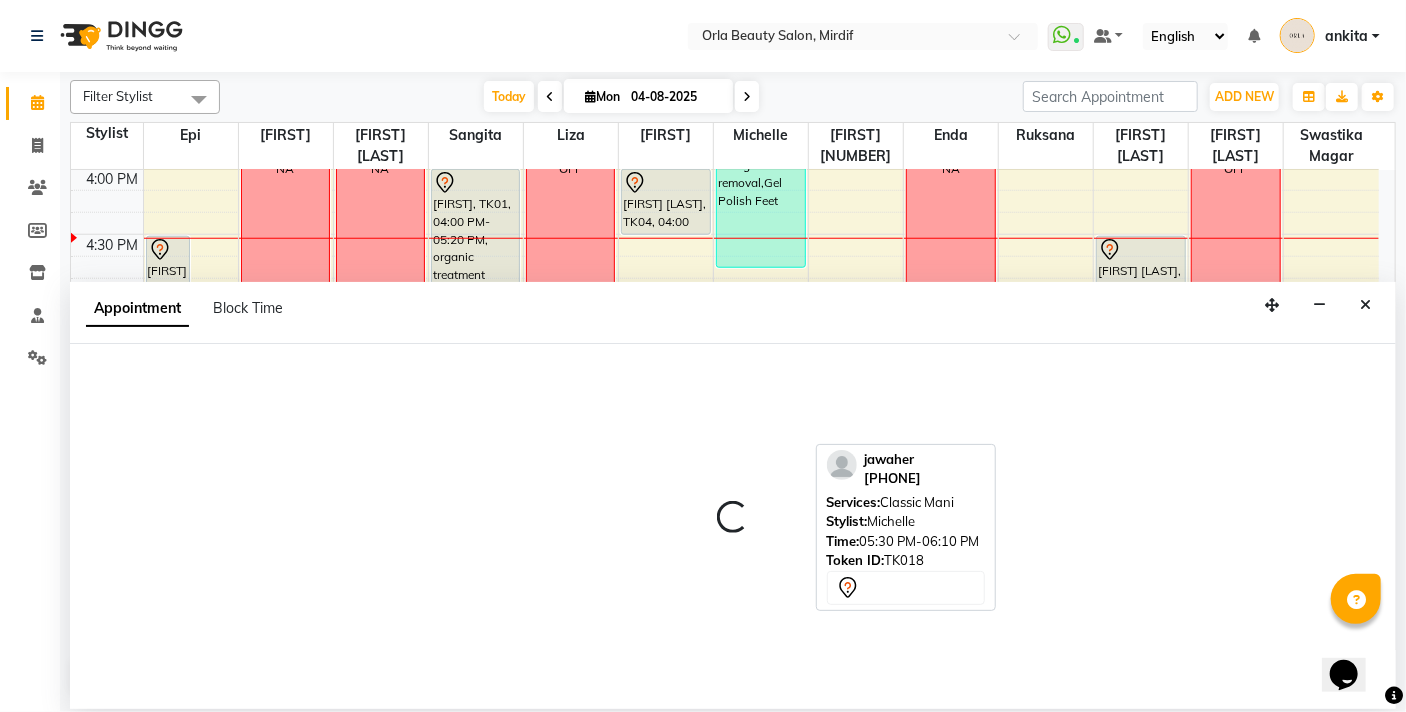 select on "1080" 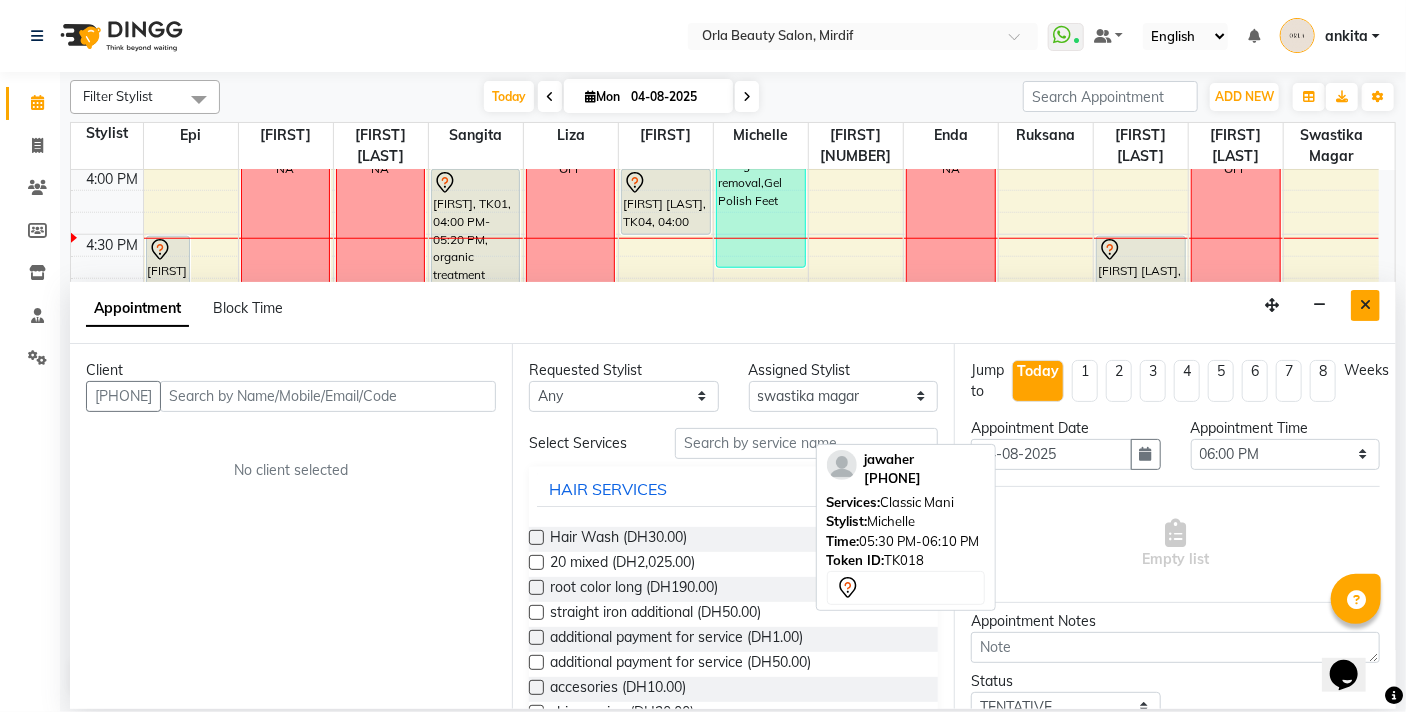 click at bounding box center [1365, 305] 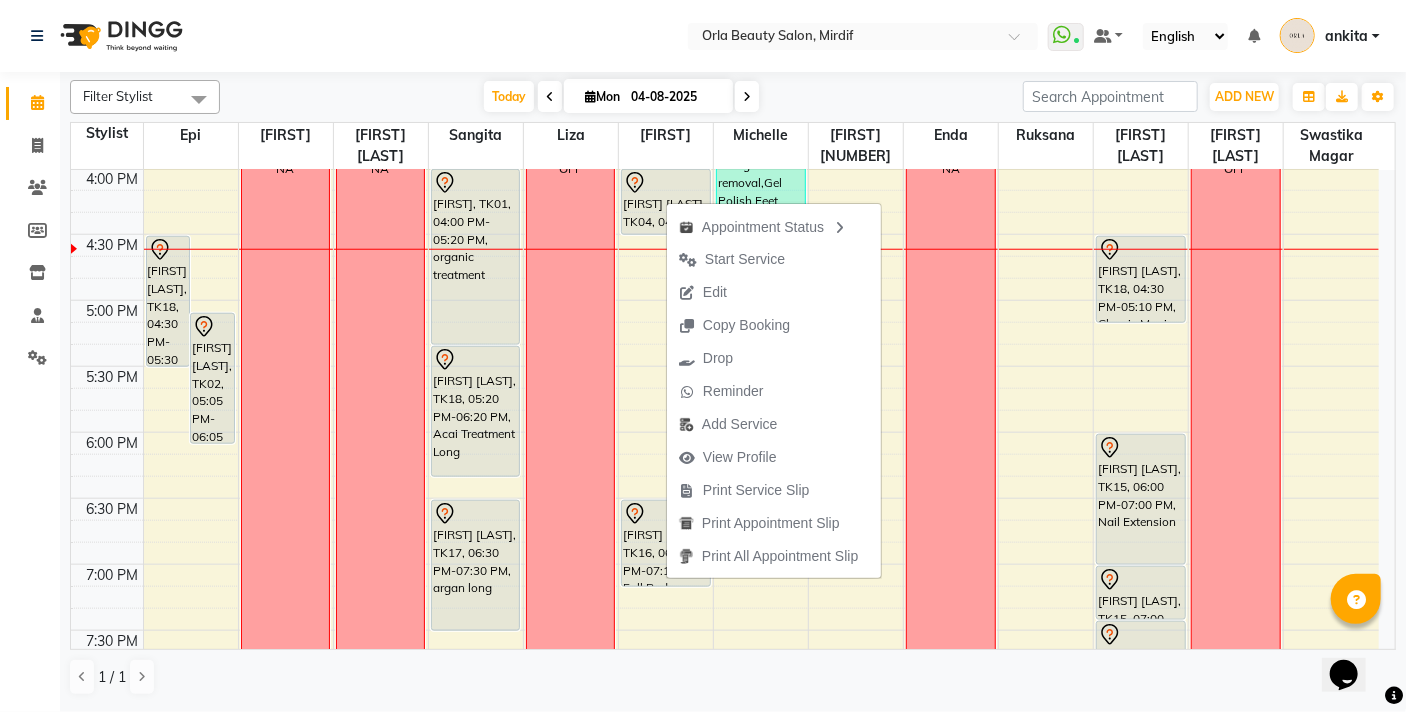drag, startPoint x: 551, startPoint y: 90, endPoint x: 526, endPoint y: 94, distance: 25.317978 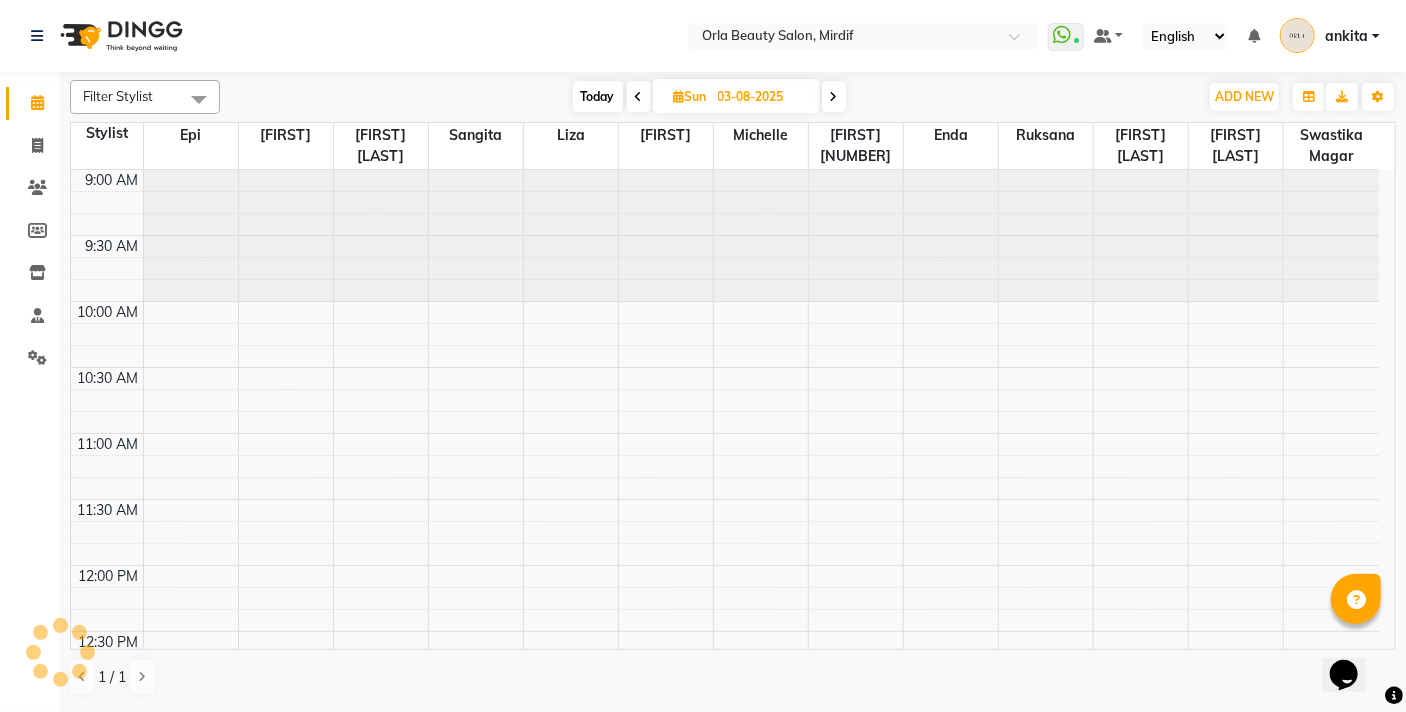scroll, scrollTop: 925, scrollLeft: 0, axis: vertical 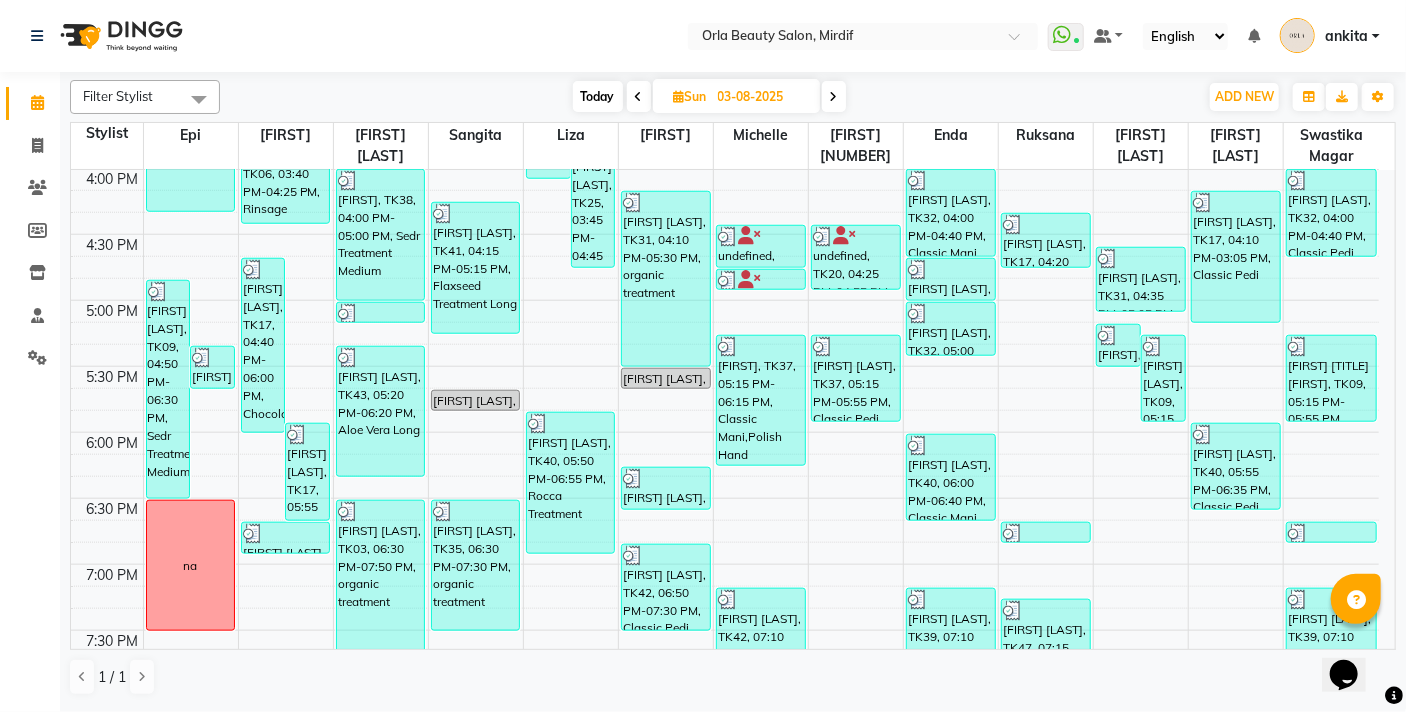 click at bounding box center [834, 96] 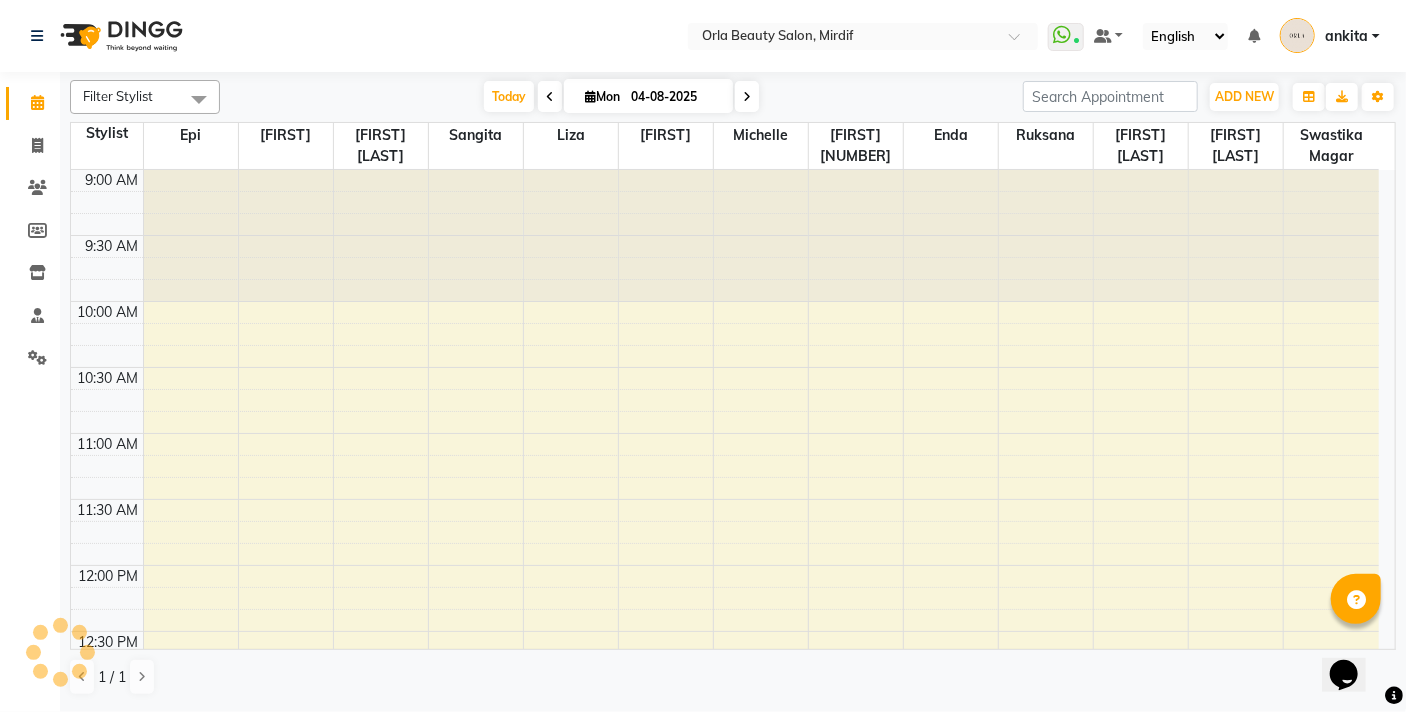 scroll, scrollTop: 925, scrollLeft: 0, axis: vertical 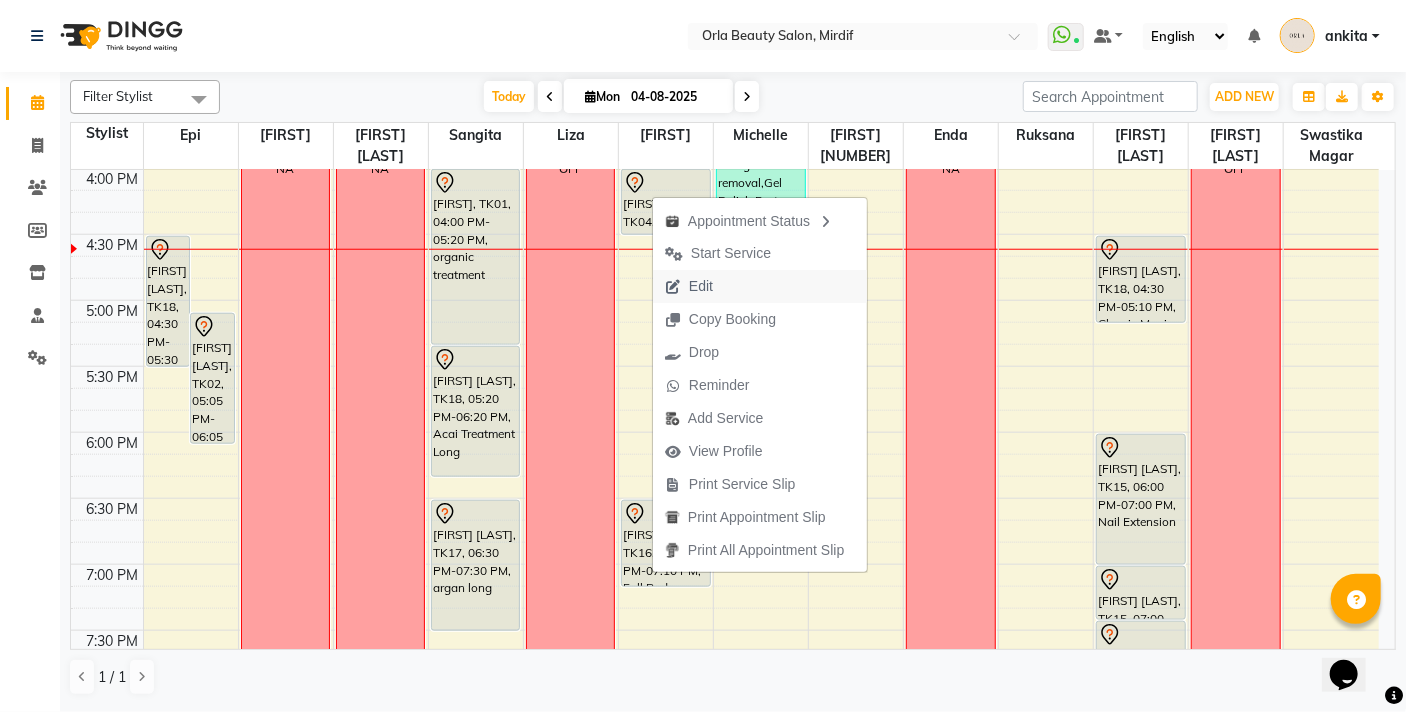 click on "Edit" at bounding box center (689, 286) 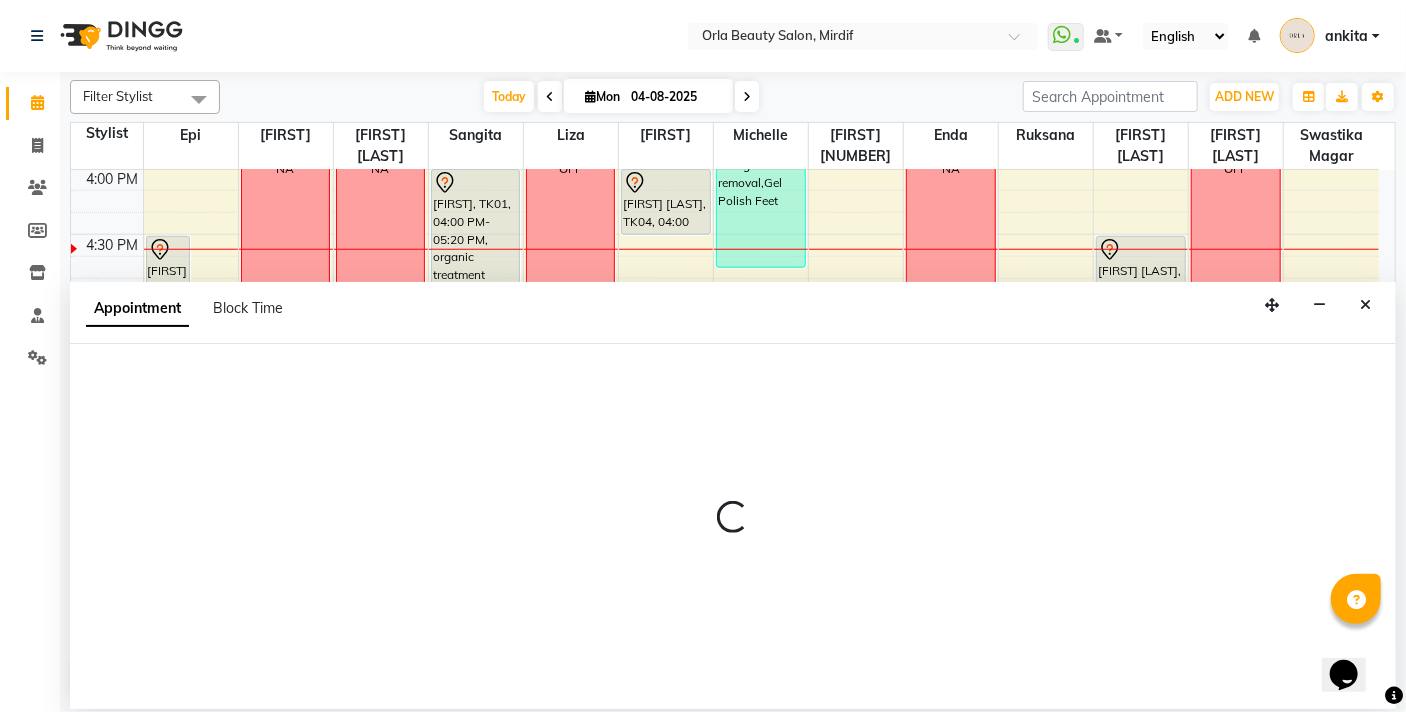 select on "tentative" 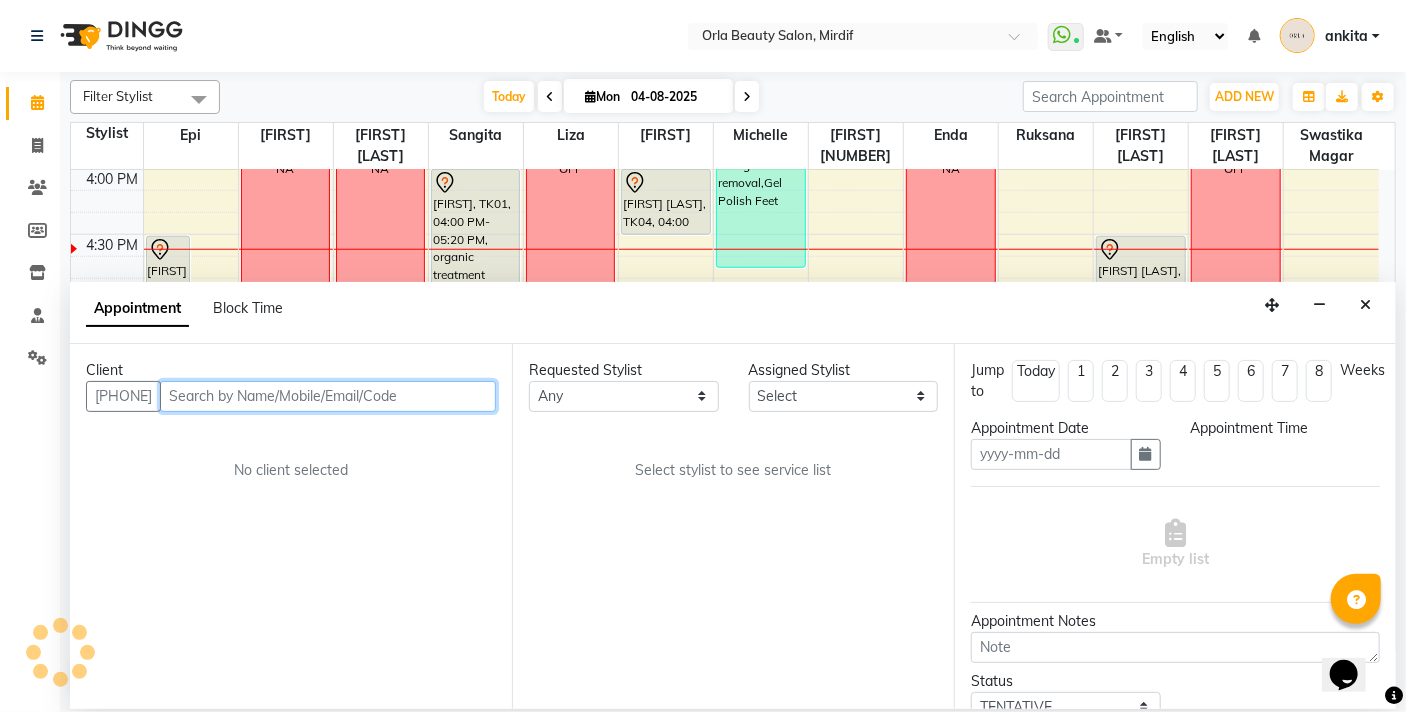 type on "04-08-2025" 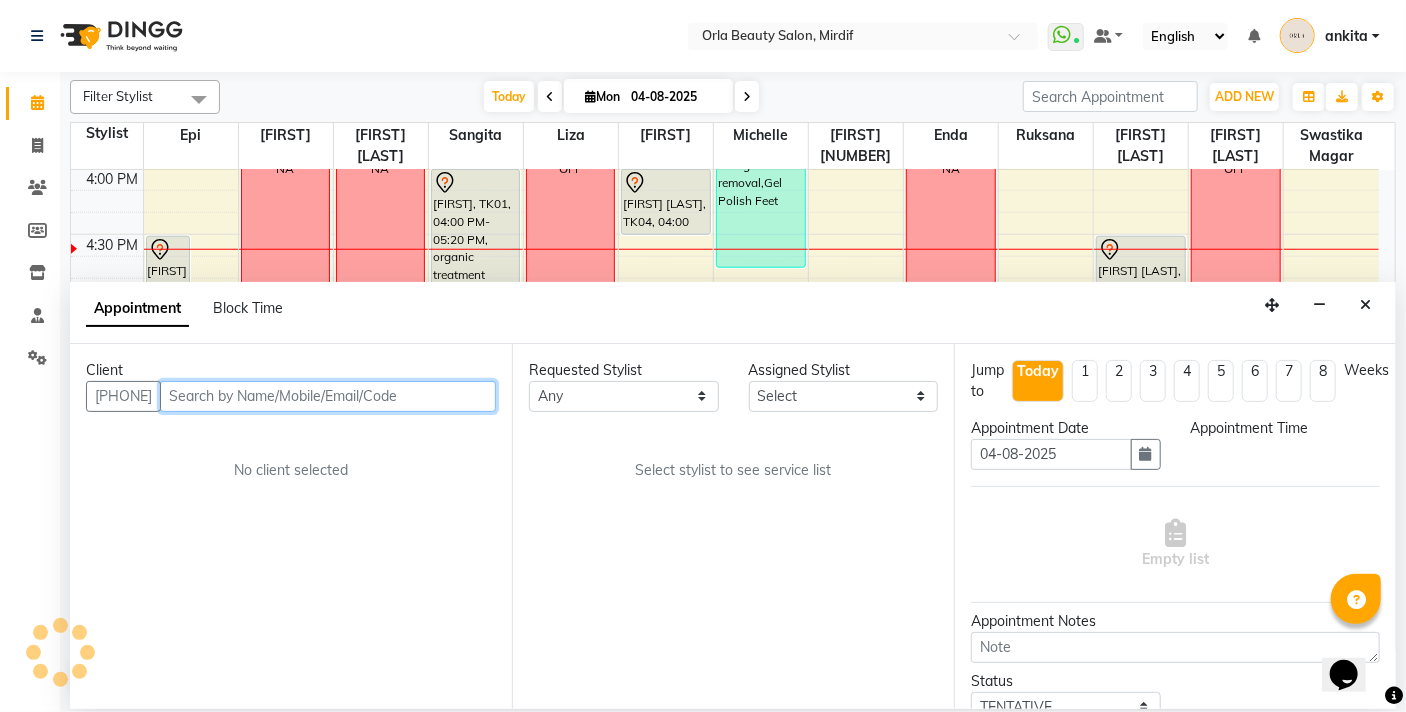 select on "960" 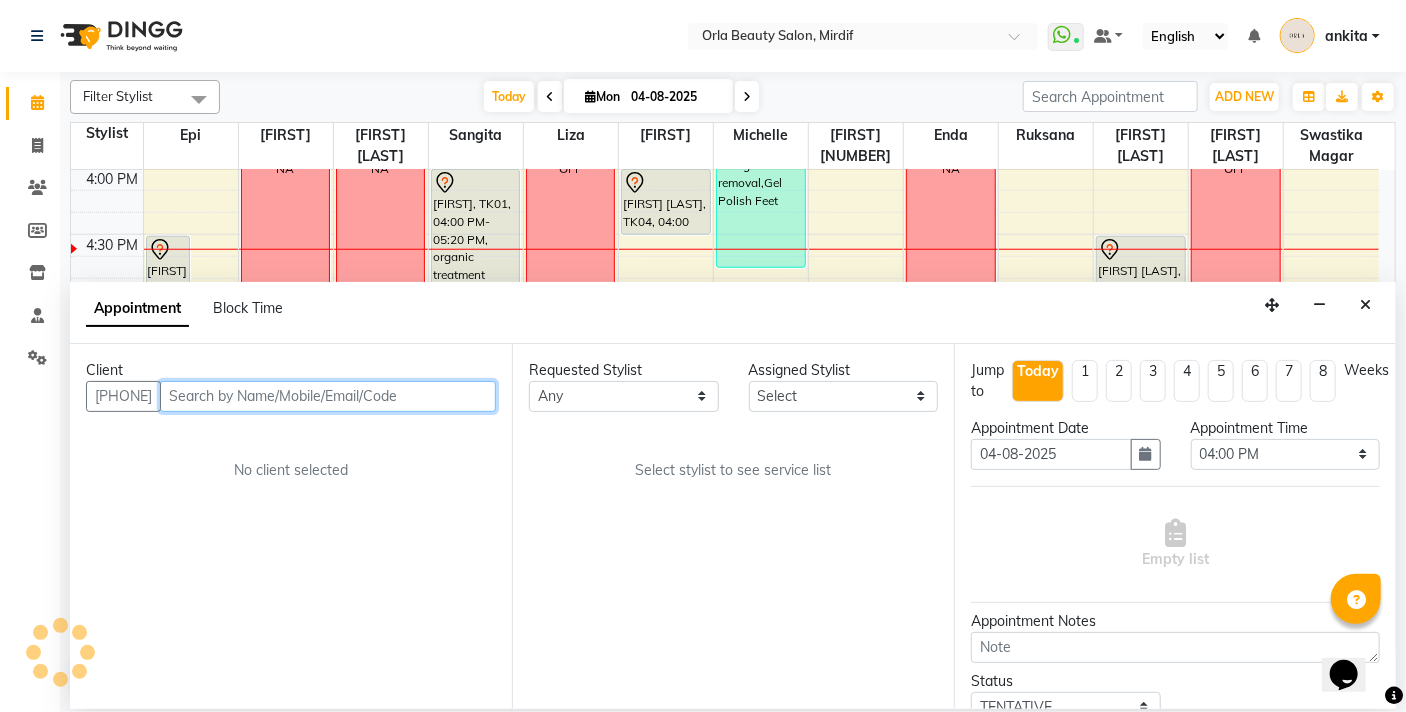 scroll, scrollTop: 0, scrollLeft: 0, axis: both 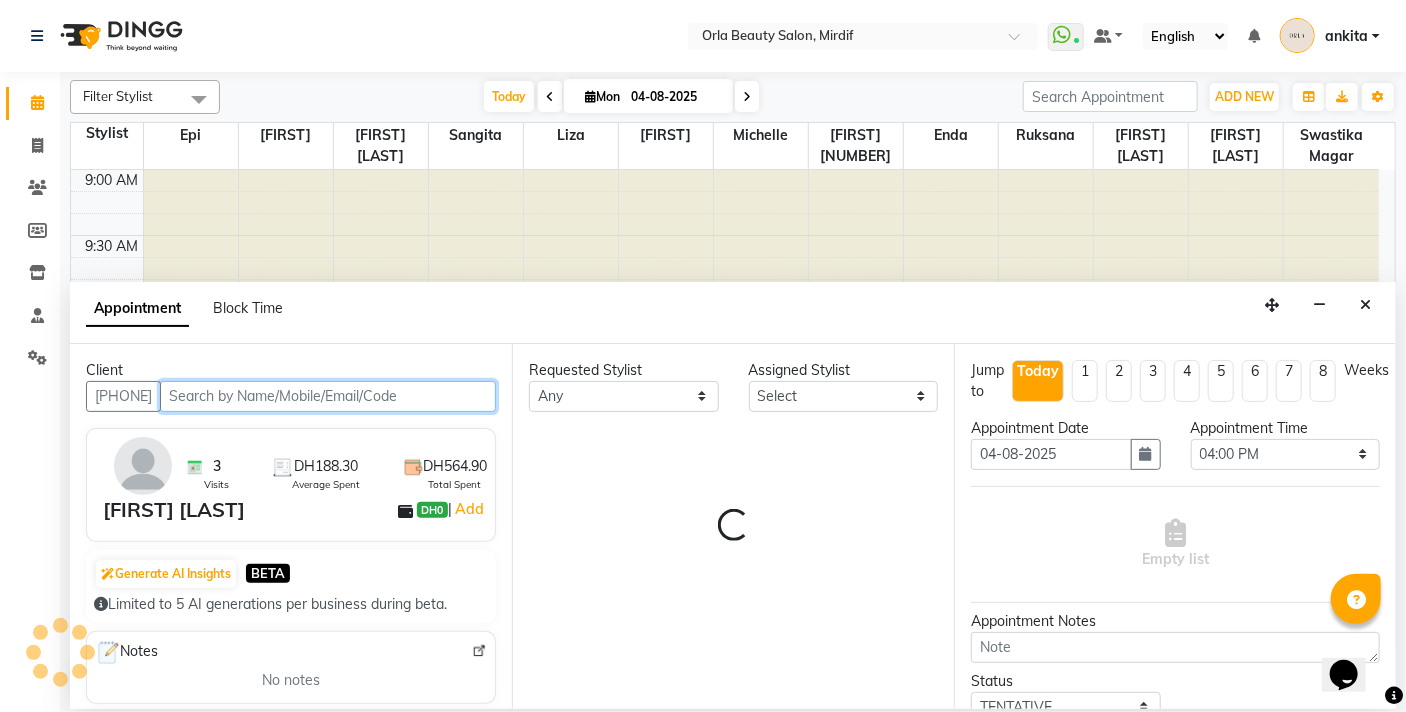 select on "54219" 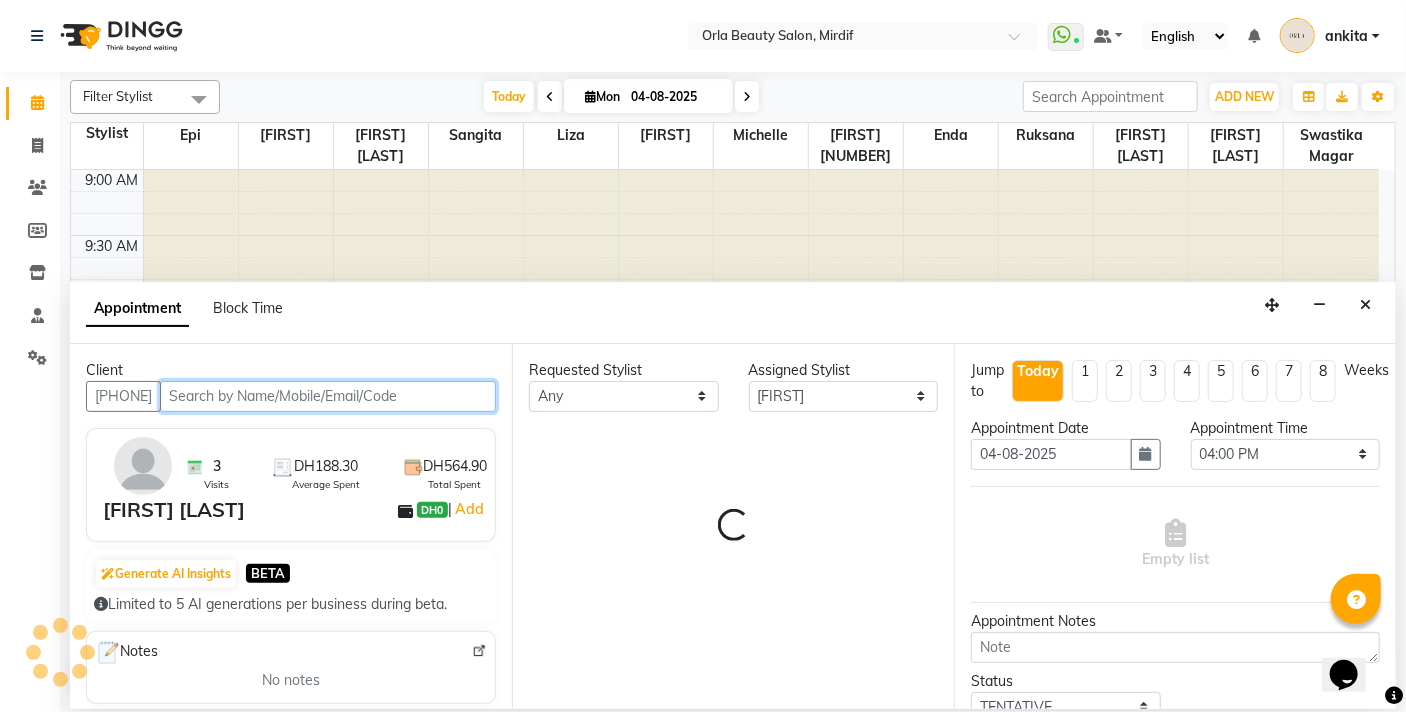 scroll, scrollTop: 925, scrollLeft: 0, axis: vertical 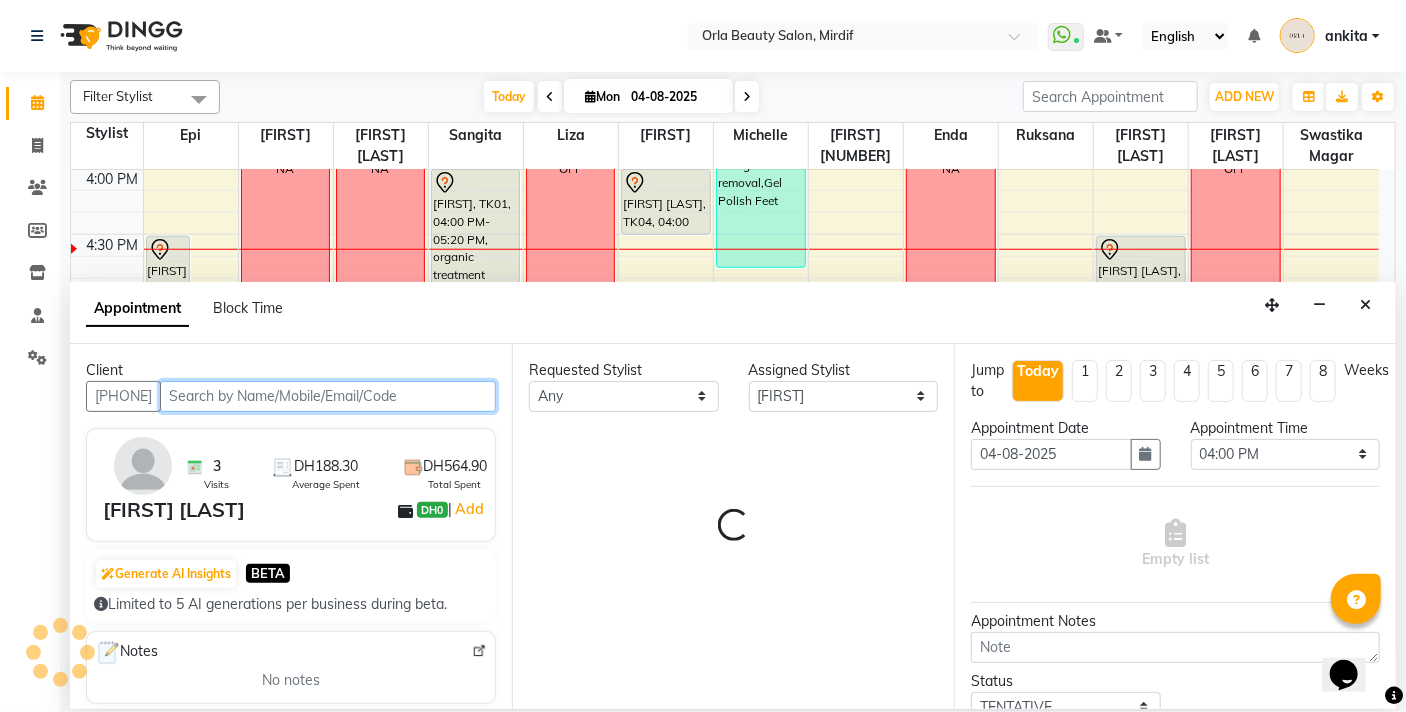 select on "2225" 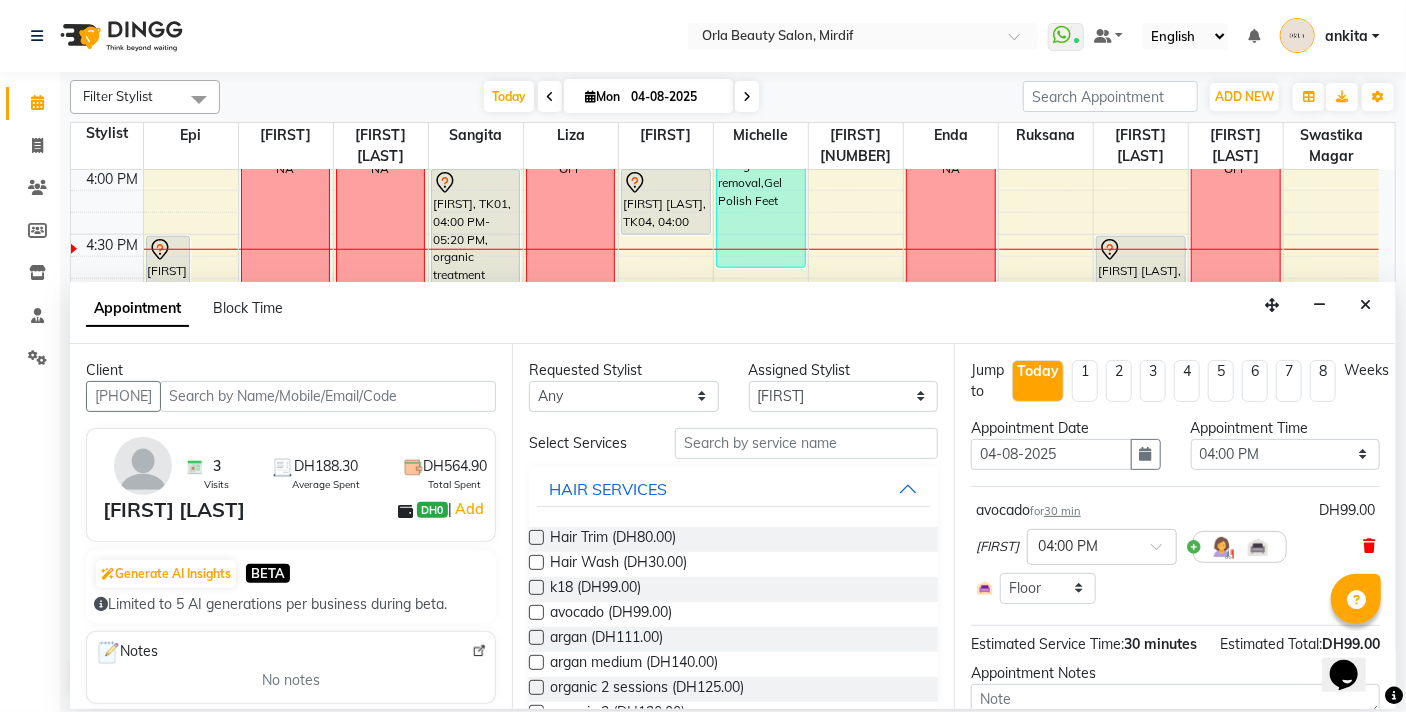 click at bounding box center [1369, 546] 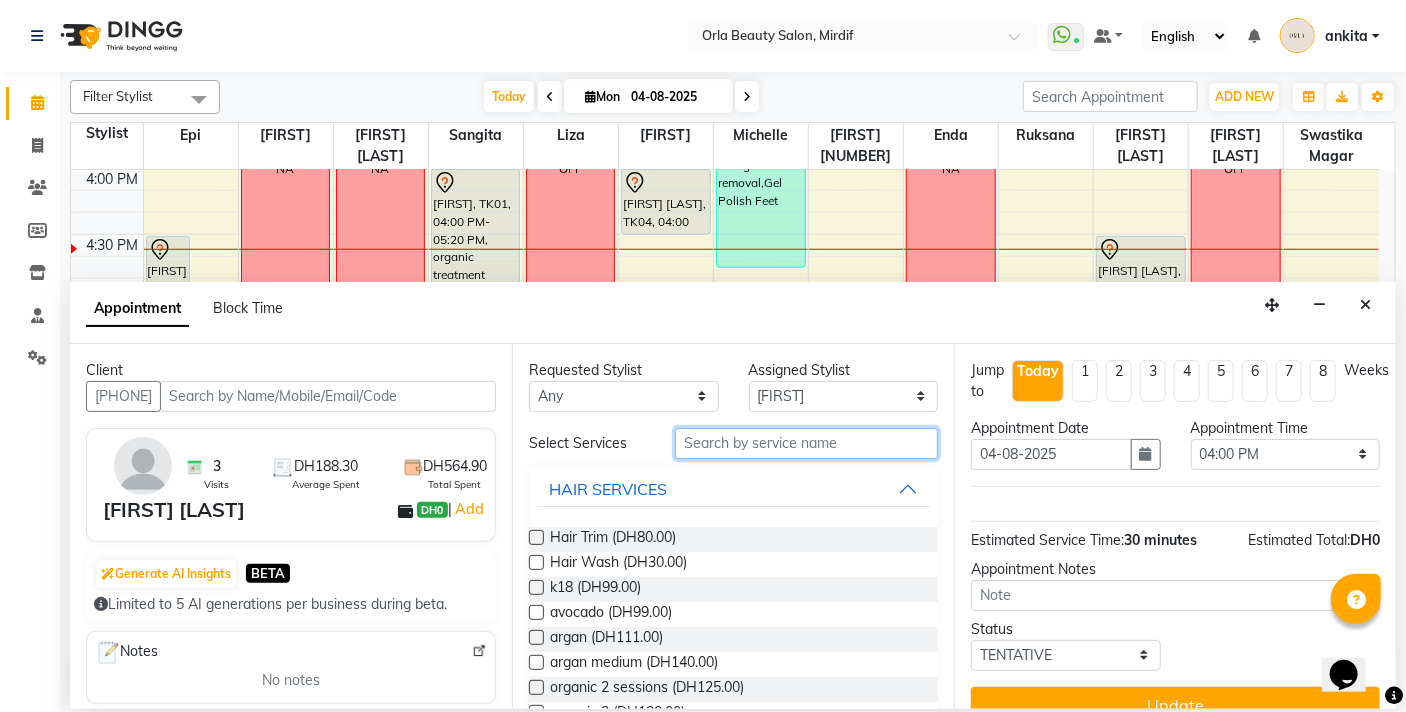 click at bounding box center (806, 443) 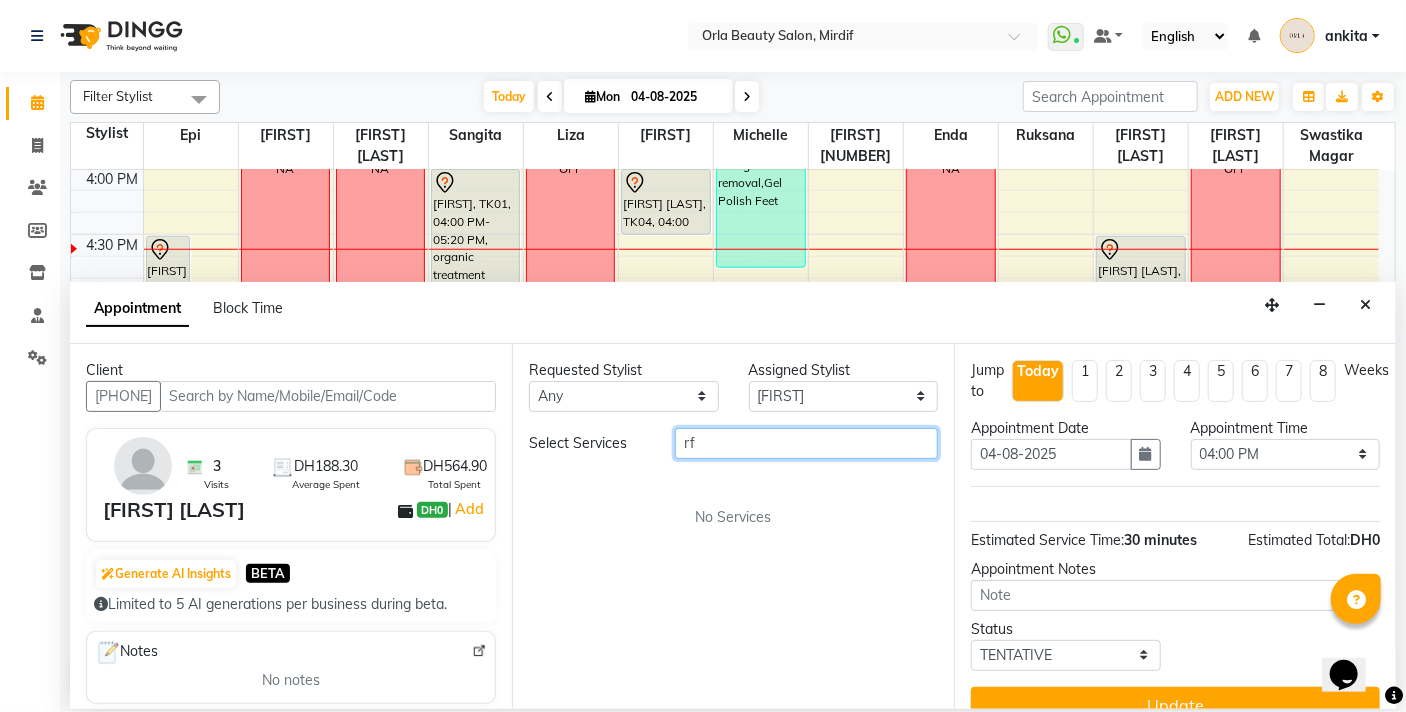 type on "r" 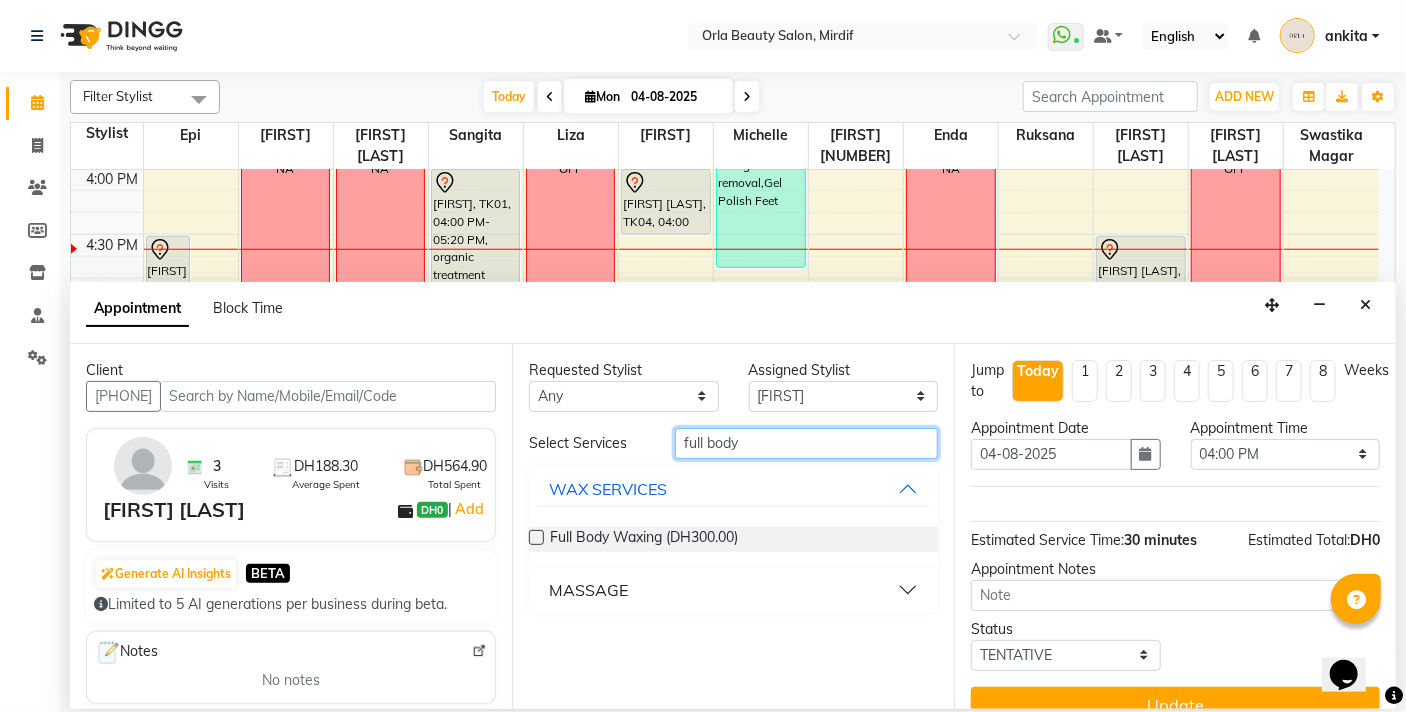 type on "full body" 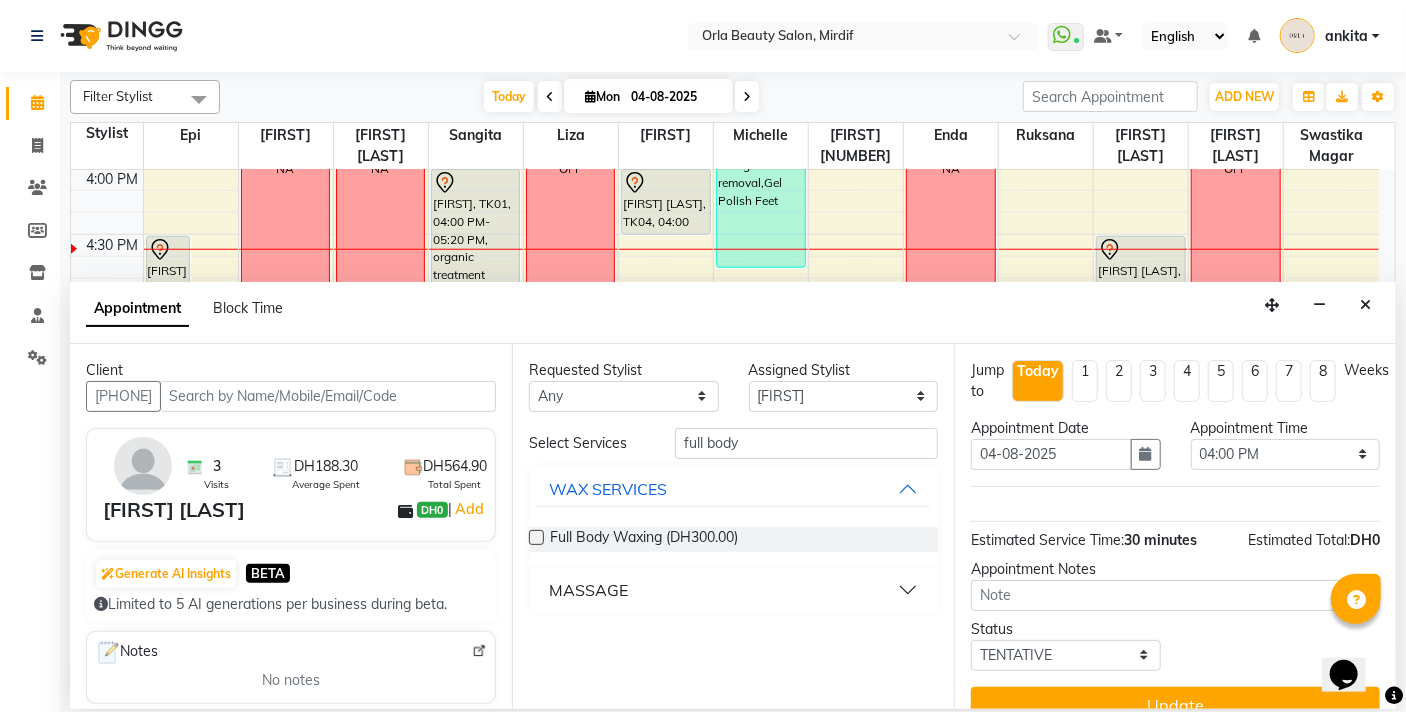 drag, startPoint x: 562, startPoint y: 593, endPoint x: 580, endPoint y: 610, distance: 24.758837 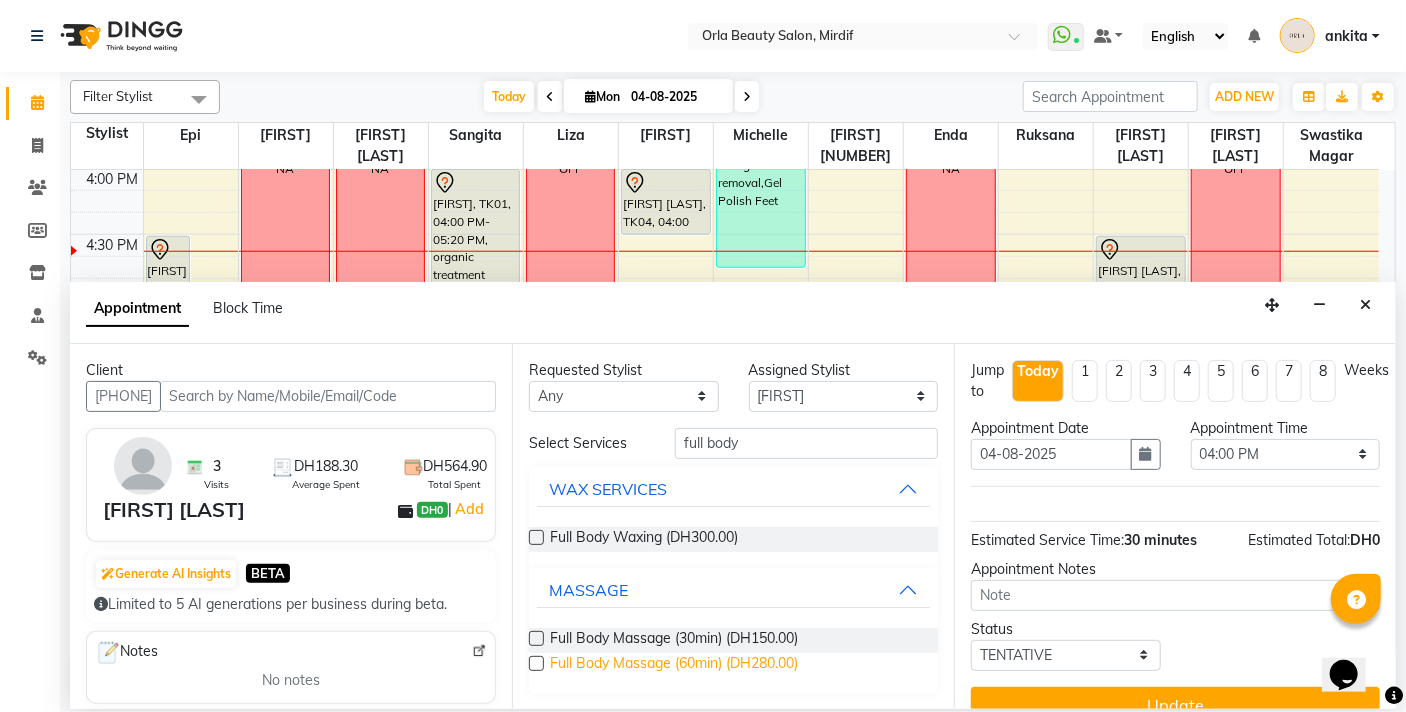 click on "Full Body Massage (60min) (DH280.00)" at bounding box center (674, 665) 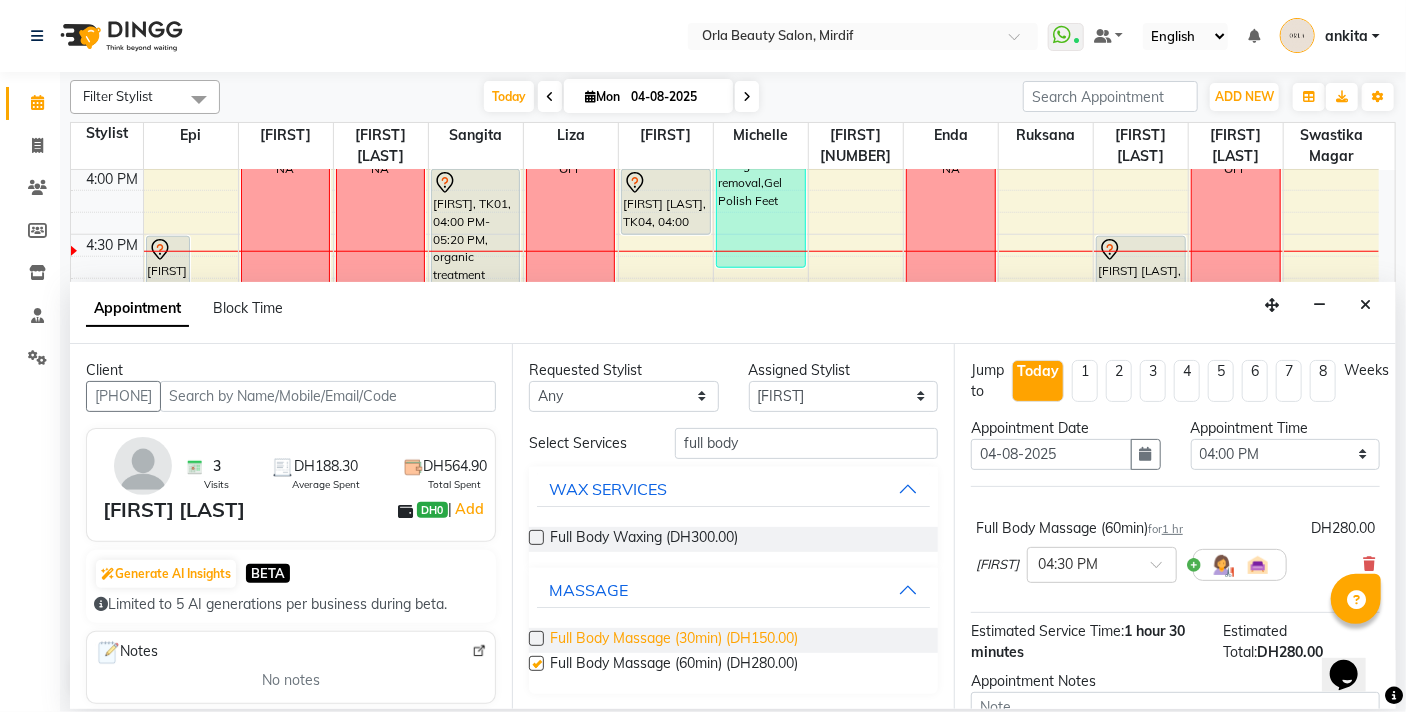 checkbox on "false" 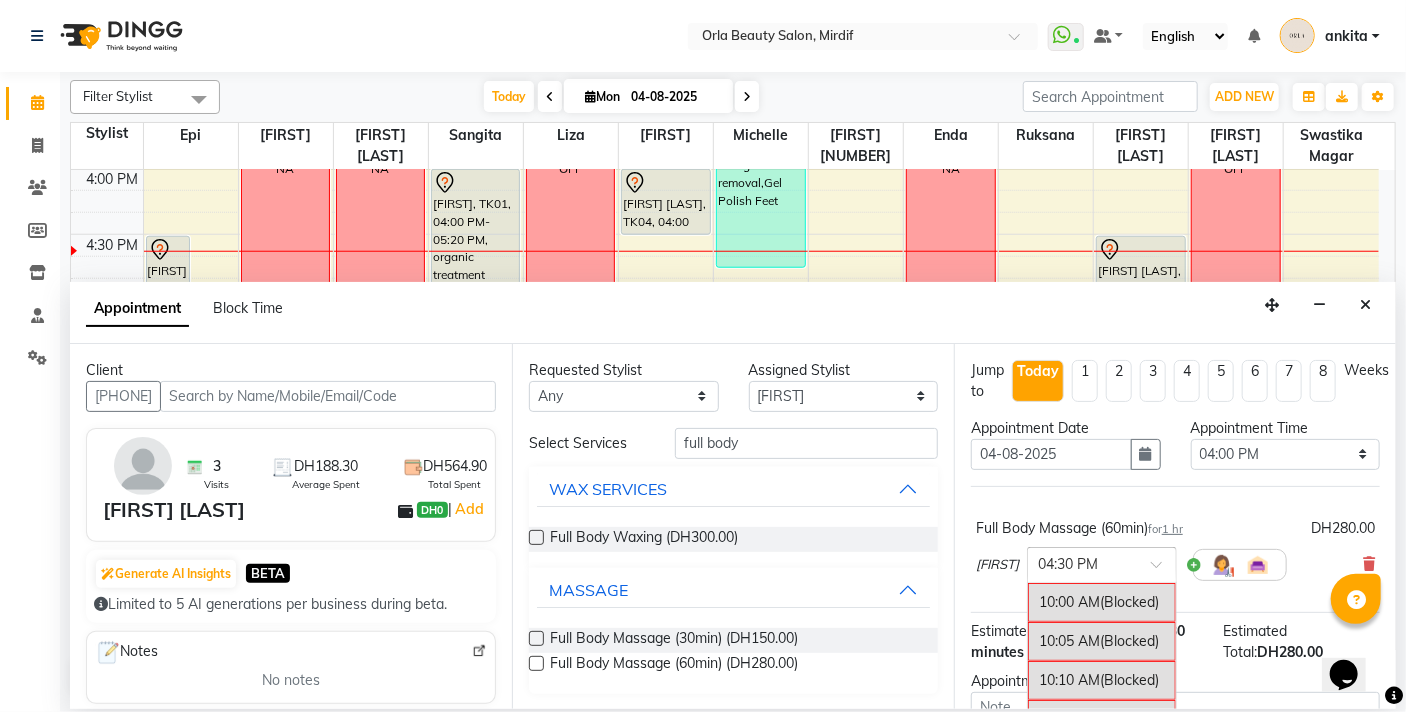 click at bounding box center [1102, 563] 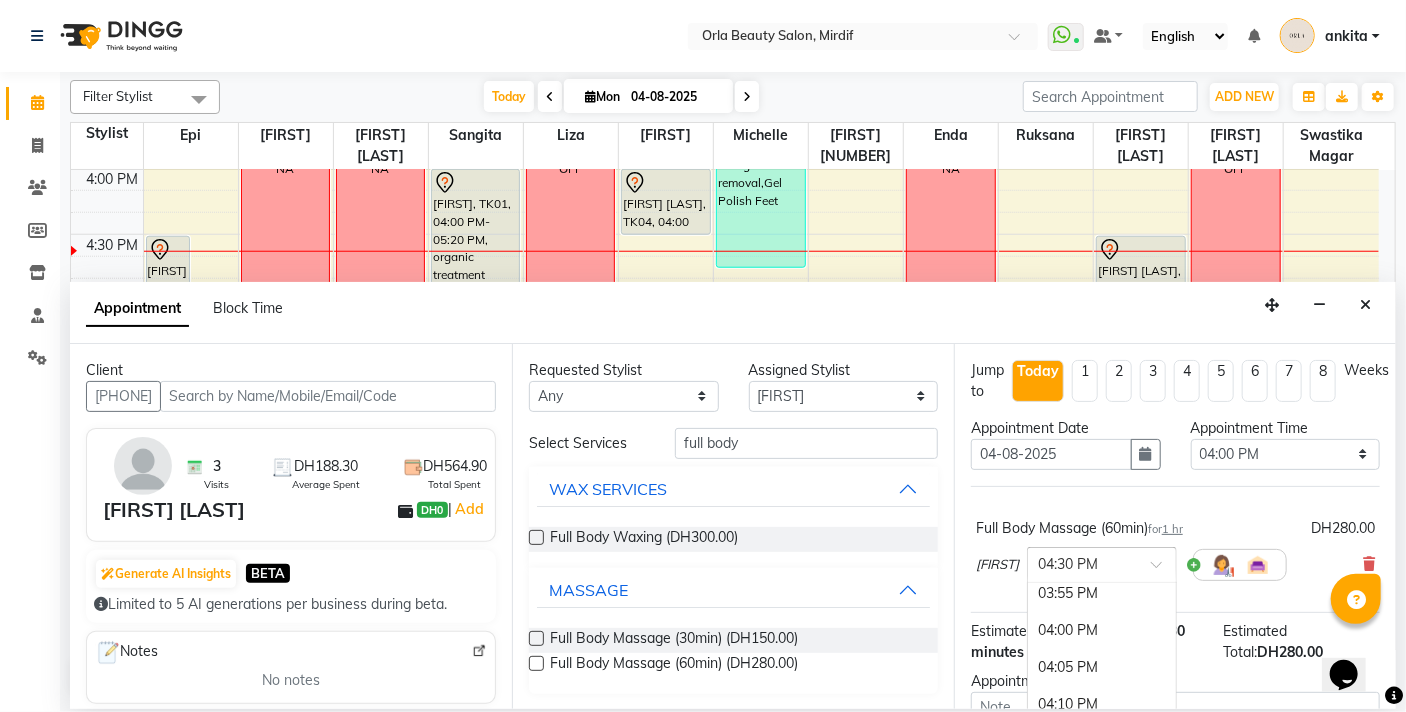 scroll, scrollTop: 2657, scrollLeft: 0, axis: vertical 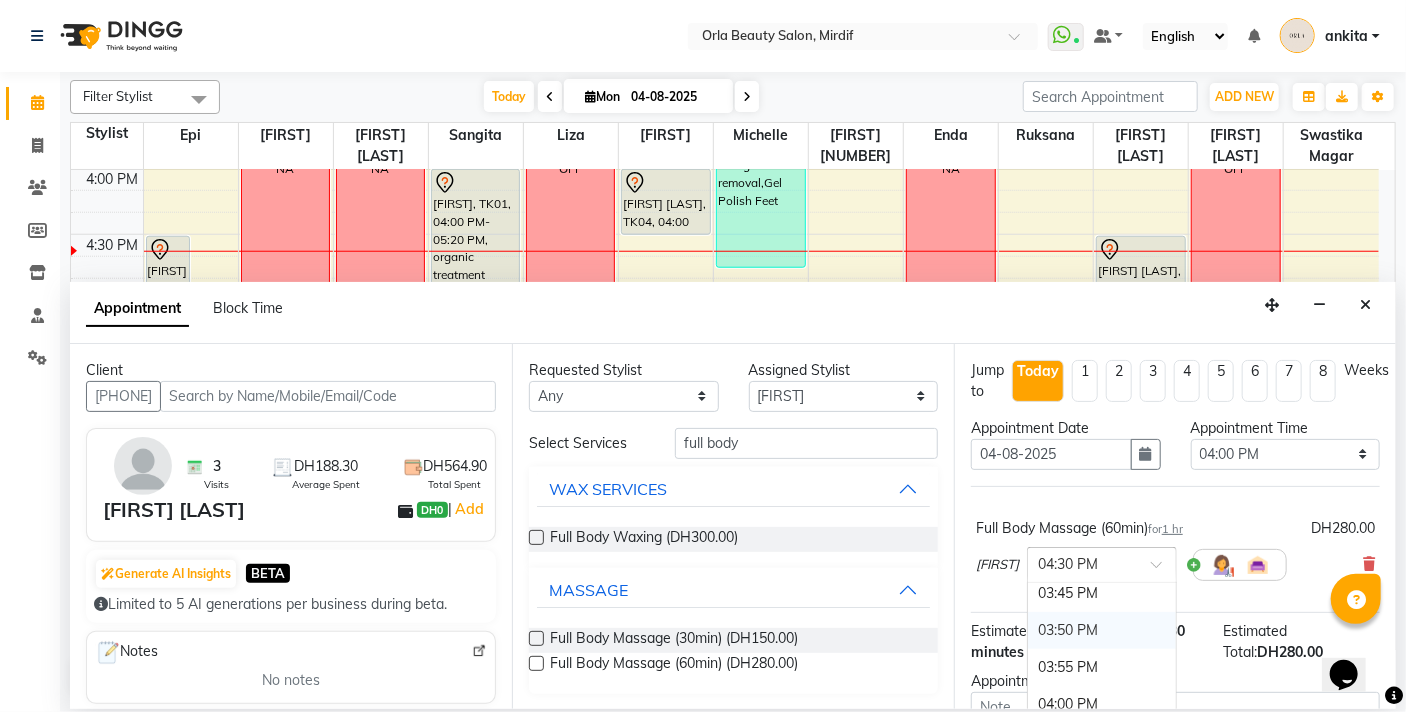 click on "03:50 PM" at bounding box center [1102, 630] 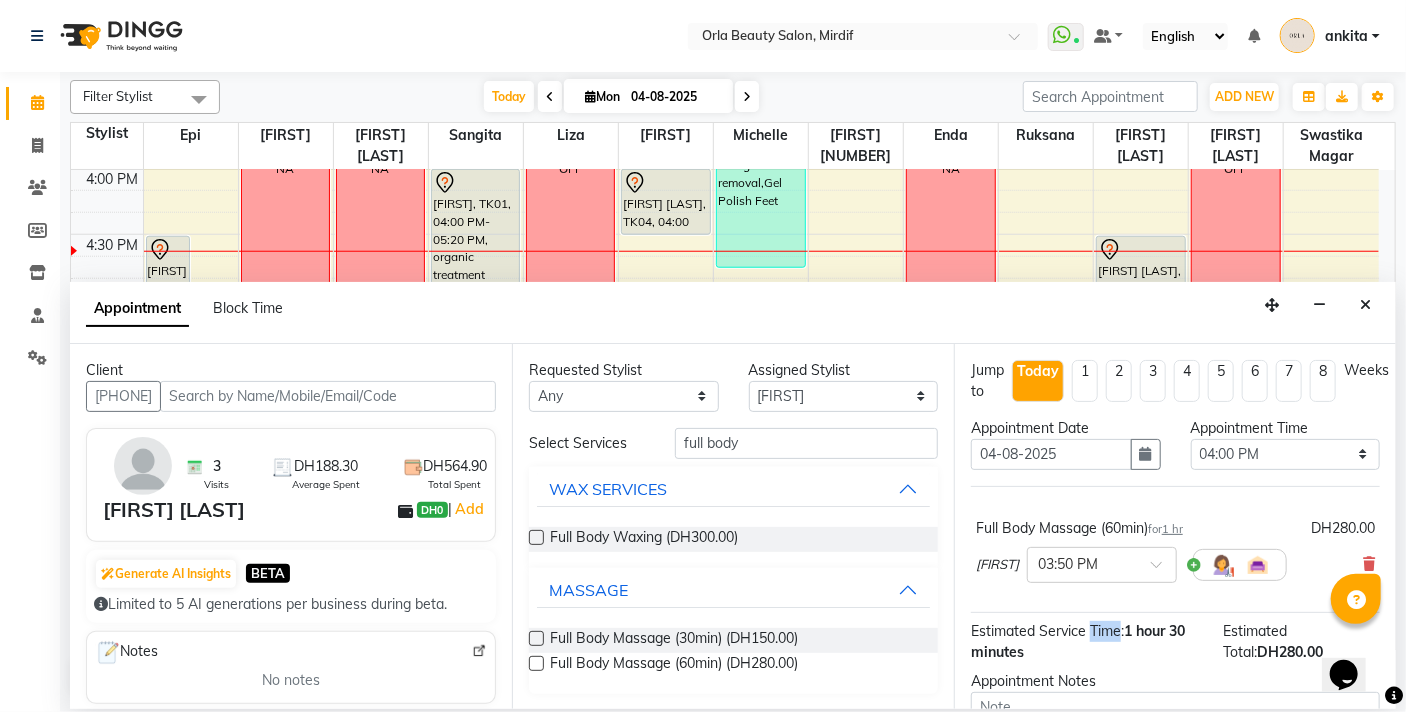 click on "Estimated Service Time:" at bounding box center (1047, 631) 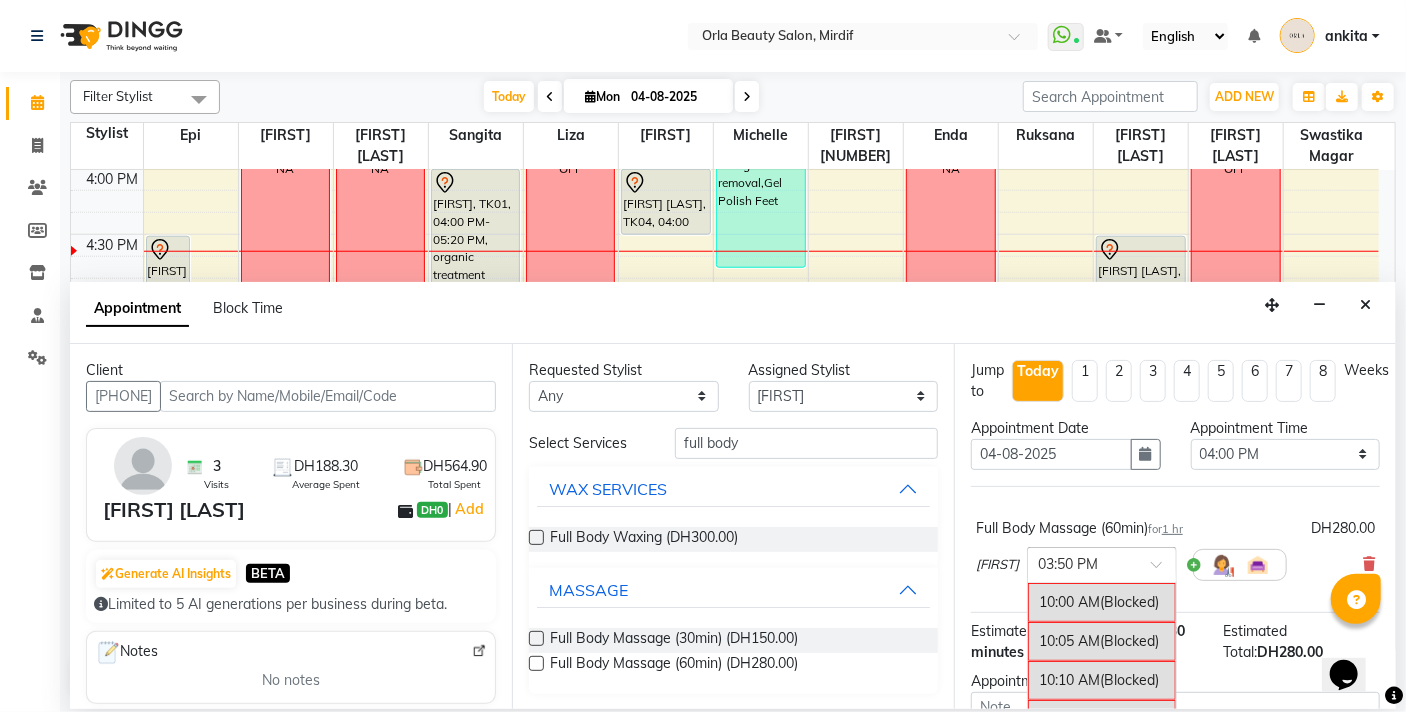 click at bounding box center [1082, 563] 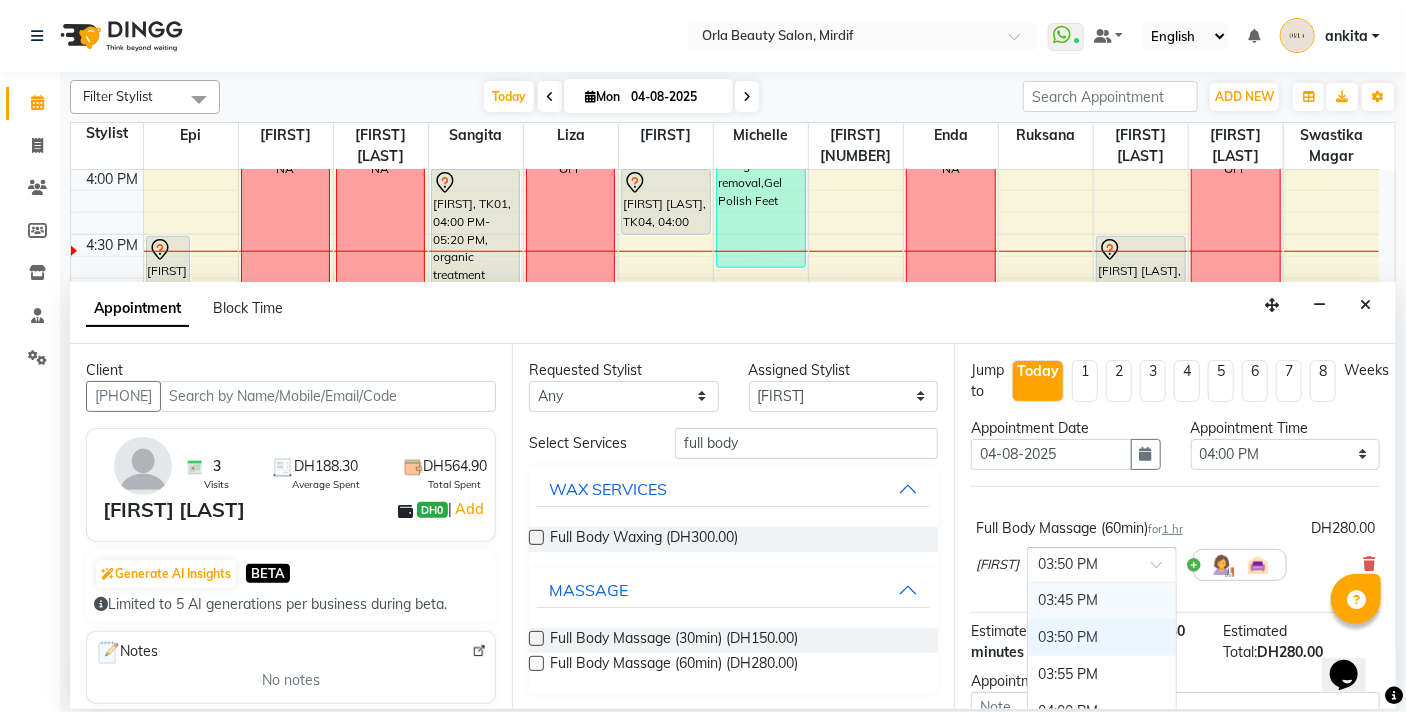 scroll, scrollTop: 2643, scrollLeft: 0, axis: vertical 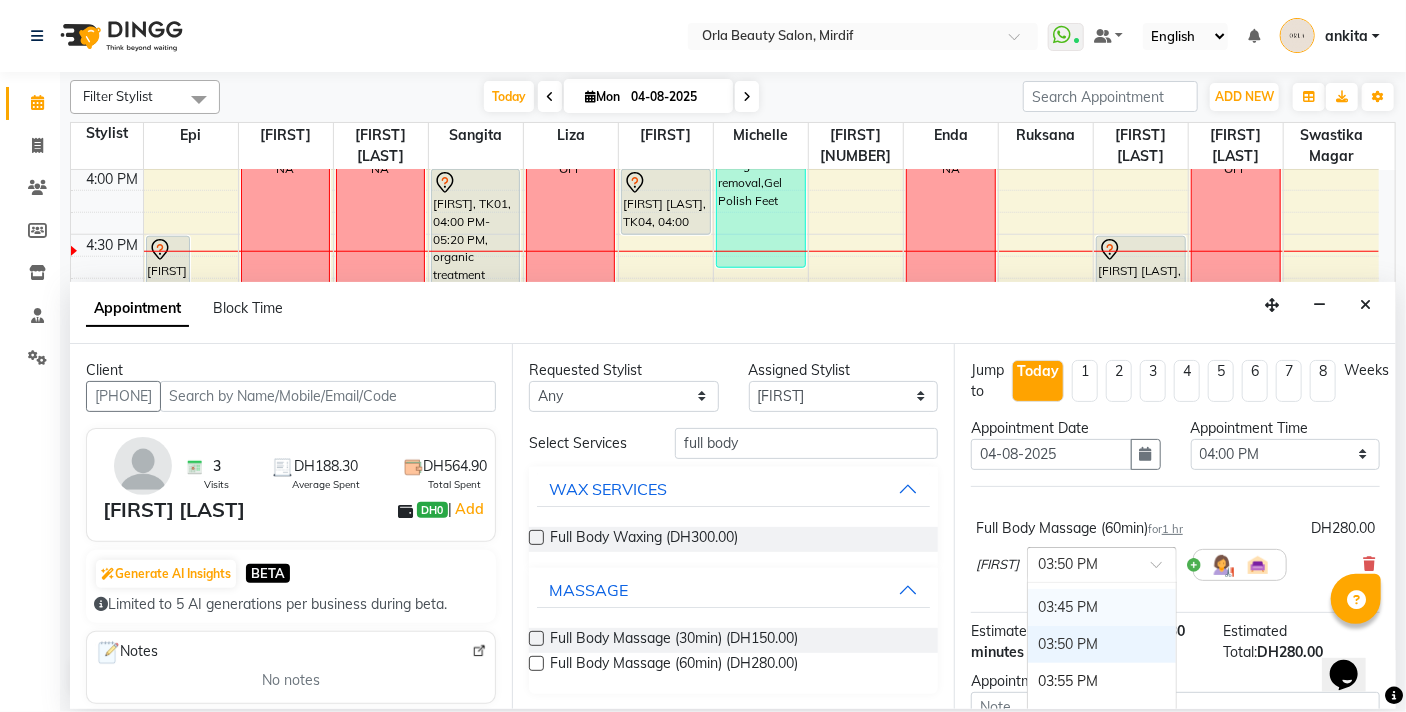 click on "03:45 PM" at bounding box center [1102, 607] 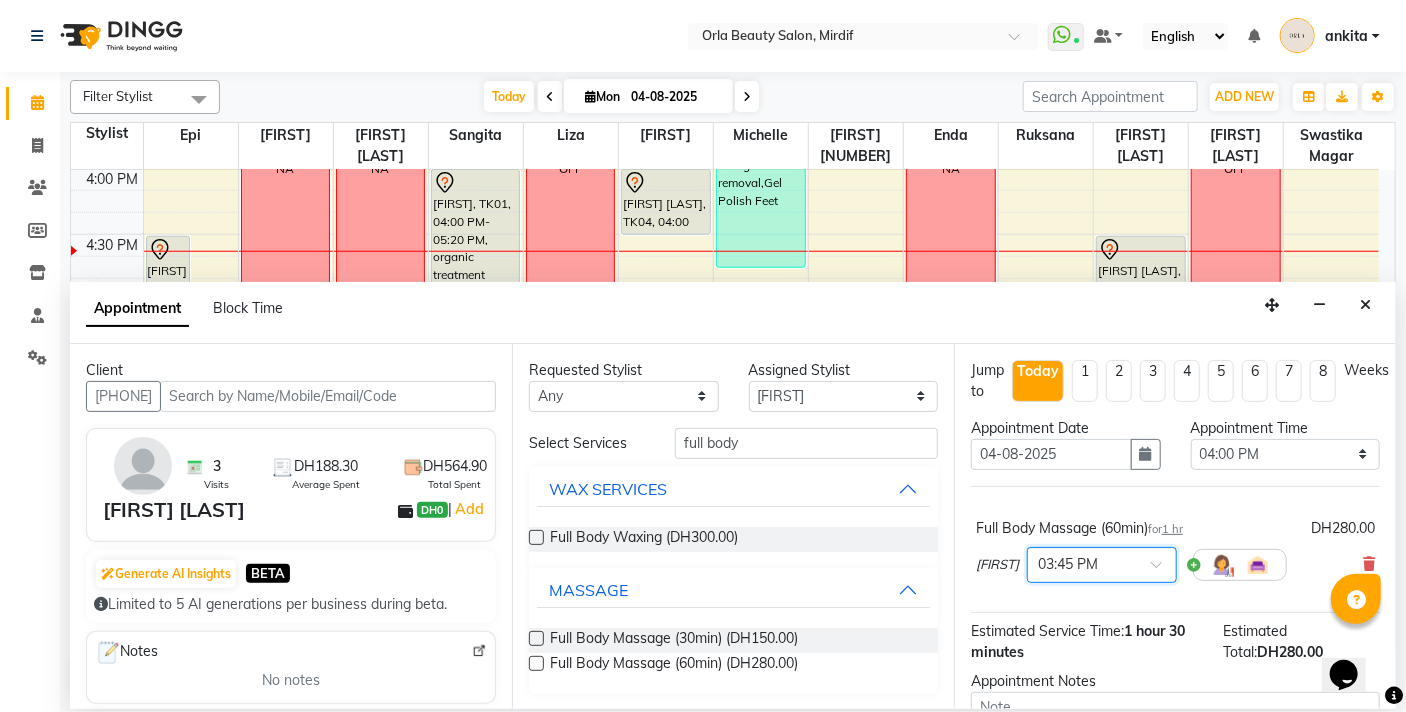 scroll, scrollTop: 140, scrollLeft: 0, axis: vertical 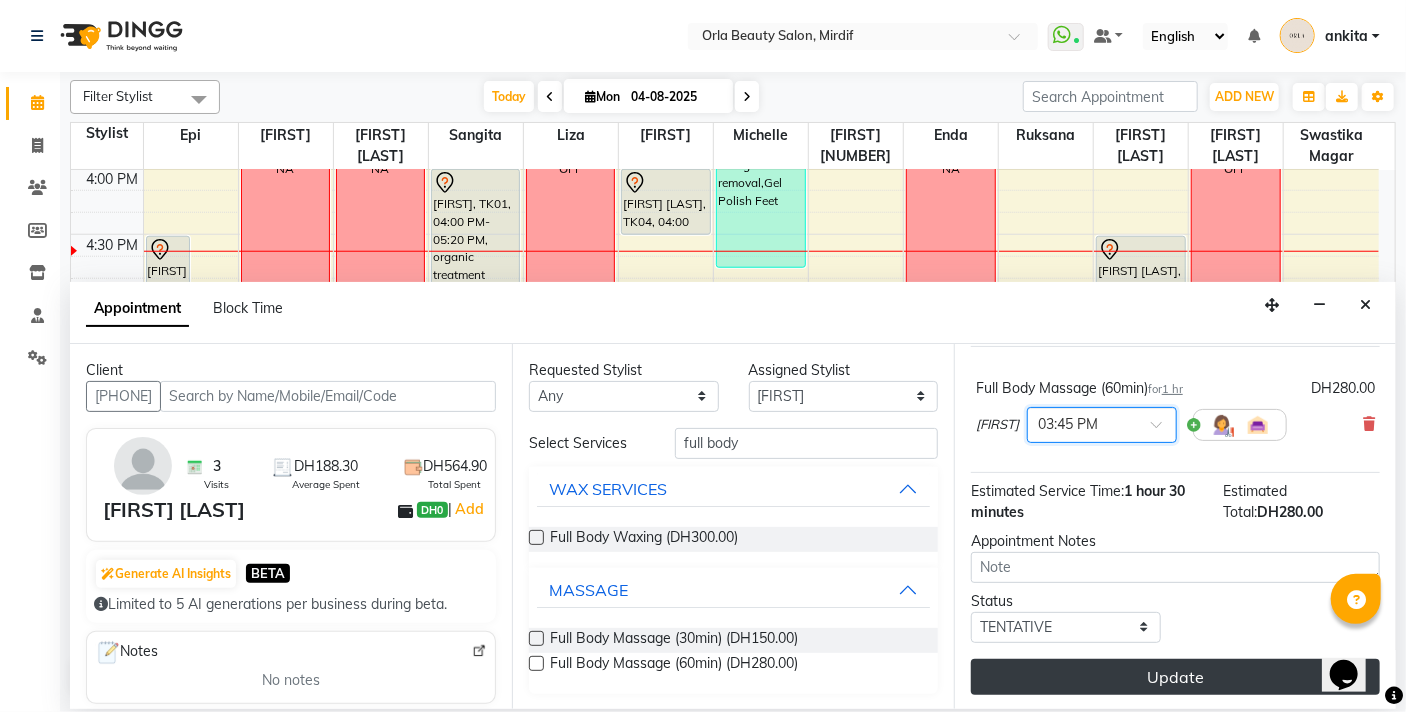 click on "Update" at bounding box center (1175, 677) 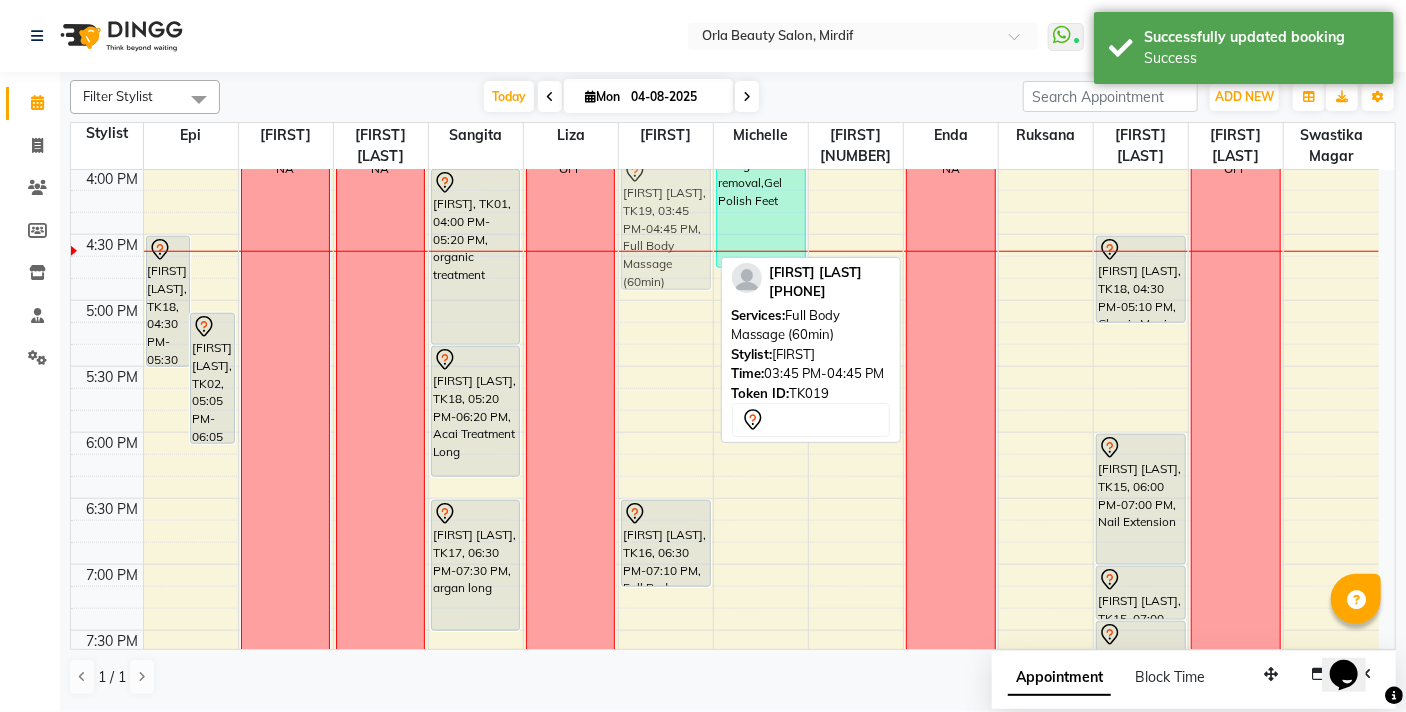 click on "NA      manal fkri, TK12, 01:00 PM-03:00 PM, Hair Wash Medium,Hair Blow Dry Medium             Hind Ablooshi, TK19, 03:45 PM-04:45 PM, Full Body Massage (60min)             zahara ali, TK16, 06:30 PM-07:10 PM, Full Body Massage (30min)             Hind Ablooshi, TK19, 03:45 PM-04:45 PM, Full Body Massage (60min)" at bounding box center (666, 168) 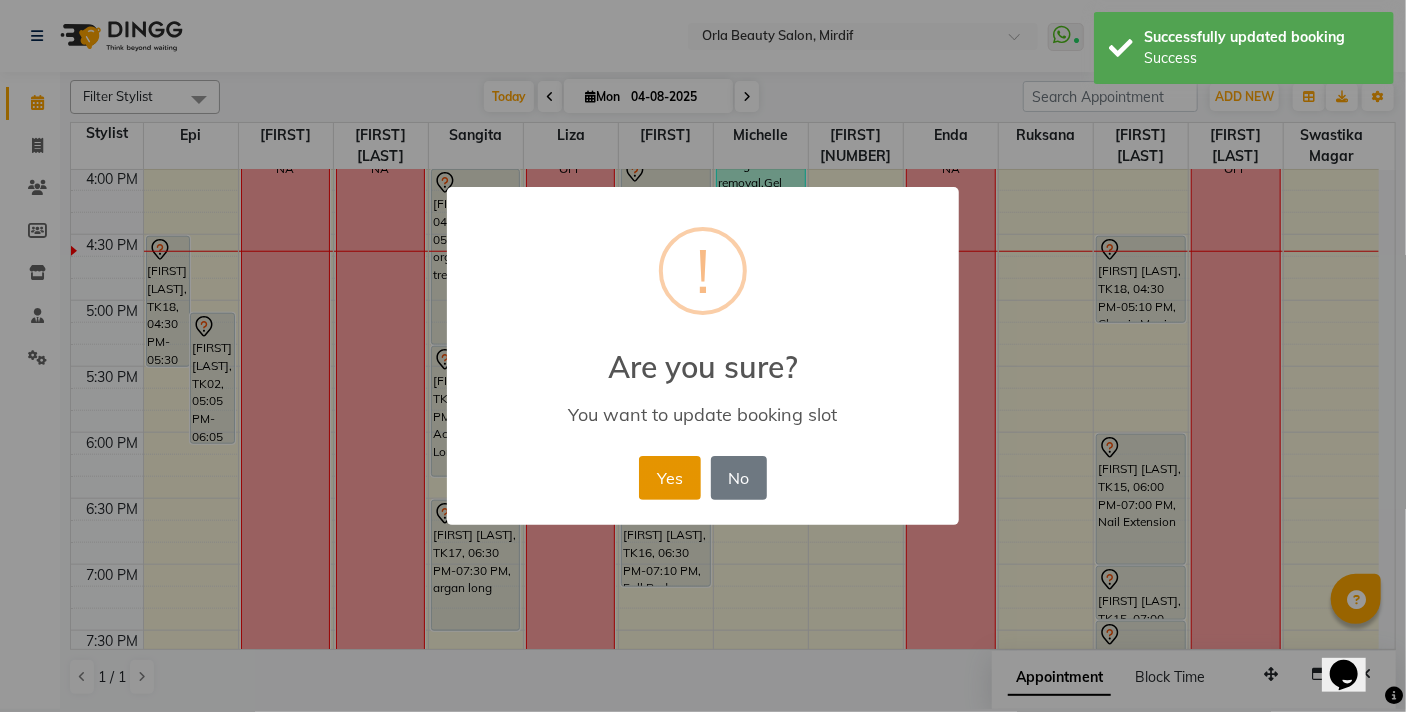 click on "Yes" at bounding box center (669, 478) 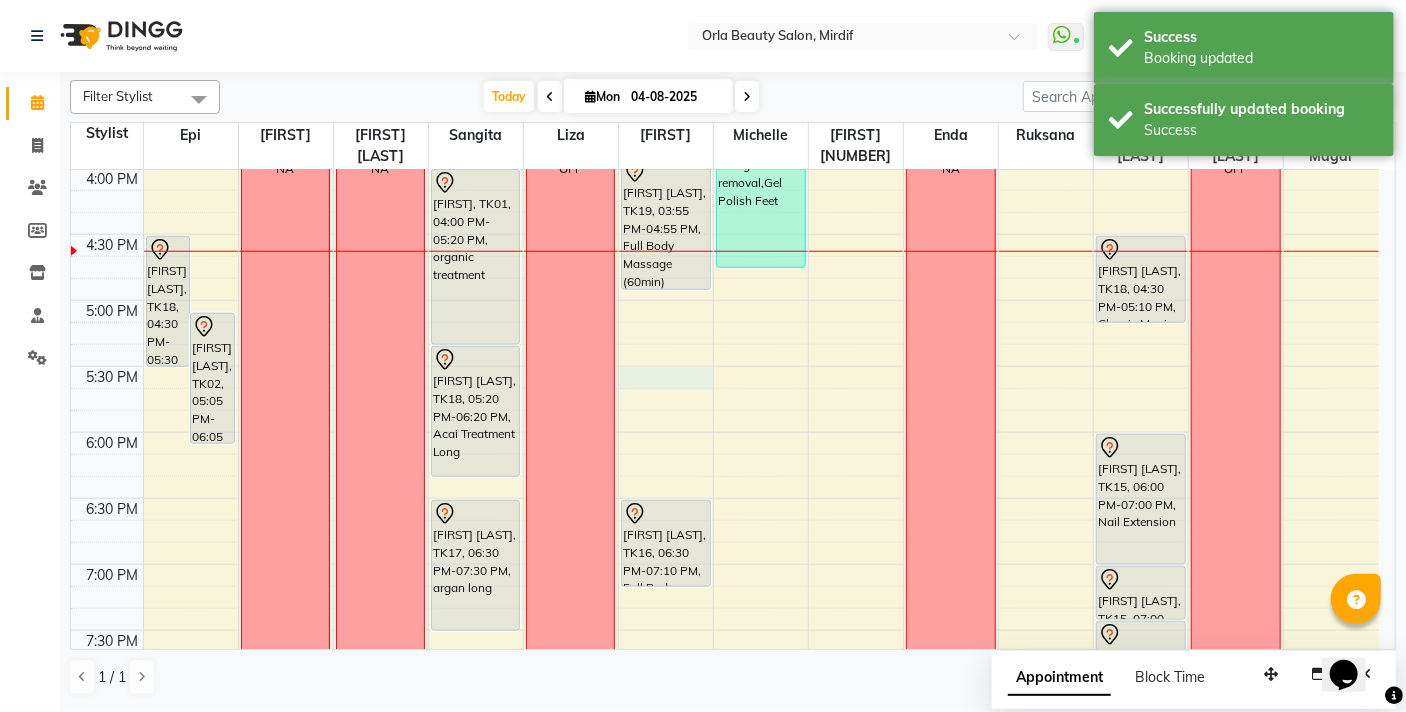 click on "9:00 AM 9:30 AM 10:00 AM 10:30 AM 11:00 AM 11:30 AM 12:00 PM 12:30 PM 1:00 PM 1:30 PM 2:00 PM 2:30 PM 3:00 PM 3:30 PM 4:00 PM 4:30 PM 5:00 PM 5:30 PM 6:00 PM 6:30 PM 7:00 PM 7:30 PM 8:00 PM 8:30 PM 9:00 PM 9:30 PM 10:00 PM 10:30 PM             jawaher, TK18, 04:30 PM-05:30 PM, Anti-Dandruff Scrub Long             Reem Aljawdar, TK02, 05:05 PM-06:05 PM, Sedr Treatment     almaha, TK09, 12:00 PM-02:00 PM, BB Cream     mahara, TK13, 03:00 PM-04:00 PM, Coconut Medium             Latifa ahmed, TK14, 08:00 PM-09:00 PM, Sedr Treatment  NA   NA      Maryam saeed, TK05, 12:00 PM-01:00 PM, flaxseed     nouf alblushi, TK08, 01:30 PM-02:30 PM, argan long             Majda, TK01, 04:00 PM-05:20 PM, organic treatment             jawaher, TK18, 05:20 PM-06:20 PM, Acai Treatment Long             Reem Albalooshi, TK17, 06:30 PM-07:30 PM, argan long  OFF   NA      manal fkri, TK12, 01:00 PM-03:00 PM, Hair Wash Medium,Hair Blow Dry Medium             Hind Ablooshi, TK19, 03:55 PM-04:55 PM, Full Body Massage (60min)" at bounding box center [725, 168] 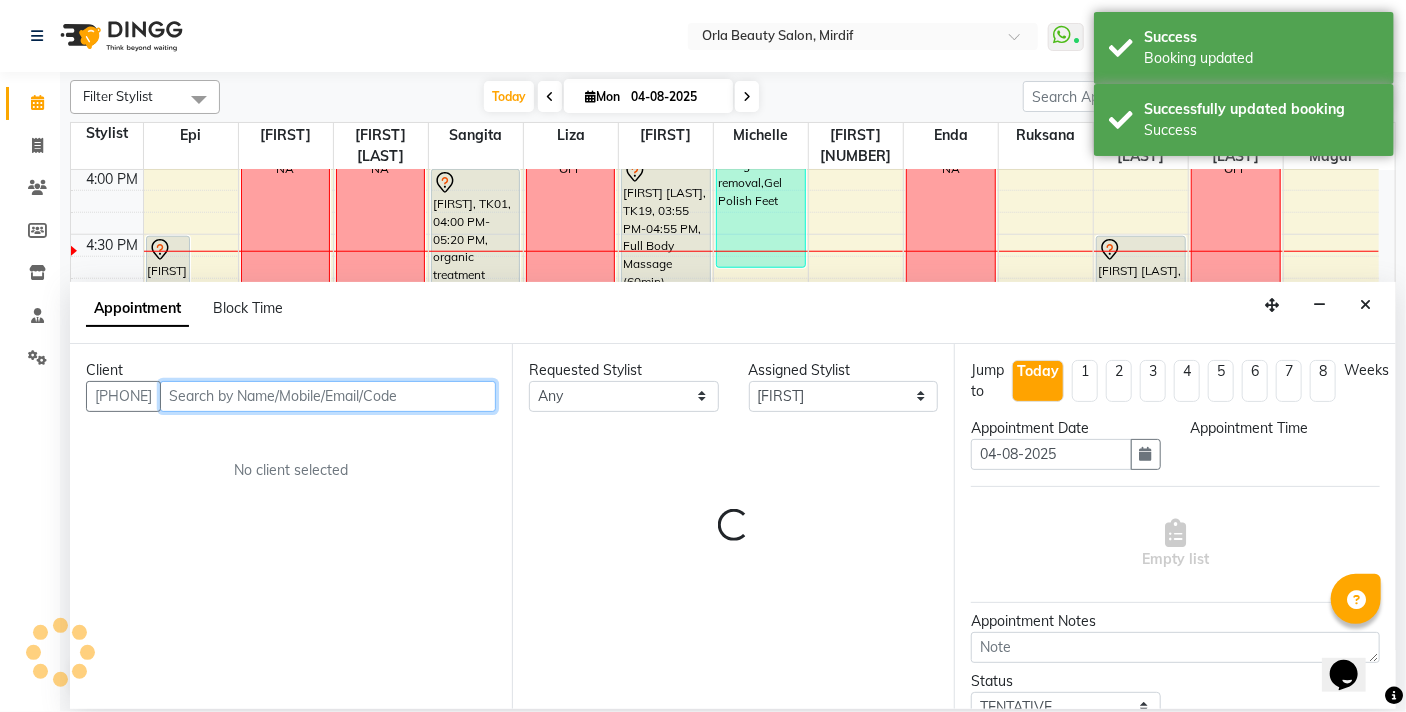 select on "1050" 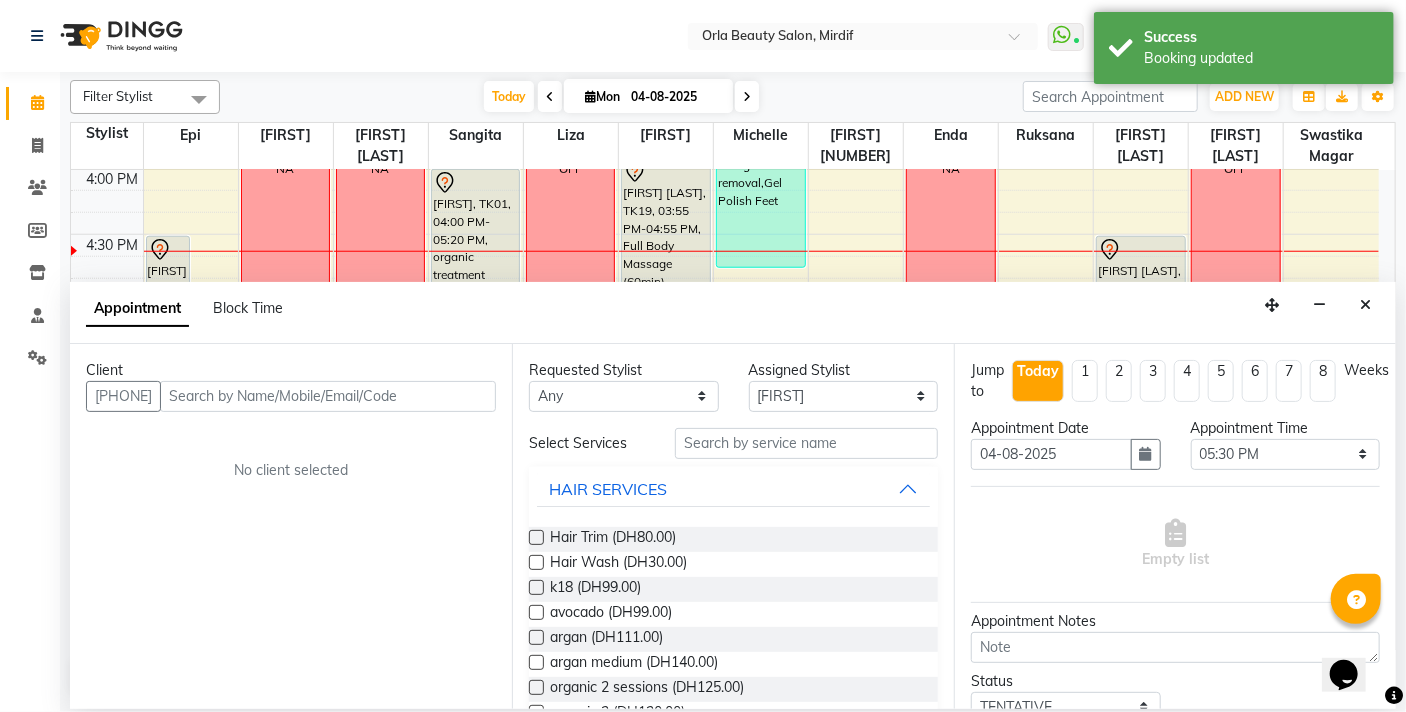 click on "Client +971  No client selected" at bounding box center (291, 526) 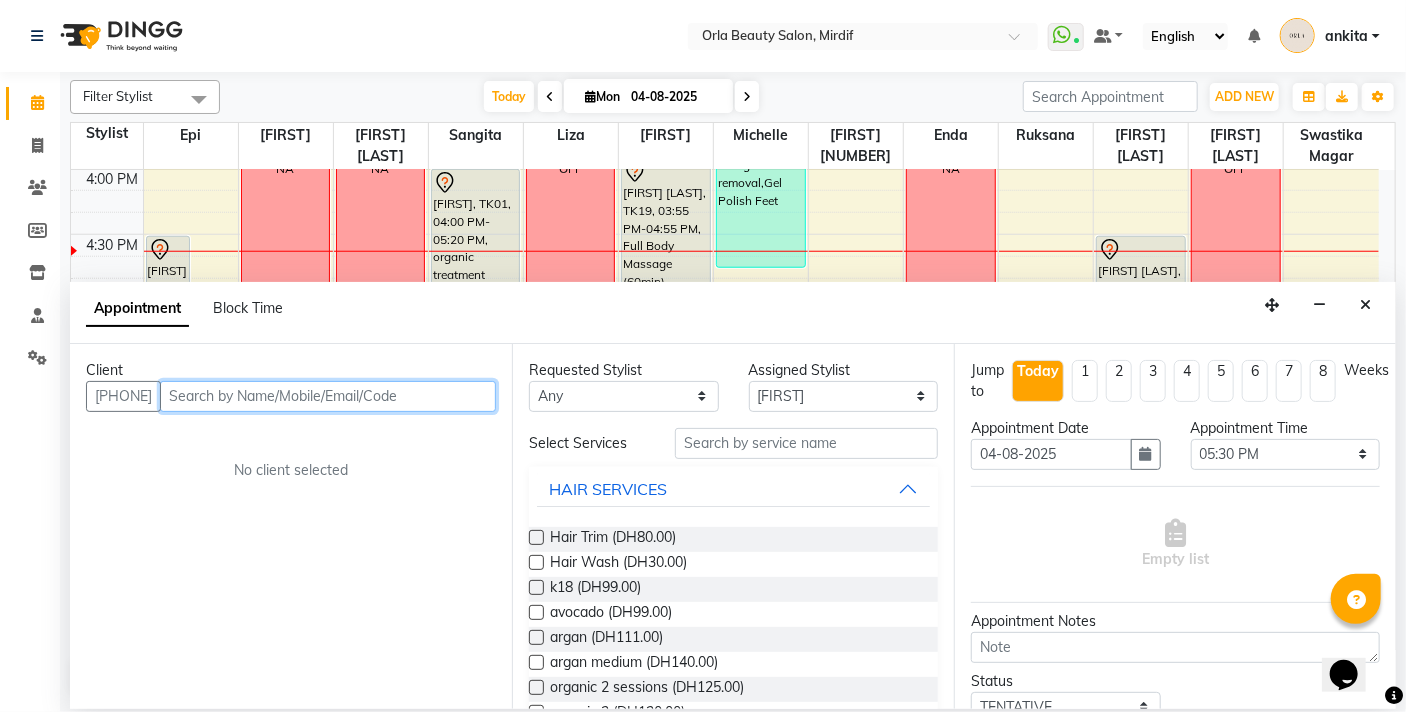 click at bounding box center [328, 396] 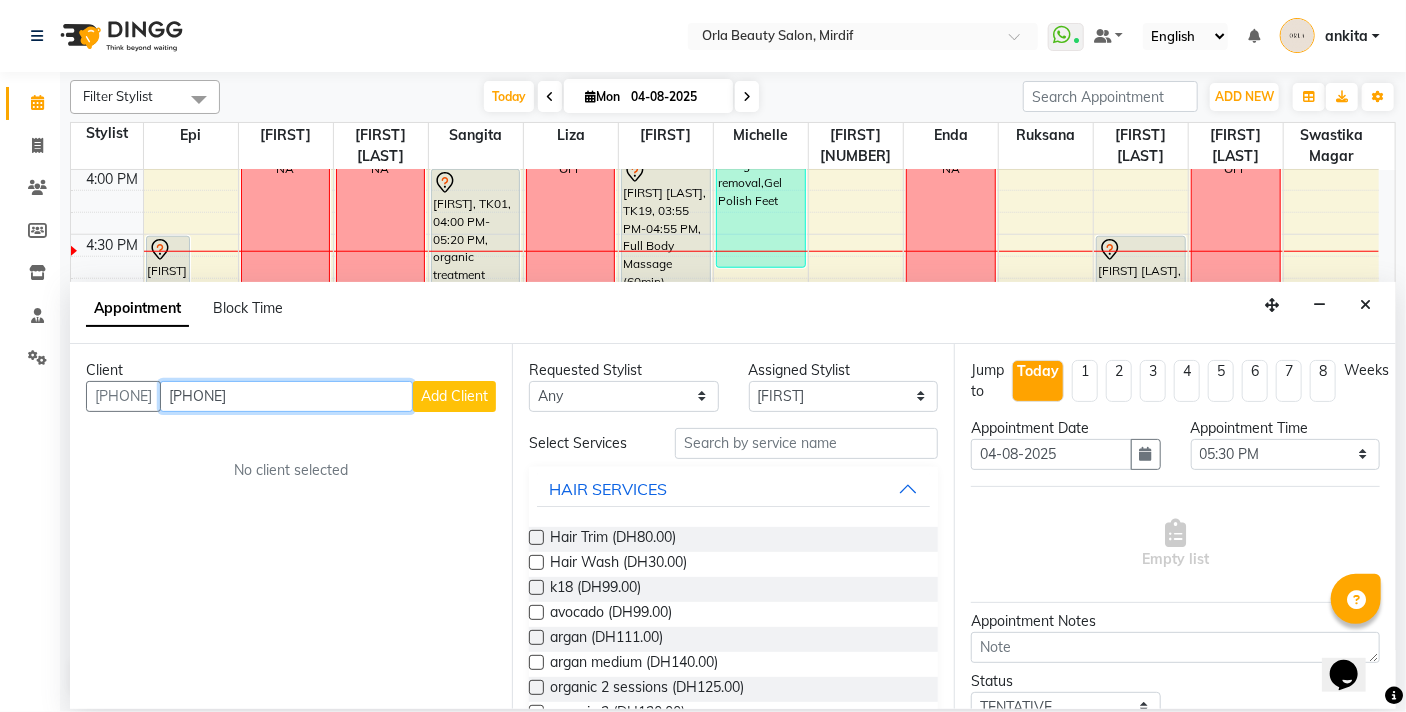 type on "830722128" 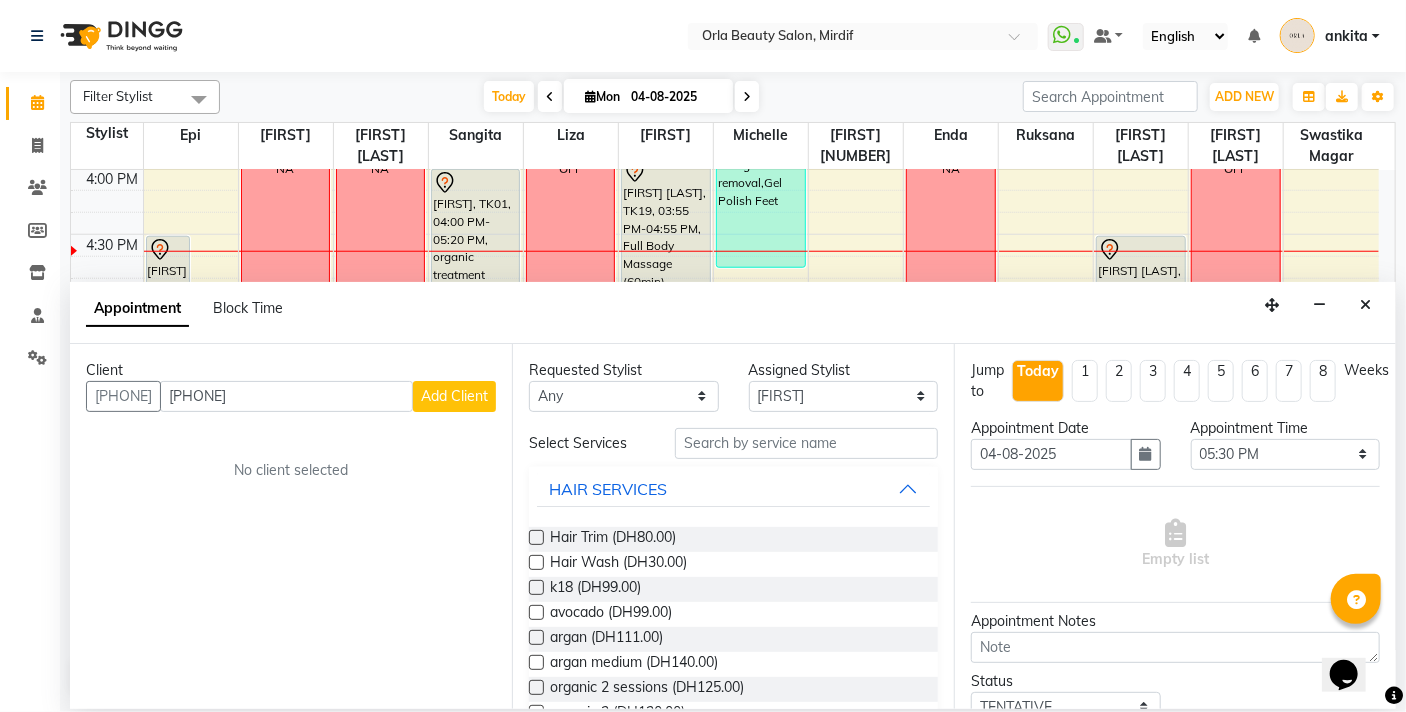click on "Add Client" at bounding box center (454, 396) 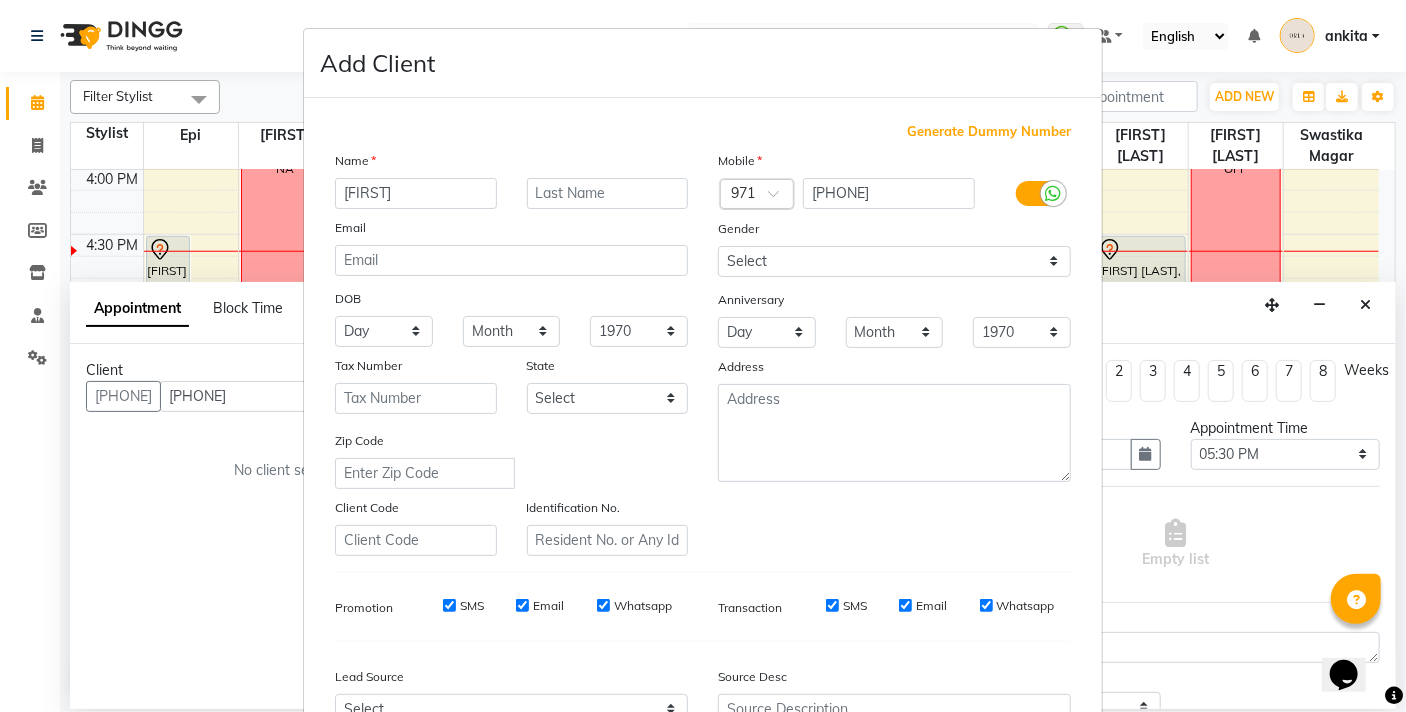type on "yvonne" 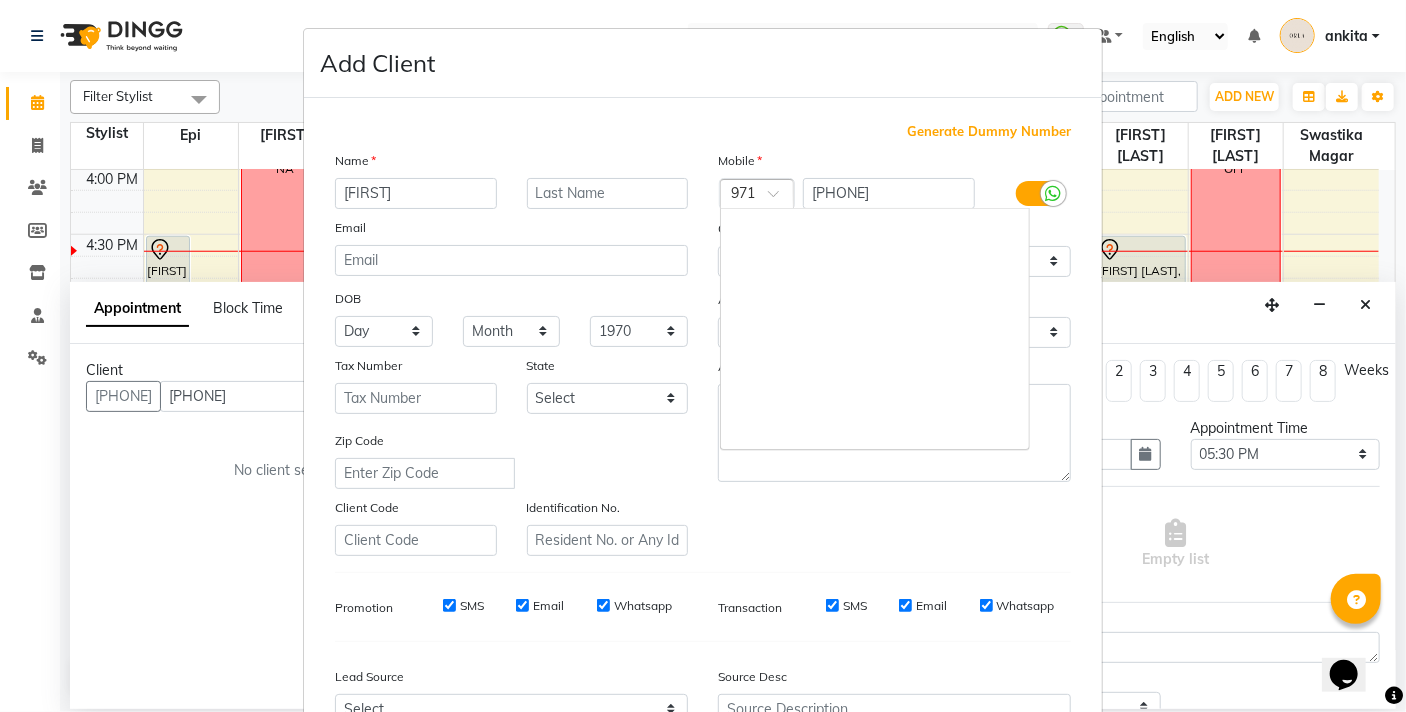 click at bounding box center (757, 195) 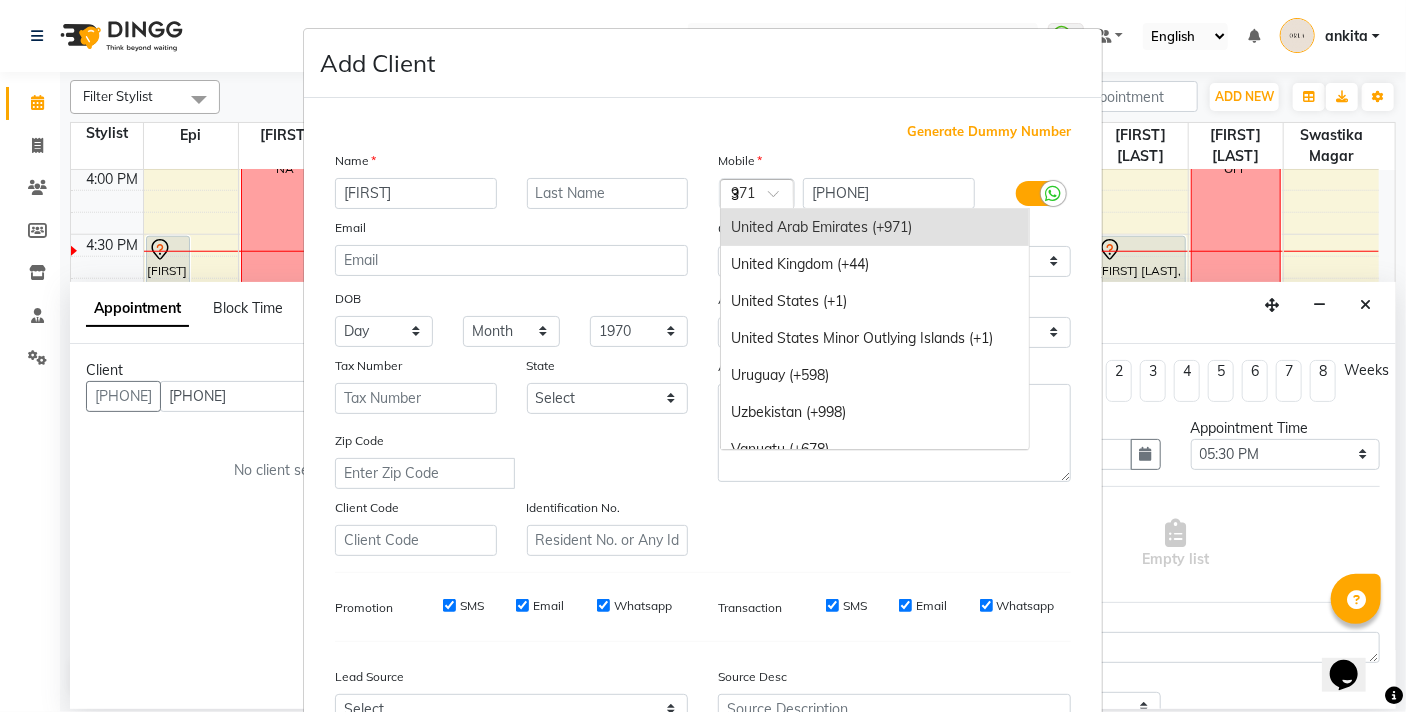 scroll, scrollTop: 2128, scrollLeft: 0, axis: vertical 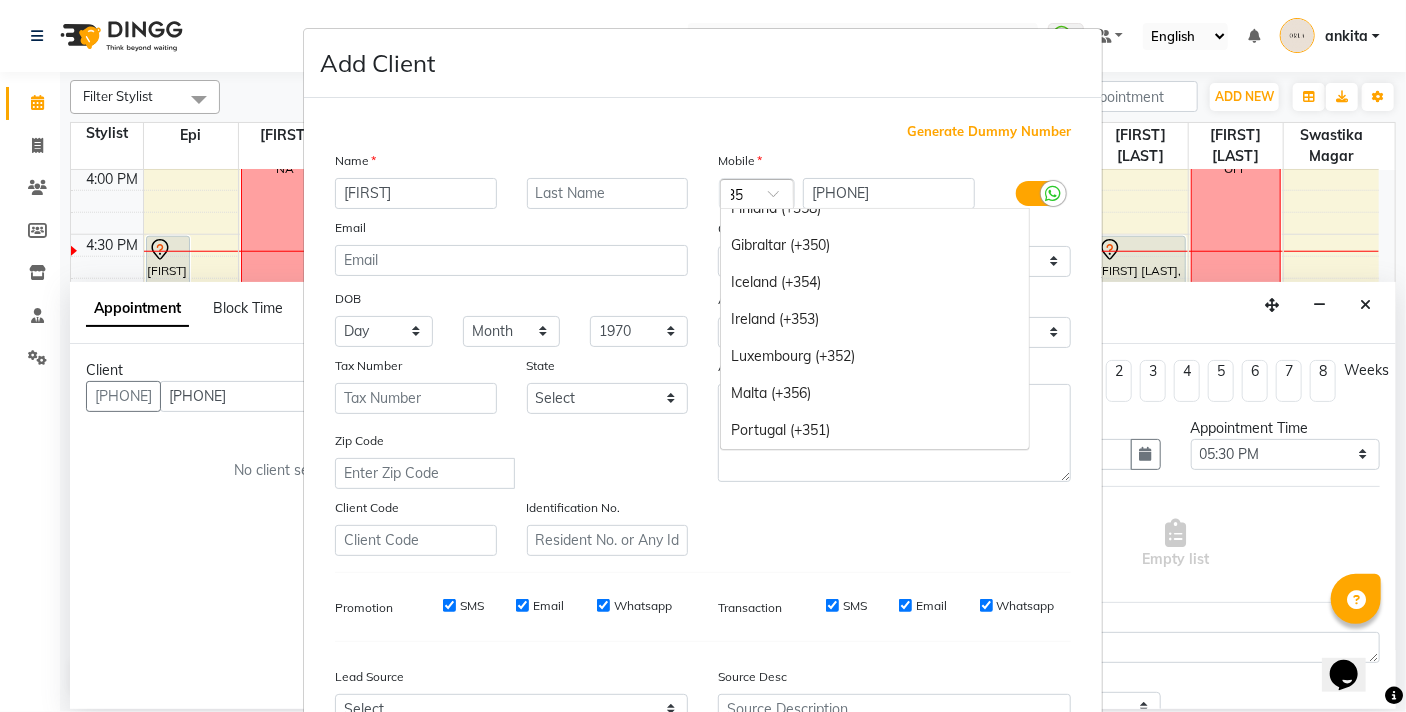 type on "353" 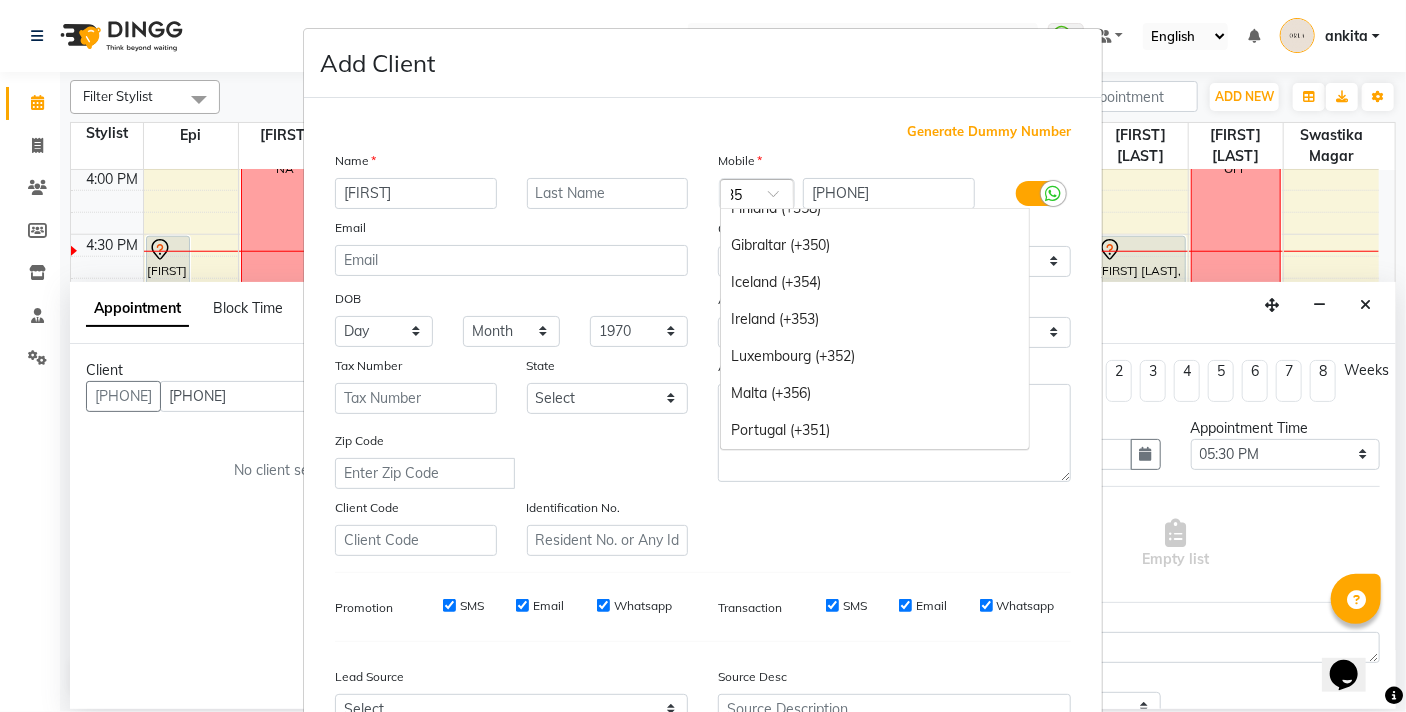scroll, scrollTop: 0, scrollLeft: 13, axis: horizontal 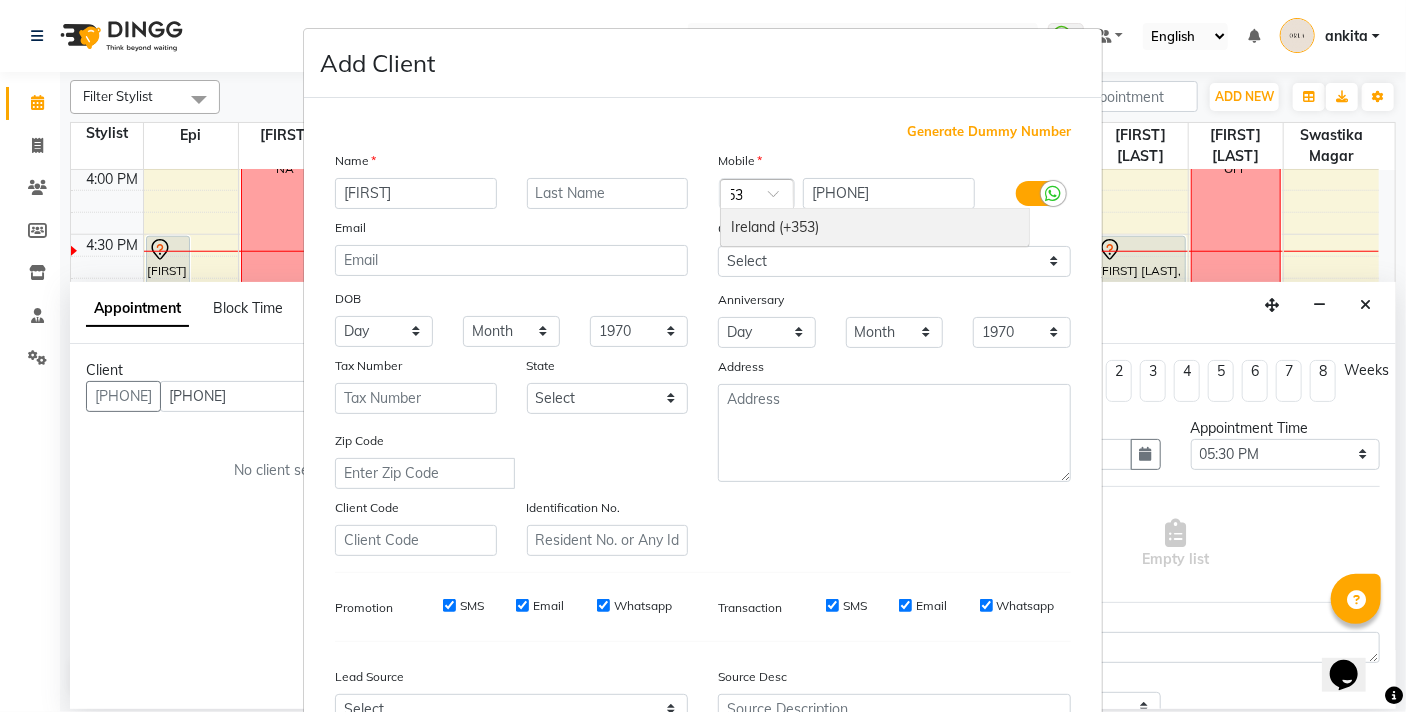 click on "Ireland (+353)" at bounding box center (875, 227) 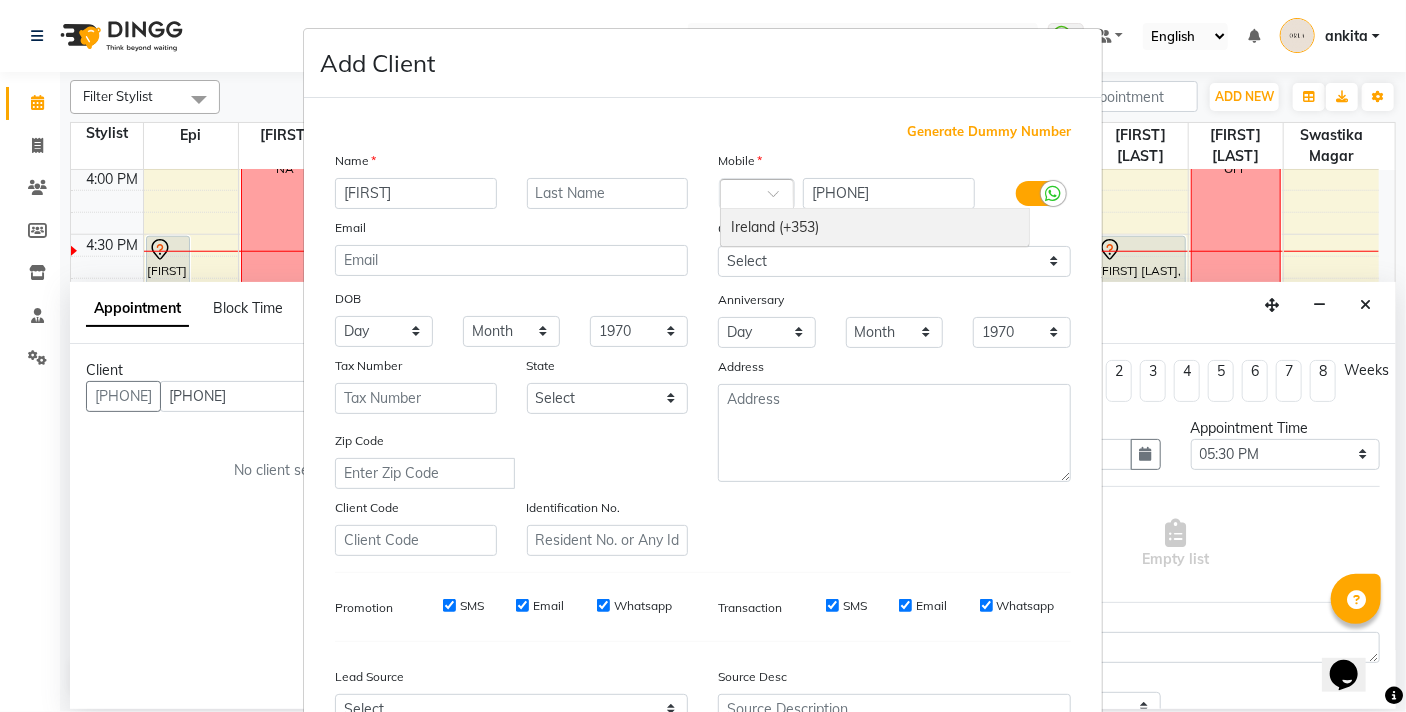 scroll, scrollTop: 0, scrollLeft: 0, axis: both 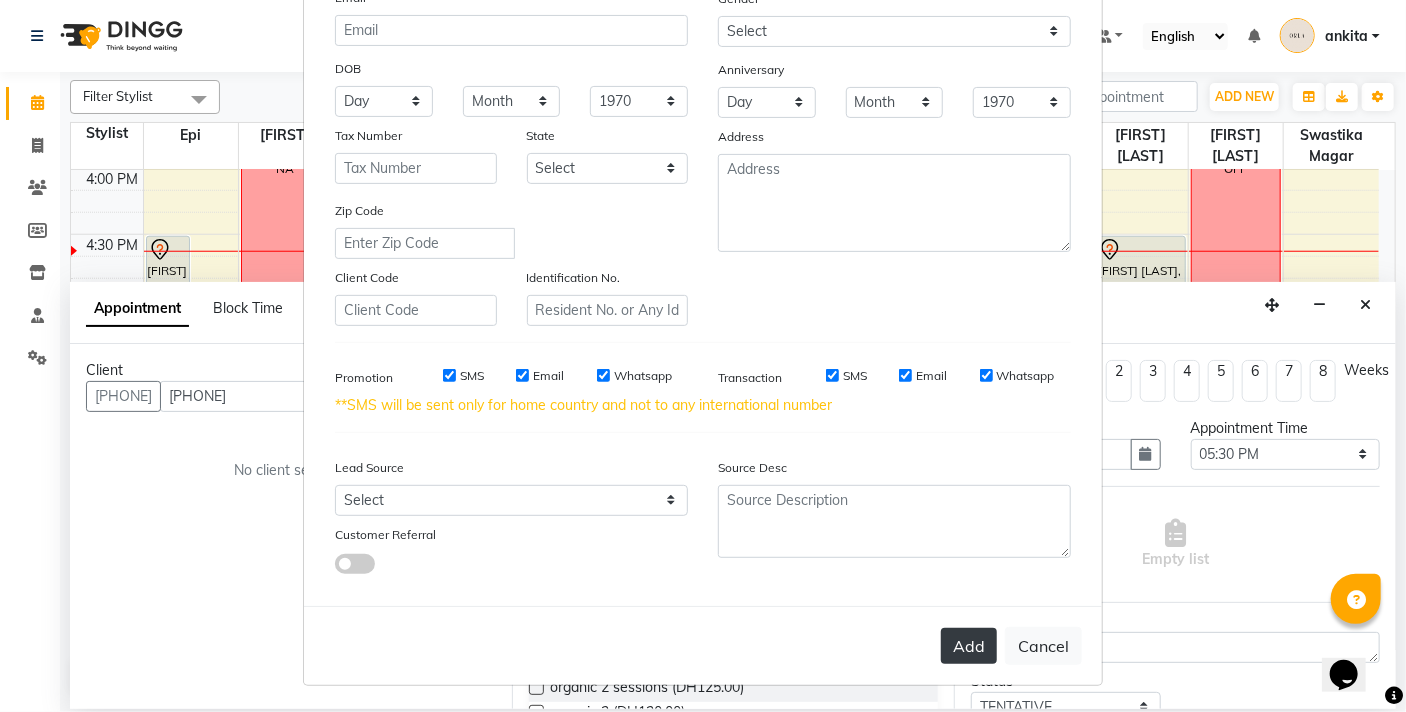 click on "Add" at bounding box center (969, 646) 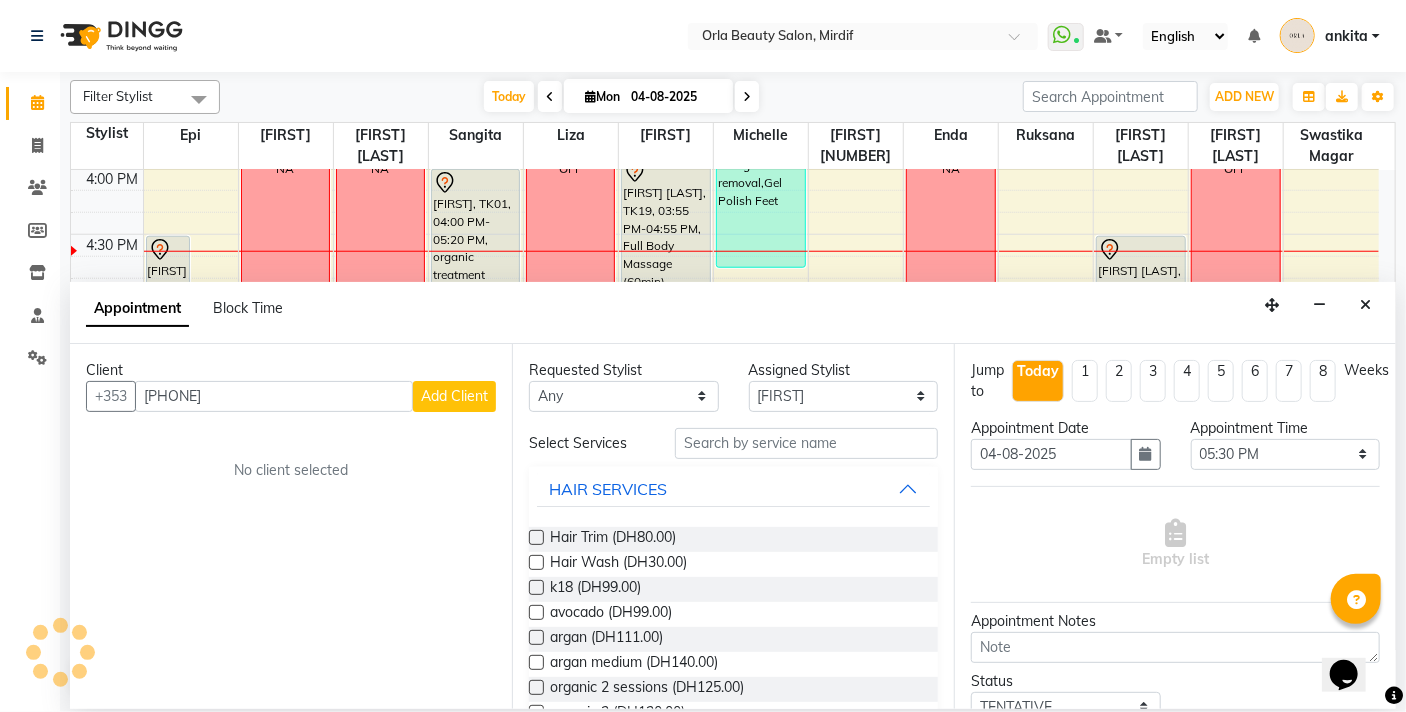 type 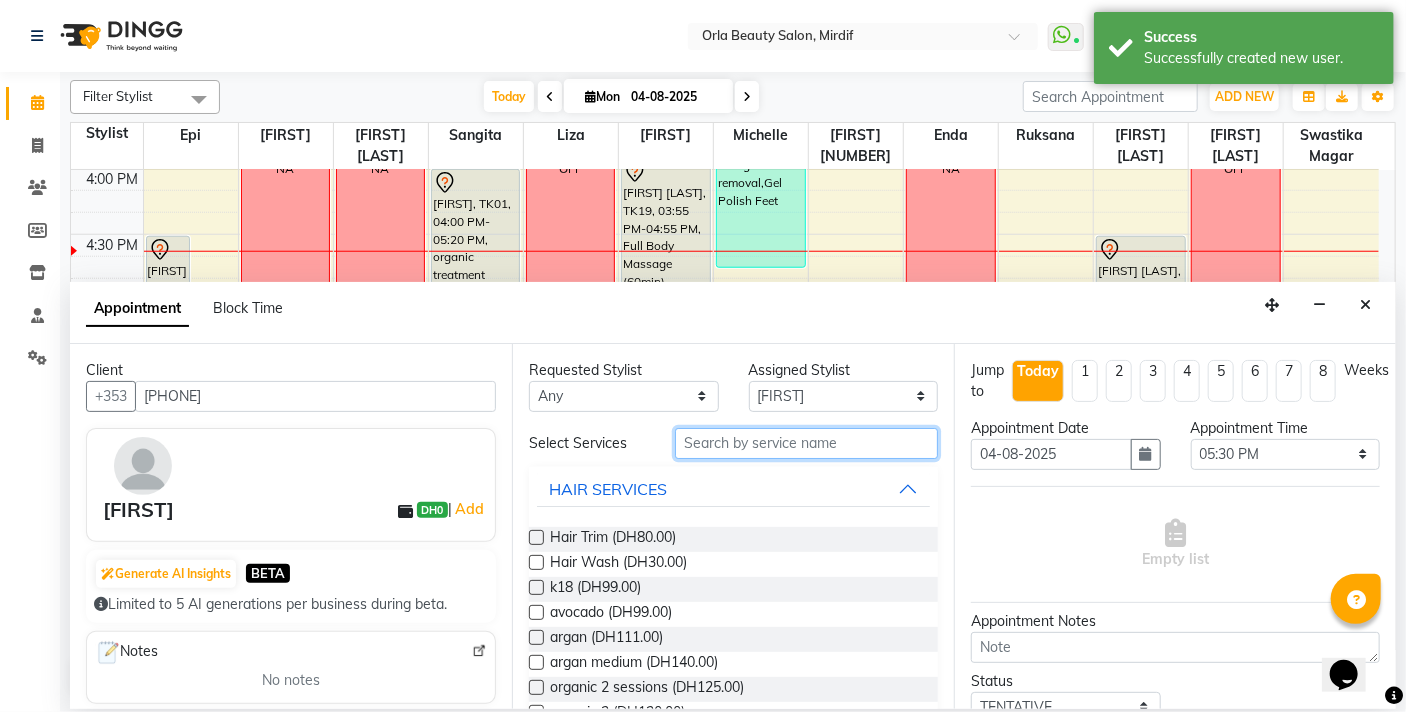 click at bounding box center [806, 443] 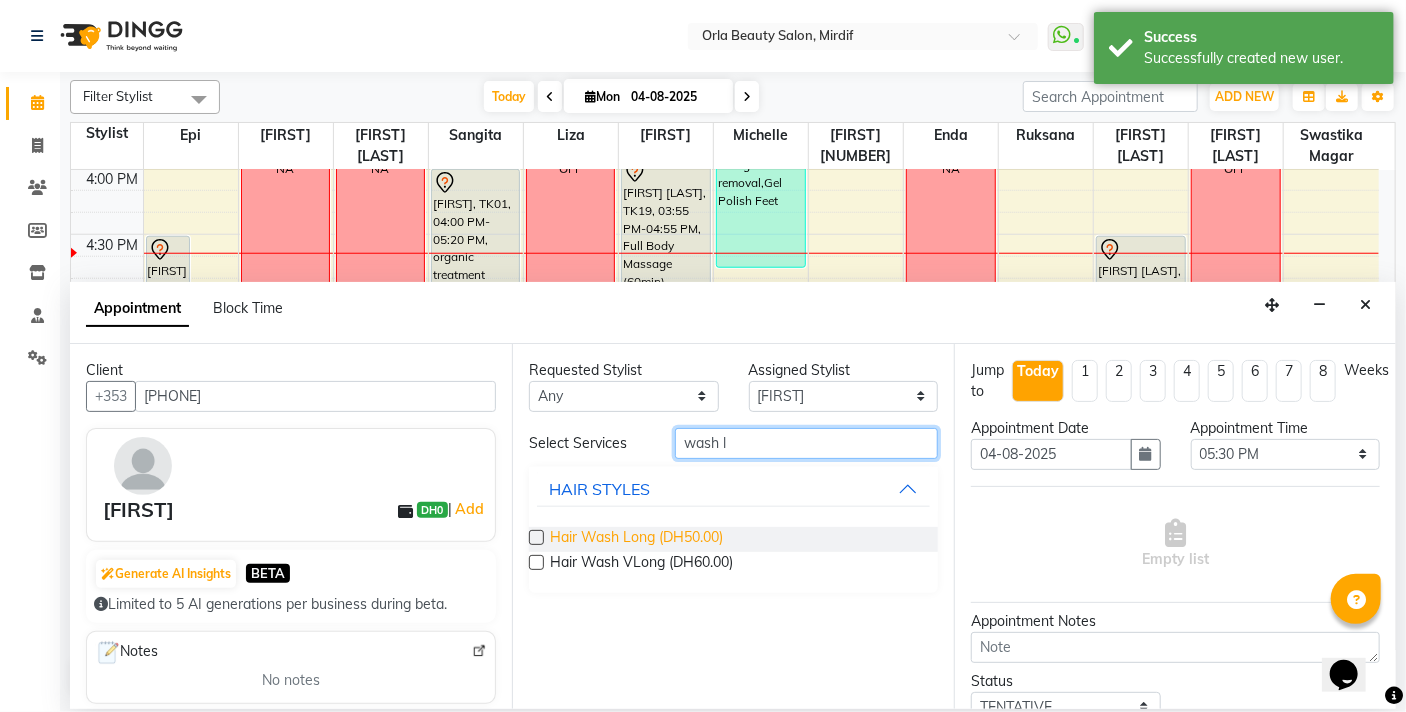 type on "wash l" 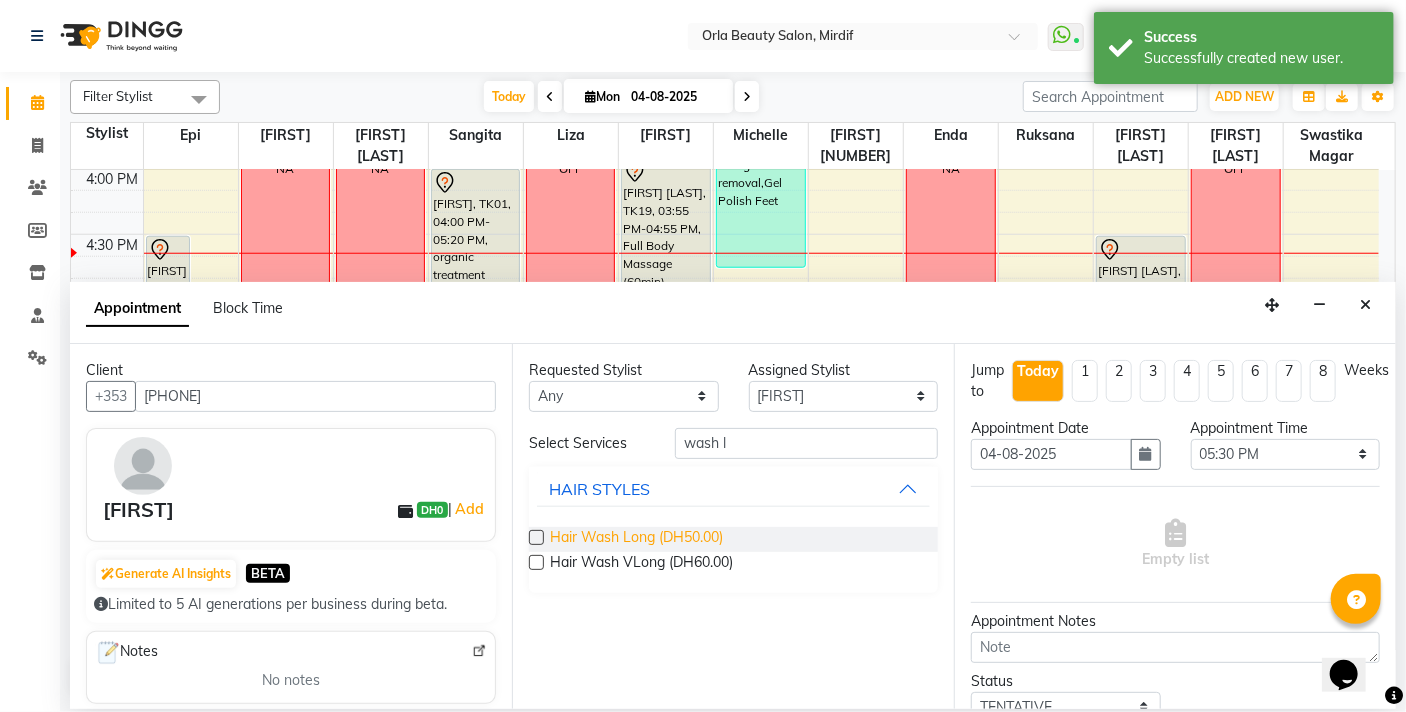 click on "Hair  Wash Long (DH50.00)" at bounding box center (636, 539) 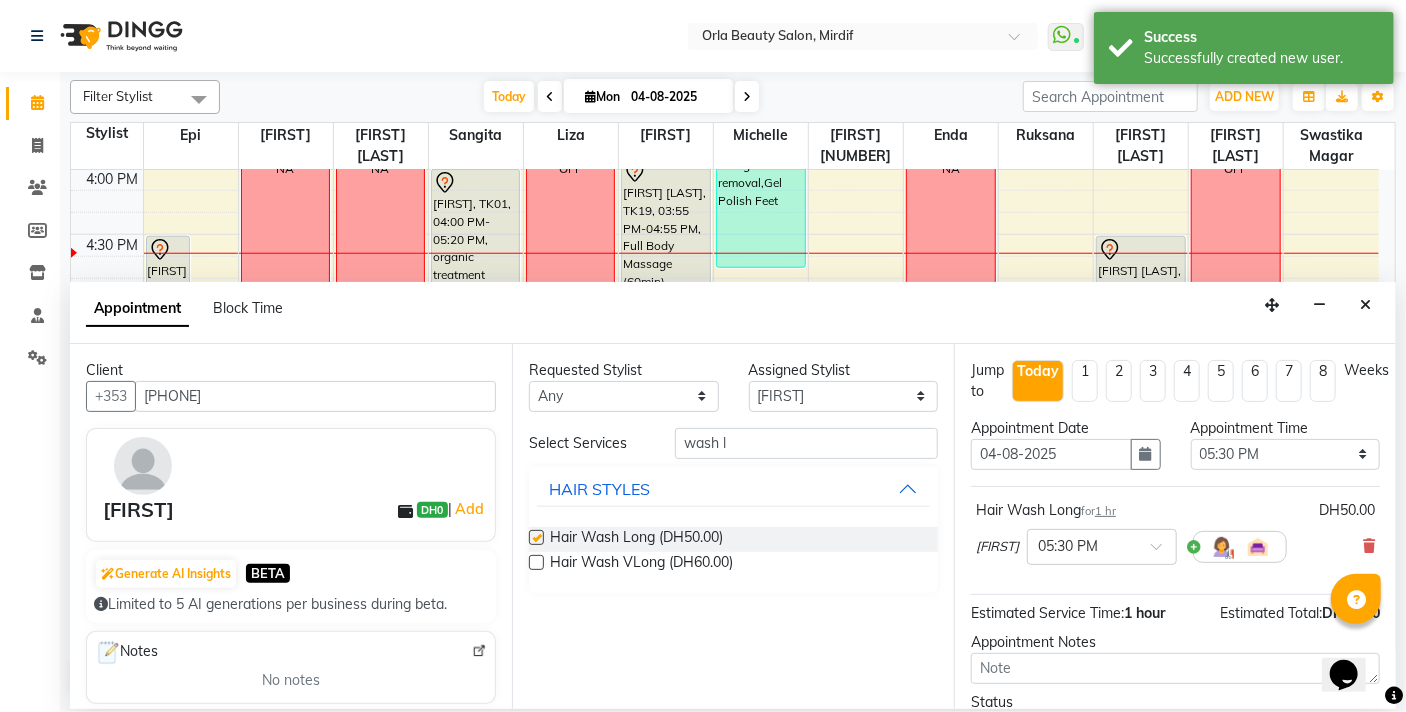 checkbox on "false" 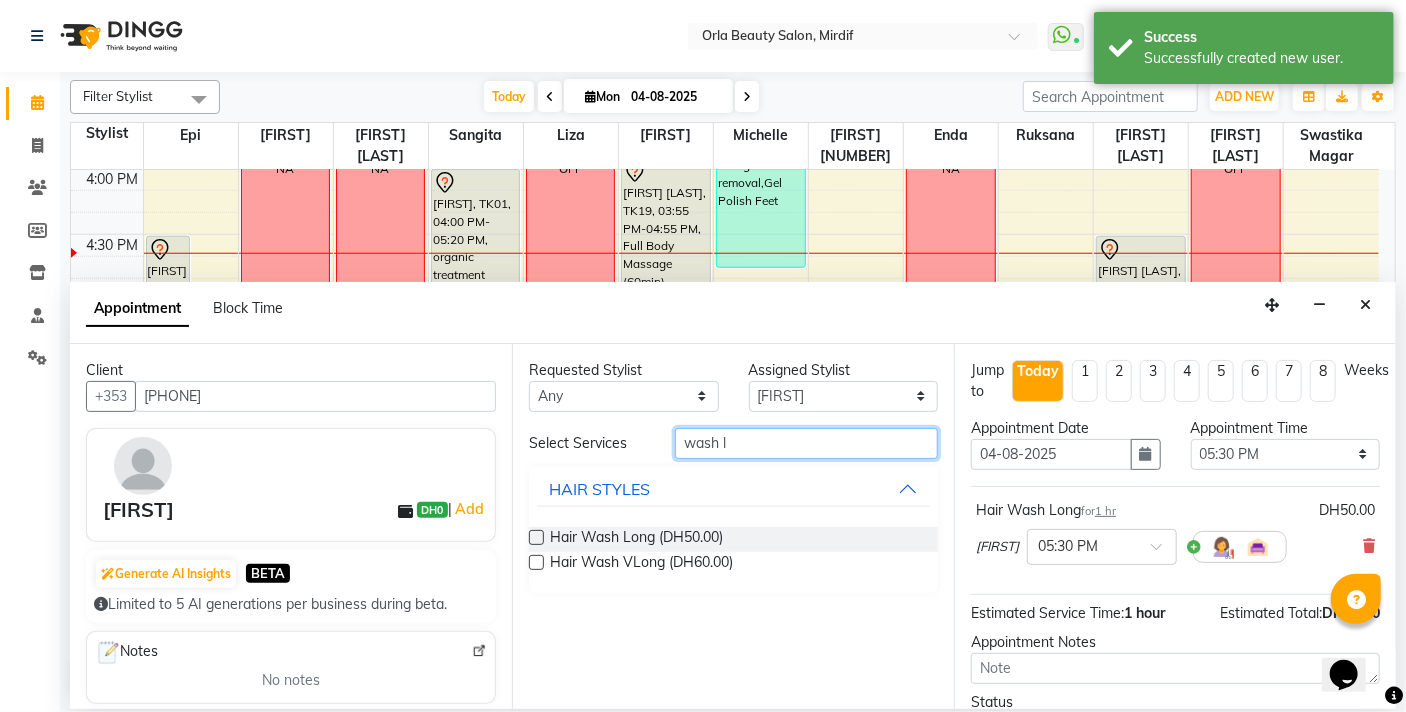 click on "wash l" at bounding box center [806, 443] 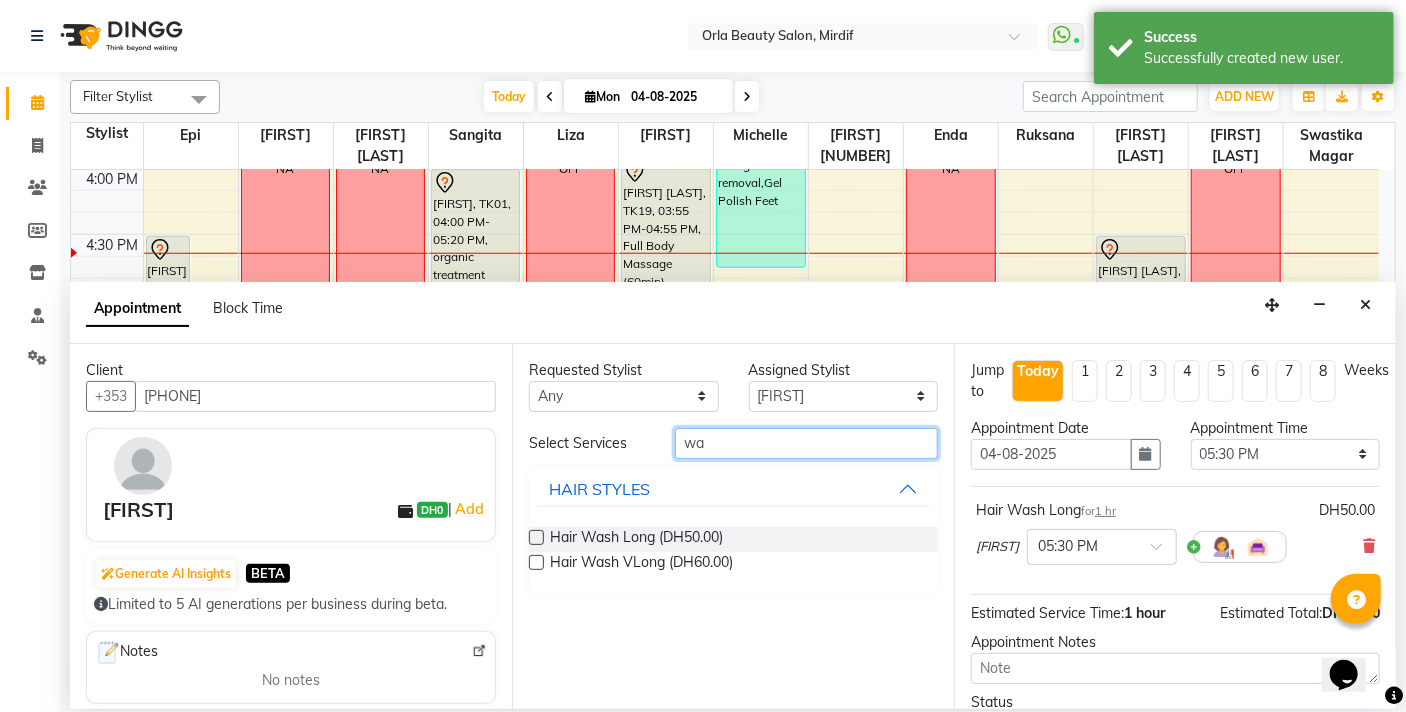 type on "w" 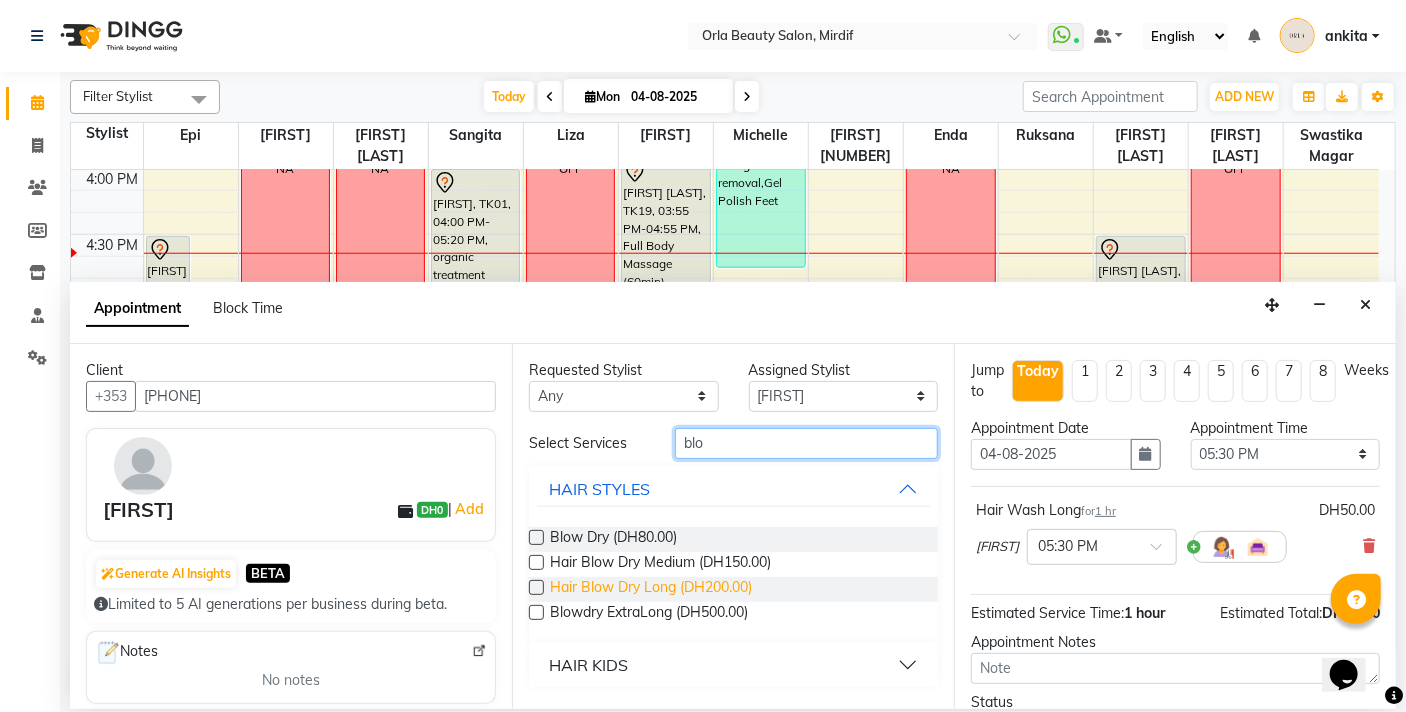 type on "blo" 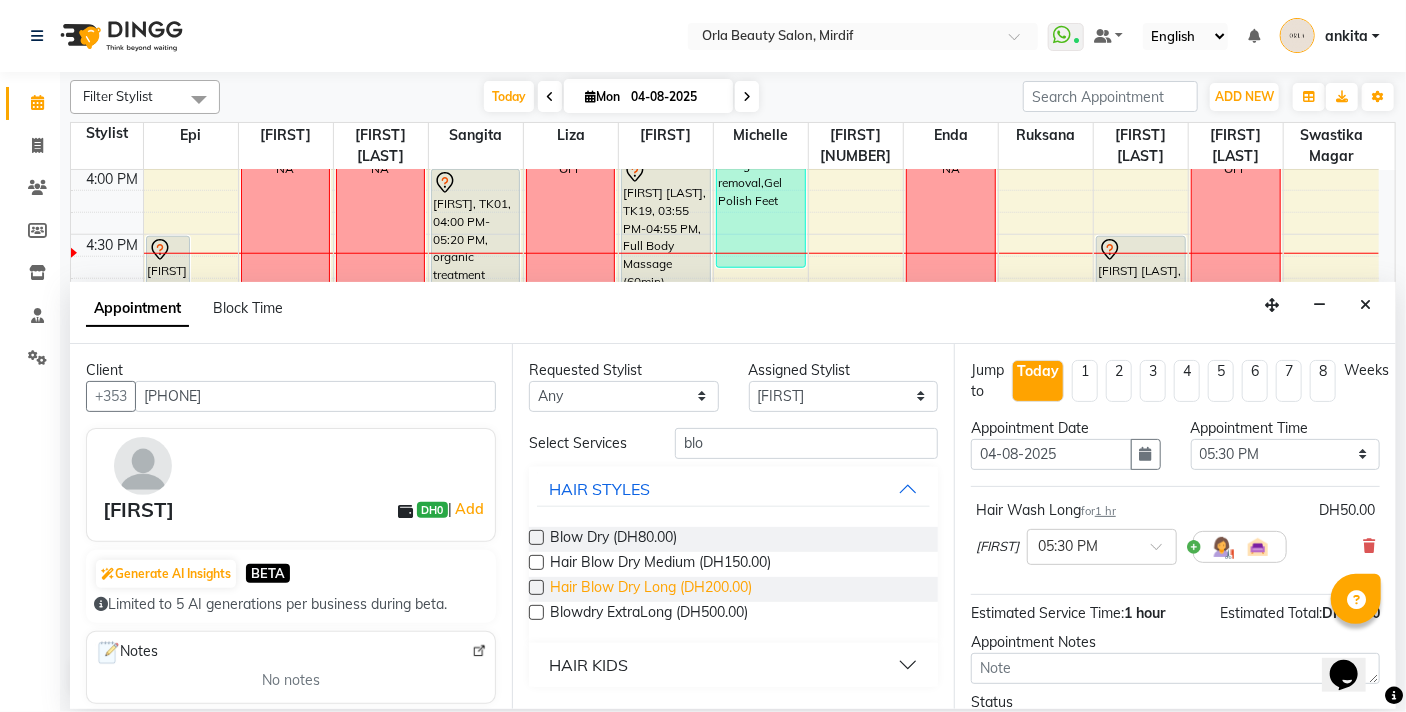 click on "Hair  Blow Dry Long (DH200.00)" at bounding box center [651, 589] 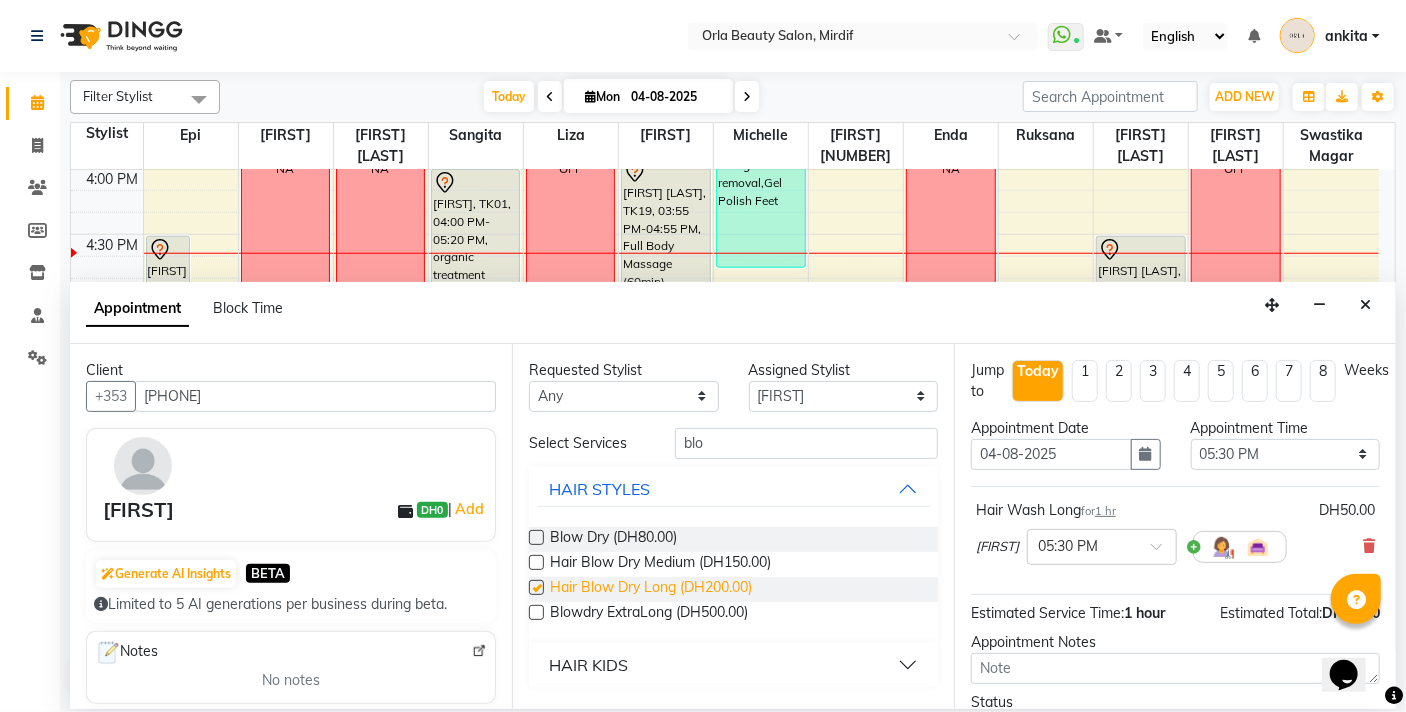 checkbox on "false" 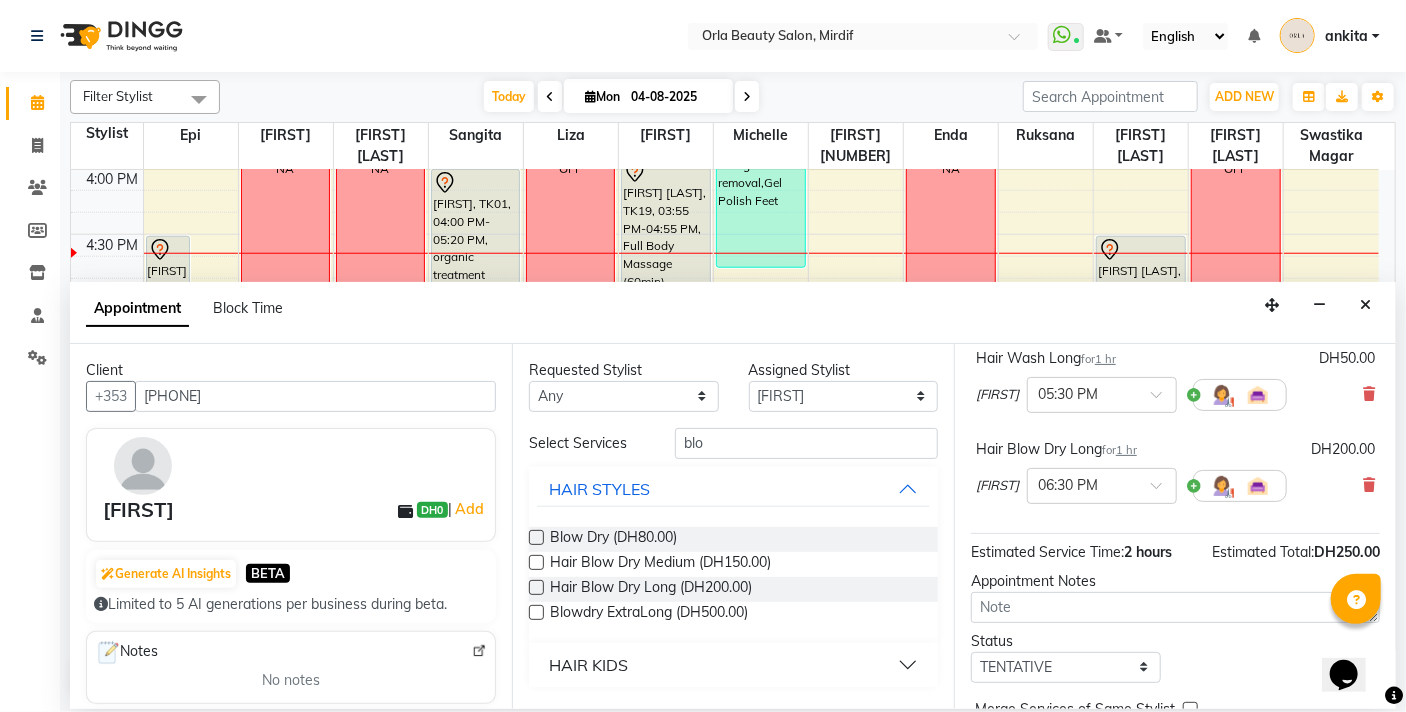 scroll, scrollTop: 157, scrollLeft: 0, axis: vertical 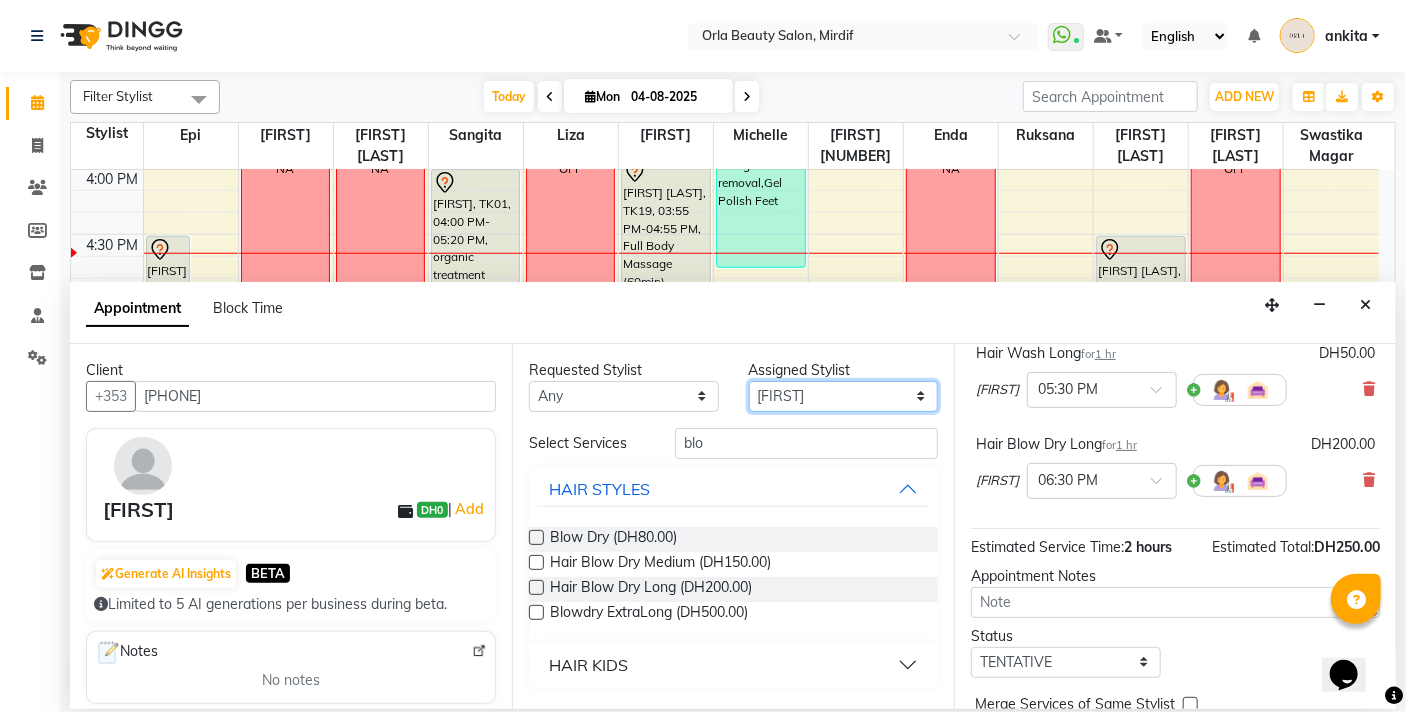click on "Select Enda Epi kareema Liza Manju thakuri maryann Michelle michelle 2 rojina magar ruksana rupa magar sangita swastika magar" at bounding box center [844, 396] 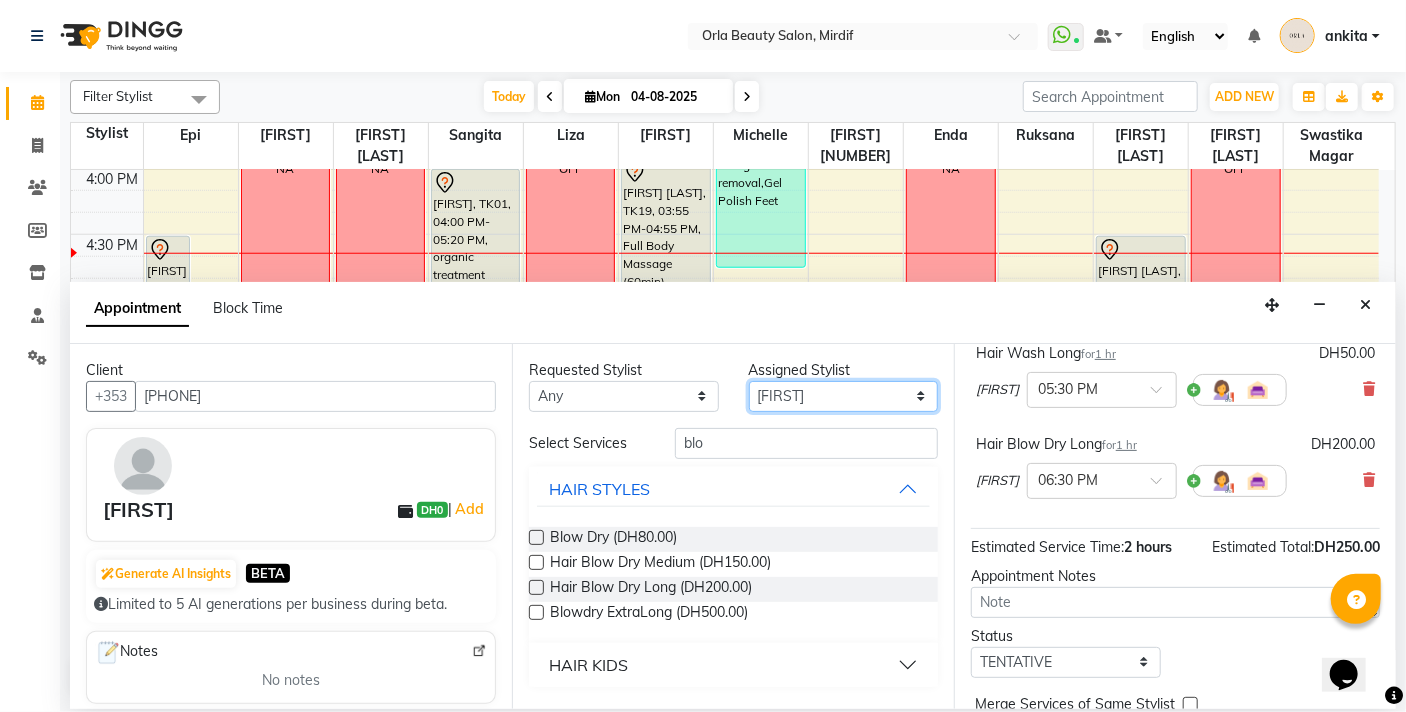 select on "49141" 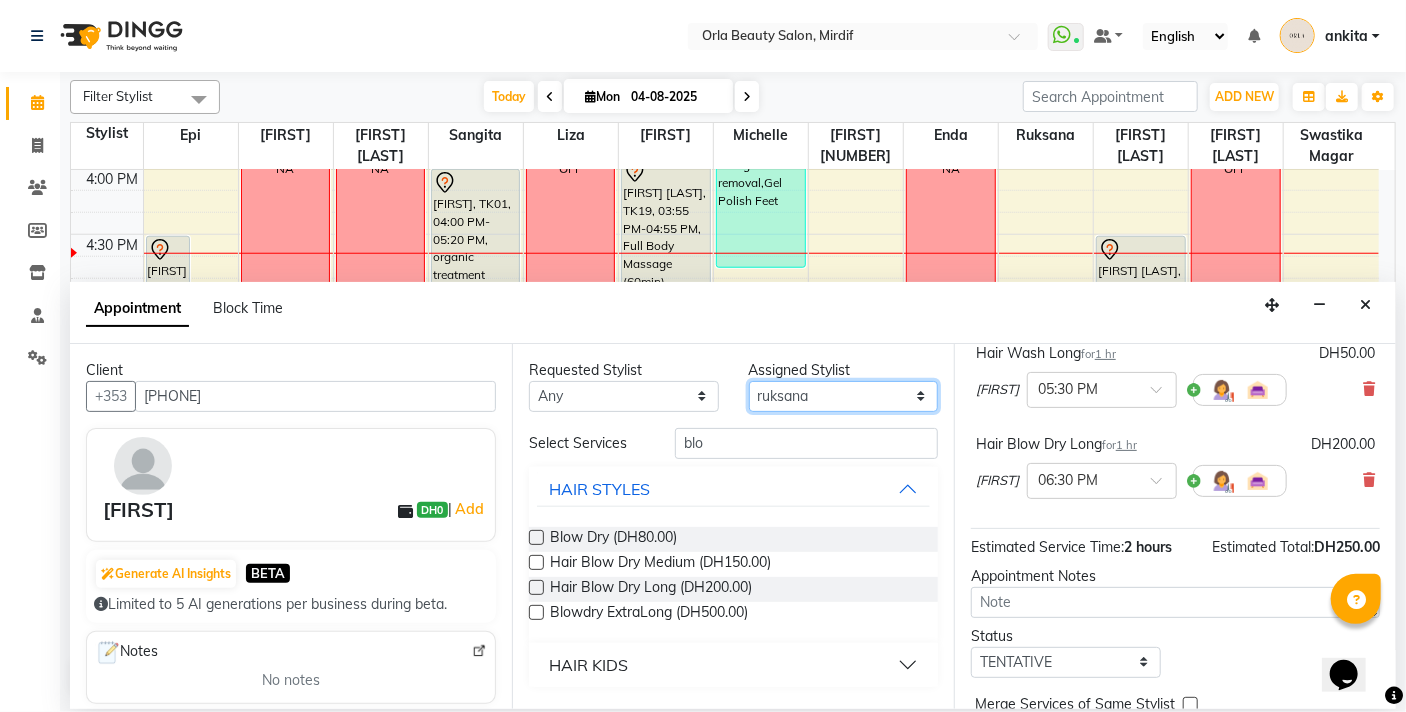 click on "Select Enda Epi kareema Liza Manju thakuri maryann Michelle michelle 2 rojina magar ruksana rupa magar sangita swastika magar" at bounding box center [844, 396] 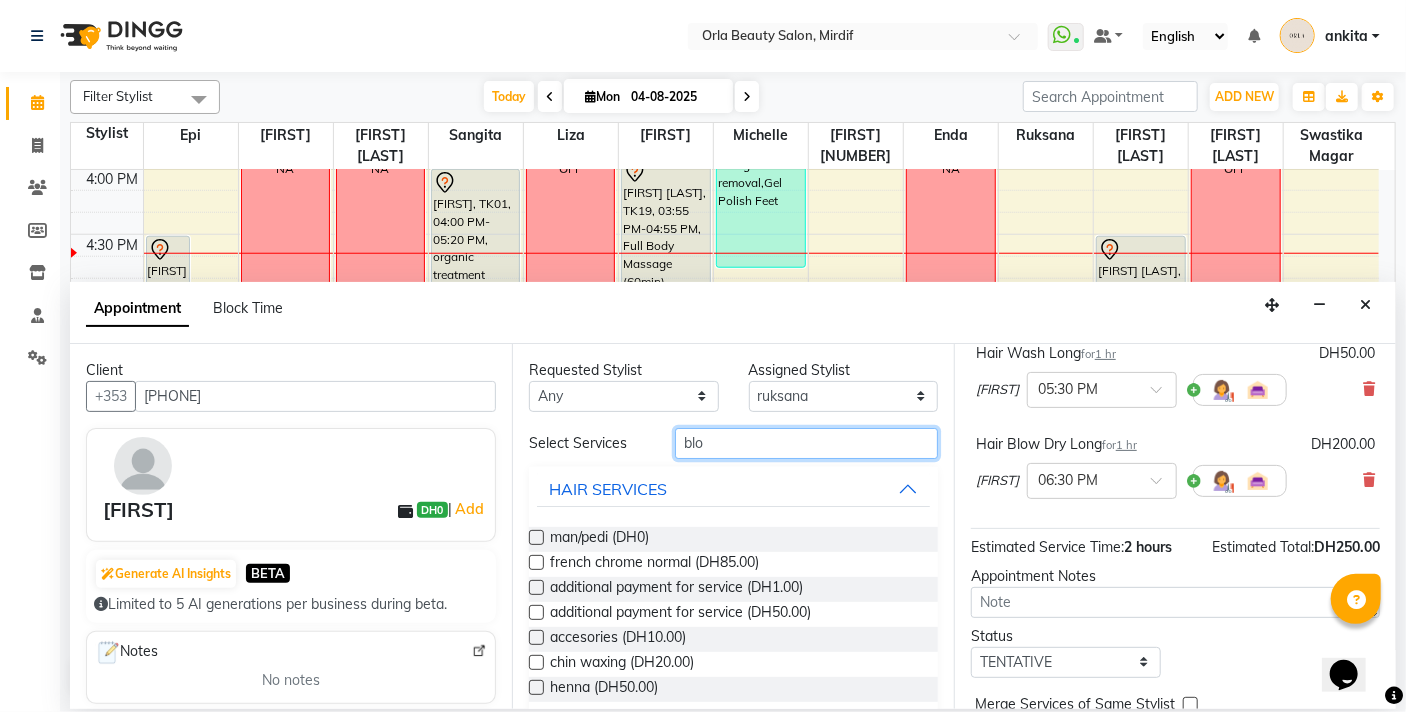 click on "blo" at bounding box center [806, 443] 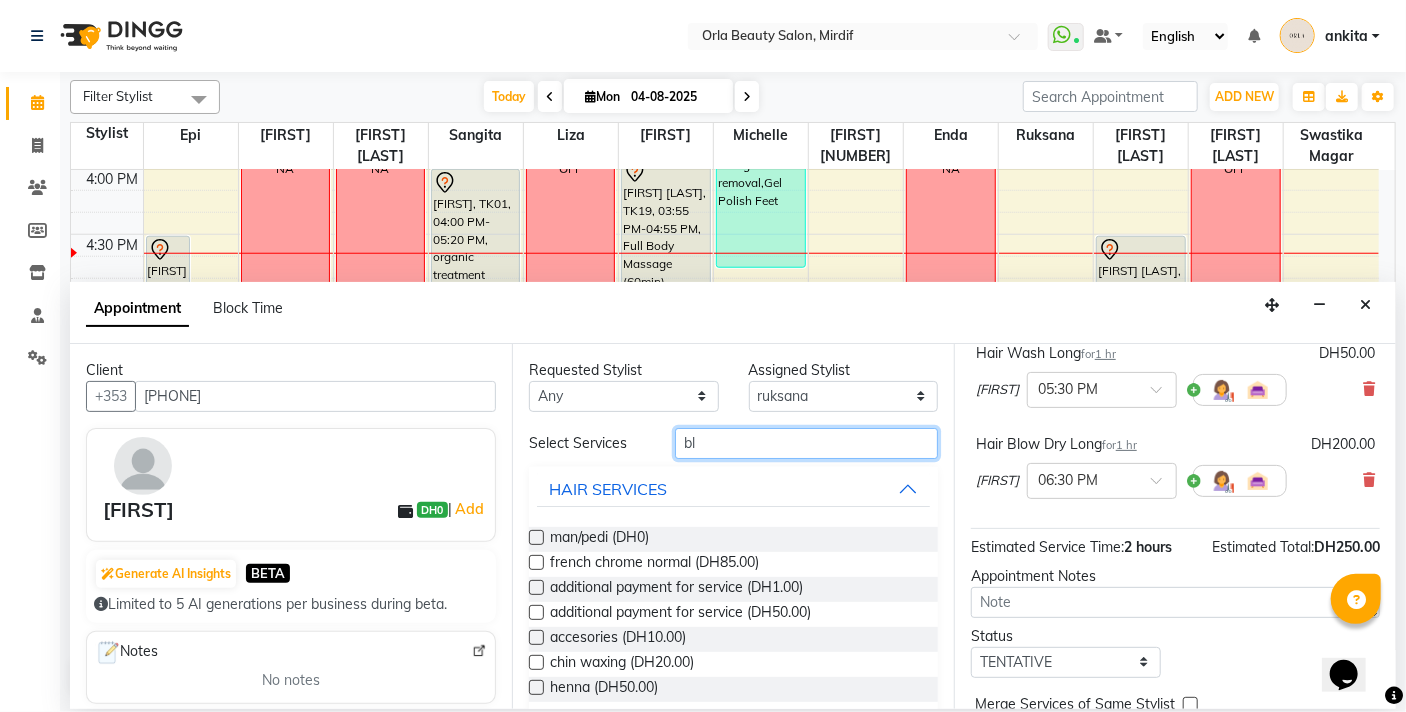 type on "b" 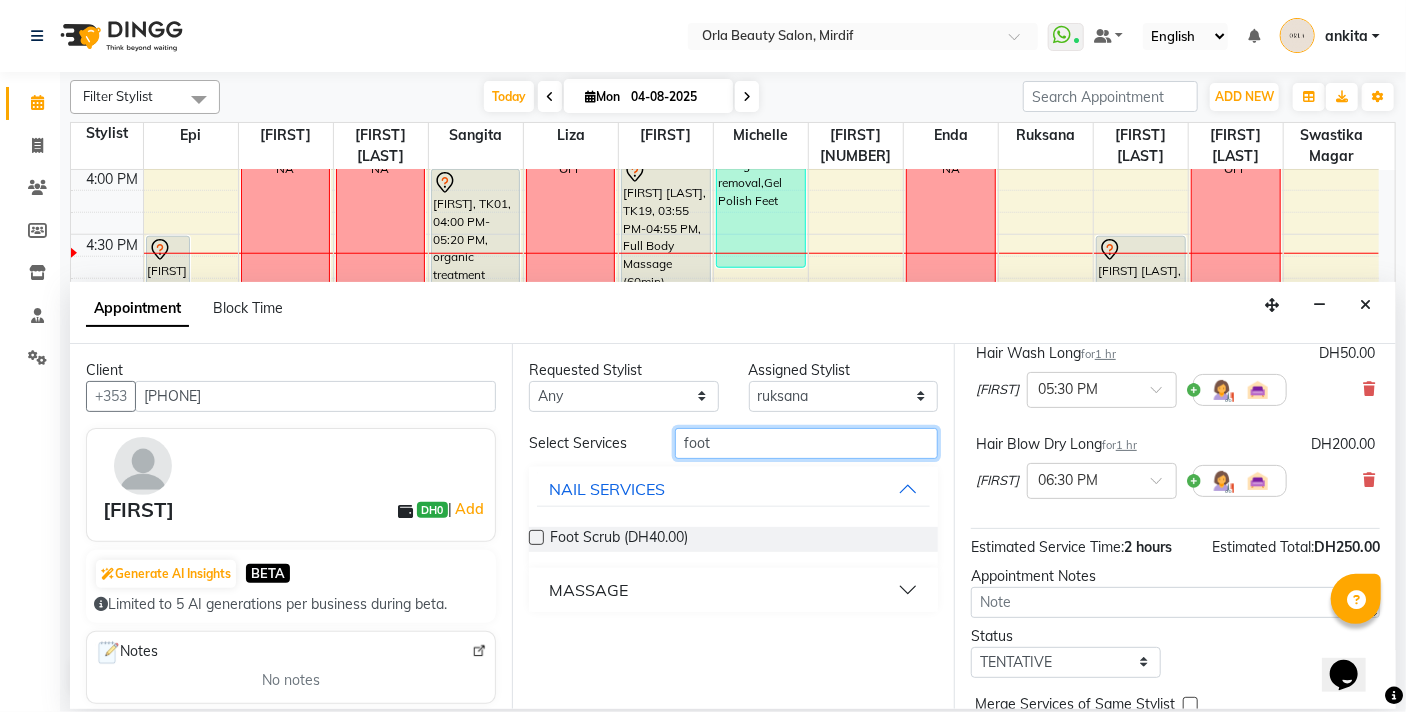 type on "foot" 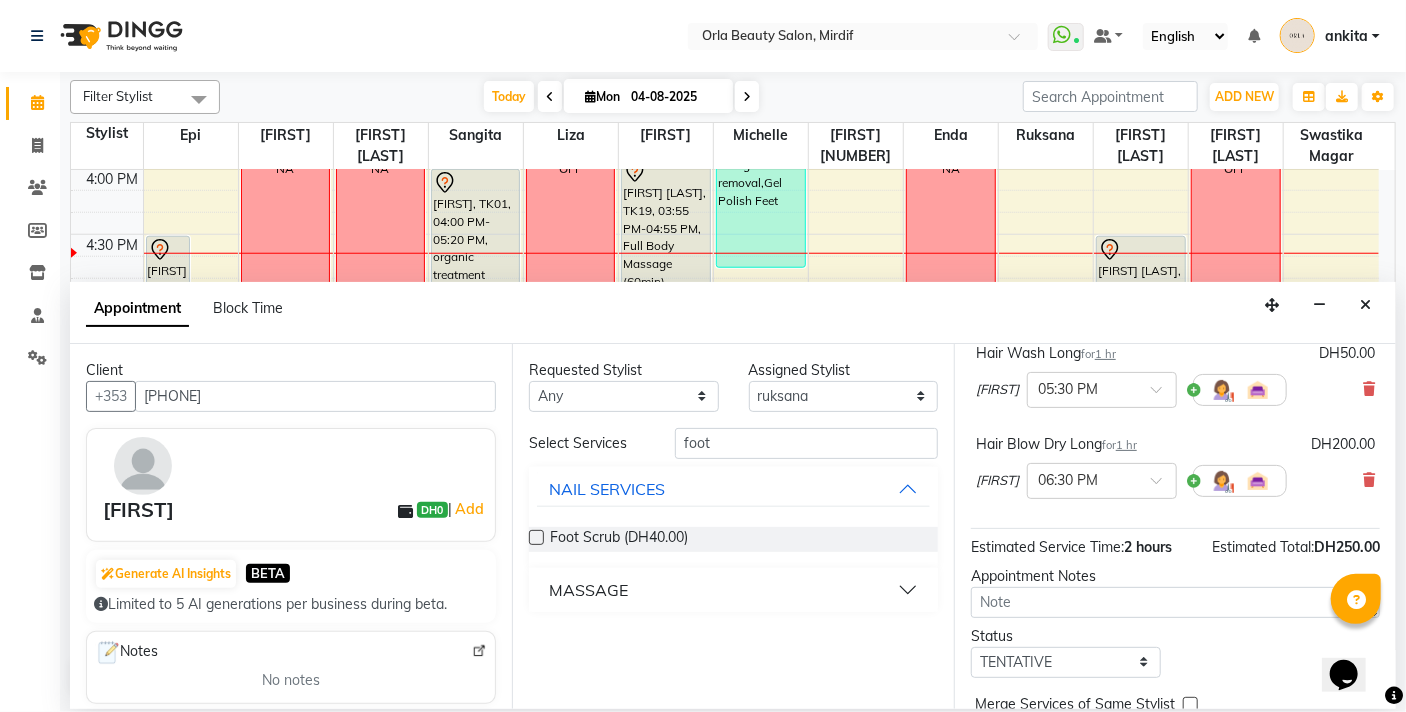 click on "MASSAGE" at bounding box center [588, 590] 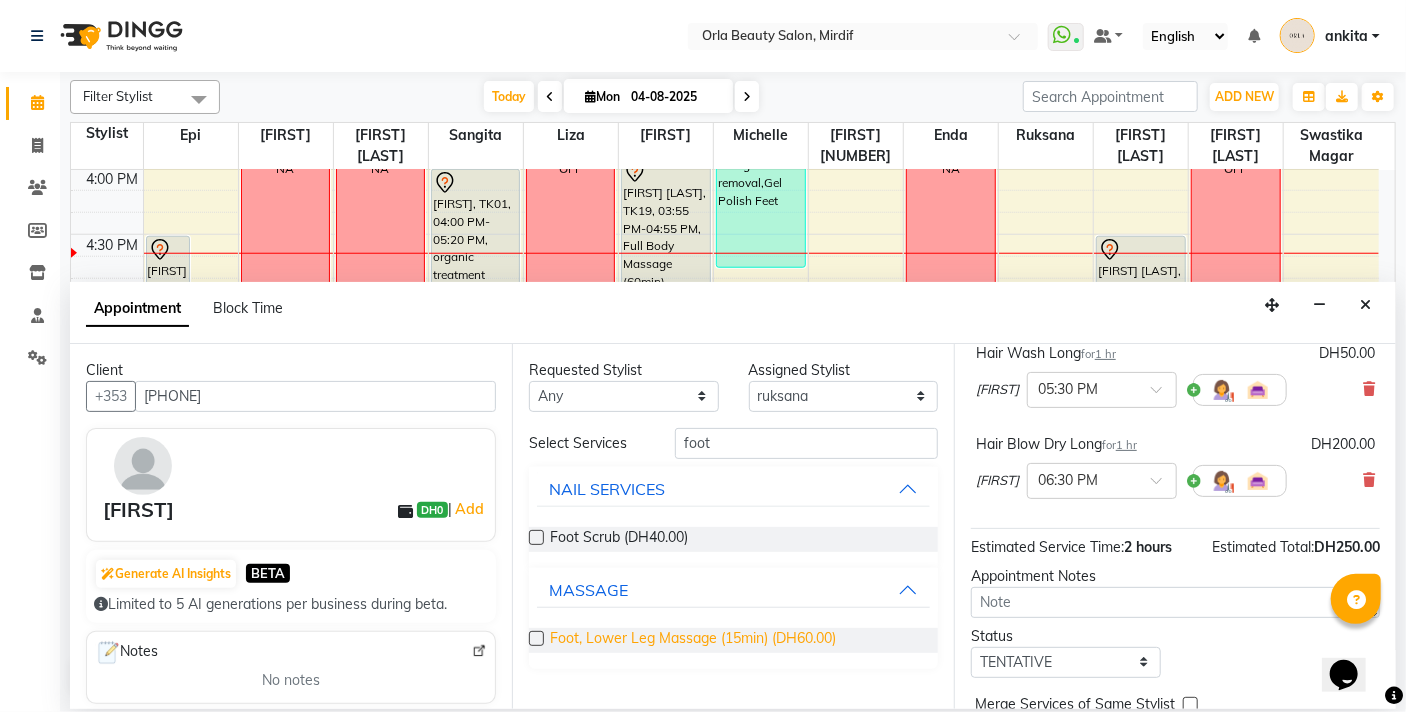 click on "Foot, Lower Leg Massage (15min) (DH60.00)" at bounding box center [693, 640] 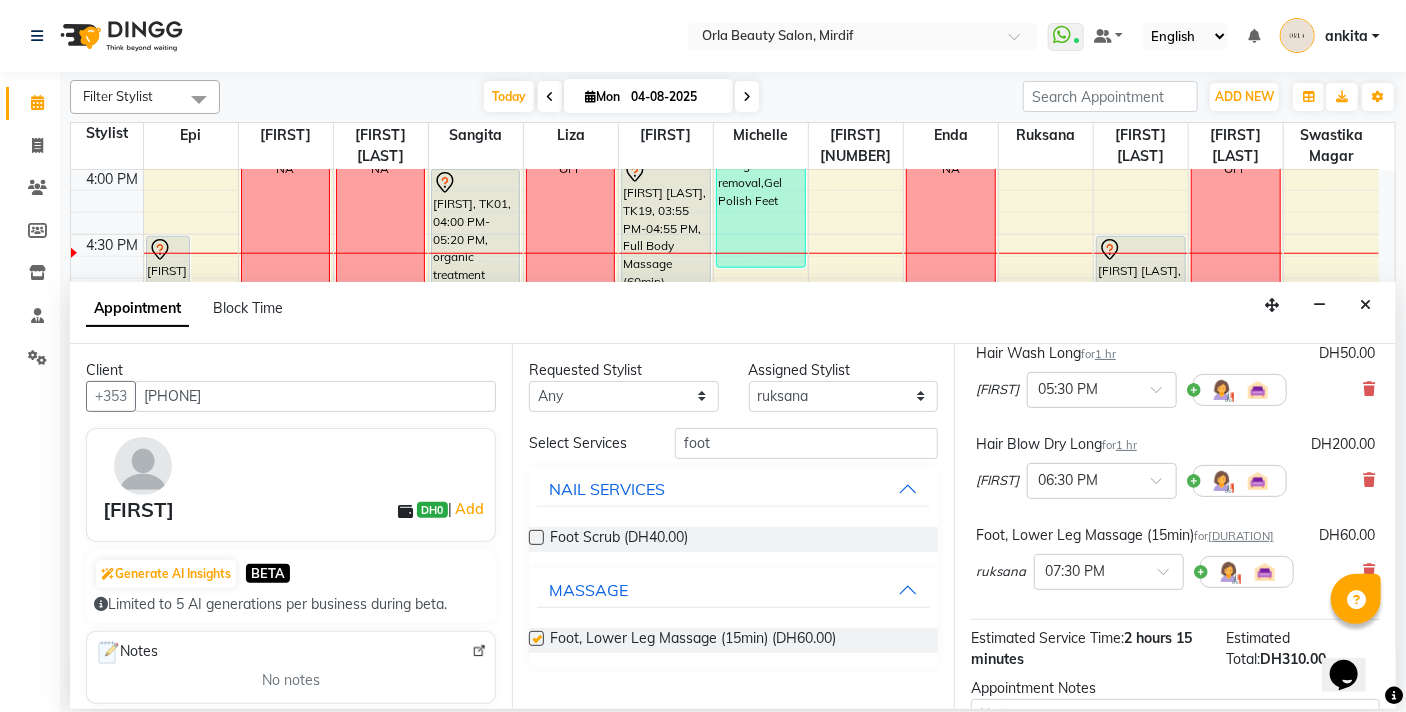 checkbox on "false" 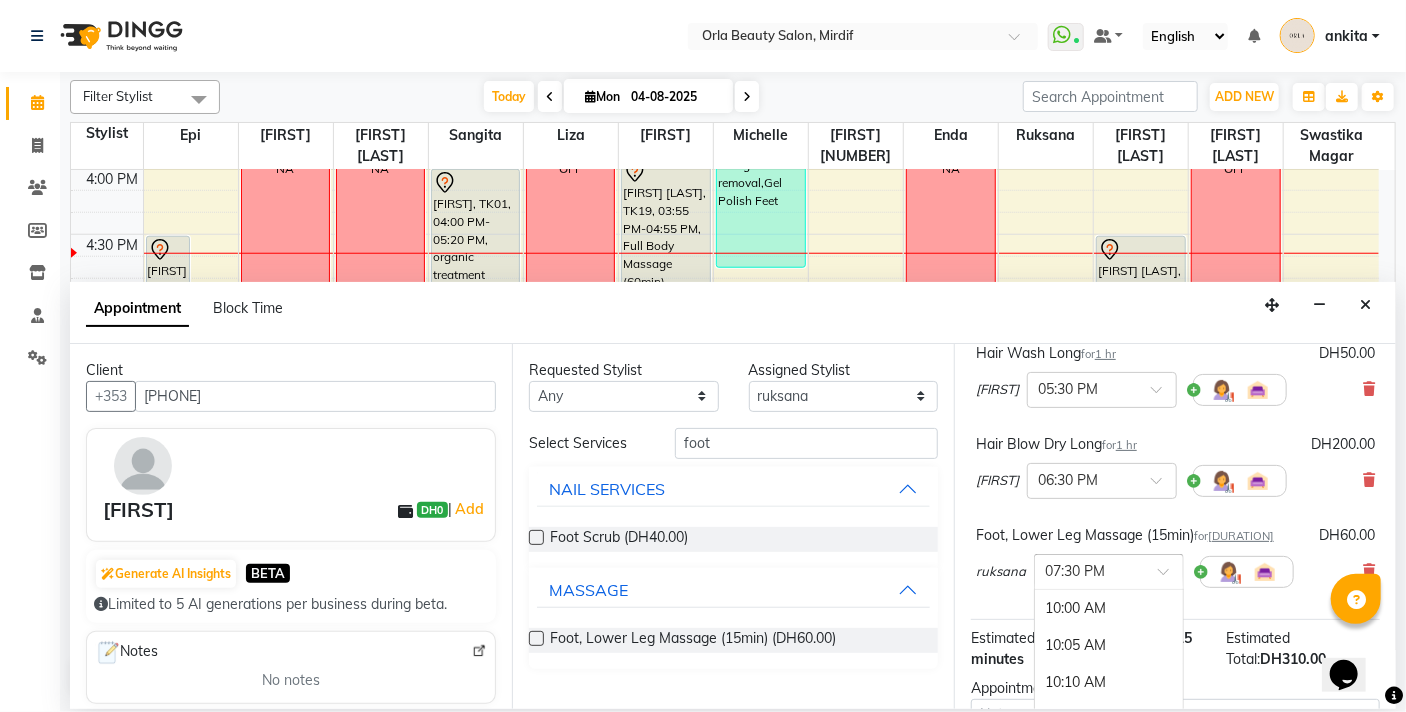 click at bounding box center (1089, 570) 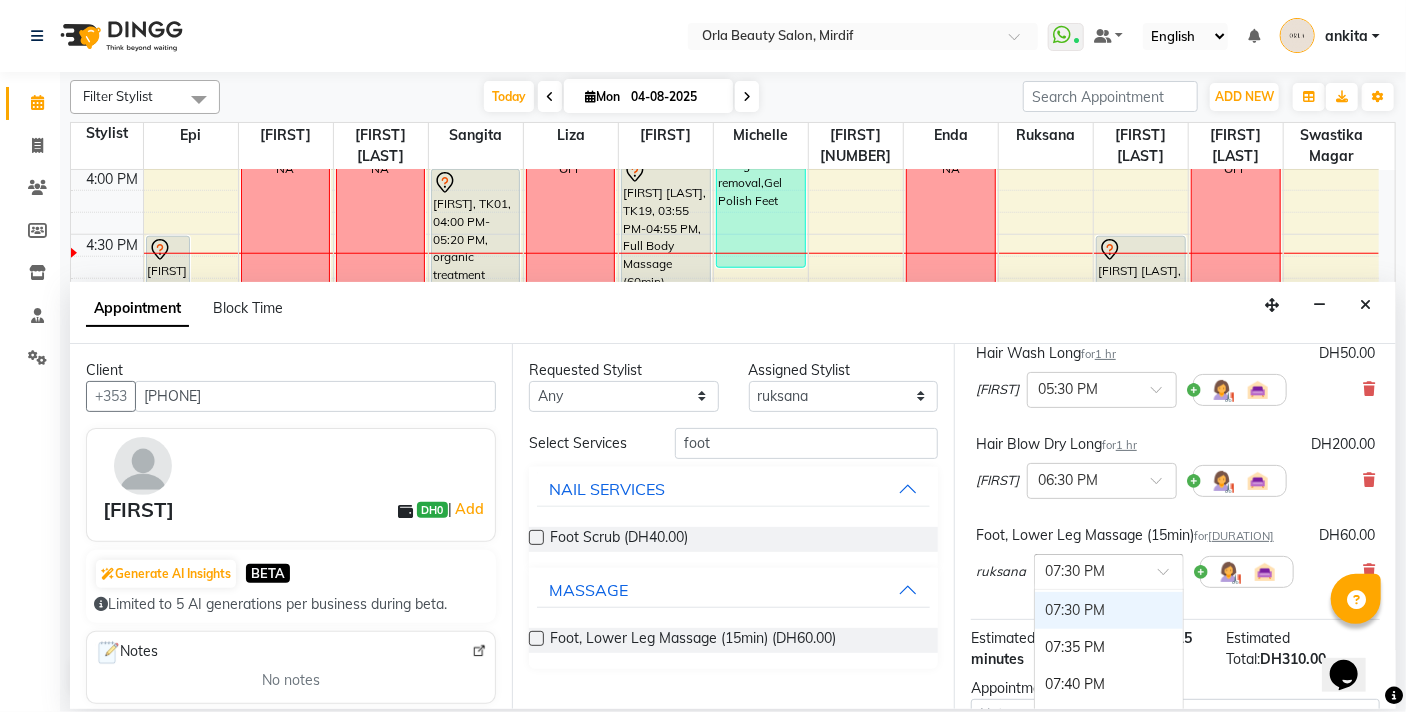 click at bounding box center (1109, 570) 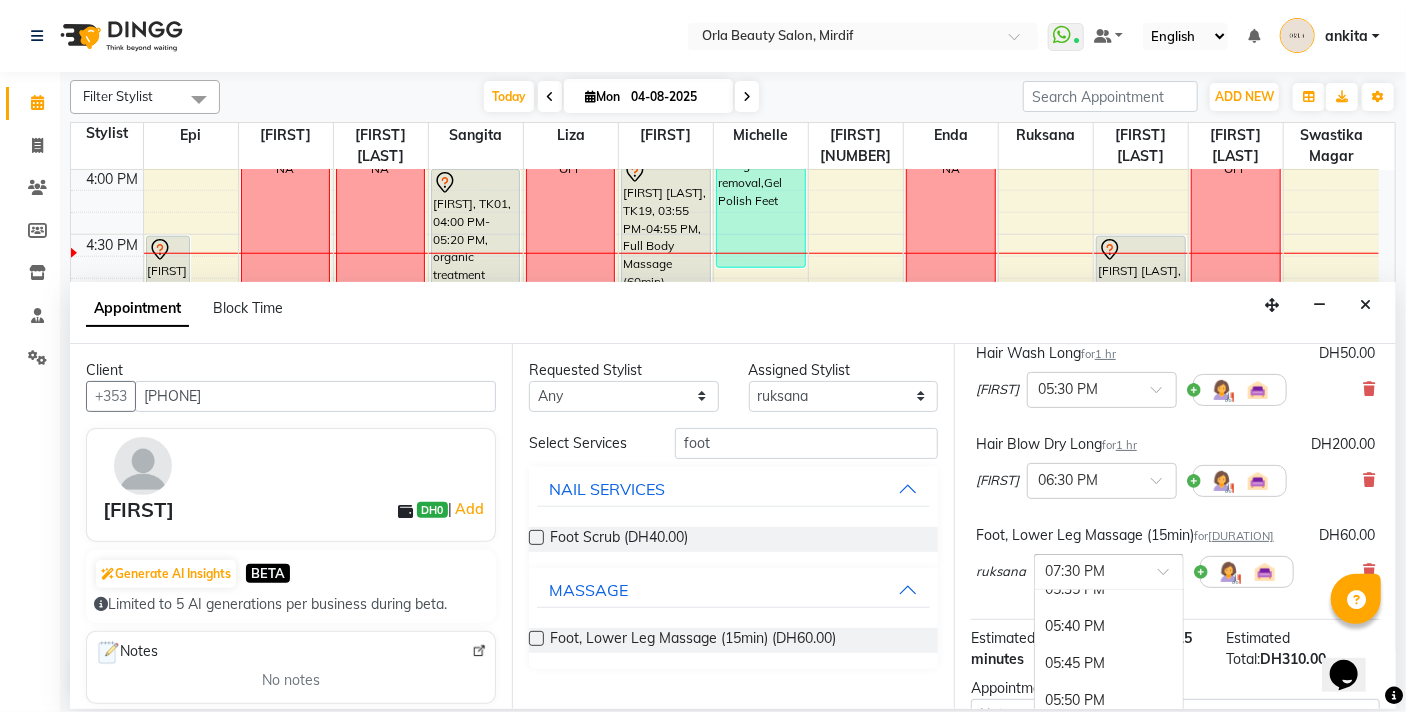 scroll, scrollTop: 3370, scrollLeft: 0, axis: vertical 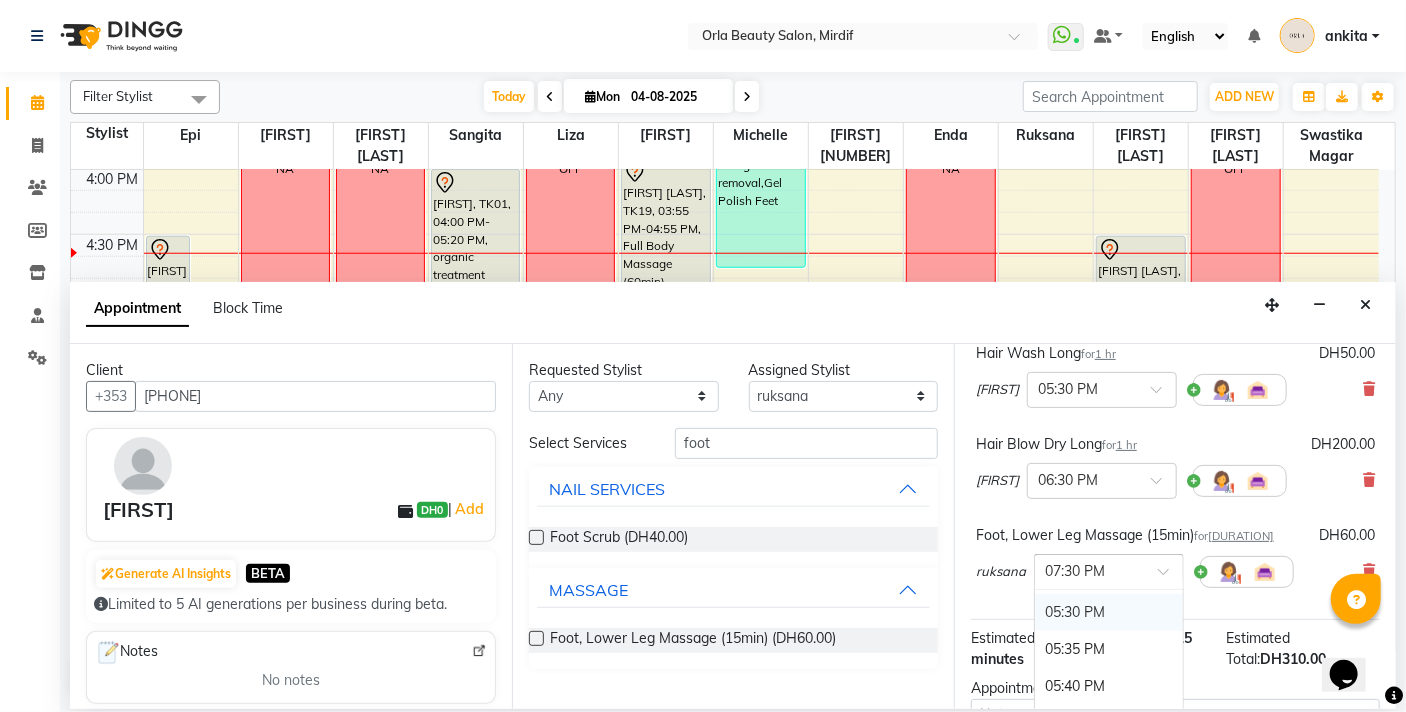 click on "05:30 PM" at bounding box center (1109, 612) 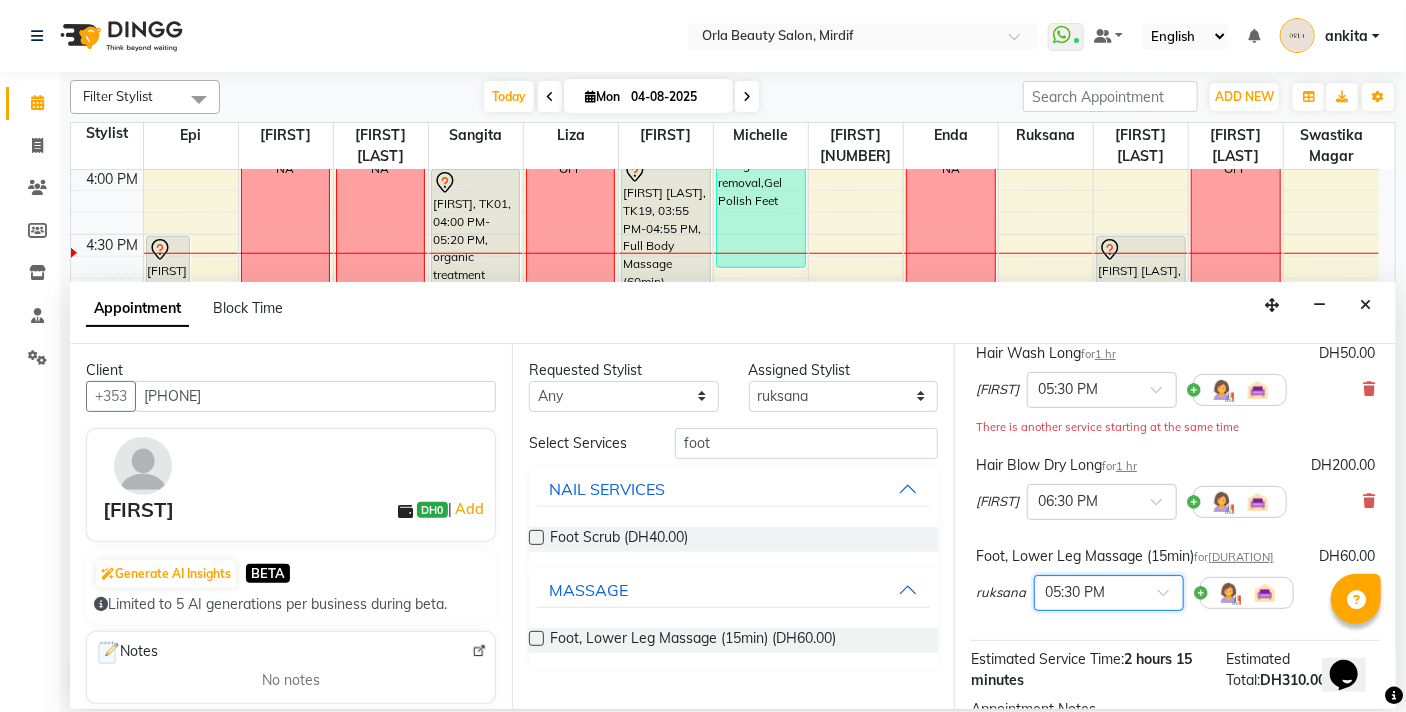 scroll, scrollTop: 383, scrollLeft: 0, axis: vertical 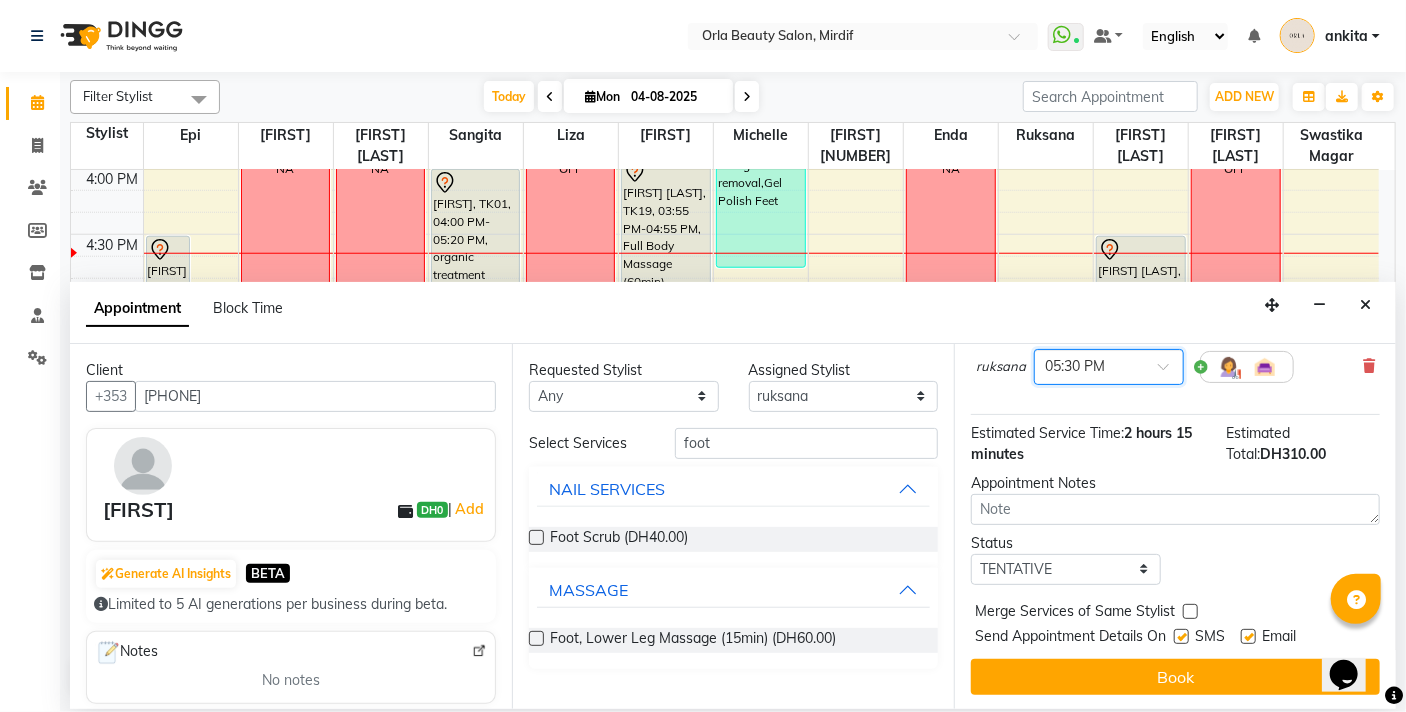 click at bounding box center [1190, 611] 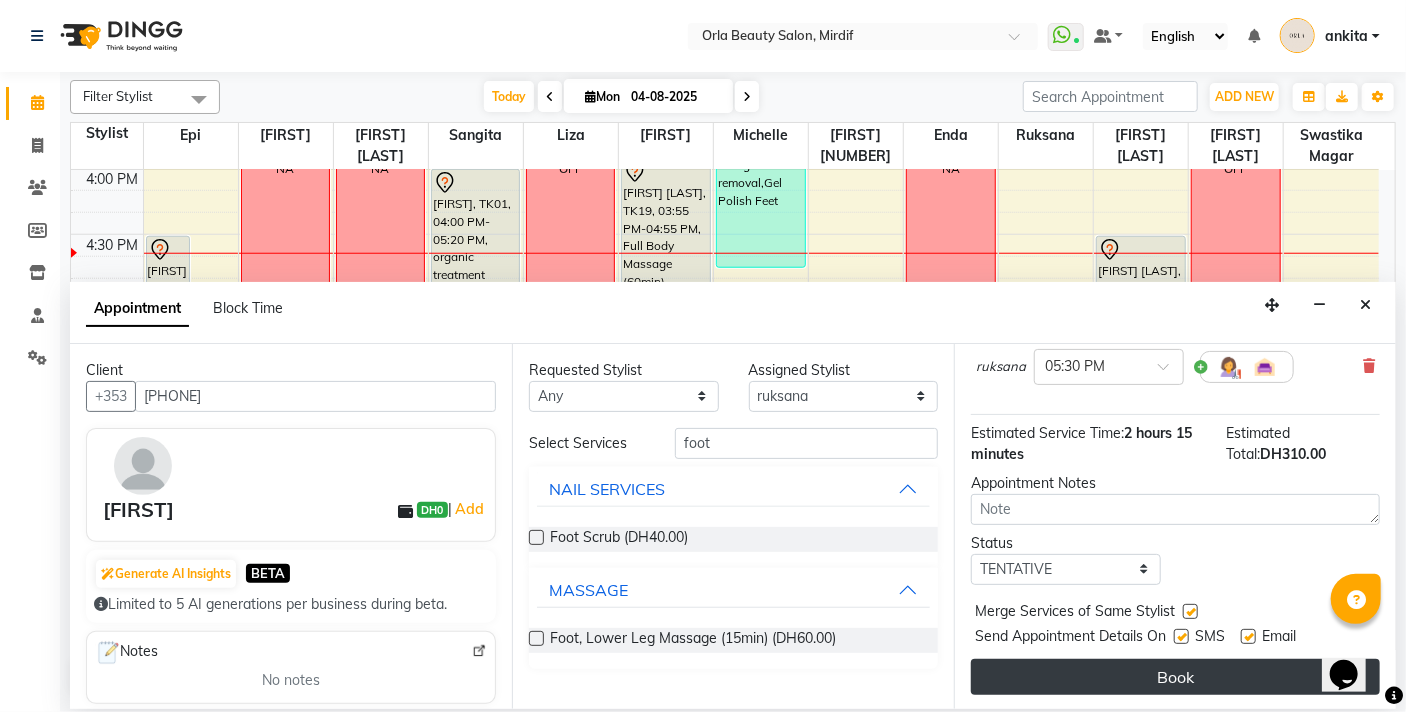 click on "Book" at bounding box center [1175, 677] 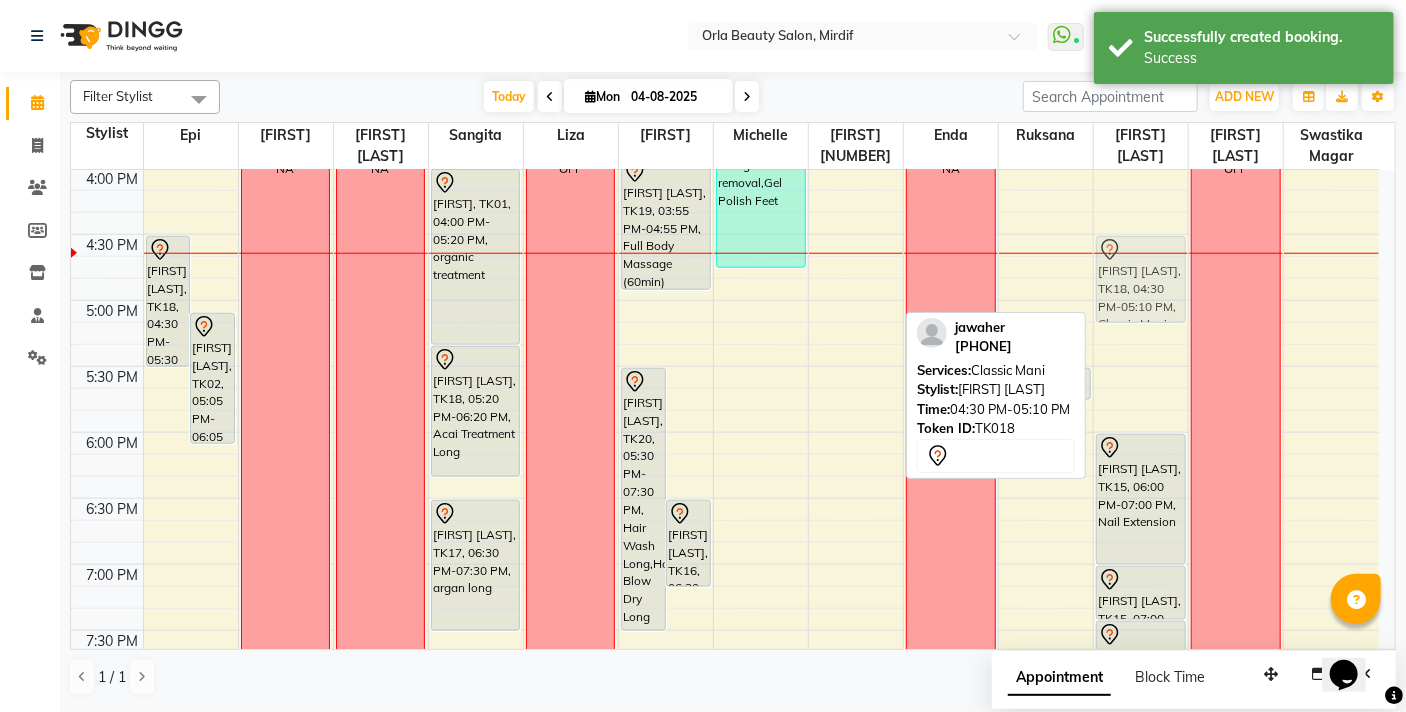 click on "NA      almaha, TK09, 02:00 PM-03:20 PM, Classic Mani,Gelish Removal Hand             jawaher, TK18, 04:30 PM-05:10 PM, Classic Mani             Shoug, TK15, 06:00 PM-07:00 PM, Nail Extension             Shoug, TK15, 07:00 PM-07:25 PM, French Hand             Shoug, TK15, 07:25 PM-07:55 PM, Nail Art Per Nail             jawaher, TK18, 04:30 PM-05:10 PM, Classic Mani" at bounding box center [1141, 168] 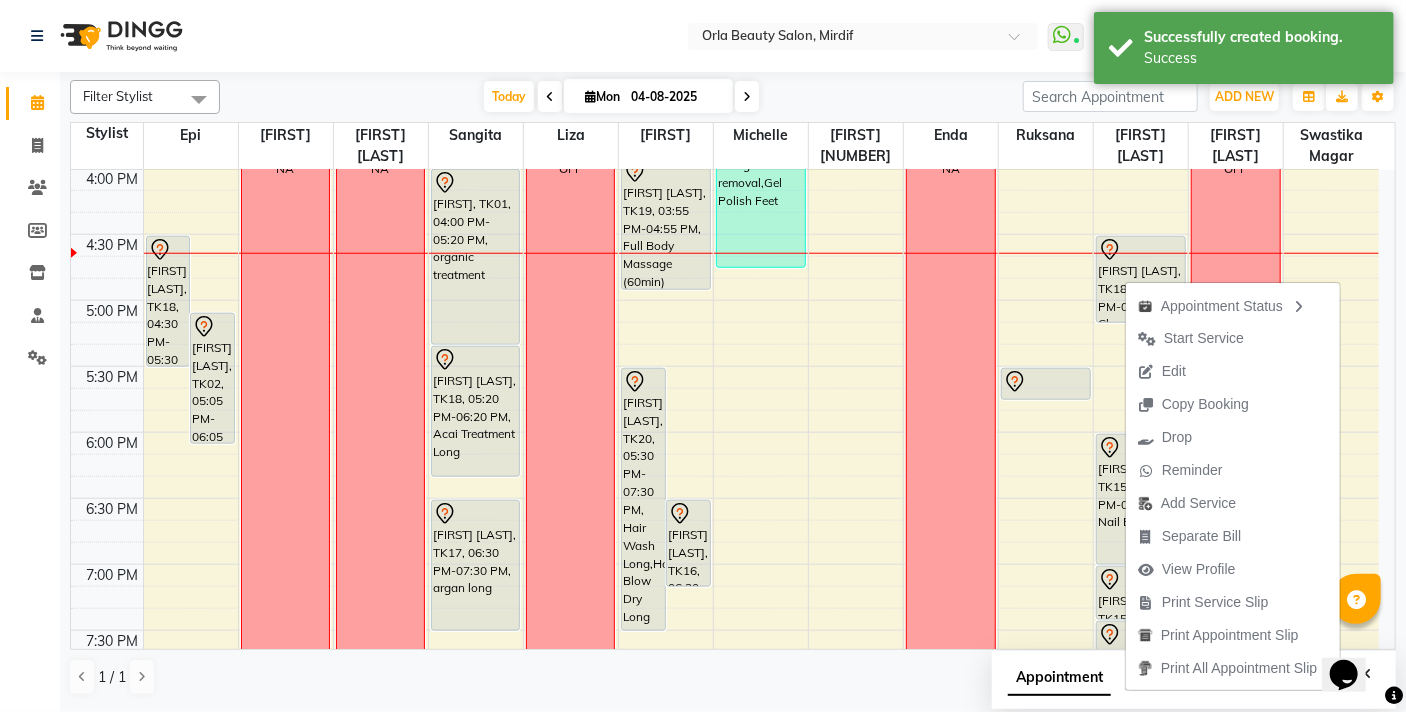click on "Edit" at bounding box center (1174, 371) 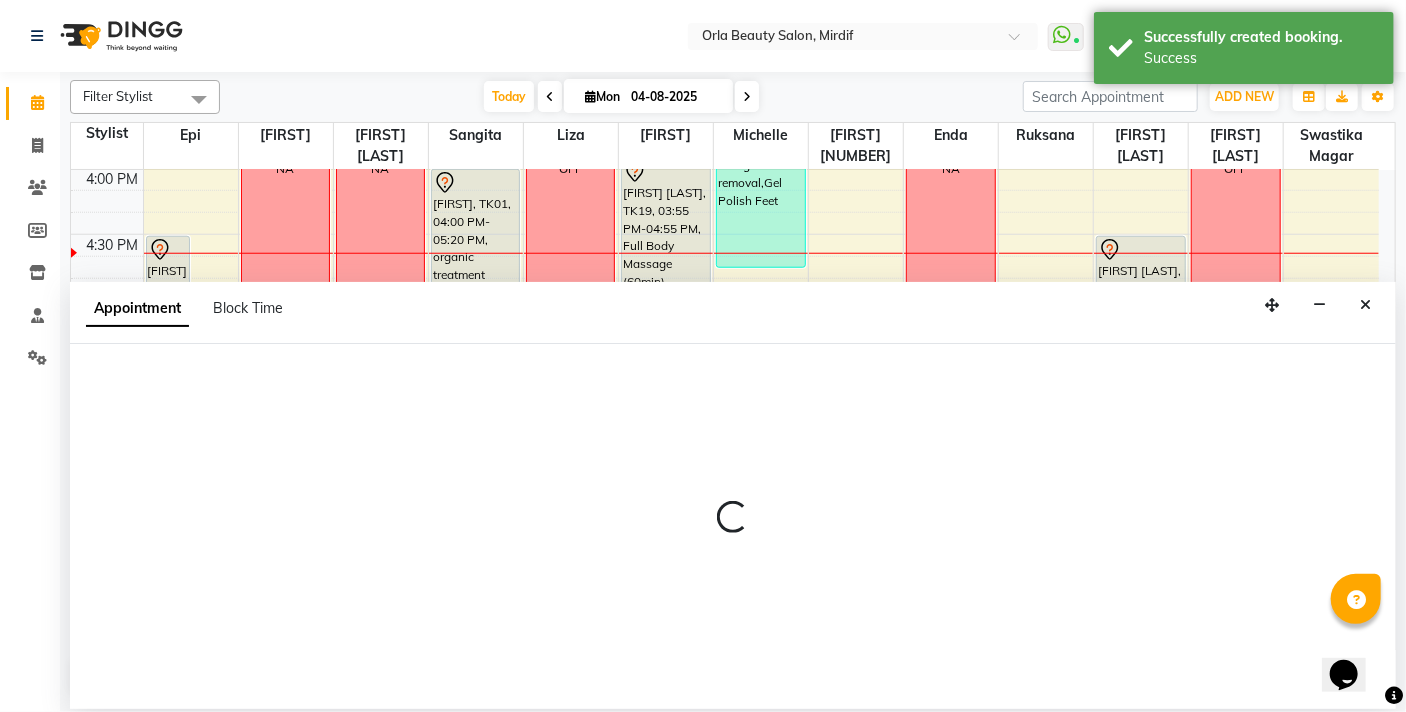 select on "tentative" 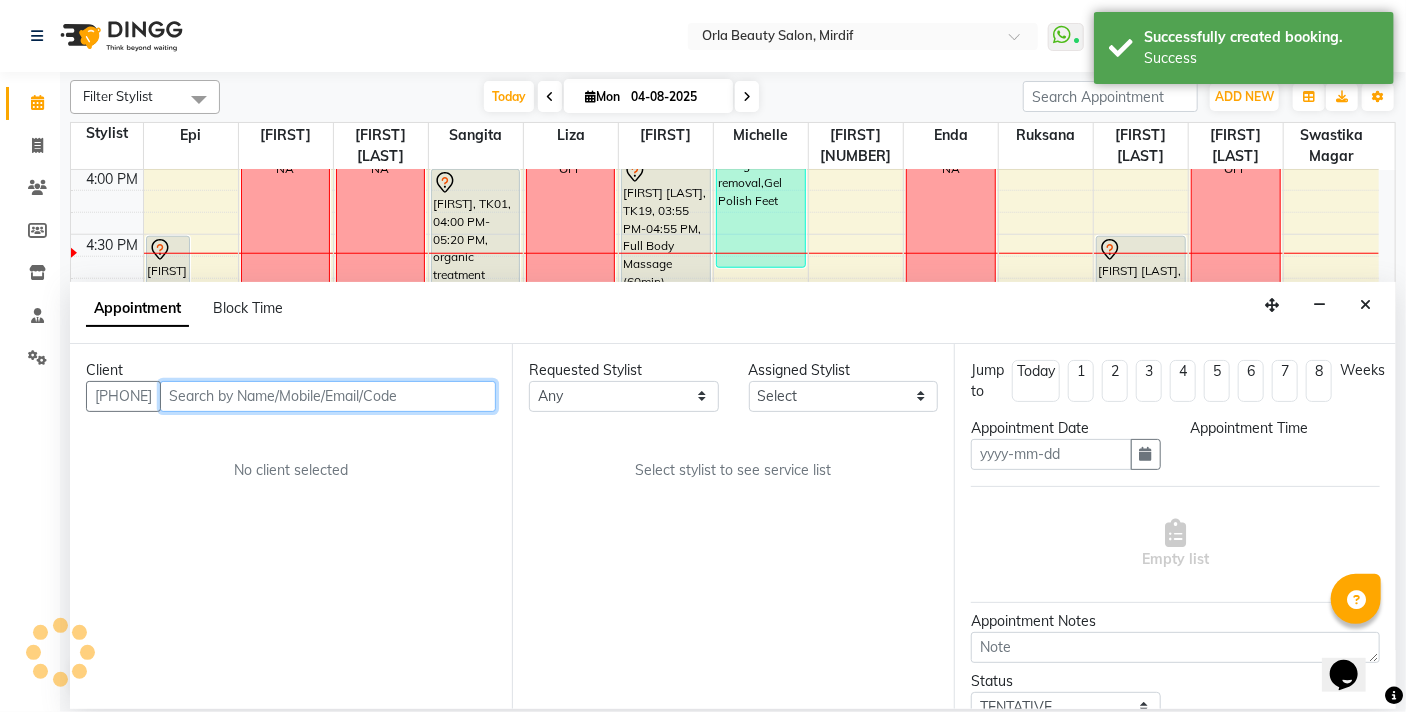 type on "04-08-2025" 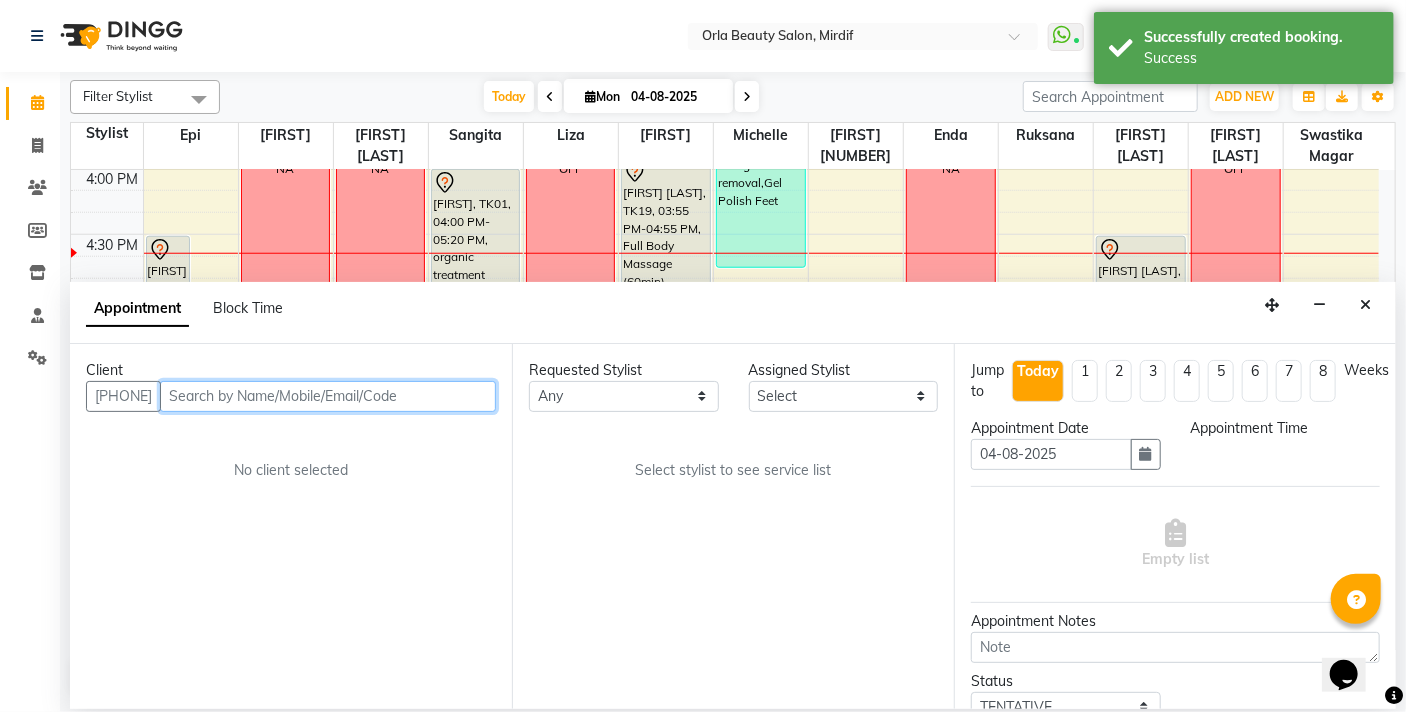 select on "990" 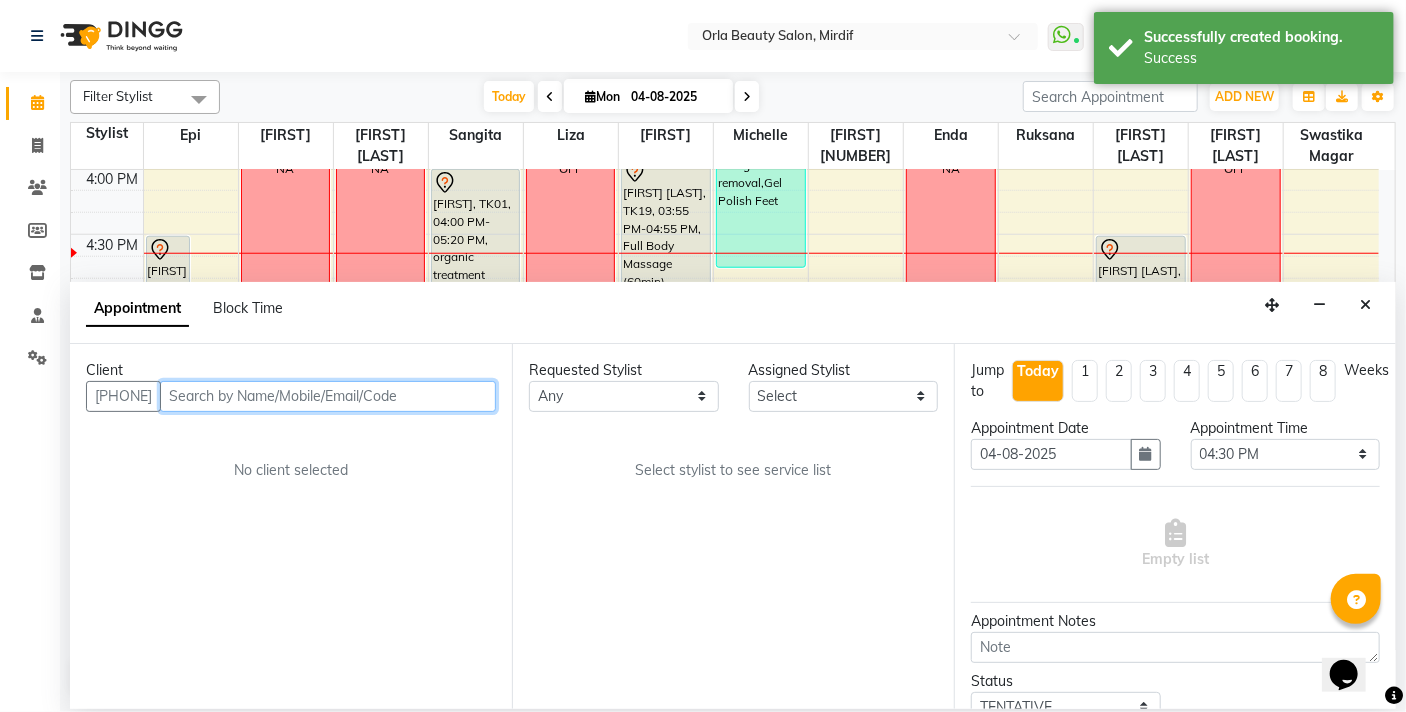 scroll, scrollTop: 0, scrollLeft: 0, axis: both 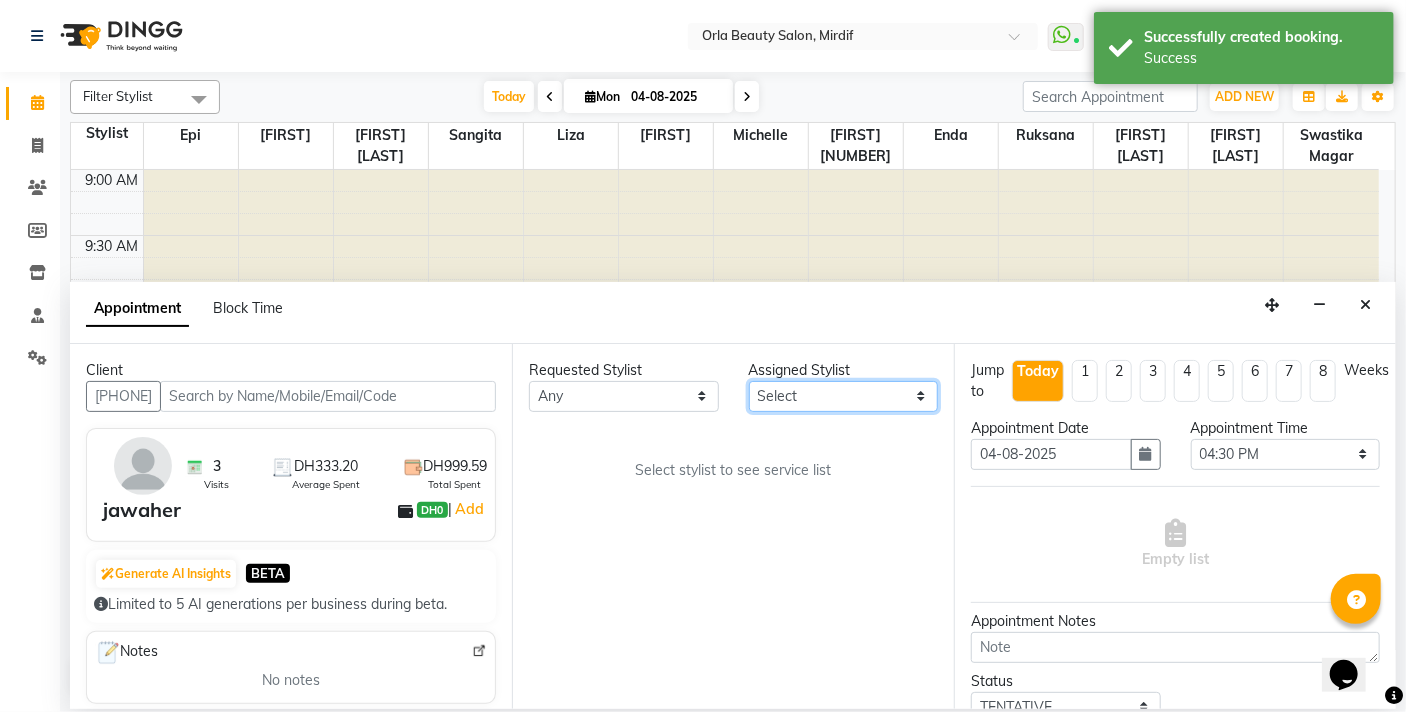 click on "Select Enda Epi kareema Liza Manju thakuri maryann Michelle michelle 2 rojina magar ruksana rupa magar sangita swastika magar" at bounding box center [844, 396] 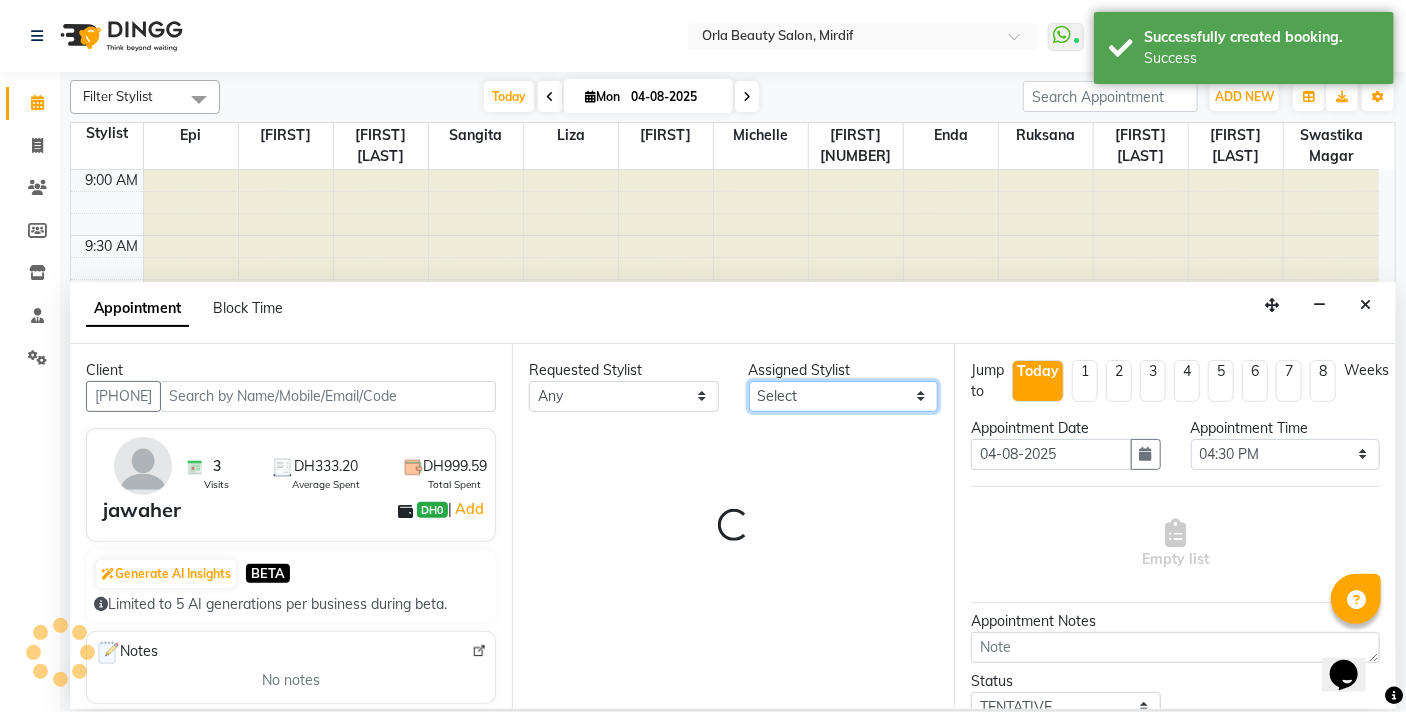 select on "60330" 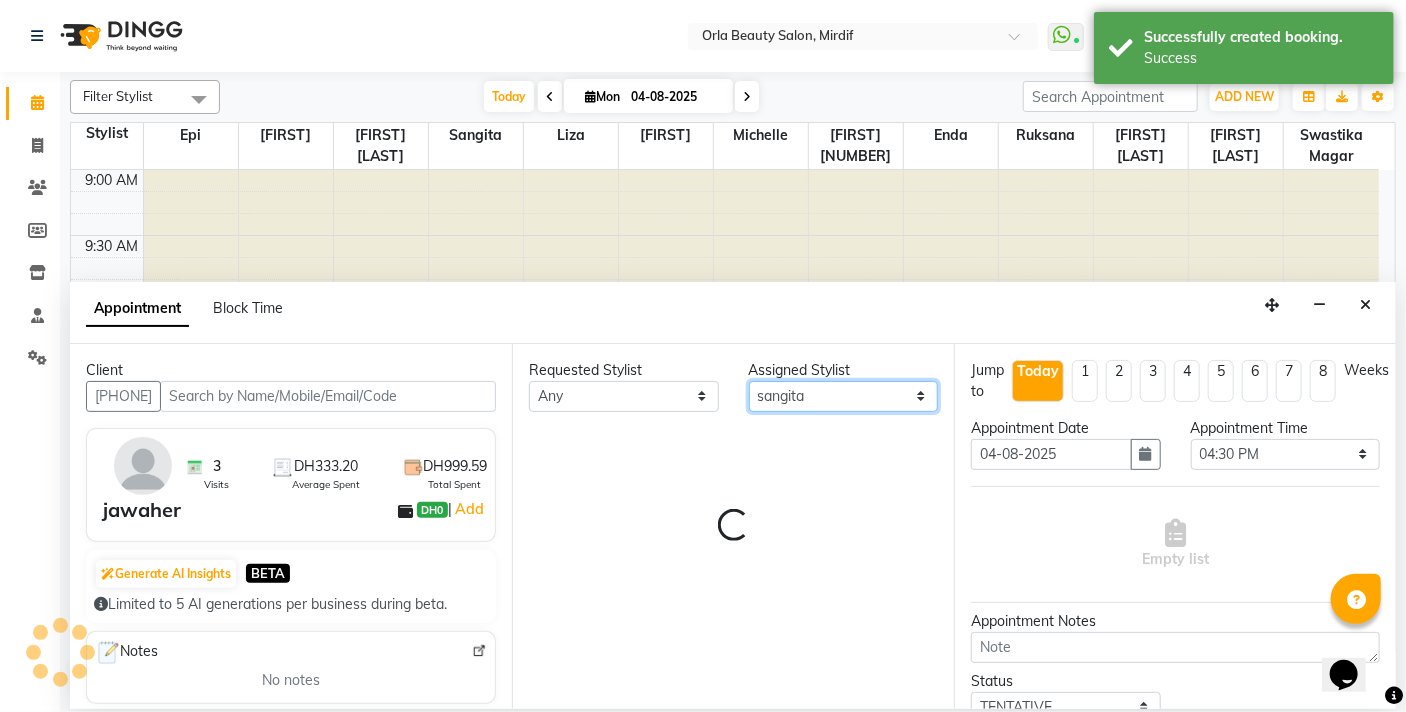 select on "2225" 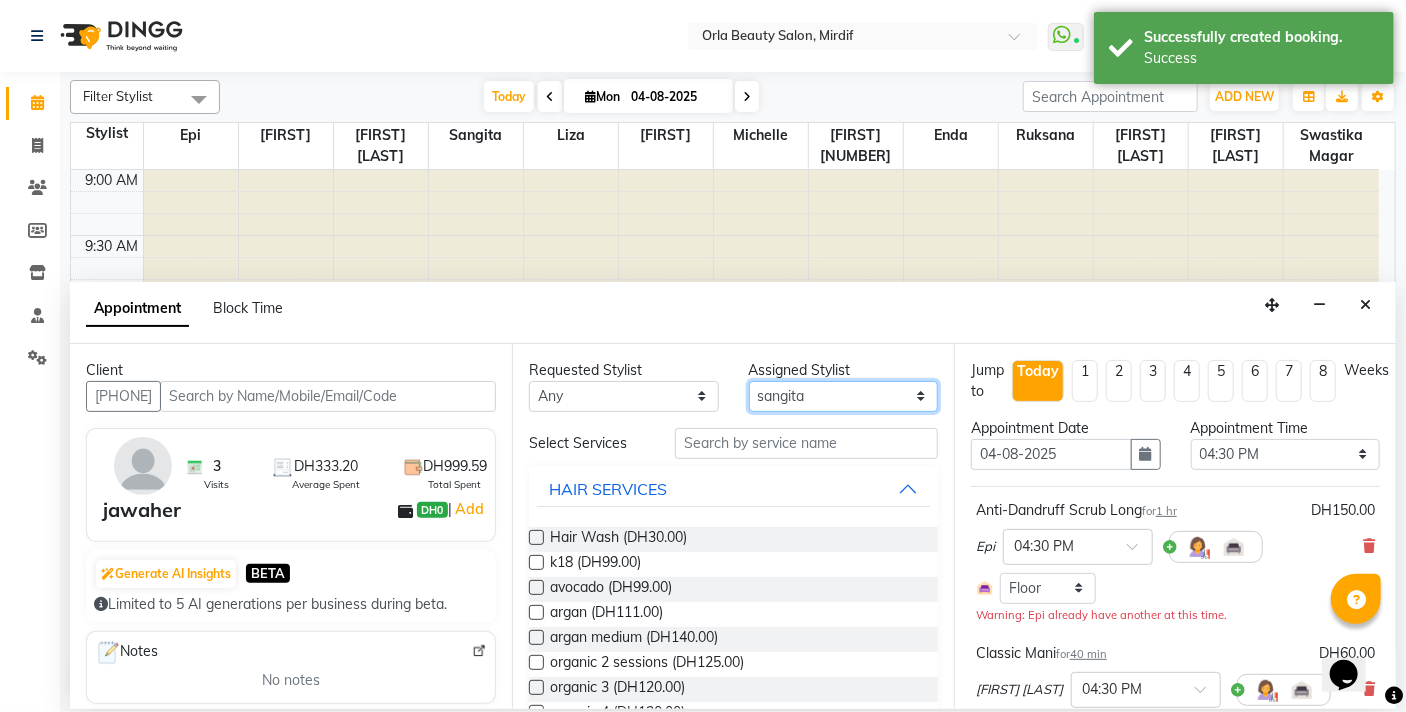 scroll, scrollTop: 925, scrollLeft: 0, axis: vertical 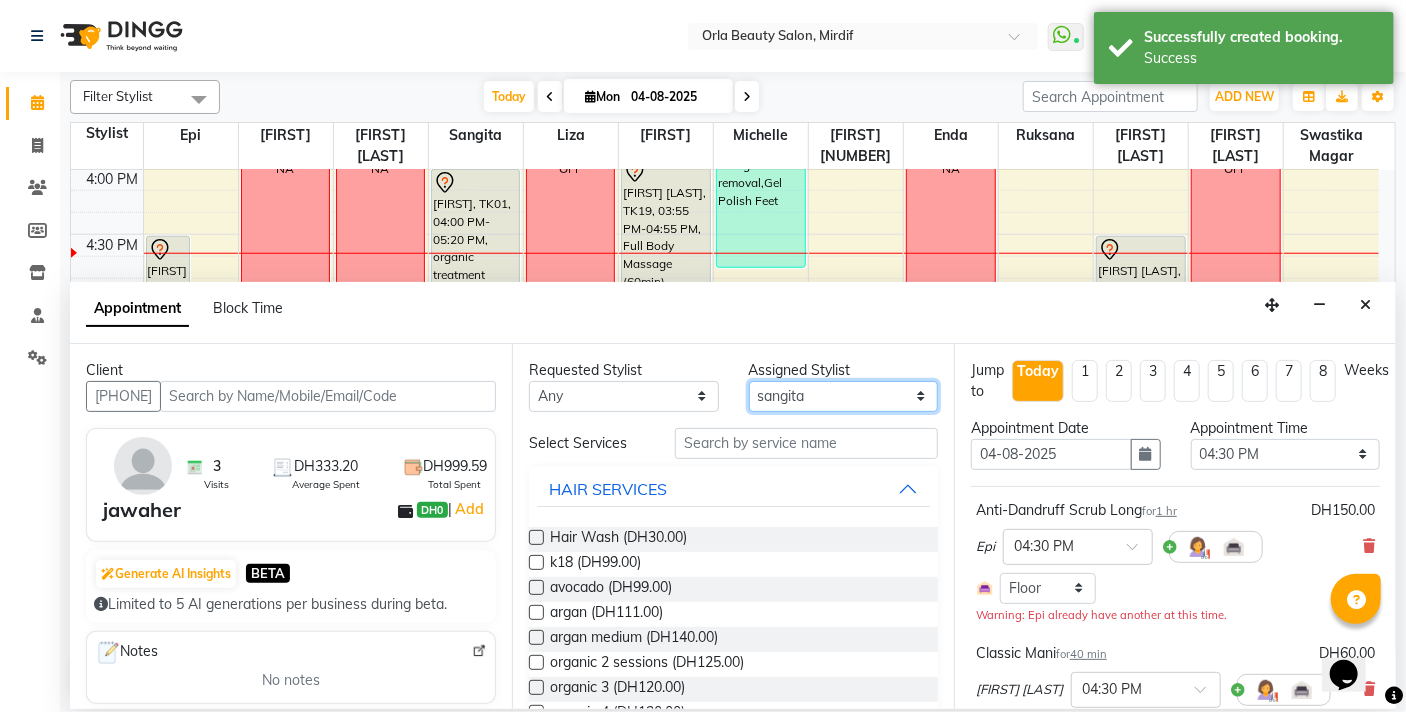 select on "49141" 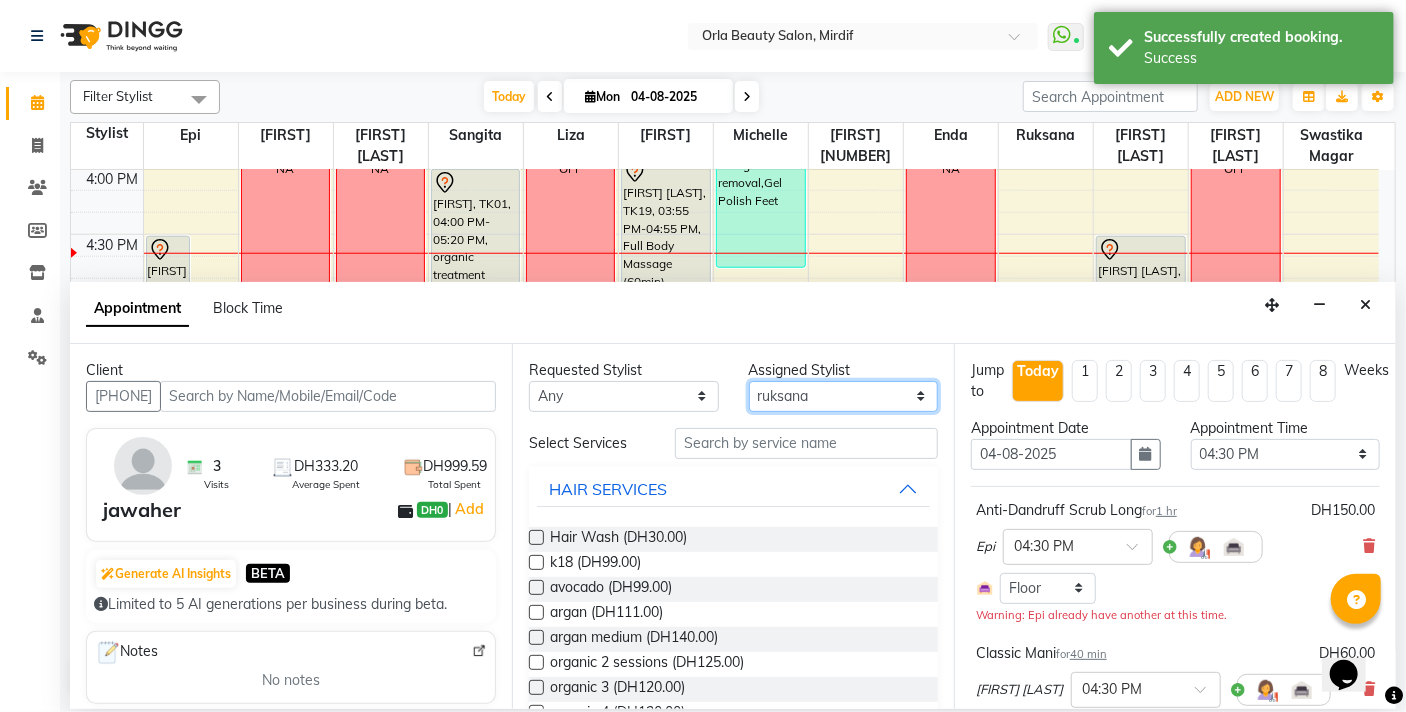 click on "Select Enda Epi kareema Liza Manju thakuri maryann Michelle michelle 2 rojina magar ruksana rupa magar sangita swastika magar" at bounding box center [844, 396] 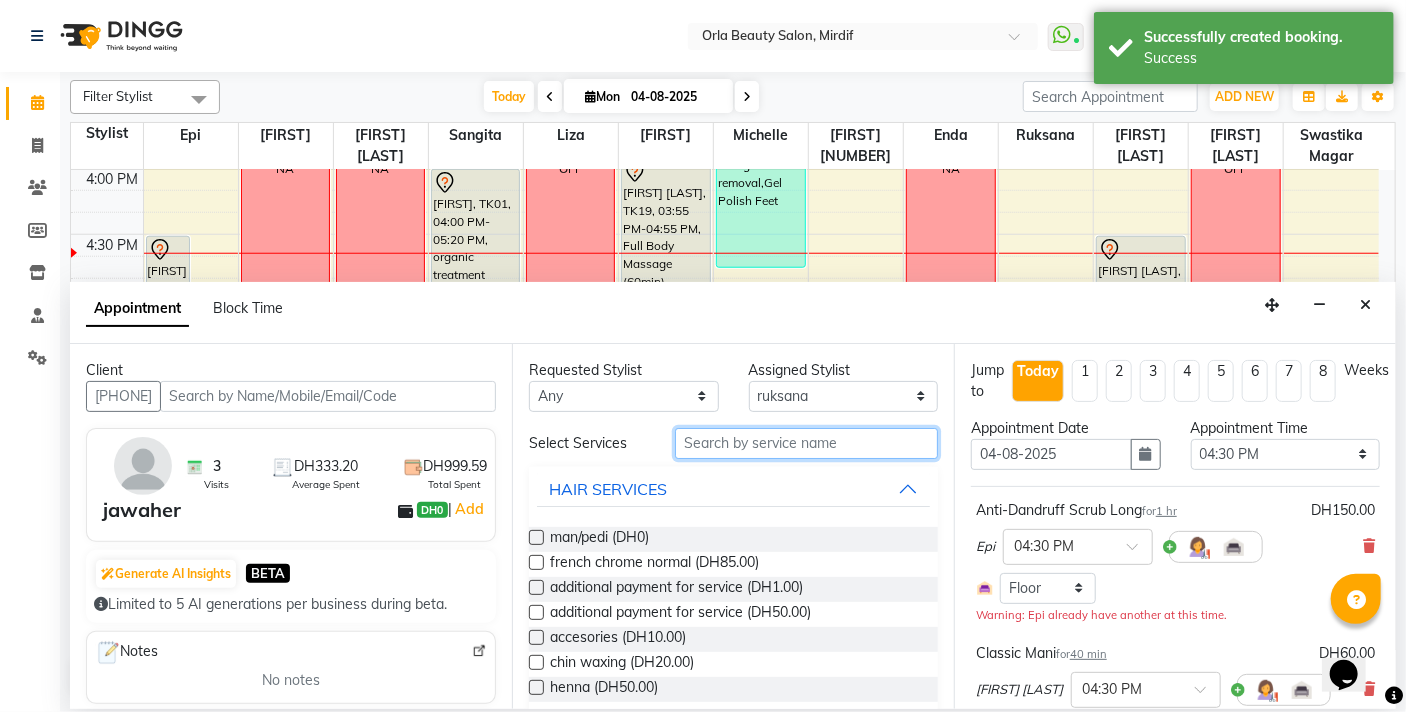 click at bounding box center (806, 443) 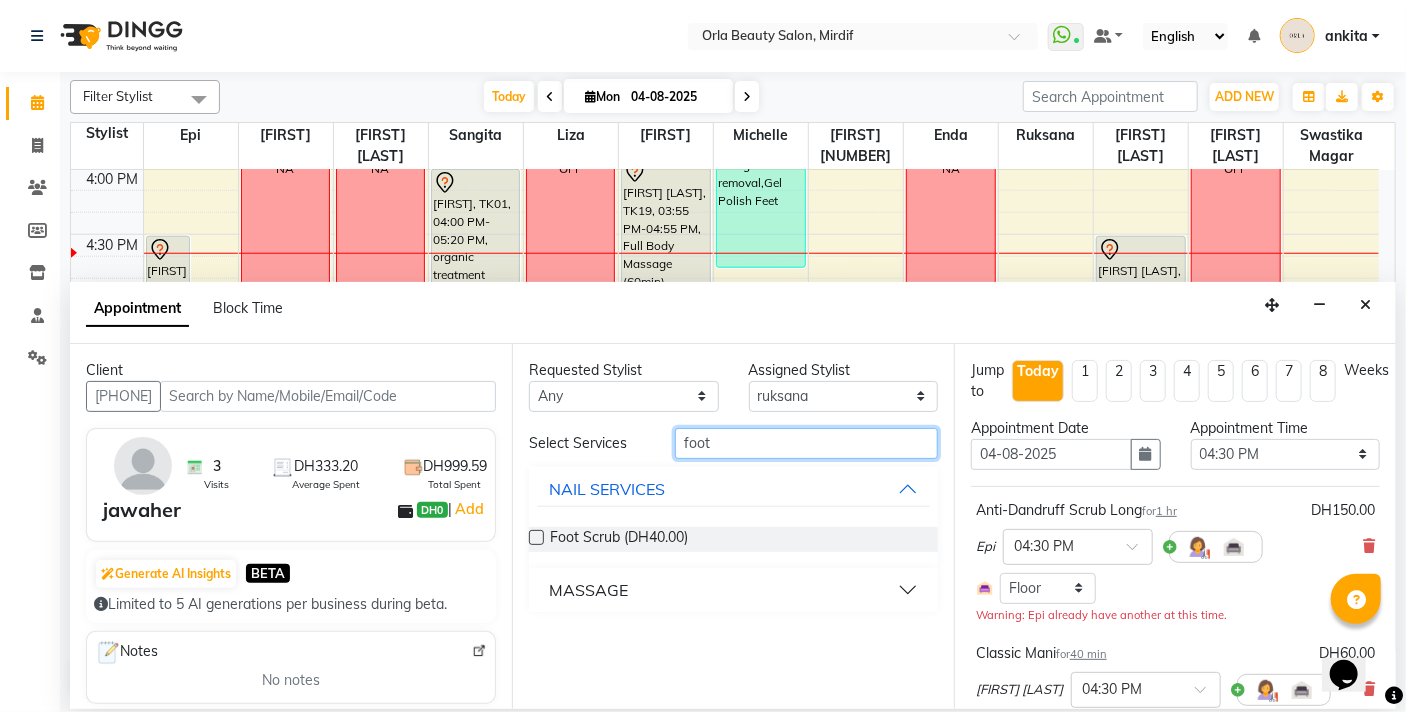 type on "foot" 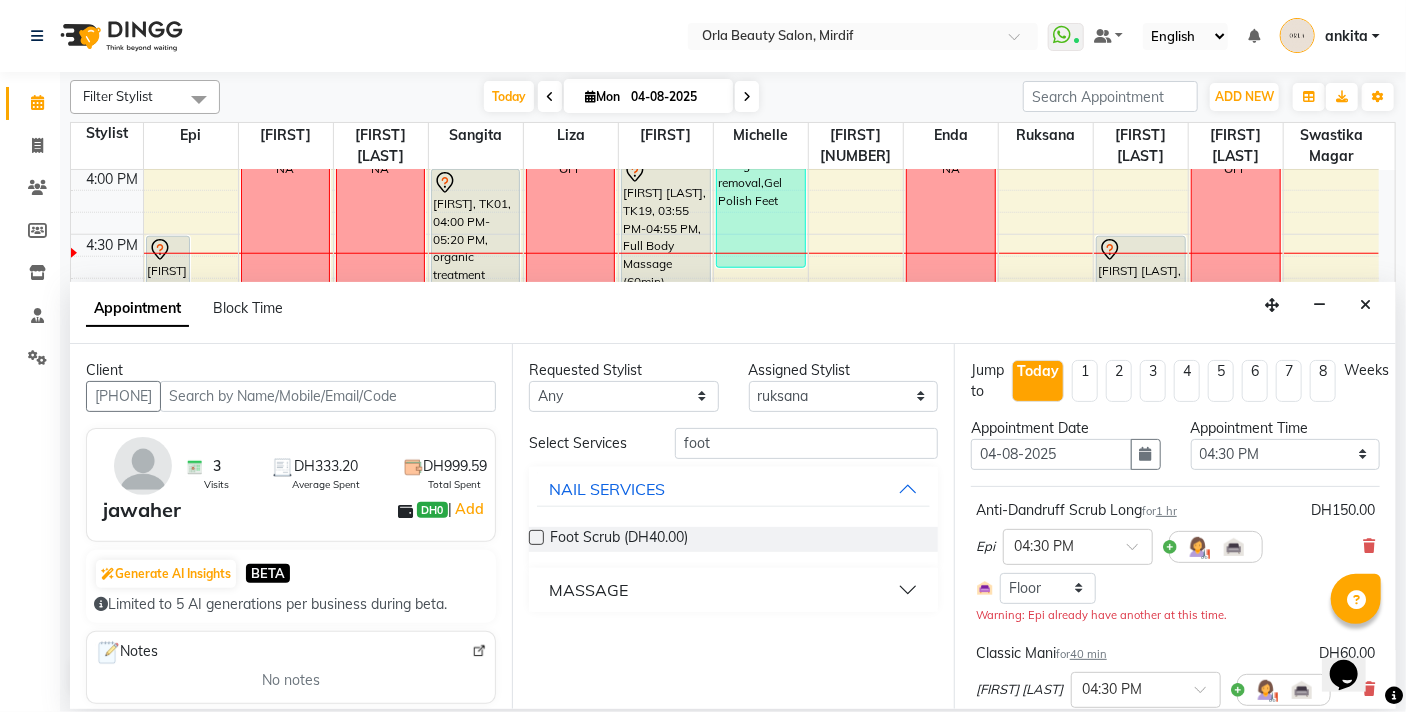 click on "MASSAGE" at bounding box center (588, 590) 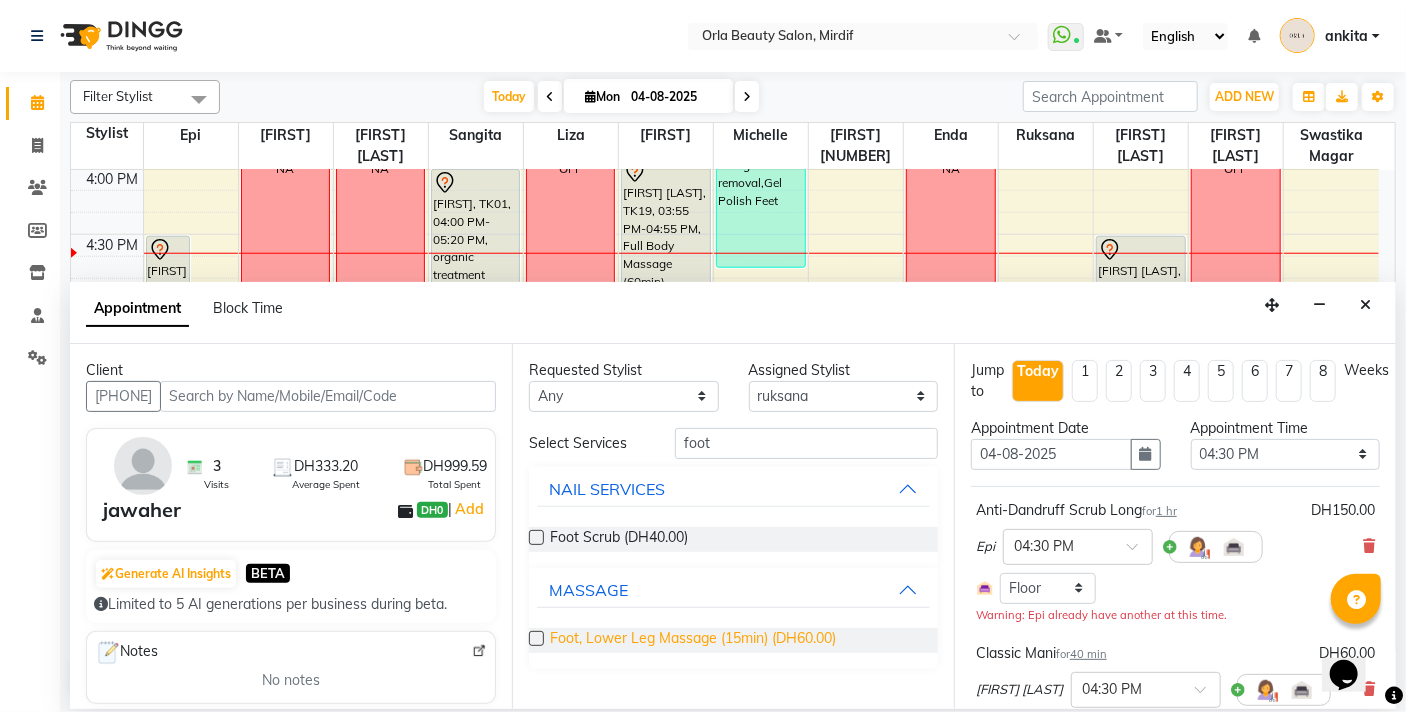 drag, startPoint x: 663, startPoint y: 640, endPoint x: 715, endPoint y: 636, distance: 52.153618 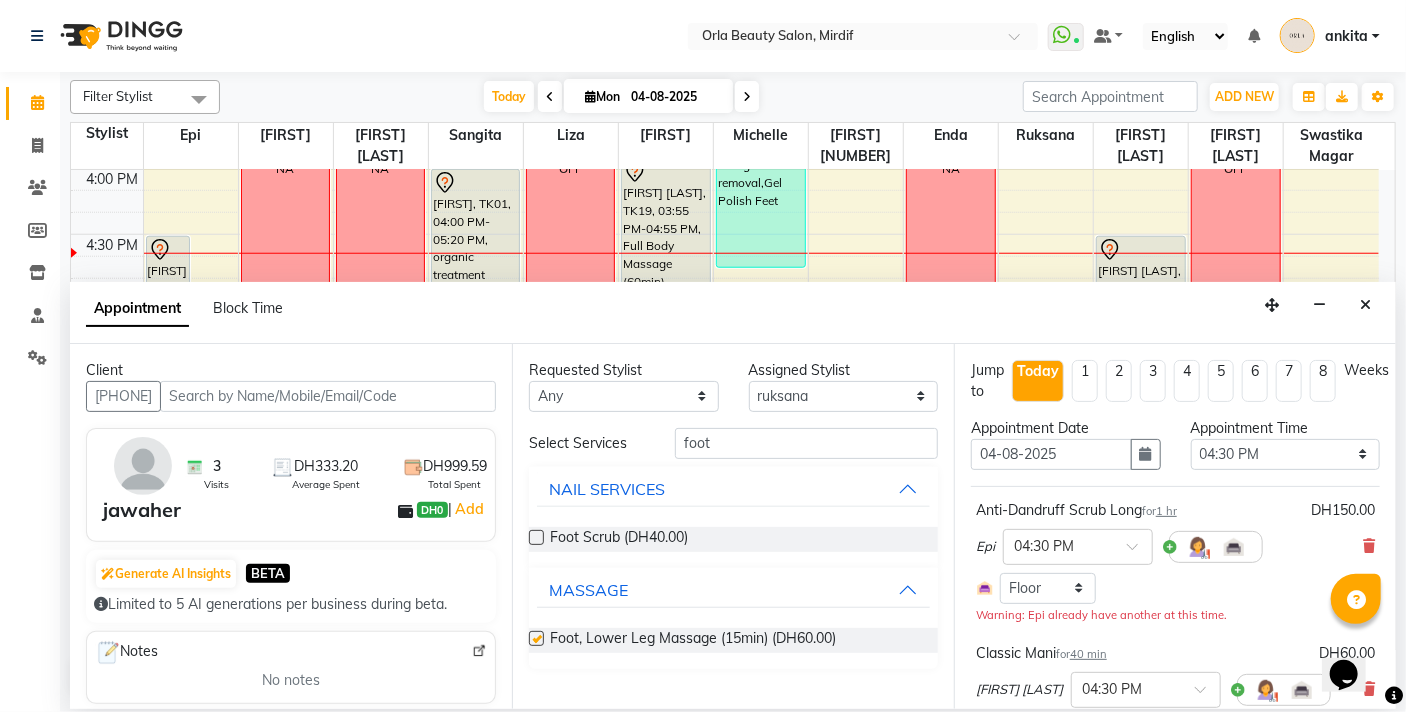 checkbox on "false" 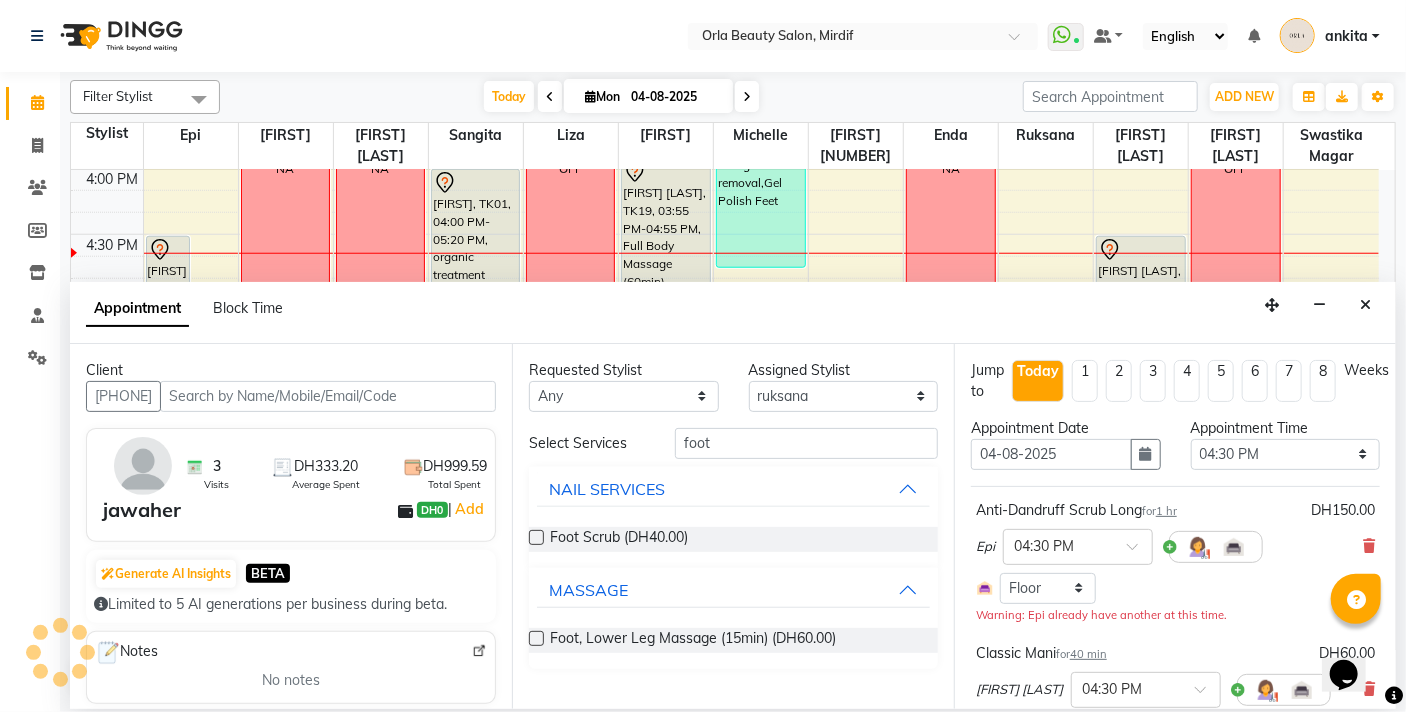 scroll, scrollTop: 509, scrollLeft: 0, axis: vertical 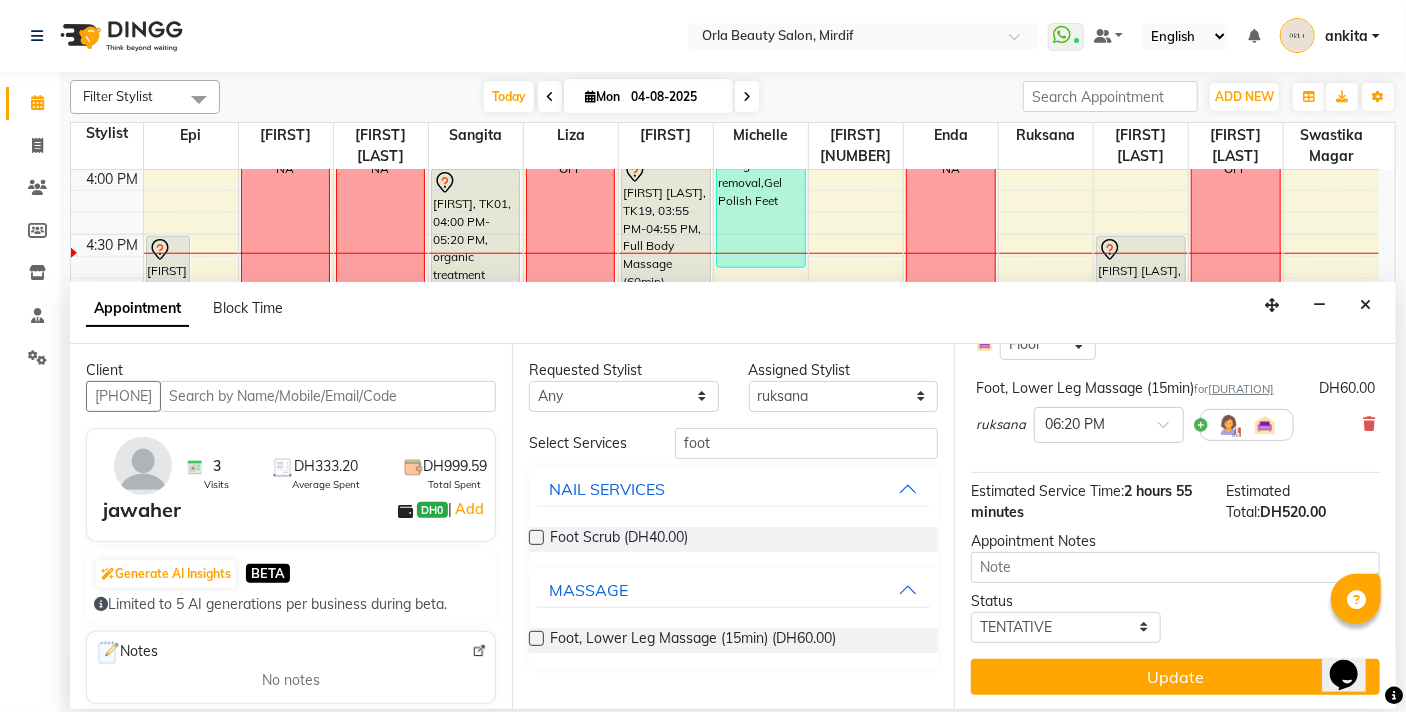 click on "ruksana × 06:20 PM" at bounding box center [1135, 425] 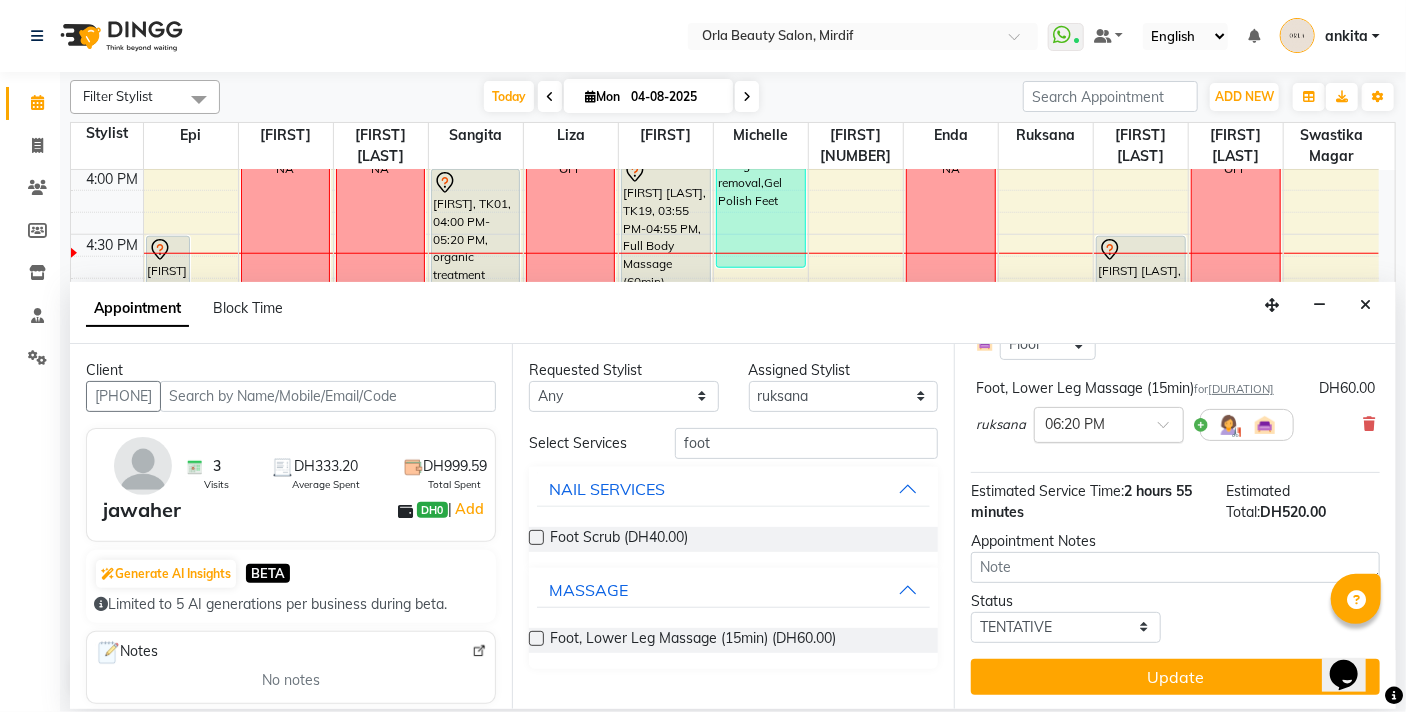 click at bounding box center [1089, 423] 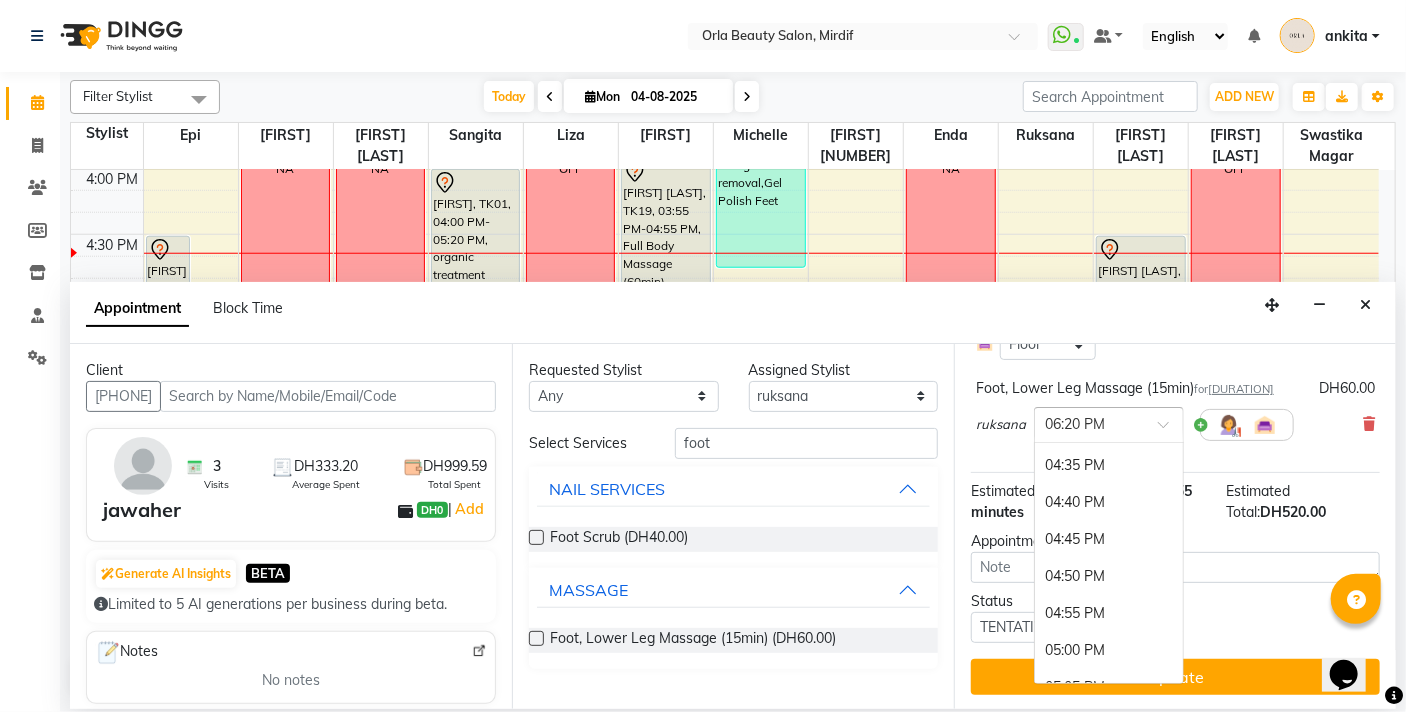scroll, scrollTop: 2919, scrollLeft: 0, axis: vertical 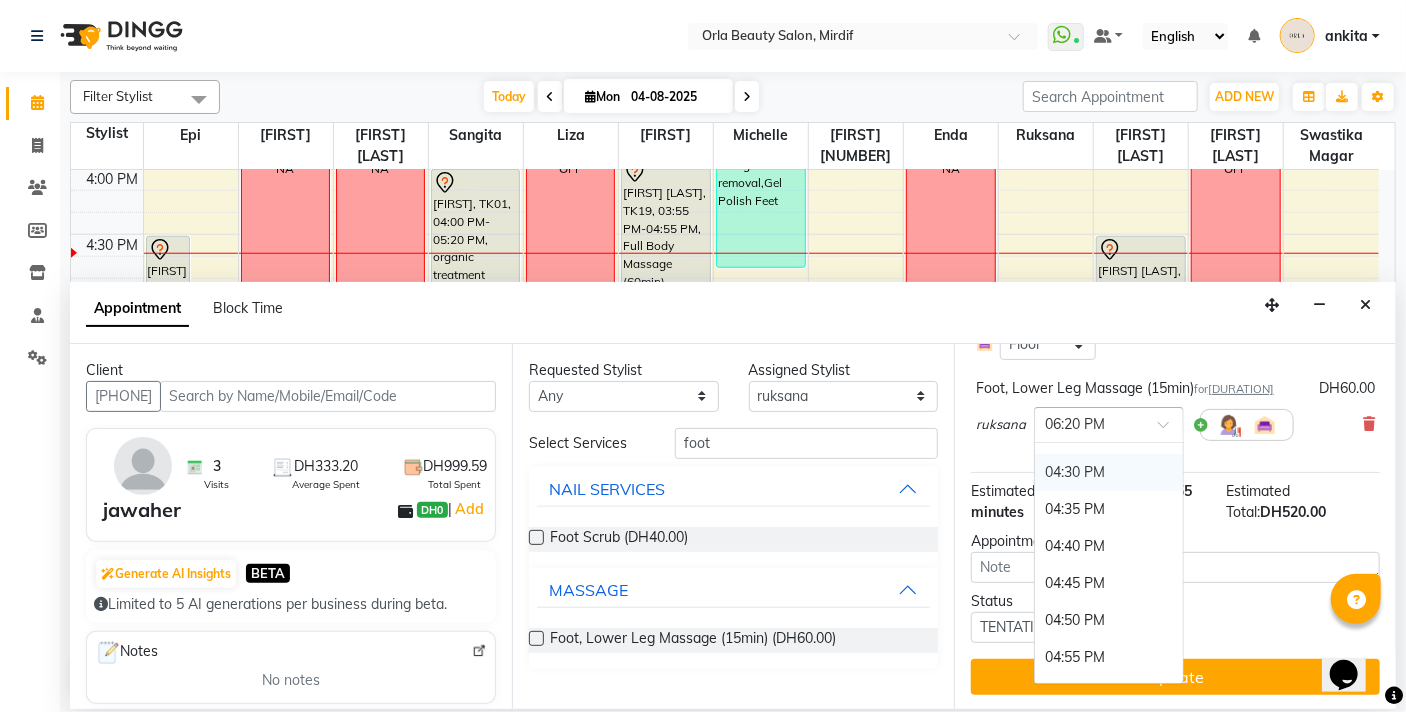 click on "04:30 PM" at bounding box center (1109, 472) 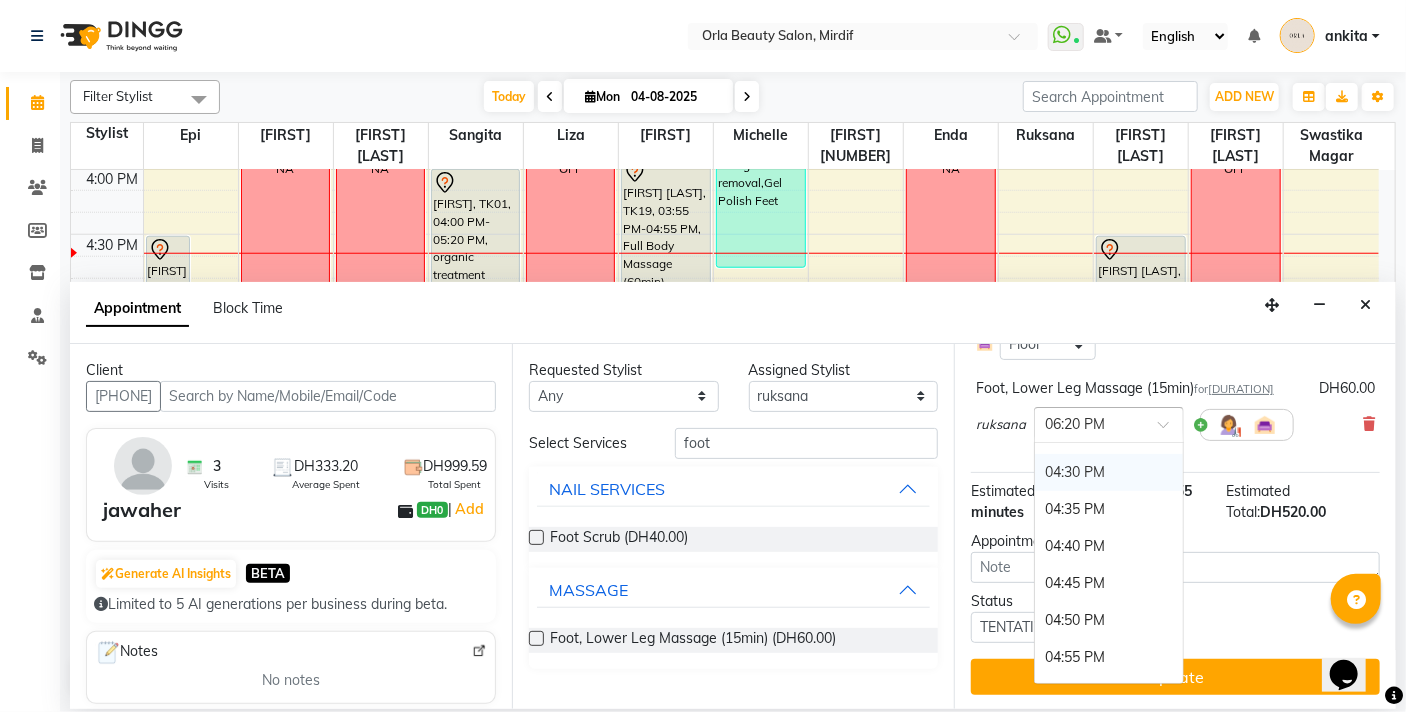 scroll, scrollTop: 530, scrollLeft: 0, axis: vertical 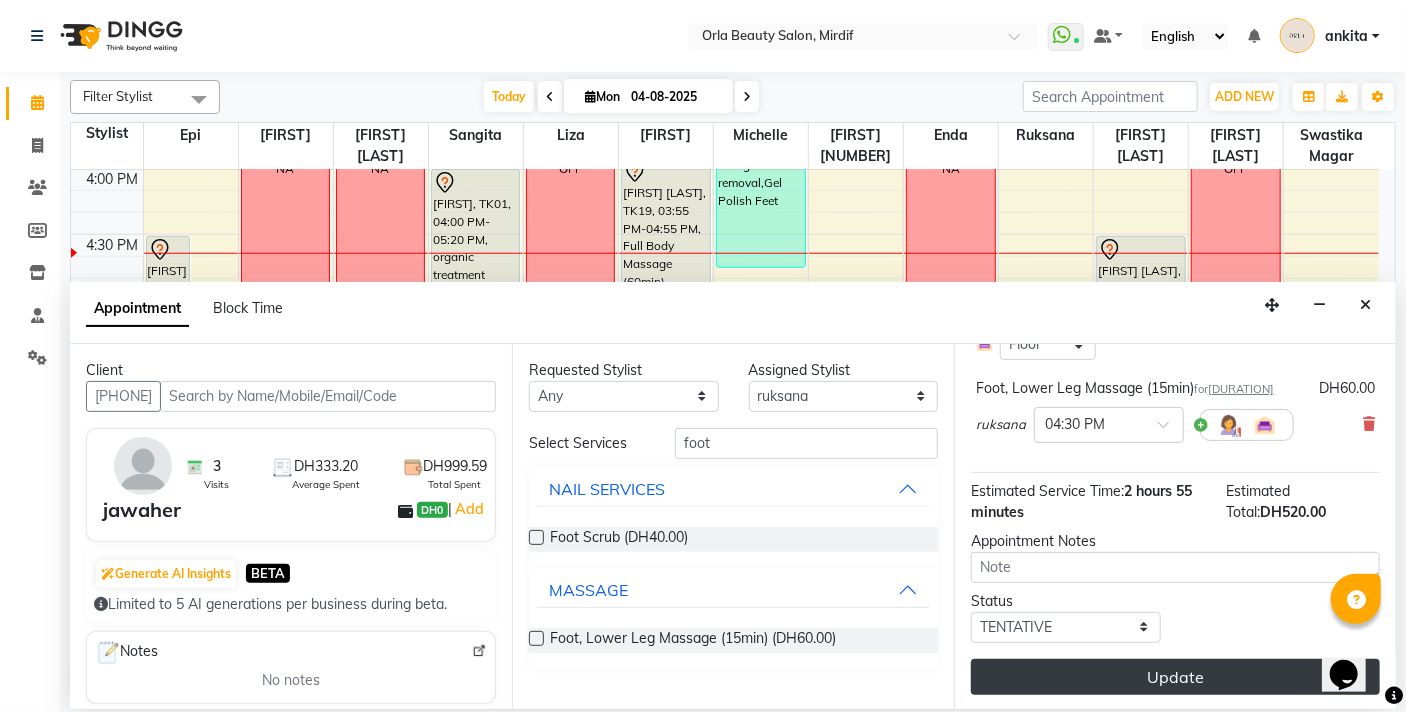 click on "Update" at bounding box center [1175, 677] 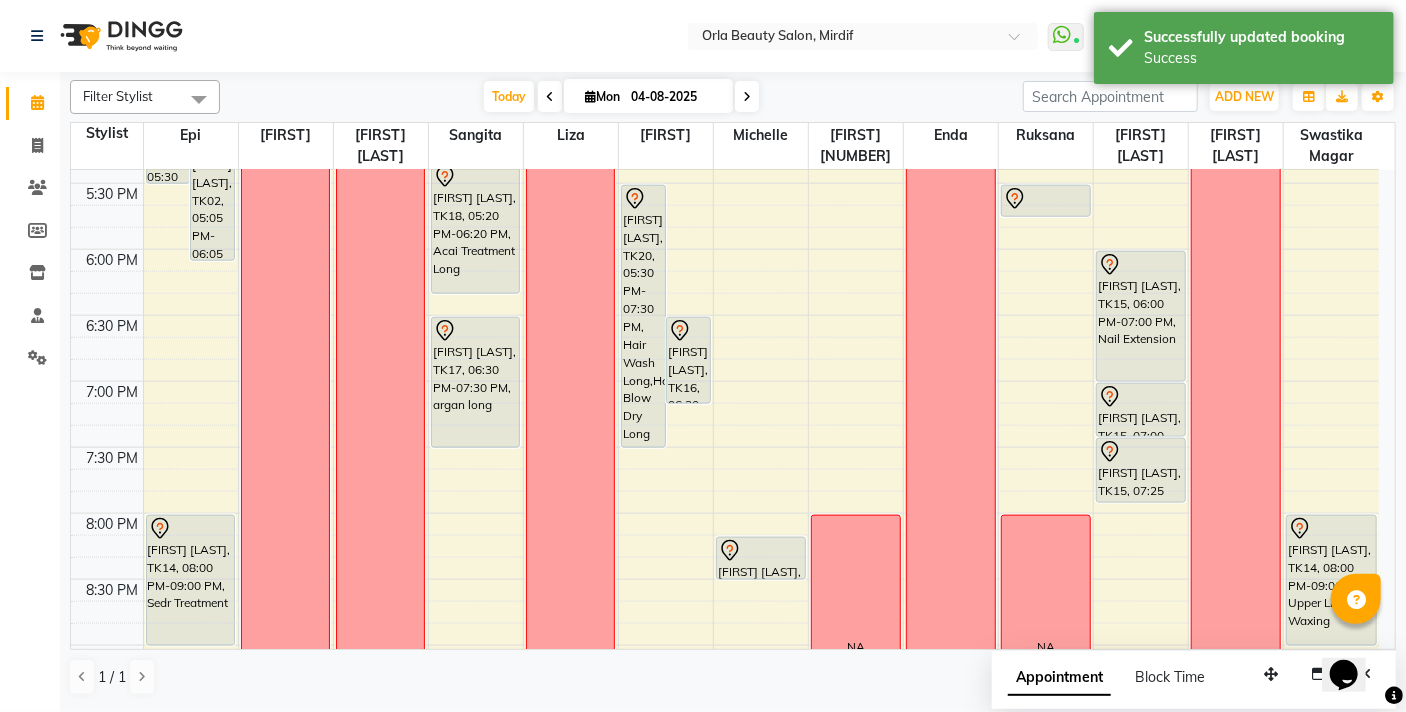 scroll, scrollTop: 1098, scrollLeft: 0, axis: vertical 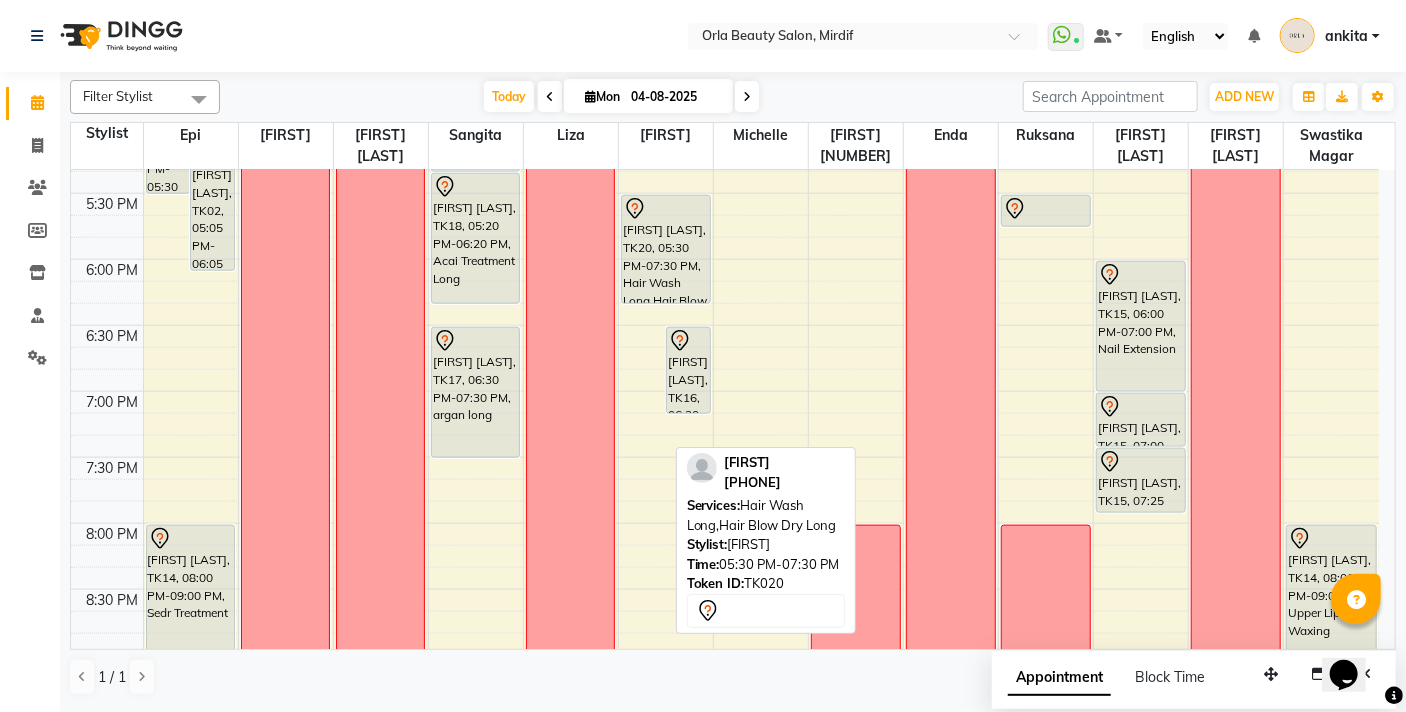 drag, startPoint x: 638, startPoint y: 458, endPoint x: 781, endPoint y: 323, distance: 196.65706 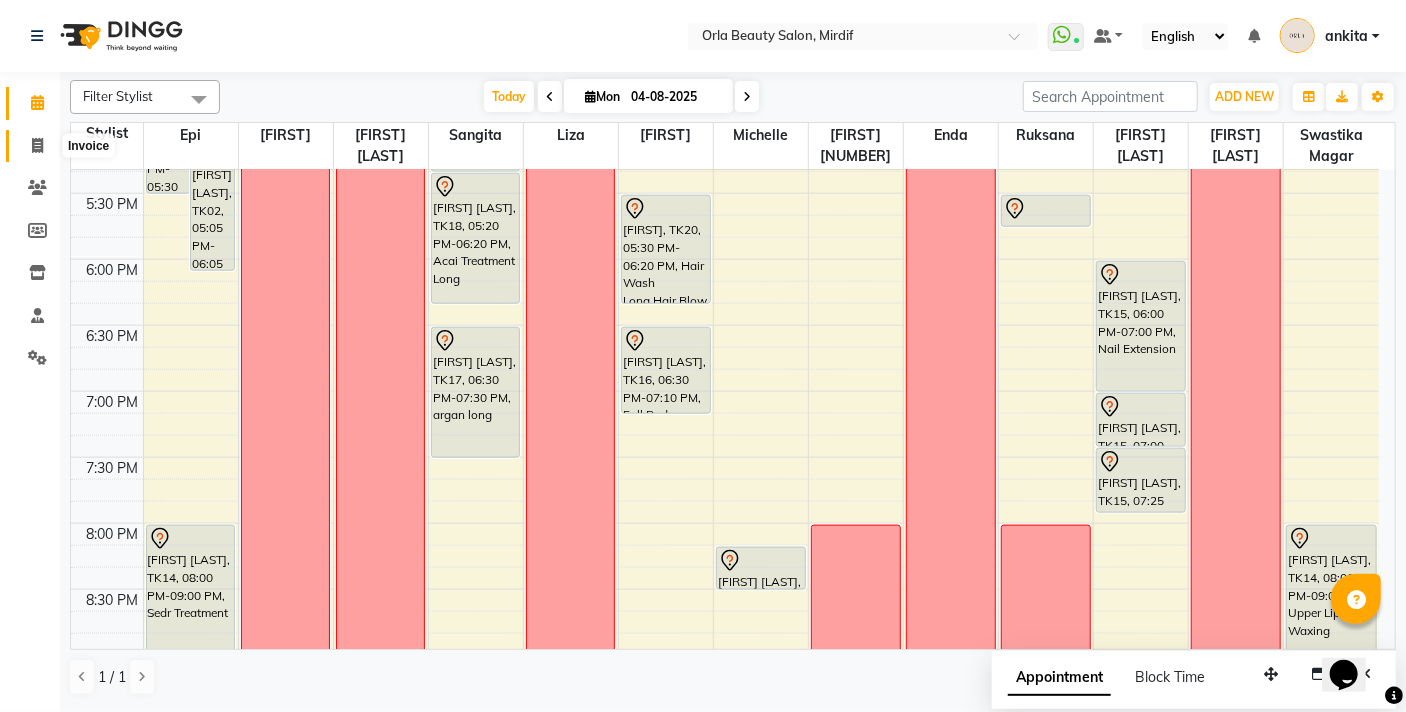 click 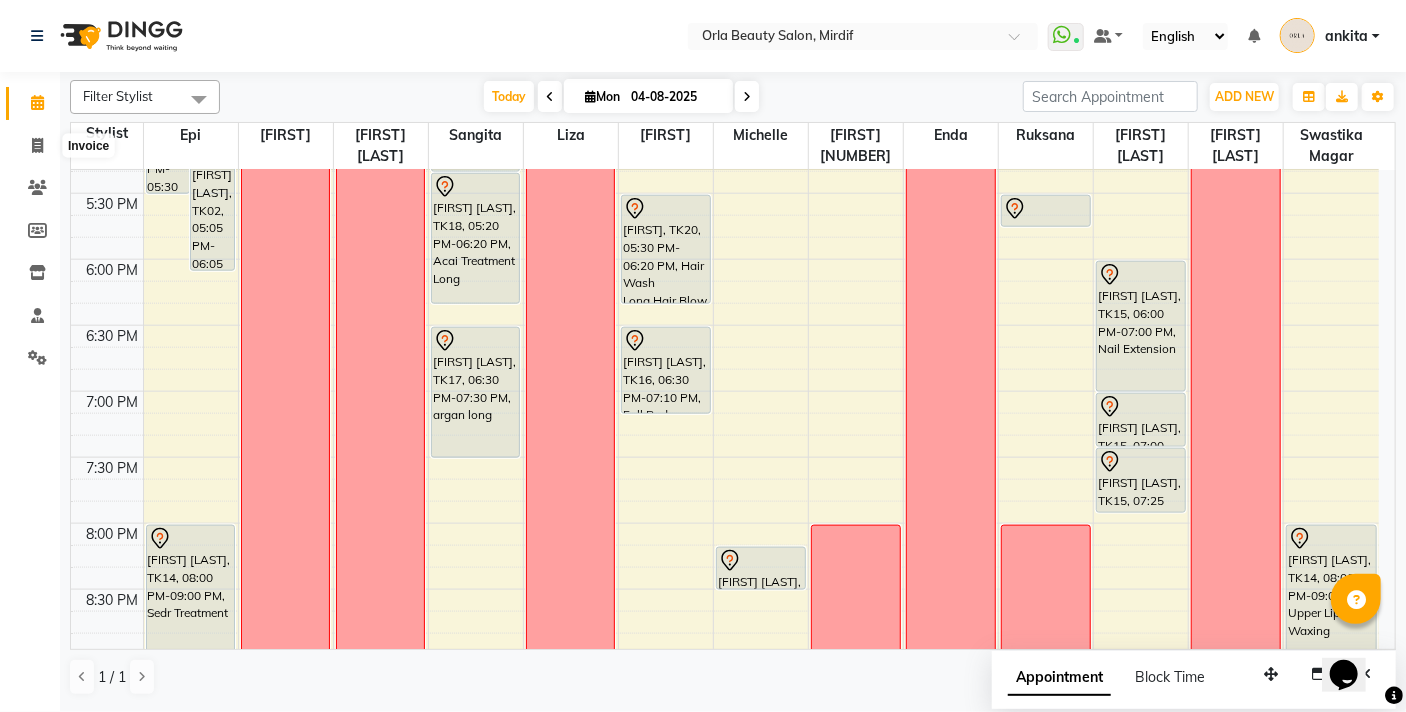 select on "service" 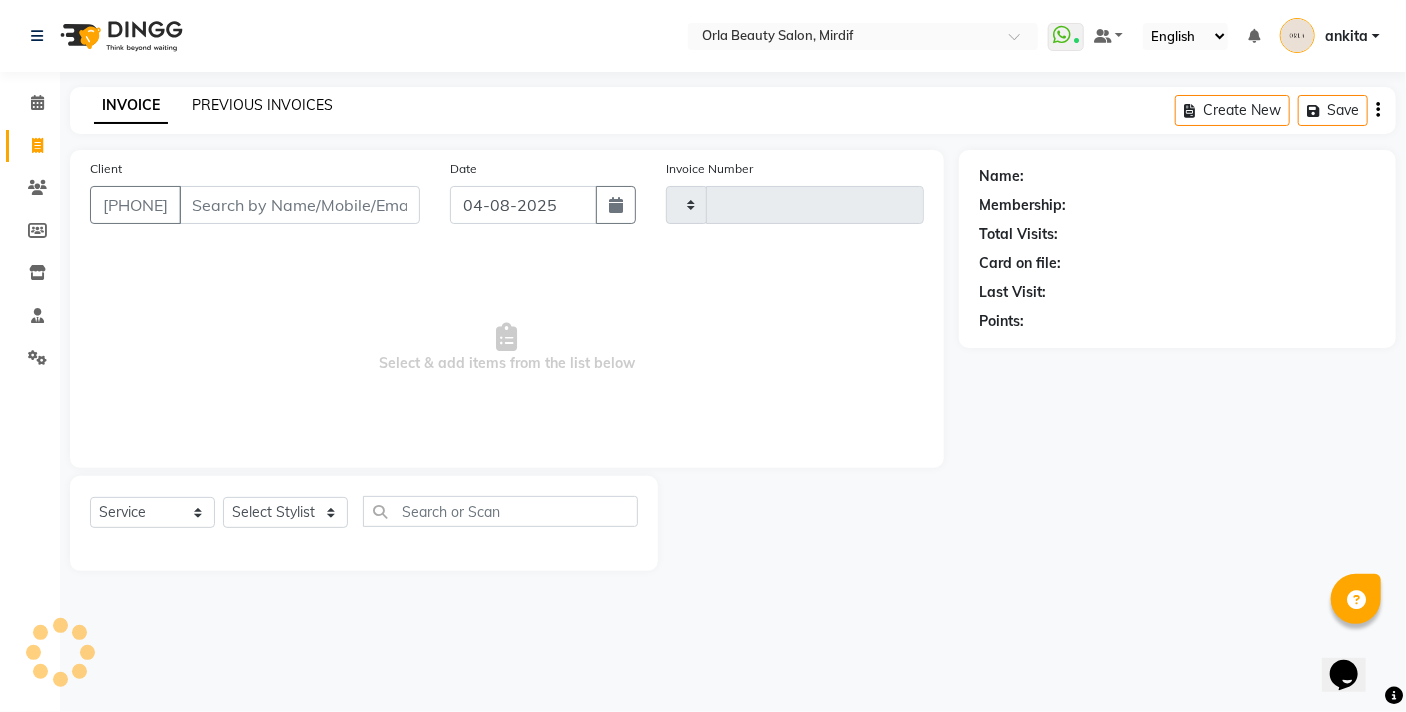 click on "PREVIOUS INVOICES" 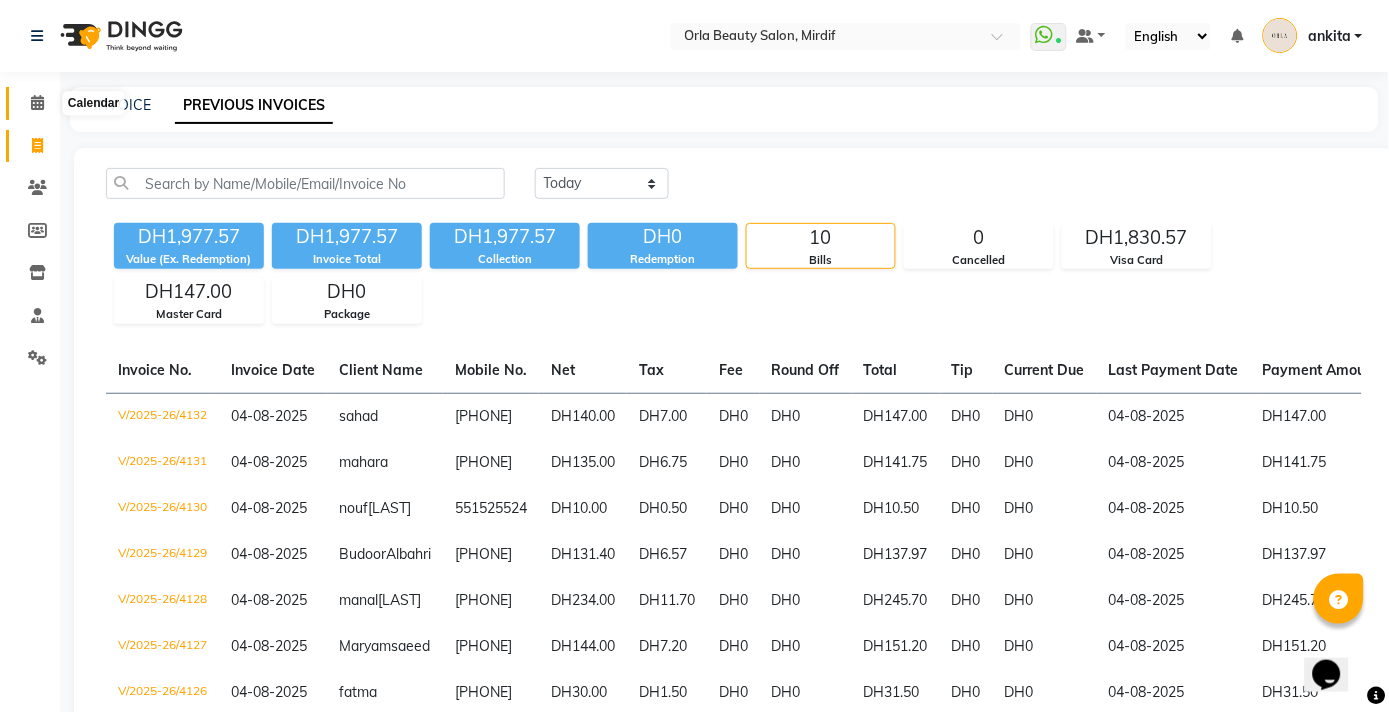 click 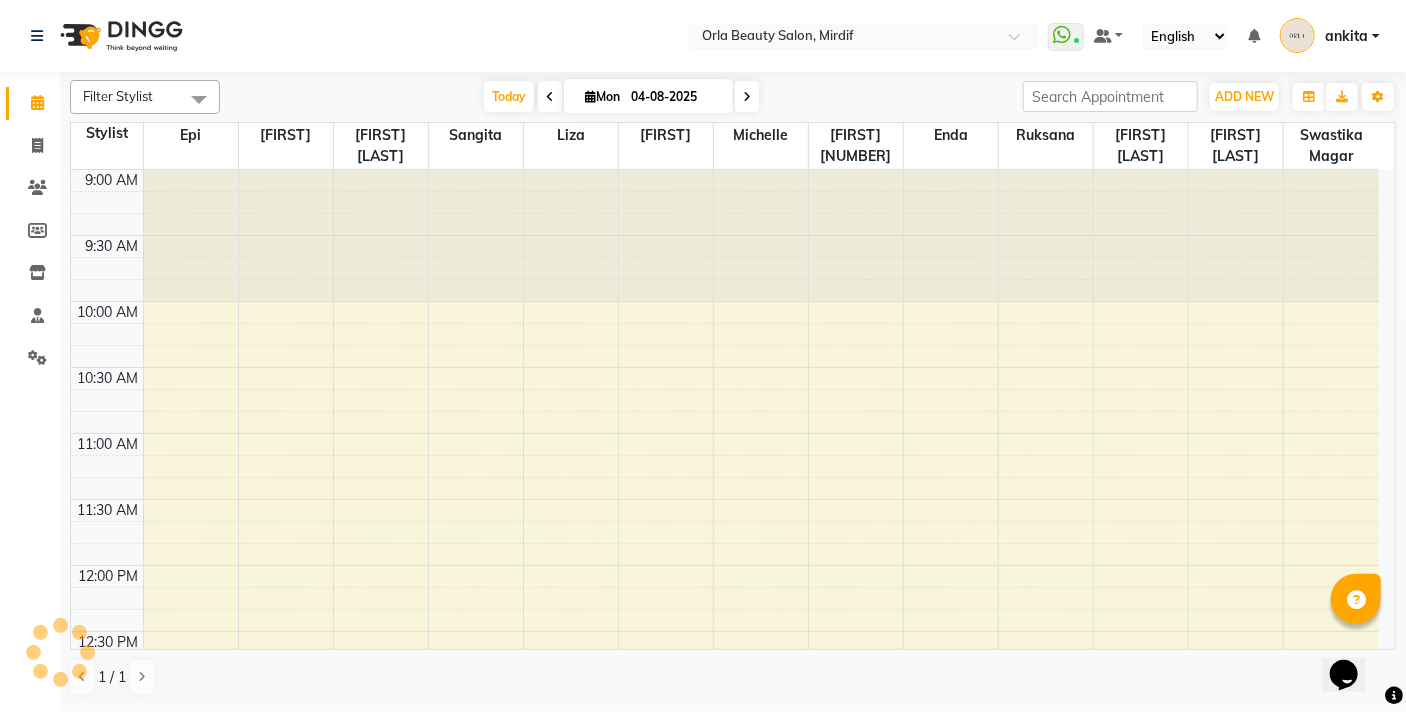 scroll, scrollTop: 0, scrollLeft: 0, axis: both 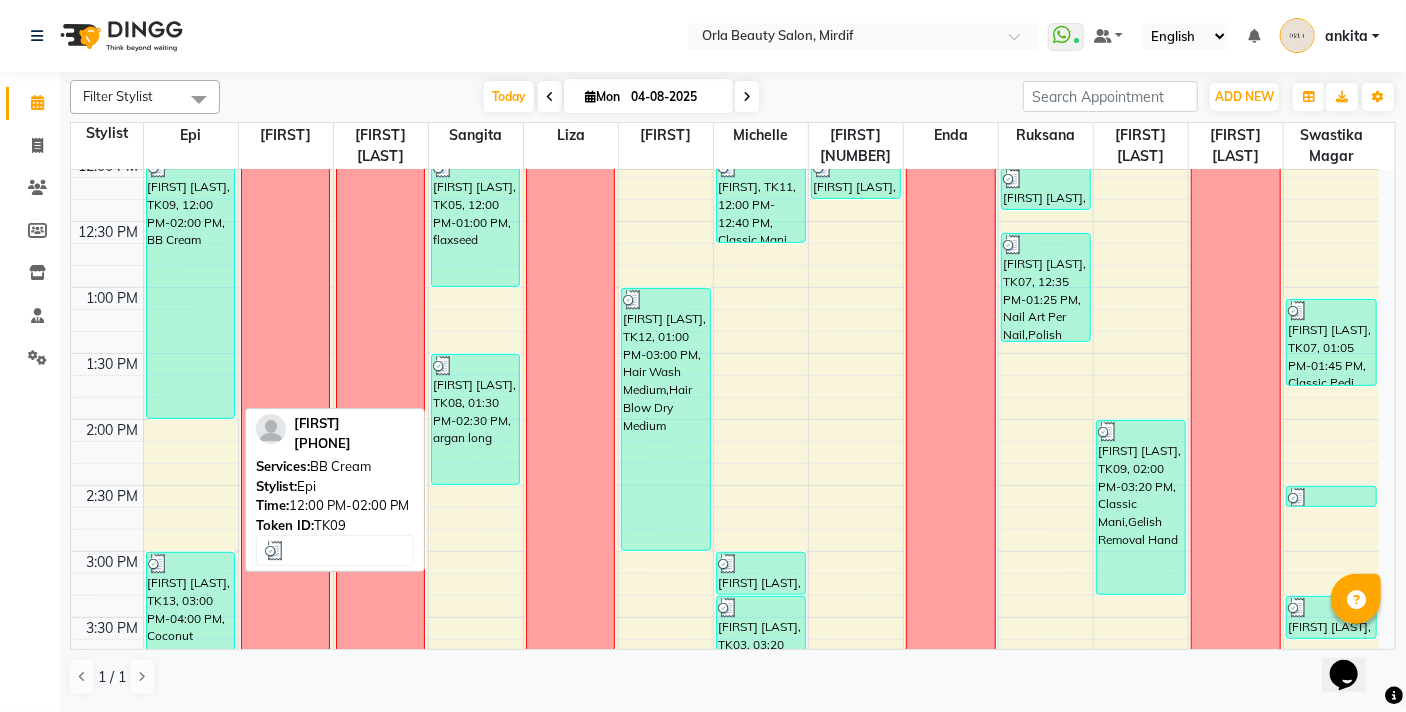 drag, startPoint x: 198, startPoint y: 276, endPoint x: 175, endPoint y: 232, distance: 49.648766 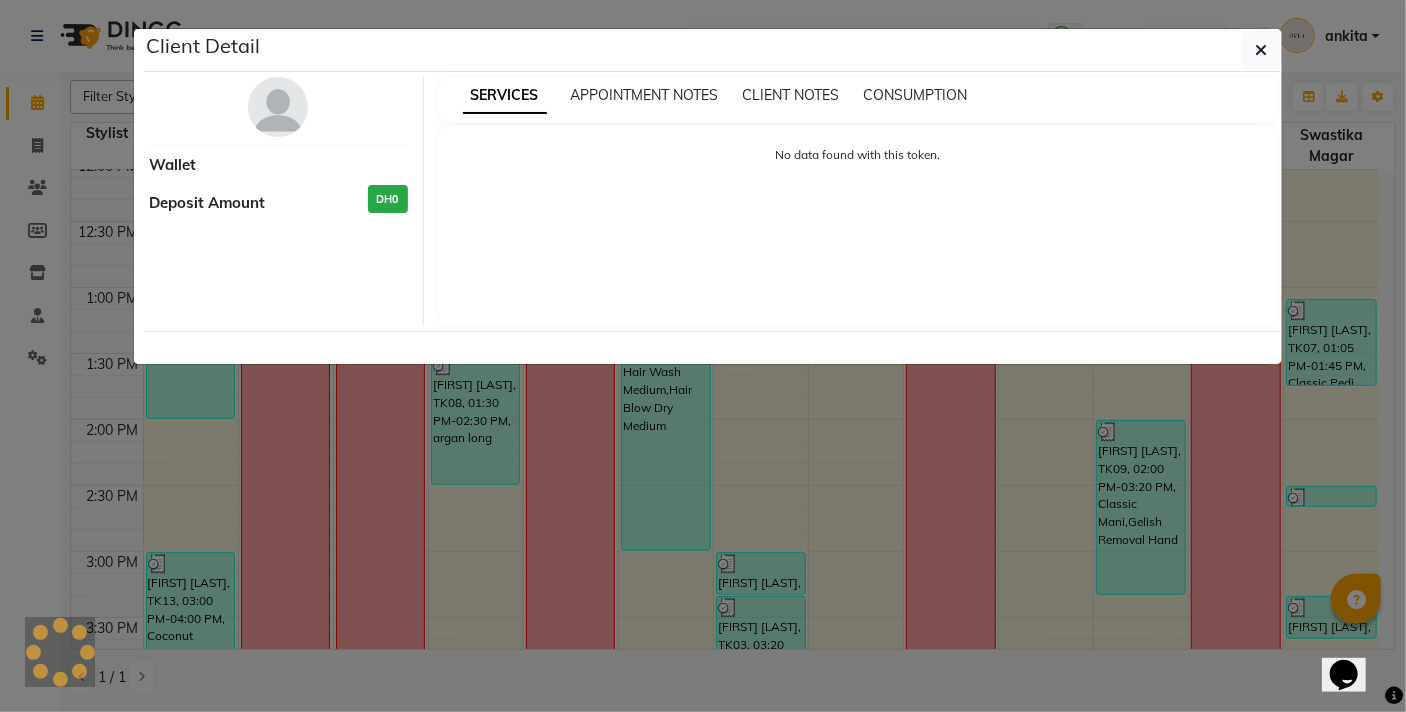 select on "3" 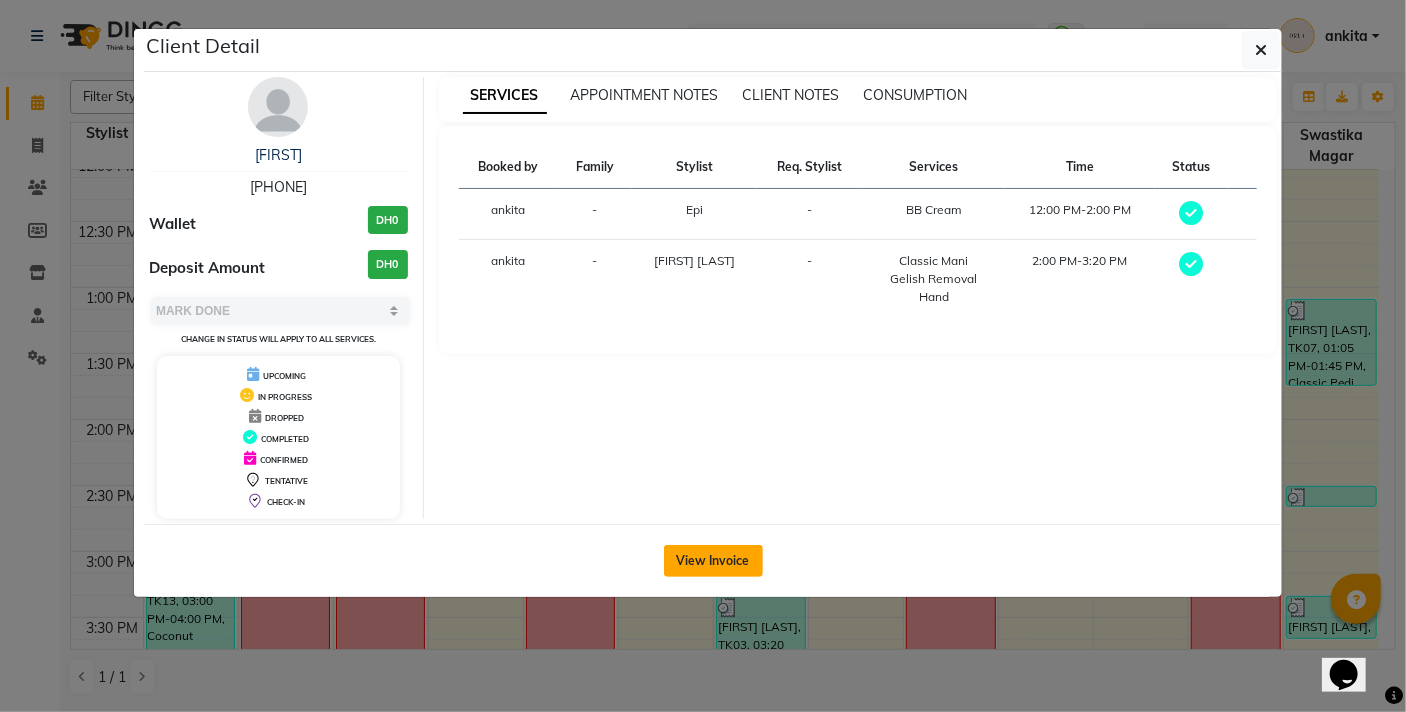 click on "View Invoice" 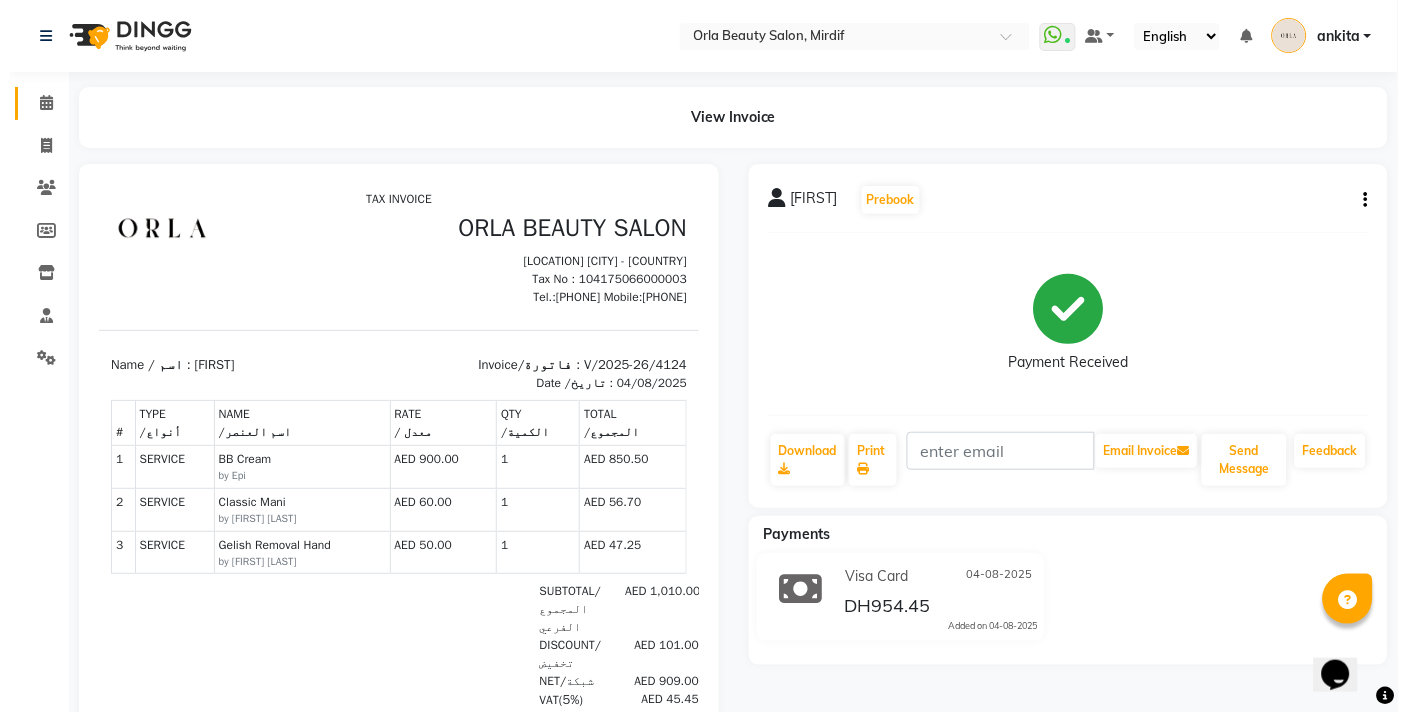 scroll, scrollTop: 0, scrollLeft: 0, axis: both 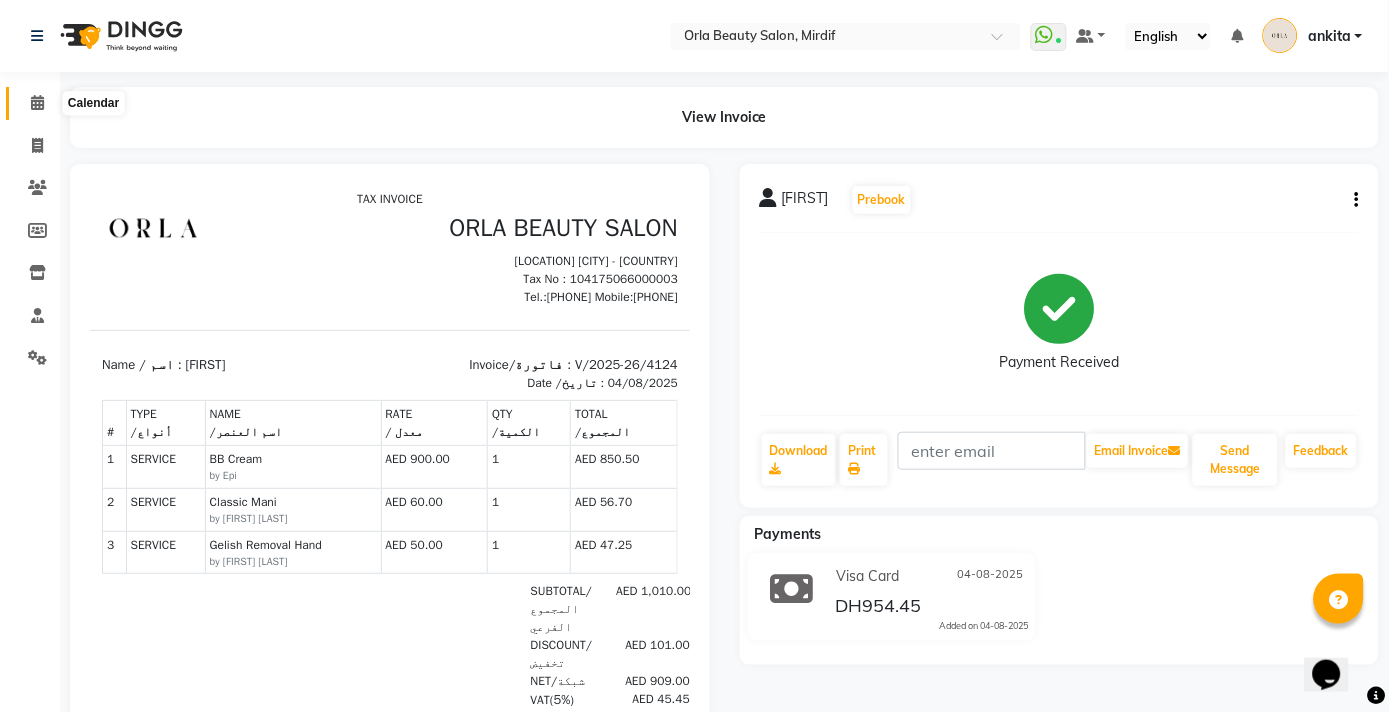 click 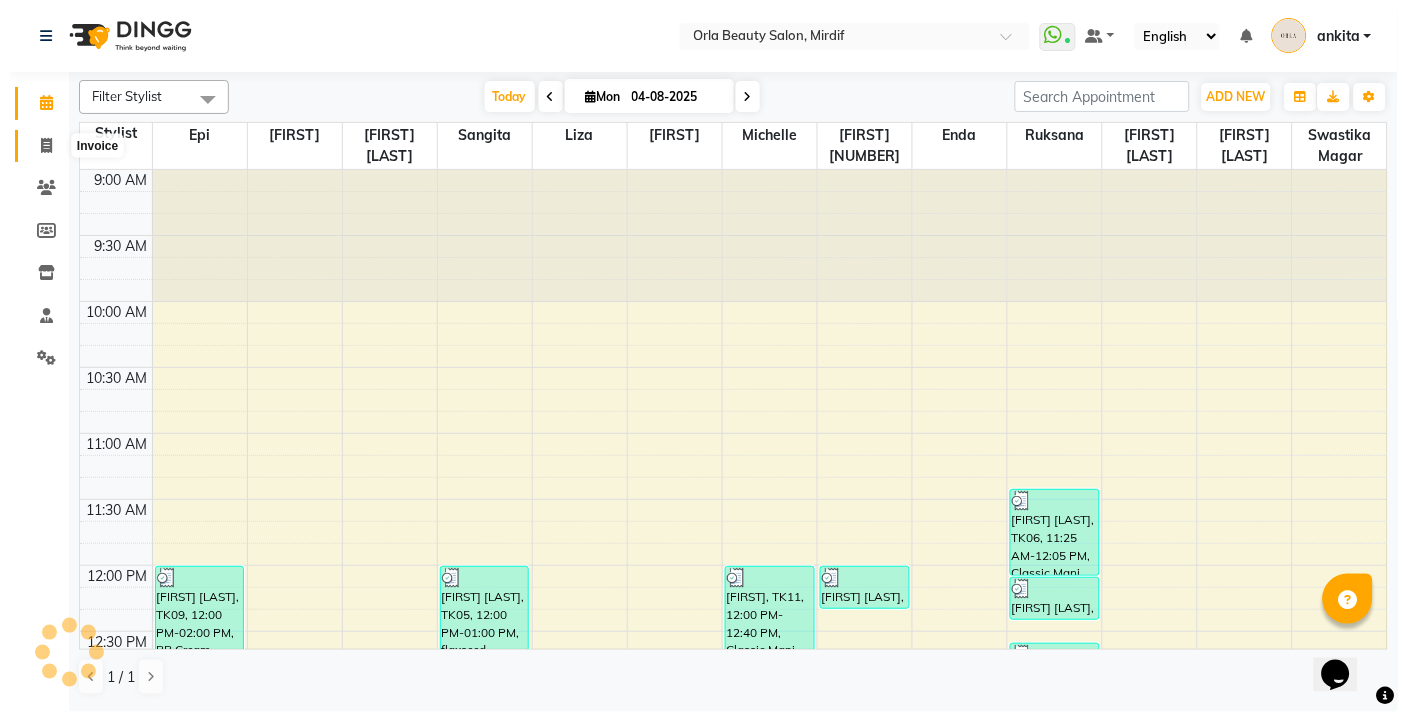 scroll, scrollTop: 0, scrollLeft: 0, axis: both 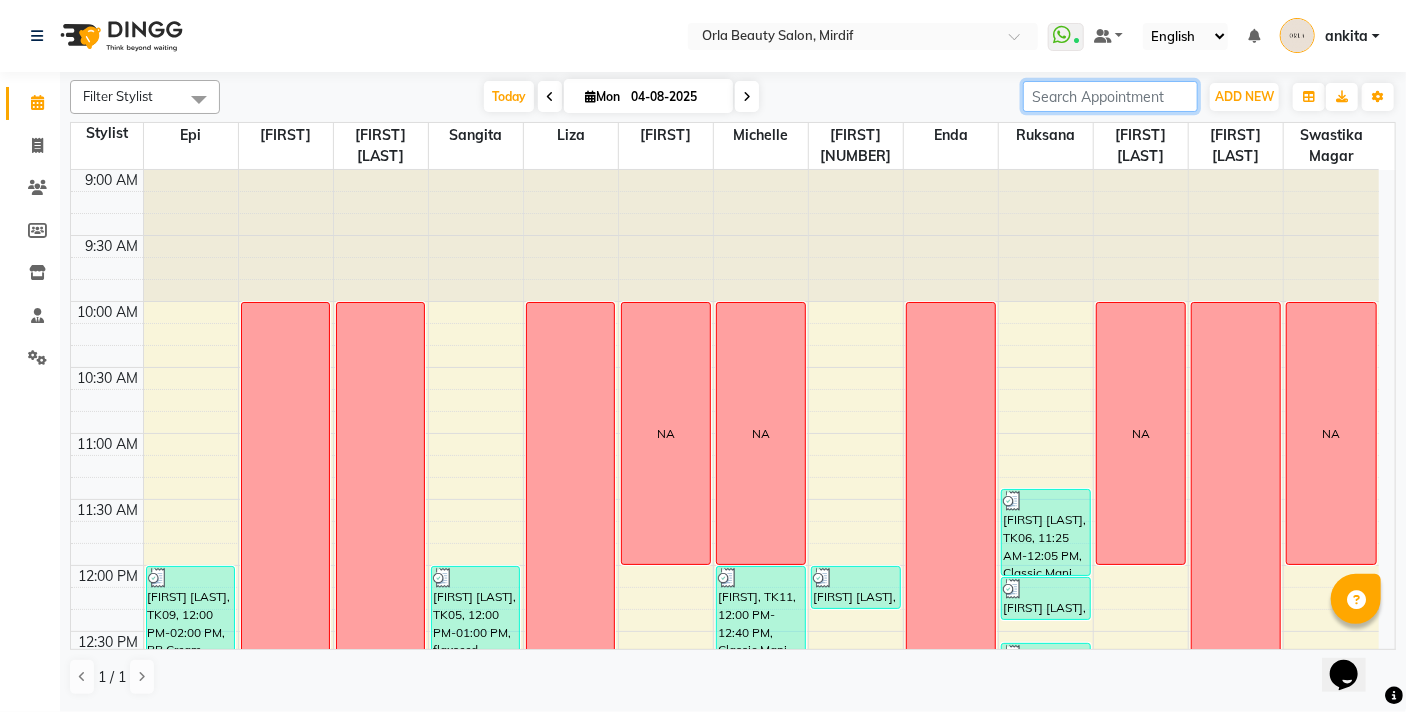 click at bounding box center [1110, 96] 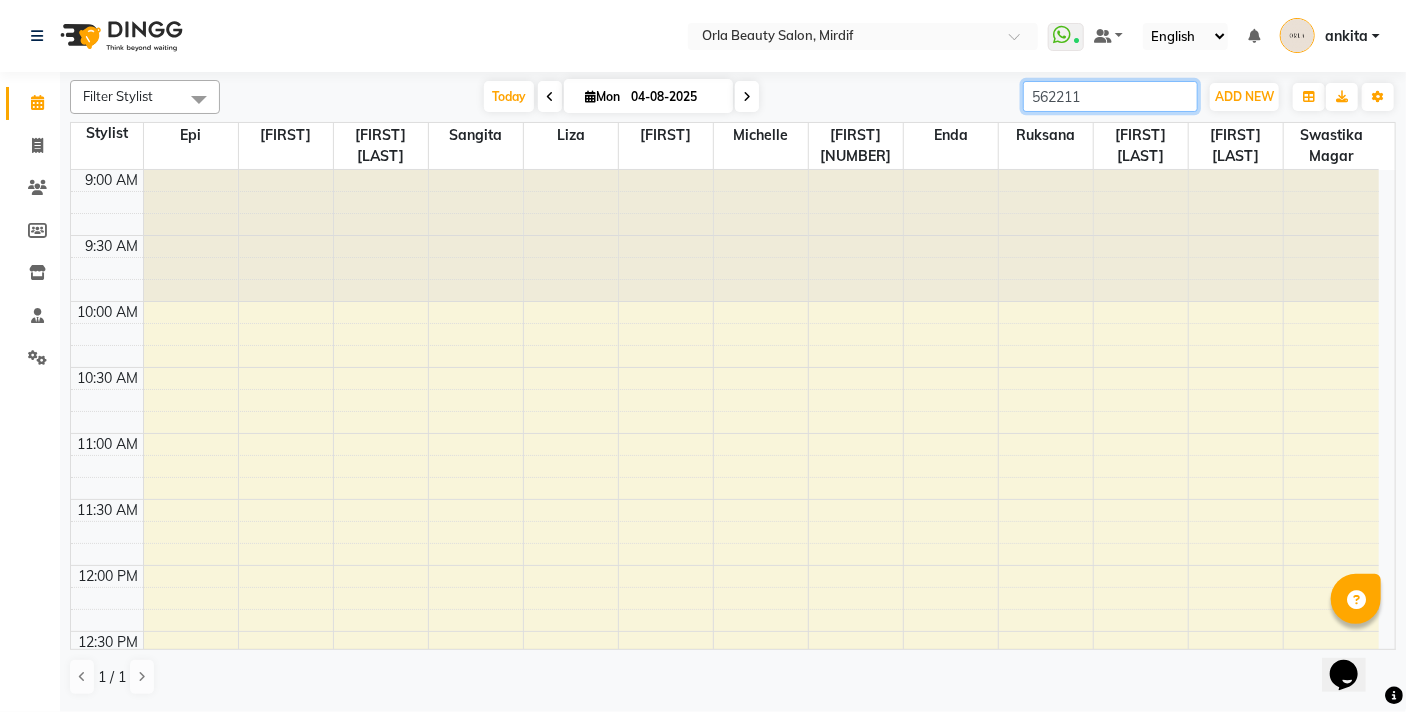type on "5622111" 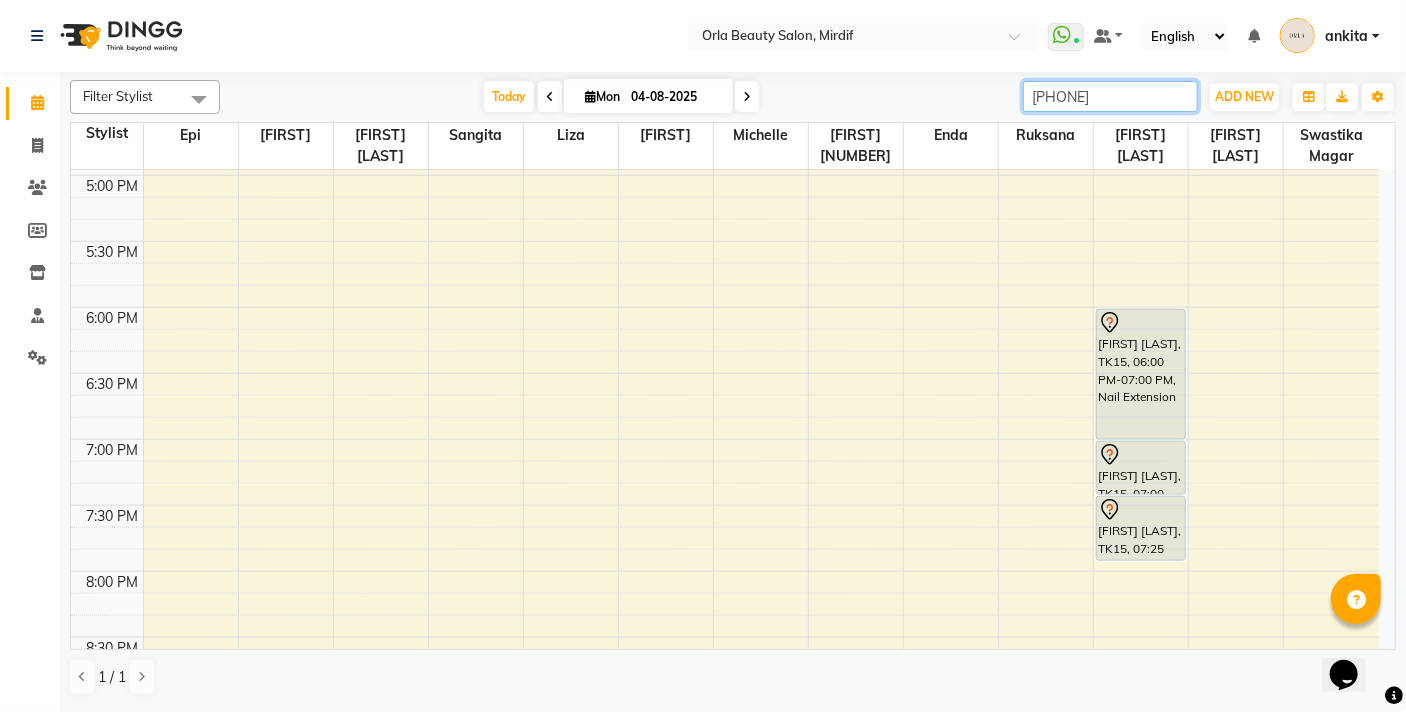scroll, scrollTop: 1032, scrollLeft: 0, axis: vertical 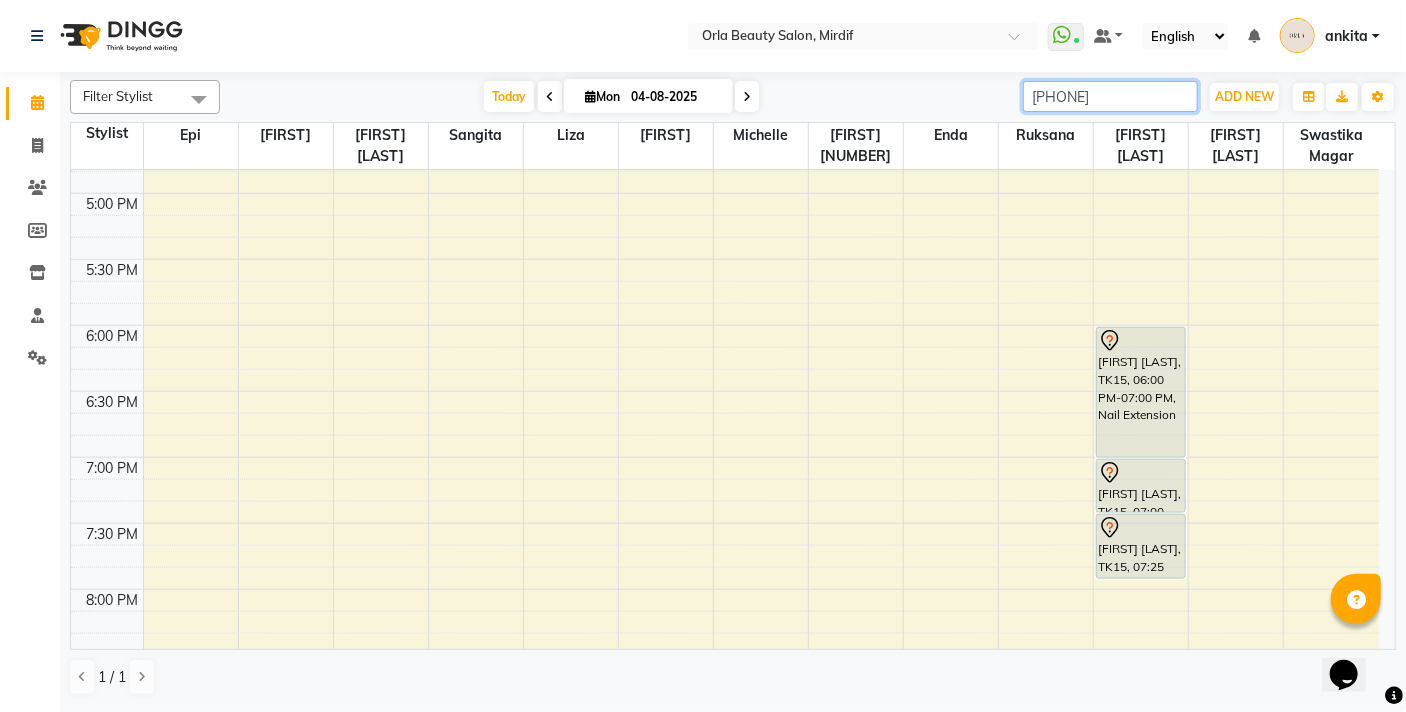 click on "5622111" at bounding box center (1110, 96) 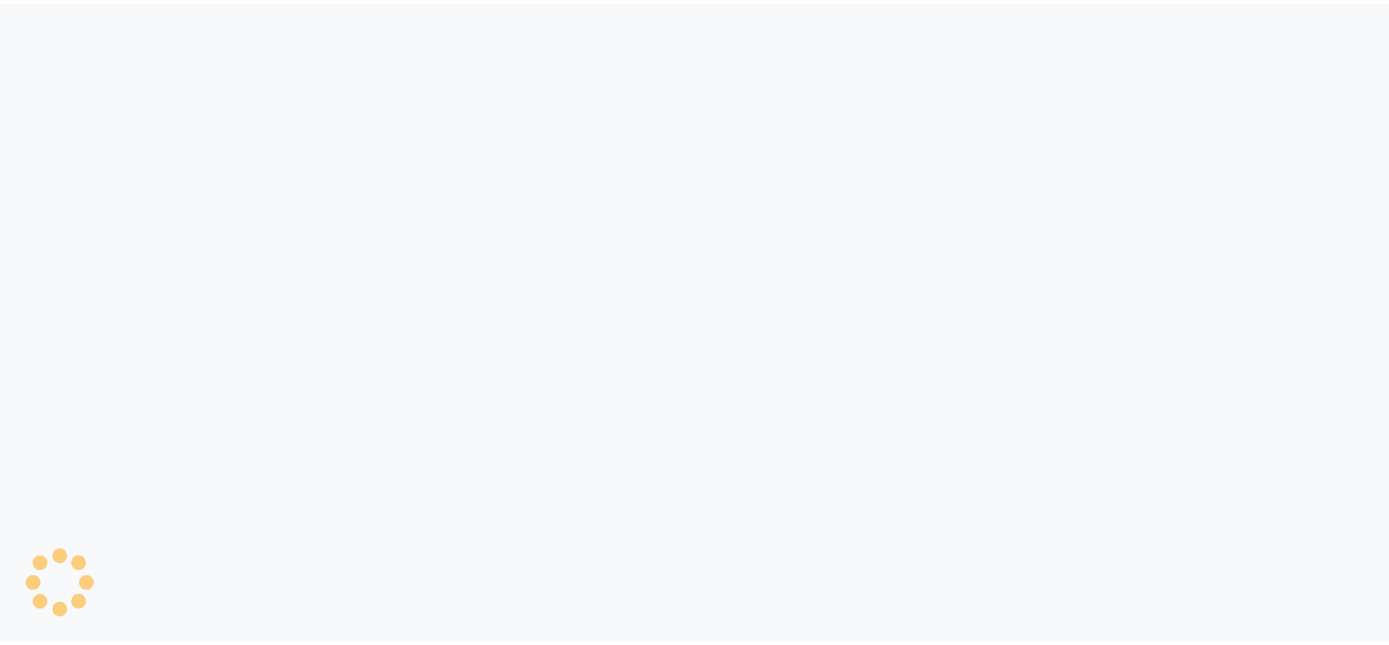 scroll, scrollTop: 0, scrollLeft: 0, axis: both 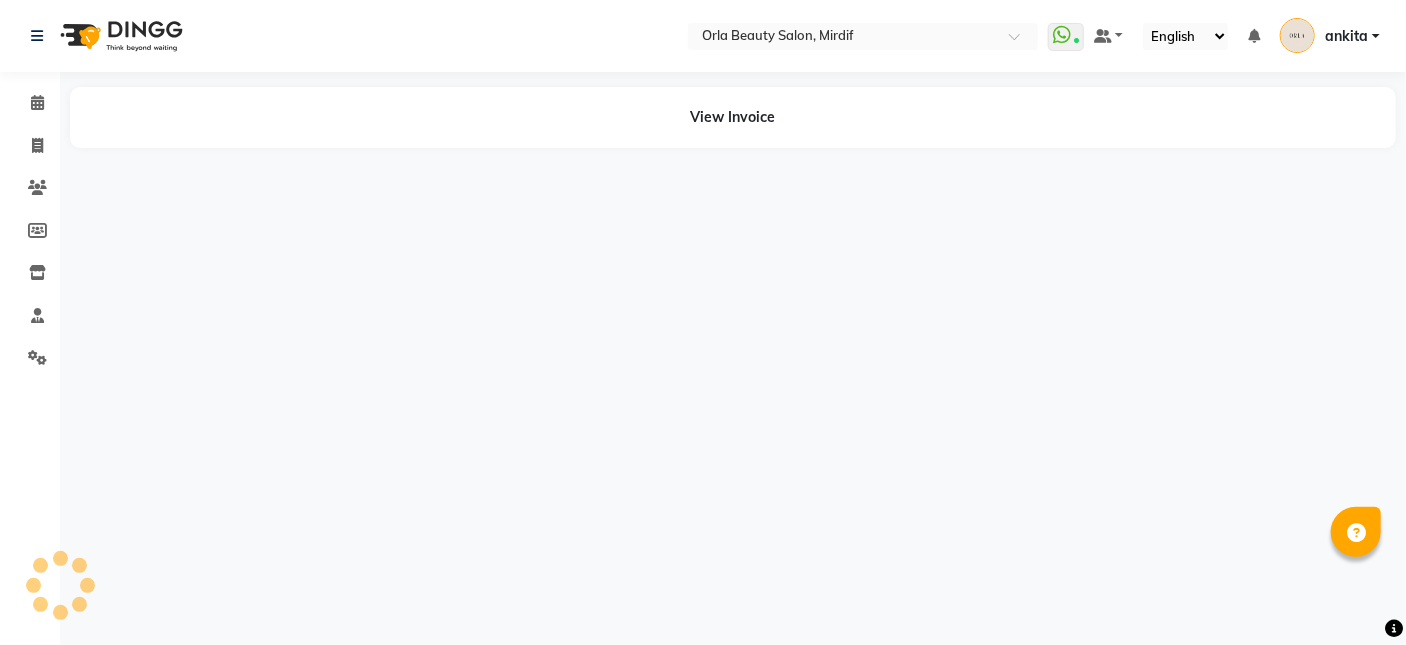 select on "en" 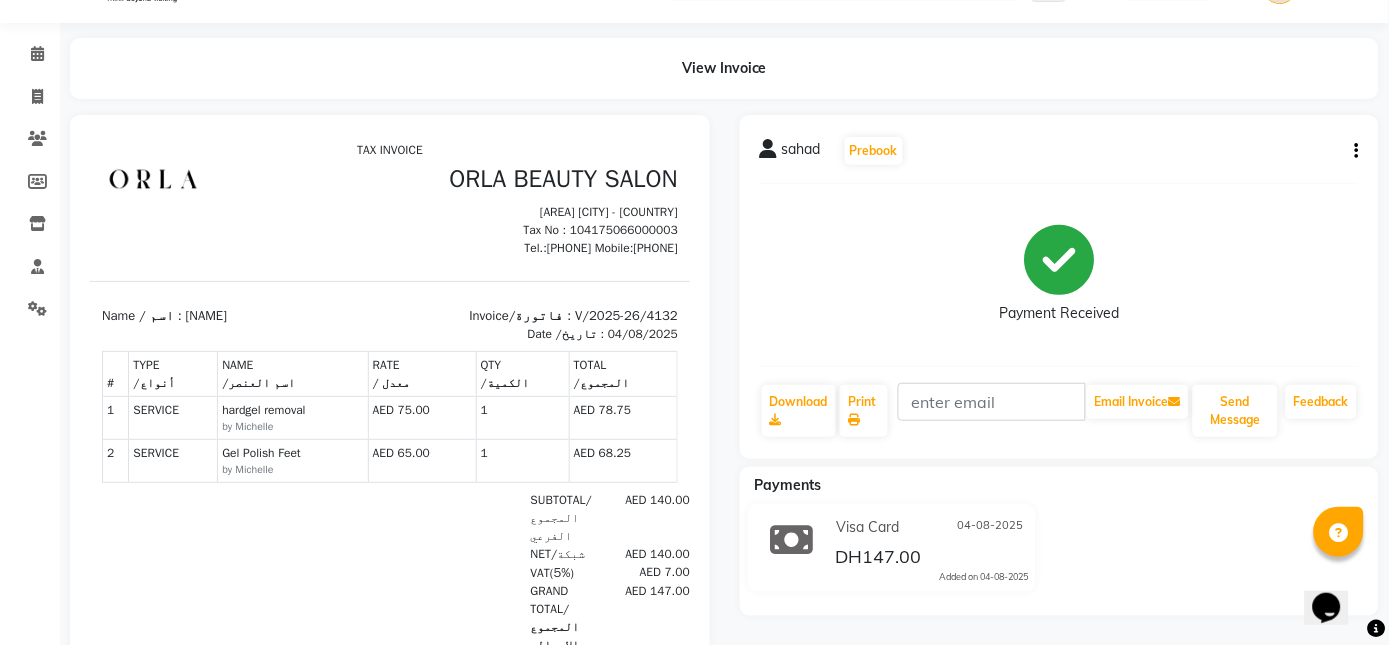 scroll, scrollTop: 0, scrollLeft: 0, axis: both 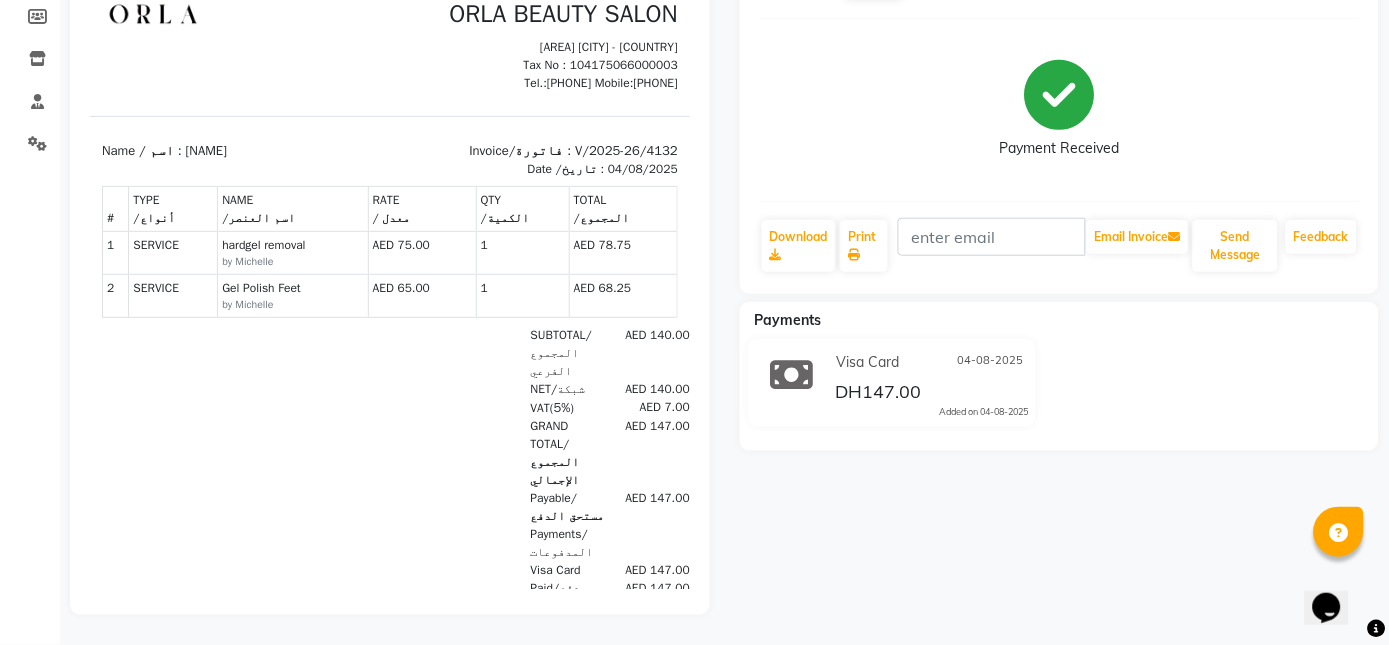 click on "04-08-2025" 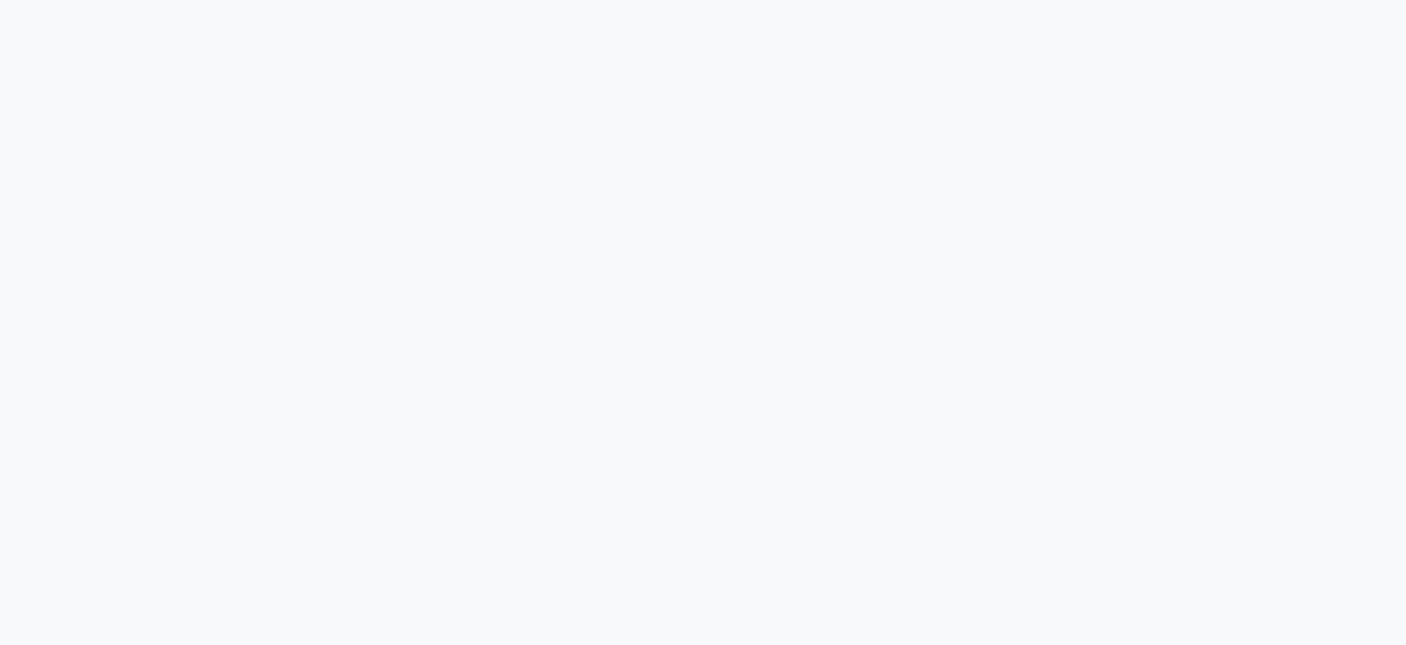 scroll, scrollTop: 0, scrollLeft: 0, axis: both 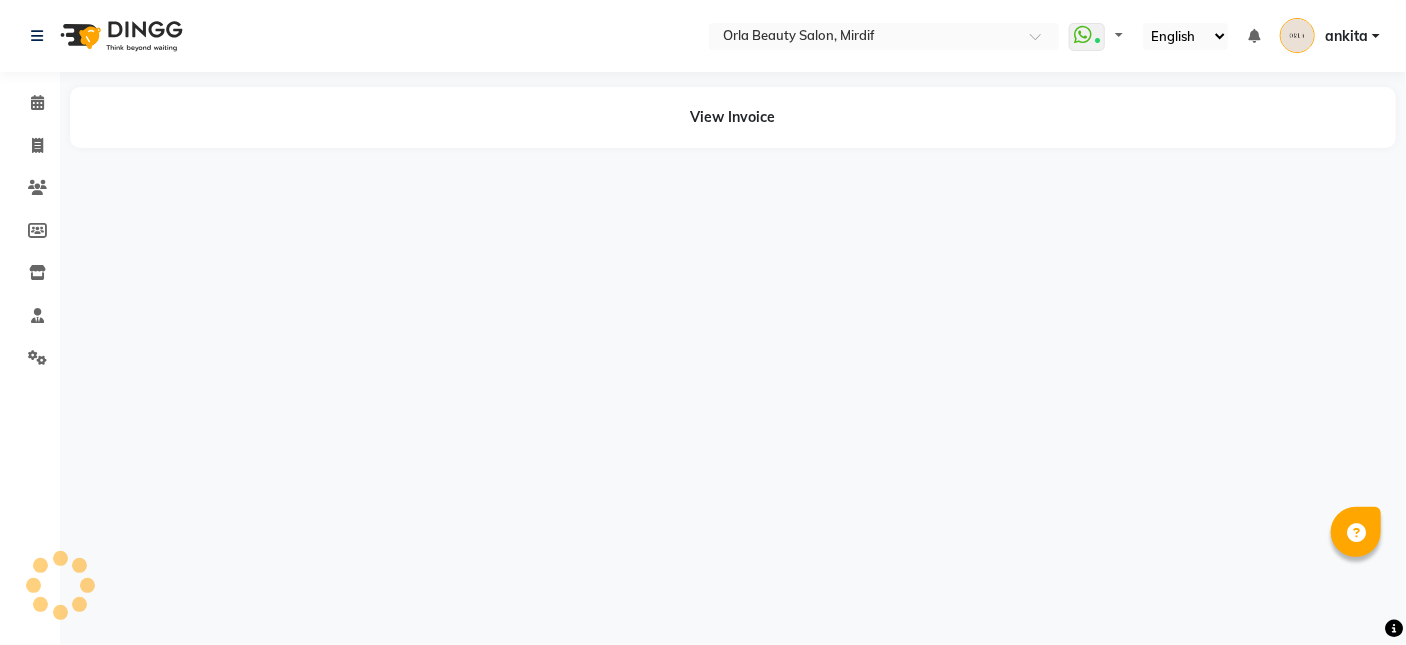 select on "en" 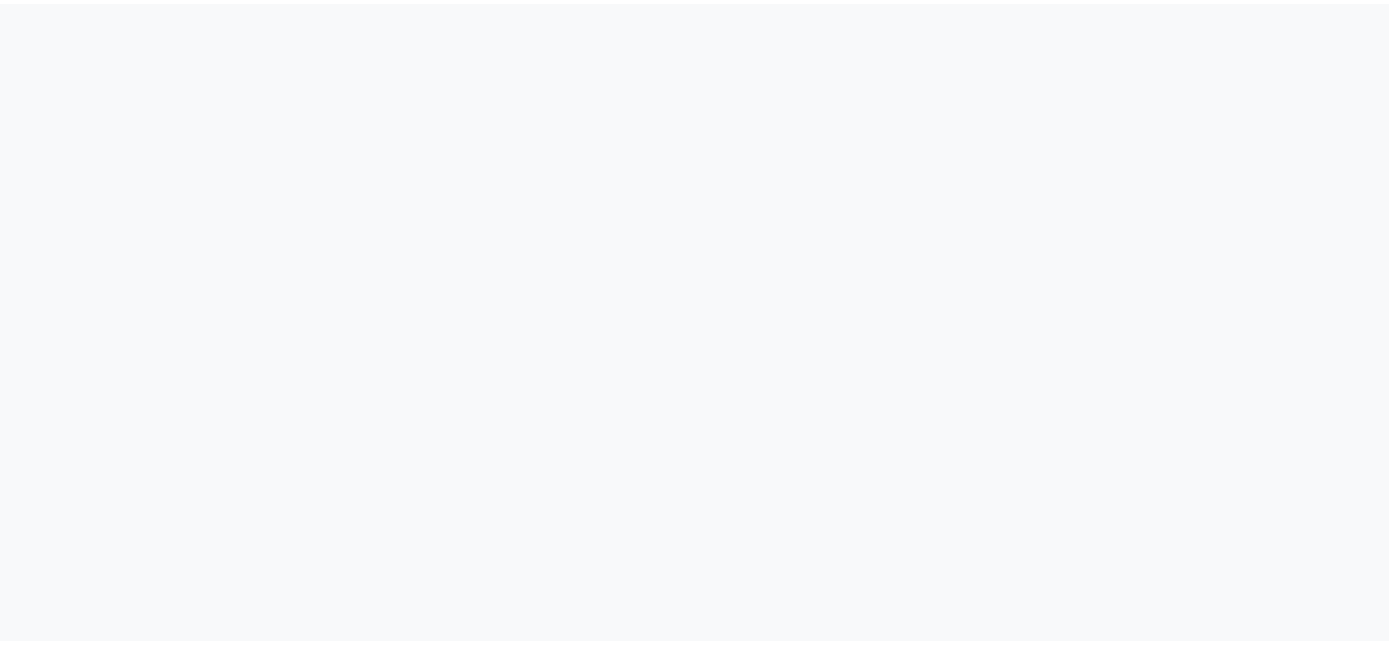 scroll, scrollTop: 0, scrollLeft: 0, axis: both 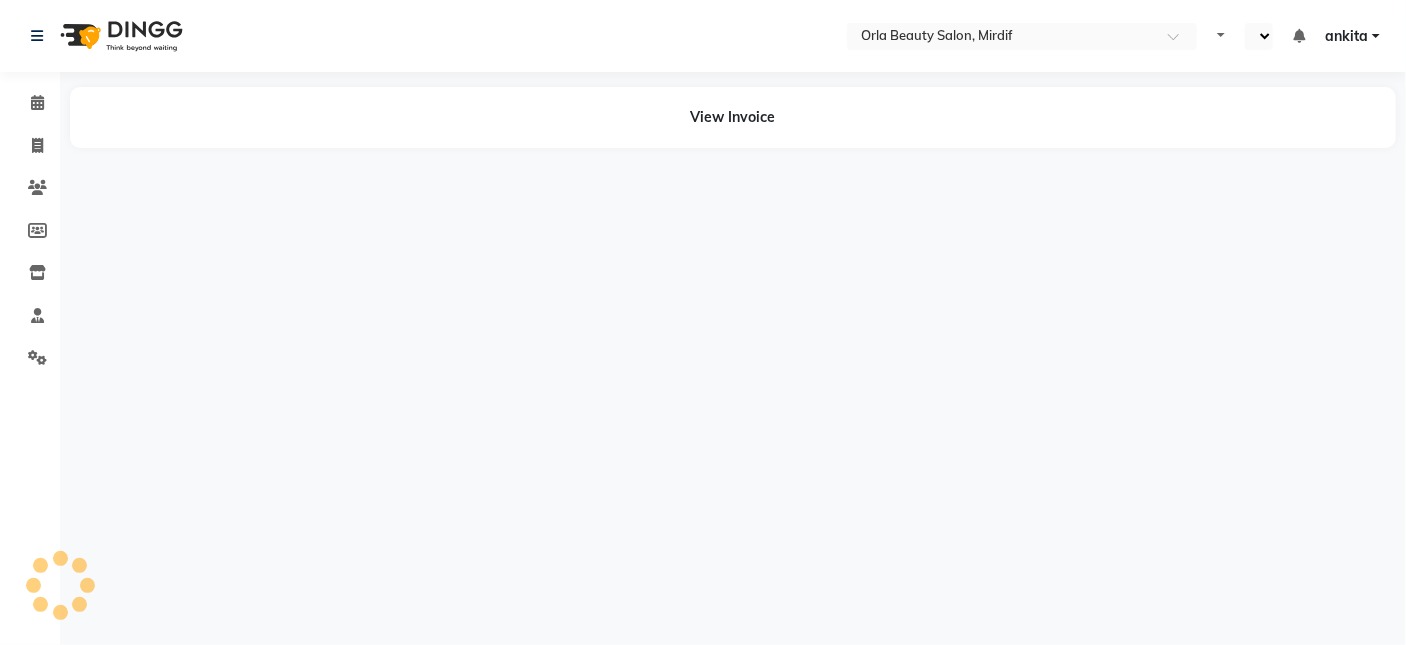 select on "en" 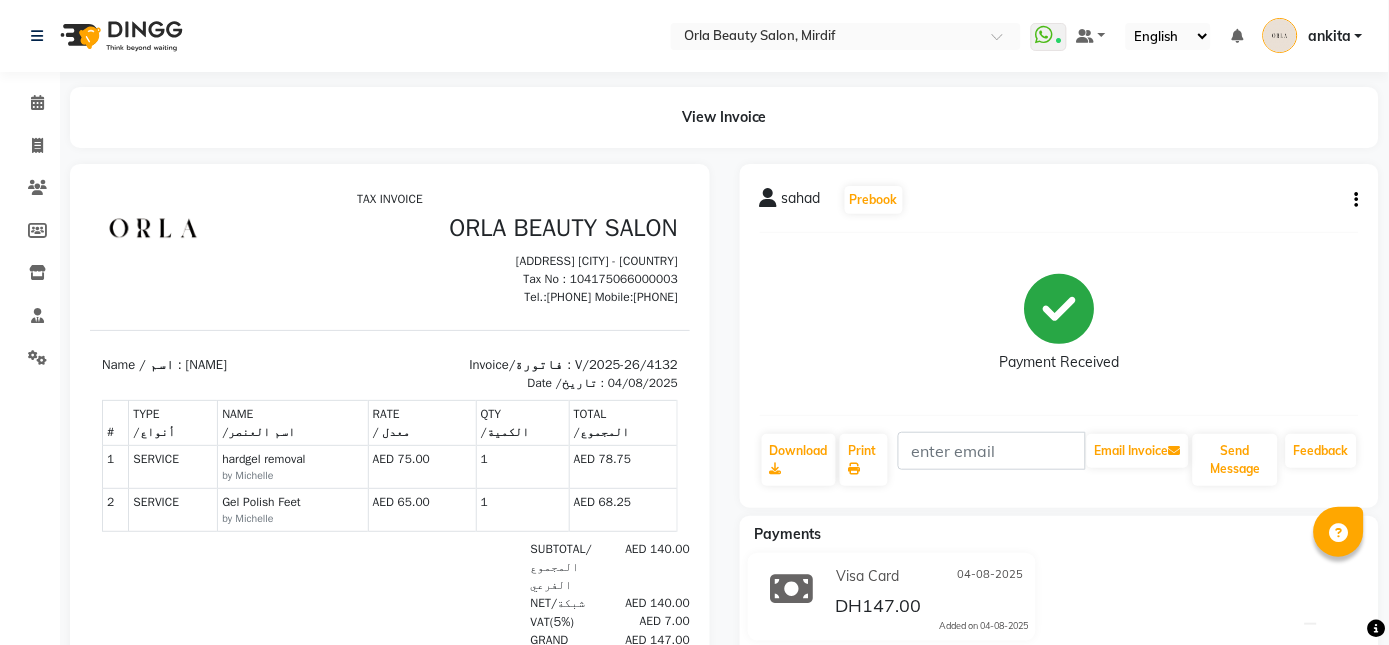 scroll, scrollTop: 0, scrollLeft: 0, axis: both 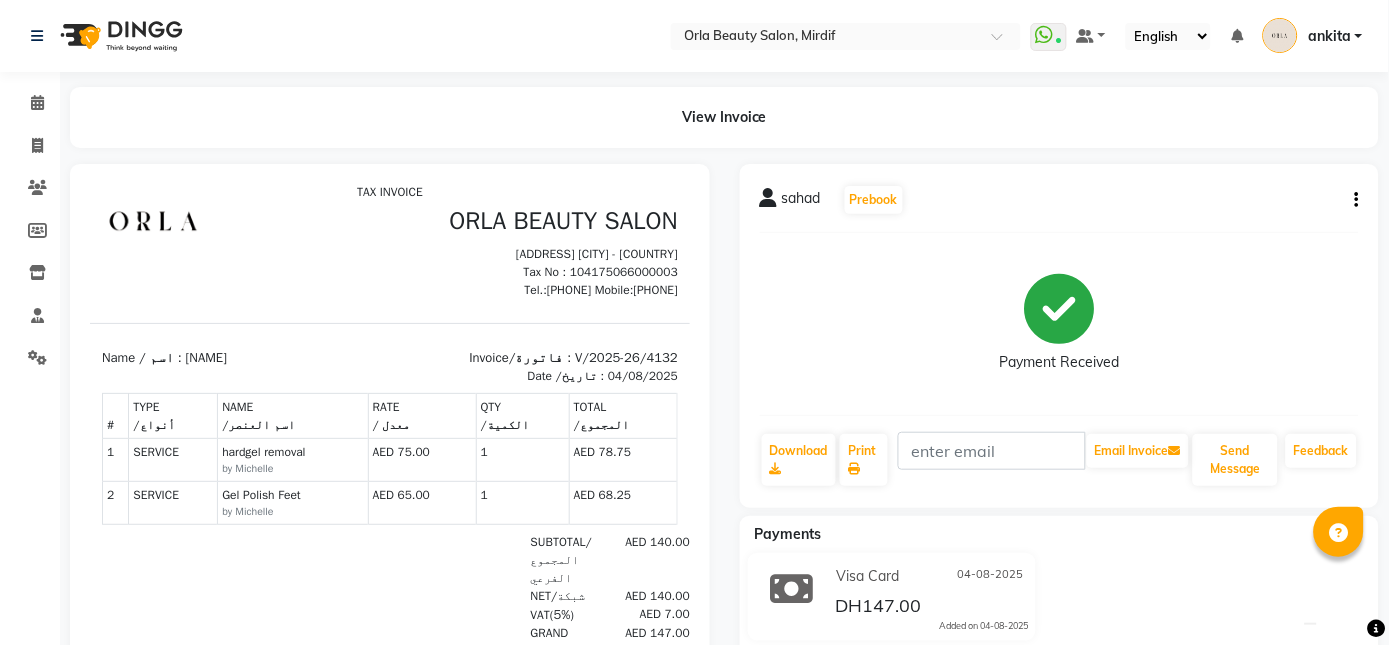 click 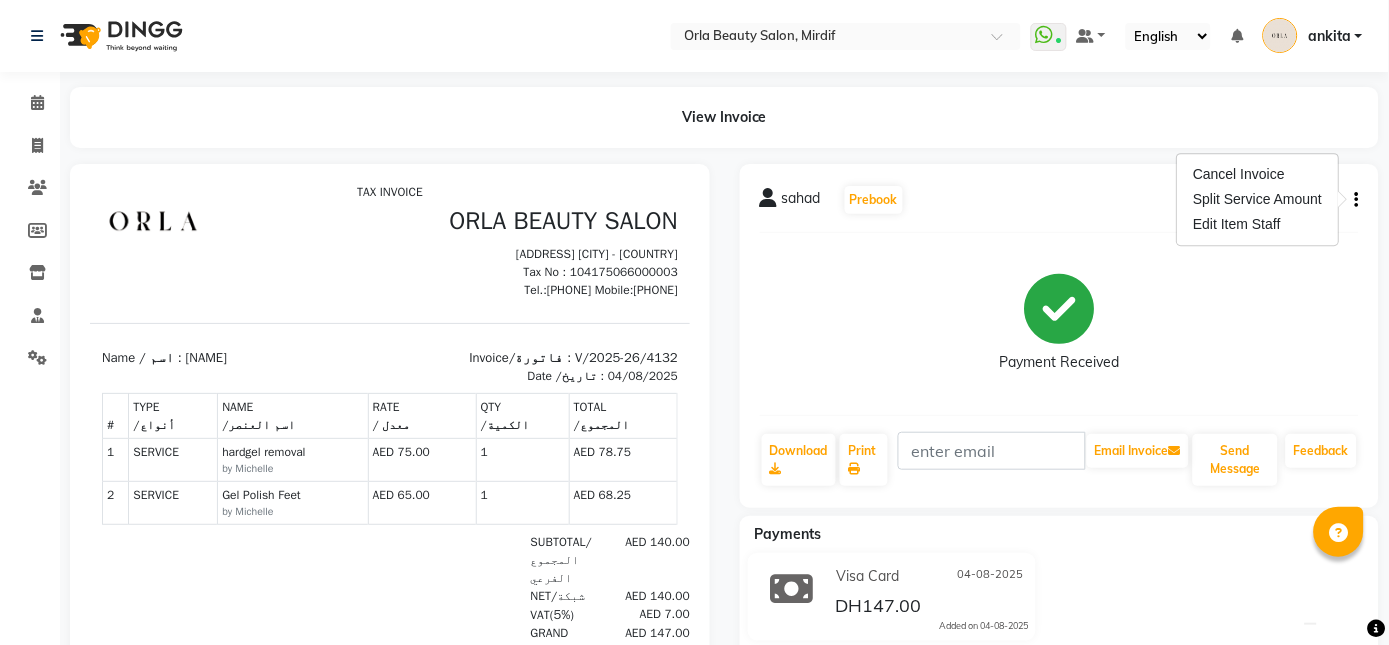 click 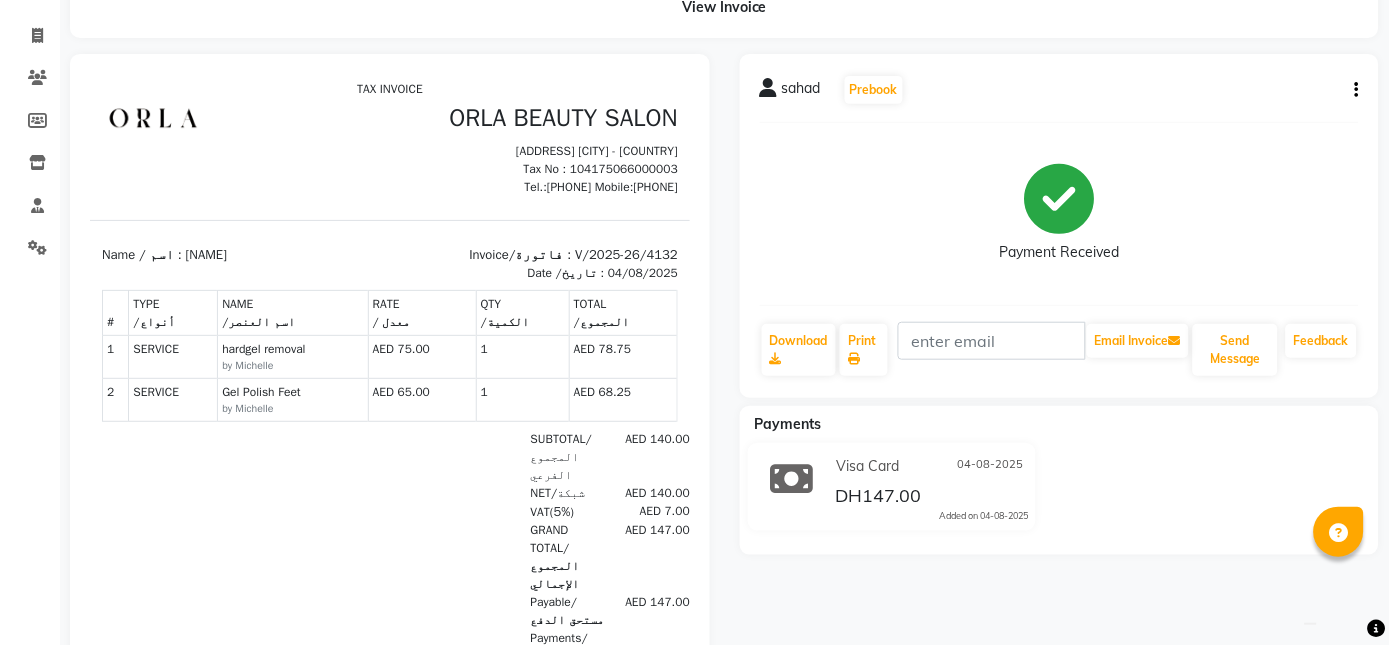 scroll, scrollTop: 0, scrollLeft: 0, axis: both 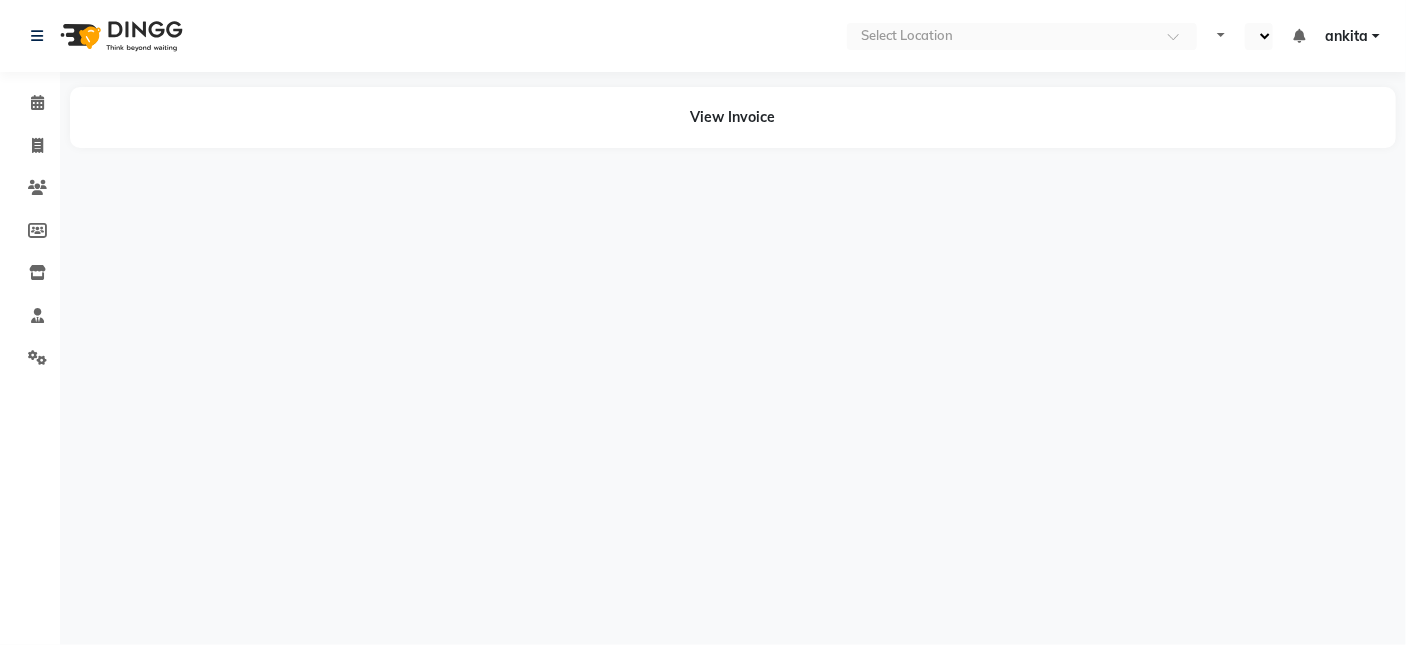 select on "en" 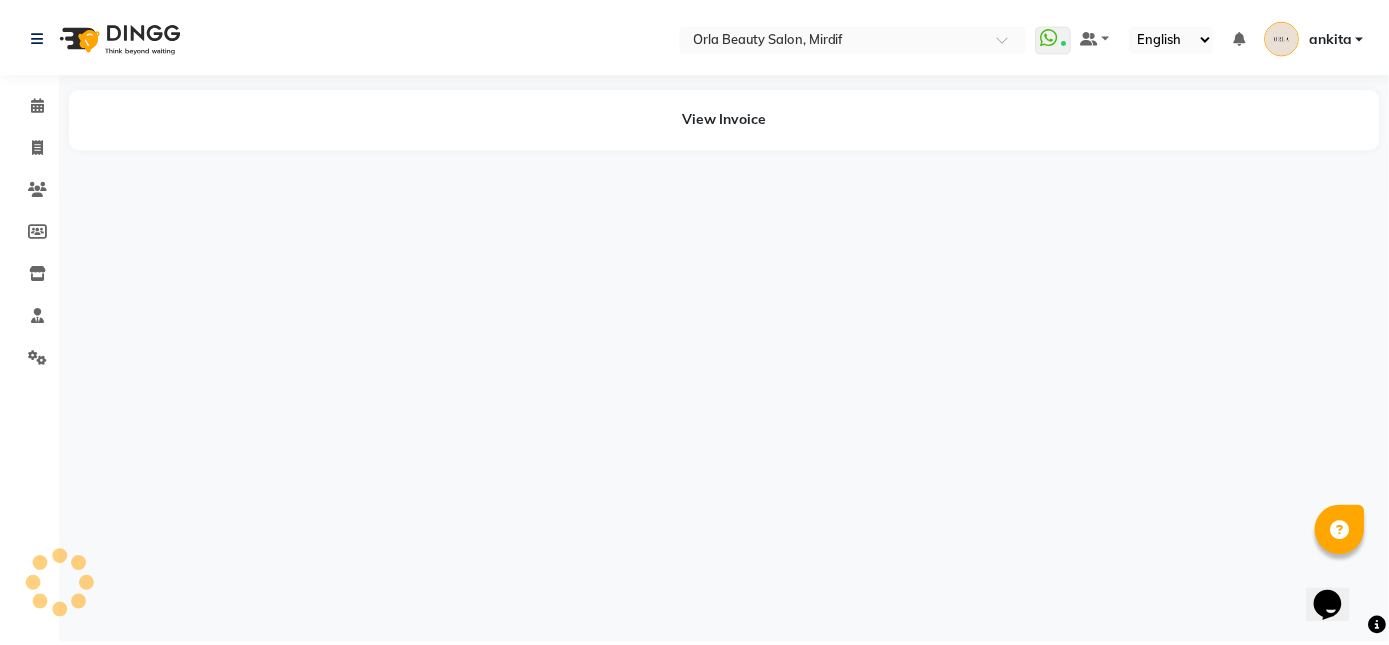 scroll, scrollTop: 0, scrollLeft: 0, axis: both 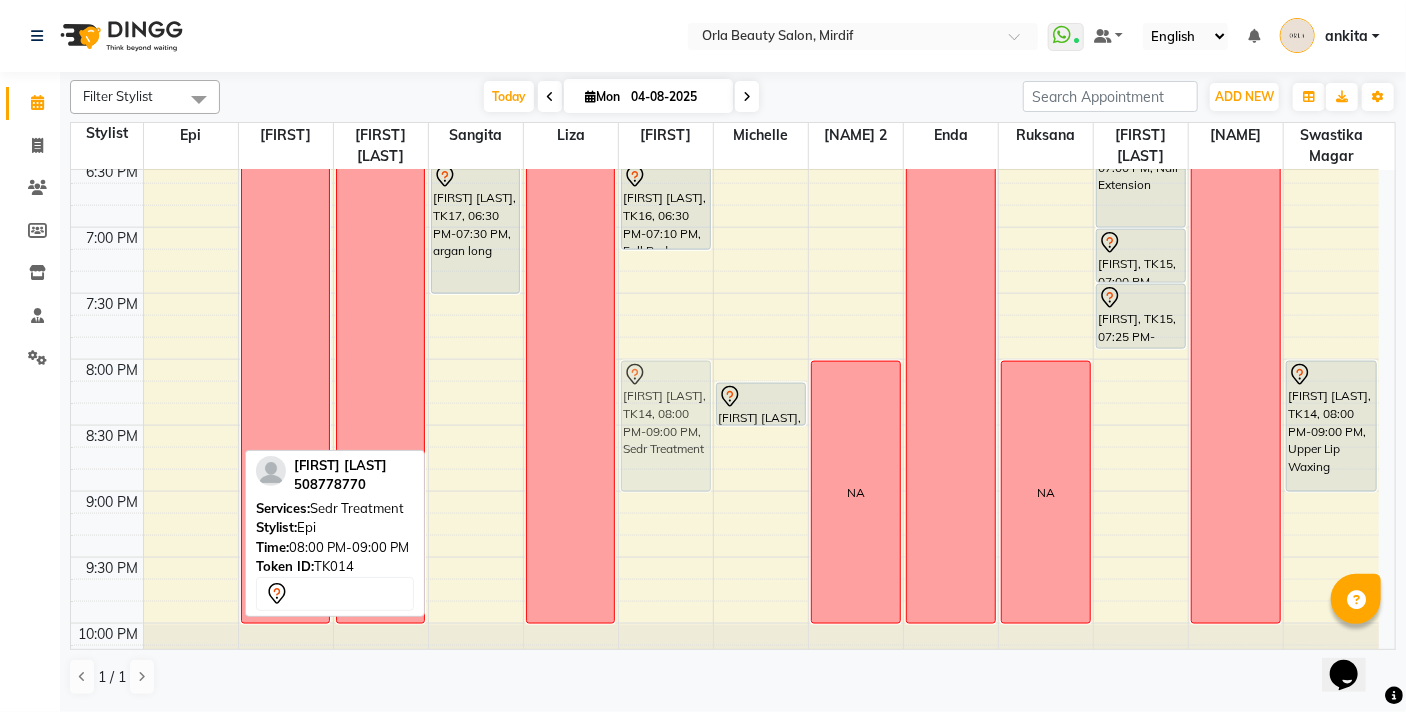 drag, startPoint x: 201, startPoint y: 429, endPoint x: 653, endPoint y: 434, distance: 452.02765 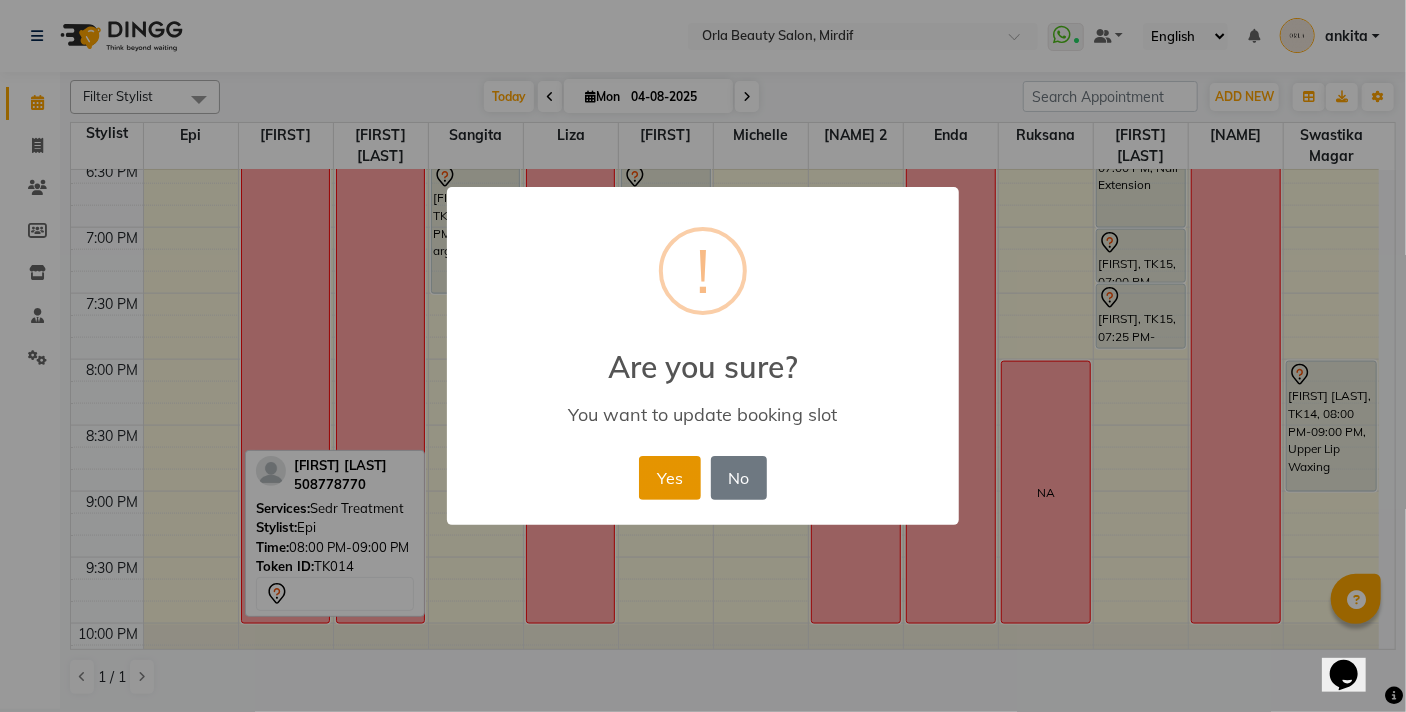 click on "Yes" at bounding box center [669, 478] 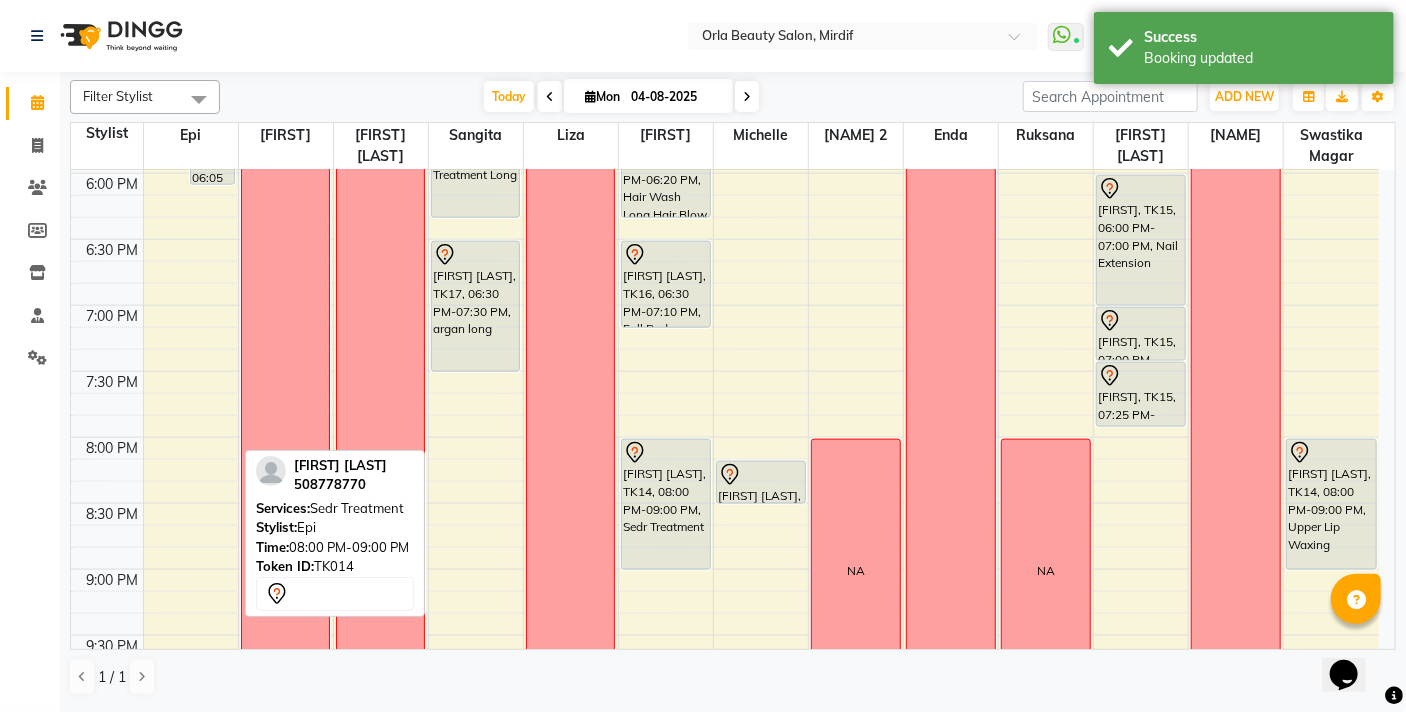 scroll, scrollTop: 1158, scrollLeft: 0, axis: vertical 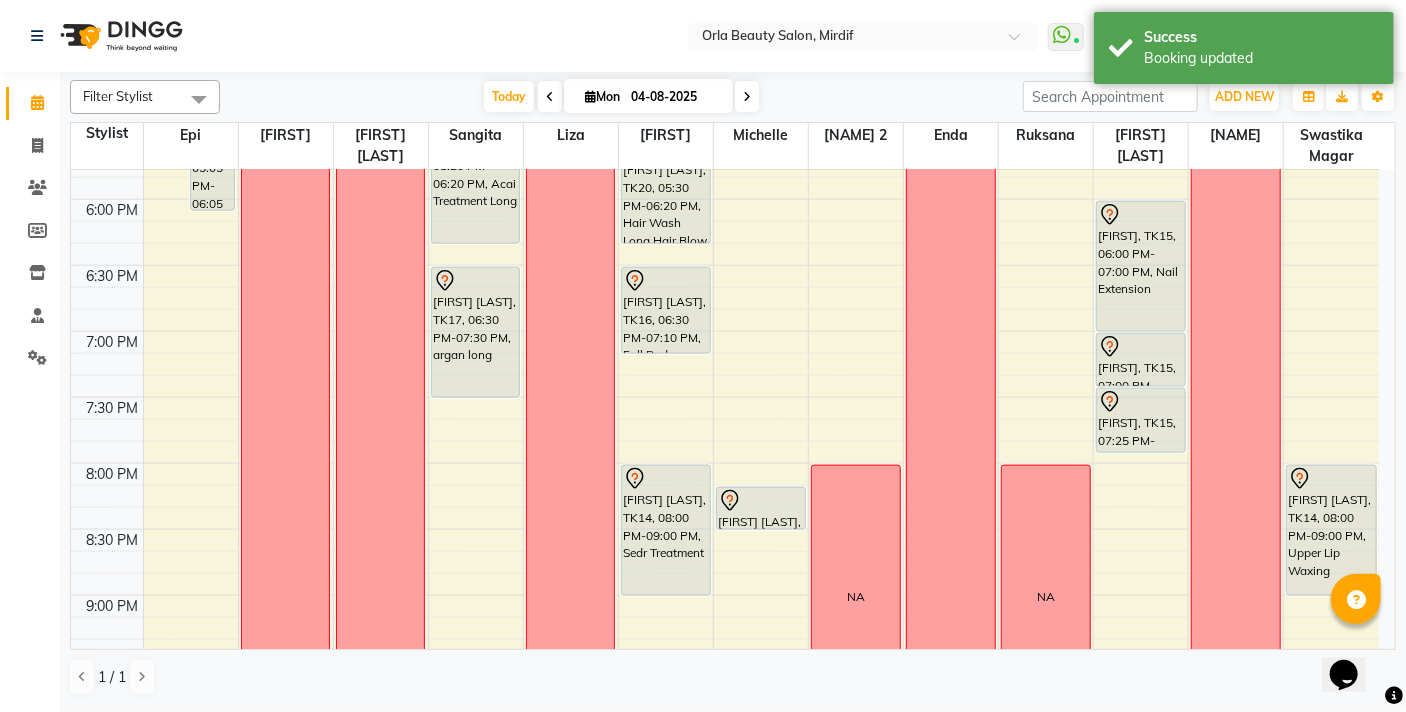 click on "9:00 AM 9:30 AM 10:00 AM 10:30 AM 11:00 AM 11:30 AM 12:00 PM 12:30 PM 1:00 PM 1:30 PM 2:00 PM 2:30 PM 3:00 PM 3:30 PM 4:00 PM 4:30 PM 5:00 PM 5:30 PM 6:00 PM 6:30 PM 7:00 PM 7:30 PM 8:00 PM 8:30 PM 9:00 PM 9:30 PM 10:00 PM 10:30 PM  NA    NA   NA   NA              [FIRST] [LAST], 05:45 PM-06:45 PM, Sedr Treatment Medium  OFF   OFF   NA   OFF              [FIRST] [LAST], 01:00 PM-01:40 PM, Classic Mani             [FIRST] [LAST], 05:30 PM-07:25 PM, Classic Mani,Gel Polish Hand,Nail Art Per Nail  NA   NA   NA              [FIRST] [LAST], 01:40 PM-02:20 PM, Classic Pedi" at bounding box center (725, -65) 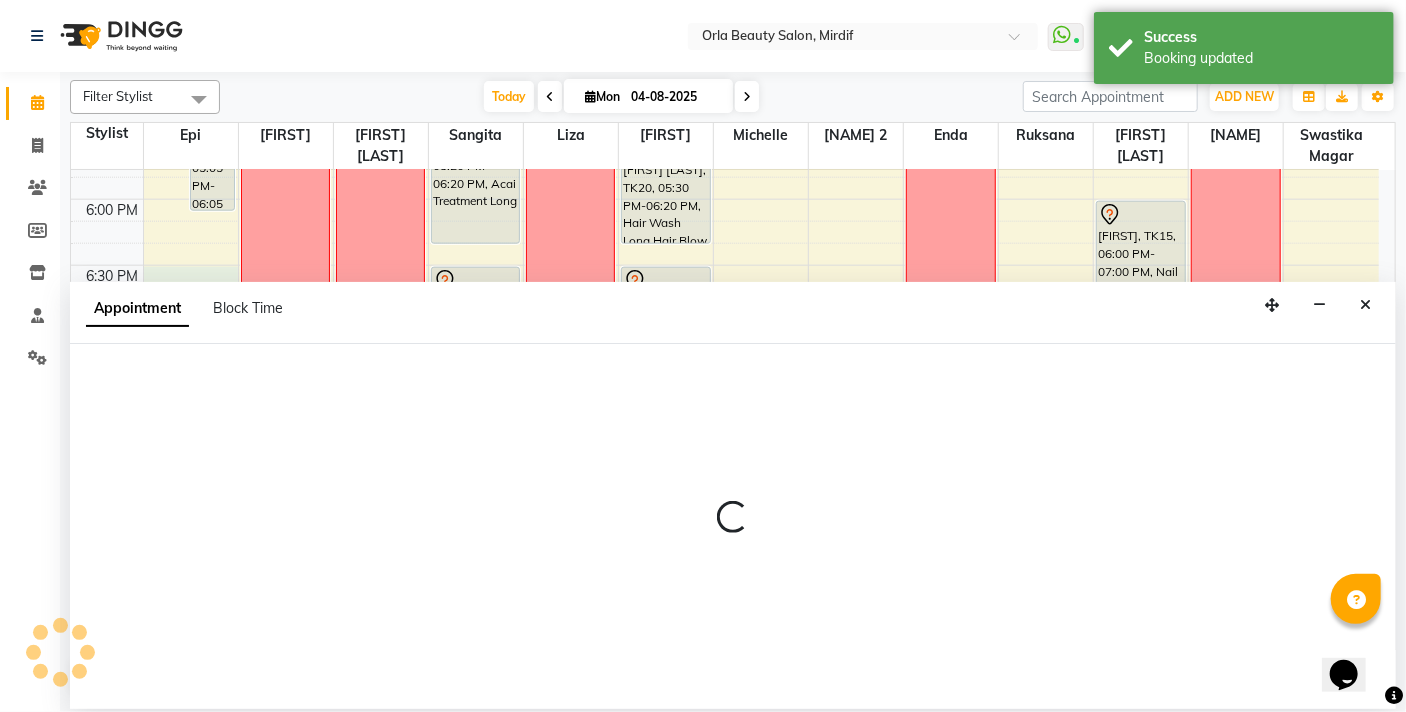 select on "31788" 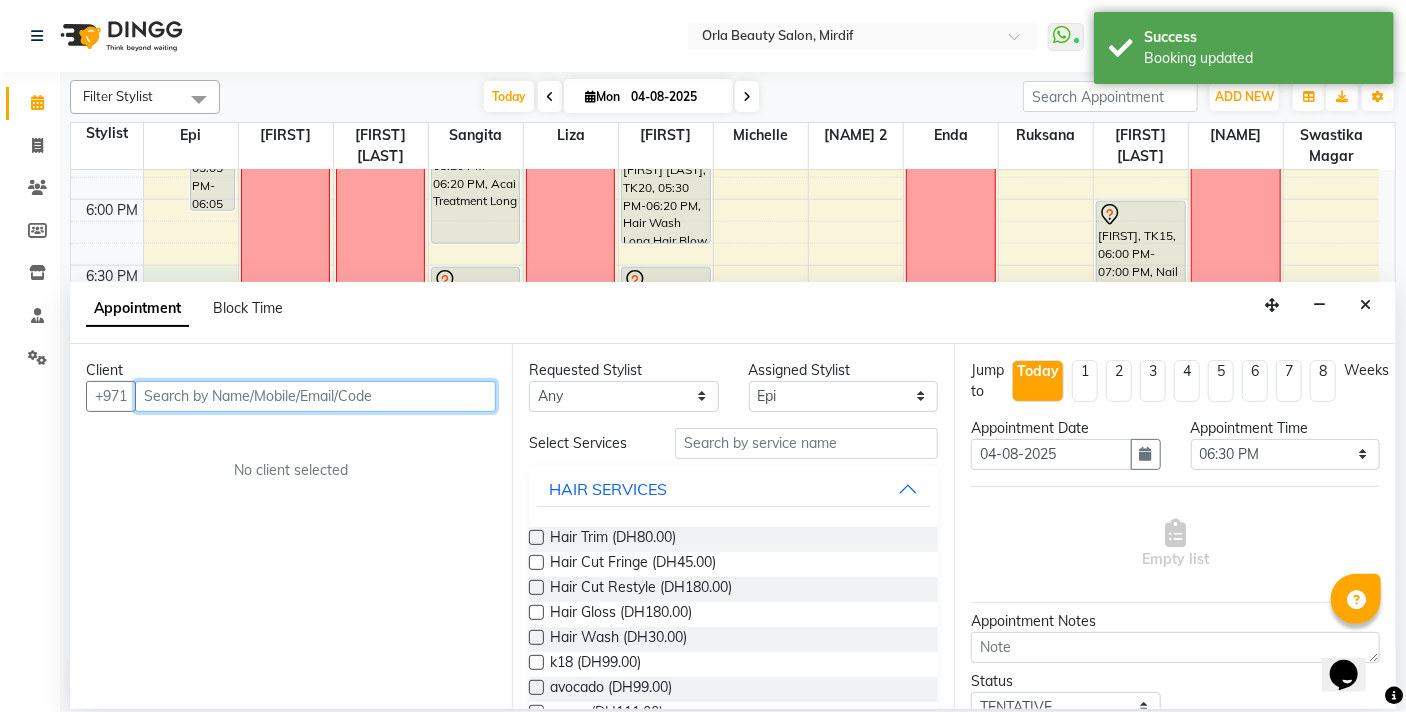 click at bounding box center (315, 396) 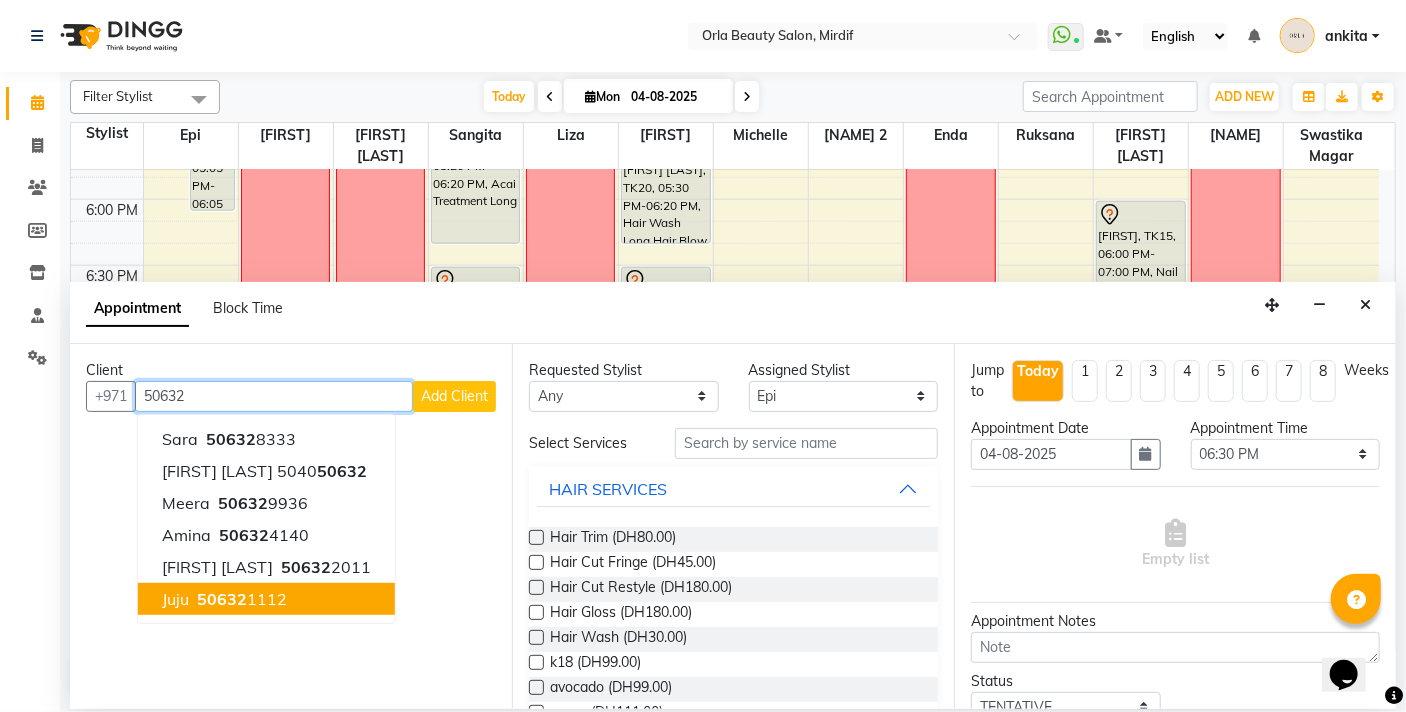 click on "[FIRST]   [PHONE]" at bounding box center (266, 599) 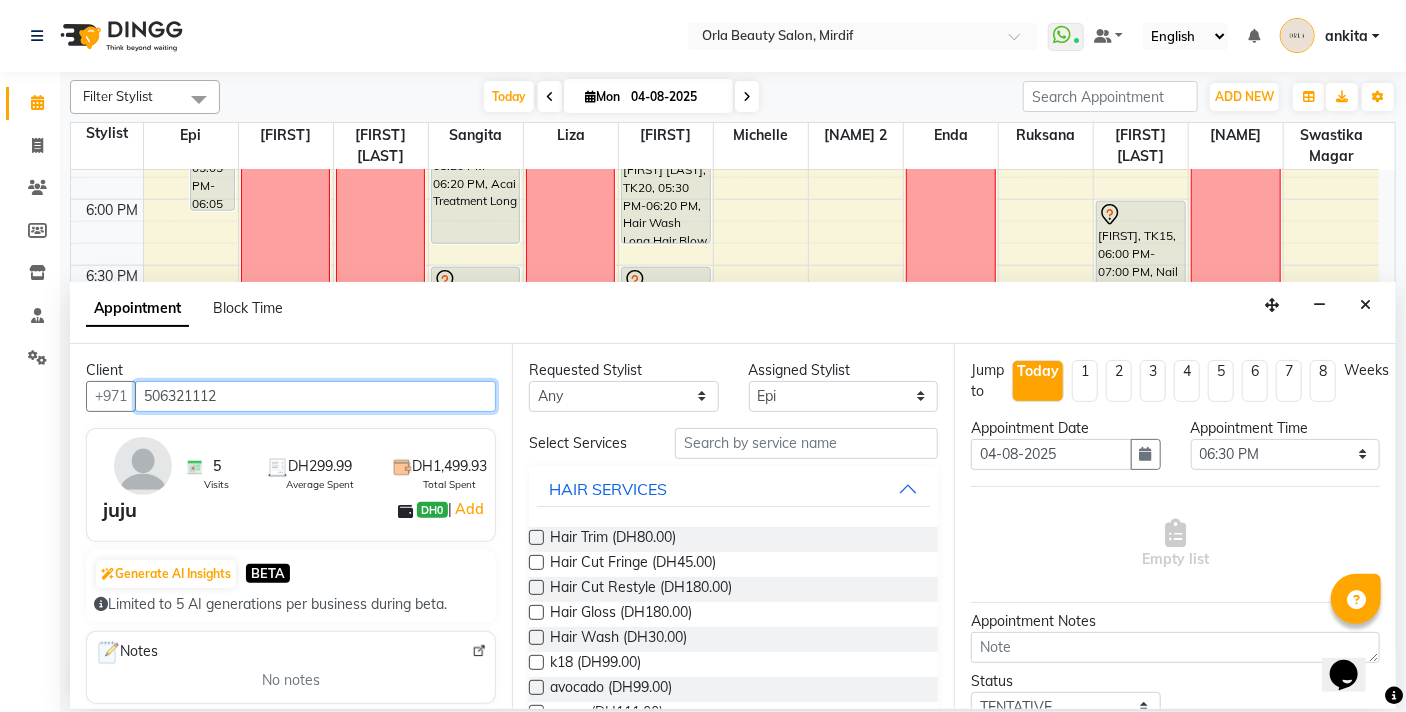 type on "506321112" 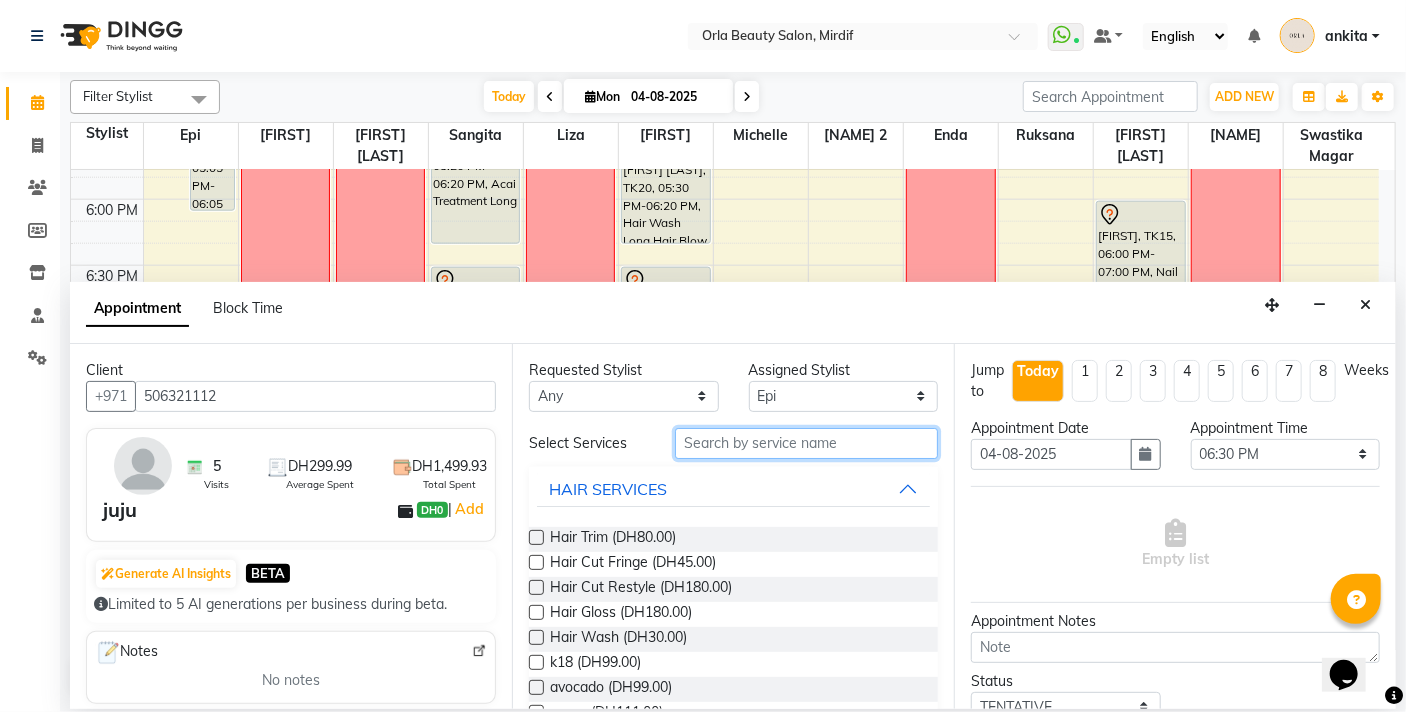 click at bounding box center [806, 443] 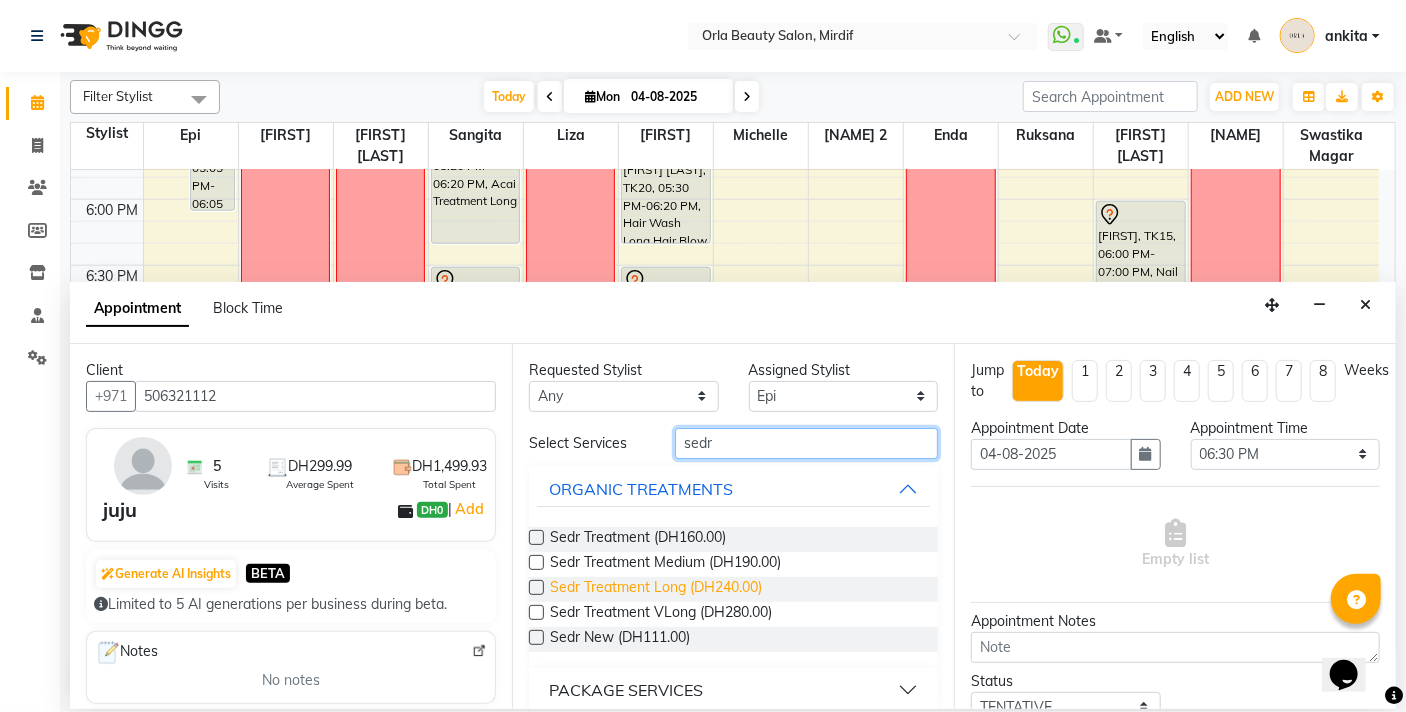 type on "sedr" 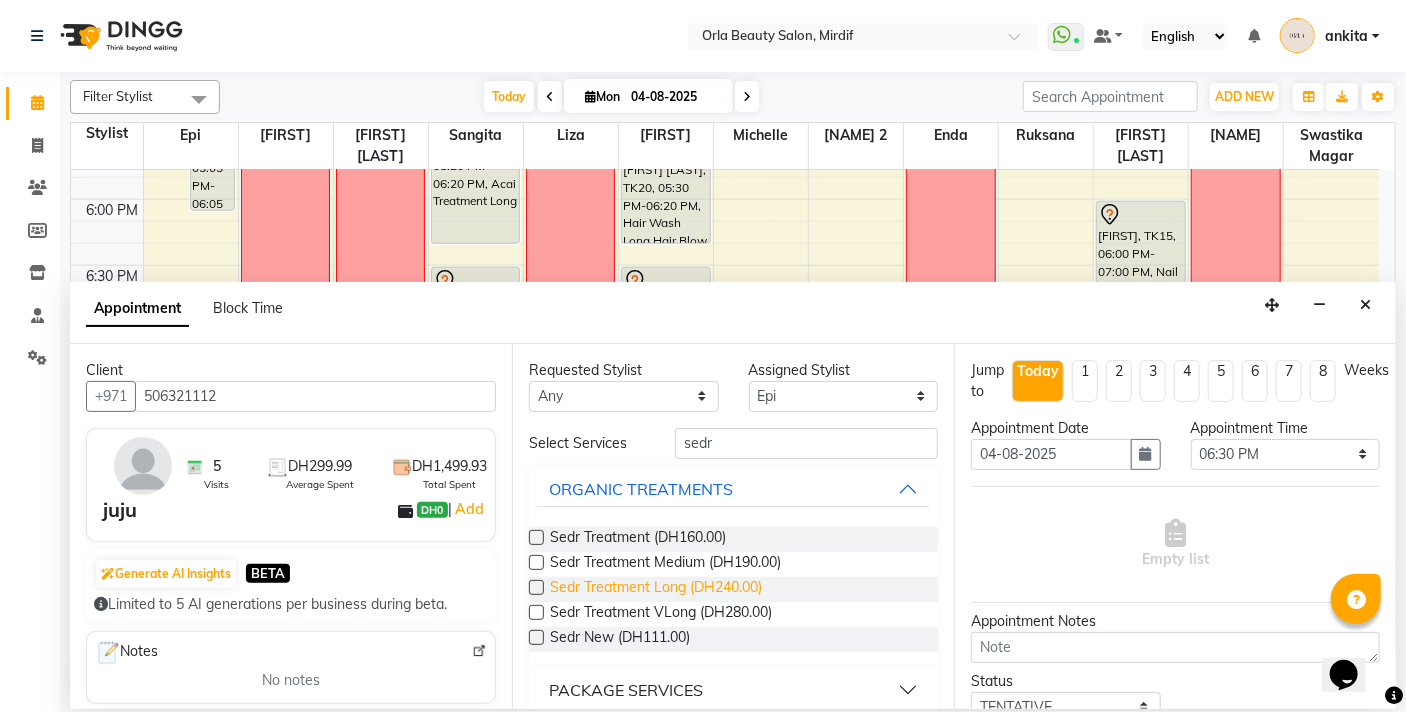 click on "Sedr Treatment Long (DH240.00)" at bounding box center (656, 589) 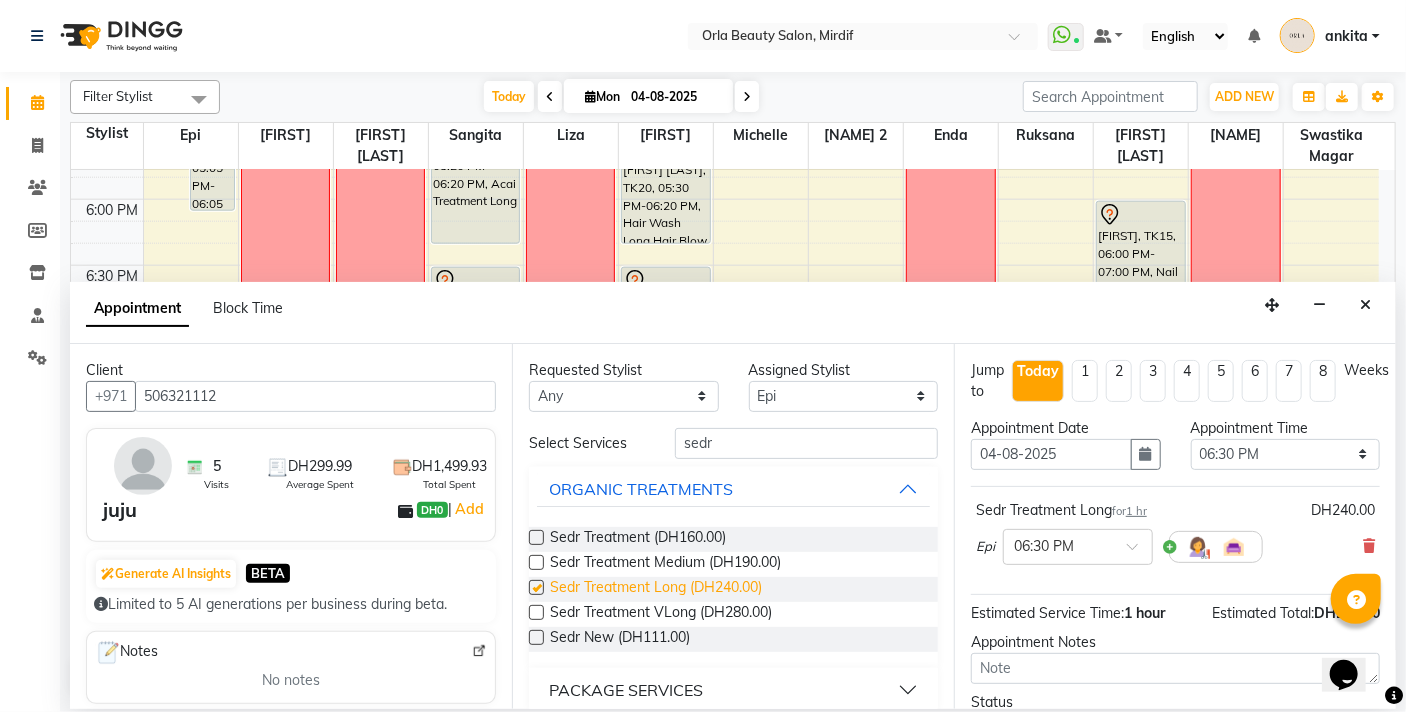 checkbox on "false" 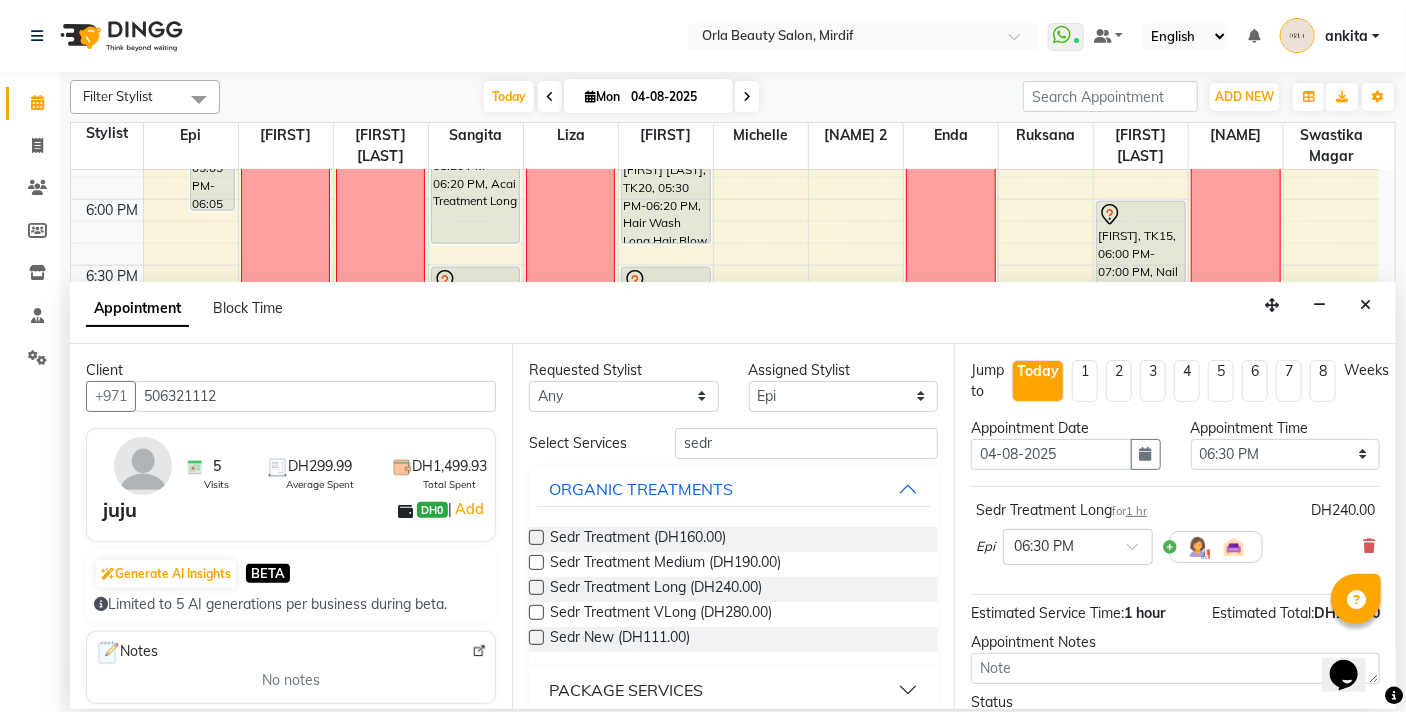 scroll, scrollTop: 159, scrollLeft: 0, axis: vertical 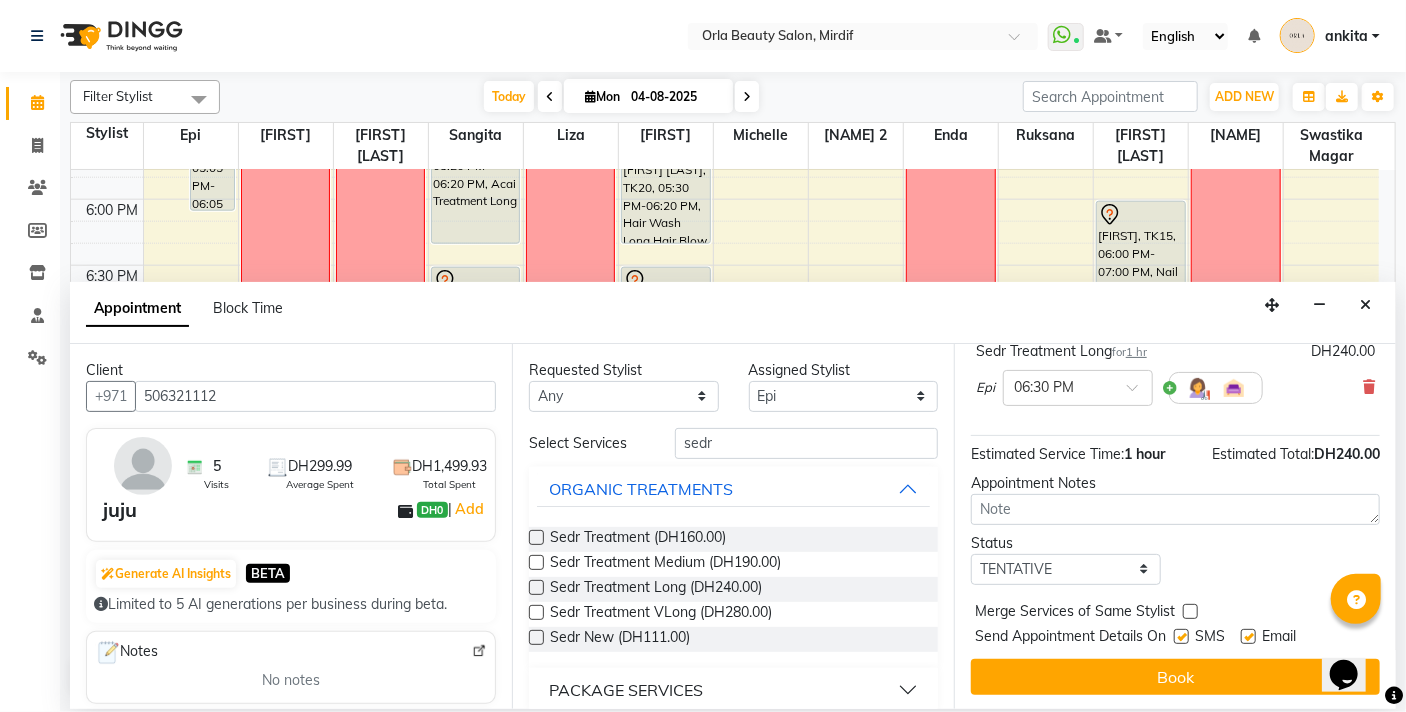 click at bounding box center [1190, 611] 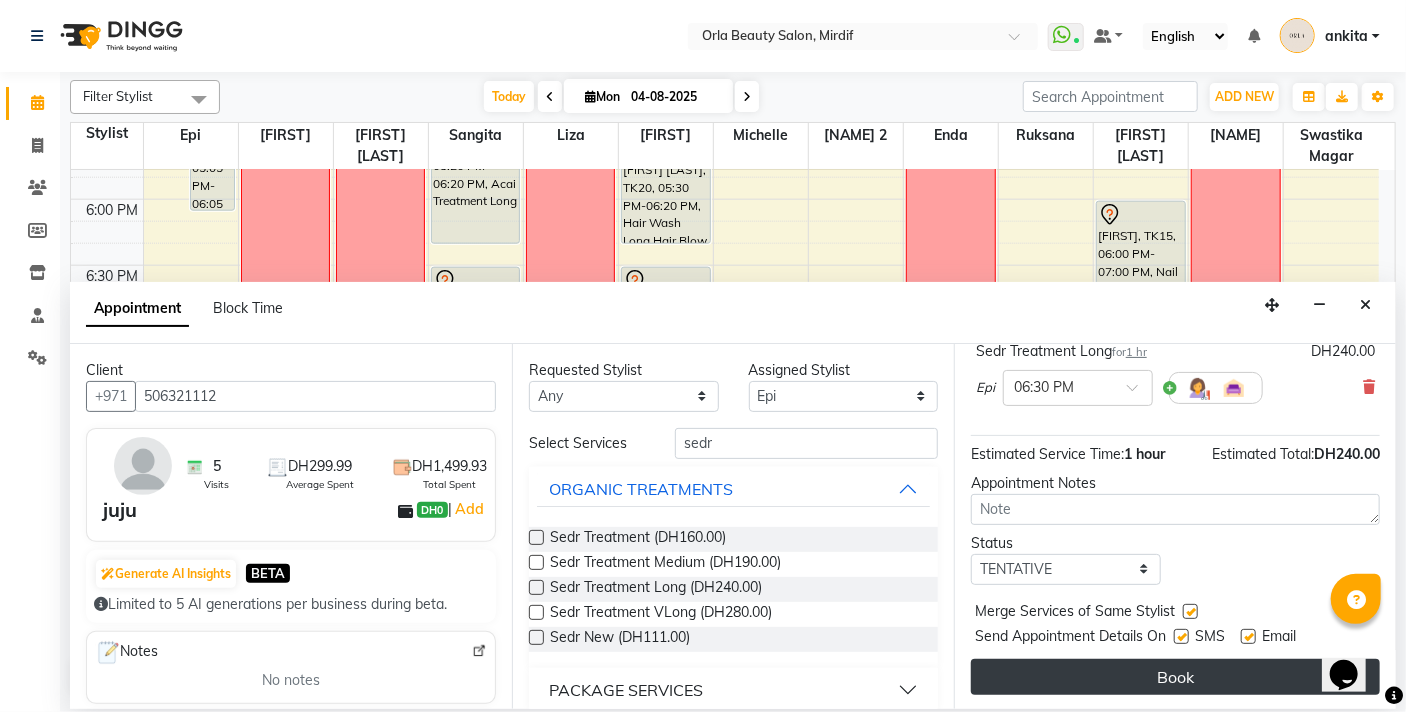 click on "Book" at bounding box center [1175, 677] 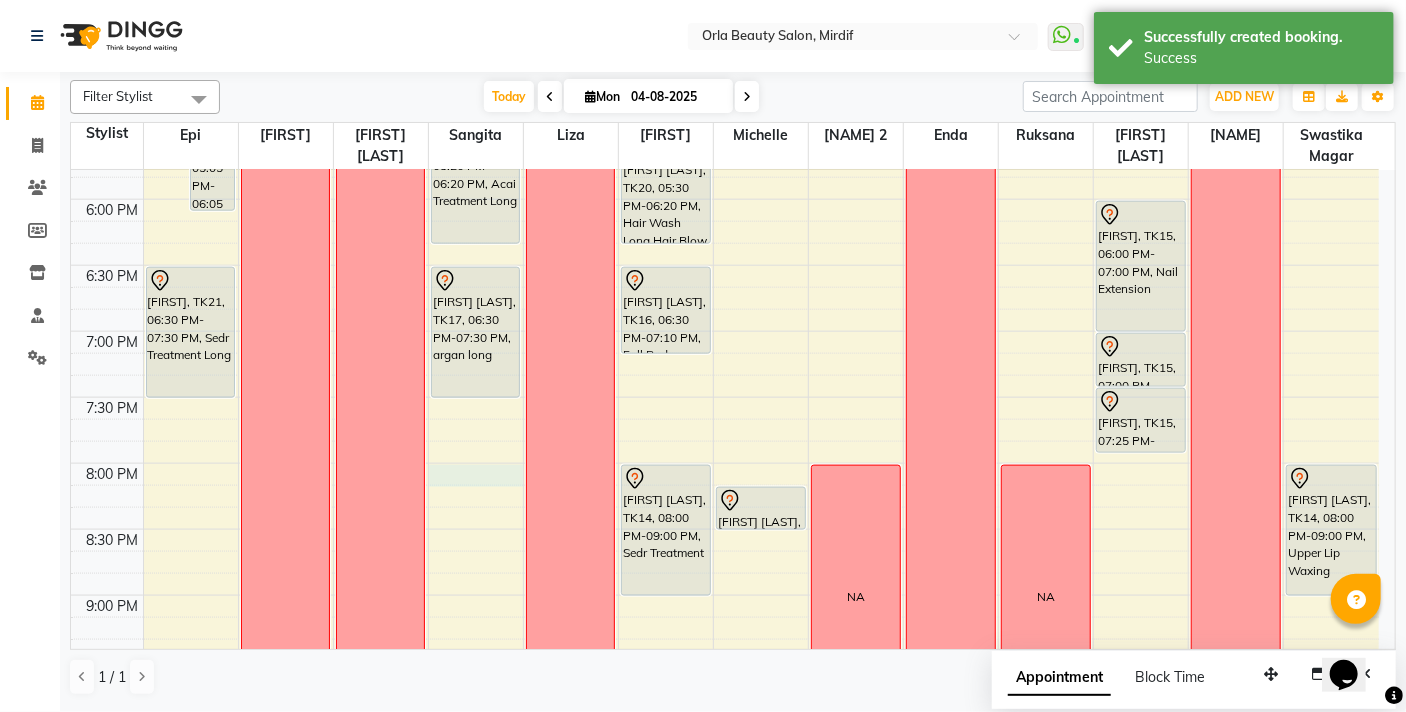 click on "9:00 AM 9:30 AM 10:00 AM 10:30 AM 11:00 AM 11:30 AM 12:00 PM 12:30 PM 1:00 PM 1:30 PM 2:00 PM 2:30 PM 3:00 PM 3:30 PM 4:00 PM 4:30 PM 5:00 PM 5:30 PM 6:00 PM 6:30 PM 7:00 PM 7:30 PM 8:00 PM 8:30 PM 9:00 PM 9:30 PM 10:00 PM 10:30 PM             [FIRST], TK18, 04:30 PM-05:30 PM, Anti-Dandruff Scrub Long             [FIRST] [LAST], TK02, 05:05 PM-06:05 PM, Sedr Treatment     [FIRST], TK09, 12:00 PM-02:00 PM, BB Cream     [FIRST], TK13, 03:00 PM-04:00 PM, Coconut Medium             [FIRST], TK21, 06:30 PM-07:30 PM, Sedr Treatment Long  NA   NA      [FIRST] [LAST], TK05, 12:00 PM-01:00 PM, flaxseed     [FIRST] [LAST], TK08, 01:30 PM-02:30 PM, argan long             [FIRST], TK01, 04:00 PM-05:20 PM, organic treatment             [FIRST], TK18, 05:20 PM-06:20 PM, Acai Treatment Long             [FIRST] [LAST], TK17, 06:30 PM-07:30 PM, argan long  OFF   NA      [FIRST] [LAST], TK12, 01:00 PM-03:00 PM, Hair Wash Medium,Hair Blow Dry Medium     [FIRST] [LAST], TK19, 03:55 PM-04:55 PM, Full Body Massage (60min)" at bounding box center (725, -65) 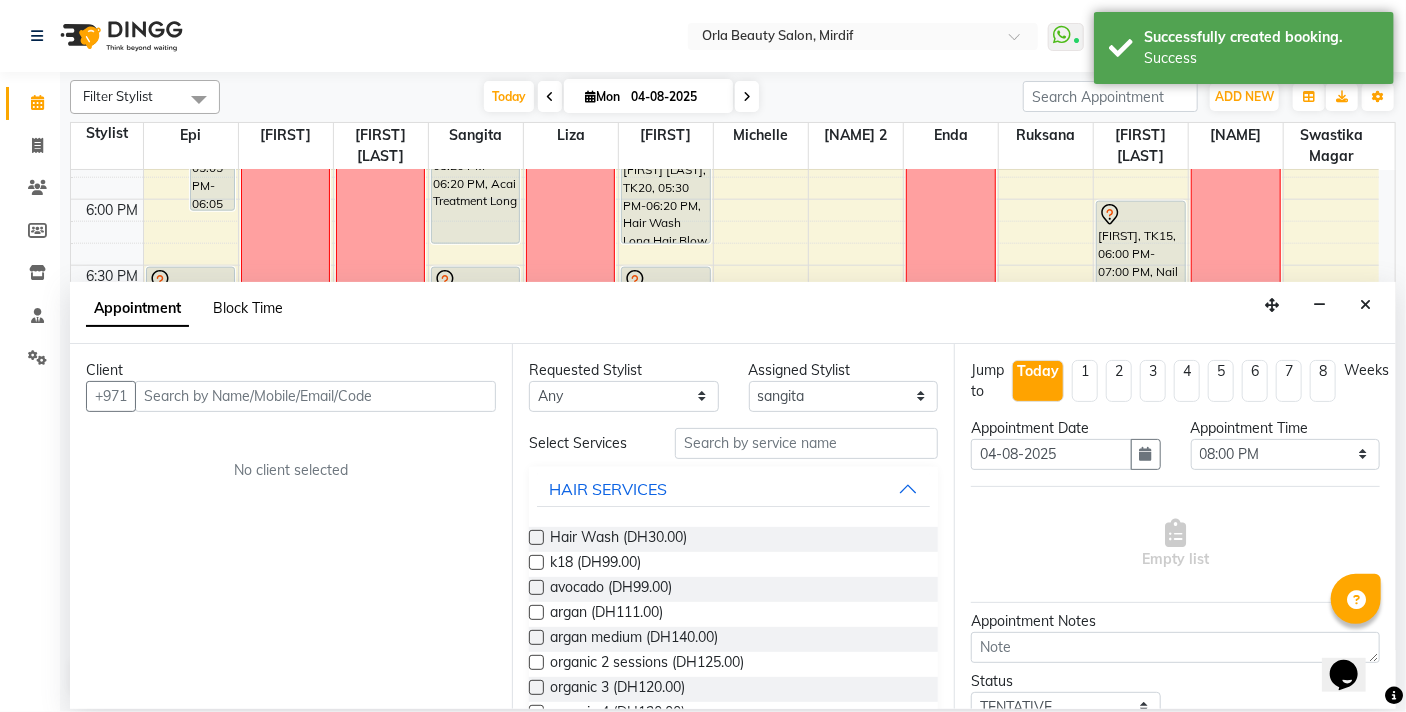 click on "Block Time" at bounding box center [248, 308] 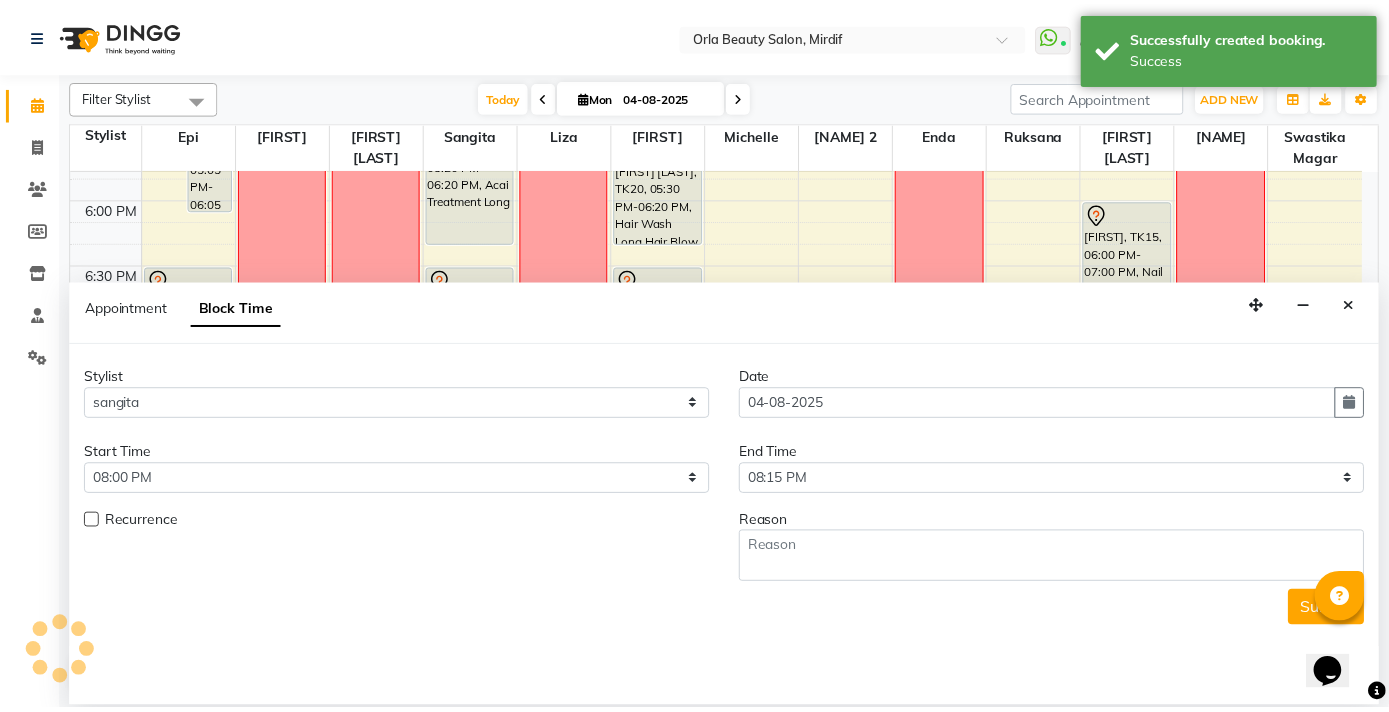 scroll, scrollTop: 925, scrollLeft: 0, axis: vertical 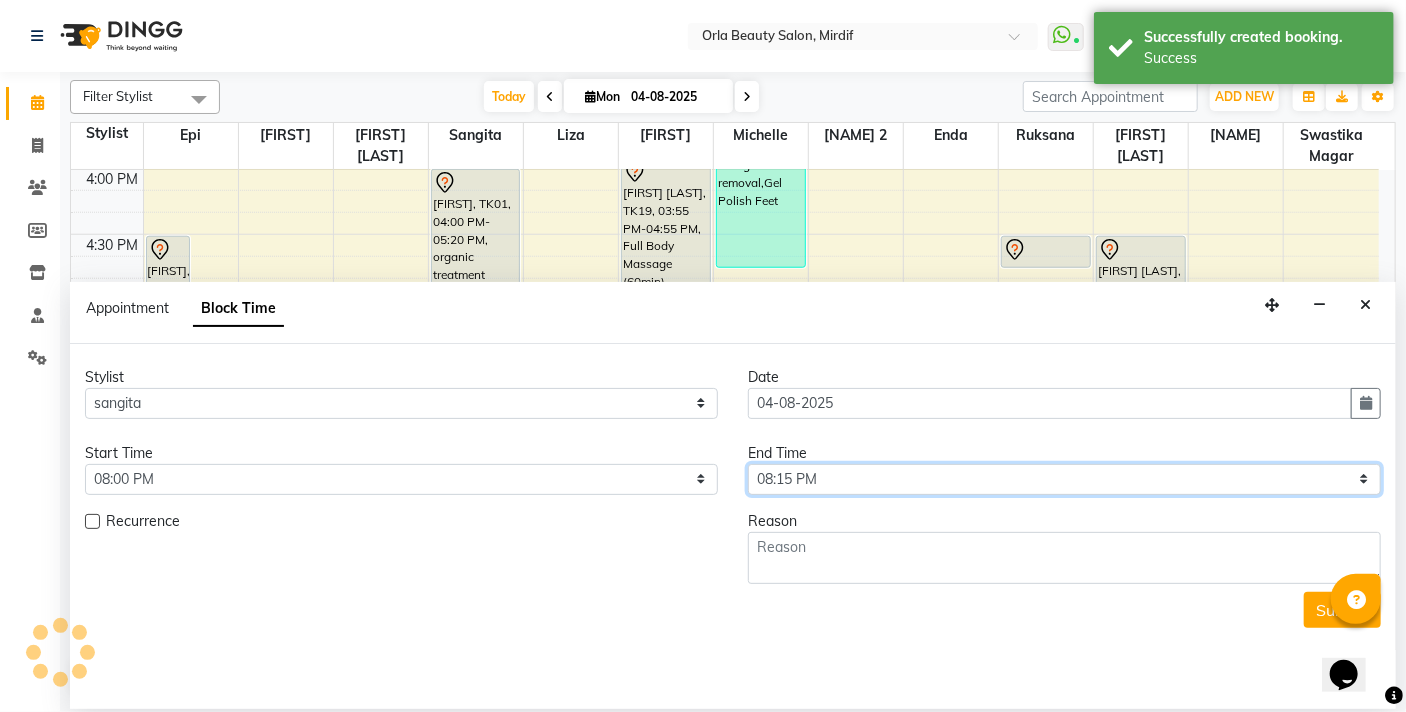 click on "Select 10:00 AM 10:05 AM 10:10 AM 10:15 AM 10:20 AM 10:25 AM 10:30 AM 10:35 AM 10:40 AM 10:45 AM 10:50 AM 10:55 AM 11:00 AM 11:05 AM 11:10 AM 11:15 AM 11:20 AM 11:25 AM 11:30 AM 11:35 AM 11:40 AM 11:45 AM 11:50 AM 11:55 AM 12:00 PM 12:05 PM 12:10 PM 12:15 PM 12:20 PM 12:25 PM 12:30 PM 12:35 PM 12:40 PM 12:45 PM 12:50 PM 12:55 PM 01:00 PM 01:05 PM 01:10 PM 01:15 PM 01:20 PM 01:25 PM 01:30 PM 01:35 PM 01:40 PM 01:45 PM 01:50 PM 01:55 PM 02:00 PM 02:05 PM 02:10 PM 02:15 PM 02:20 PM 02:25 PM 02:30 PM 02:35 PM 02:40 PM 02:45 PM 02:50 PM 02:55 PM 03:00 PM 03:05 PM 03:10 PM 03:15 PM 03:20 PM 03:25 PM 03:30 PM 03:35 PM 03:40 PM 03:45 PM 03:50 PM 03:55 PM 04:00 PM 04:05 PM 04:10 PM 04:15 PM 04:20 PM 04:25 PM 04:30 PM 04:35 PM 04:40 PM 04:45 PM 04:50 PM 04:55 PM 05:00 PM 05:05 PM 05:10 PM 05:15 PM 05:20 PM 05:25 PM 05:30 PM 05:35 PM 05:40 PM 05:45 PM 05:50 PM 05:55 PM 06:00 PM 06:05 PM 06:10 PM 06:15 PM 06:20 PM 06:25 PM 06:30 PM 06:35 PM 06:40 PM 06:45 PM 06:50 PM 06:55 PM 07:00 PM 07:05 PM 07:10 PM 07:15 PM 07:20 PM" at bounding box center [1064, 479] 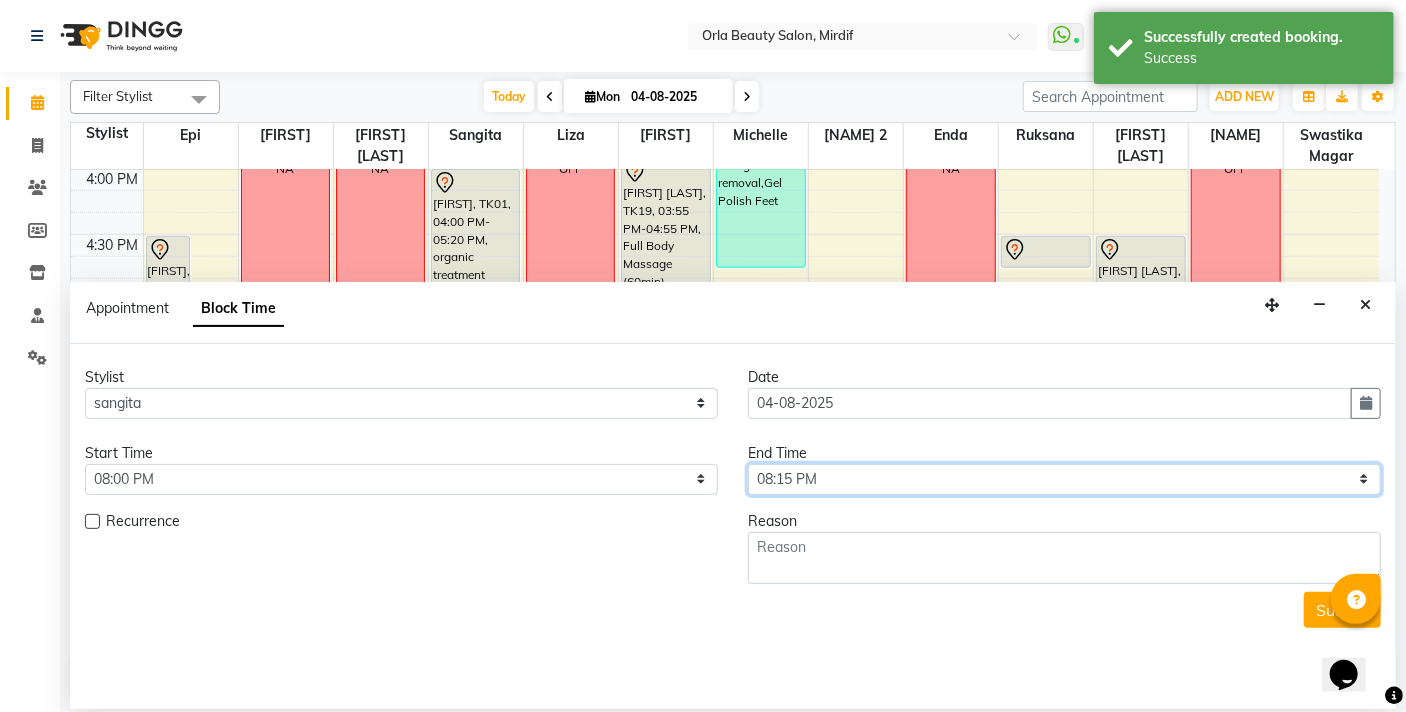 select on "1320" 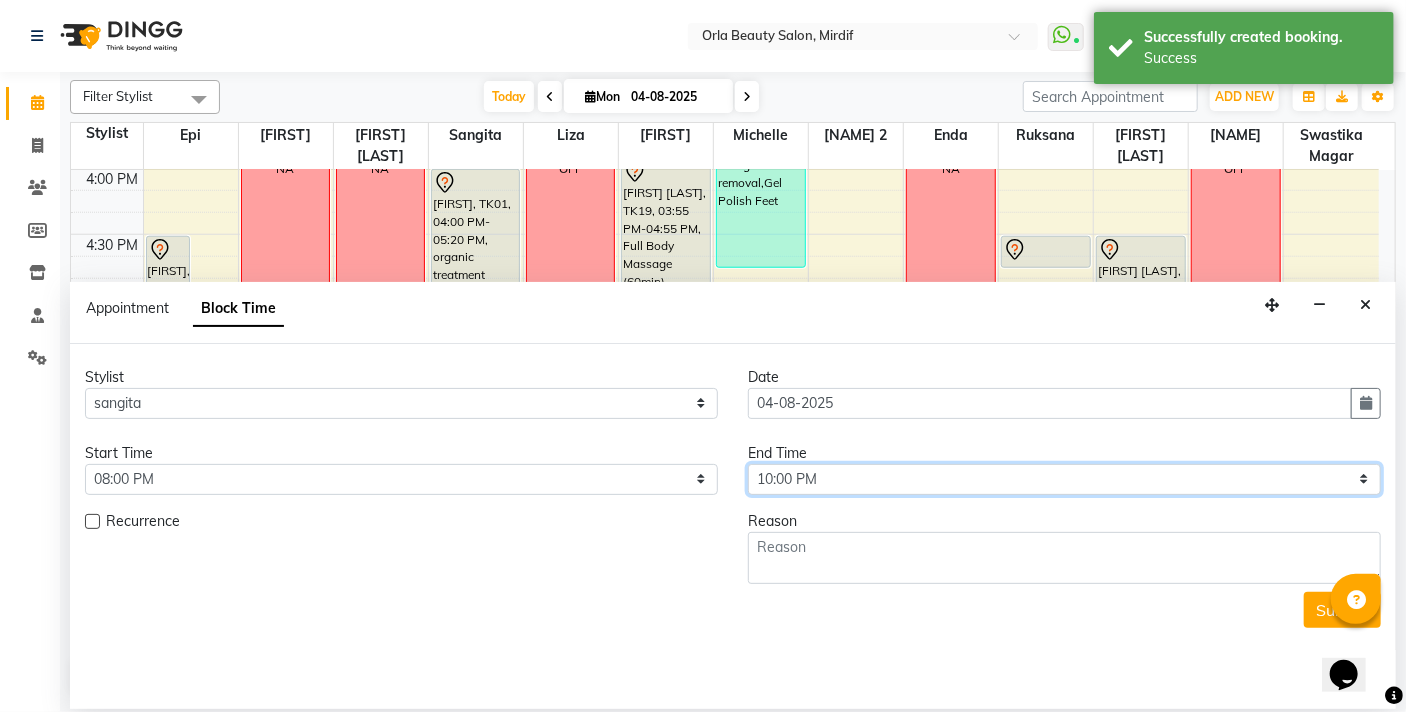click on "Select 10:00 AM 10:05 AM 10:10 AM 10:15 AM 10:20 AM 10:25 AM 10:30 AM 10:35 AM 10:40 AM 10:45 AM 10:50 AM 10:55 AM 11:00 AM 11:05 AM 11:10 AM 11:15 AM 11:20 AM 11:25 AM 11:30 AM 11:35 AM 11:40 AM 11:45 AM 11:50 AM 11:55 AM 12:00 PM 12:05 PM 12:10 PM 12:15 PM 12:20 PM 12:25 PM 12:30 PM 12:35 PM 12:40 PM 12:45 PM 12:50 PM 12:55 PM 01:00 PM 01:05 PM 01:10 PM 01:15 PM 01:20 PM 01:25 PM 01:30 PM 01:35 PM 01:40 PM 01:45 PM 01:50 PM 01:55 PM 02:00 PM 02:05 PM 02:10 PM 02:15 PM 02:20 PM 02:25 PM 02:30 PM 02:35 PM 02:40 PM 02:45 PM 02:50 PM 02:55 PM 03:00 PM 03:05 PM 03:10 PM 03:15 PM 03:20 PM 03:25 PM 03:30 PM 03:35 PM 03:40 PM 03:45 PM 03:50 PM 03:55 PM 04:00 PM 04:05 PM 04:10 PM 04:15 PM 04:20 PM 04:25 PM 04:30 PM 04:35 PM 04:40 PM 04:45 PM 04:50 PM 04:55 PM 05:00 PM 05:05 PM 05:10 PM 05:15 PM 05:20 PM 05:25 PM 05:30 PM 05:35 PM 05:40 PM 05:45 PM 05:50 PM 05:55 PM 06:00 PM 06:05 PM 06:10 PM 06:15 PM 06:20 PM 06:25 PM 06:30 PM 06:35 PM 06:40 PM 06:45 PM 06:50 PM 06:55 PM 07:00 PM 07:05 PM 07:10 PM 07:15 PM 07:20 PM" at bounding box center [1064, 479] 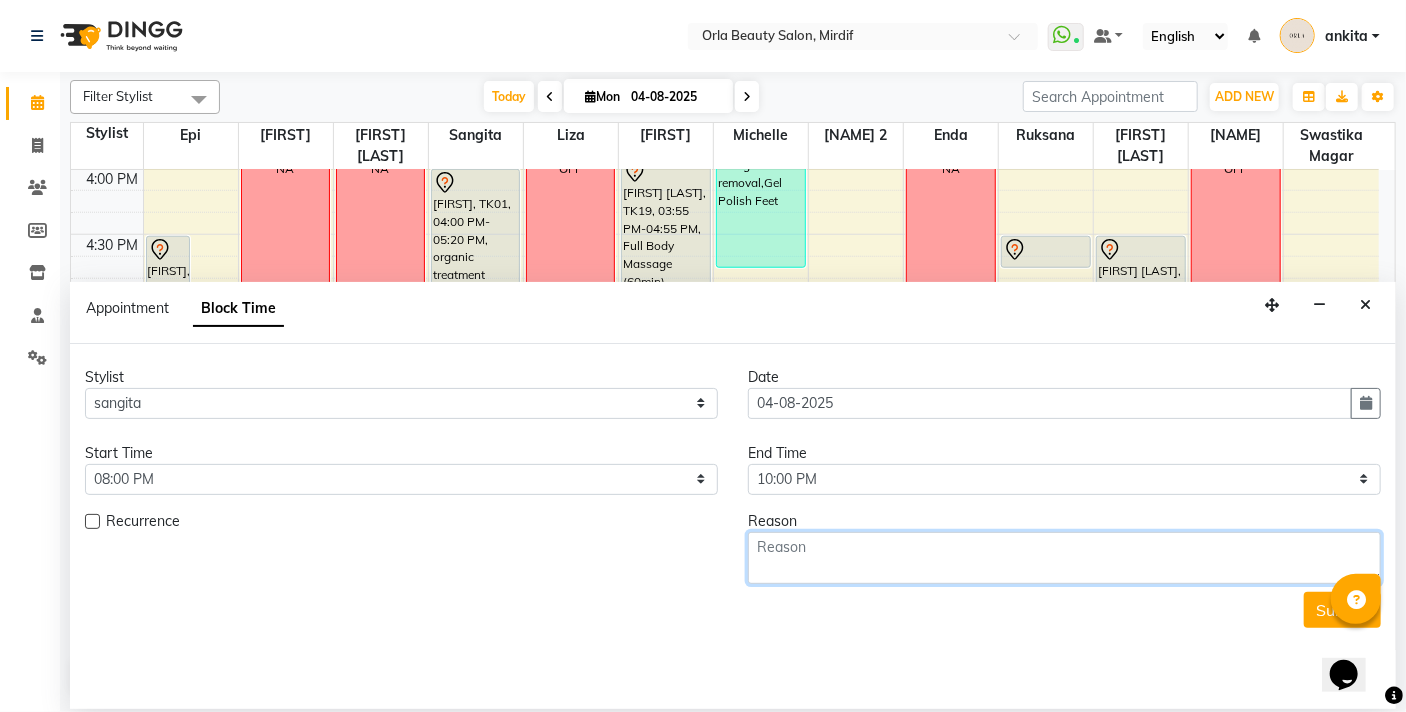 click at bounding box center [1064, 558] 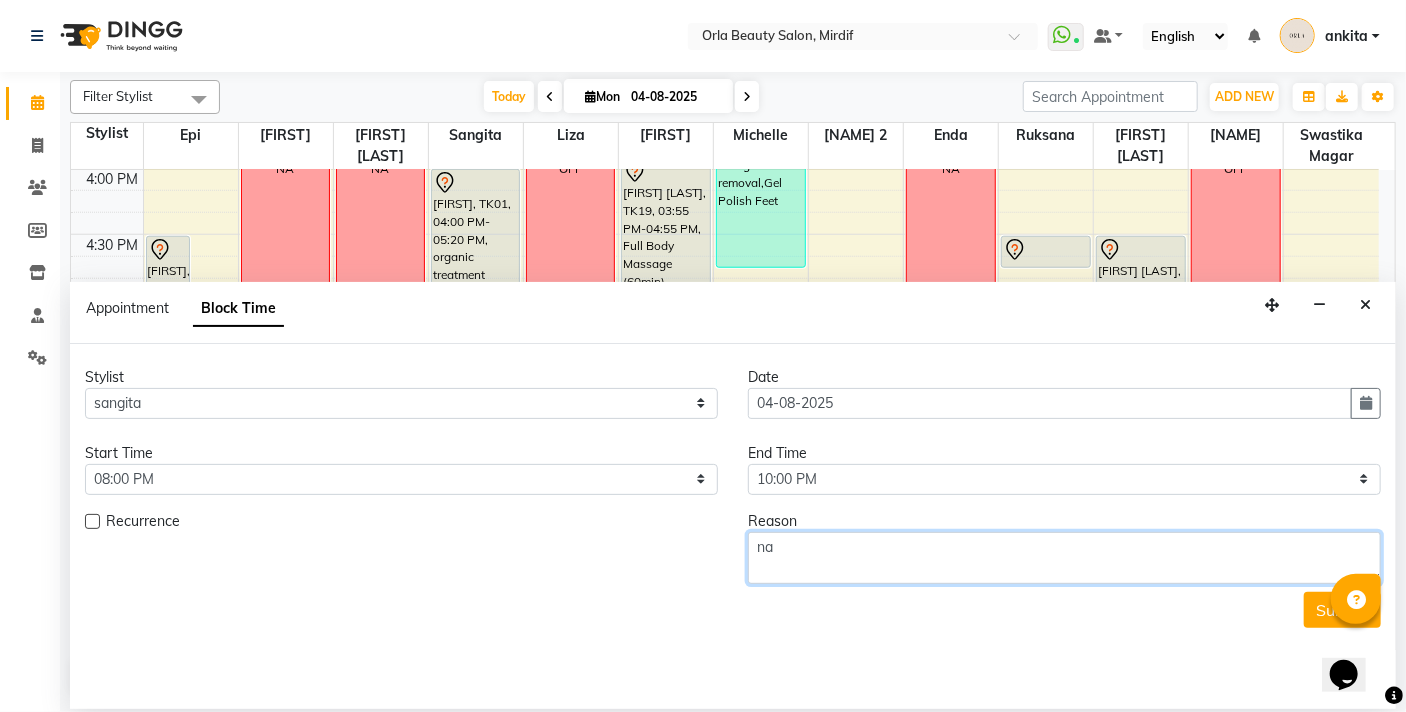 type on "n" 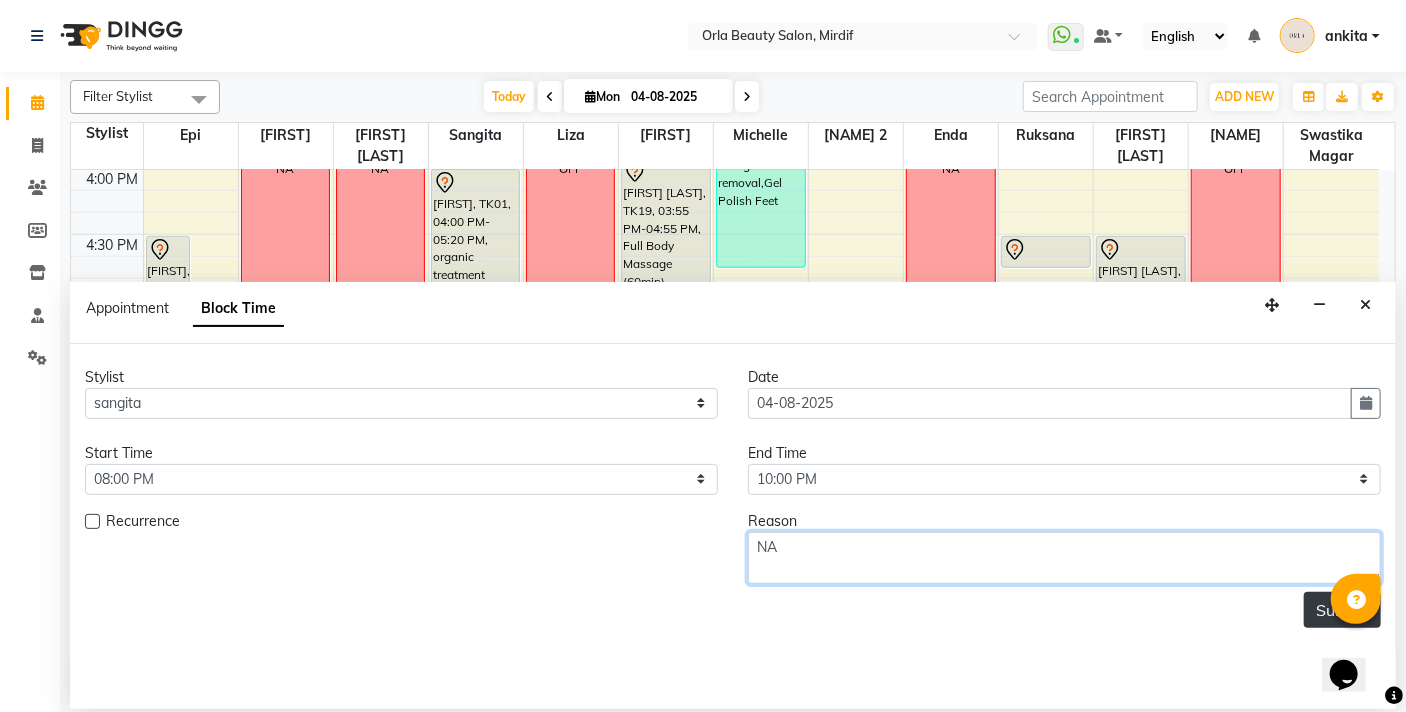 type on "NA" 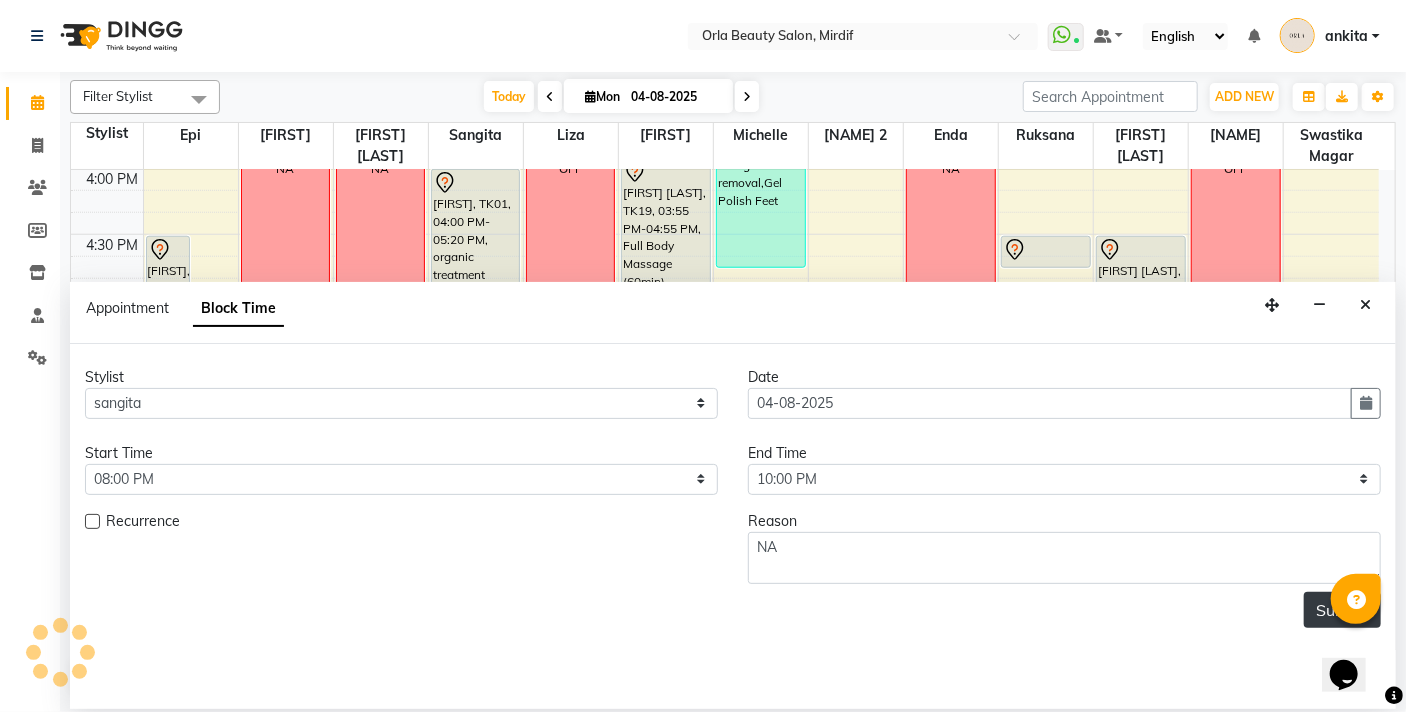 click on "Submit" at bounding box center [1342, 610] 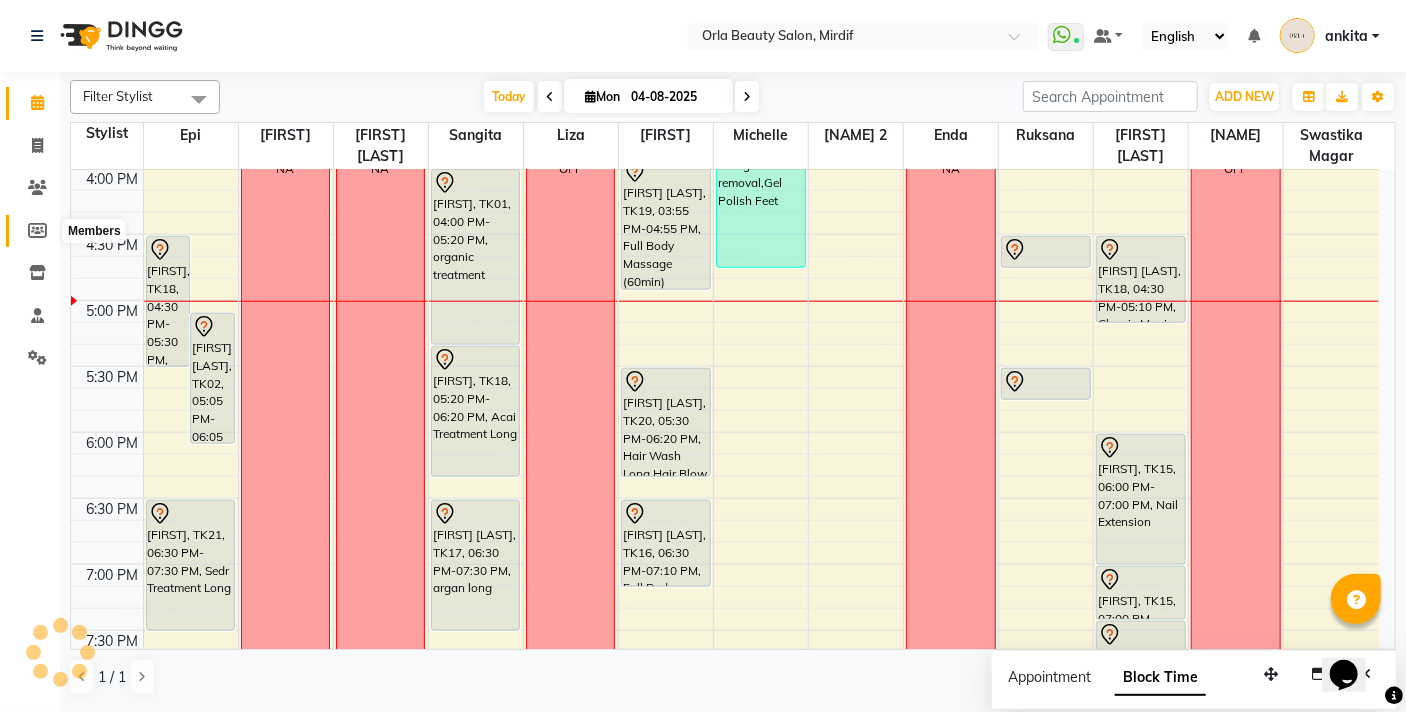 click 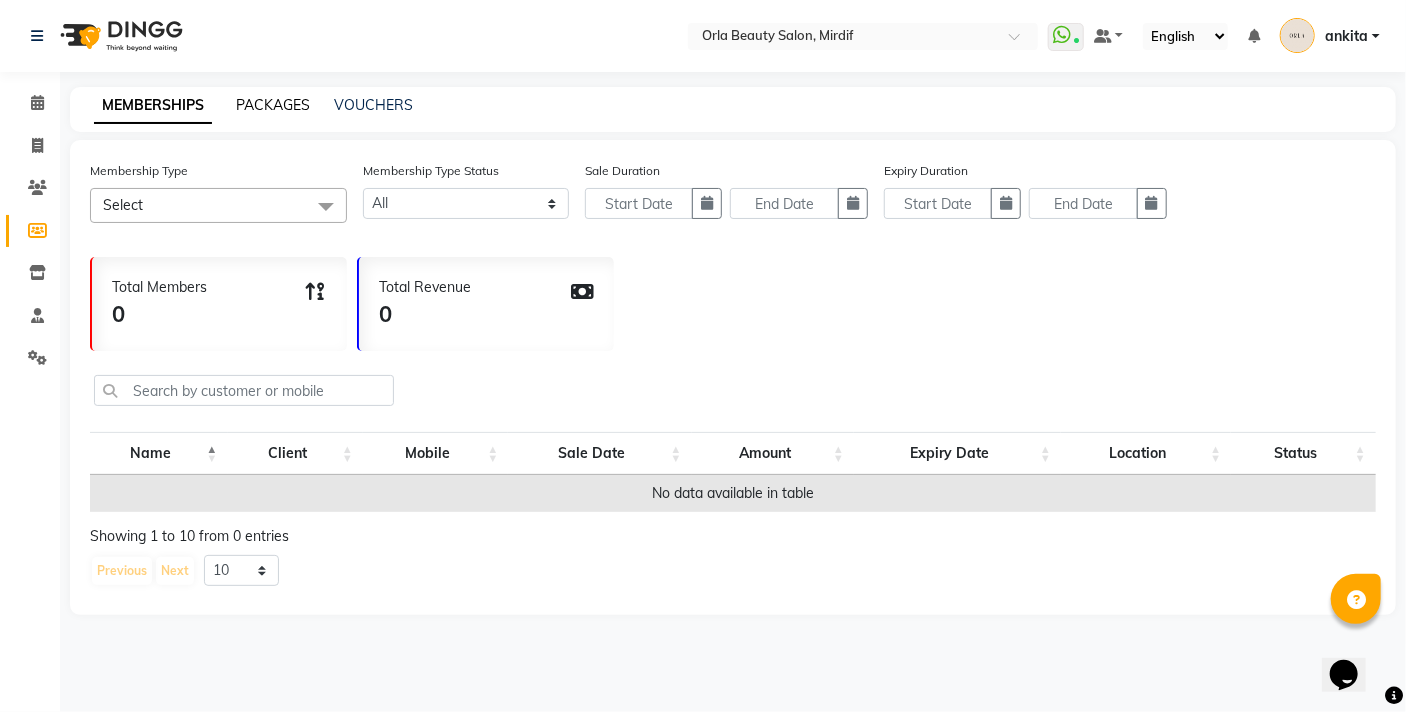 click on "PACKAGES" 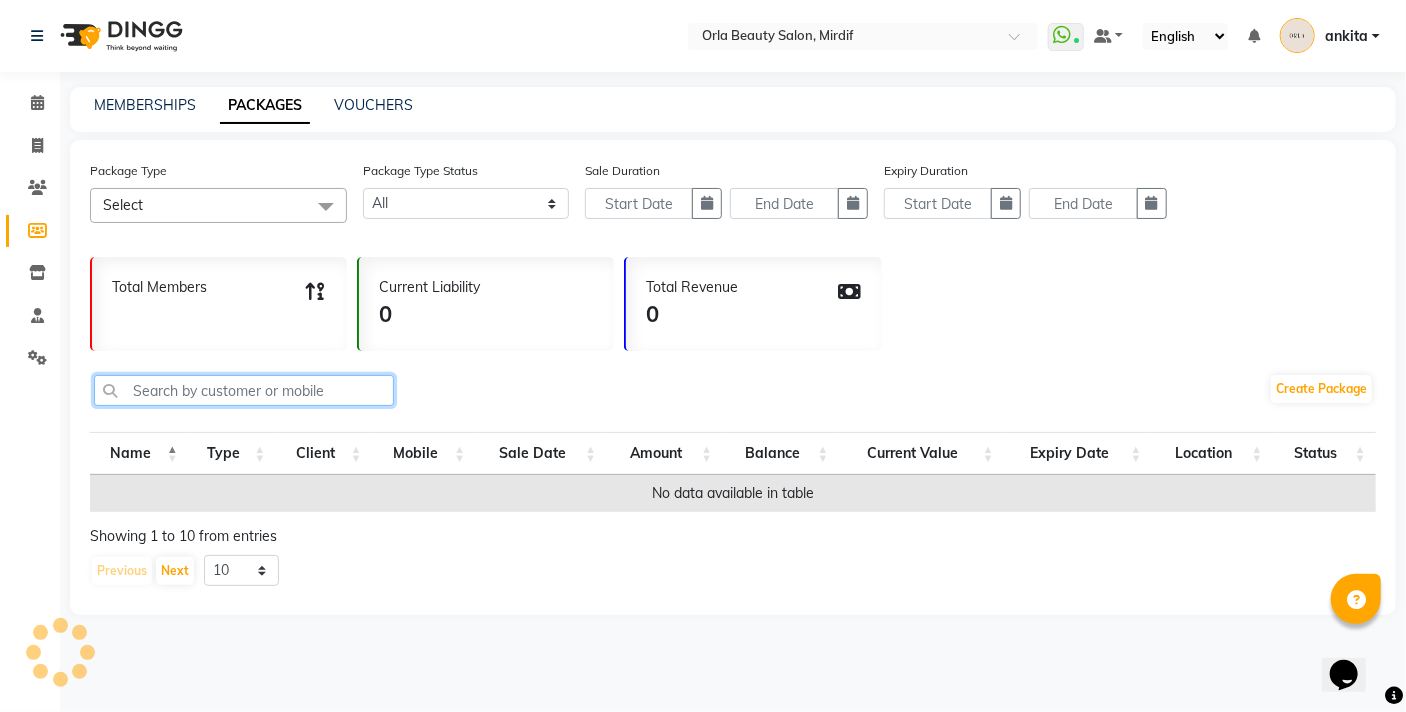 click 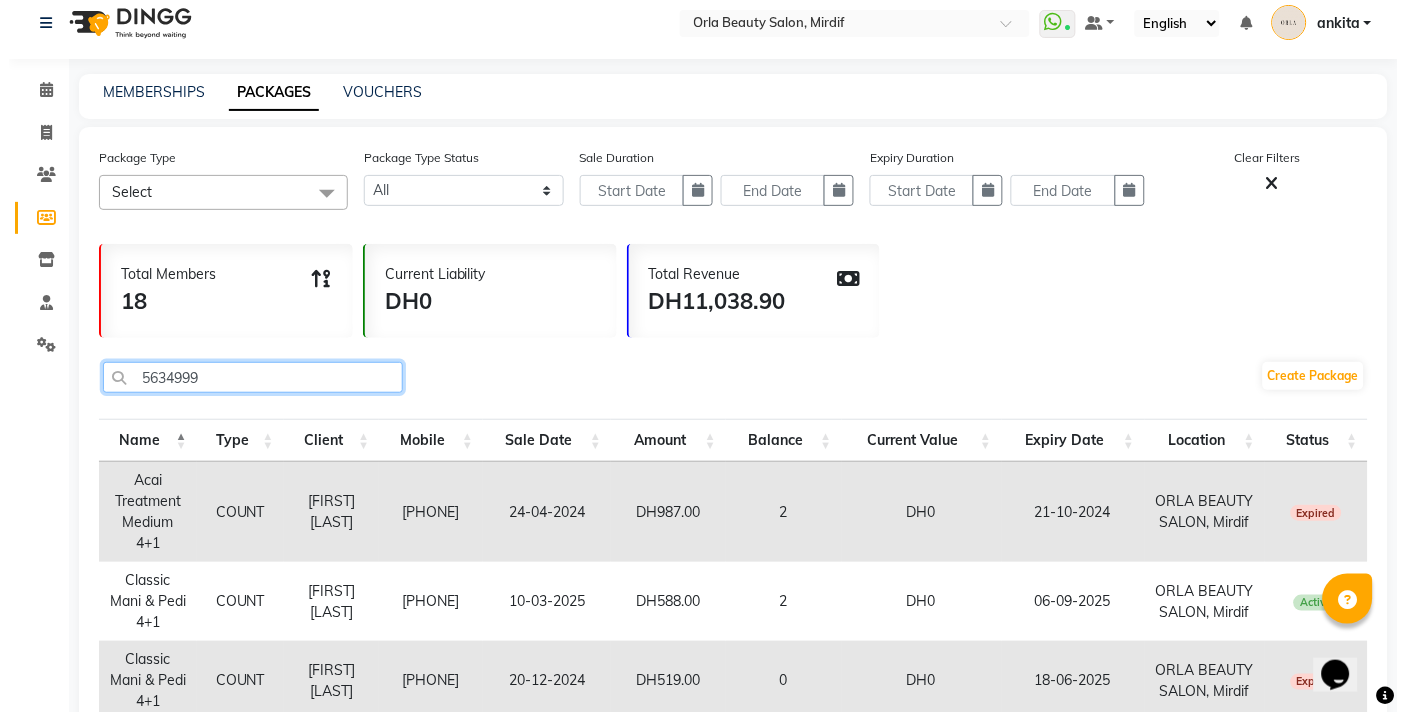 scroll, scrollTop: 0, scrollLeft: 0, axis: both 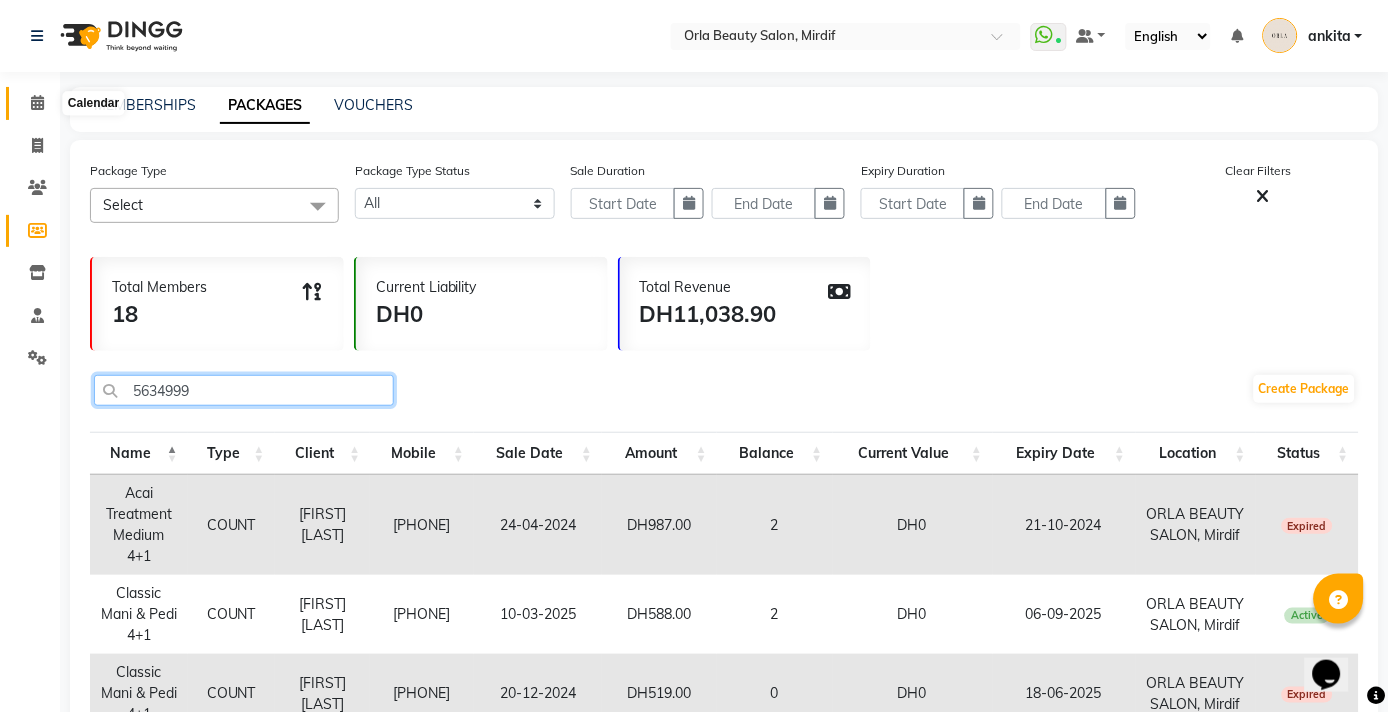 type on "5634999" 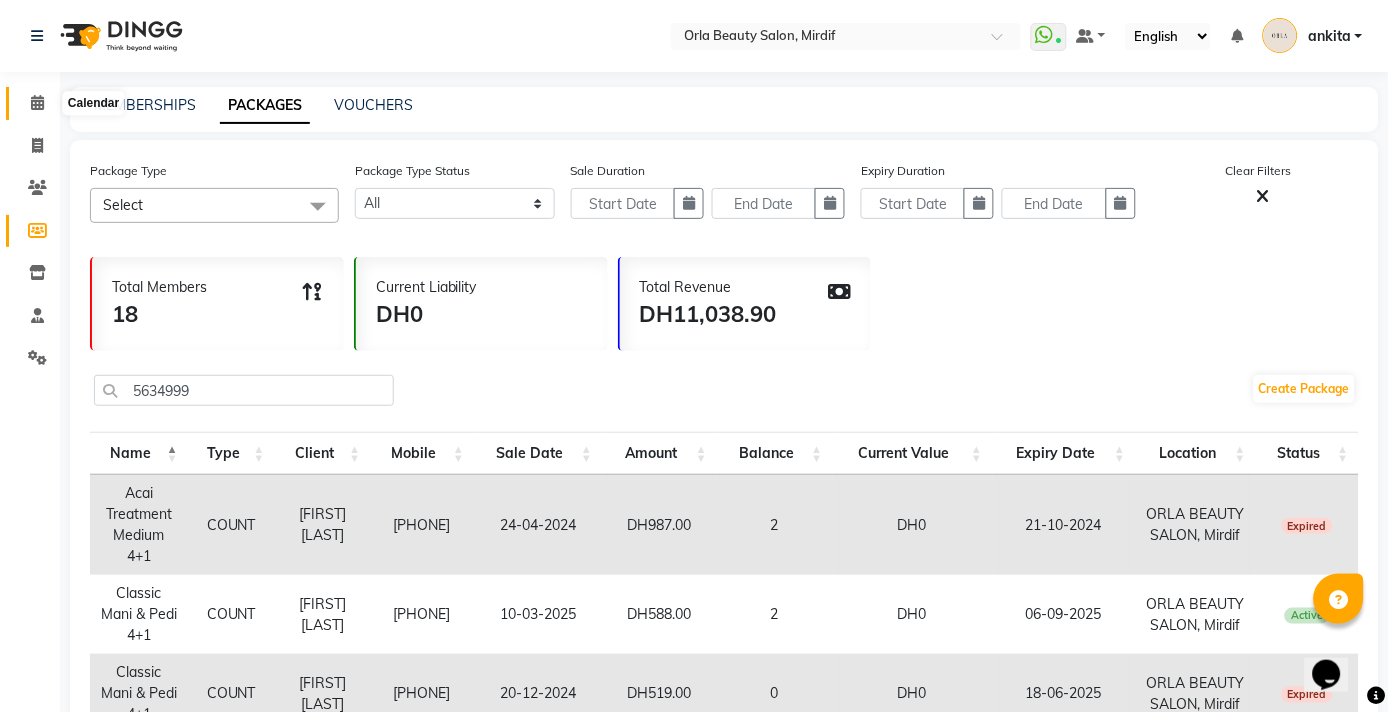 click 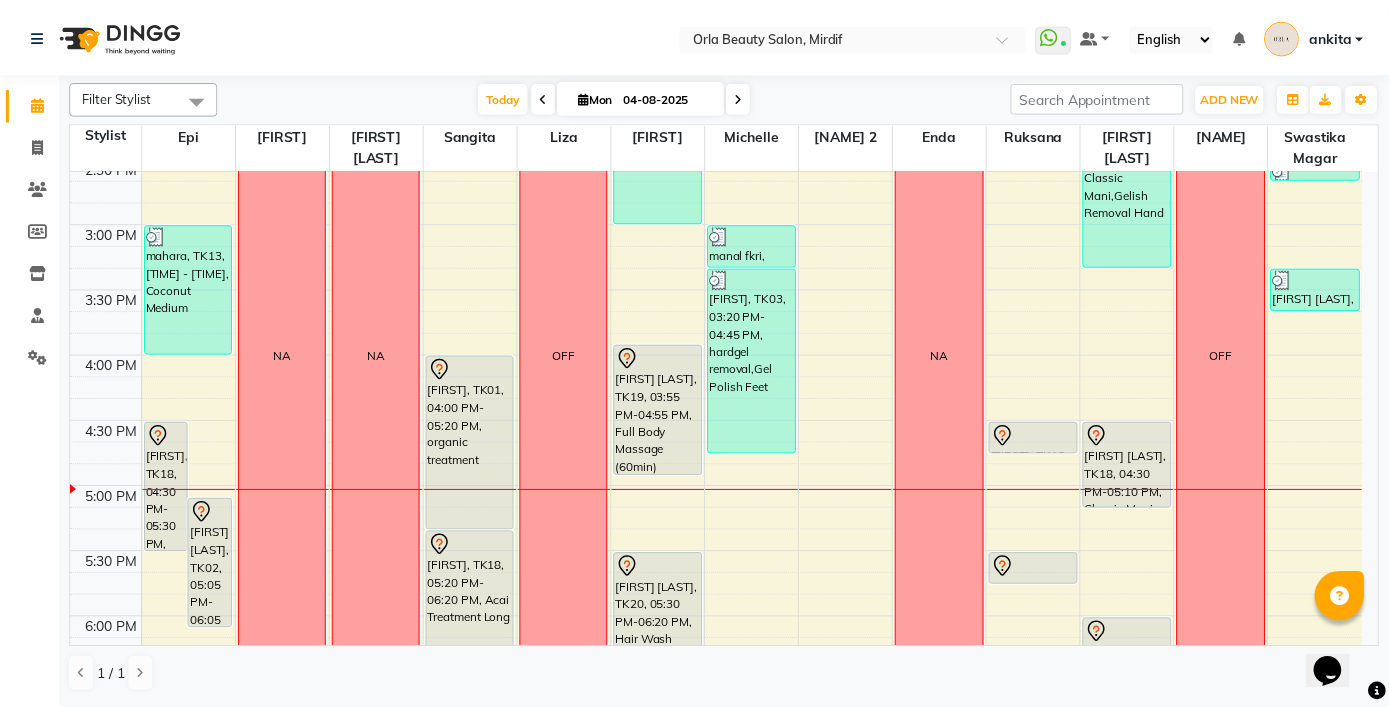 scroll, scrollTop: 907, scrollLeft: 0, axis: vertical 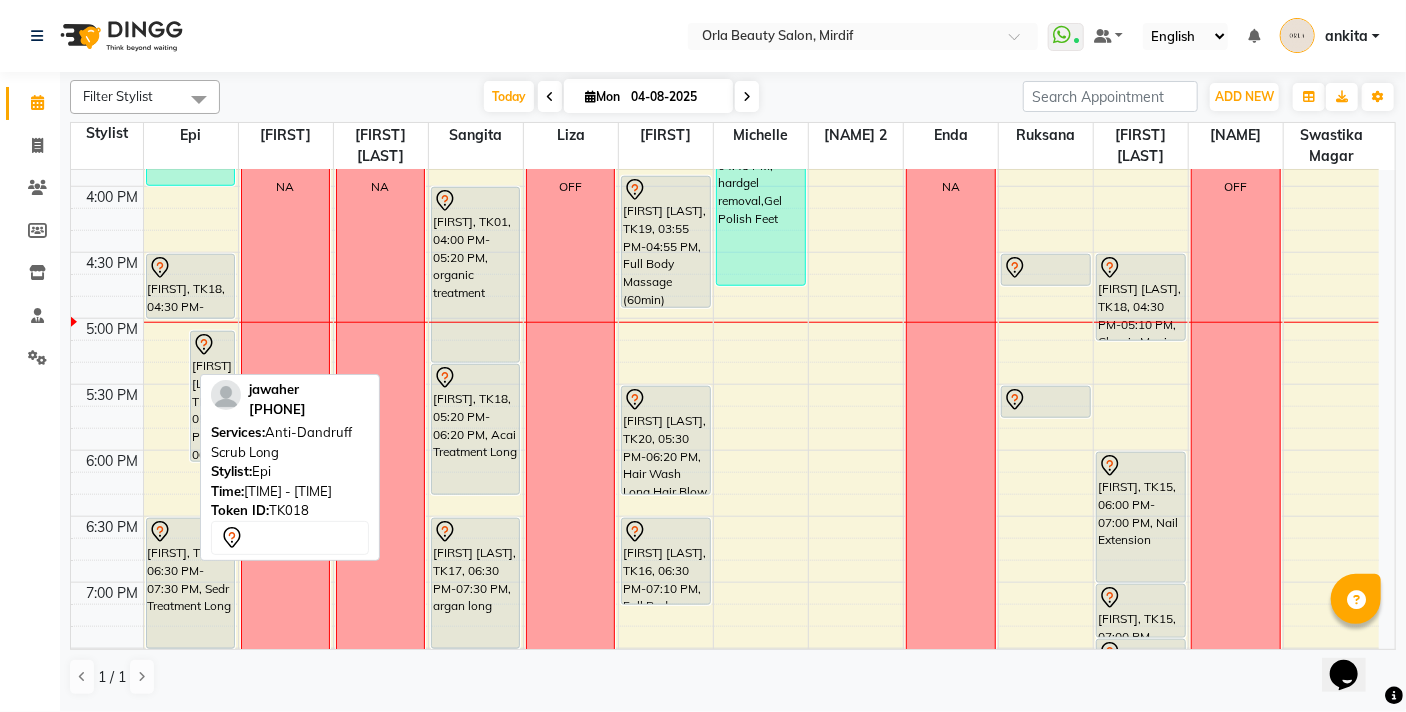 drag, startPoint x: 169, startPoint y: 382, endPoint x: 170, endPoint y: 316, distance: 66.007576 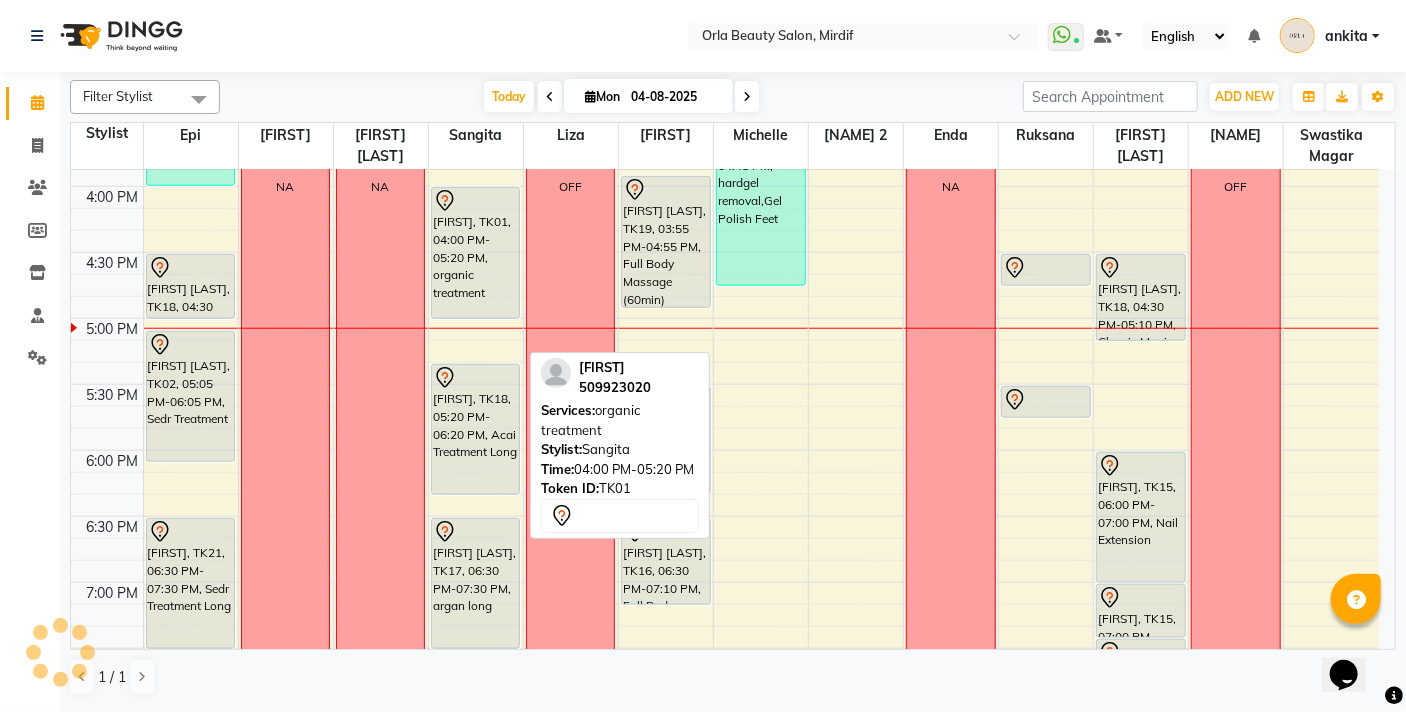drag, startPoint x: 471, startPoint y: 360, endPoint x: 467, endPoint y: 311, distance: 49.162994 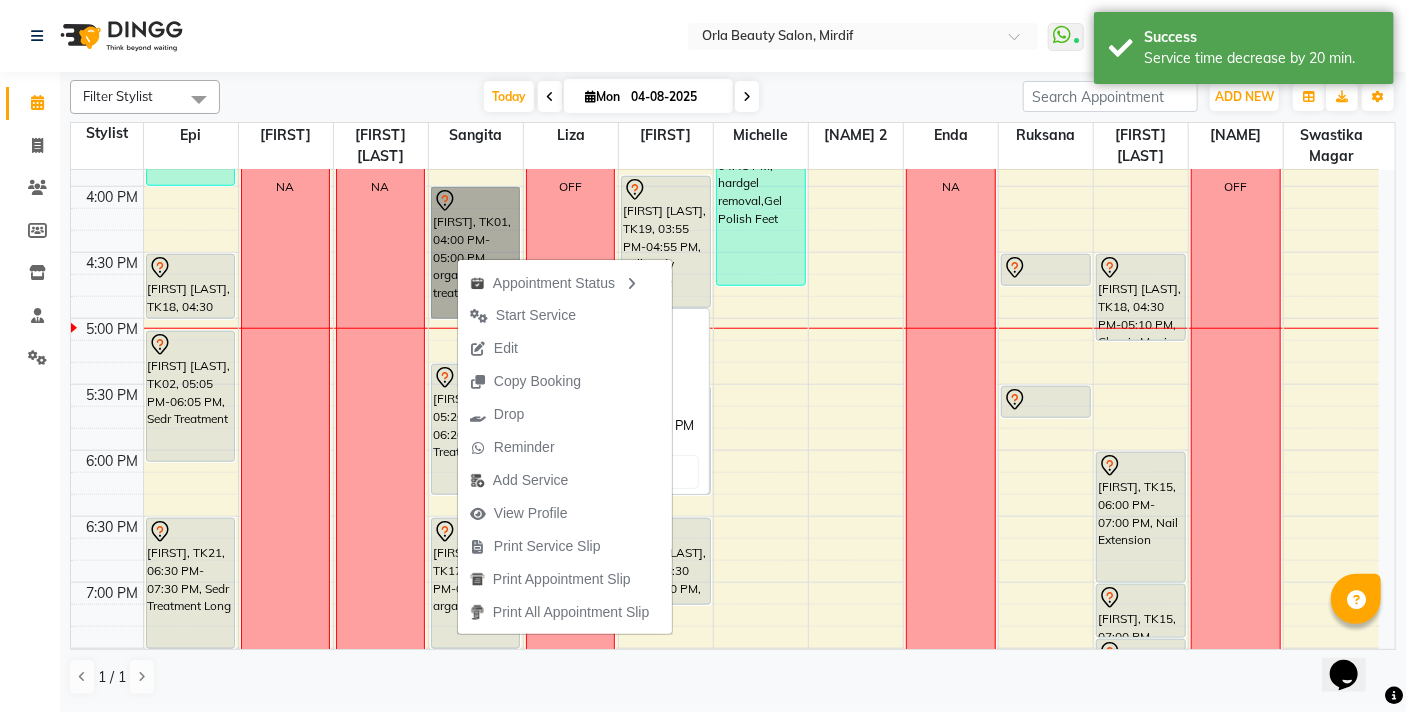 click on "[FIRST], TK01, 04:00 PM-05:00 PM, organic treatment" at bounding box center (476, 253) 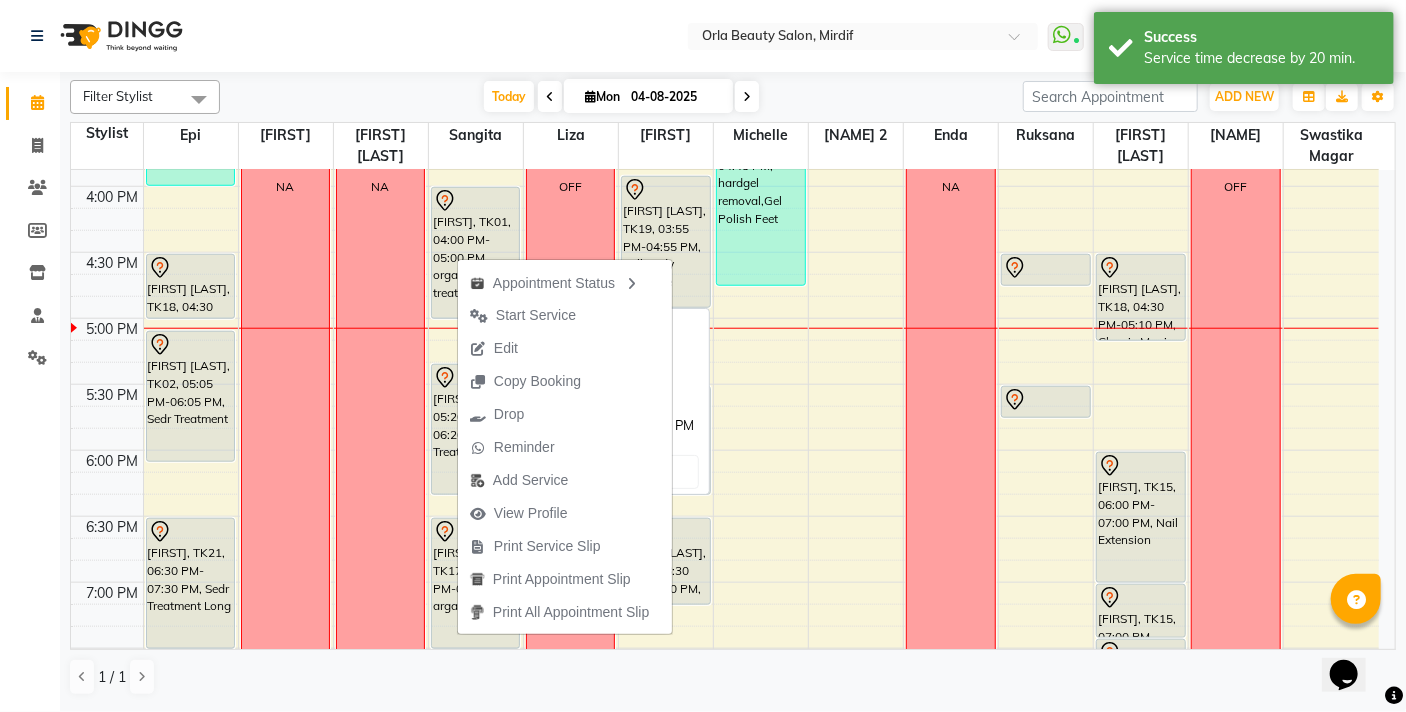 select on "7" 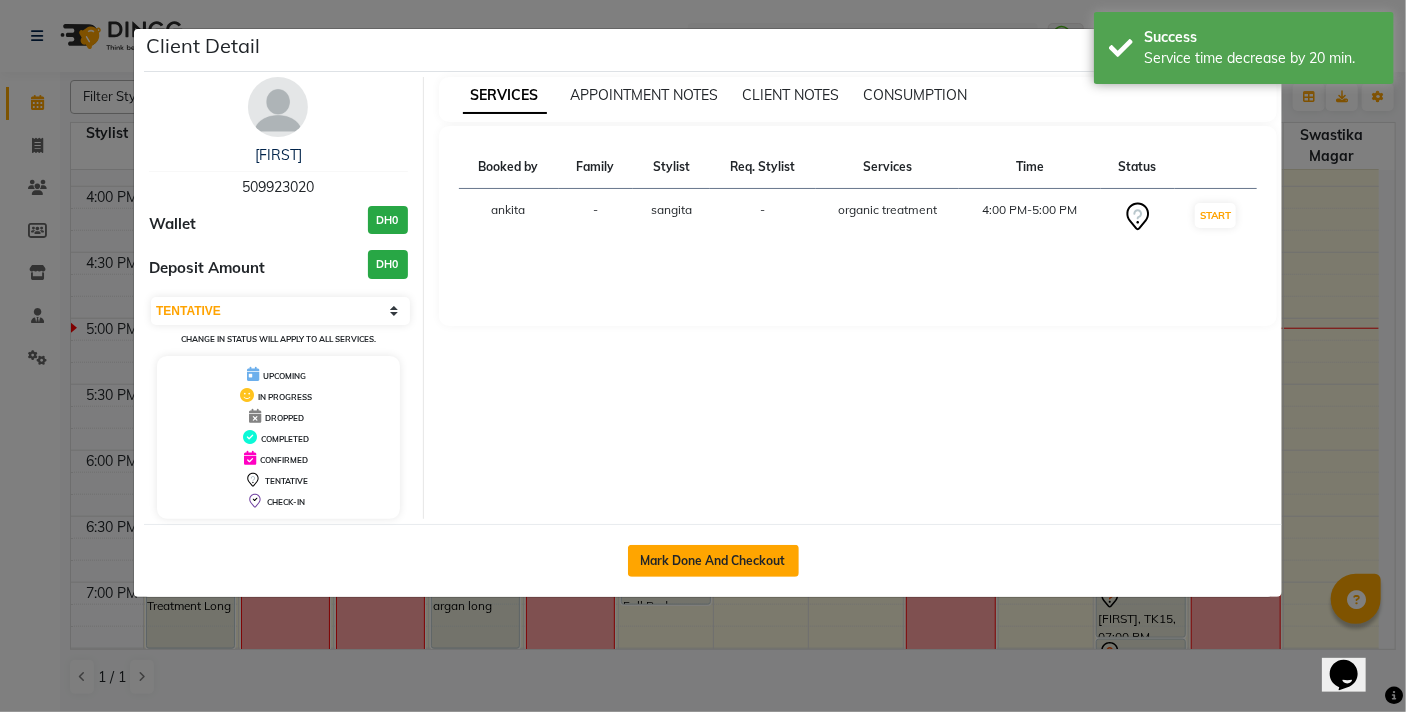 click on "Mark Done And Checkout" 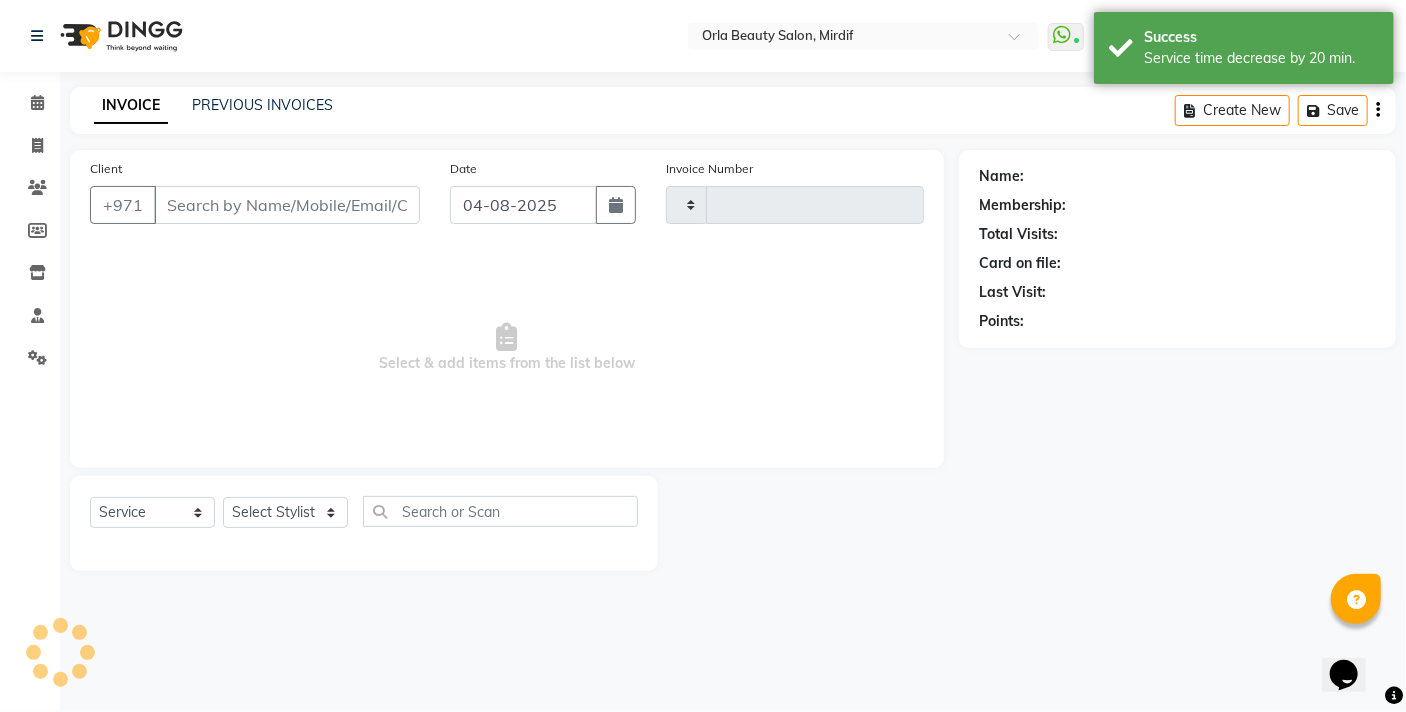 type on "4133" 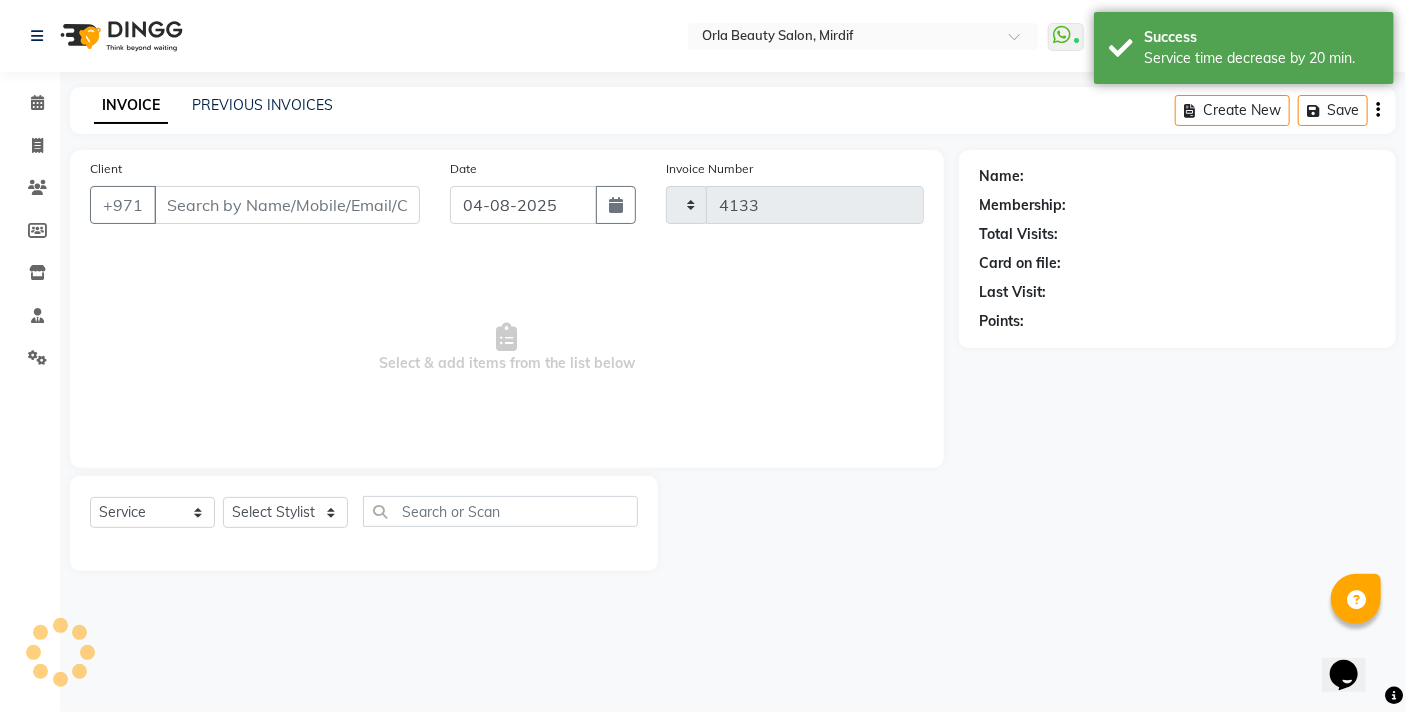 select on "5053" 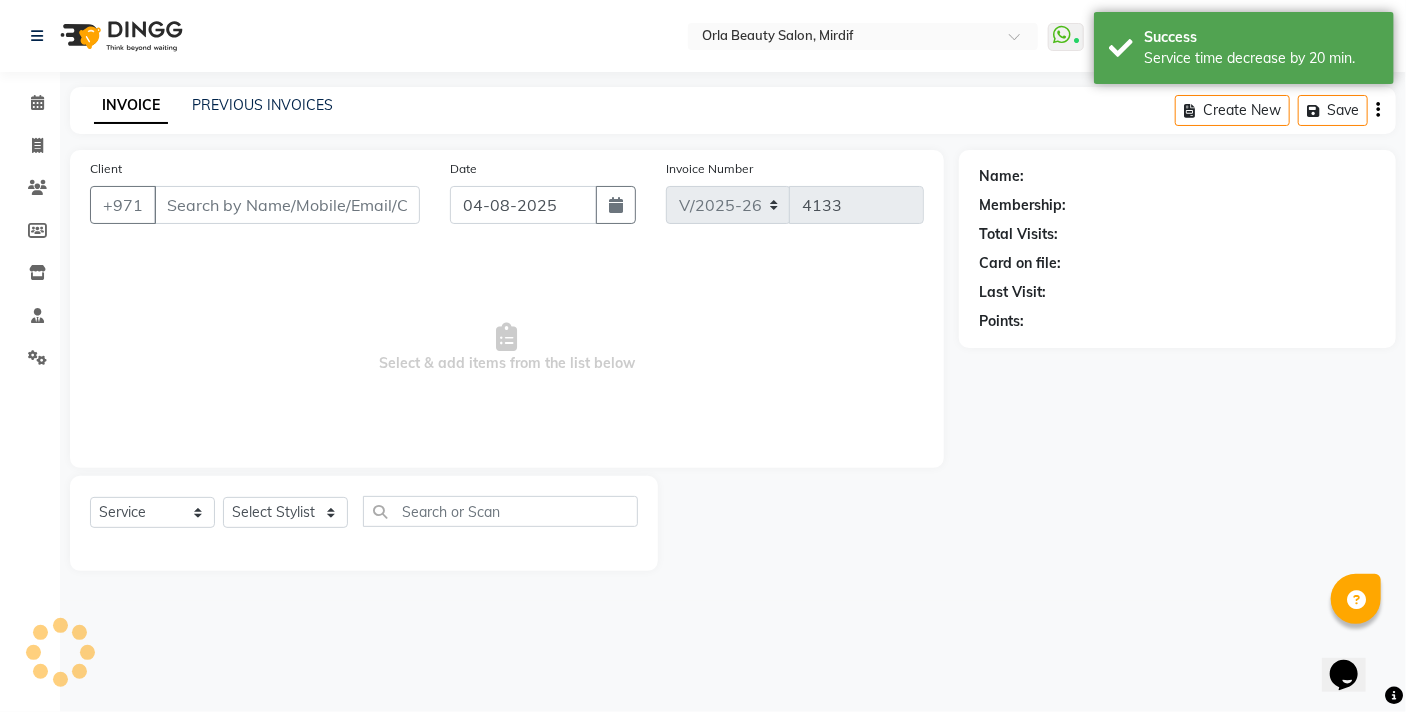 type on "509923020" 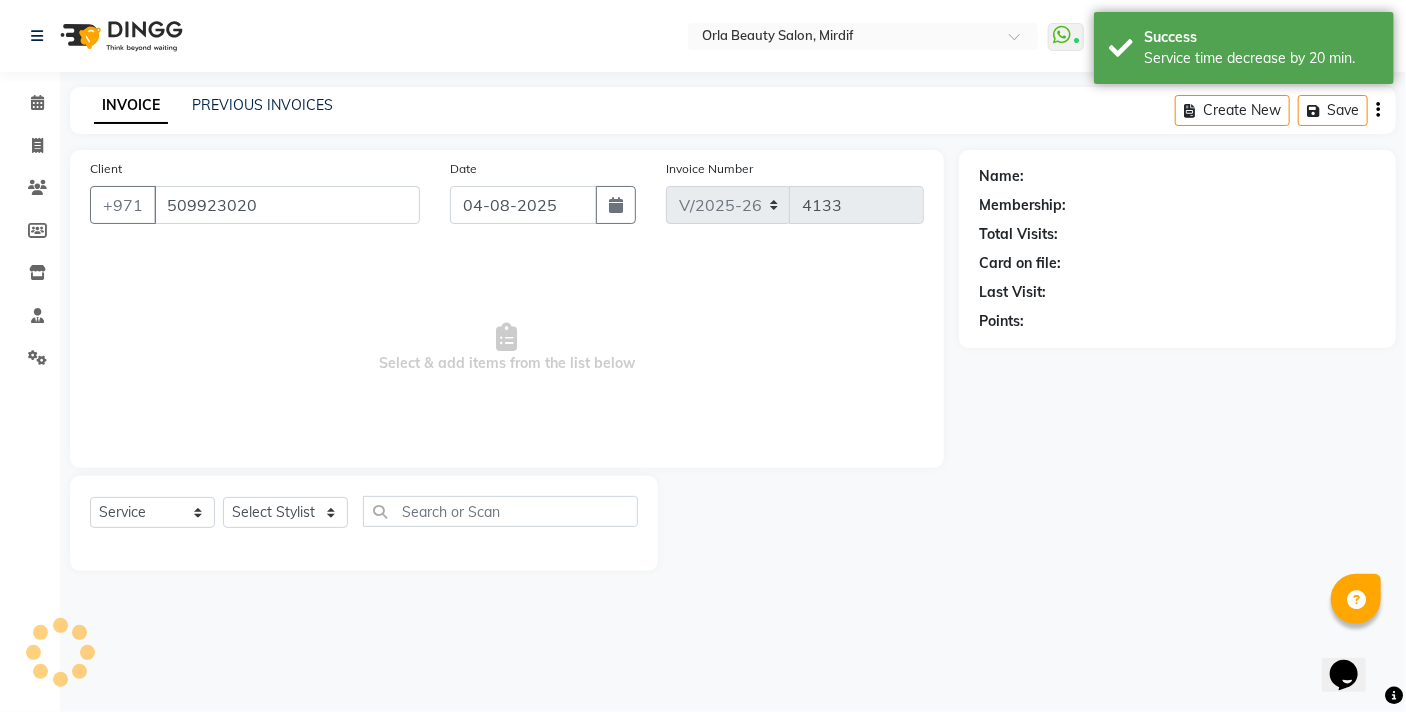select on "60330" 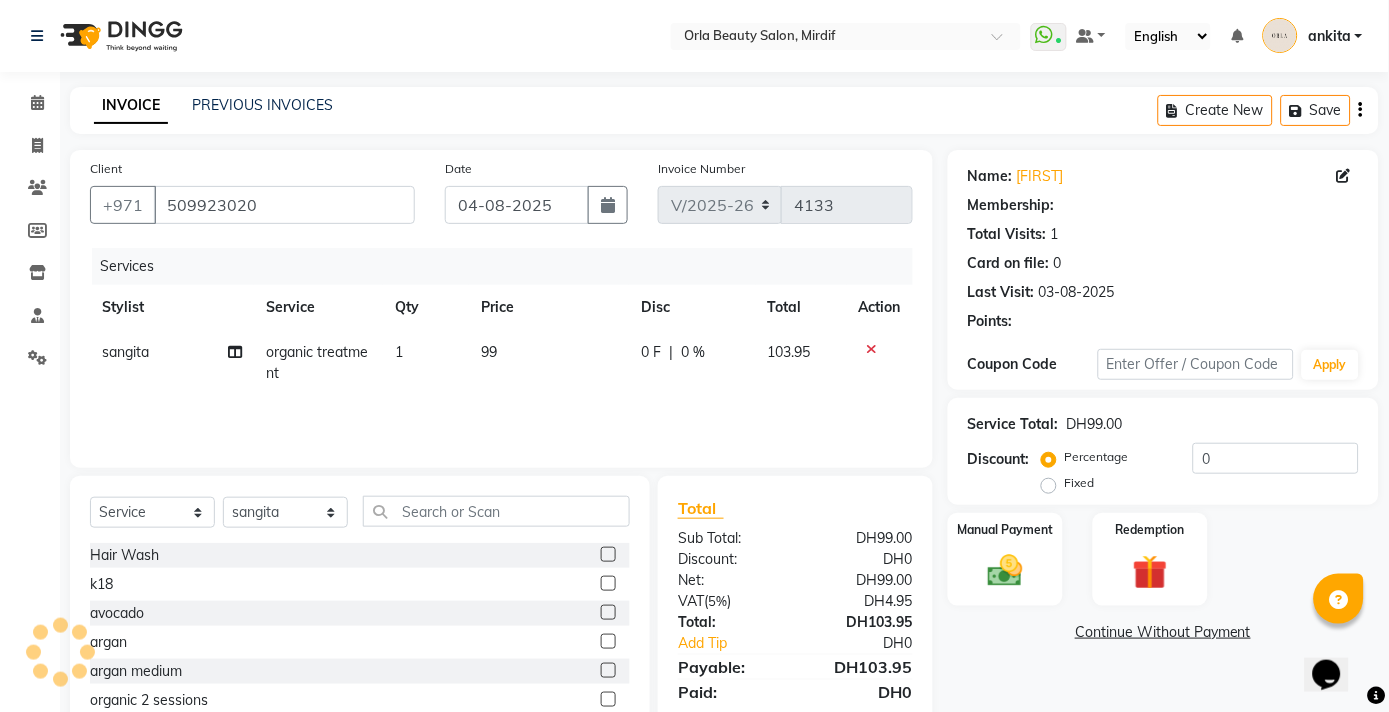 scroll, scrollTop: 87, scrollLeft: 0, axis: vertical 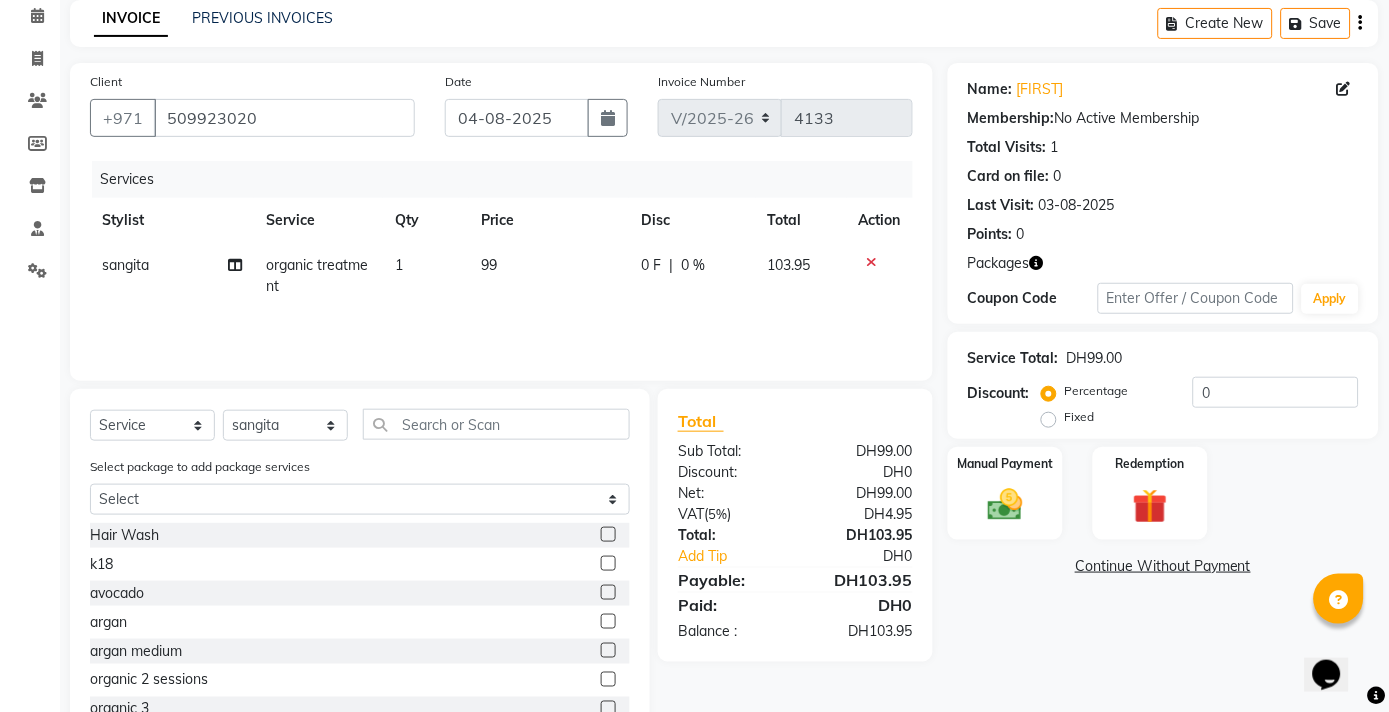 click on "99" 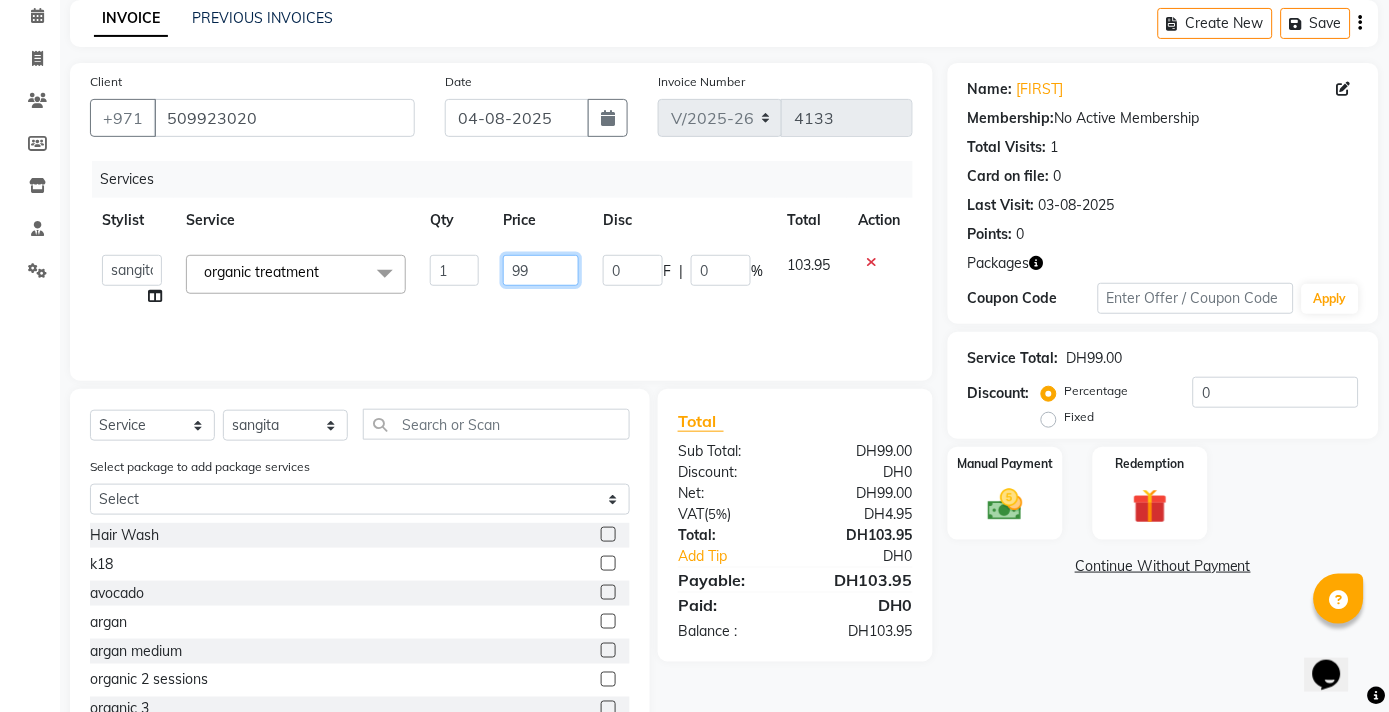 click on "99" 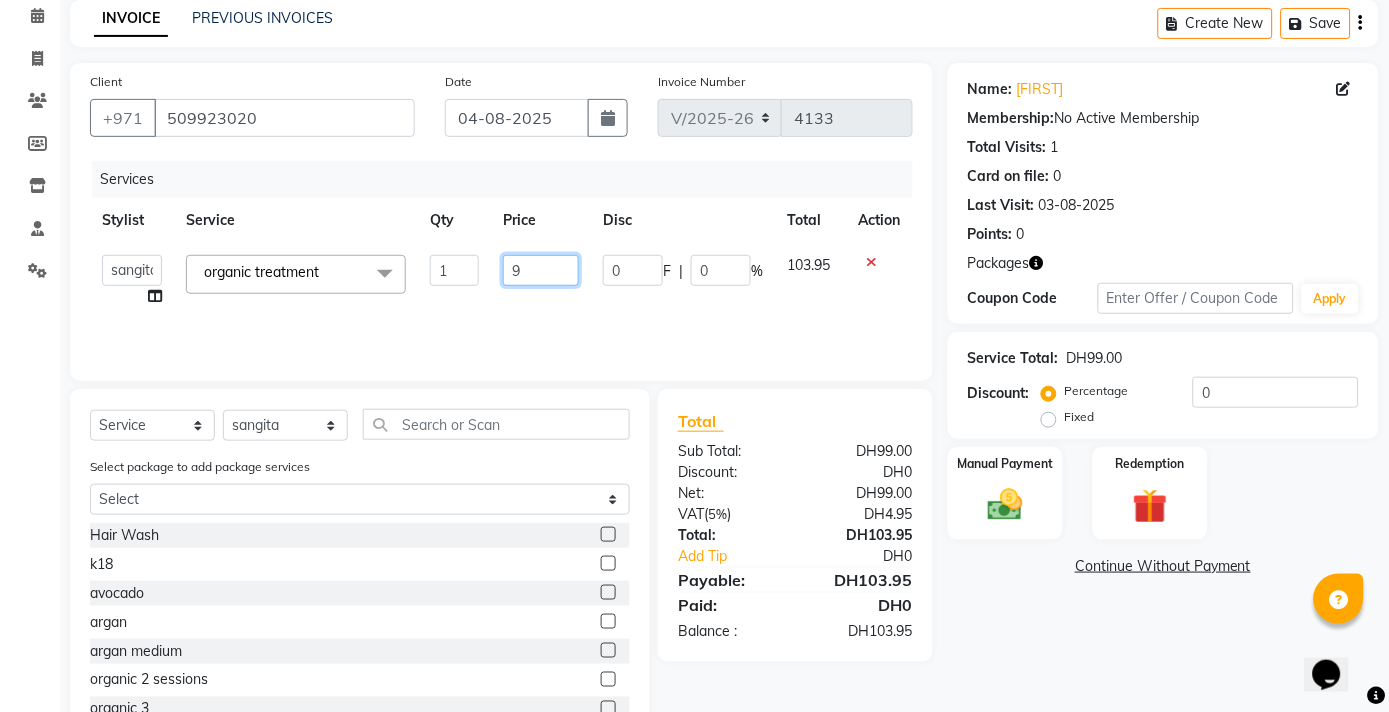 type 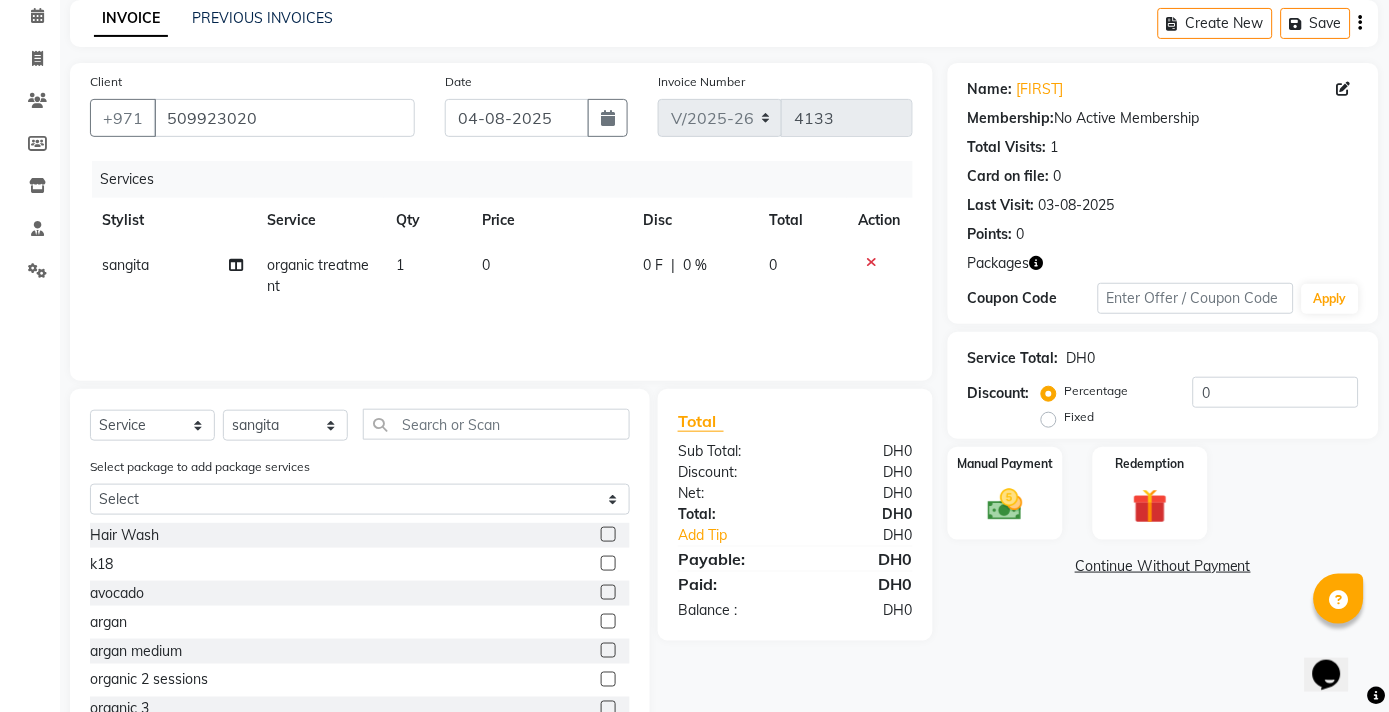 scroll, scrollTop: 155, scrollLeft: 0, axis: vertical 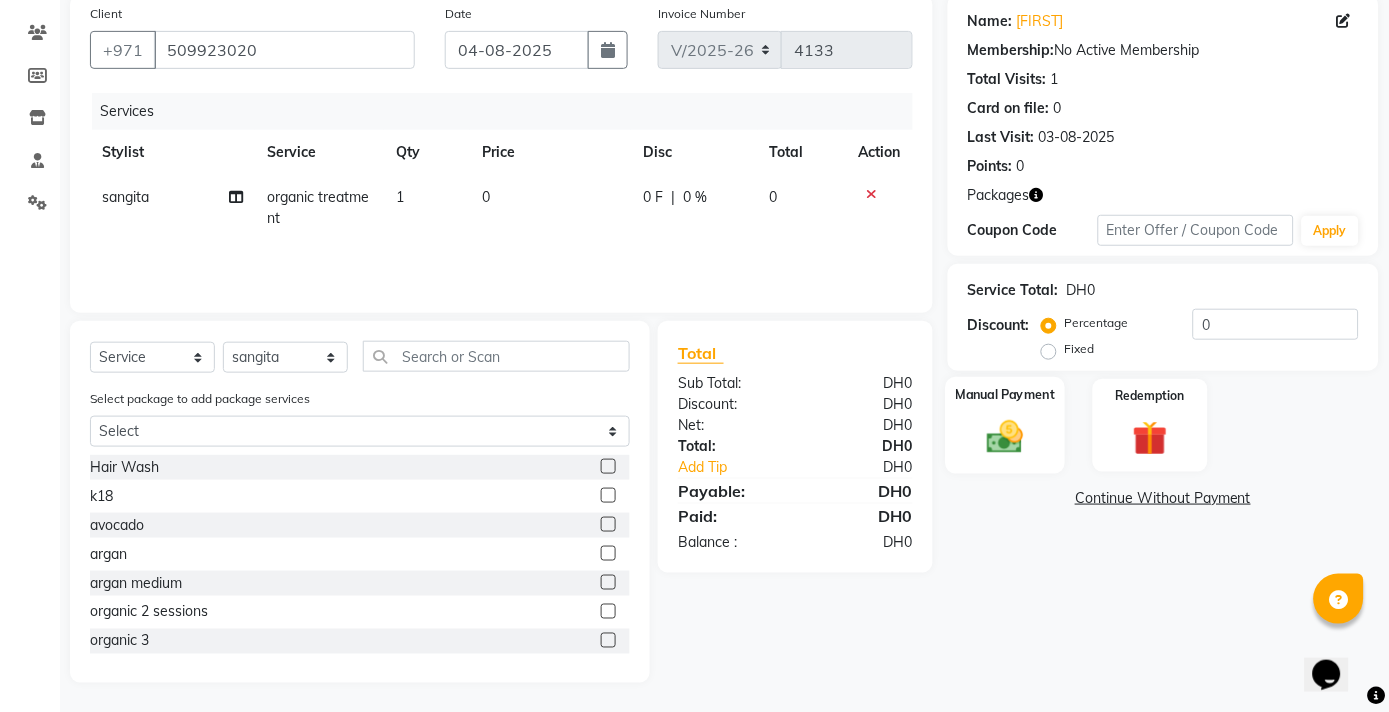 click 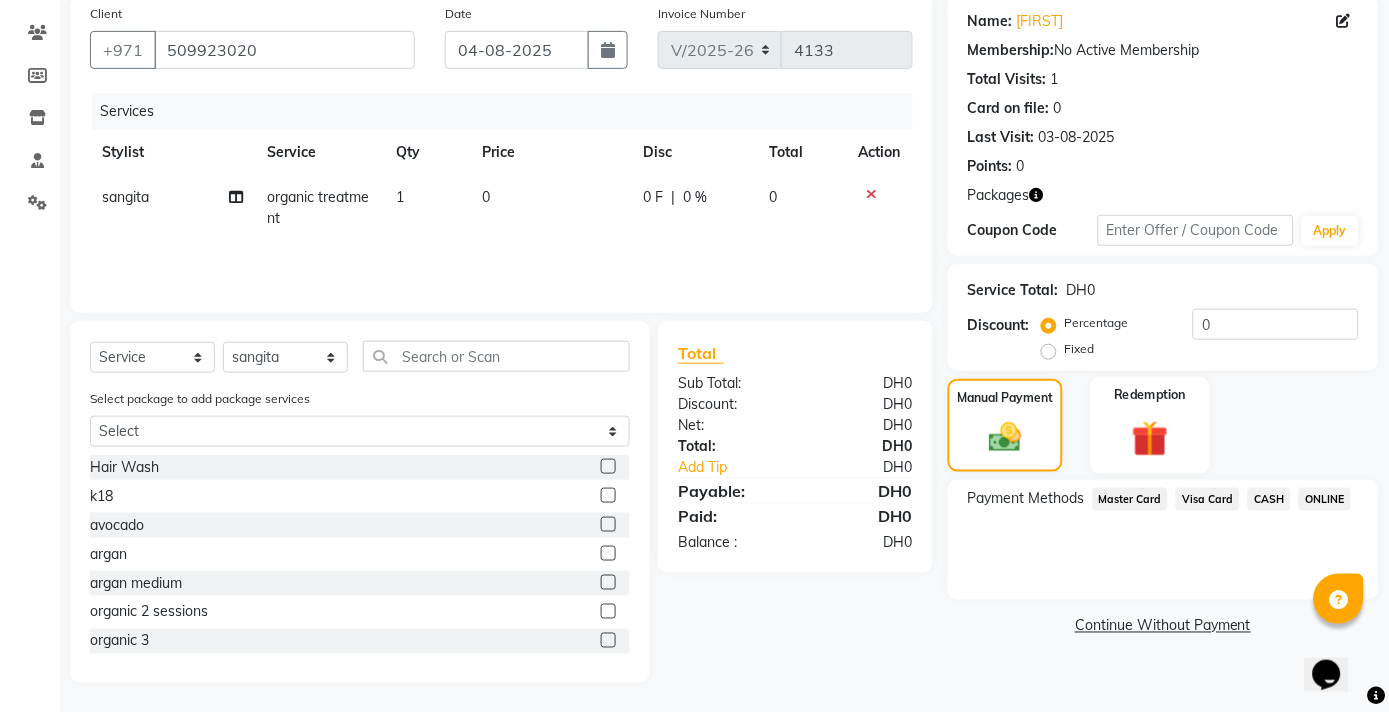 click 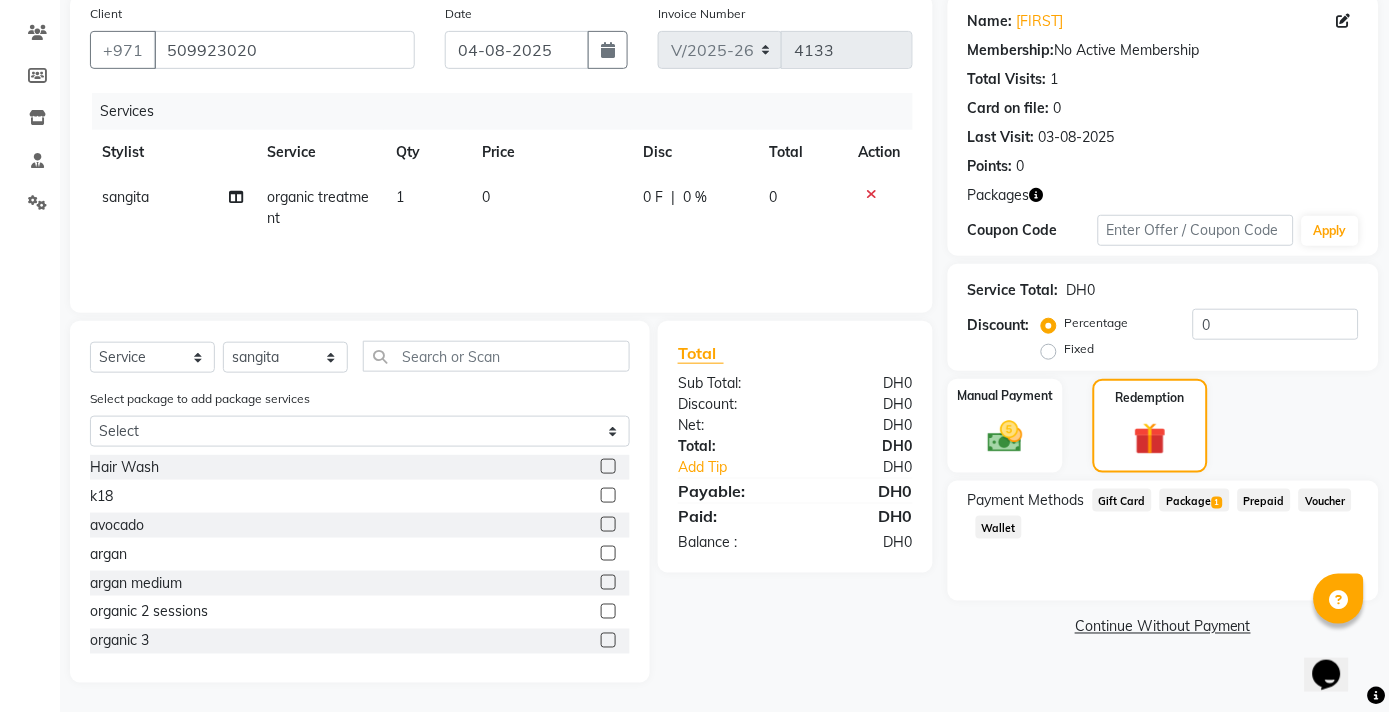 click on "Package  1" 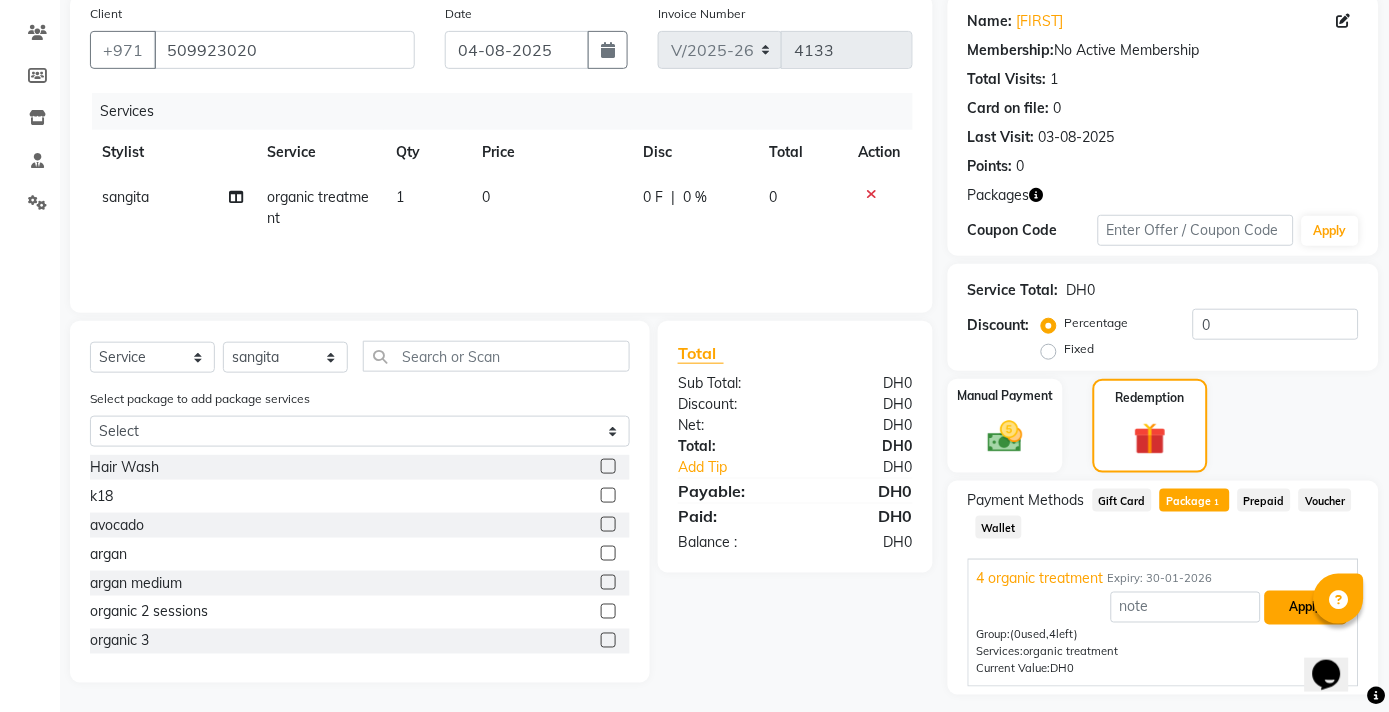 click on "Apply" at bounding box center [1306, 608] 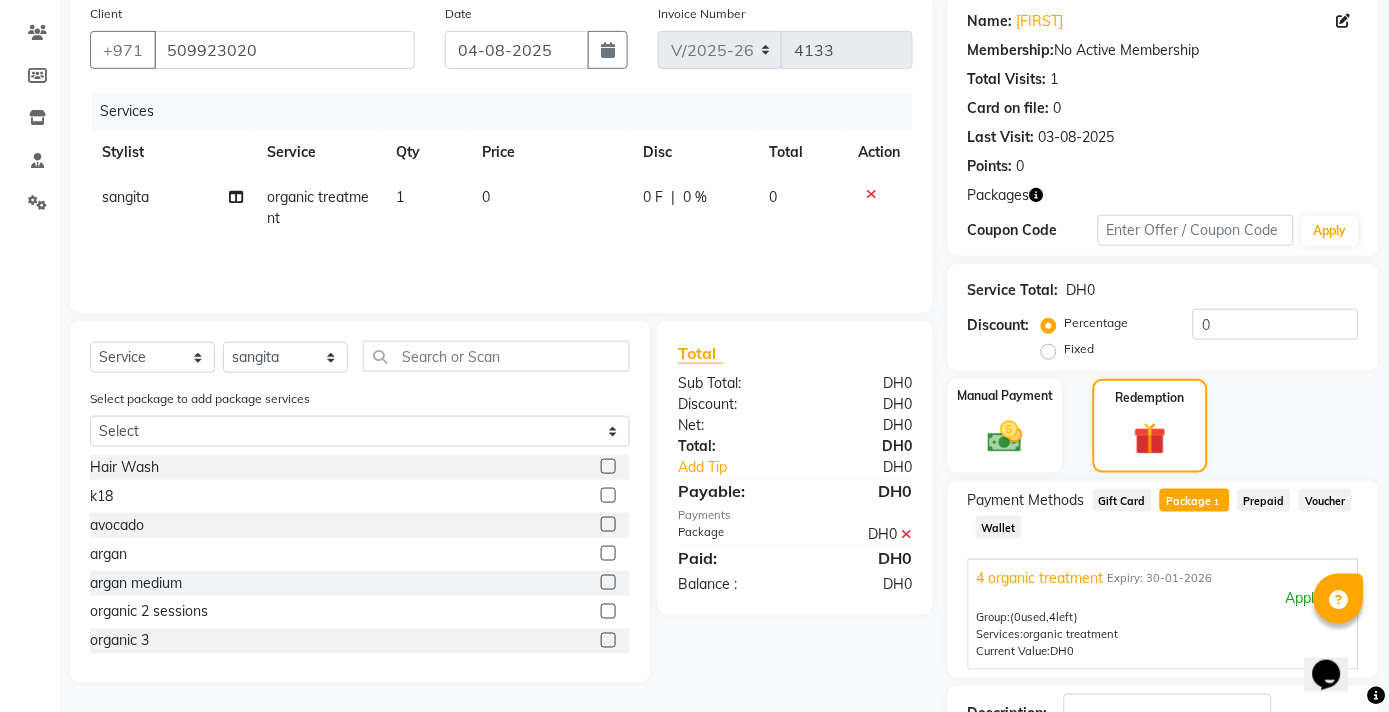 scroll, scrollTop: 304, scrollLeft: 0, axis: vertical 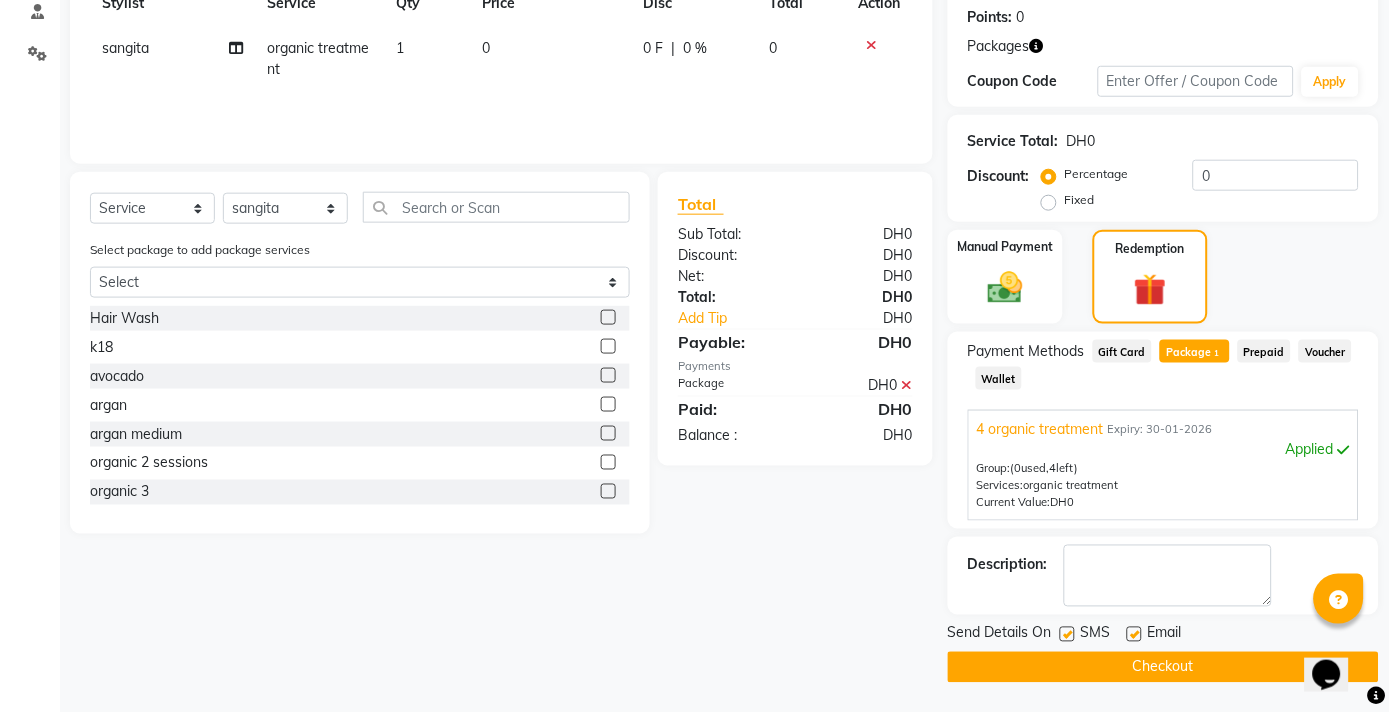drag, startPoint x: 1404, startPoint y: 380, endPoint x: 26, endPoint y: 20, distance: 1424.2485 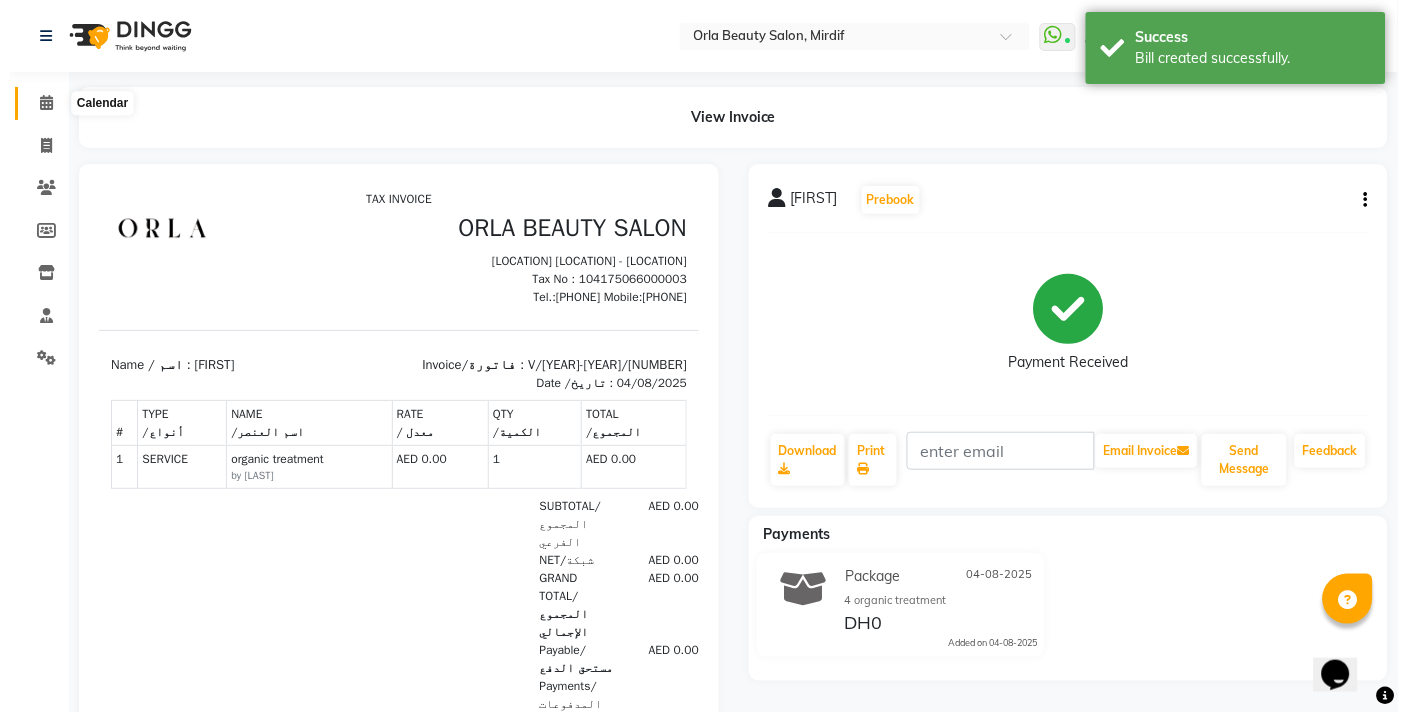scroll, scrollTop: 0, scrollLeft: 0, axis: both 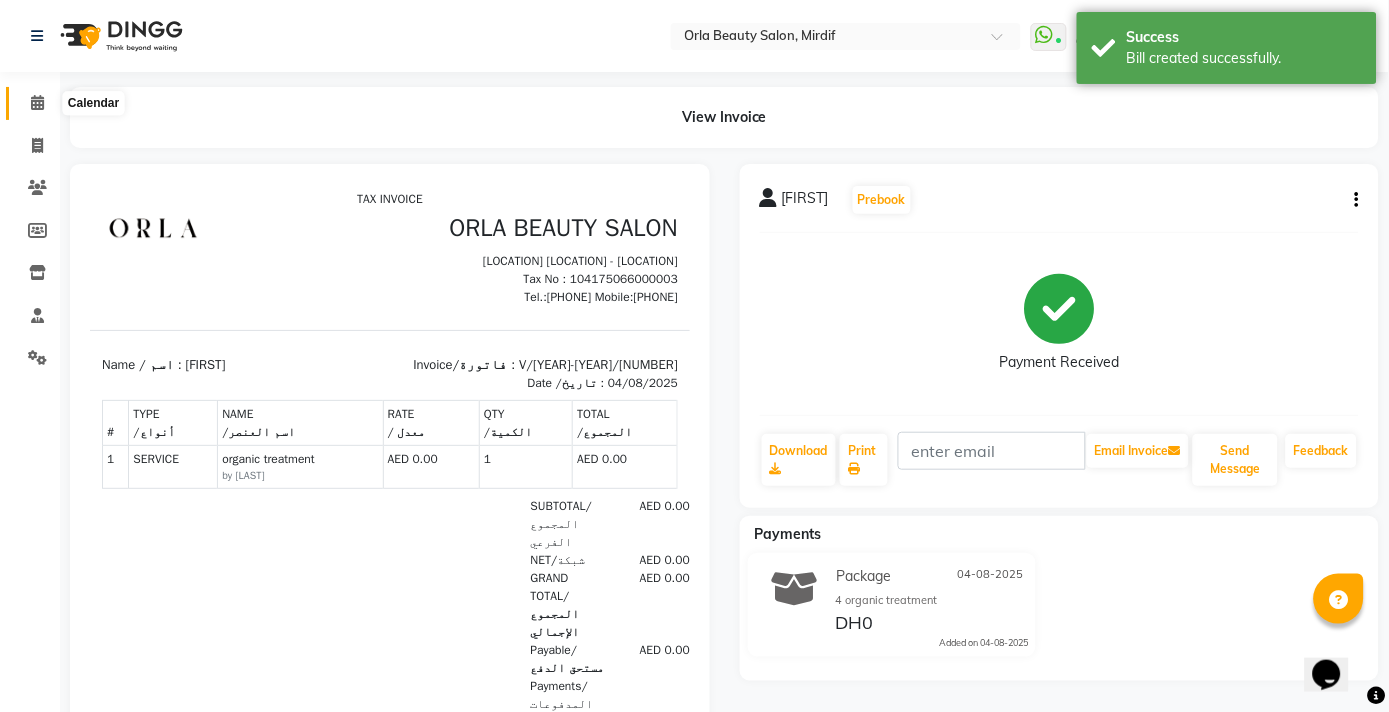 click 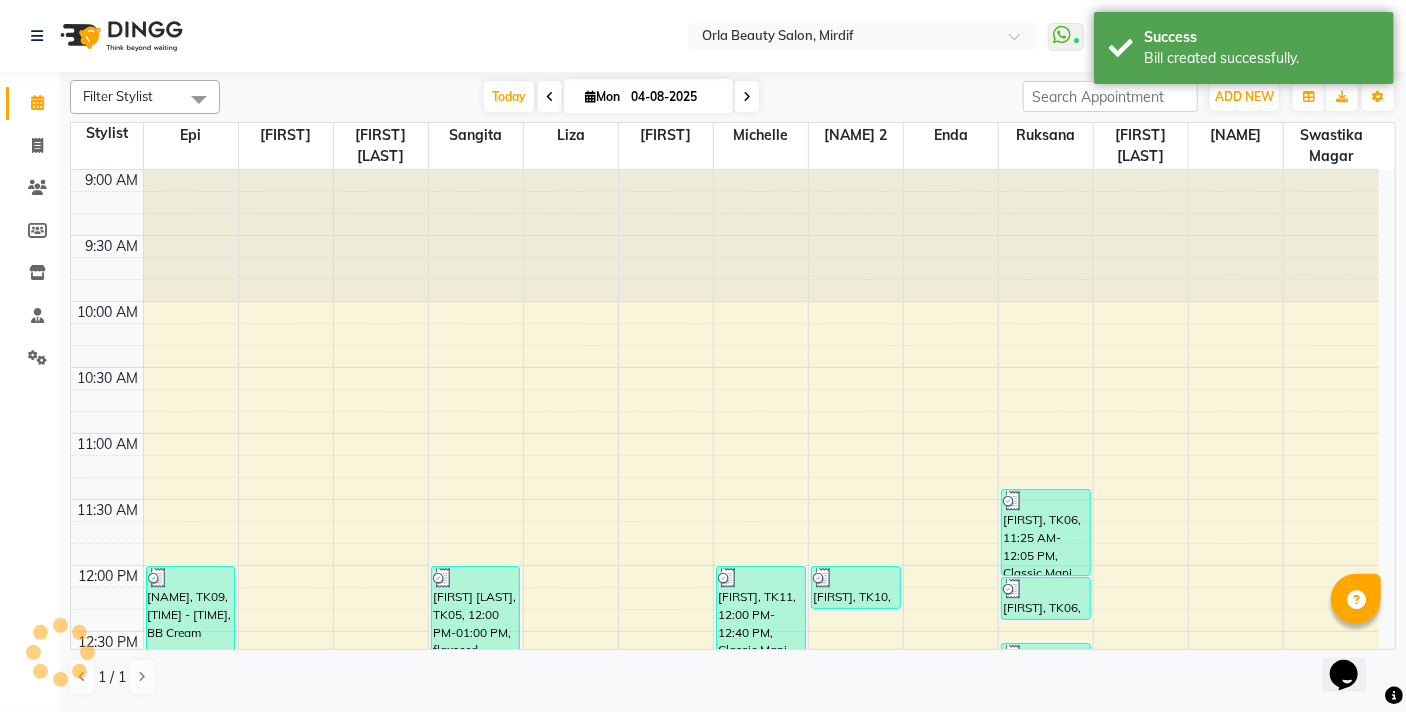 scroll, scrollTop: 0, scrollLeft: 0, axis: both 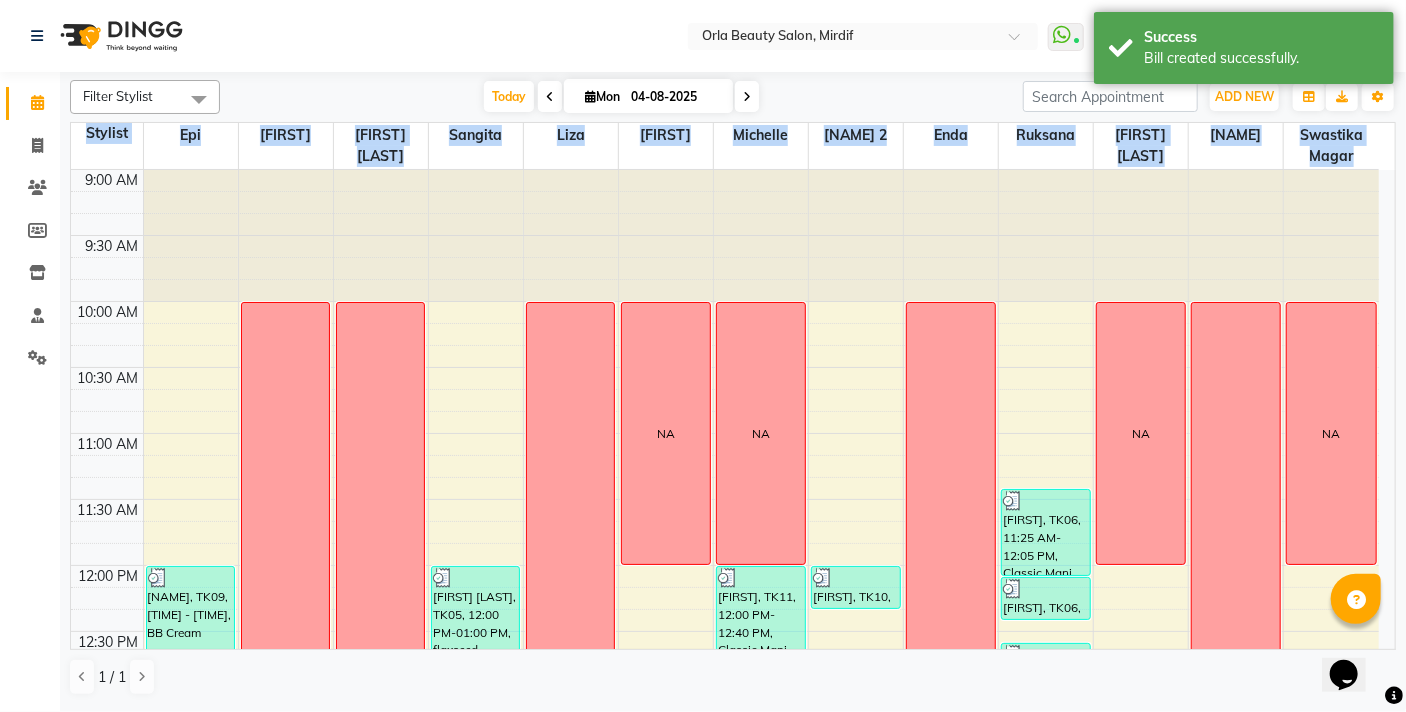 drag, startPoint x: 1402, startPoint y: 268, endPoint x: 1404, endPoint y: 336, distance: 68.0294 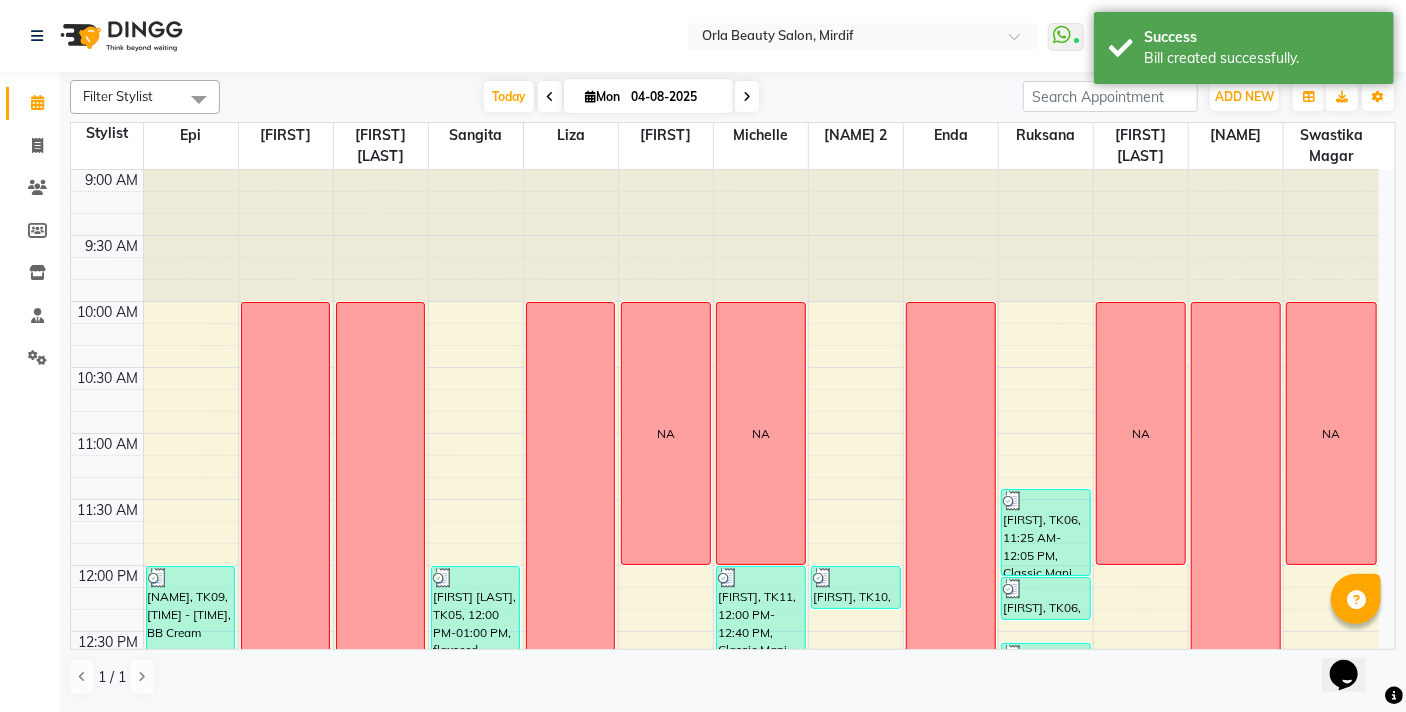 click on "Select Location × Orla Beauty Salon, Mirdif  WhatsApp Status  ✕ Status:  Connected Most Recent Message: 04-08-2025     04:45 PM Recent Service Activity: 04-08-2025     04:57 PM Default Panel My Panel English ENGLISH Español العربية मराठी हिंदी ગુજરાતી தமிழ் 中文 Notifications nothing to show [FIRST]  Manage Profile Change Password Sign out  Version:3.16.0" 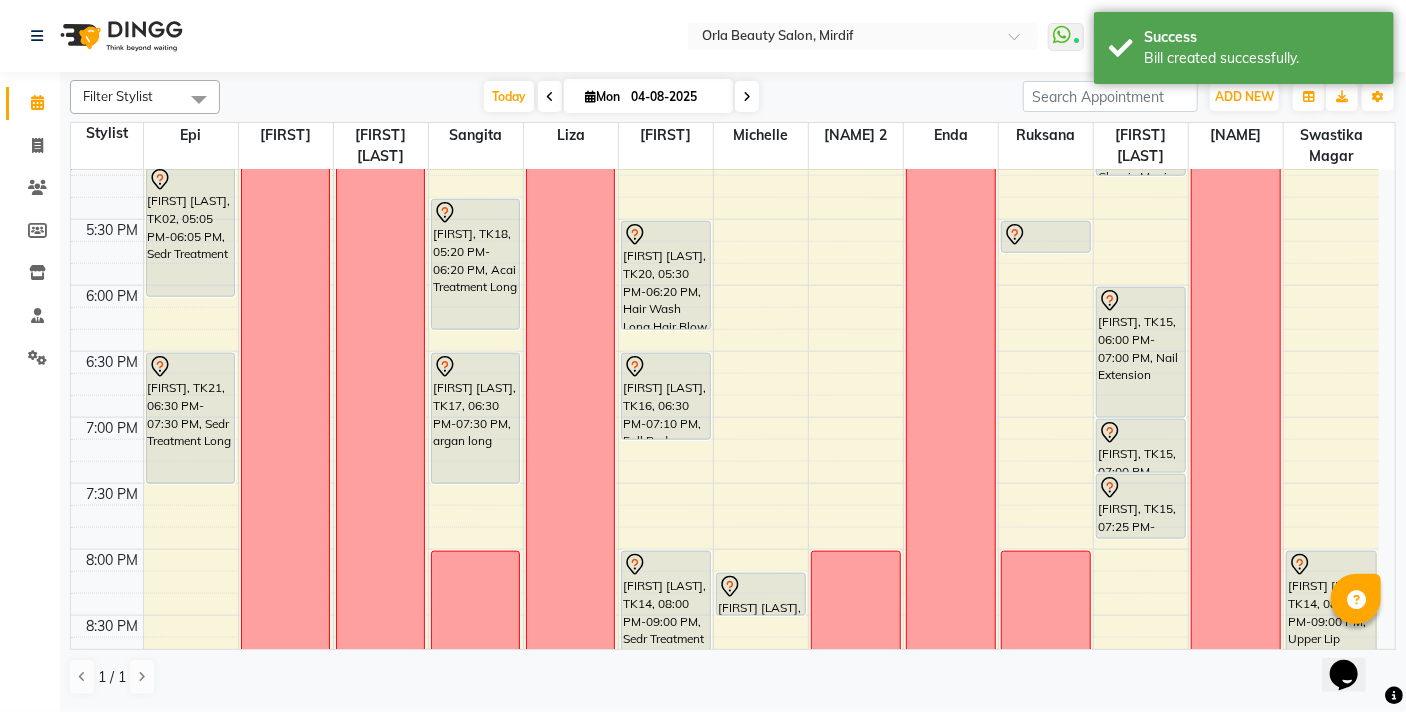 scroll, scrollTop: 1037, scrollLeft: 0, axis: vertical 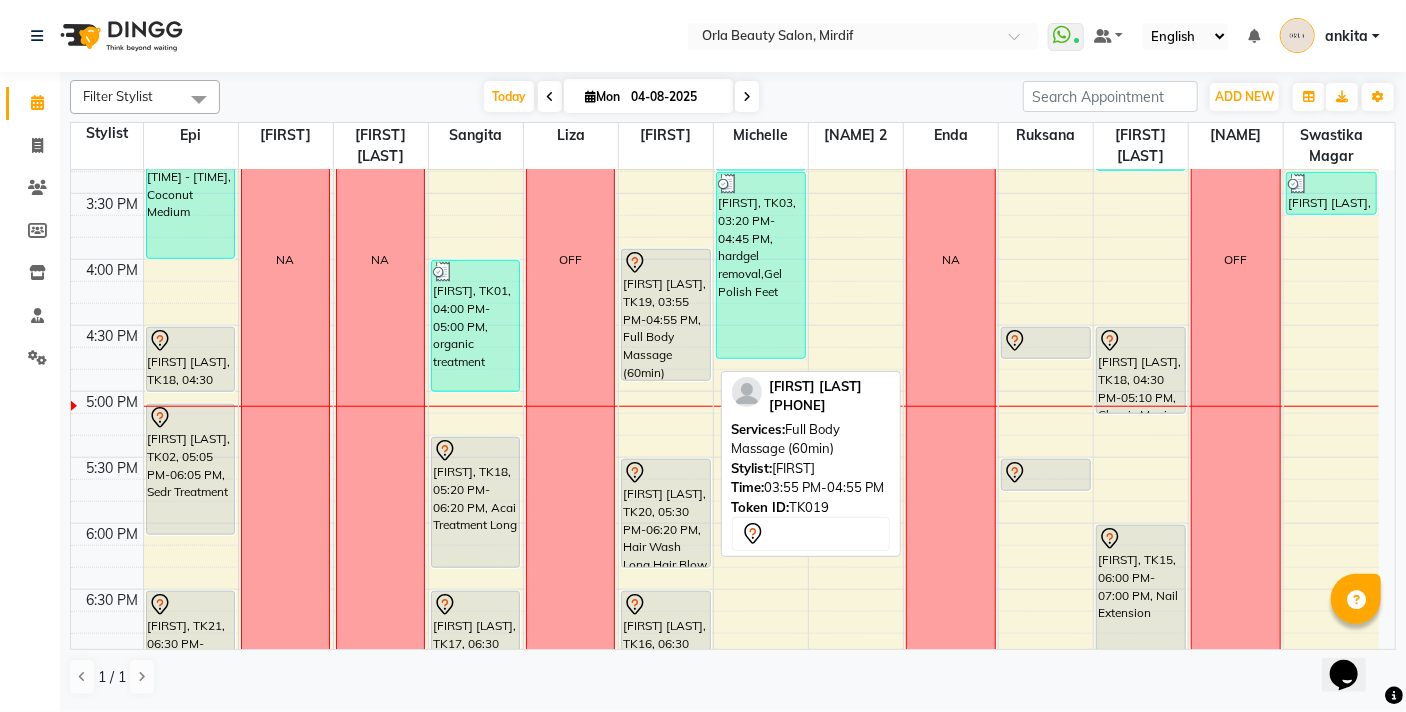 click on "[FIRST] [LAST], TK19, 03:55 PM-04:55 PM, Full Body Massage (60min)" at bounding box center [666, 315] 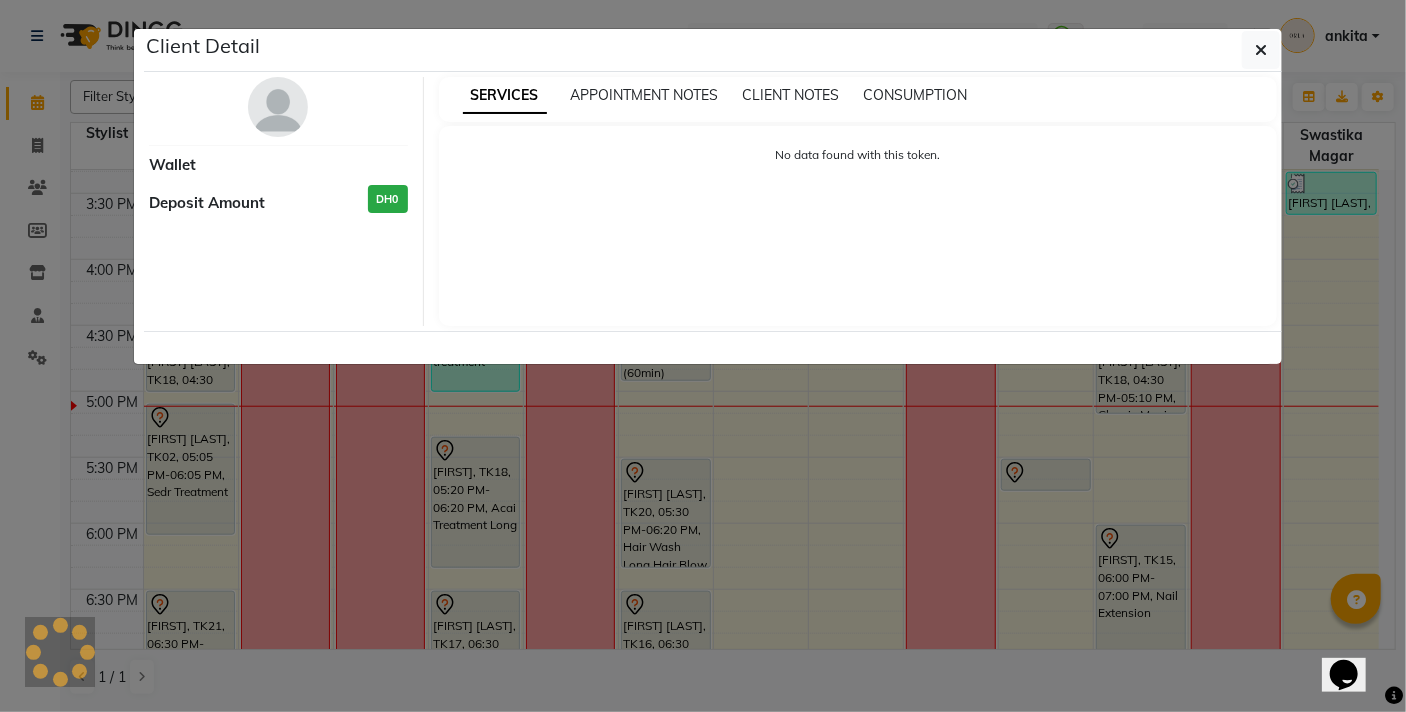 select on "7" 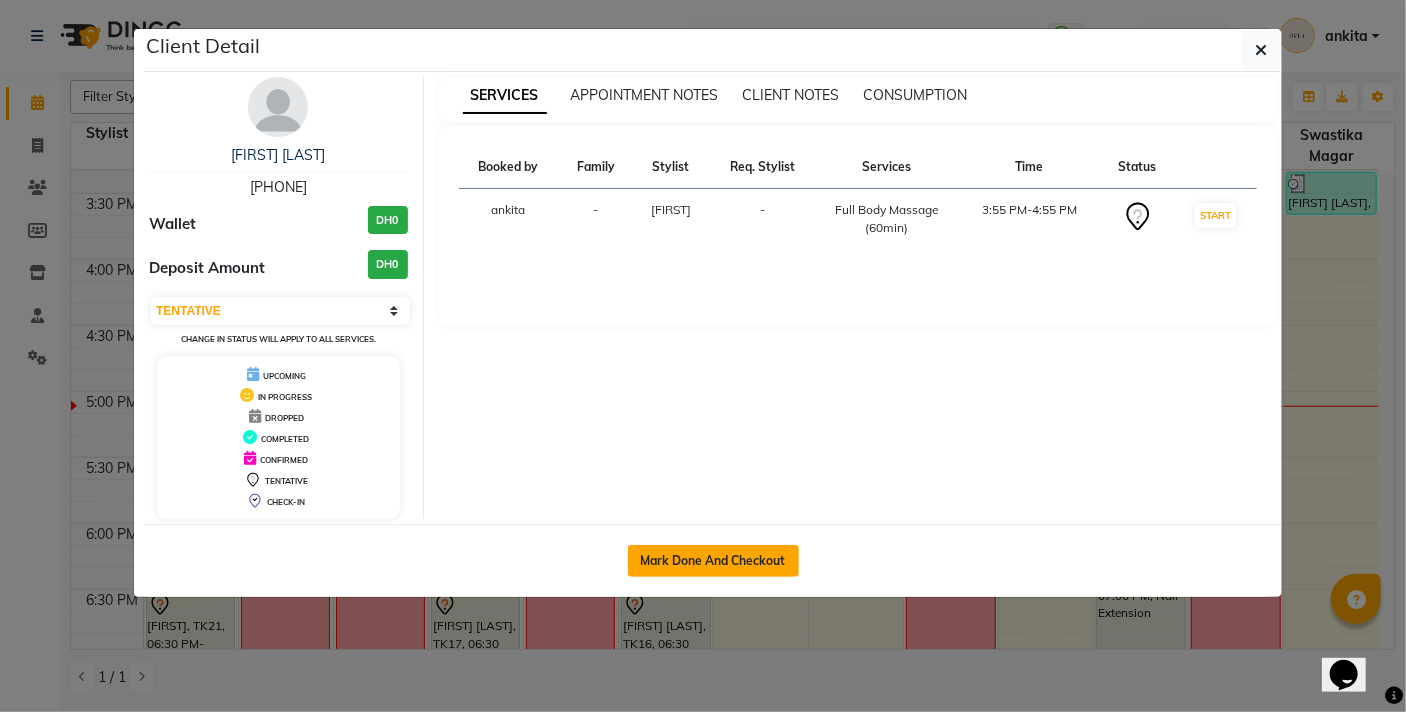 click on "Mark Done And Checkout" 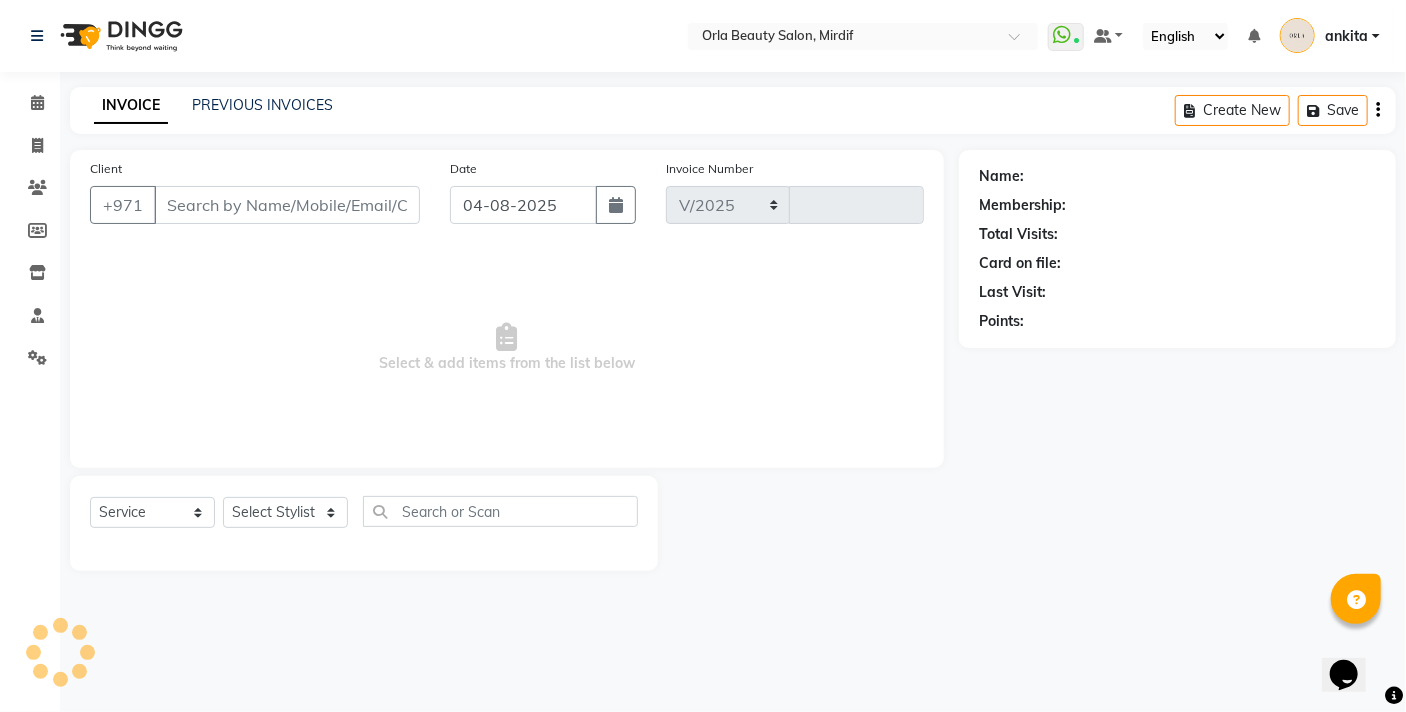 select on "5053" 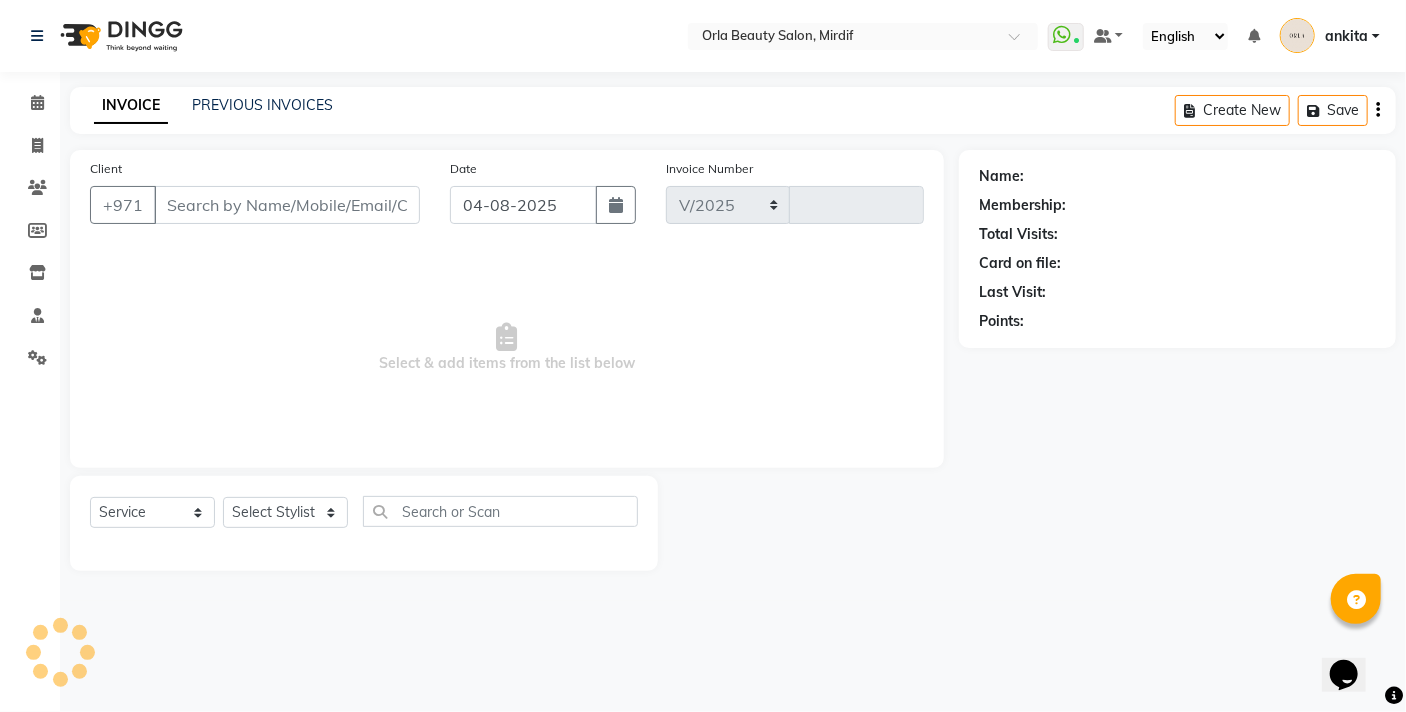 type on "4134" 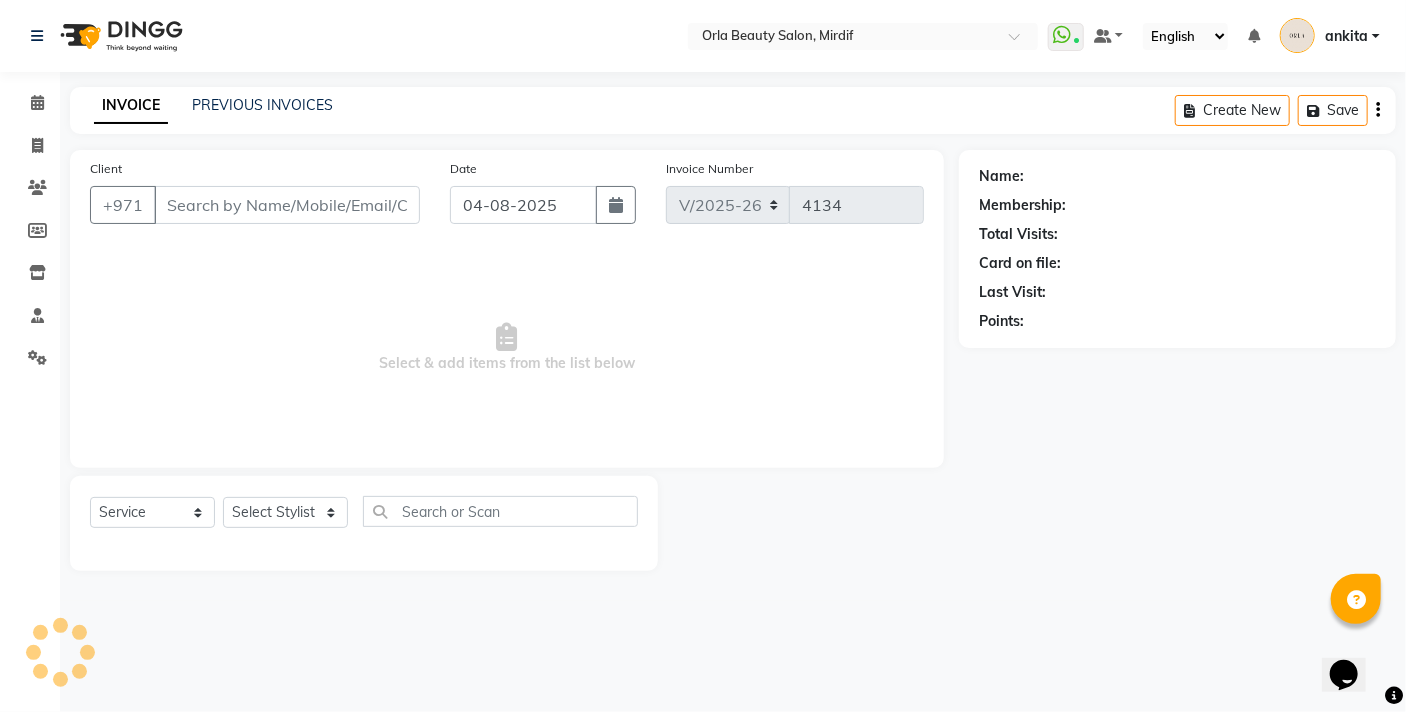 type on "[PHONE]" 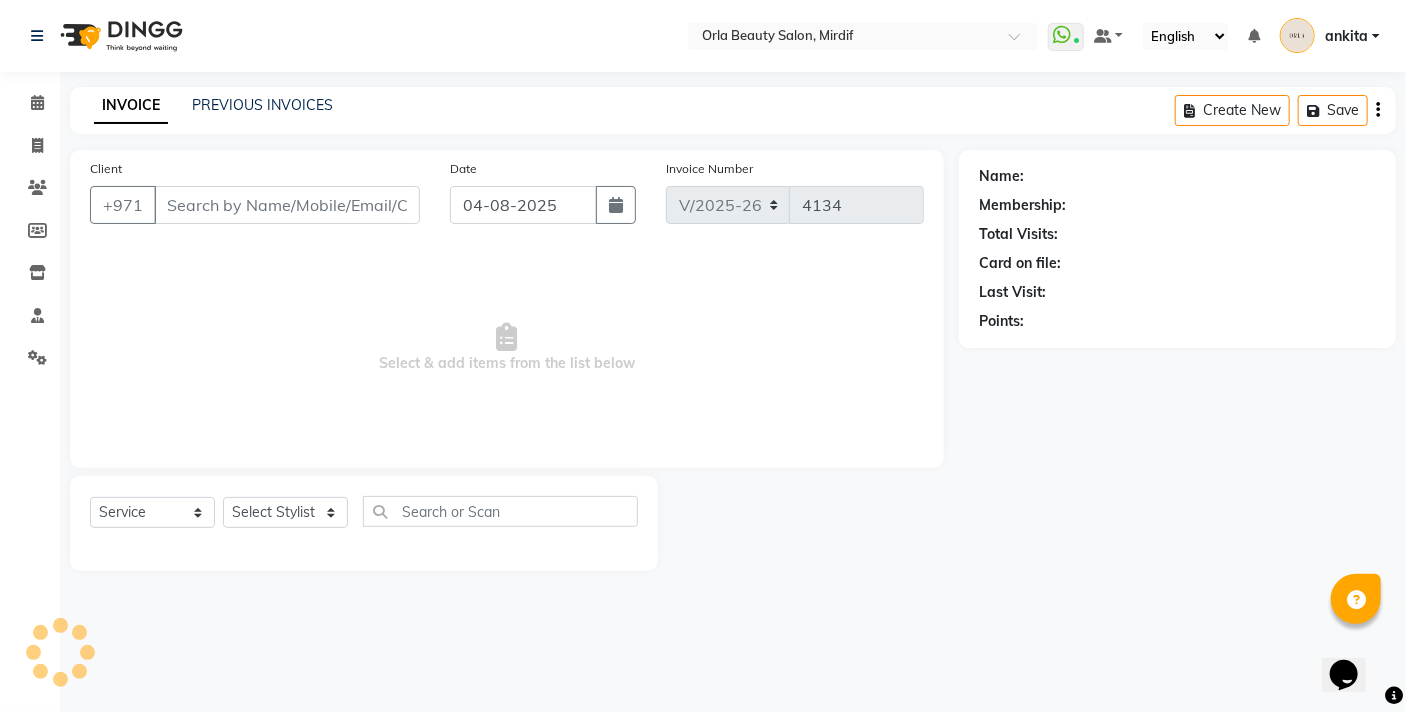 select on "54219" 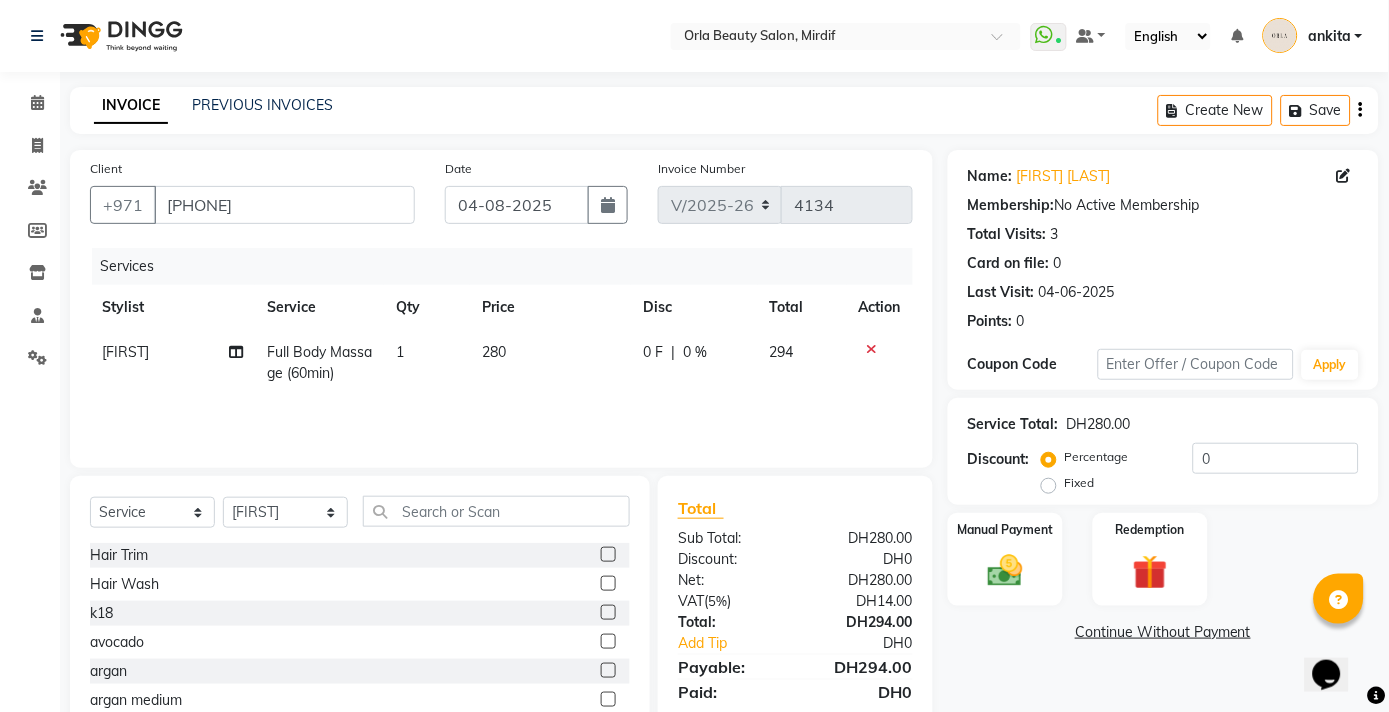 scroll, scrollTop: 87, scrollLeft: 0, axis: vertical 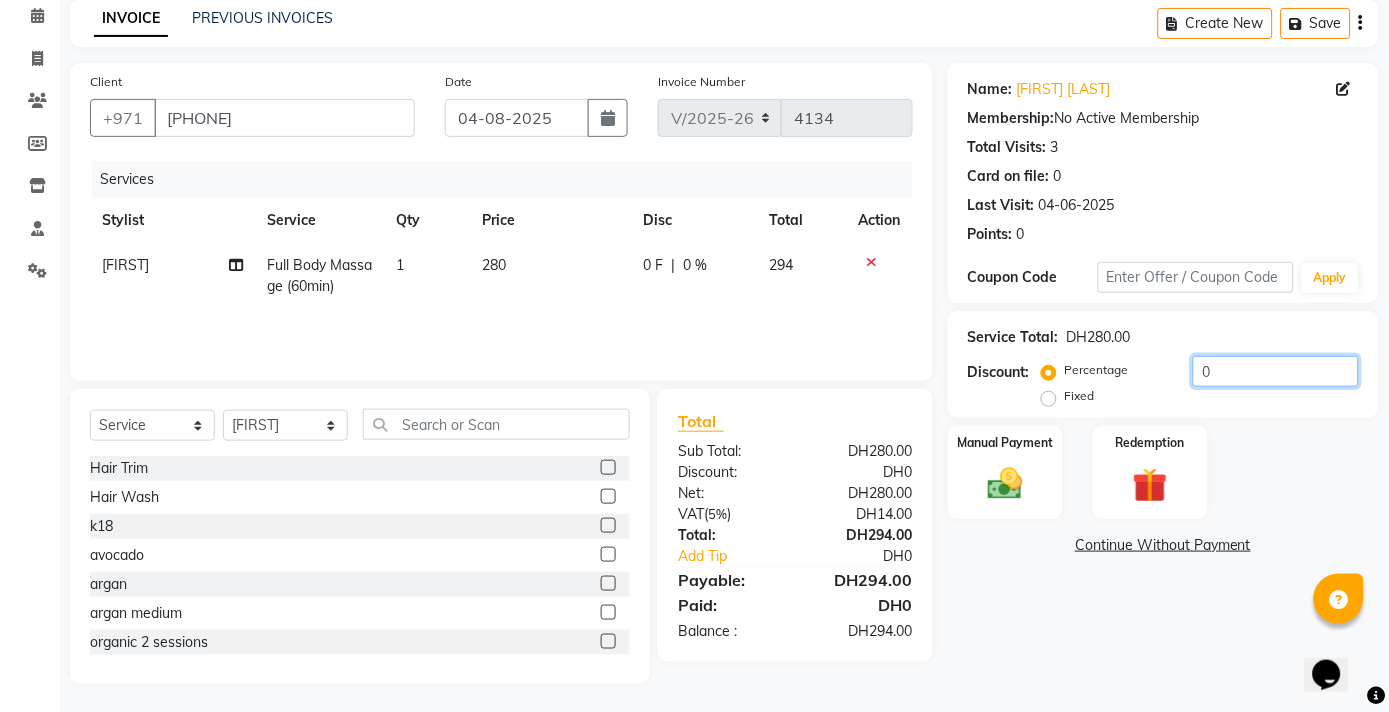click on "0" 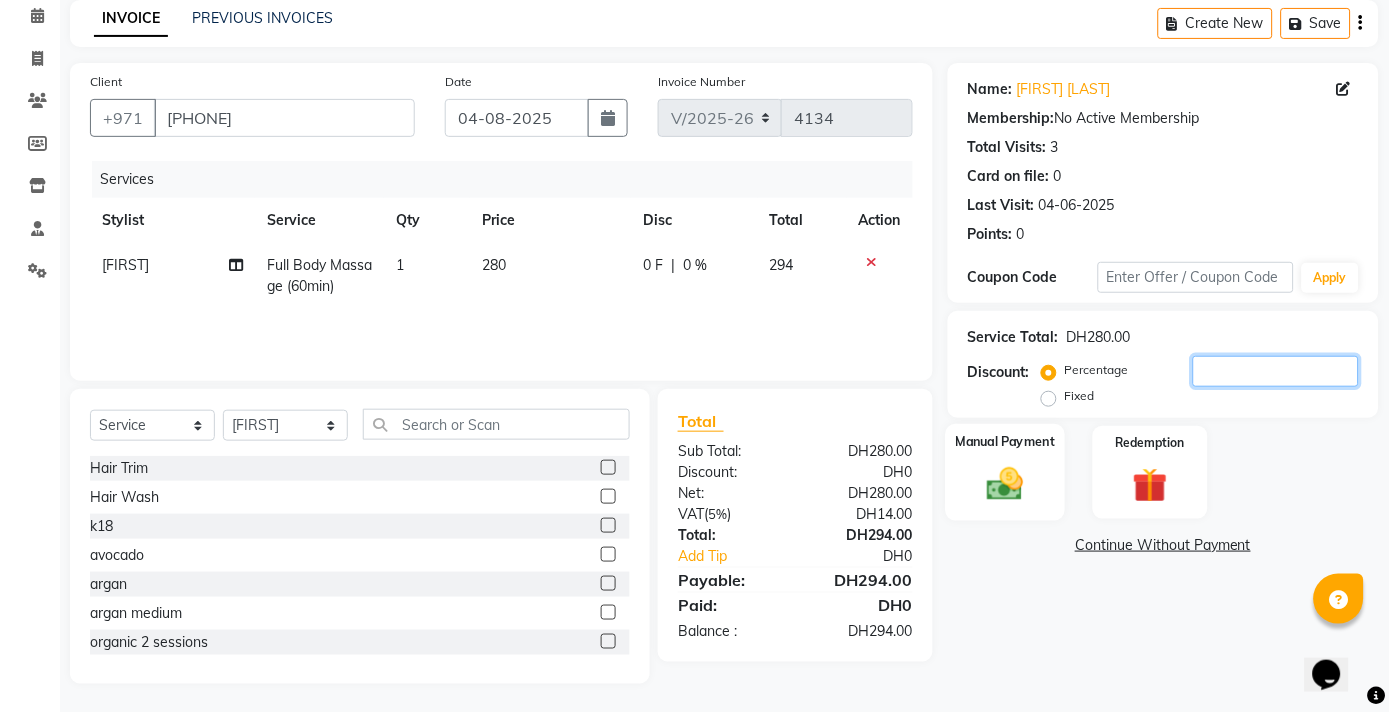 type 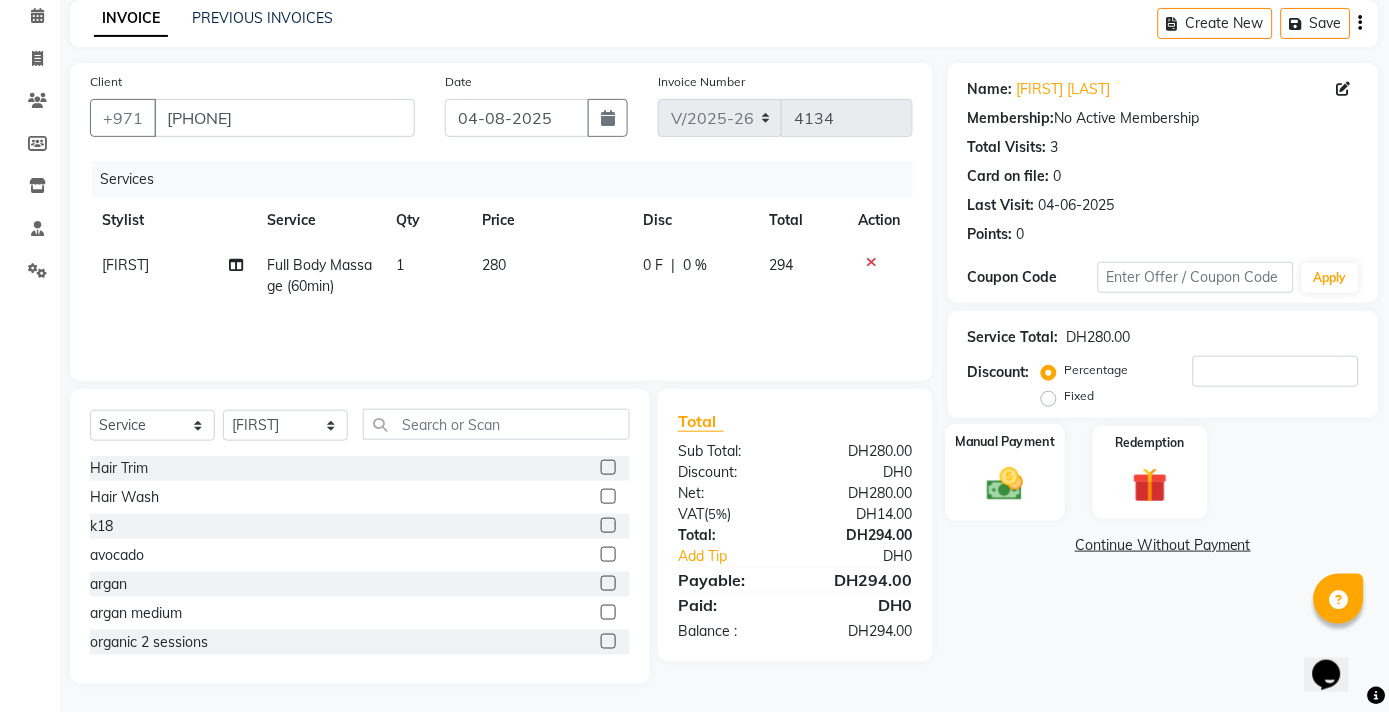 click 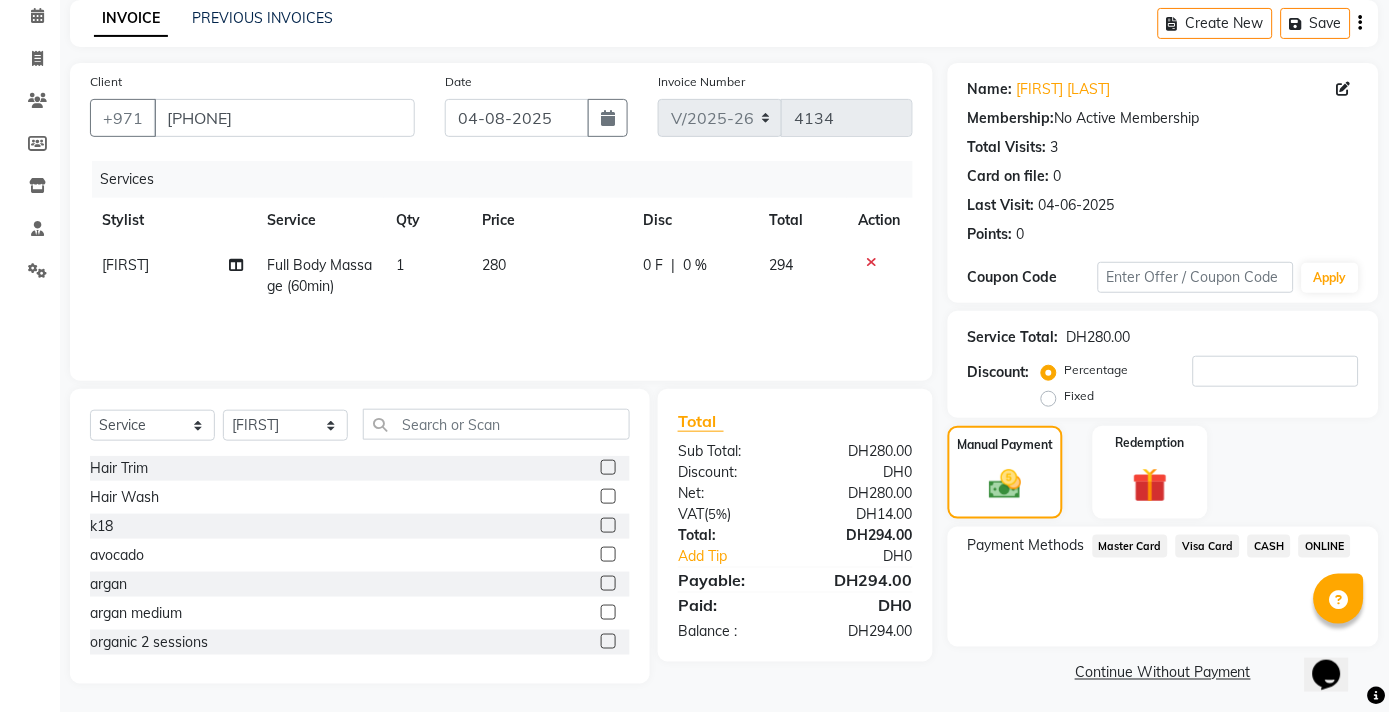 click on "Visa Card" 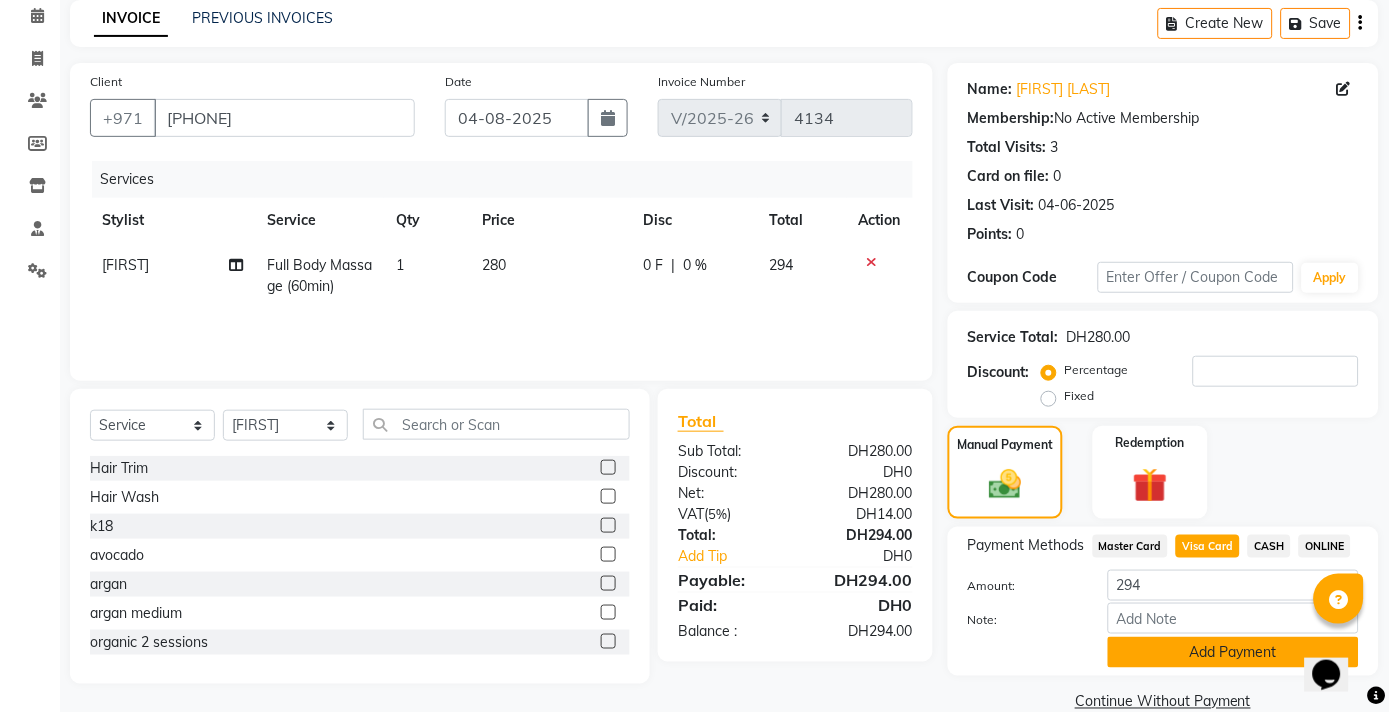 click on "Add Payment" 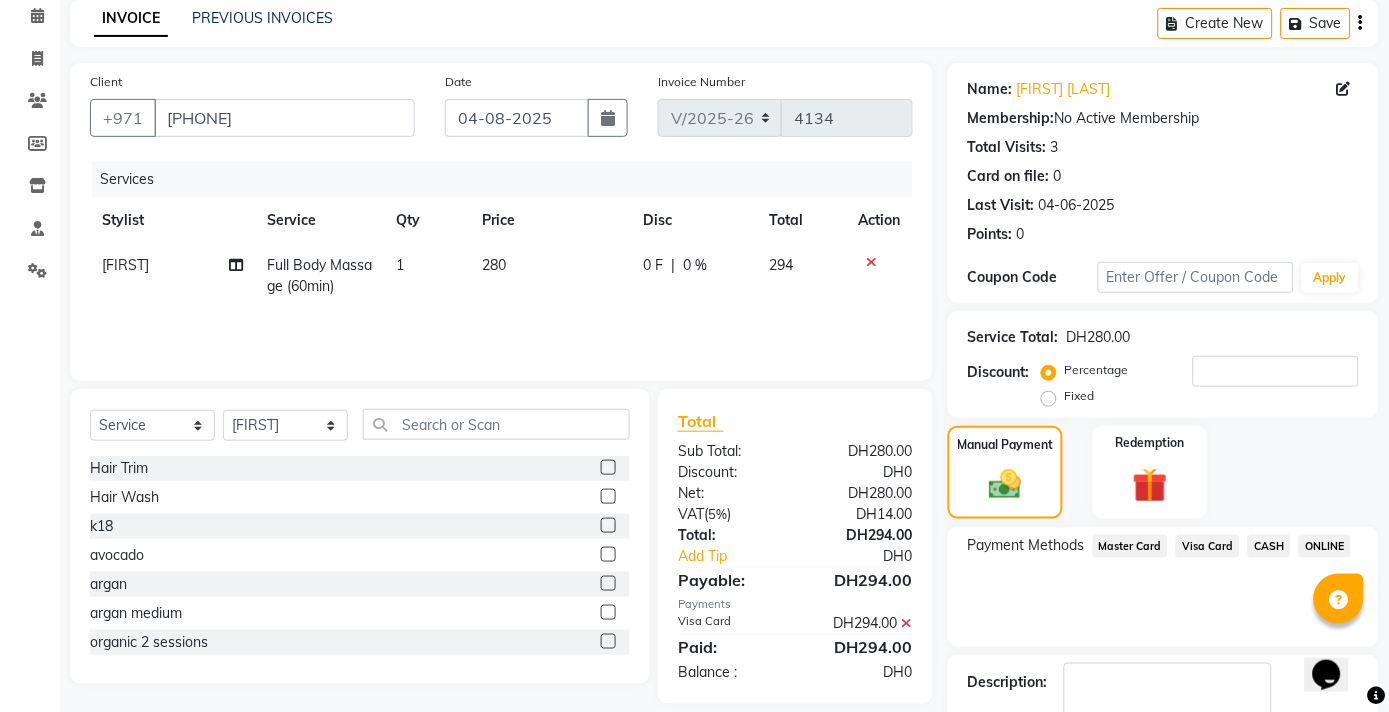 scroll, scrollTop: 204, scrollLeft: 0, axis: vertical 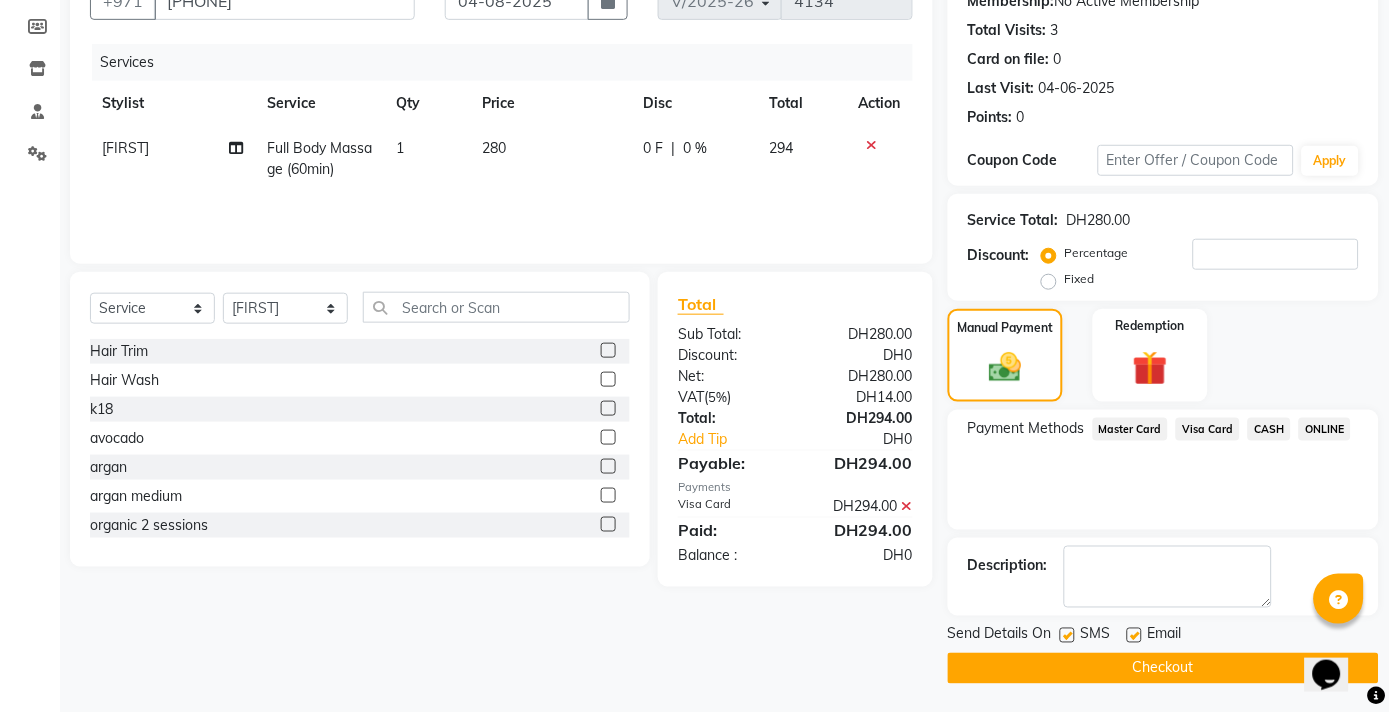 click on "Checkout" 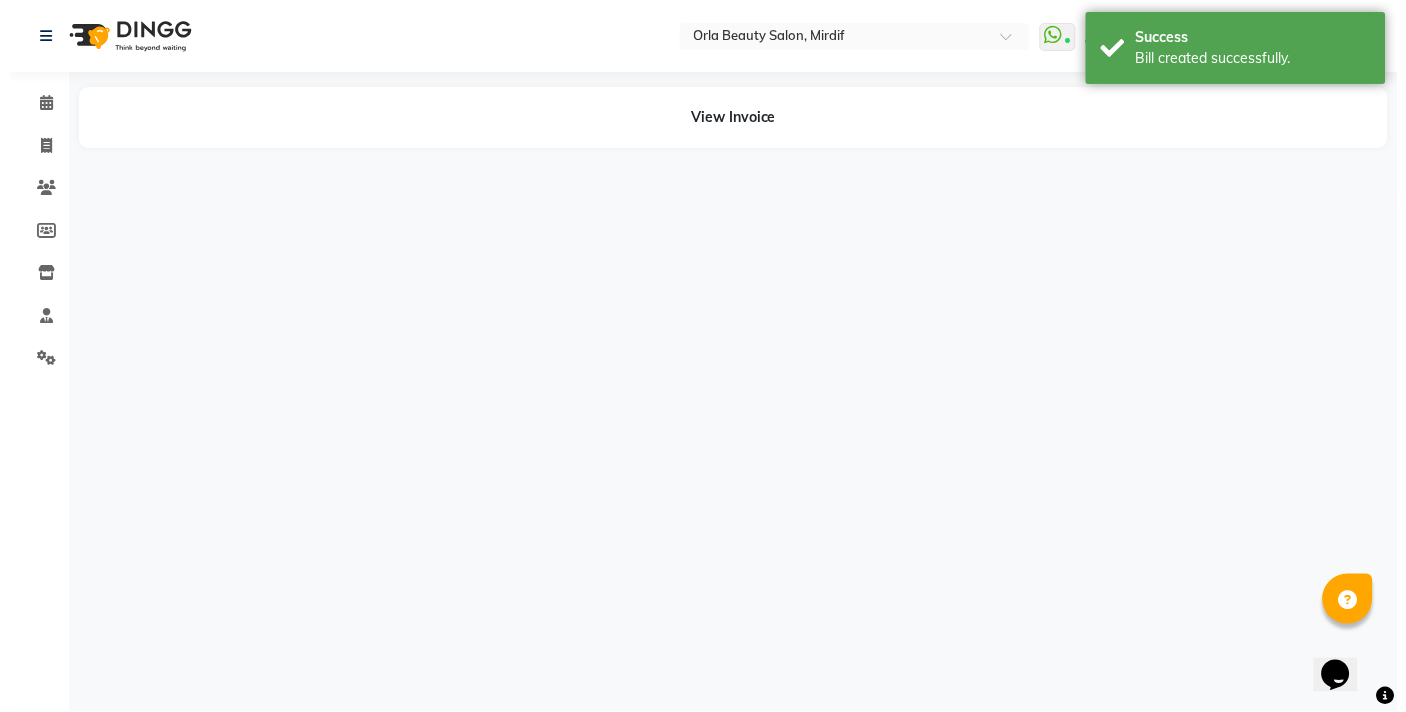 scroll, scrollTop: 0, scrollLeft: 0, axis: both 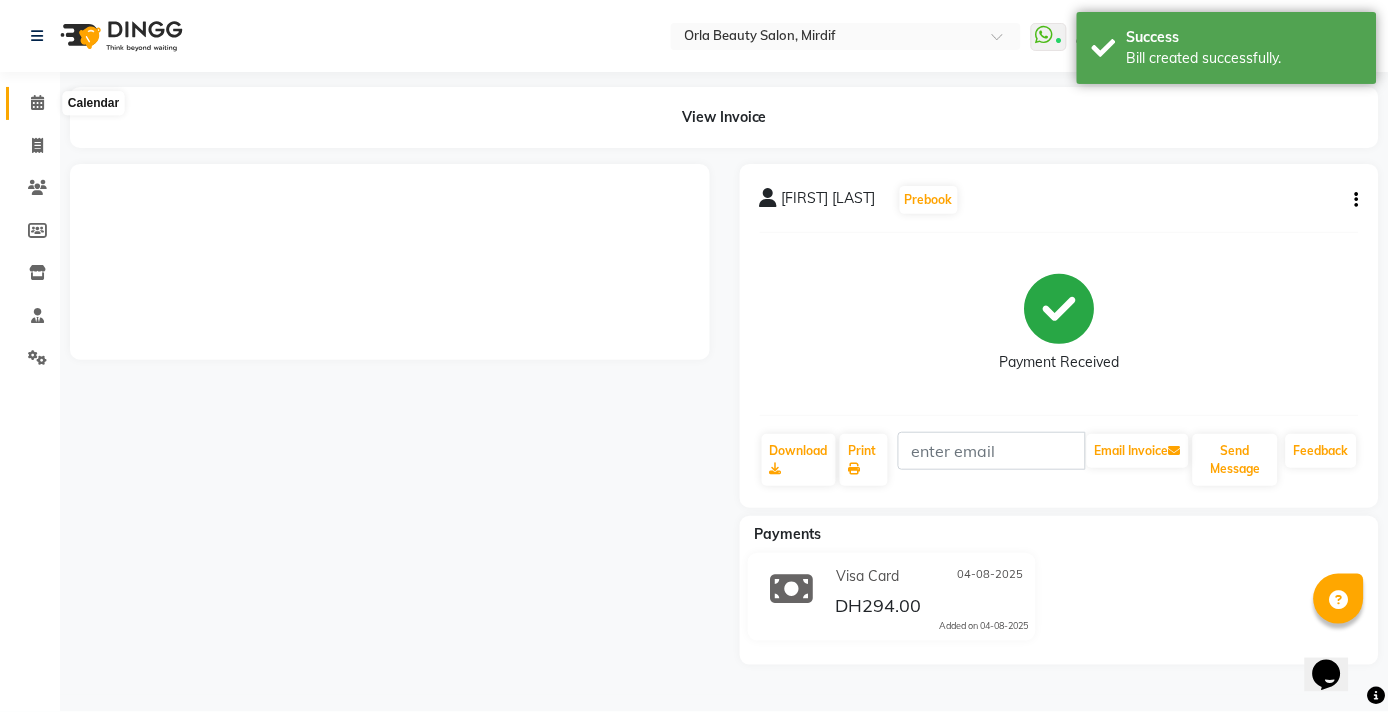 click 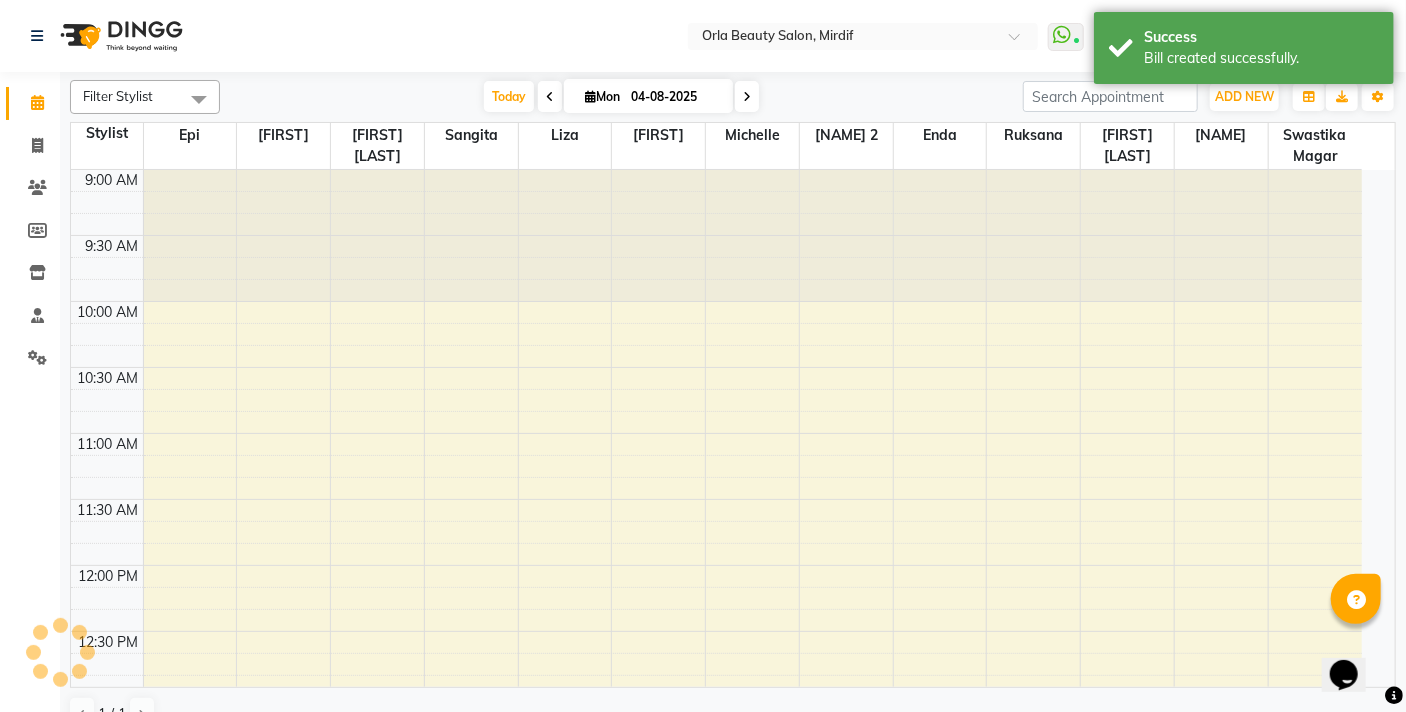 click at bounding box center (747, 97) 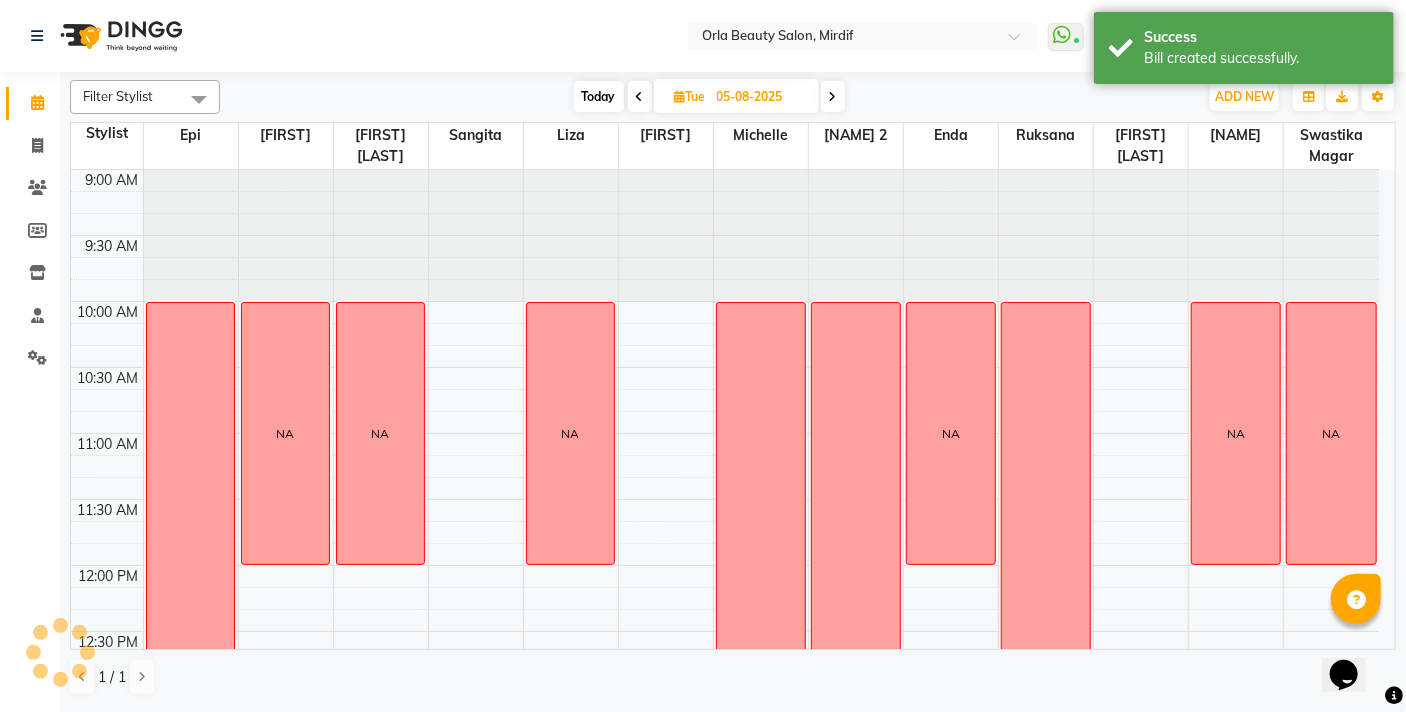 scroll, scrollTop: 1057, scrollLeft: 0, axis: vertical 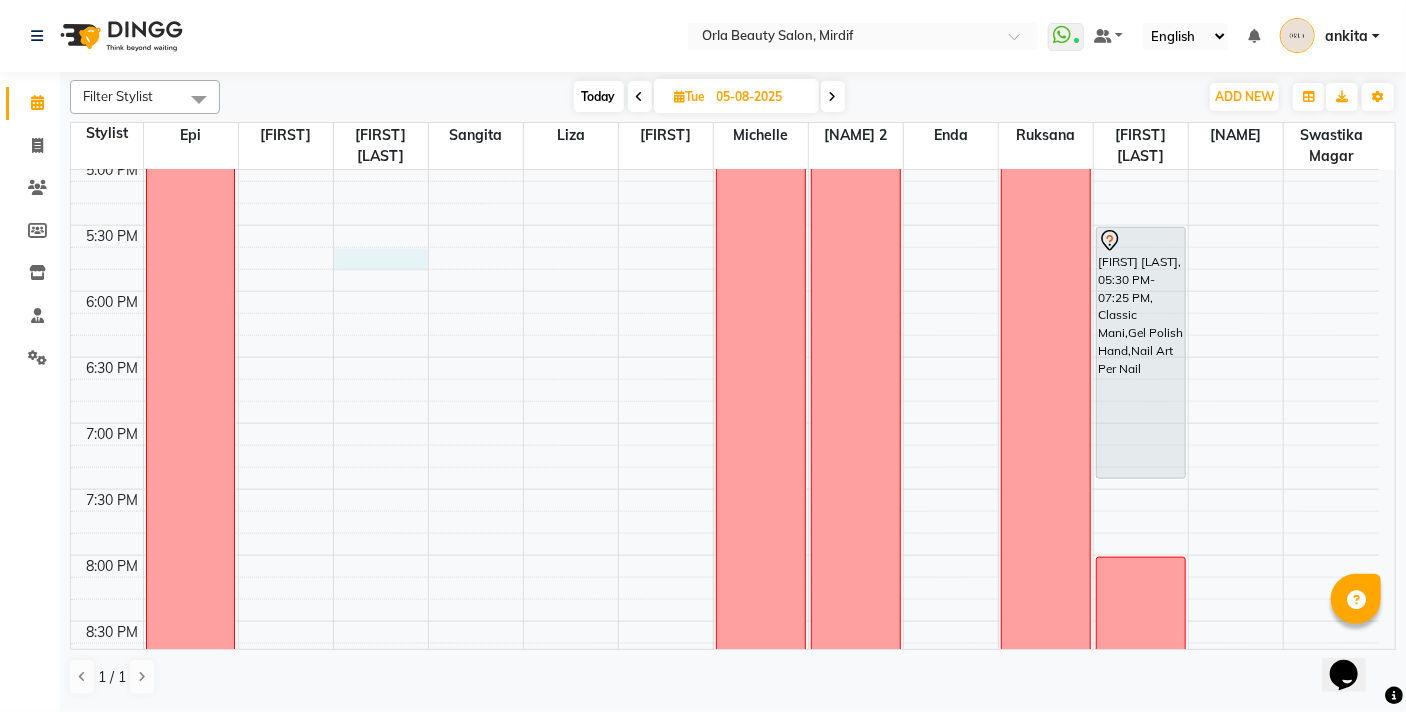 click on "NA    NA   NA   NA   OFF   OFF   NA   OFF              [FIRST] [LAST], 01:00 PM-01:40 PM, Classic Mani             [FIRST] [LAST], 05:30 PM-07:25 PM, Classic Mani,Gel Polish Hand,Nail Art Per Nail  NA   NA   NA              [FIRST] [LAST], 01:40 PM-02:20 PM, Classic Pedi" at bounding box center [725, 27] 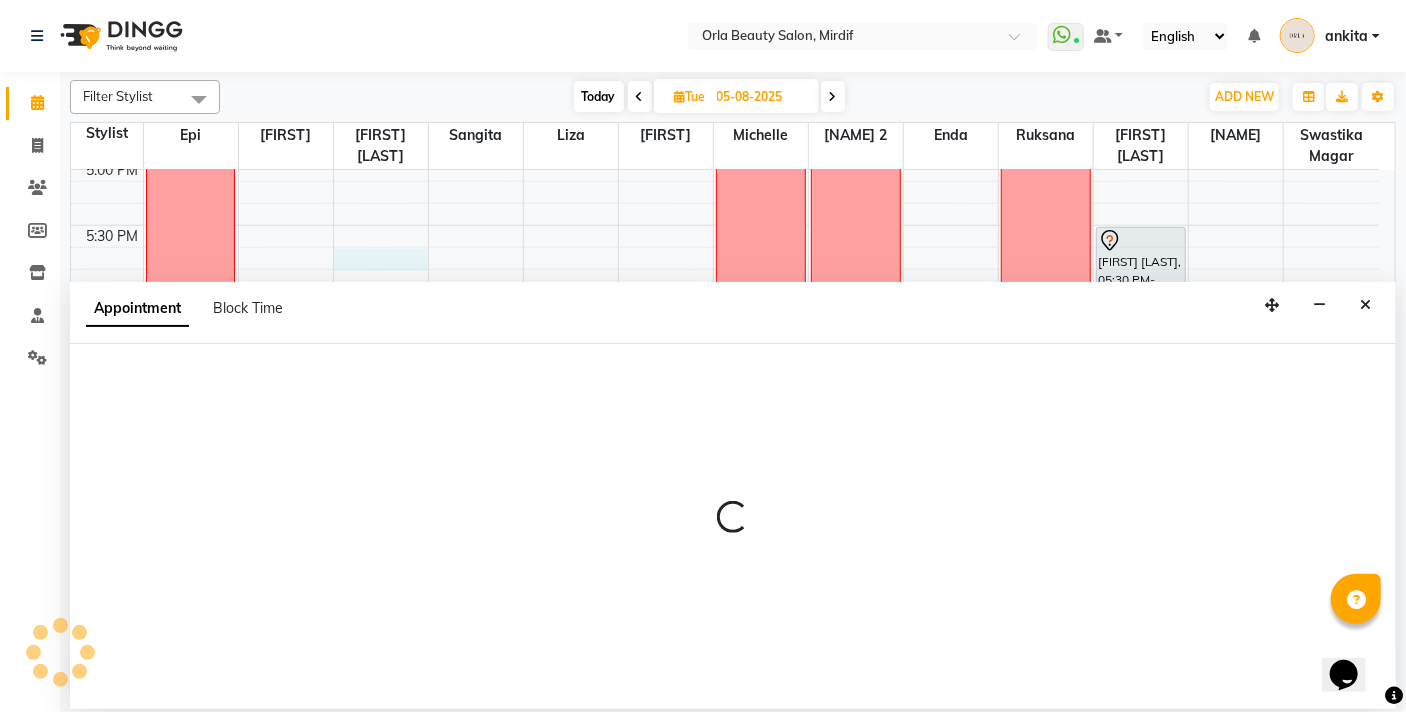 select on "58161" 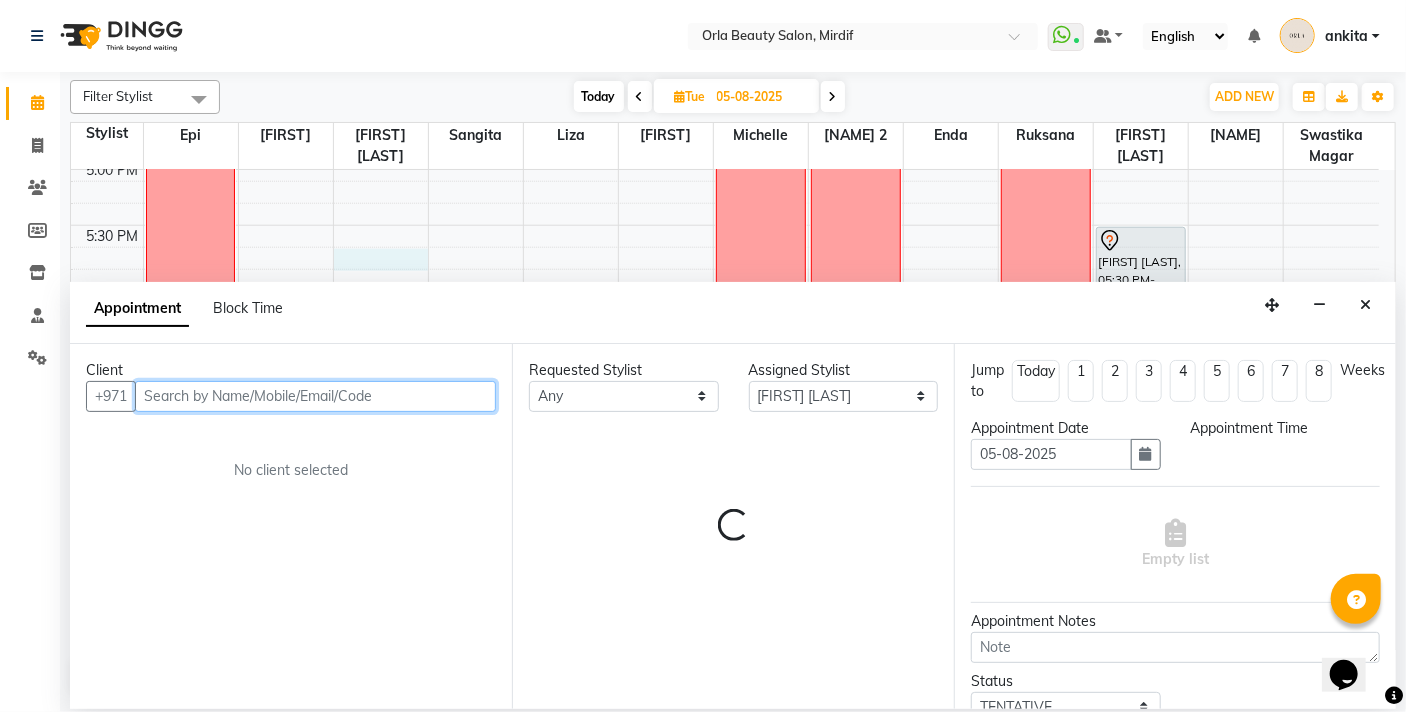 select on "1065" 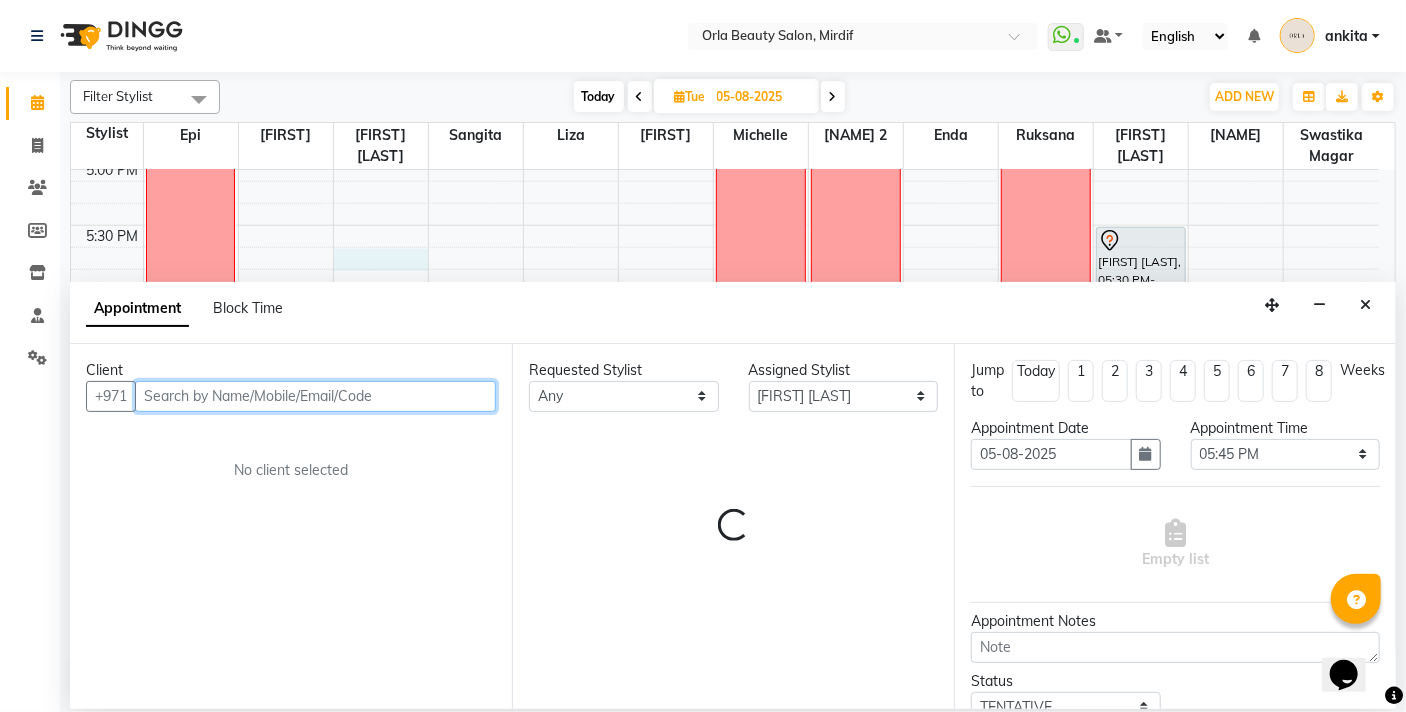 click at bounding box center (315, 396) 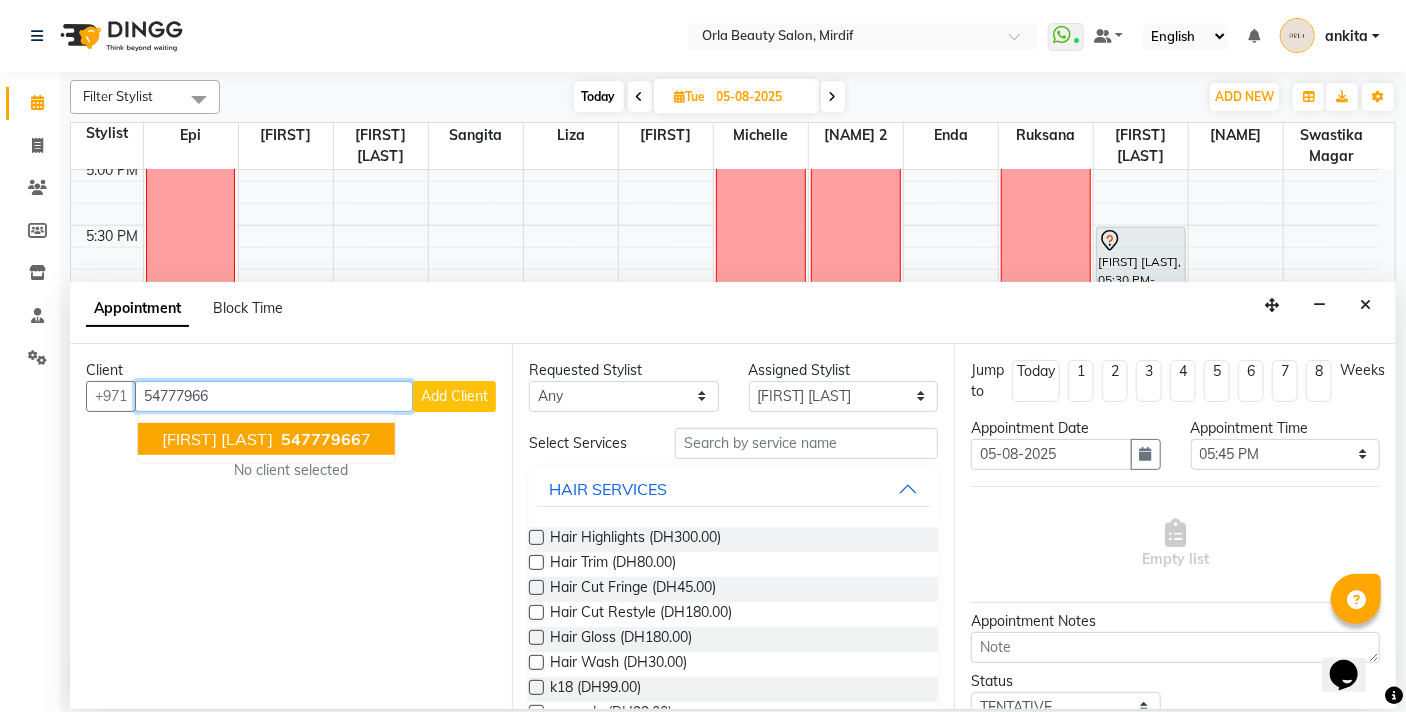 click on "54777966" at bounding box center (321, 439) 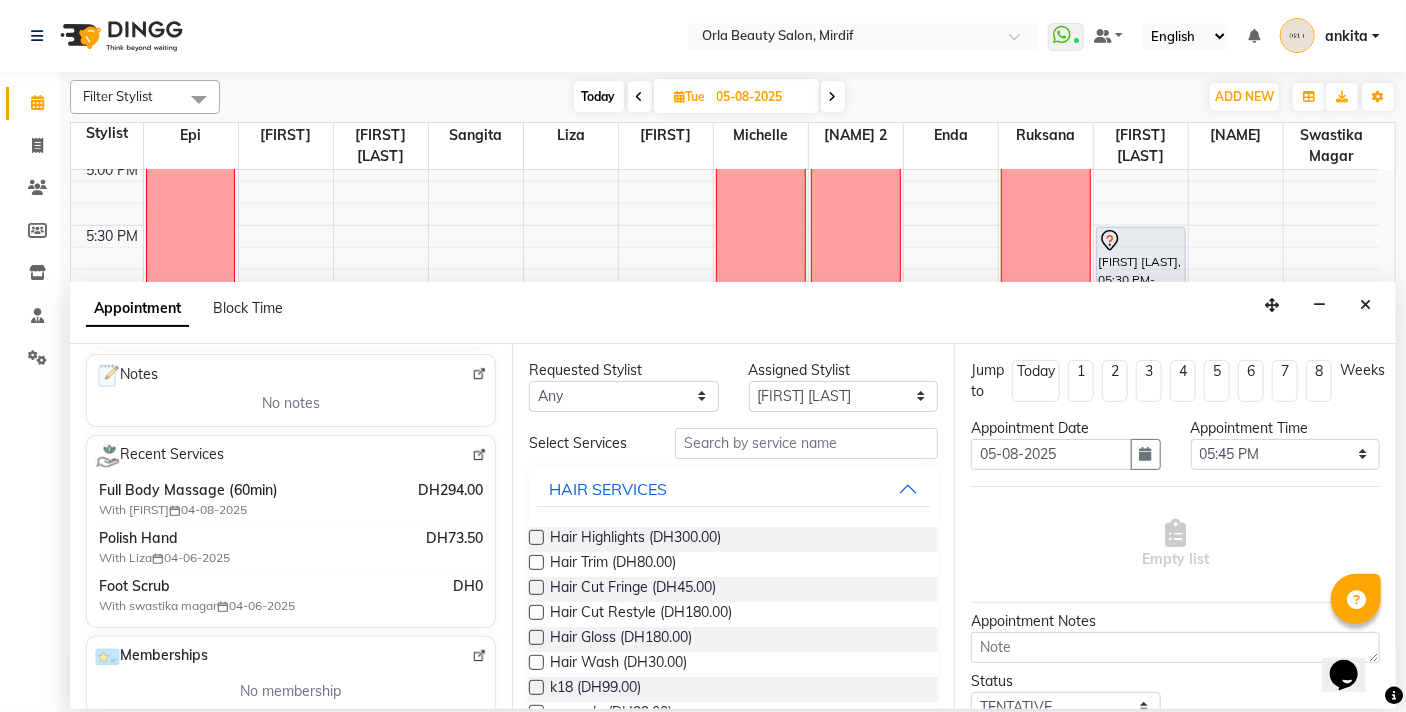 scroll, scrollTop: 294, scrollLeft: 0, axis: vertical 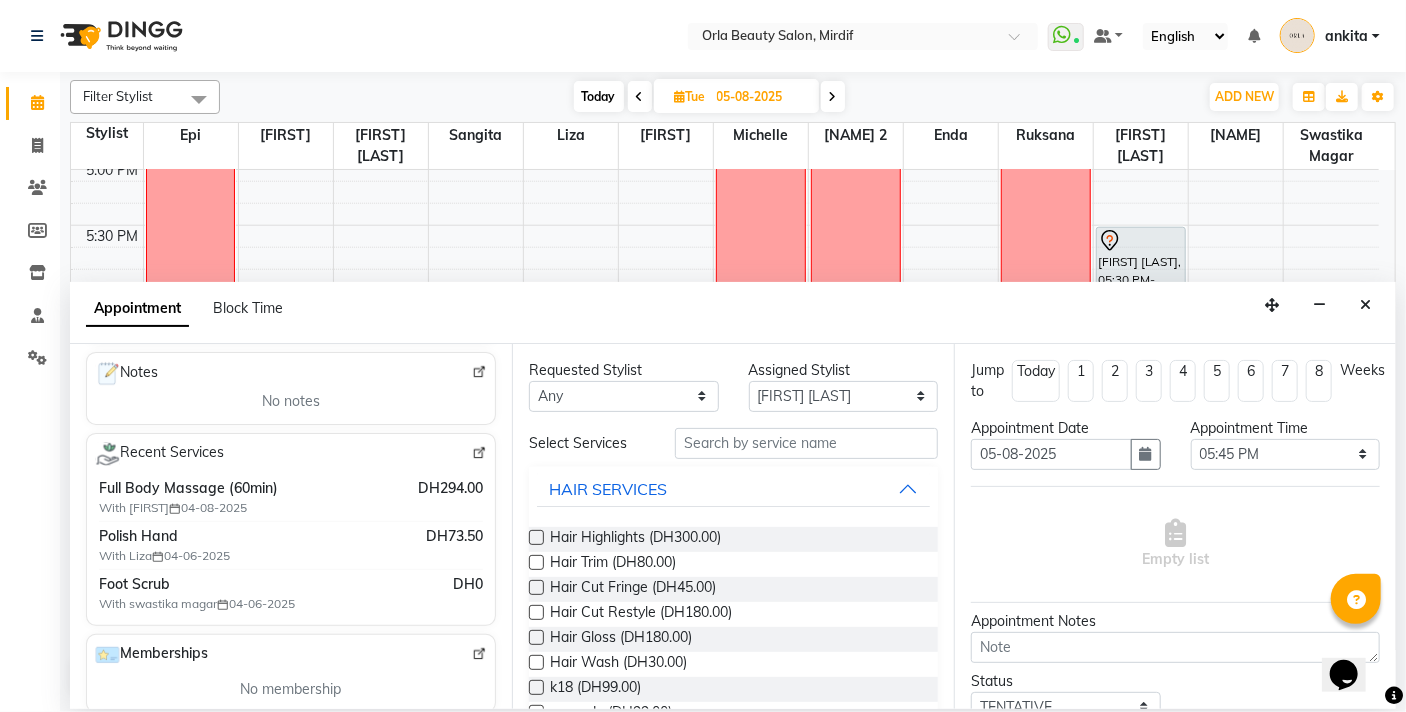 type on "[PHONE]" 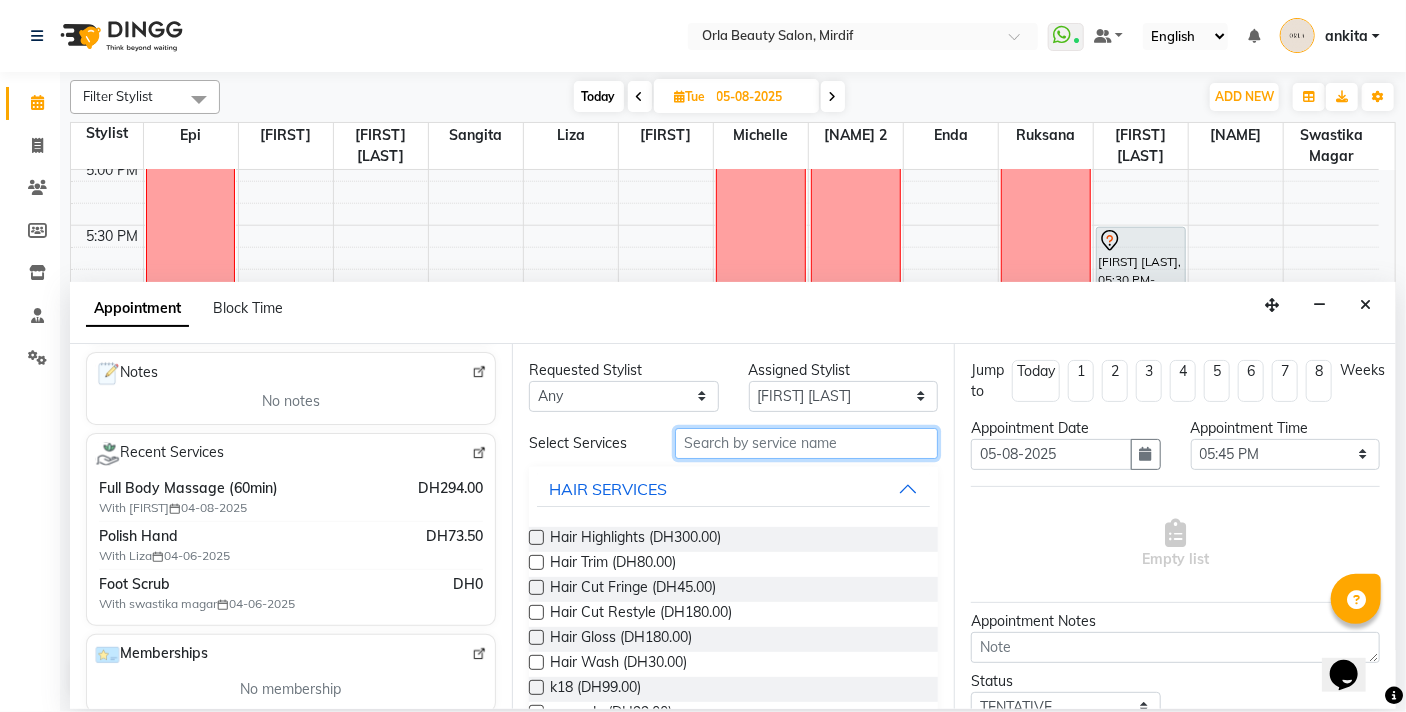 click at bounding box center (806, 443) 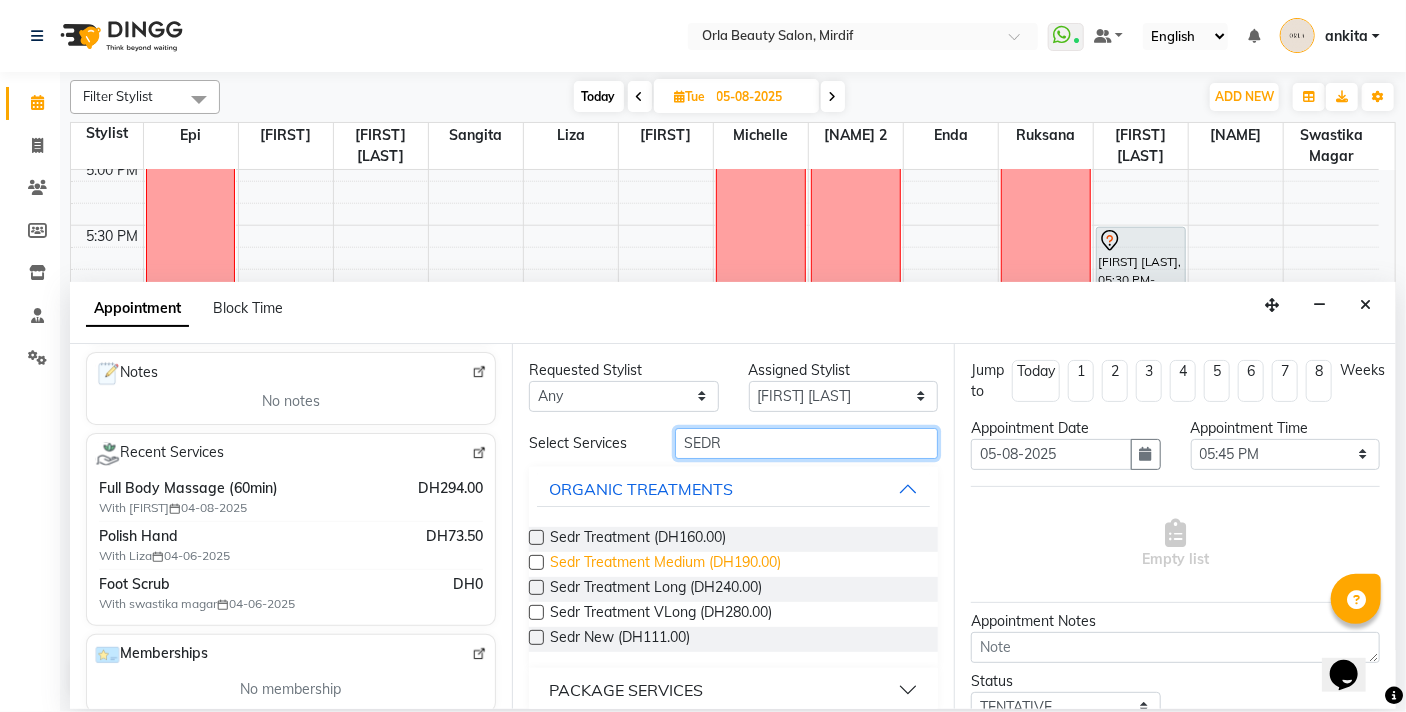 type on "SEDR" 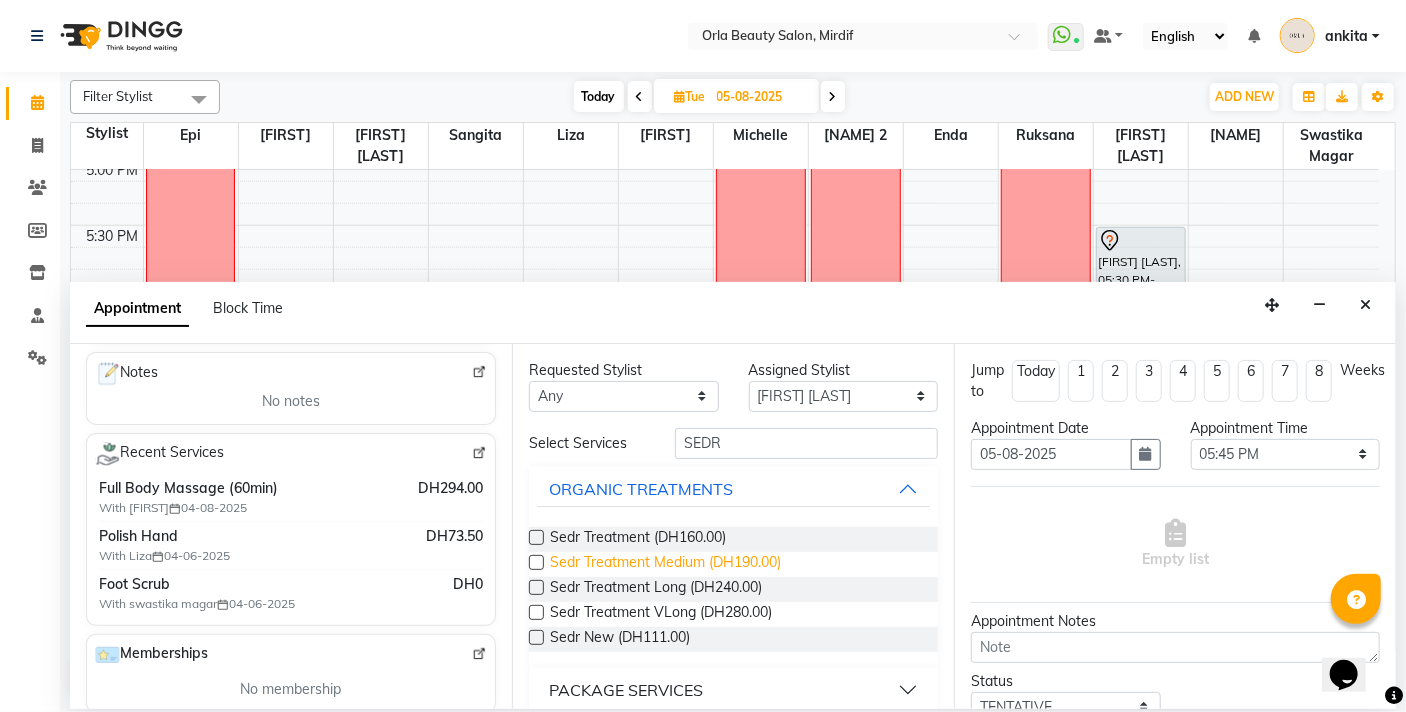 click on "Sedr Treatment Medium (DH190.00)" at bounding box center [665, 564] 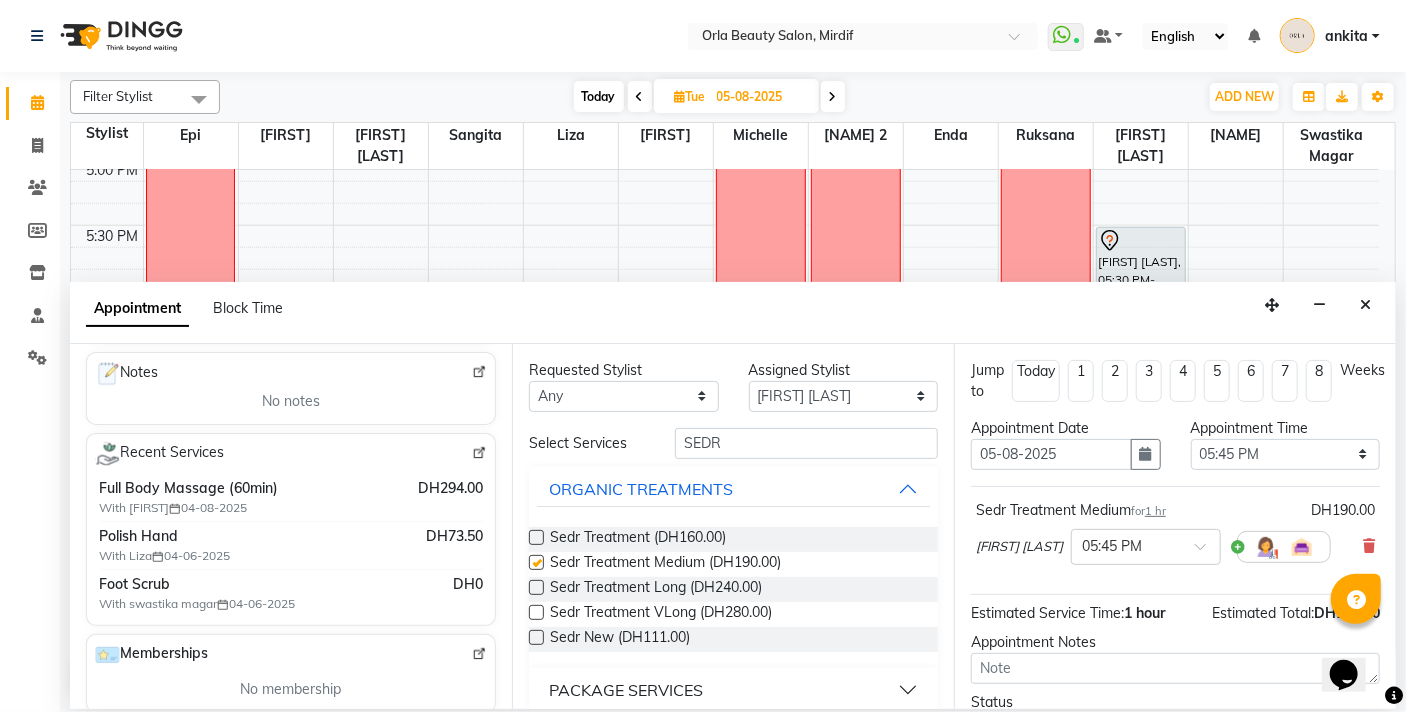 checkbox on "false" 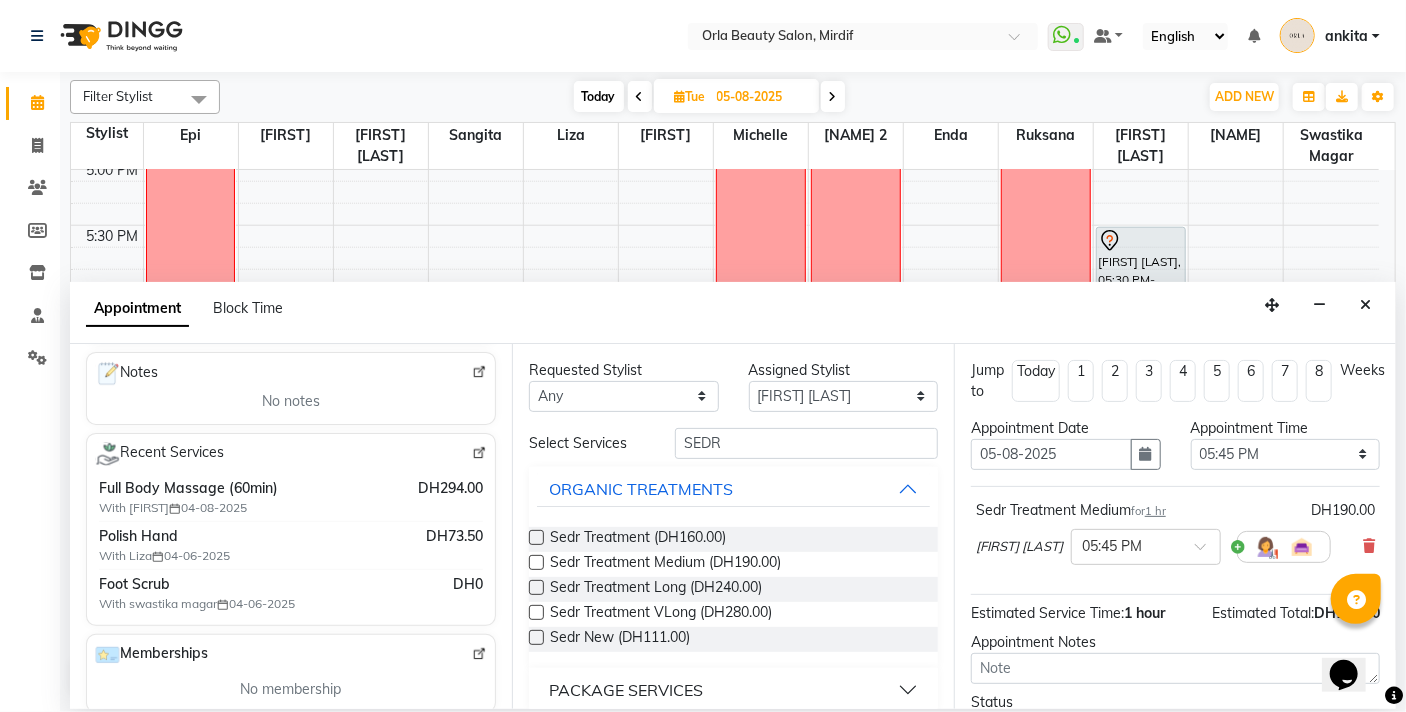 scroll, scrollTop: 159, scrollLeft: 0, axis: vertical 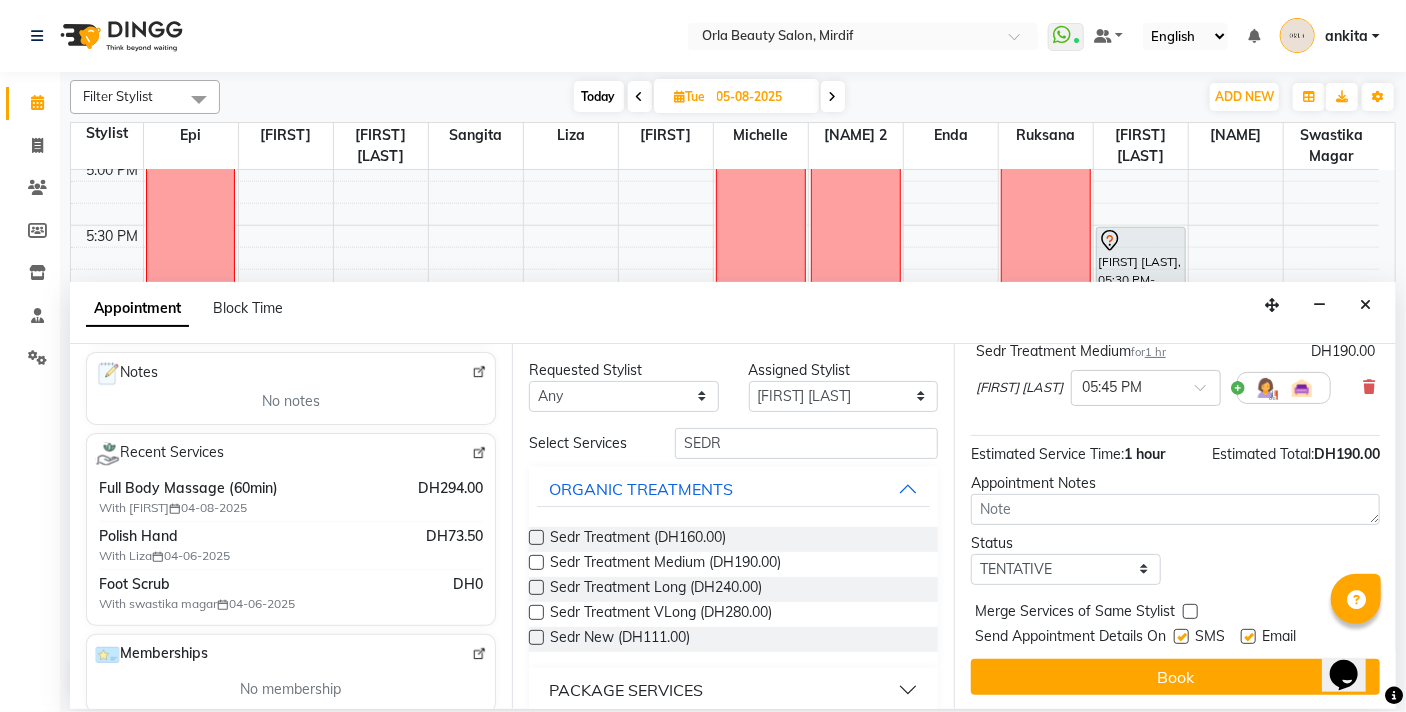 drag, startPoint x: 1385, startPoint y: 402, endPoint x: 1, endPoint y: 13, distance: 1437.6289 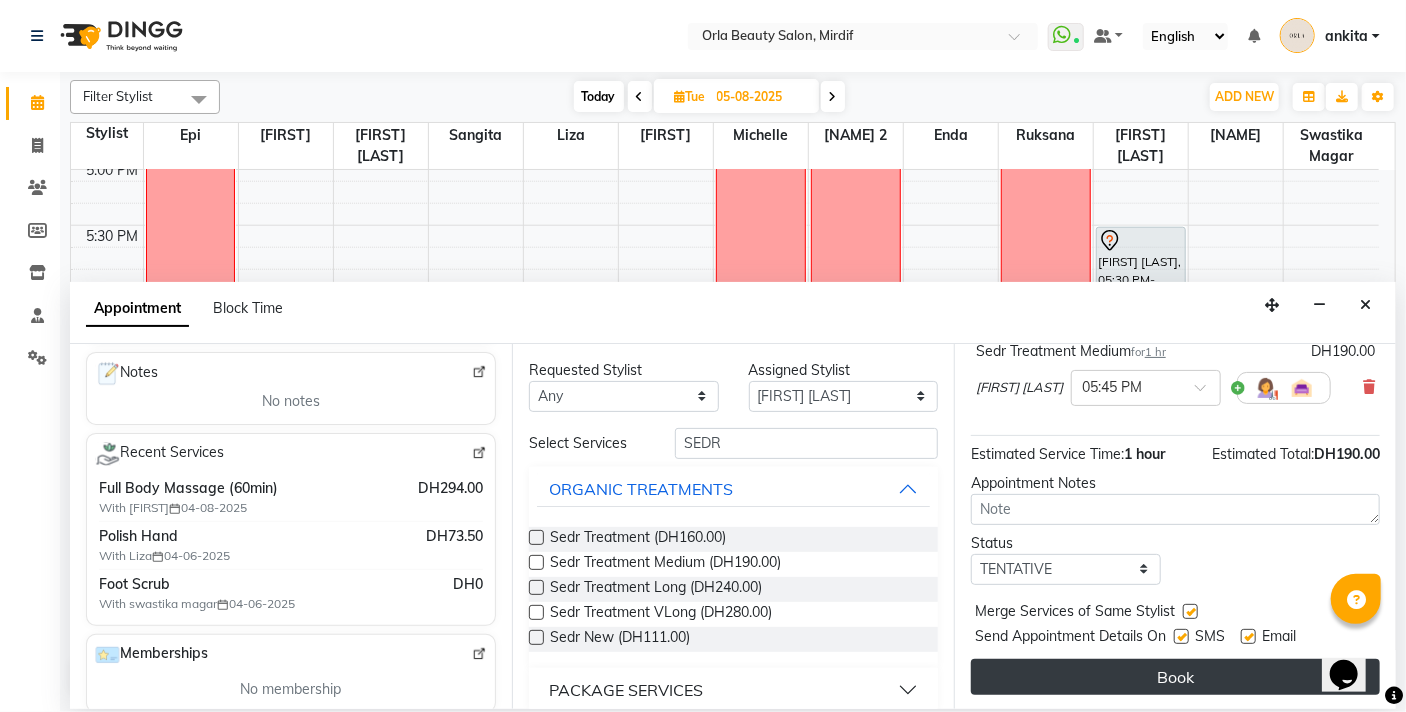 click on "Book" at bounding box center (1175, 677) 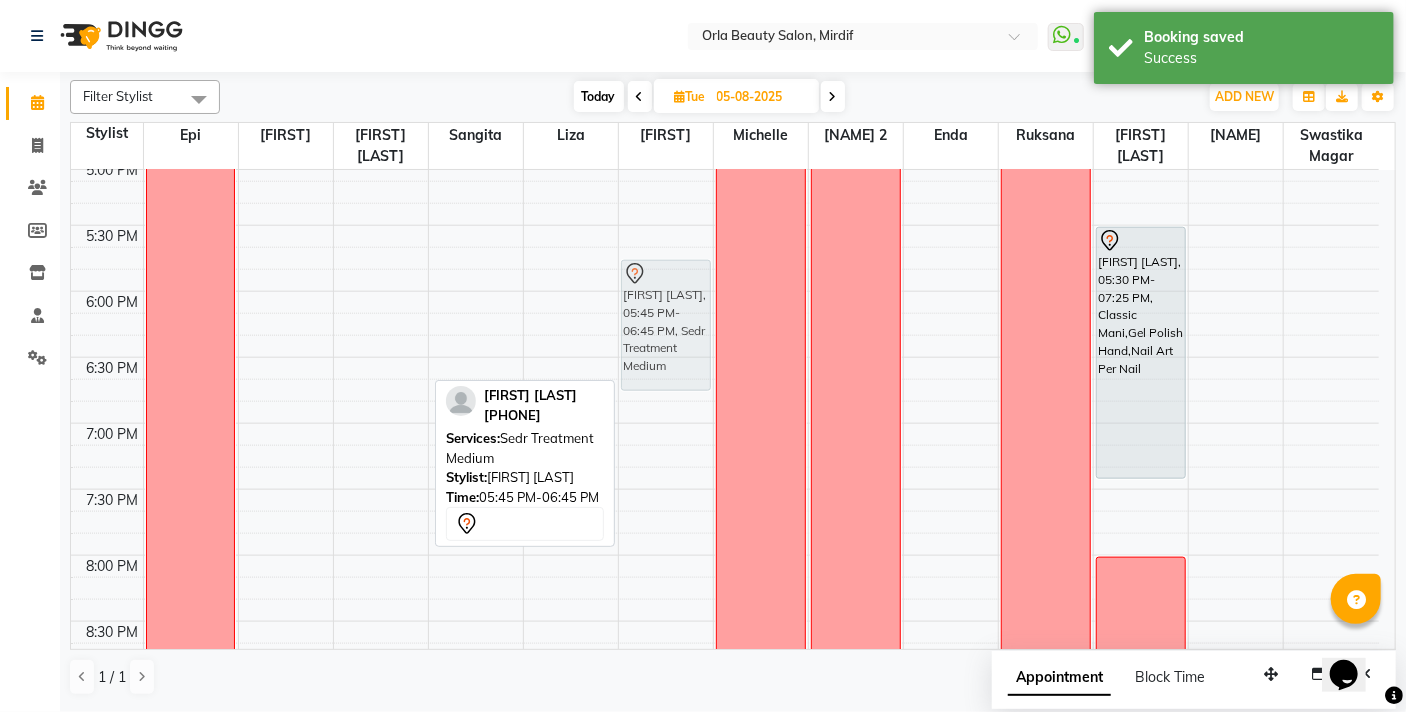 drag, startPoint x: 384, startPoint y: 305, endPoint x: 634, endPoint y: 299, distance: 250.07199 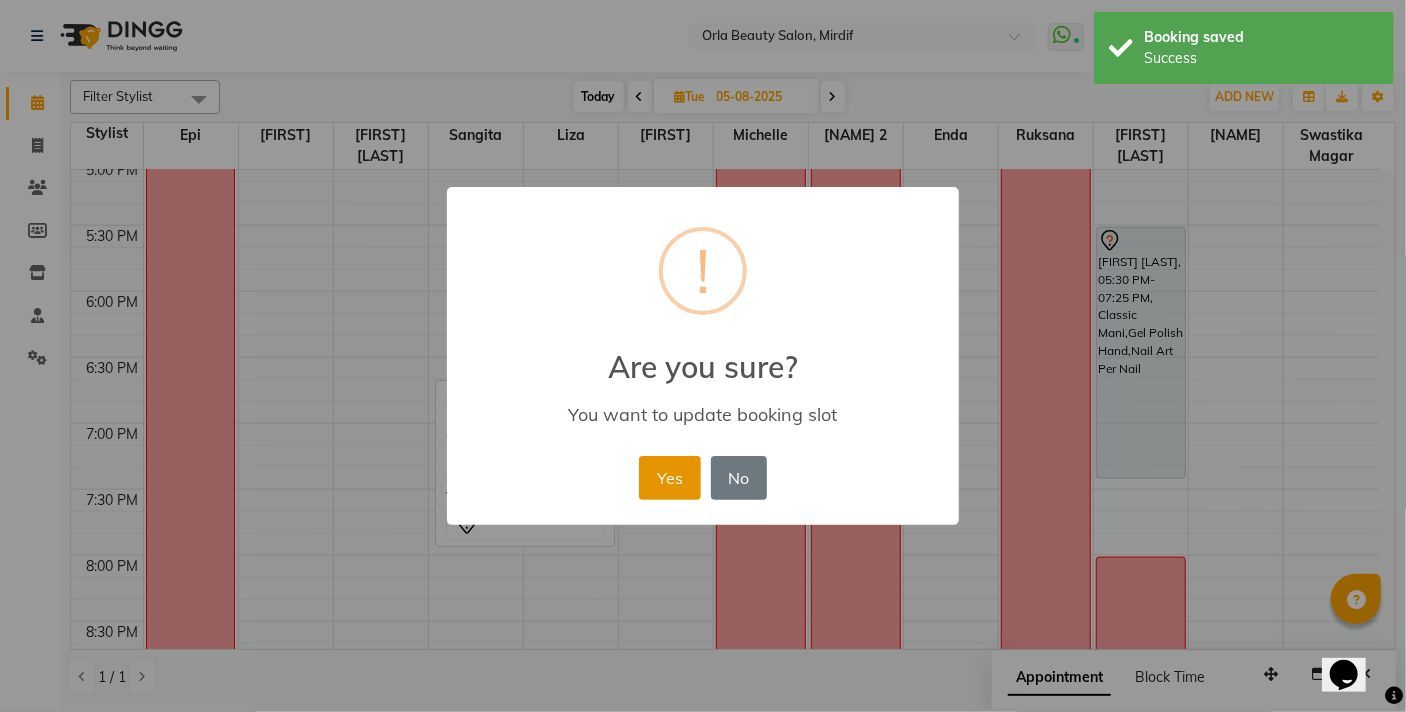 click on "Yes" at bounding box center [669, 478] 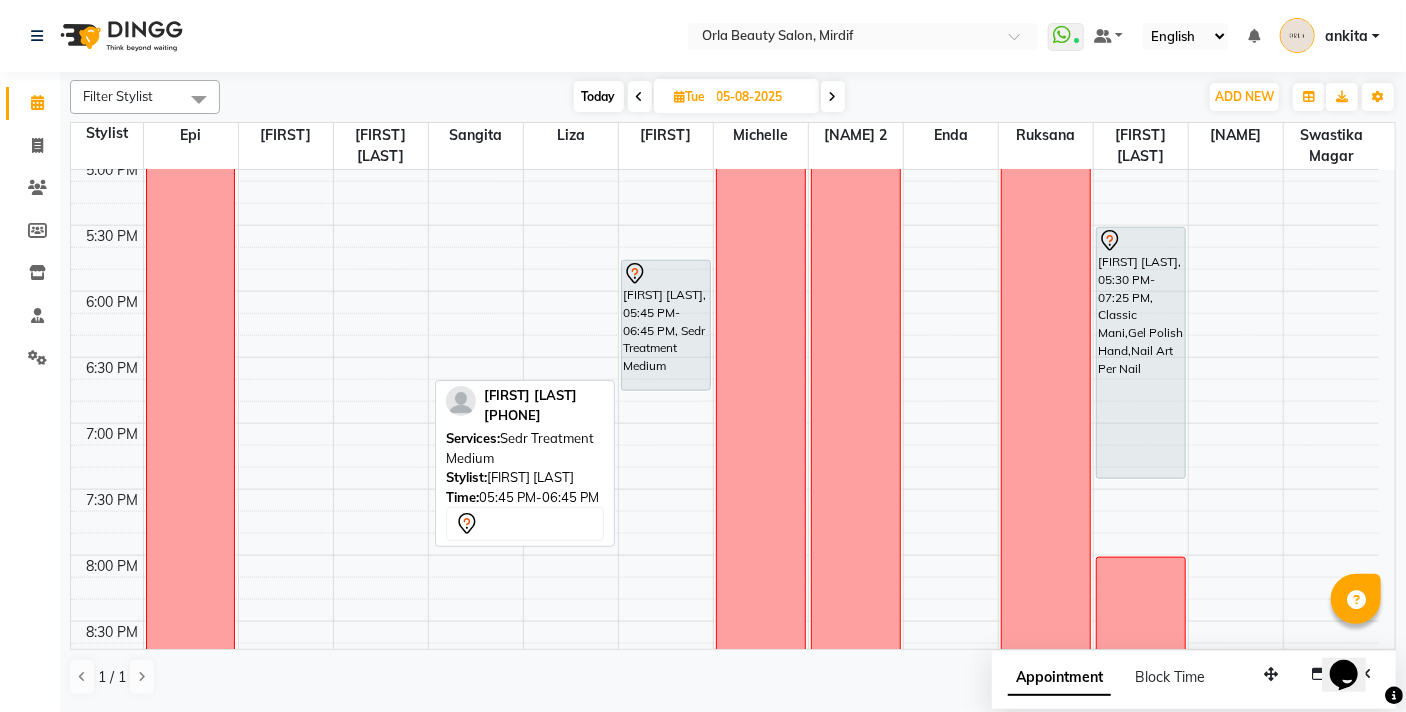 click on "9:00 AM 9:30 AM 10:00 AM 10:30 AM 11:00 AM 11:30 AM 12:00 PM 12:30 PM 1:00 PM 1:30 PM 2:00 PM 2:30 PM 3:00 PM 3:30 PM 4:00 PM 4:30 PM 5:00 PM 5:30 PM 6:00 PM 6:30 PM 7:00 PM 7:30 PM 8:00 PM 8:30 PM 9:00 PM 9:30 PM 10:00 PM 10:30 PM  NA    NA   NA   NA              [FIRST] [LAST], 05:45 PM-06:45 PM, Sedr Treatment Medium  OFF   OFF   NA   OFF              [FIRST] [LAST], 01:00 PM-01:40 PM, Classic Mani             [FIRST] [LAST], 05:30 PM-07:25 PM, Classic Mani,Gel Polish Hand,Nail Art Per Nail  NA   NA   NA              [FIRST] [LAST], 01:40 PM-02:20 PM, Classic Pedi" at bounding box center (725, 27) 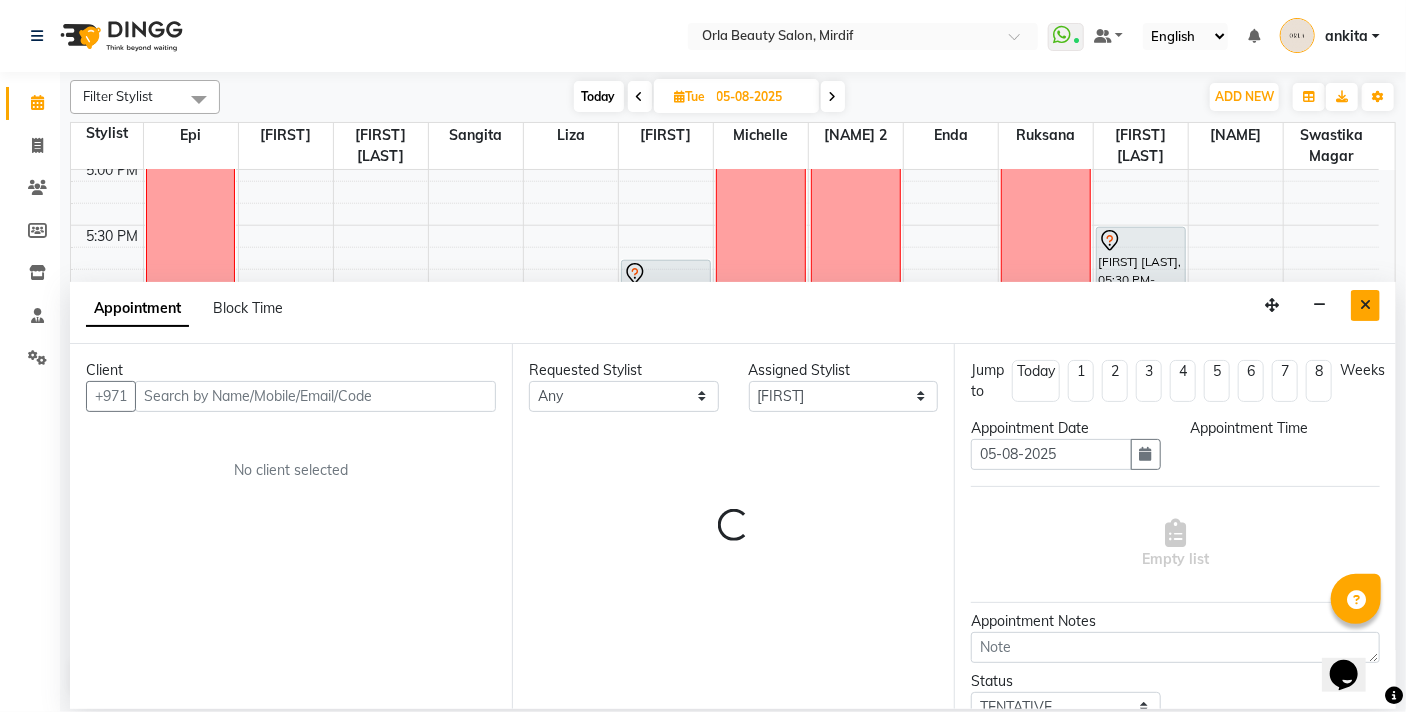 click at bounding box center (1365, 305) 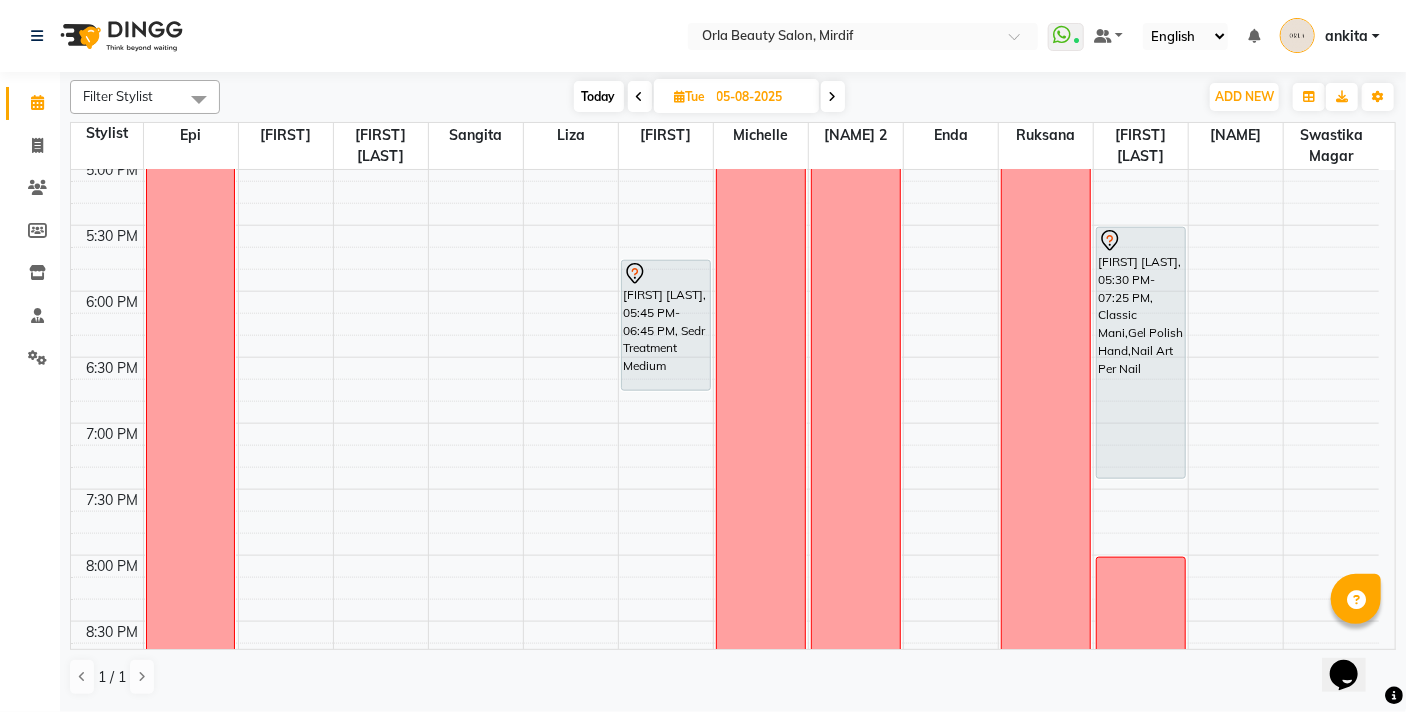 click on "Today" at bounding box center [599, 96] 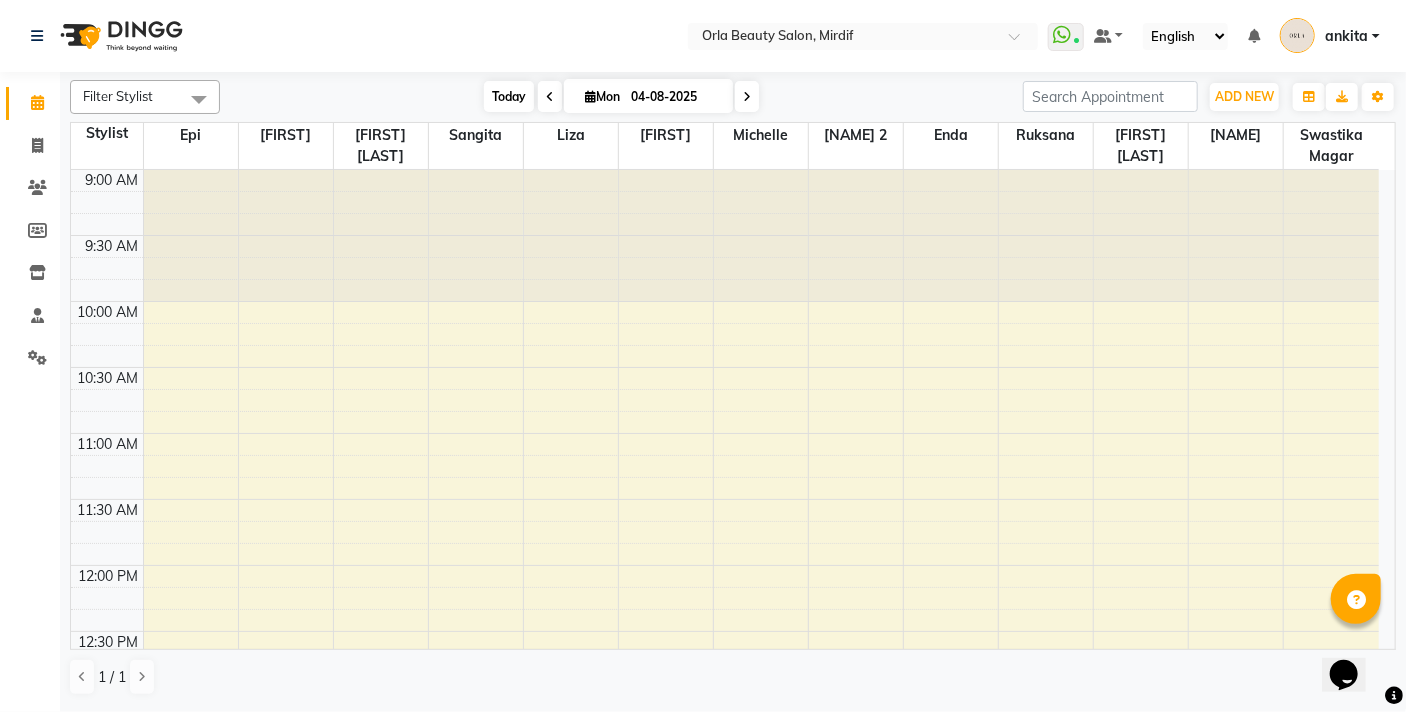 scroll, scrollTop: 1057, scrollLeft: 0, axis: vertical 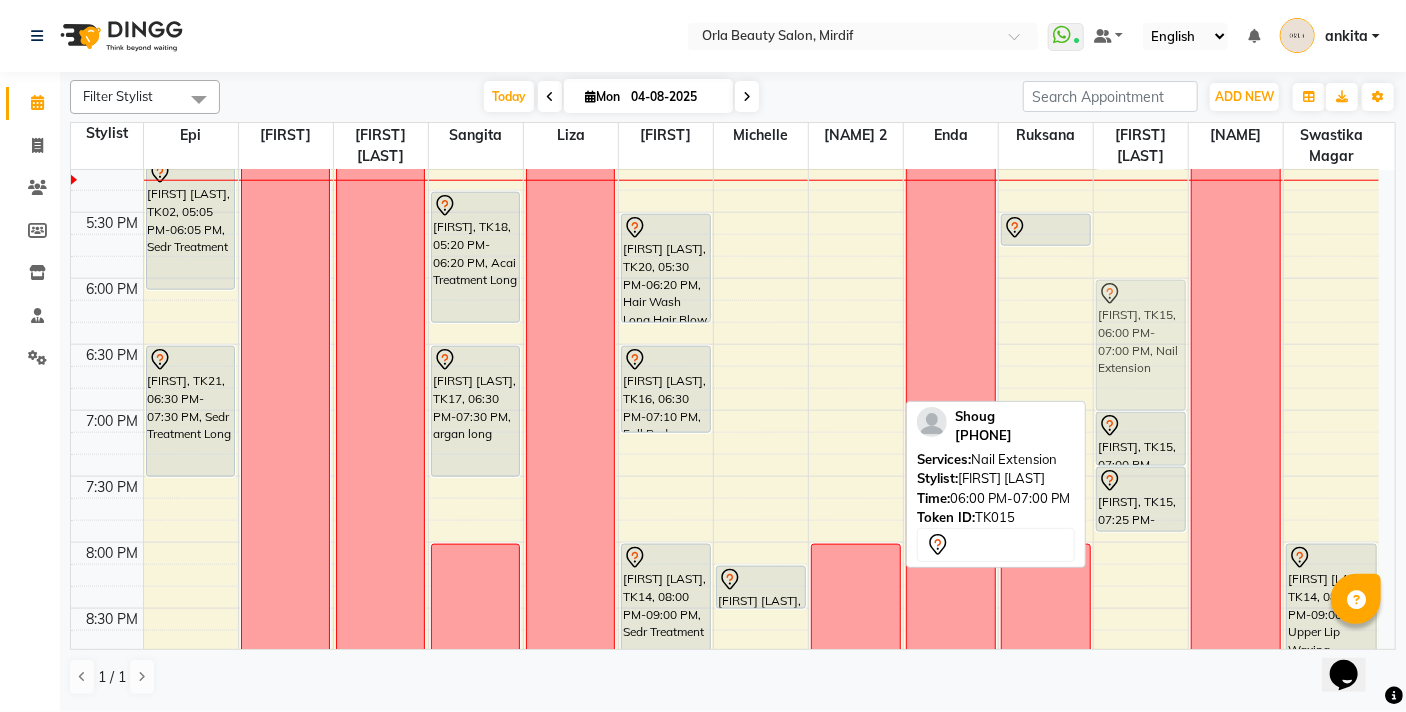 click on "NA      [FIRST] [LAST], TK09, 02:00 PM-03:20 PM, Classic Mani,Gelish Removal Hand             [FIRST] [LAST], TK18, 04:30 PM-05:10 PM, Classic Mani             [FIRST], TK15, 06:00 PM-07:00 PM, Nail Extension             [FIRST], TK15, 07:00 PM-07:25 PM, French Hand             [FIRST], TK15, 07:25 PM-07:55 PM, Nail Art Per Nail             [FIRST], TK15, 06:00 PM-07:00 PM, Nail Extension" at bounding box center [1141, 14] 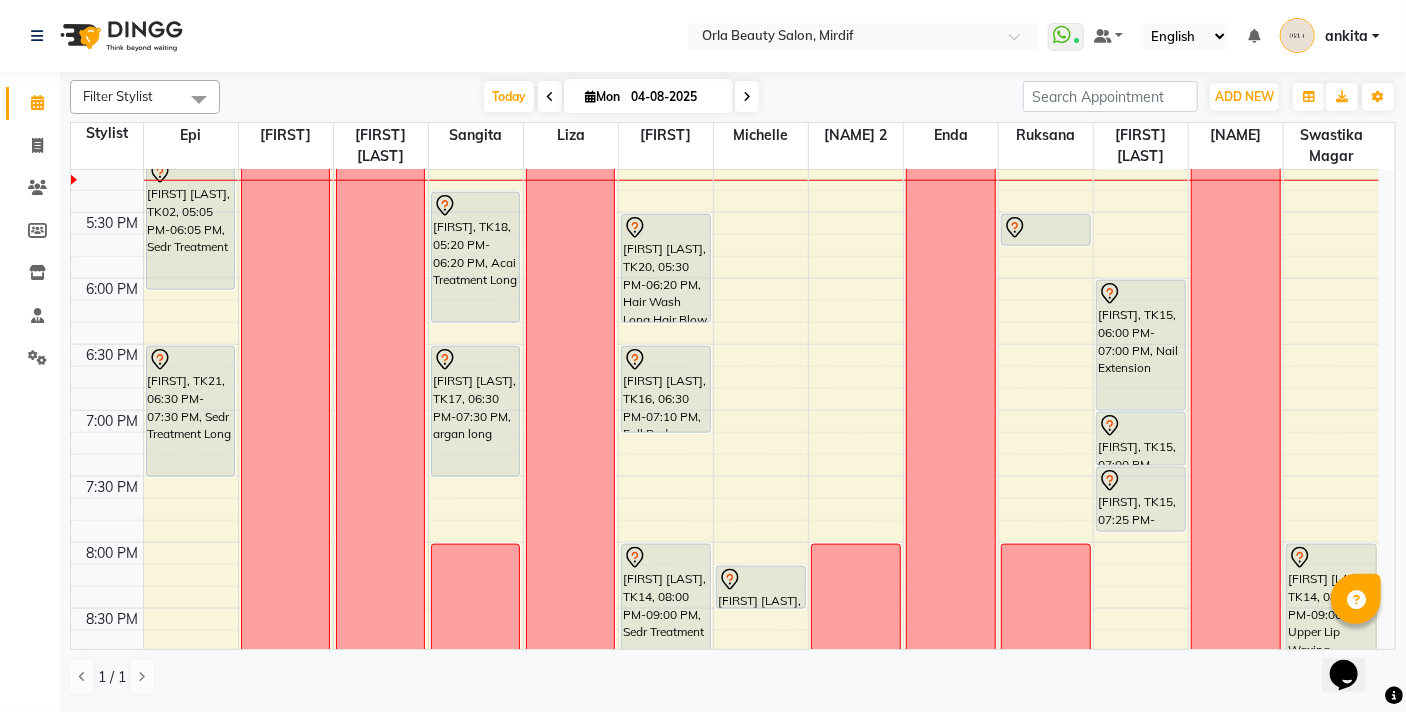 click on "[FIRST] [LAST], TK09, 12:00 PM-02:00 PM, BB Cream     [FIRST] [LAST], TK13, 03:00 PM-04:00 PM, Coconut Medium     [FIRST] [LAST], TK18, 04:30 PM-05:00 PM, Anti-Dandruff Scrub Long             [FIRST] [LAST], TK02, 05:05 PM-06:05 PM, Sedr Treatment             [FIRST] [LAST], TK21, 06:30 PM-07:30 PM, Sedr Treatment Long  NA   NA      [FIRST] [LAST], TK05, 12:00 PM-01:00 PM, flaxseed     [FIRST] [LAST], TK08, 01:30 PM-02:30 PM, argan long     [FIRST] [LAST], TK01, 04:00 PM-05:00 PM, organic treatment             [FIRST] [LAST], TK18, 05:20 PM-06:20 PM, Acai Treatment Long             [FIRST] [LAST], TK17, 06:30 PM-07:30 PM, argan long  NA   OFF   NA      [FIRST] [LAST], TK12, 01:00 PM-03:00 PM, Hair Wash Medium,Hair Blow Dry Medium     [FIRST] [LAST], TK19, 03:55 PM-04:55 PM, Full Body Massage (60min)" at bounding box center (725, 14) 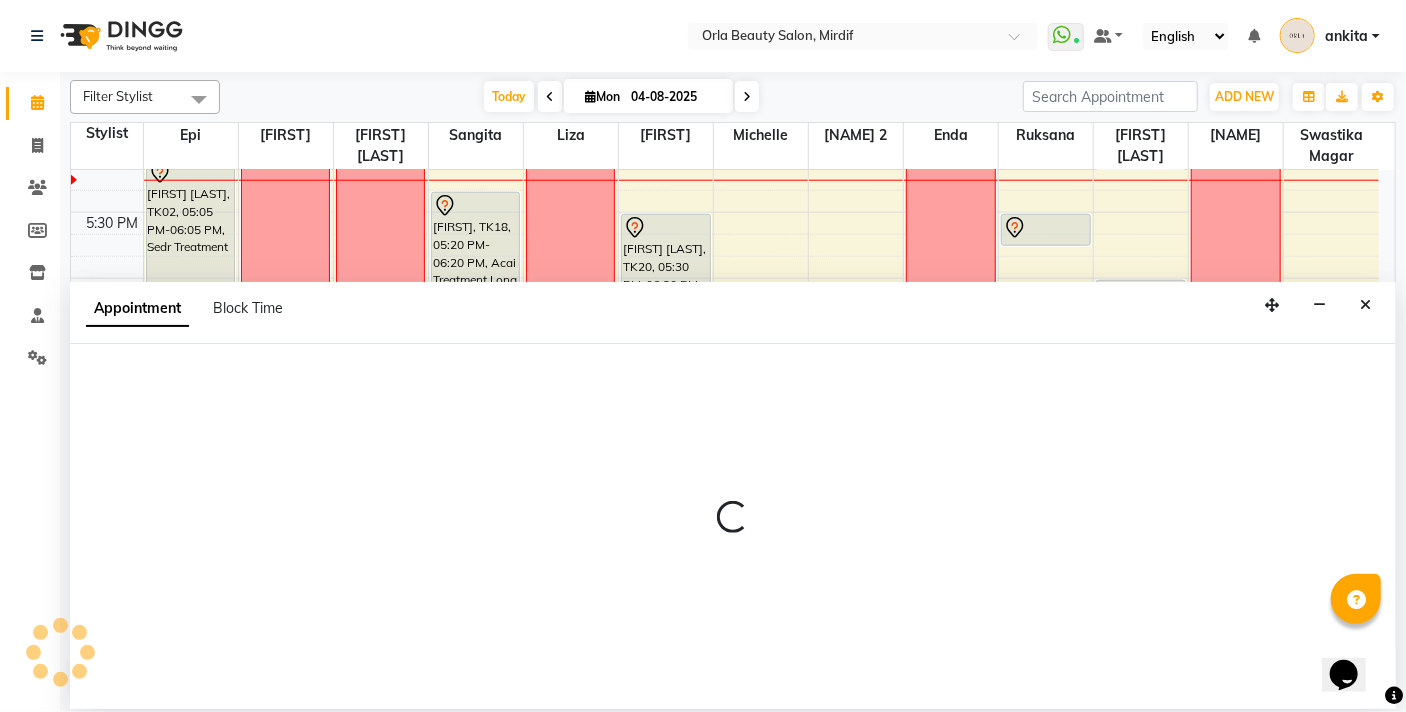 select on "49141" 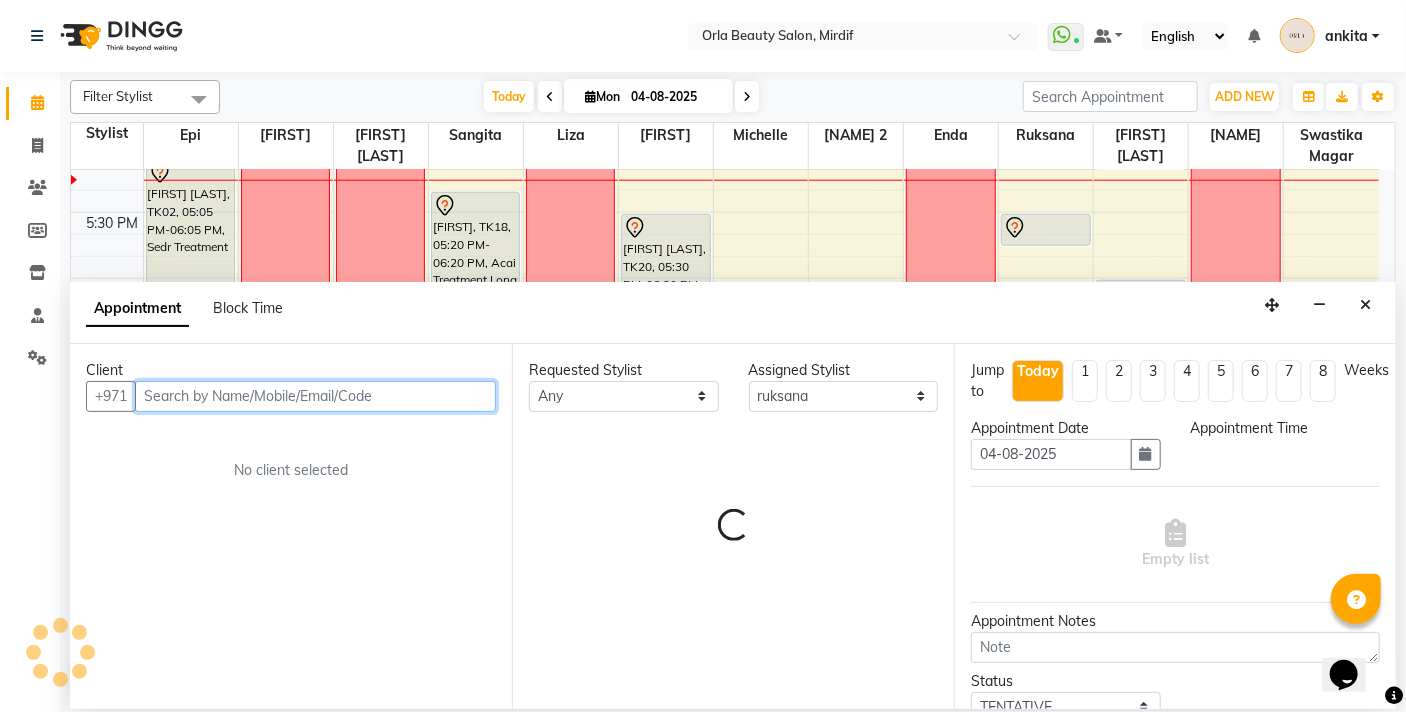 select on "1110" 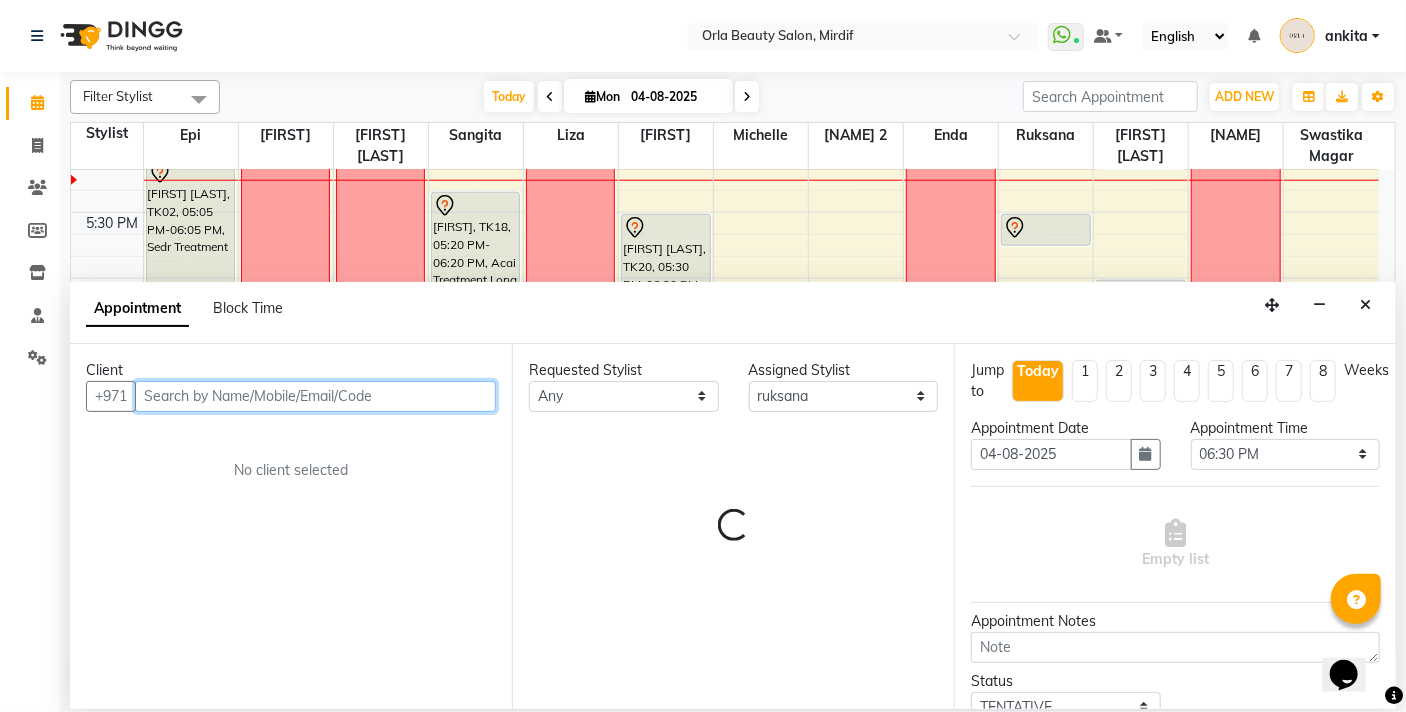 click at bounding box center (315, 396) 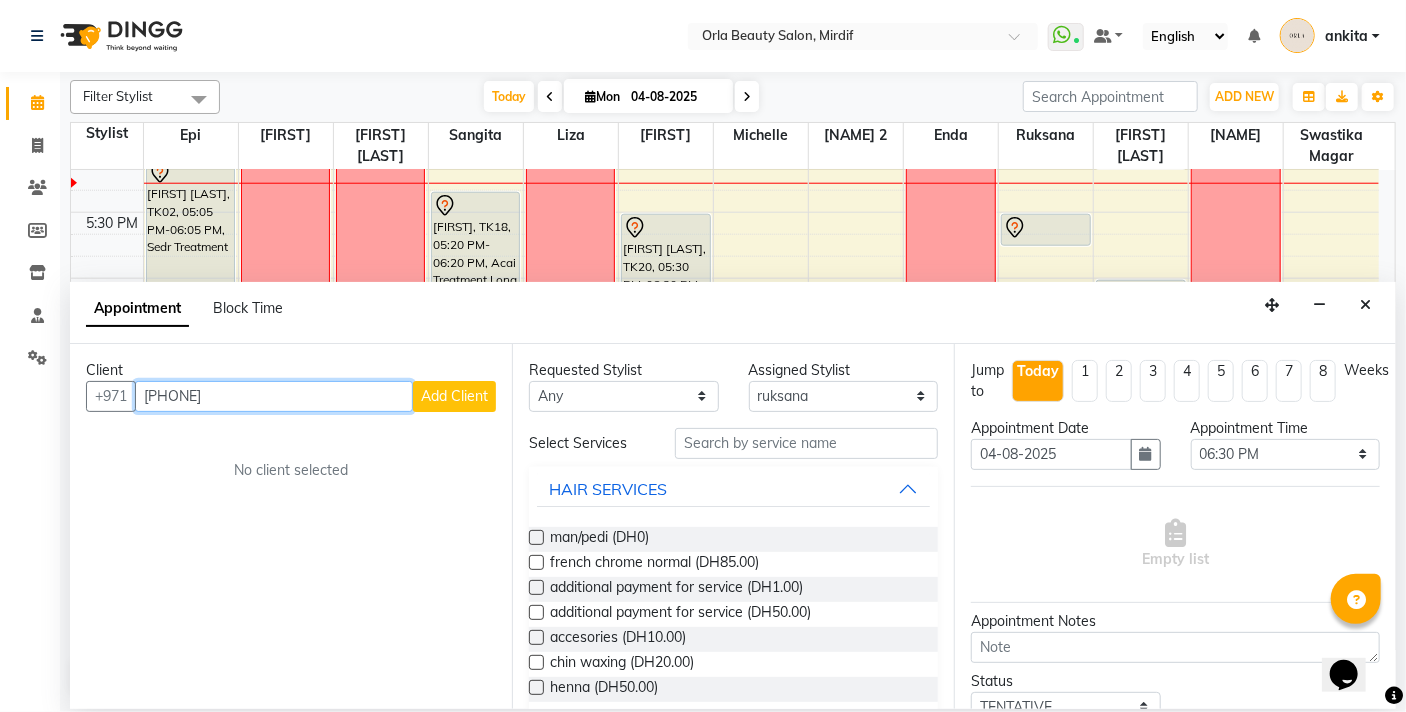 type on "[PHONE]" 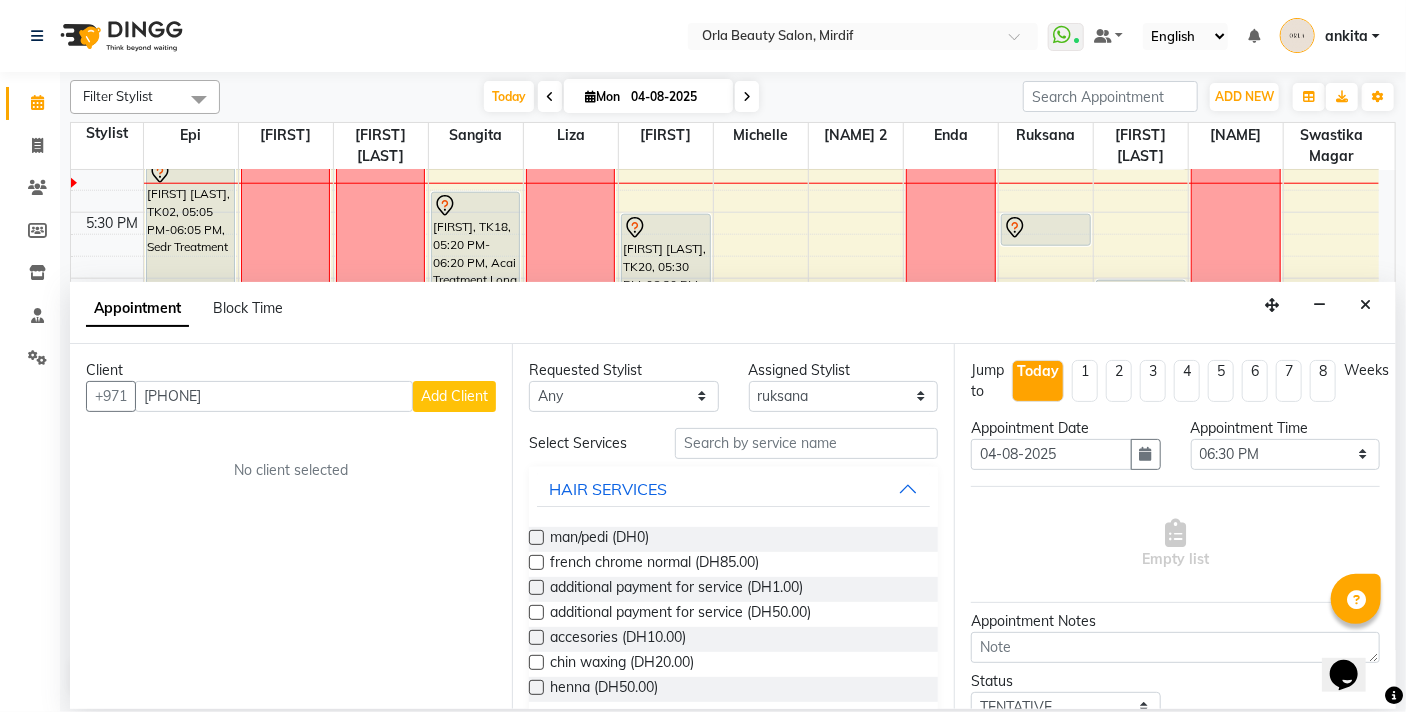 click on "Add Client" at bounding box center (454, 396) 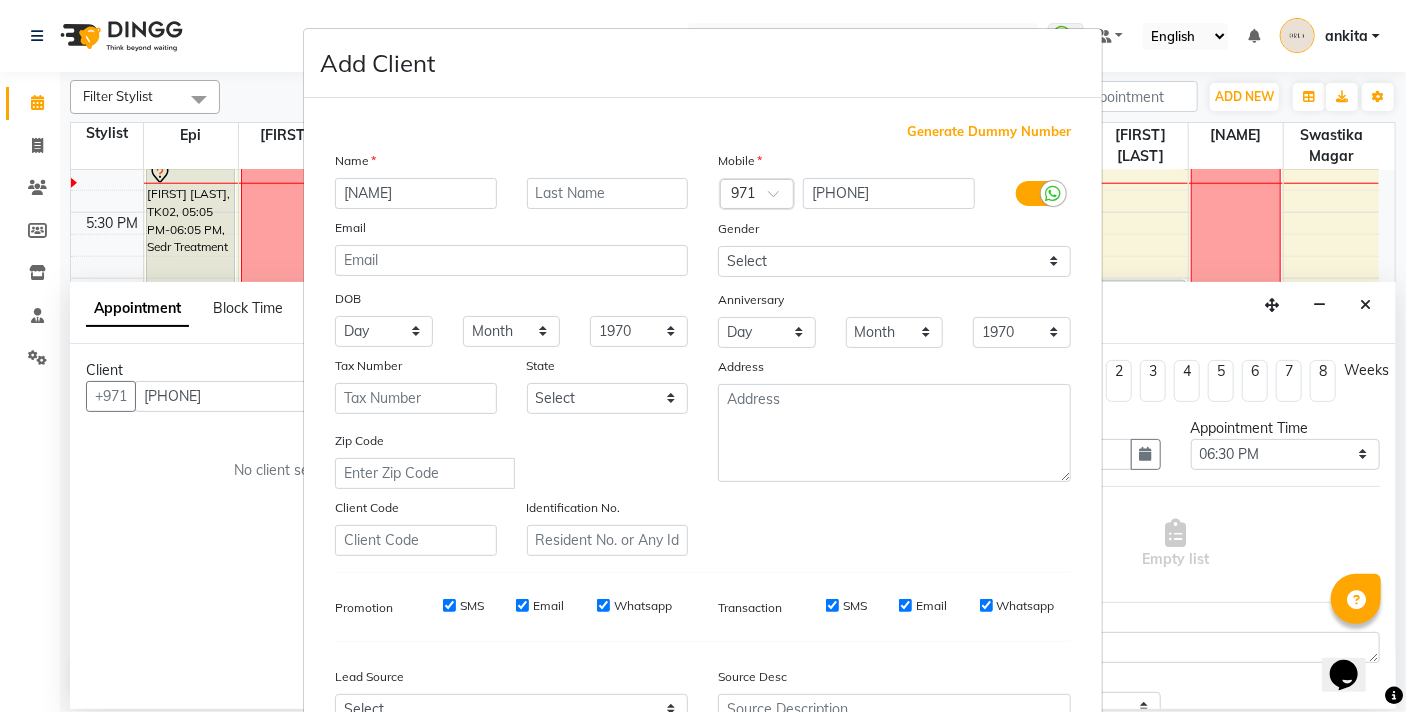 type on "[NAME]" 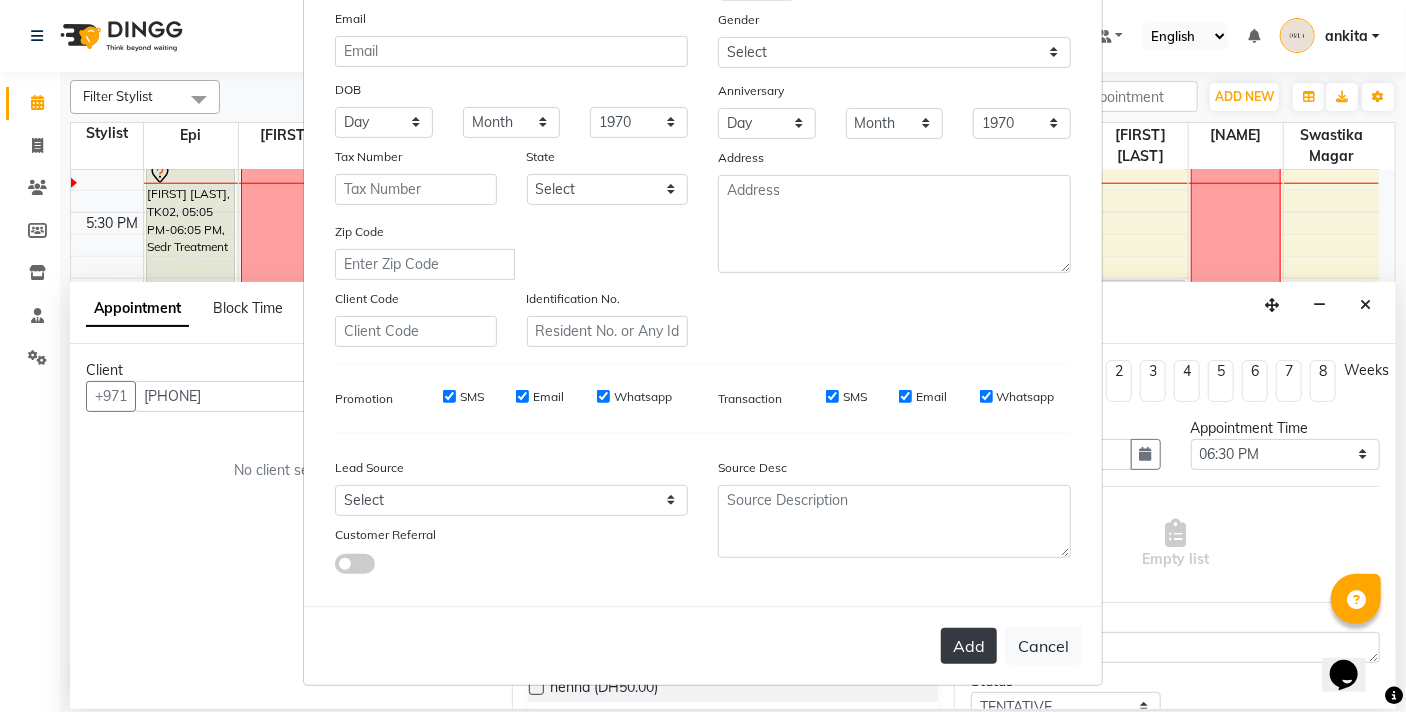 click on "Add" at bounding box center [969, 646] 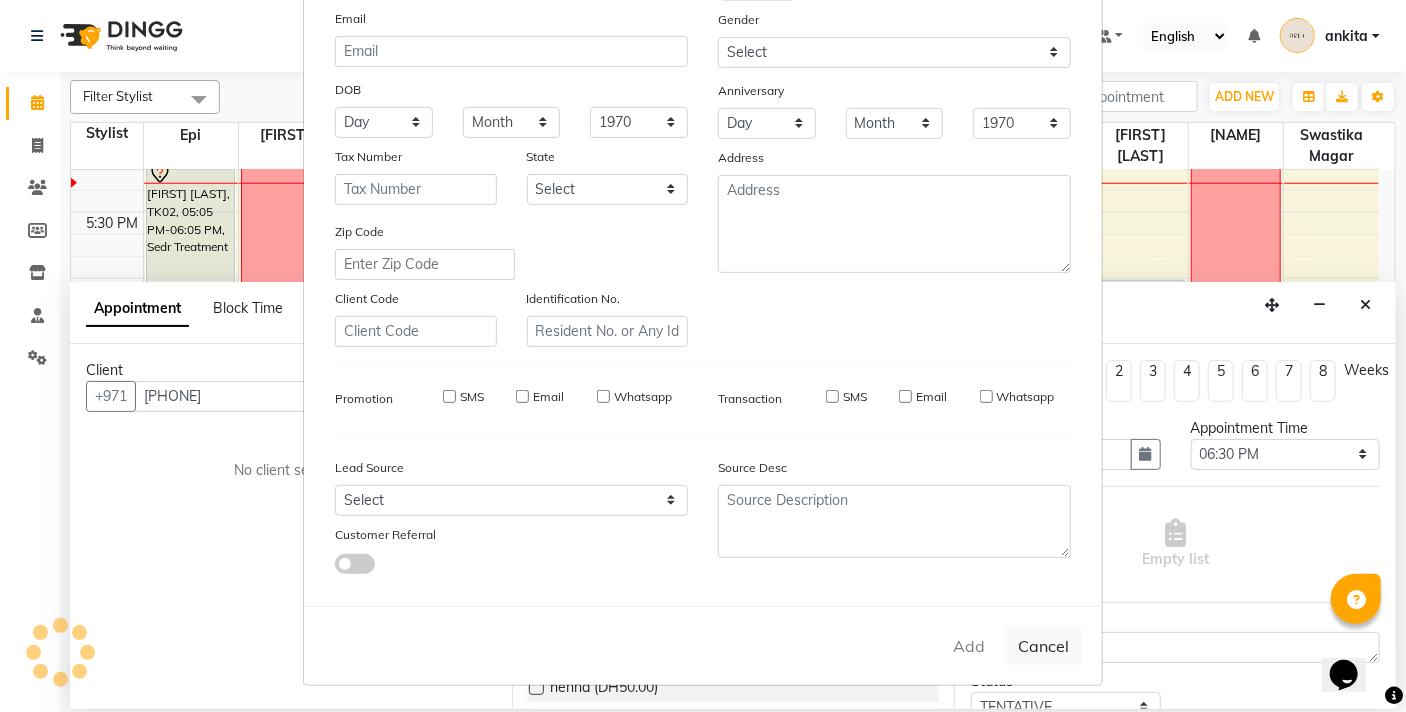 type 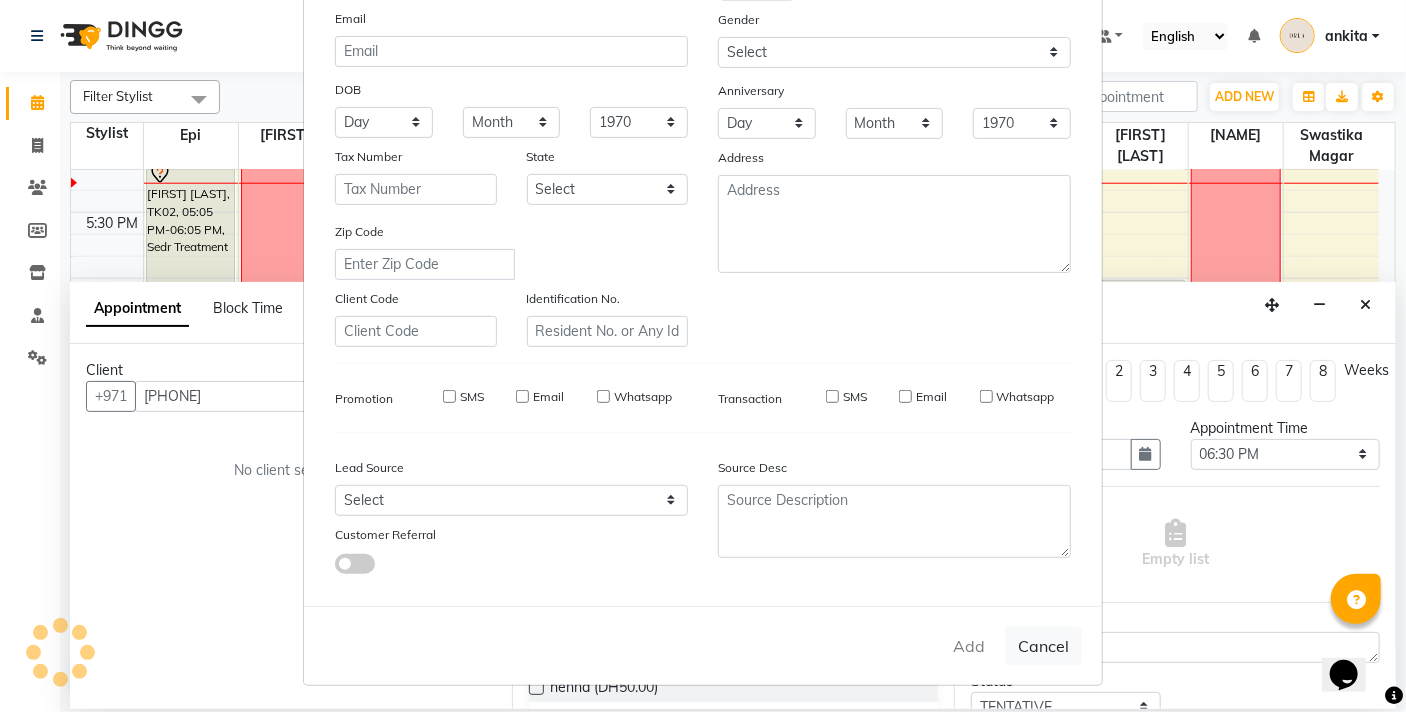 select 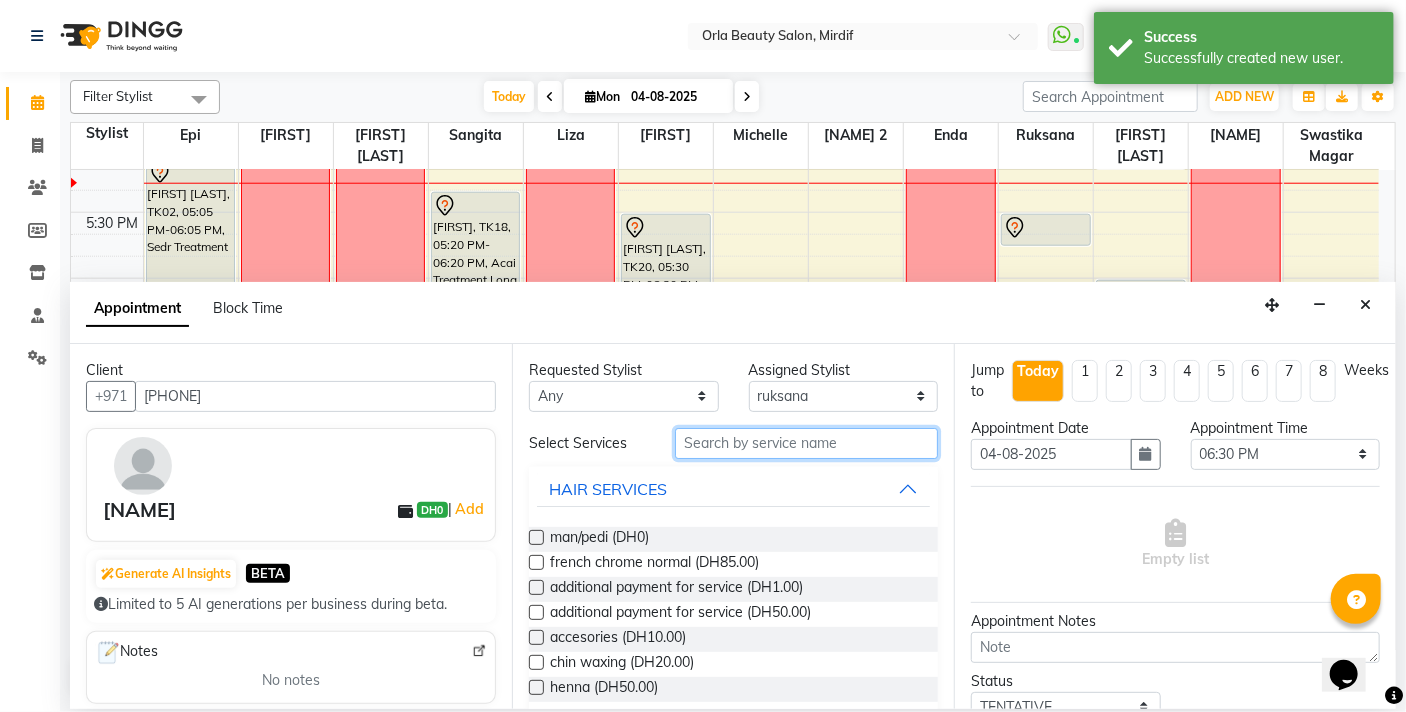 click at bounding box center [806, 443] 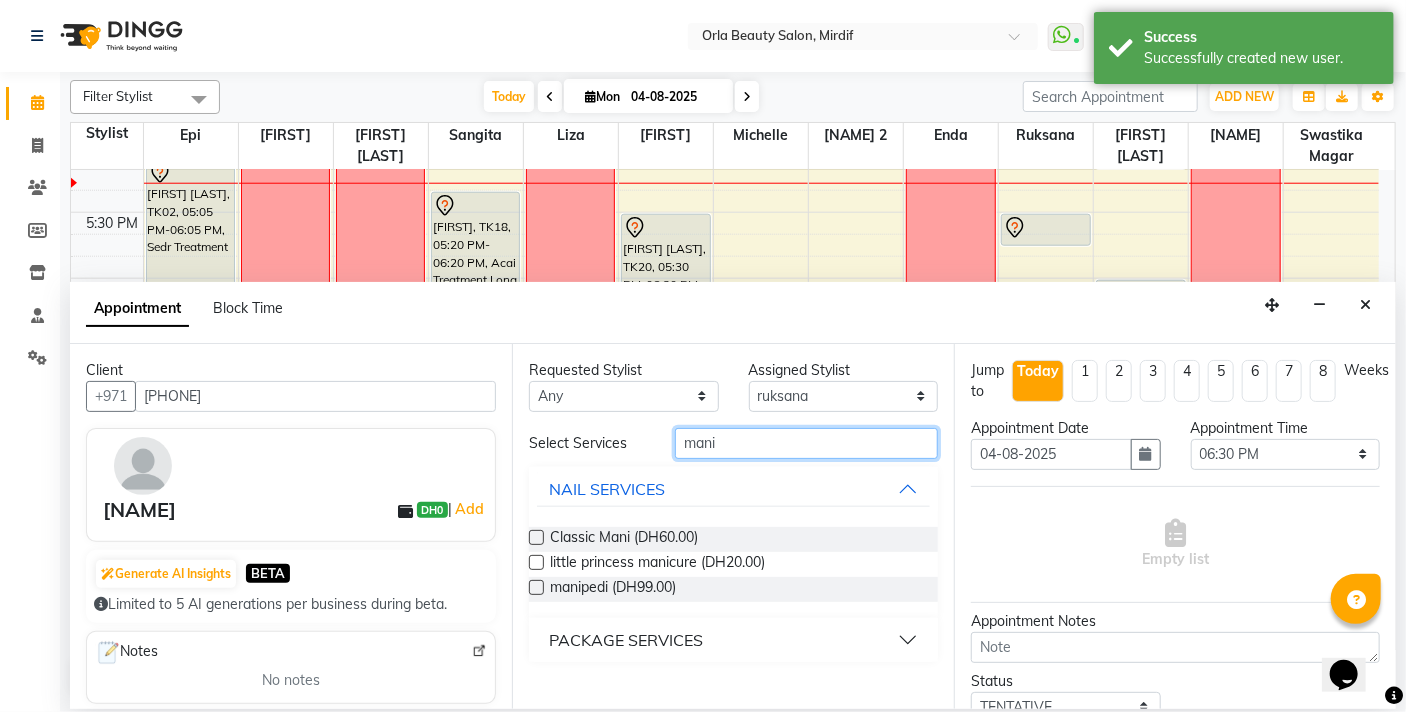 type on "mani" 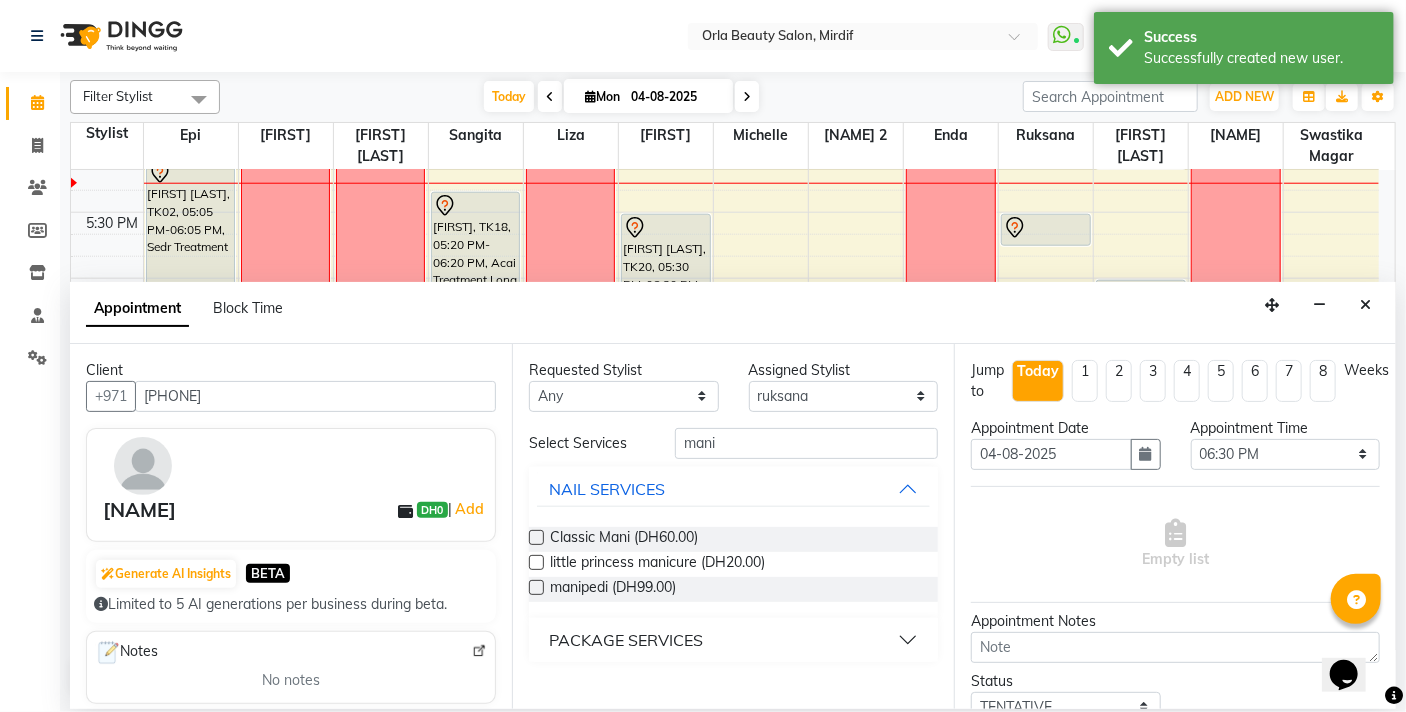click on "Classic Mani (DH60.00)" at bounding box center [624, 539] 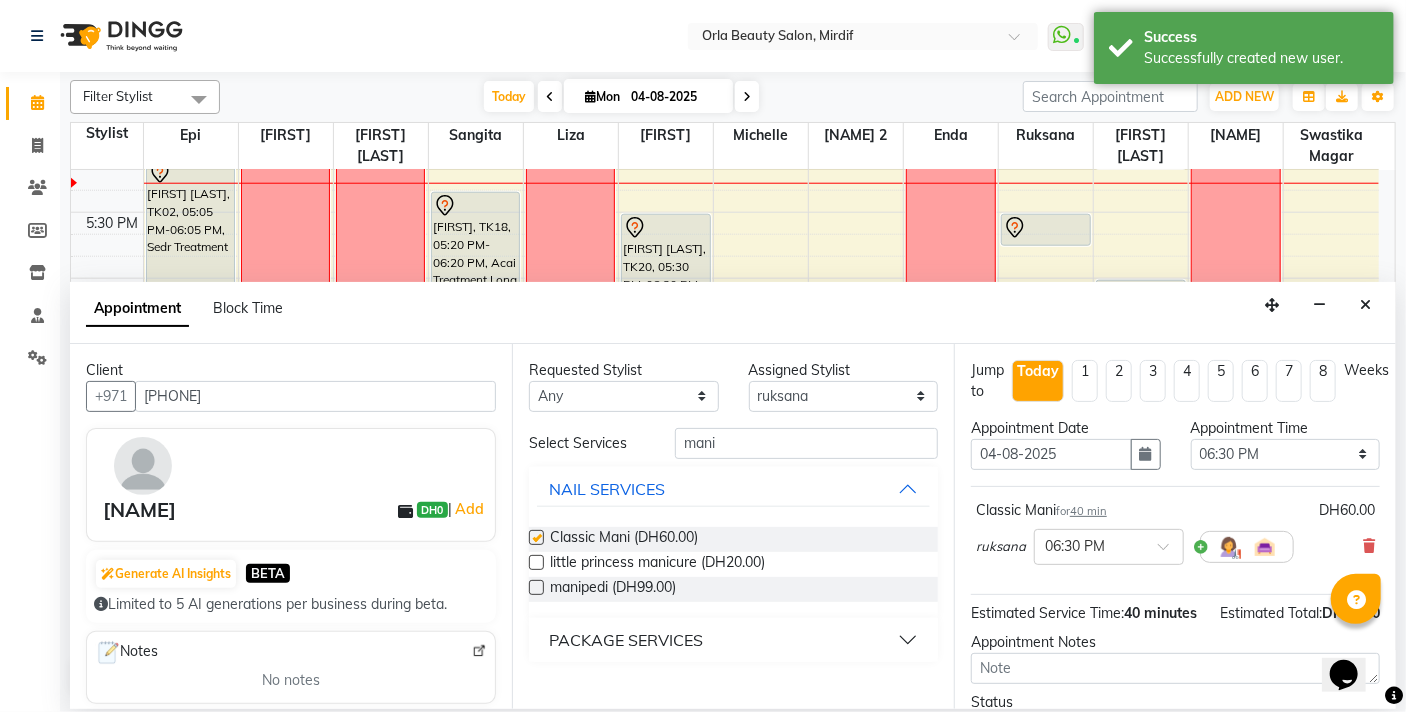 checkbox on "false" 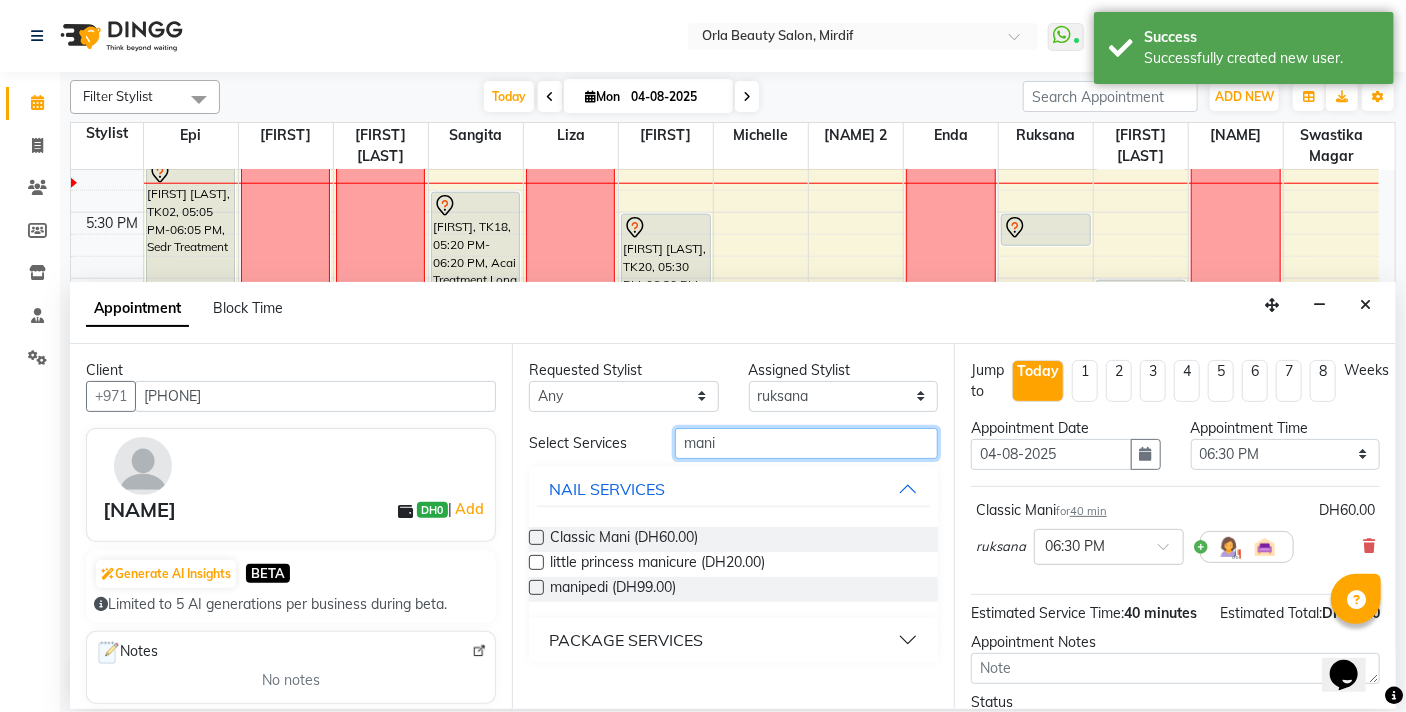 click on "mani" at bounding box center [806, 443] 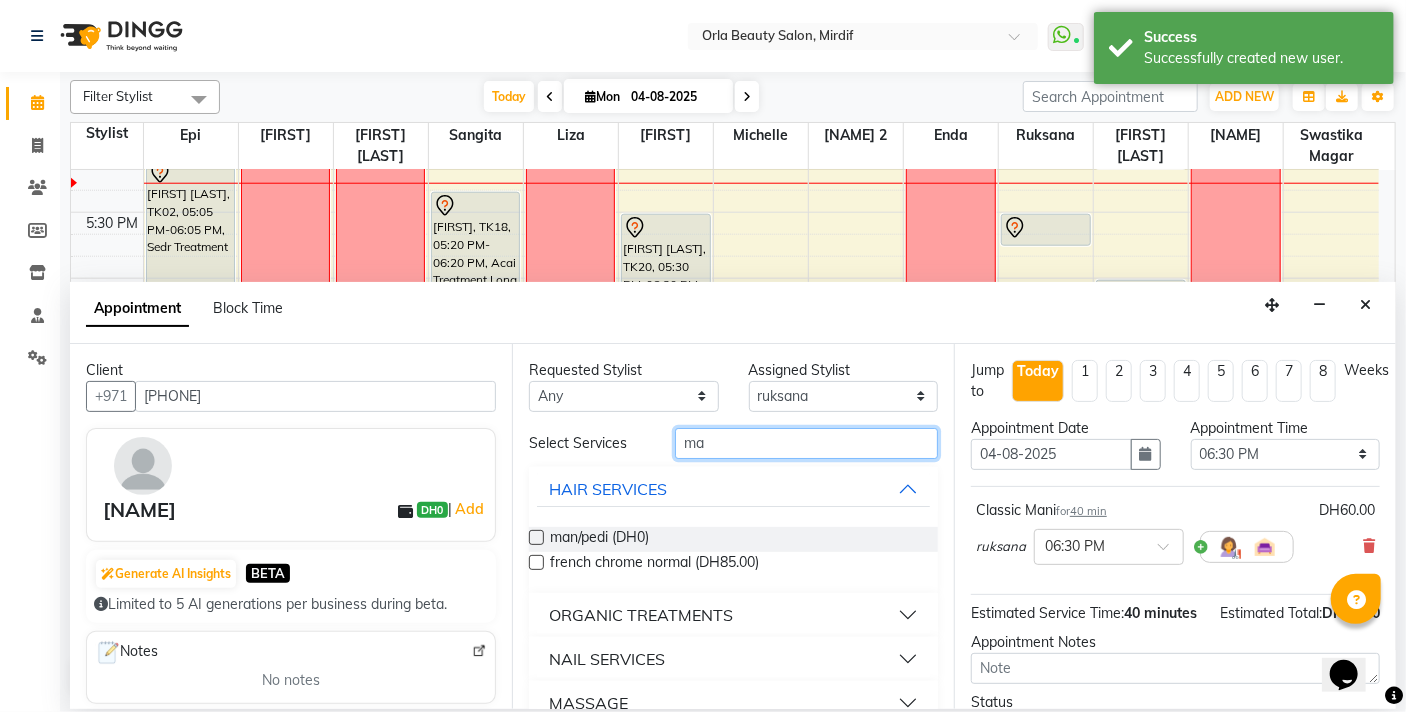 type on "m" 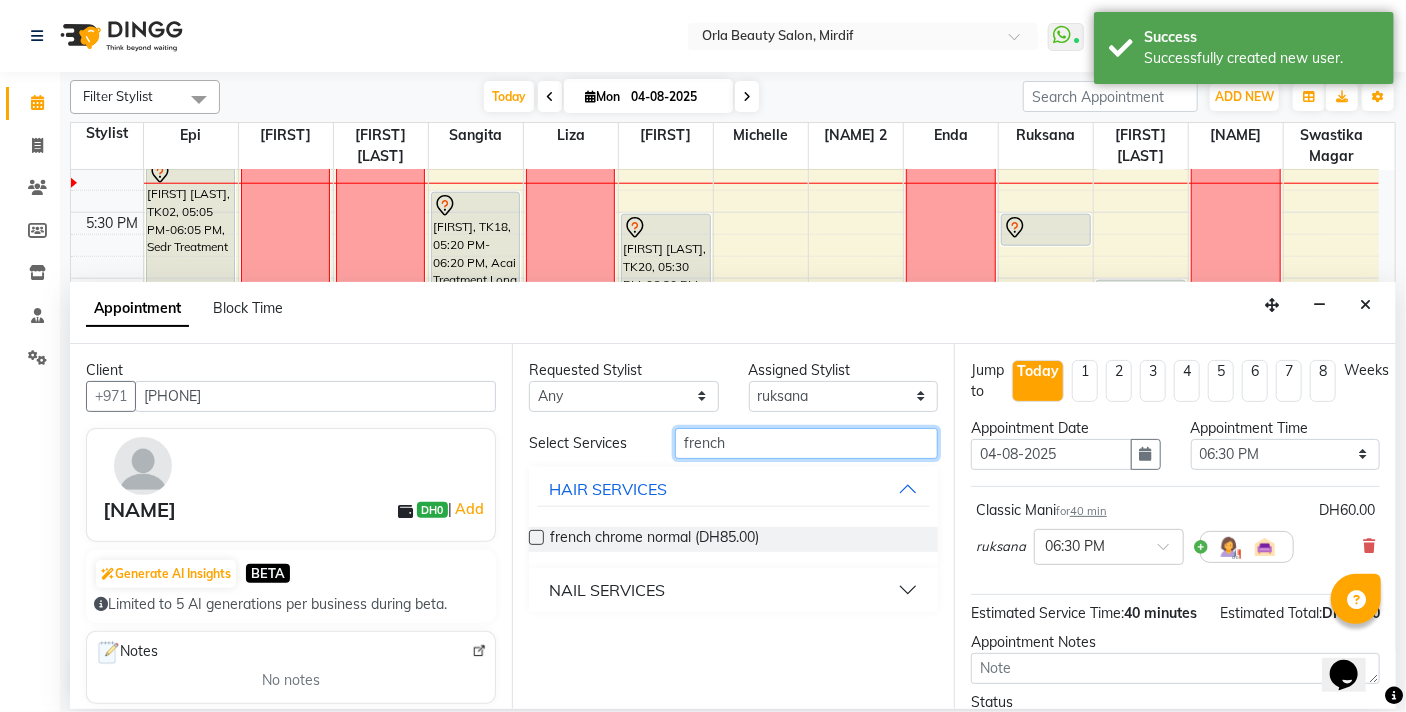 type on "french" 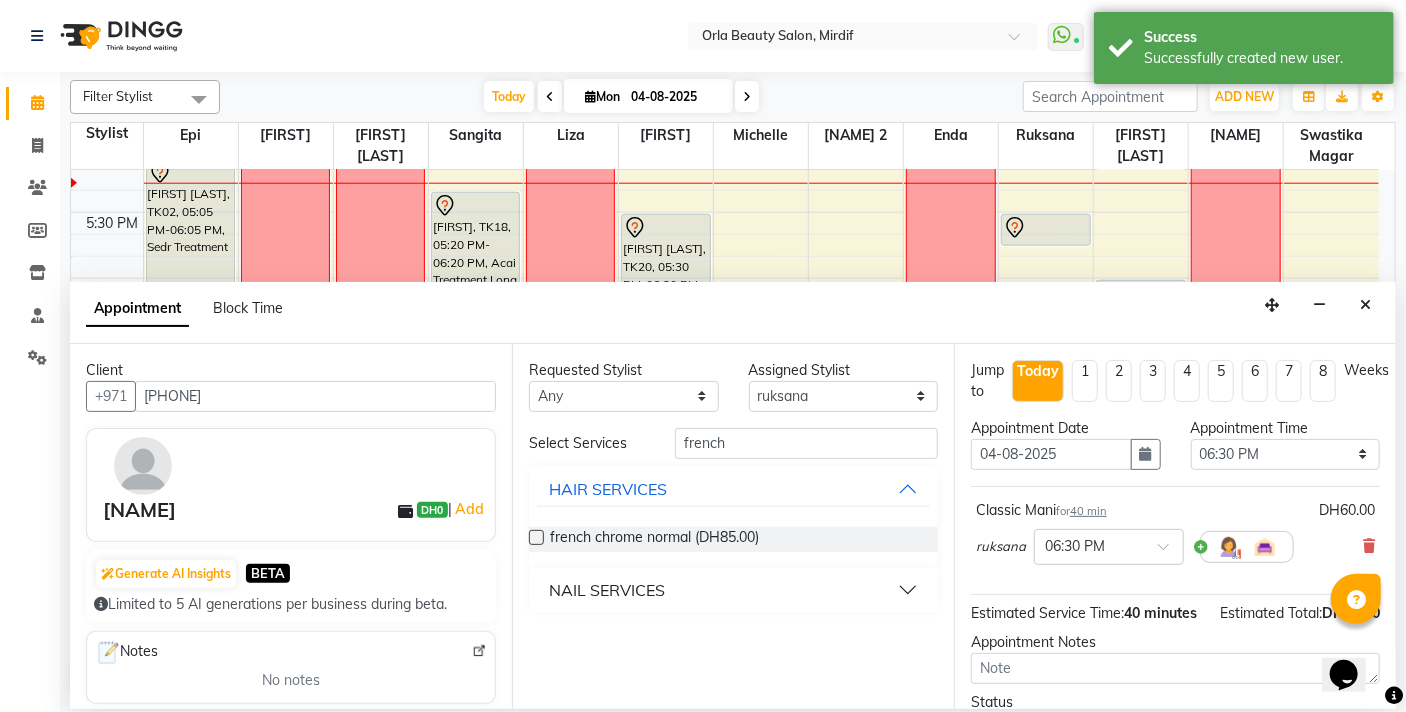 click on "NAIL SERVICES" at bounding box center (607, 590) 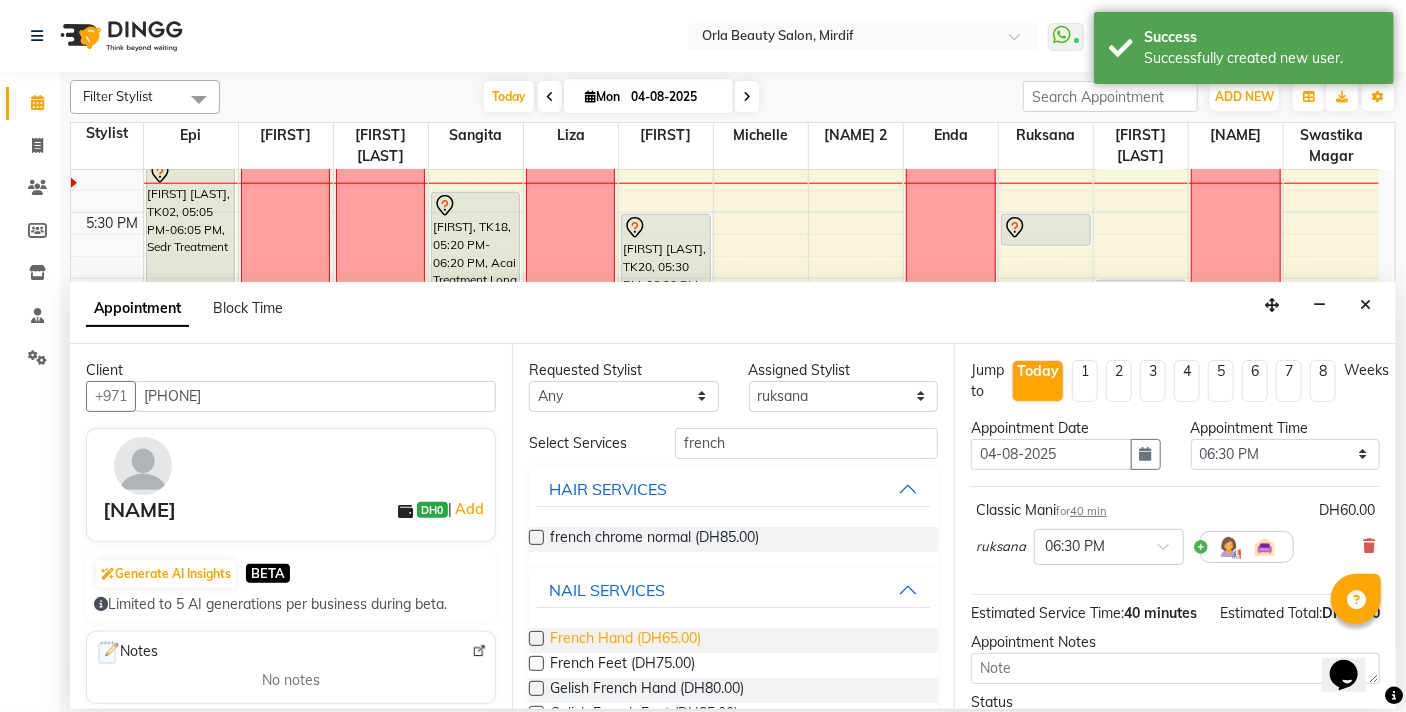 click on "French Hand (DH65.00)" at bounding box center [625, 640] 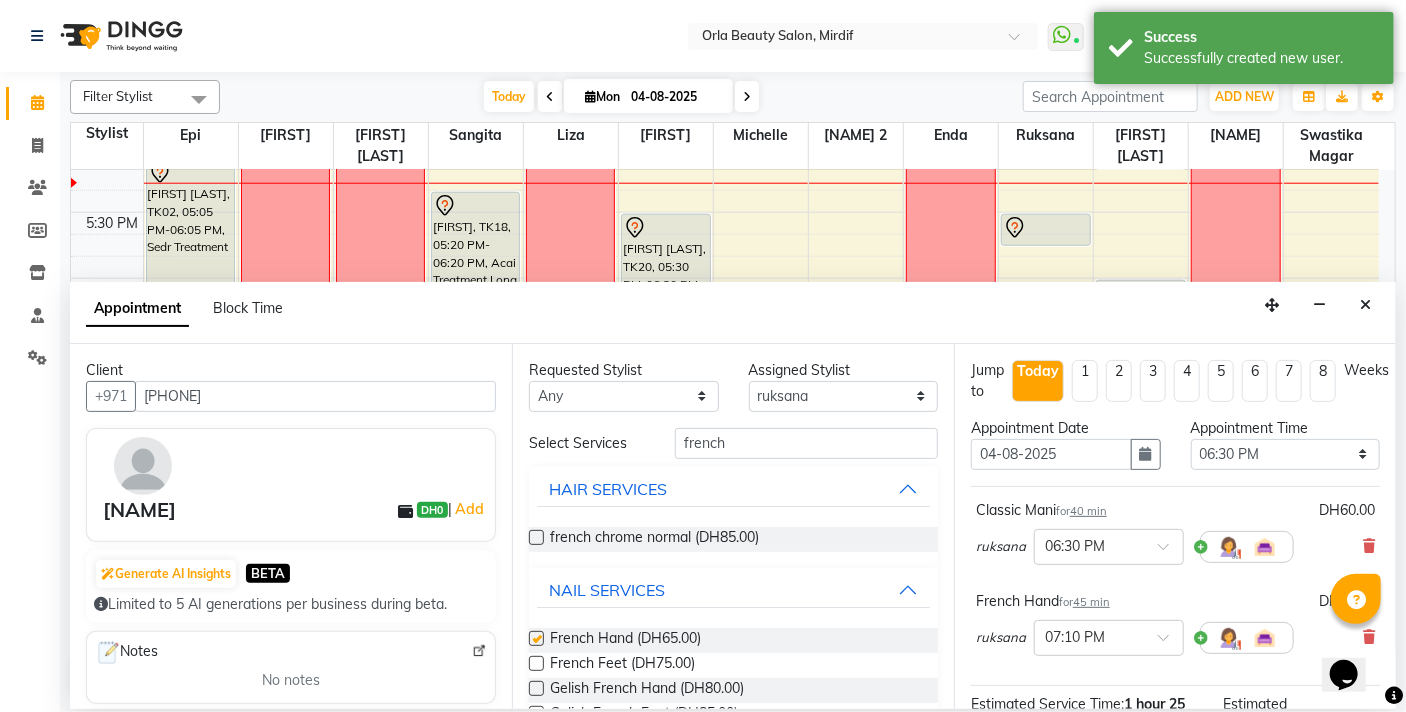 checkbox on "false" 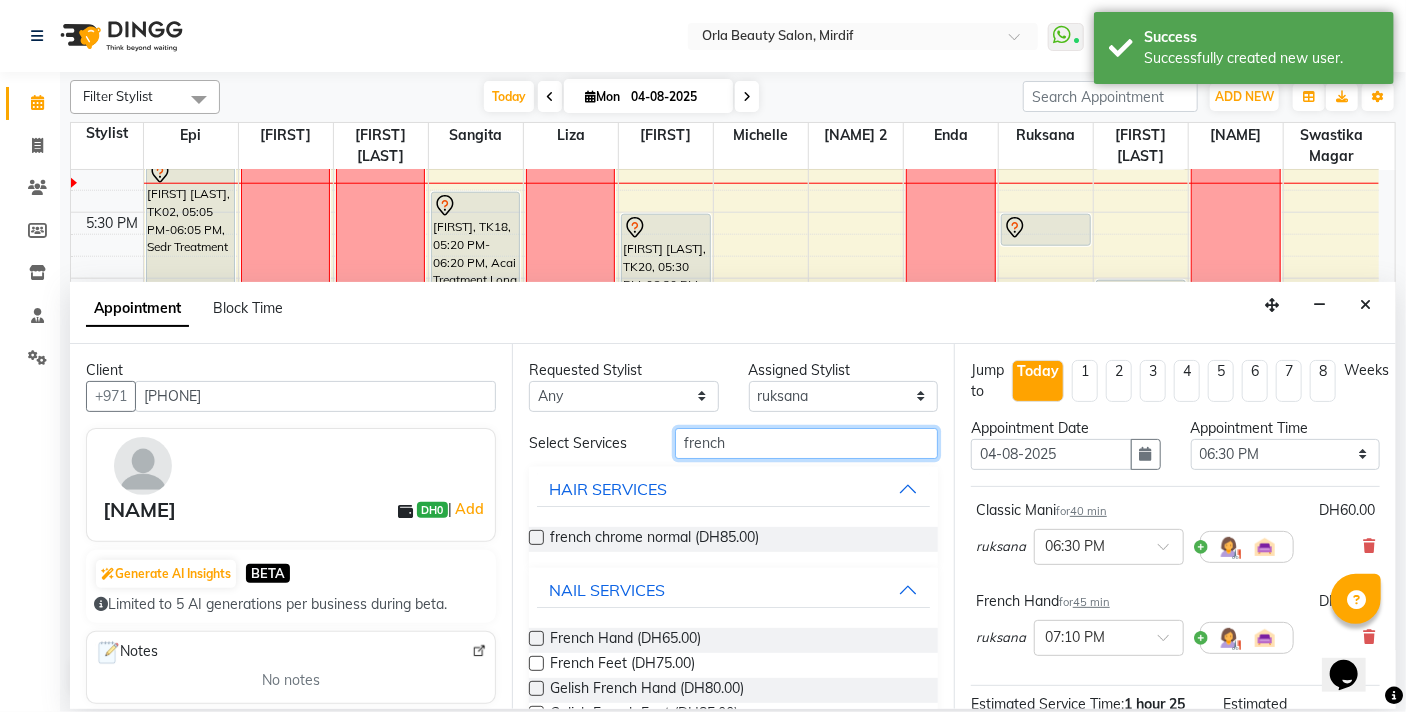 click on "french" at bounding box center (806, 443) 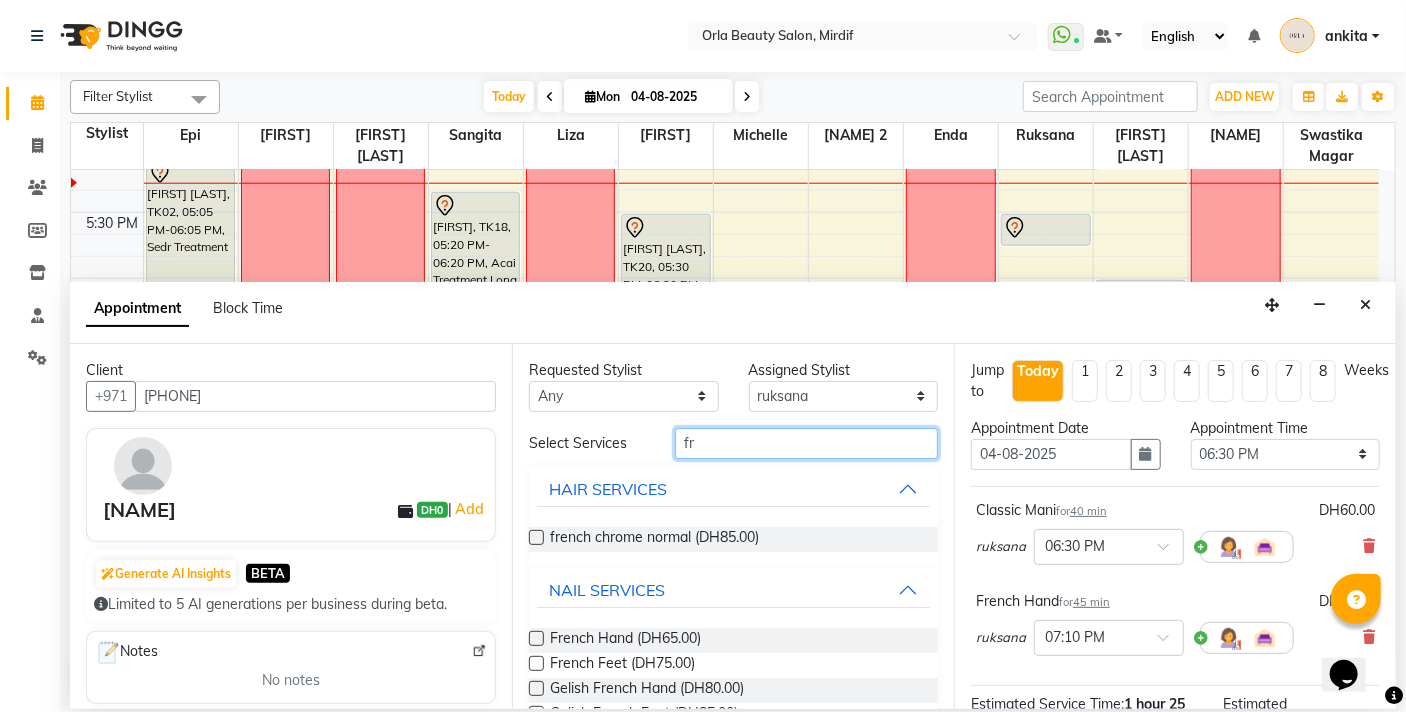 type on "f" 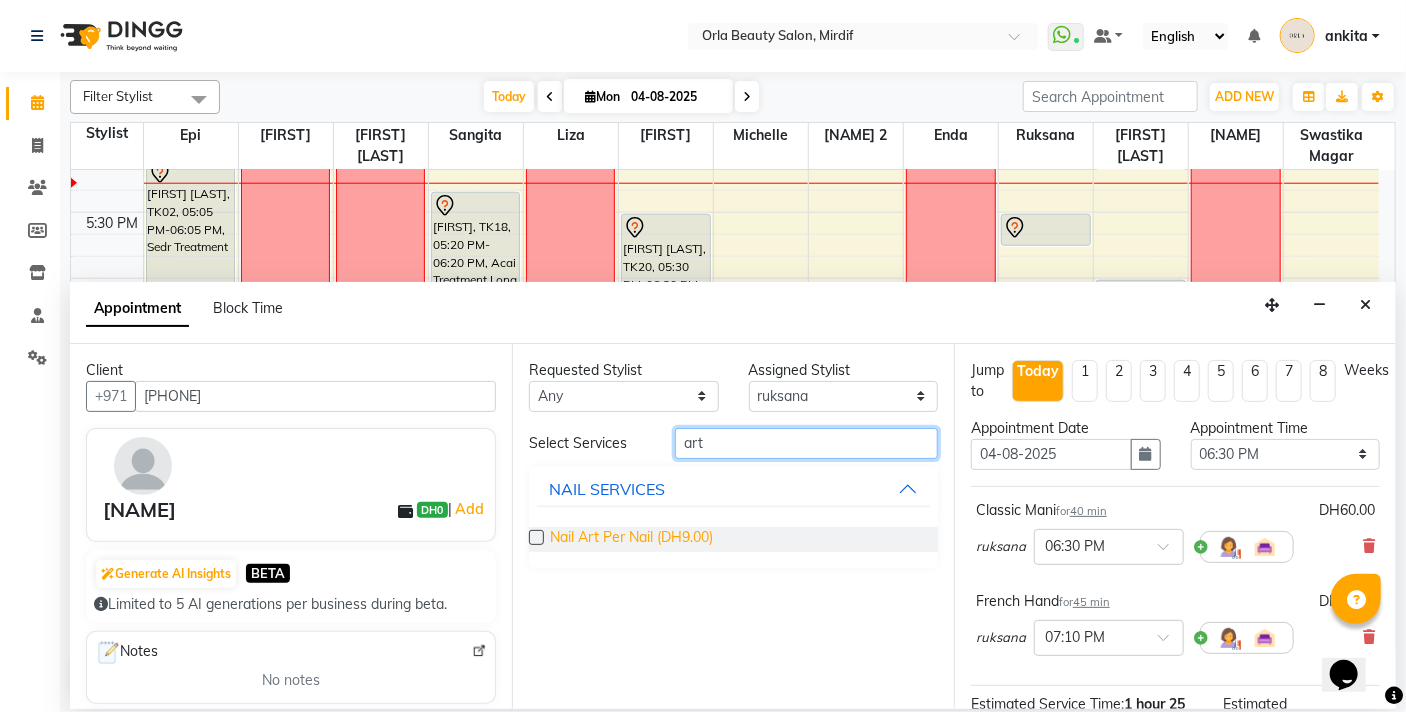 type on "art" 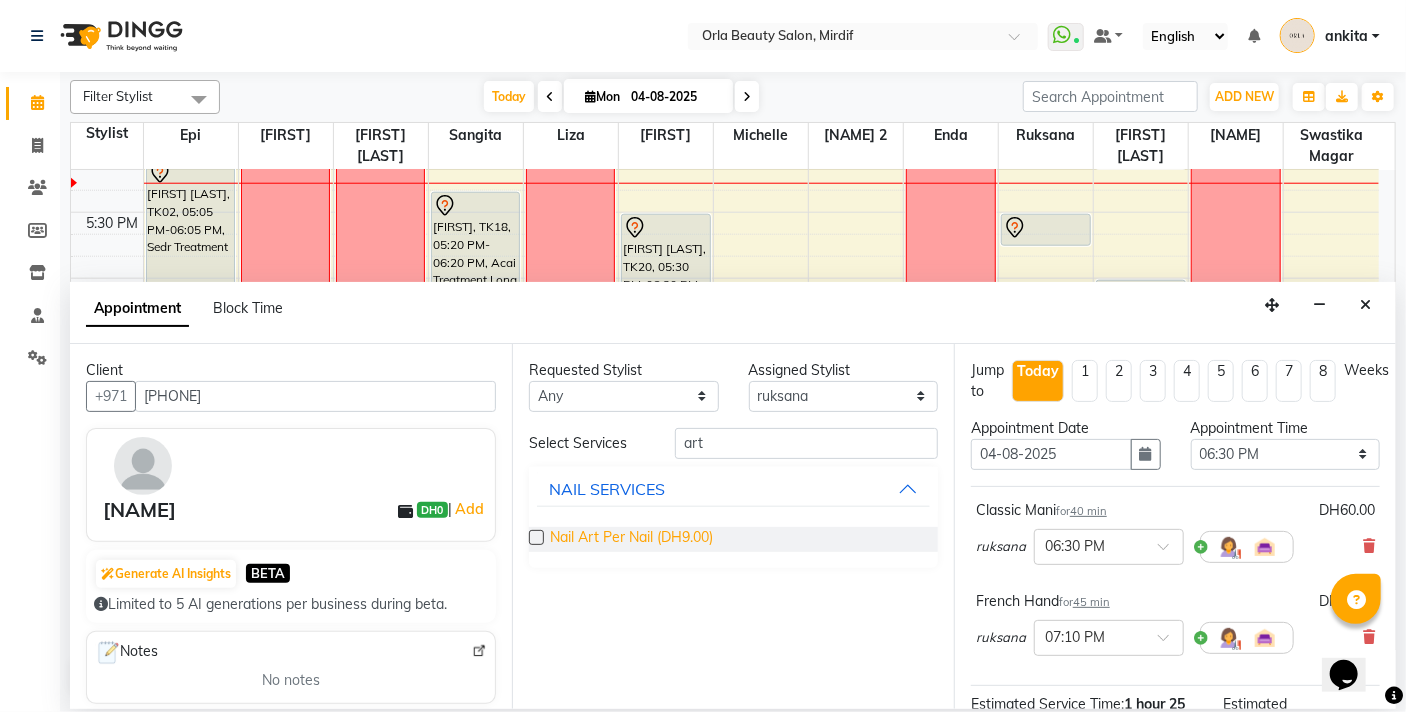 click on "Nail Art Per Nail (DH9.00)" at bounding box center (631, 539) 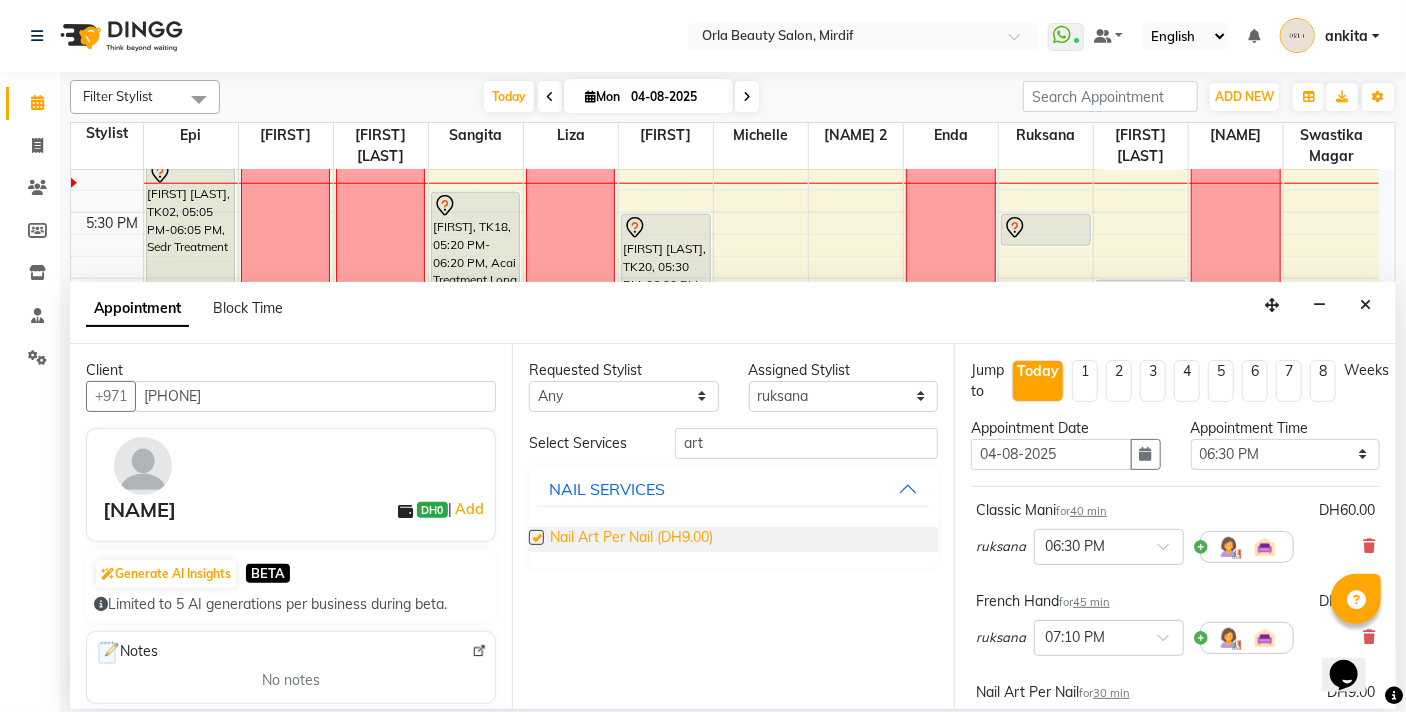 checkbox on "false" 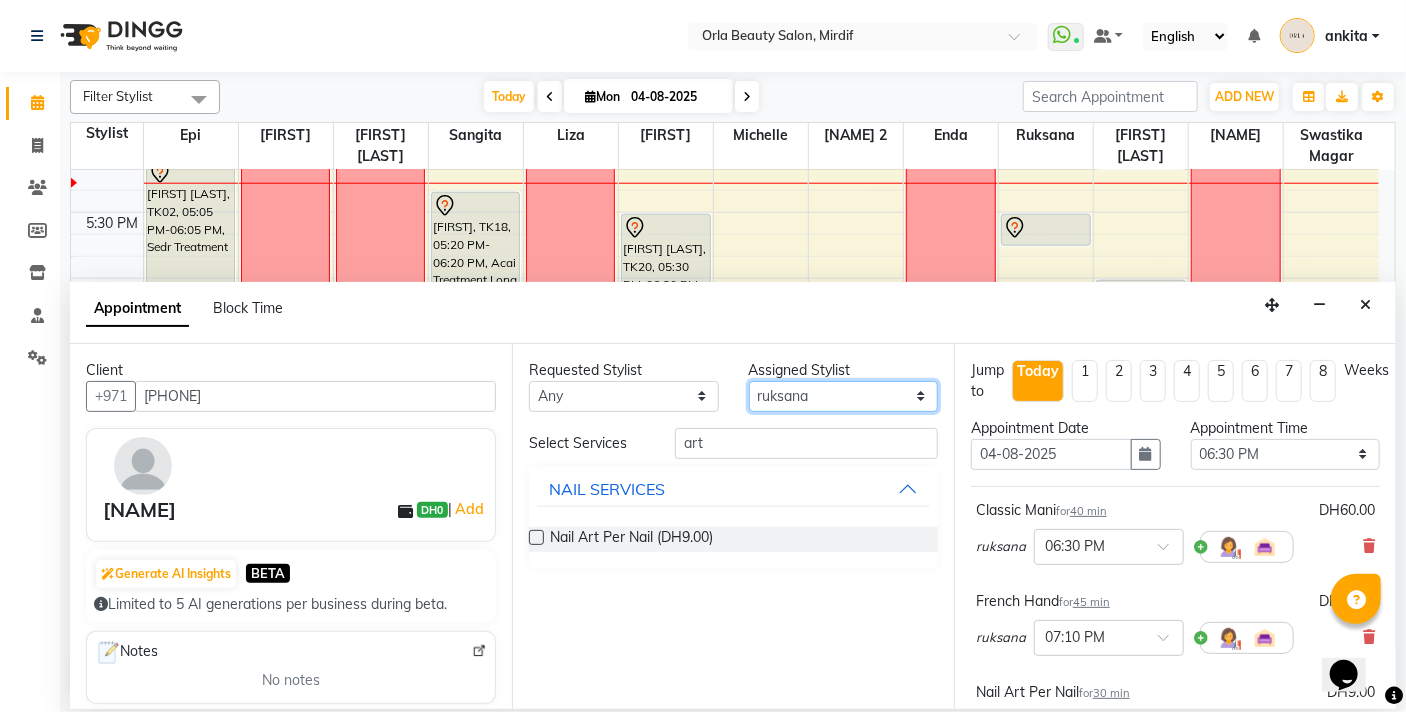 click on "Select Enda Epi kareema Liza Manju thakuri maryann Michelle michelle 2 rojina magar ruksana rupa magar sangita swastika magar" at bounding box center (844, 396) 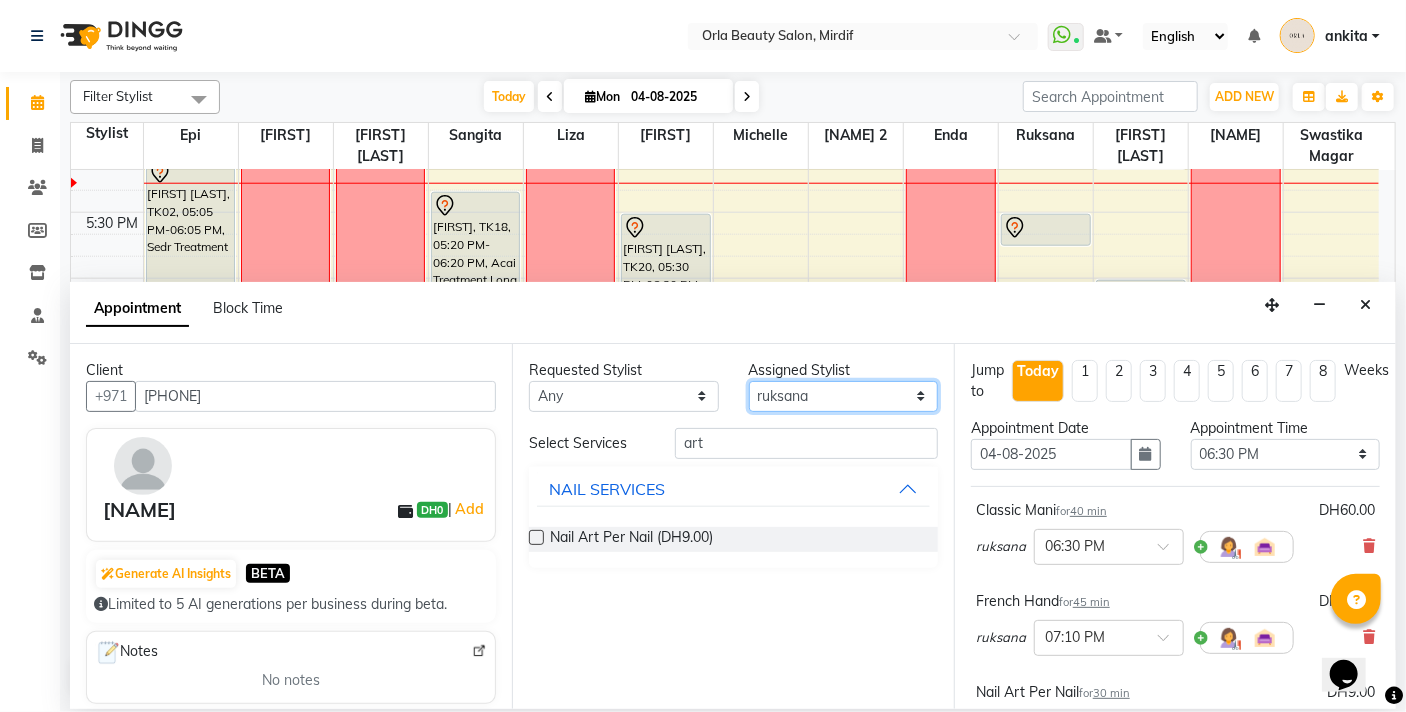 select on "54767" 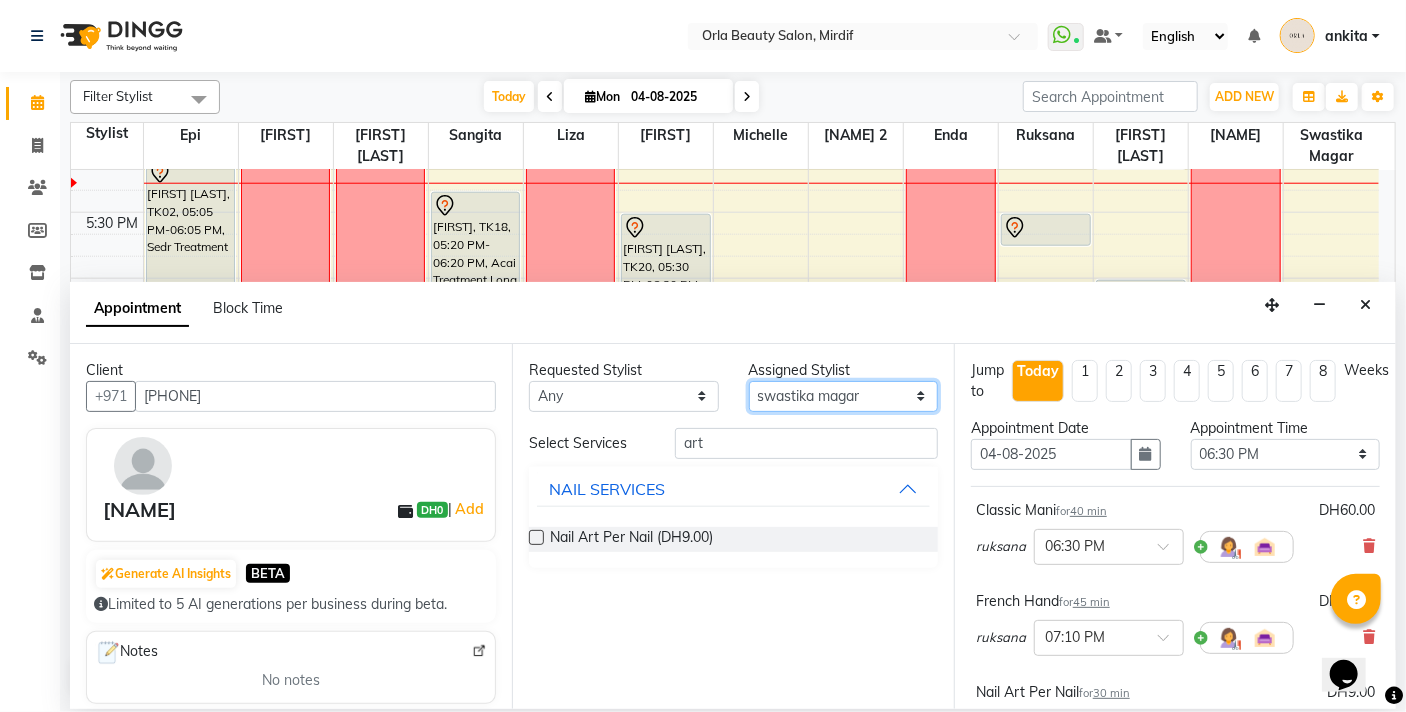click on "Select Enda Epi kareema Liza Manju thakuri maryann Michelle michelle 2 rojina magar ruksana rupa magar sangita swastika magar" at bounding box center (844, 396) 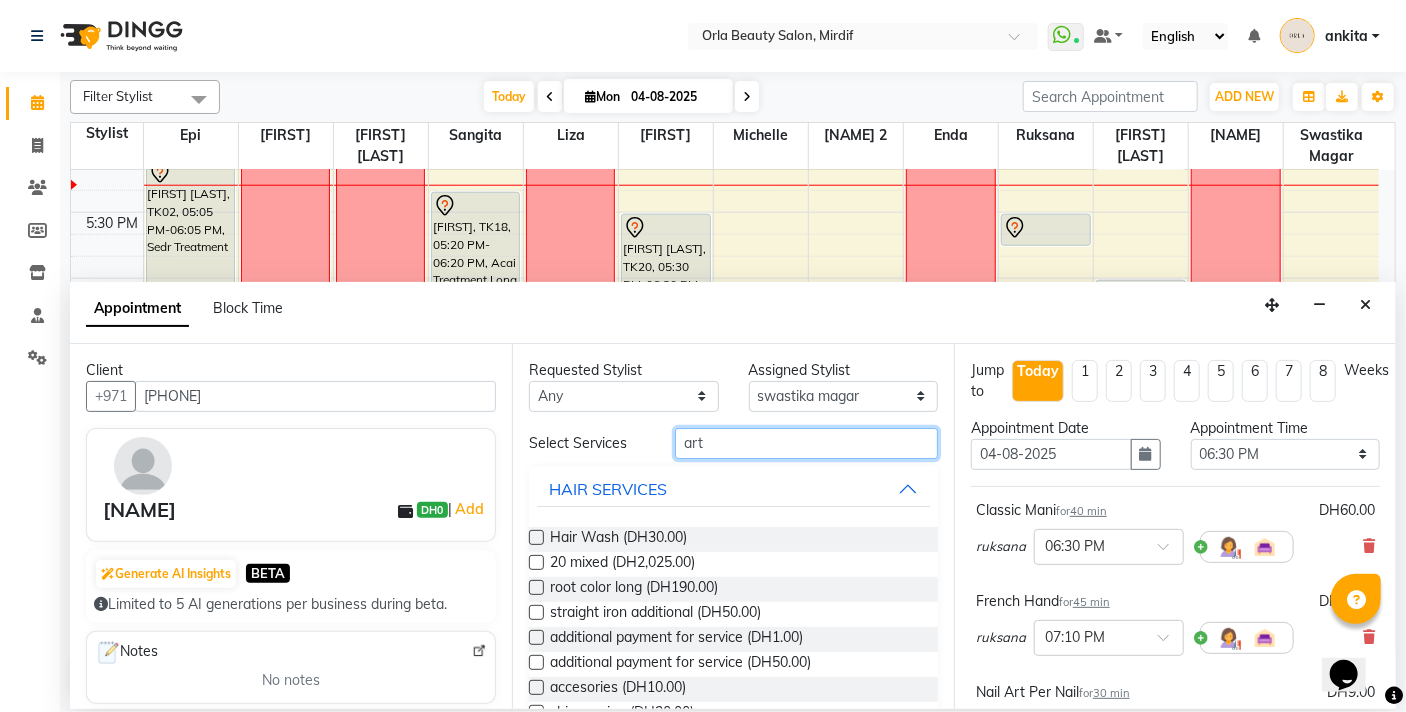 click on "art" at bounding box center (806, 443) 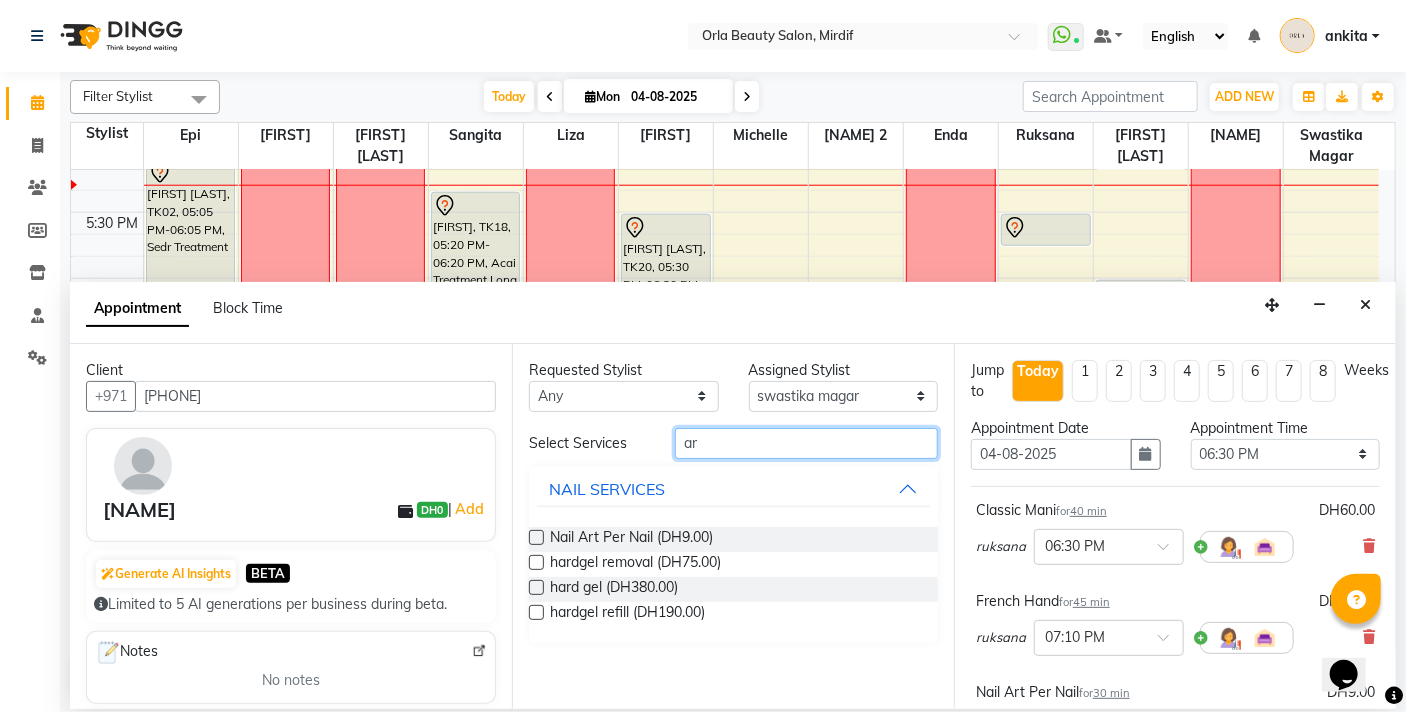 type on "a" 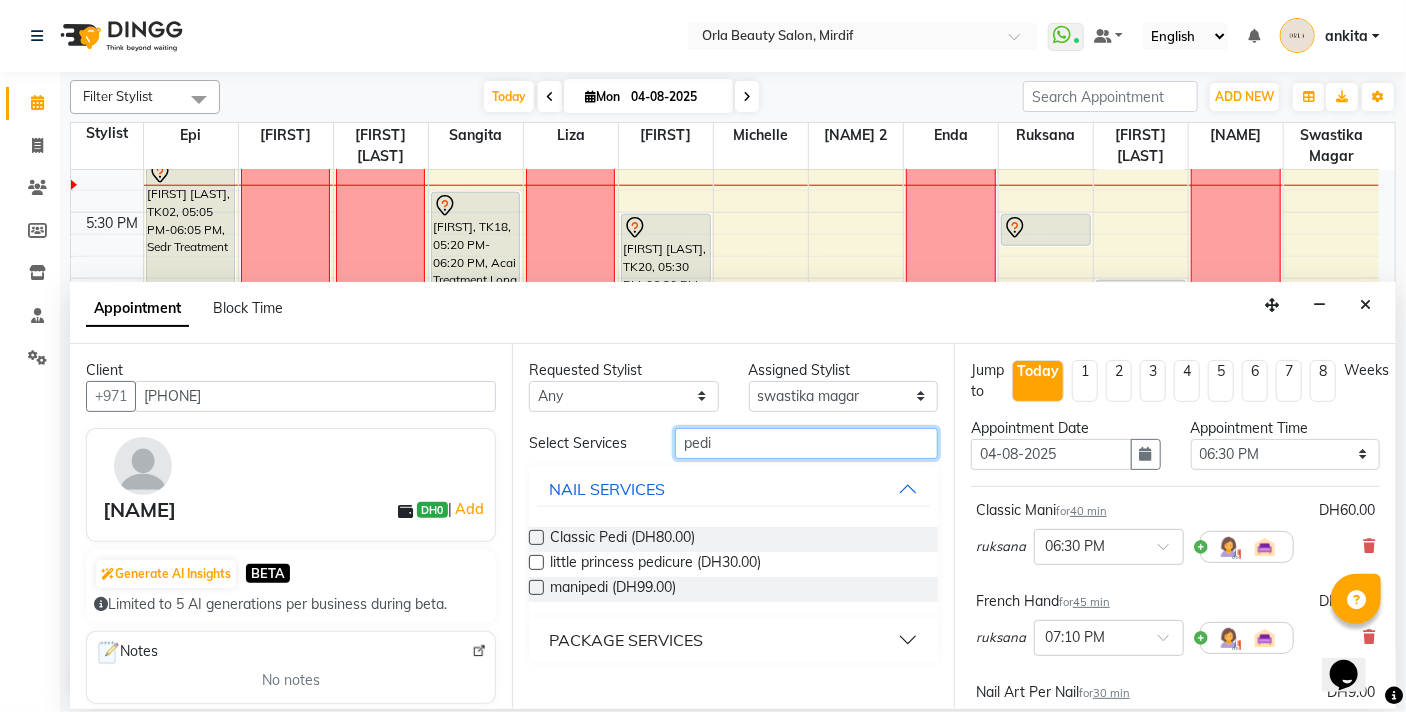 type on "pedi" 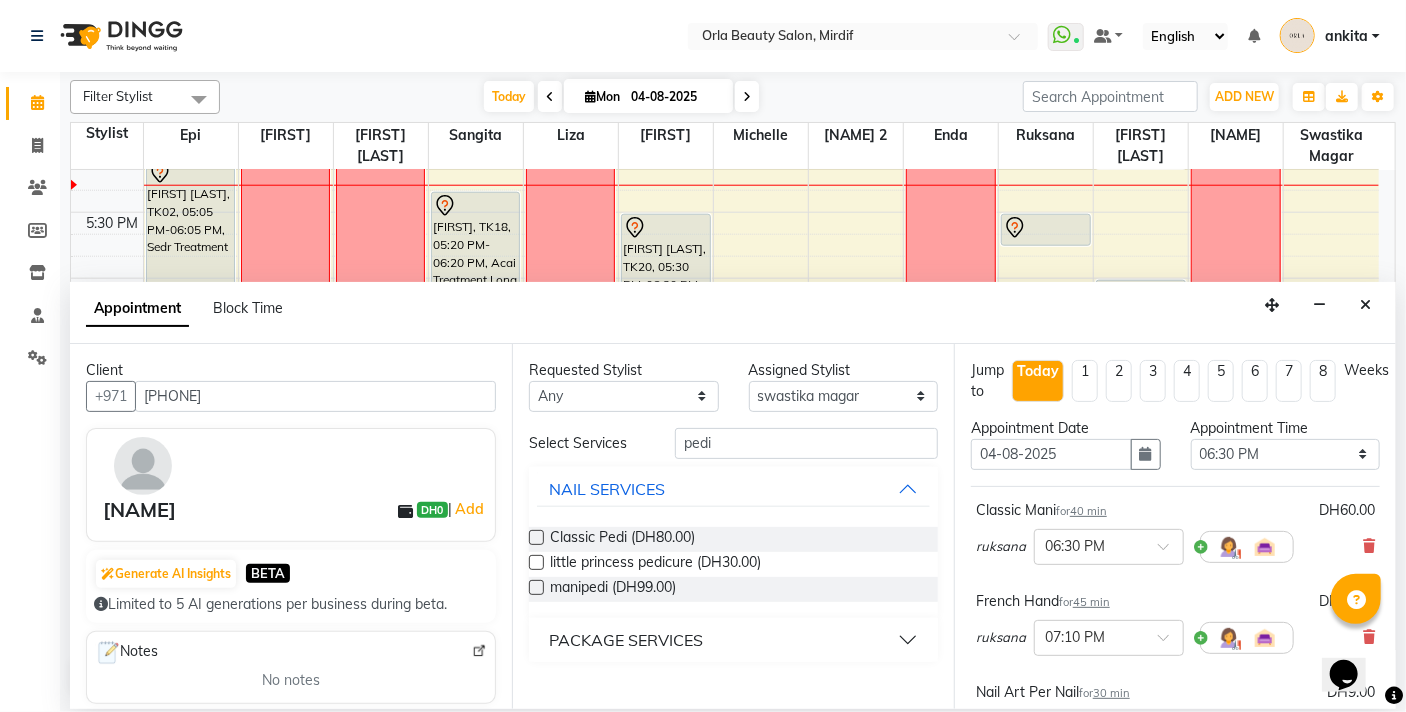 click on "Classic Pedi (DH80.00) little princess pedicure (DH30.00) manipedi (DH99.00)" at bounding box center [733, 564] 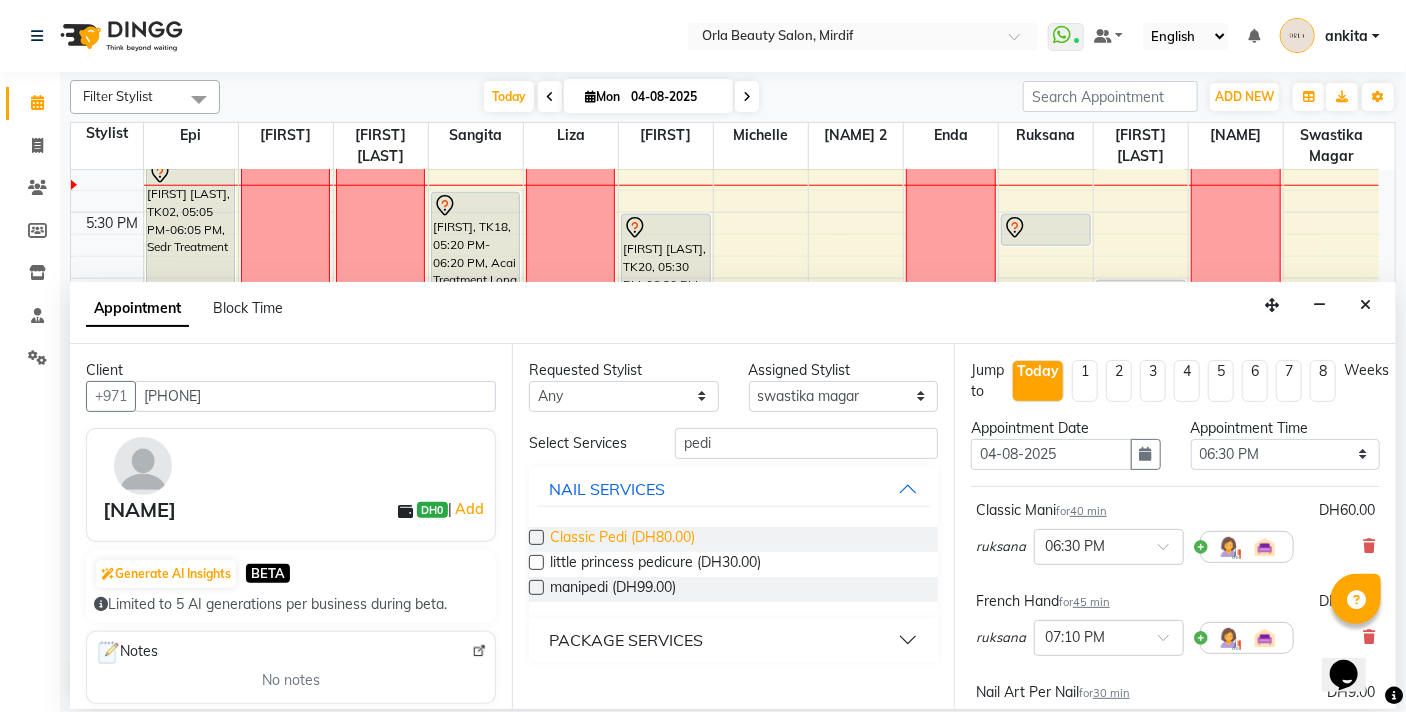 click on "Classic Pedi (DH80.00)" at bounding box center [622, 539] 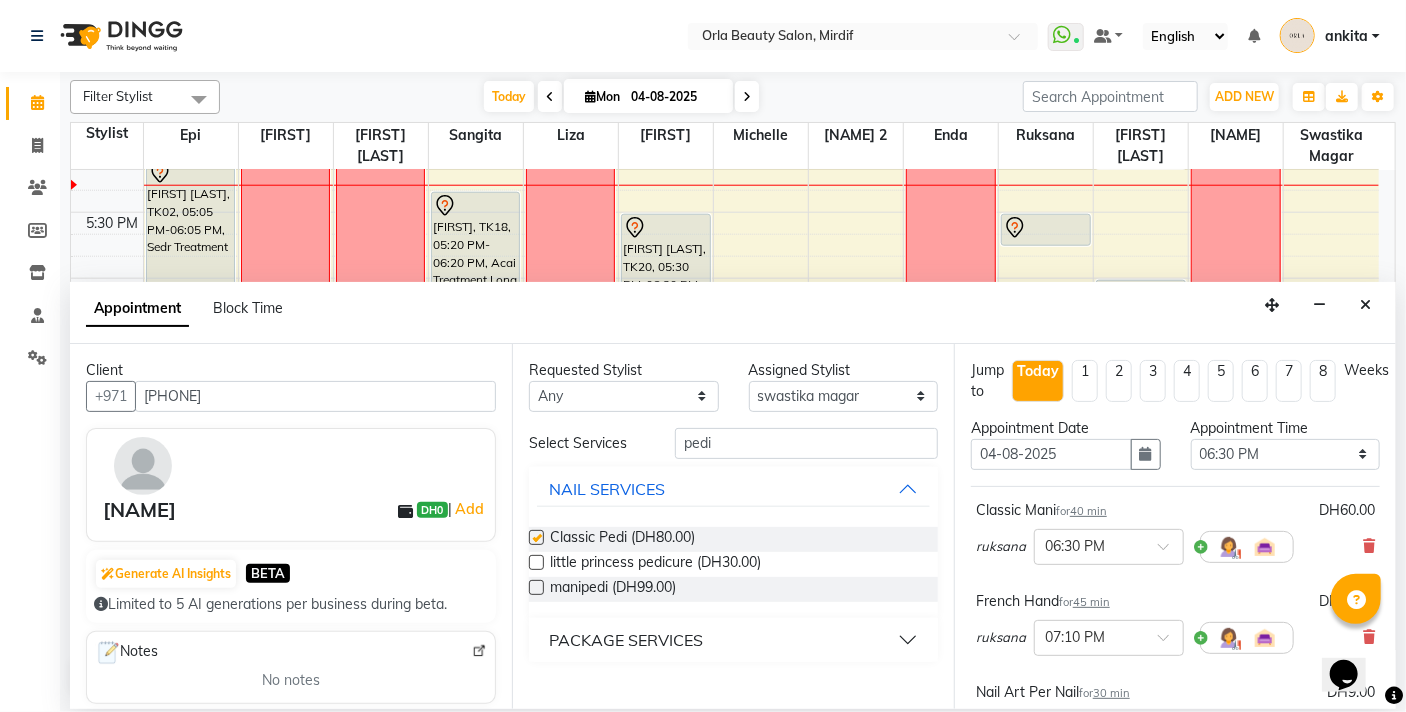 checkbox on "false" 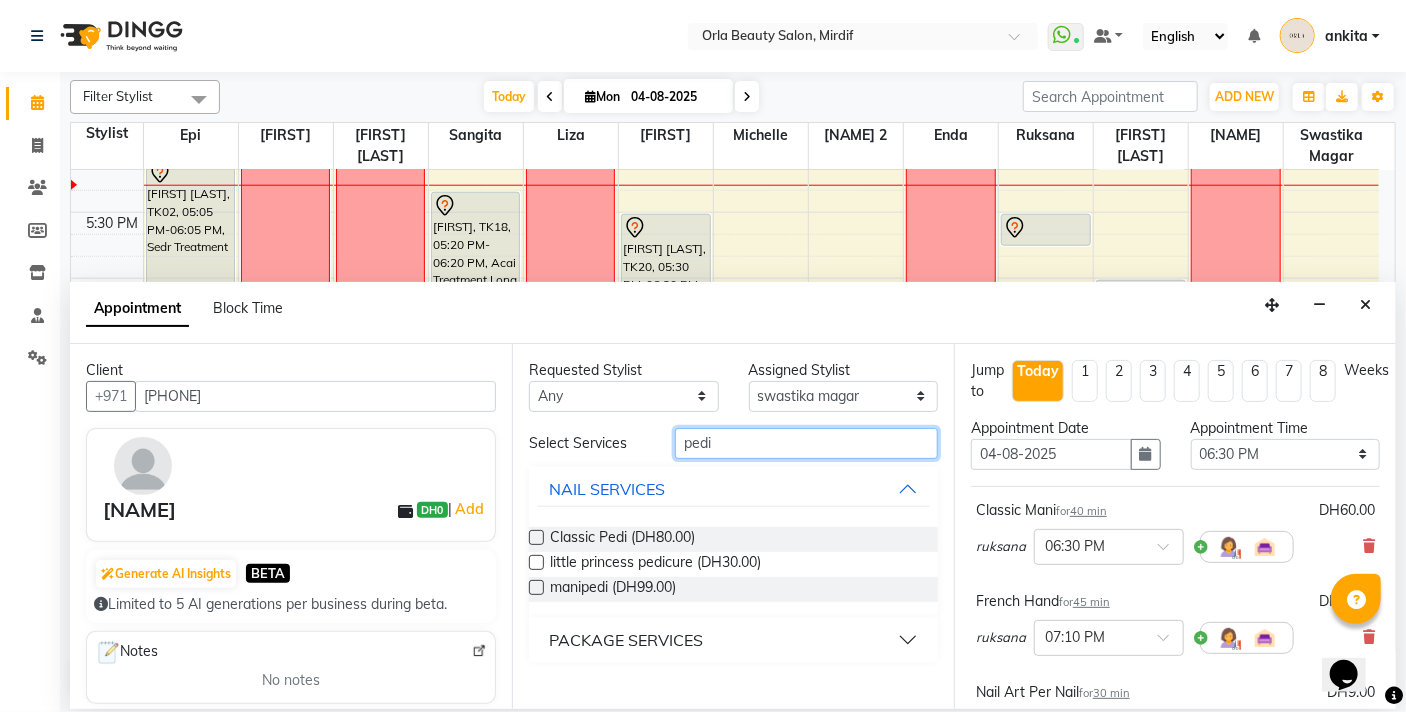 click on "pedi" at bounding box center [806, 443] 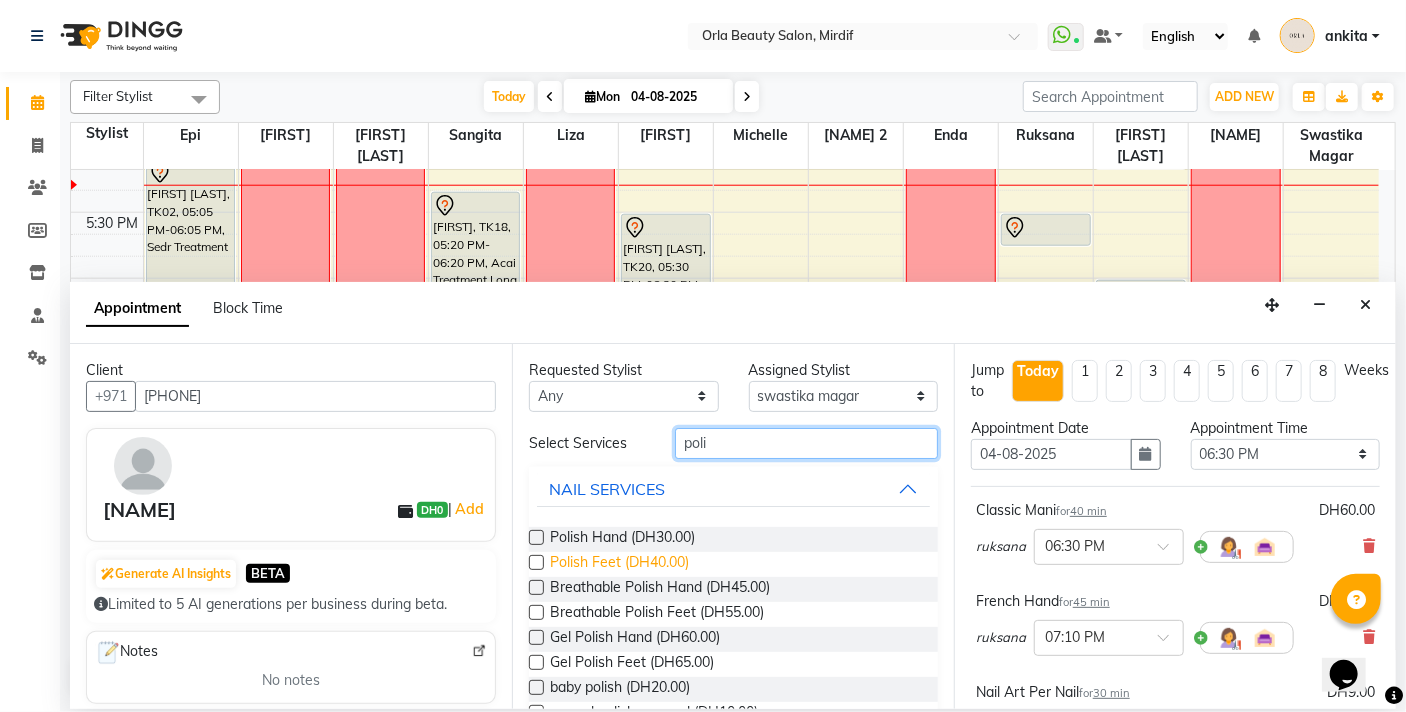type on "poli" 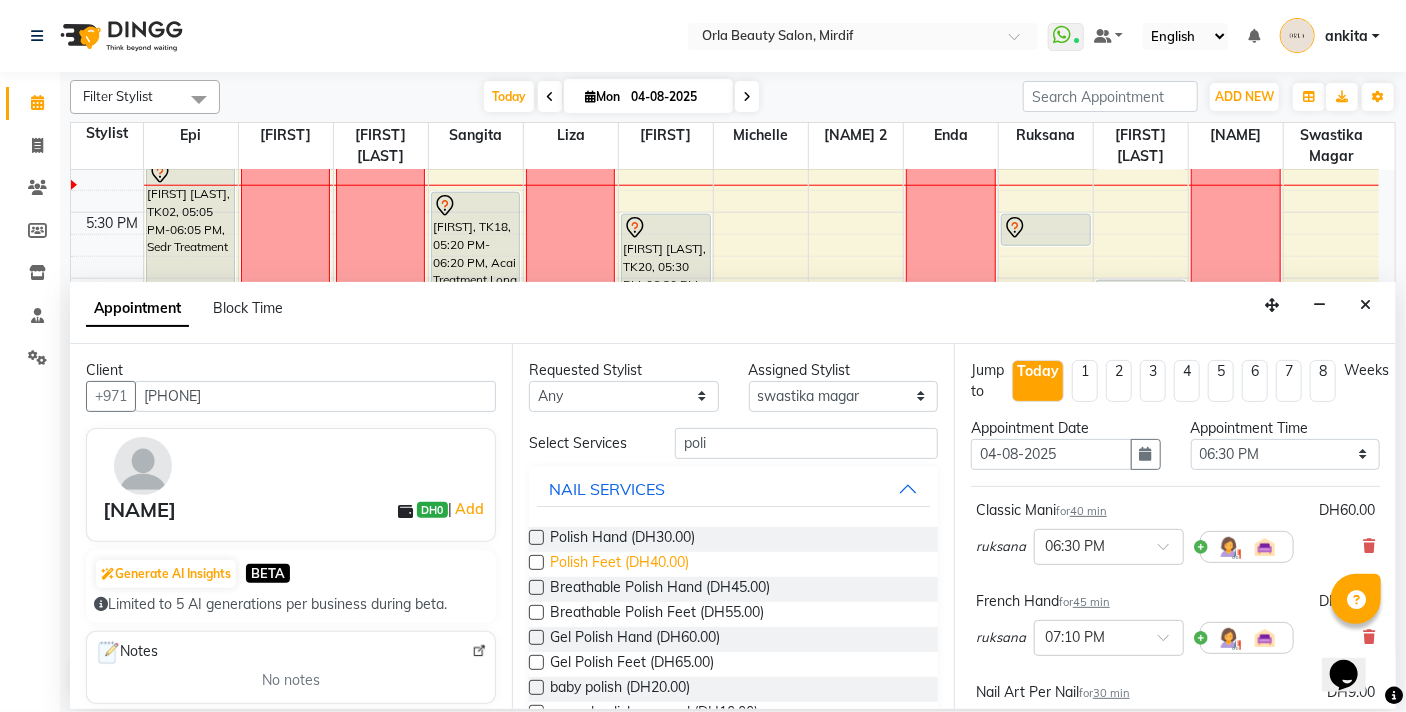 click on "Polish  Feet (DH40.00)" at bounding box center [619, 564] 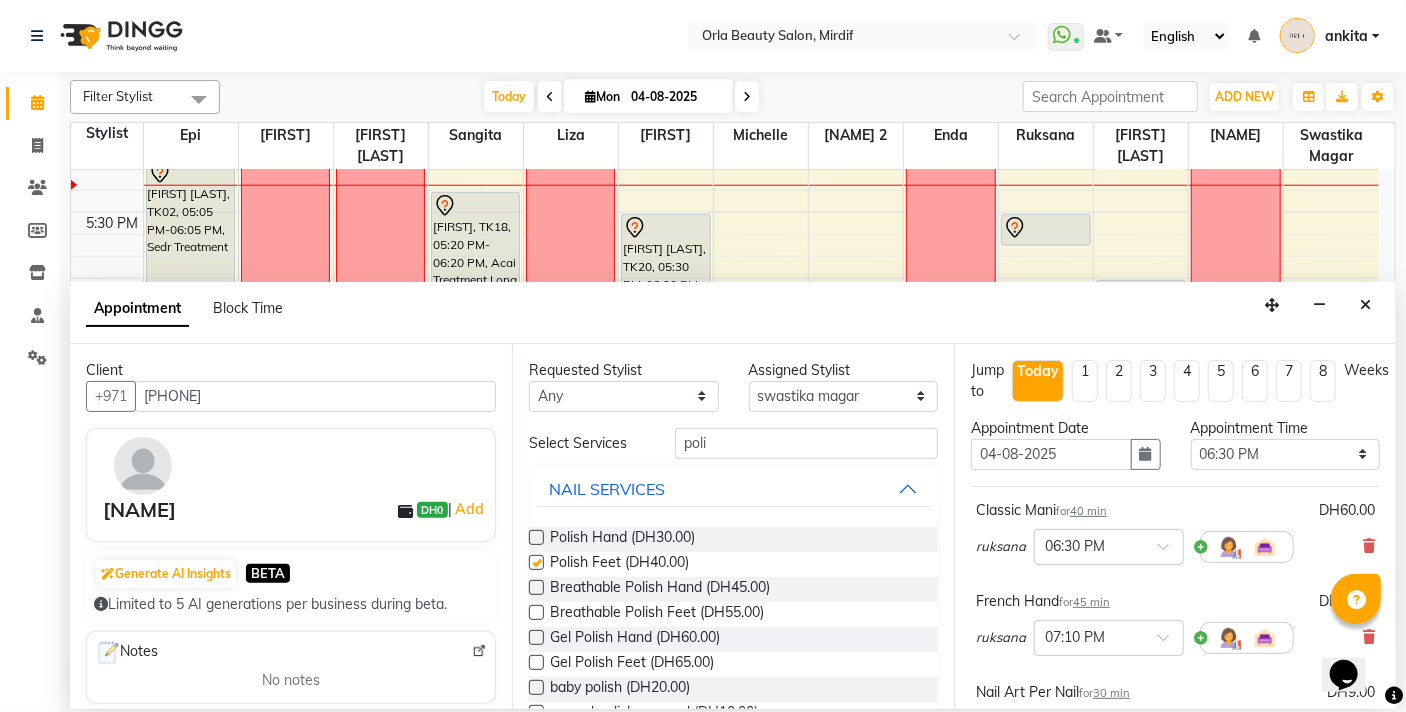 checkbox on "false" 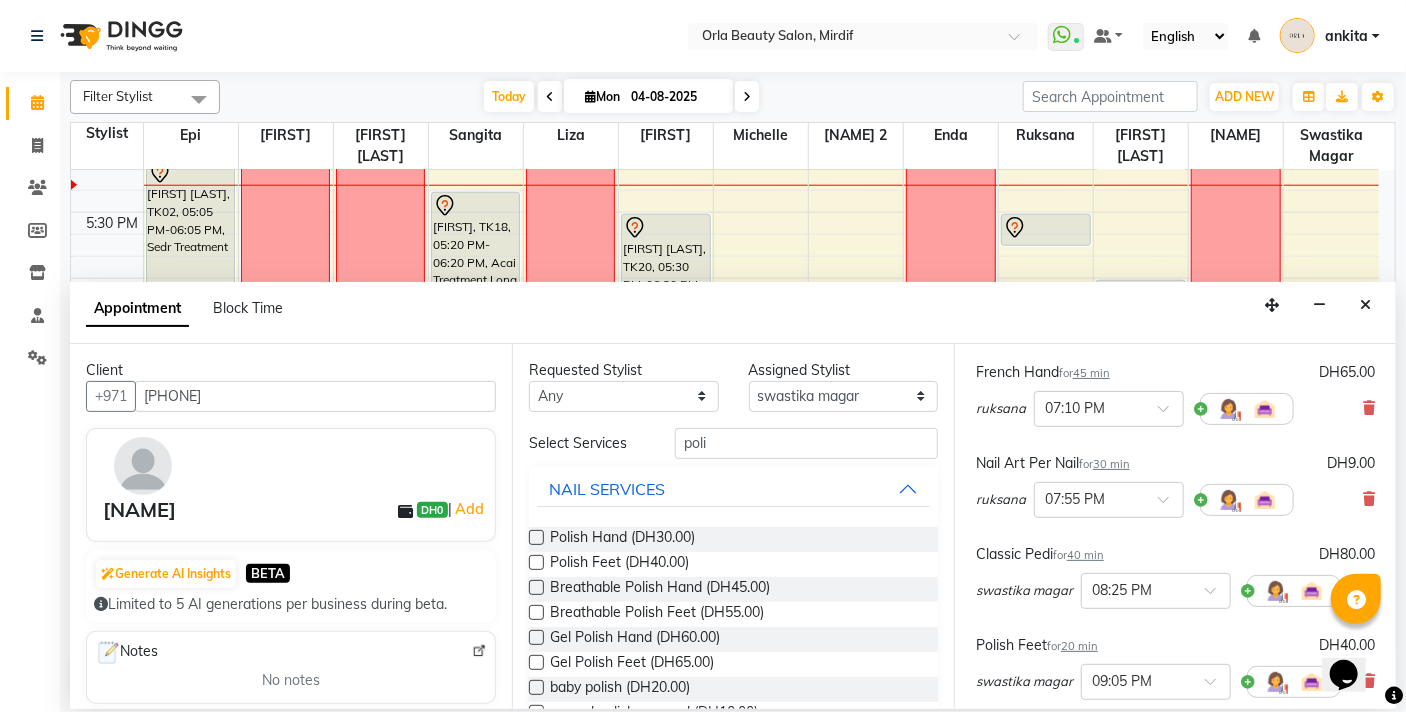 scroll, scrollTop: 250, scrollLeft: 0, axis: vertical 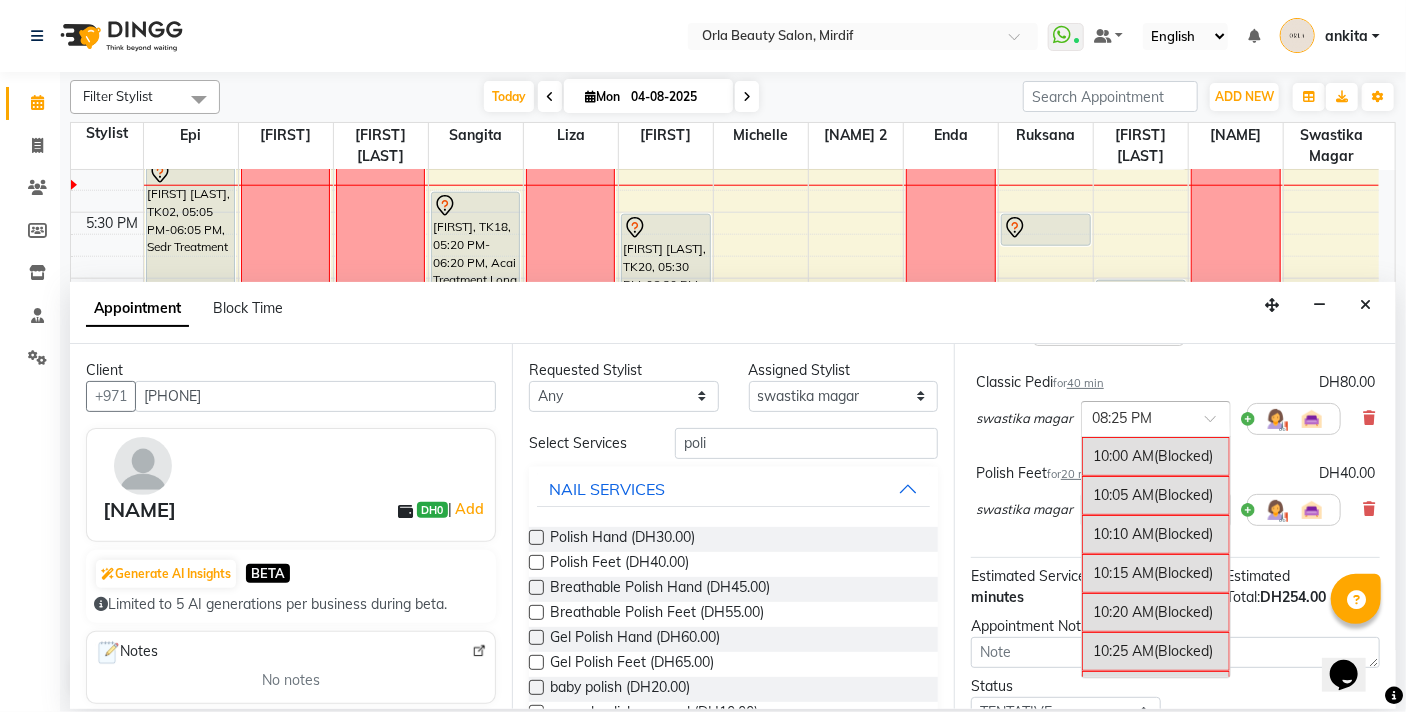click at bounding box center [1156, 417] 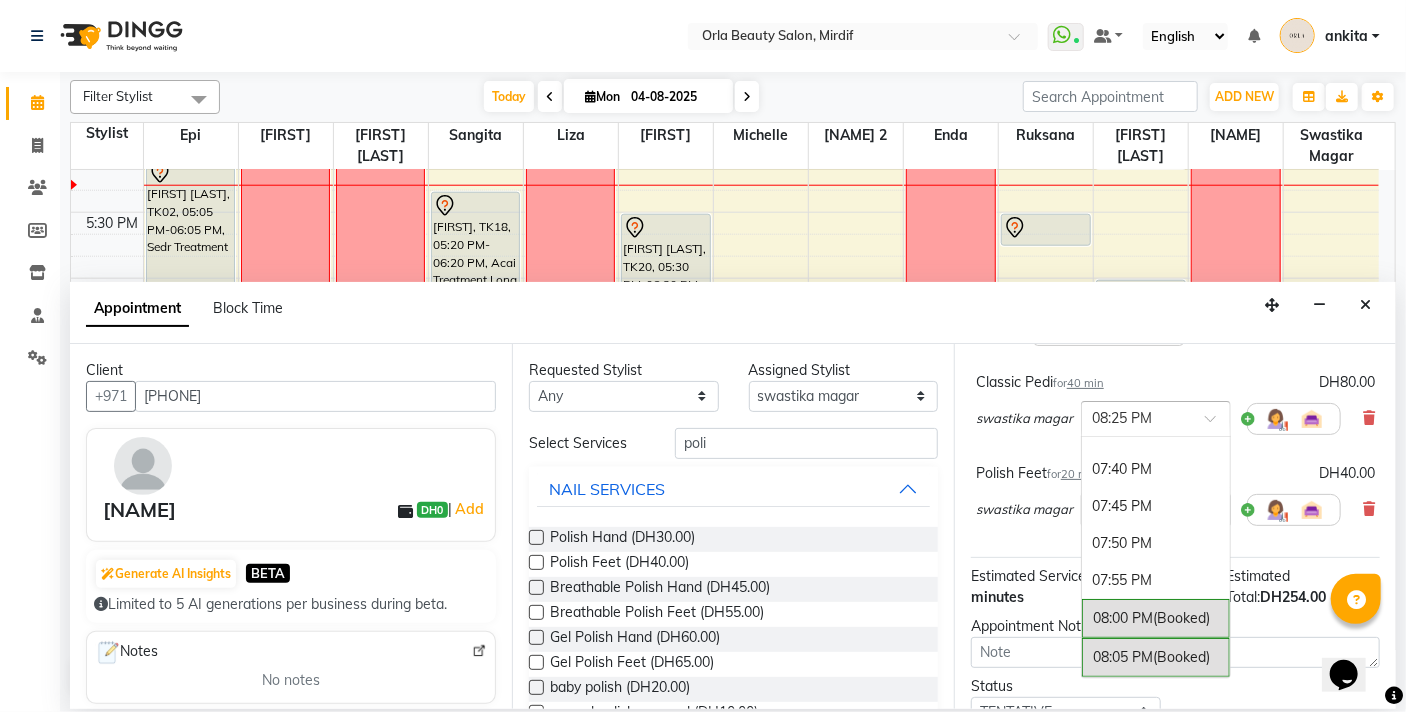 scroll, scrollTop: 4265, scrollLeft: 0, axis: vertical 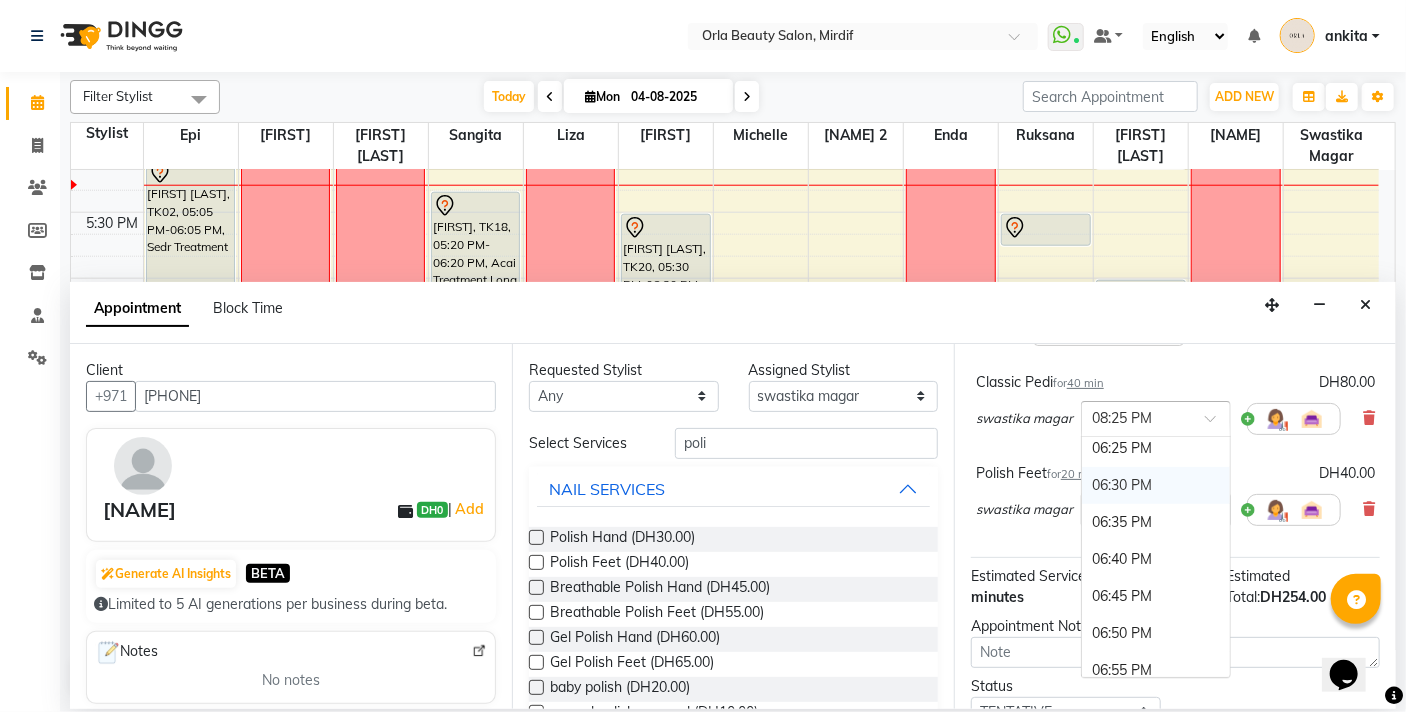 click on "06:30 PM" at bounding box center [1156, 485] 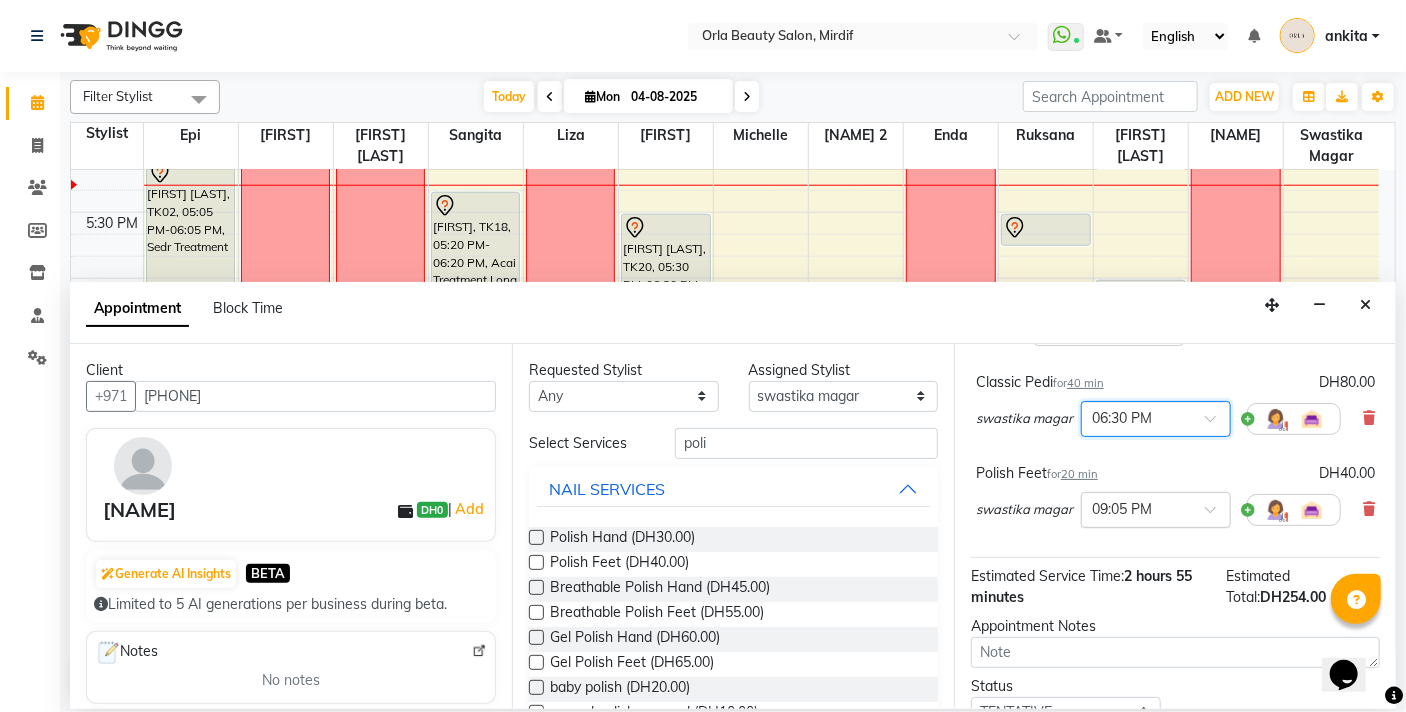 click on "× 09:05 PM" at bounding box center [1156, 510] 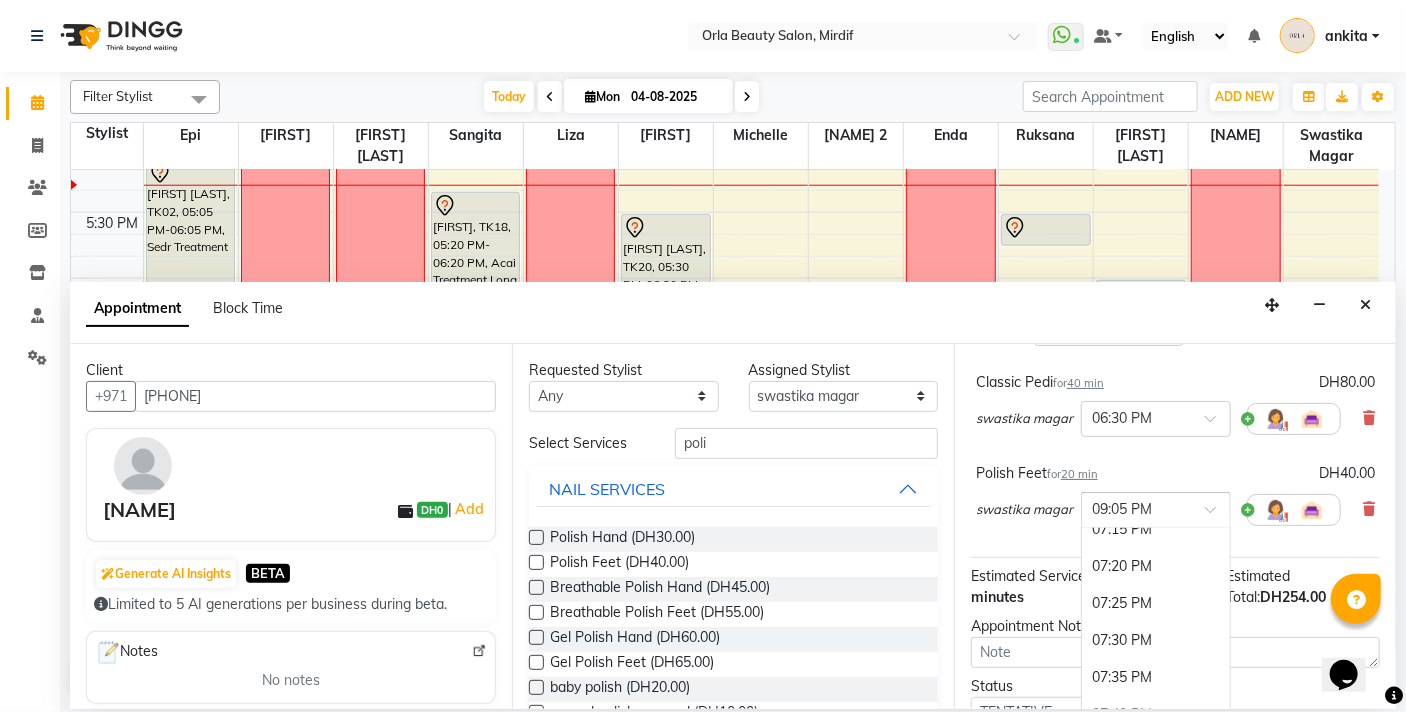 scroll, scrollTop: 4156, scrollLeft: 0, axis: vertical 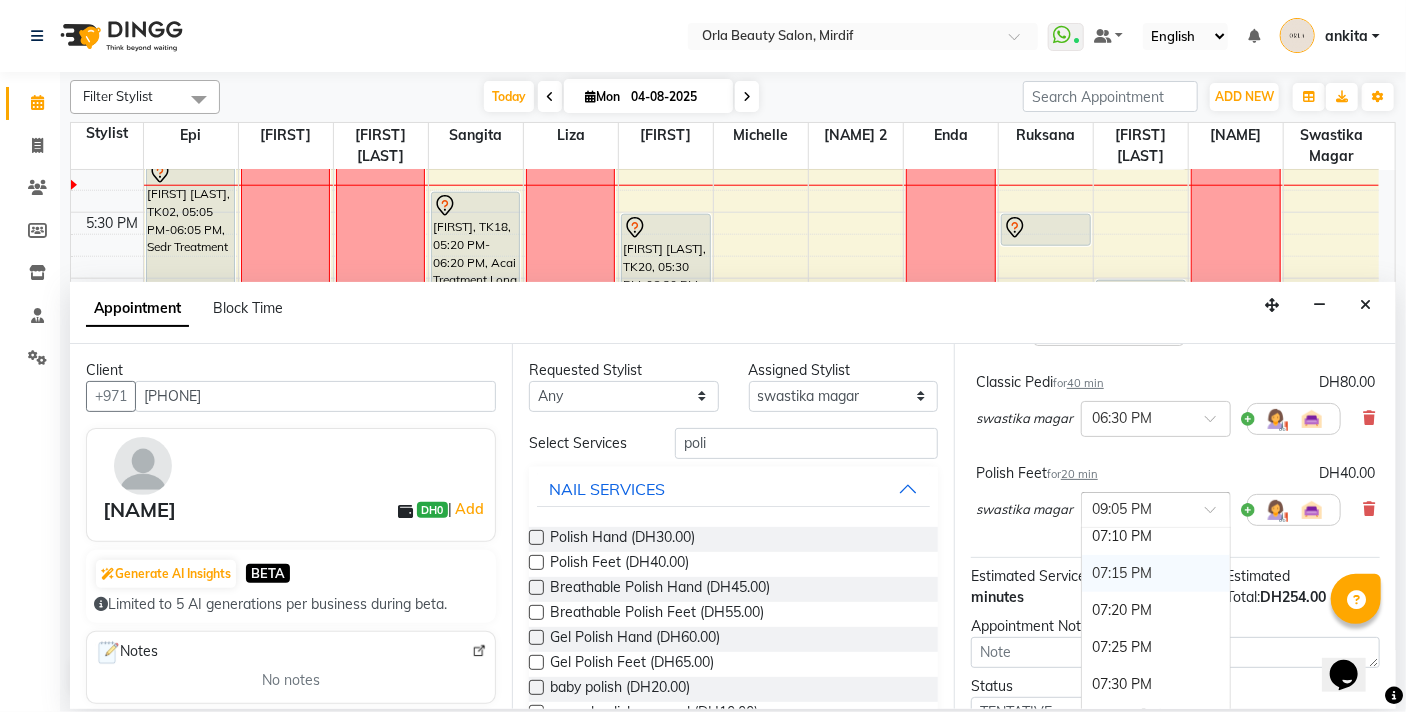 click on "07:15 PM" at bounding box center [1156, 573] 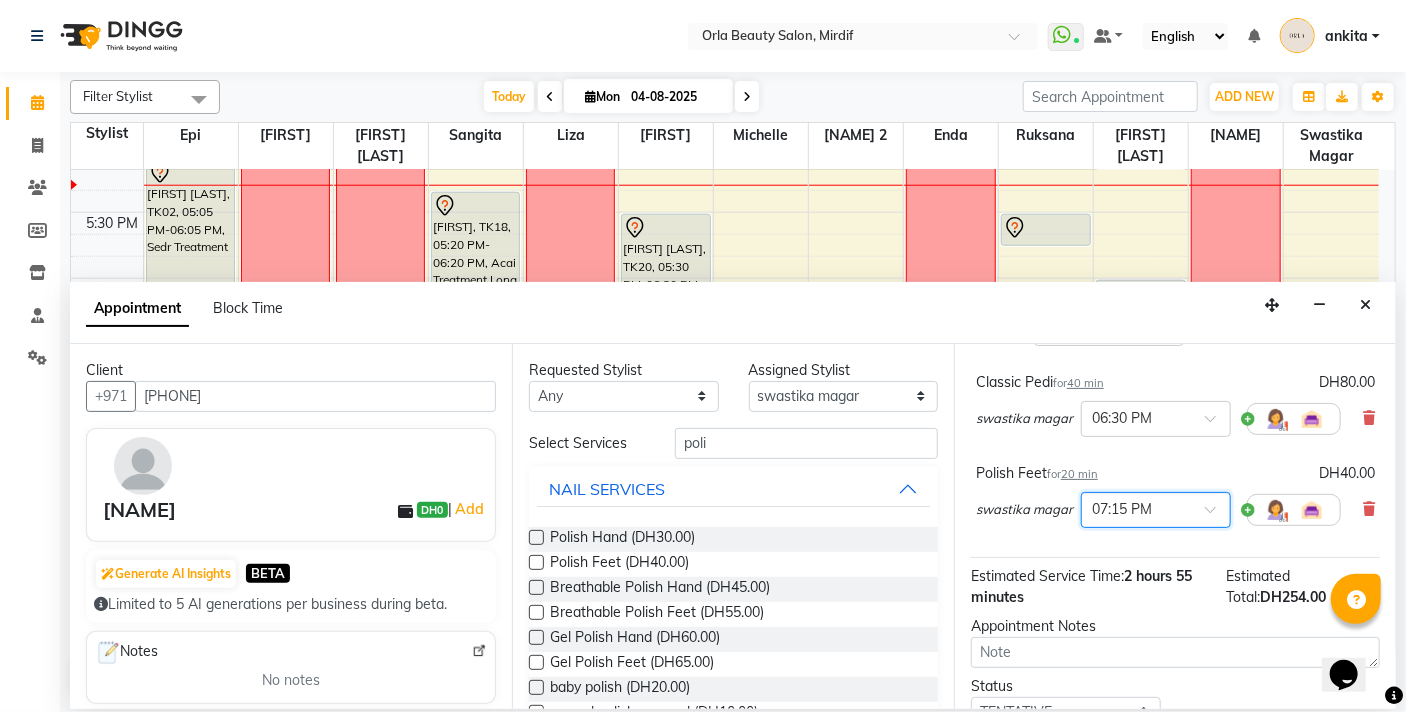 scroll, scrollTop: 550, scrollLeft: 0, axis: vertical 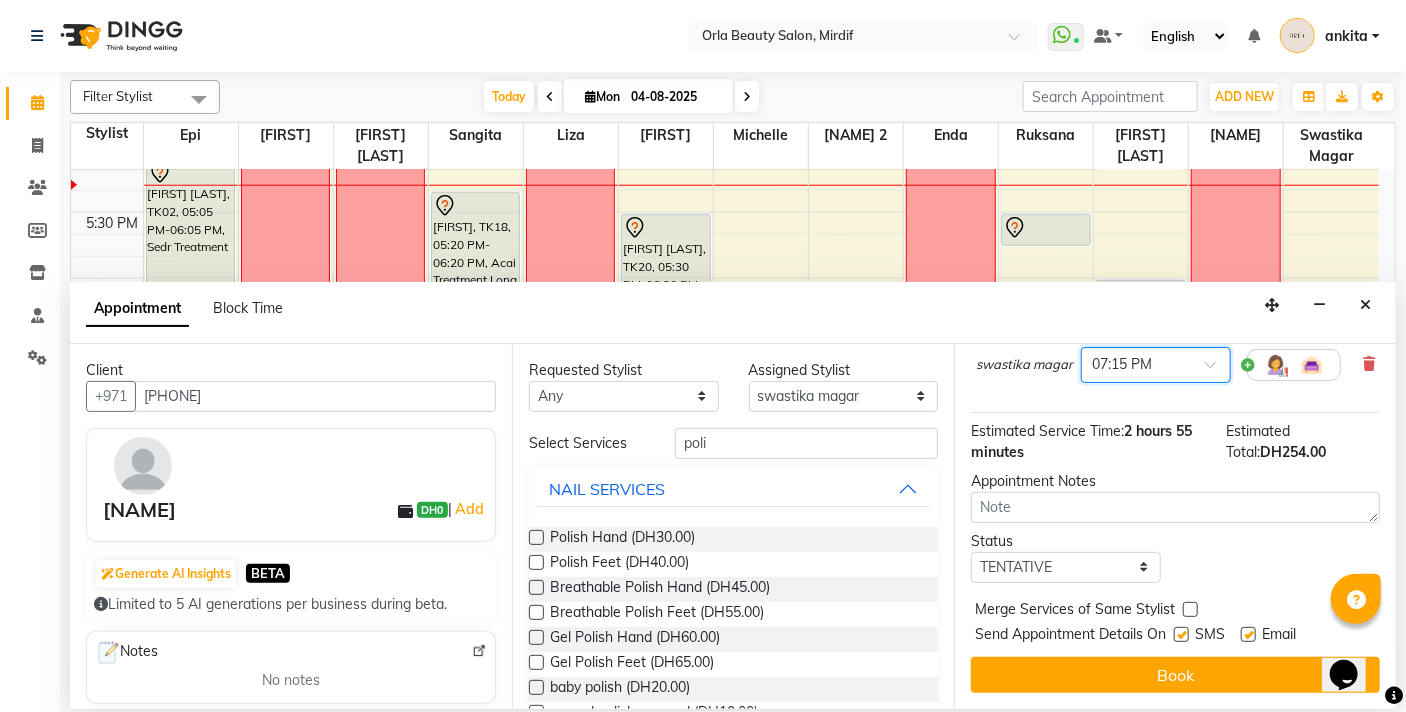 click at bounding box center (1190, 609) 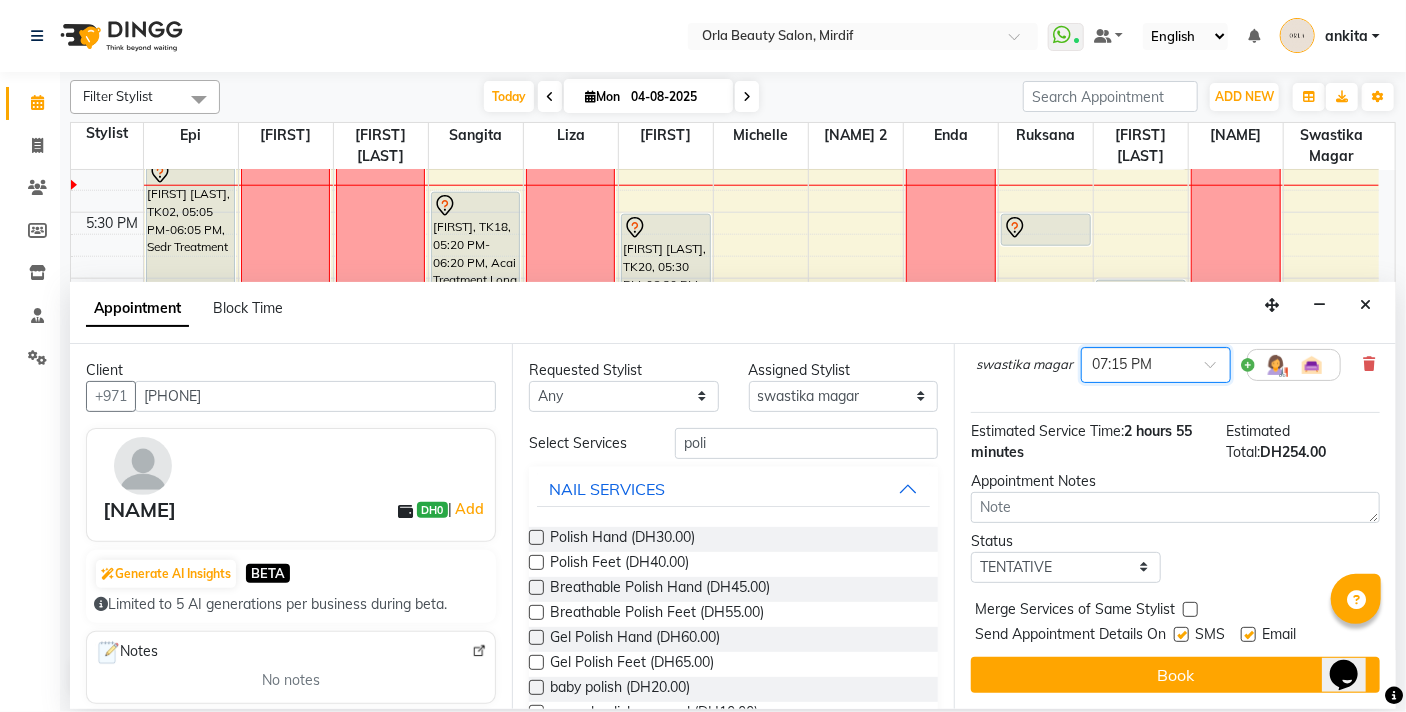 click at bounding box center (1189, 611) 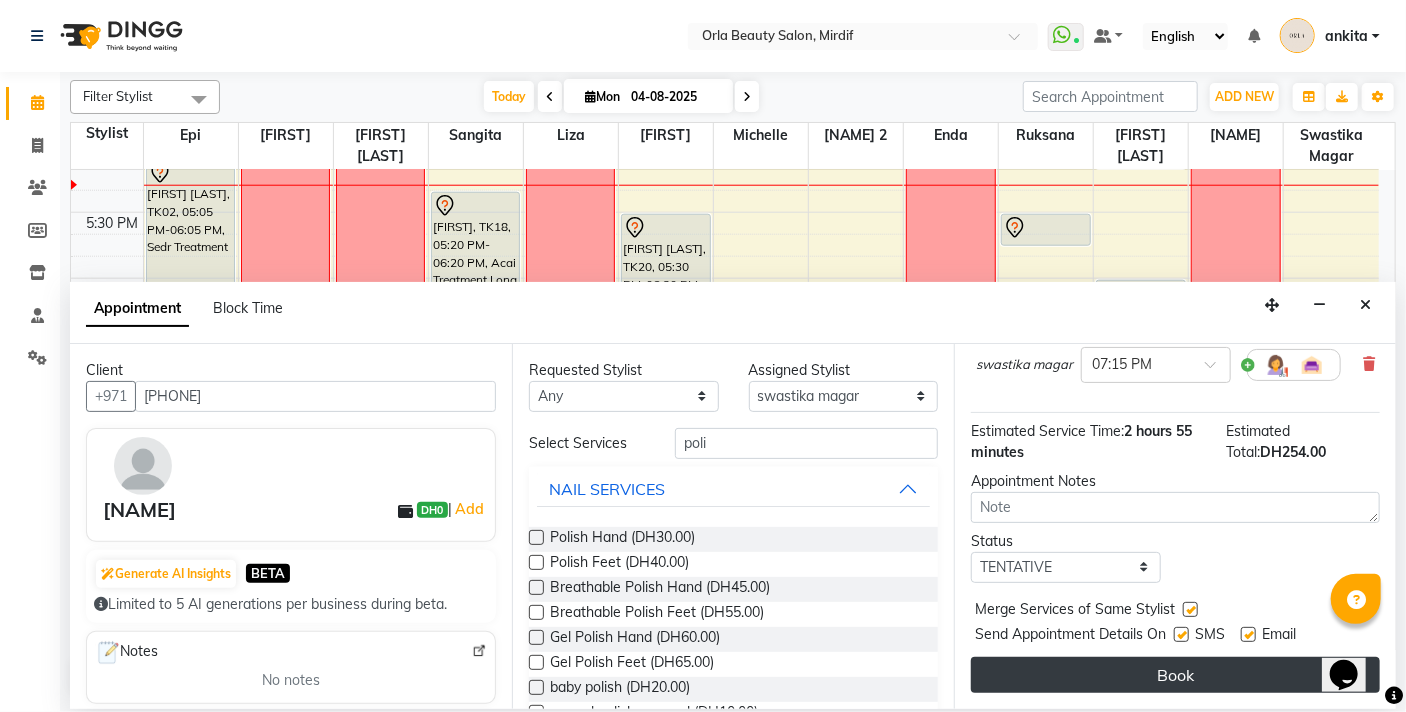 click on "Book" at bounding box center [1175, 675] 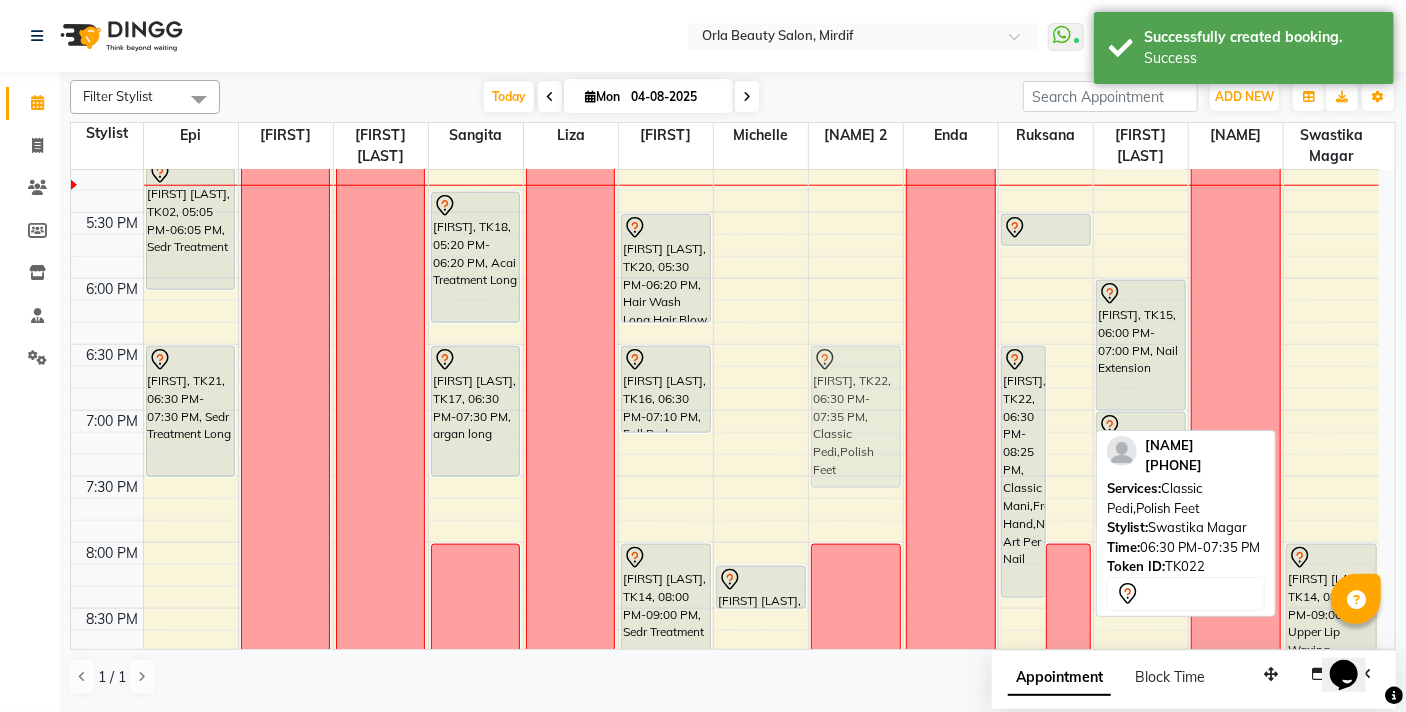 drag, startPoint x: 1279, startPoint y: 386, endPoint x: 870, endPoint y: 387, distance: 409.00122 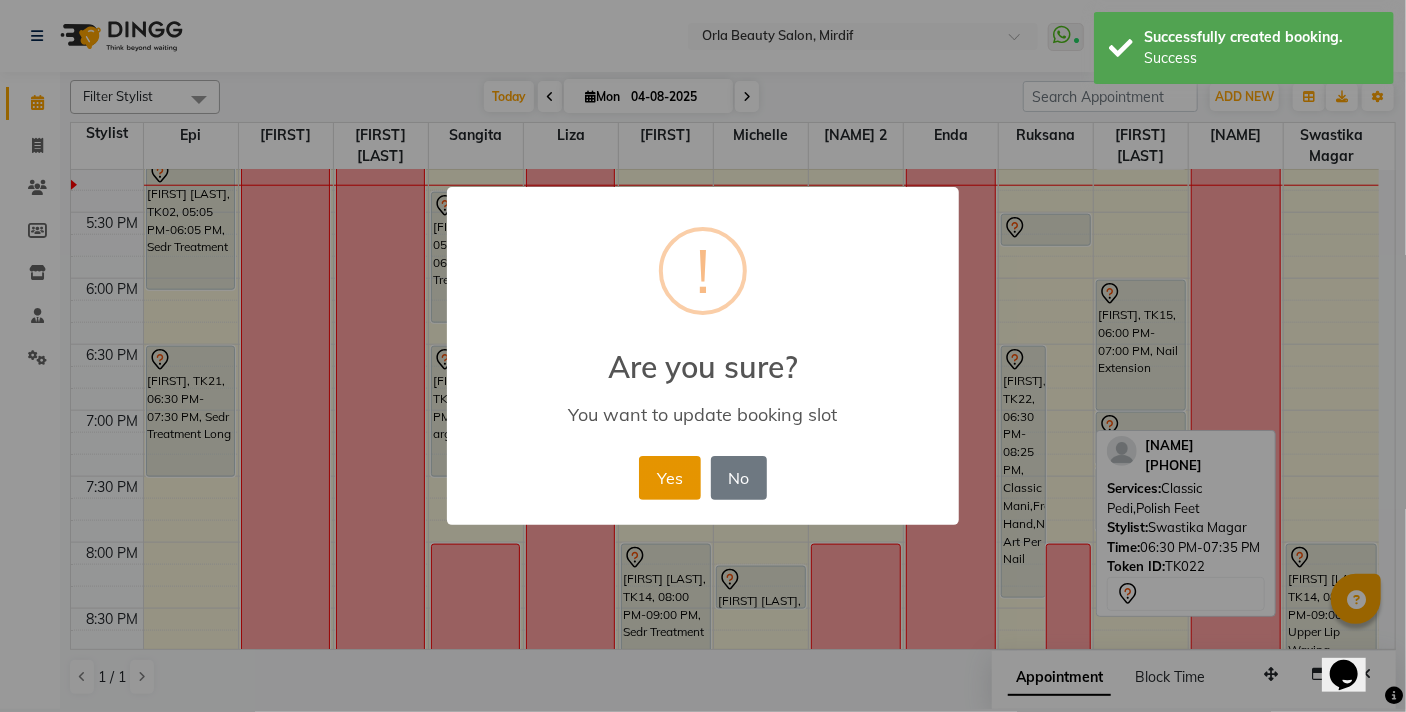 click on "Yes" at bounding box center [669, 478] 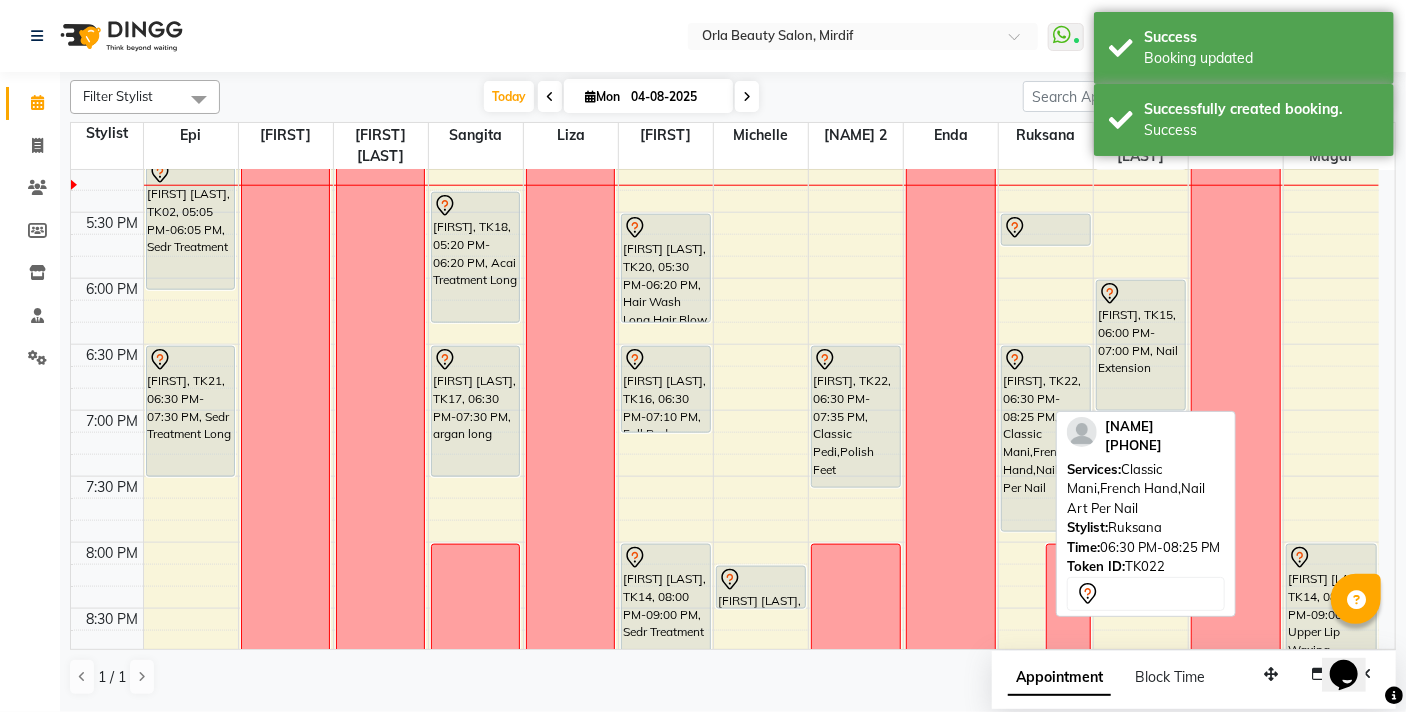 drag, startPoint x: 1020, startPoint y: 595, endPoint x: 713, endPoint y: 368, distance: 381.80884 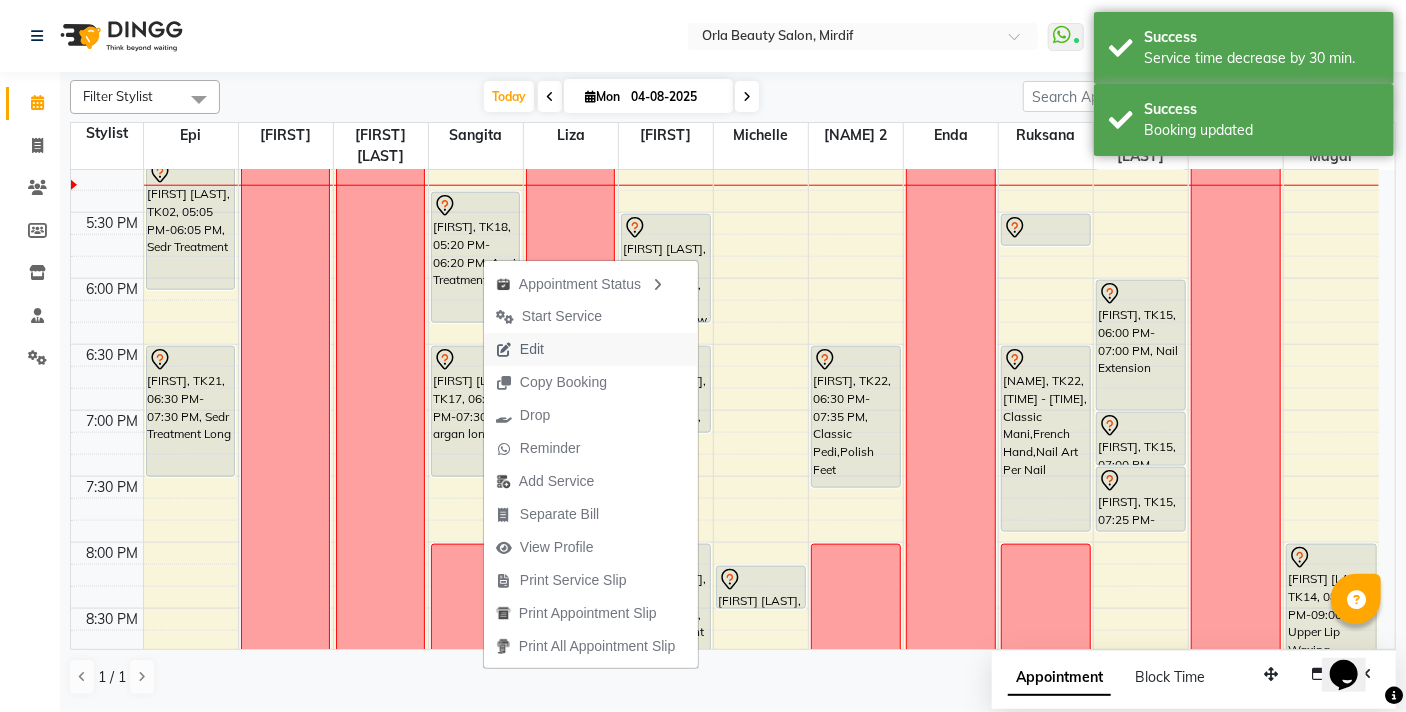 click on "Edit" at bounding box center (532, 349) 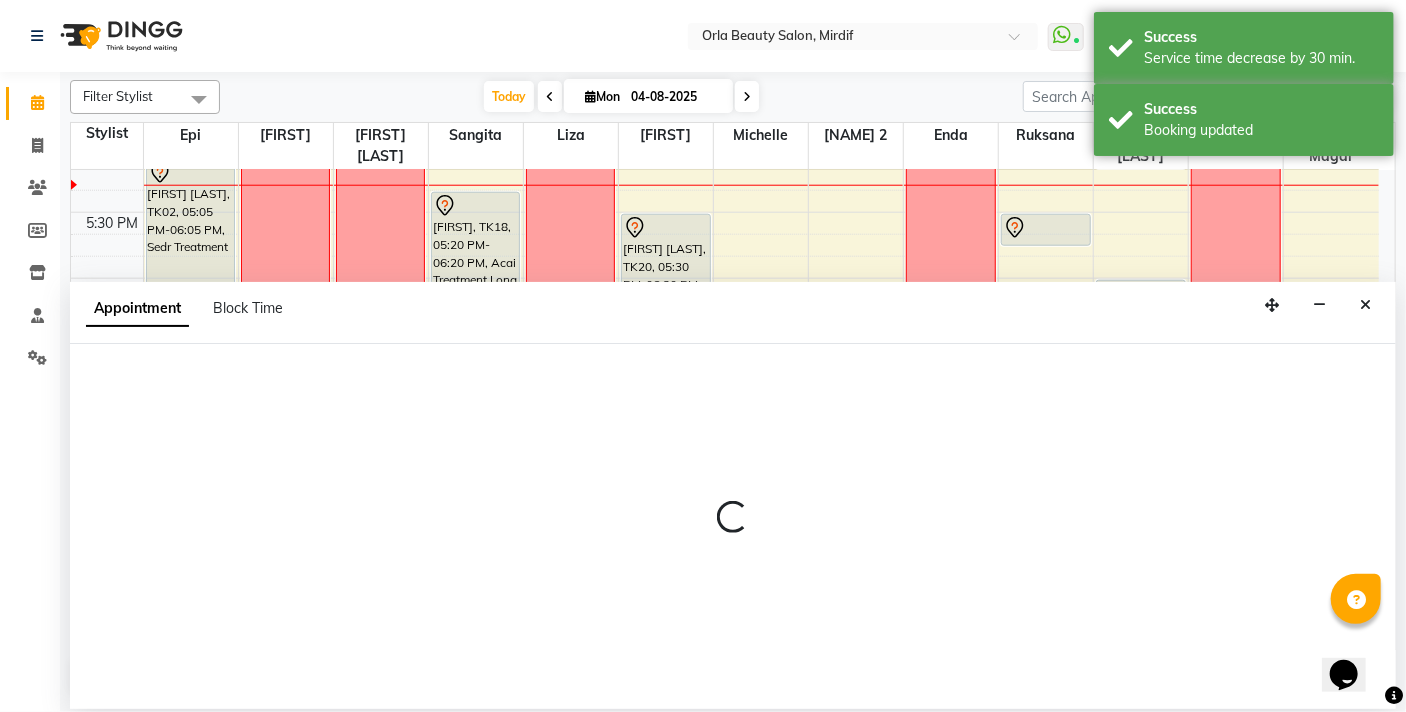 select on "tentative" 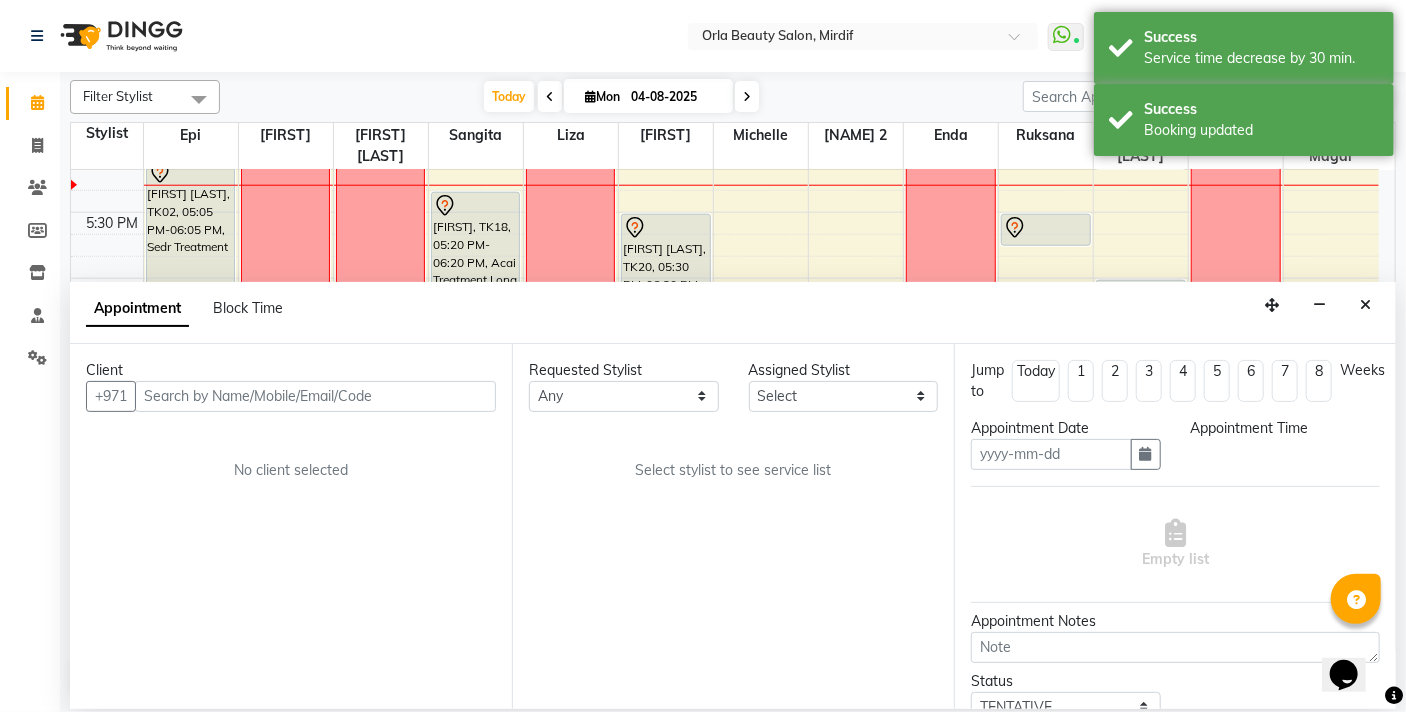 type on "04-08-2025" 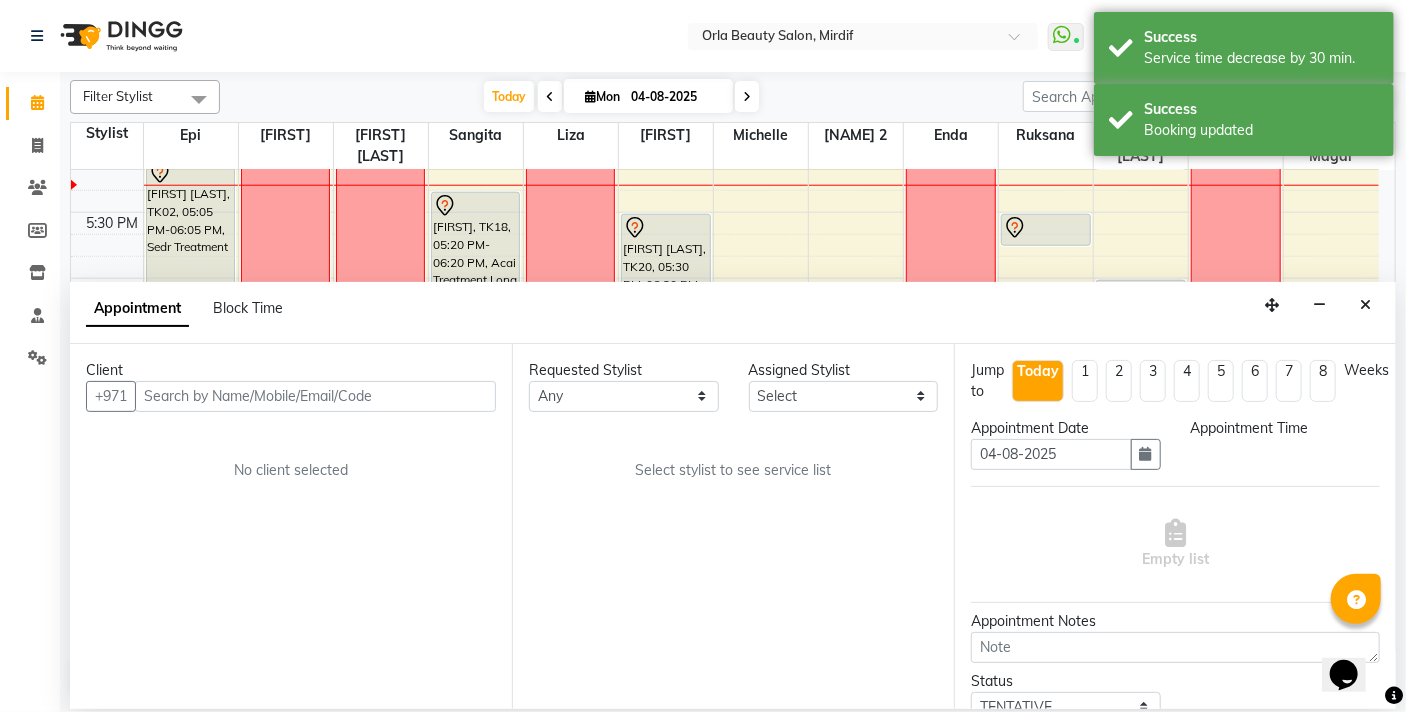 select on "990" 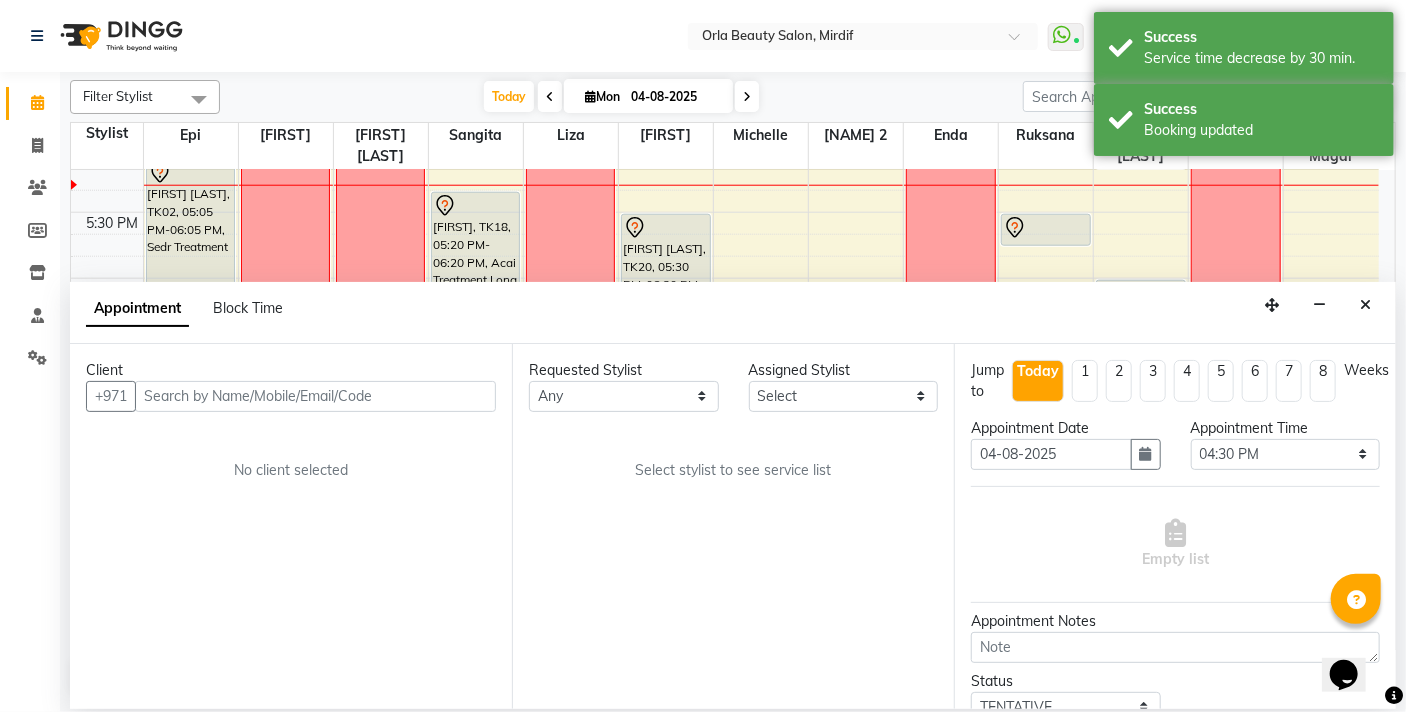 scroll, scrollTop: 0, scrollLeft: 0, axis: both 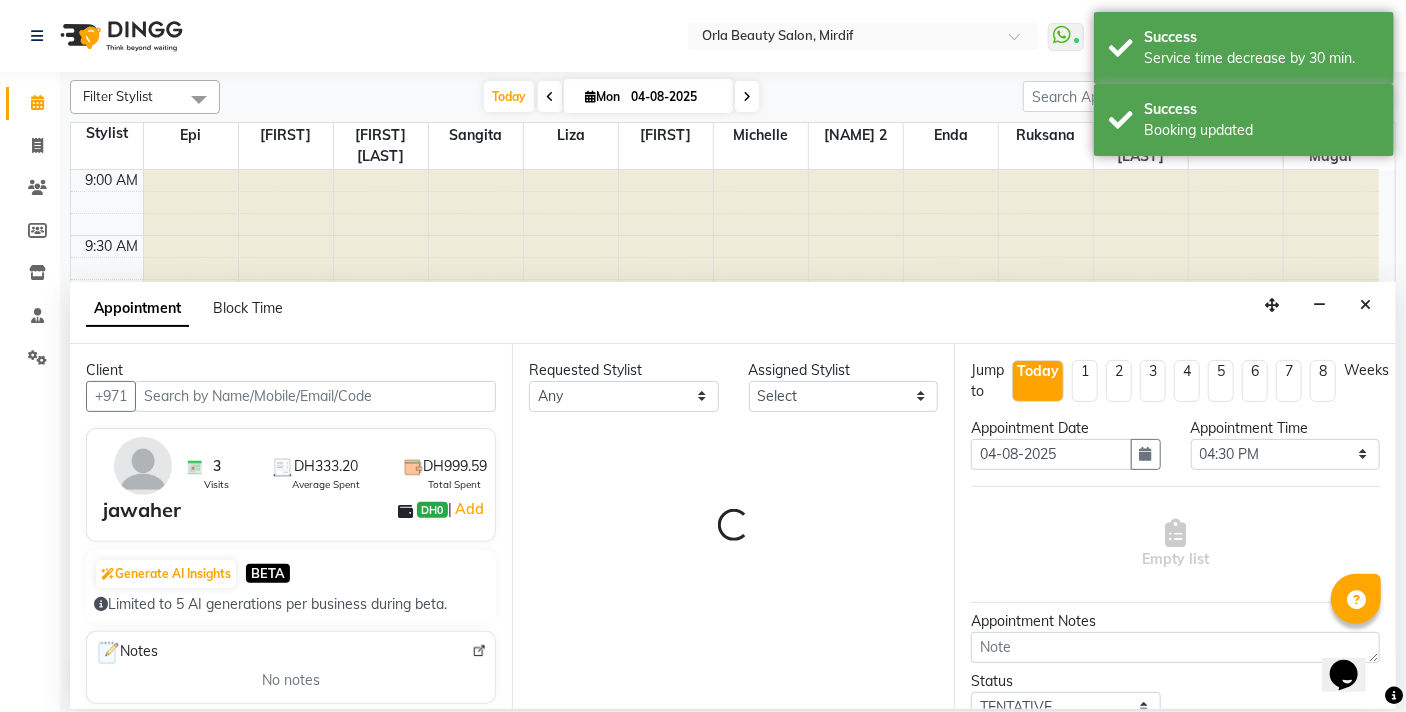 select on "60330" 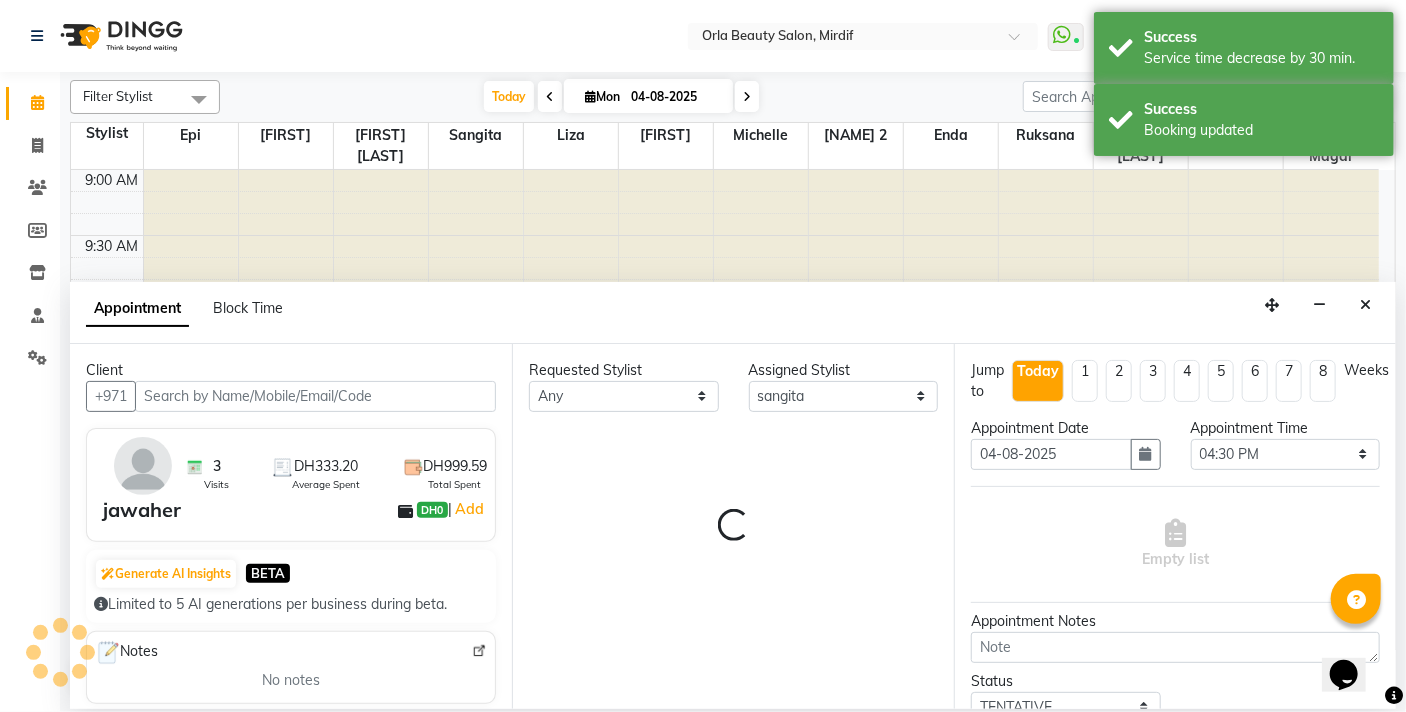 scroll, scrollTop: 1057, scrollLeft: 0, axis: vertical 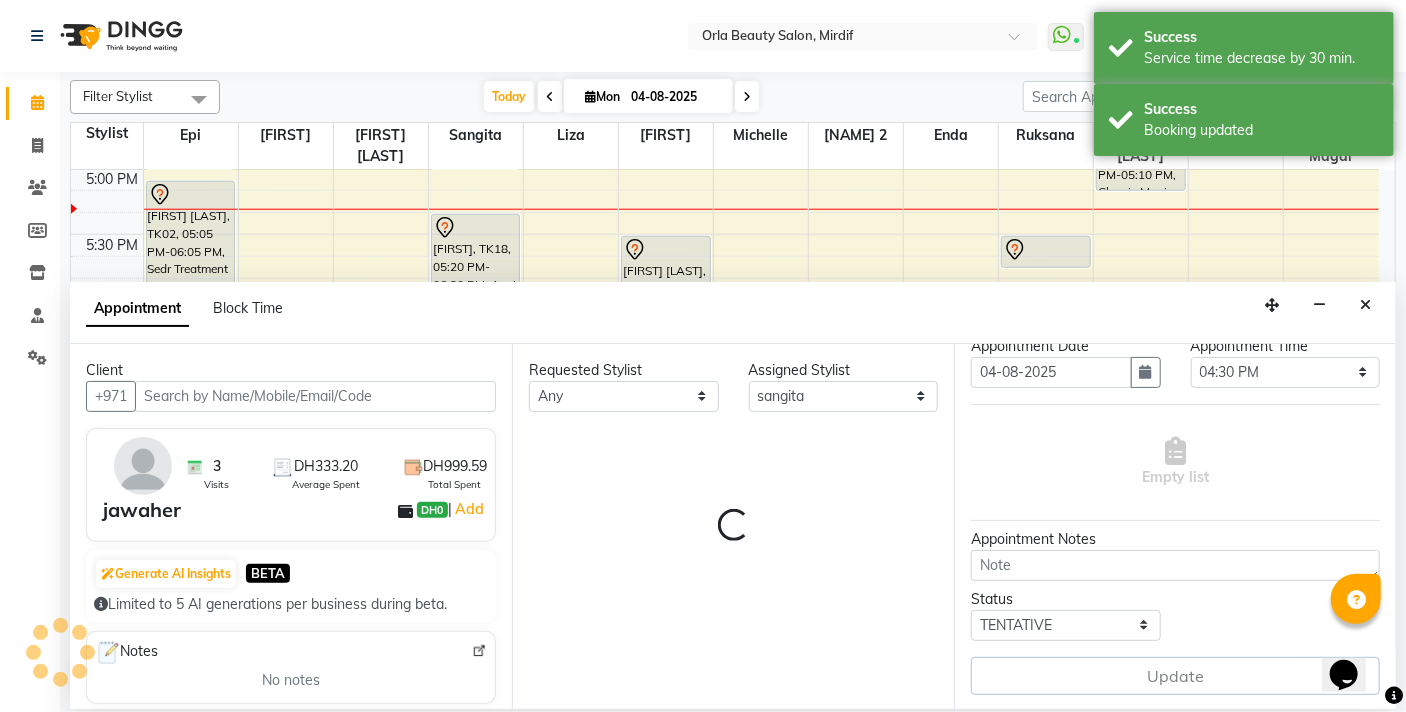 select on "2225" 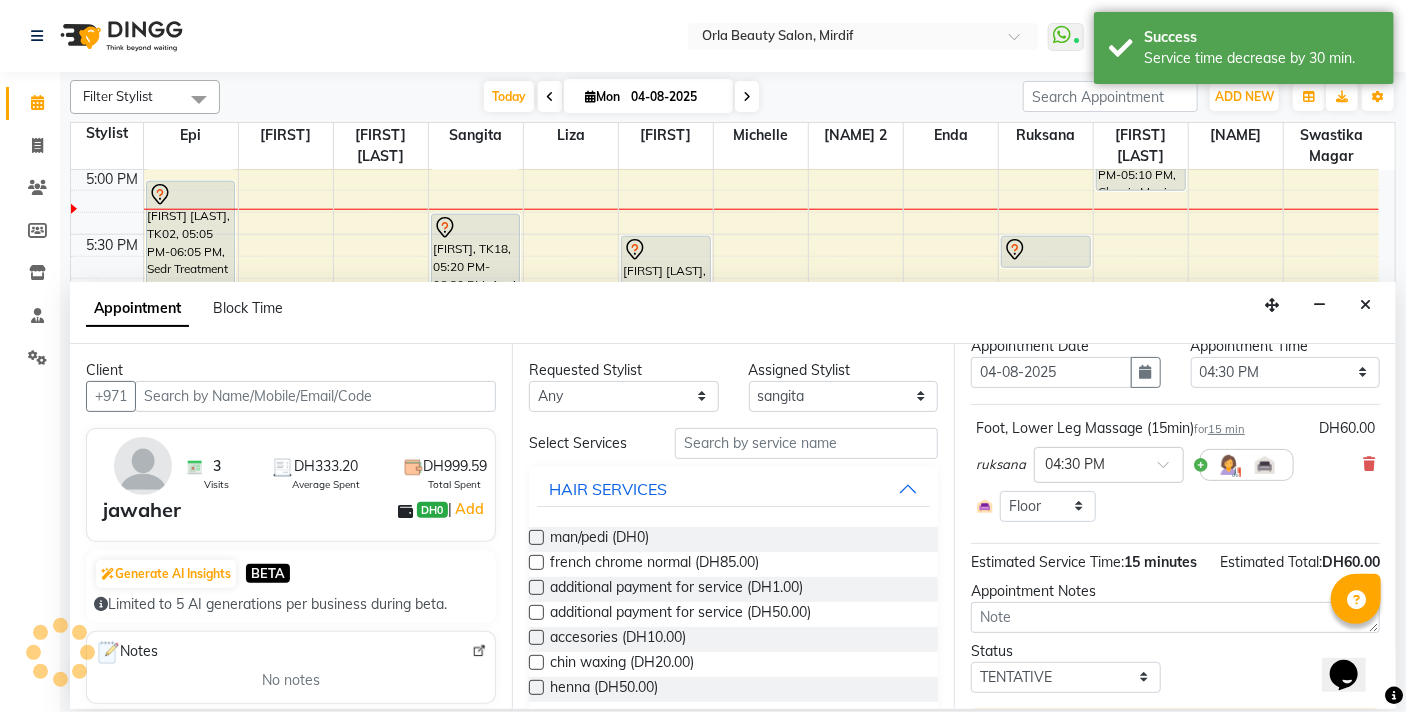 select on "2225" 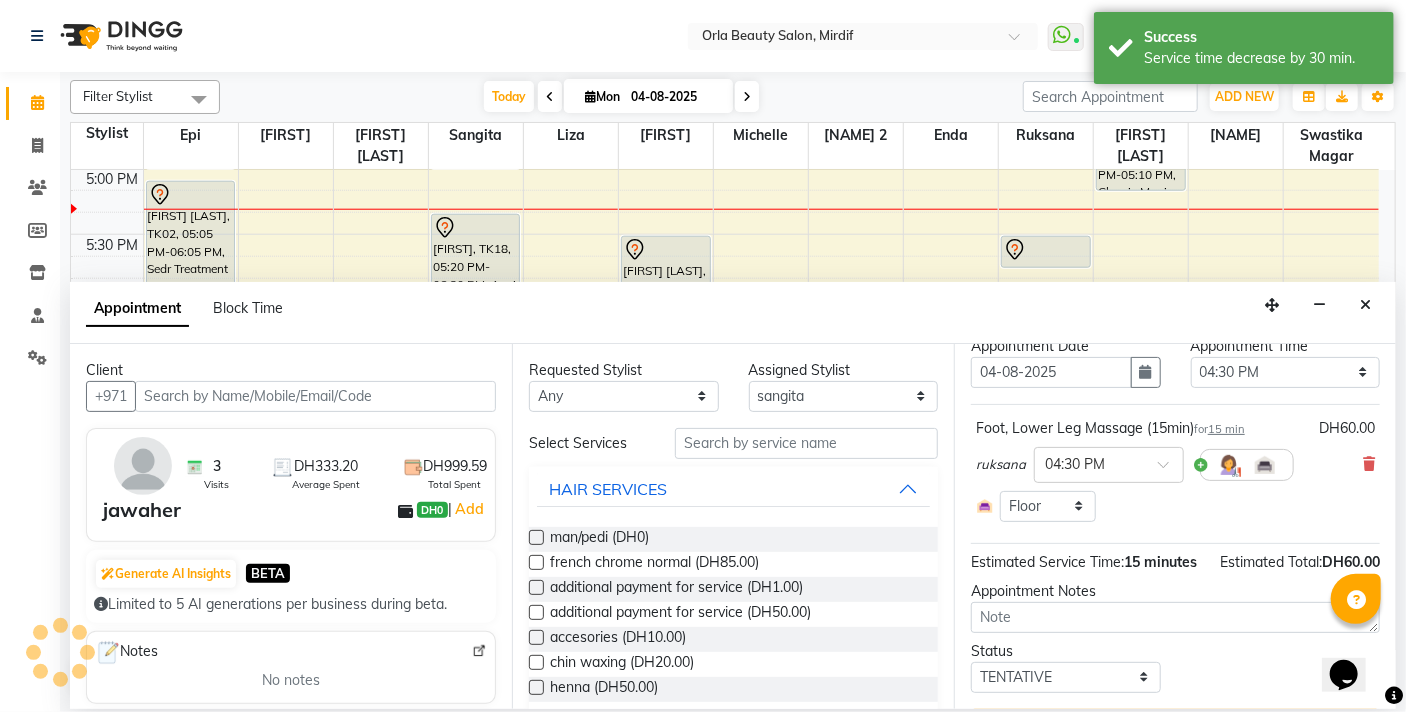 select on "2225" 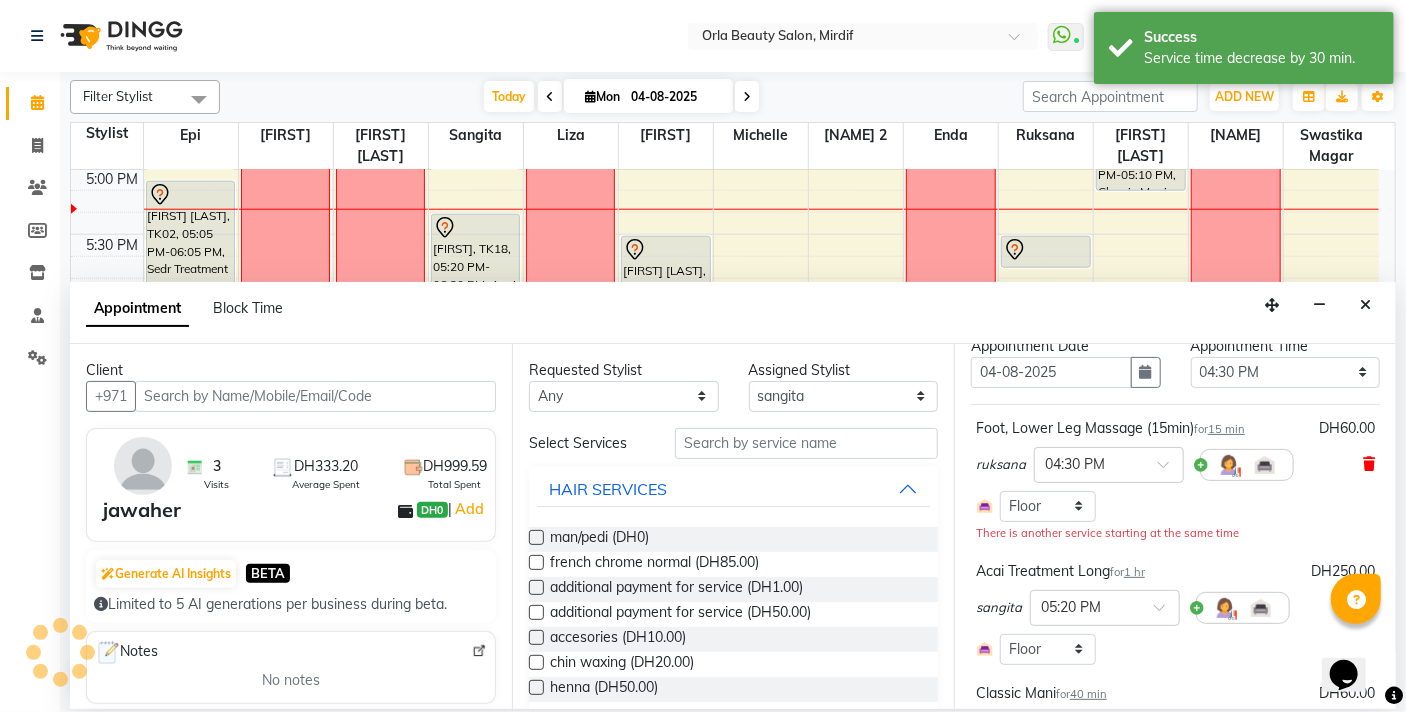 scroll, scrollTop: 85, scrollLeft: 0, axis: vertical 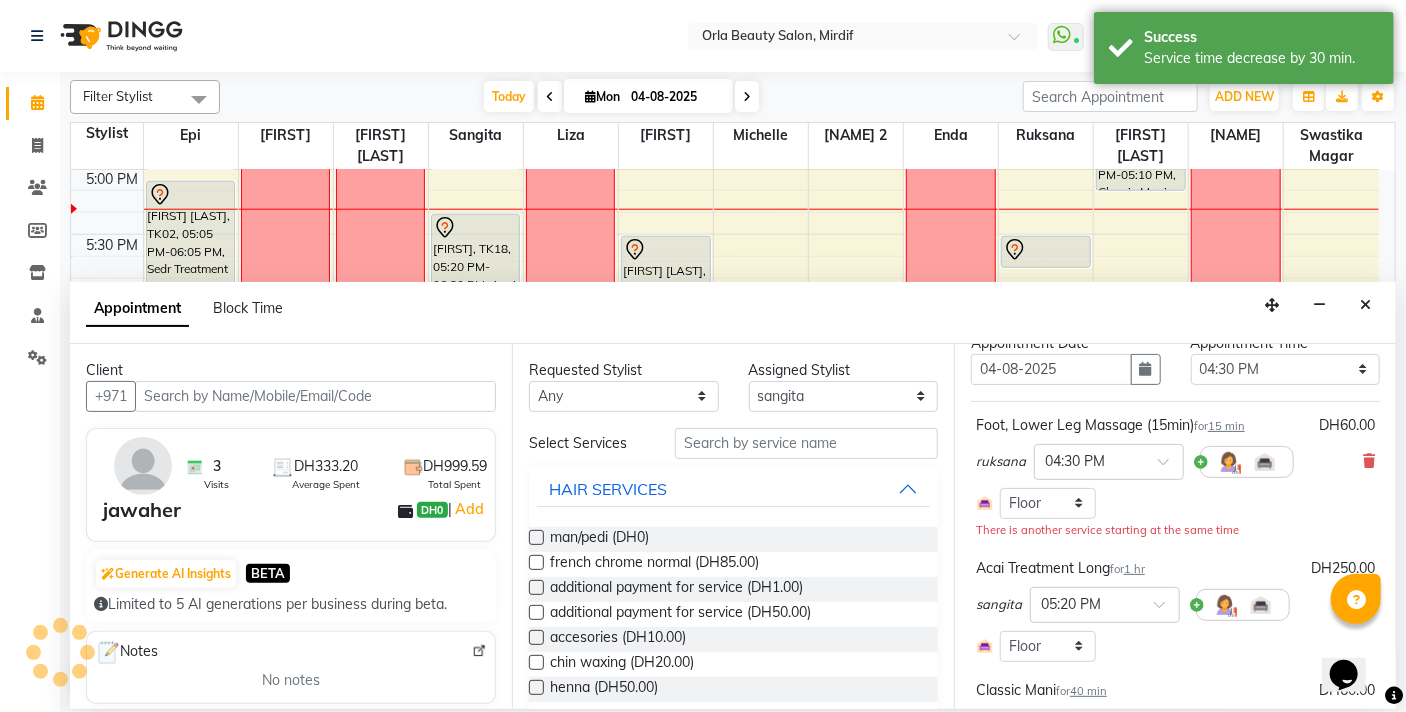 select on "2225" 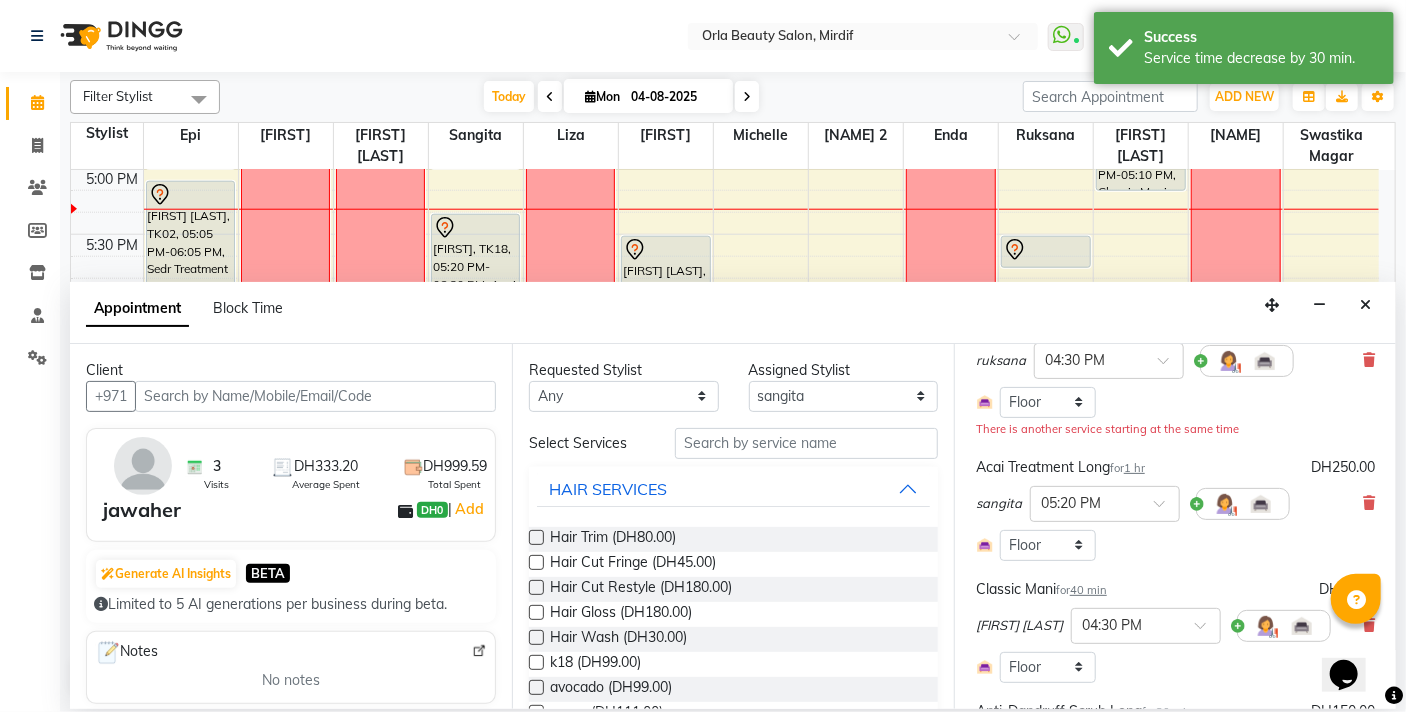 scroll, scrollTop: 211, scrollLeft: 0, axis: vertical 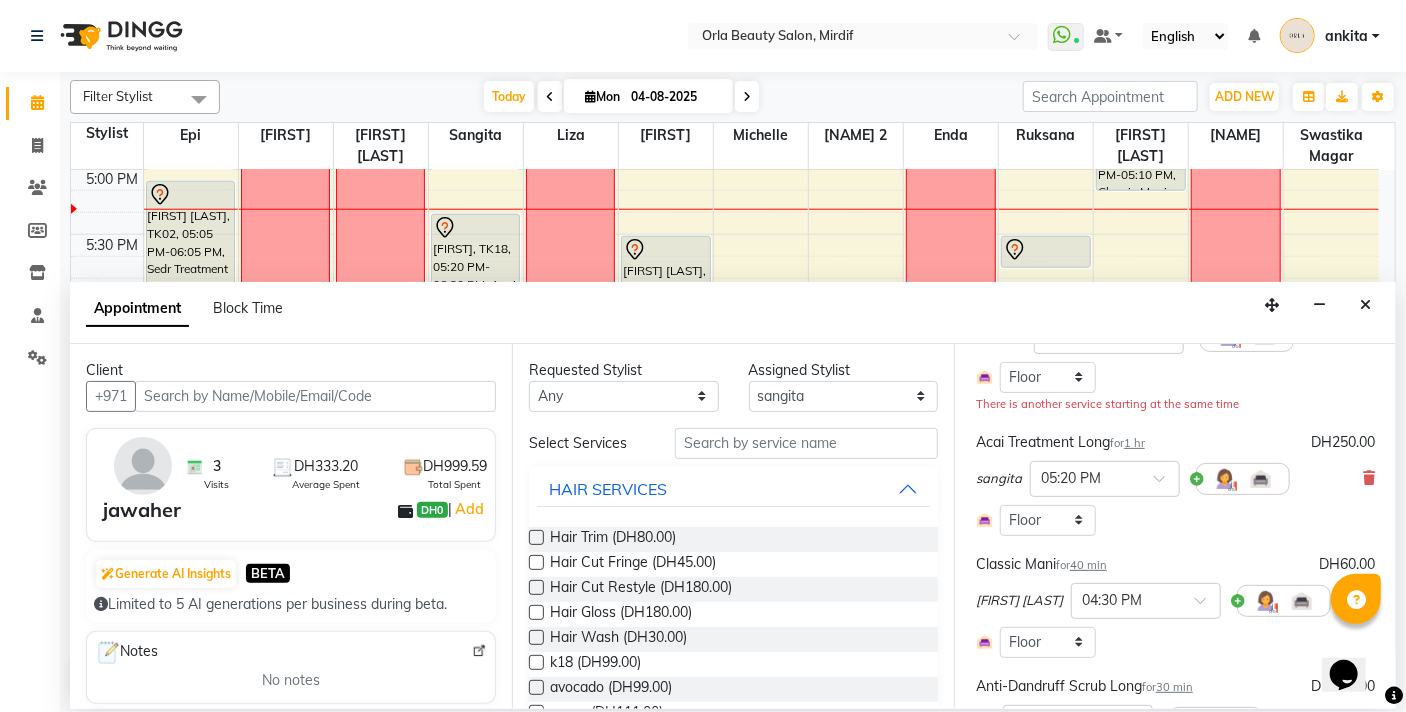 drag, startPoint x: 1353, startPoint y: 475, endPoint x: 1367, endPoint y: 475, distance: 14 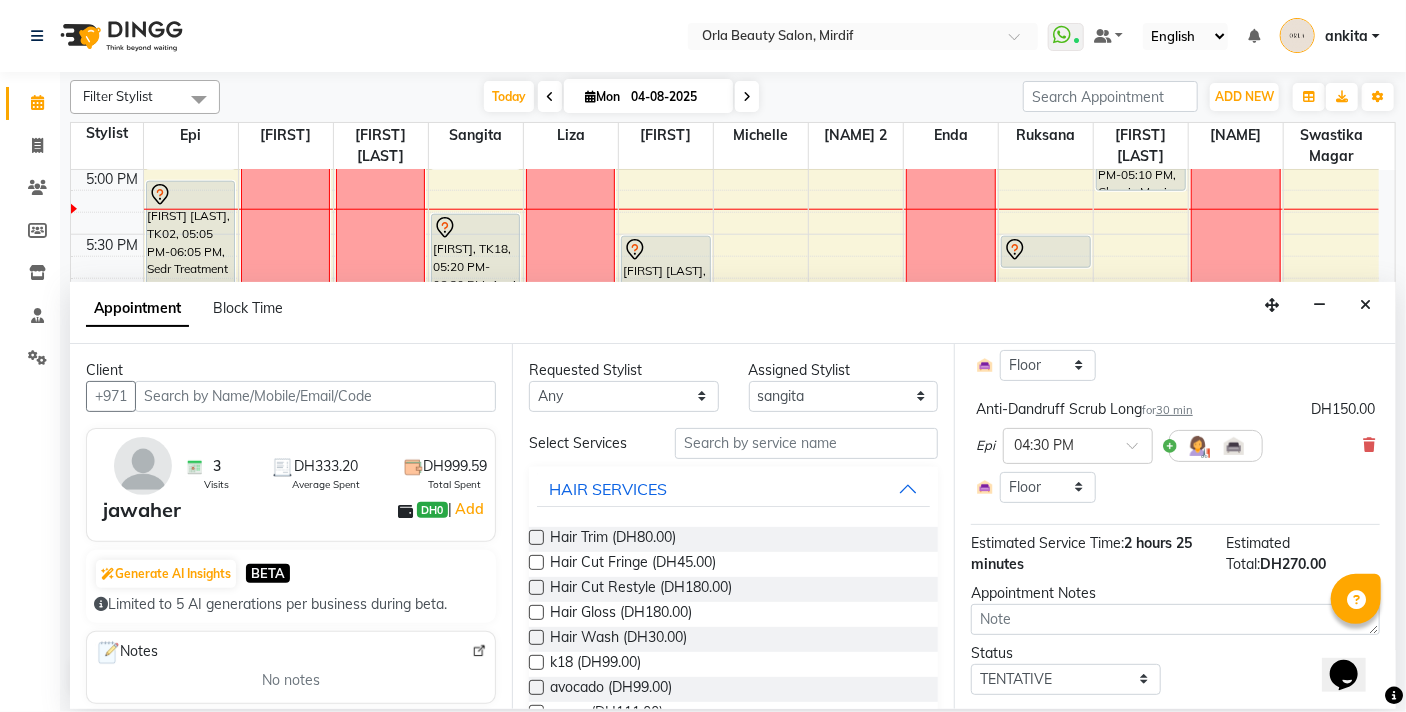scroll, scrollTop: 436, scrollLeft: 0, axis: vertical 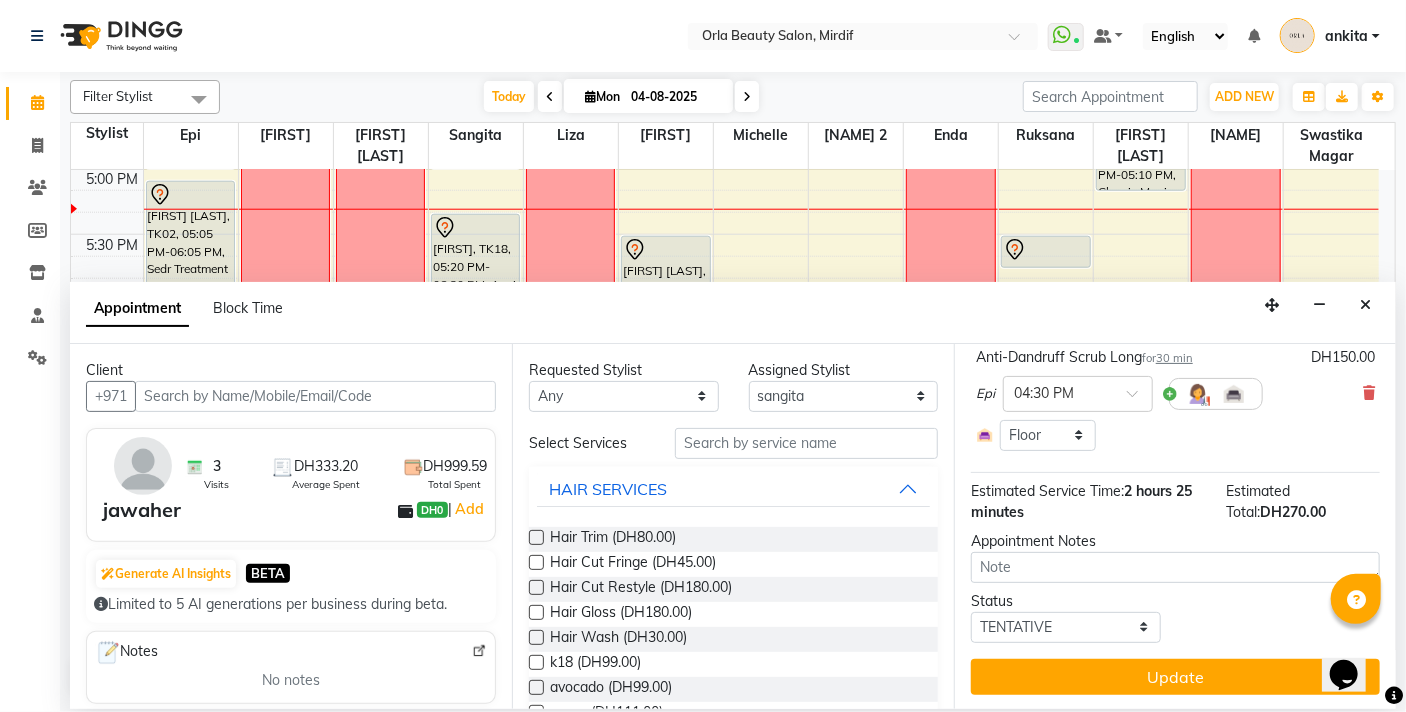 click on "Update" at bounding box center [1175, 677] 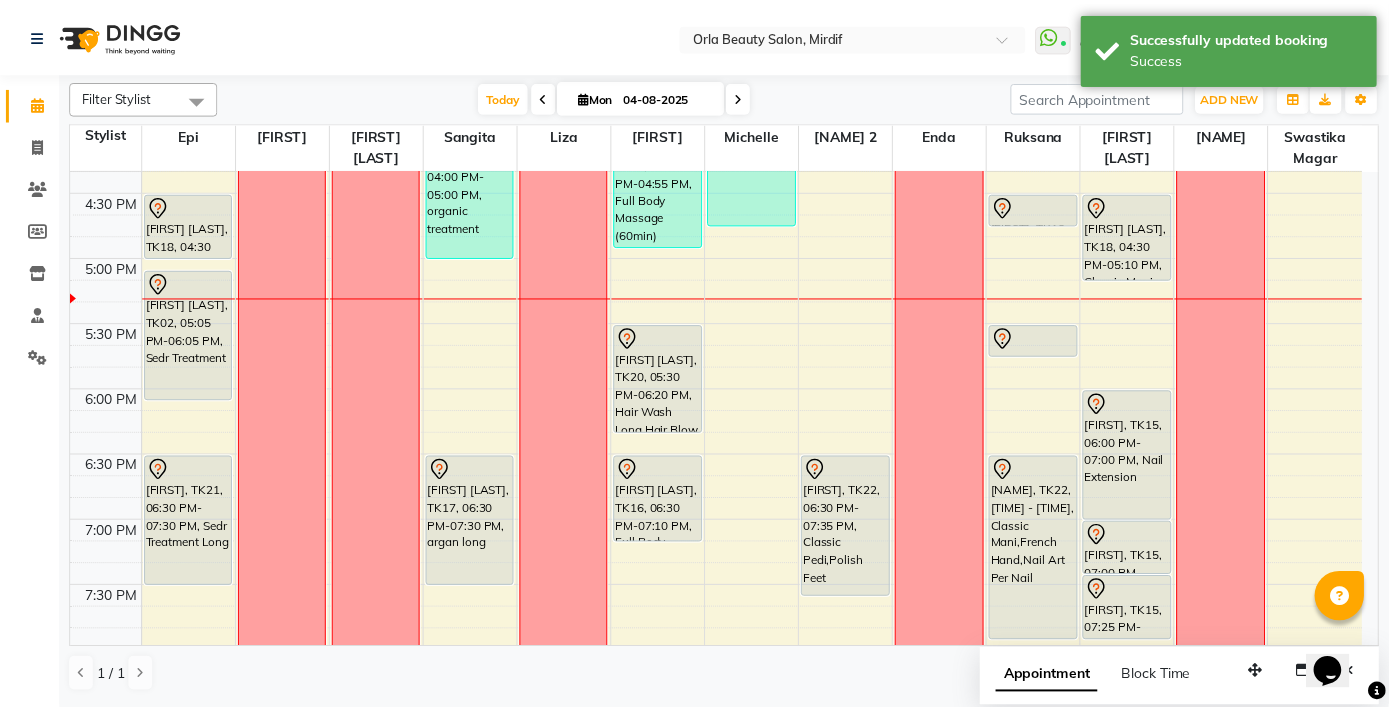 scroll, scrollTop: 915, scrollLeft: 0, axis: vertical 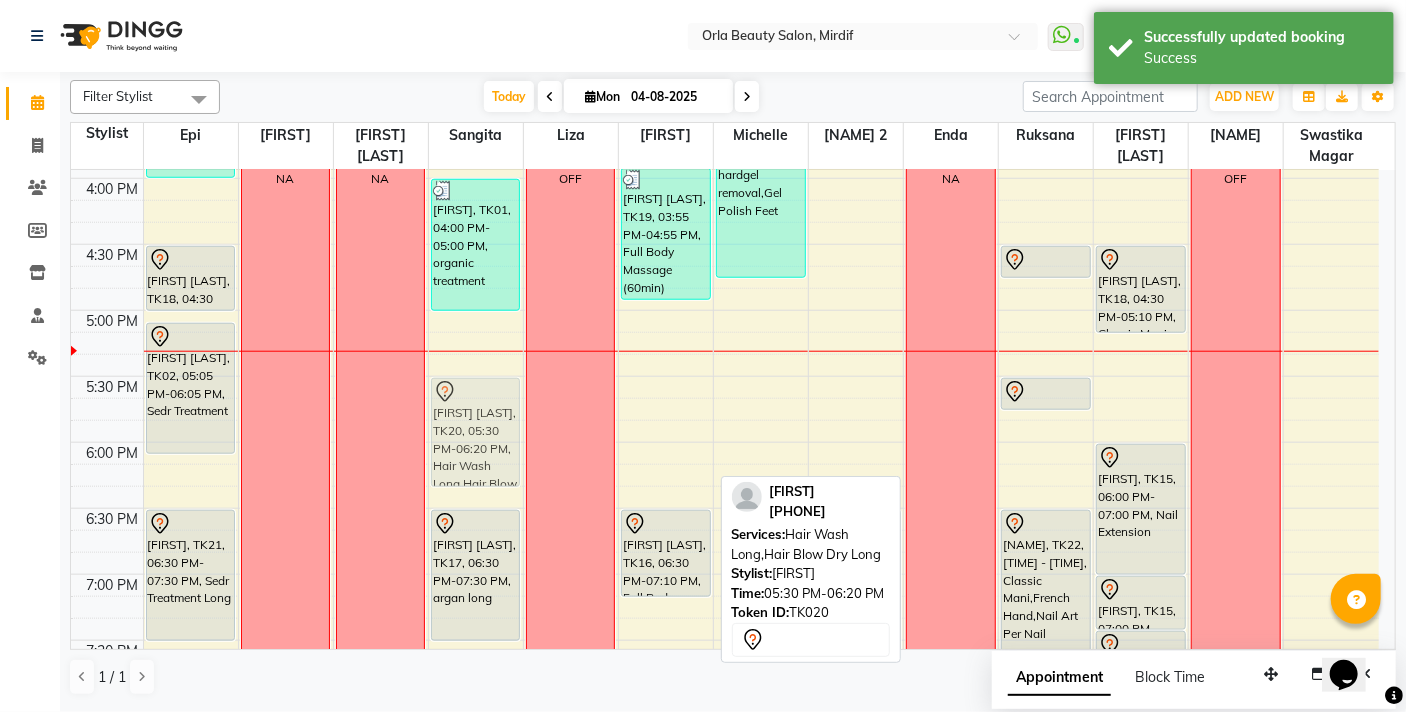 drag, startPoint x: 651, startPoint y: 403, endPoint x: 506, endPoint y: 394, distance: 145.27904 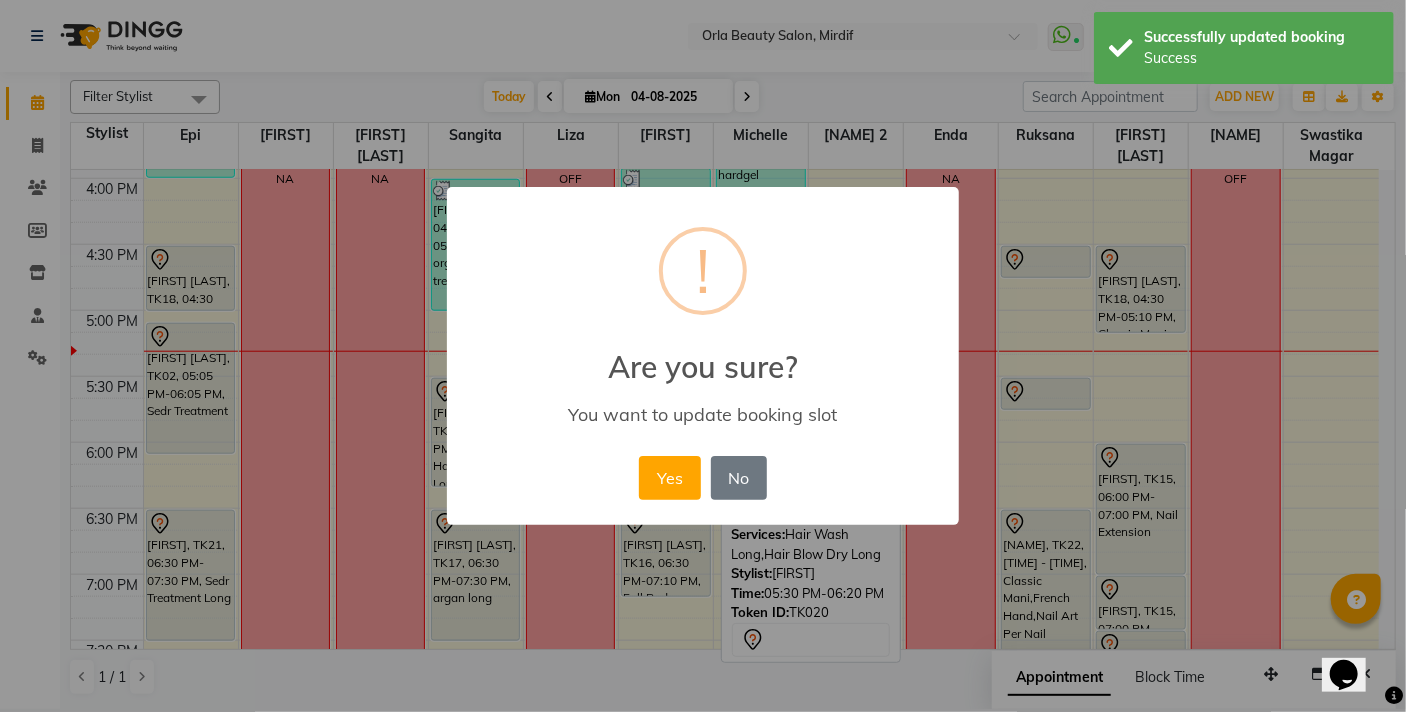 drag, startPoint x: 657, startPoint y: 464, endPoint x: 753, endPoint y: 425, distance: 103.6195 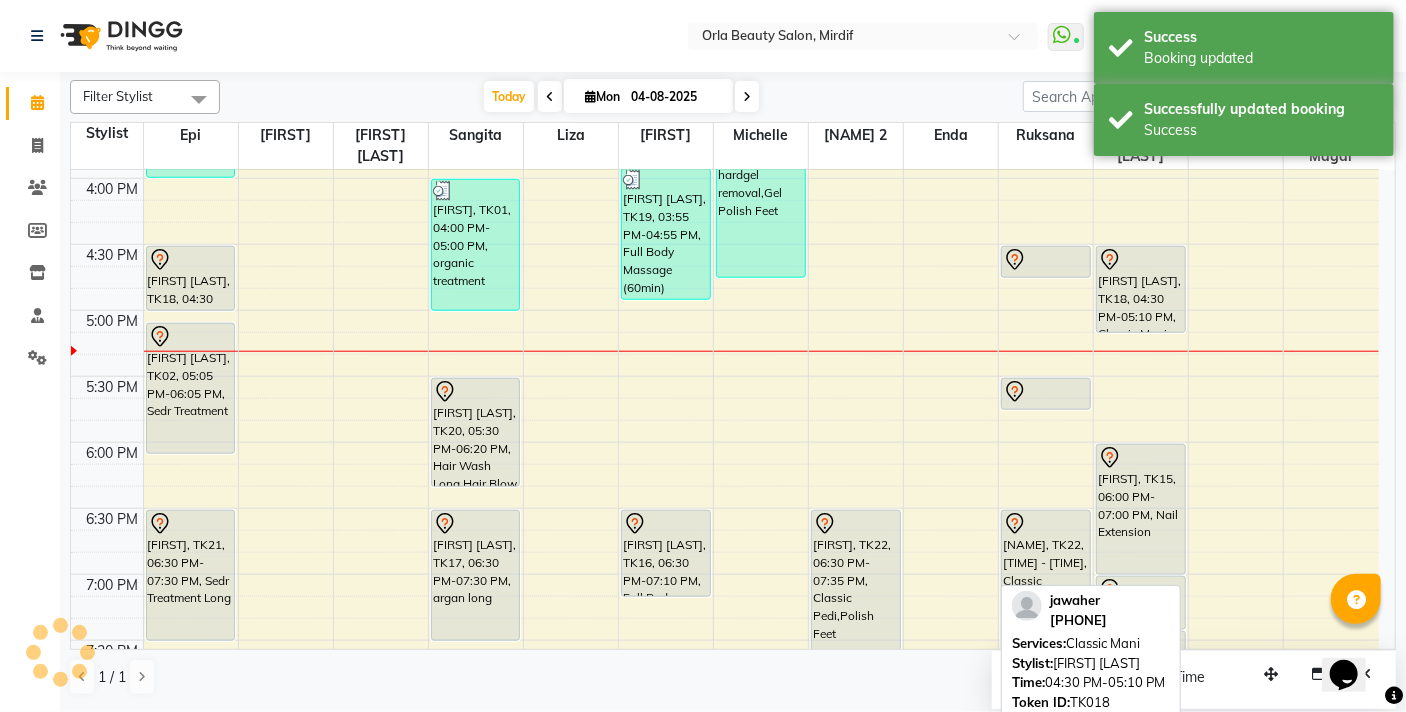 click at bounding box center [1141, 260] 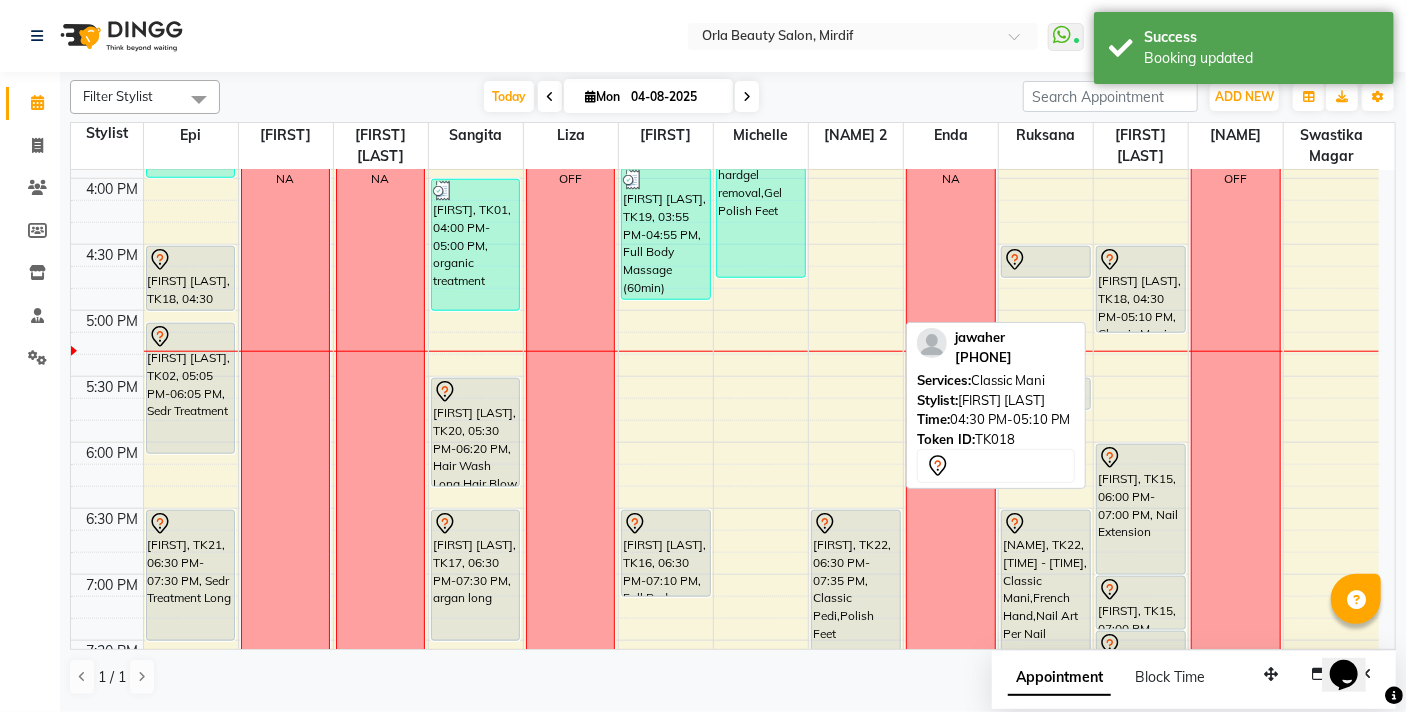 click on "[FIRST] [LAST], TK18, 04:30 PM-05:10 PM, Classic Mani" at bounding box center [1141, 289] 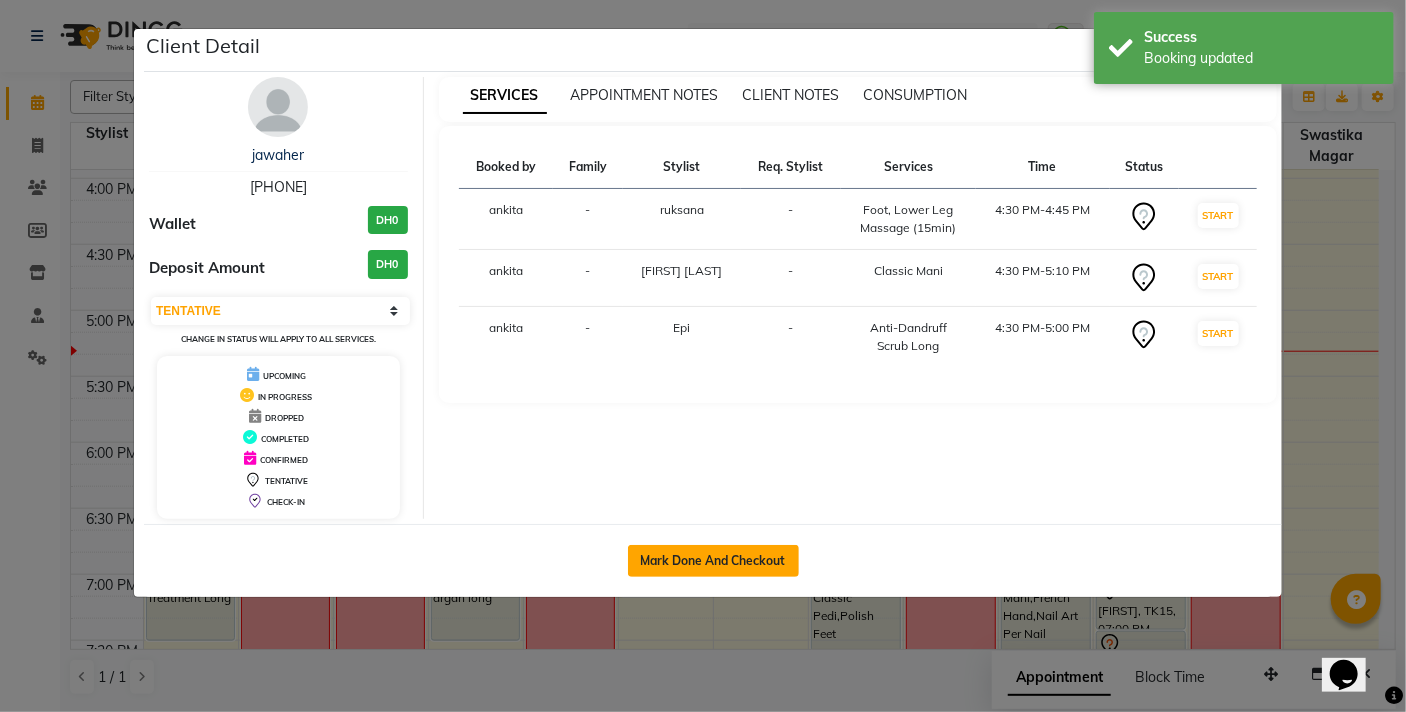 click on "Mark Done And Checkout" 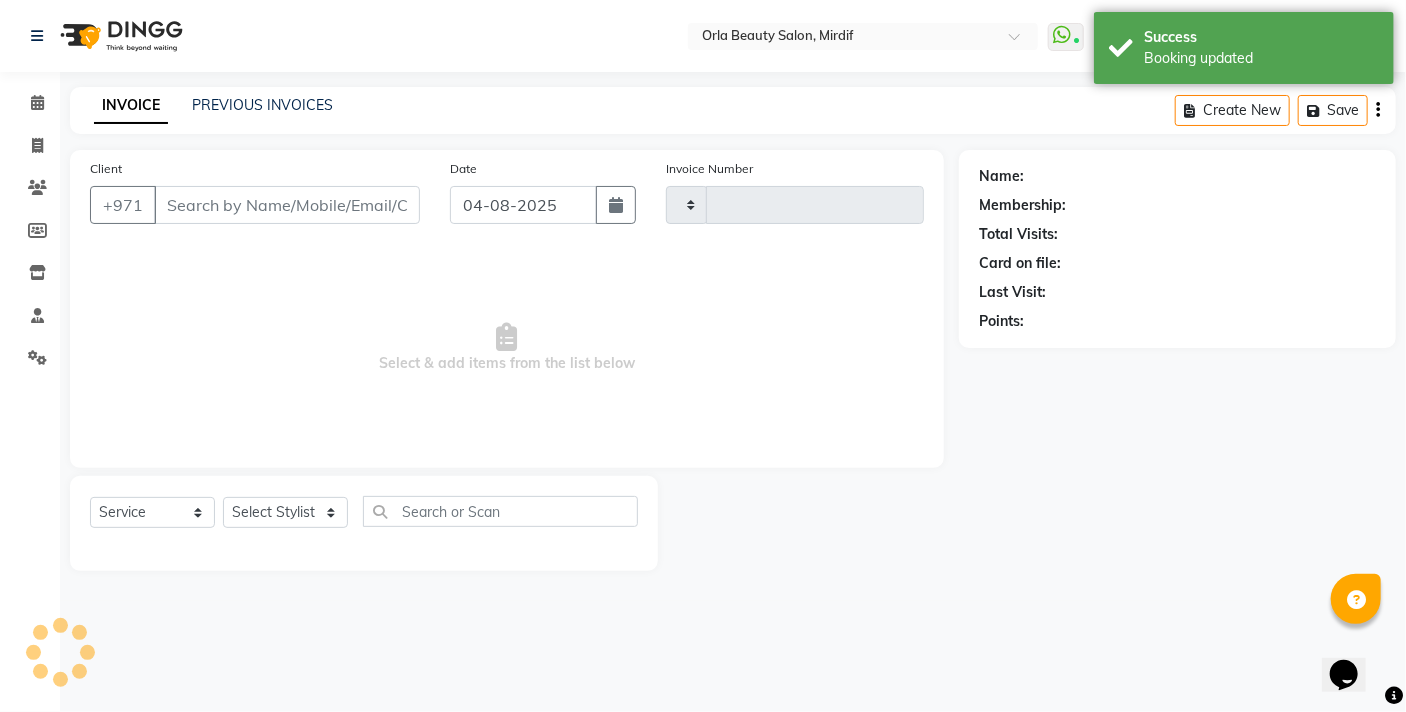 type on "4135" 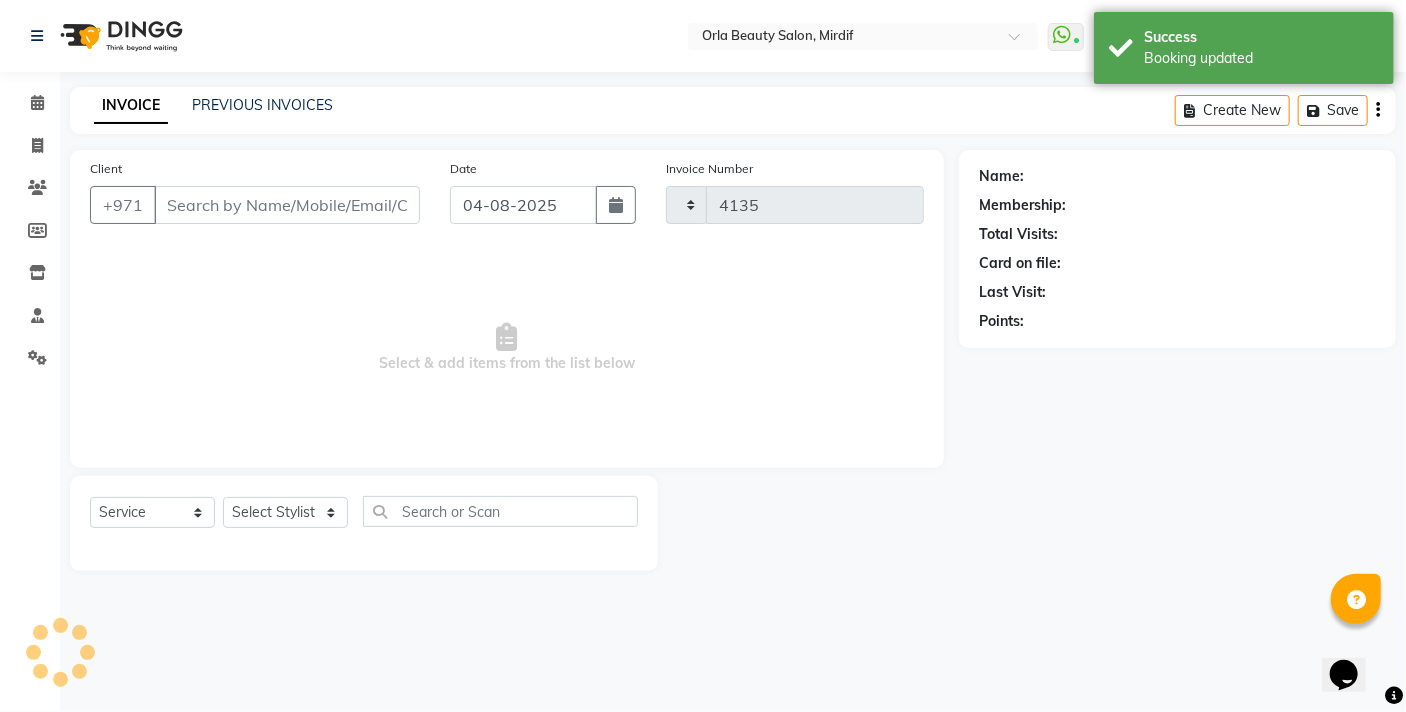 select on "5053" 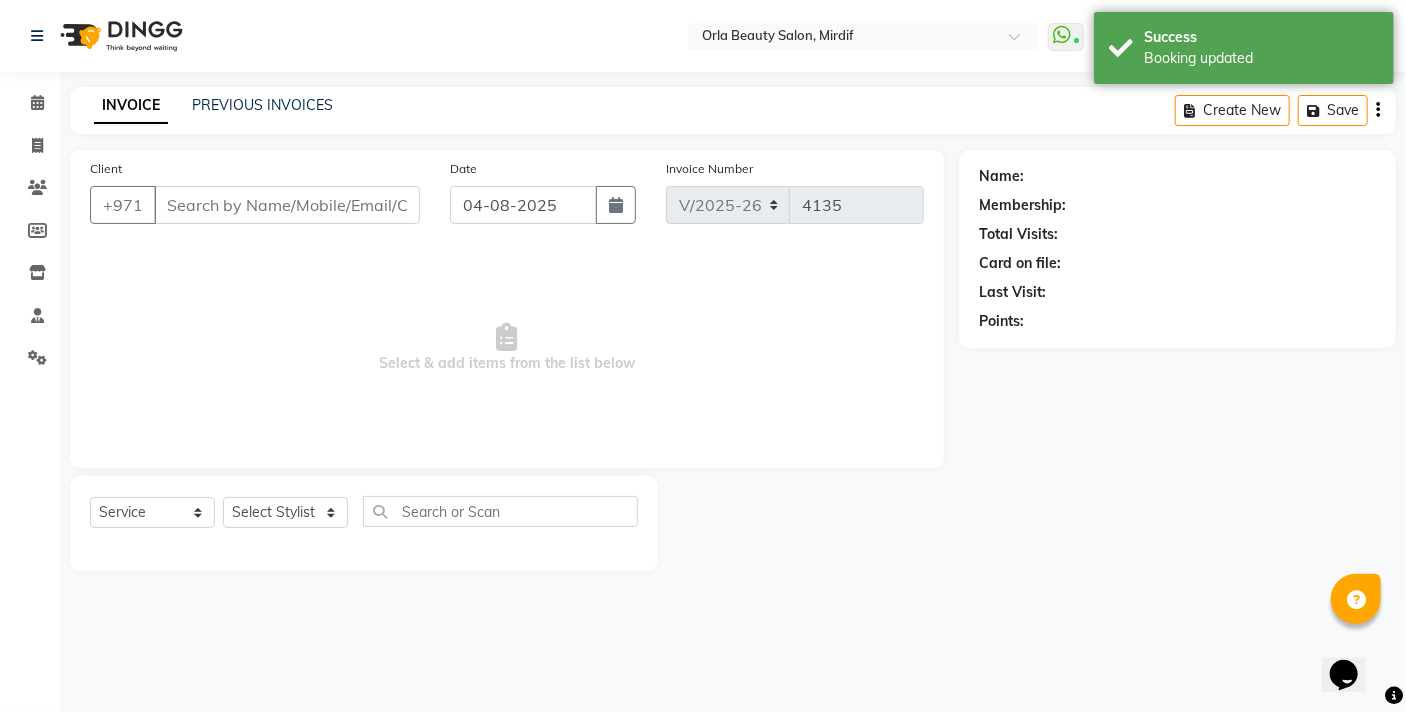 type on "[PHONE]" 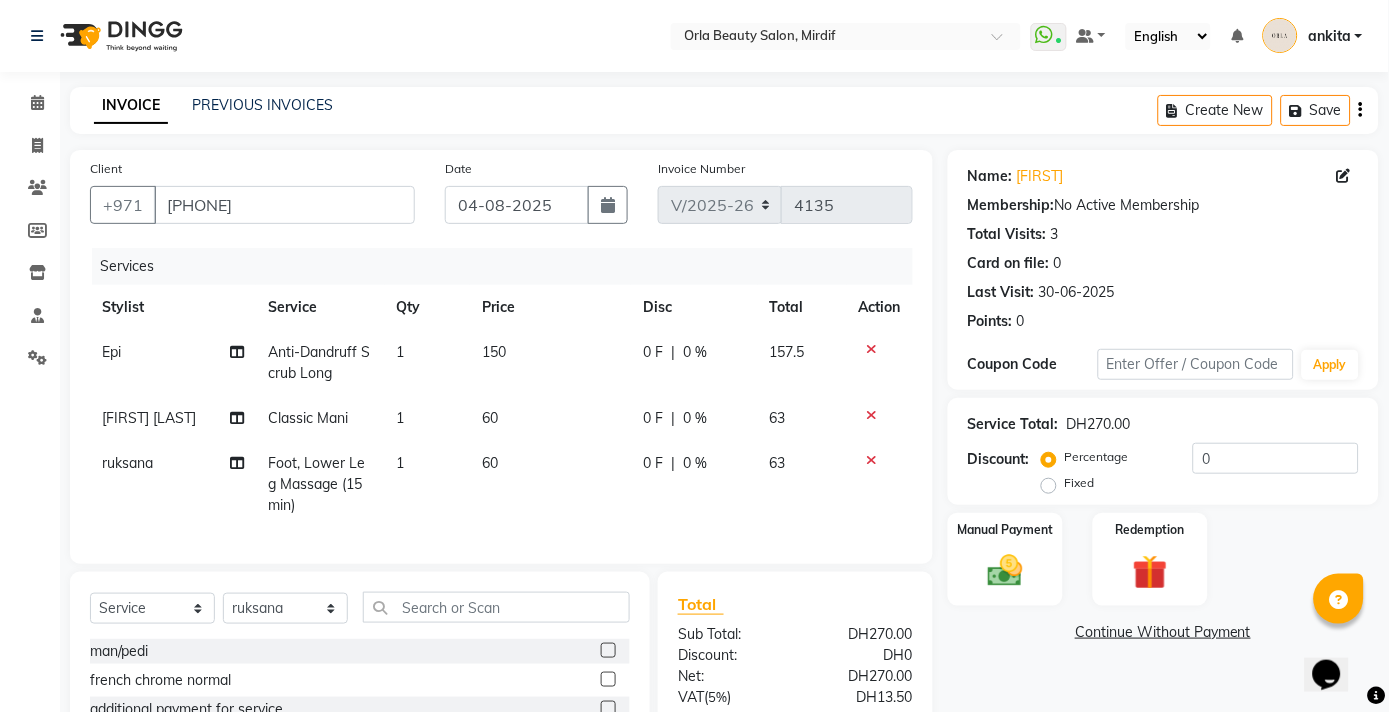 scroll, scrollTop: 200, scrollLeft: 0, axis: vertical 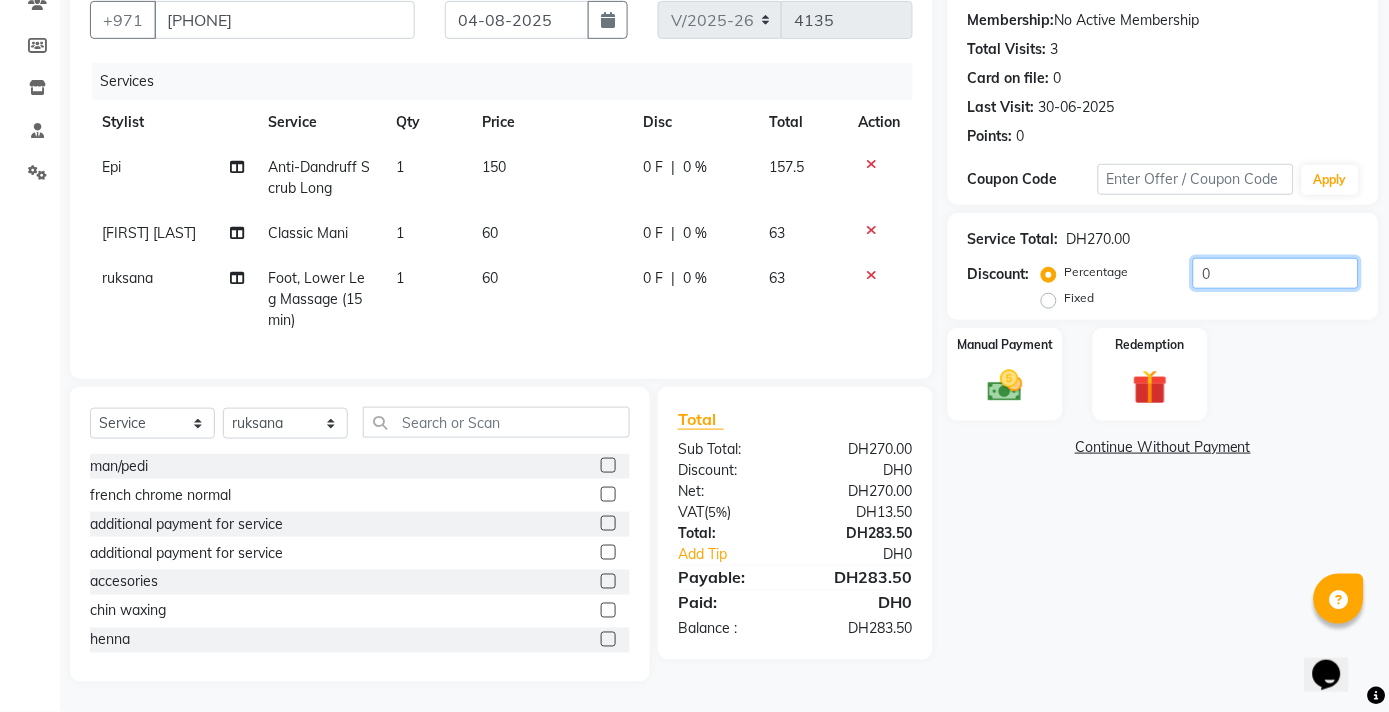 click on "0" 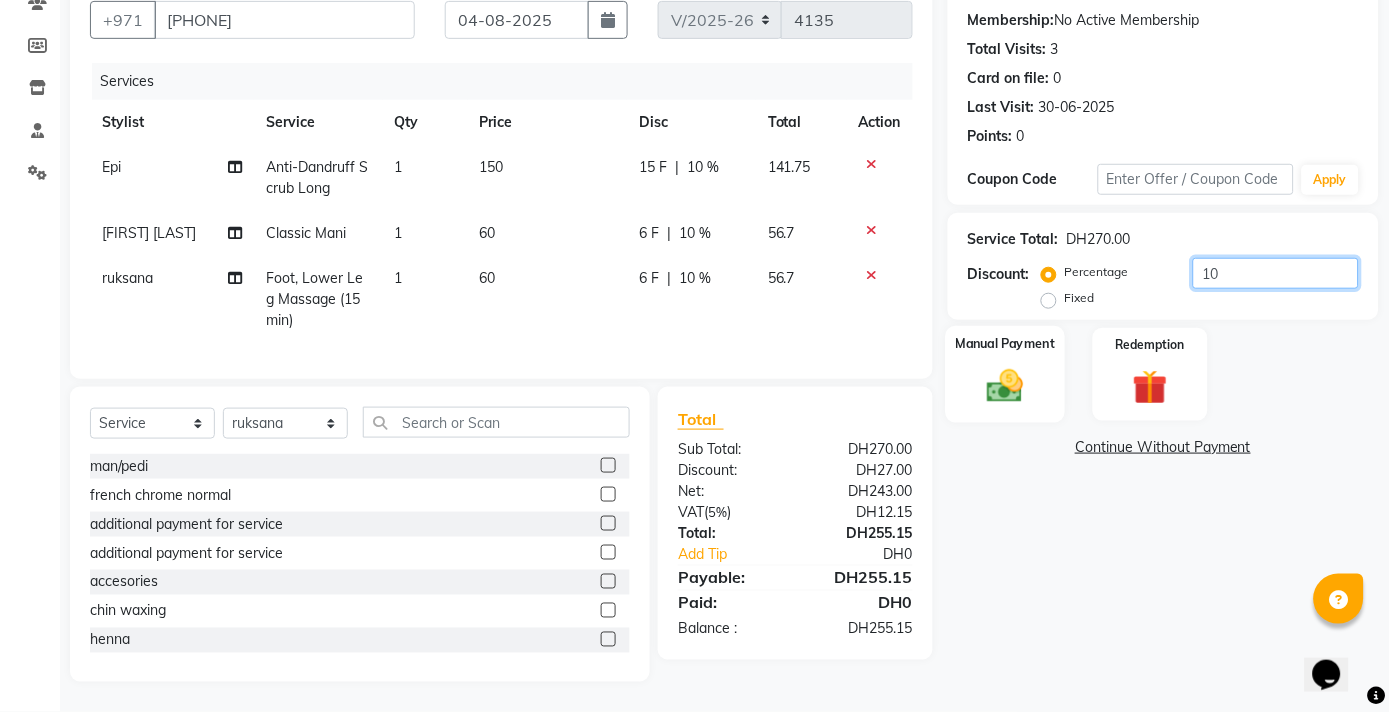 type on "10" 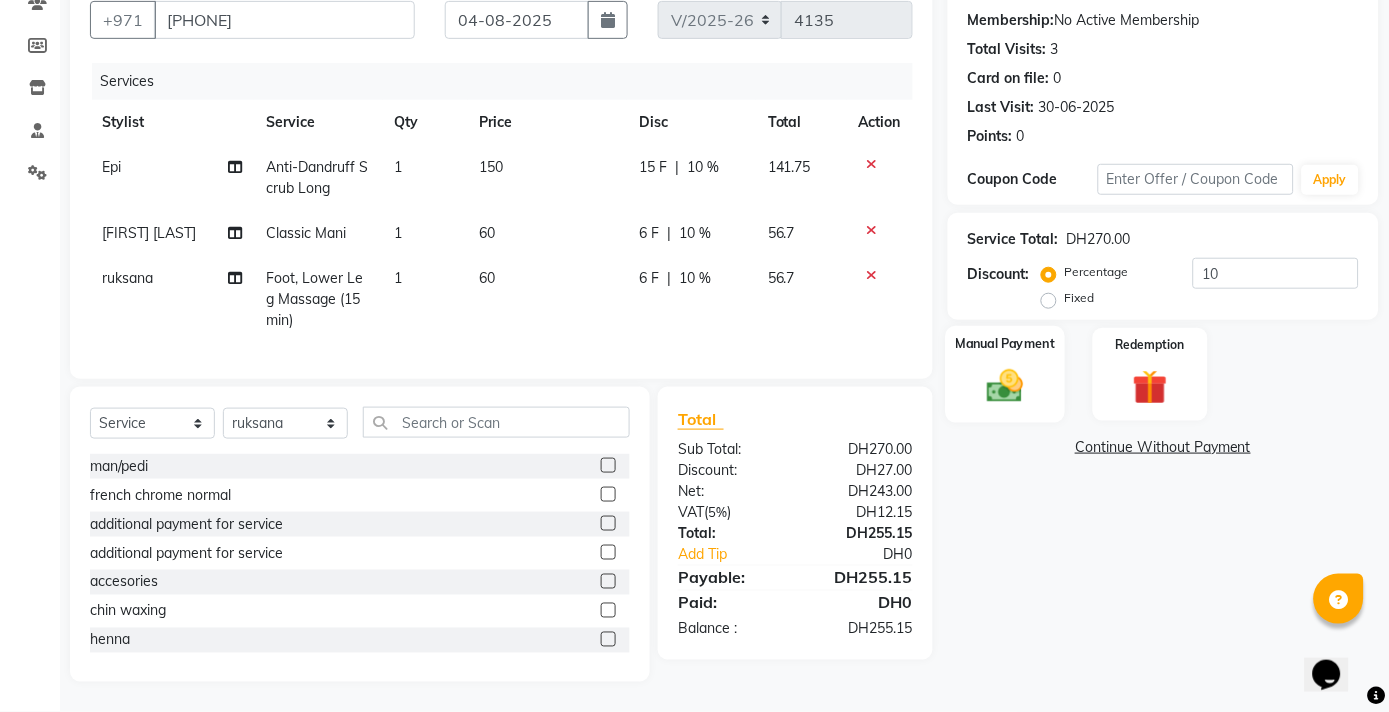 click 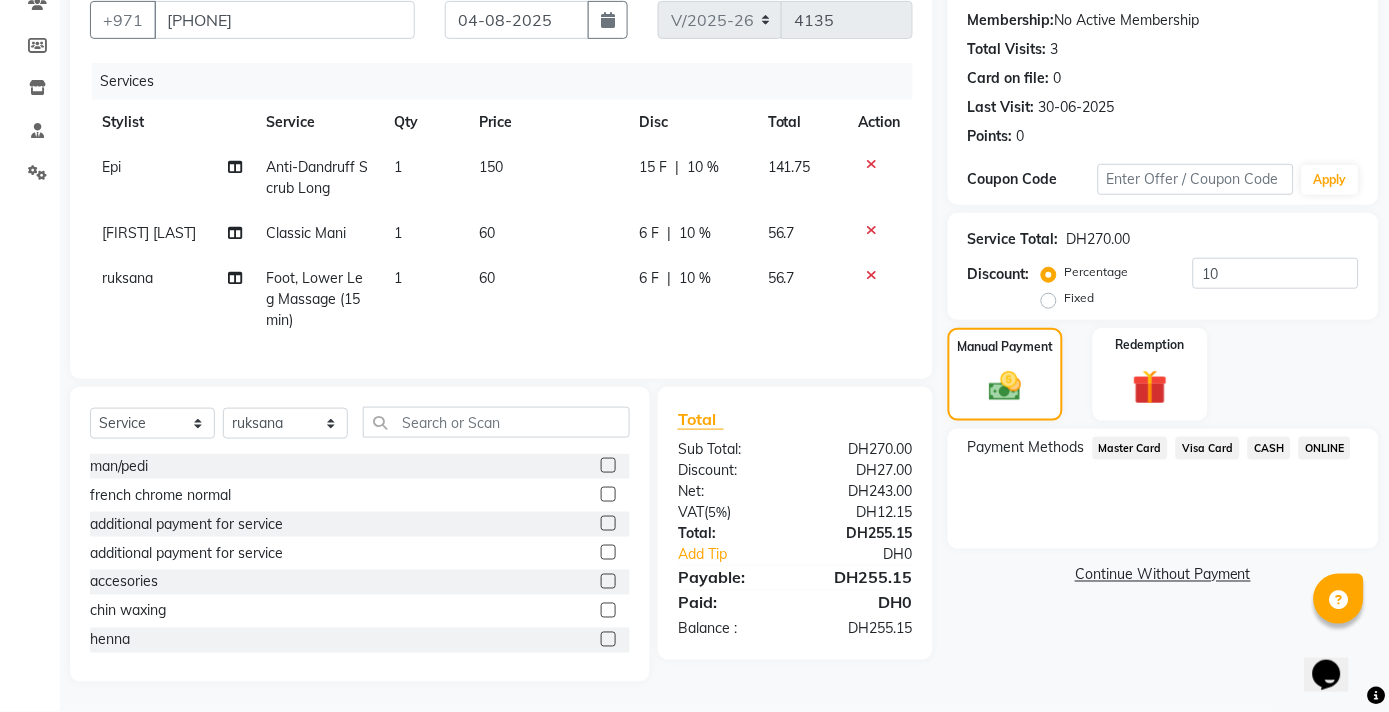 click on "Visa Card" 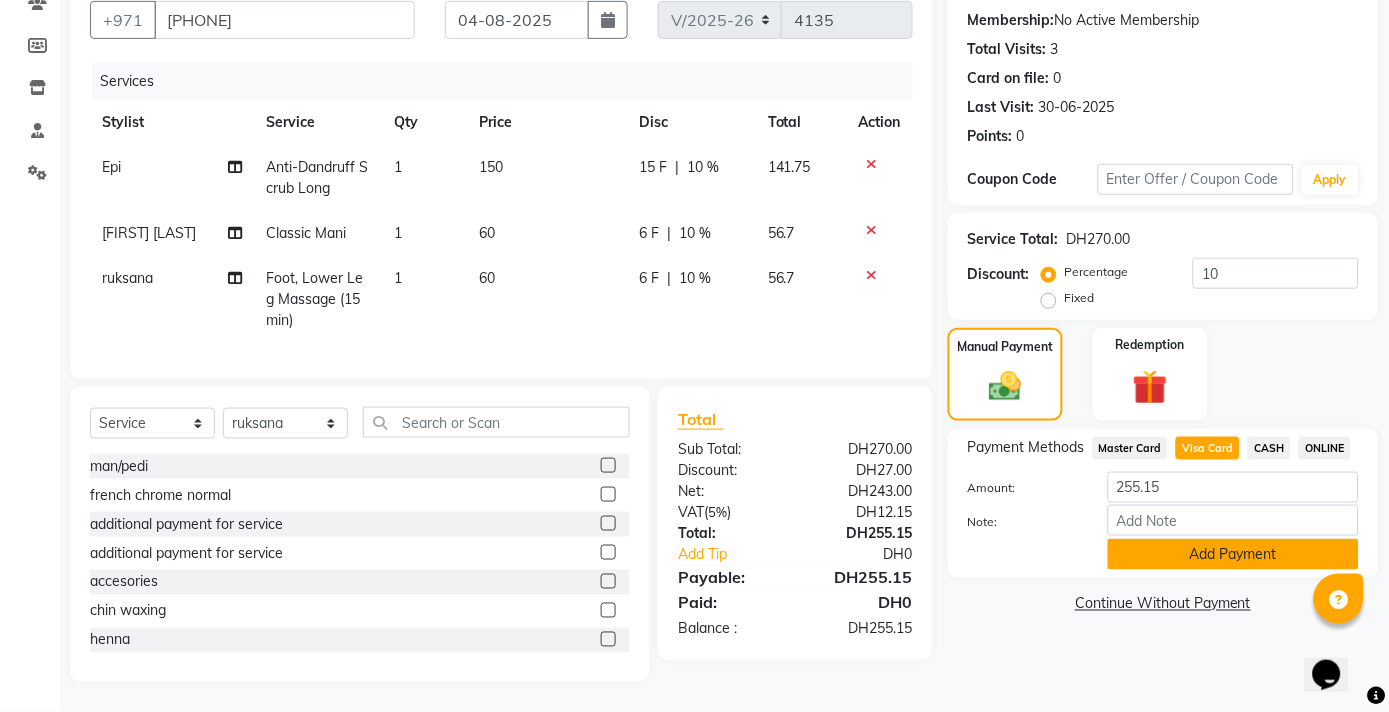 click on "Add Payment" 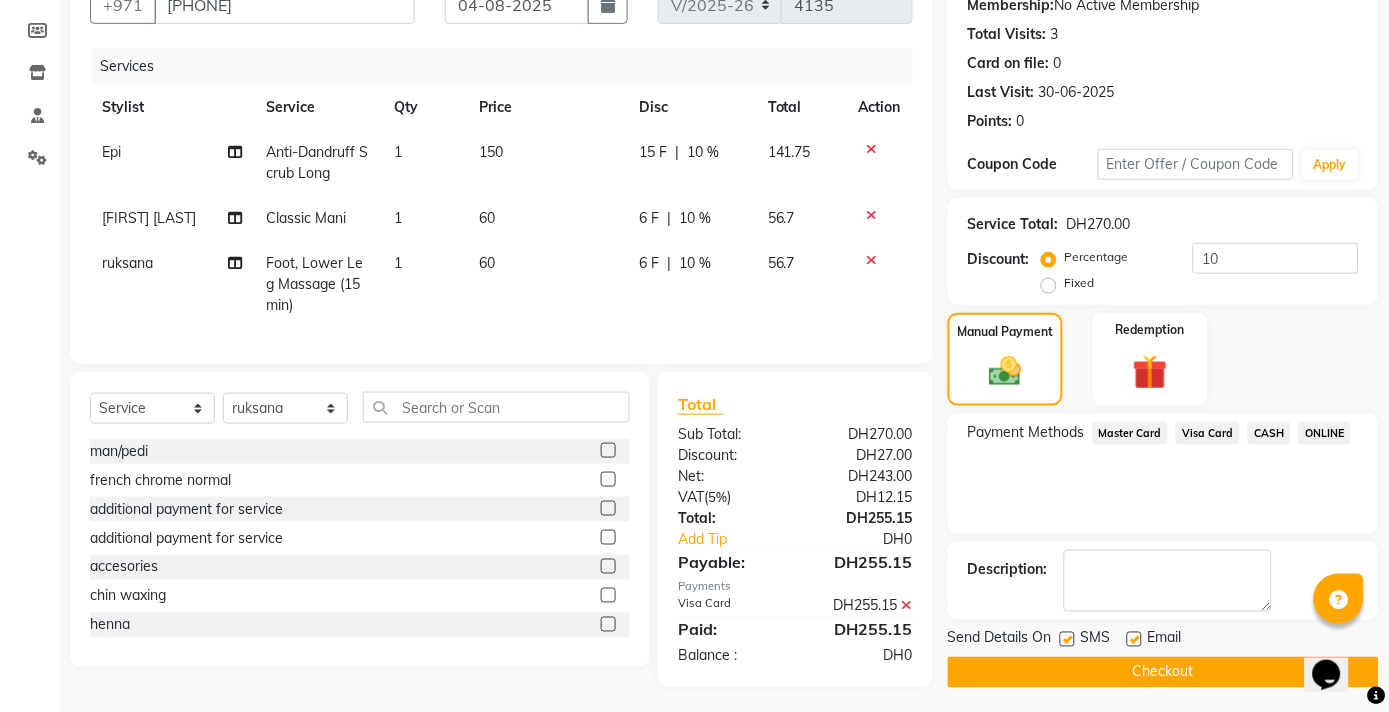 scroll, scrollTop: 220, scrollLeft: 0, axis: vertical 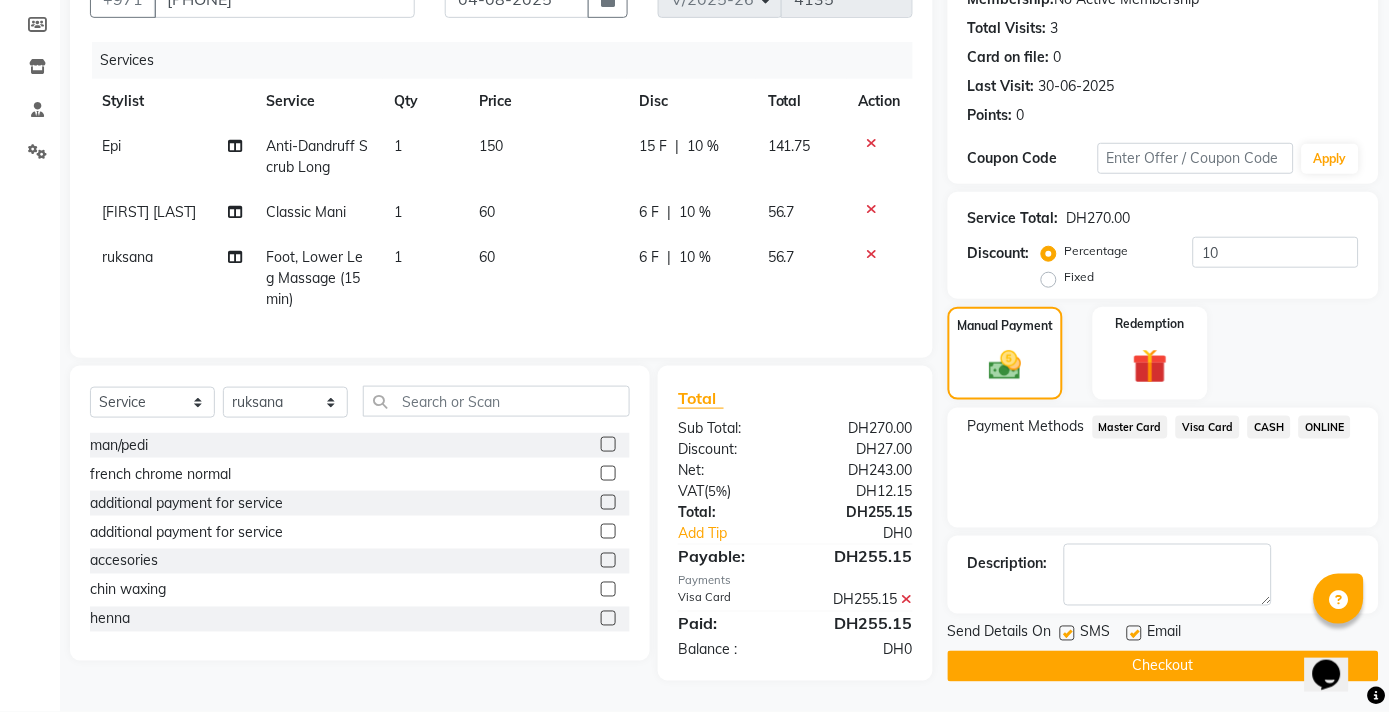 click on "Checkout" 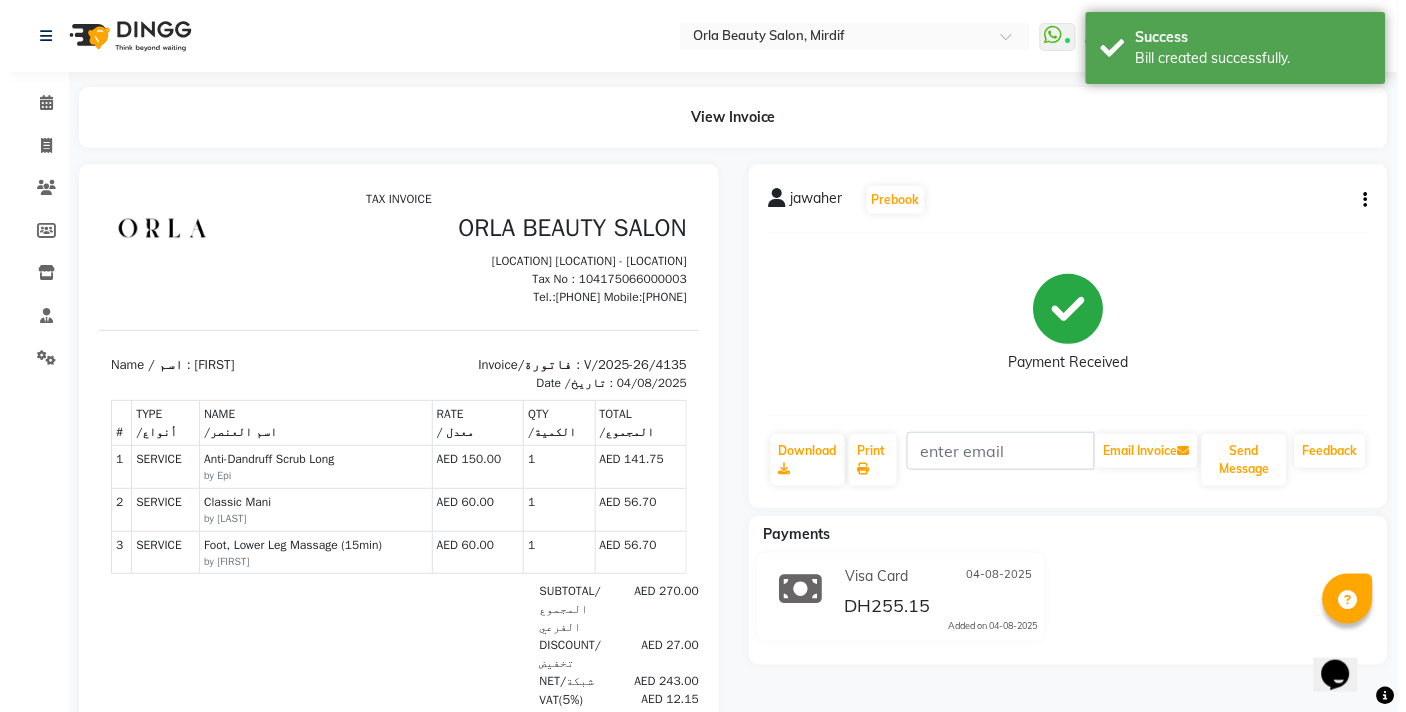 scroll, scrollTop: 0, scrollLeft: 0, axis: both 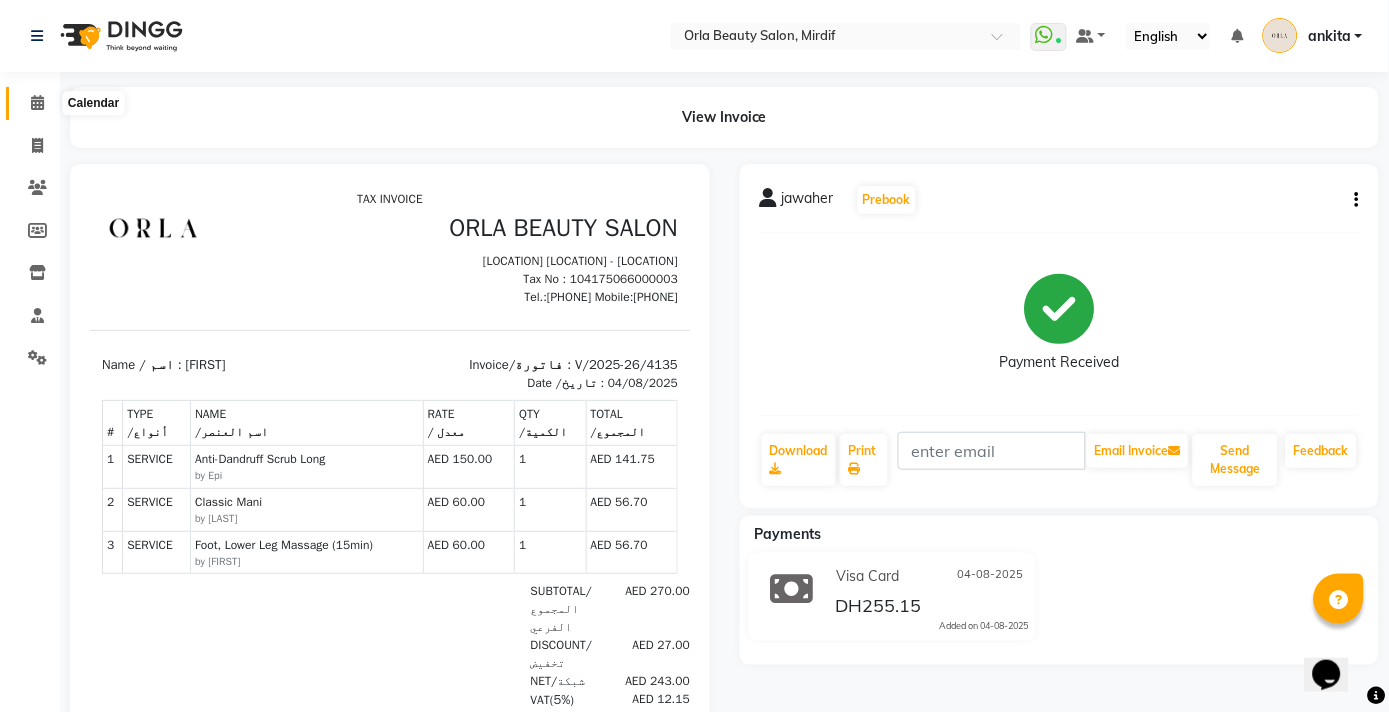 click 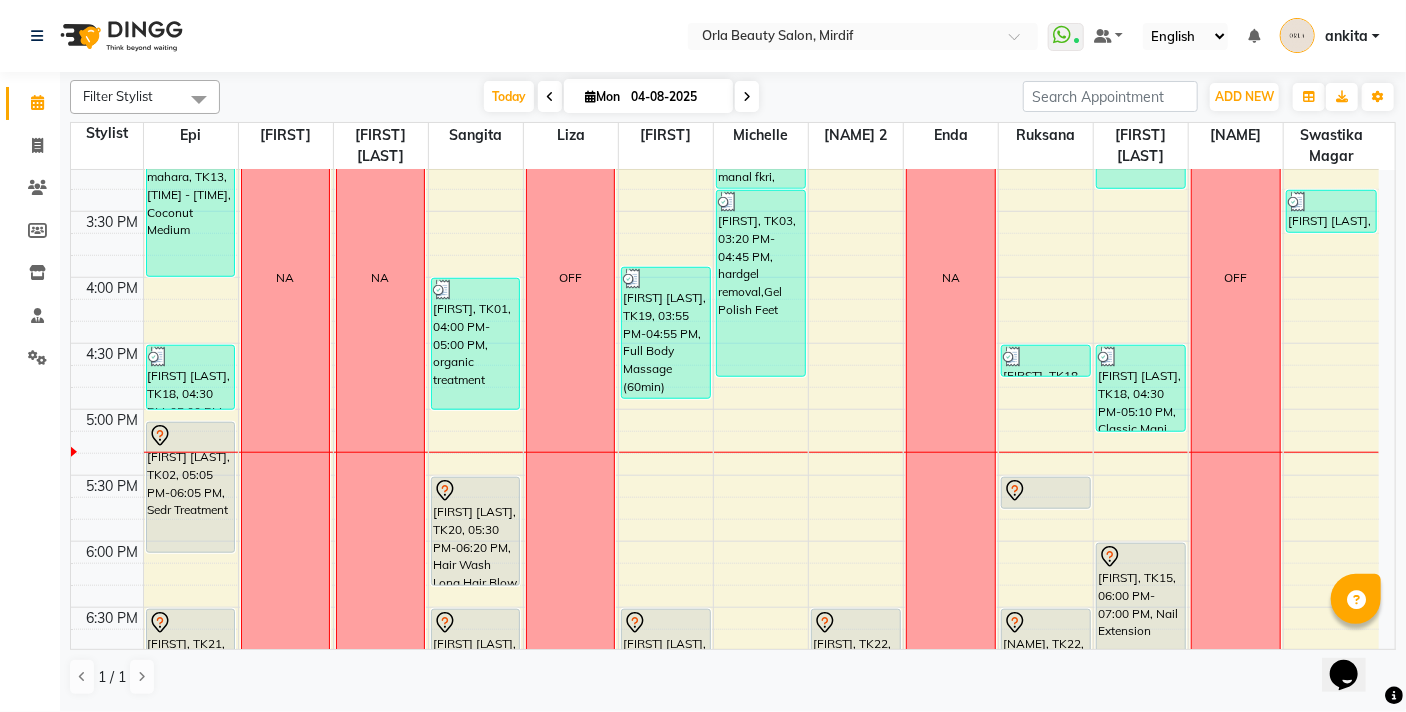 scroll, scrollTop: 993, scrollLeft: 0, axis: vertical 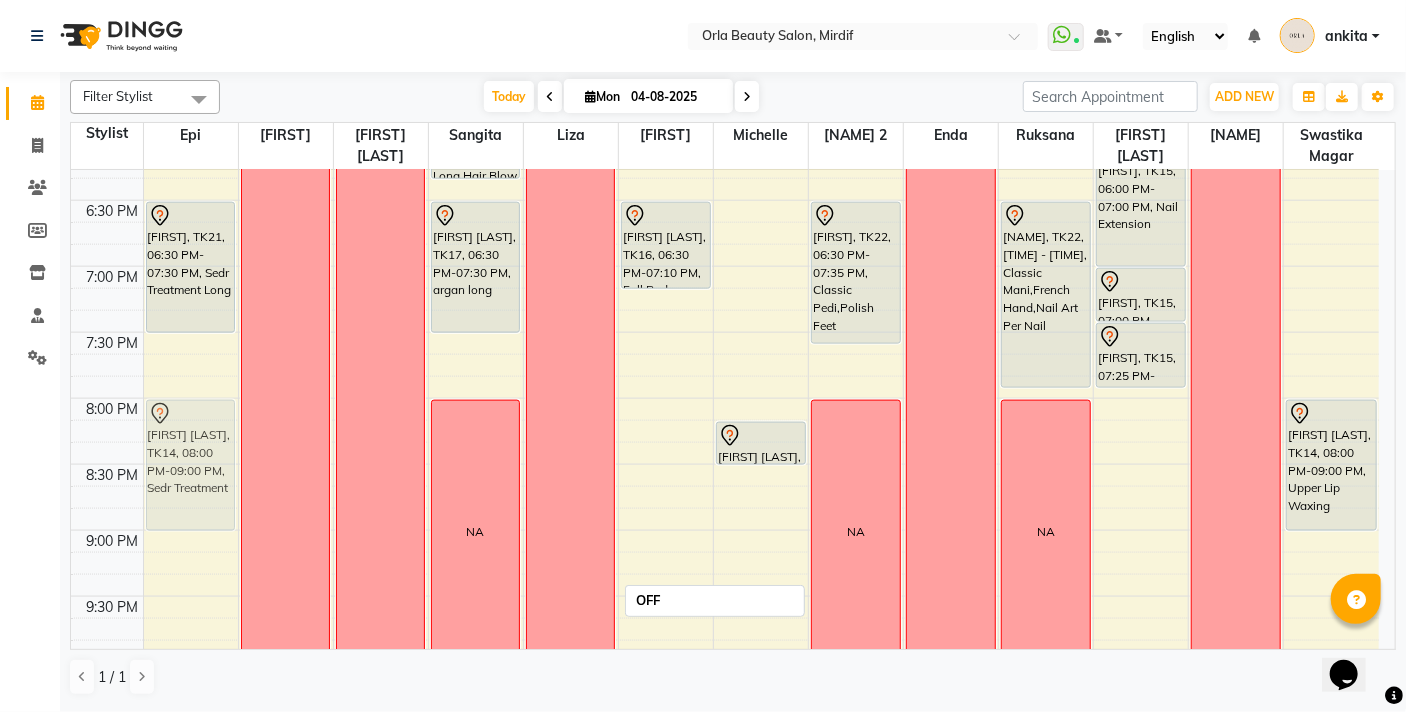 drag, startPoint x: 636, startPoint y: 441, endPoint x: 150, endPoint y: 450, distance: 486.0833 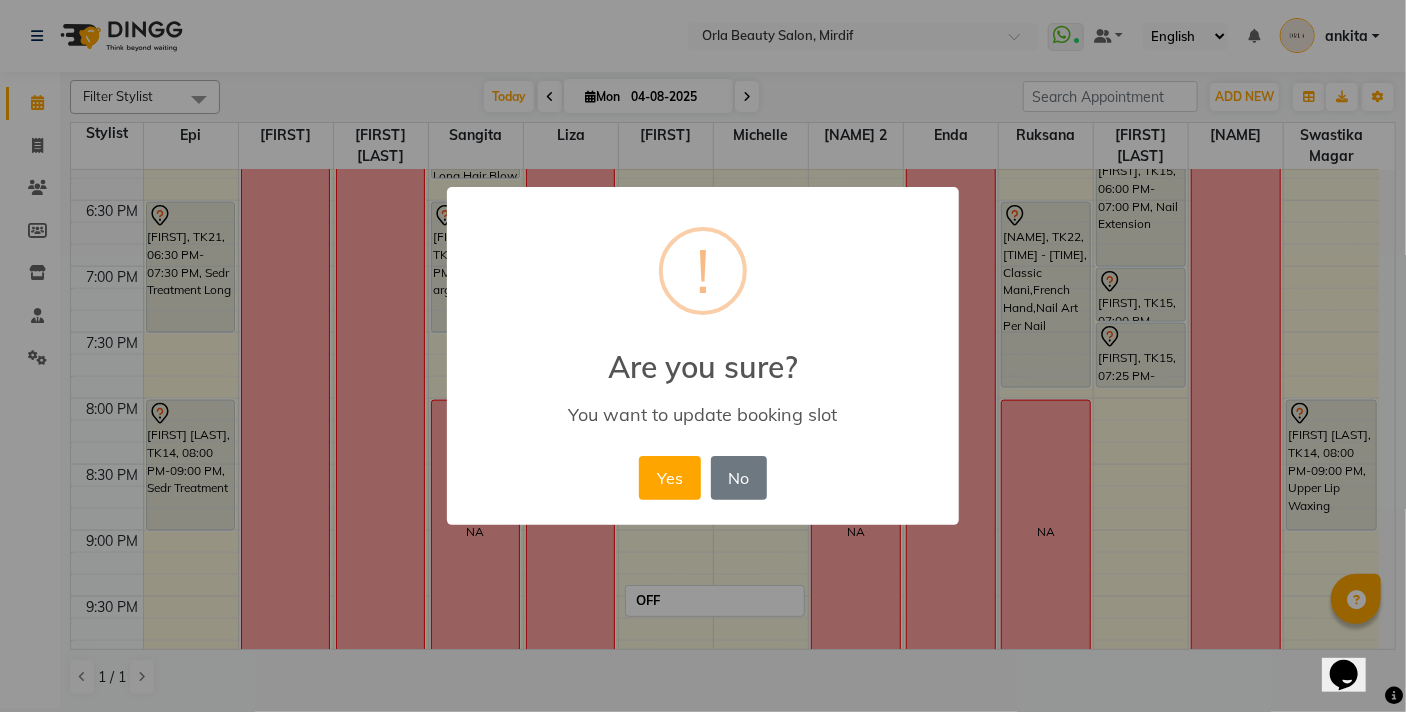 drag, startPoint x: 672, startPoint y: 496, endPoint x: 670, endPoint y: 485, distance: 11.18034 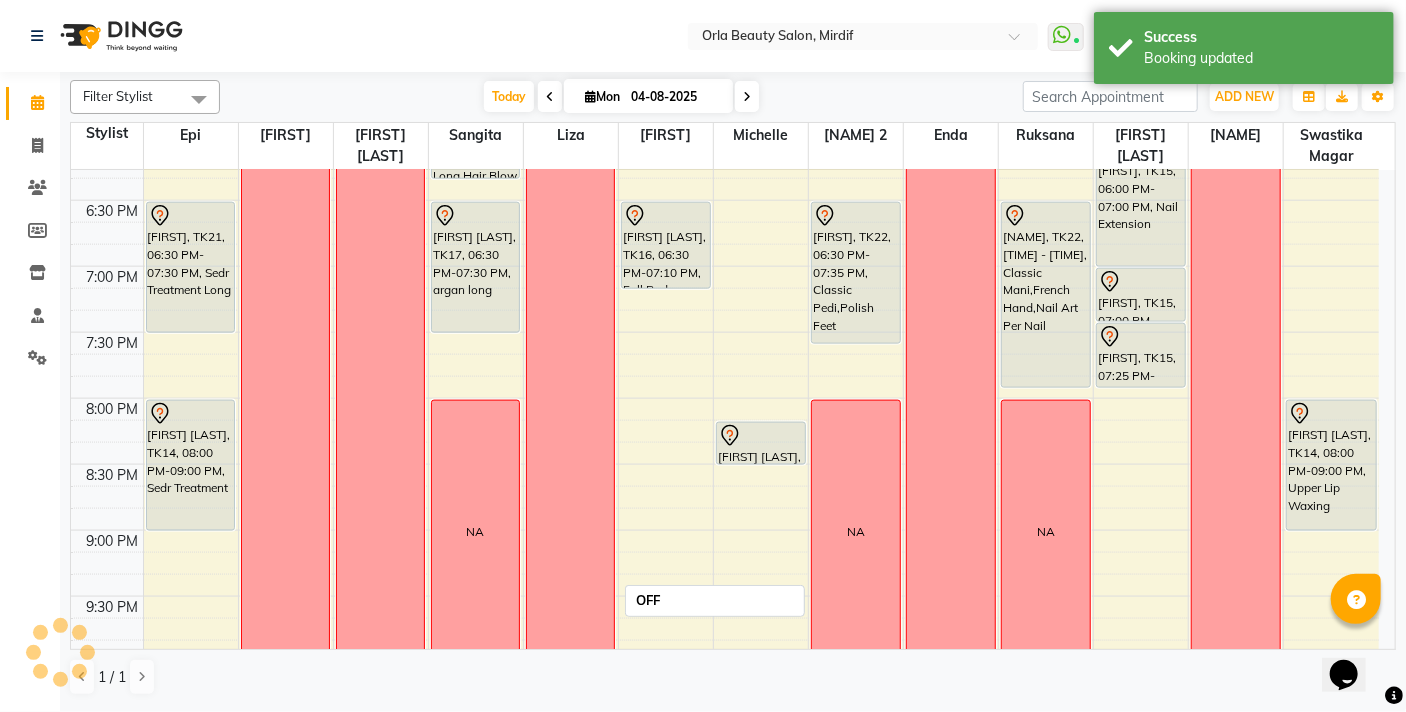 click on "9:00 AM 9:30 AM 10:00 AM 10:30 AM 11:00 AM 11:30 AM 12:00 PM 12:30 PM 1:00 PM 1:30 PM 2:00 PM 2:30 PM 3:00 PM 3:30 PM 4:00 PM 4:30 PM 5:00 PM 5:30 PM 6:00 PM 6:30 PM 7:00 PM 7:30 PM 8:00 PM 8:30 PM 9:00 PM 9:30 PM 10:00 PM 10:30 PM     [FIRST], TK09, 12:00 PM-02:00 PM, BB Cream     [FIRST], TK13, 03:00 PM-04:00 PM, Coconut Medium     [FIRST], TK18, 04:30 PM-05:00 PM, Anti-Dandruff Scrub Long             [FIRST] [LAST], TK02, 05:05 PM-06:05 PM, Sedr Treatment             [FIRST], TK21, 06:30 PM-07:30 PM, Sedr Treatment Long             [FIRST] [LAST], TK14, 08:00 PM-09:00 PM, Sedr Treatment  NA   NA      [FIRST] [LAST], TK05, 12:00 PM-01:00 PM, flaxseed     [FIRST] [LAST], TK08, 01:30 PM-02:30 PM, argan long             [FIRST], TK01, 04:00 PM-05:00 PM, organic treatment             [FIRST], TK20, 05:30 PM-06:20 PM, Hair  Wash Long,Hair  Blow Dry Long             [FIRST] [LAST], TK17, 06:30 PM-07:30 PM, argan long  NA   OFF   NA      [FIRST] [LAST], TK12, 01:00 PM-03:00 PM, Hair Wash Medium,Hair Blow Dry Medium                  NA" at bounding box center [725, -130] 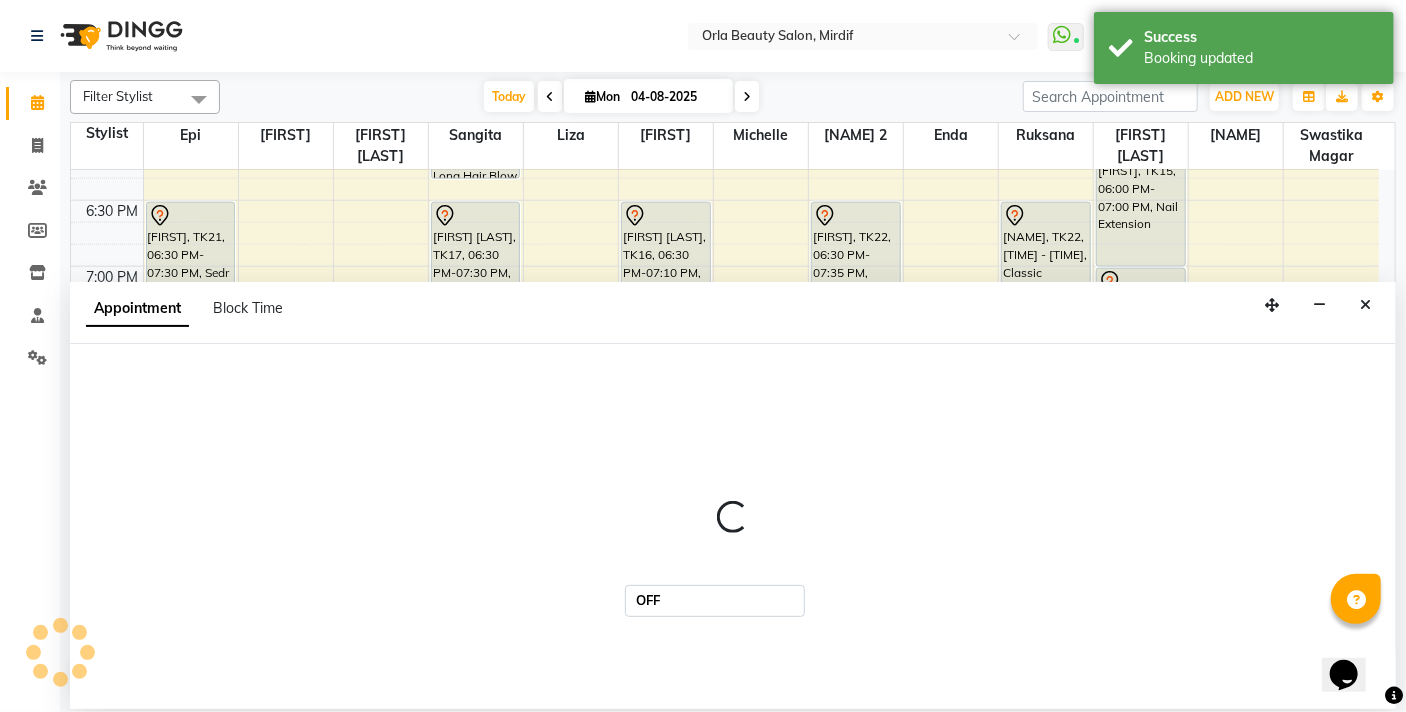 select on "54219" 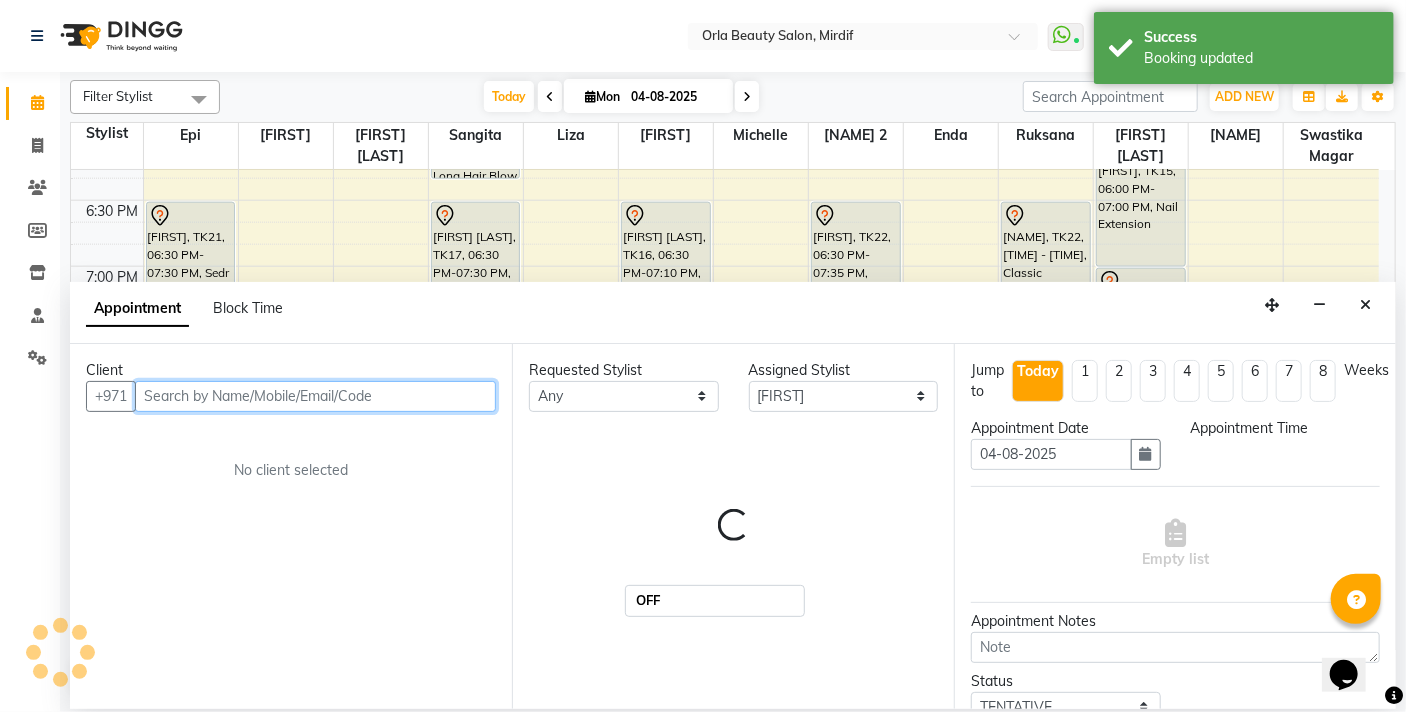 select on "1200" 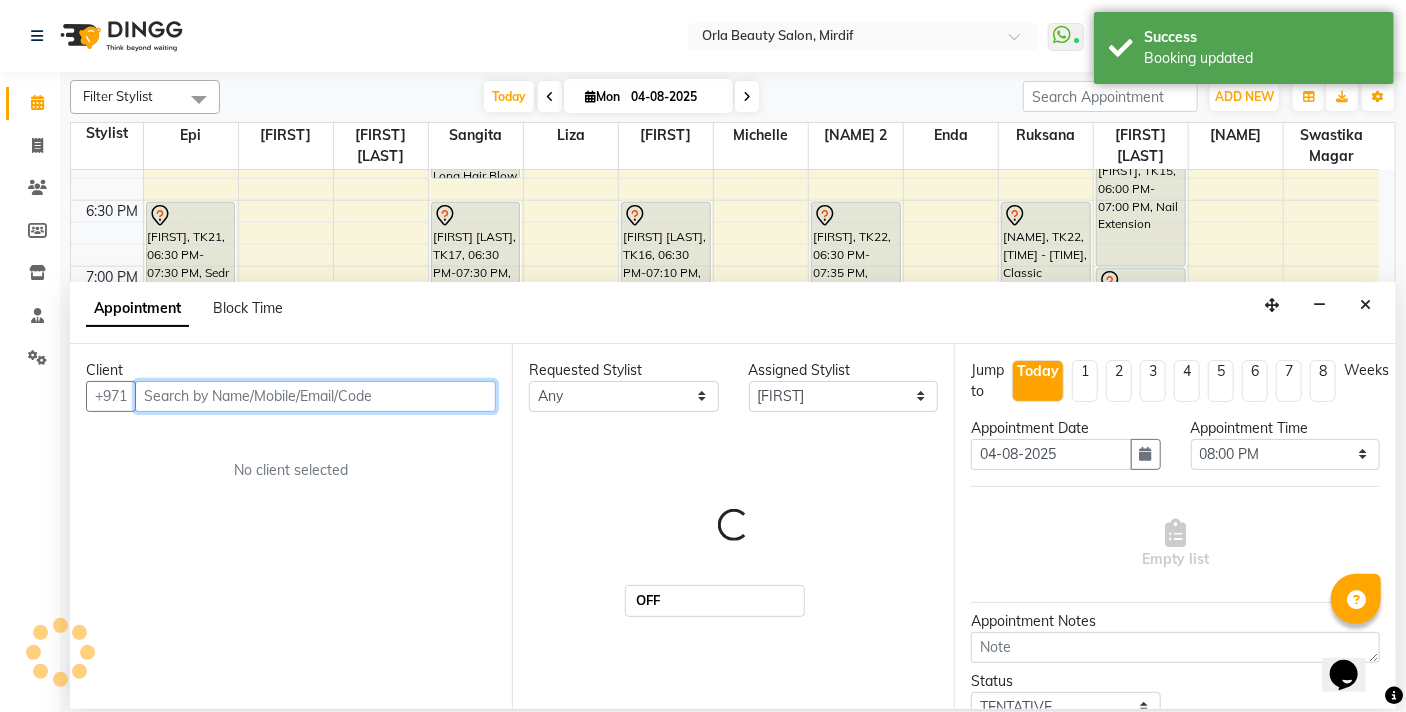 click at bounding box center (315, 396) 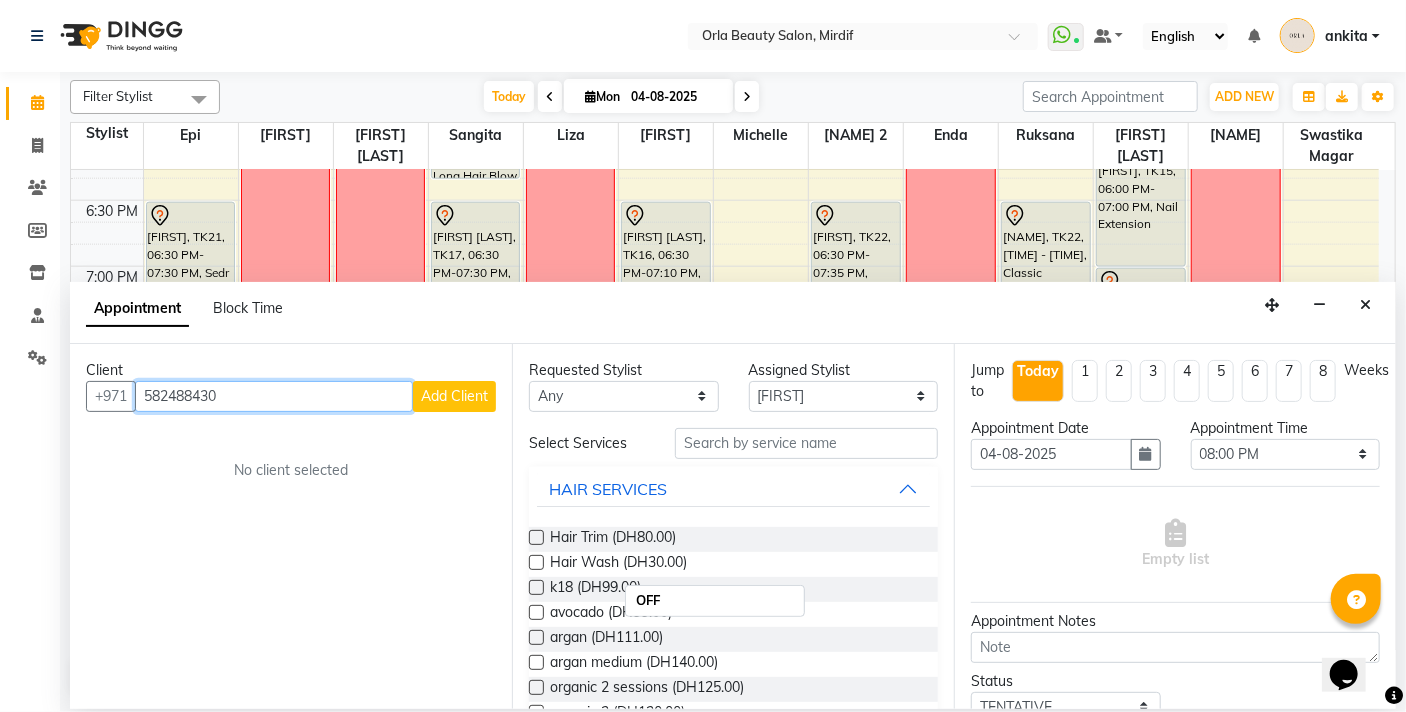 type on "582488430" 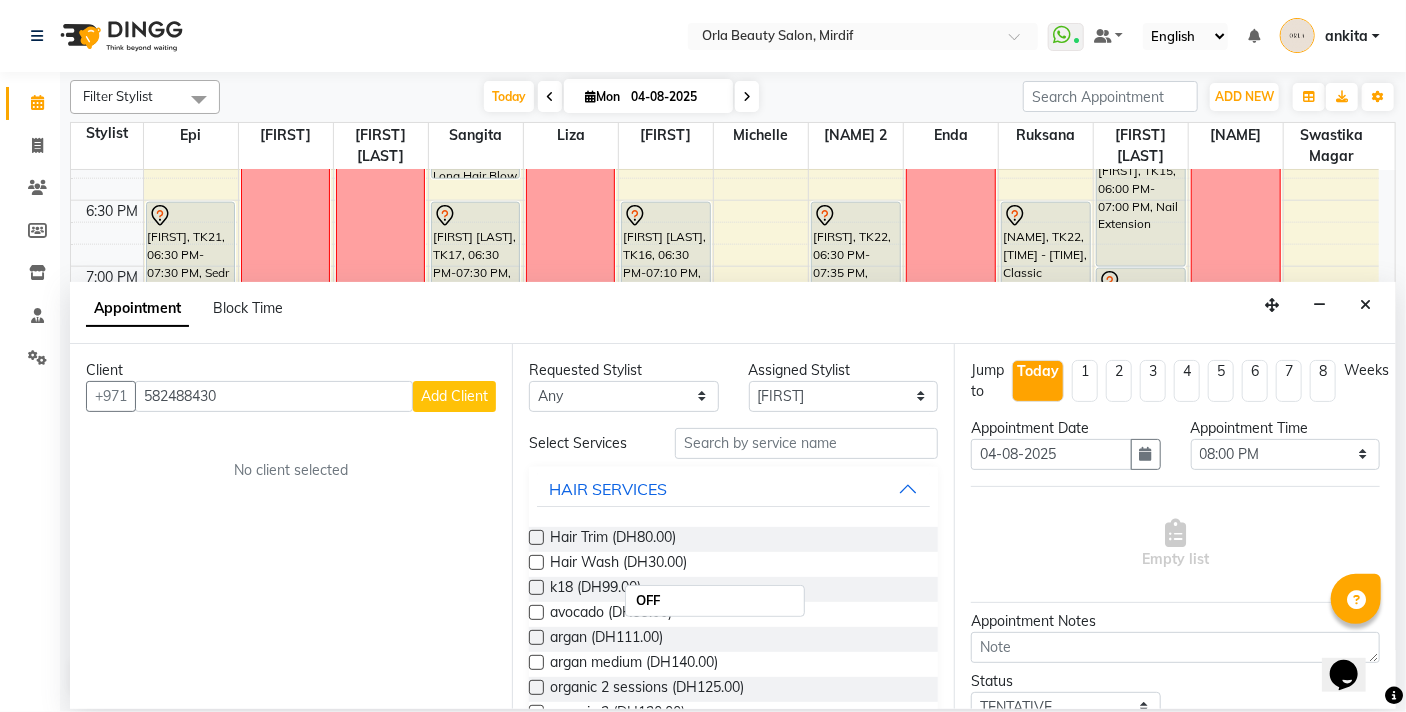 click on "Add Client" at bounding box center [454, 396] 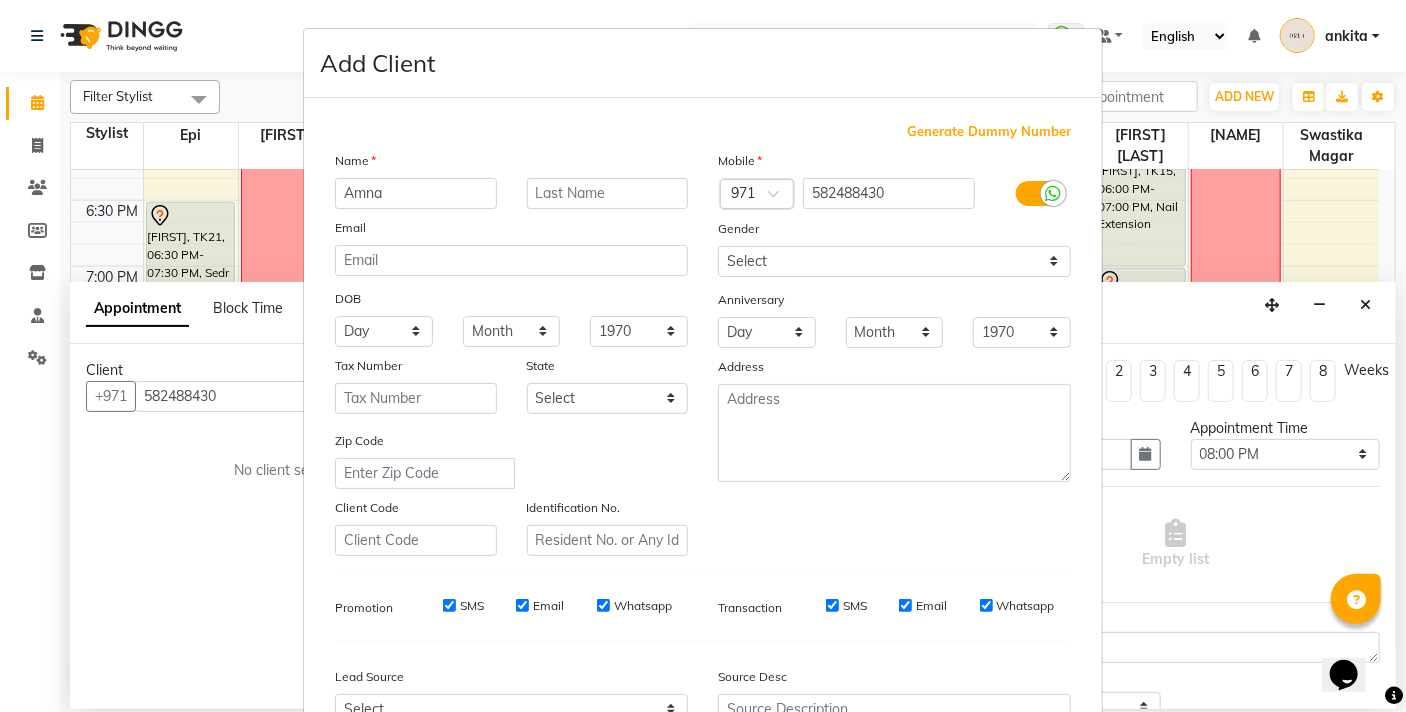 type on "Amna" 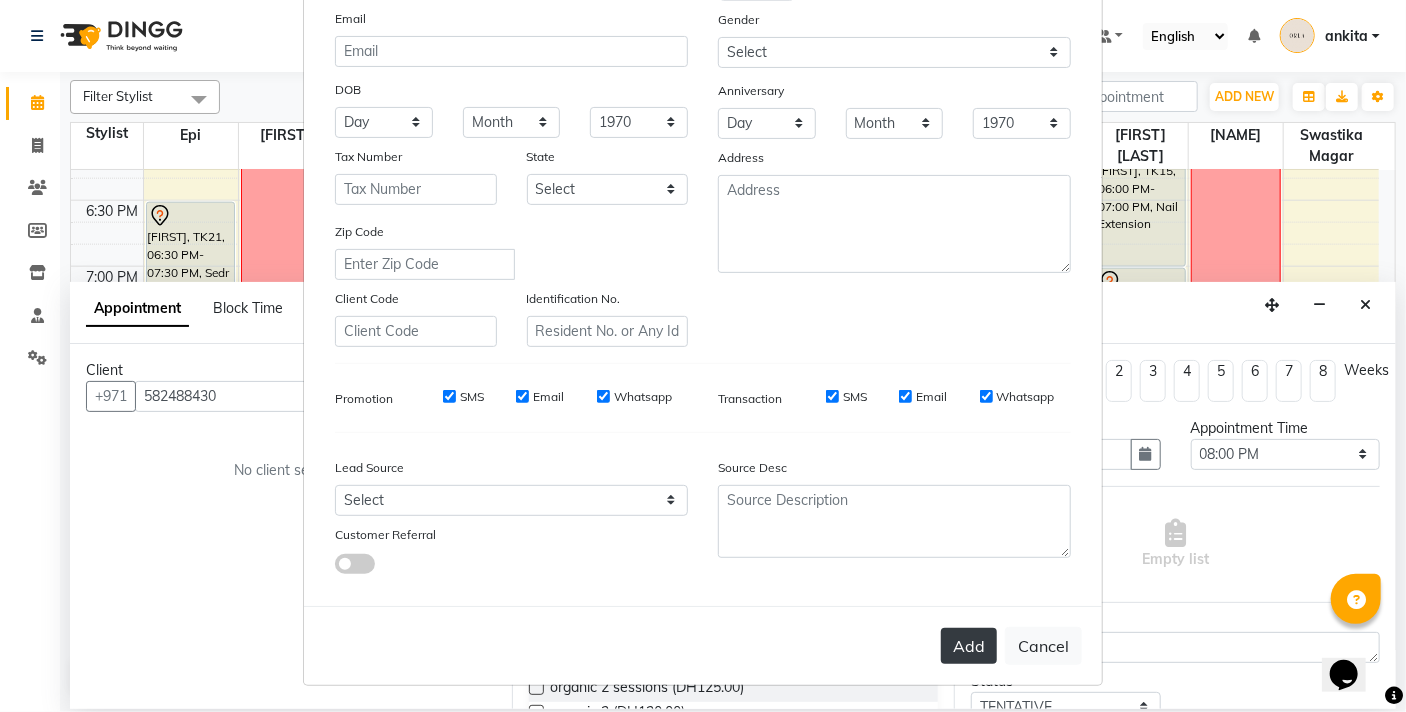 click on "Add" at bounding box center [969, 646] 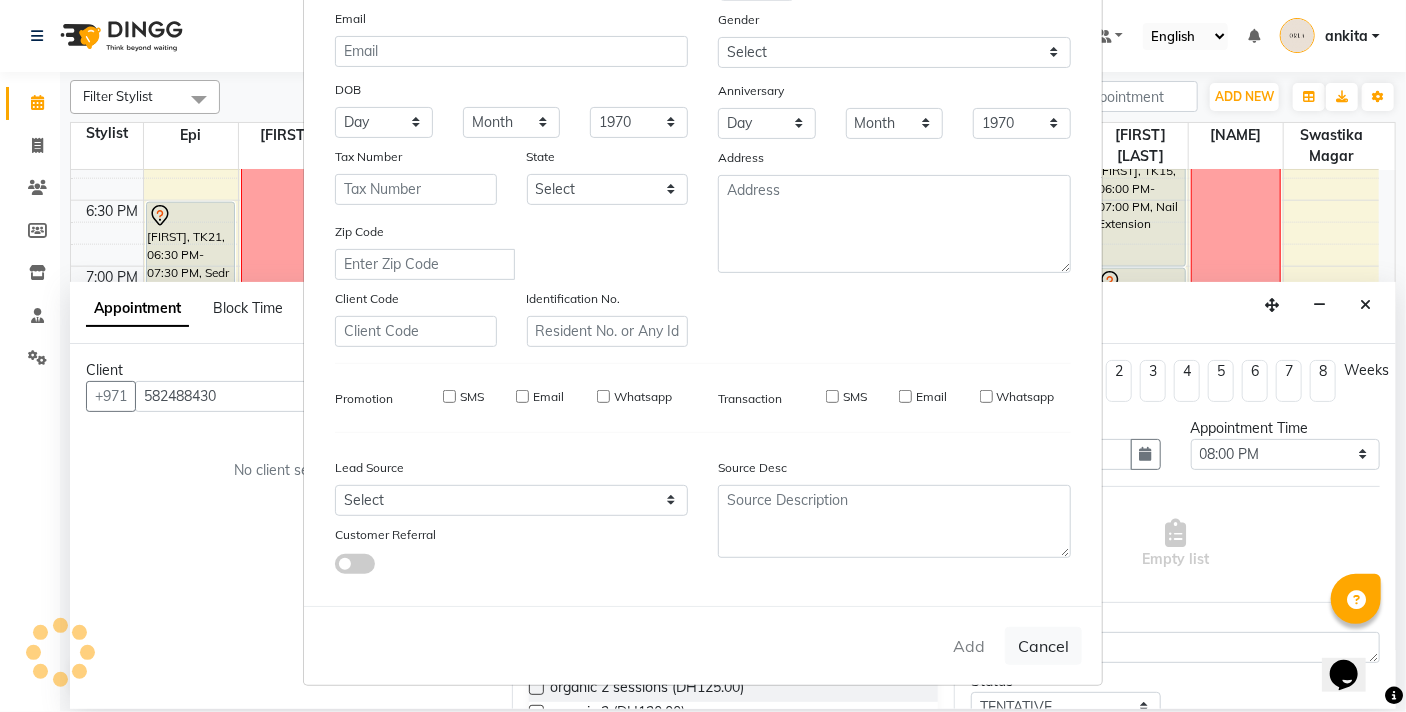 type 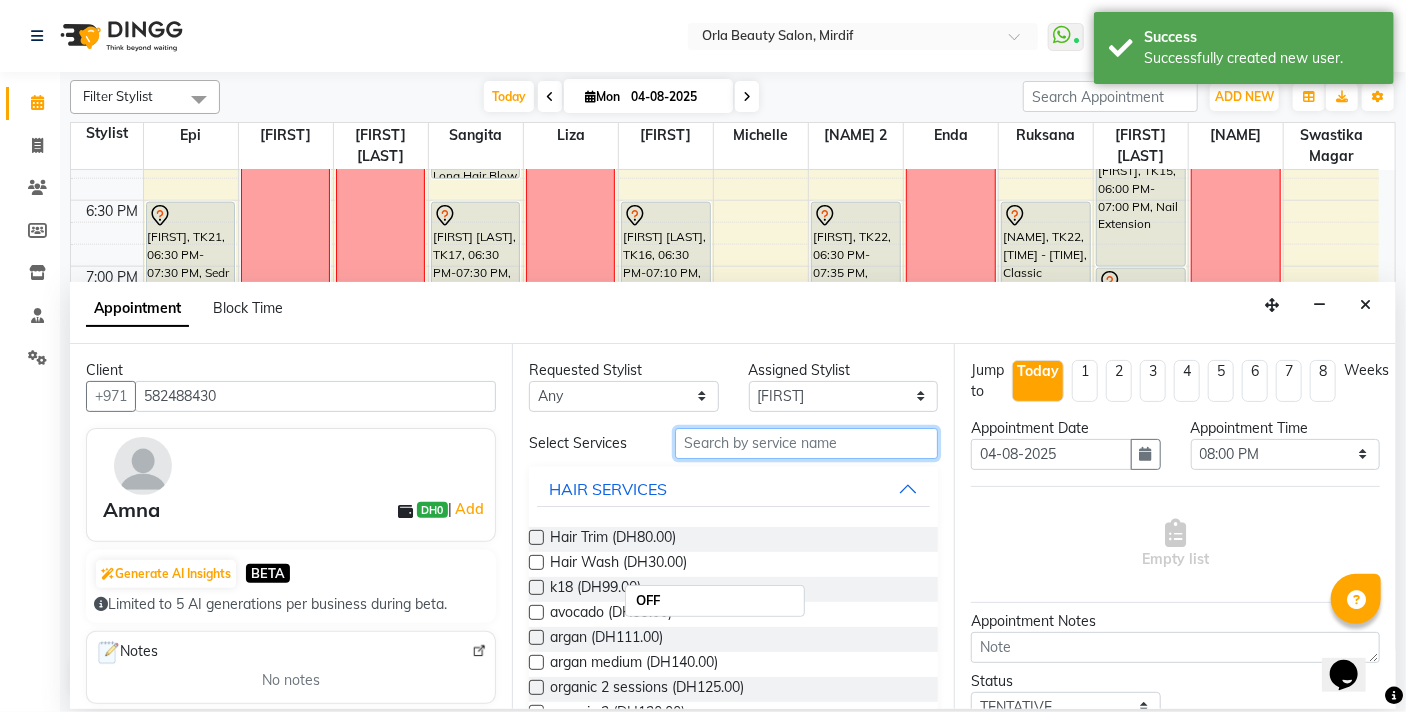 click at bounding box center (806, 443) 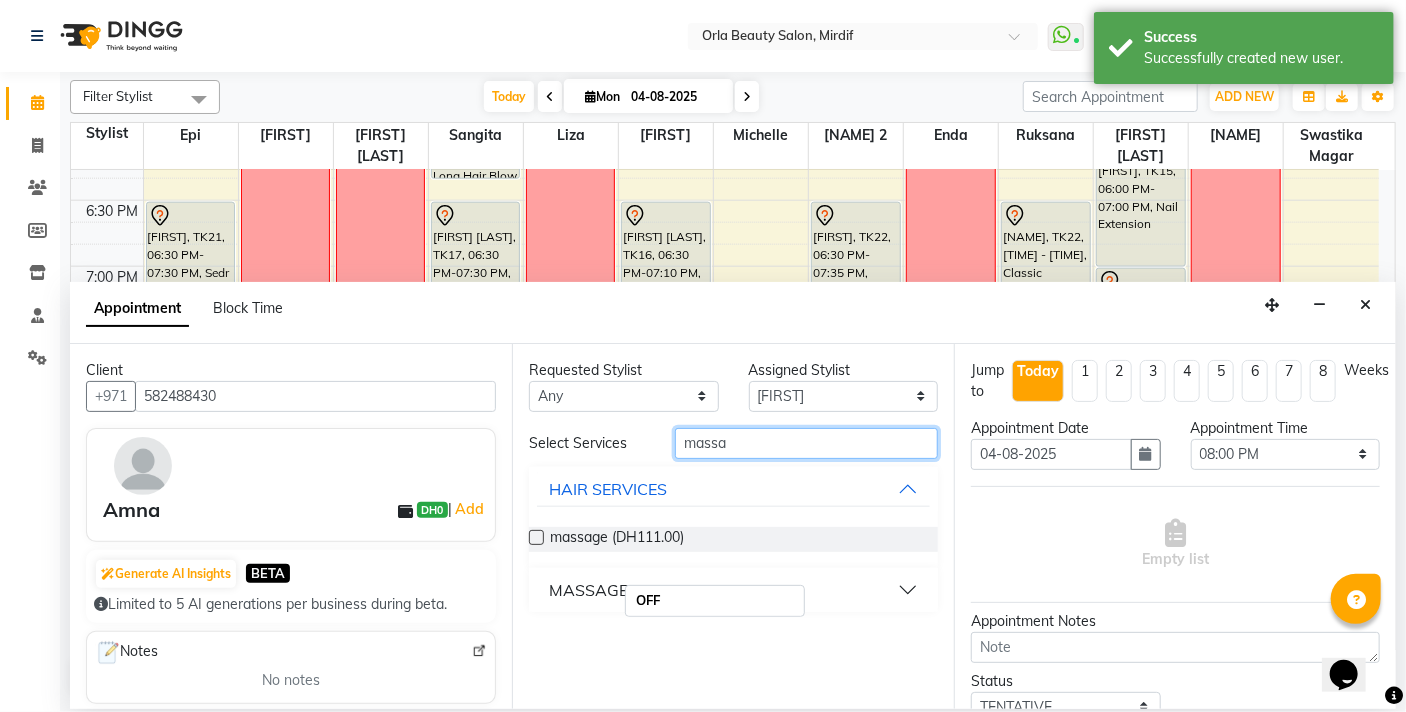 type on "massa" 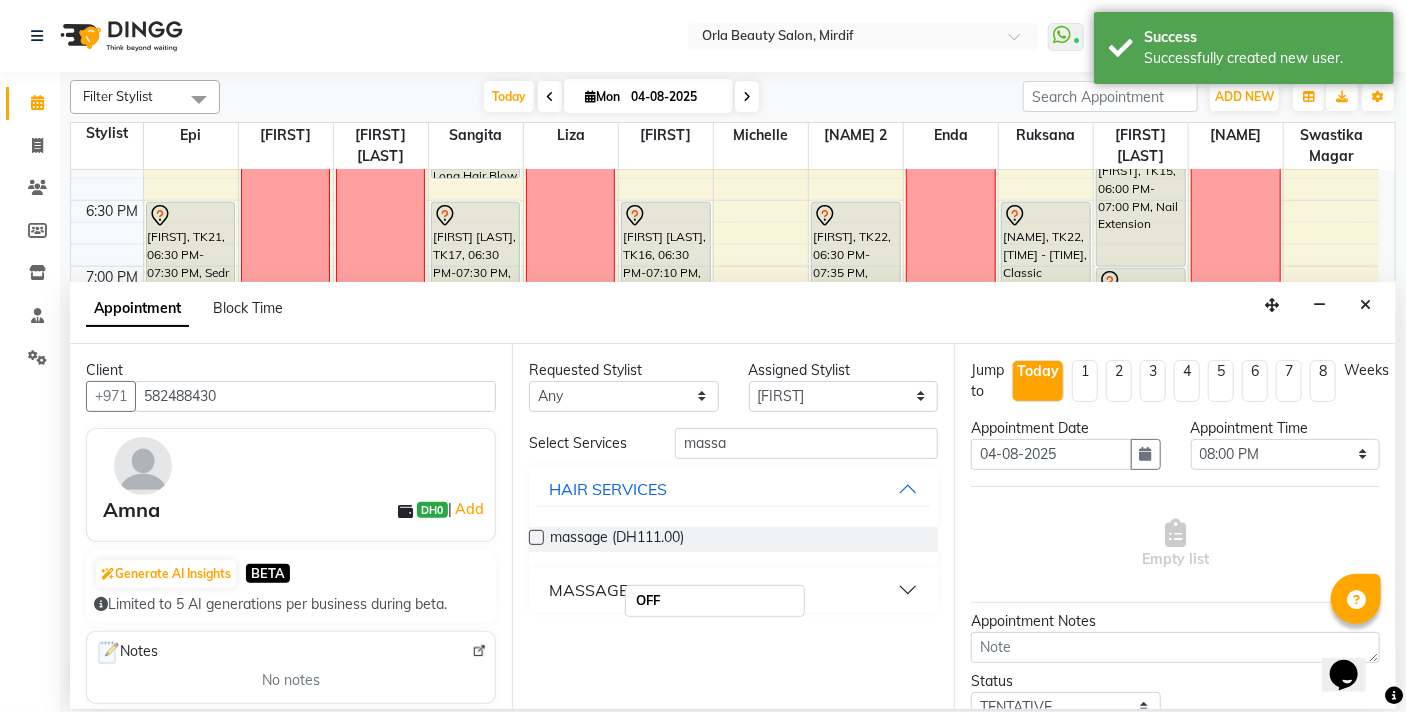 click on "MASSAGE" at bounding box center (588, 590) 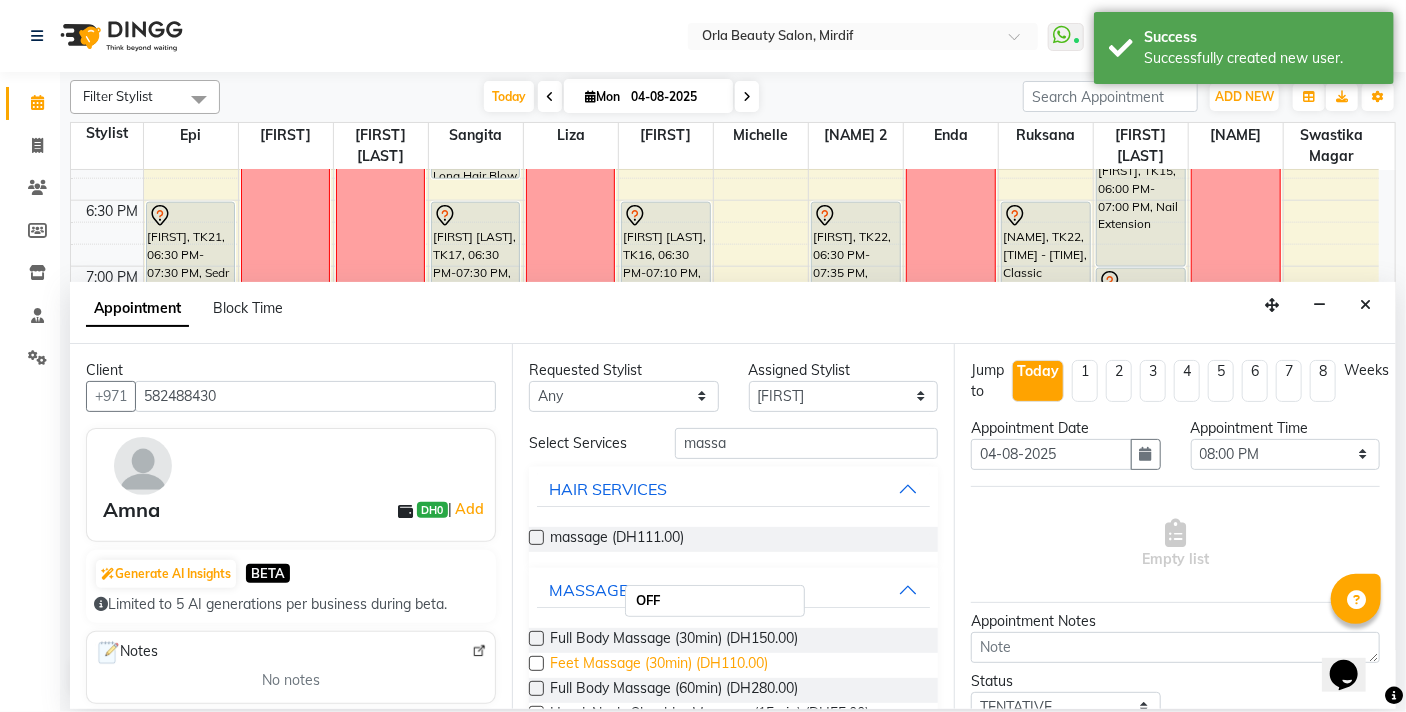 click on "Feet Massage (30min) (DH110.00)" at bounding box center (659, 665) 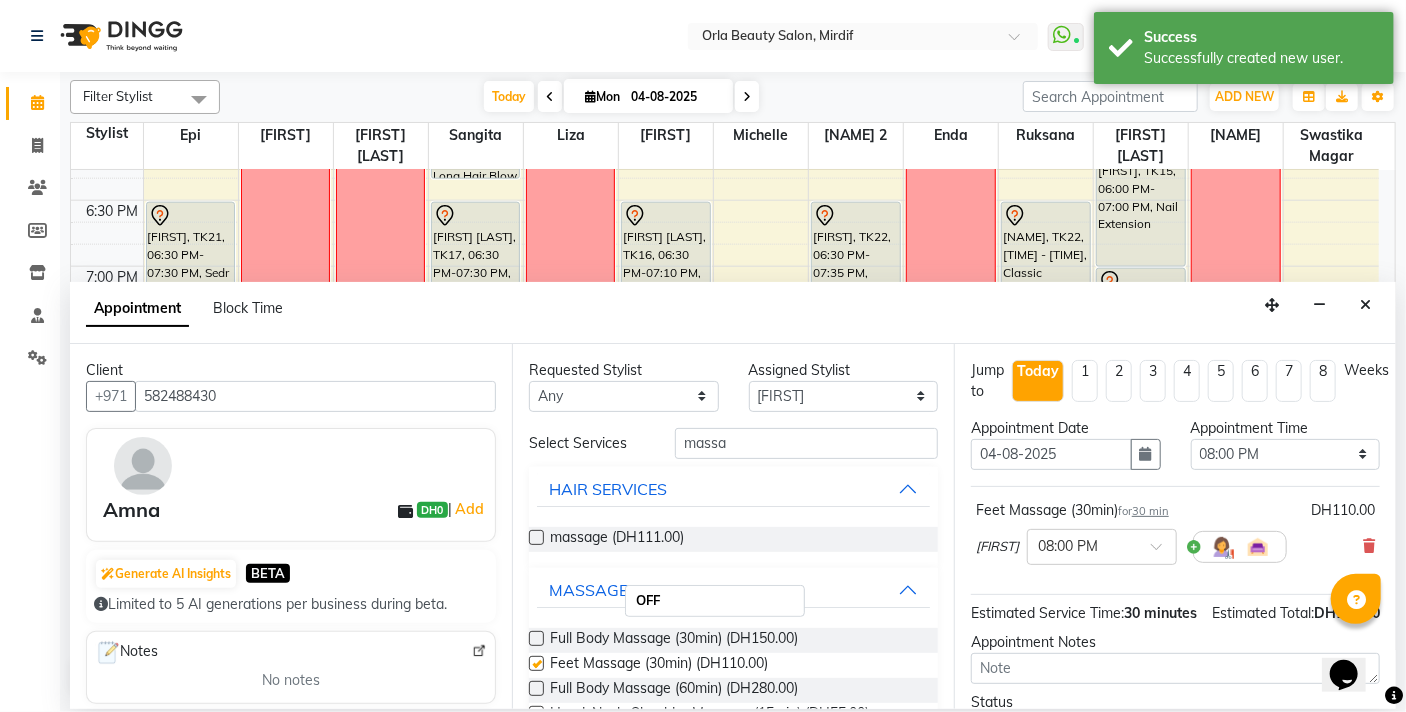 checkbox on "false" 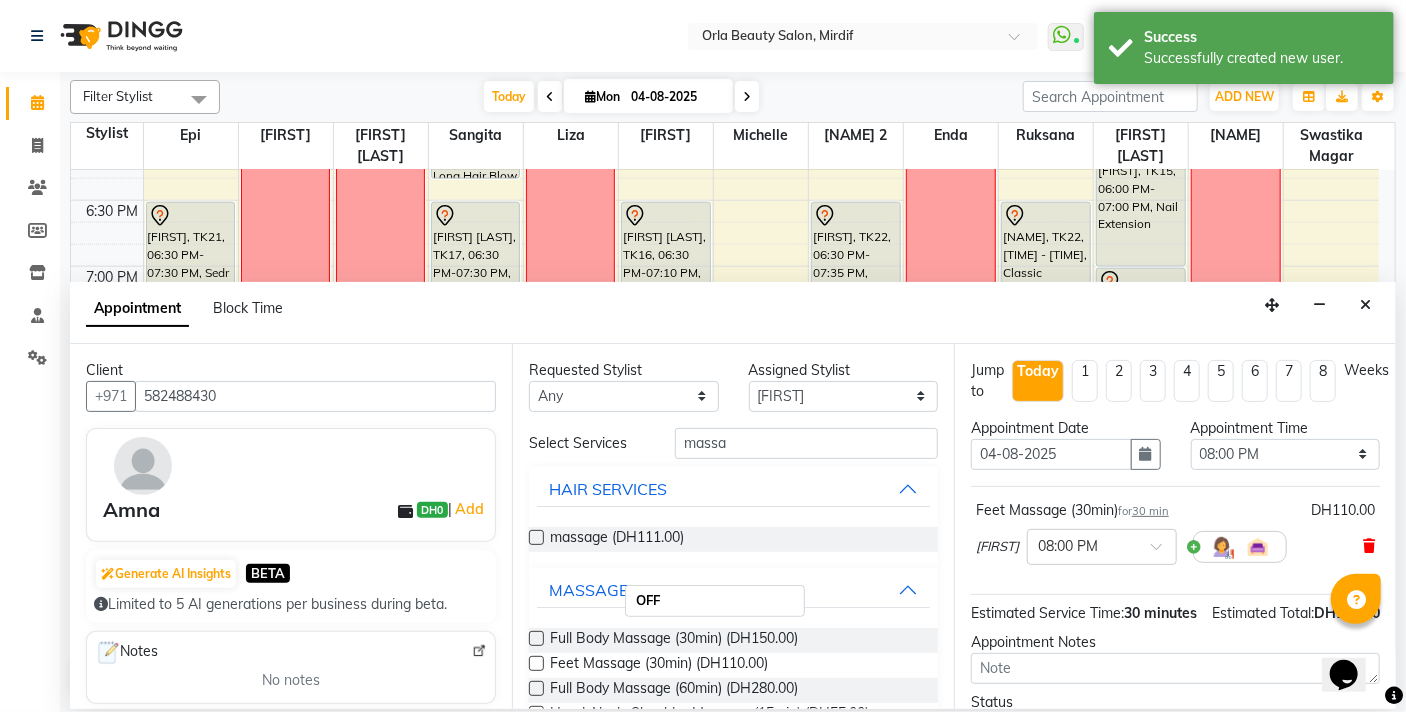 click at bounding box center (1369, 546) 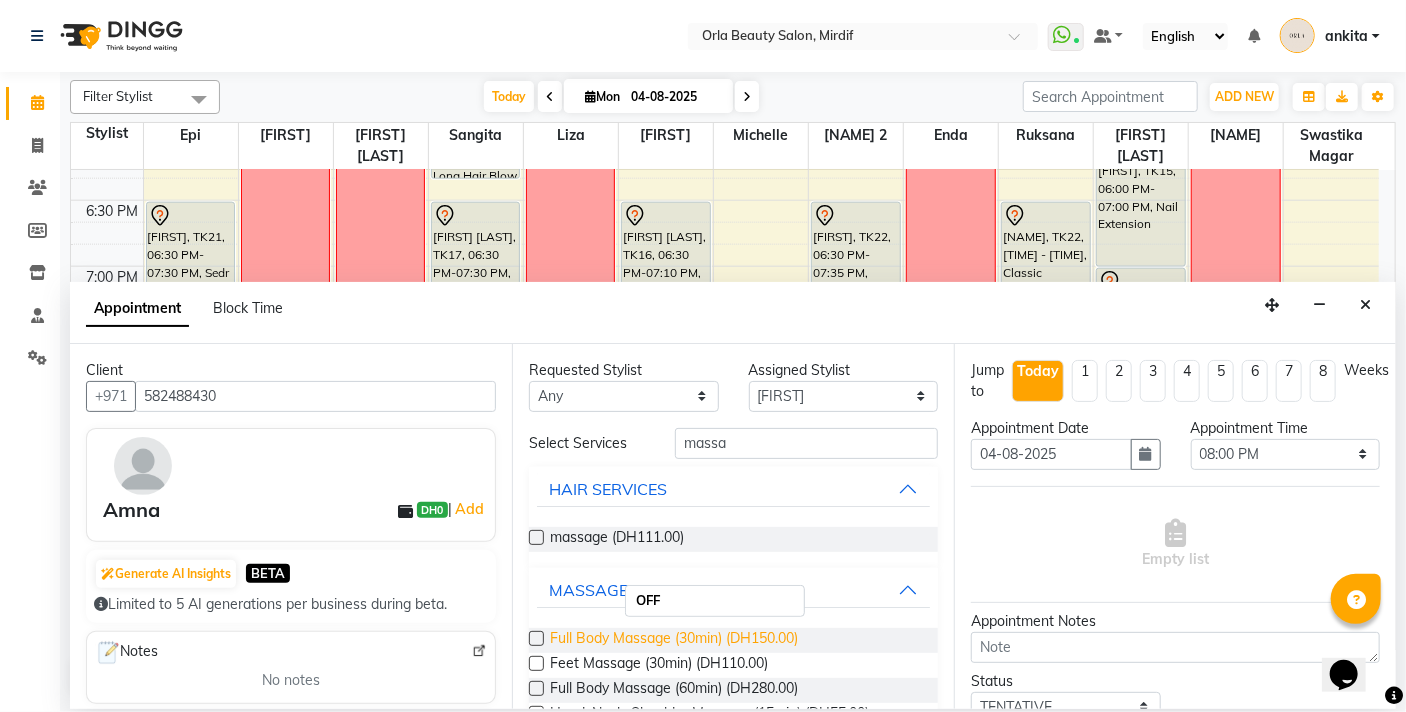 click on "Full Body Massage (30min) (DH150.00)" at bounding box center [674, 640] 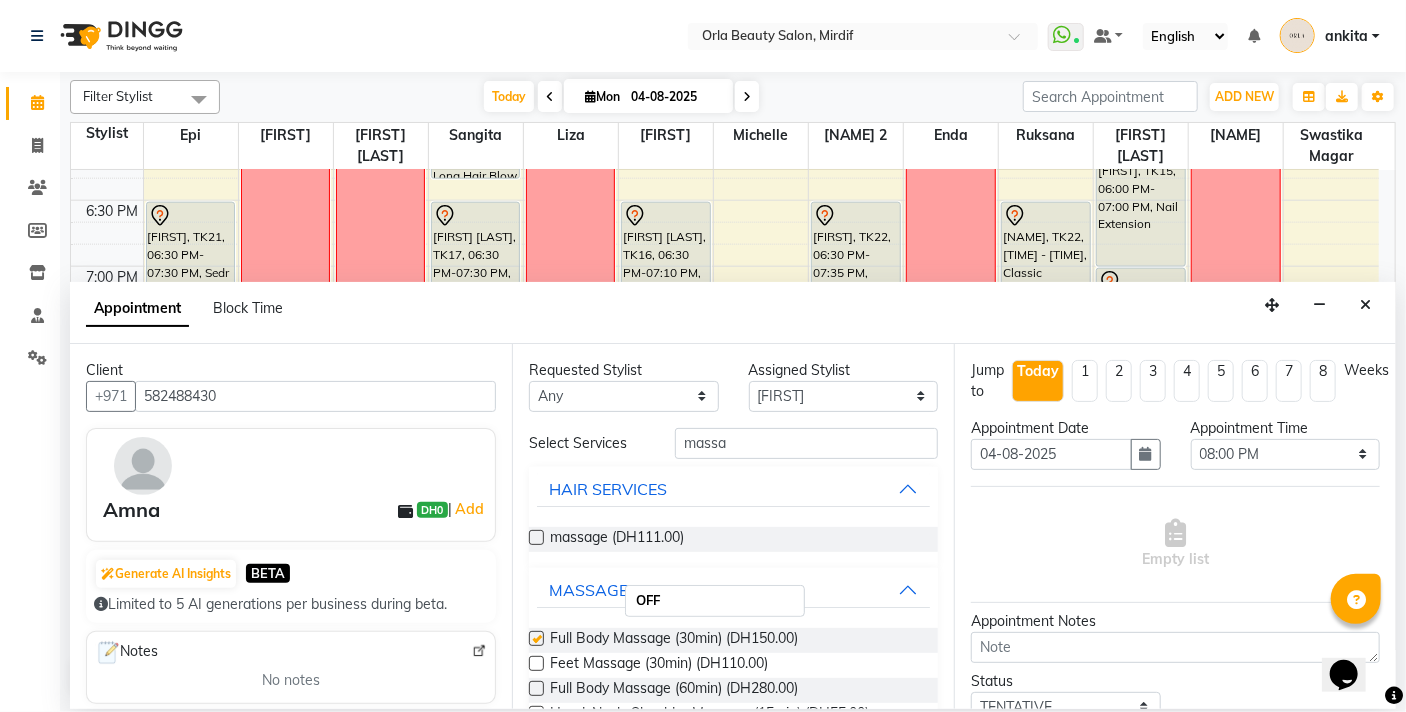 checkbox on "false" 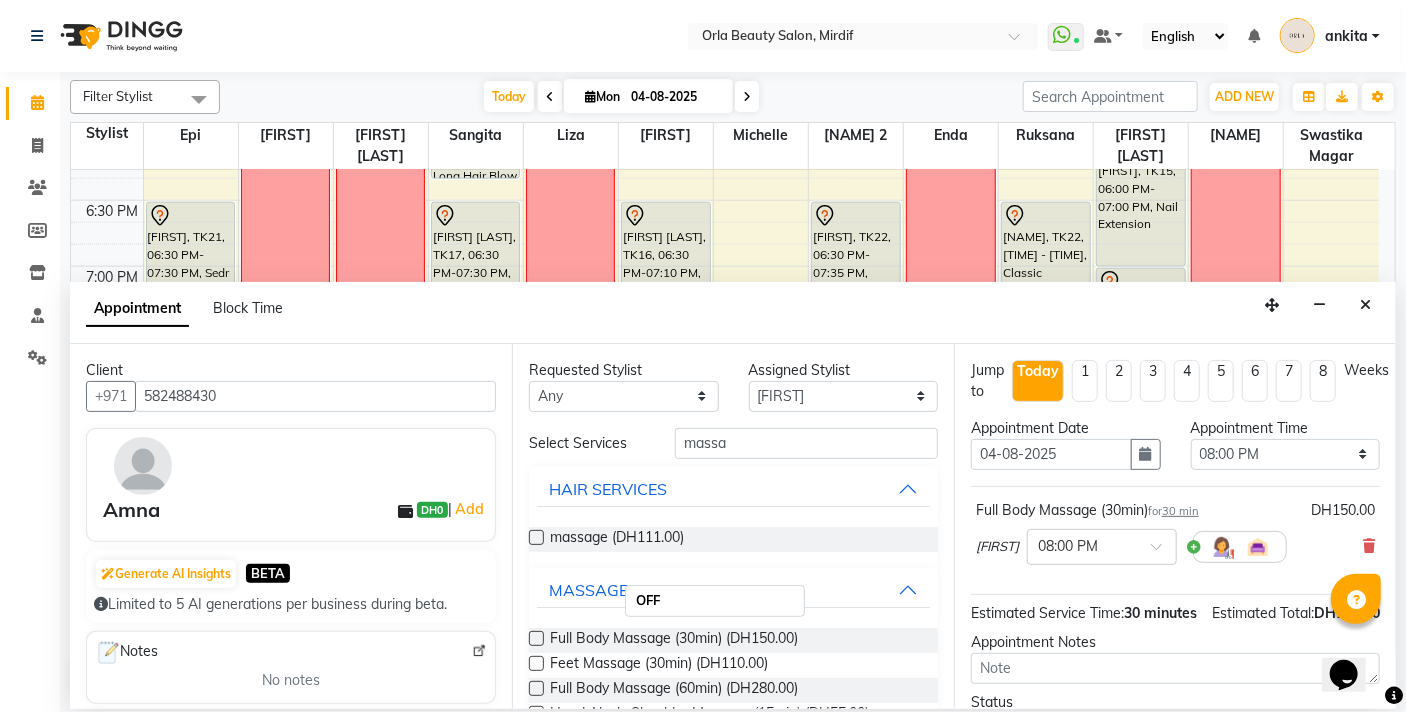 scroll, scrollTop: 181, scrollLeft: 0, axis: vertical 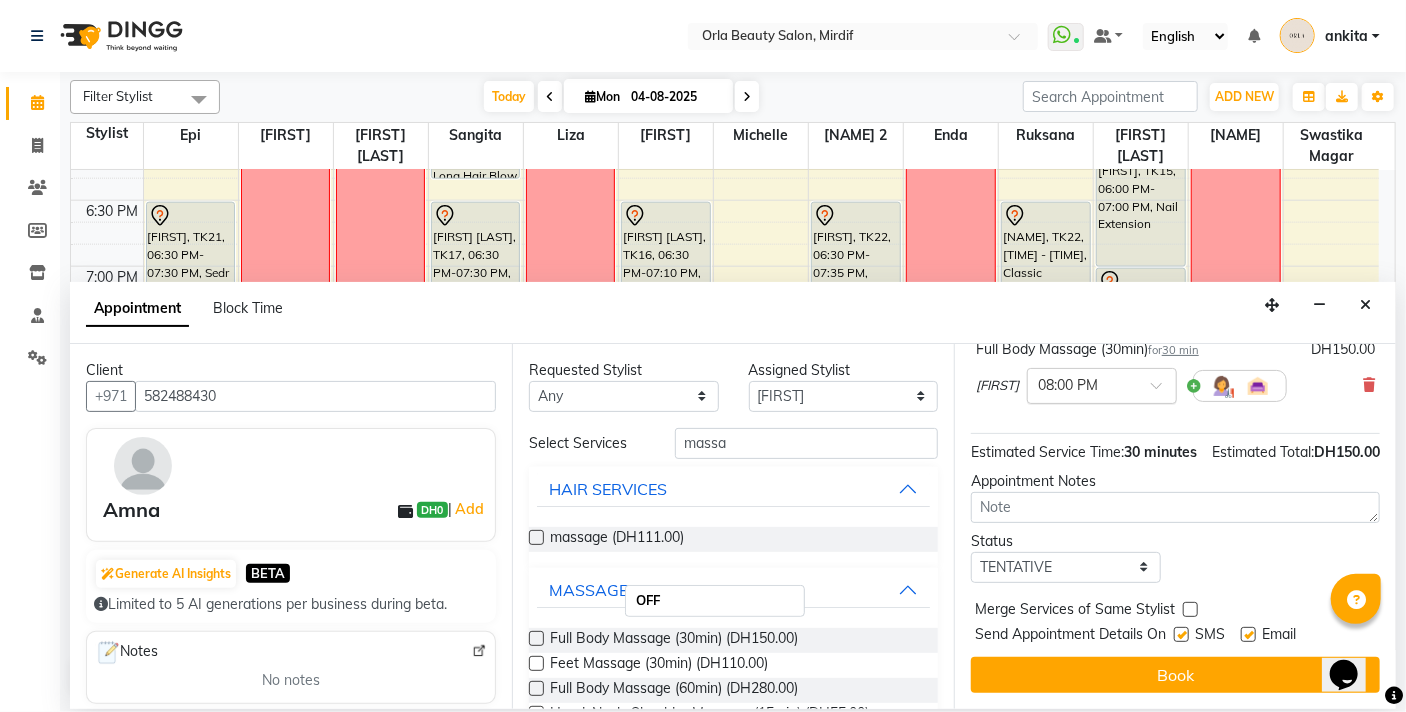 click at bounding box center (1102, 384) 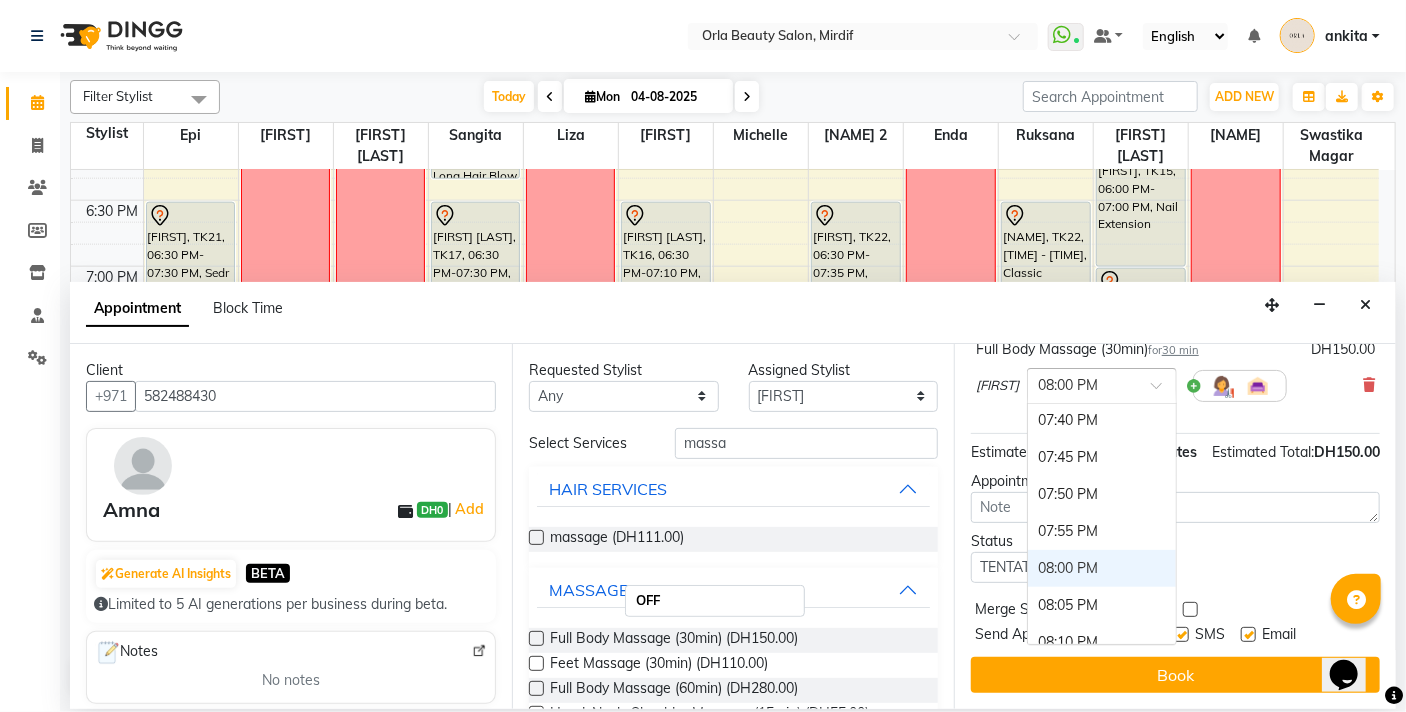 scroll, scrollTop: 4325, scrollLeft: 0, axis: vertical 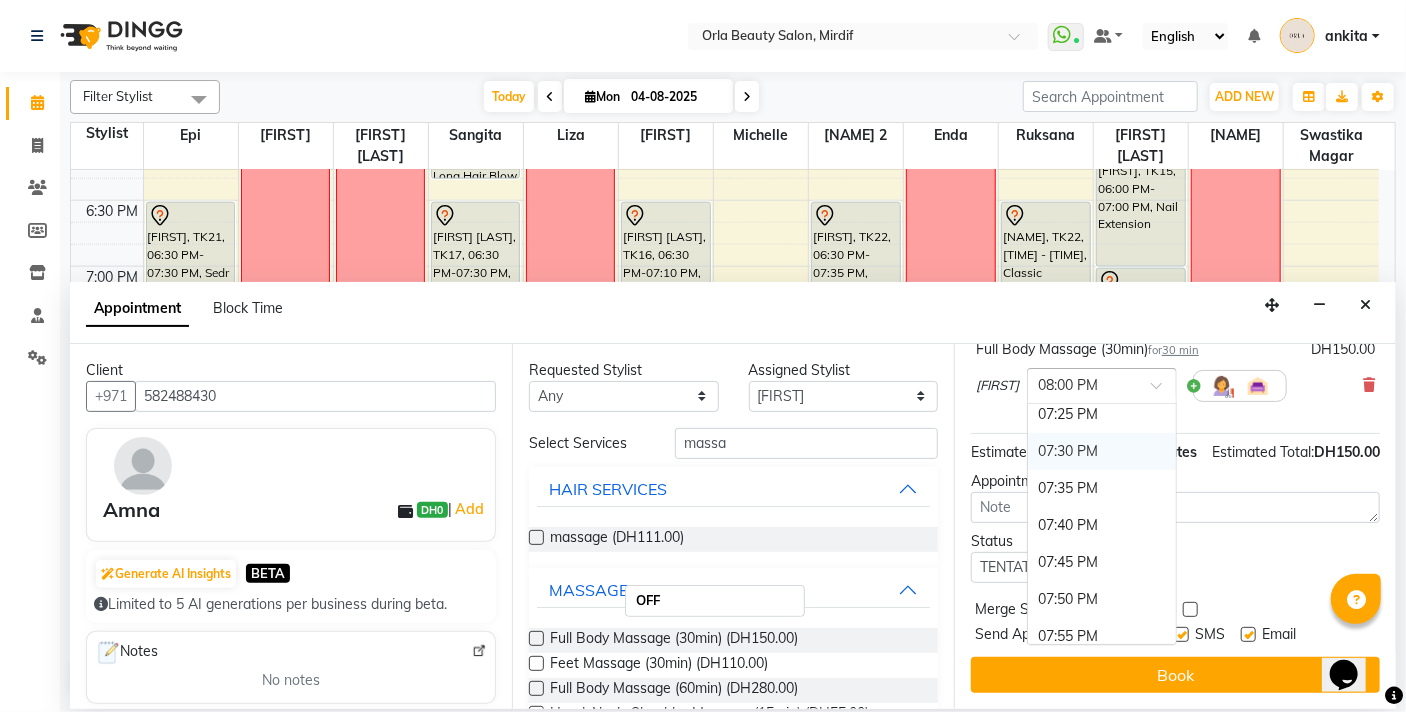 click on "07:30 PM" at bounding box center (1102, 451) 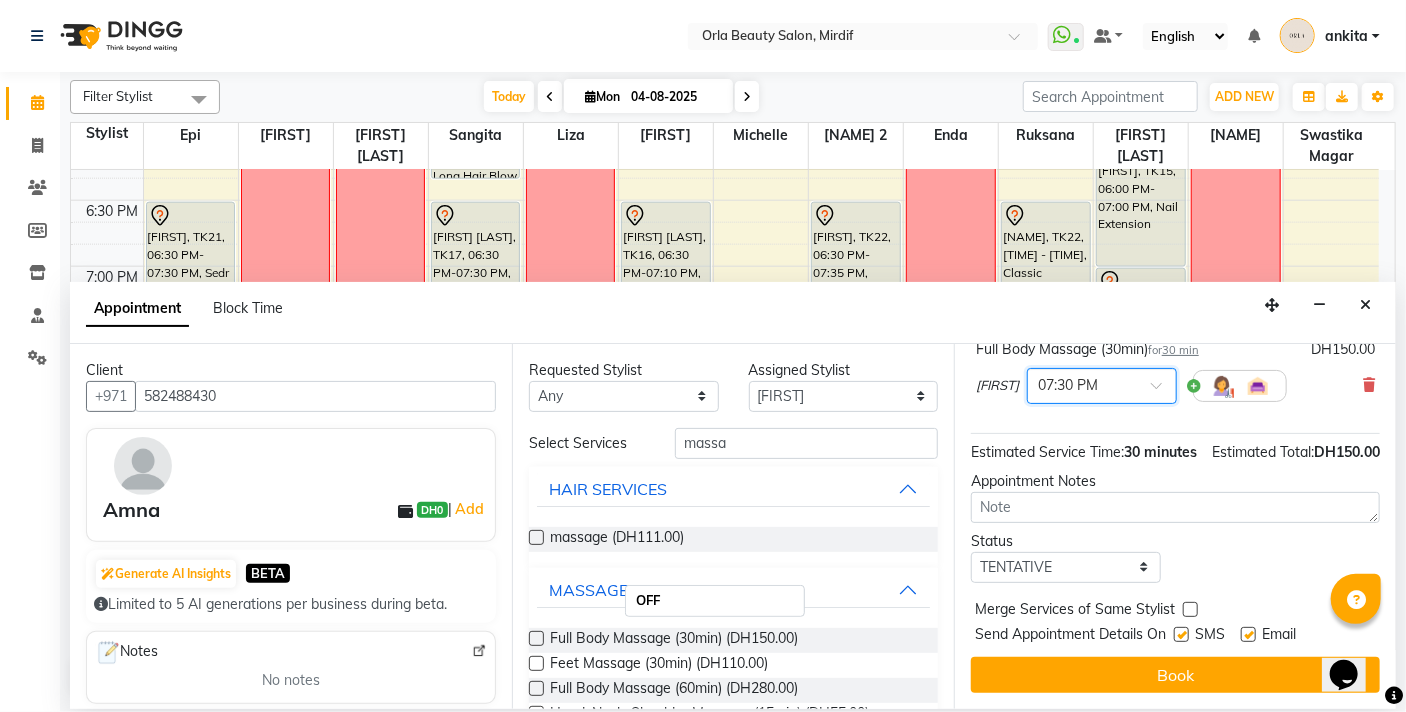 click at bounding box center (1190, 609) 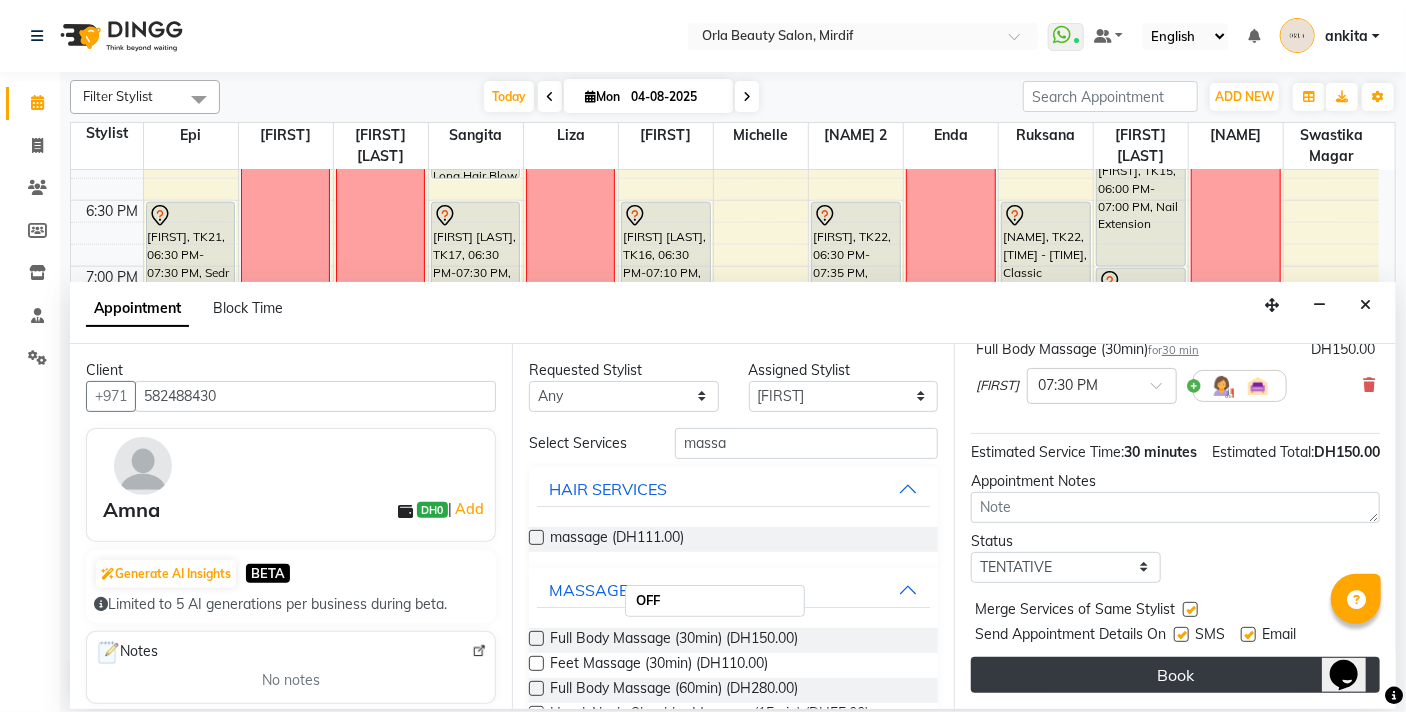 click on "Book" at bounding box center [1175, 675] 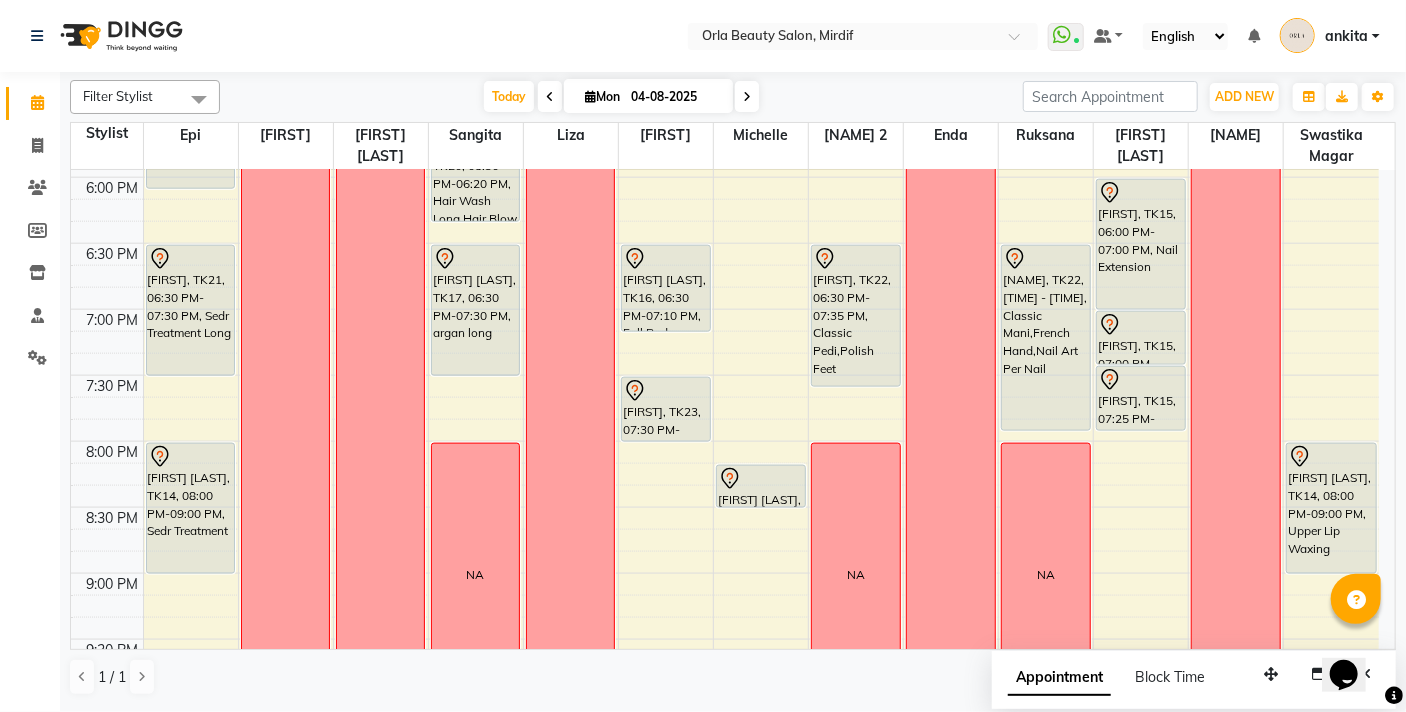 scroll, scrollTop: 1193, scrollLeft: 0, axis: vertical 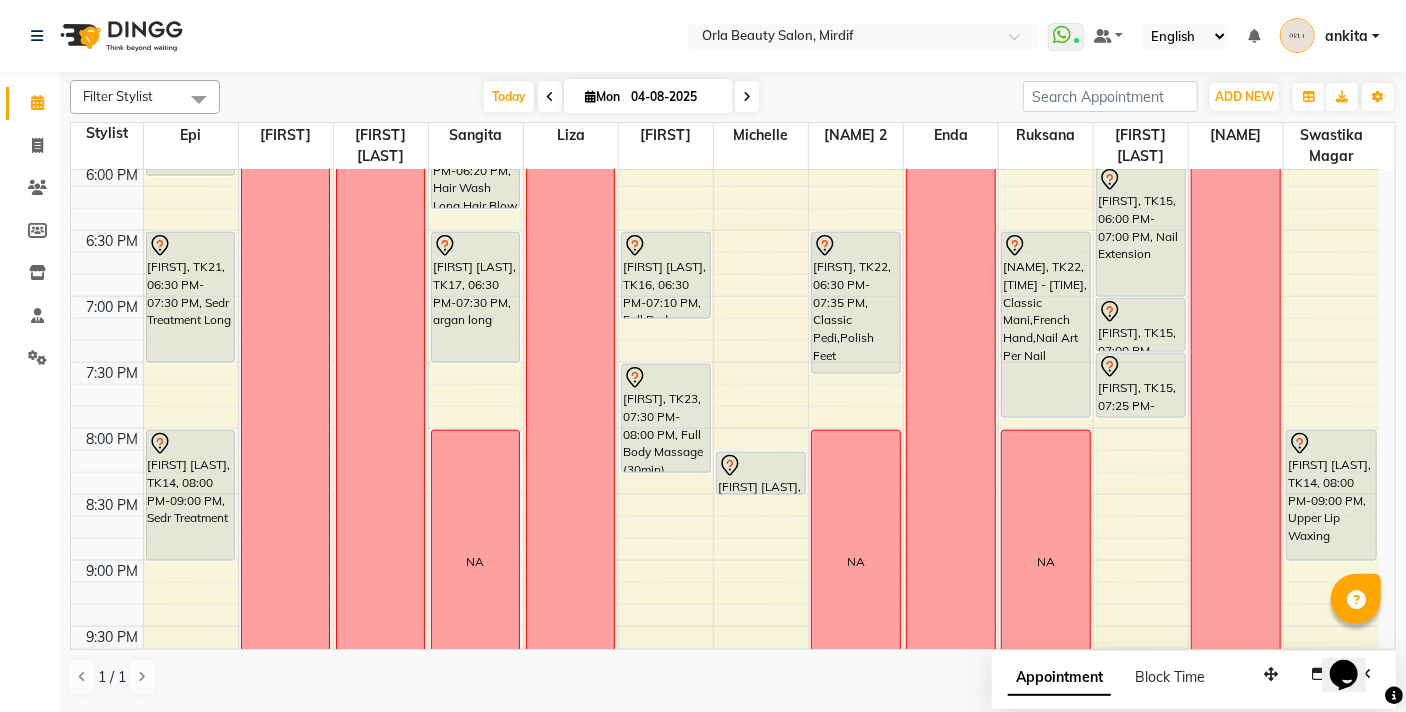 drag, startPoint x: 674, startPoint y: 426, endPoint x: 671, endPoint y: 464, distance: 38.118237 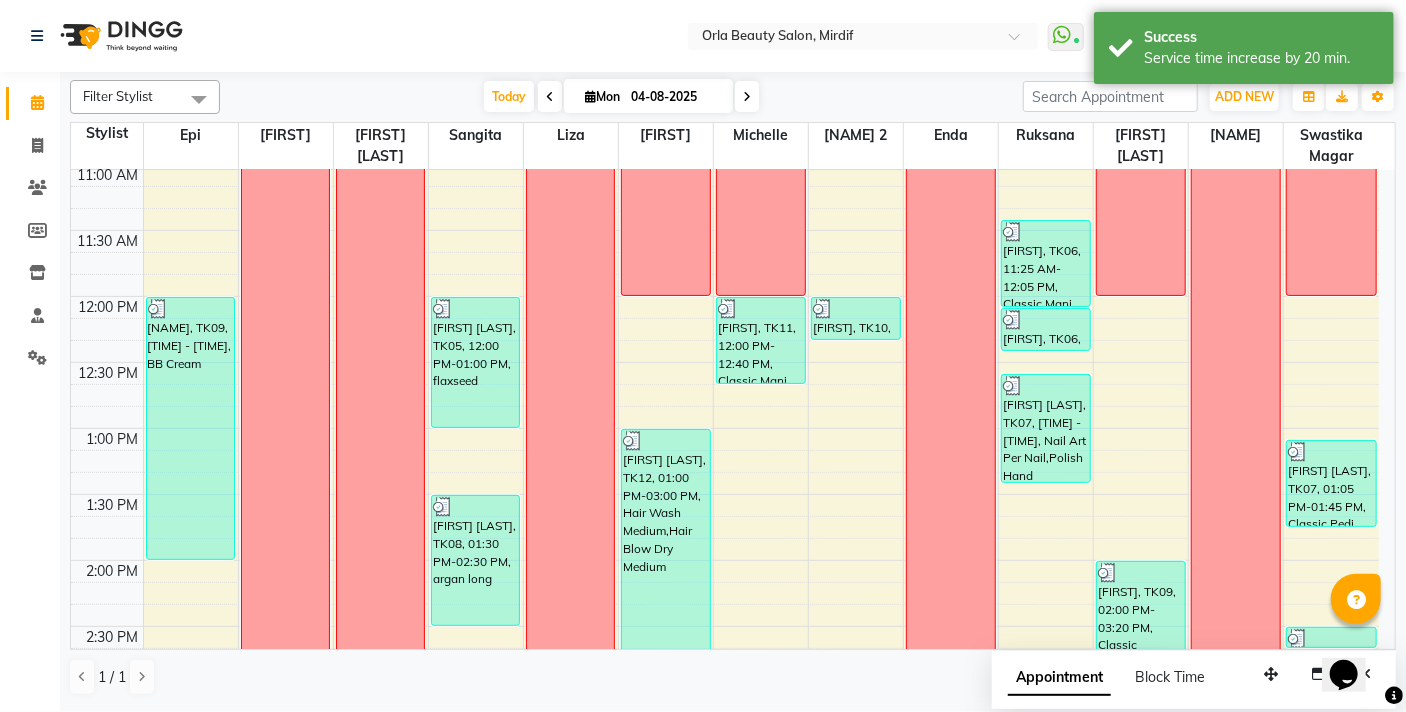 scroll, scrollTop: 260, scrollLeft: 0, axis: vertical 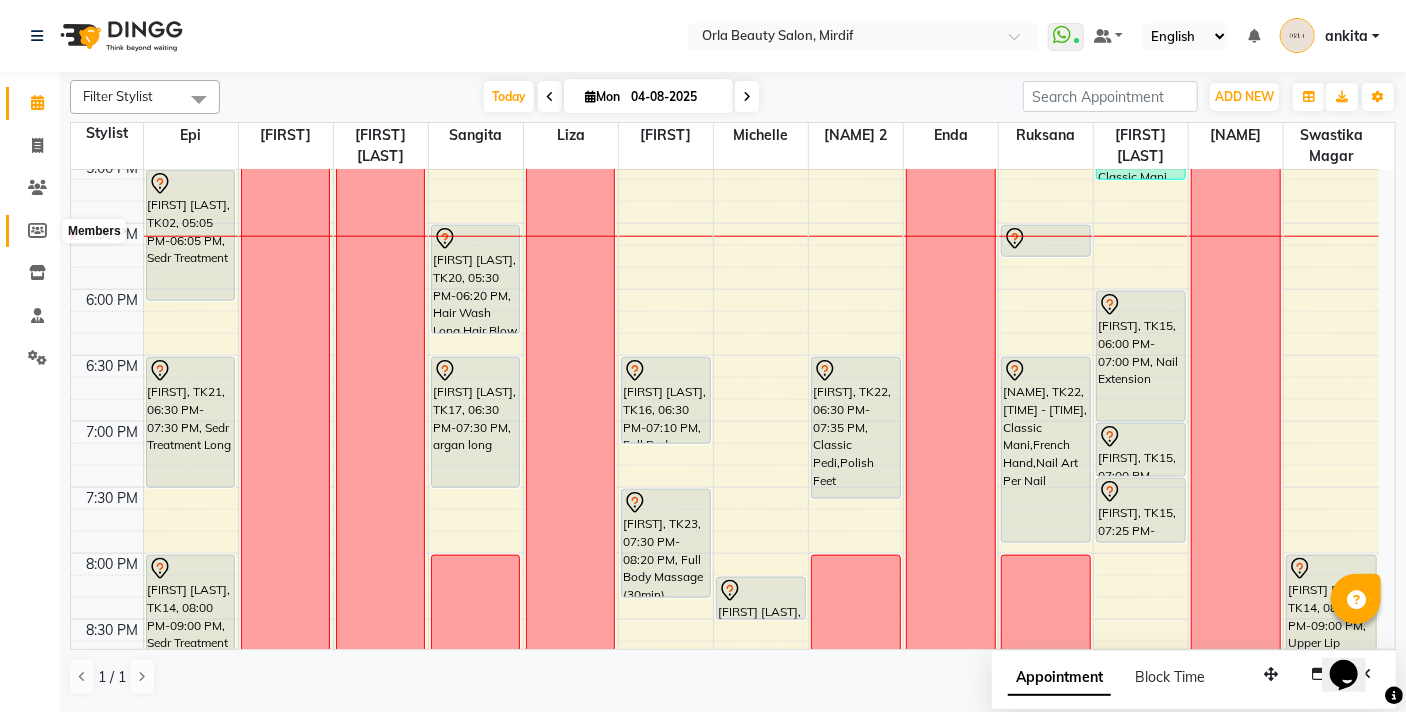 click 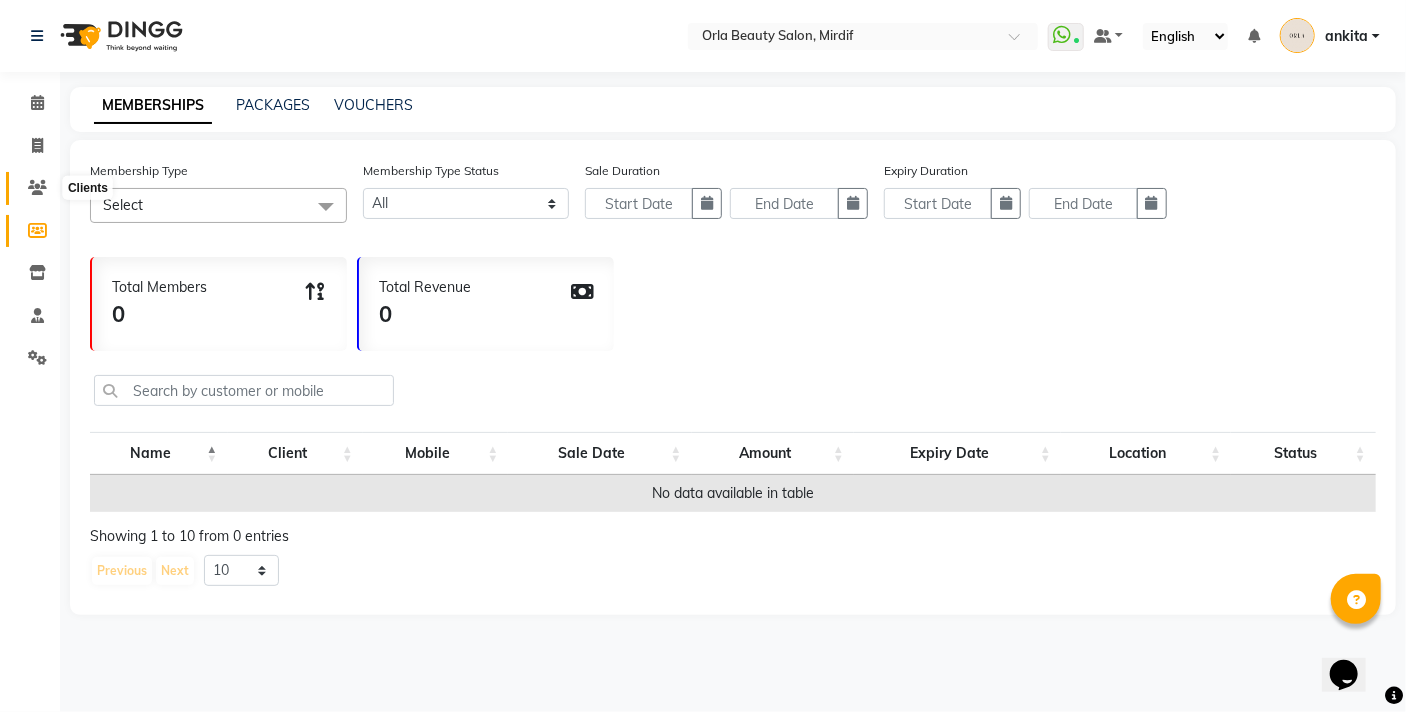 click 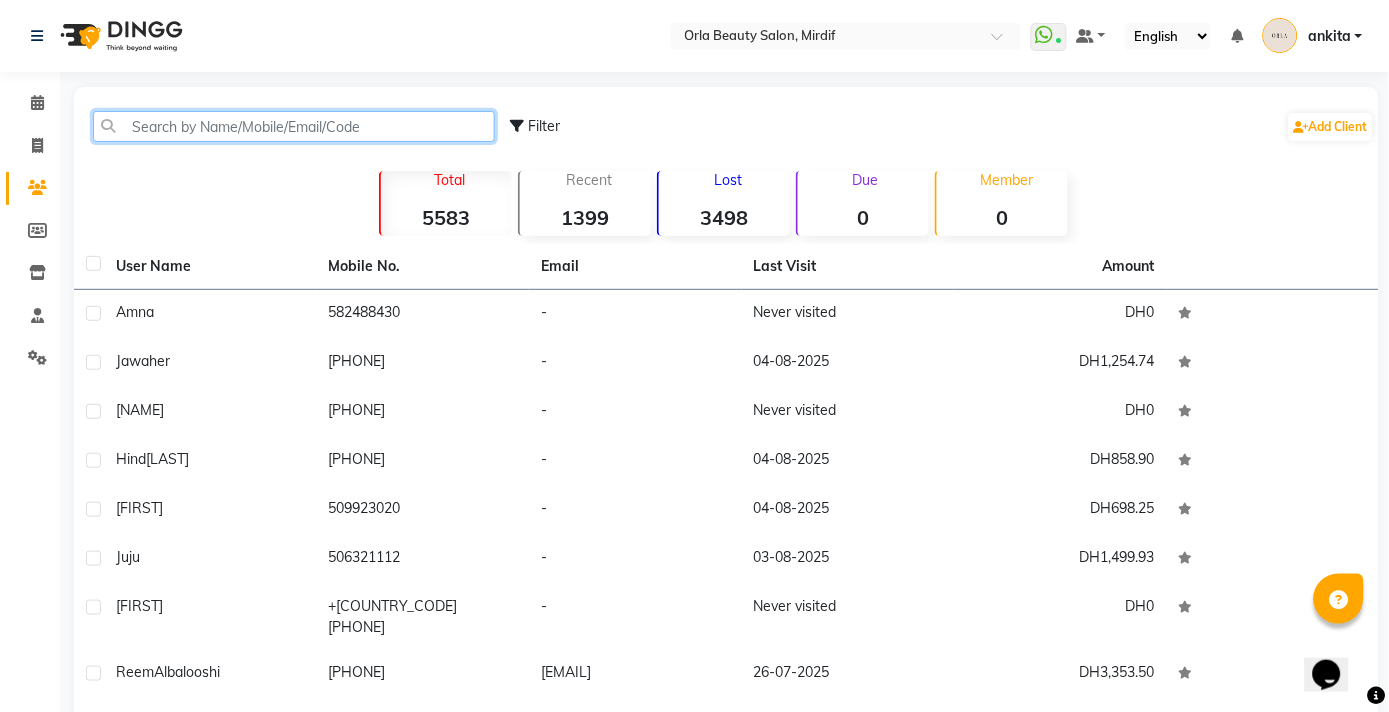 click 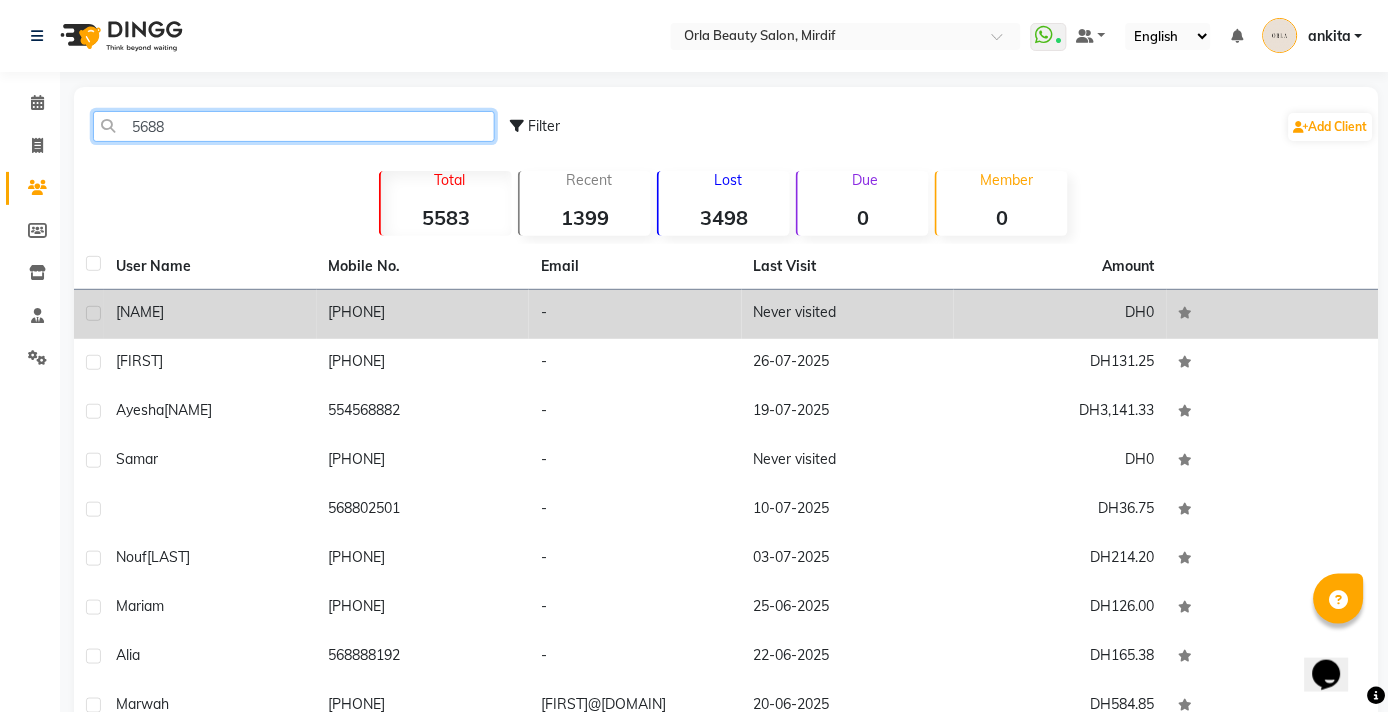 type on "5688" 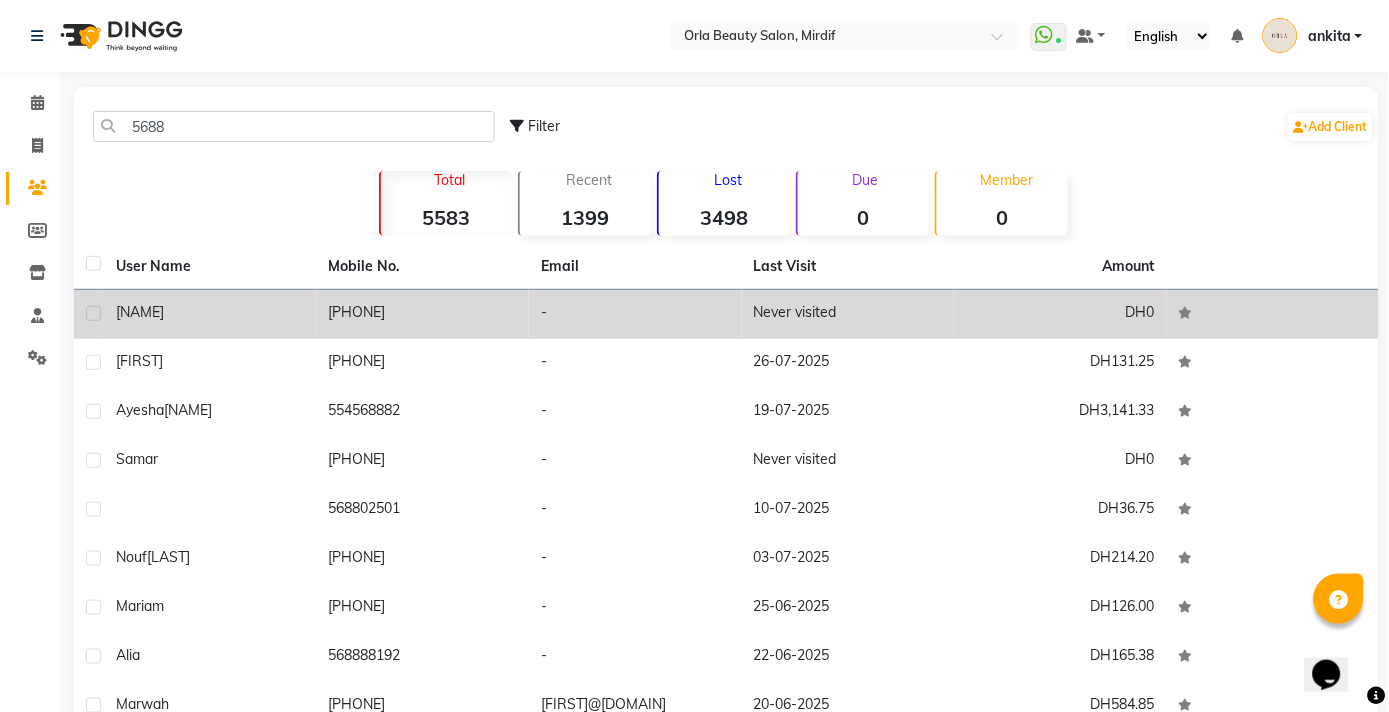 click on "[PHONE]" 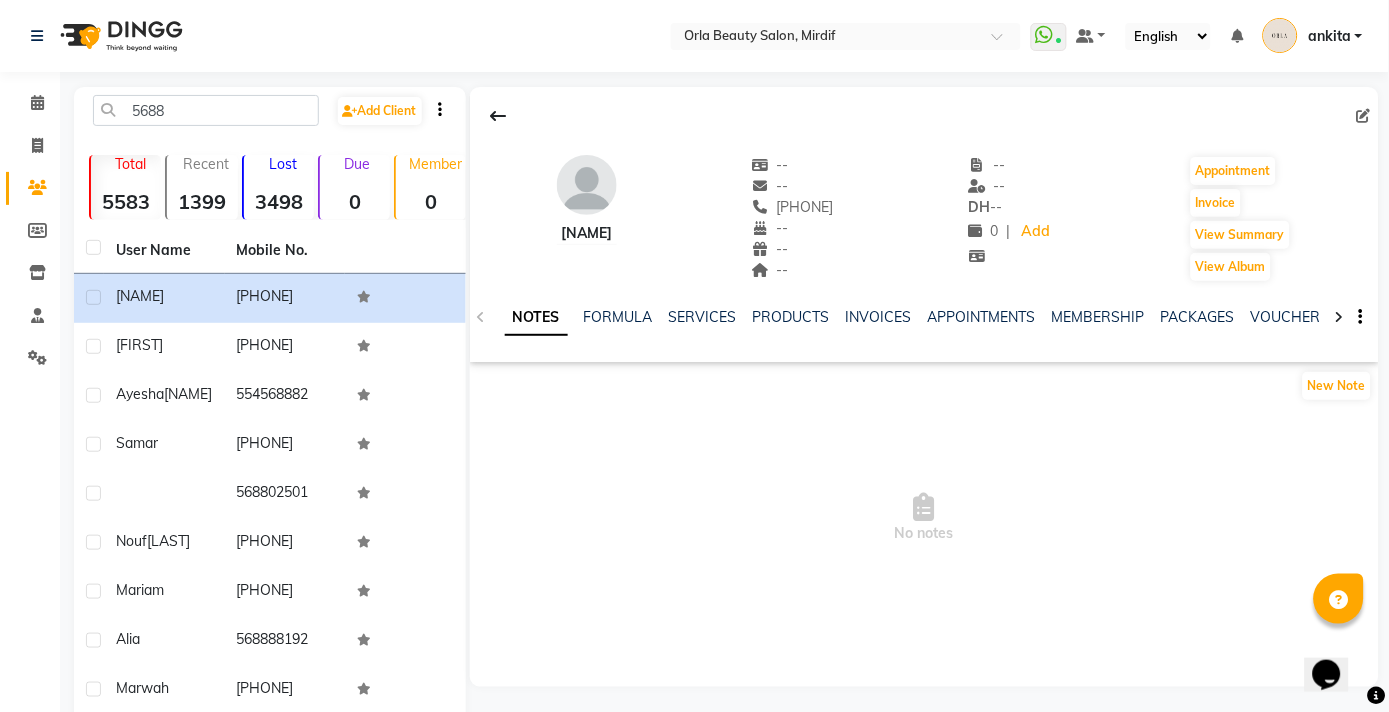 click 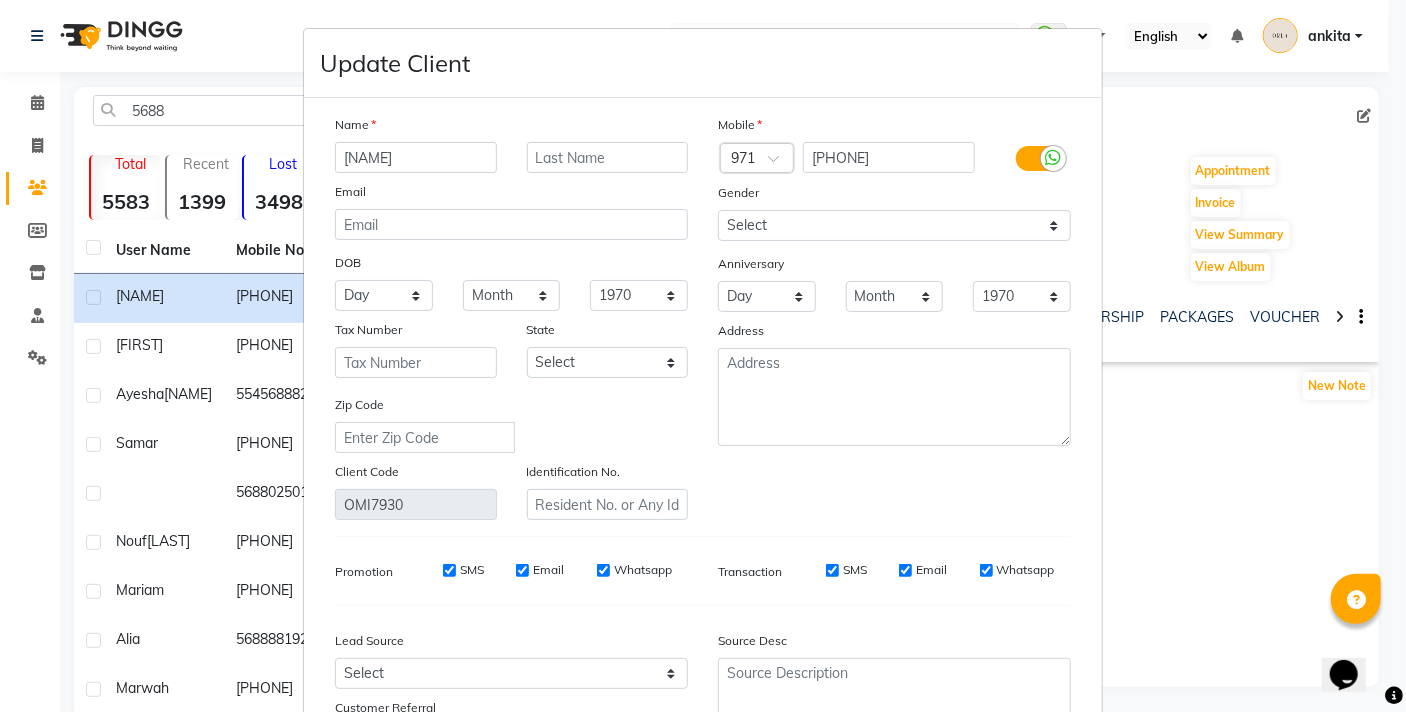 click on "[NAME]" at bounding box center [416, 157] 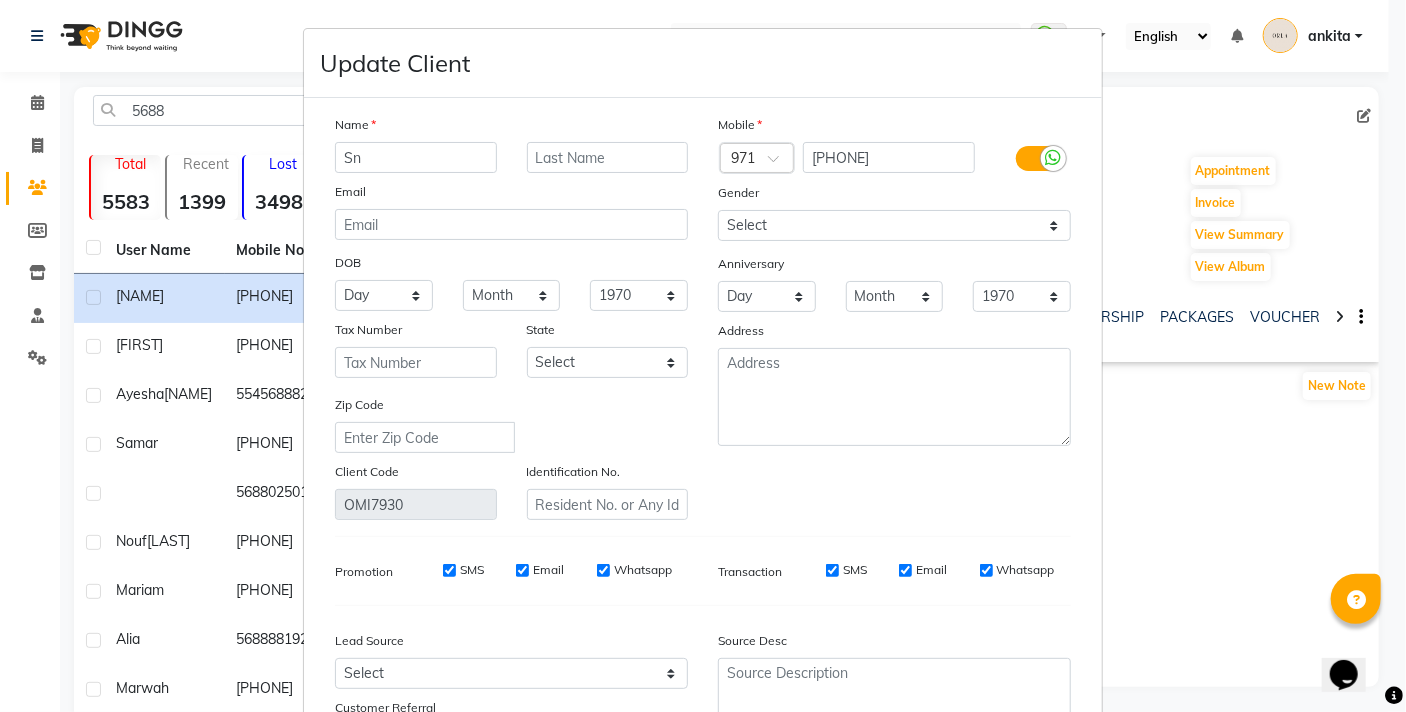 type on "S" 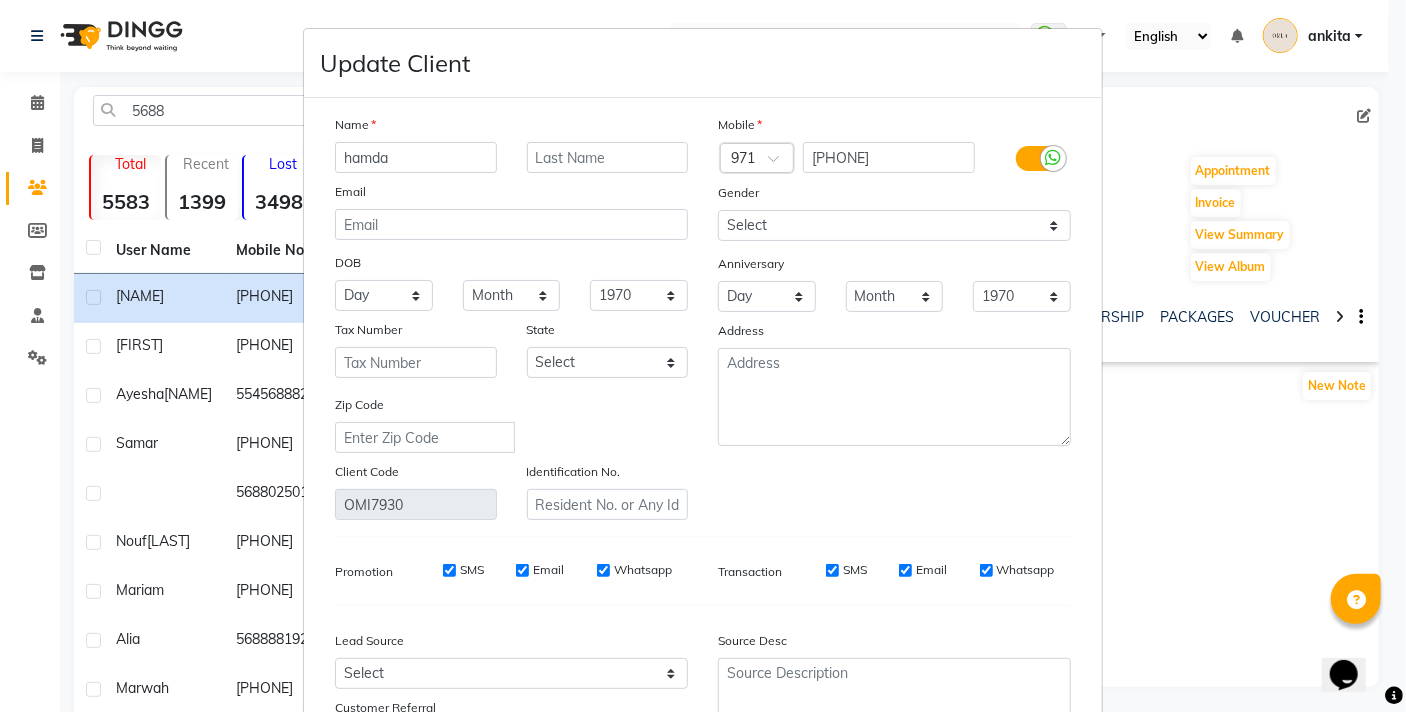 type on "hamda" 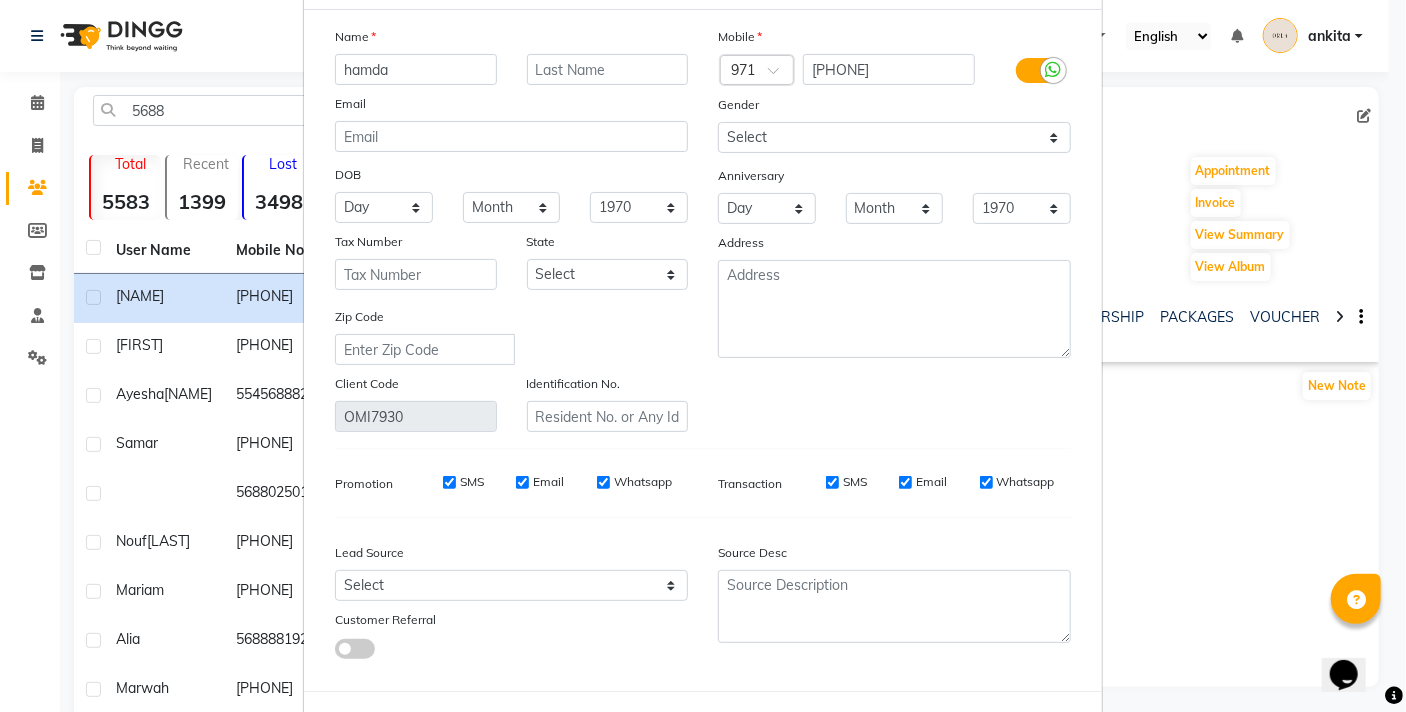 scroll, scrollTop: 173, scrollLeft: 0, axis: vertical 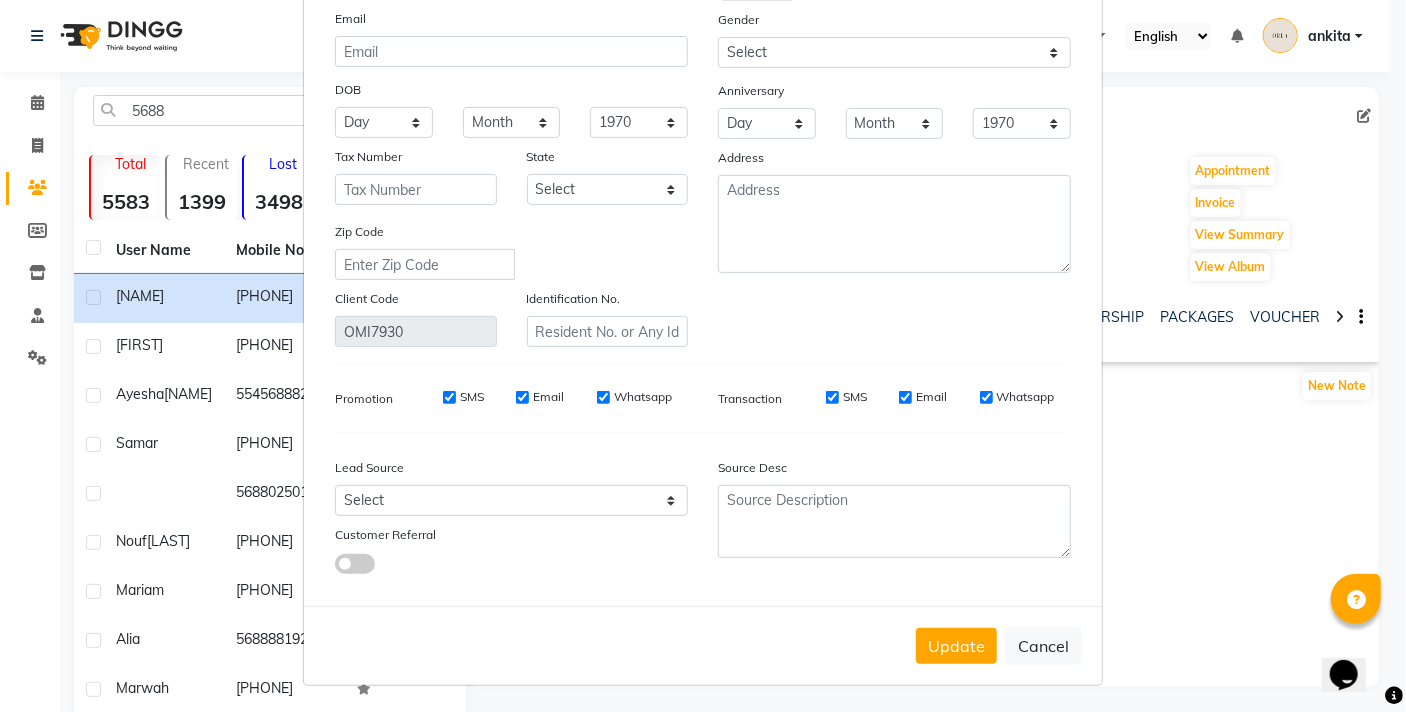 click on "Update   Cancel" at bounding box center [703, 645] 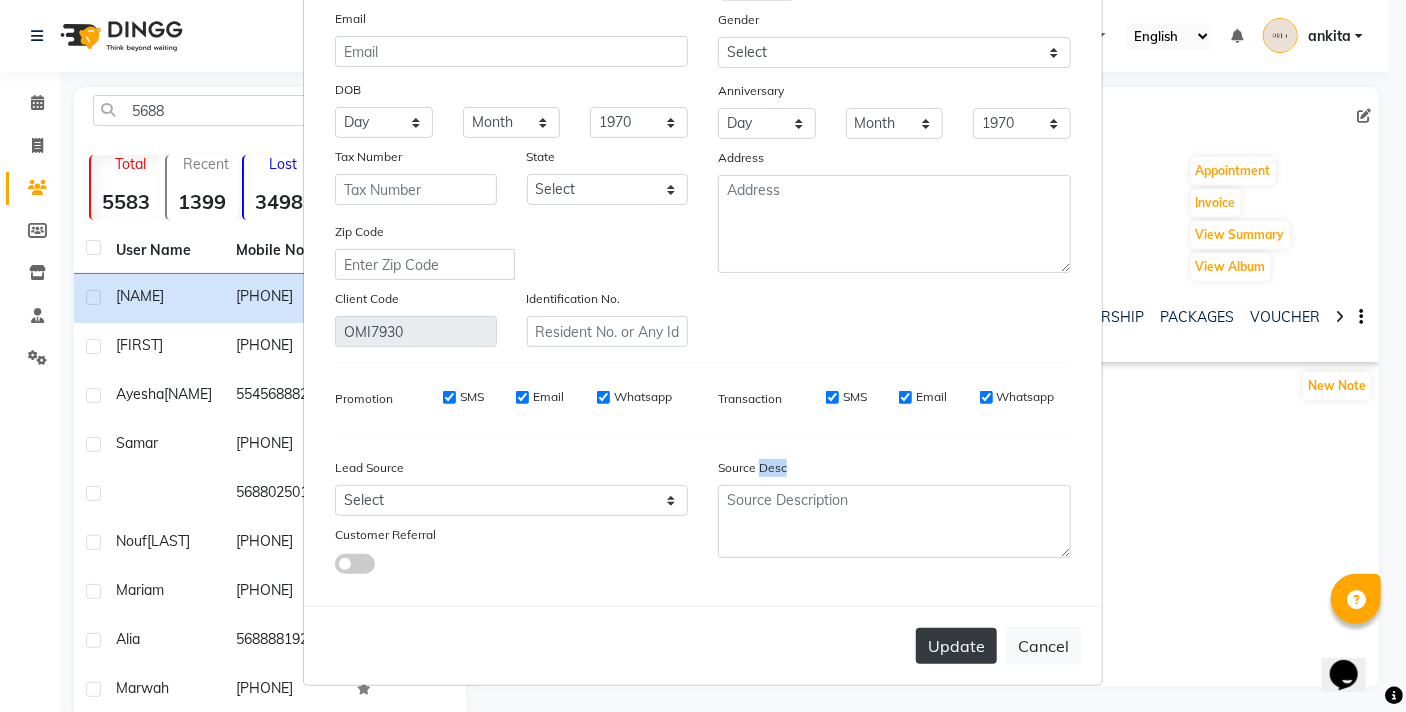 click on "Update" at bounding box center [956, 646] 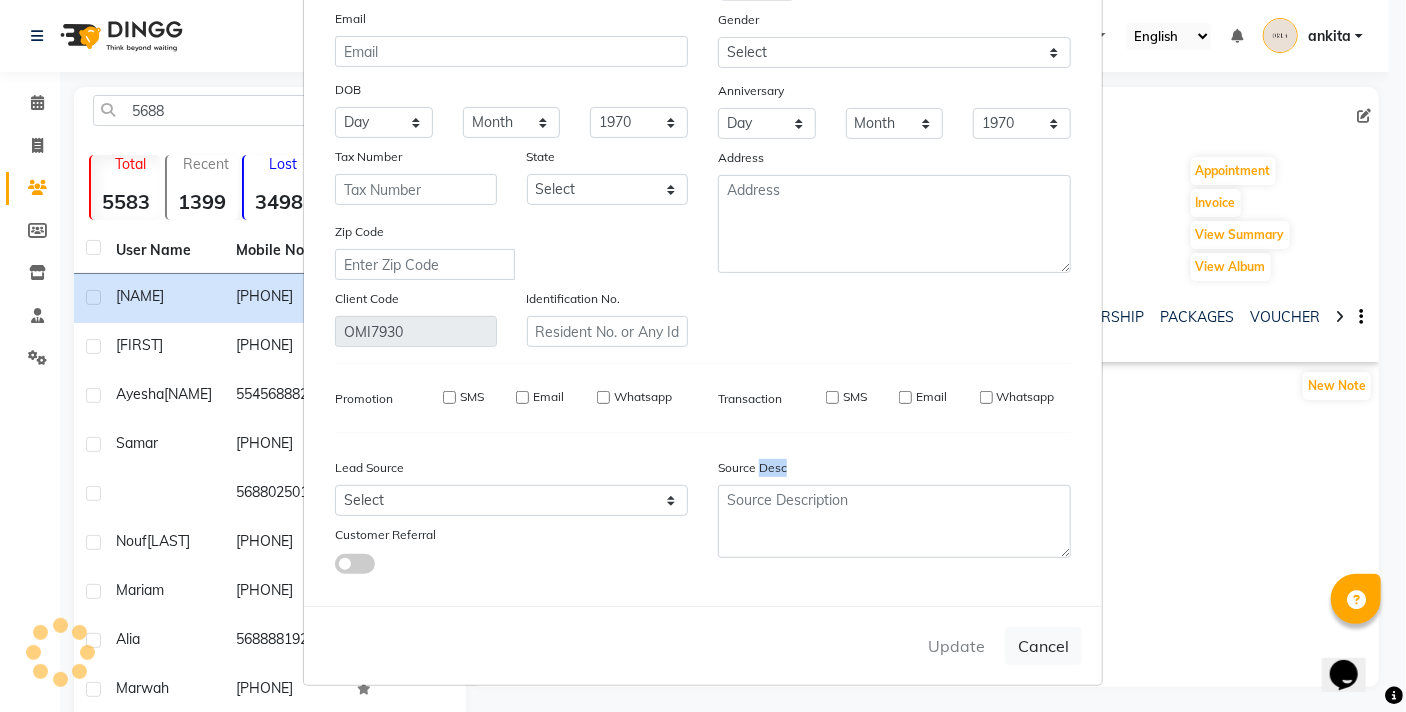 type 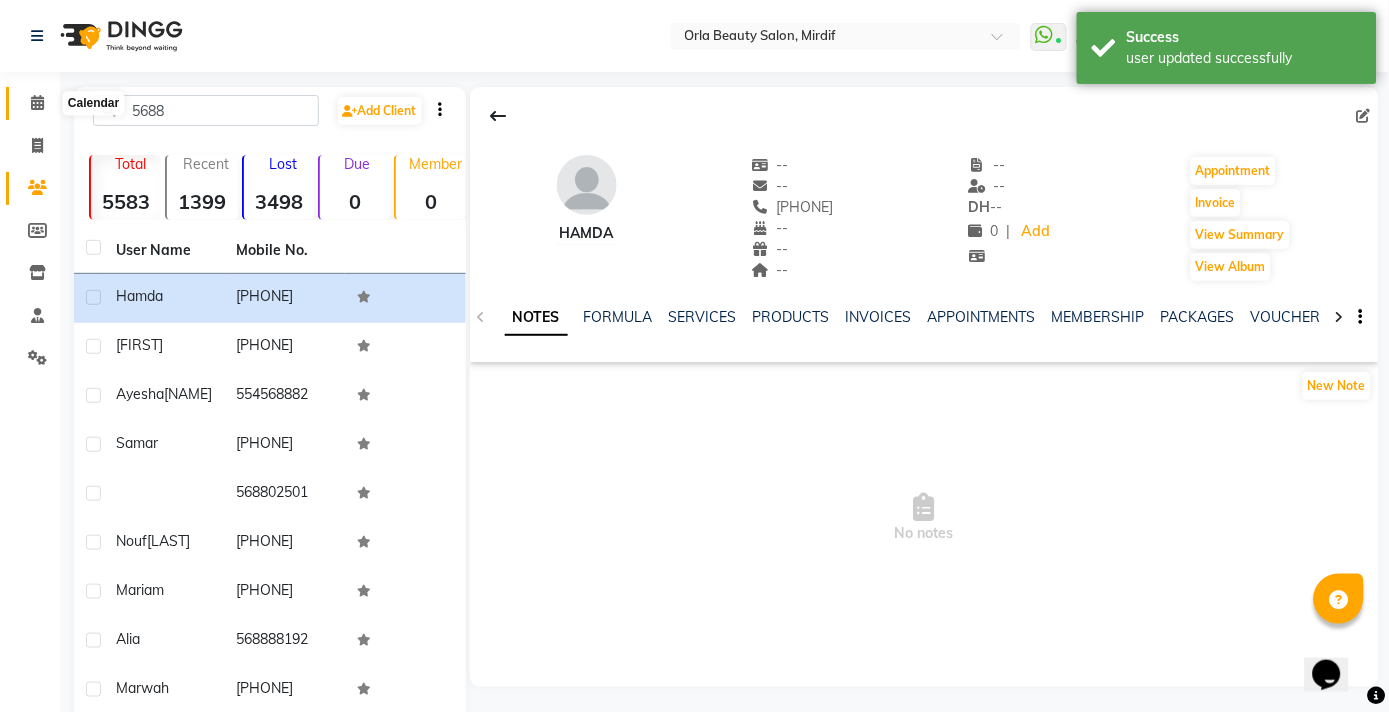 click 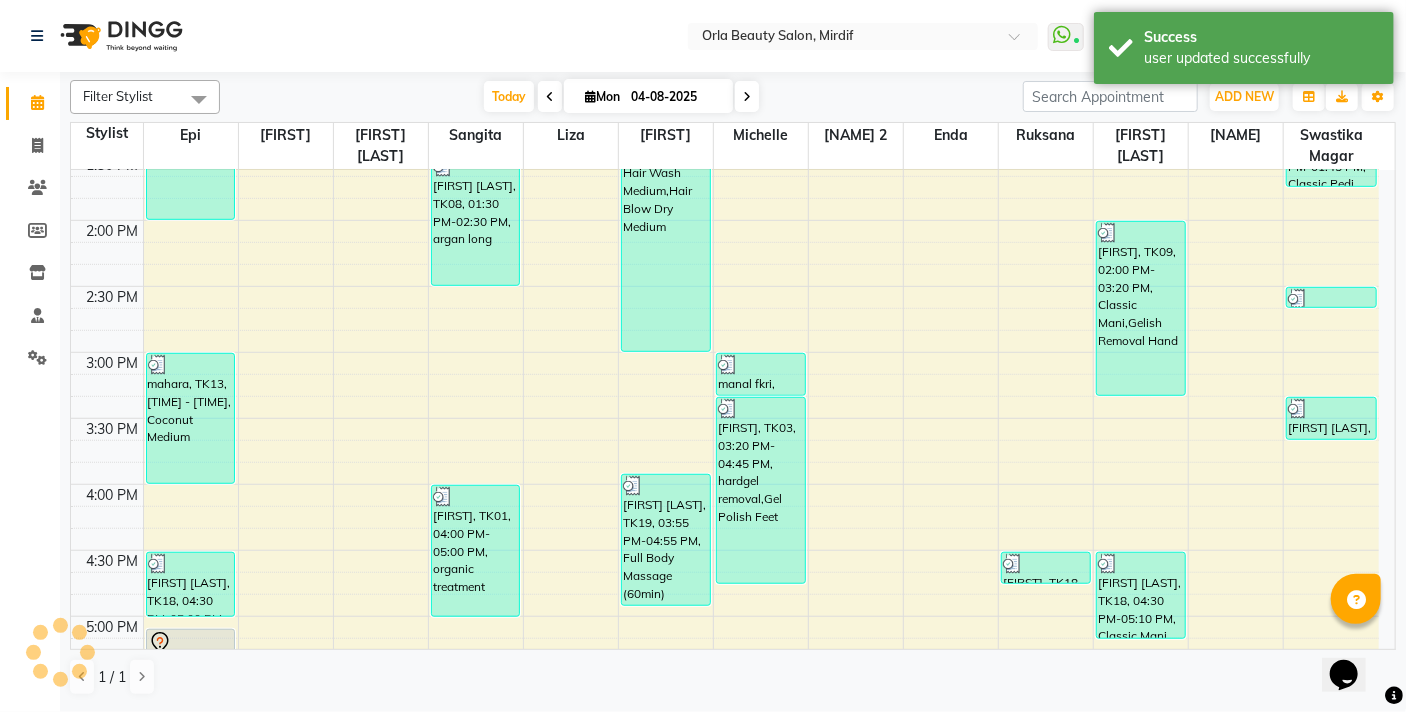 scroll, scrollTop: 1062, scrollLeft: 0, axis: vertical 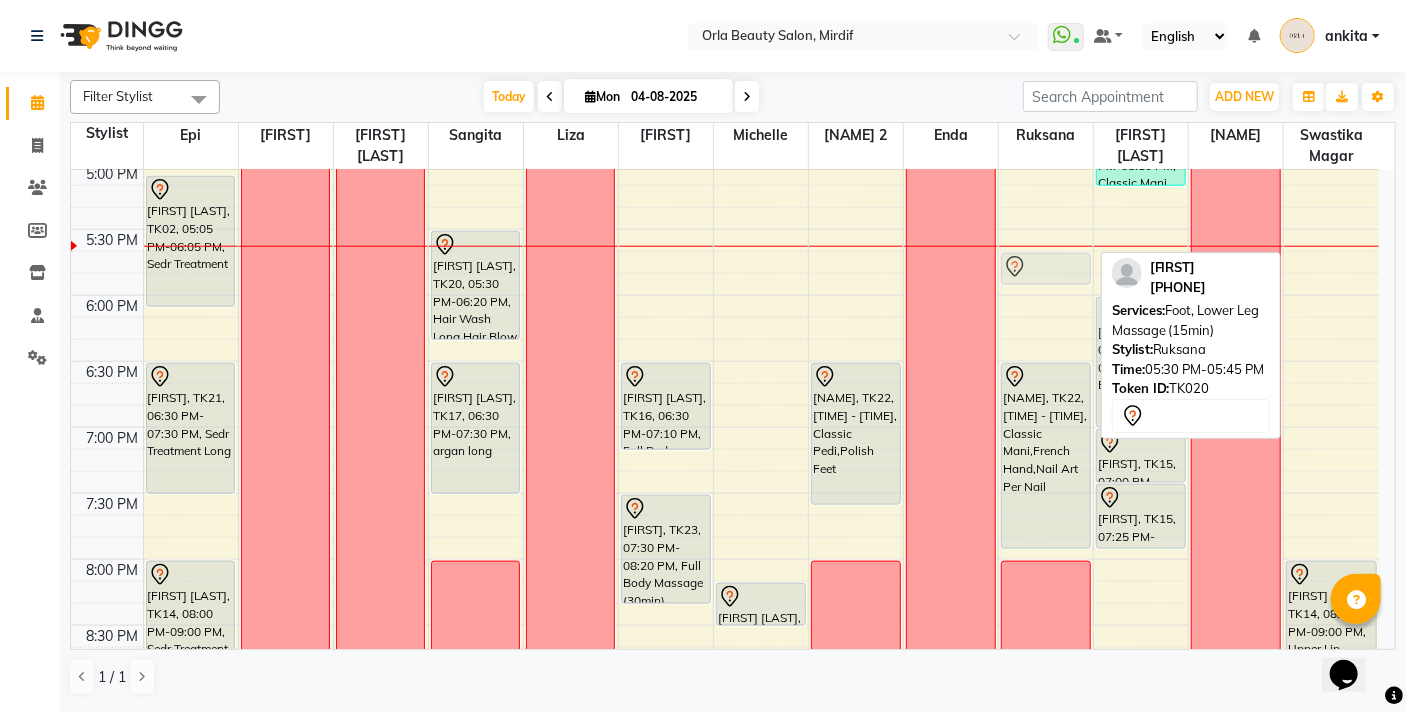 drag, startPoint x: 1054, startPoint y: 235, endPoint x: 1054, endPoint y: 253, distance: 18 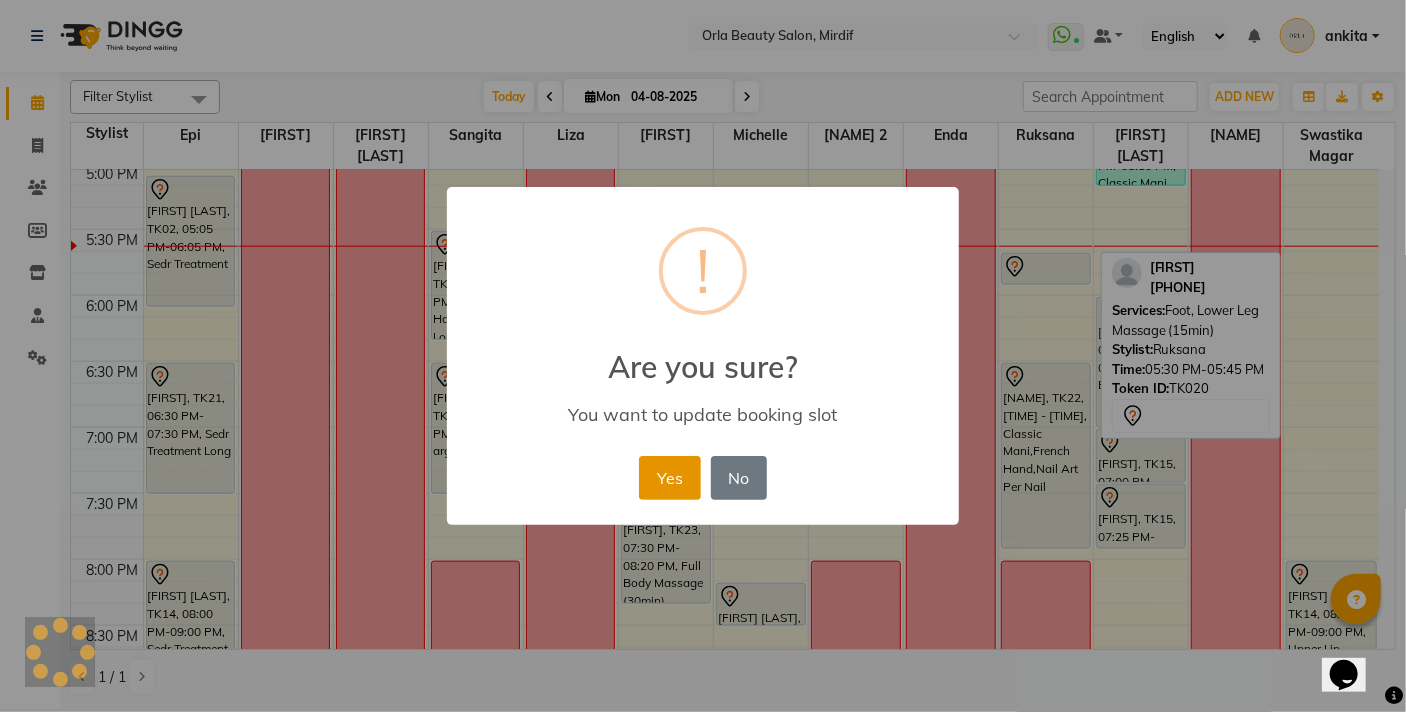 click on "Yes" at bounding box center (669, 478) 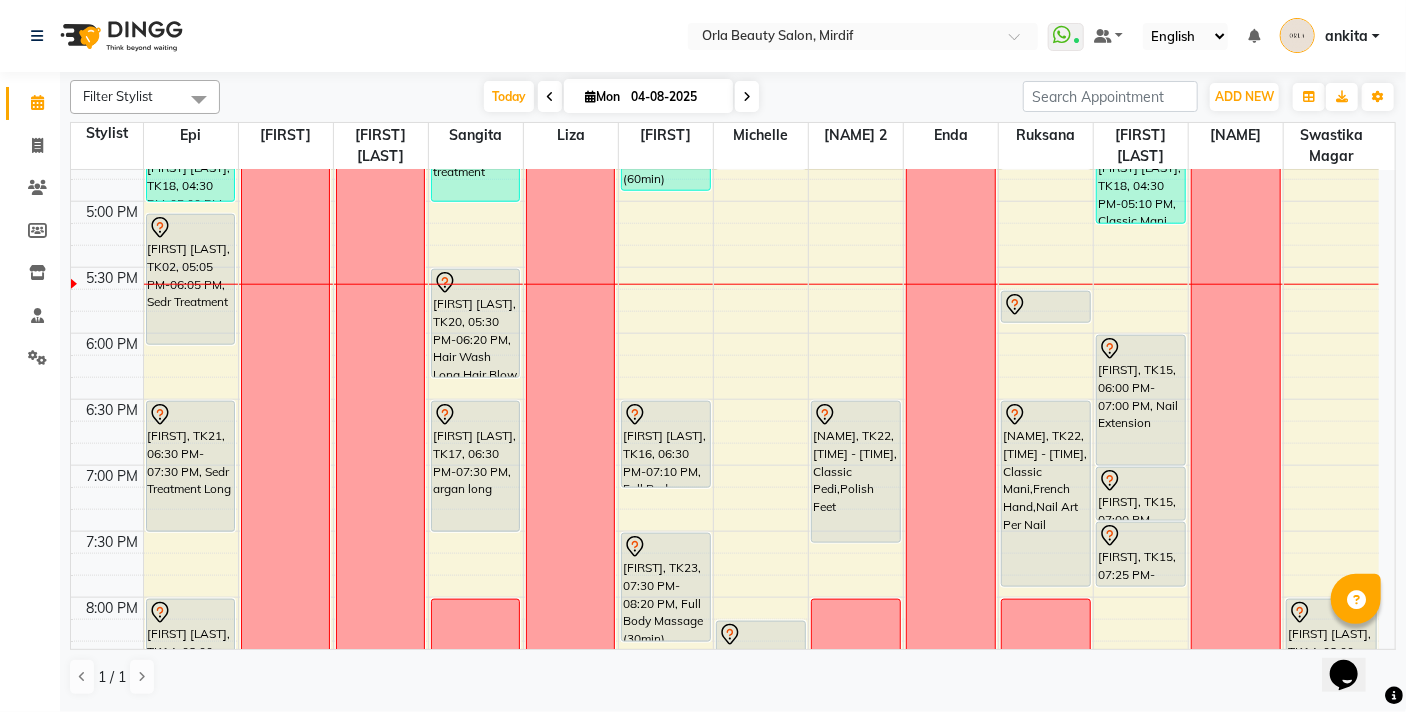 scroll, scrollTop: 998, scrollLeft: 0, axis: vertical 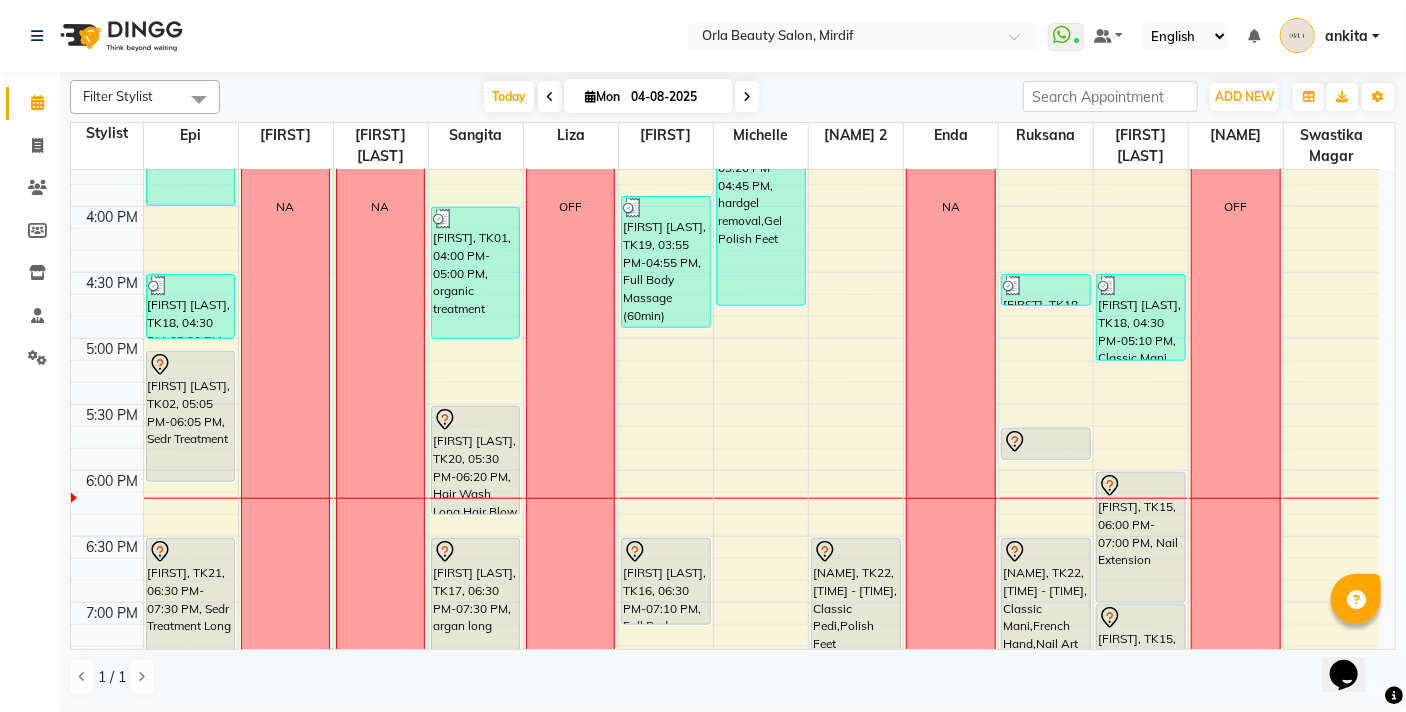 click on "[FIRST] [LAST], TK09, 12:00 PM-02:00 PM, BB Cream     [FIRST] [LAST], TK13, 03:00 PM-04:00 PM, Coconut Medium     [FIRST] [LAST], TK18, 04:30 PM-05:00 PM, Anti-Dandruff Scrub Long             [FIRST] [LAST], TK02, 05:05 PM-06:05 PM, Sedr Treatment             [FIRST] [LAST], TK21, 06:30 PM-07:30 PM, Sedr Treatment Long             [FIRST] [LAST], TK14, 08:00 PM-09:00 PM, Sedr Treatment  NA   NA      [FIRST] [LAST], TK05, 12:00 PM-01:00 PM, flaxseed     [FIRST] [LAST], TK08, 01:30 PM-02:30 PM, argan long     [FIRST] [LAST], TK01, 04:00 PM-05:00 PM, organic treatment             [FIRST] [LAST], TK20, 05:30 PM-06:20 PM, Hair  Wash Long,Hair  Blow Dry Long             [FIRST] [LAST], TK17, 06:30 PM-07:30 PM, argan long  NA   OFF   NA      [FIRST] [LAST], TK12, 01:00 PM-03:00 PM, Hair Wash Medium,Hair Blow Dry Medium" at bounding box center [725, 206] 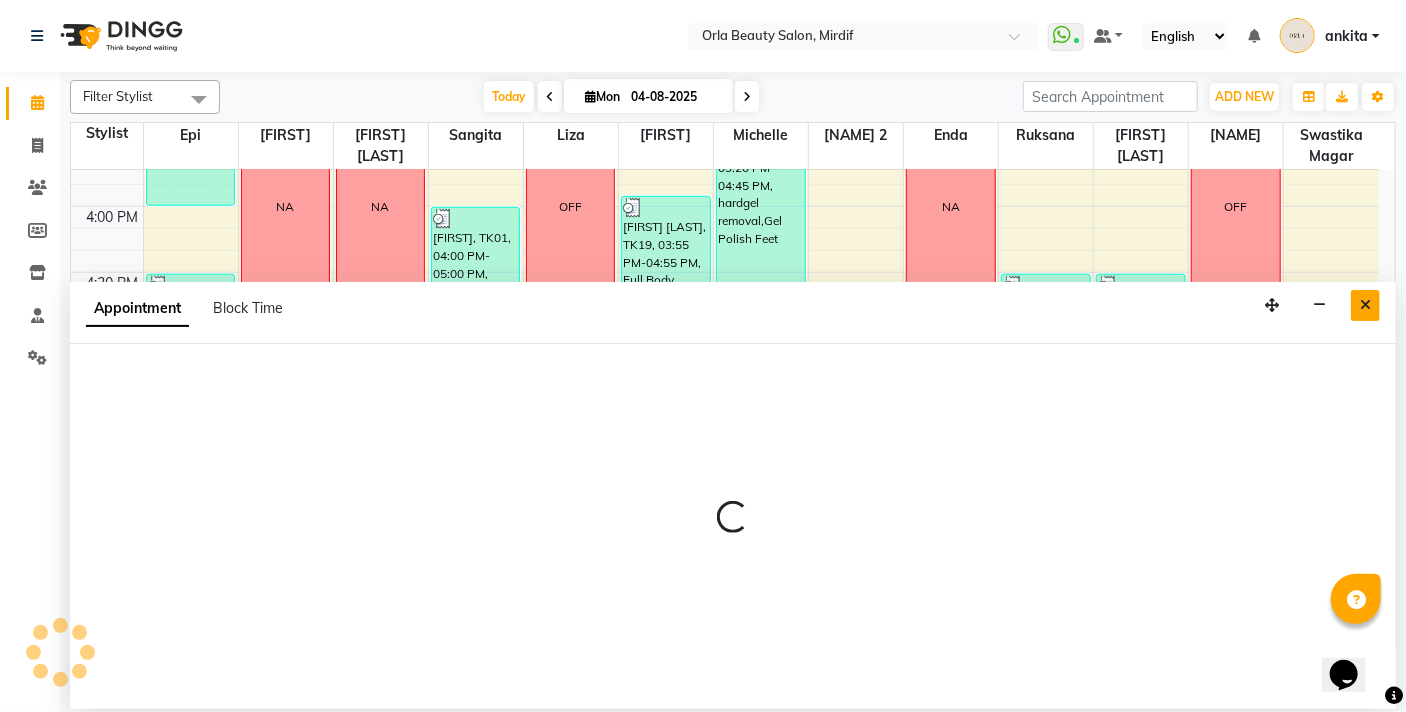 click at bounding box center [1365, 305] 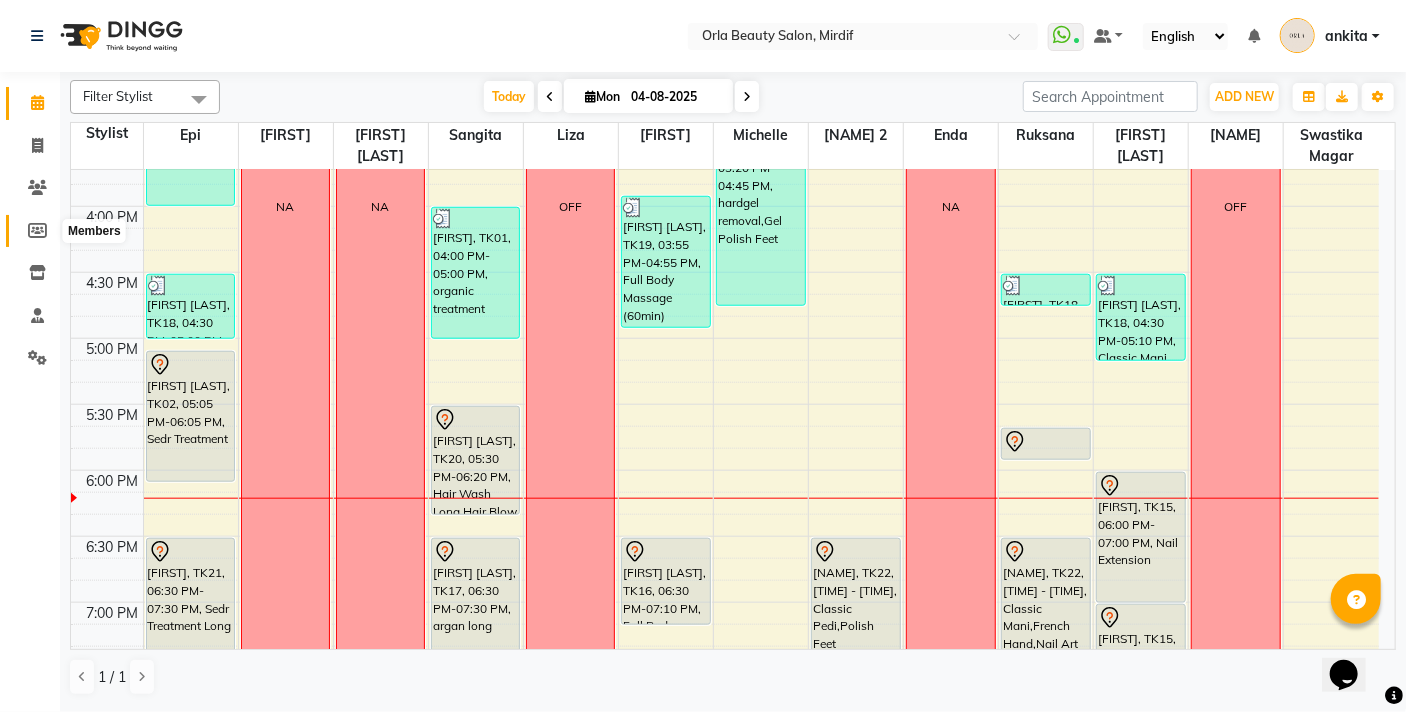 click 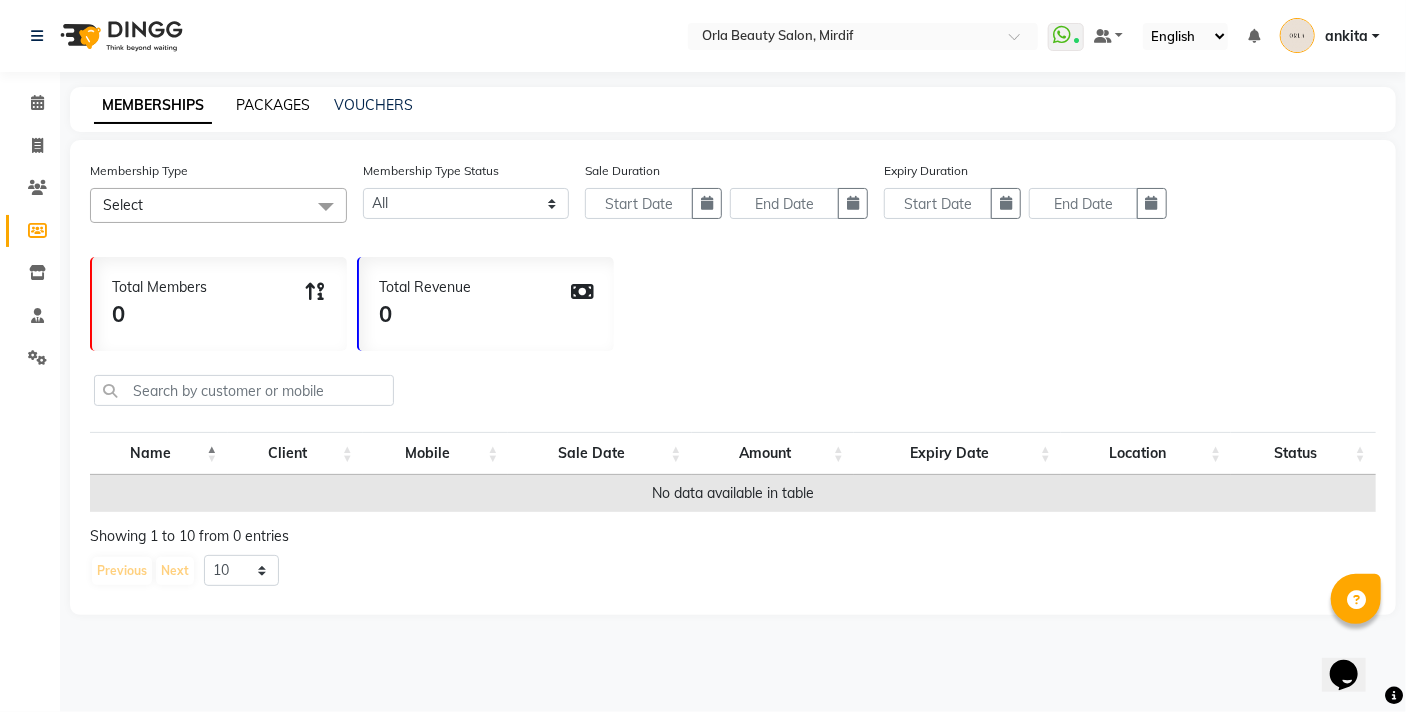click on "PACKAGES" 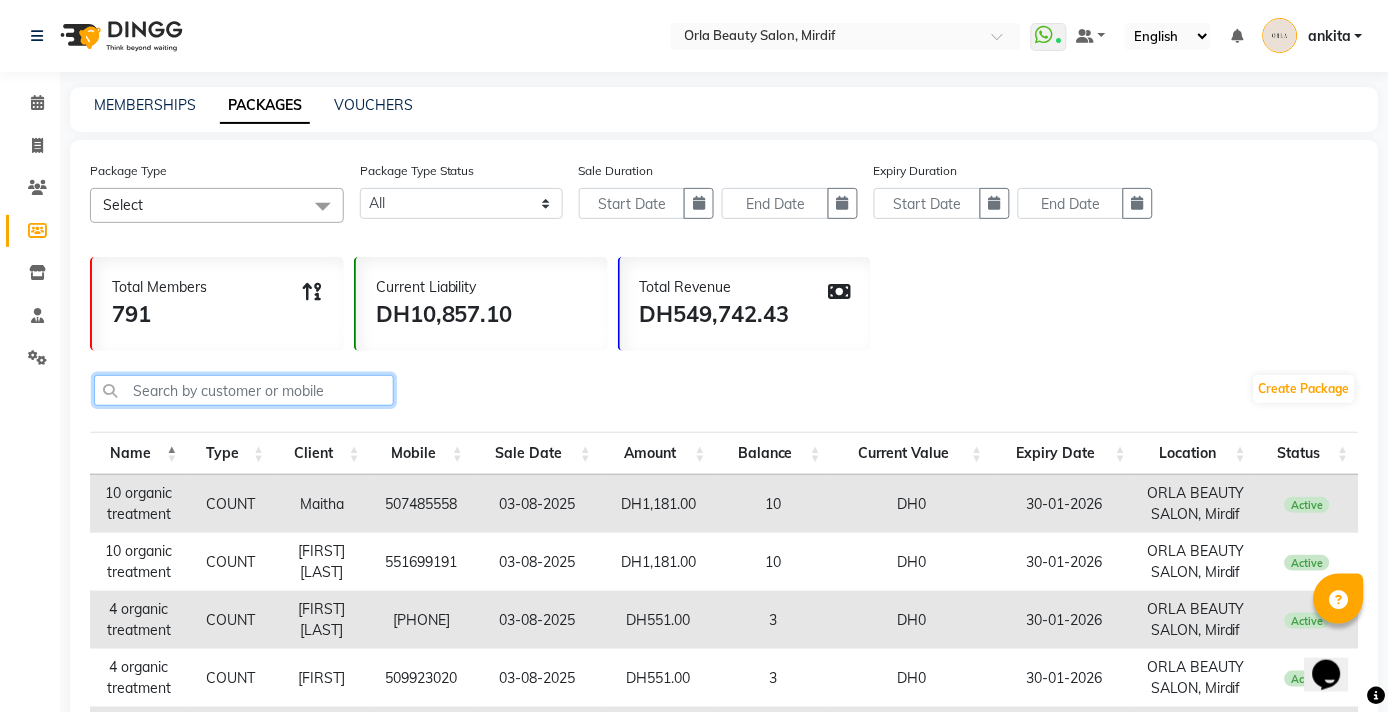click 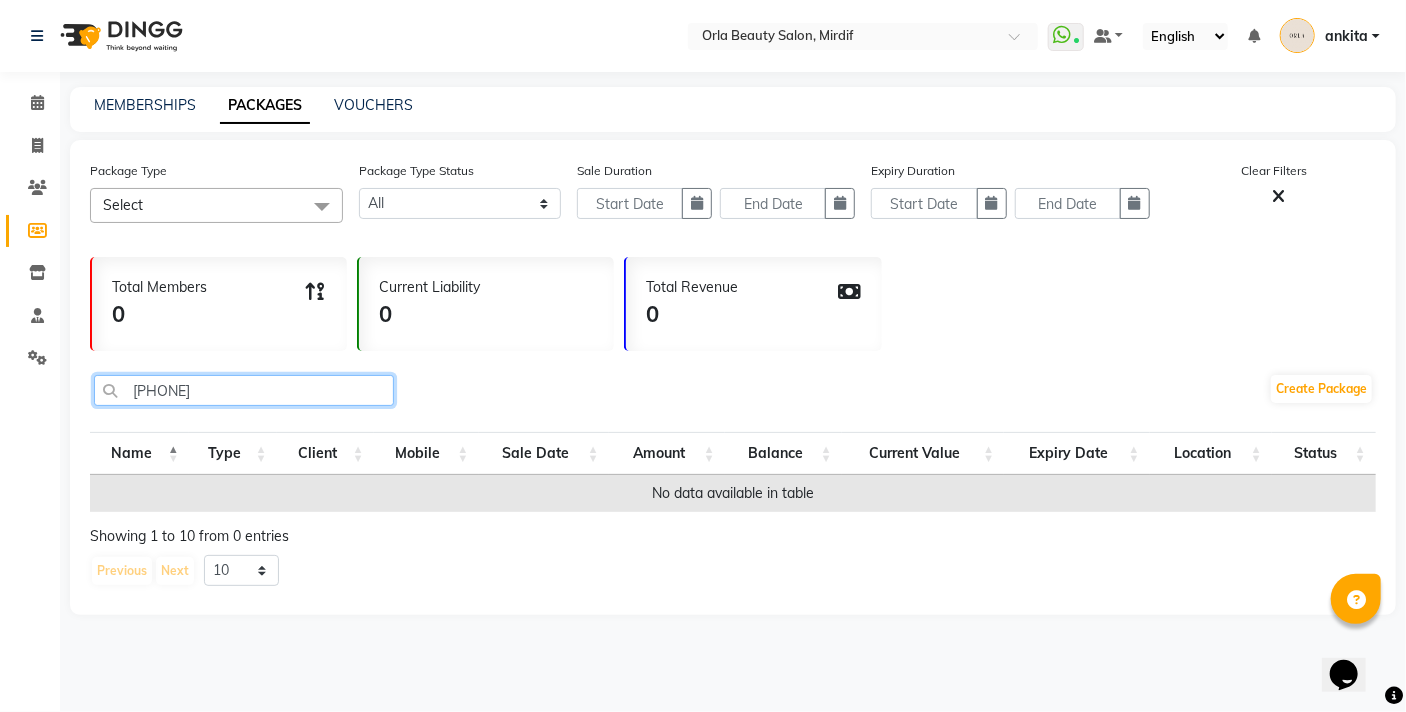 type on "5634999" 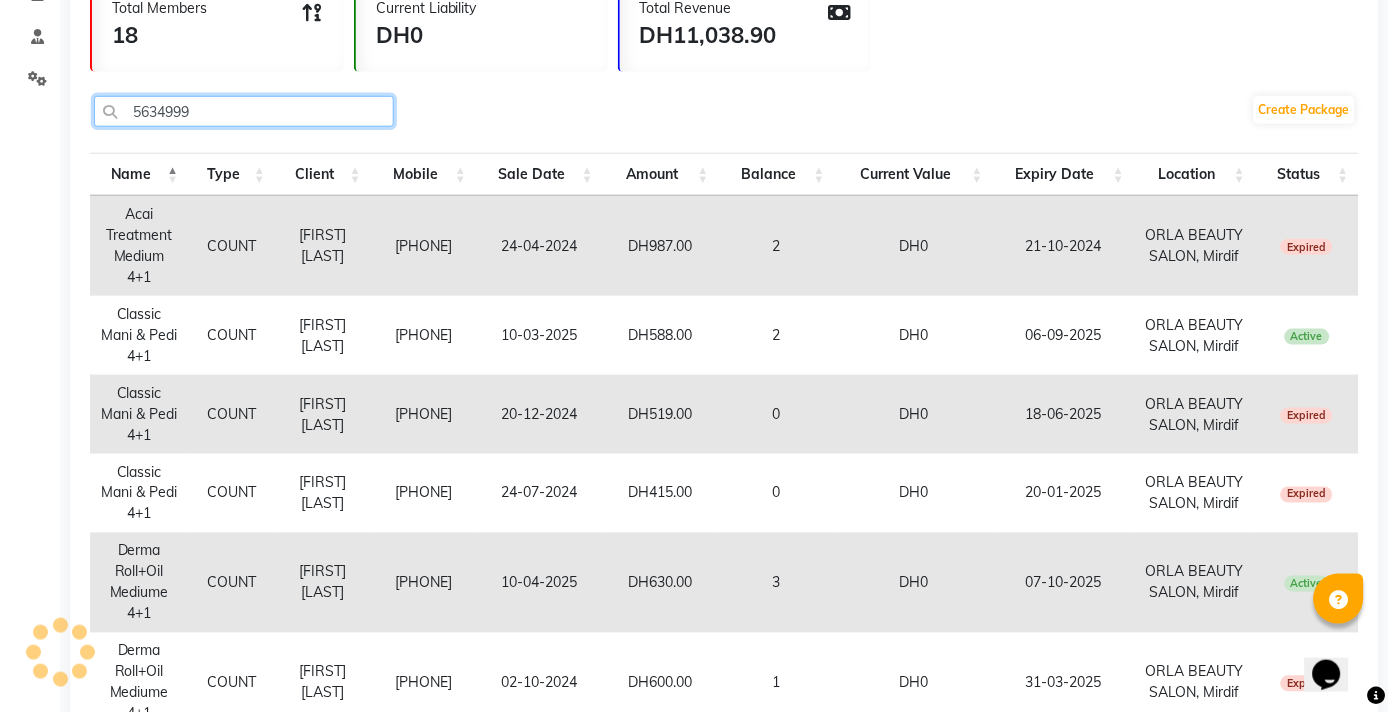 scroll, scrollTop: 64, scrollLeft: 0, axis: vertical 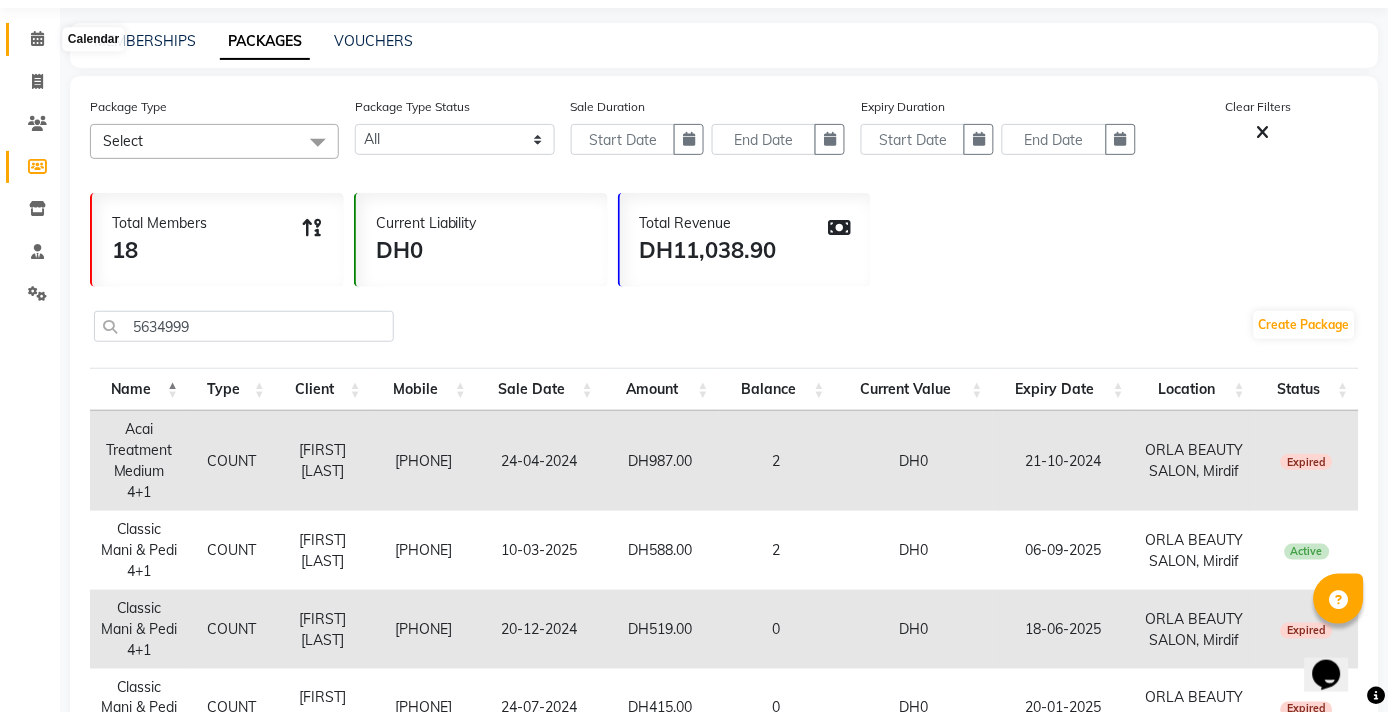 click 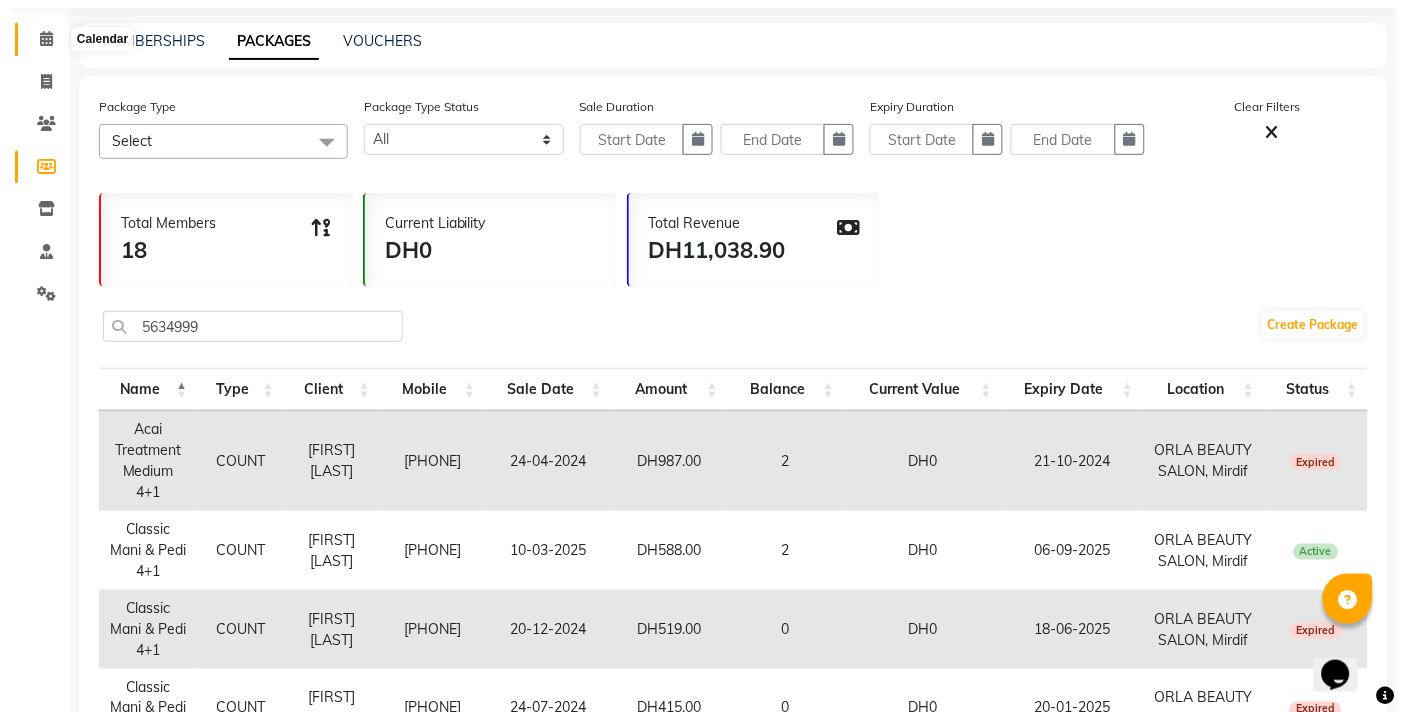 scroll, scrollTop: 0, scrollLeft: 0, axis: both 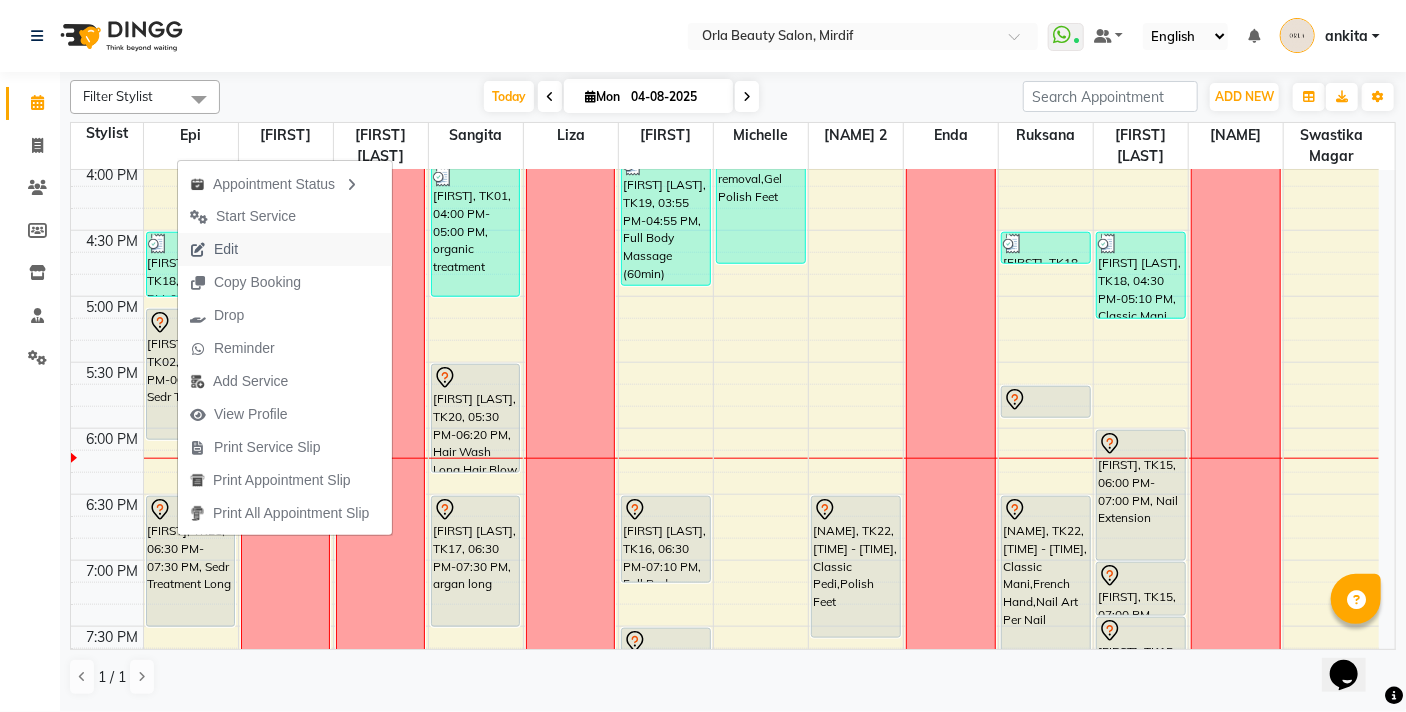 click on "Edit" at bounding box center (226, 249) 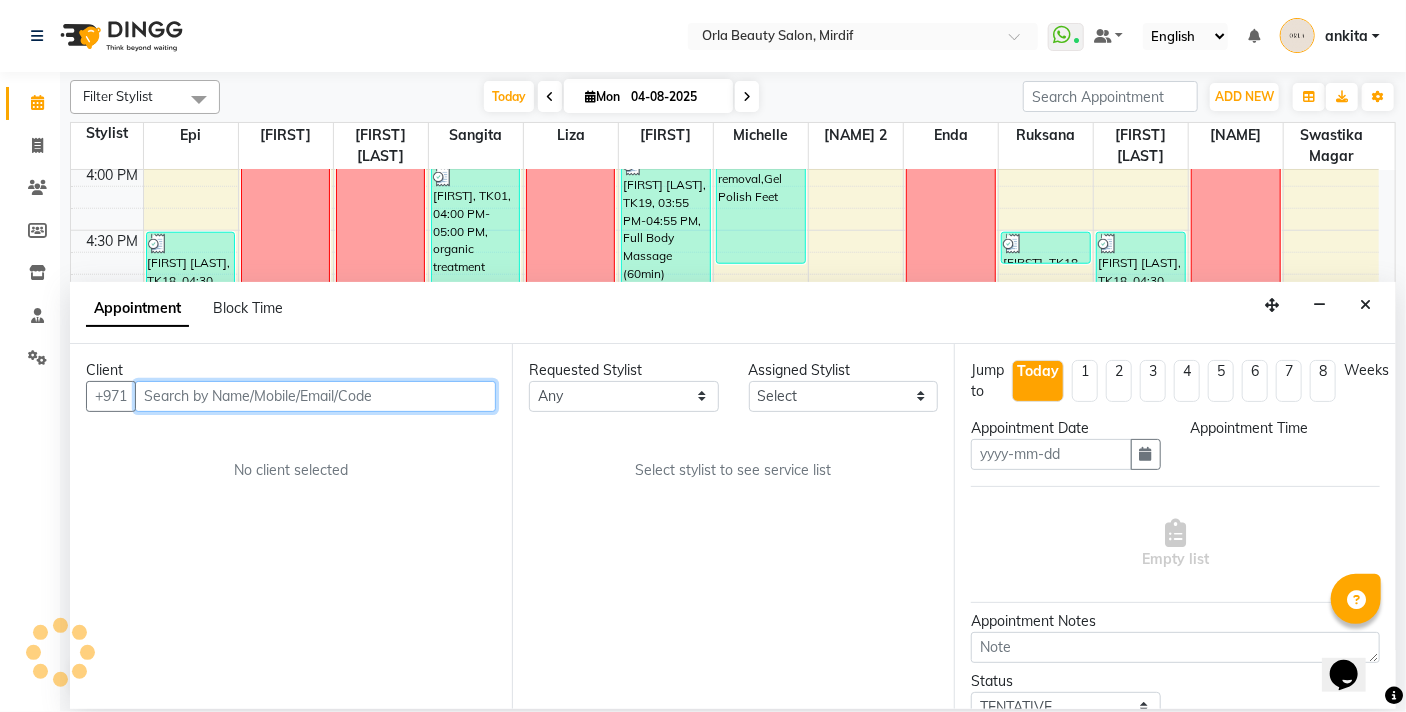 type on "04-08-2025" 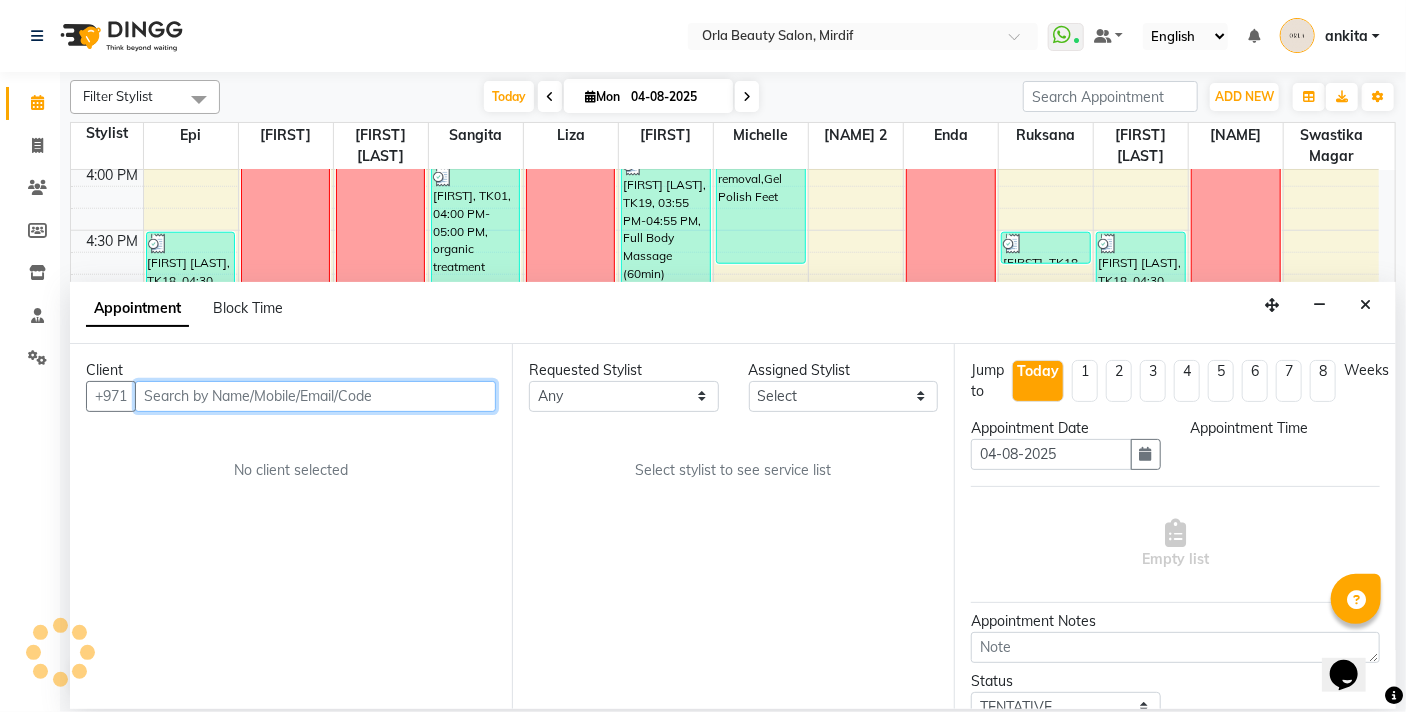 scroll, scrollTop: 0, scrollLeft: 0, axis: both 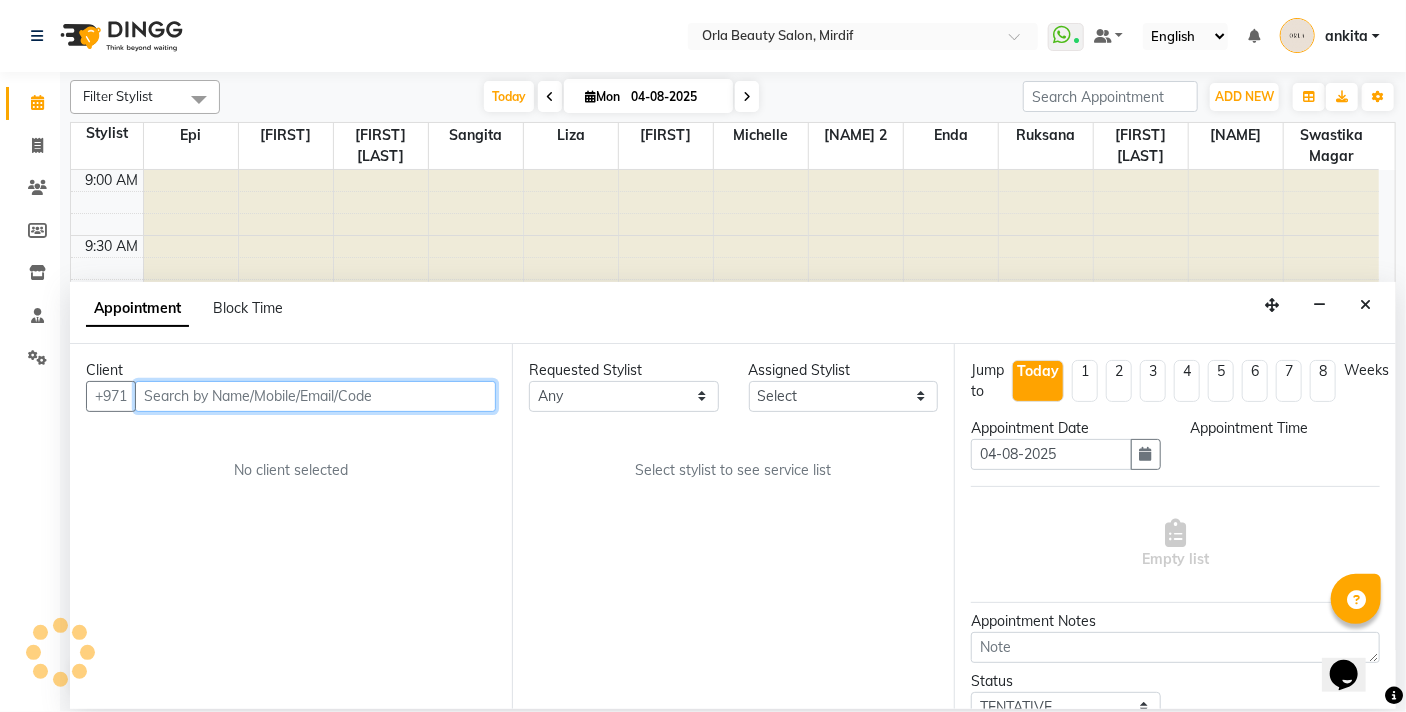 select on "1025" 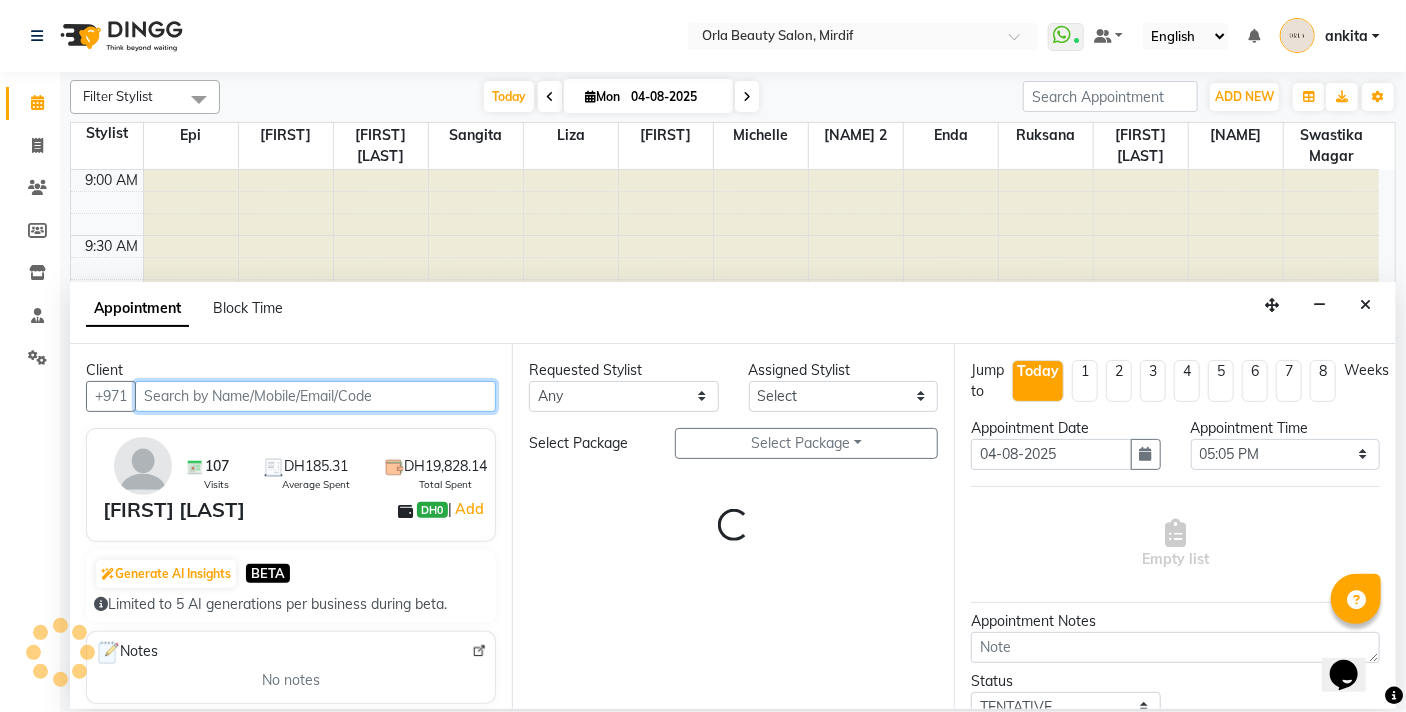 select on "31788" 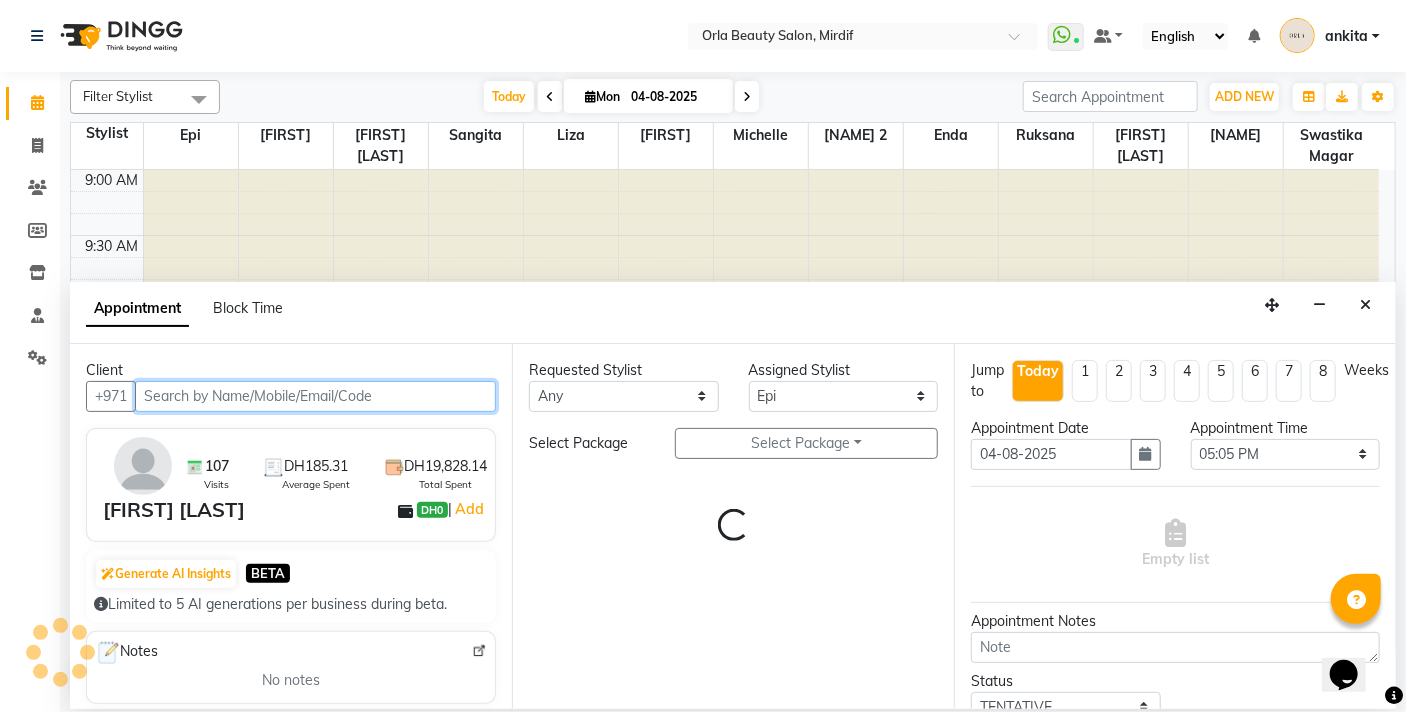 scroll, scrollTop: 1190, scrollLeft: 0, axis: vertical 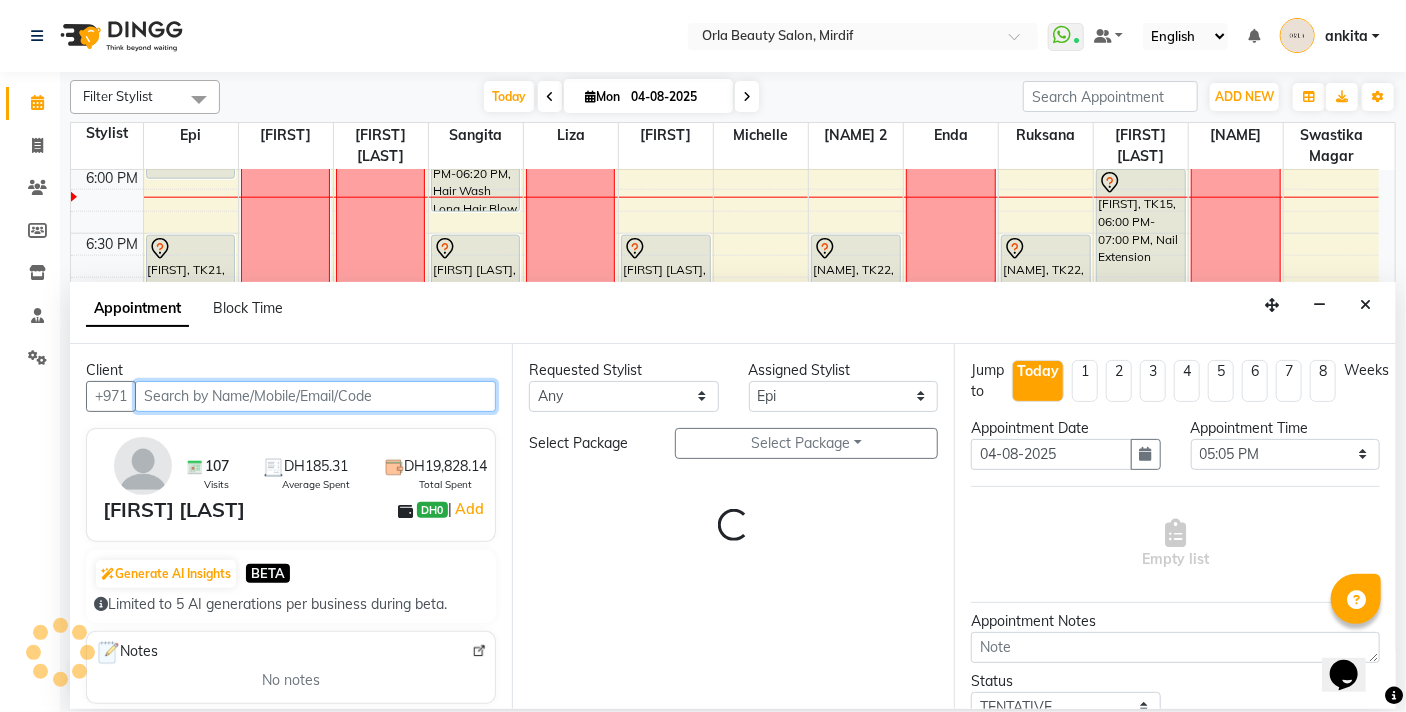 select on "2225" 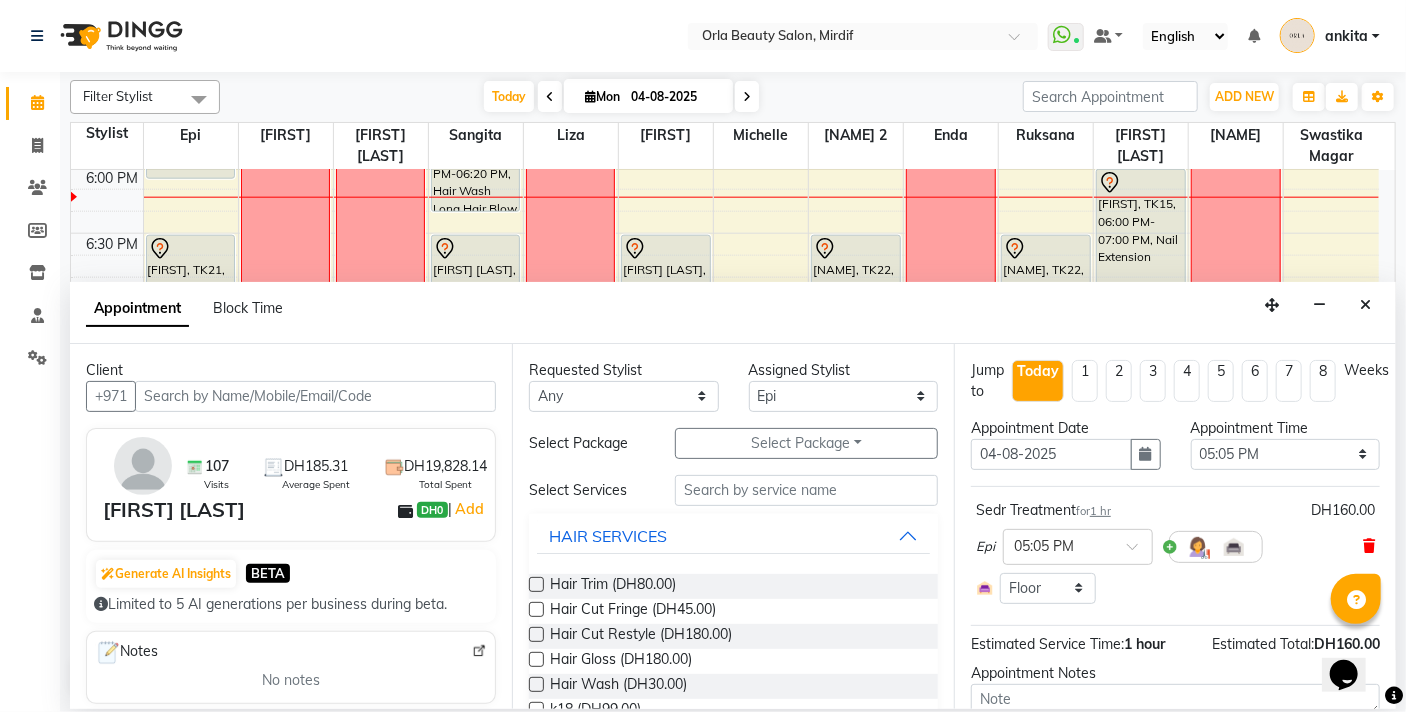 click at bounding box center [1369, 546] 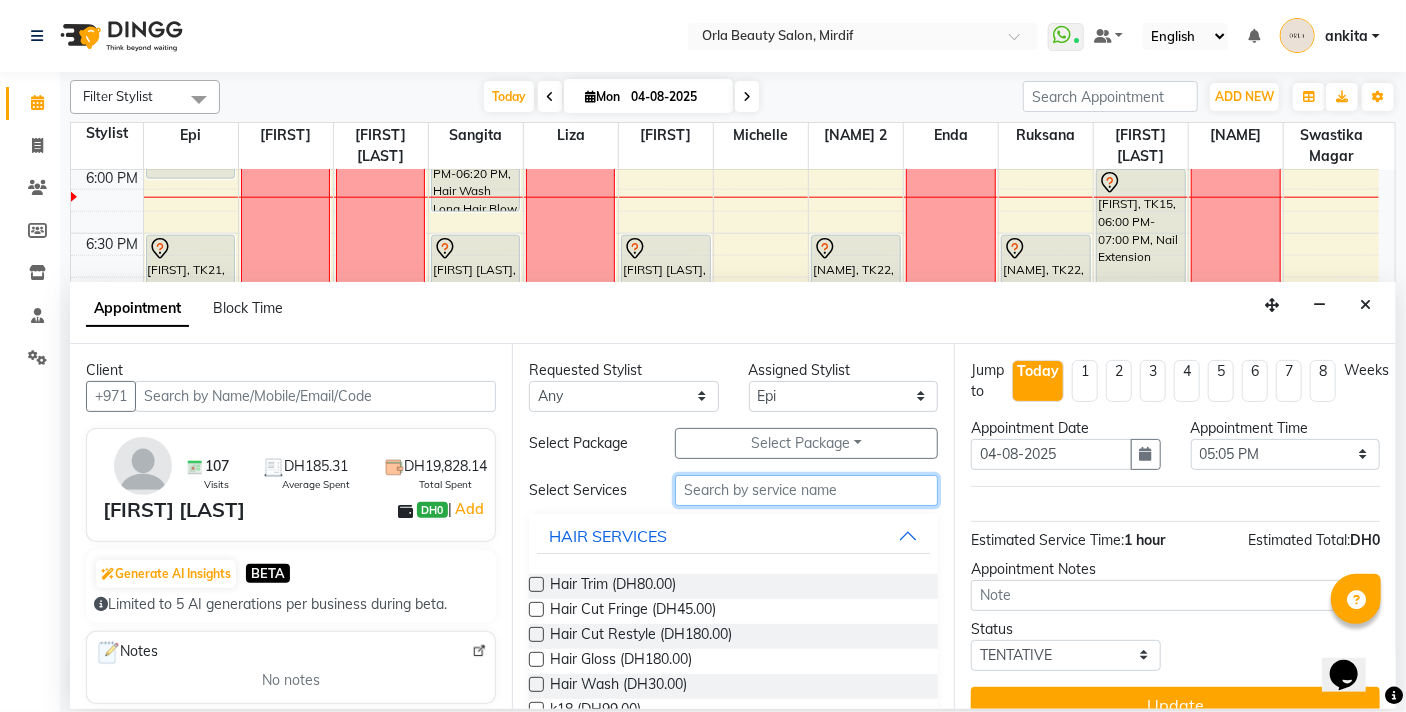 click on "Select Services    HAIR SERVICES Hair Trim (DH80.00) Hair Cut Fringe (DH45.00) Hair Cut Restyle (DH180.00) Hair Gloss (DH180.00) Hair Wash (DH30.00) k18 (DH99.00) avocado (DH99.00) argan (DH111.00) argan medium (DH140.00) organic 2 sessions (DH125.00) organic 3  (DH120.00) organic 4 (DH120.00) organic 5 (DH116.00) organic 10 (DH99.90) k18 111 (DH111.00) henna hair (DH190.00) 20 mixed (DH2,025.00) root color long (DH190.00) 20 mixed organic treatments (DH2,025.00) straight iron additional (DH50.00) additional payment for service (DH1.00) additional payment for service (DH50.00) accesories (DH10.00) hair extension (DH50.00) henna (DH50.00)    HAIR STYLES    HAIR COLOR    HAIR KIDS    ORGANIC TREATMENTS    TREATMENTS    NAIL SERVICES    PROTEIN    NAIL TREATMENTS    MASSAGE    PACKAGE SERVICES" at bounding box center [733, 1065] 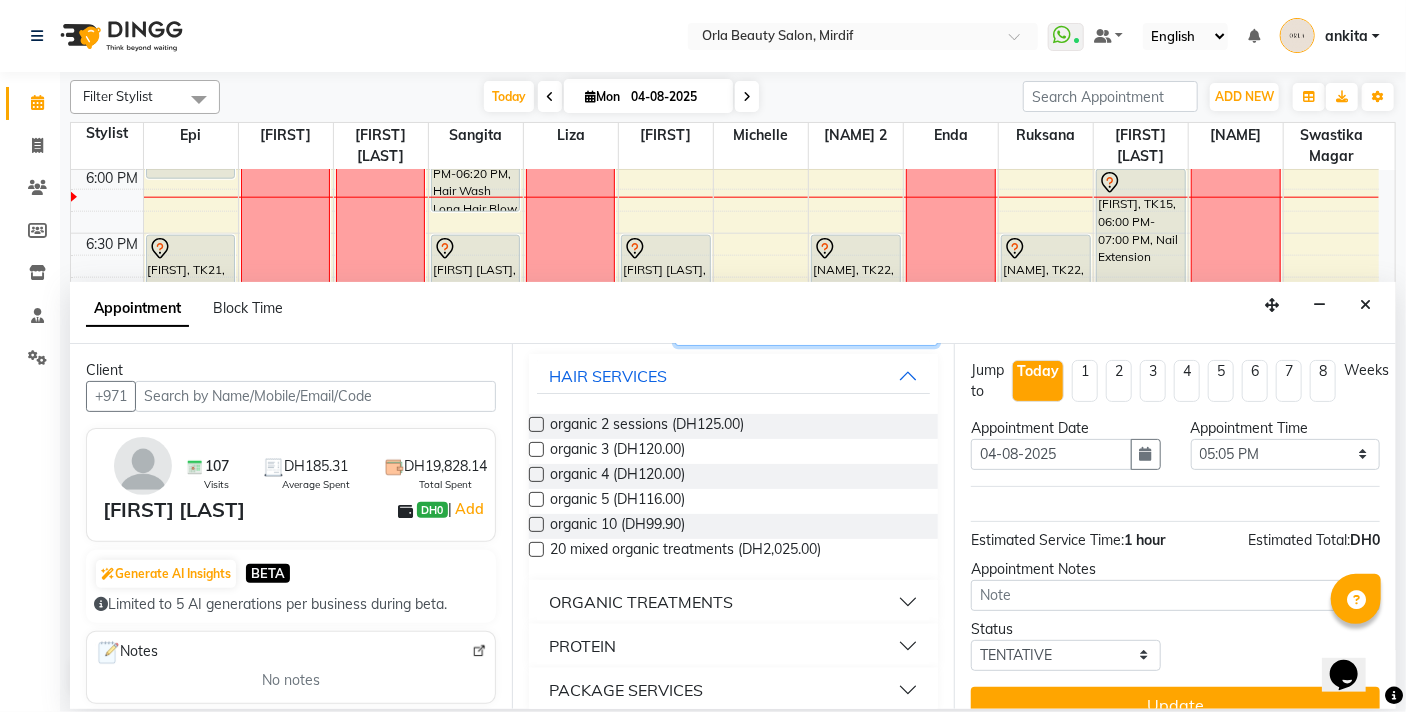 scroll, scrollTop: 164, scrollLeft: 0, axis: vertical 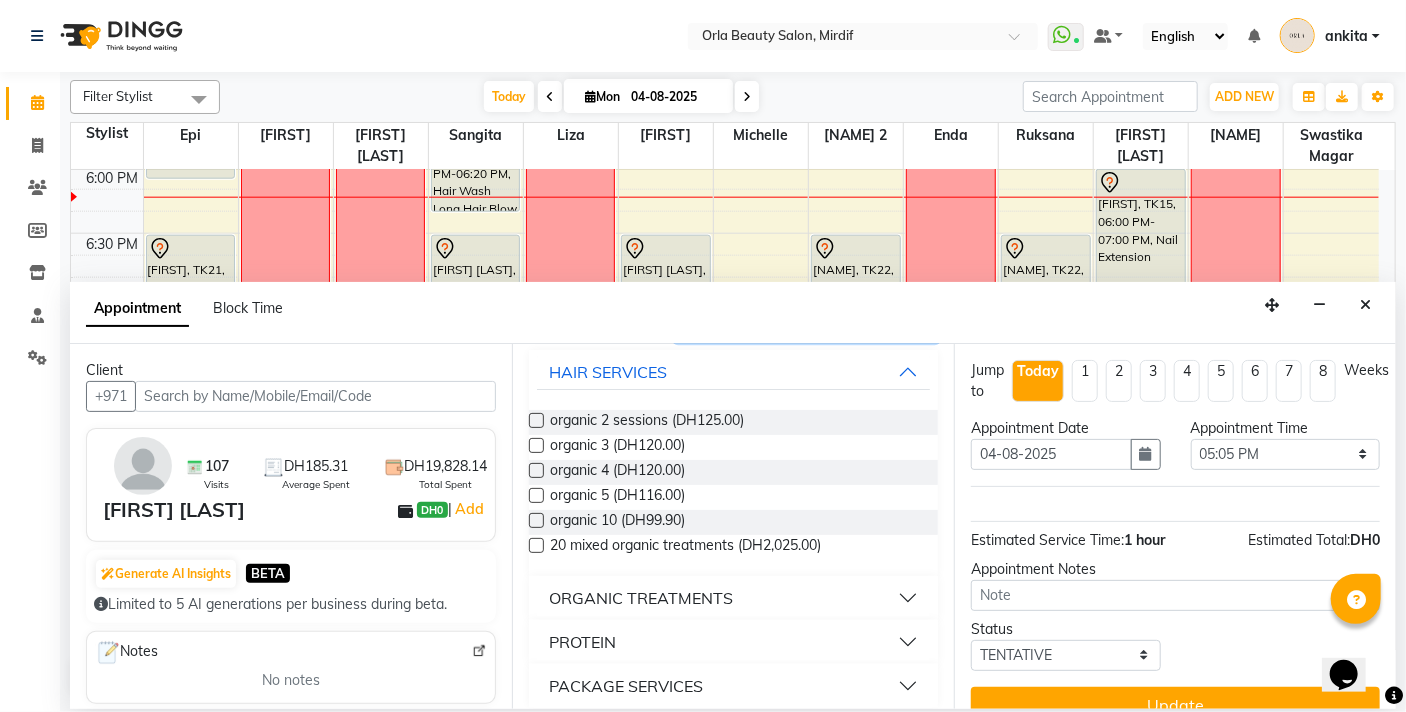 type on "organic" 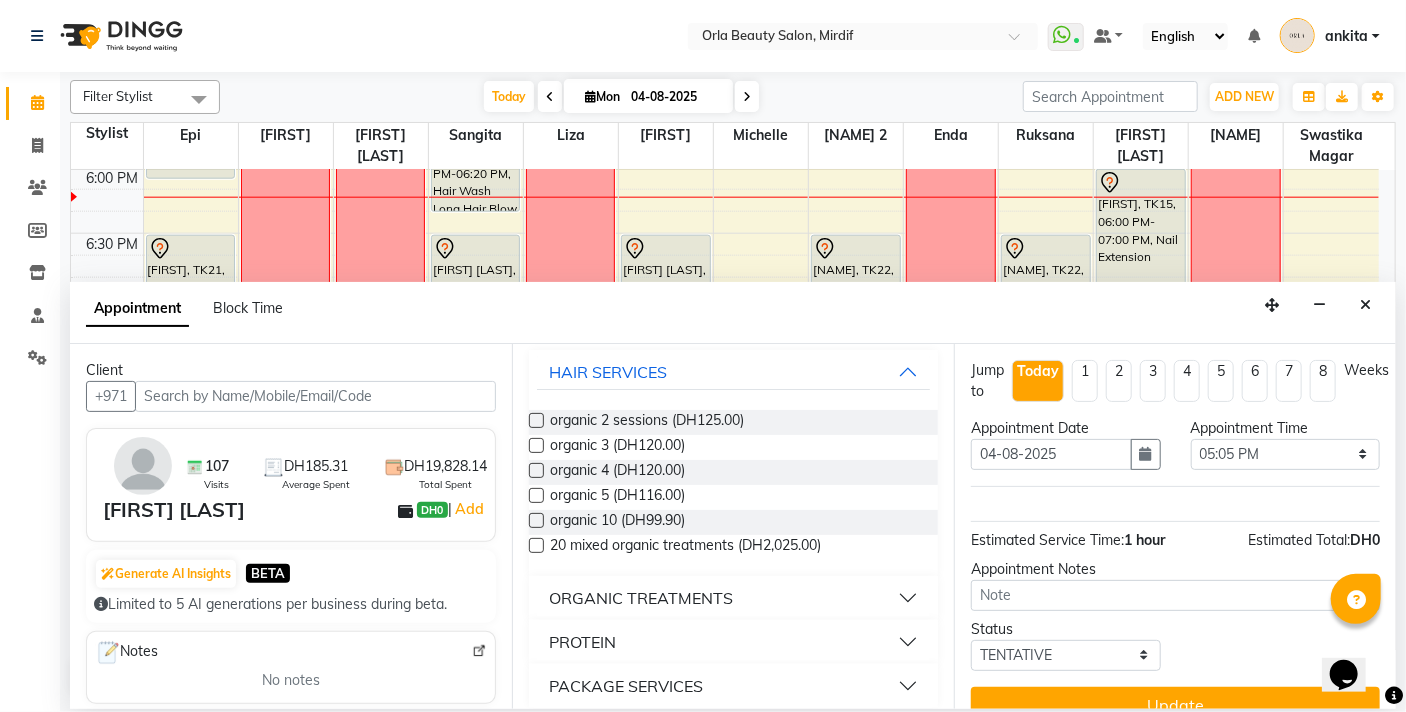 click on "ORGANIC TREATMENTS" at bounding box center [641, 598] 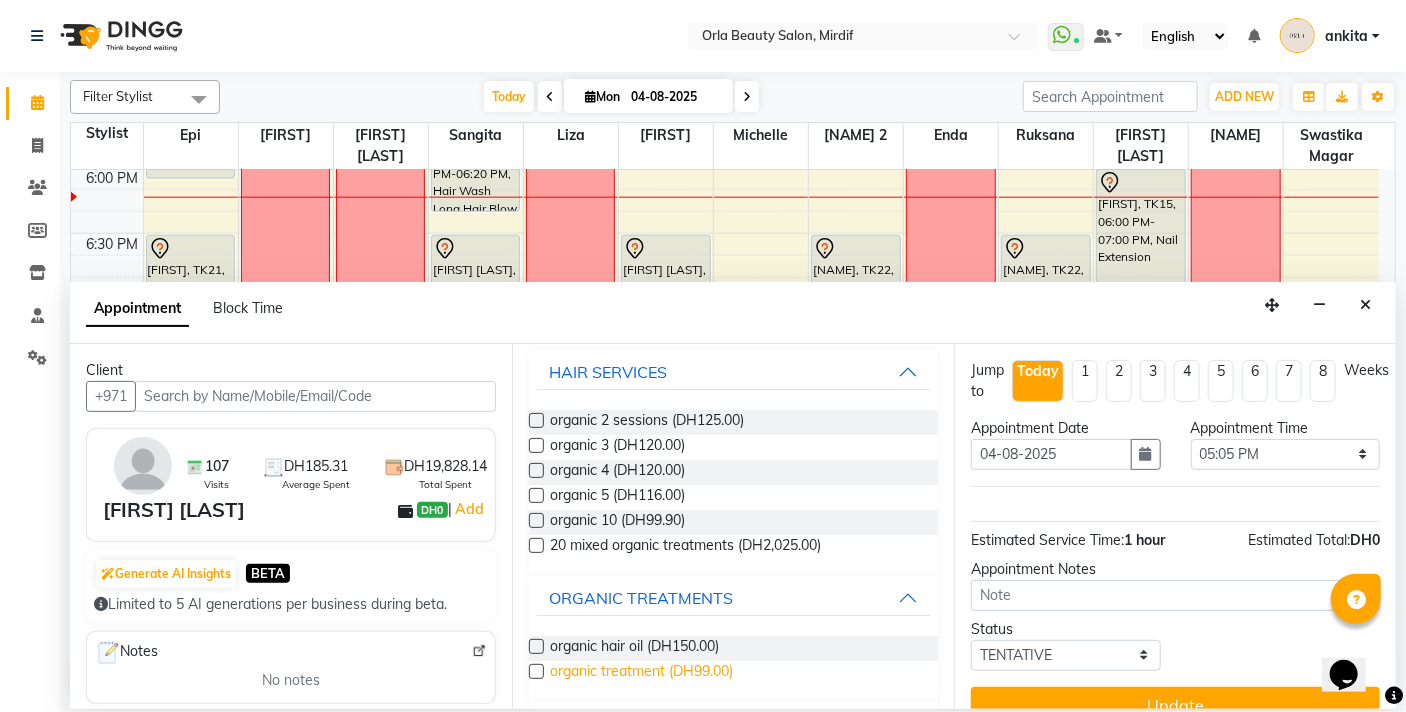 click on "organic treatment (DH99.00)" at bounding box center (641, 673) 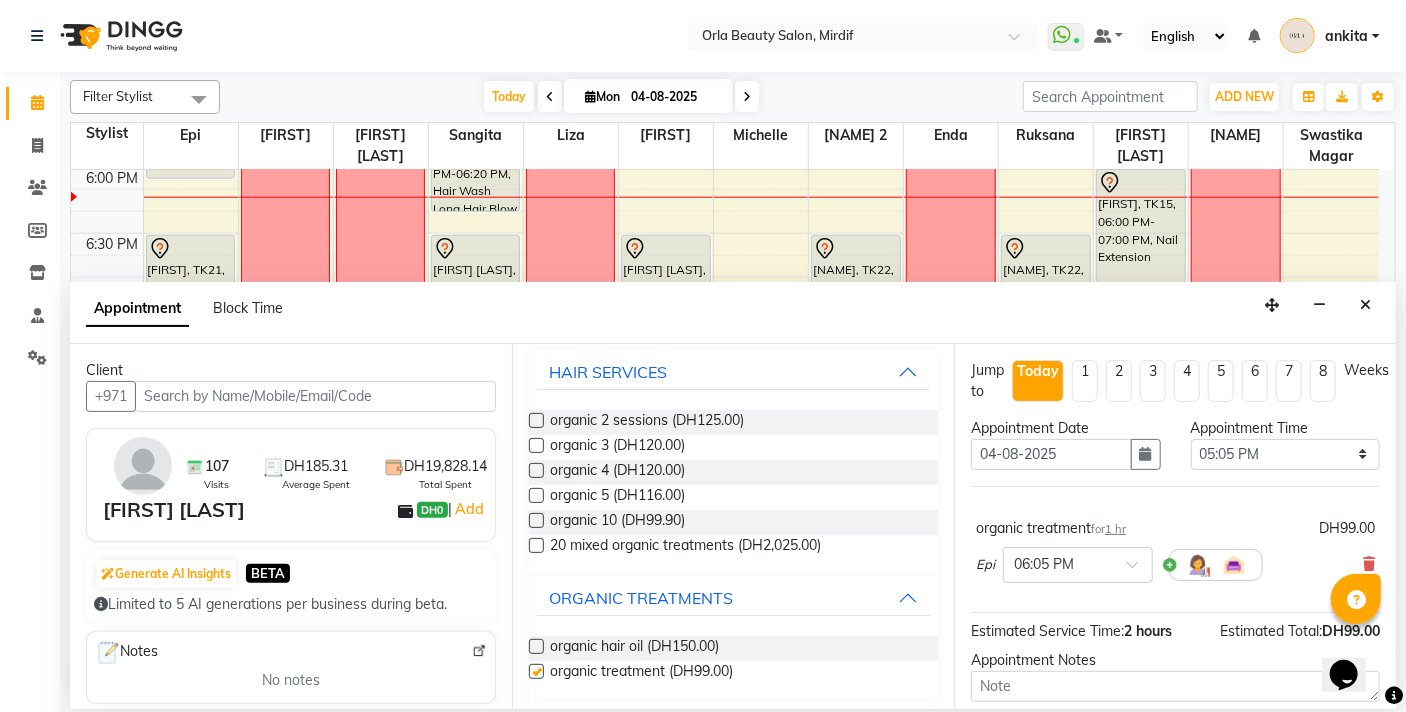checkbox on "false" 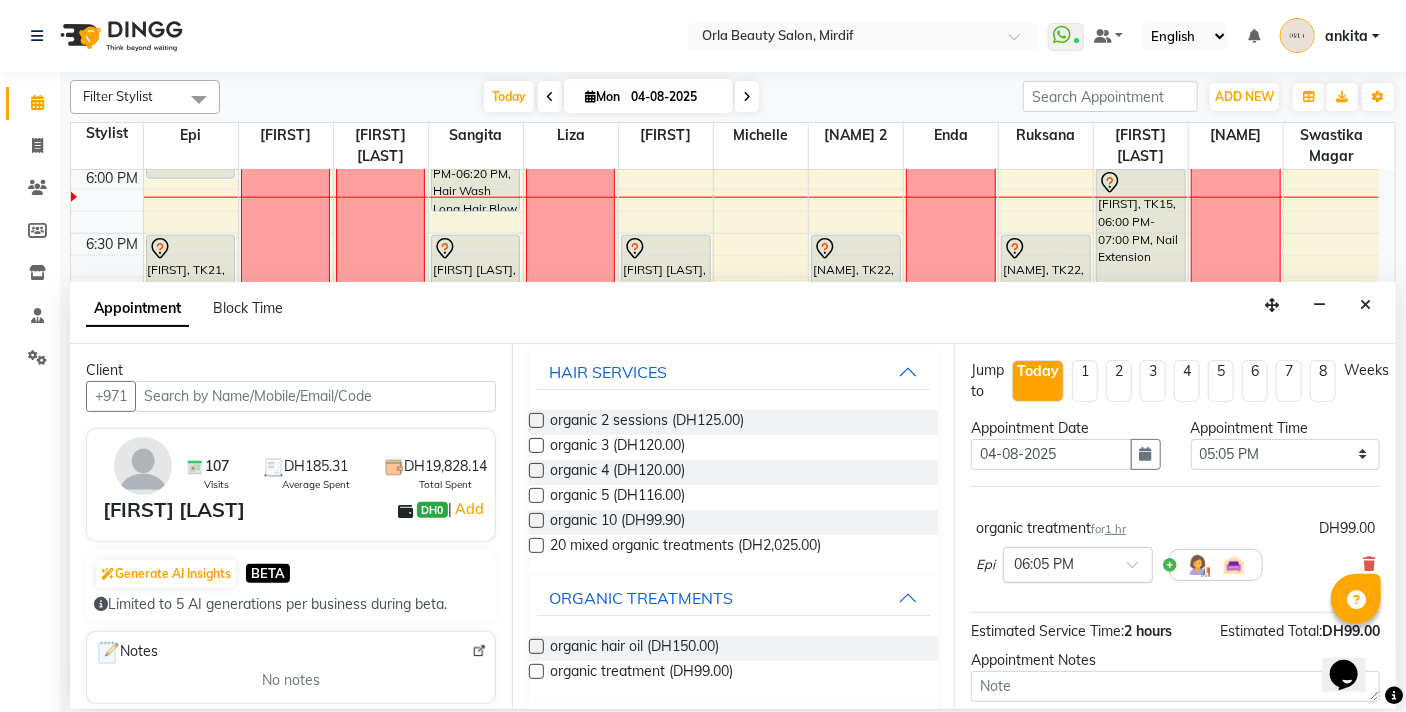 click at bounding box center [1078, 563] 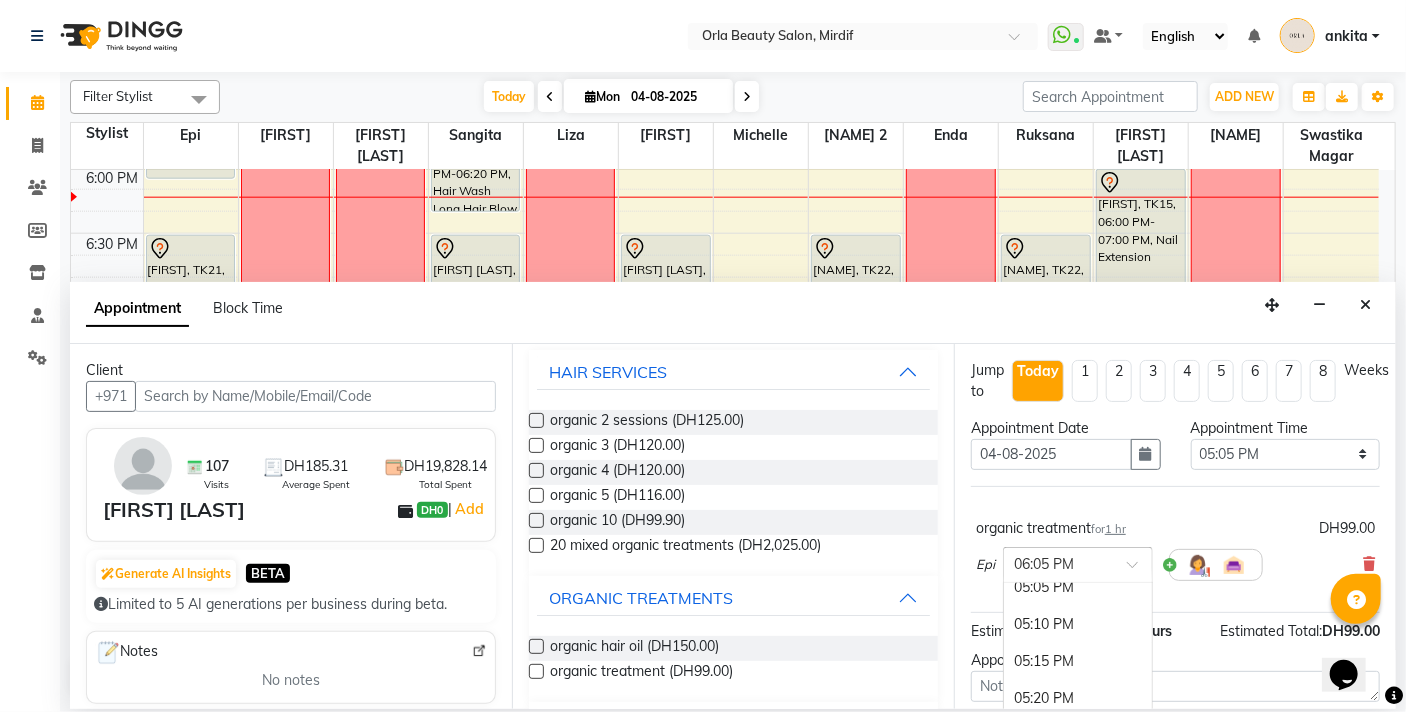 scroll, scrollTop: 3199, scrollLeft: 0, axis: vertical 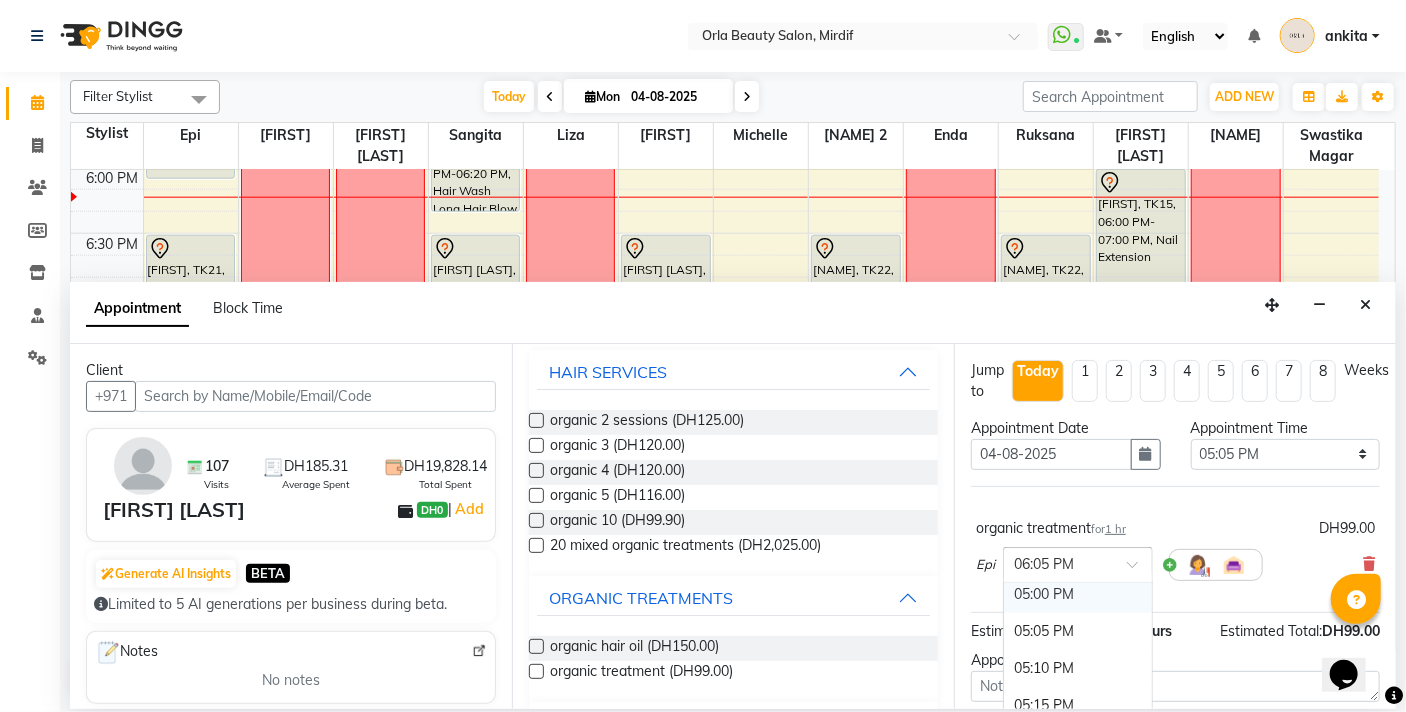 click on "05:00 PM" at bounding box center [1078, 594] 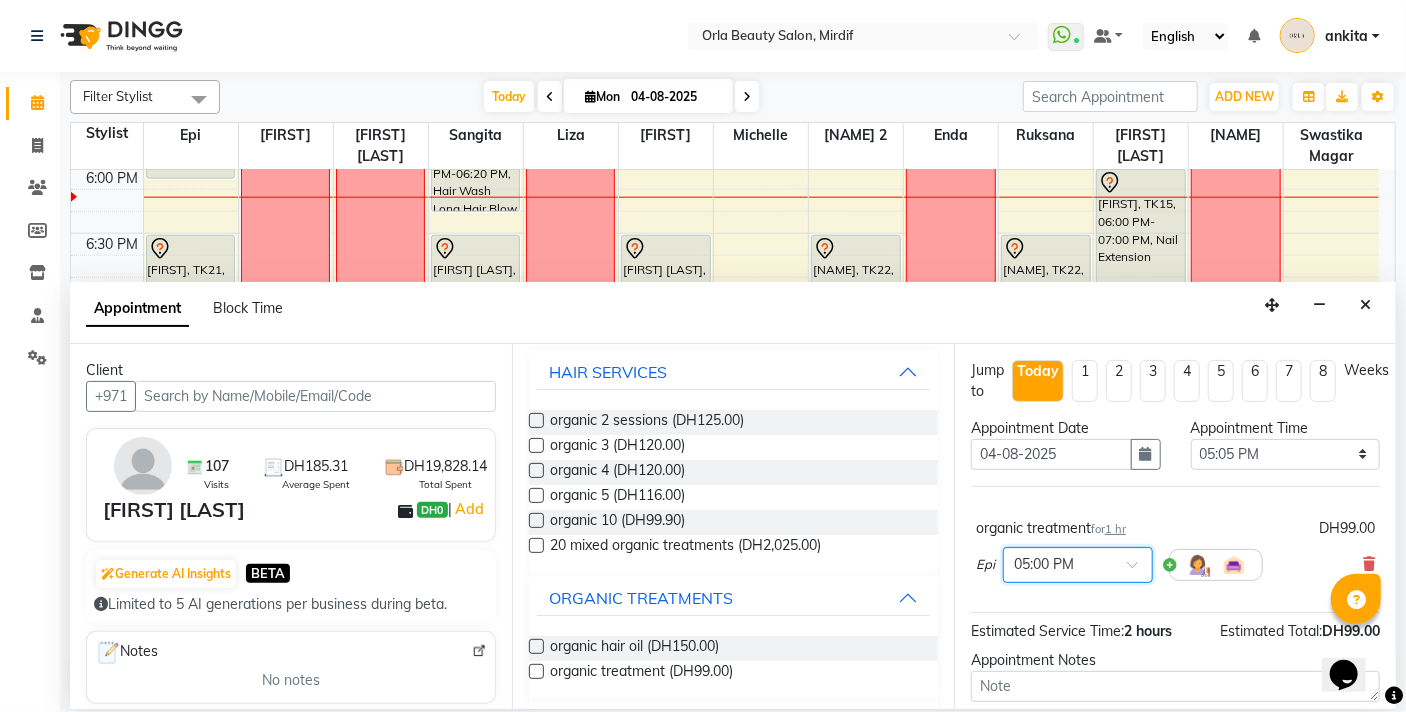 scroll, scrollTop: 119, scrollLeft: 0, axis: vertical 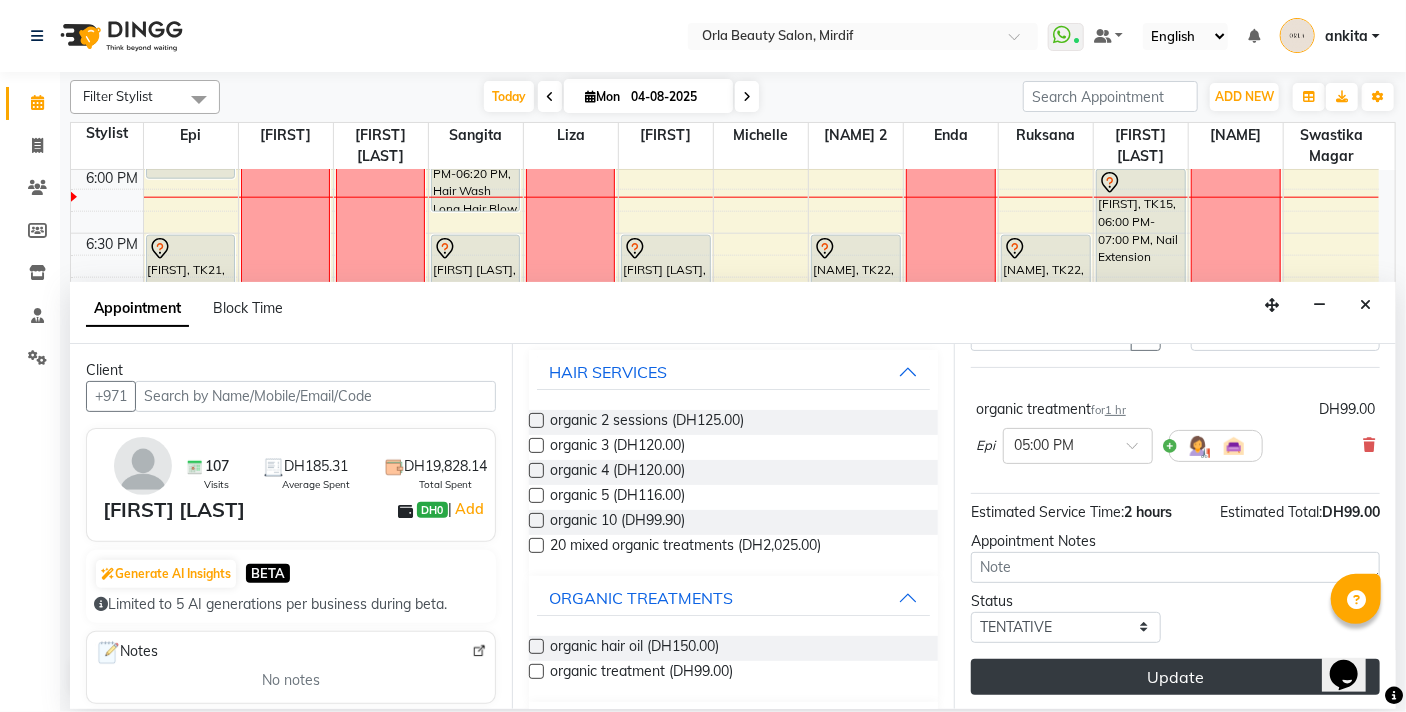 click on "Update" at bounding box center (1175, 677) 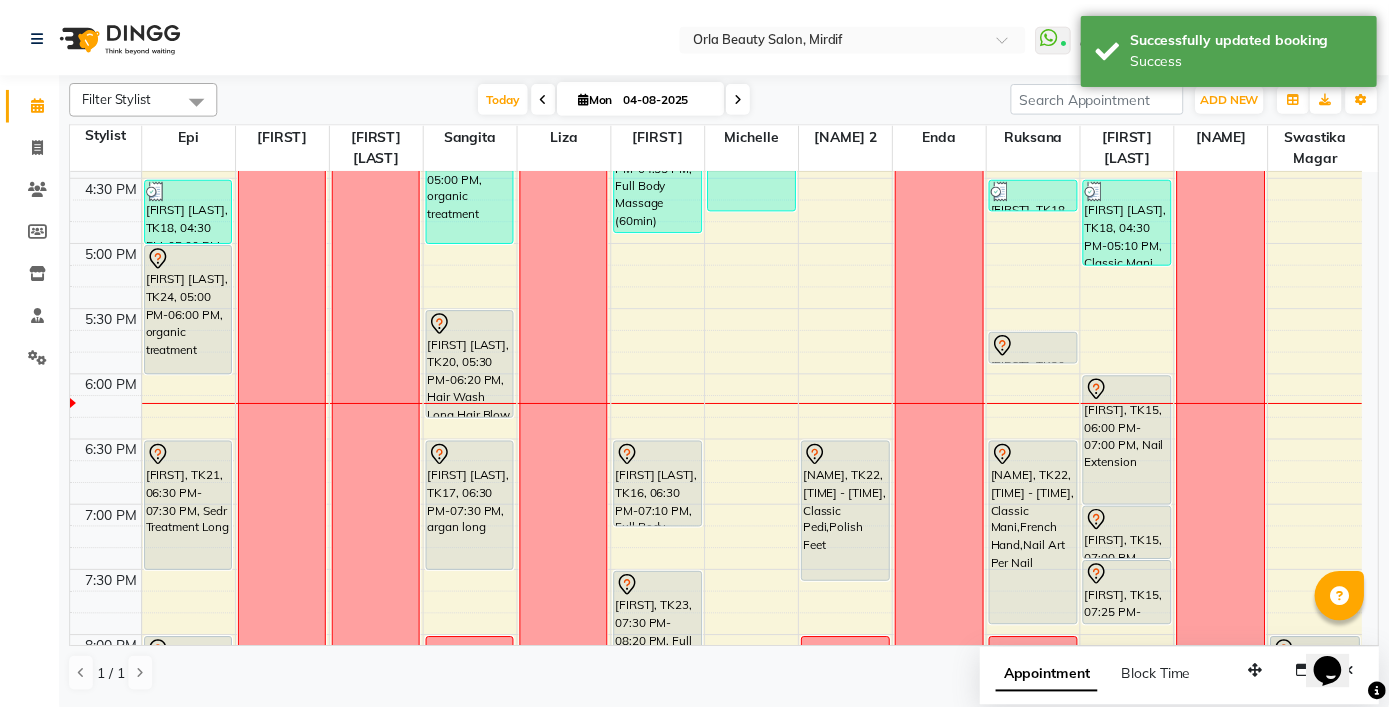 scroll, scrollTop: 952, scrollLeft: 0, axis: vertical 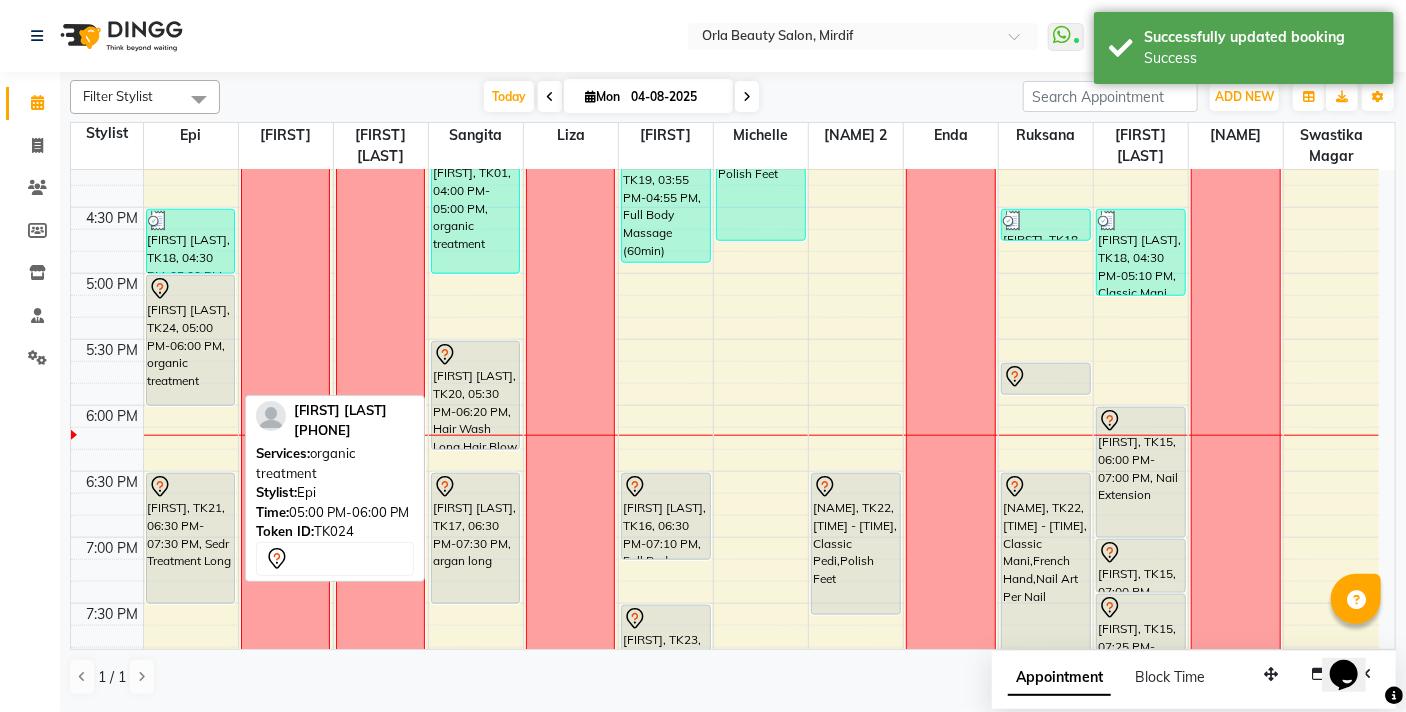 click on "[FIRST] [LAST], TK24, 05:00 PM-06:00 PM, organic treatment" at bounding box center [191, 340] 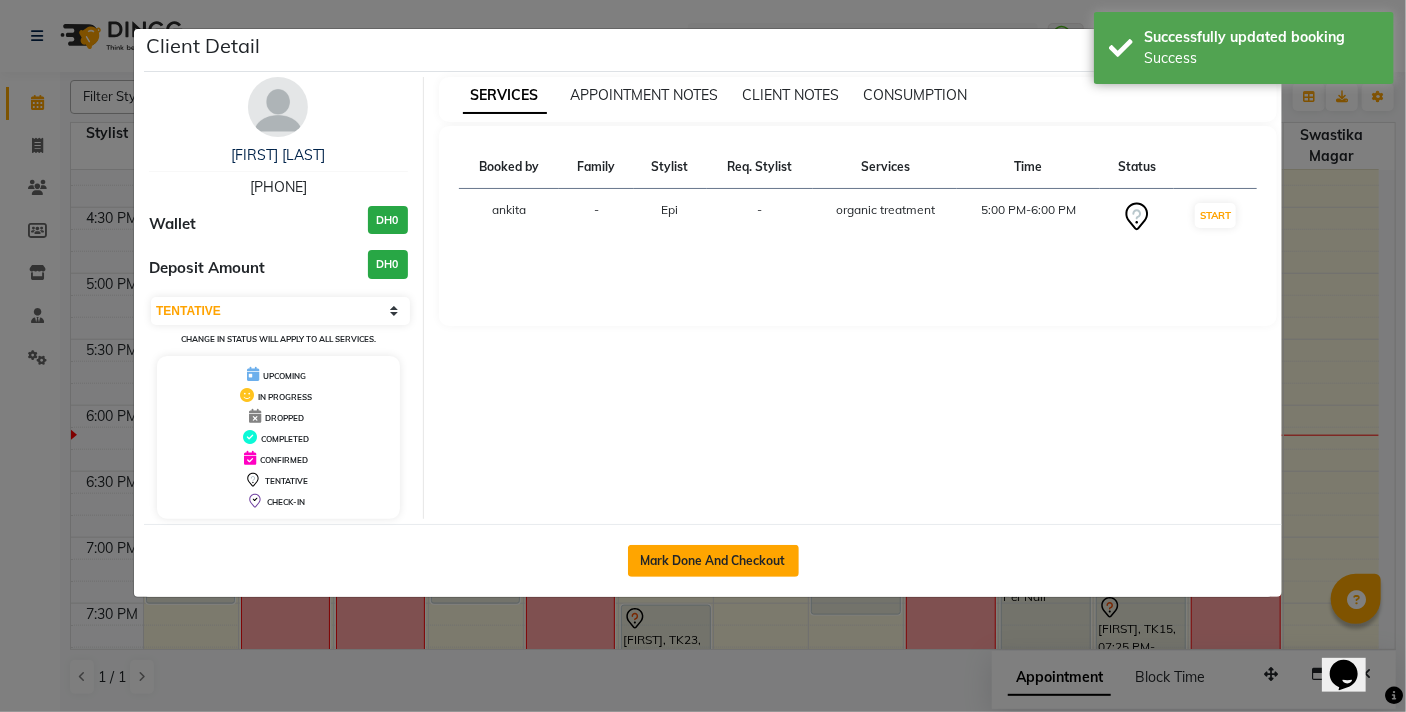 click on "Mark Done And Checkout" 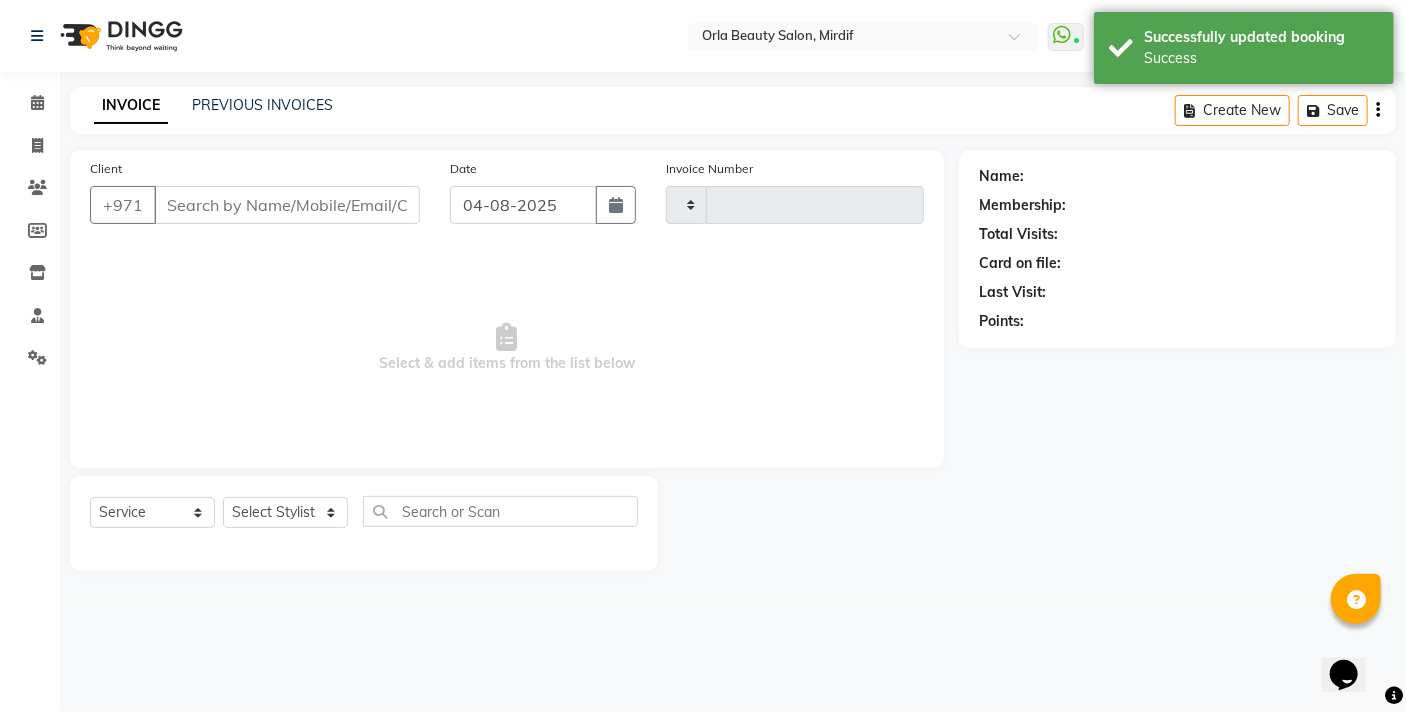 type on "4136" 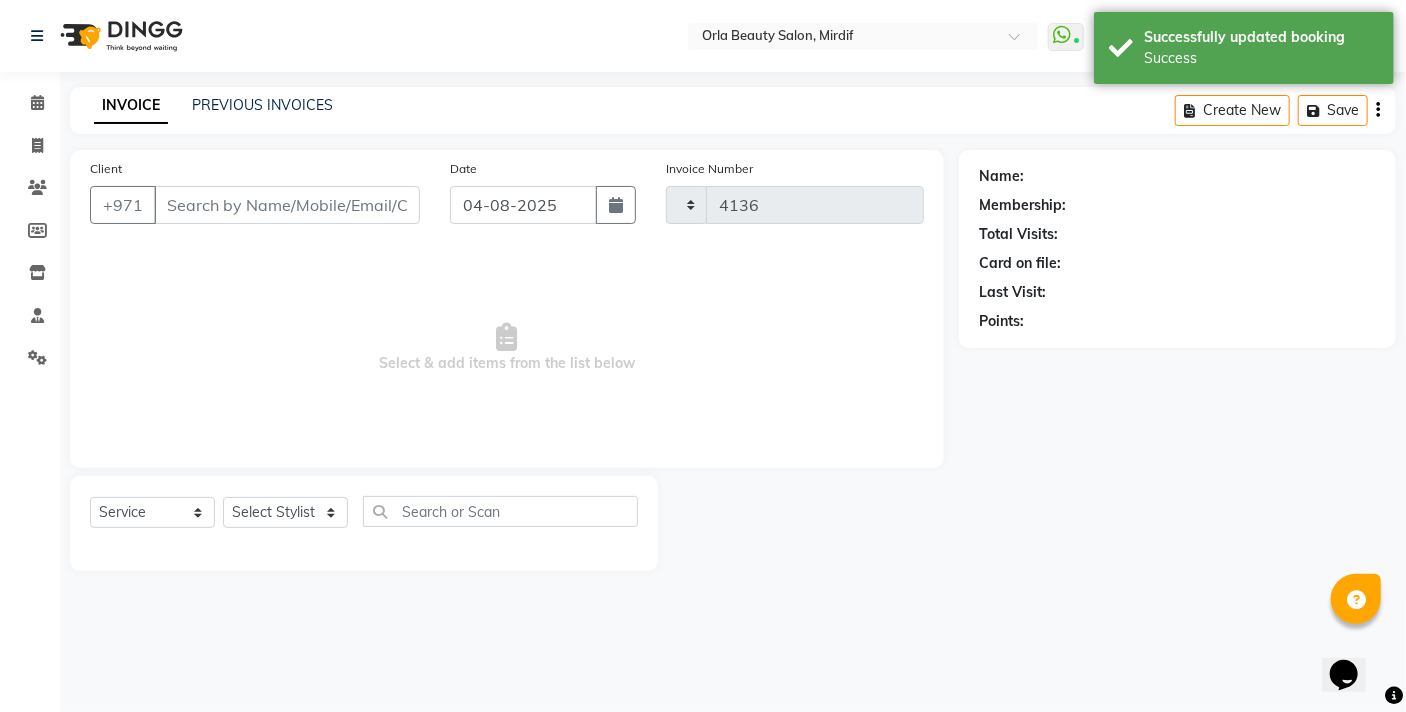 select on "5053" 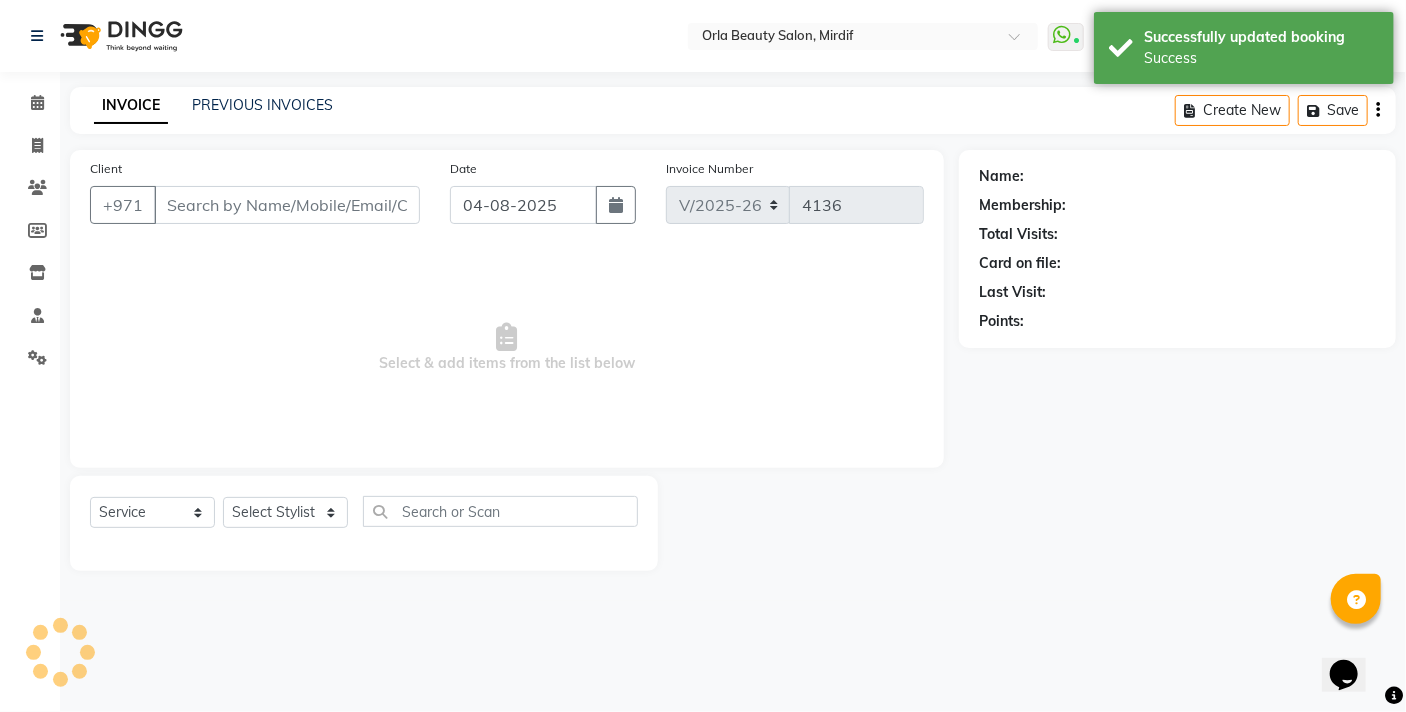 type on "[PHONE]" 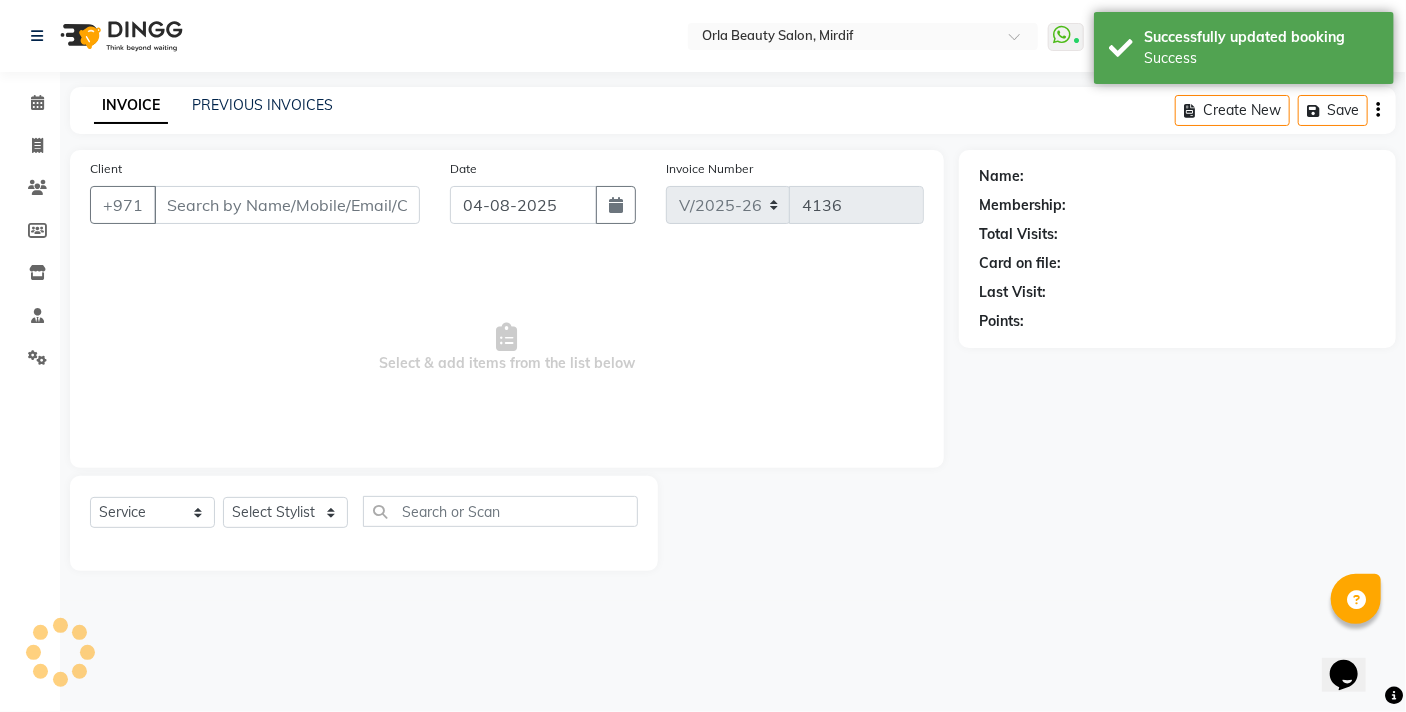 select on "31788" 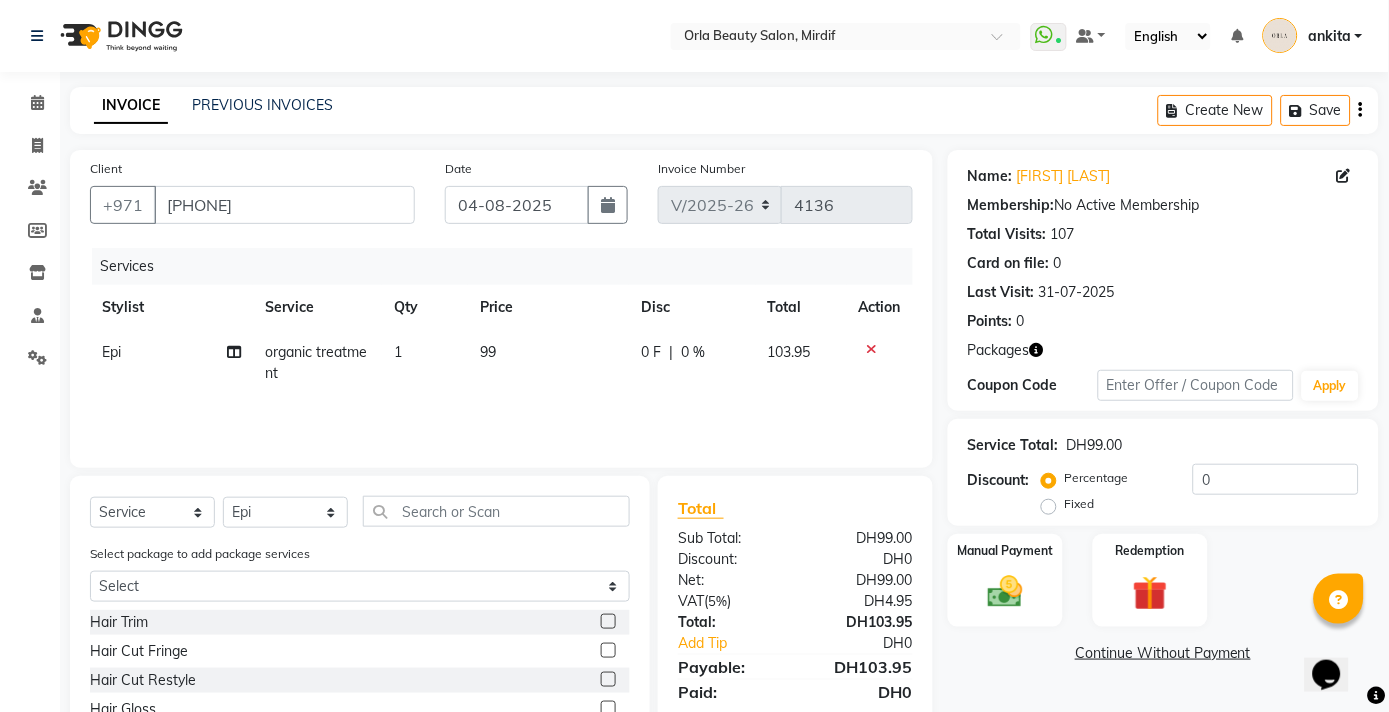 click on "99" 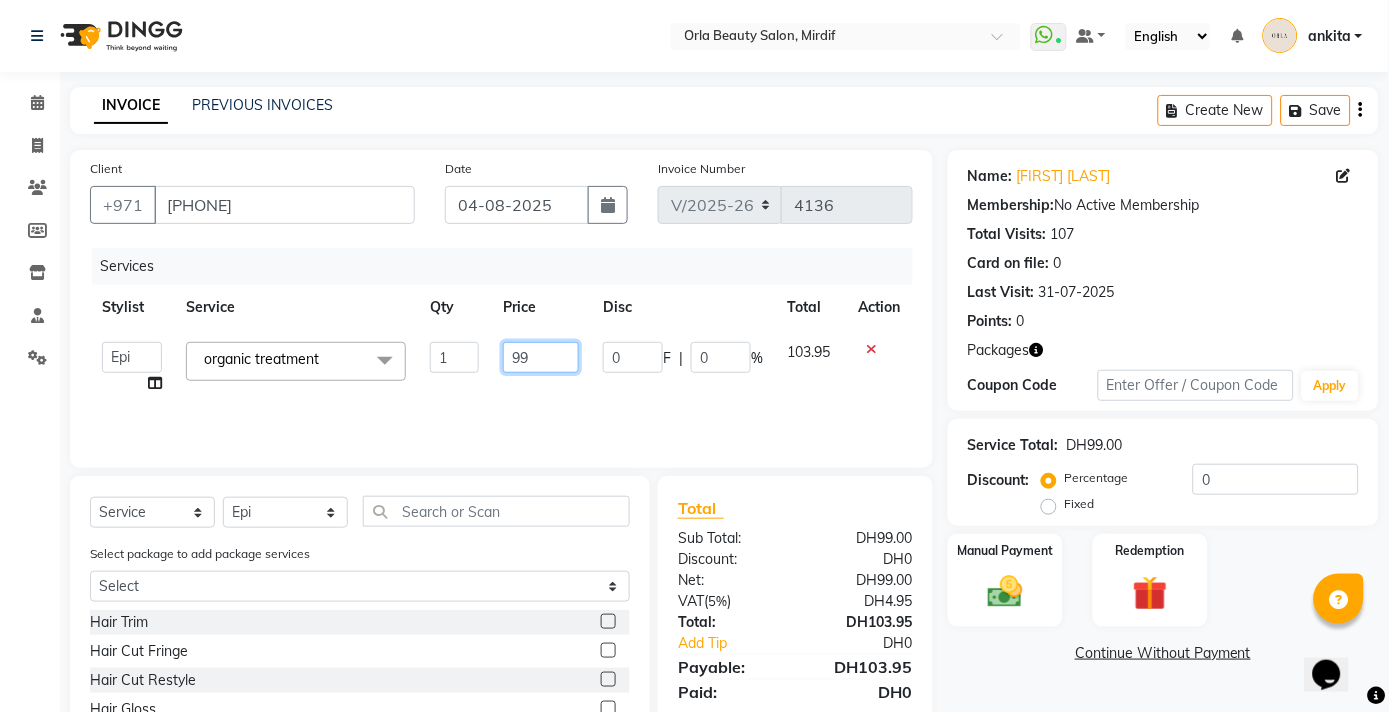 click on "99" 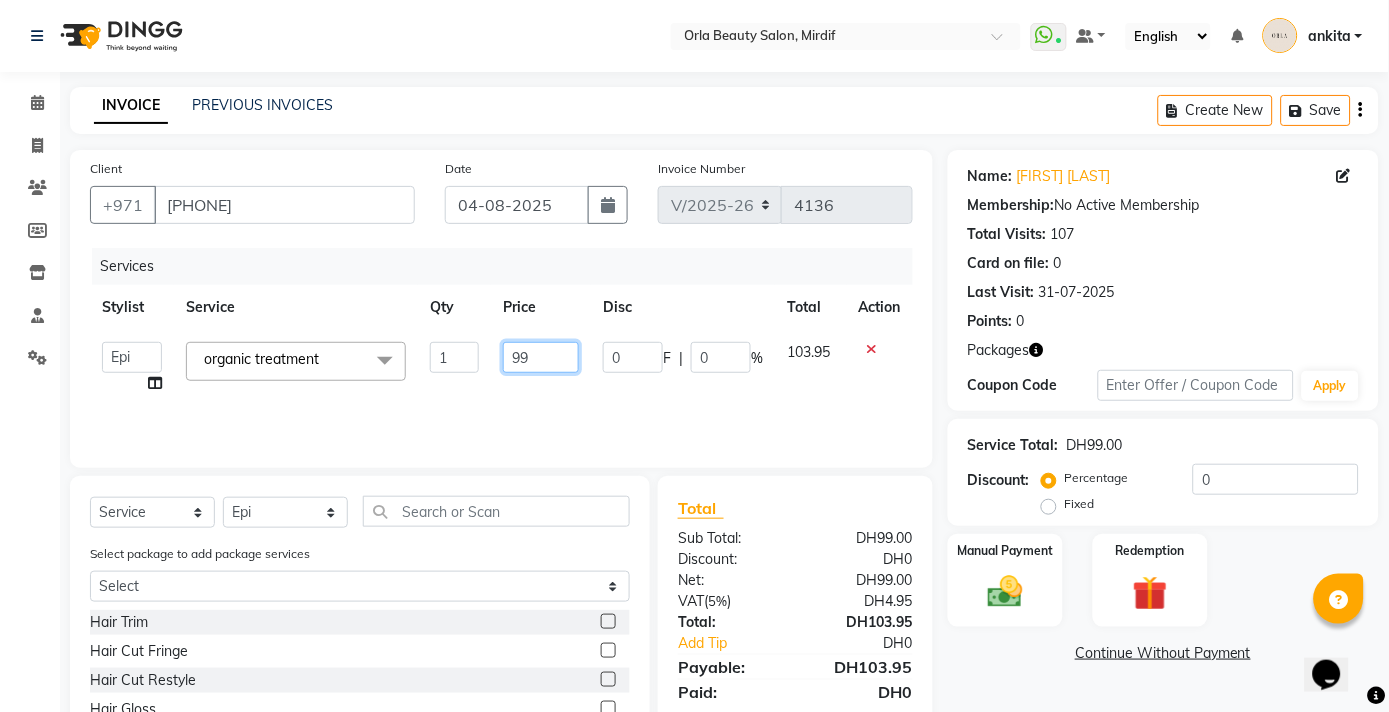 type on "9" 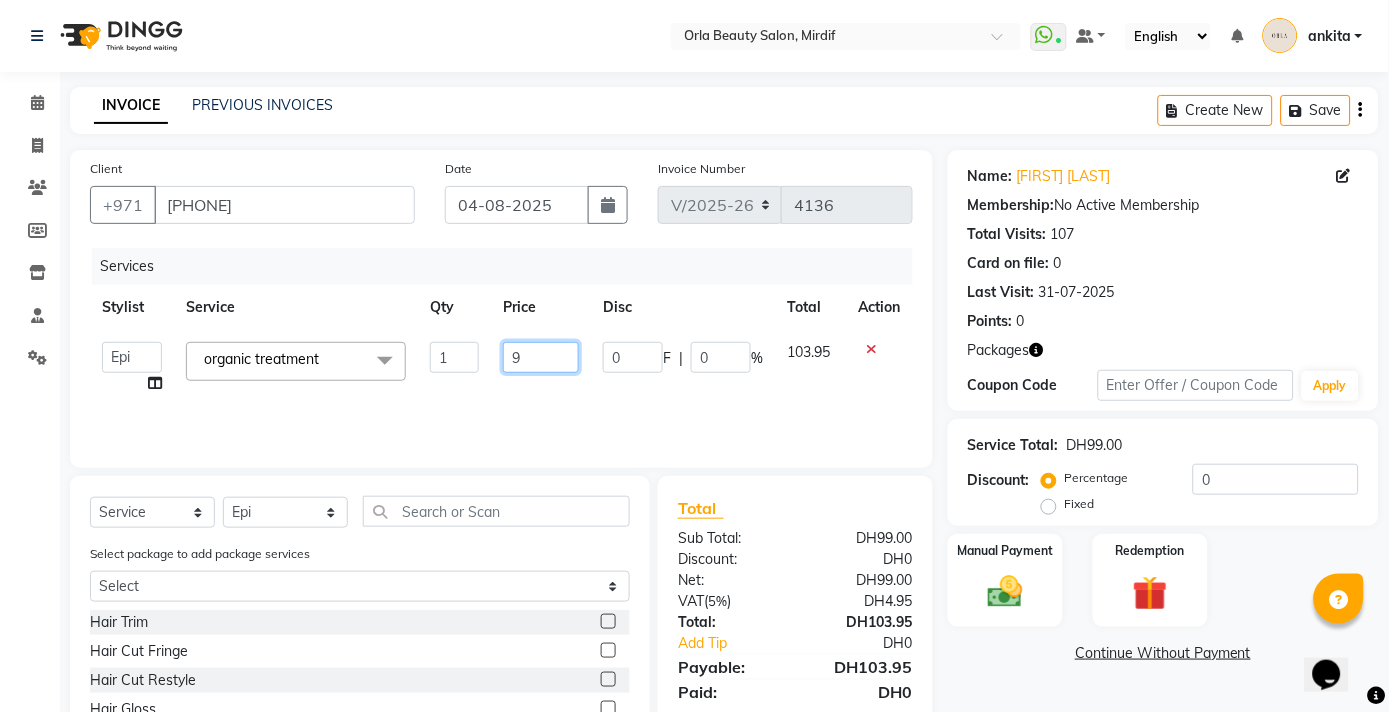 type 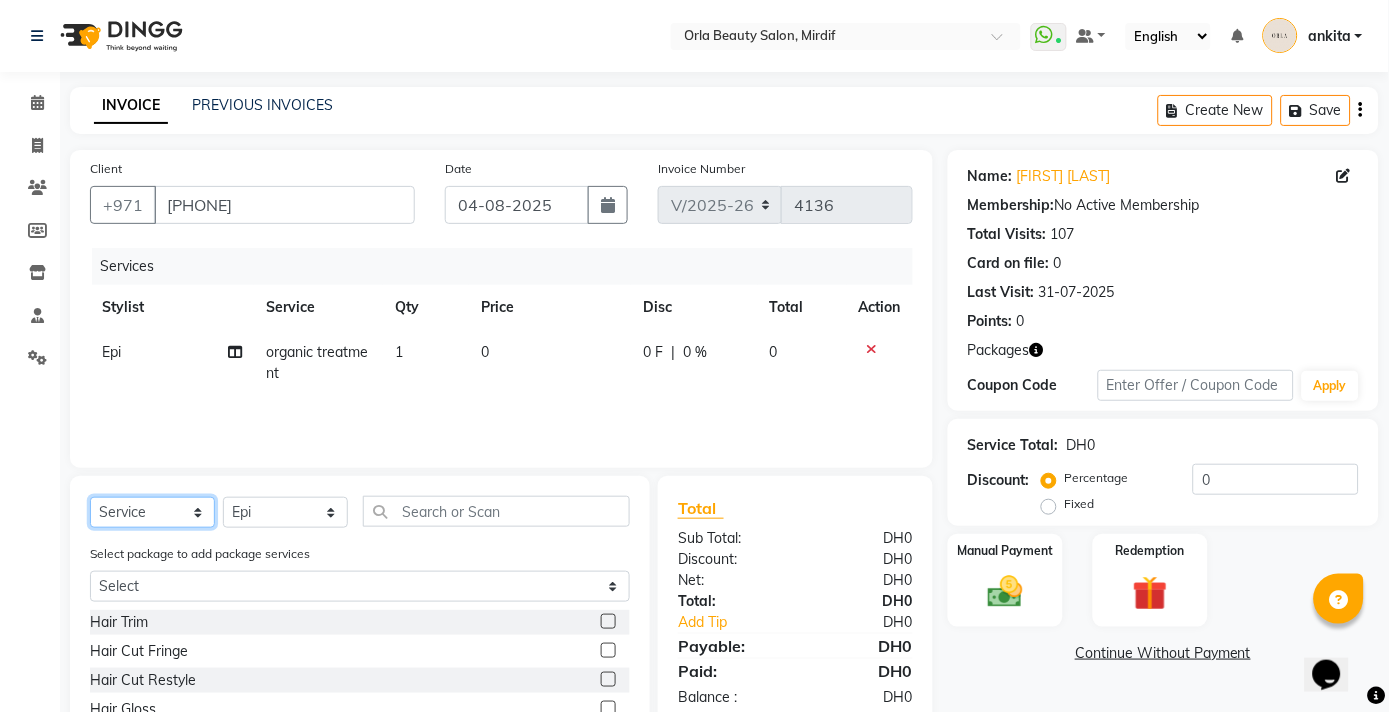 click on "Select  Service  Product  Membership  Package Voucher Prepaid Gift Card" 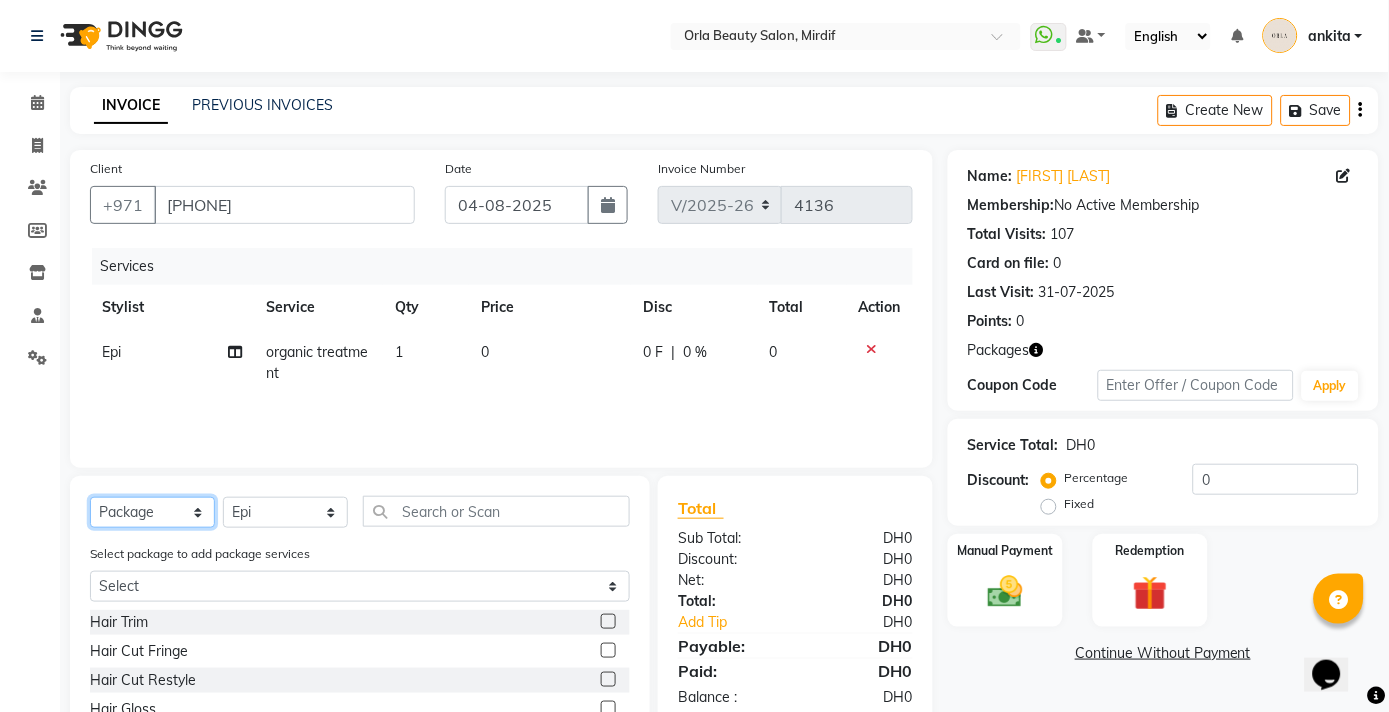 click on "Select  Service  Product  Membership  Package Voucher Prepaid Gift Card" 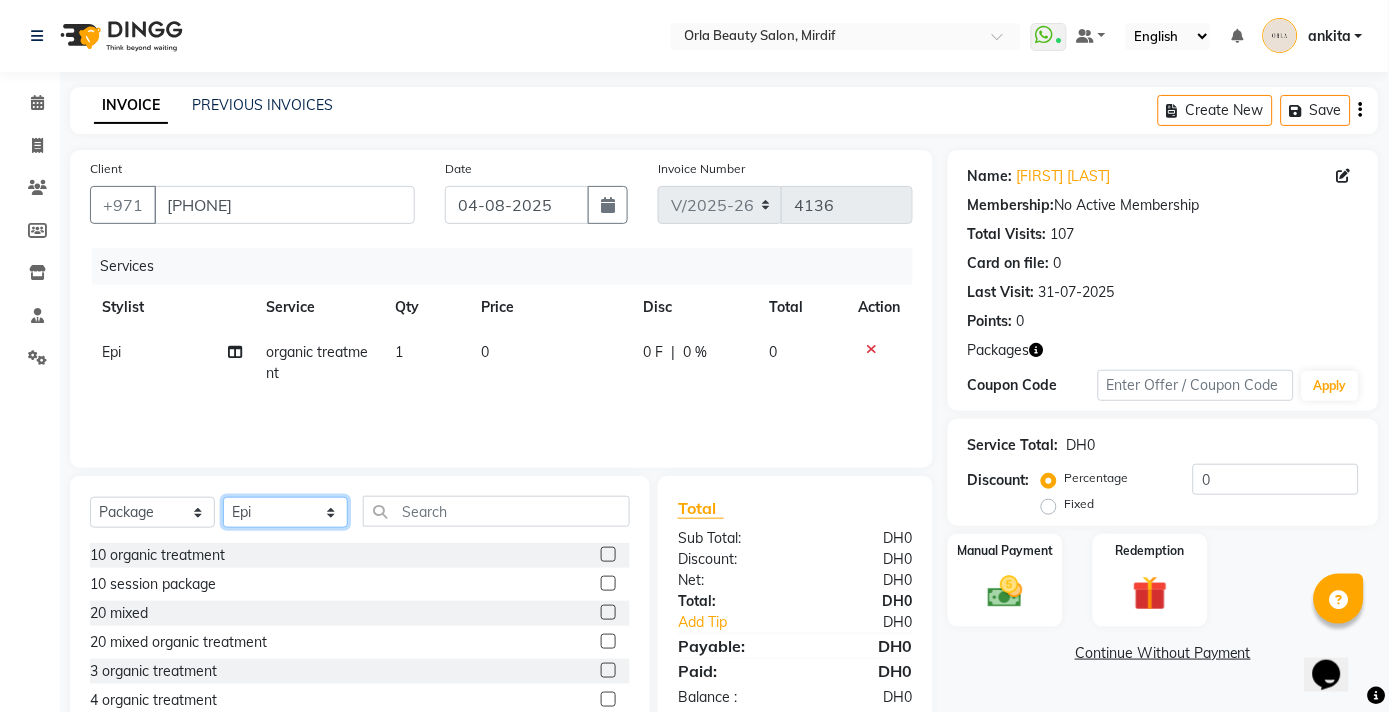 click on "Select Stylist amal  Andy ankita  Anna bissan Emma Enda Epi Fatma kareema Liza Manju thakuri maryann Michelle michelle 2 Najat najwa priyanka magar  Rita rojina magar ruksana rupa magar ruth sangita swastika magar" 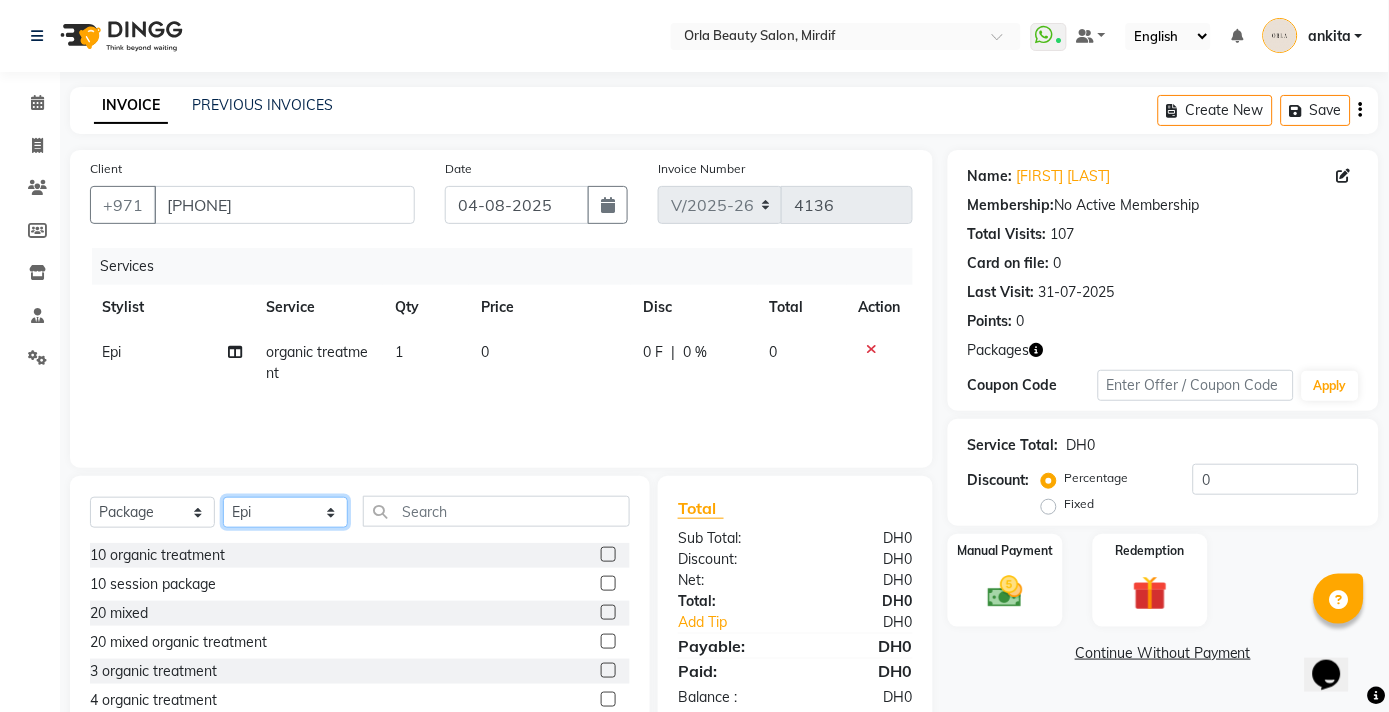 select on "31794" 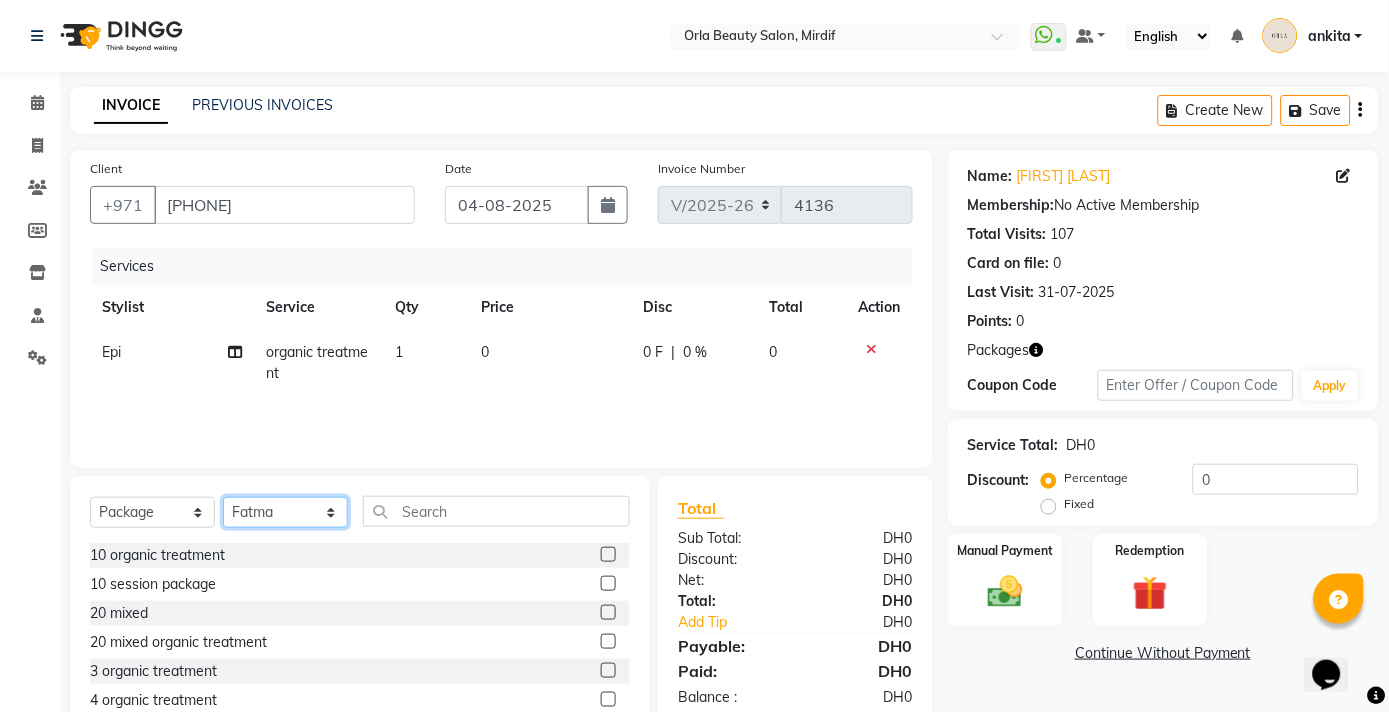 click on "Select Stylist amal  Andy ankita  Anna bissan Emma Enda Epi Fatma kareema Liza Manju thakuri maryann Michelle michelle 2 Najat najwa priyanka magar  Rita rojina magar ruksana rupa magar ruth sangita swastika magar" 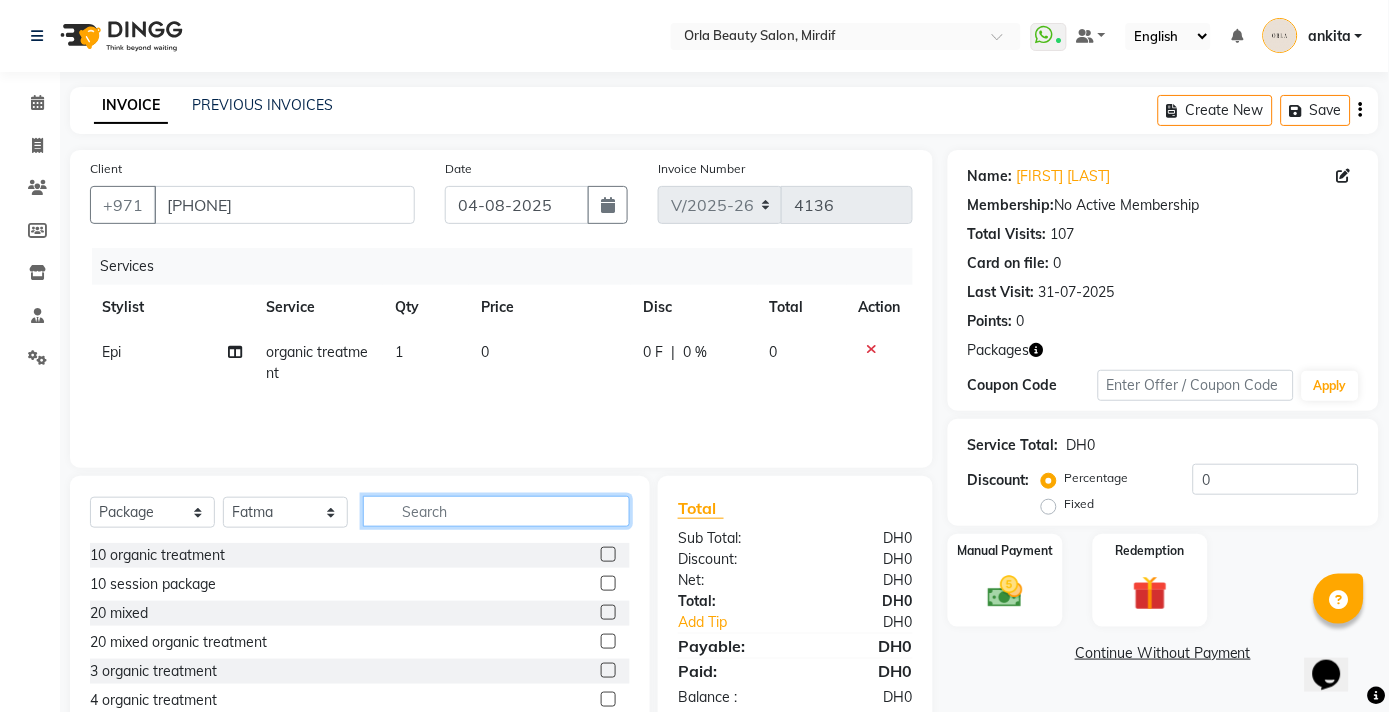 click 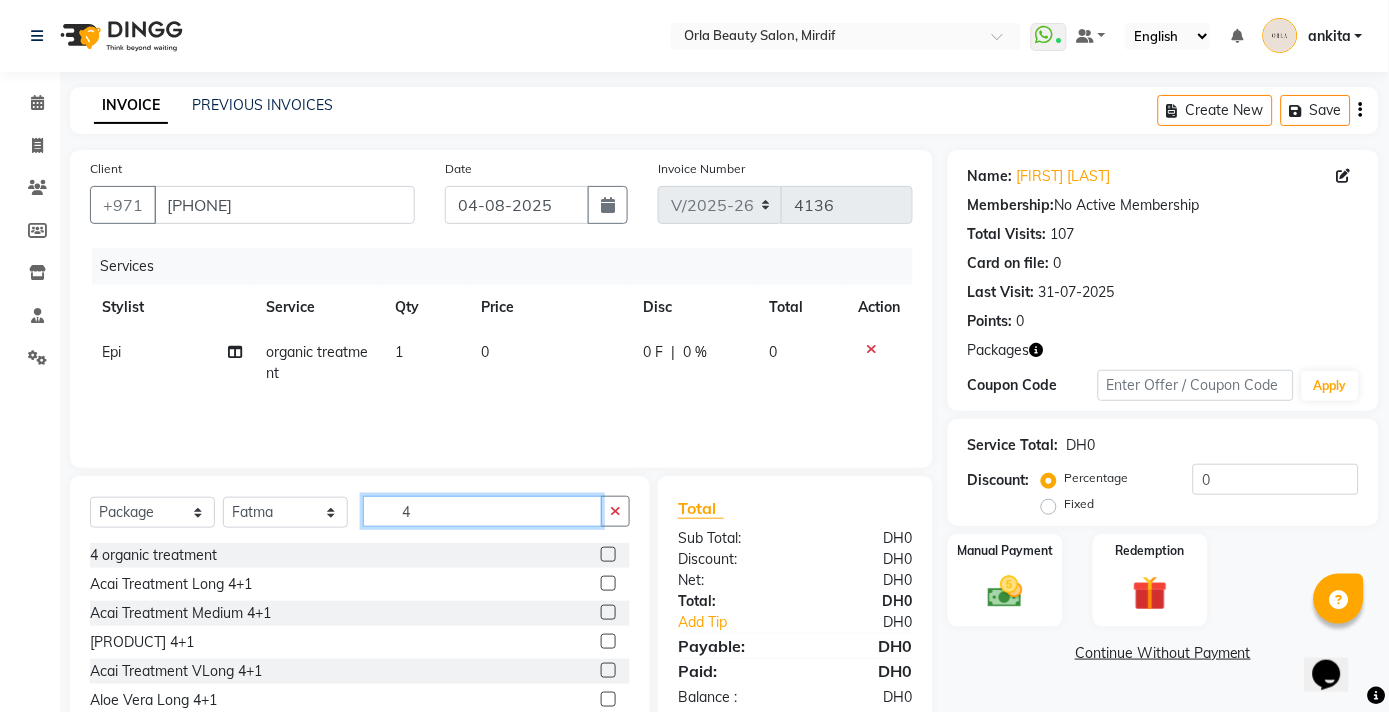 type on "4" 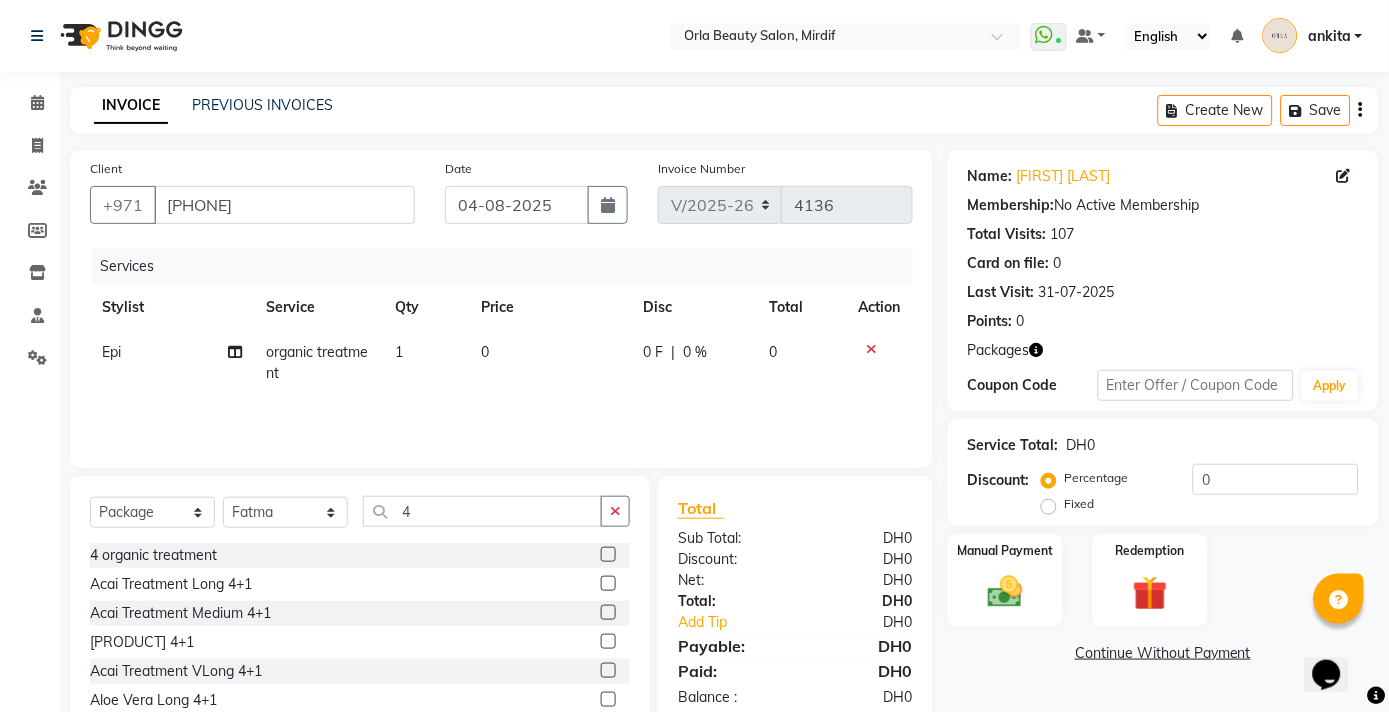 click 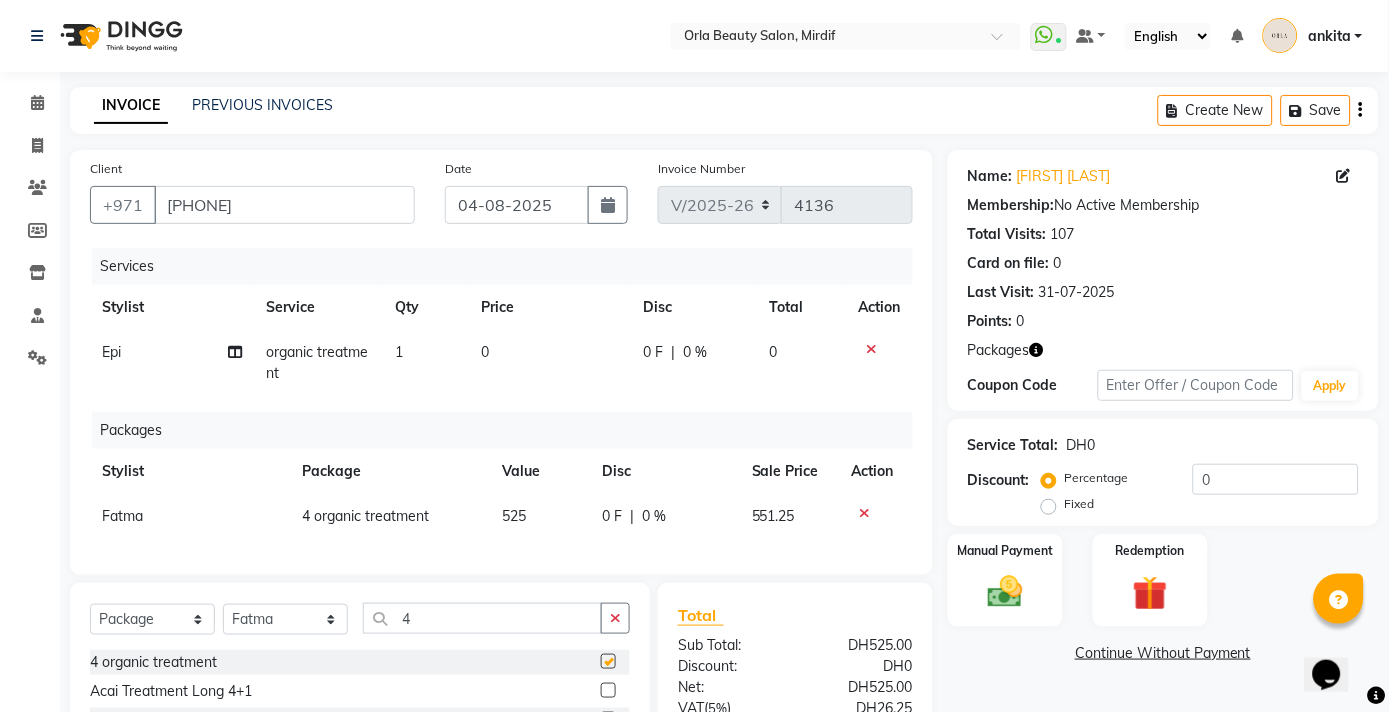 checkbox on "false" 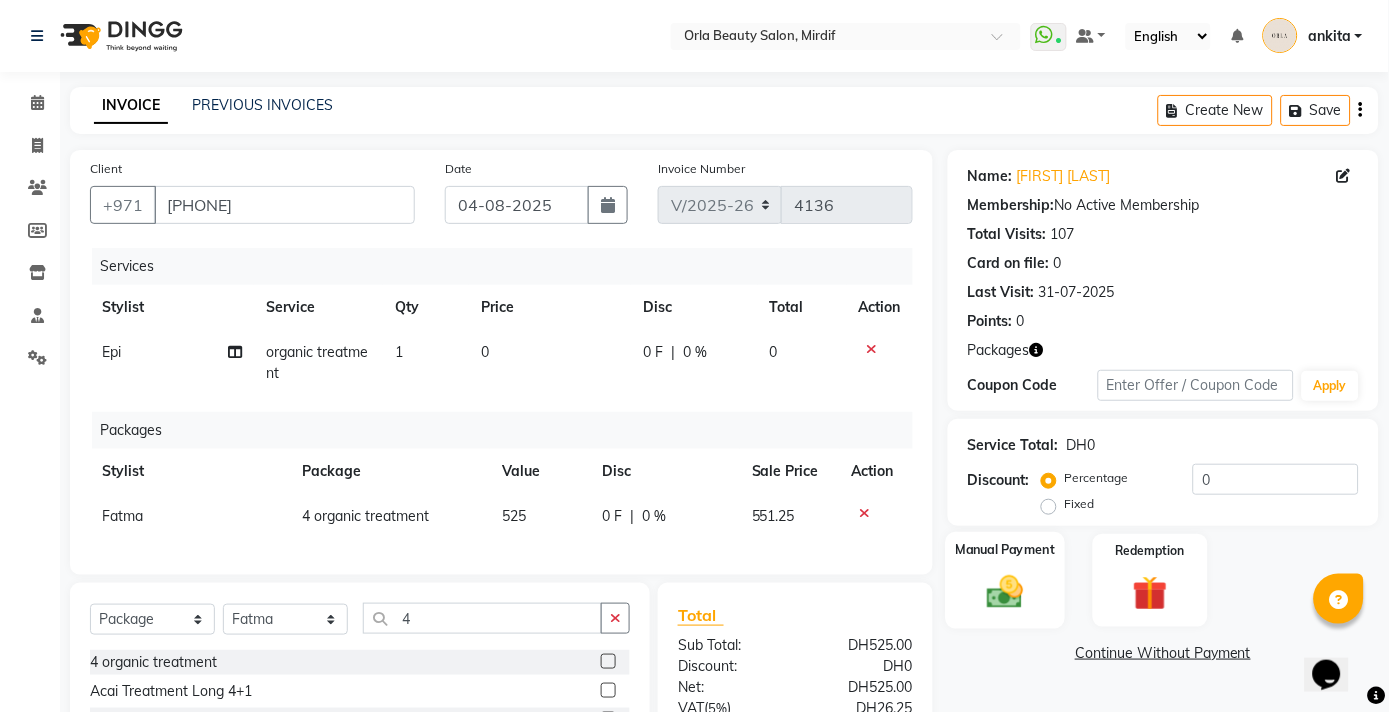 scroll, scrollTop: 190, scrollLeft: 0, axis: vertical 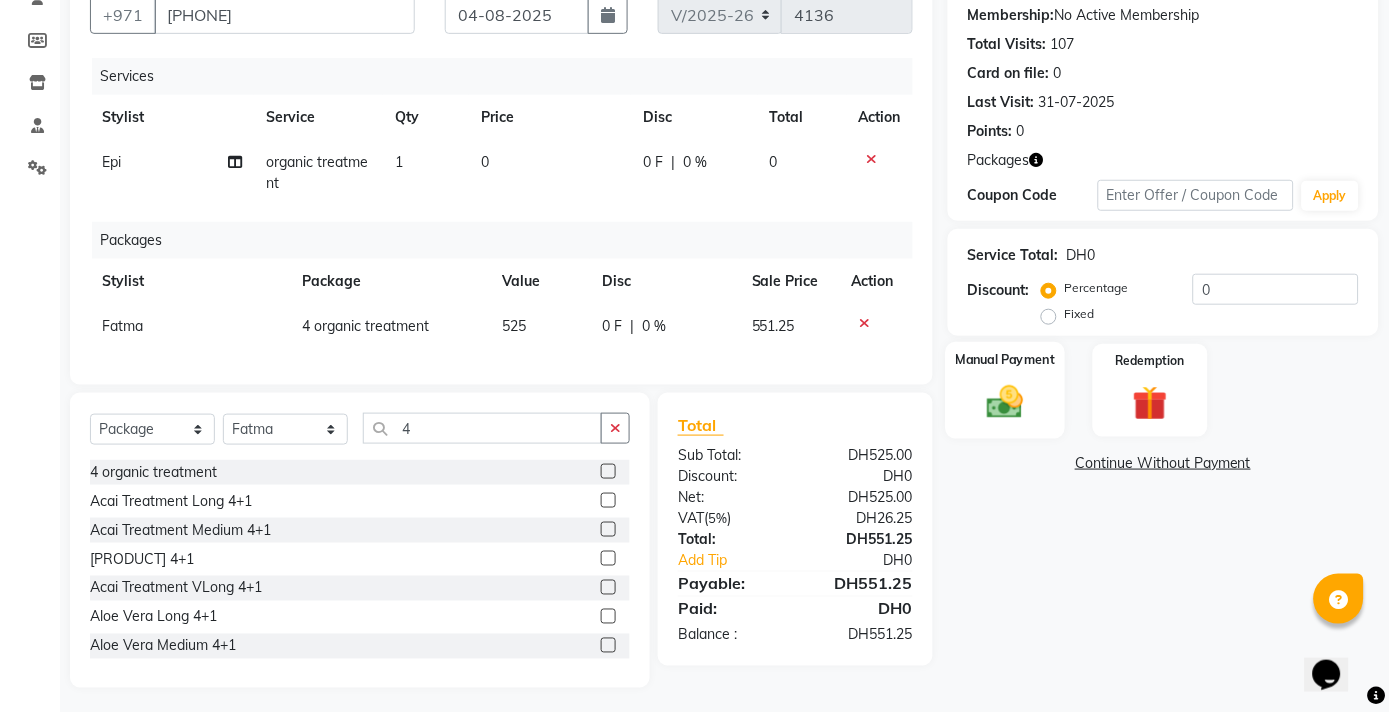 click 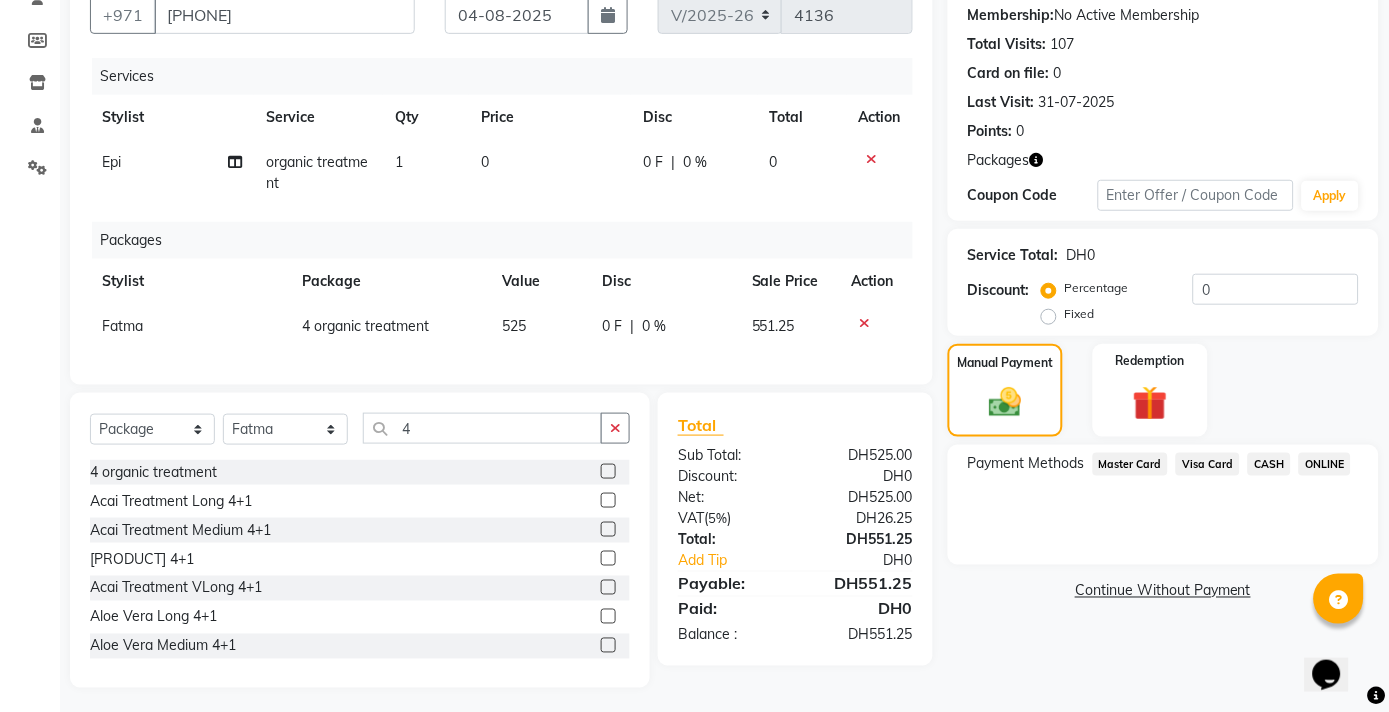 click on "Visa Card" 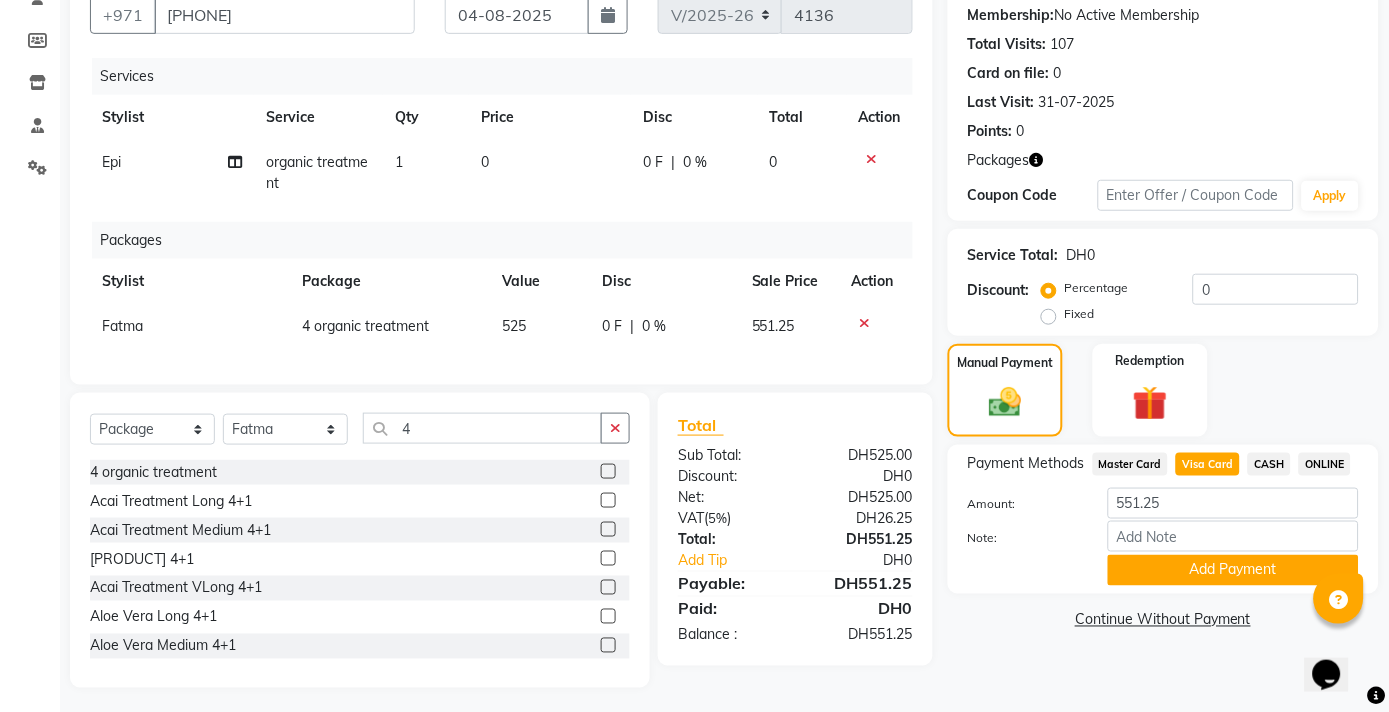 click on "Add Payment" 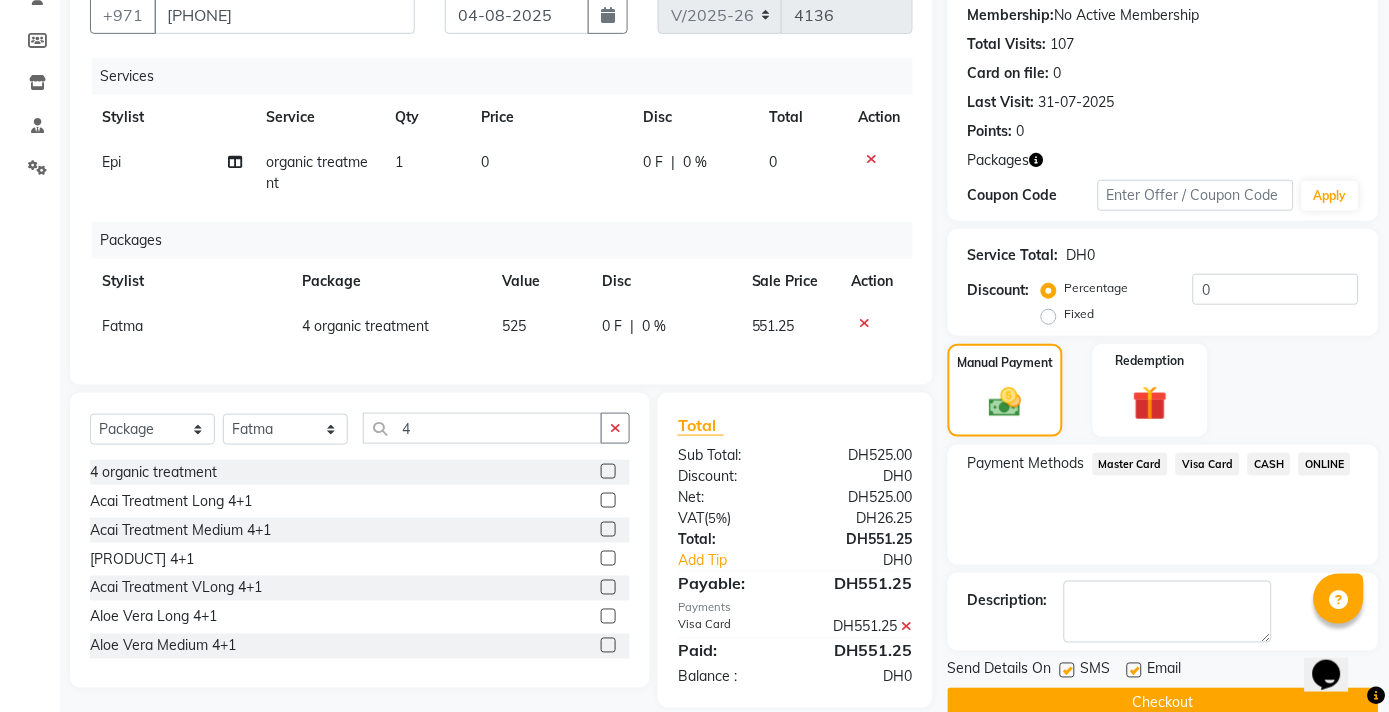 click on "Payment Methods  Master Card   Visa Card   CASH   ONLINE" 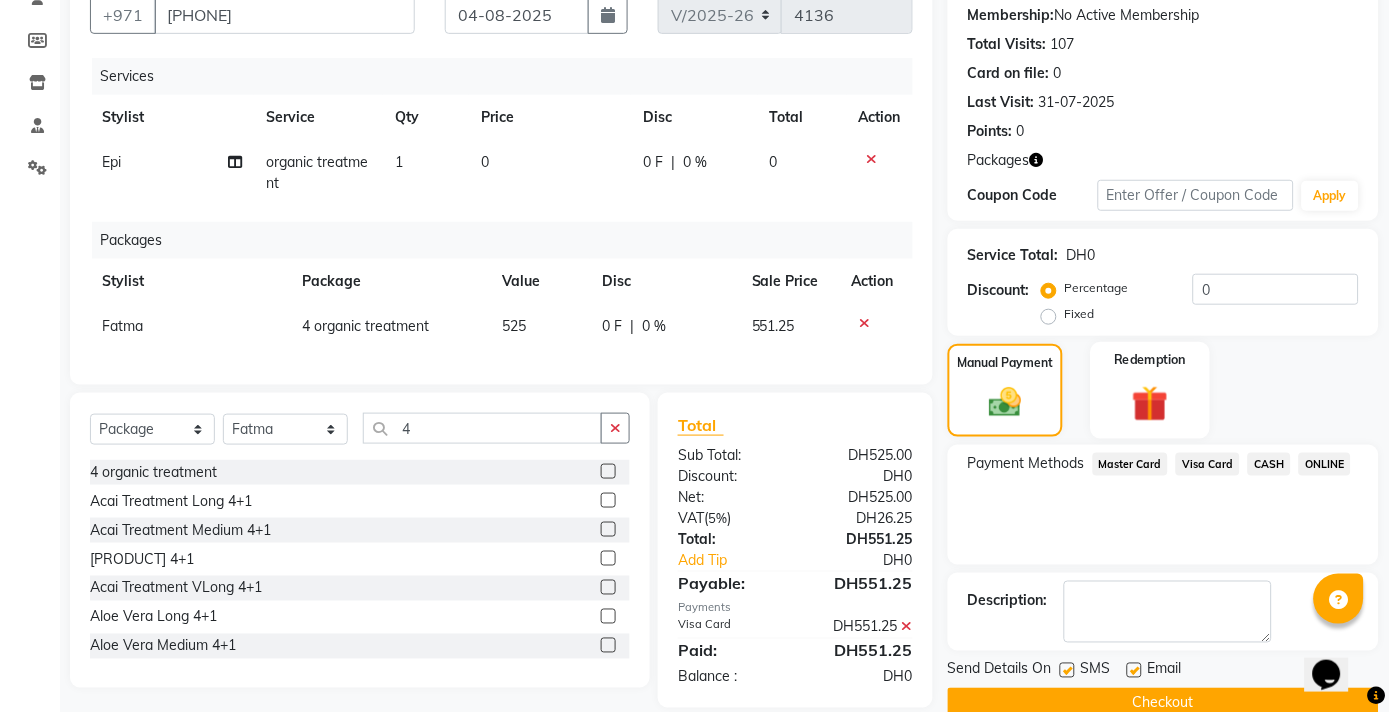 click on "Redemption" 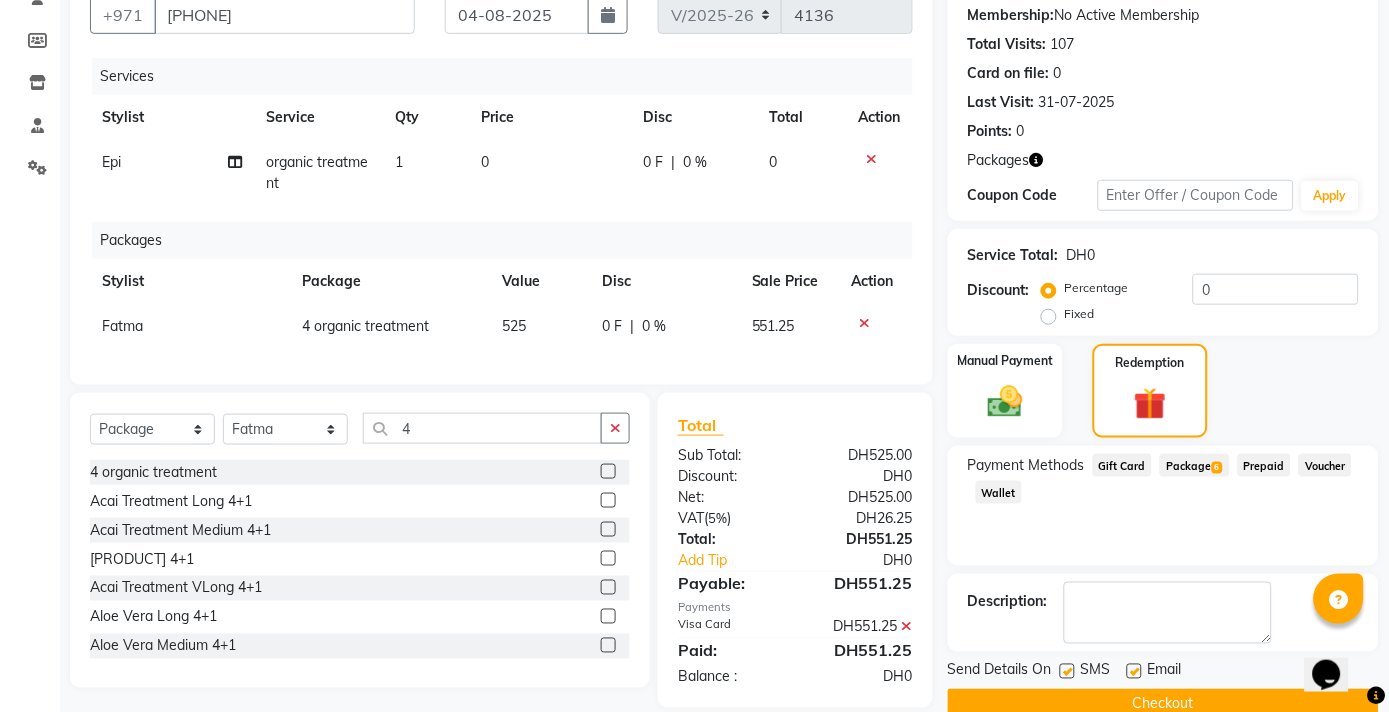 click on "Package  6" 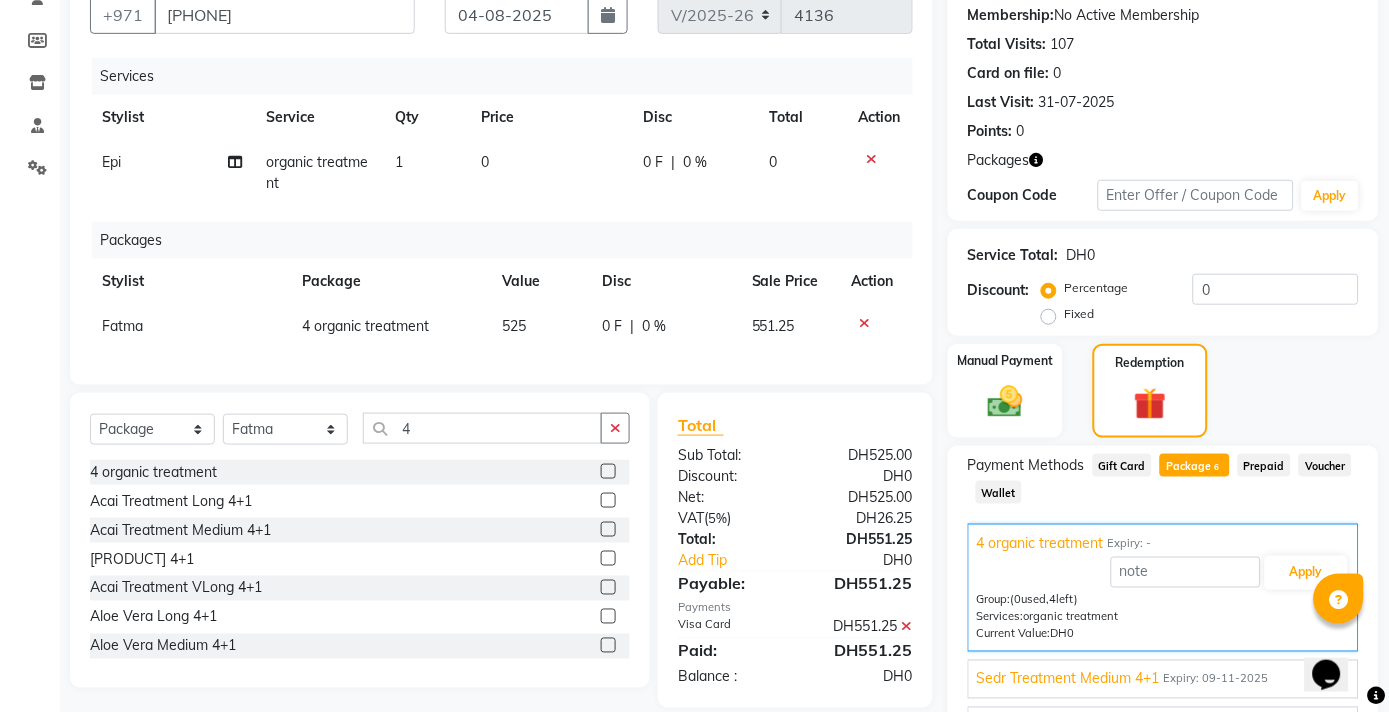click on "Package  6" 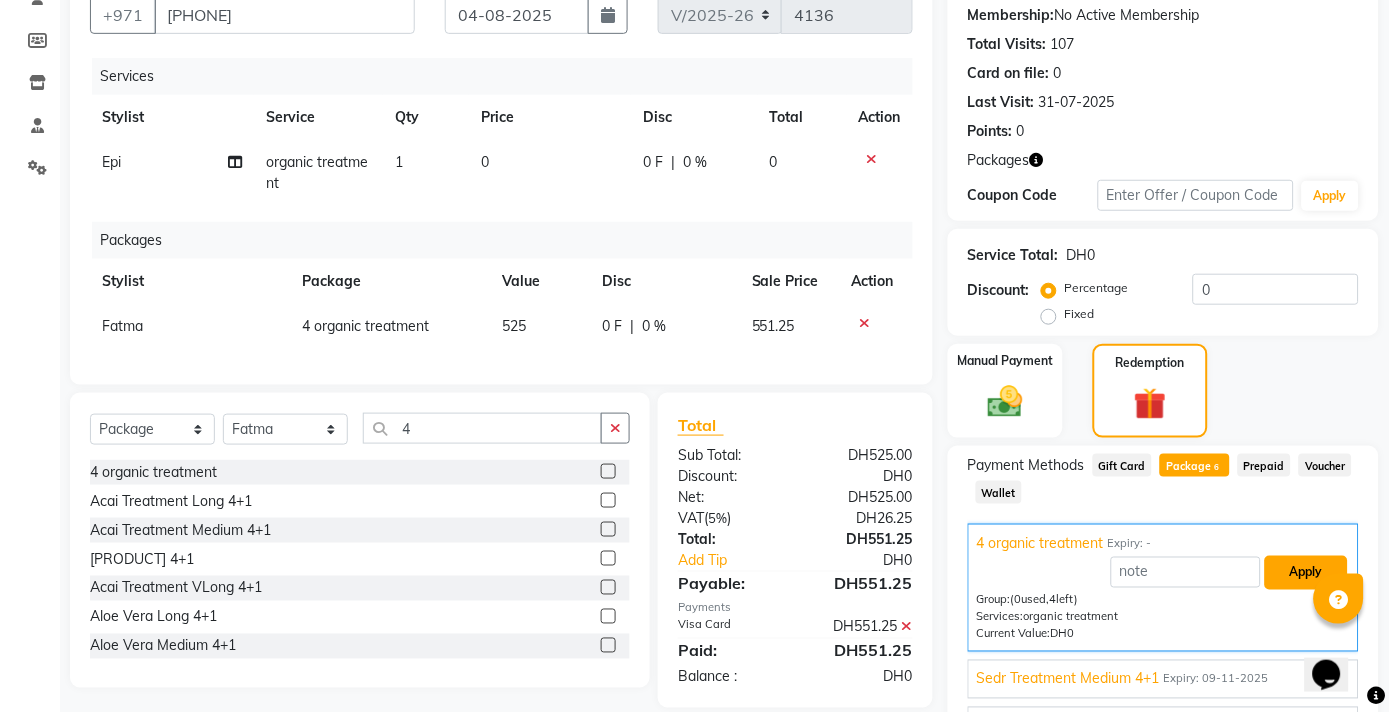 click on "Apply" at bounding box center [1306, 573] 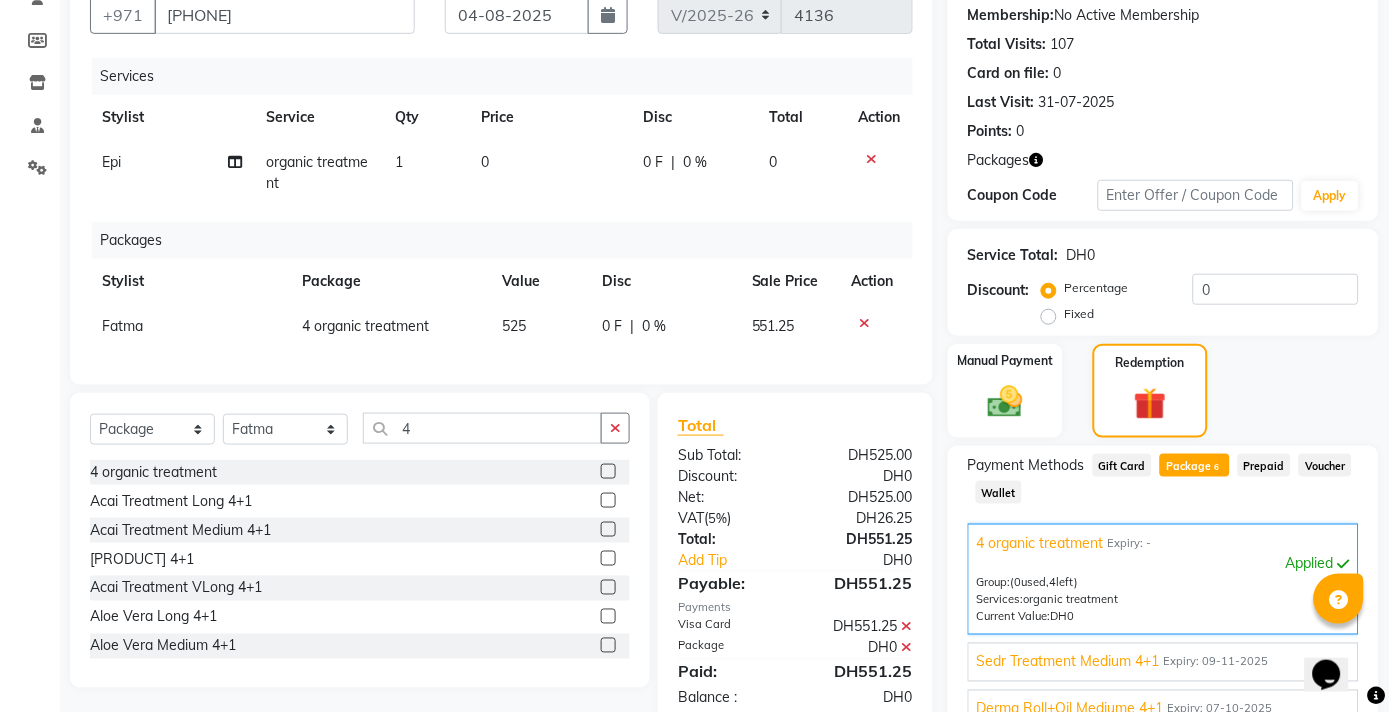 scroll, scrollTop: 416, scrollLeft: 0, axis: vertical 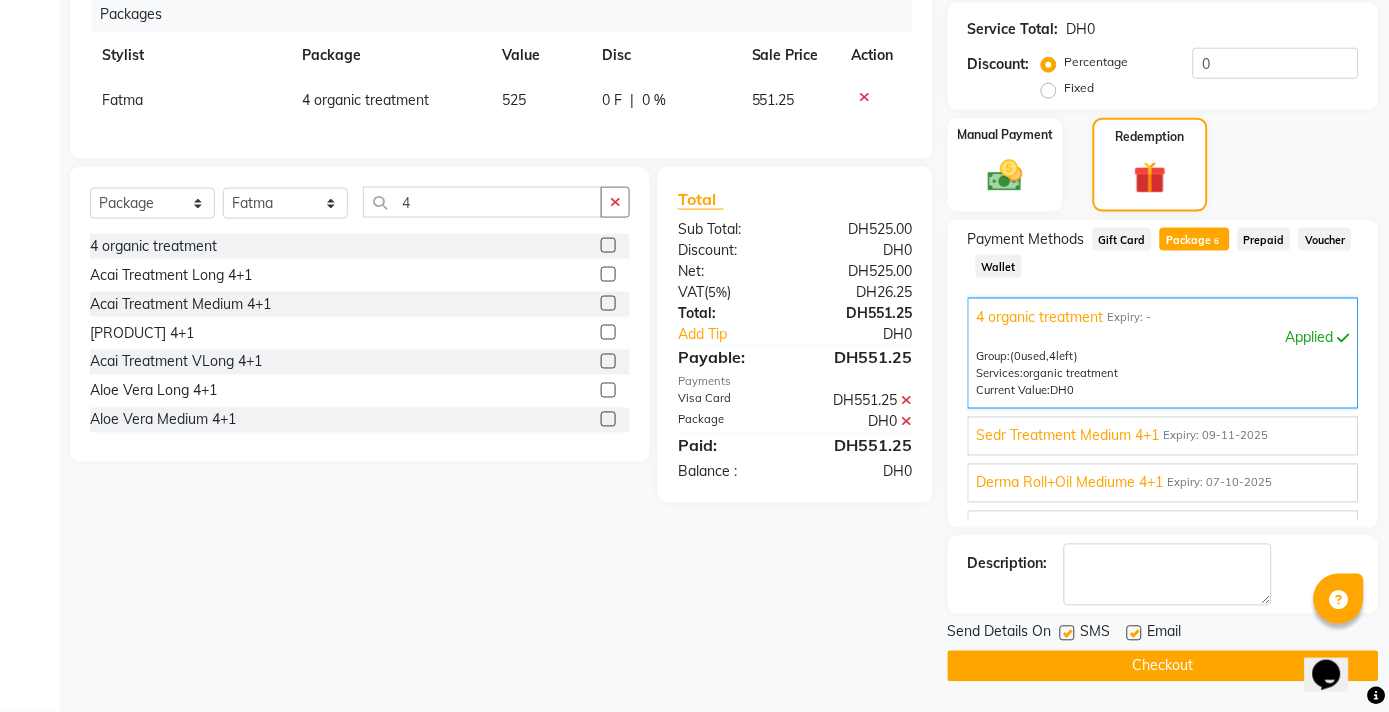 click on "Checkout" 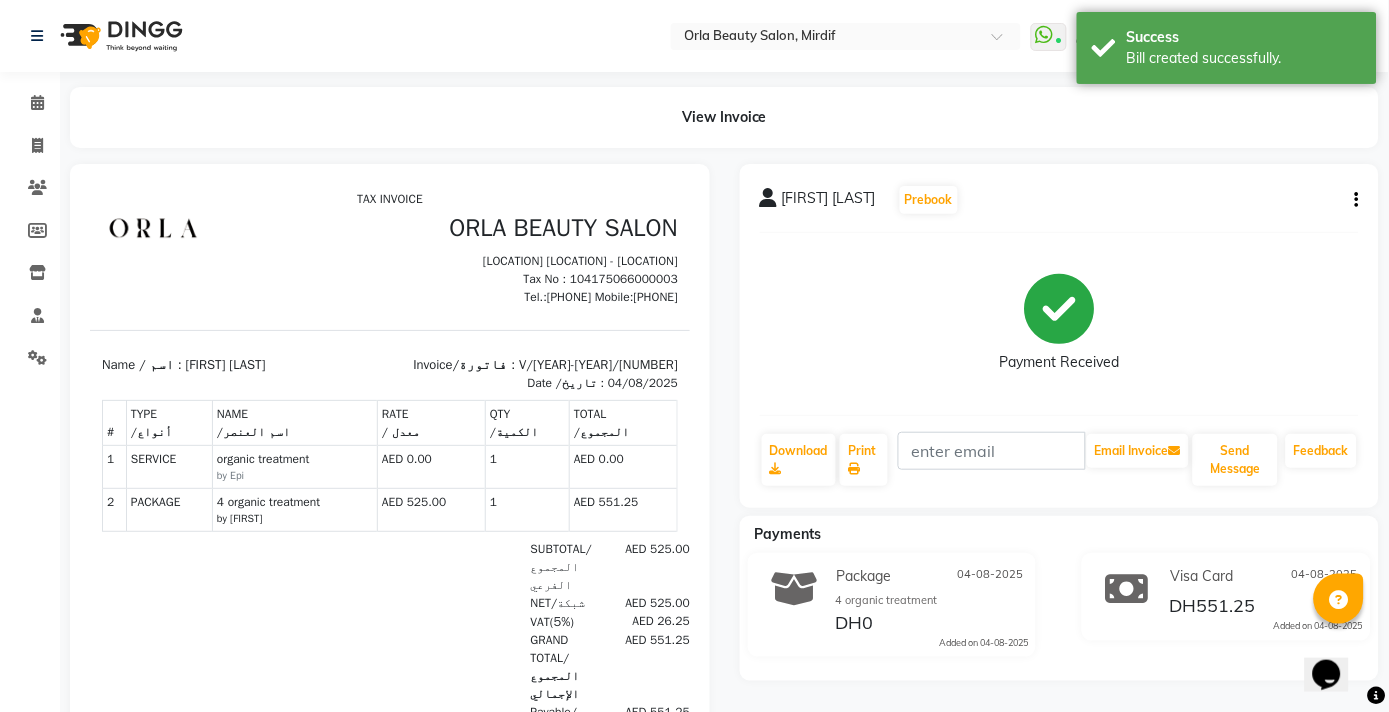 scroll, scrollTop: 0, scrollLeft: 0, axis: both 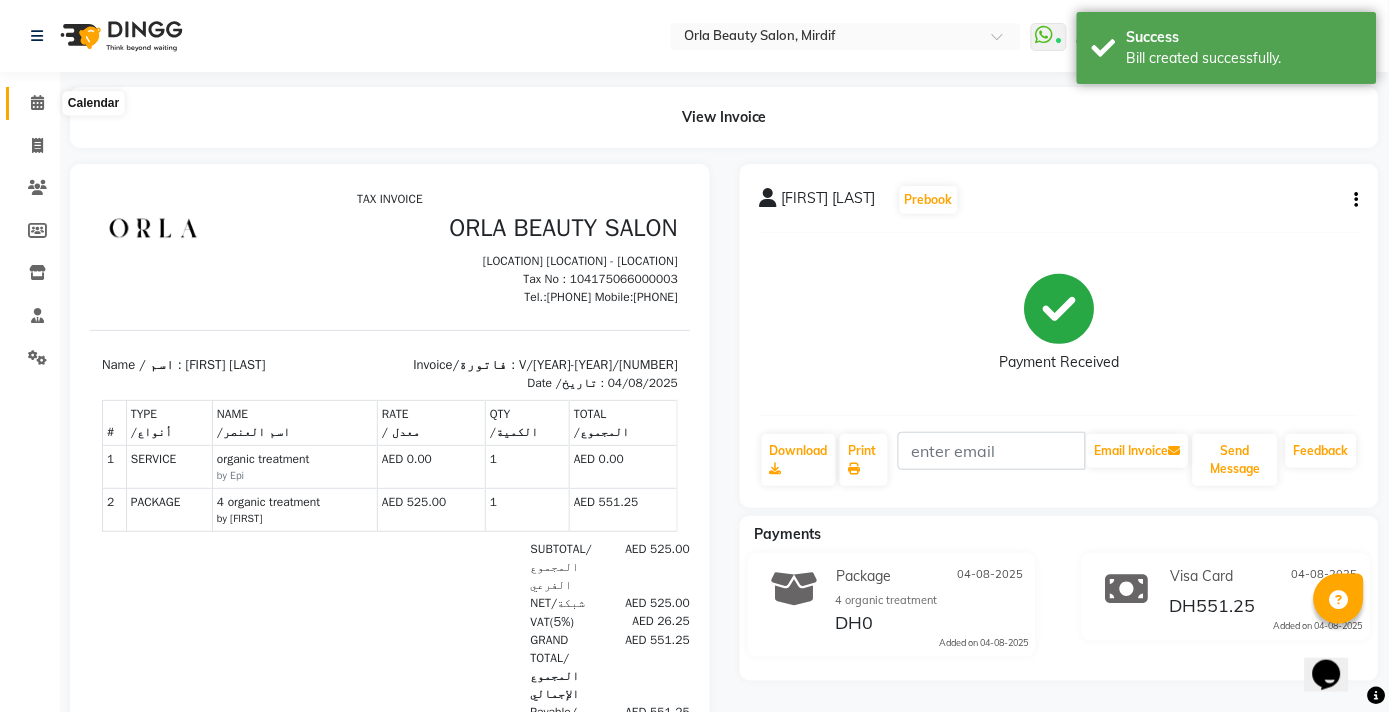 click 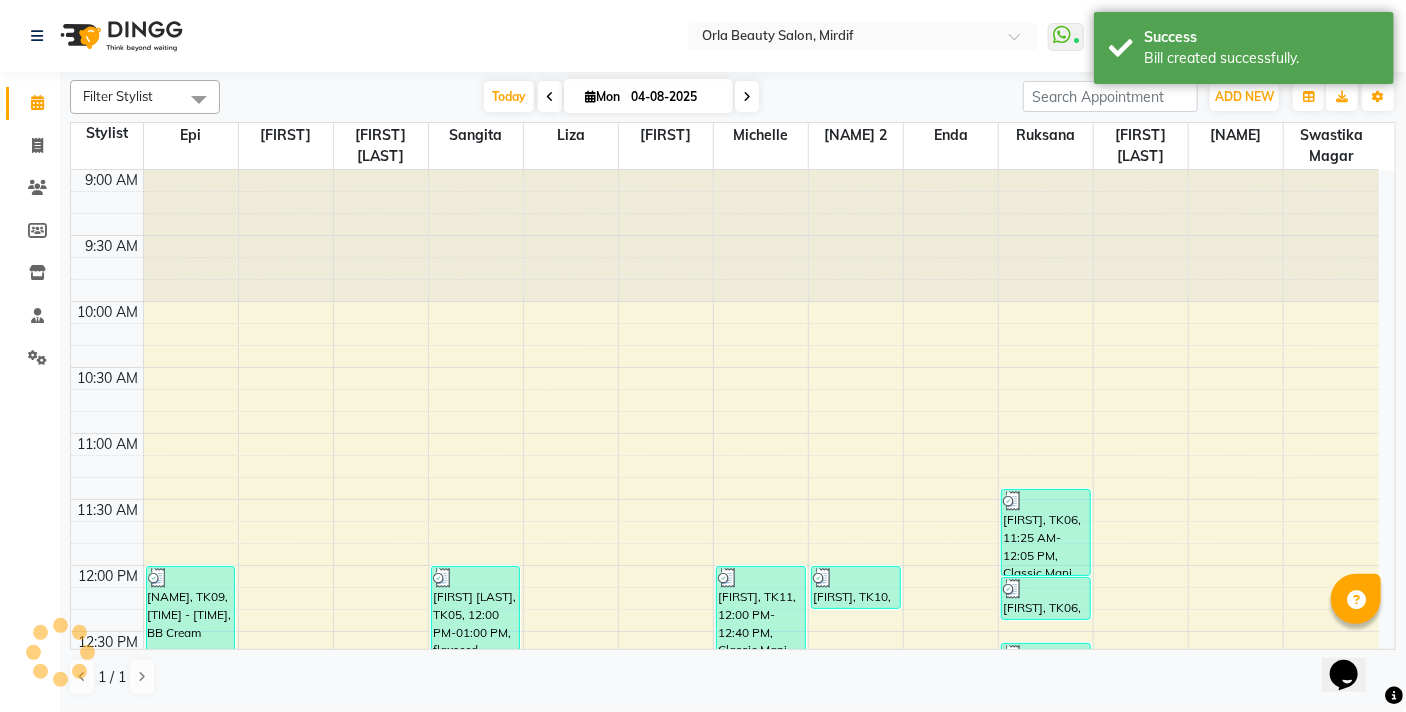 scroll, scrollTop: 0, scrollLeft: 0, axis: both 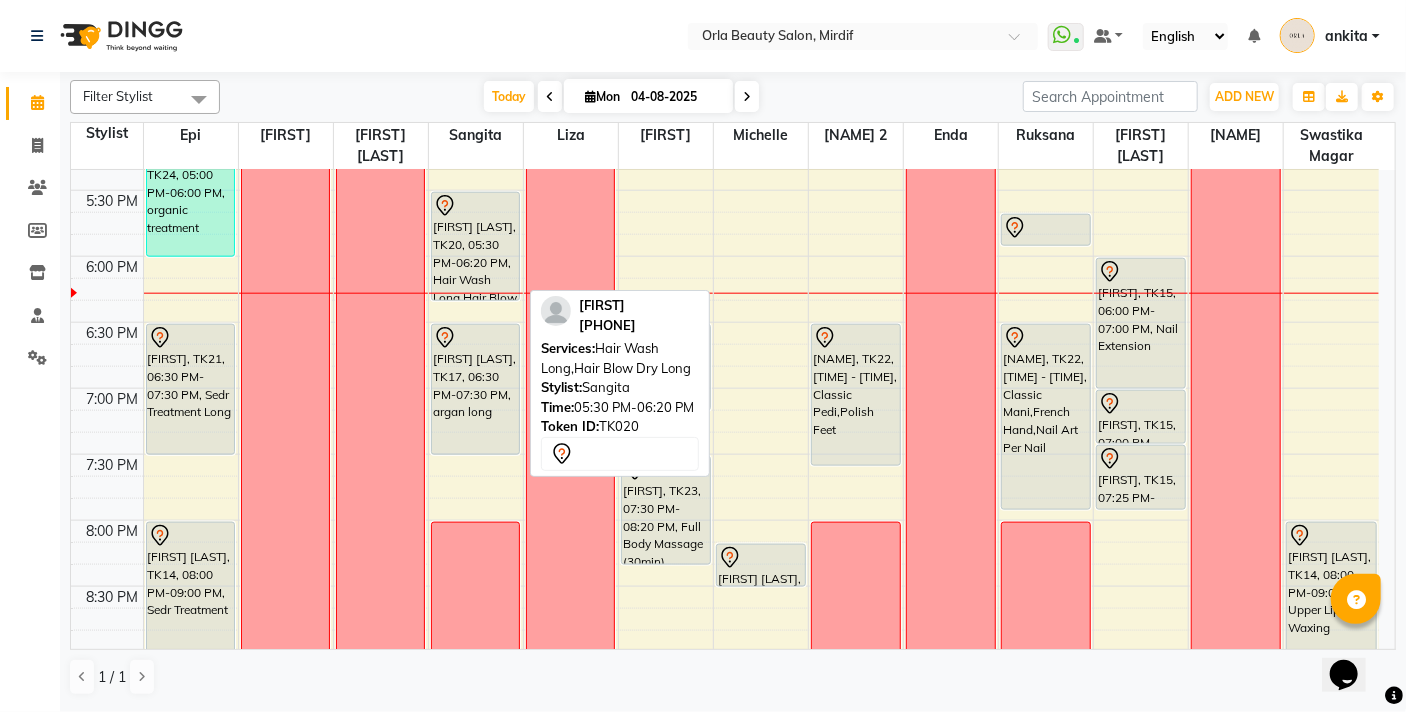 click on "[FIRST] [LAST], TK20, 05:30 PM-06:20 PM, Hair  Wash Long,Hair  Blow Dry Long" at bounding box center [476, 246] 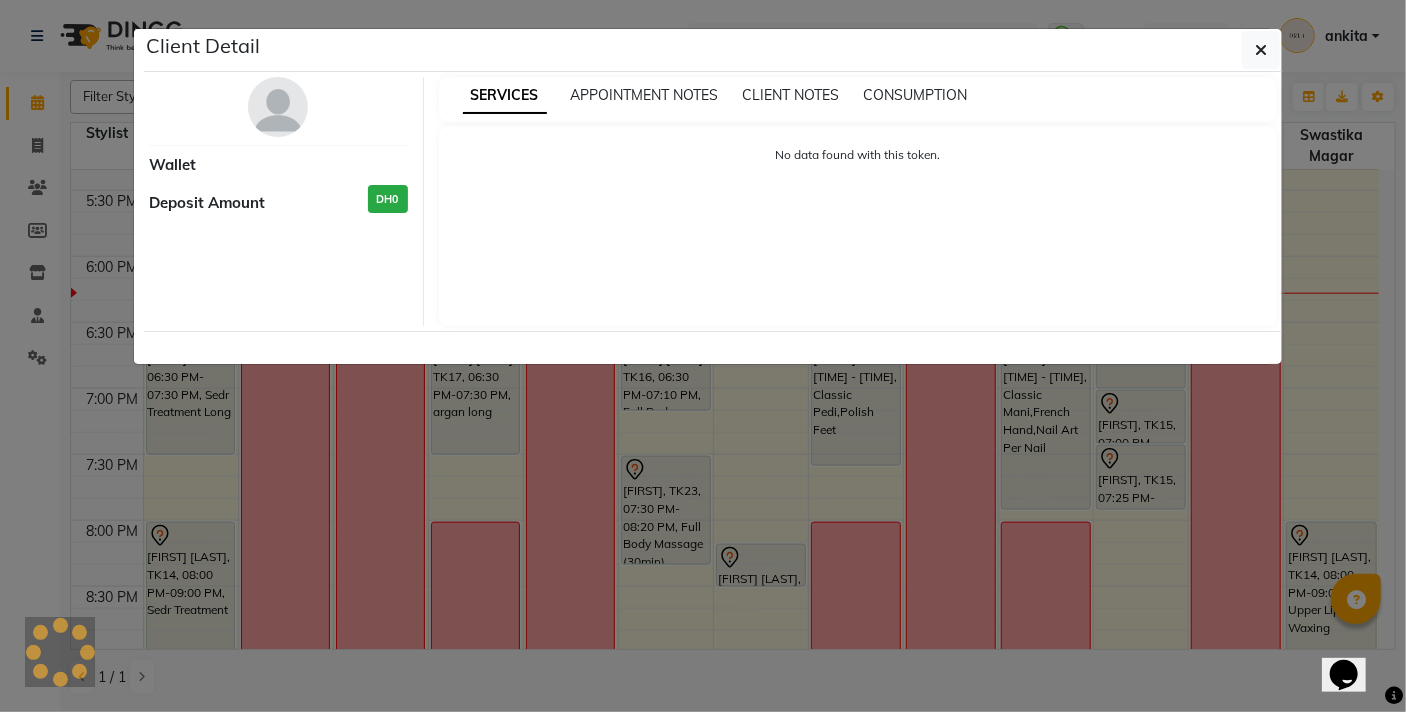 select on "7" 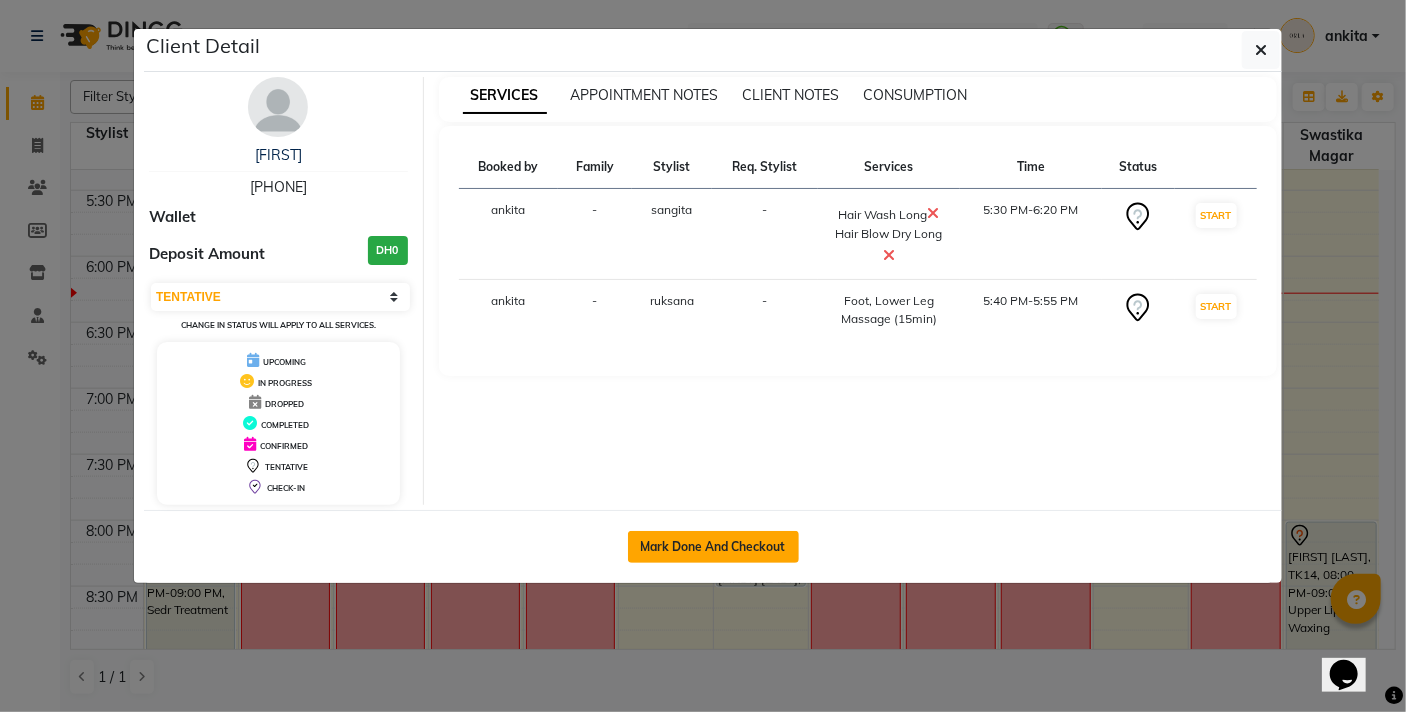 click on "Mark Done And Checkout" 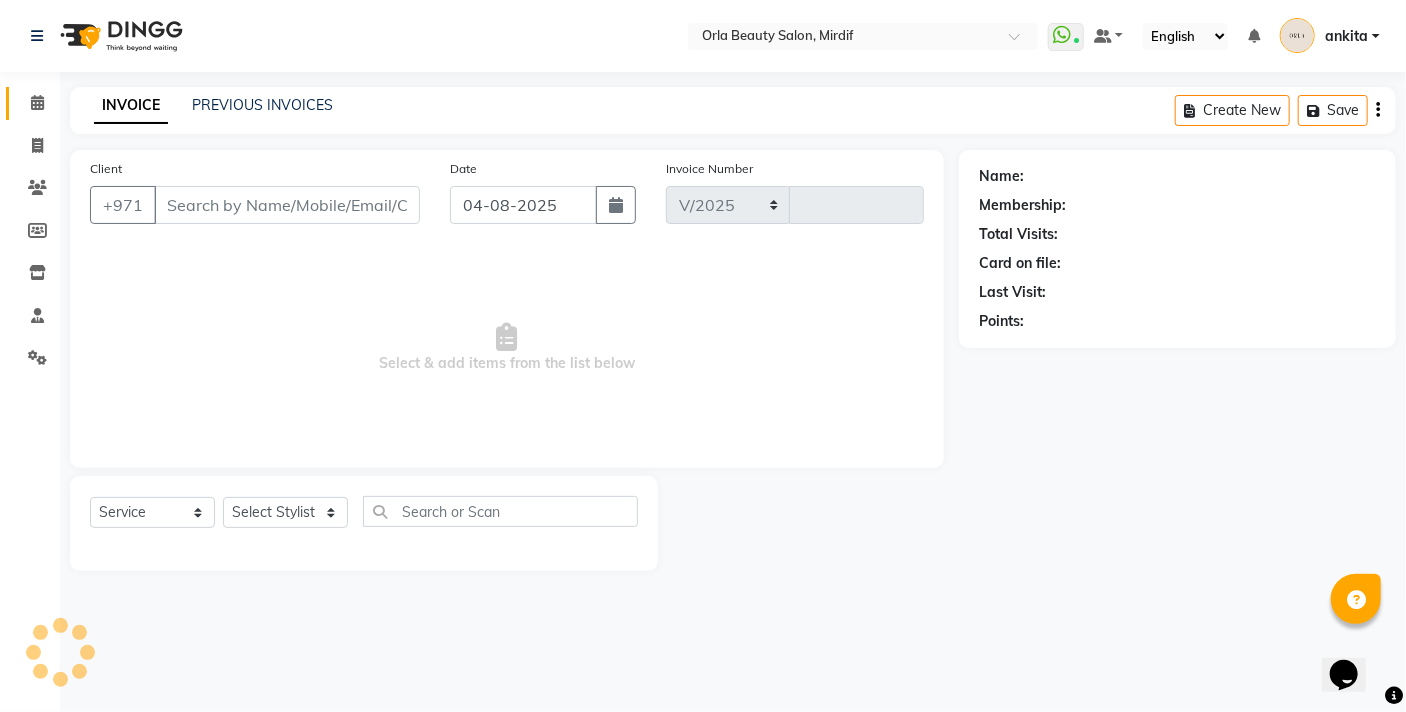 select on "5053" 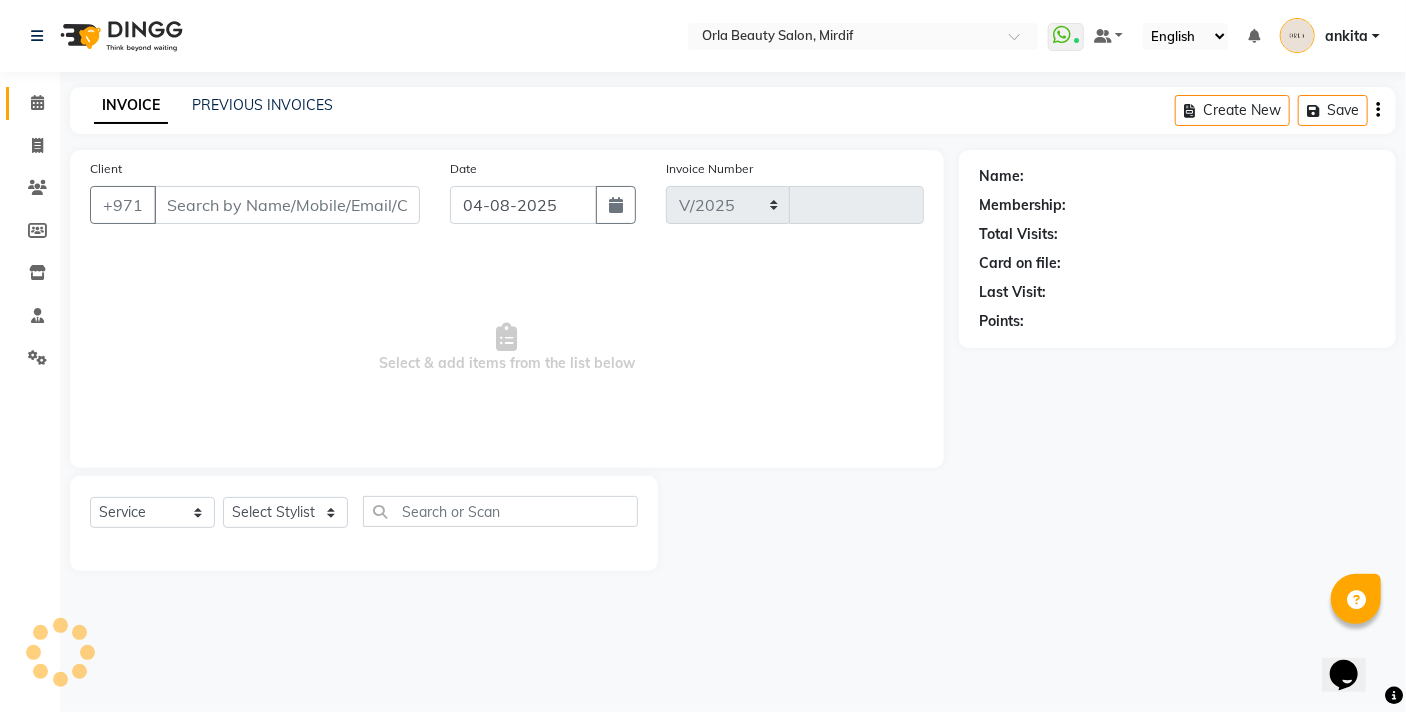 type on "4137" 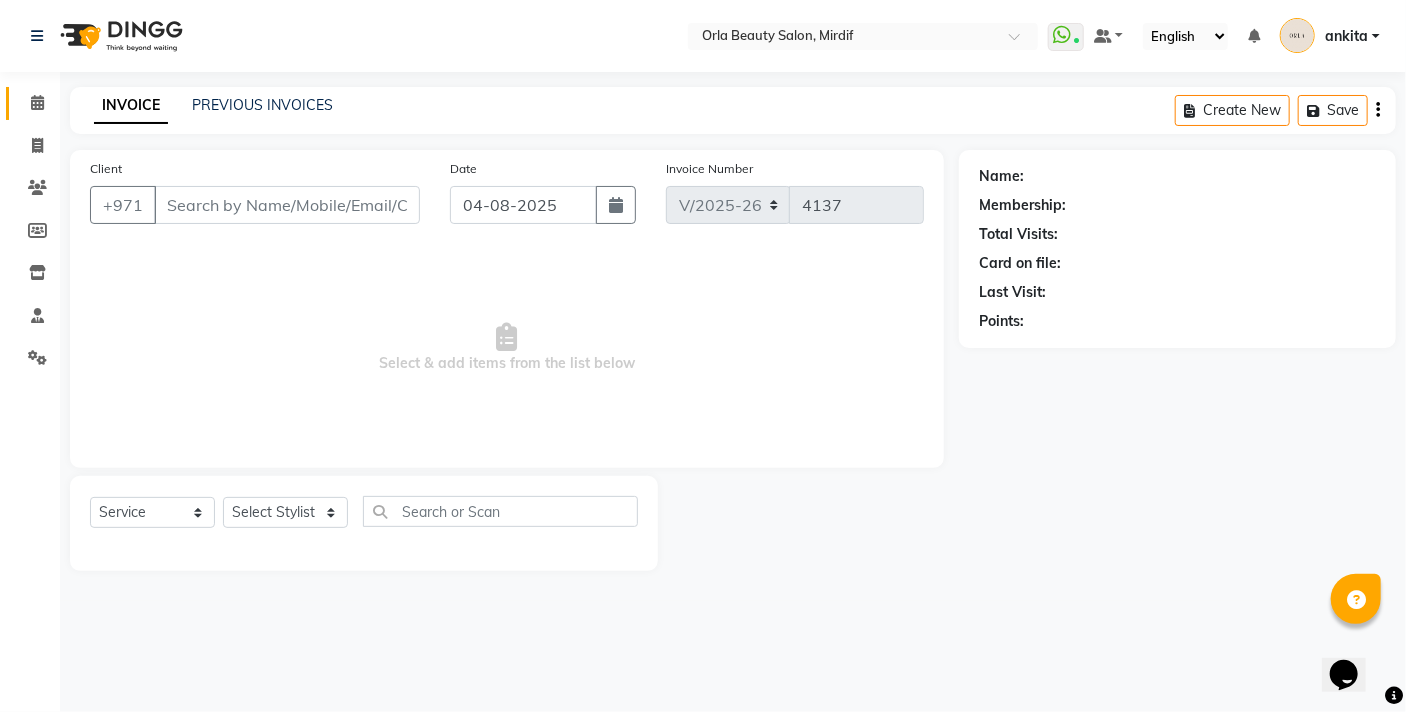 type on "[PHONE]" 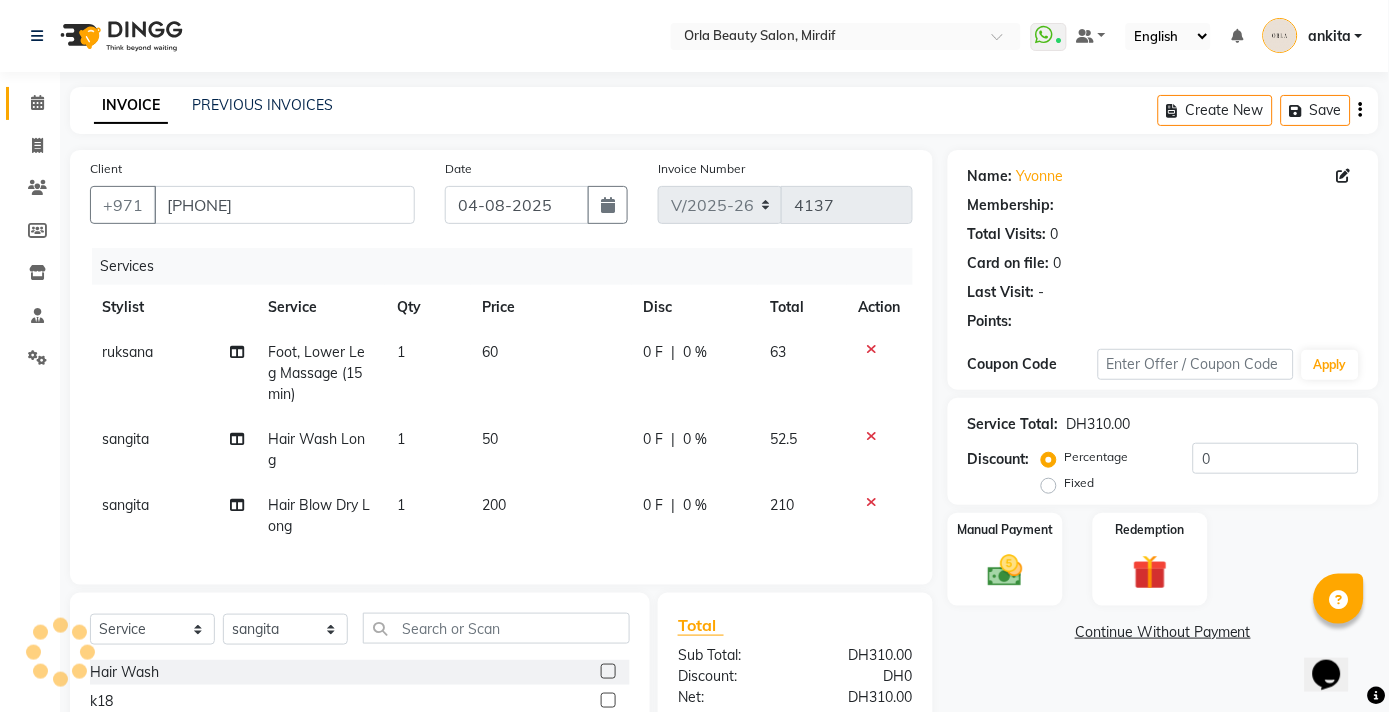 scroll, scrollTop: 221, scrollLeft: 0, axis: vertical 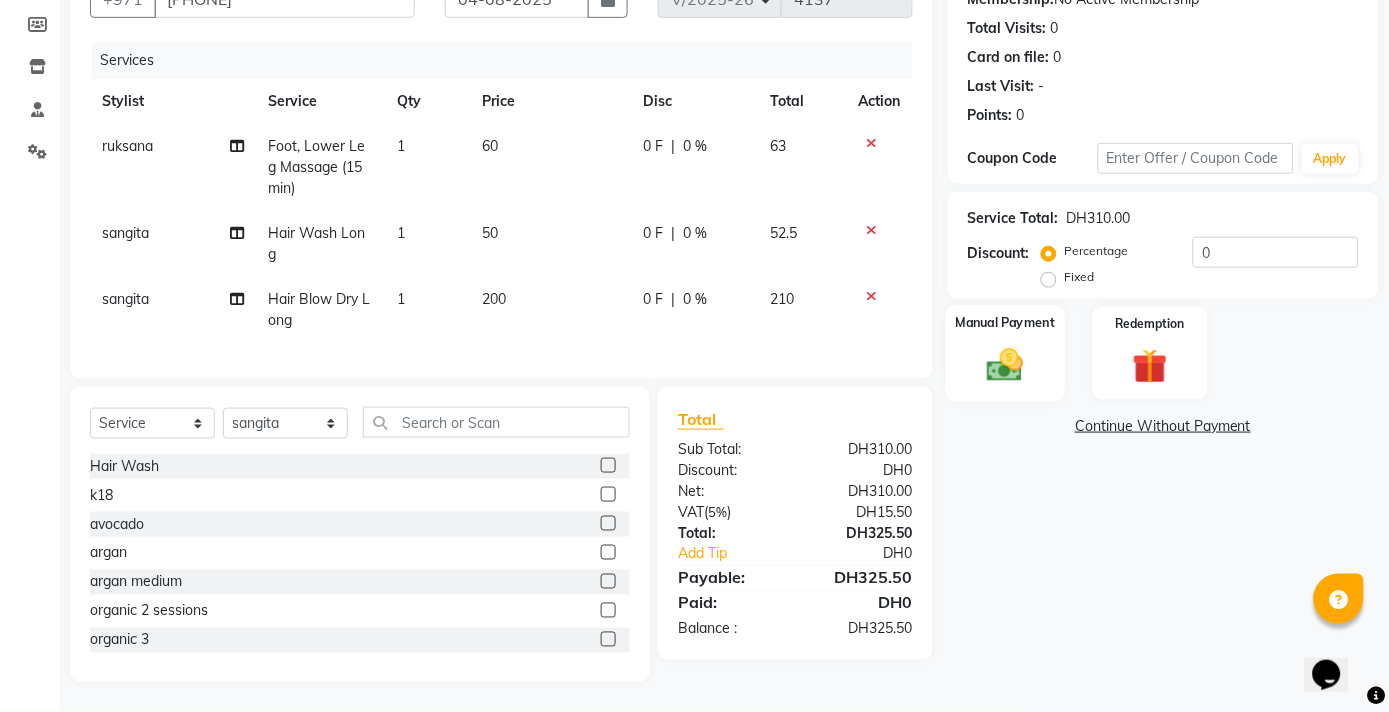 click 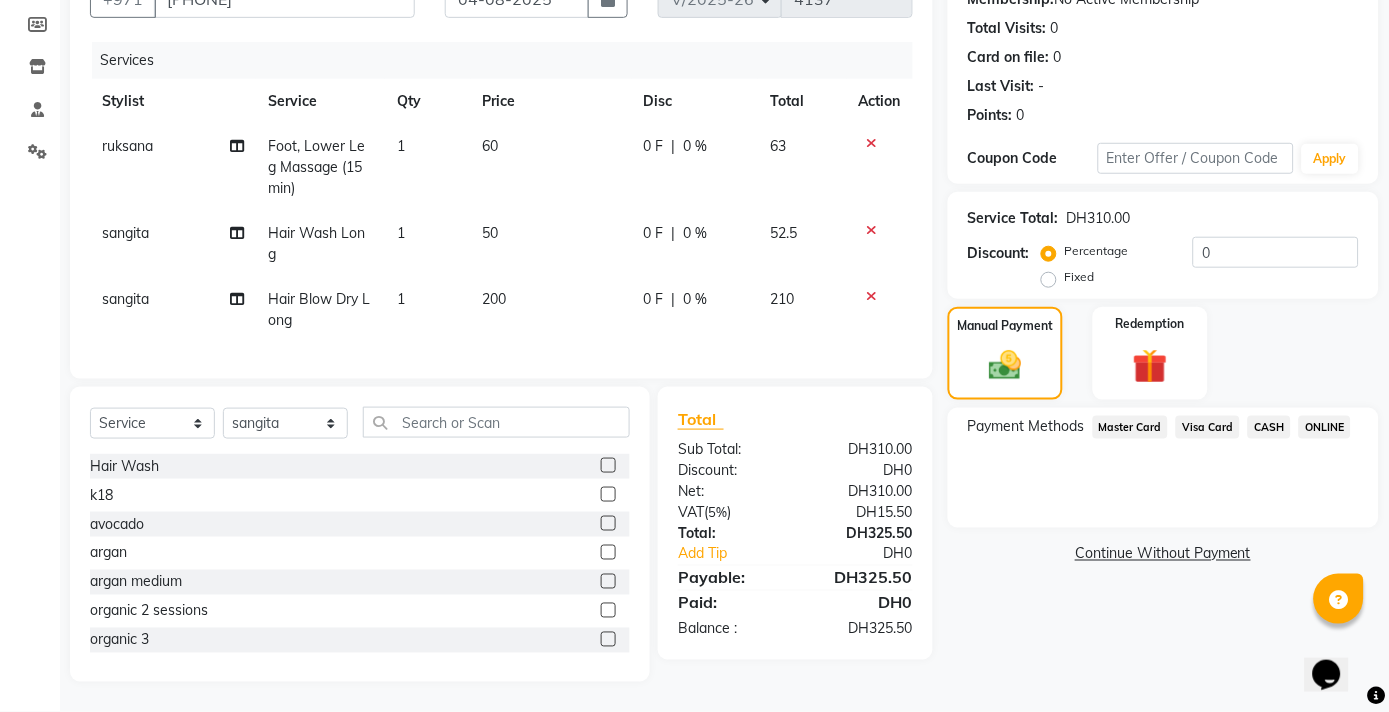 click on "Visa Card" 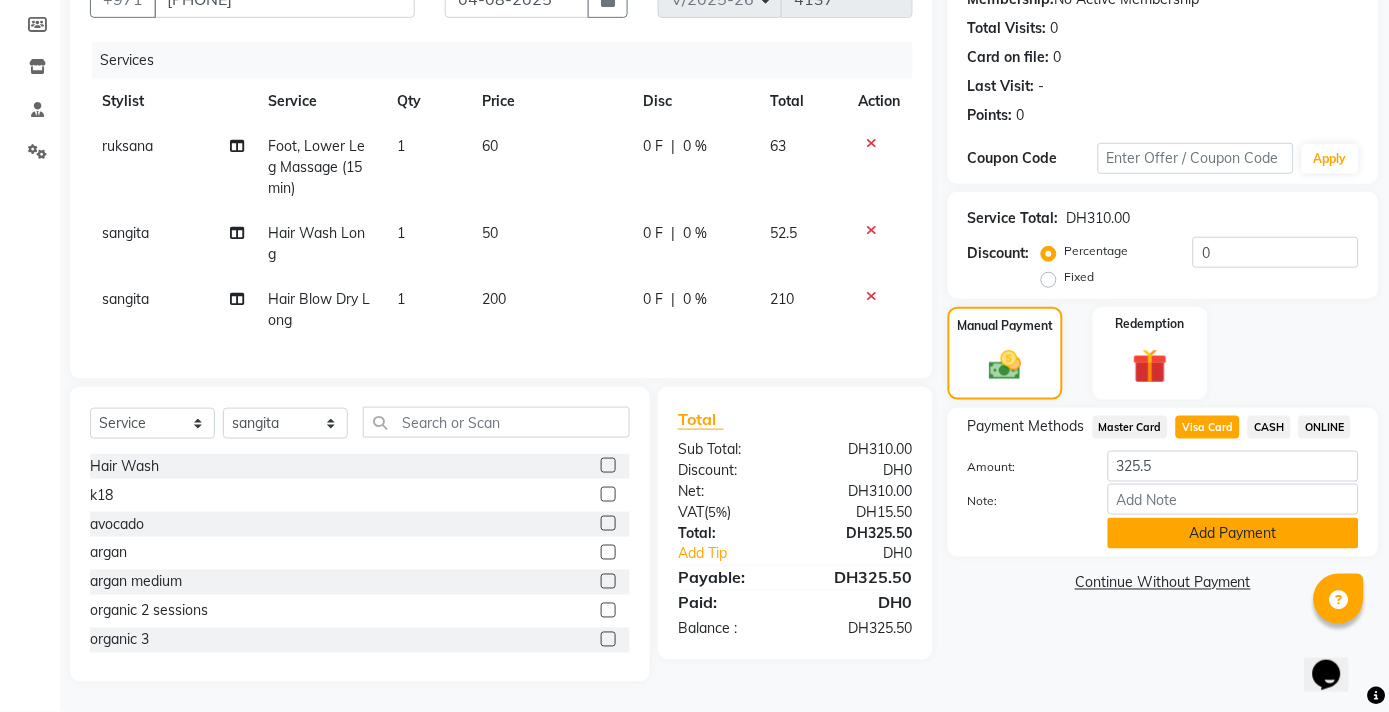 click on "Add Payment" 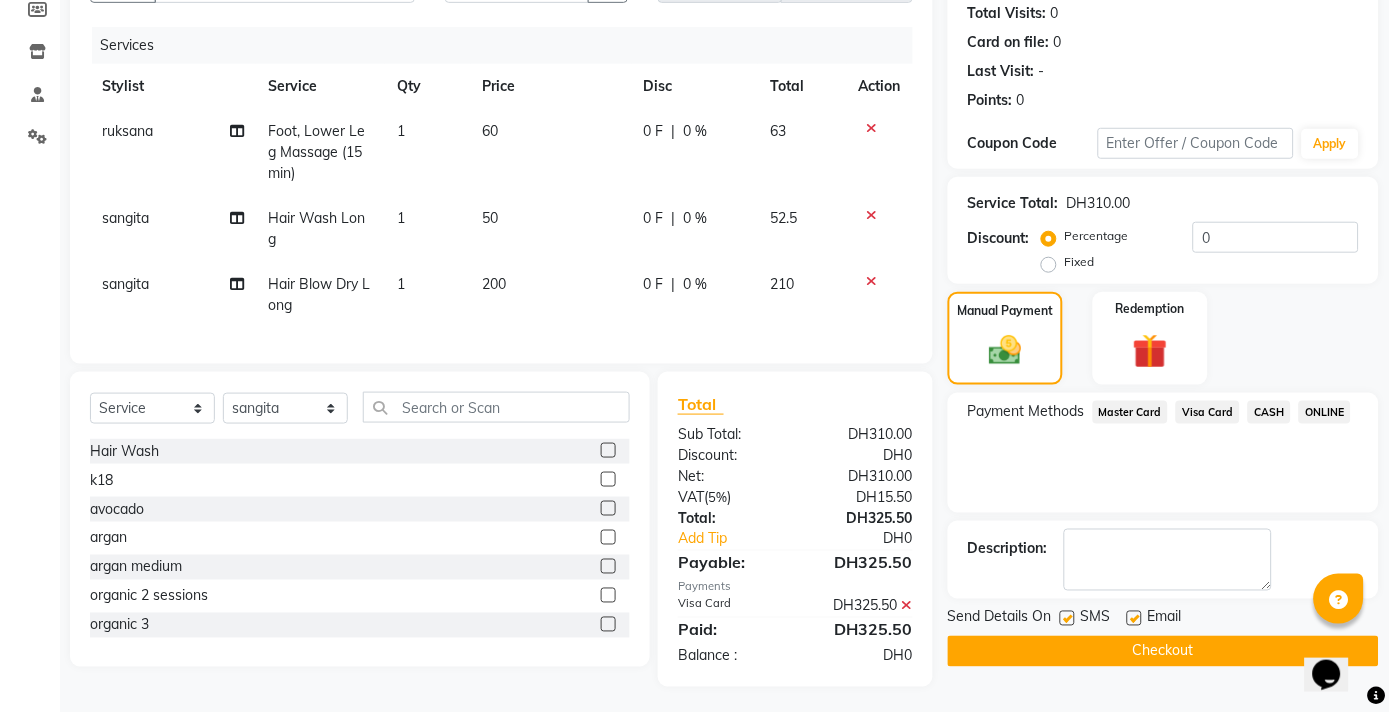 click on "Checkout" 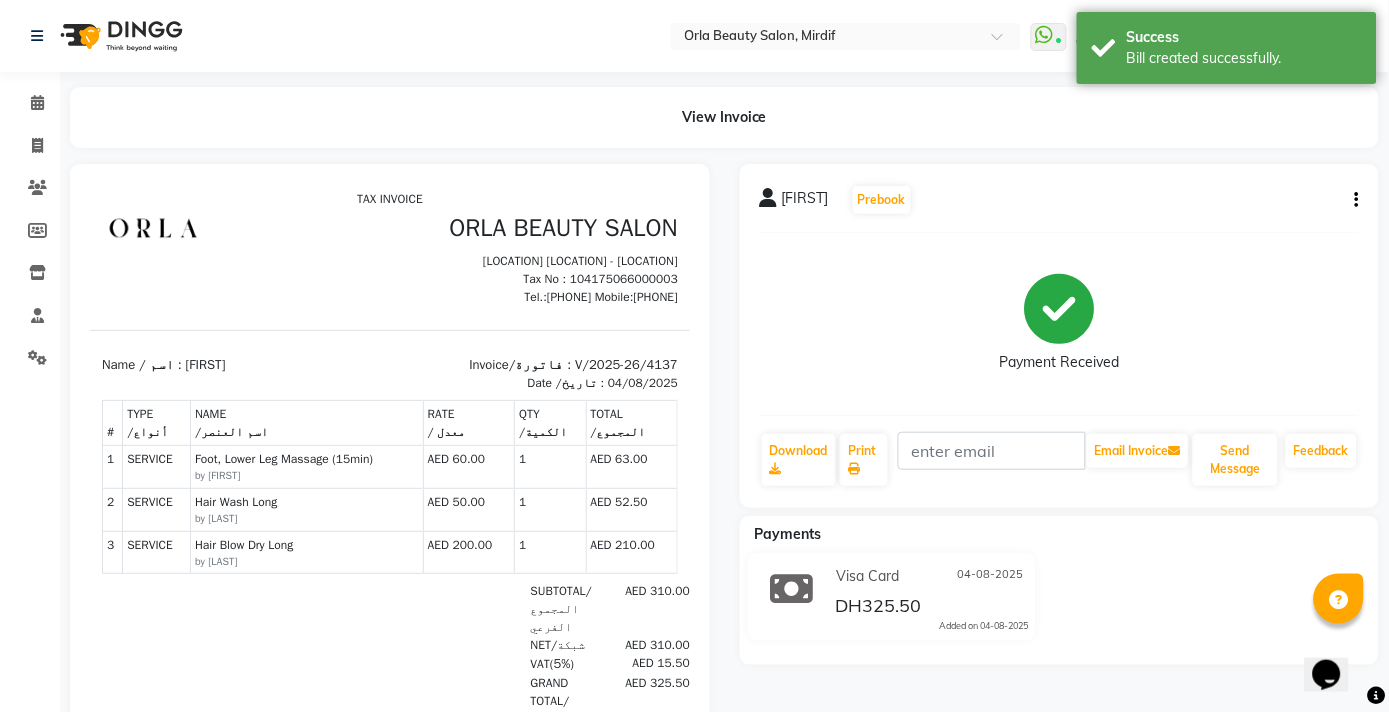 scroll, scrollTop: 0, scrollLeft: 0, axis: both 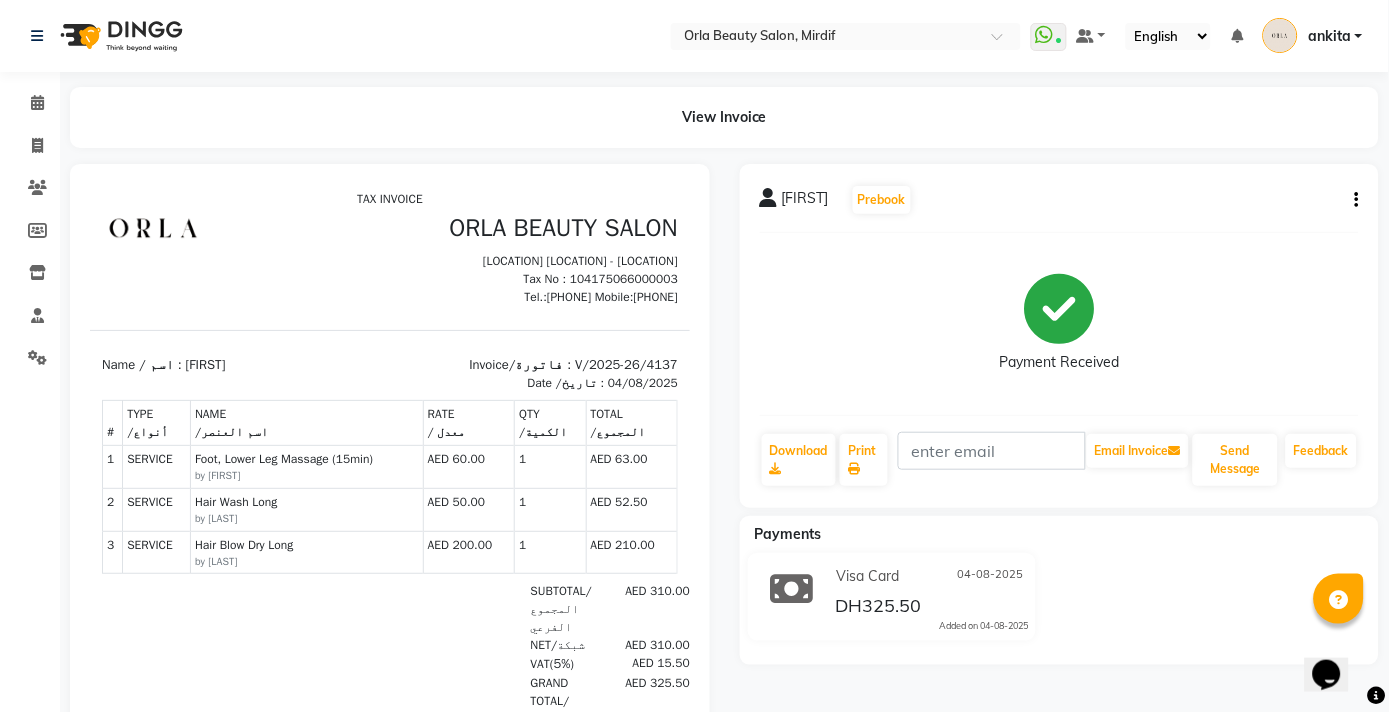 click on "Payments Visa Card [DATE] [CURRENCY][AMOUNT]  Added on [DATE]" 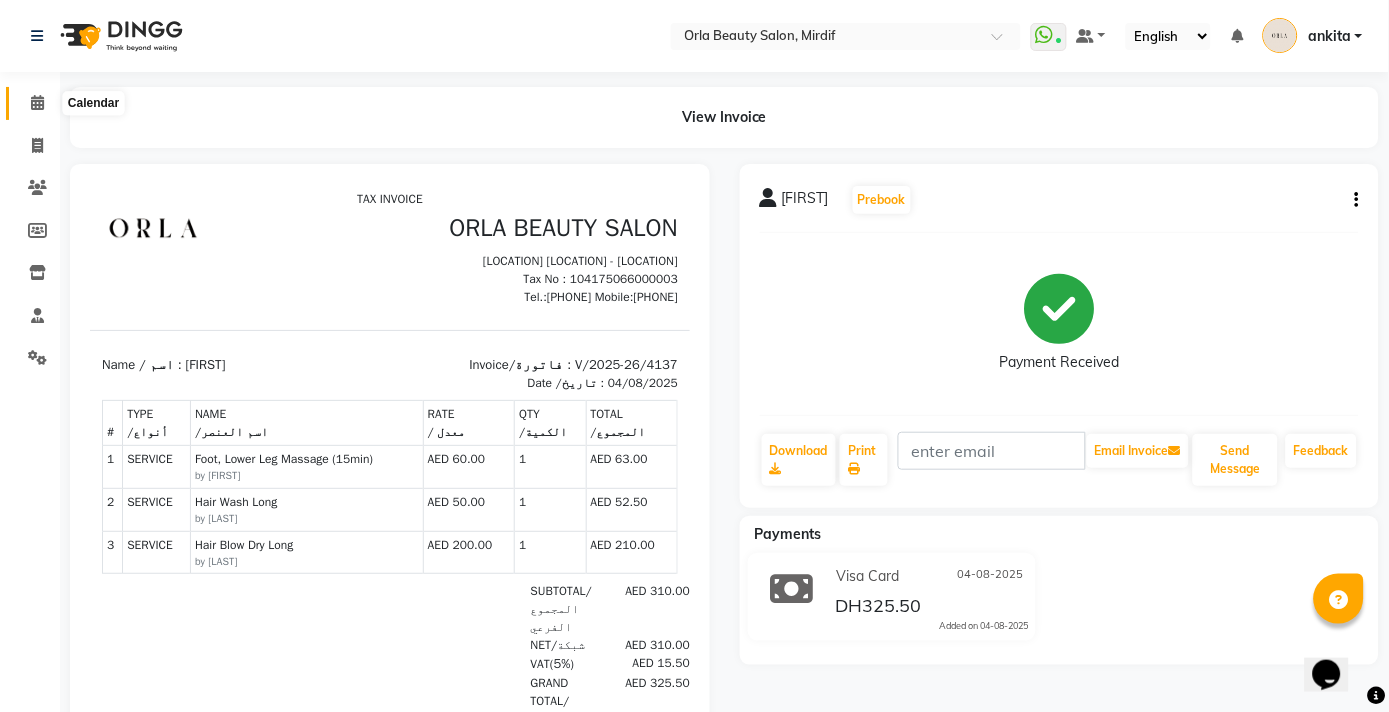 click 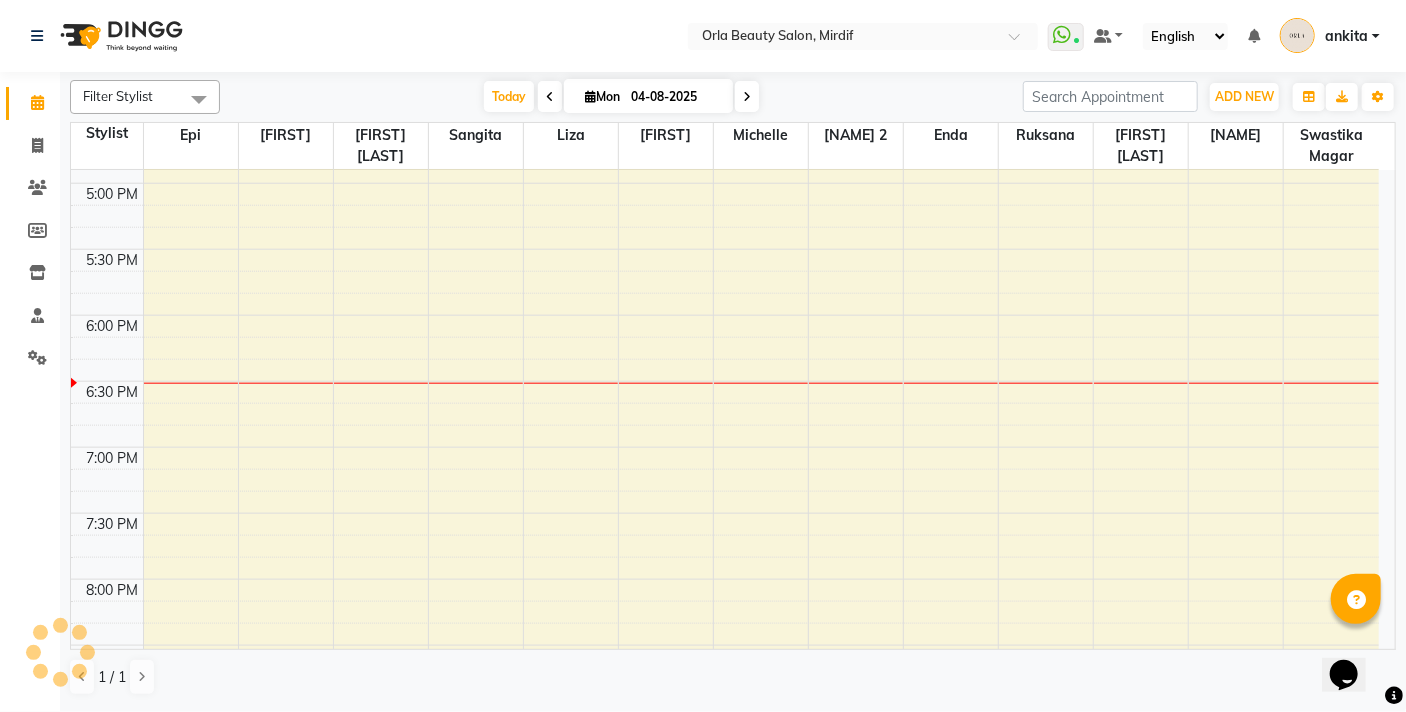scroll, scrollTop: 0, scrollLeft: 0, axis: both 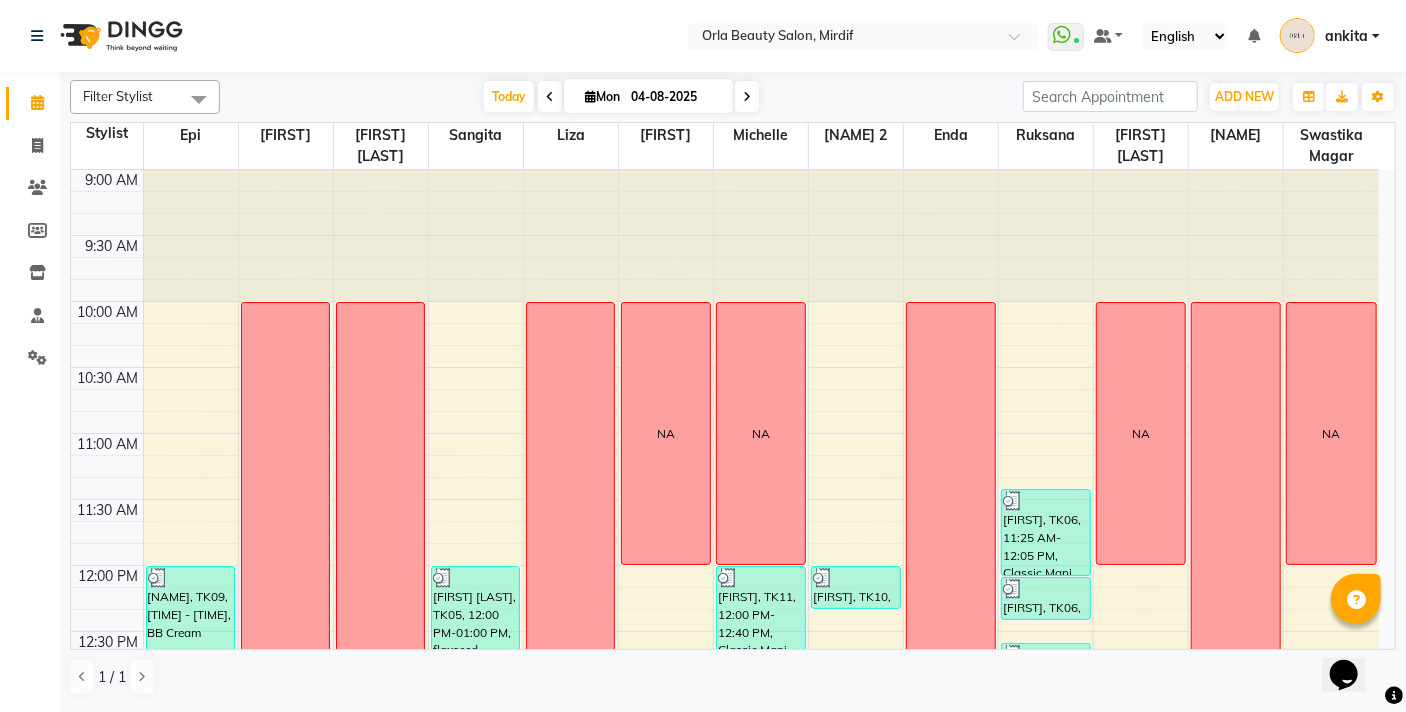 click on "Filter Stylist Select All Epi kareema Manju thakuri sangita Liza maryann Michelle michelle 2 Enda ruksana rupa magar rojina magar swastika magar Today  Mon 04-08-2025 Toggle Dropdown Add Appointment Add Invoice Add Expense Add Client Toggle Dropdown Add Appointment Add Invoice Add Expense Add Client ADD NEW Toggle Dropdown Add Appointment Add Invoice Add Expense Add Client Filter Stylist Select All Epi kareema Manju thakuri sangita Liza maryann Michelle michelle 2 Enda ruksana rupa magar rojina magar swastika magar Group By  Staff View   Room View  View as Vertical  Vertical - Week View  Horizontal  Horizontal - Week View  List  Toggle Dropdown Calendar Settings Manage Tags   Arrange Stylists   Reset Stylists  Full Screen  Show Available Stylist  Appointment Form Zoom 150% Staff/Room Display Count 13 Stylist Epi kareema Manju thakuri sangita Liza maryann Michelle michelle 2 Enda ruksana rupa magar rojina magar swastika magar 9:00 AM 9:30 AM 10:00 AM 10:30 AM 11:00 AM 11:30 AM 12:00 PM 12:30 PM 1:00 PM 1:30 PM" 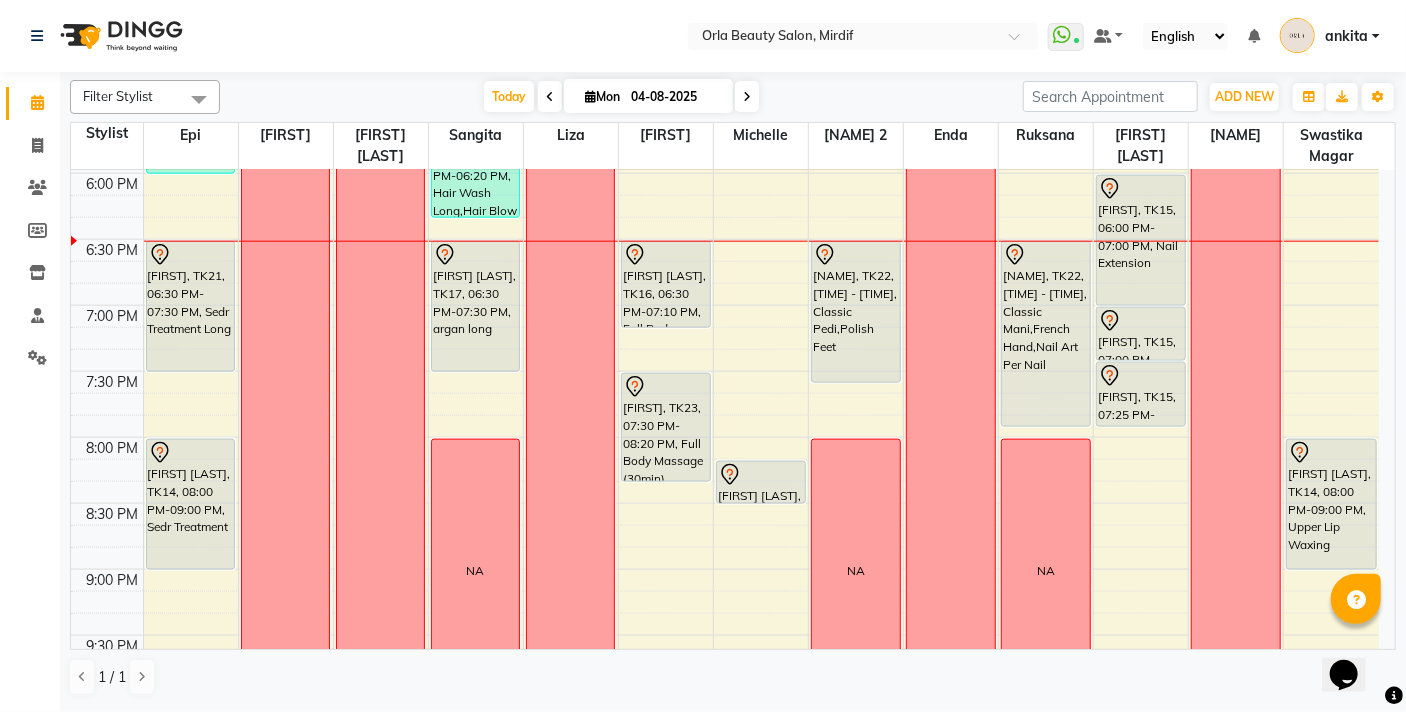 scroll, scrollTop: 1180, scrollLeft: 0, axis: vertical 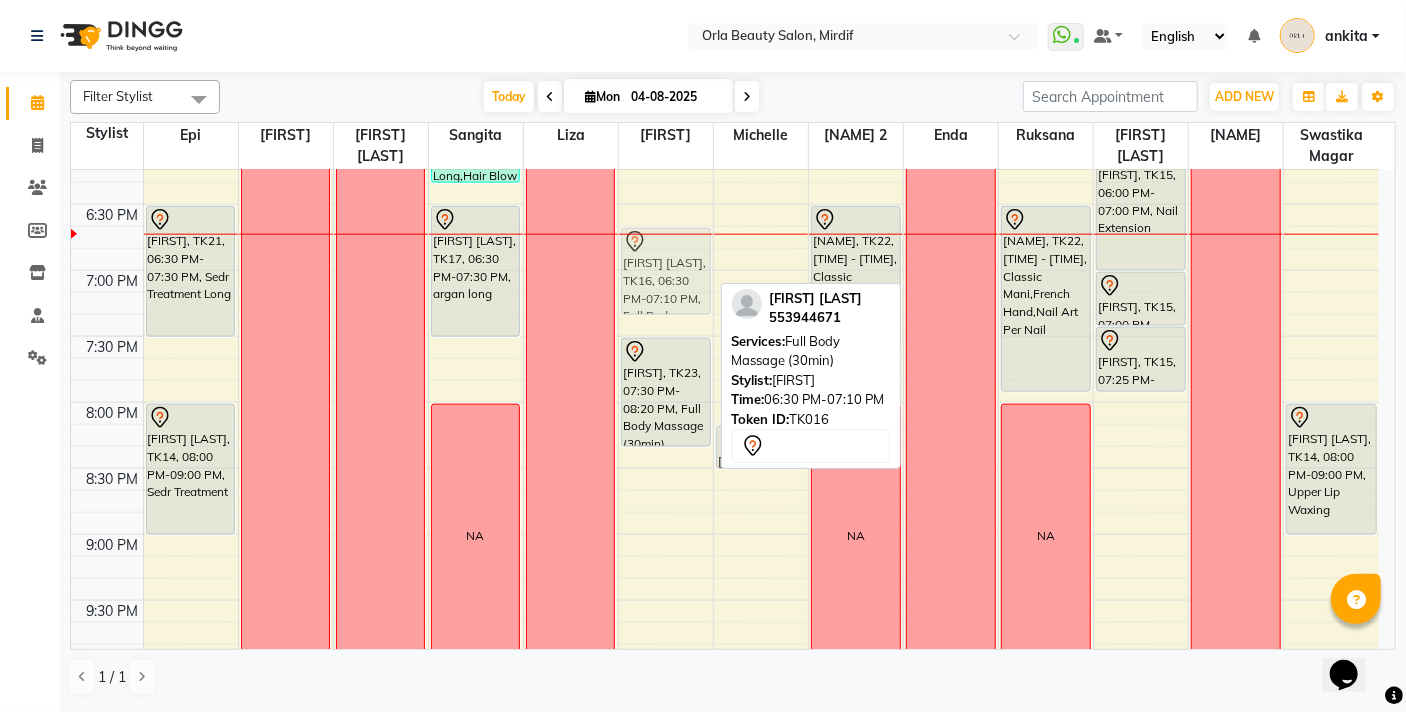 drag, startPoint x: 657, startPoint y: 249, endPoint x: 652, endPoint y: 278, distance: 29.427877 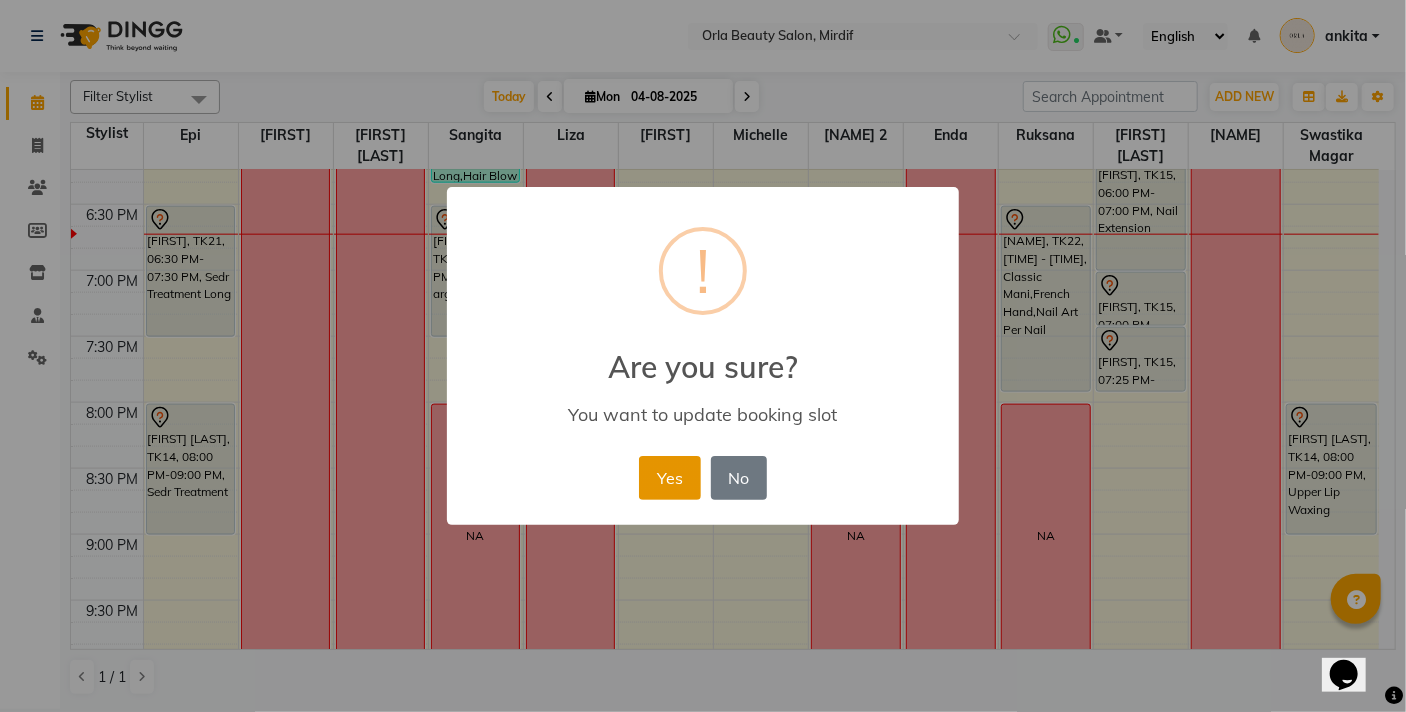 click on "Yes" at bounding box center (669, 478) 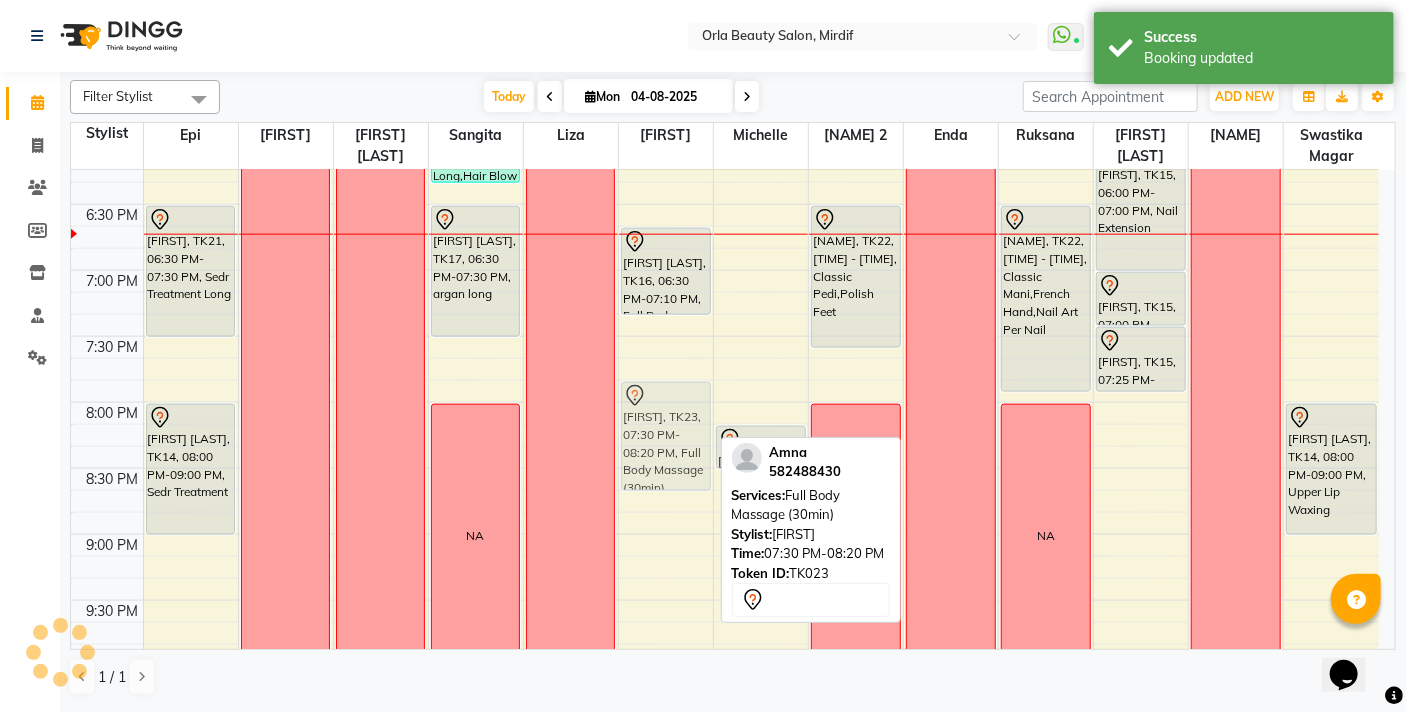 drag, startPoint x: 659, startPoint y: 377, endPoint x: 652, endPoint y: 413, distance: 36.67424 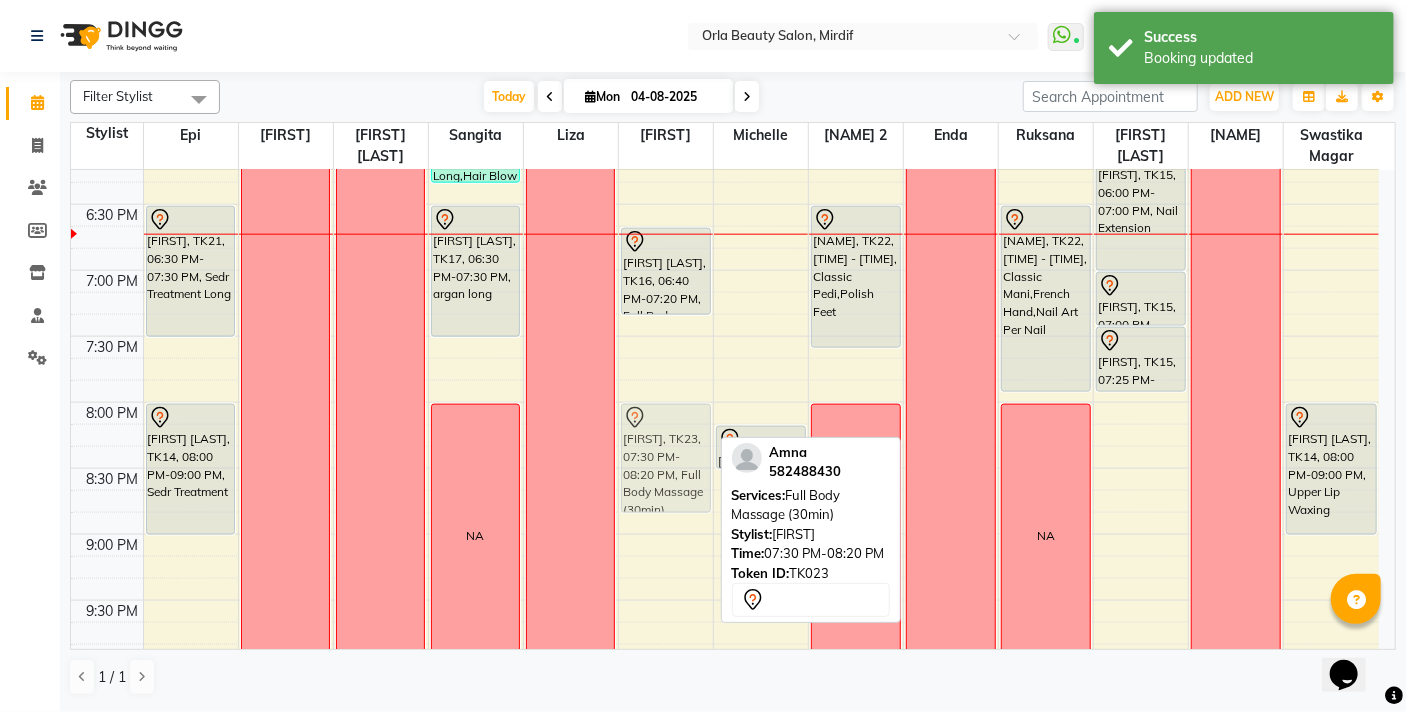 drag, startPoint x: 655, startPoint y: 385, endPoint x: 651, endPoint y: 449, distance: 64.12488 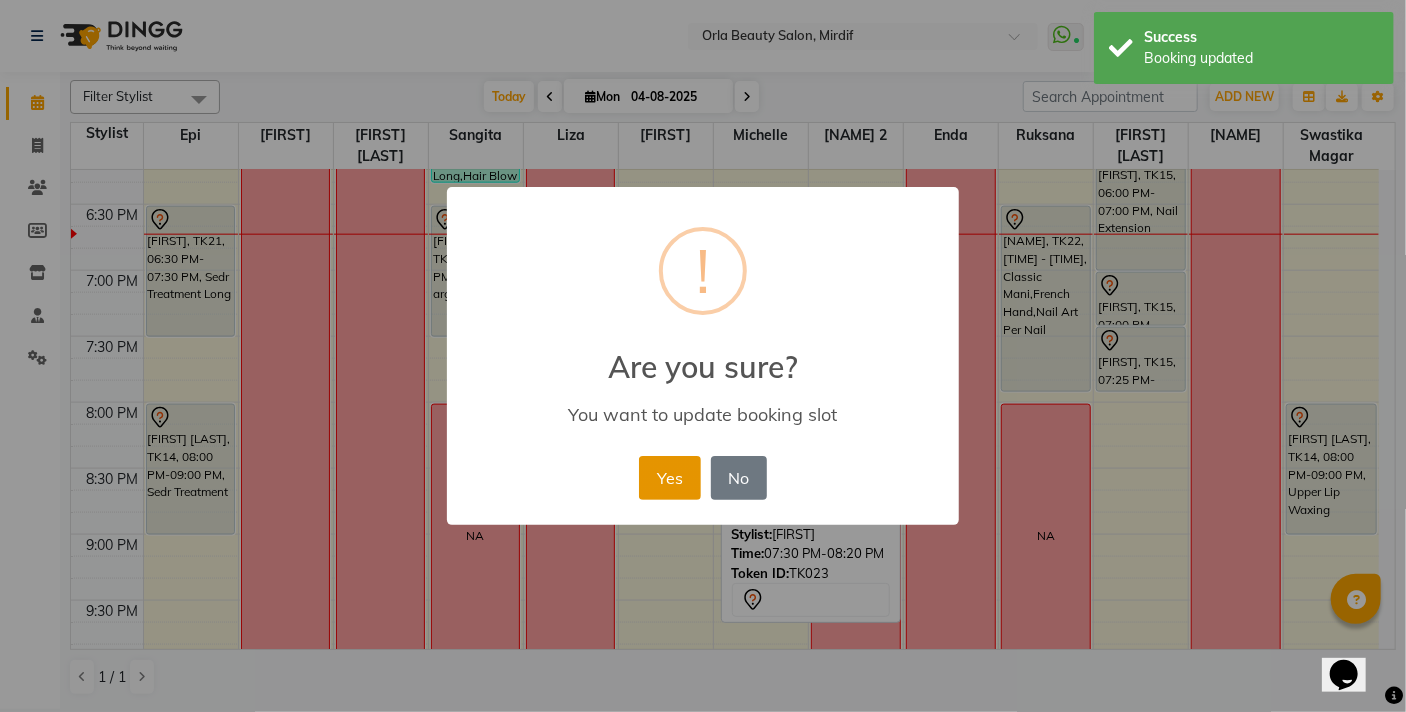 click on "Yes" at bounding box center [669, 478] 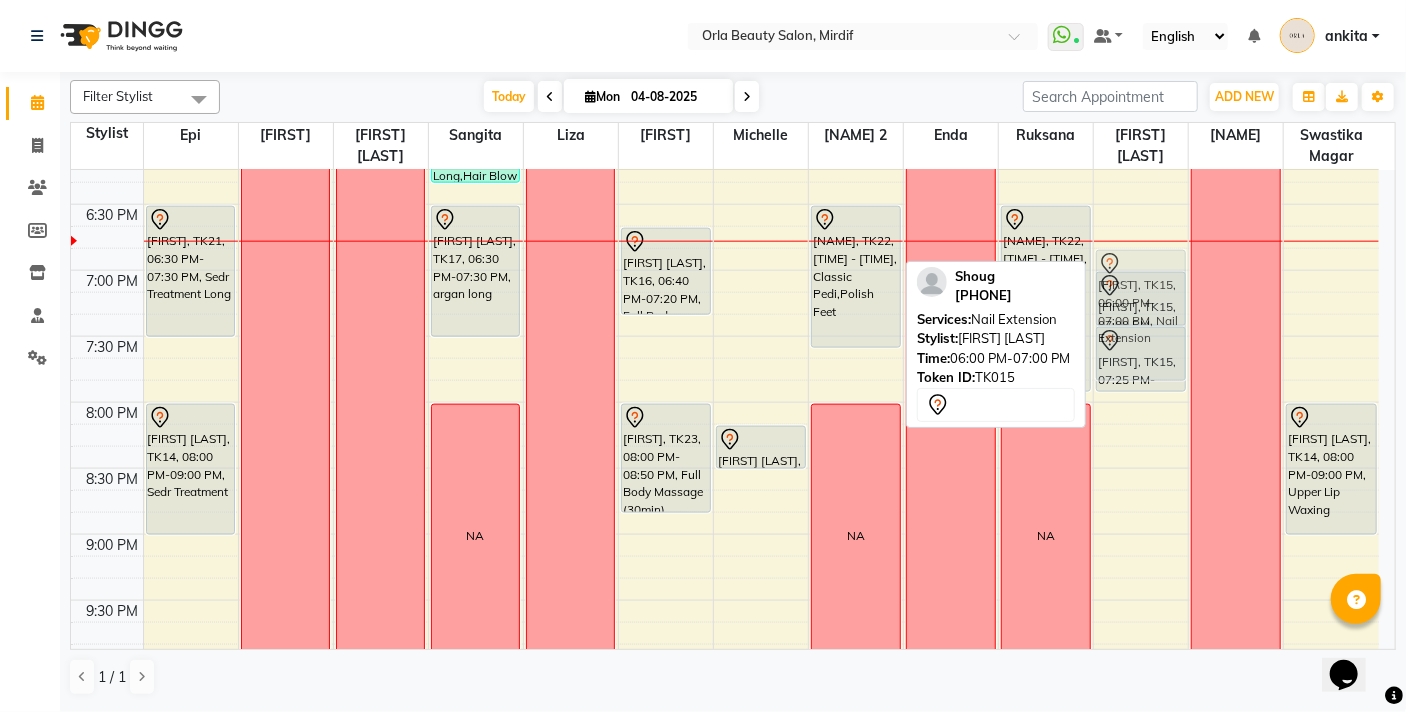drag, startPoint x: 1141, startPoint y: 193, endPoint x: 1124, endPoint y: 296, distance: 104.393486 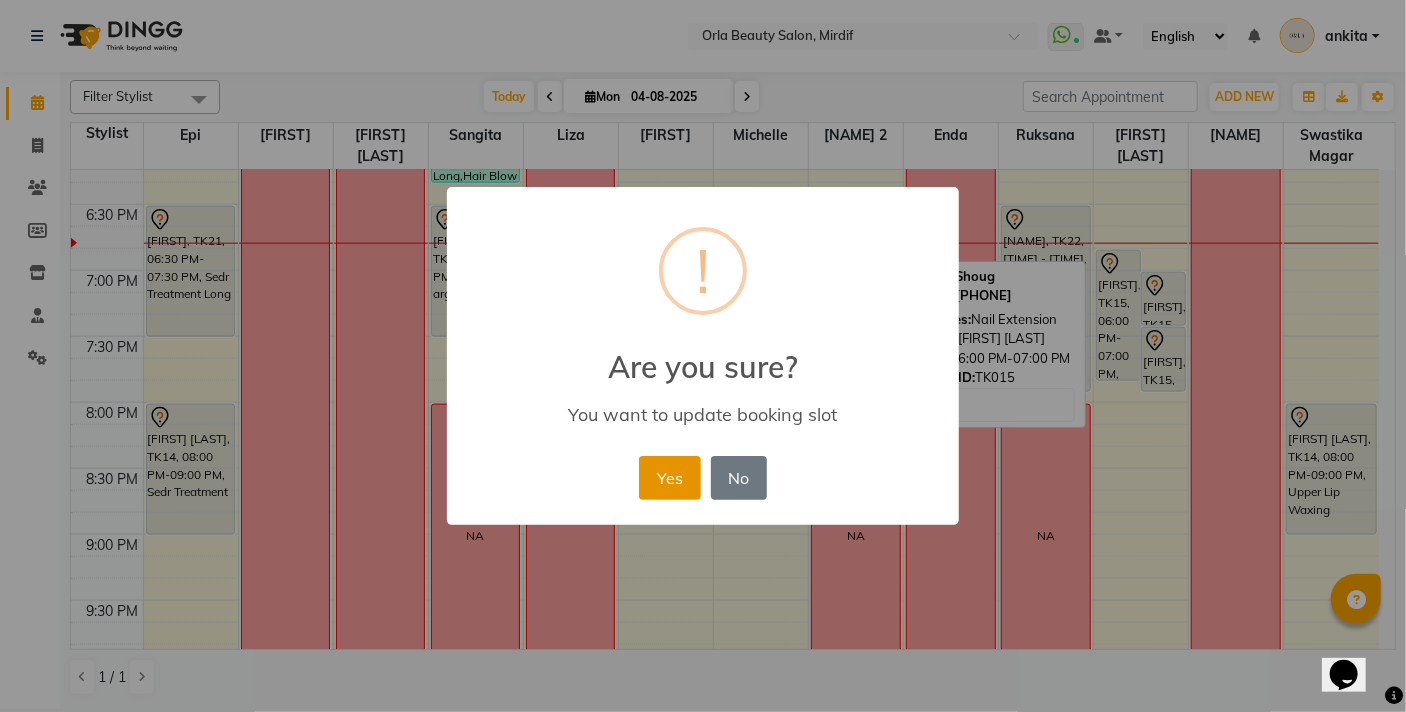click on "Yes" at bounding box center [669, 478] 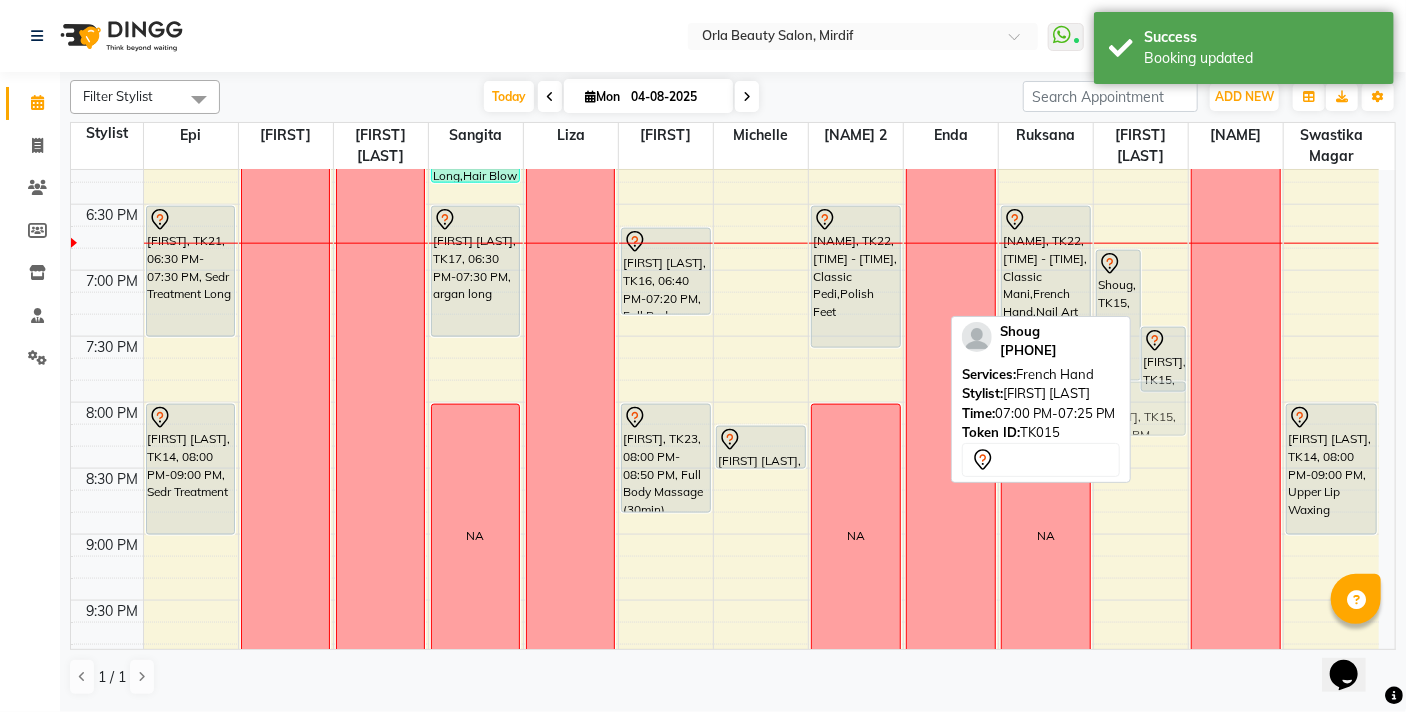 drag, startPoint x: 1167, startPoint y: 298, endPoint x: 1144, endPoint y: 413, distance: 117.27745 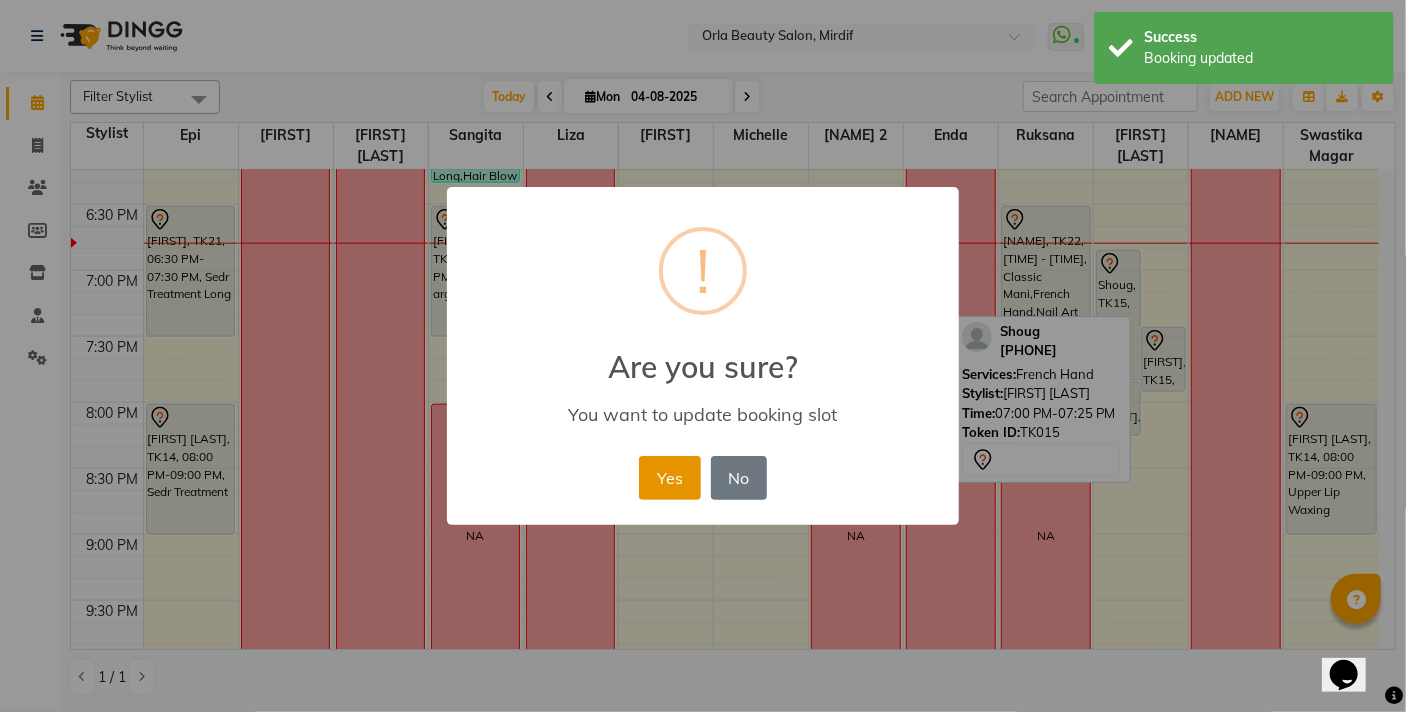click on "Yes" at bounding box center (669, 478) 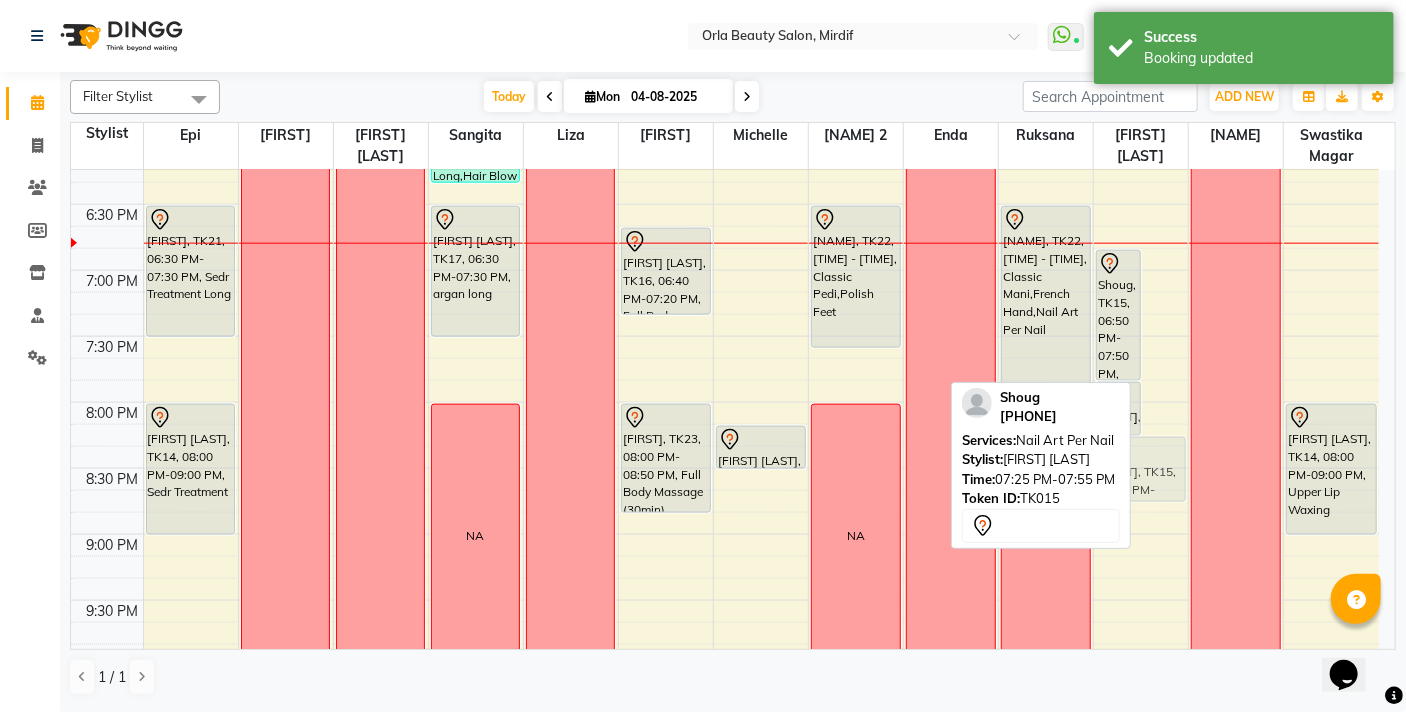 drag, startPoint x: 1173, startPoint y: 348, endPoint x: 1149, endPoint y: 466, distance: 120.41595 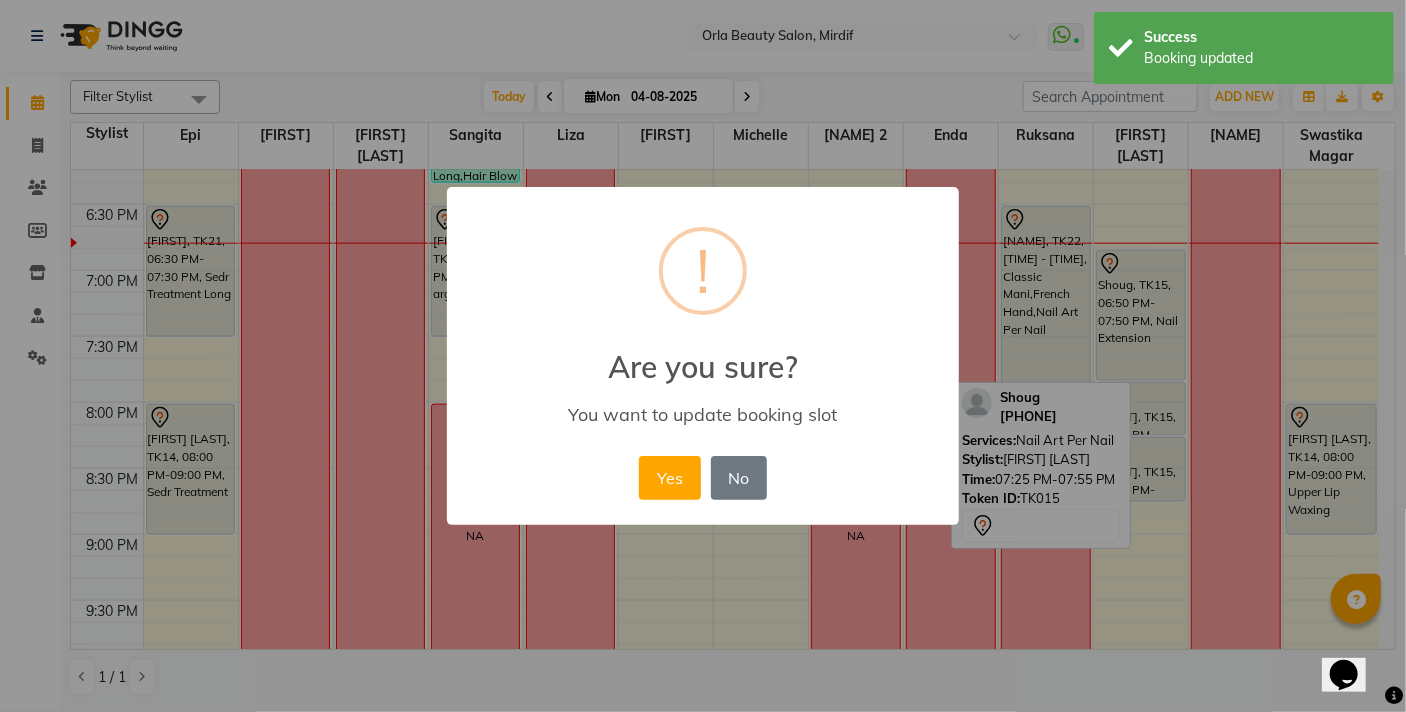drag, startPoint x: 656, startPoint y: 465, endPoint x: 787, endPoint y: 443, distance: 132.83449 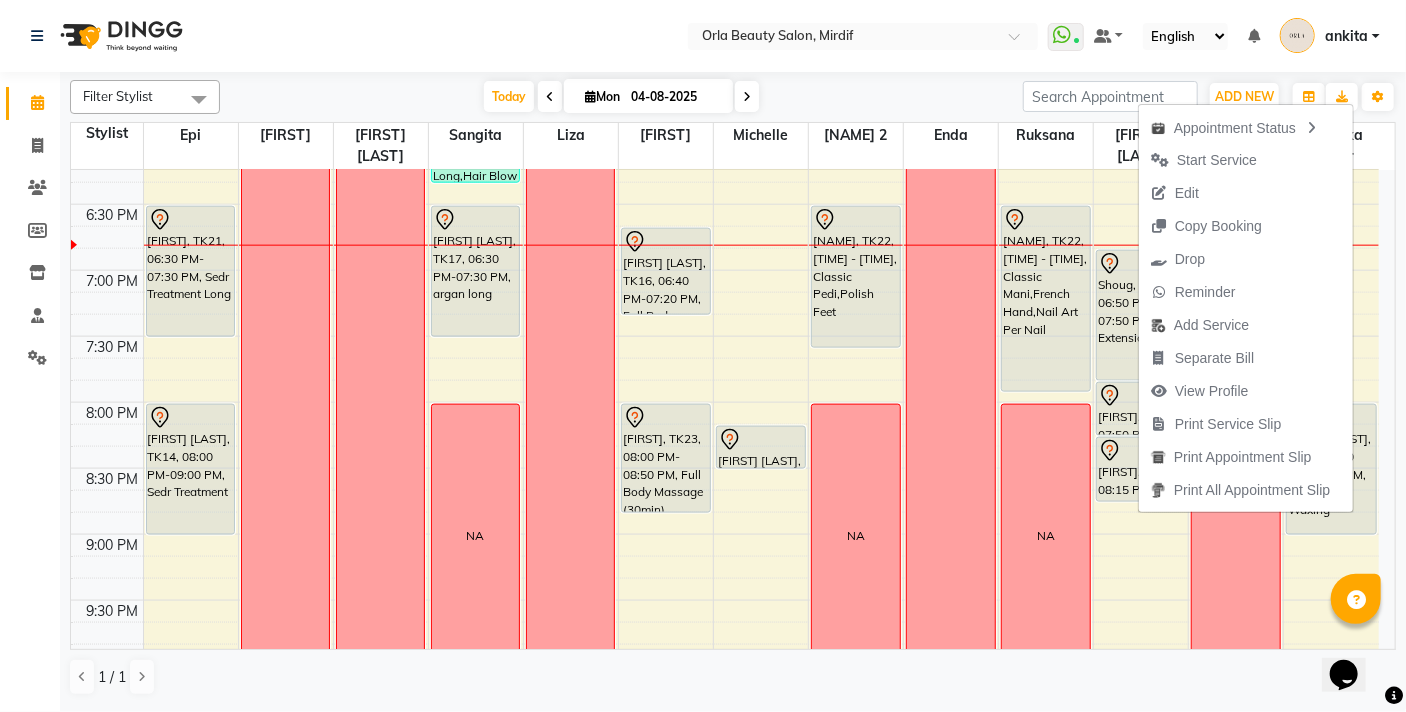 click on "Select Location × Orla Beauty Salon, Mirdif  WhatsApp Status  ✕ Status:  Connected Most Recent Message: 04-08-2025     04:45 PM Recent Service Activity: 04-08-2025     04:57 PM Default Panel My Panel English ENGLISH Español العربية मराठी हिंदी ગુજરાતી தமிழ் 中文 Notifications nothing to show [FIRST]  Manage Profile Change Password Sign out  Version:3.16.0" 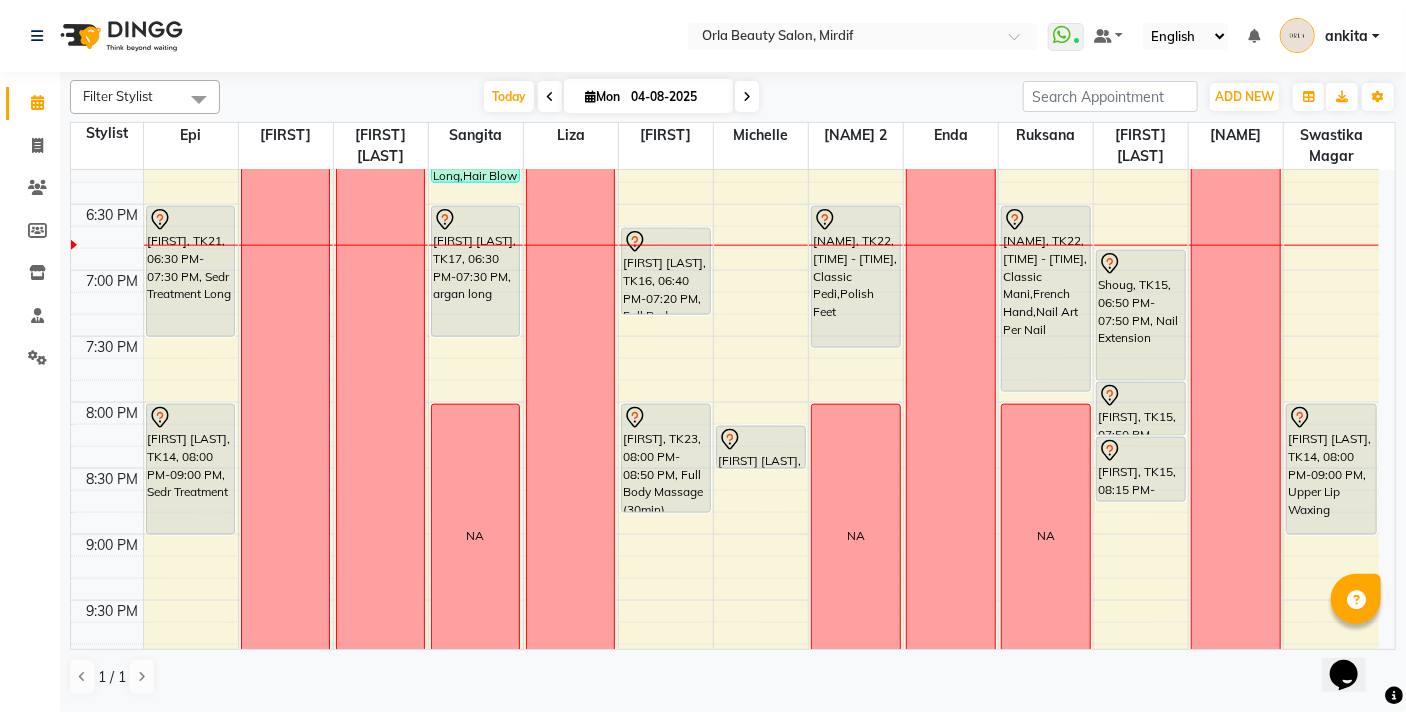 click at bounding box center [747, 97] 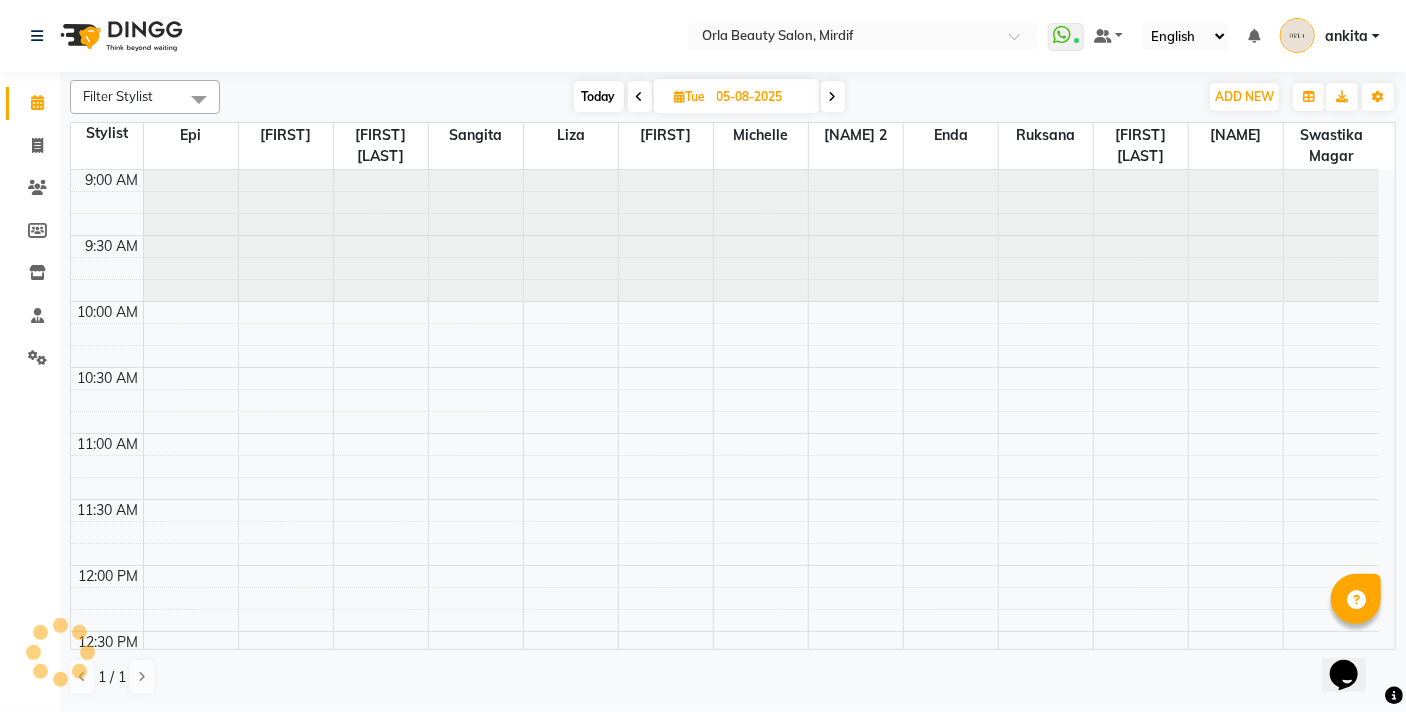 scroll, scrollTop: 1190, scrollLeft: 0, axis: vertical 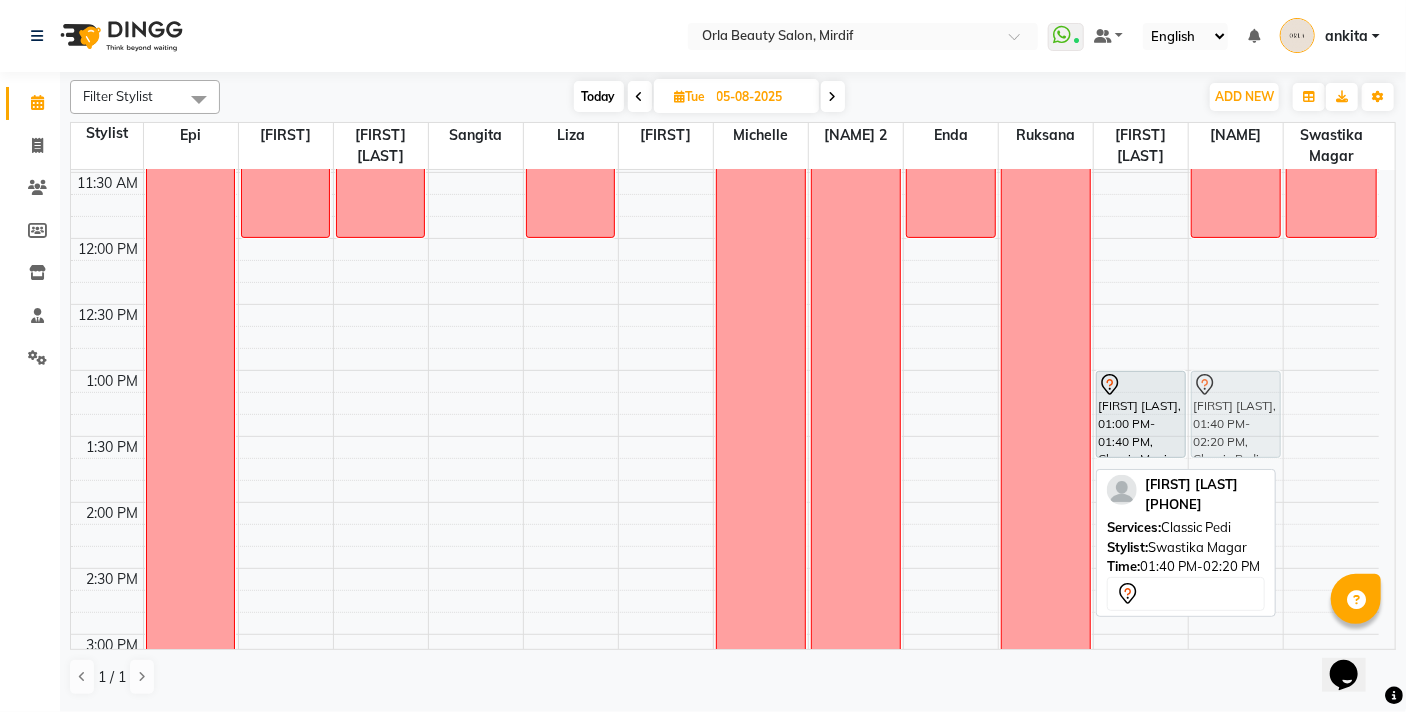 drag, startPoint x: 1324, startPoint y: 494, endPoint x: 1251, endPoint y: 407, distance: 113.56936 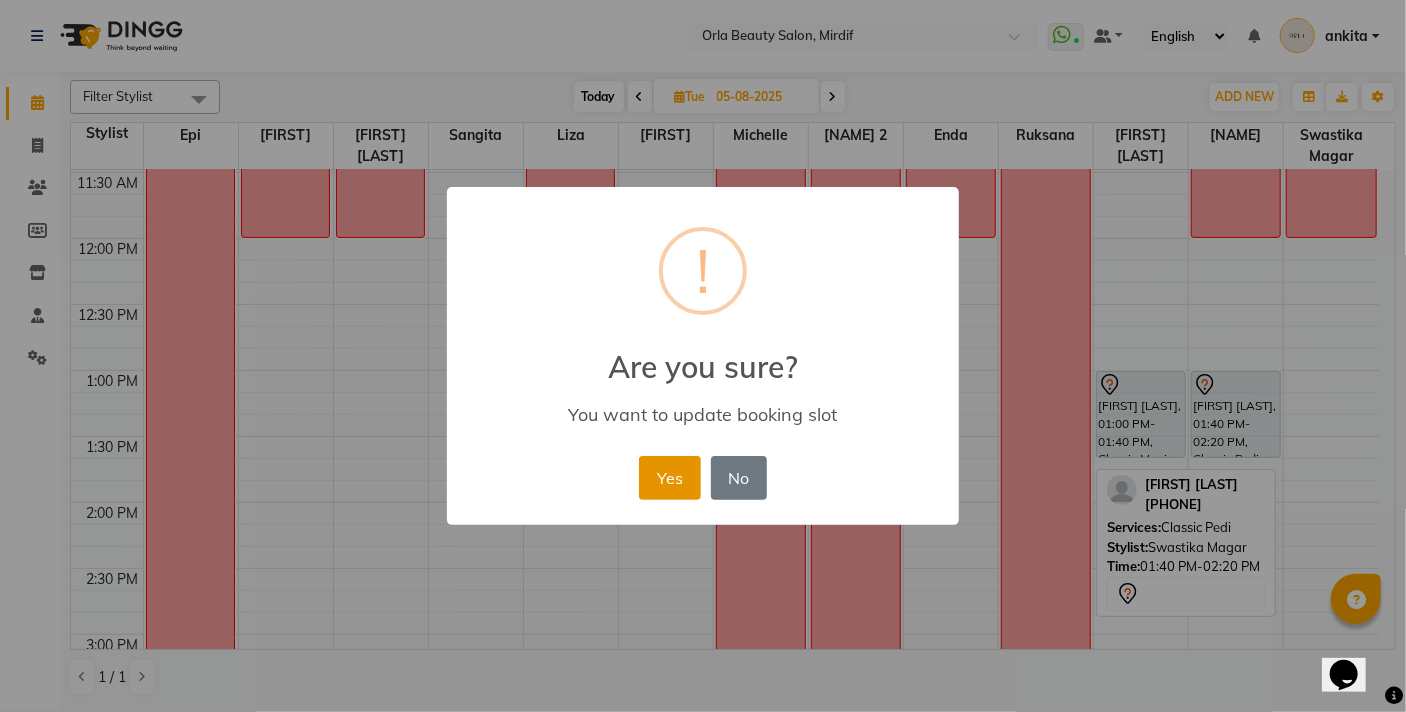 click on "Yes" at bounding box center [669, 478] 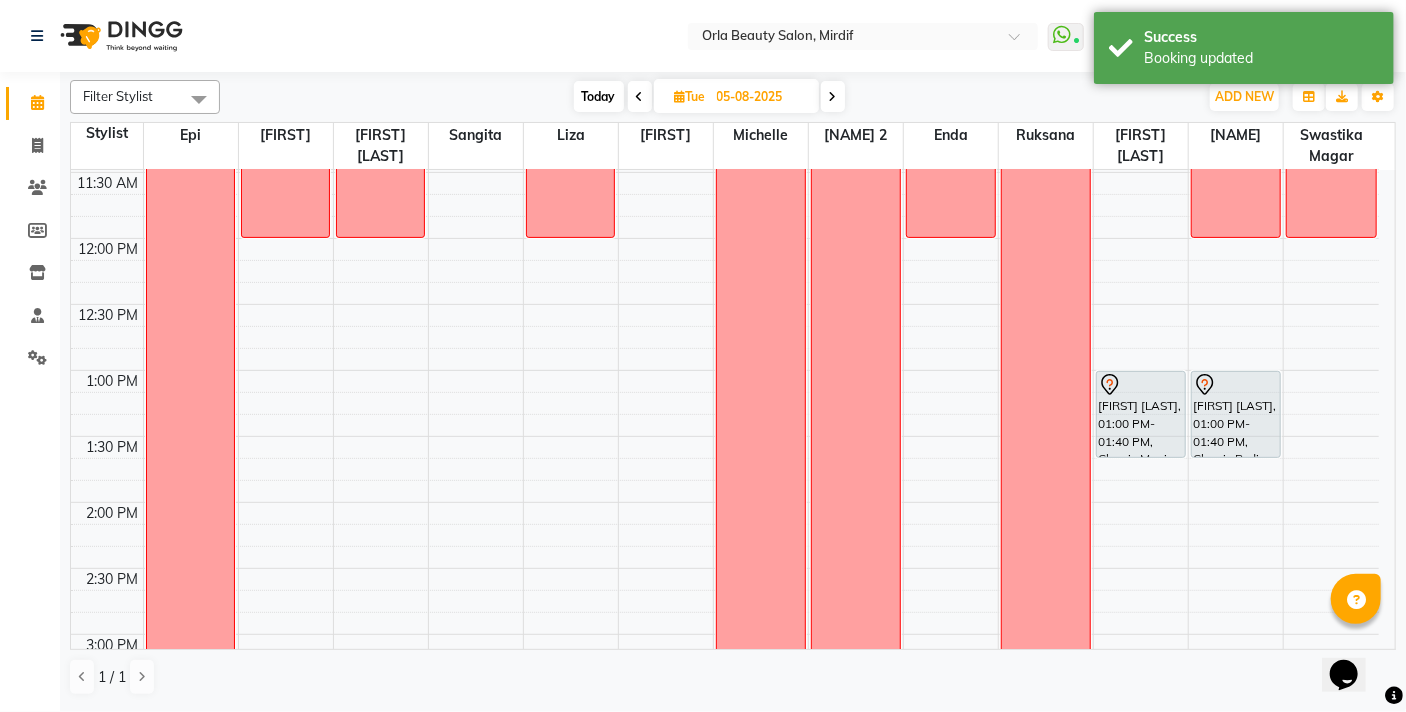 click on "Today" at bounding box center [599, 96] 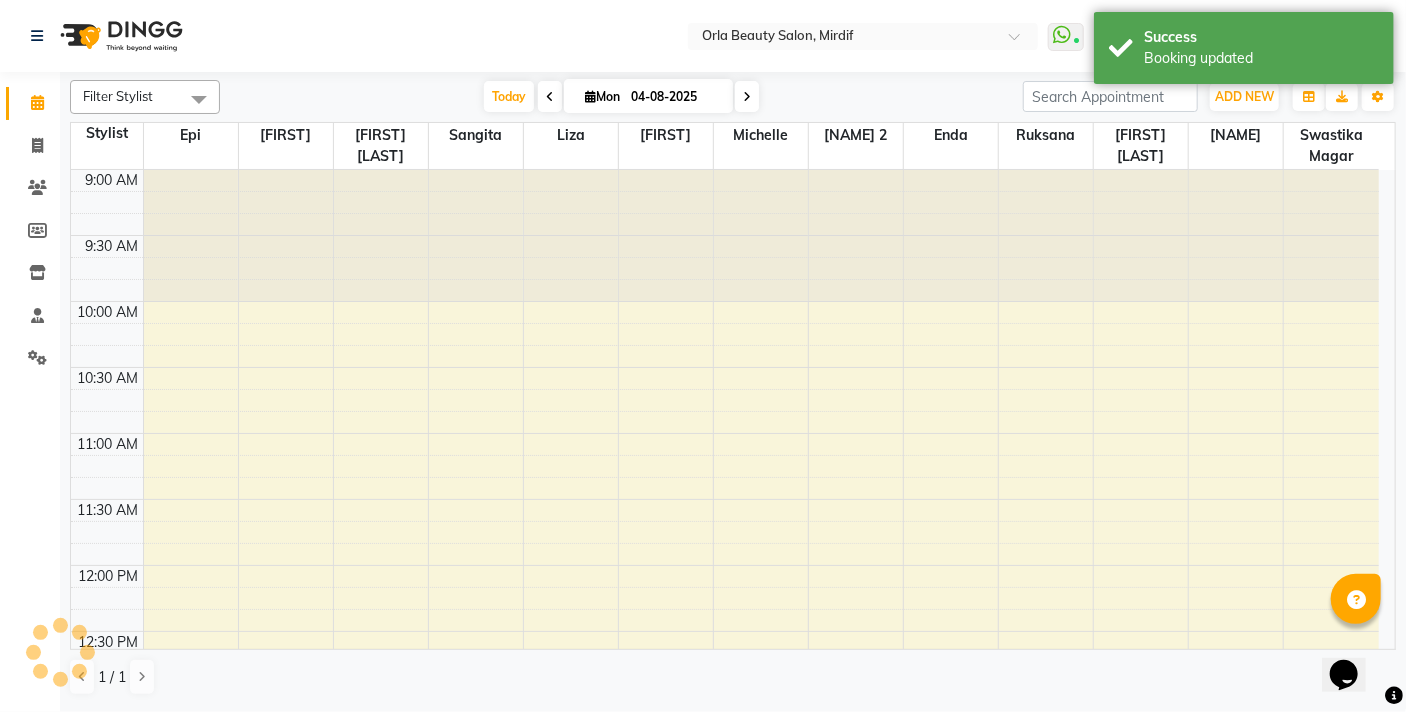 scroll, scrollTop: 1190, scrollLeft: 0, axis: vertical 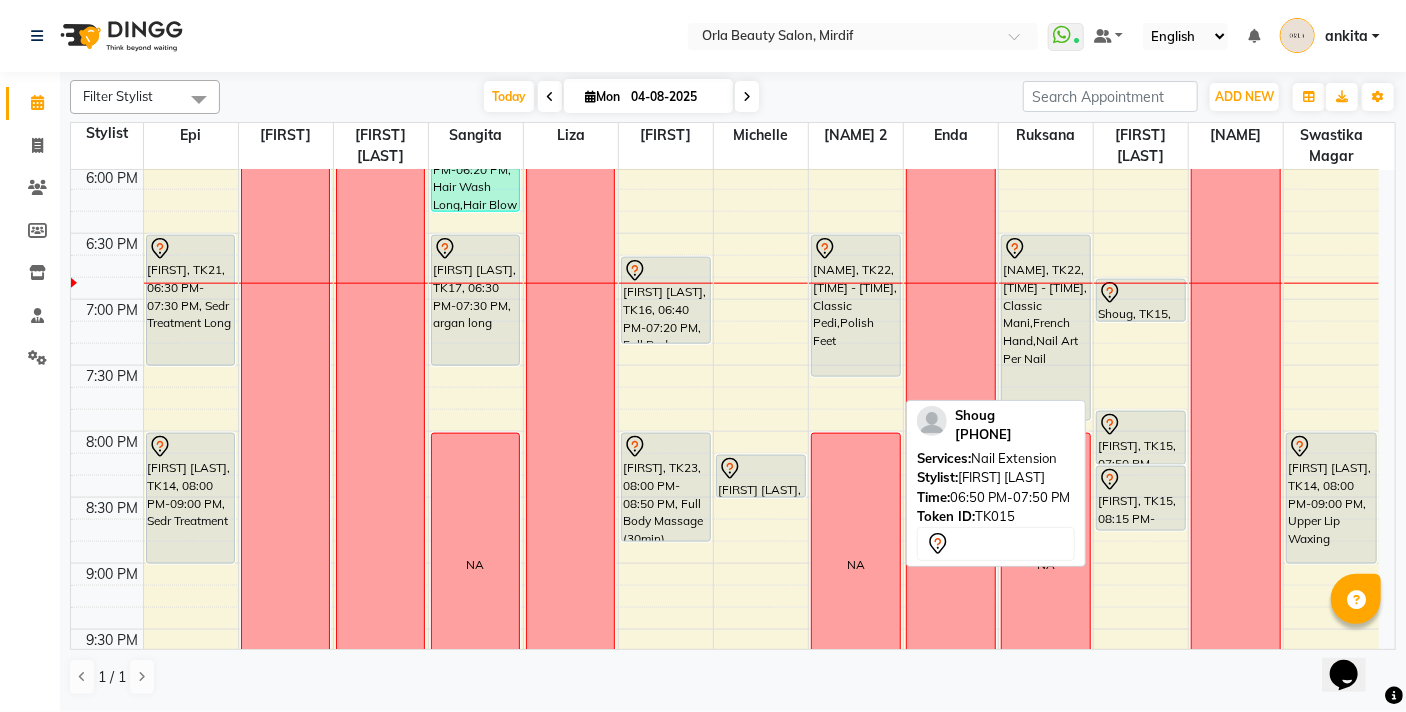 drag, startPoint x: 1134, startPoint y: 406, endPoint x: 1146, endPoint y: 295, distance: 111.64677 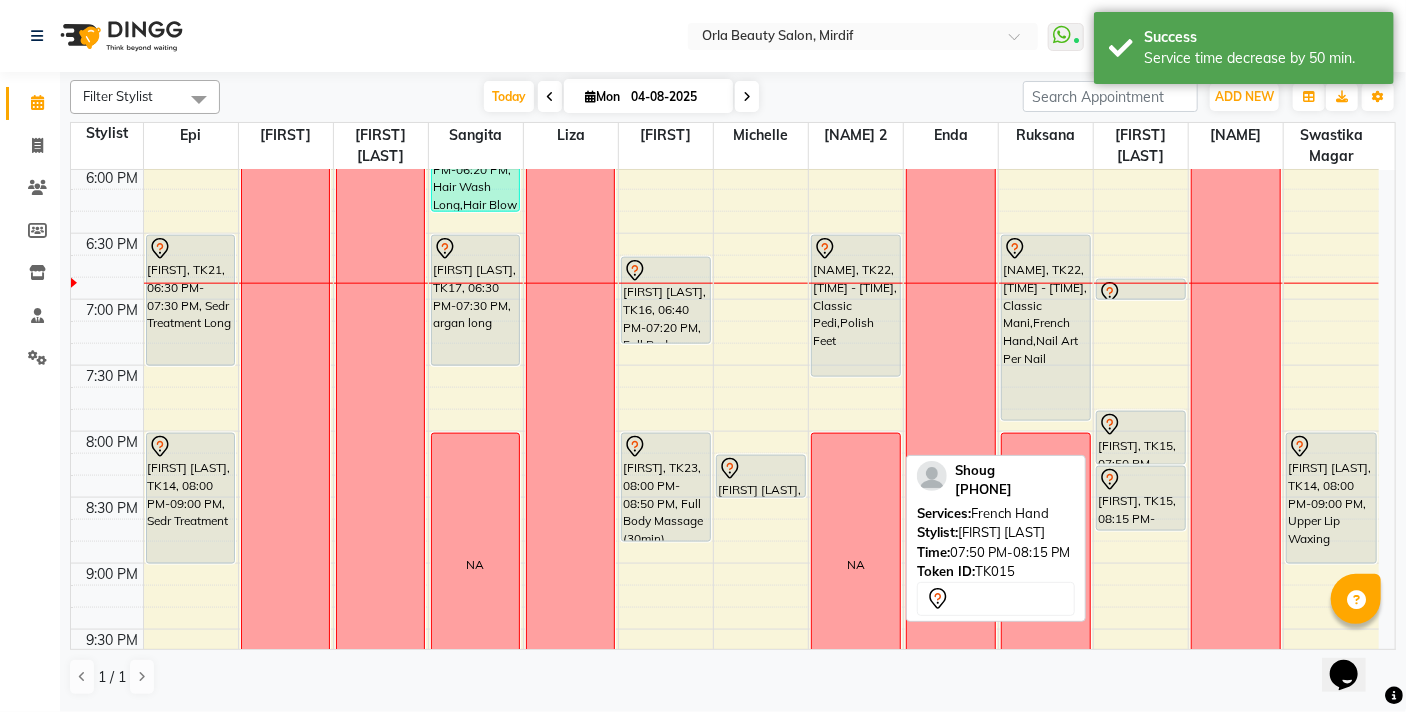 drag, startPoint x: 1146, startPoint y: 461, endPoint x: 1151, endPoint y: 372, distance: 89.140335 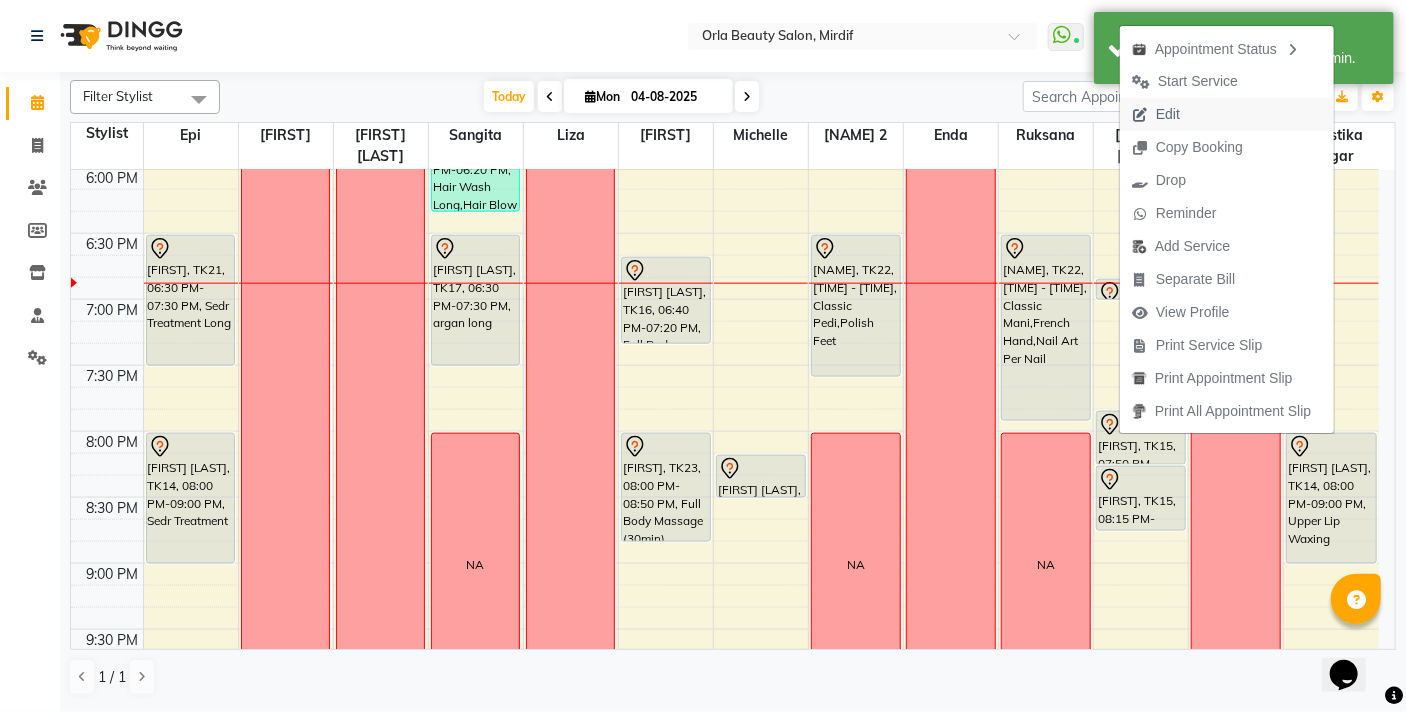 click on "Edit" at bounding box center (1227, 114) 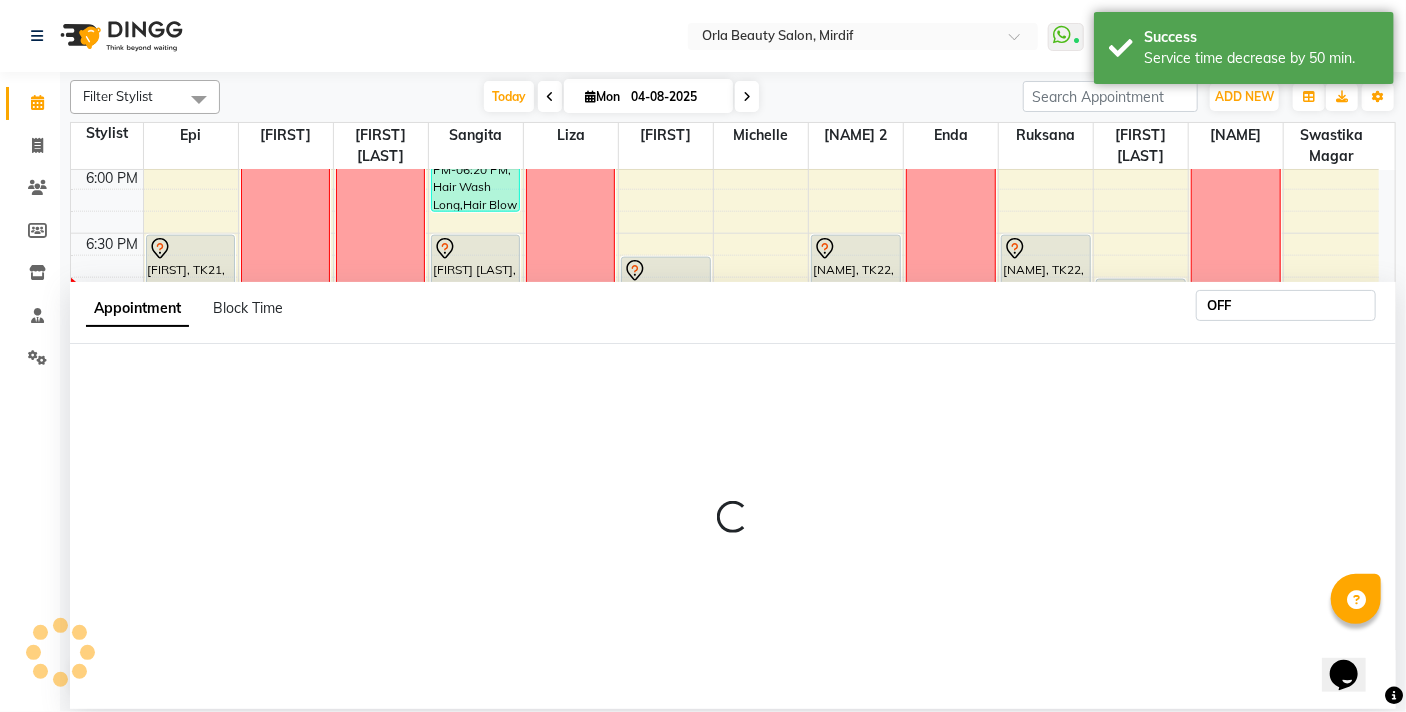 select on "tentative" 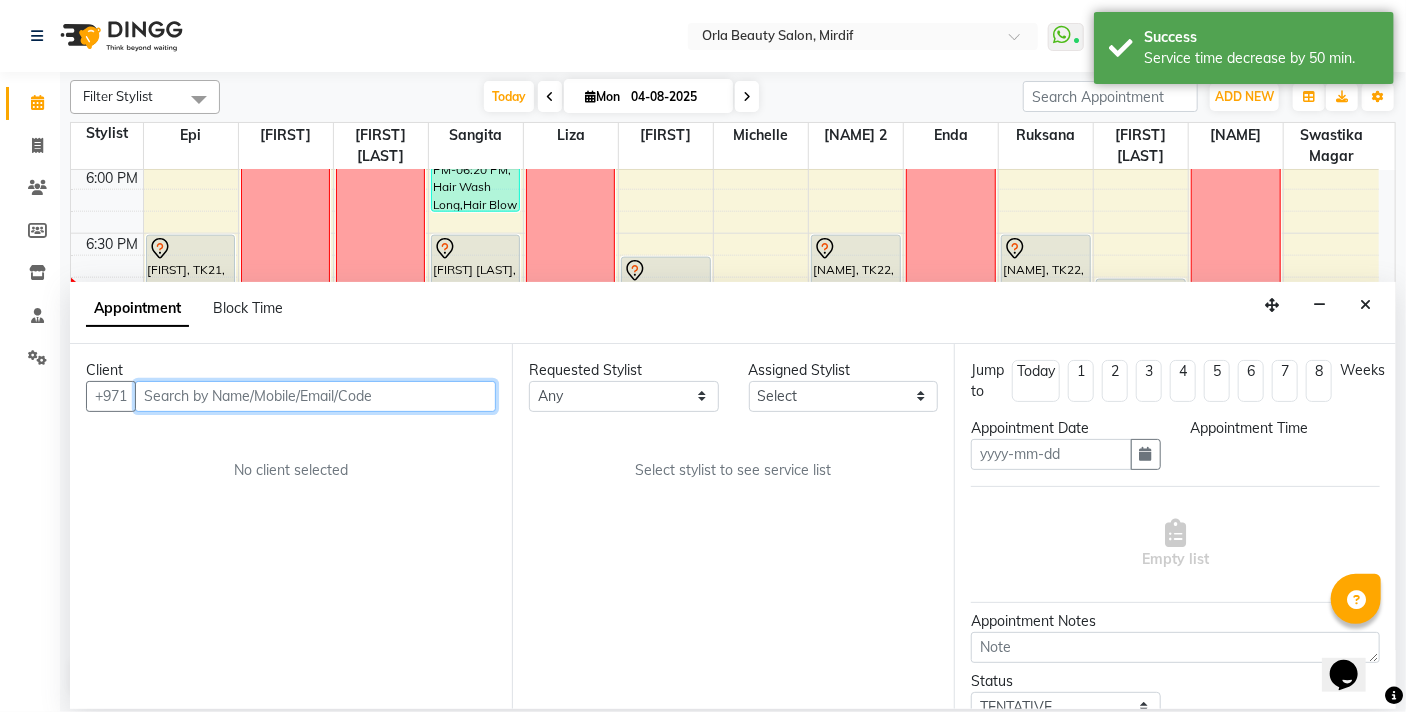 type on "04-08-2025" 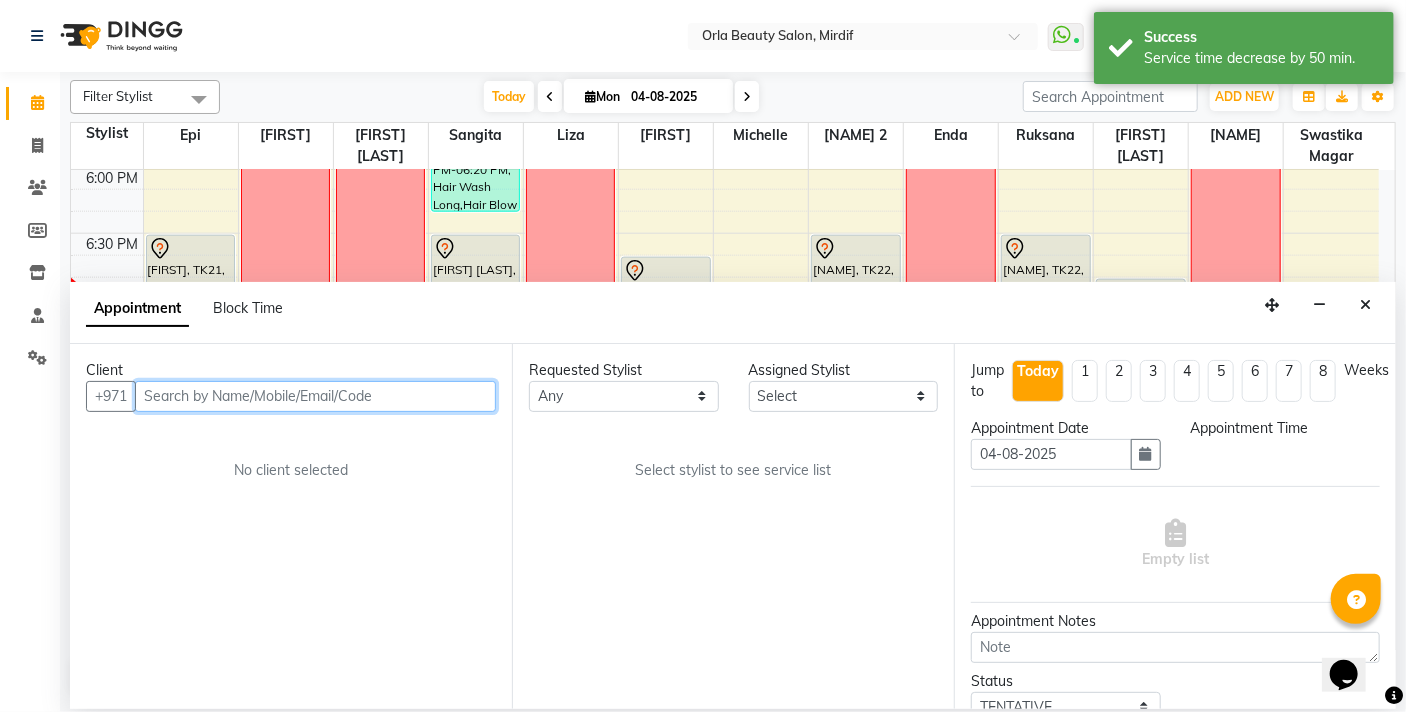 scroll, scrollTop: 0, scrollLeft: 0, axis: both 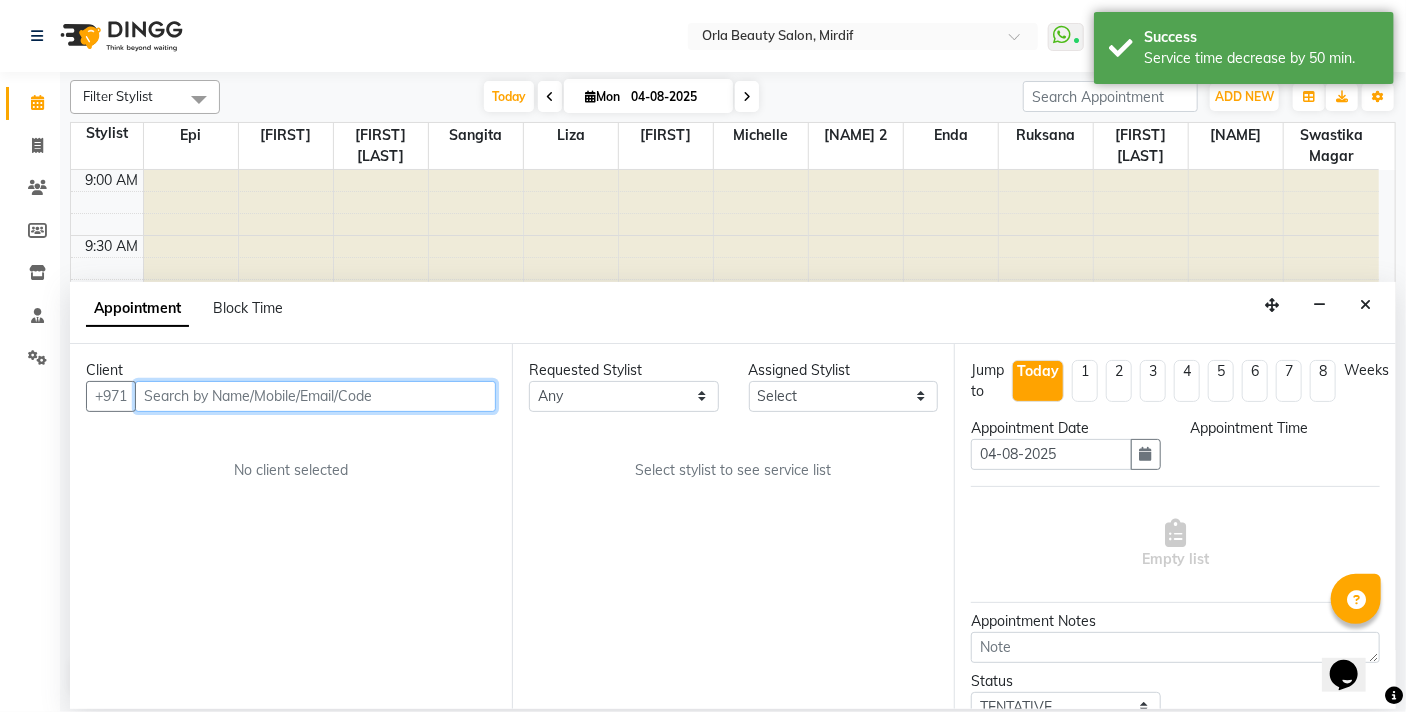select on "1130" 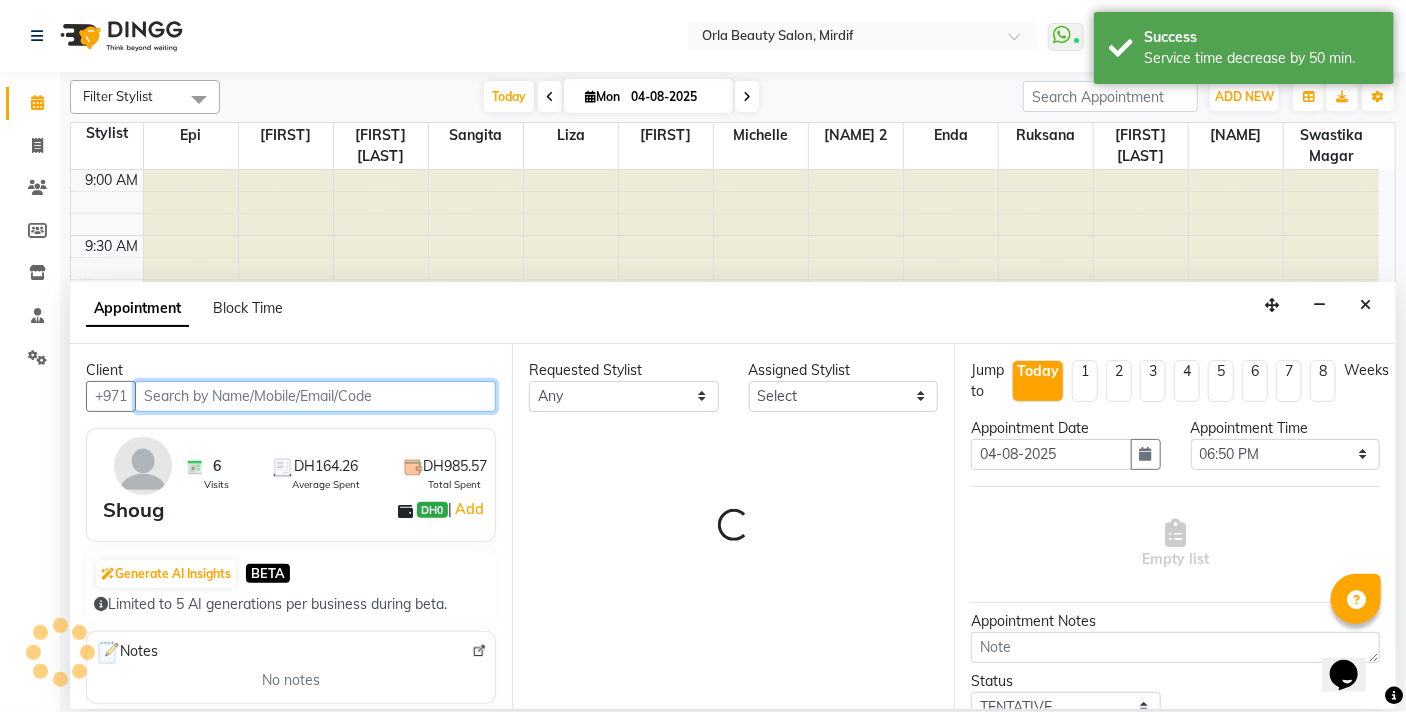 select on "54419" 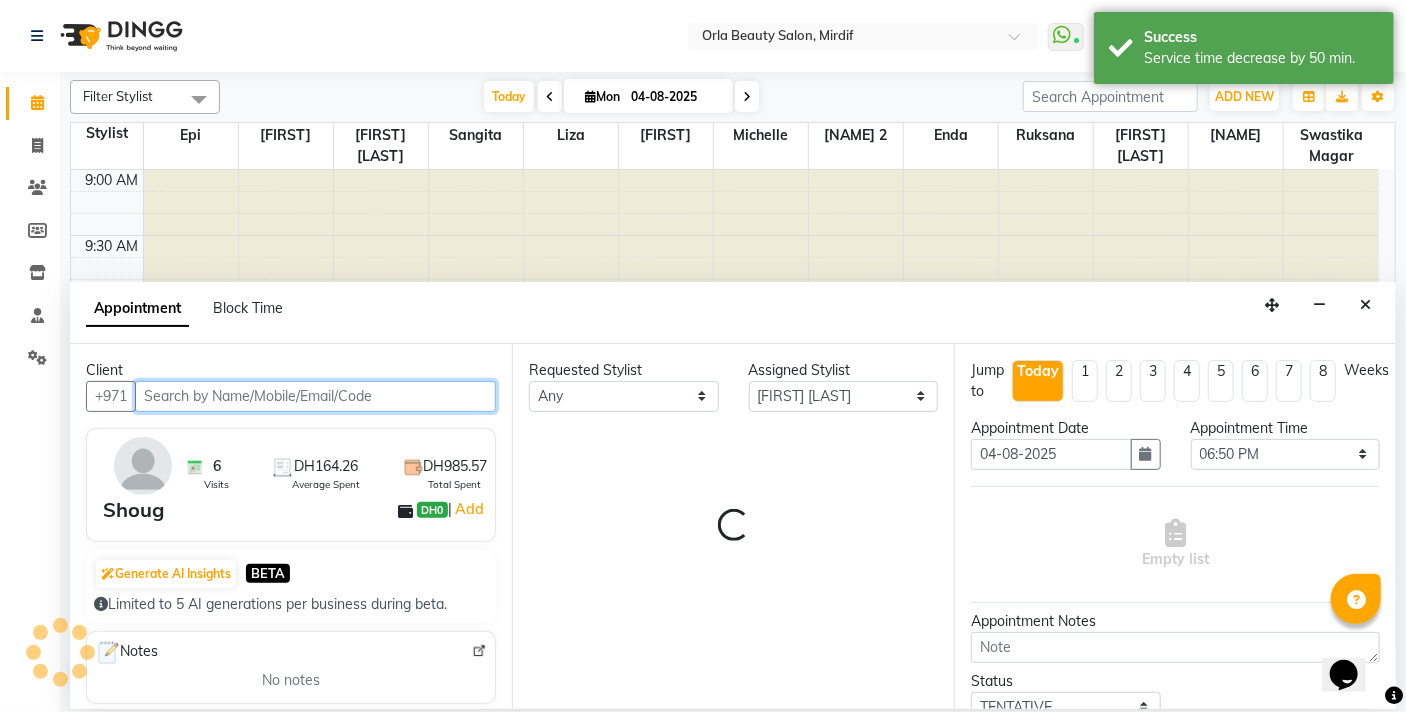 scroll, scrollTop: 1190, scrollLeft: 0, axis: vertical 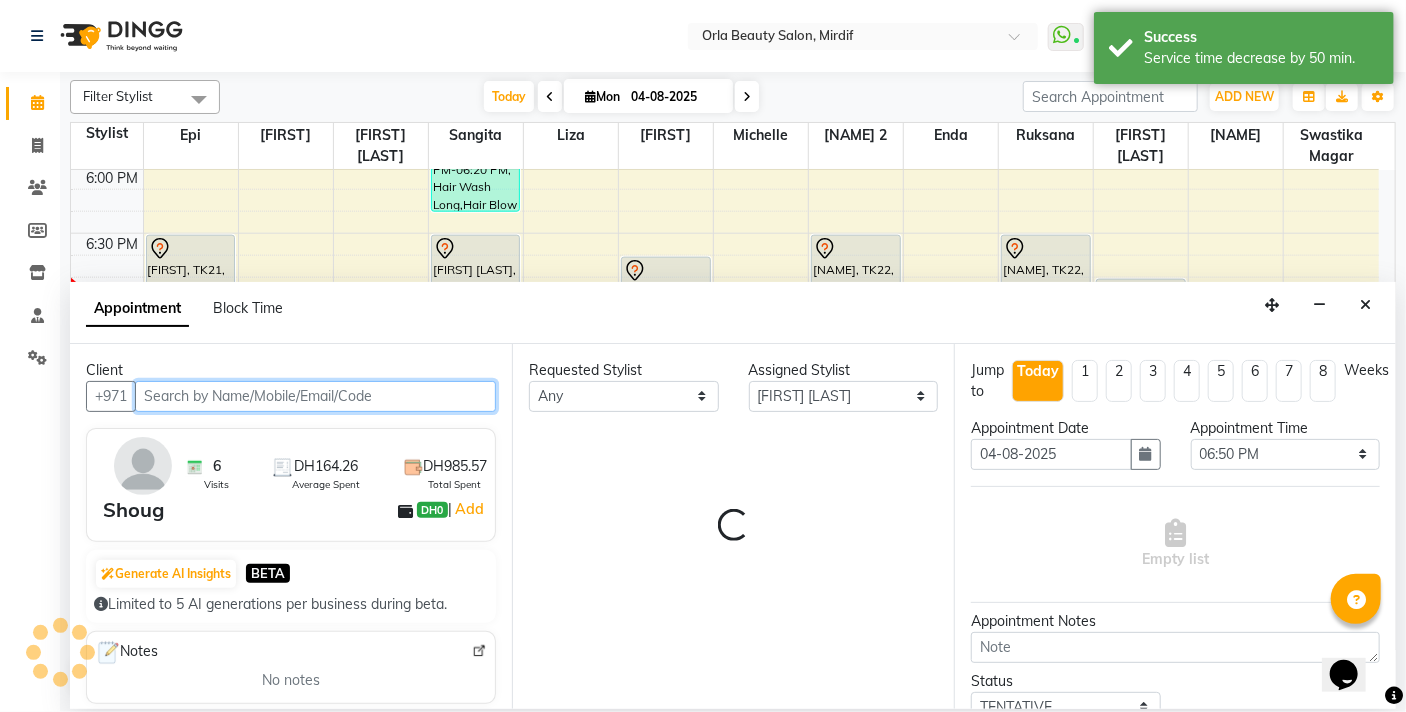 select on "2225" 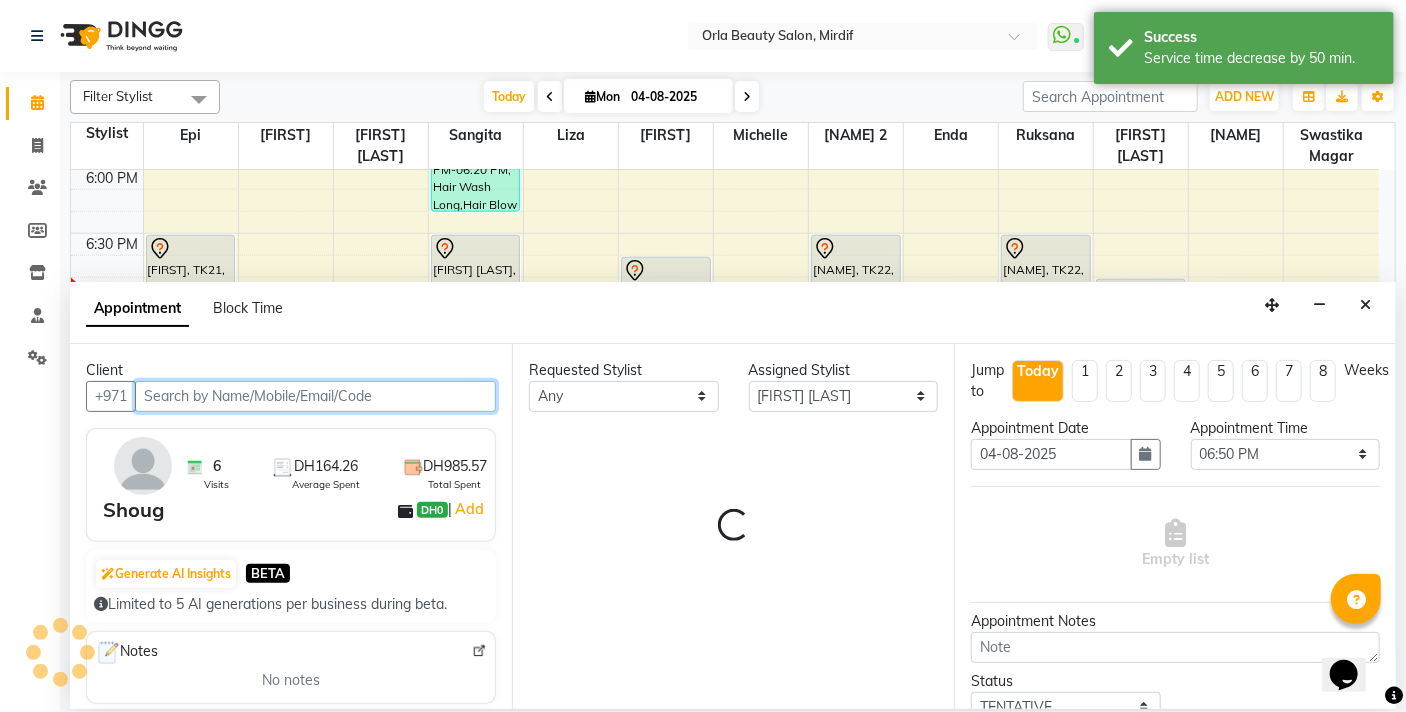 select on "2225" 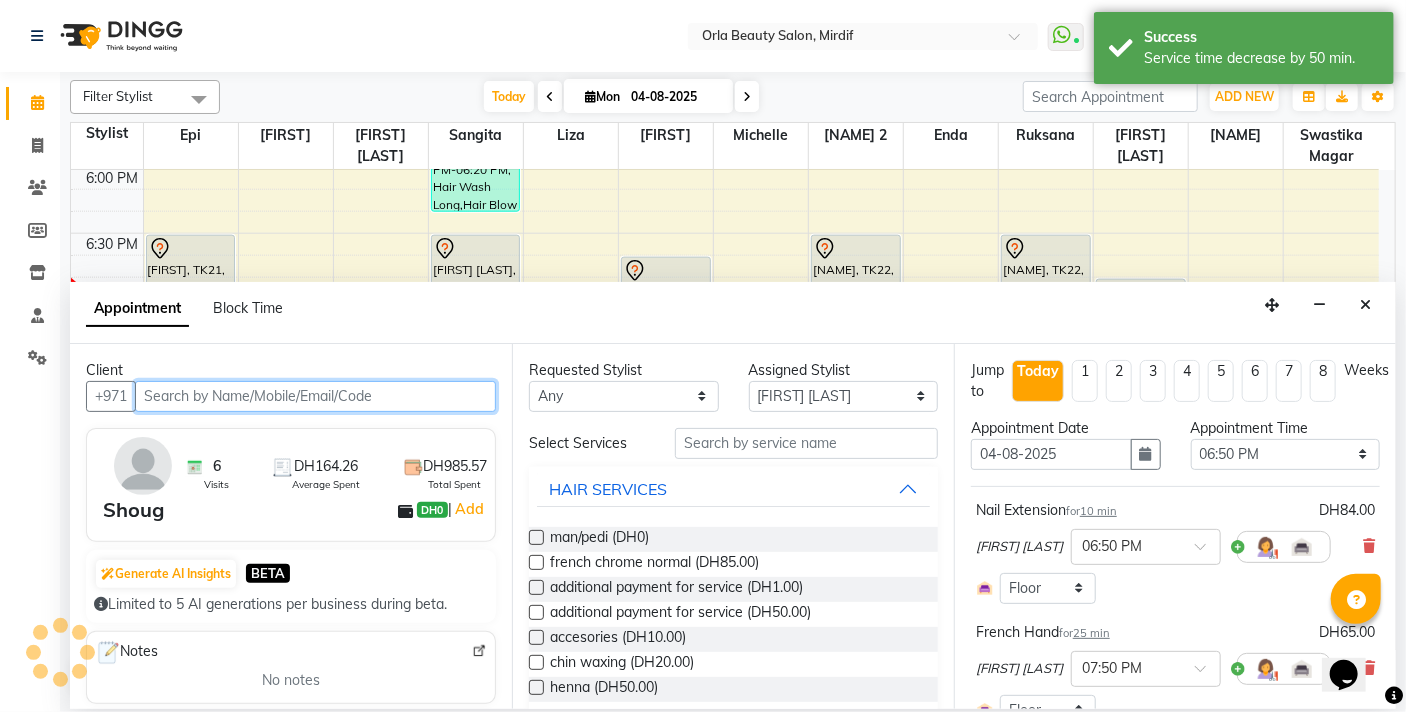 select on "2225" 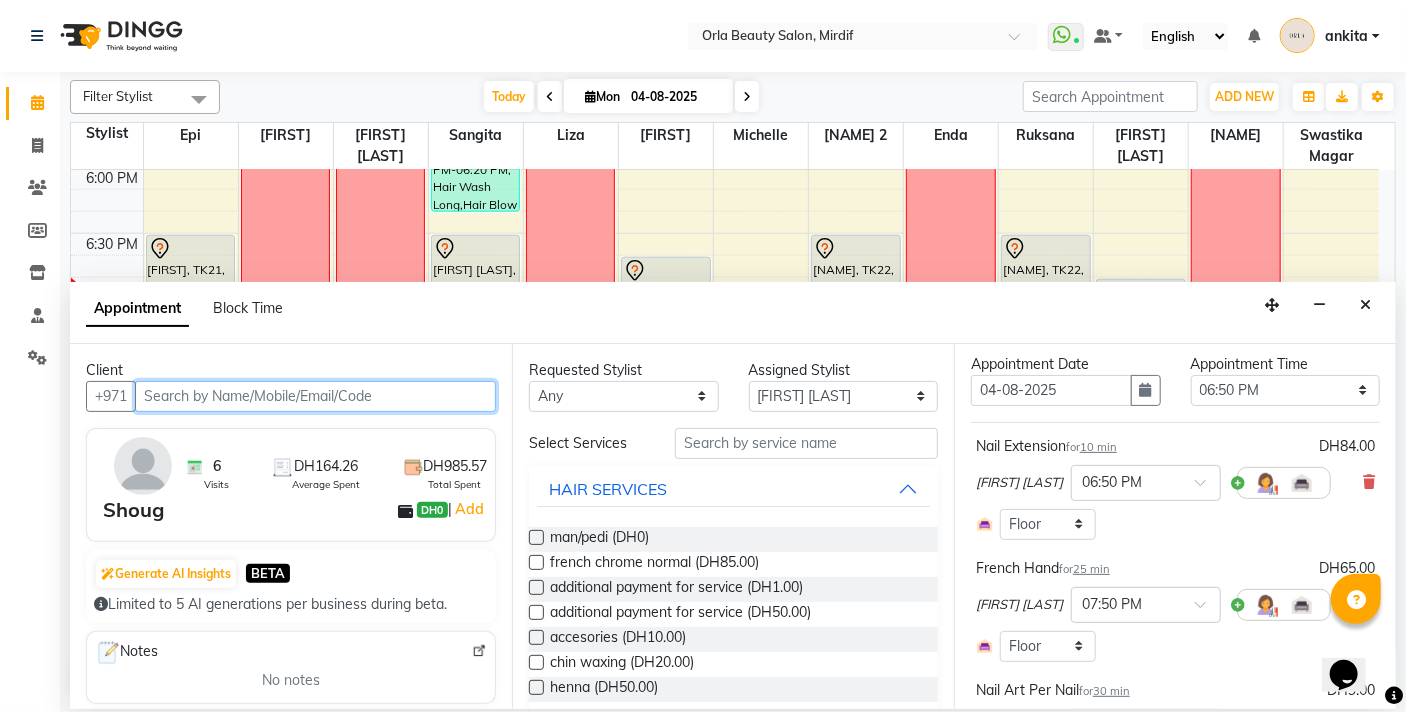 scroll, scrollTop: 157, scrollLeft: 0, axis: vertical 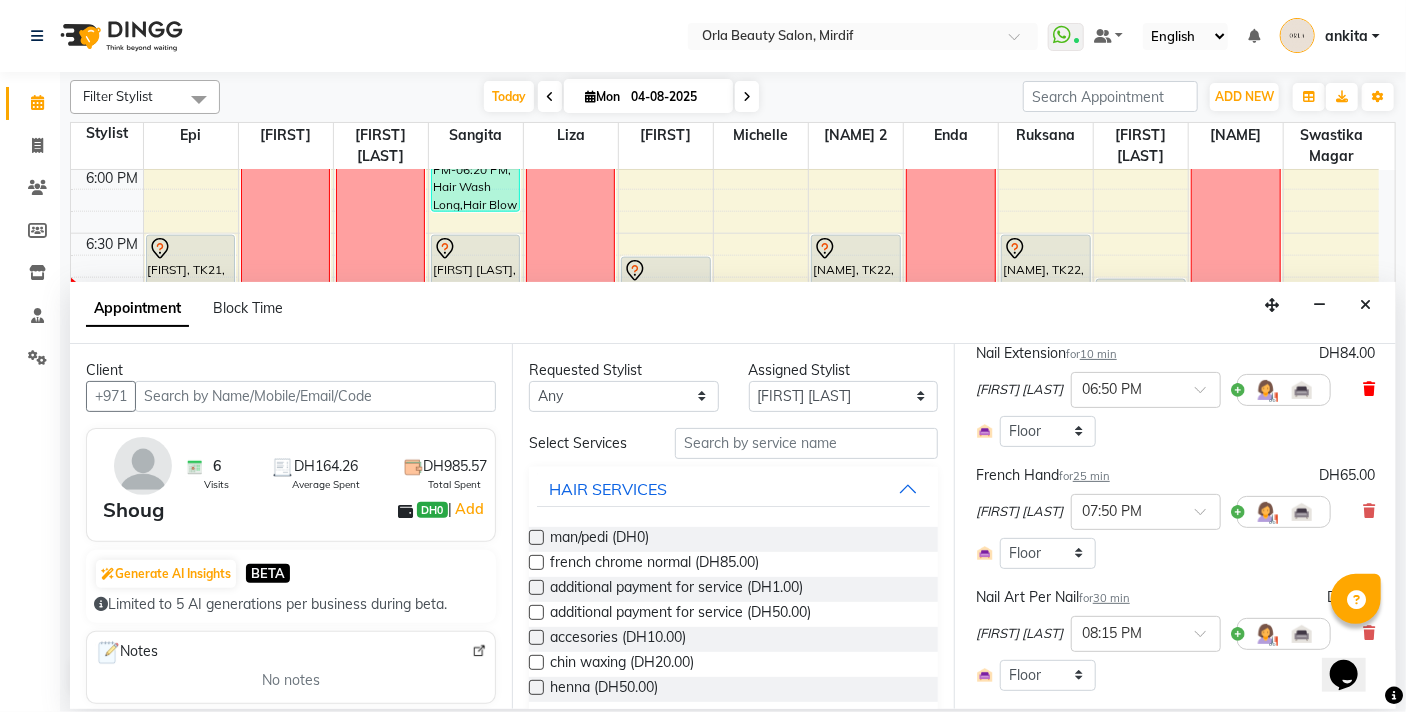click at bounding box center [1369, 389] 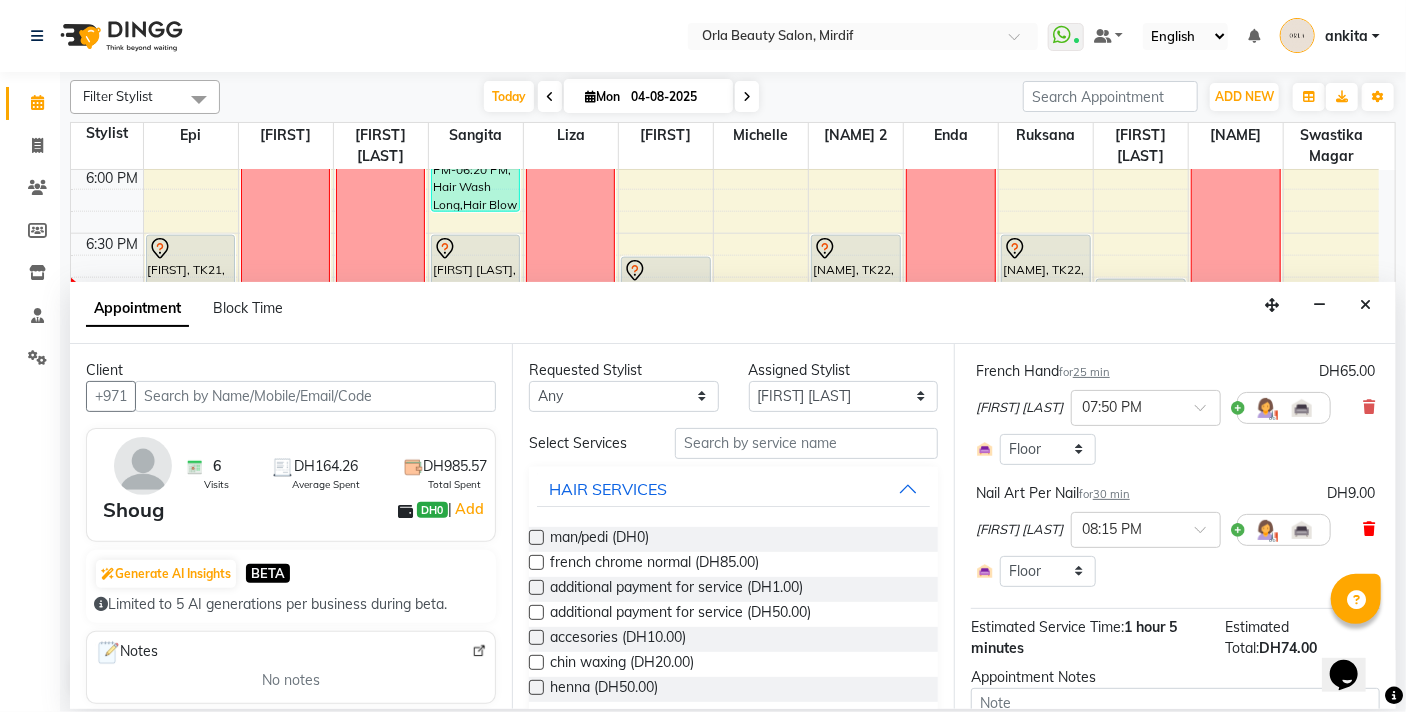 click at bounding box center (1369, 529) 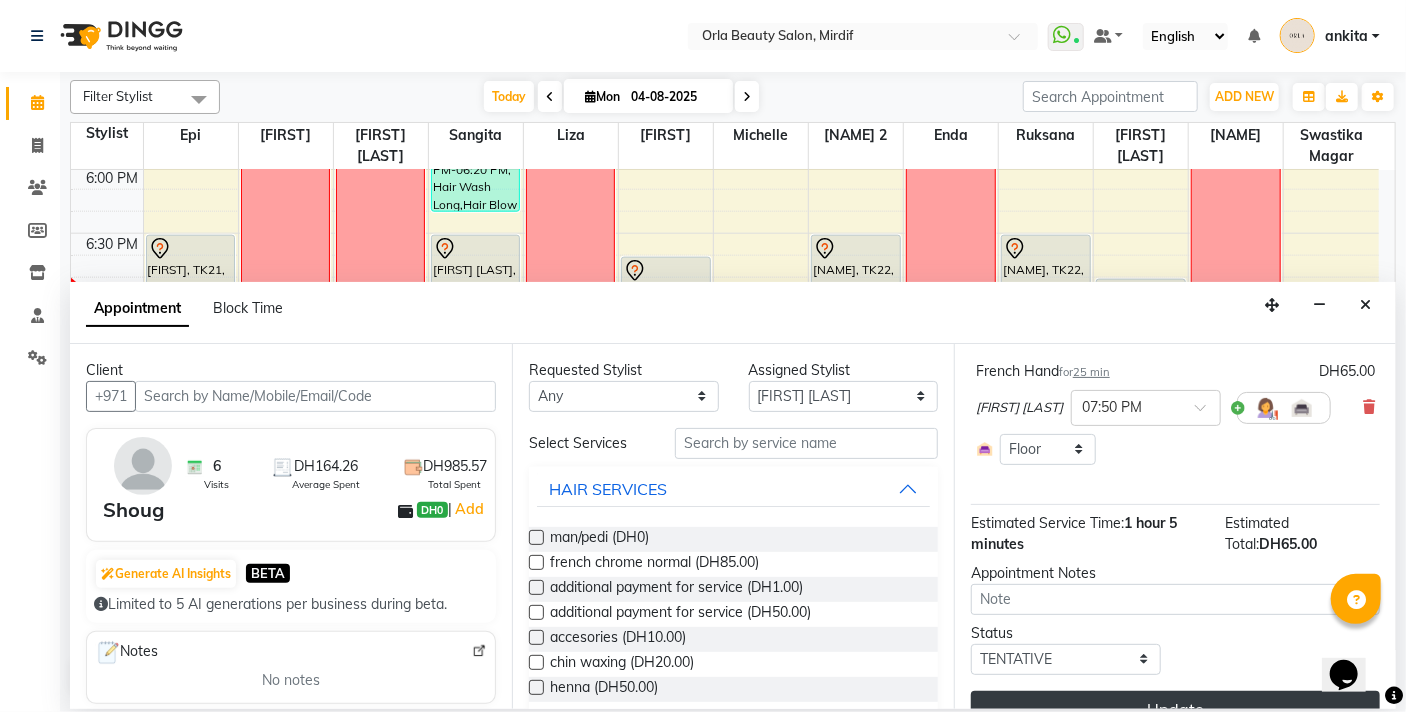 click on "Update" at bounding box center (1175, 709) 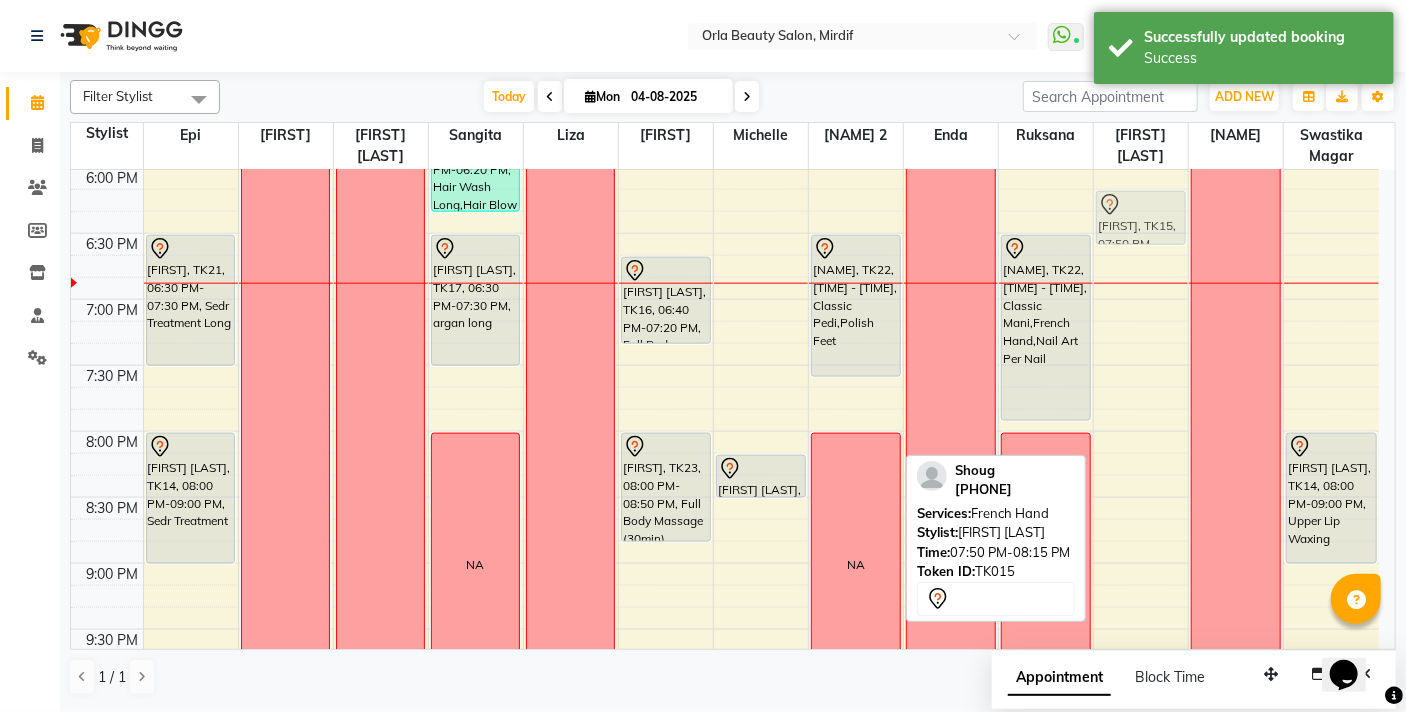 drag, startPoint x: 1130, startPoint y: 435, endPoint x: 1147, endPoint y: 218, distance: 217.66489 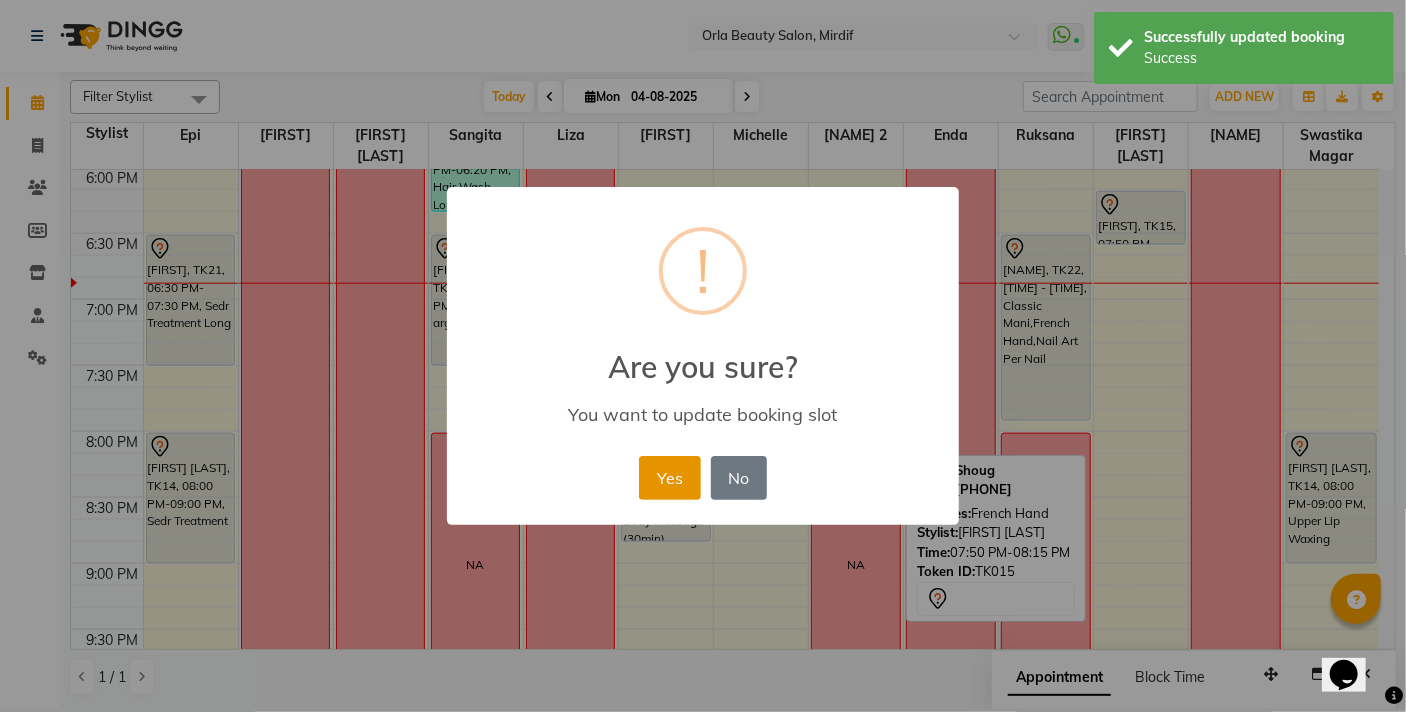 click on "Yes" at bounding box center [669, 478] 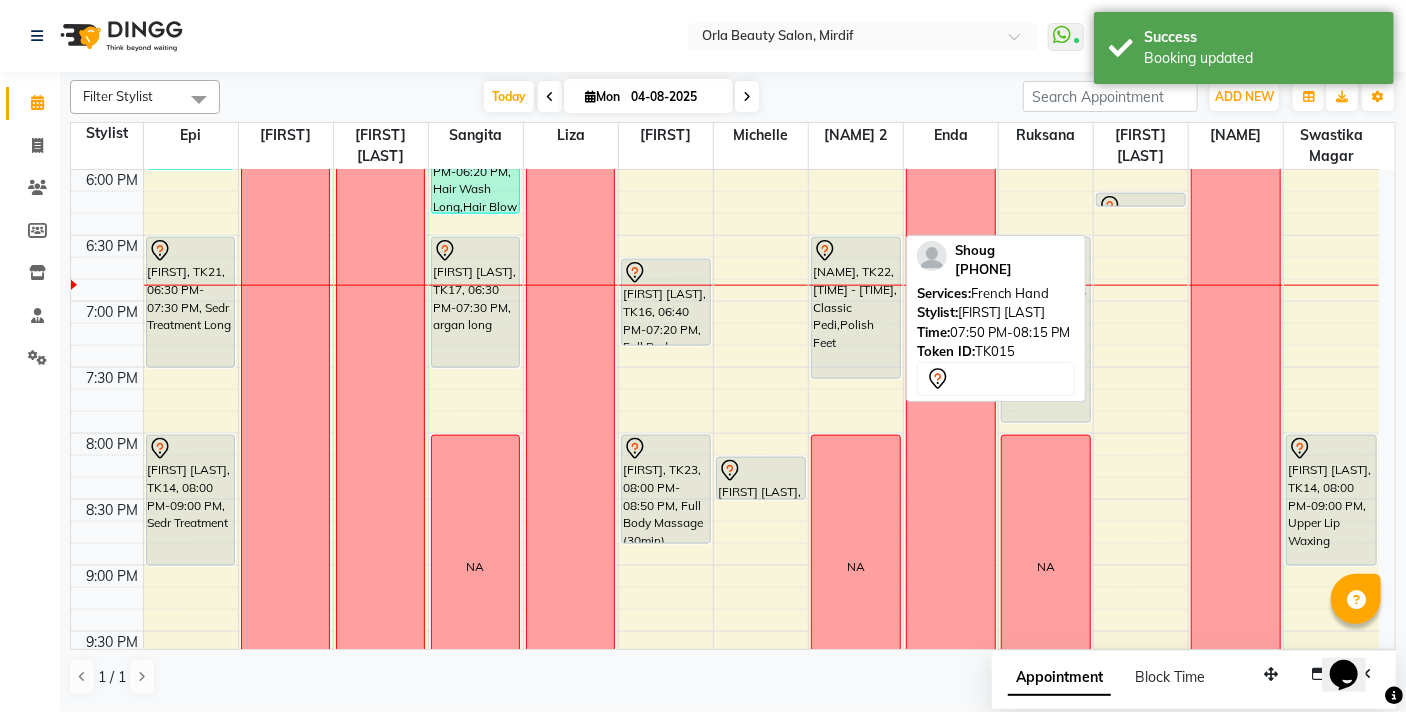 drag, startPoint x: 1132, startPoint y: 242, endPoint x: 1139, endPoint y: 211, distance: 31.780497 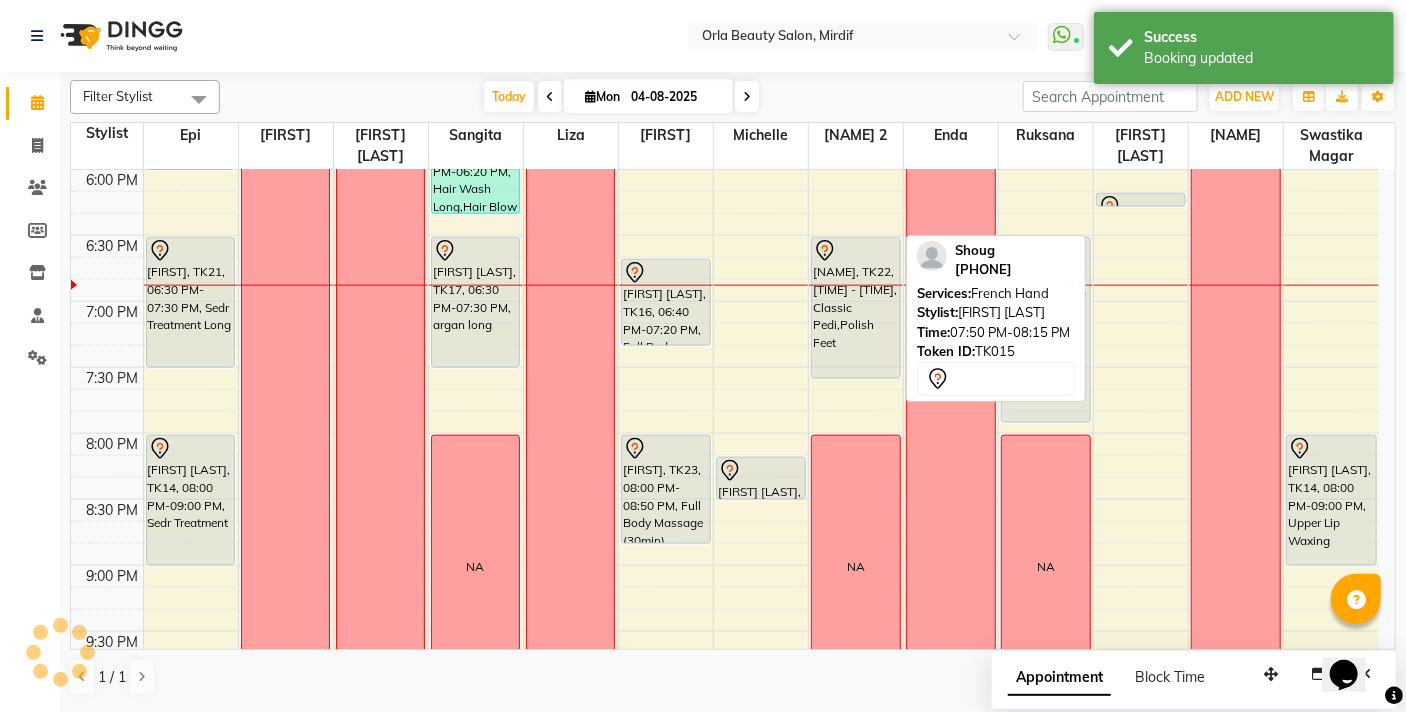 scroll, scrollTop: 1187, scrollLeft: 0, axis: vertical 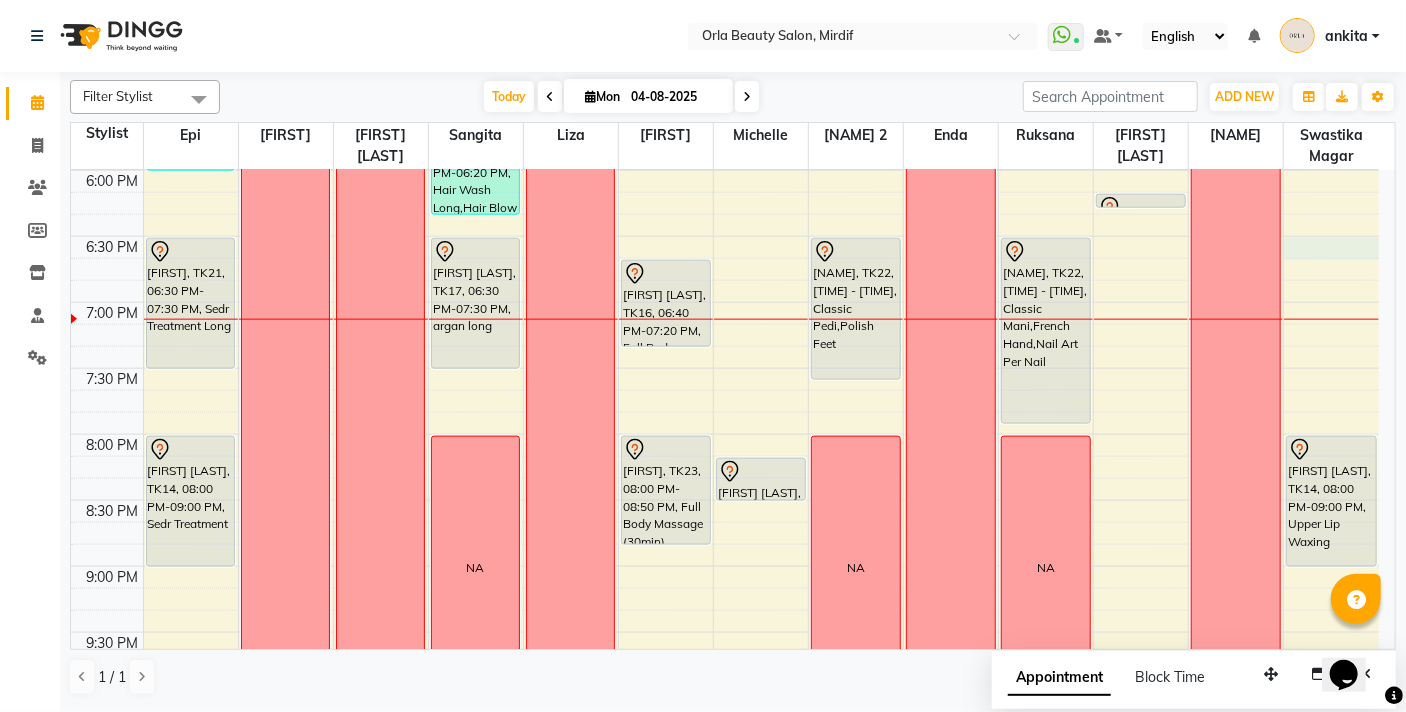 click on "9:00 AM 9:30 AM 10:00 AM 10:30 AM 11:00 AM 11:30 AM 12:00 PM 12:30 PM 1:00 PM 1:30 PM 2:00 PM 2:30 PM 3:00 PM 3:30 PM 4:00 PM 4:30 PM 5:00 PM 5:30 PM 6:00 PM 6:30 PM 7:00 PM 7:30 PM 8:00 PM 8:30 PM 9:00 PM 9:30 PM 10:00 PM 10:30 PM     almaha, TK09, [TIME] - [TIME], BB Cream     mahara, TK13, [TIME] - [TIME], Coconut Medium     jawaher, TK18, [TIME] - [TIME], Anti-Dandruff Scrub Long             Reem Albalooshi, TK17, [TIME] - [TIME], argan long  NA   OFF   NA      manal fkri, TK12, [TIME] - [TIME], Hair Wash Medium,Hair Blow Dry Medium                              NA" at bounding box center [725, -94] 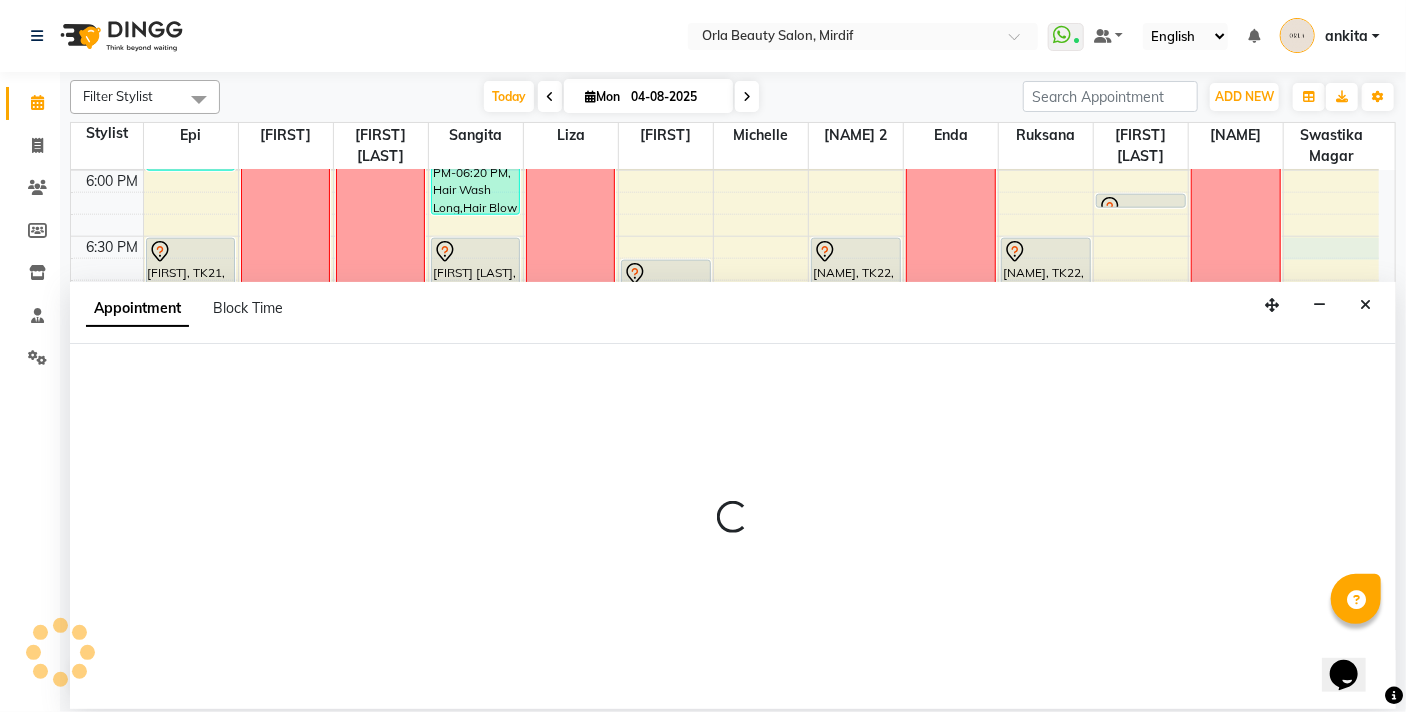 select on "54767" 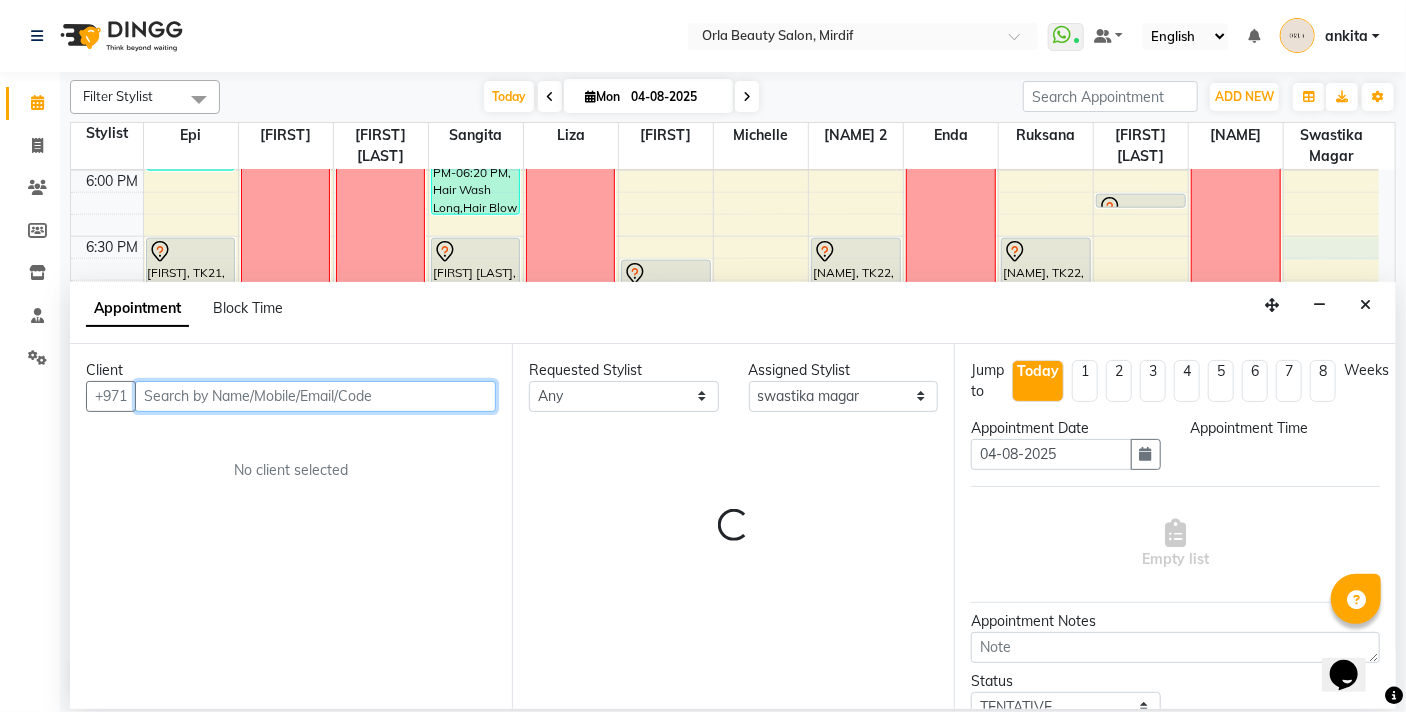 select on "1110" 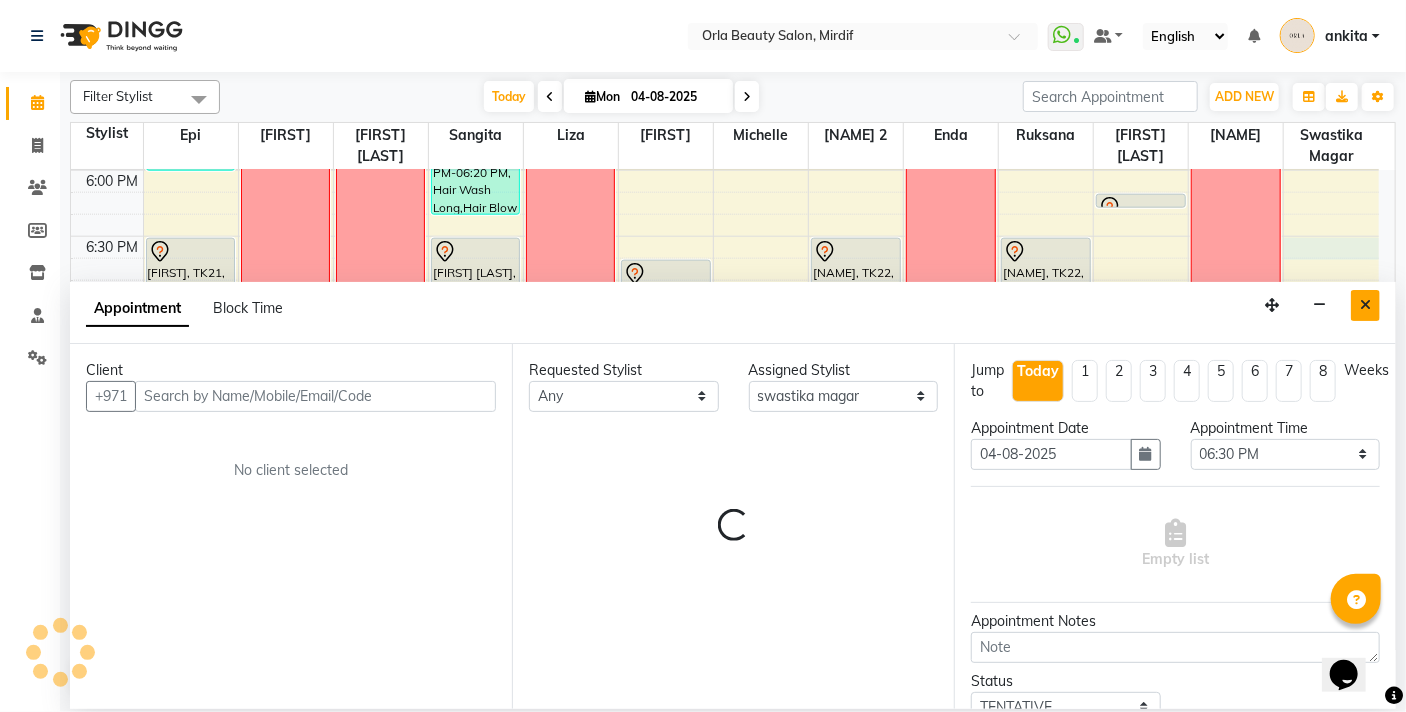 click at bounding box center [1365, 305] 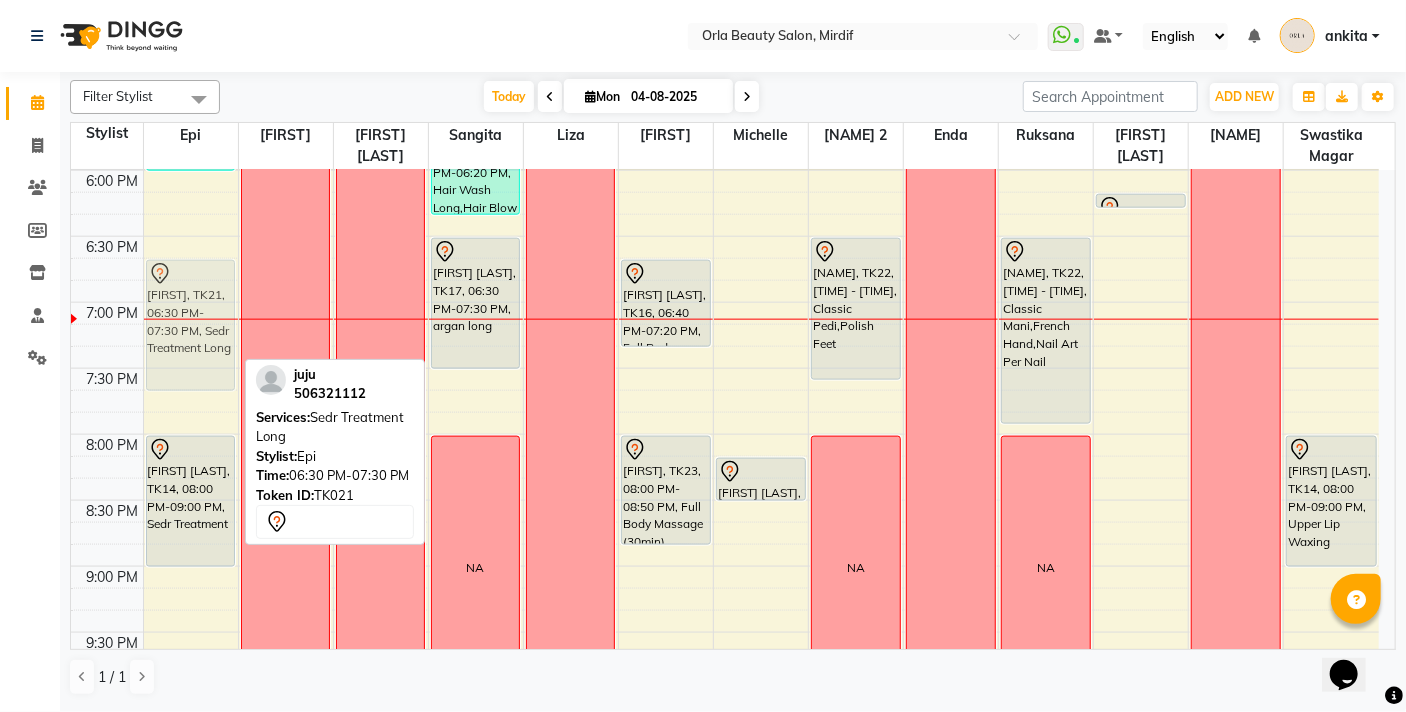 click on "[FIRST], TK09, 12:00 PM-02:00 PM, BB Cream     [FIRST], TK13, 03:00 PM-04:00 PM, Coconut Medium     [FIRST], TK18, 04:30 PM-05:00 PM, Anti-Dandruff Scrub Long     [FIRST] [LAST], TK24, 05:00 PM-06:00 PM, organic treatment             [FIRST], TK21, 06:30 PM-07:30 PM, Sedr Treatment Long             [FIRST] [LAST], TK14, 08:00 PM-09:00 PM, Sedr Treatment             [FIRST], TK21, 06:30 PM-07:30 PM, Sedr Treatment Long" at bounding box center (191, -94) 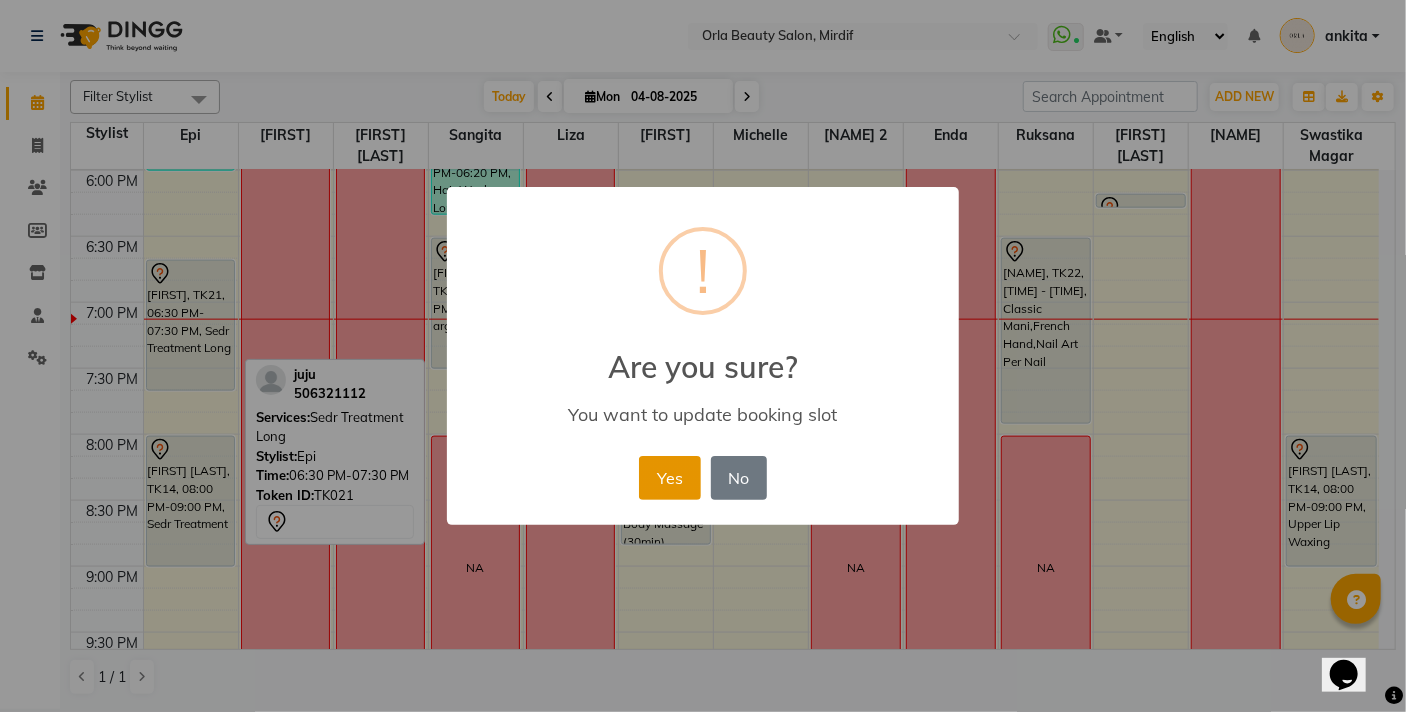 click on "Yes" at bounding box center [669, 478] 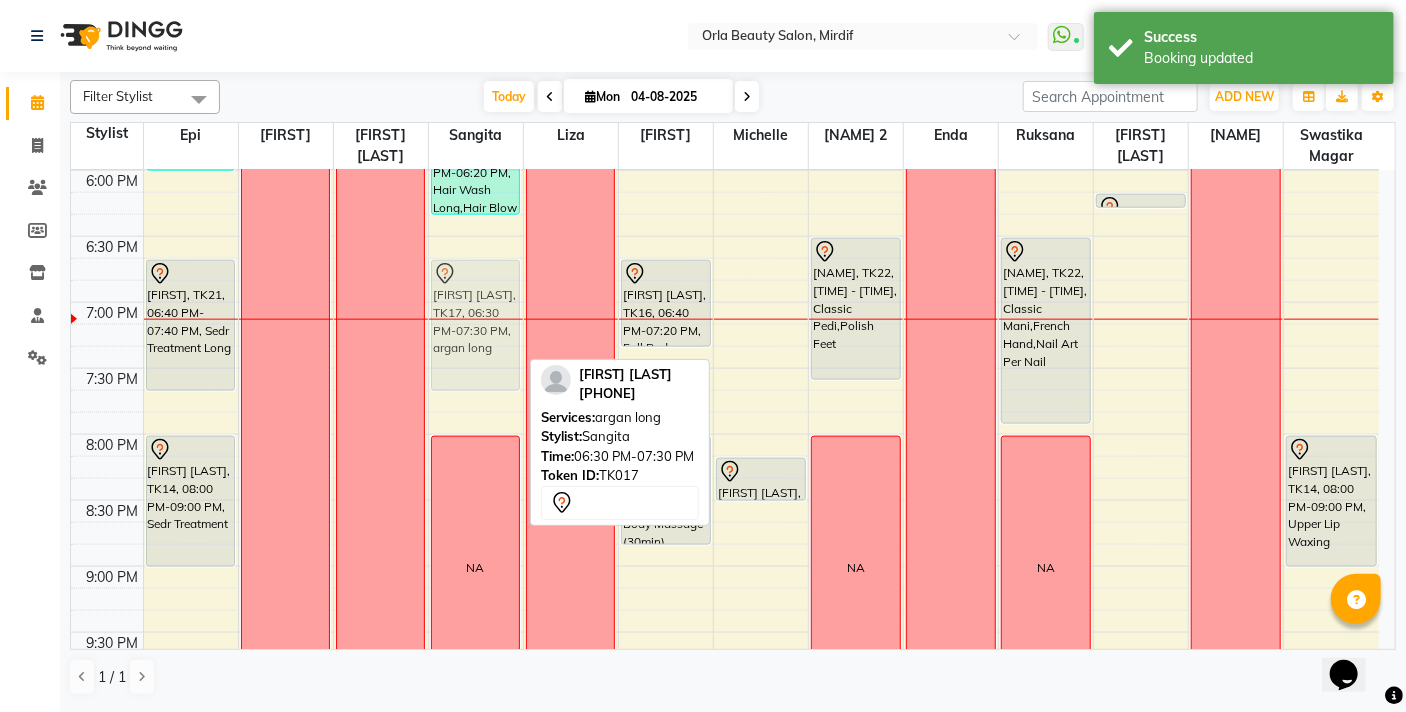 drag, startPoint x: 475, startPoint y: 275, endPoint x: 473, endPoint y: 300, distance: 25.079872 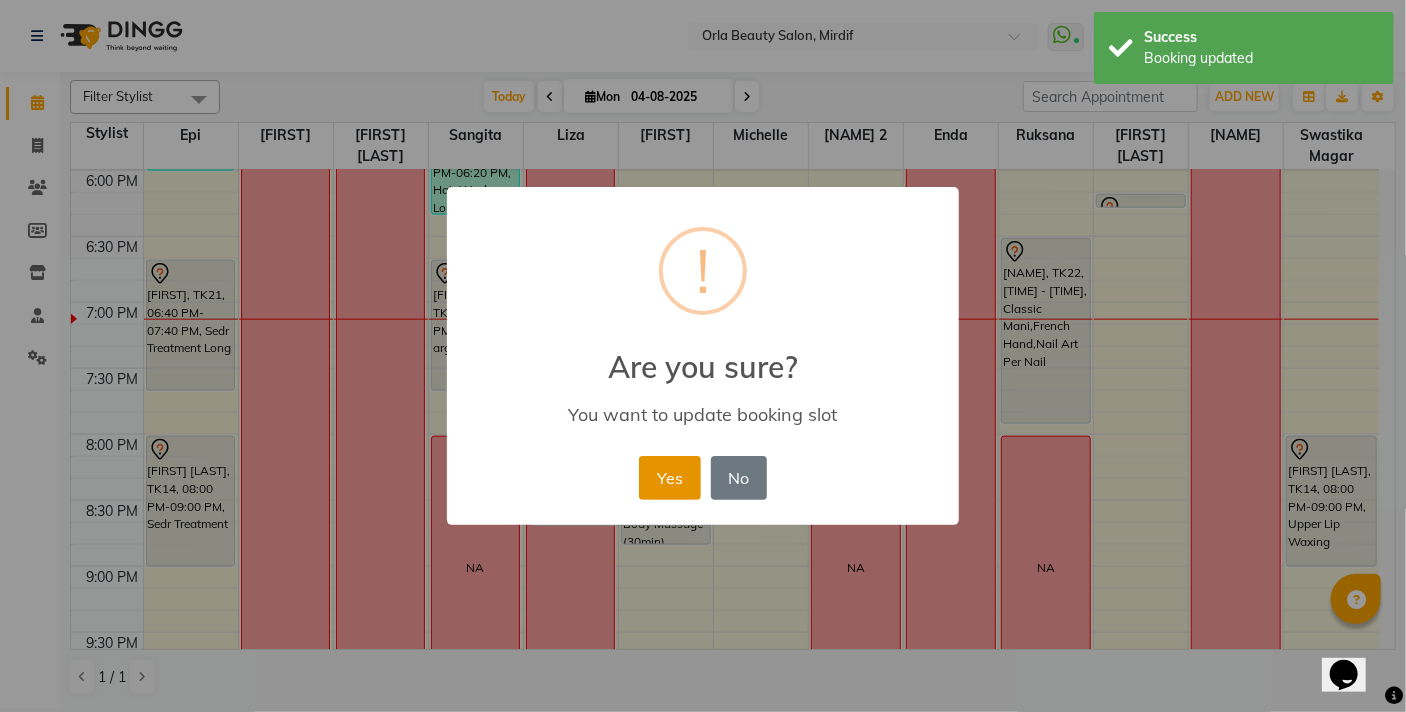drag, startPoint x: 690, startPoint y: 473, endPoint x: 675, endPoint y: 477, distance: 15.524175 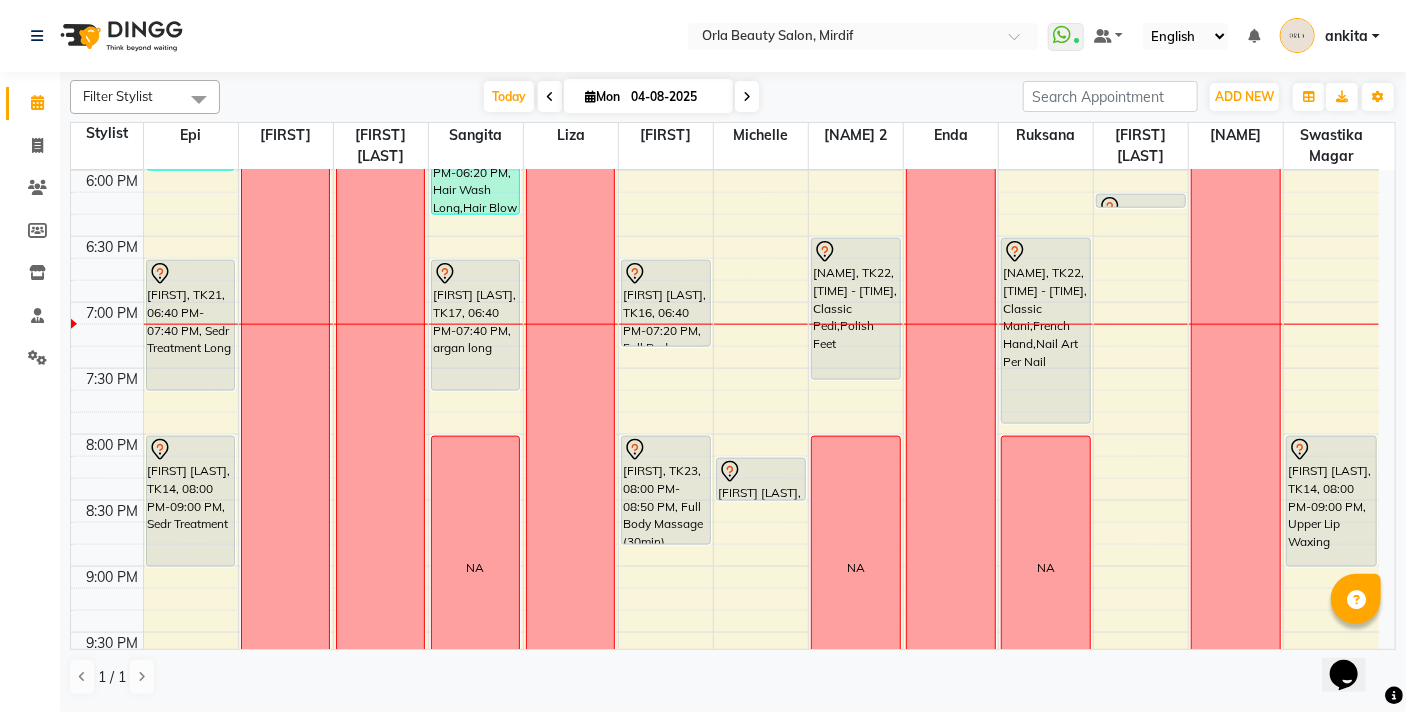 click on "9:00 AM 9:30 AM 10:00 AM 10:30 AM 11:00 AM 11:30 AM 12:00 PM 12:30 PM 1:00 PM 1:30 PM 2:00 PM 2:30 PM 3:00 PM 3:30 PM 4:00 PM 4:30 PM 5:00 PM 5:30 PM 6:00 PM 6:30 PM 7:00 PM 7:30 PM 8:00 PM 8:30 PM 9:00 PM 9:30 PM 10:00 PM 10:30 PM     [FIRST] [LAST], TK09, 12:00 PM-02:00 PM, BB Cream     [FIRST] [LAST], TK13, 03:00 PM-04:00 PM, Coconut Medium     [FIRST] [LAST], TK18, 04:30 PM-05:00 PM, Anti-Dandruff Scrub Long     [FIRST] [LAST], TK24, 05:00 PM-06:00 PM, organic treatment             [FIRST] [LAST], TK21, 06:40 PM-07:40 PM, Sedr Treatment Long             [FIRST] [LAST], TK14, 08:00 PM-09:00 PM, Sedr Treatment  NA   NA      [FIRST] [LAST], TK05, 12:00 PM-01:00 PM, flaxseed     [FIRST] [LAST], TK08, 01:30 PM-02:30 PM, argan long     [FIRST], TK01, 04:00 PM-05:00 PM, organic treatment     [FIRST], TK20, 05:30 PM-06:20 PM, Hair  Wash Long,Hair  Blow Dry Long             [FIRST] [LAST], TK17, 06:40 PM-07:40 PM, argan long  NA   OFF   NA      [FIRST] [LAST], TK12, 01:00 PM-03:00 PM, Hair Wash Medium,Hair Blow Dry Medium                              NA" at bounding box center [725, -94] 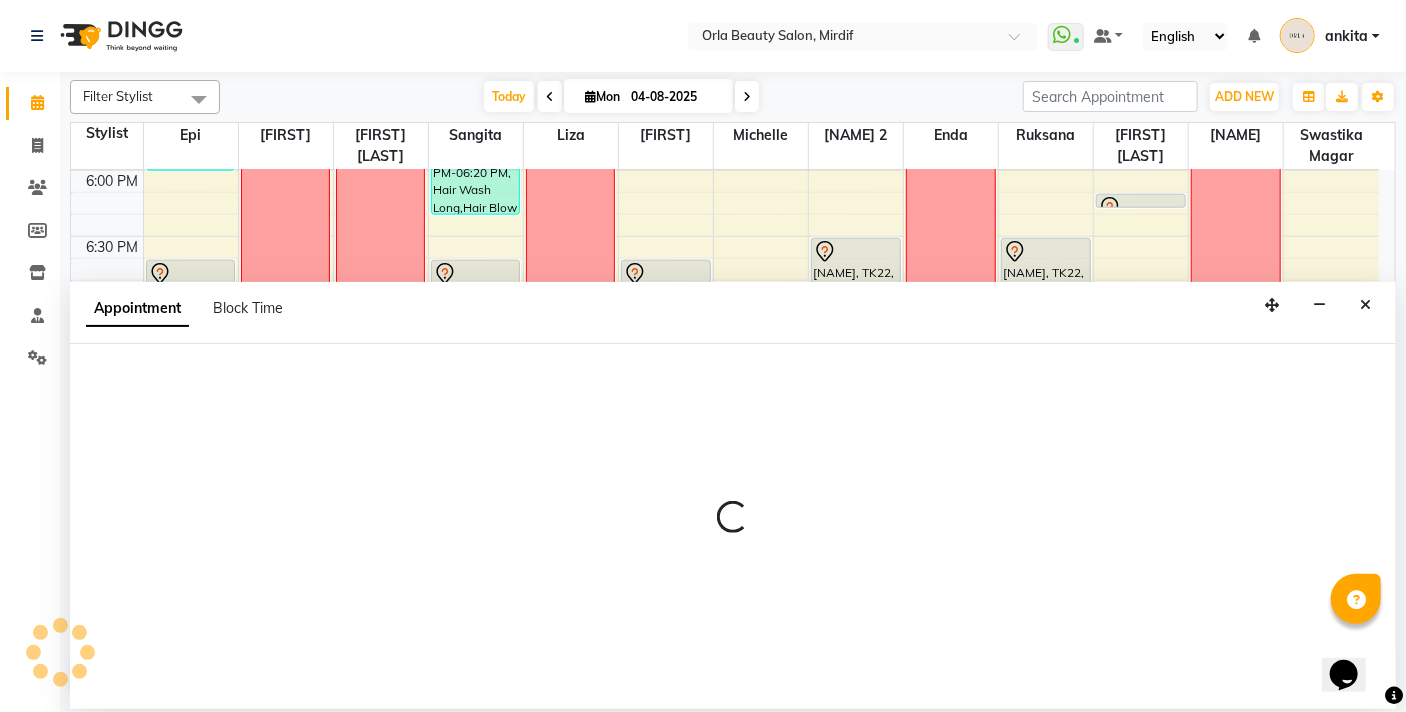 select on "54419" 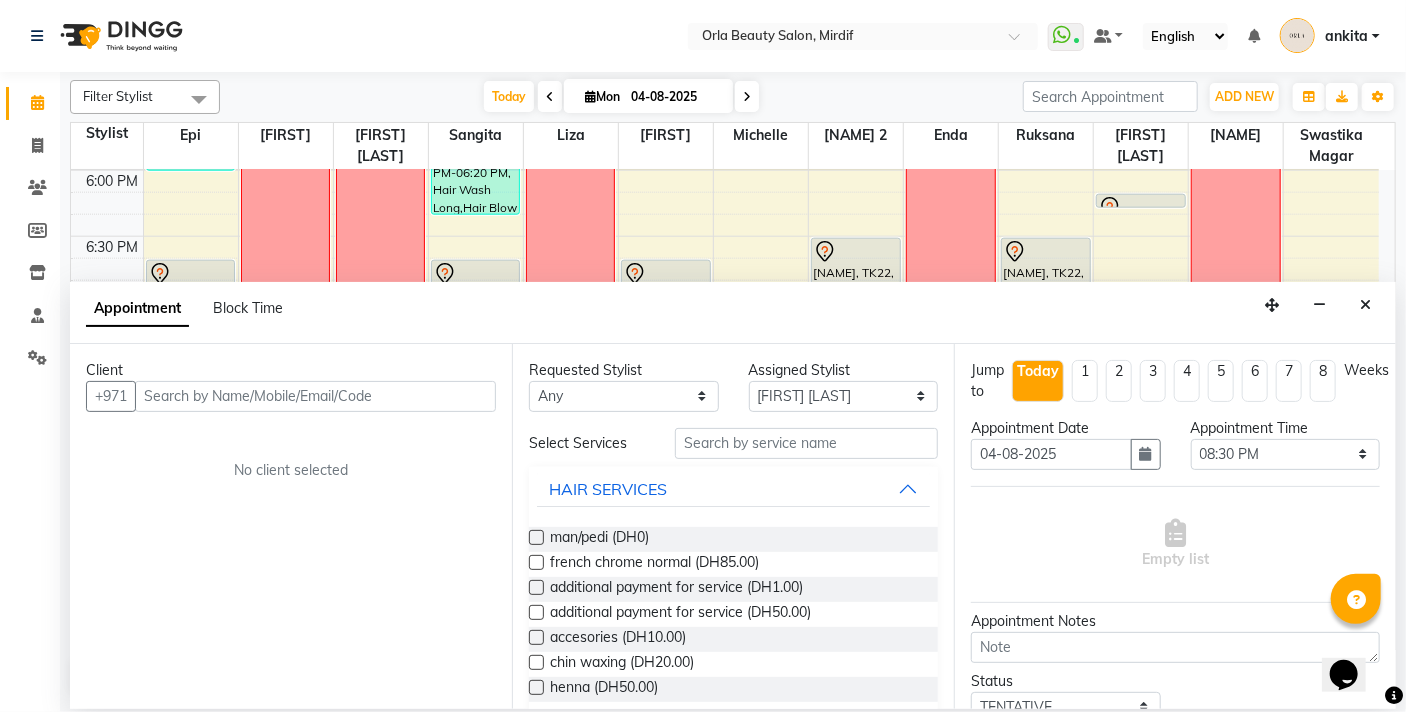 click at bounding box center (315, 396) 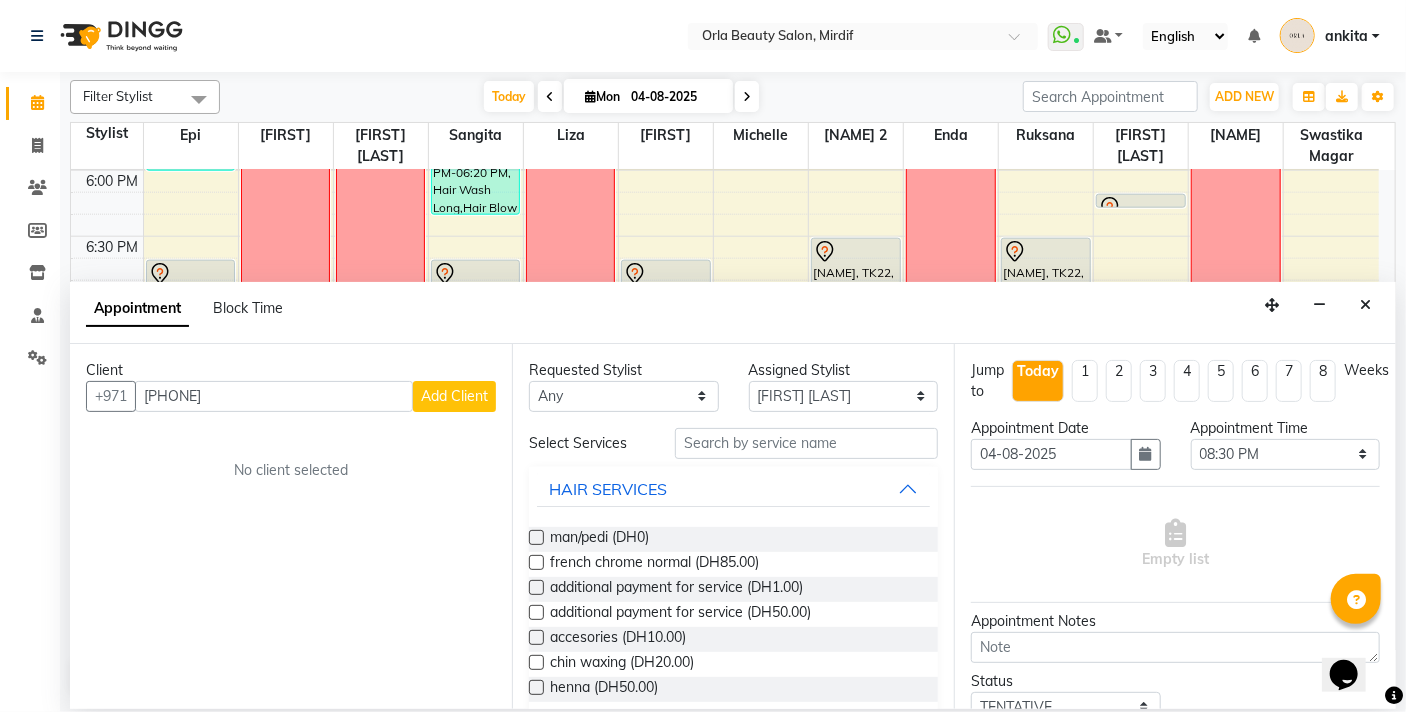 type on "[PHONE]" 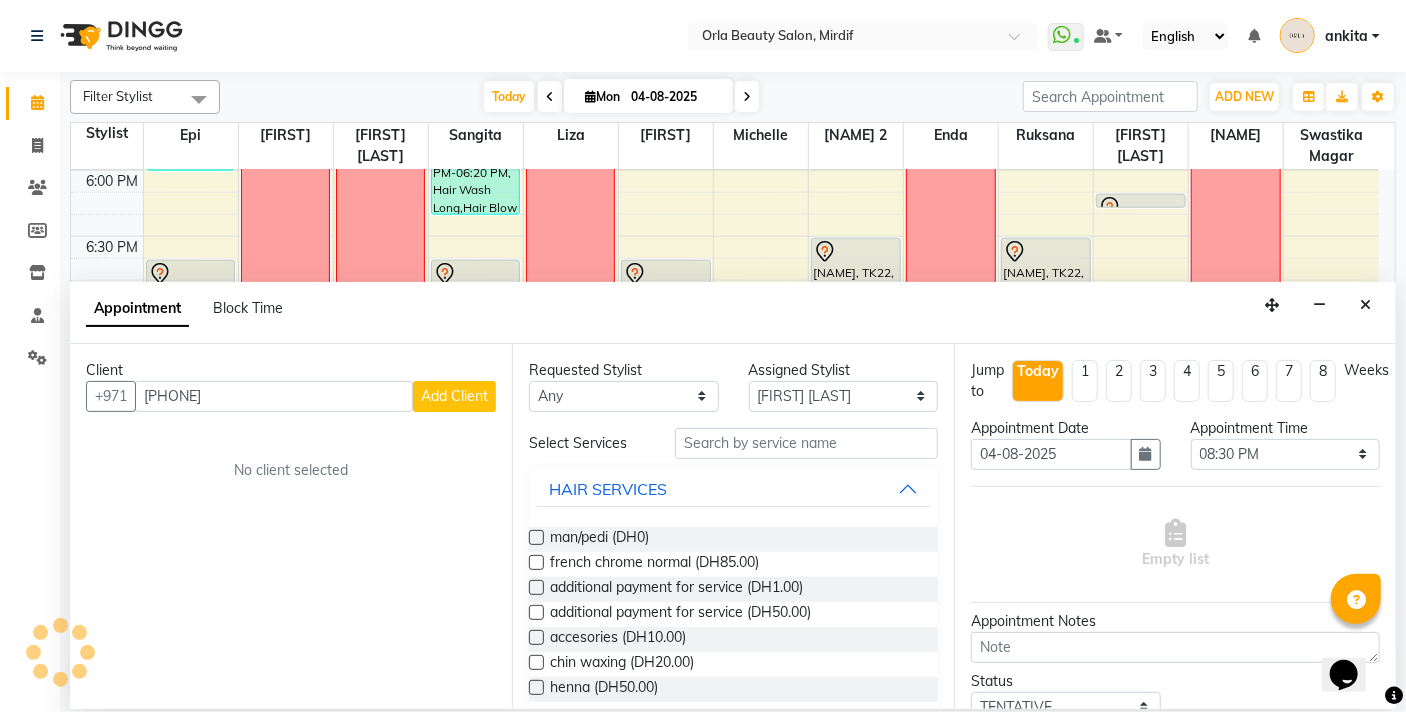 click on "Add Client" at bounding box center [454, 396] 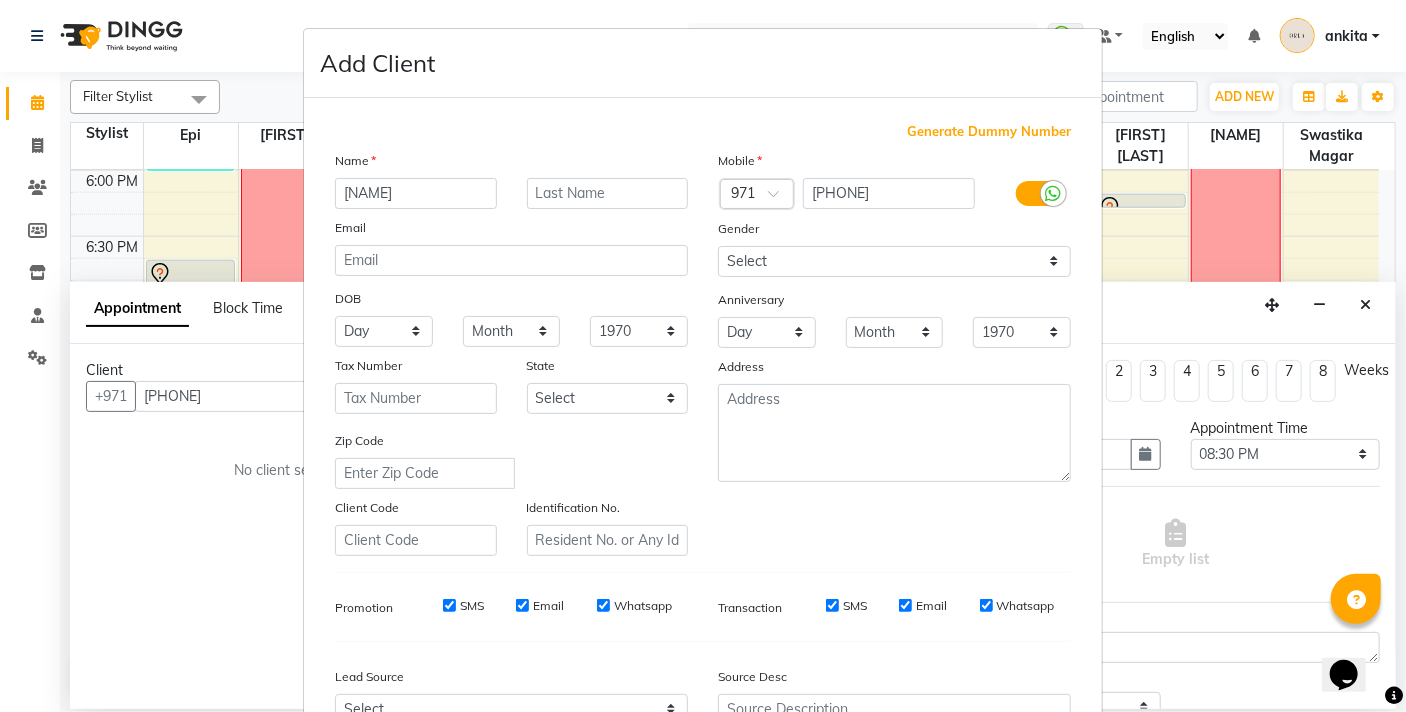 type on "[NAME]" 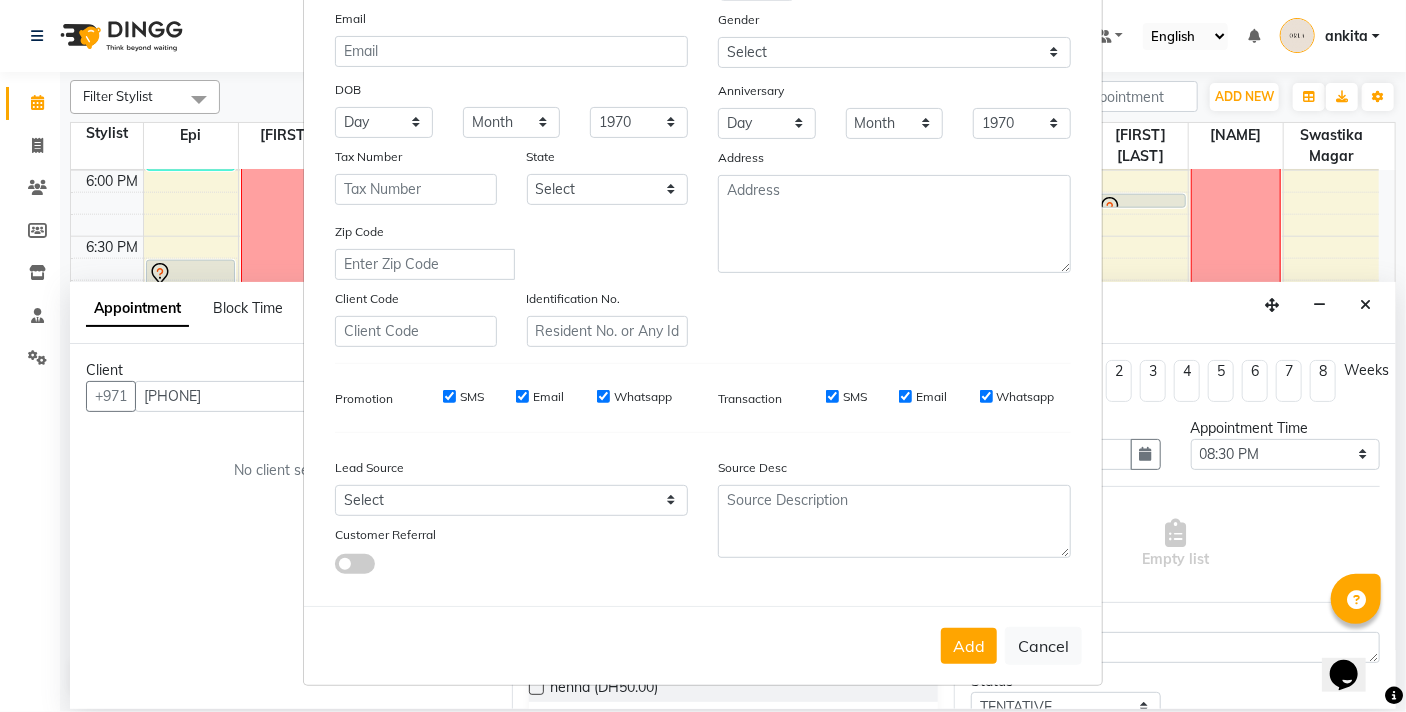 click on "Add" at bounding box center [969, 646] 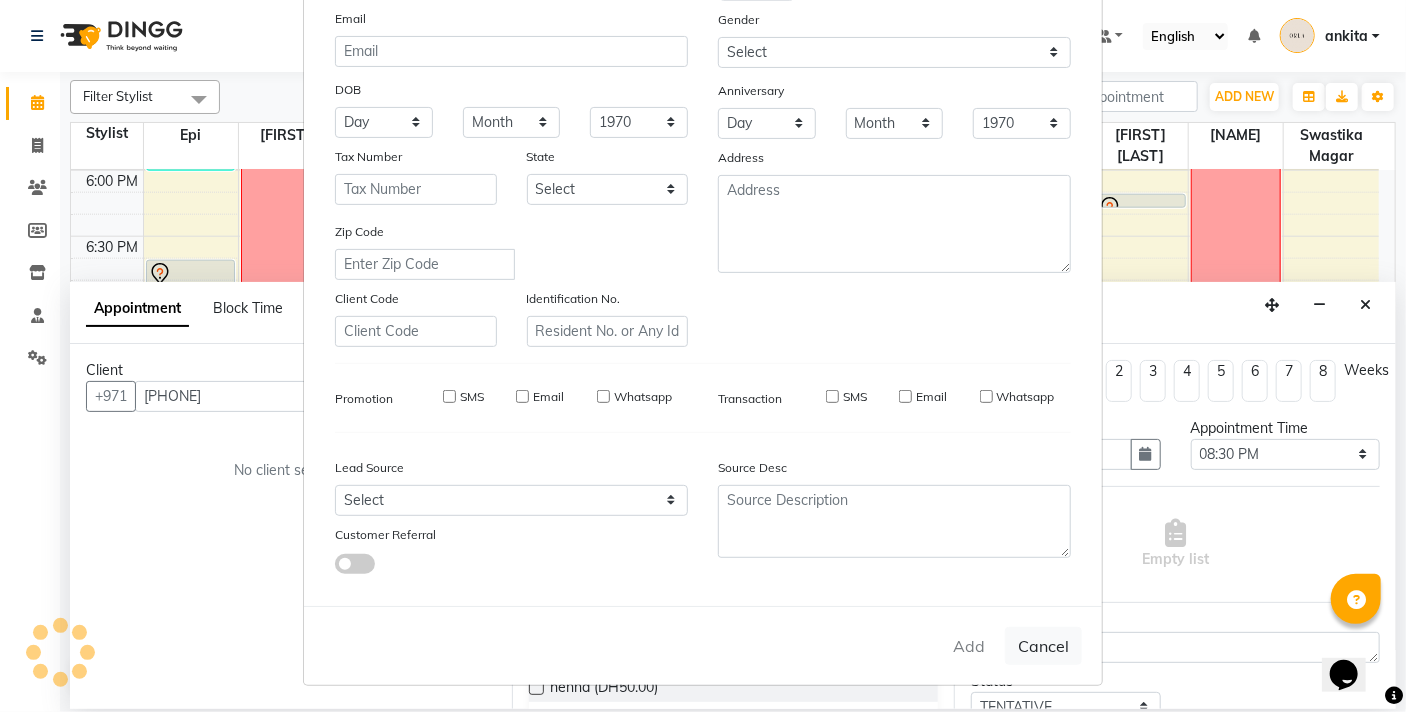 type 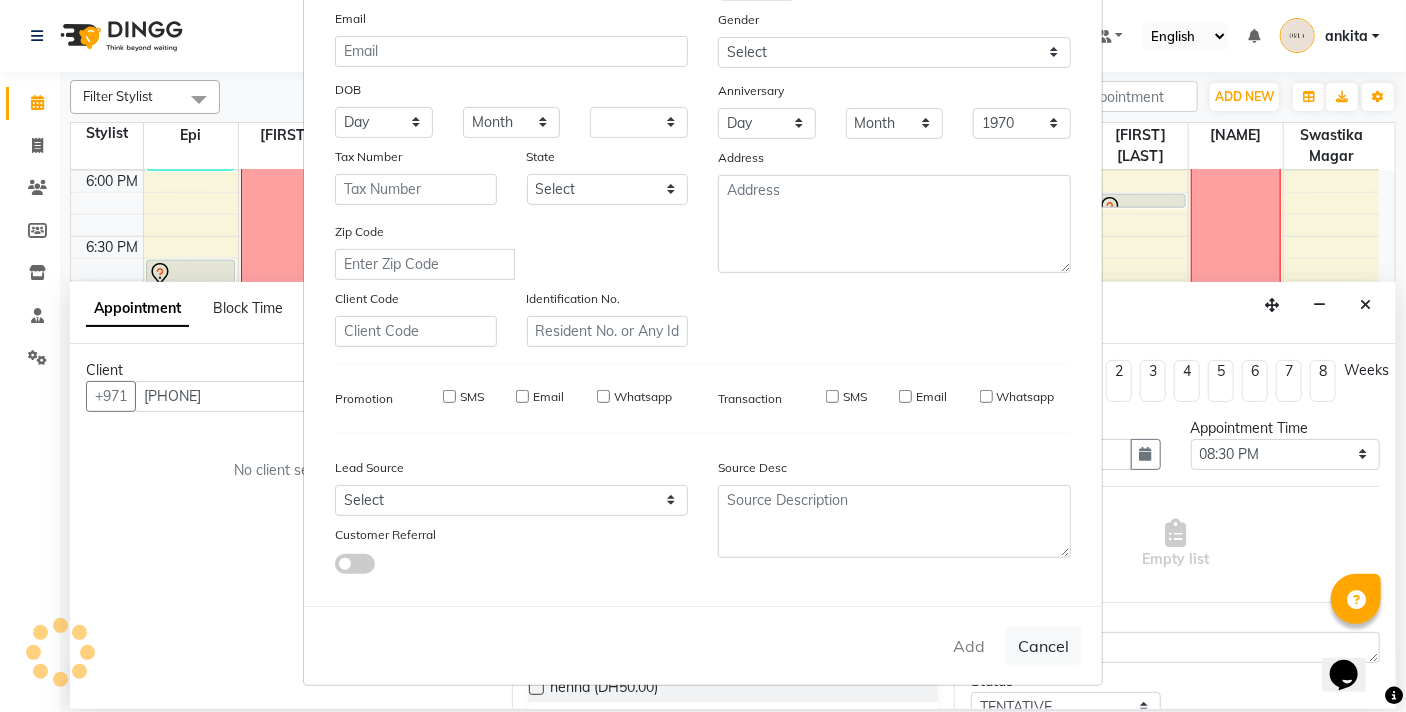 select 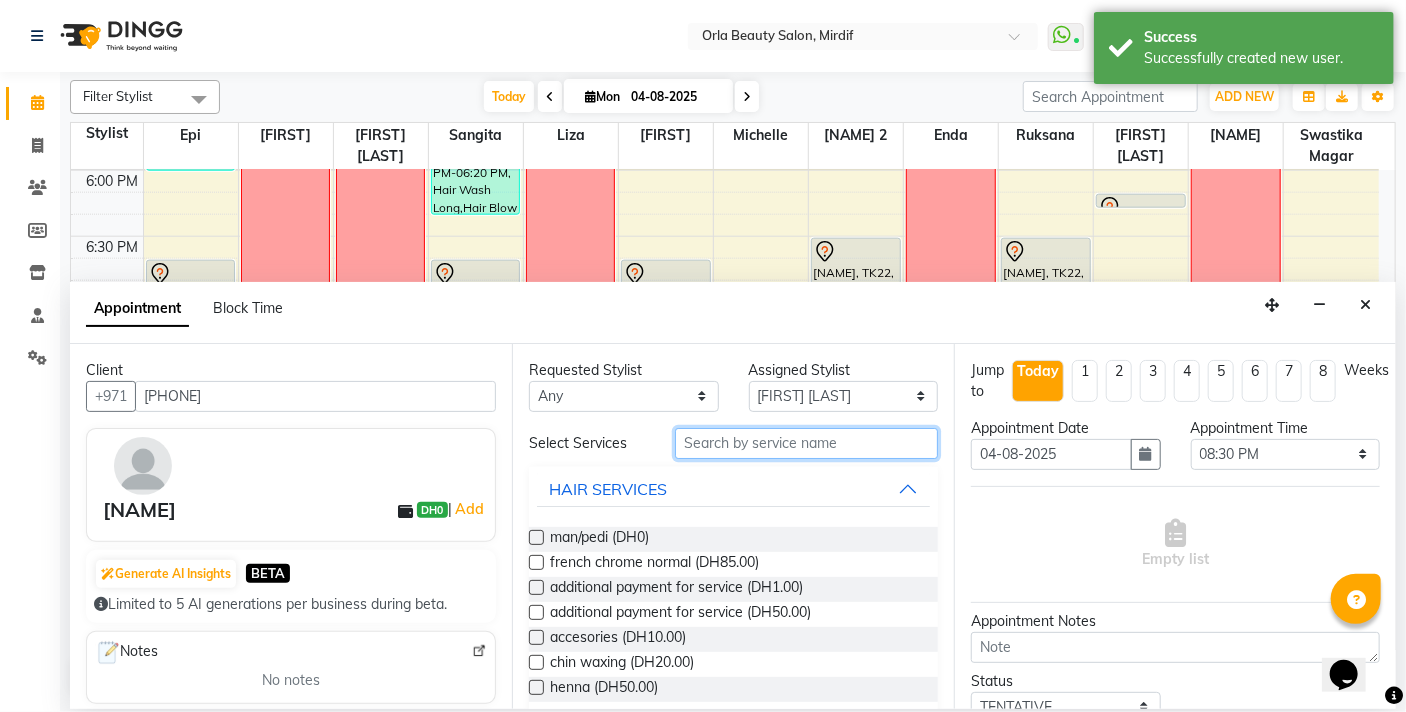 click at bounding box center (806, 443) 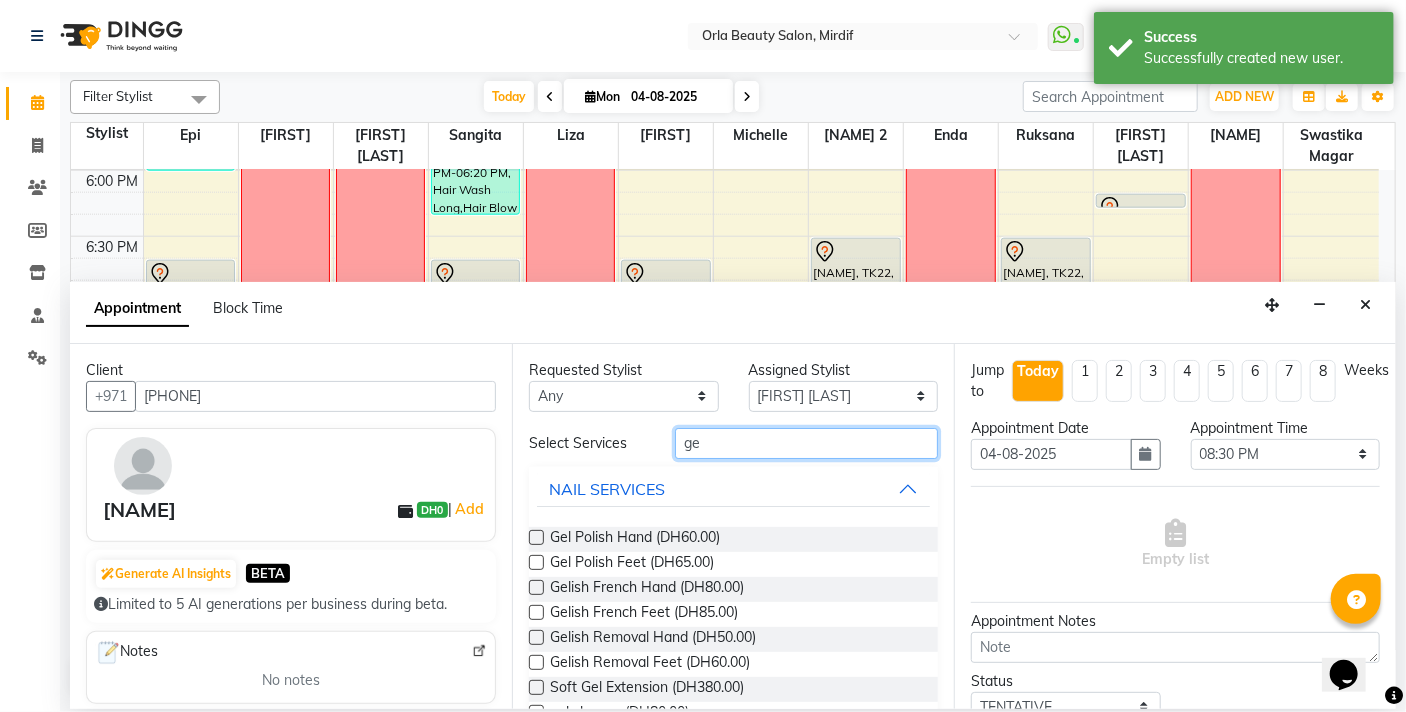 type on "g" 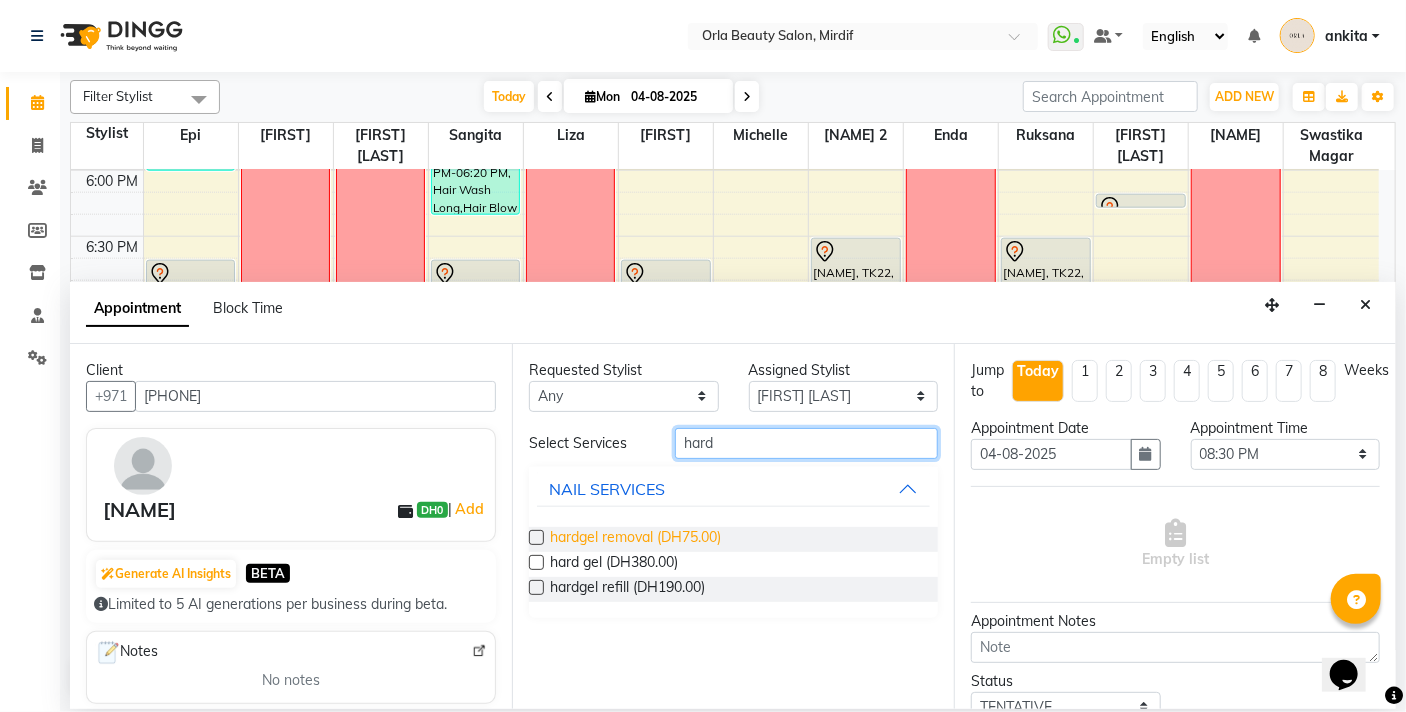 type on "hard" 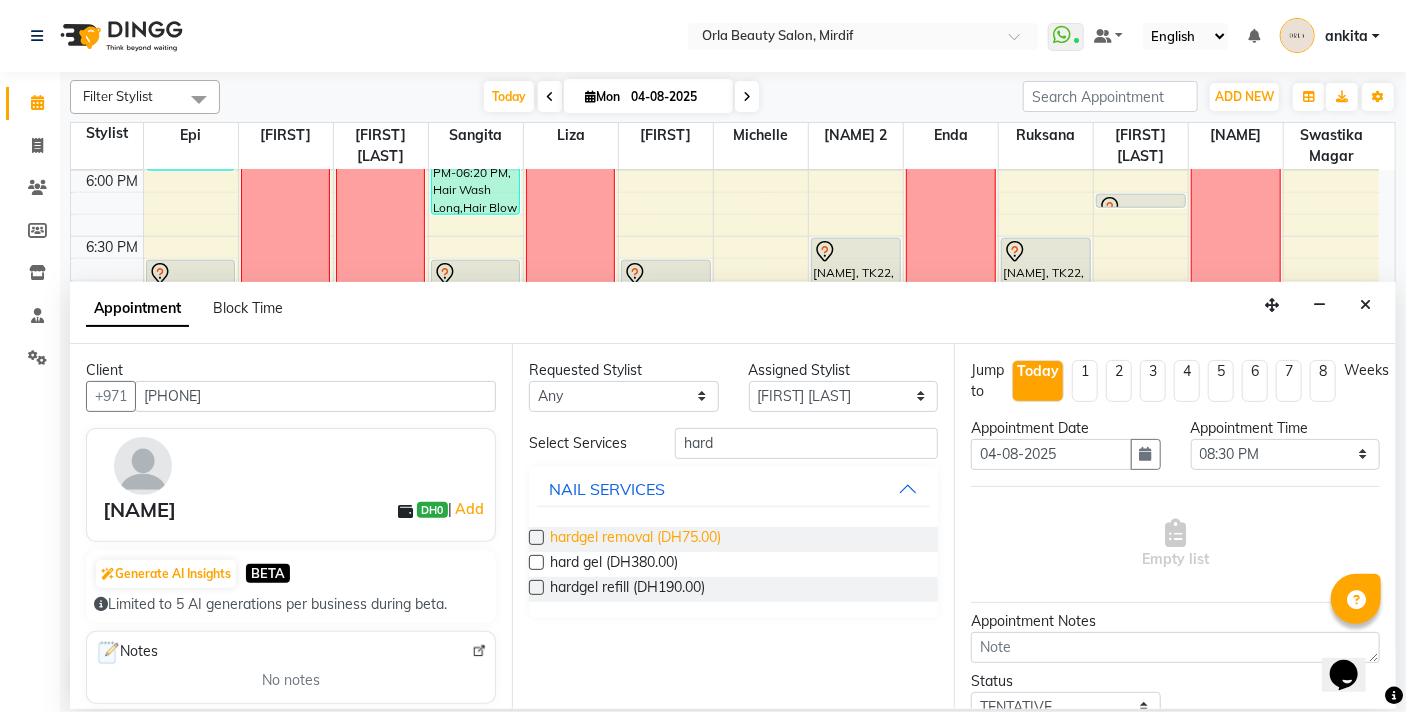 click on "hardgel removal (DH75.00)" at bounding box center [635, 539] 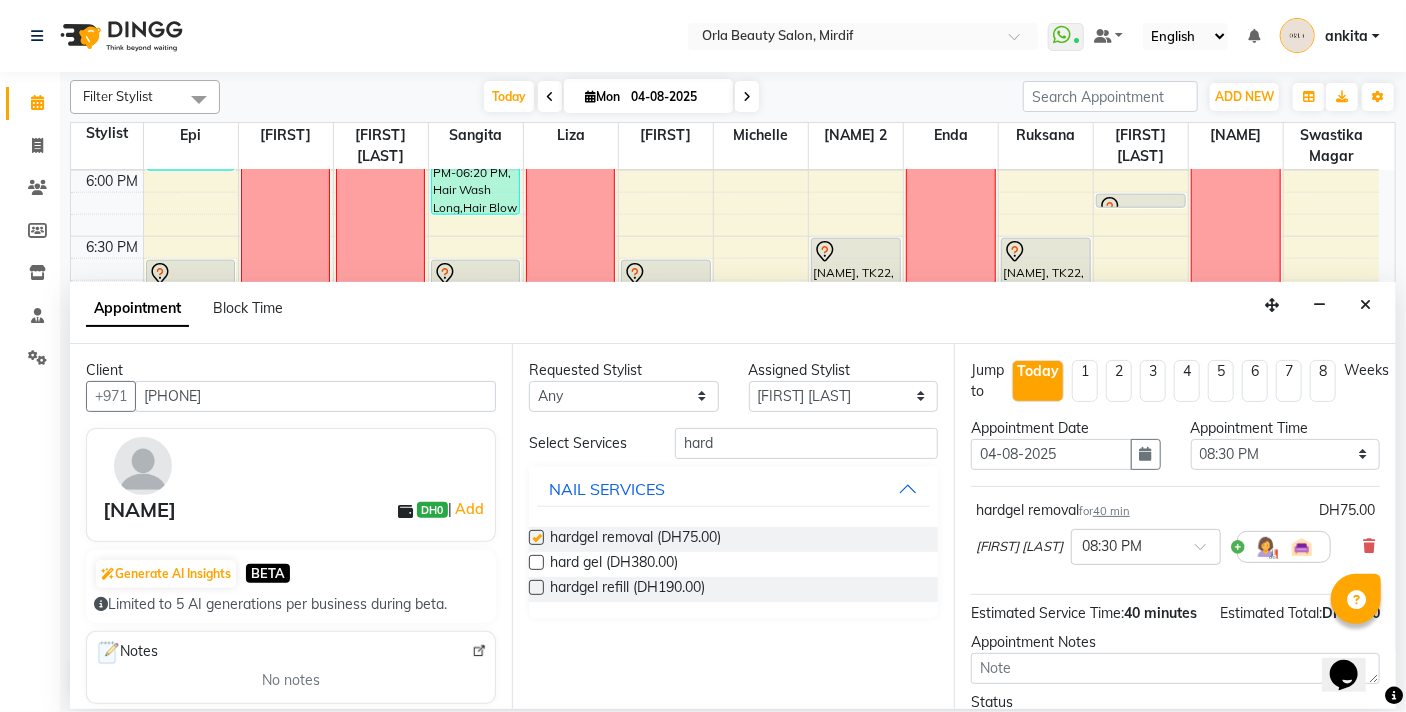 checkbox on "false" 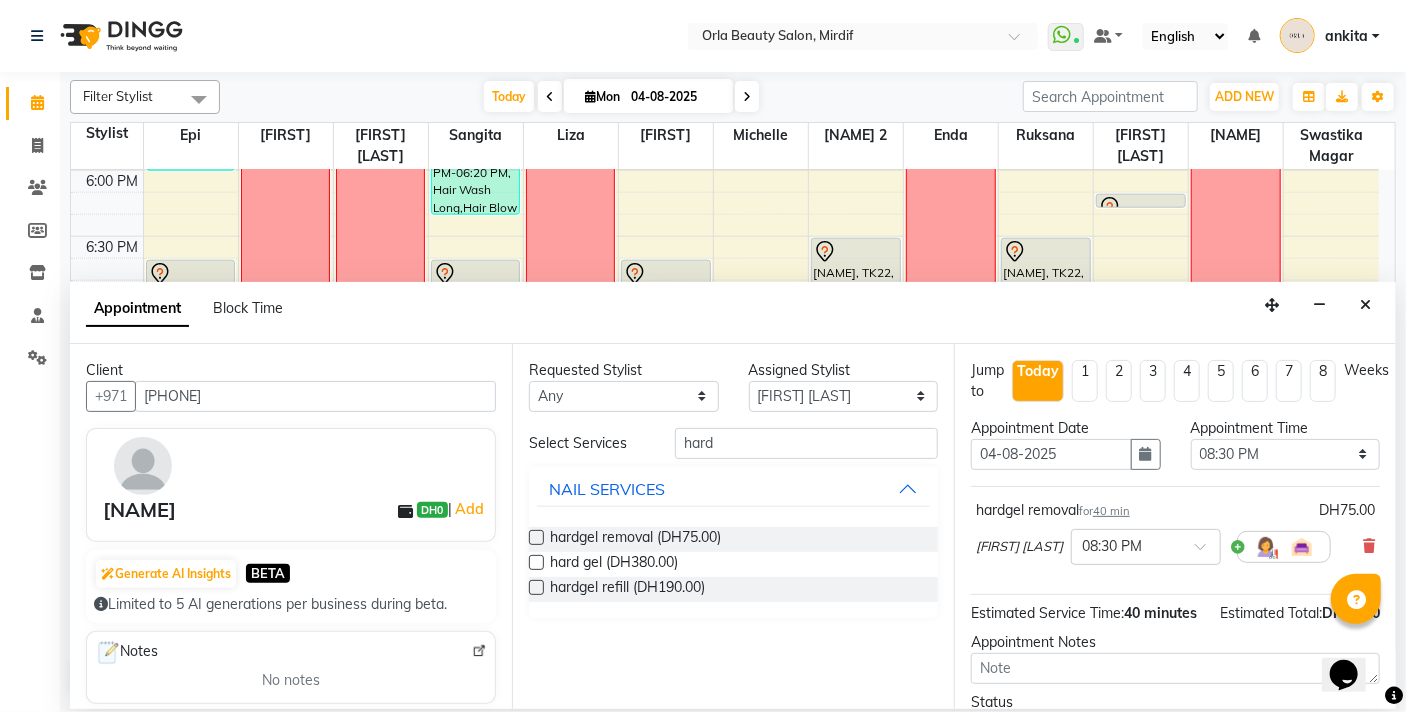scroll, scrollTop: 181, scrollLeft: 0, axis: vertical 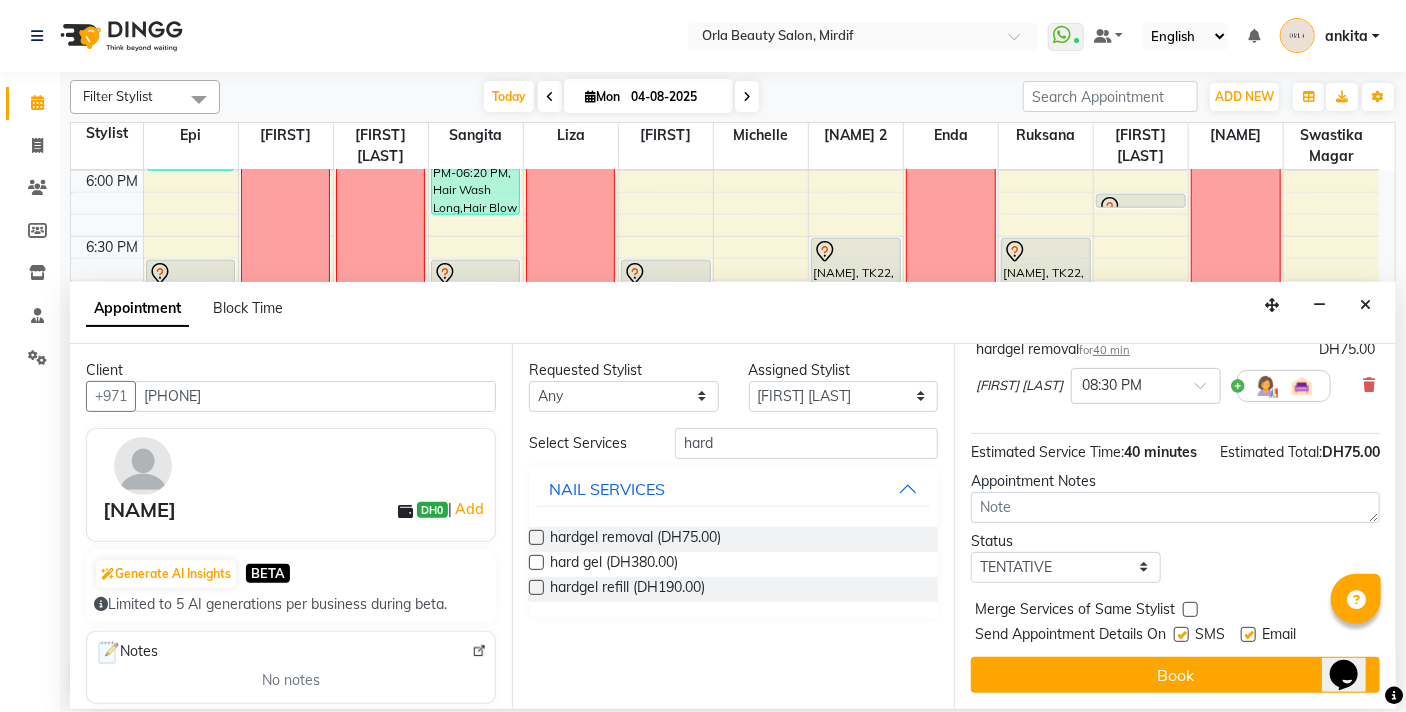 click at bounding box center [1190, 609] 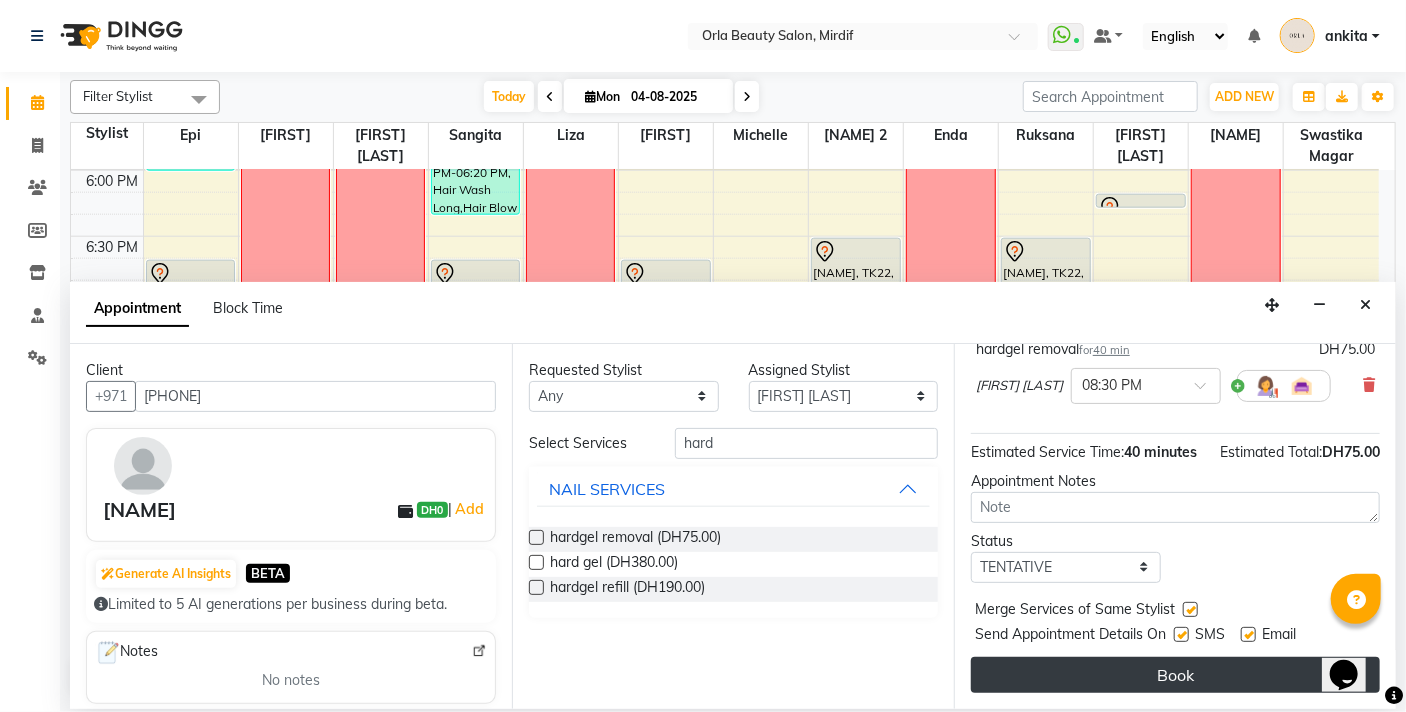 click on "Book" at bounding box center (1175, 675) 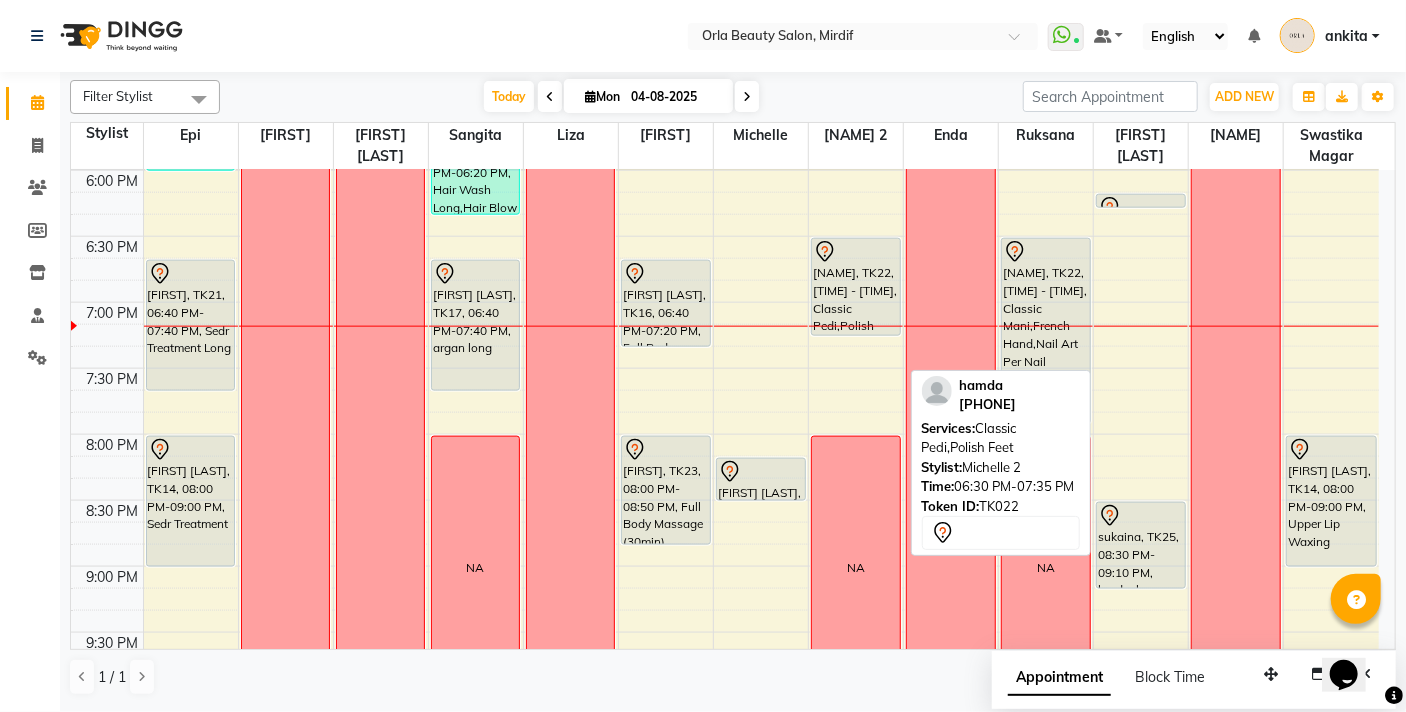 drag, startPoint x: 863, startPoint y: 377, endPoint x: 871, endPoint y: 329, distance: 48.6621 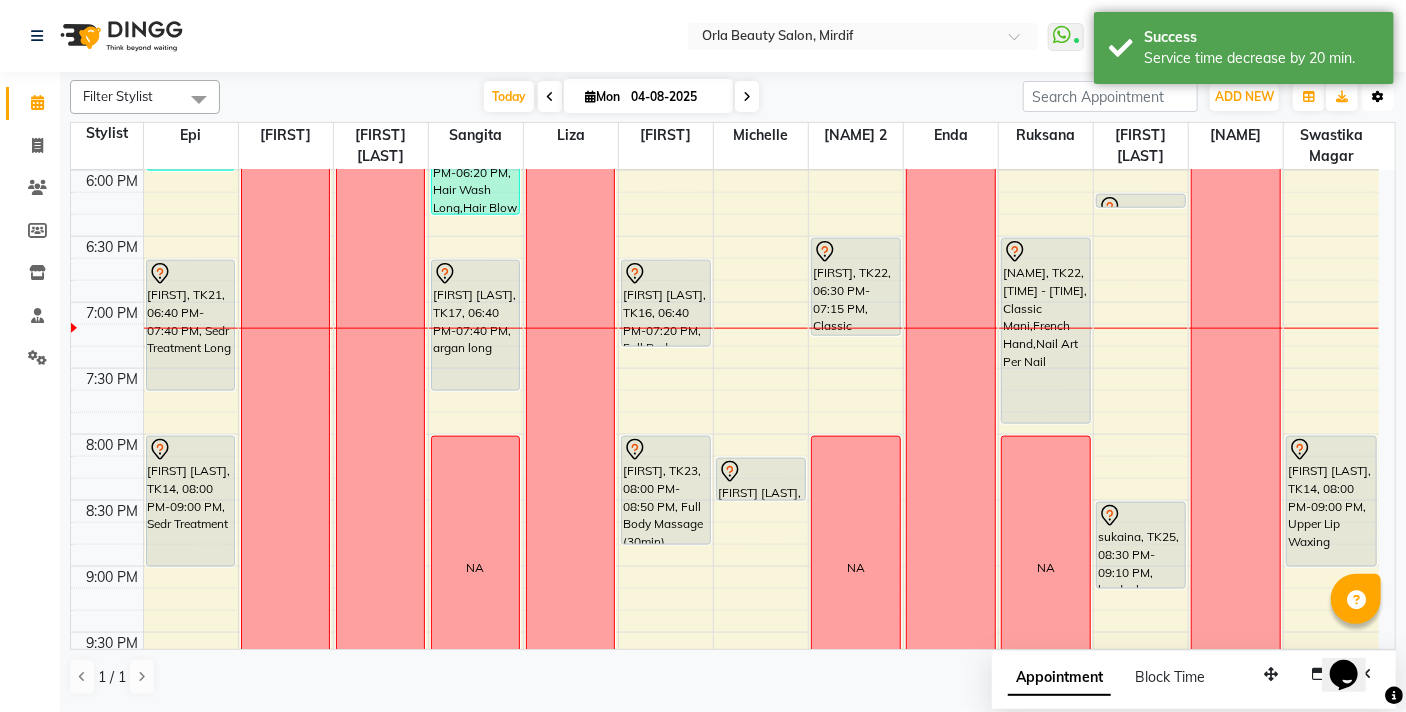 click at bounding box center [1378, 97] 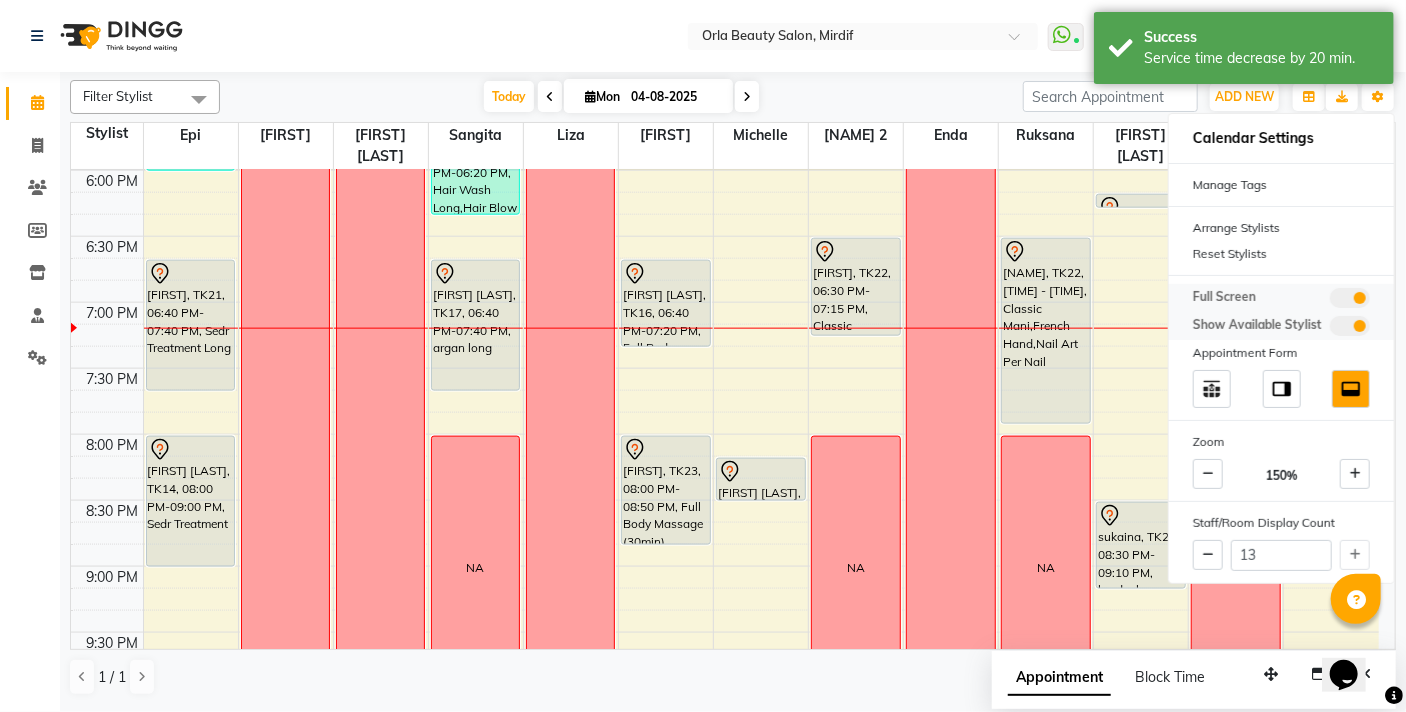 click at bounding box center (1350, 298) 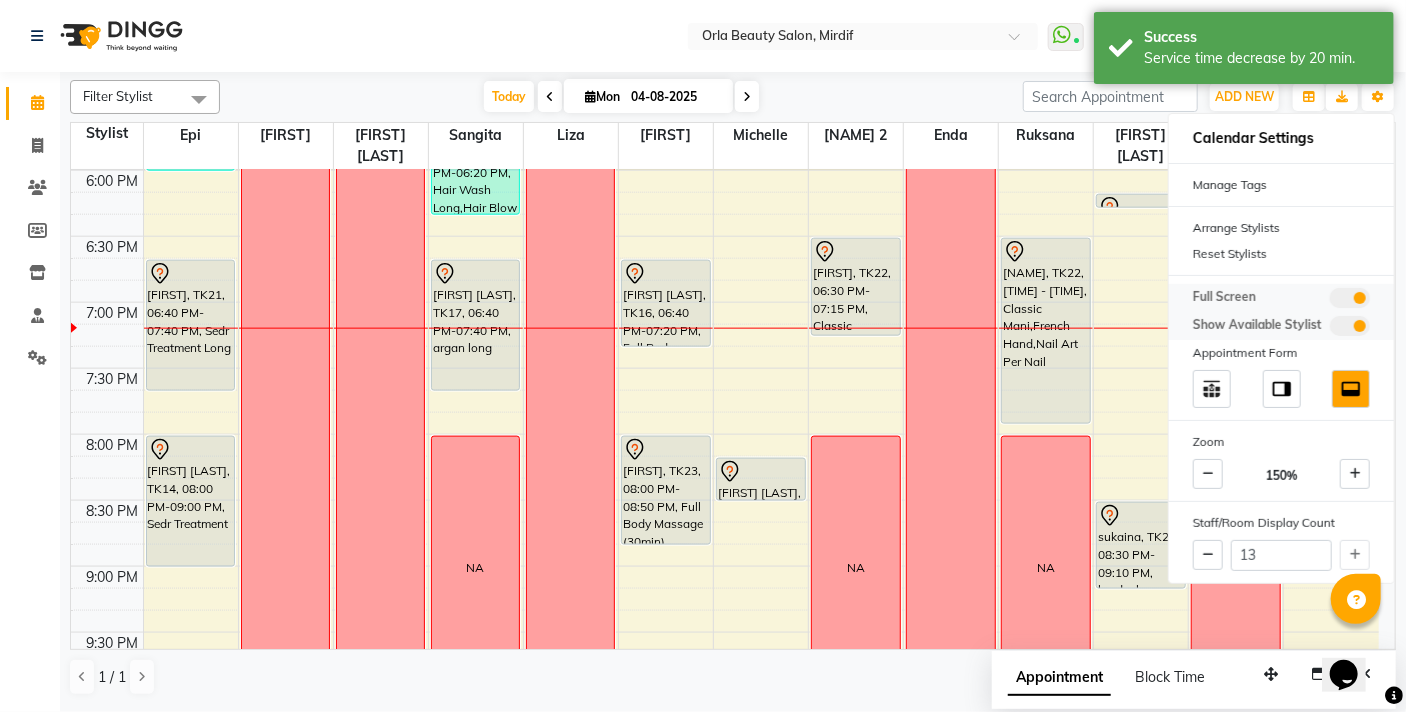 click at bounding box center [1330, 301] 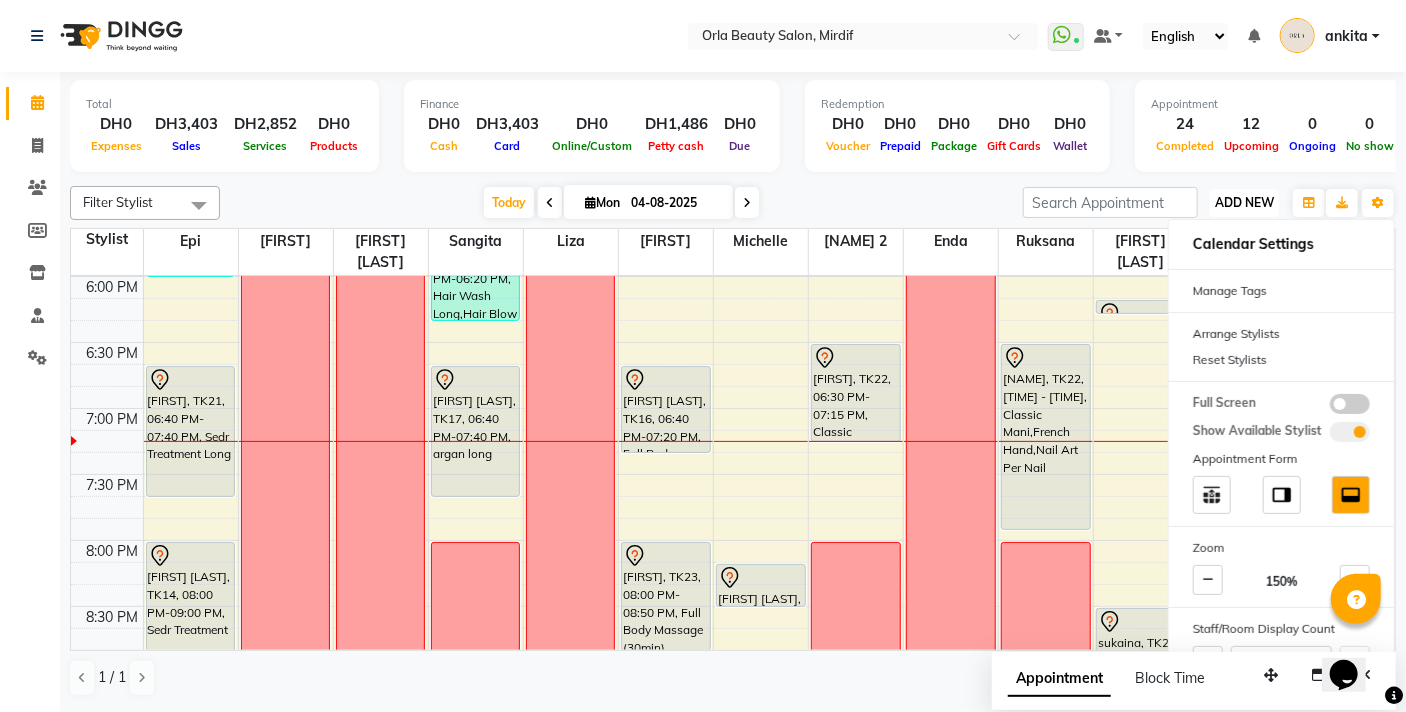 click on "ADD NEW" at bounding box center (1244, 202) 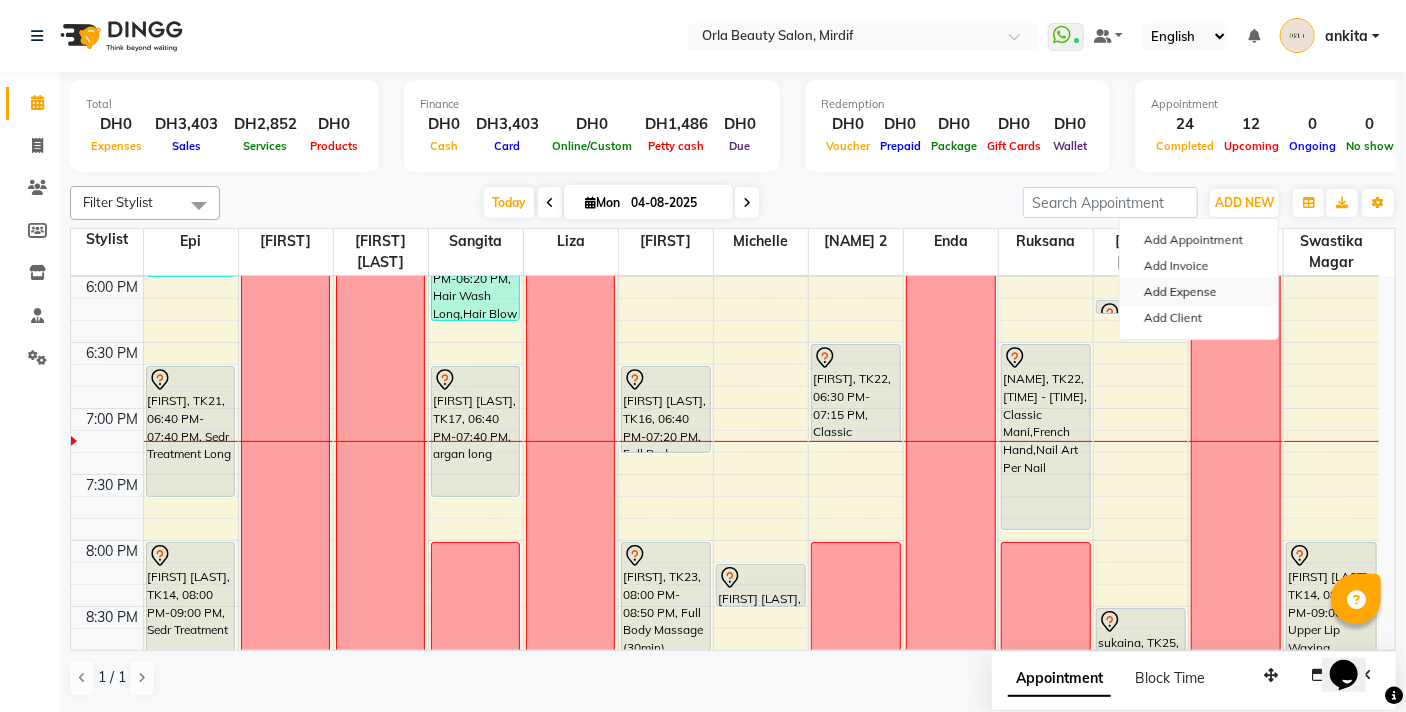 click on "Add Expense" at bounding box center [1199, 292] 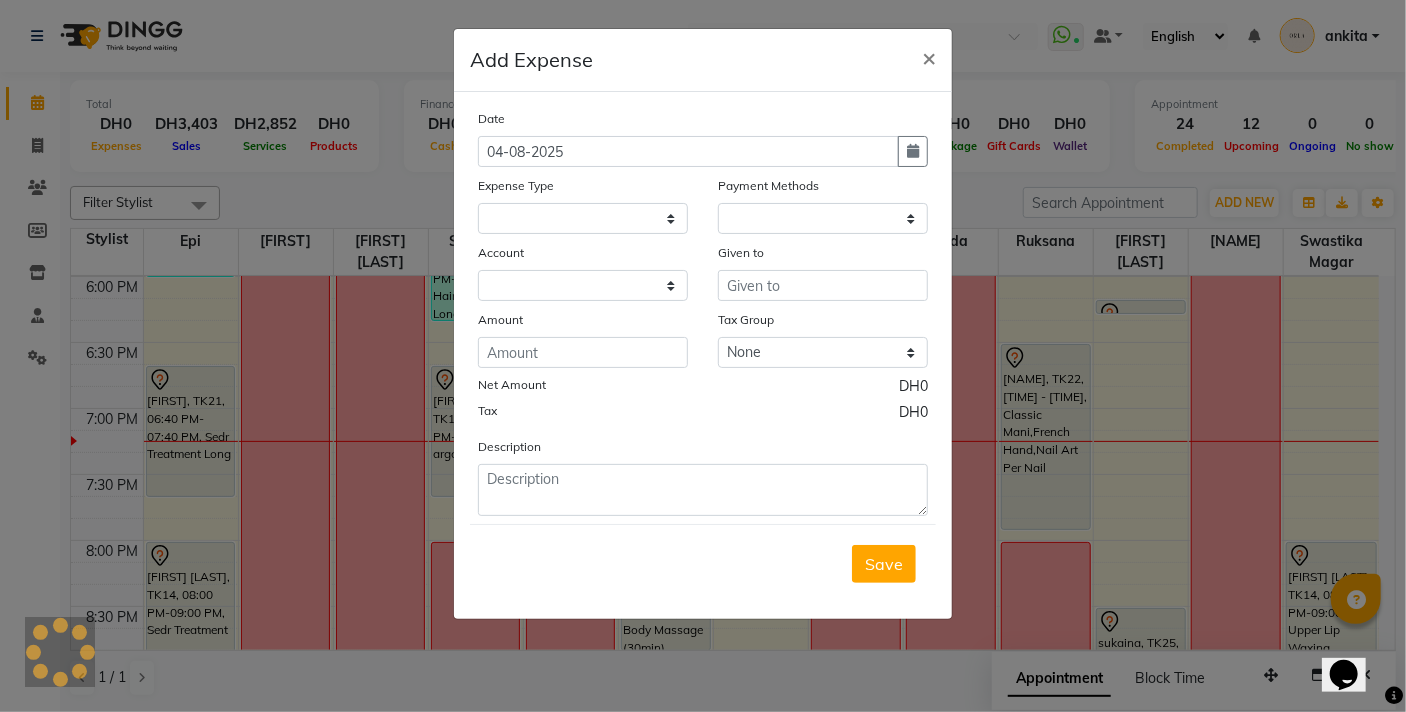 select 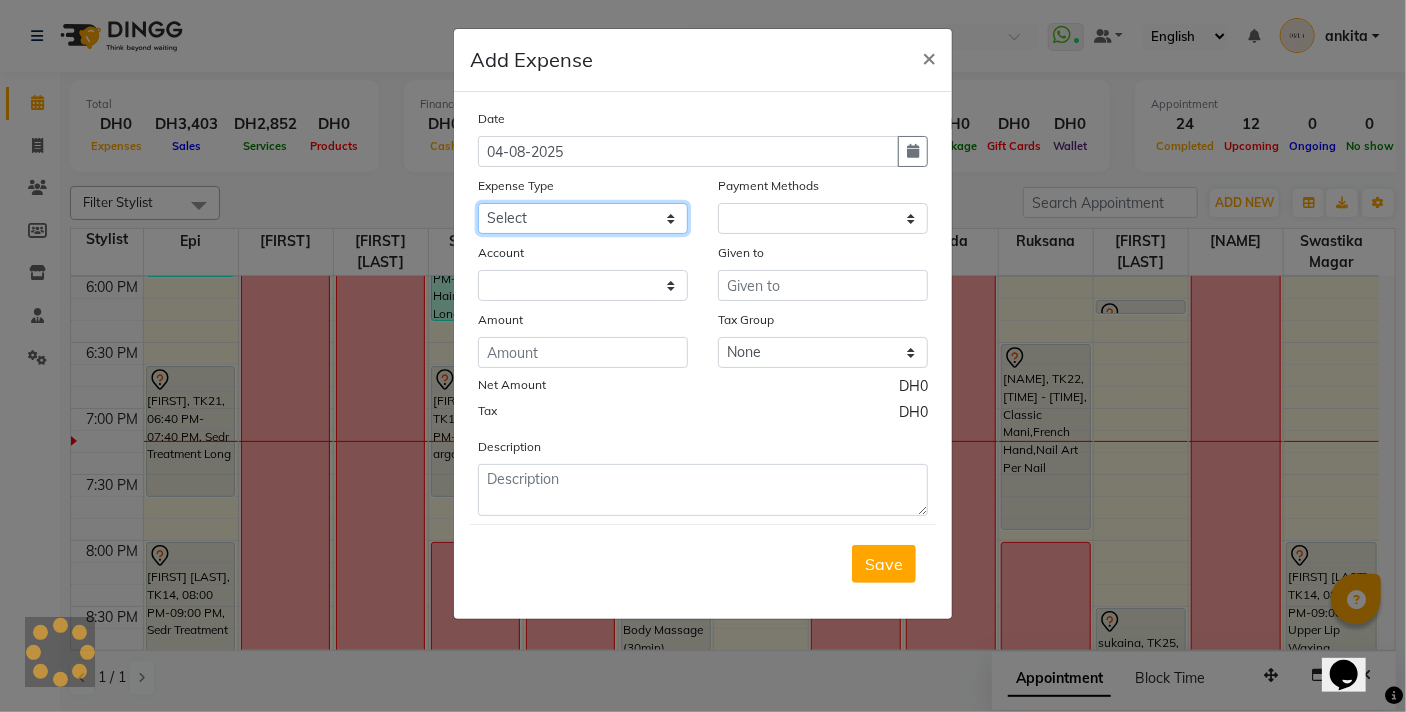 click on "Select Advance Salary Bank charges Car maintenance  Cash transfer to bank Cash transfer to hub Client Snacks Clinical charges Equipment Fuel Govt fee Incentive Insurance International purchase Loan Repayment Maintenance Marketing Miscellaneous MRA Other Pantry Product Rent Salary Staff Snacks Tax Tea & Refreshment Utilities" 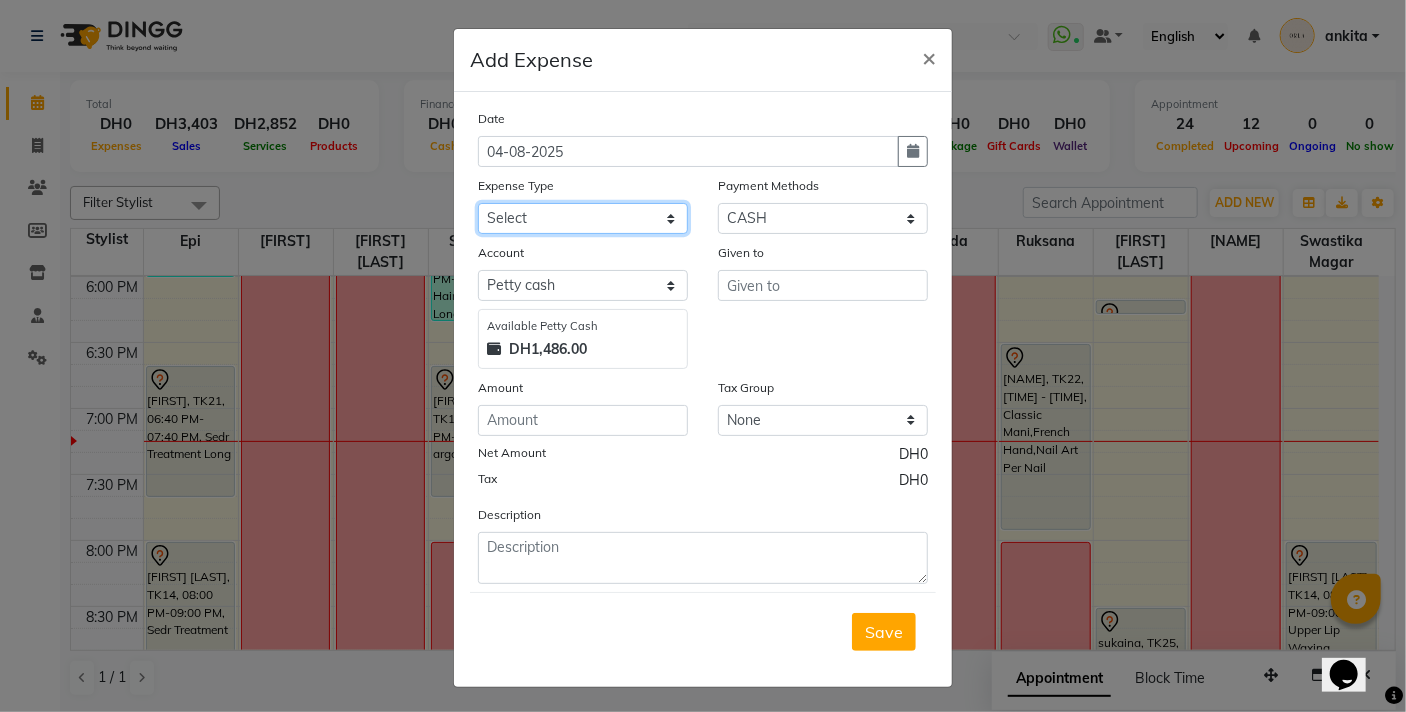 select on "10" 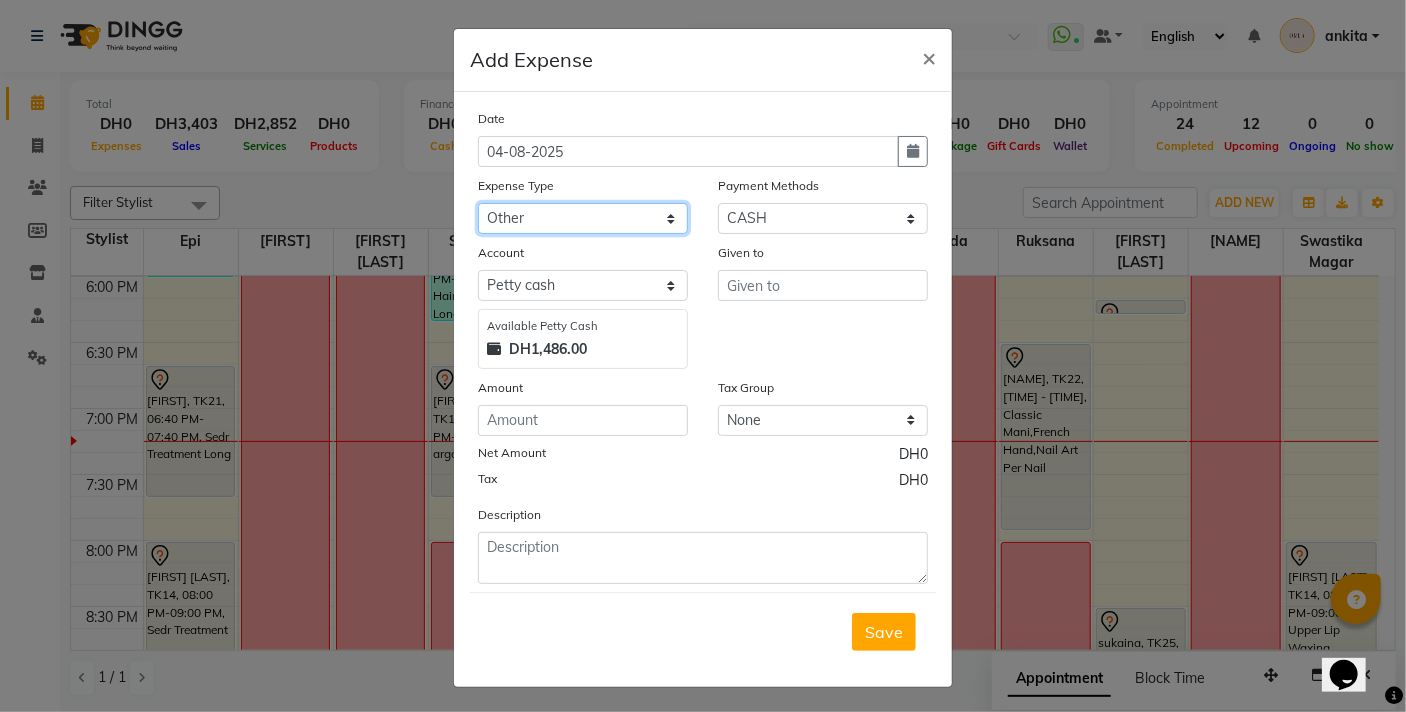 click on "Select Advance Salary Bank charges Car maintenance  Cash transfer to bank Cash transfer to hub Client Snacks Clinical charges Equipment Fuel Govt fee Incentive Insurance International purchase Loan Repayment Maintenance Marketing Miscellaneous MRA Other Pantry Product Rent Salary Staff Snacks Tax Tea & Refreshment Utilities" 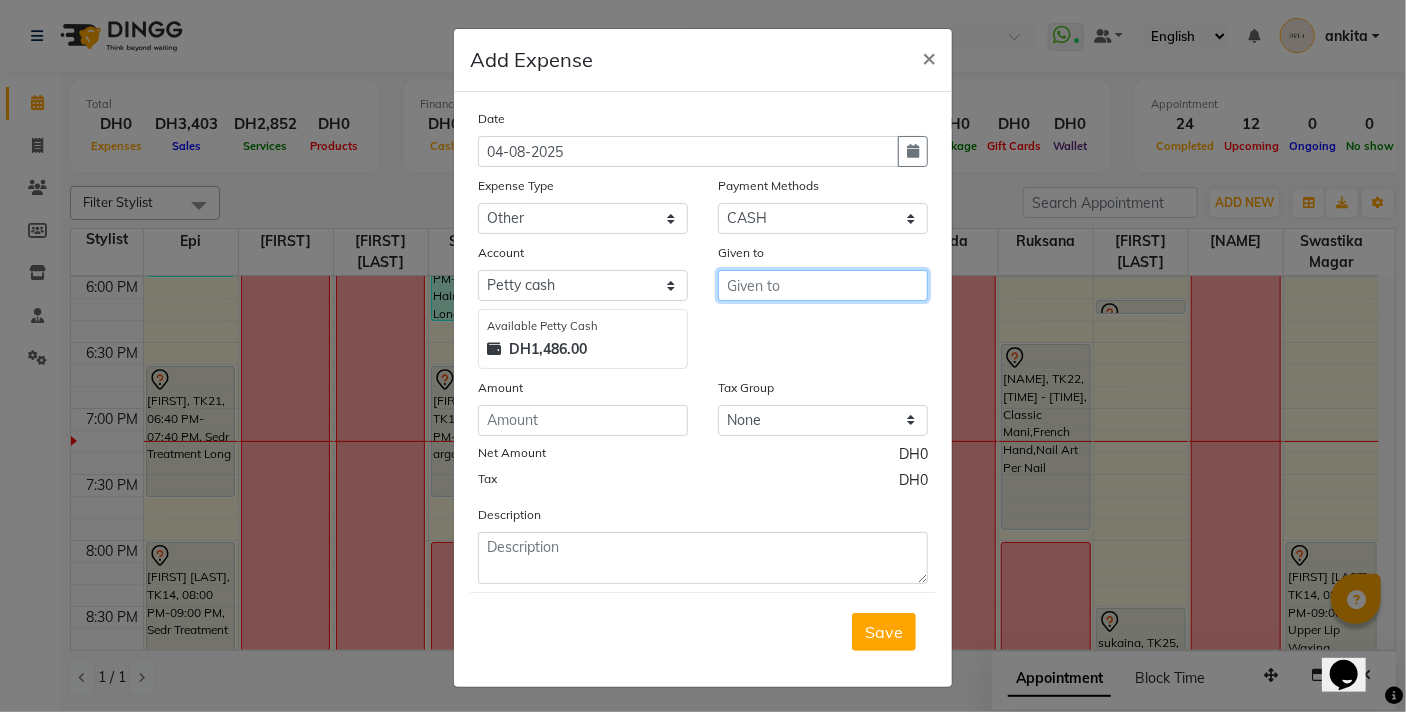 click at bounding box center [823, 285] 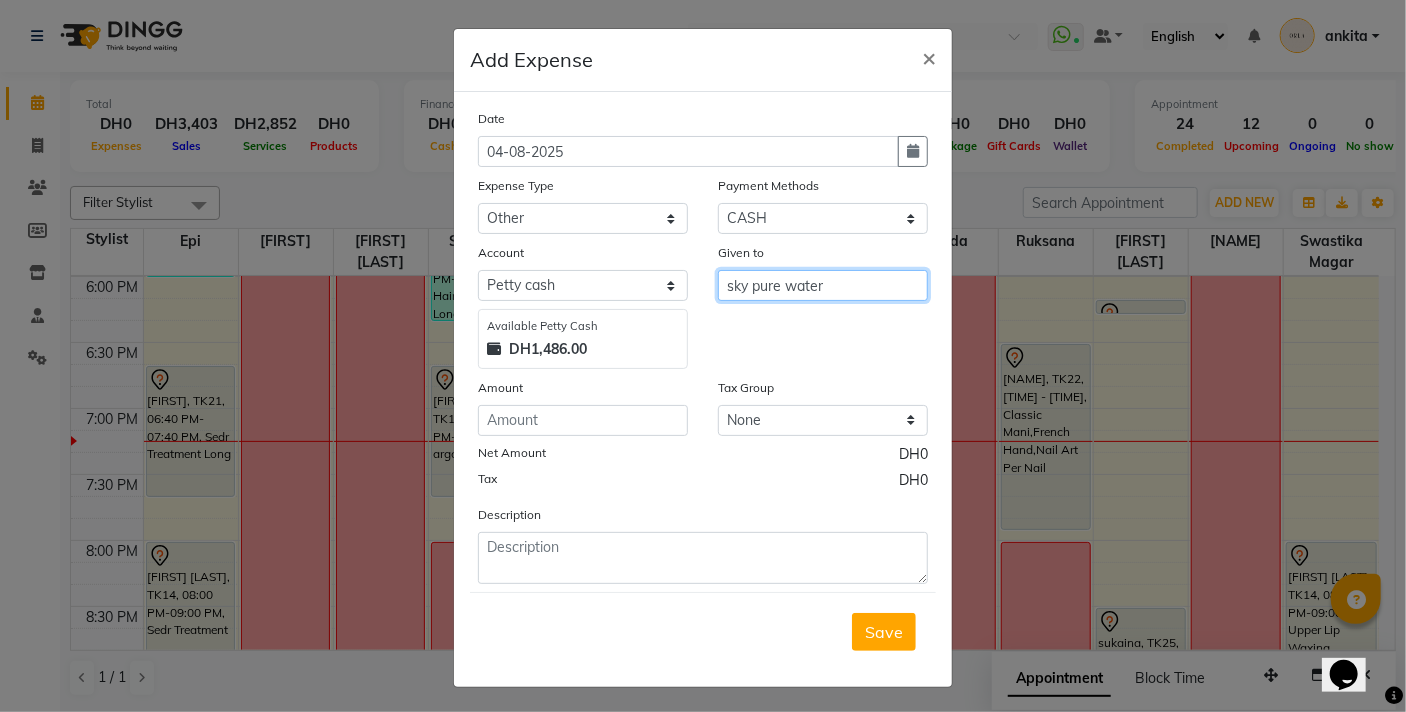 type on "sky pure water" 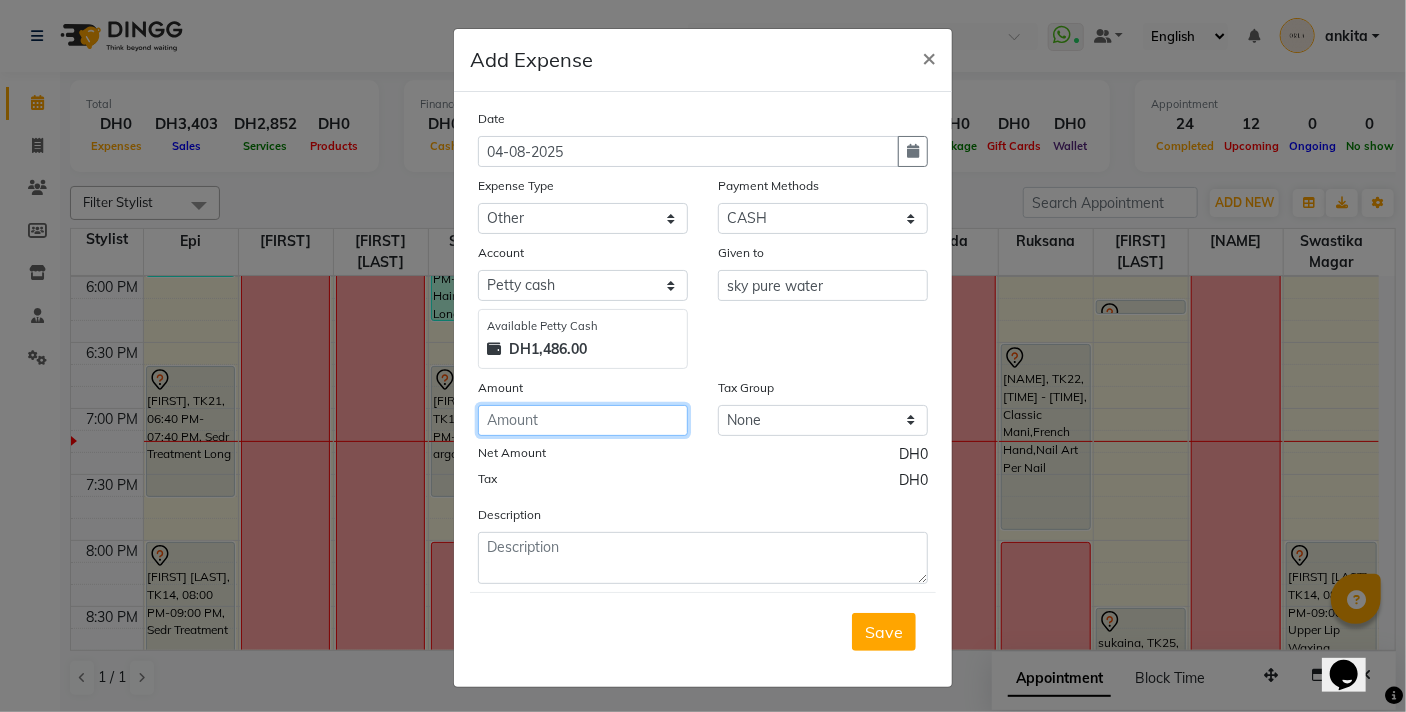 click 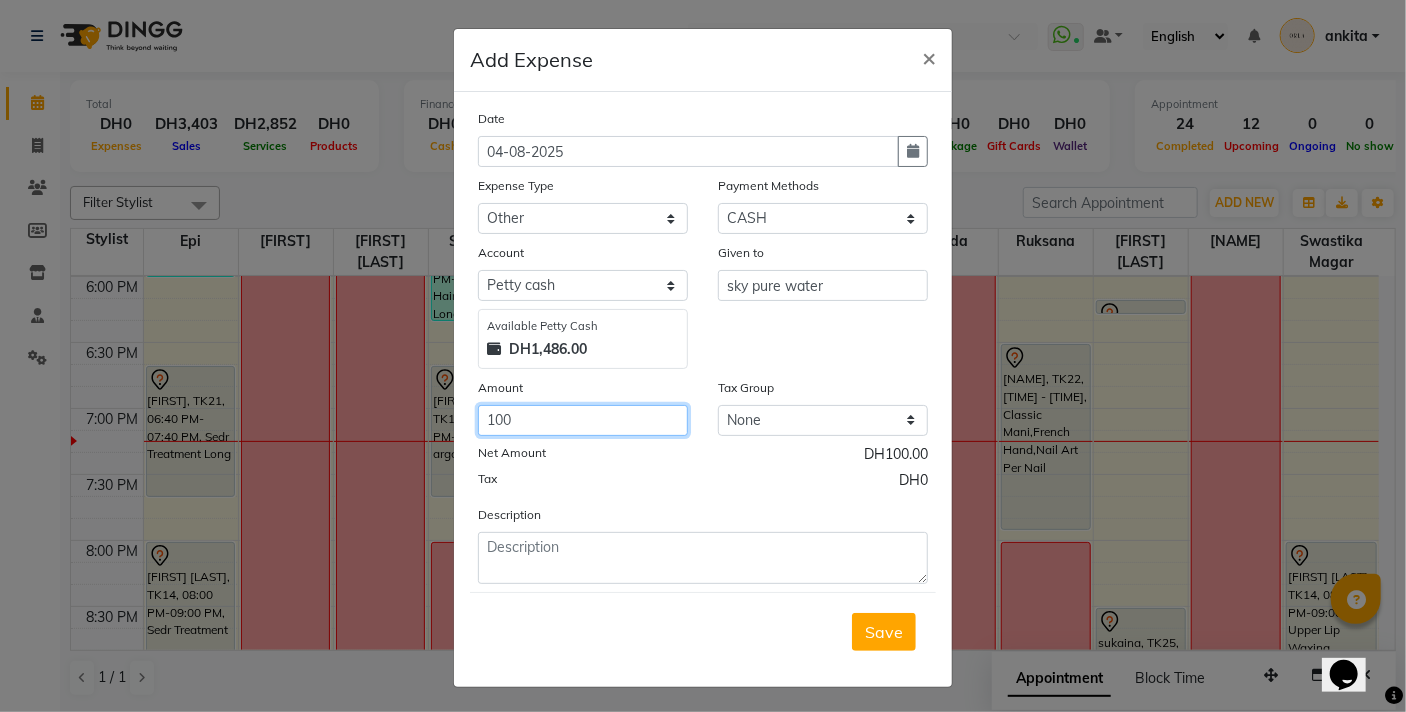 type on "100" 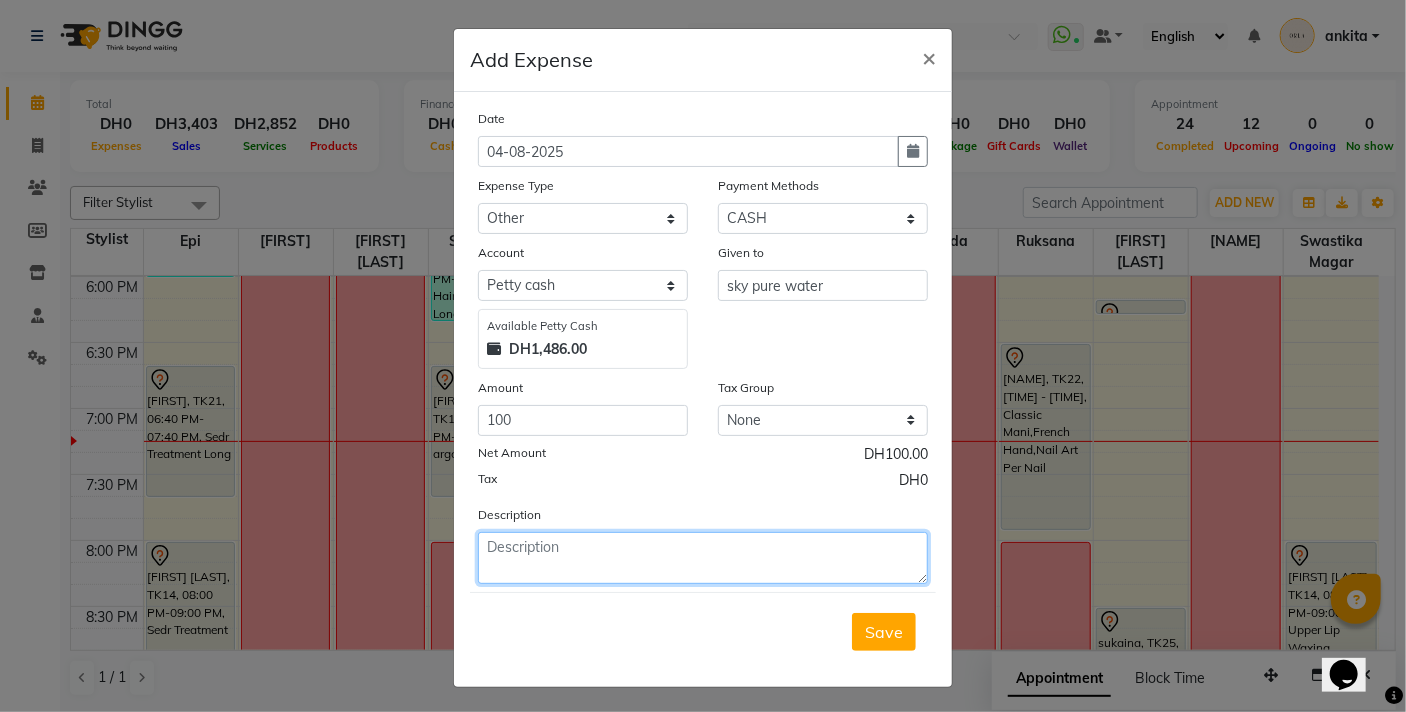 click 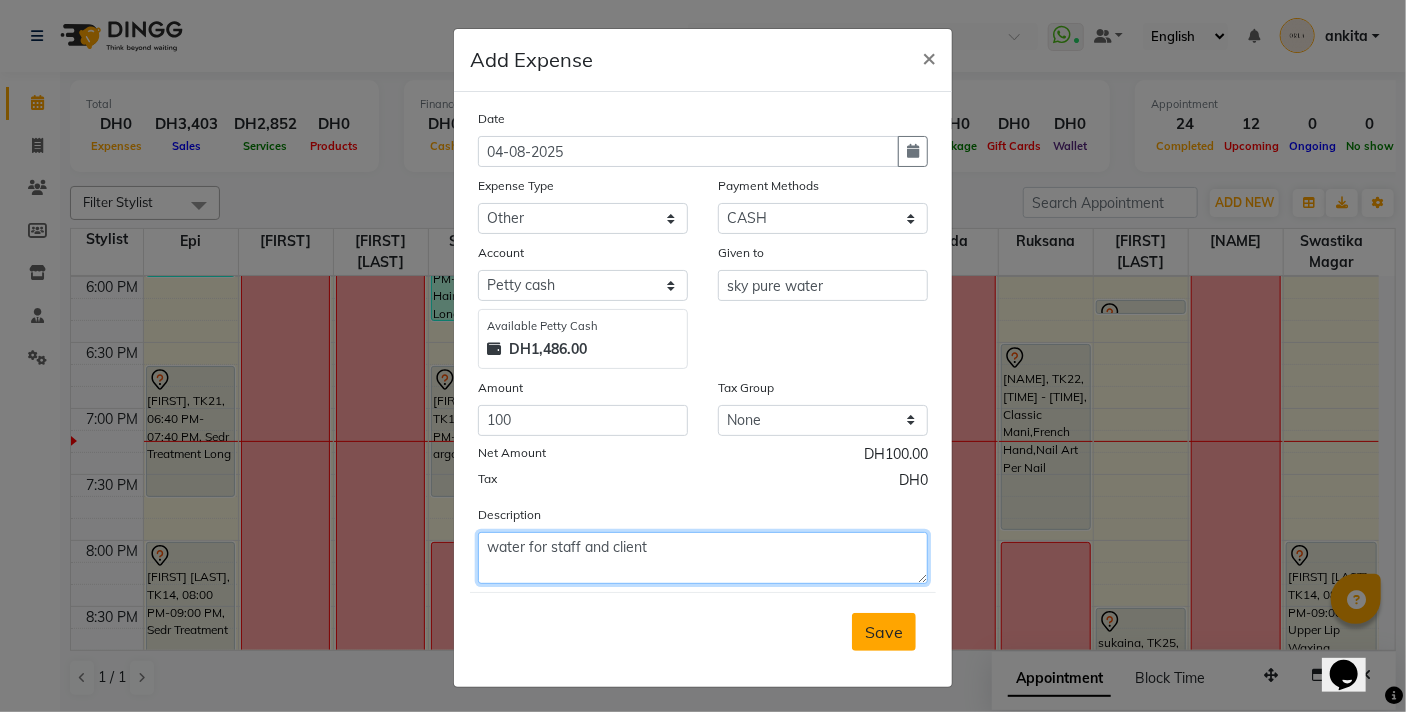 type on "water for staff and client" 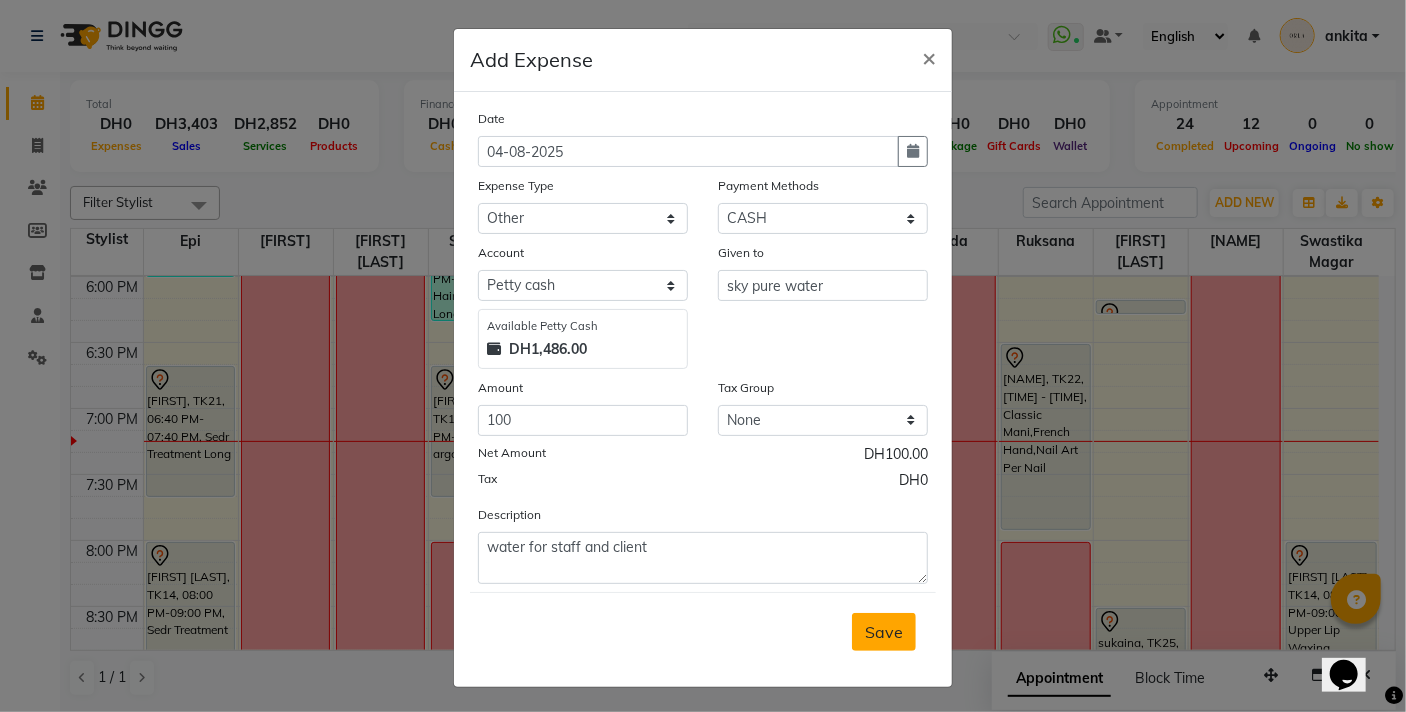 click on "Save" at bounding box center [884, 632] 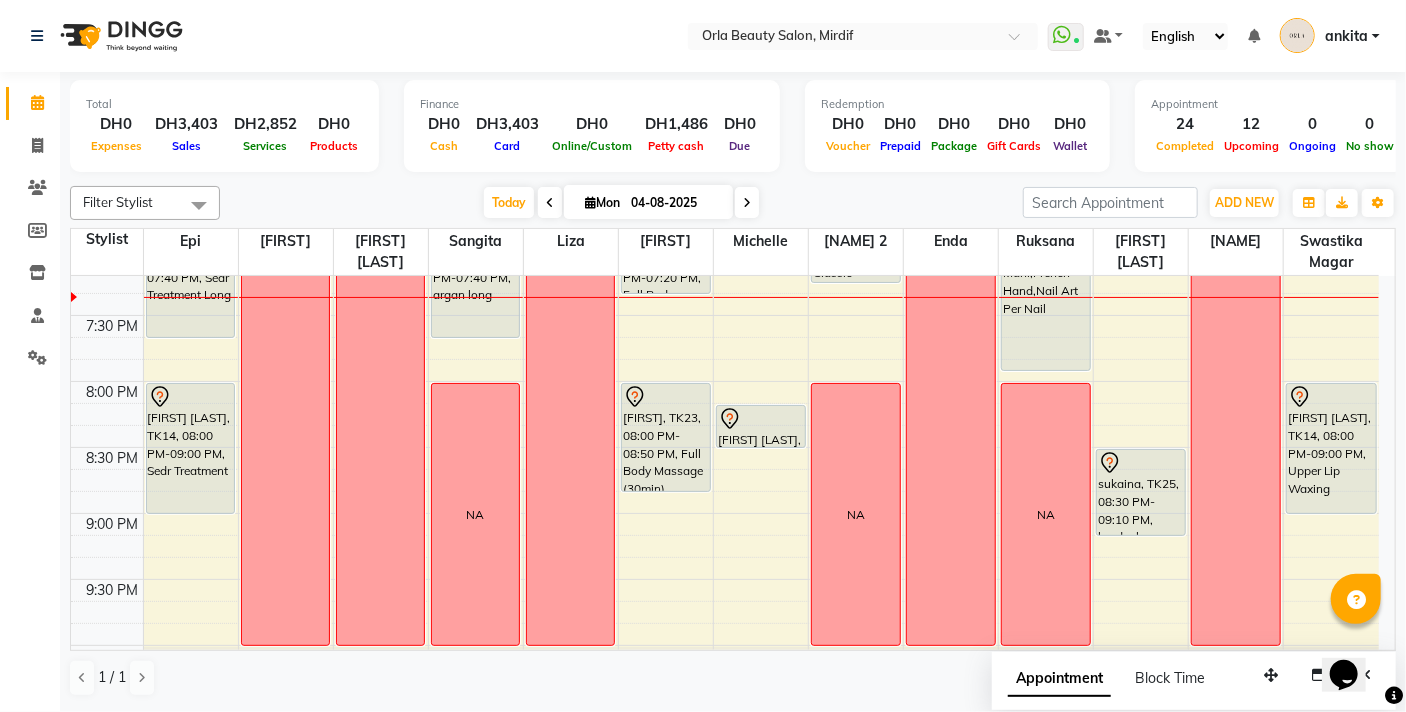 scroll, scrollTop: 1352, scrollLeft: 0, axis: vertical 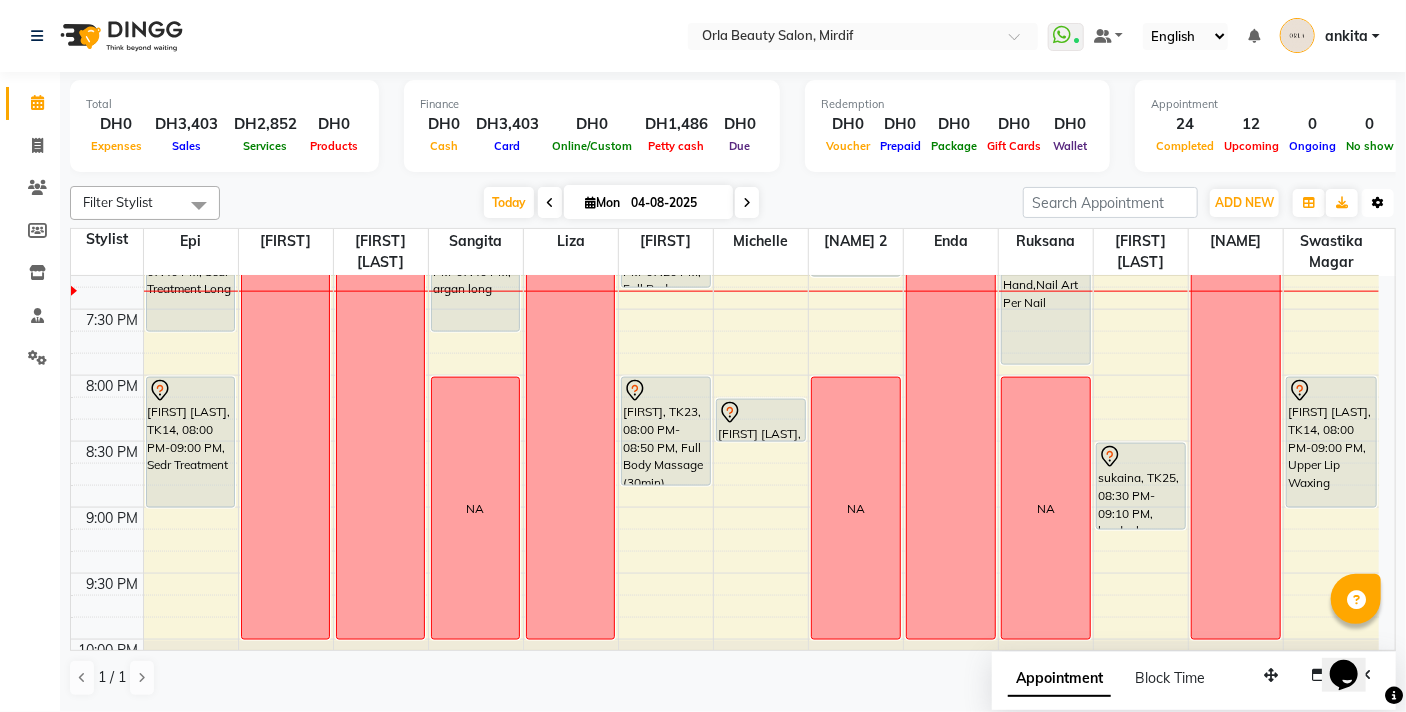 click on "Toggle Dropdown" at bounding box center [1378, 203] 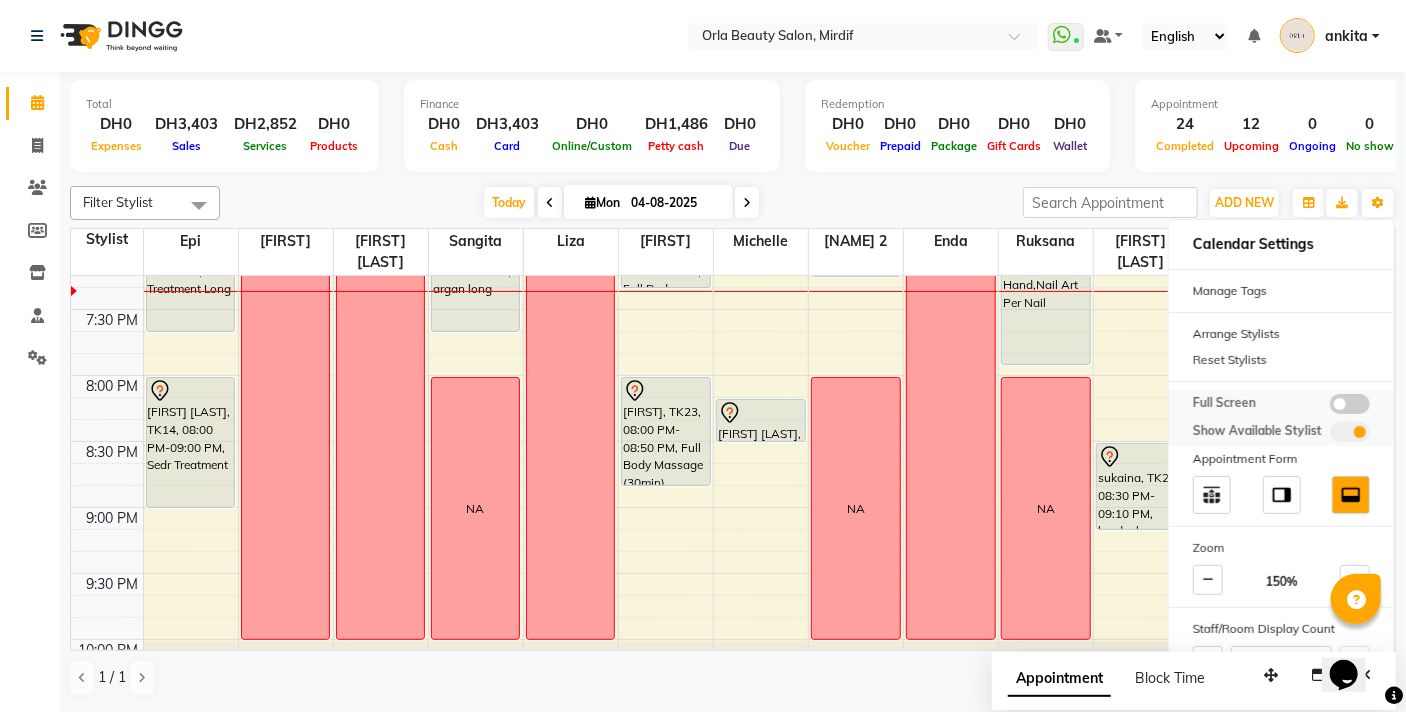 click at bounding box center [1350, 404] 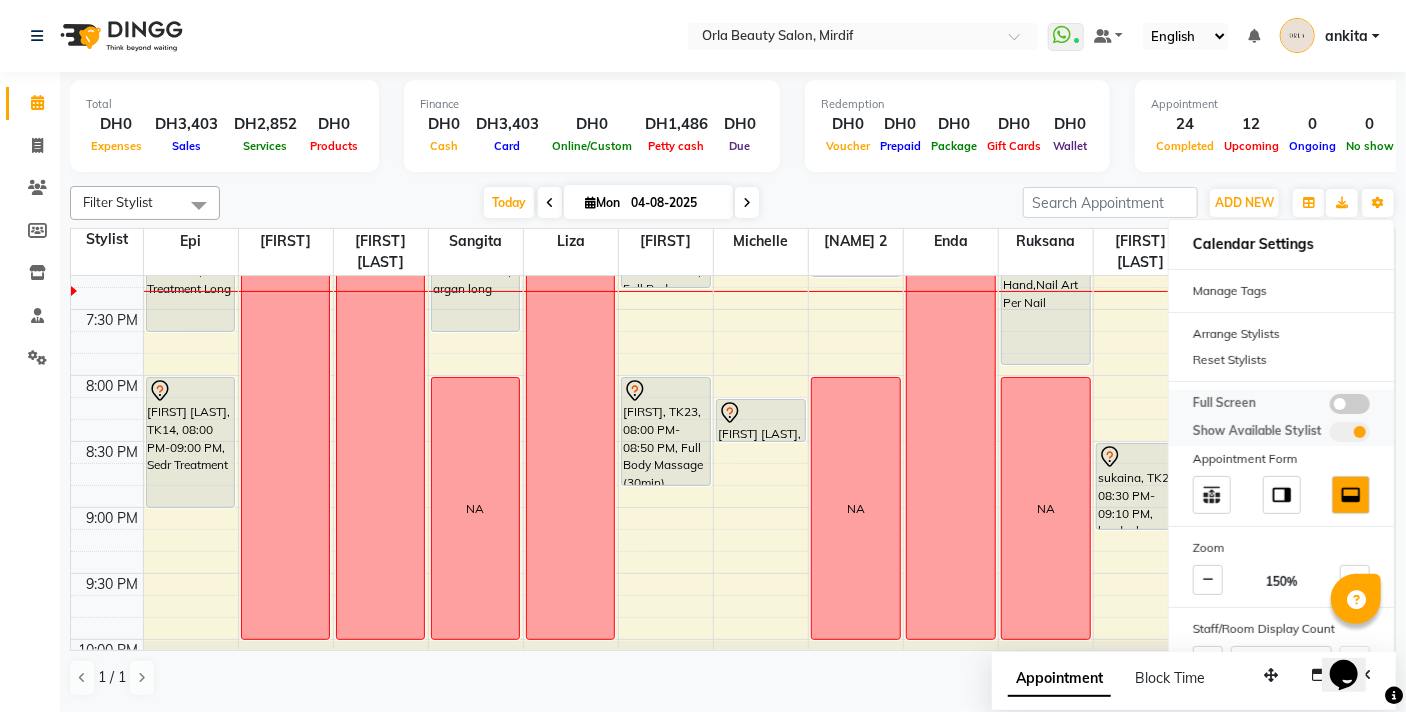 click at bounding box center [1330, 407] 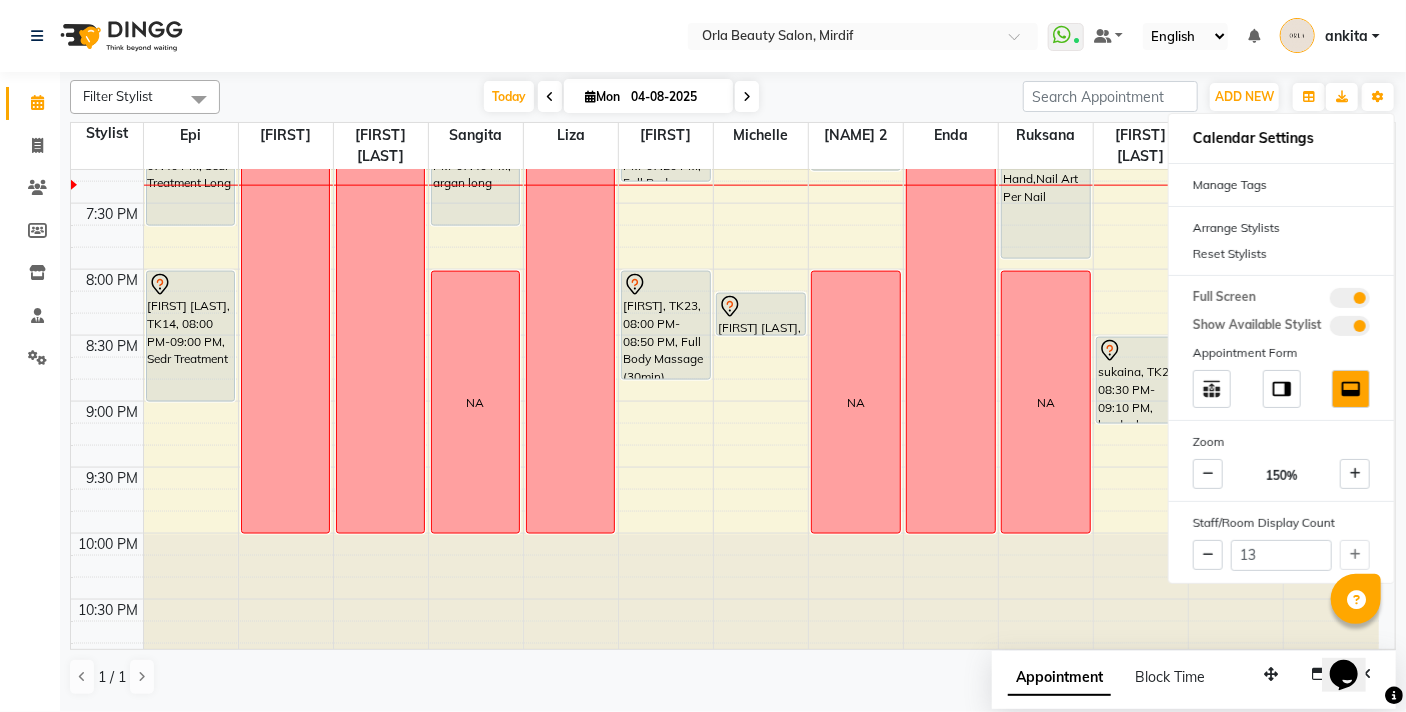 click on "Select Location × Orla Beauty Salon, Mirdif  WhatsApp Status  ✕ Status:  Connected Most Recent Message: 04-08-2025     04:45 PM Recent Service Activity: 04-08-2025     04:57 PM Default Panel My Panel English ENGLISH Español العربية मराठी हिंदी ગુજરાતી தமிழ் 中文 Notifications nothing to show [FIRST]  Manage Profile Change Password Sign out  Version:3.16.0" 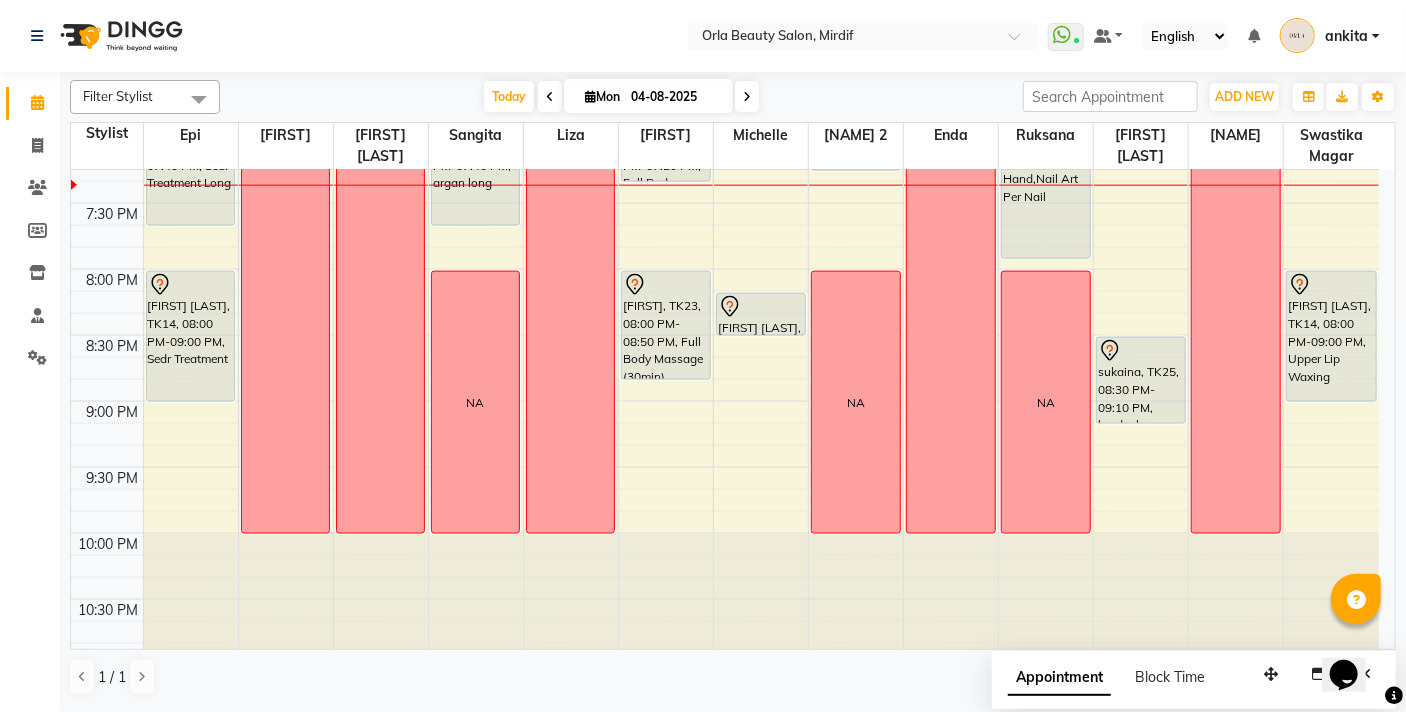 click on "9:00 AM 9:30 AM 10:00 AM 10:30 AM 11:00 AM 11:30 AM 12:00 PM 12:30 PM 1:00 PM 1:30 PM 2:00 PM 2:30 PM 3:00 PM 3:30 PM 4:00 PM 4:30 PM 5:00 PM 5:30 PM 6:00 PM 6:30 PM 7:00 PM 7:30 PM 8:00 PM 8:30 PM 9:00 PM 9:30 PM 10:00 PM 10:30 PM     [FIRST] [LAST], TK09, 12:00 PM-02:00 PM, BB Cream     [FIRST] [LAST], TK13, 03:00 PM-04:00 PM, Coconut Medium     [FIRST] [LAST], TK18, 04:30 PM-05:00 PM, Anti-Dandruff Scrub Long     [FIRST] [LAST], TK24, 05:00 PM-06:00 PM, organic treatment             [FIRST] [LAST], TK21, 06:40 PM-07:40 PM, Sedr Treatment Long             [FIRST] [LAST], TK14, 08:00 PM-09:00 PM, Sedr Treatment  NA   NA      [FIRST] [LAST], TK05, 12:00 PM-01:00 PM, flaxseed     [FIRST] [LAST], TK08, 01:30 PM-02:30 PM, argan long     [FIRST], TK01, 04:00 PM-05:00 PM, organic treatment     [FIRST], TK20, 05:30 PM-06:20 PM, Hair  Wash Long,Hair  Blow Dry Long             [FIRST] [LAST], TK17, 06:40 PM-07:40 PM, argan long  NA   OFF   NA      [FIRST] [LAST], TK12, 01:00 PM-03:00 PM, Hair Wash Medium,Hair Blow Dry Medium                              NA" at bounding box center [725, -259] 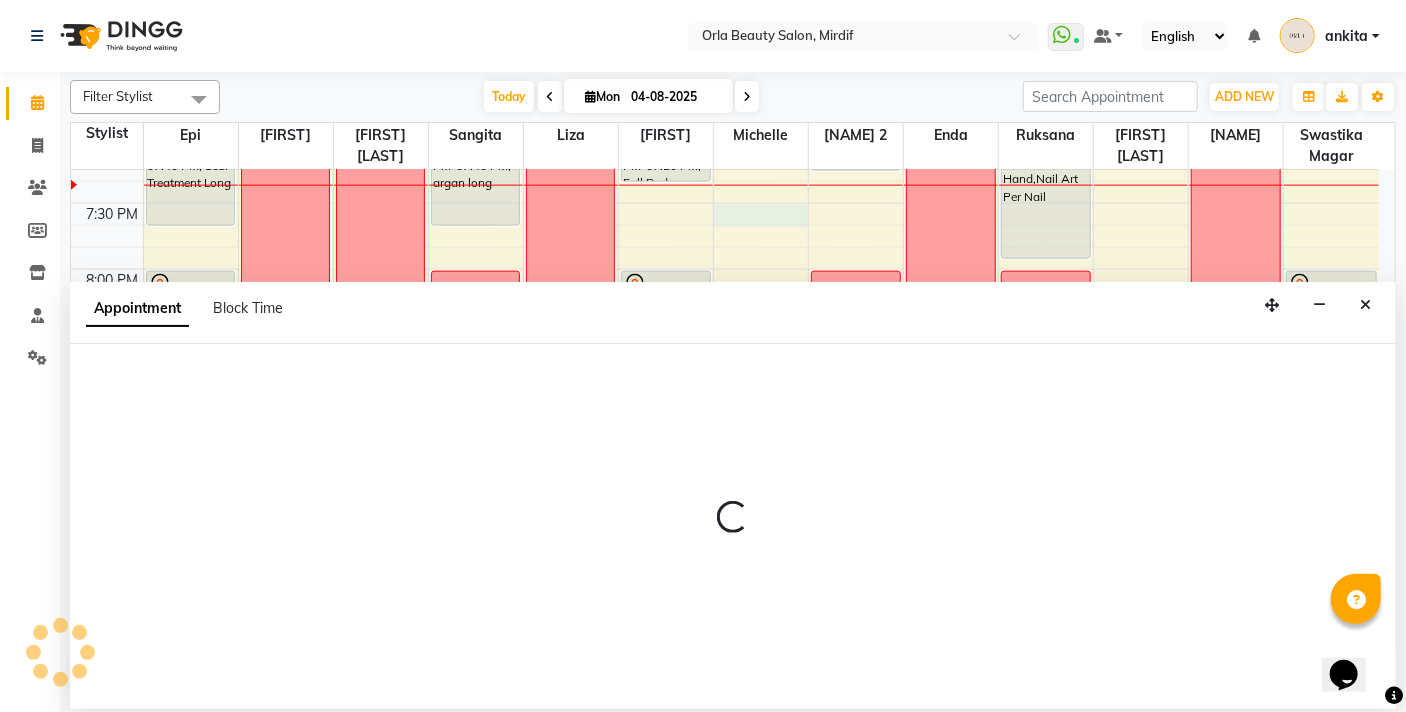 type 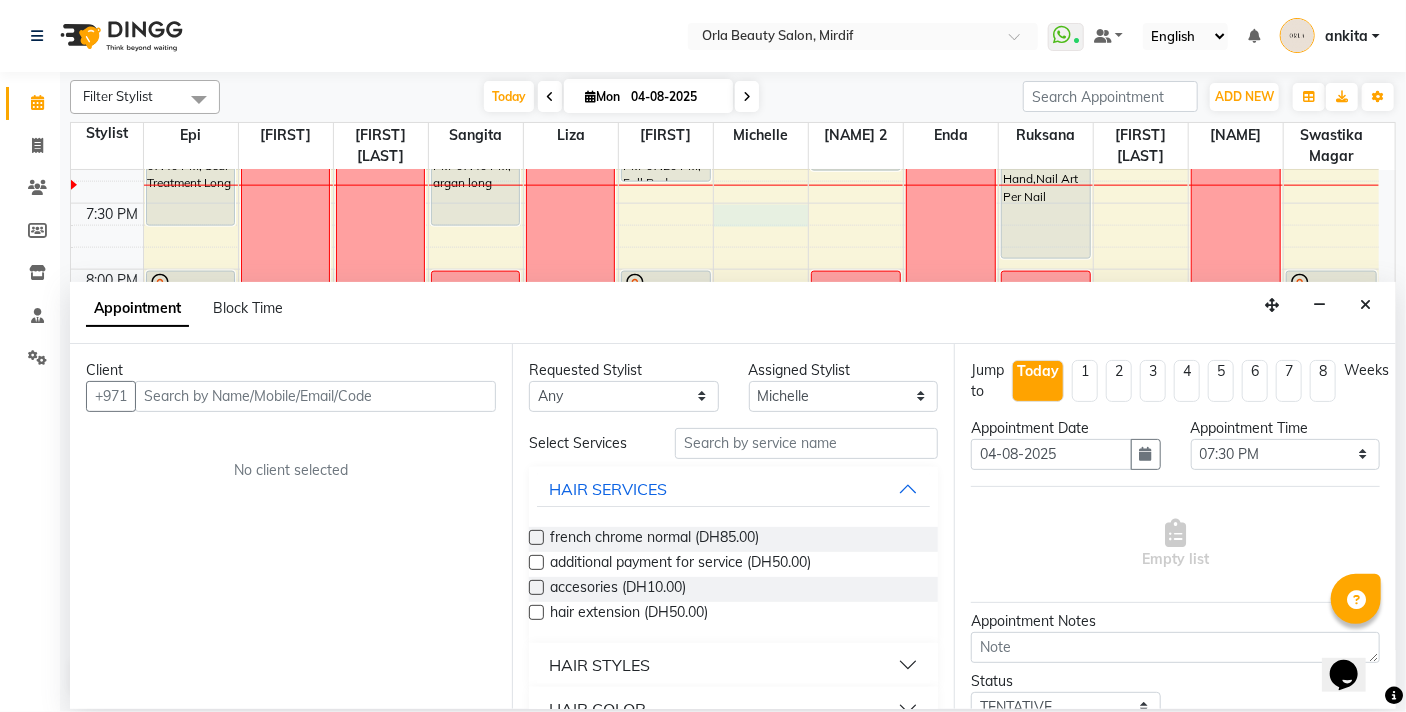 click at bounding box center [315, 396] 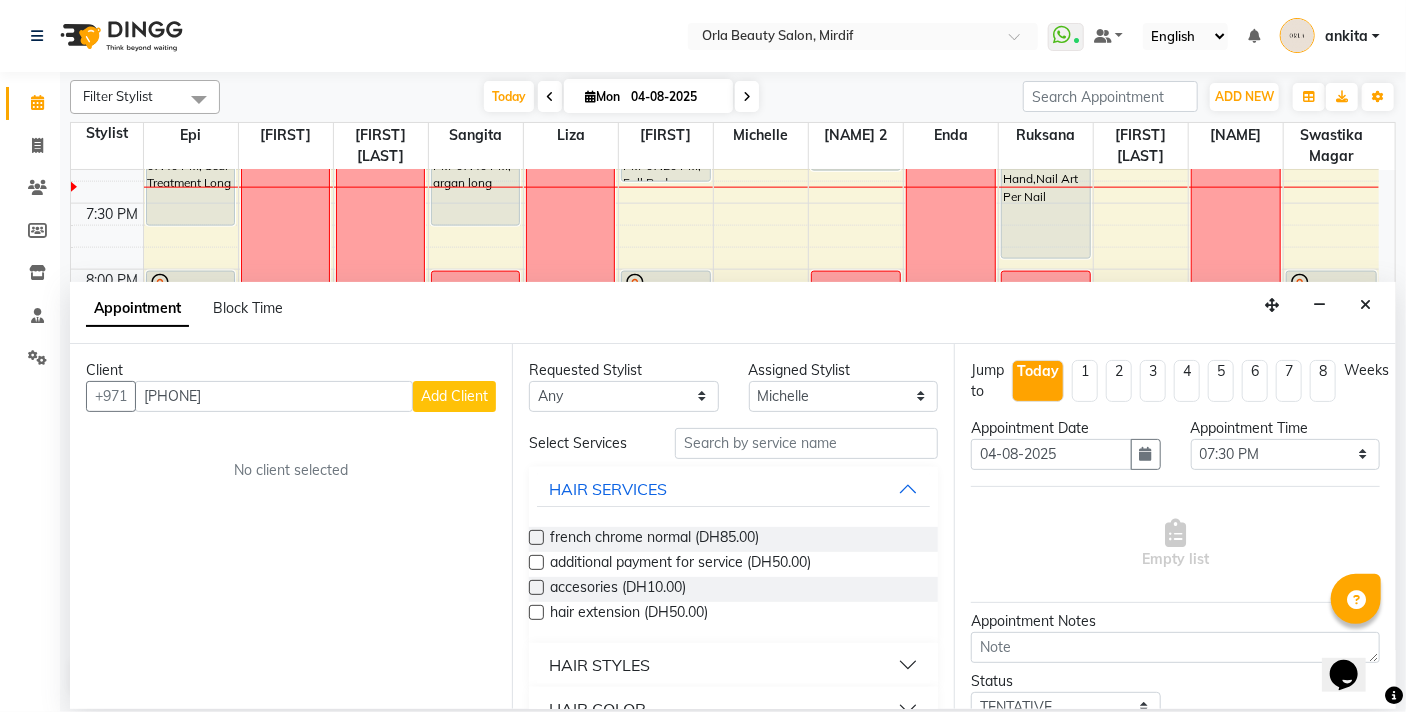 click on "Add Client" at bounding box center [454, 396] 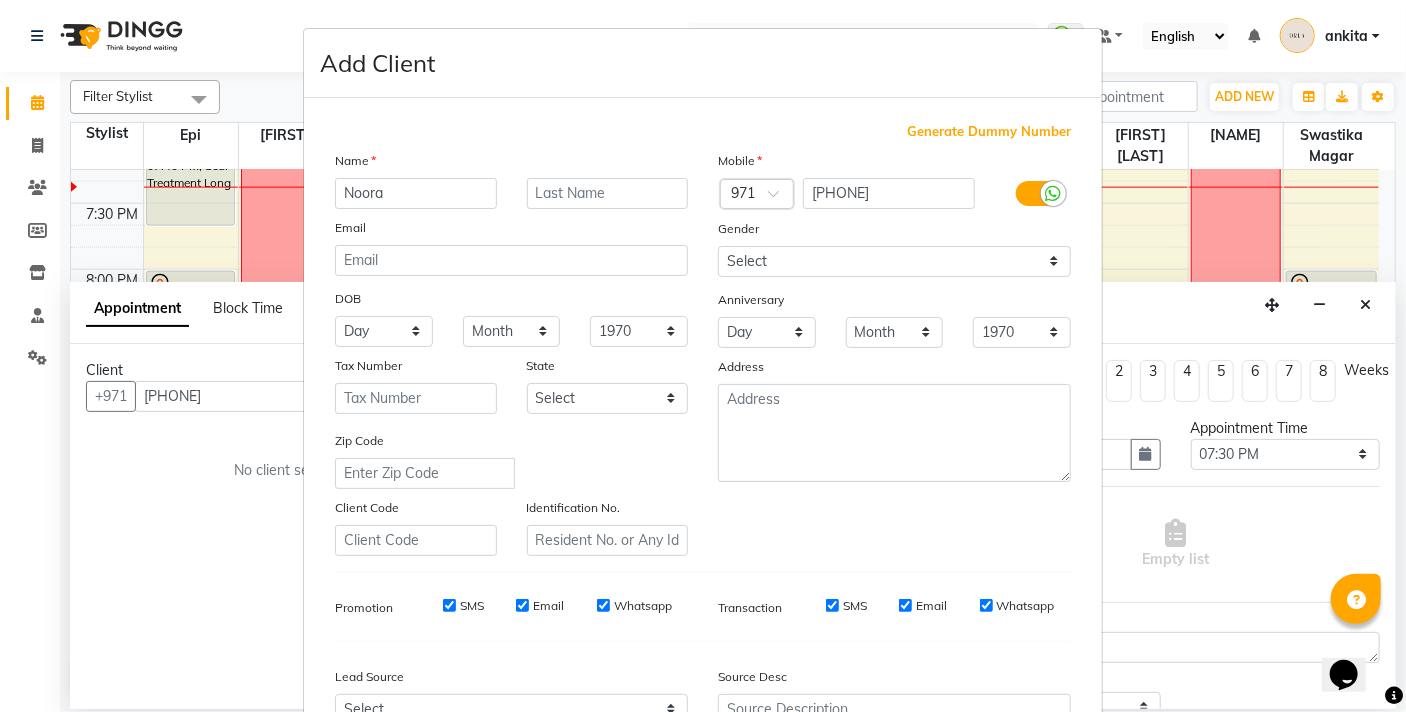 scroll, scrollTop: 209, scrollLeft: 0, axis: vertical 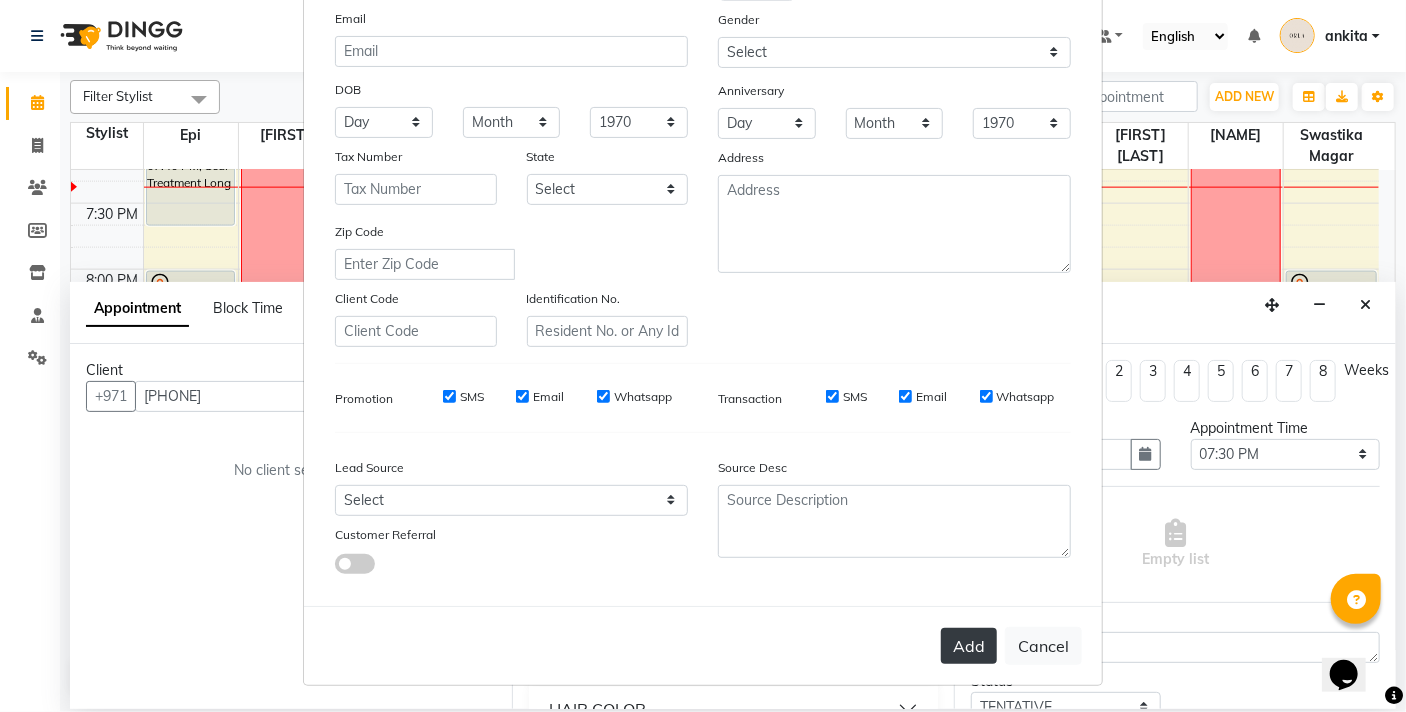 click on "Add" at bounding box center [969, 646] 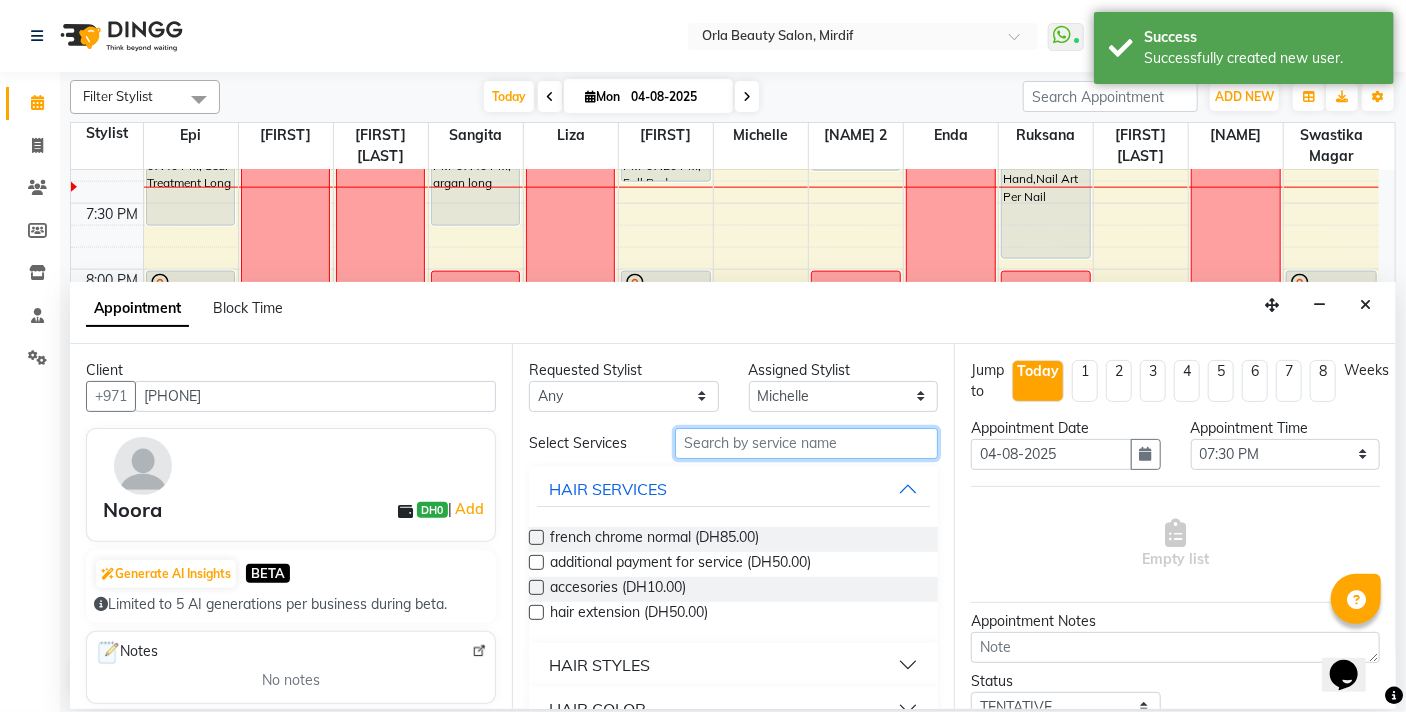 click at bounding box center [806, 443] 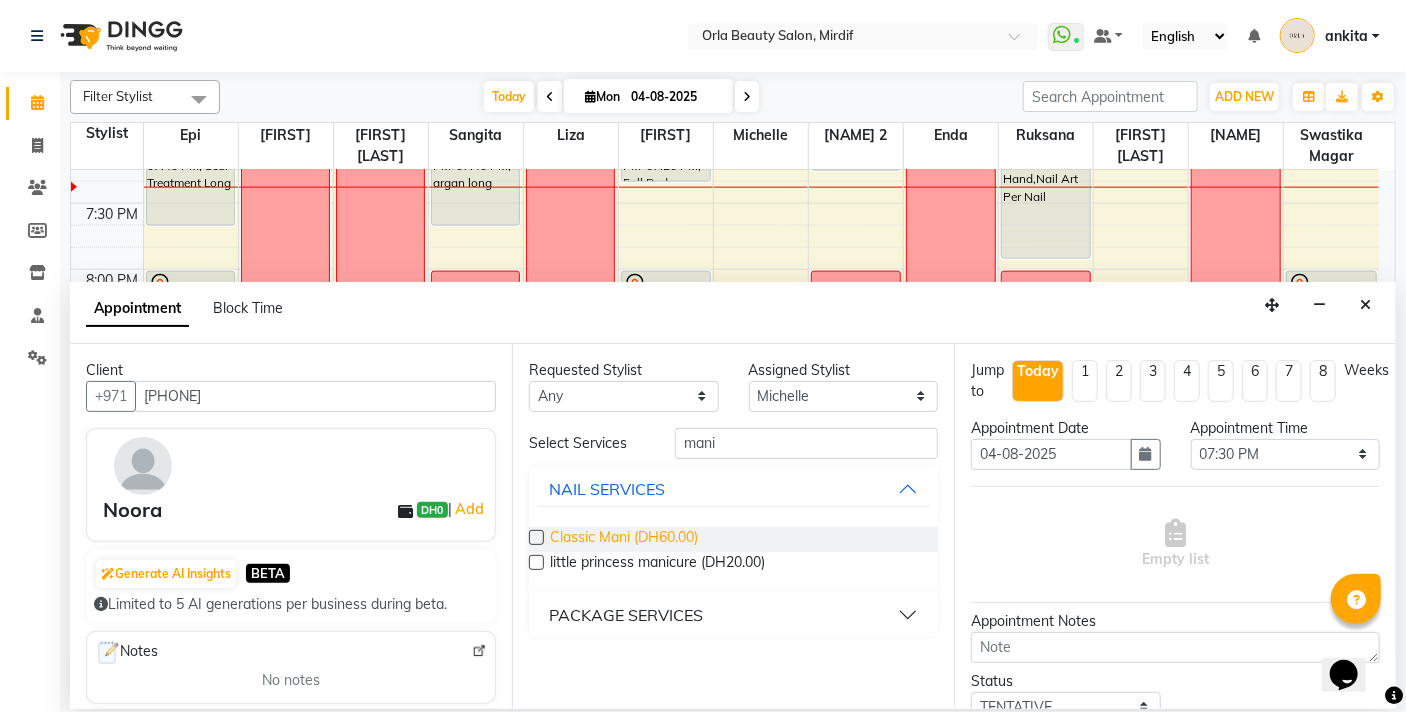 click on "Classic Mani (DH60.00)" at bounding box center (624, 539) 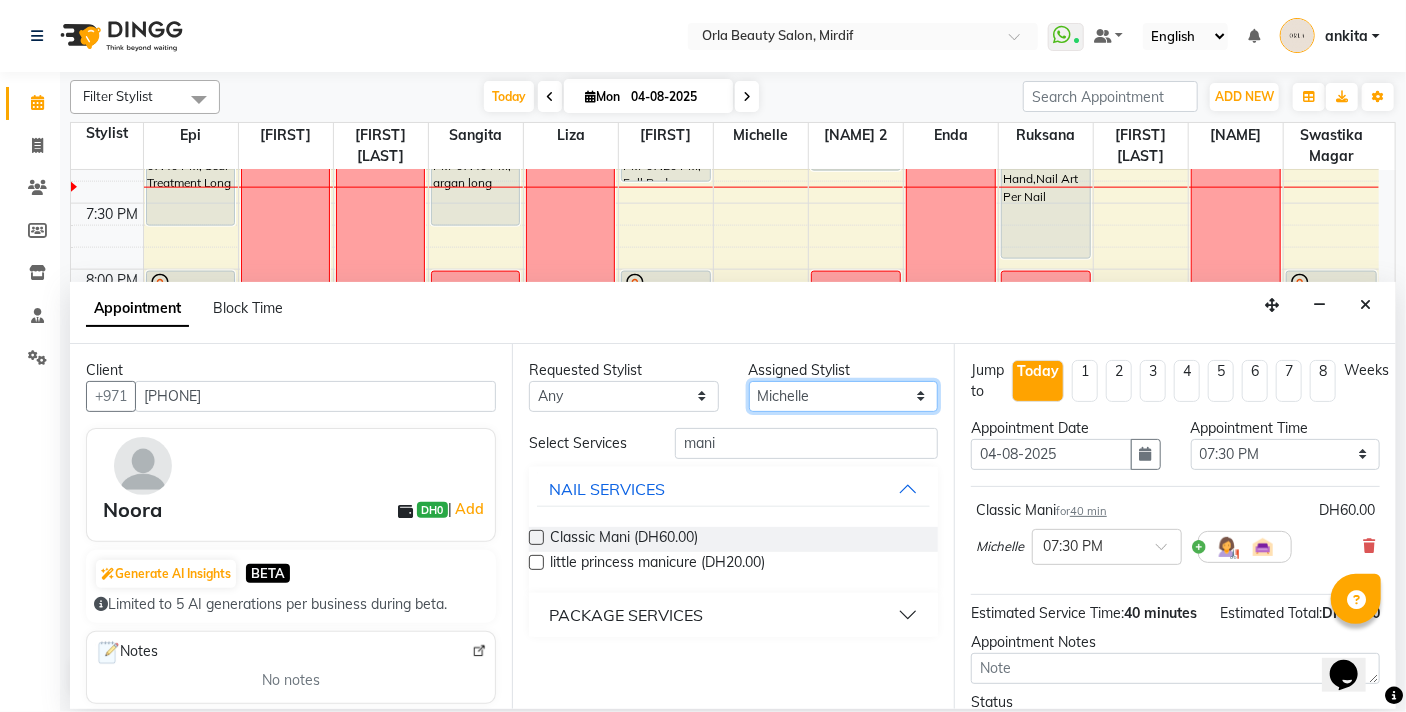 click on "Select Enda Epi kareema Liza Manju thakuri maryann Michelle michelle 2 rojina magar ruksana rupa magar sangita swastika magar" at bounding box center (844, 396) 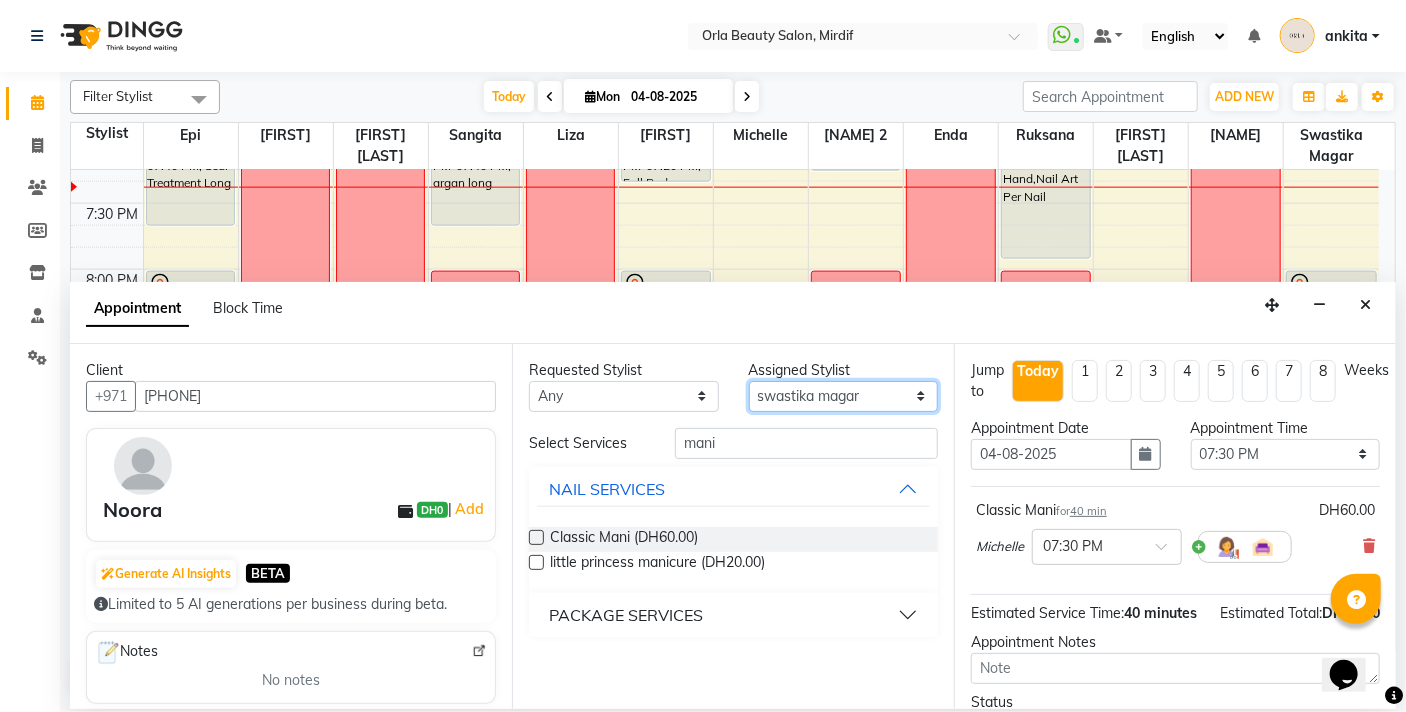 click on "Select Enda Epi kareema Liza Manju thakuri maryann Michelle michelle 2 rojina magar ruksana rupa magar sangita swastika magar" at bounding box center [844, 396] 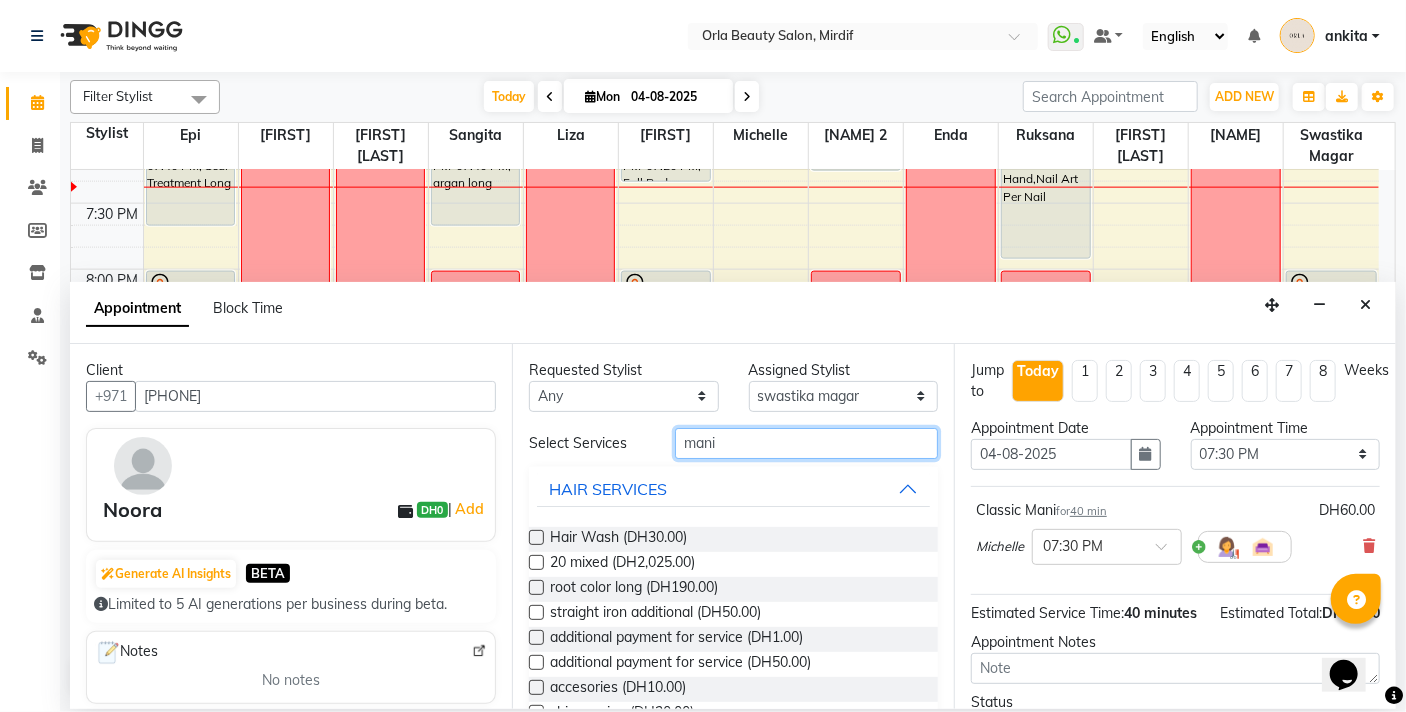 click on "mani" at bounding box center (806, 443) 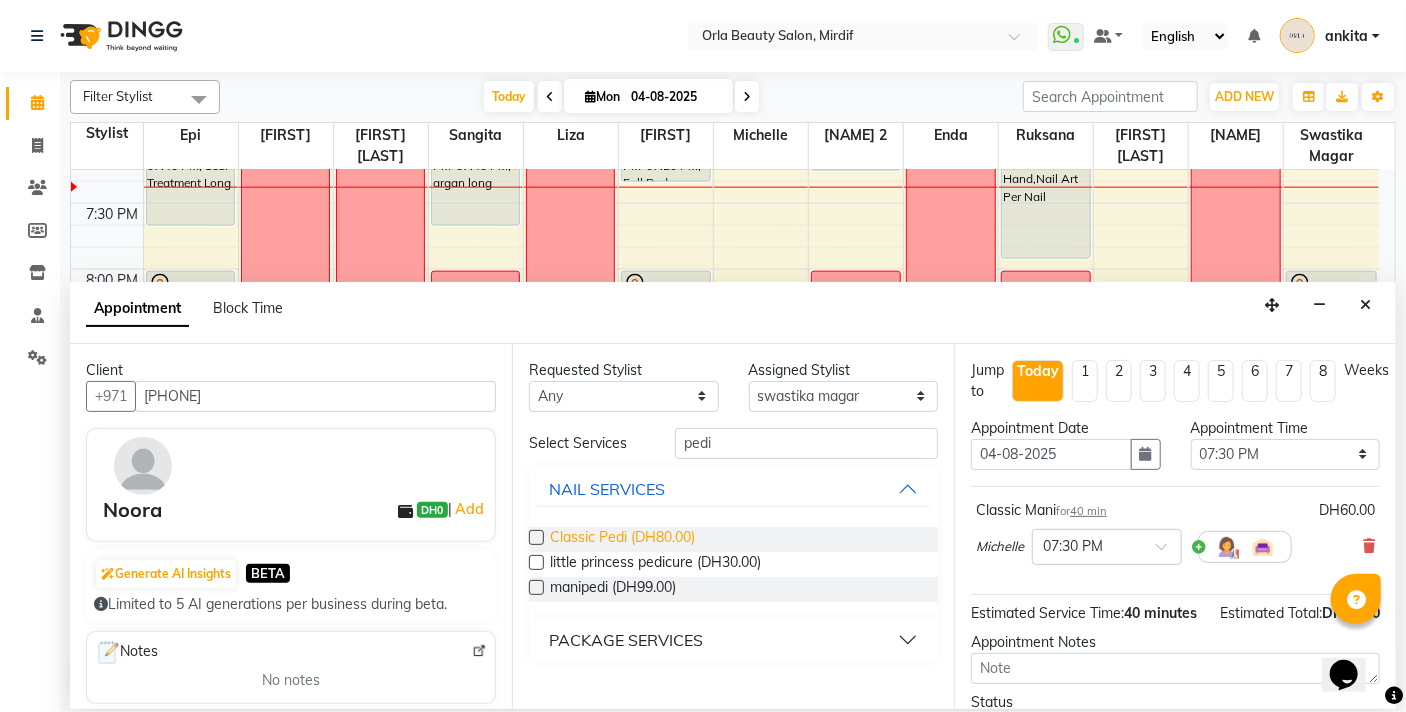 click on "Classic Pedi (DH80.00)" at bounding box center (622, 539) 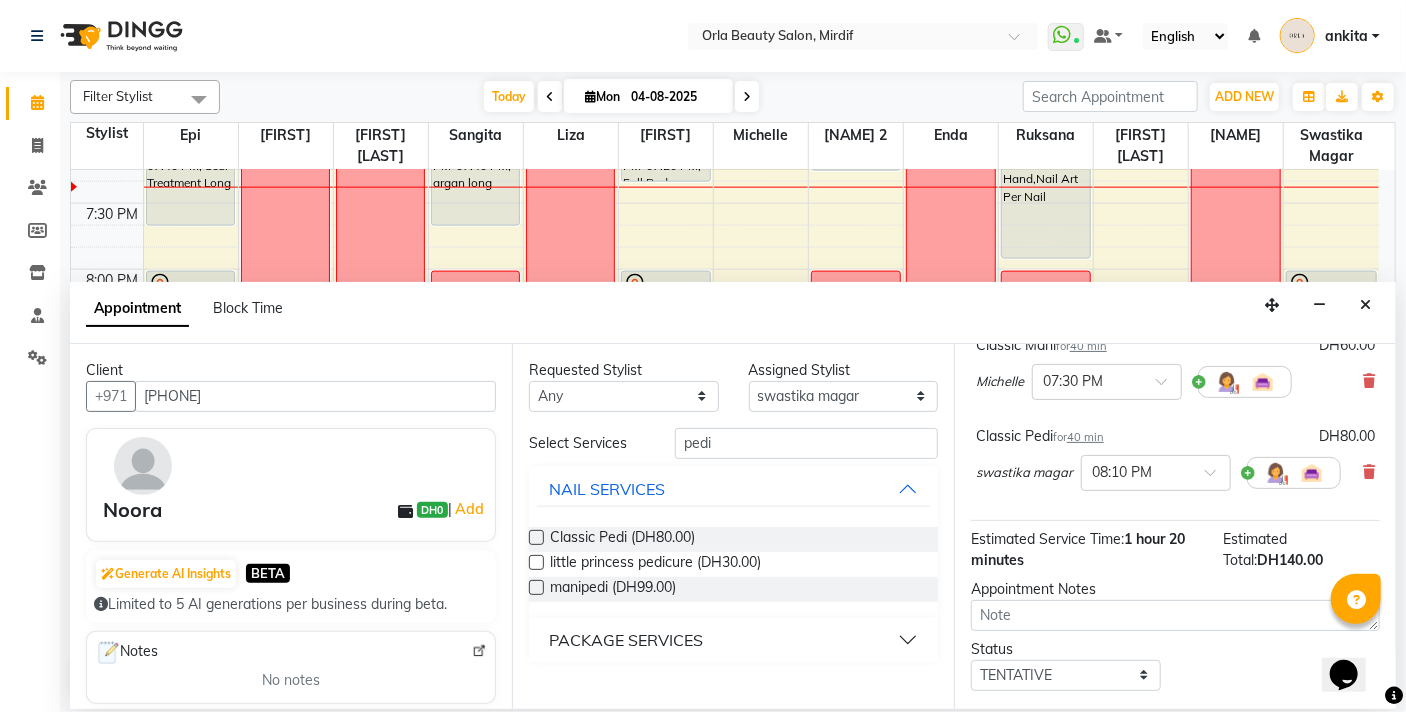 scroll, scrollTop: 173, scrollLeft: 0, axis: vertical 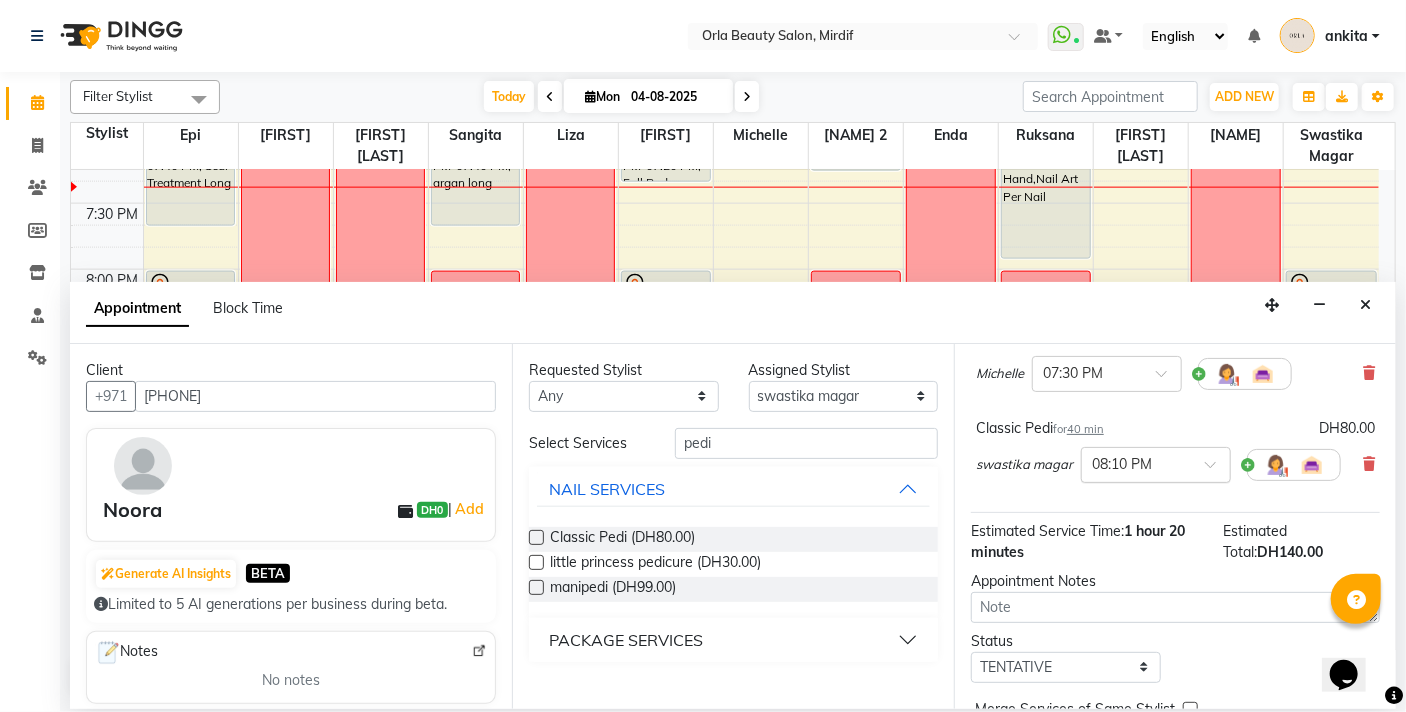 click at bounding box center (1156, 463) 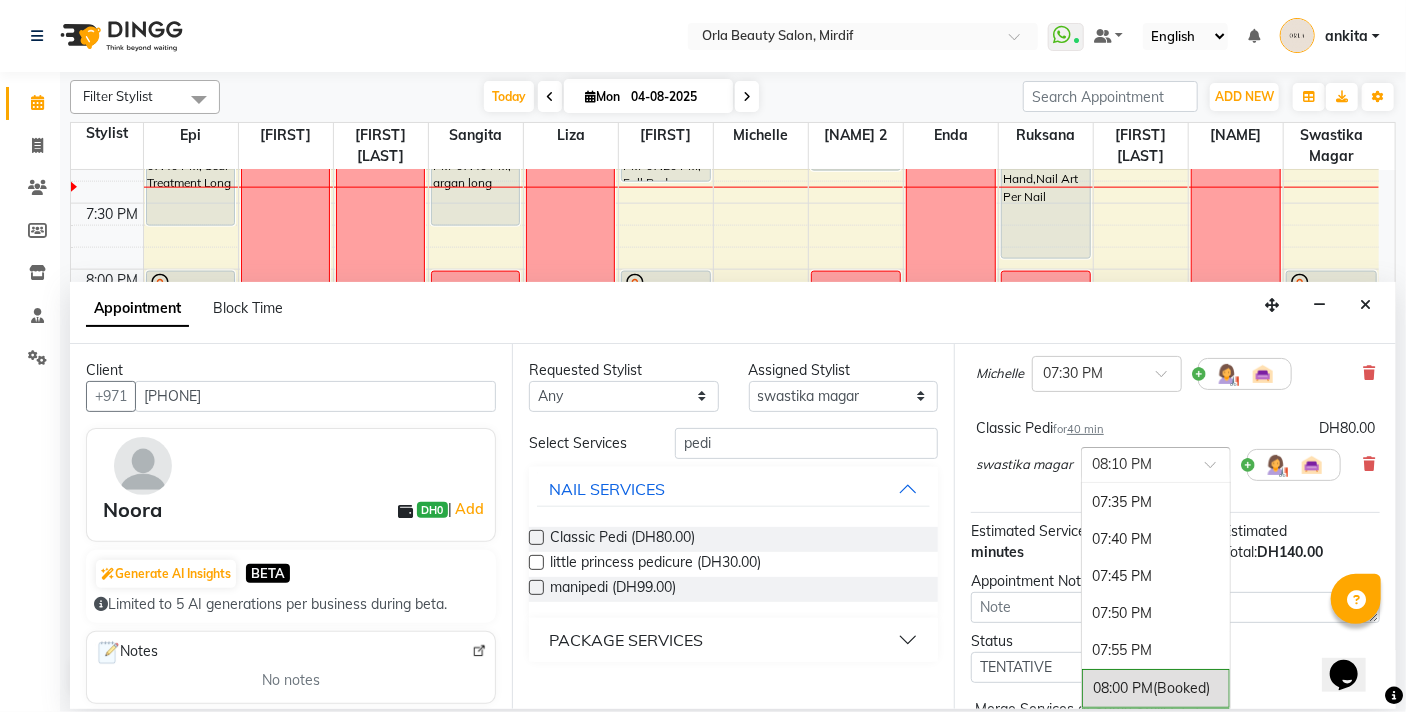scroll, scrollTop: 4326, scrollLeft: 0, axis: vertical 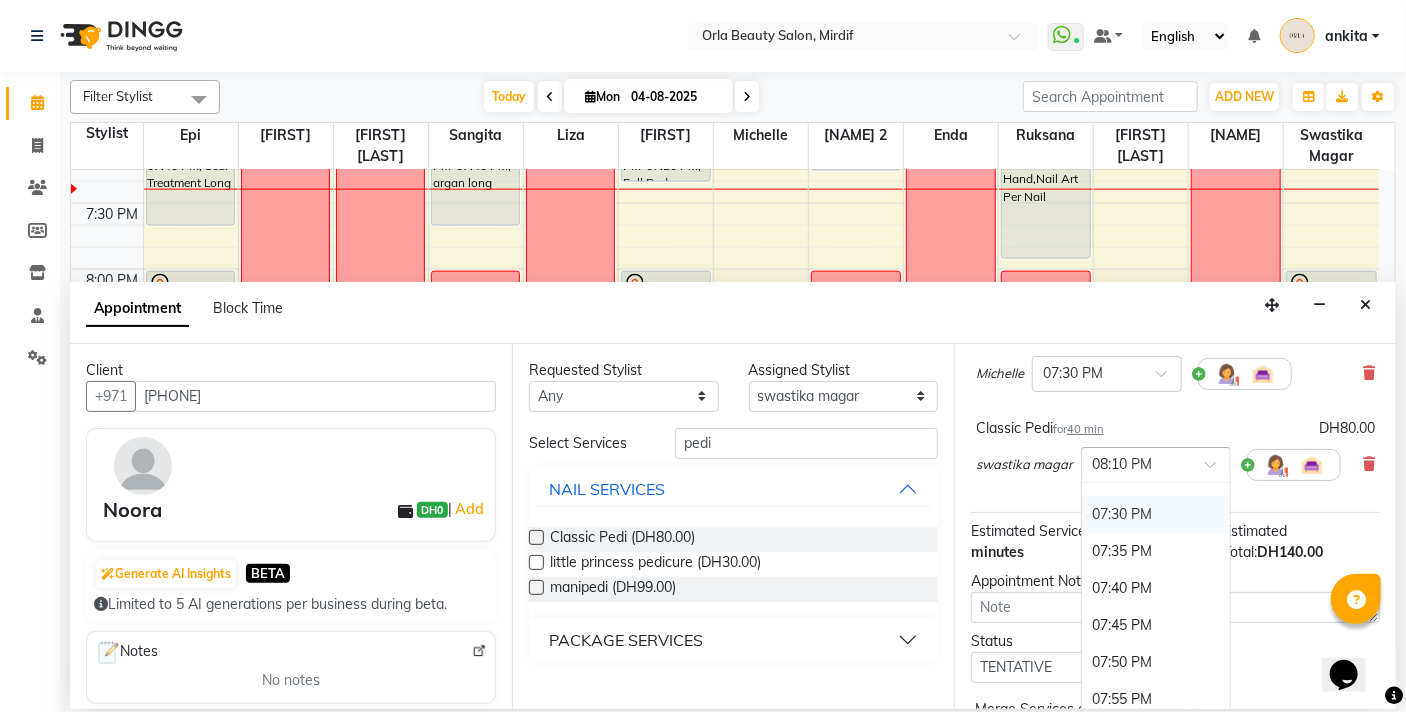 click on "07:30 PM" at bounding box center (1156, 514) 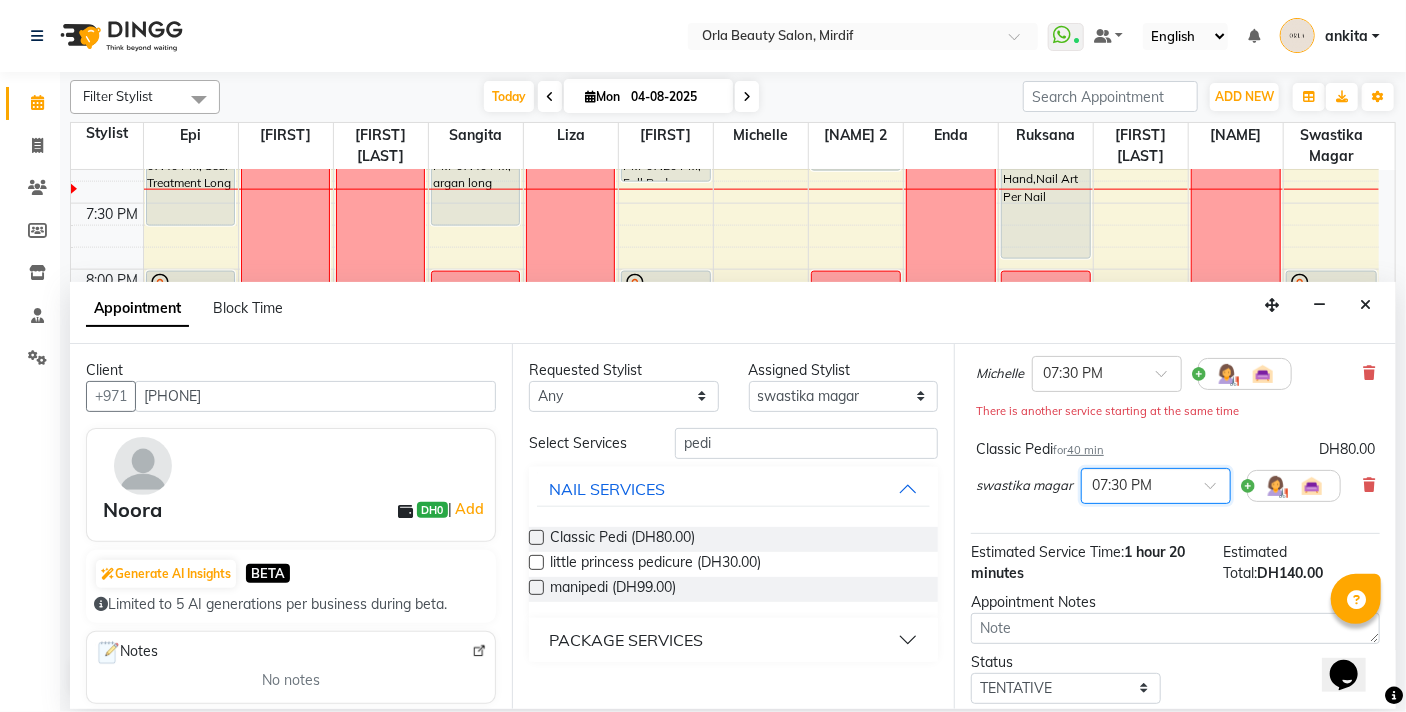 scroll, scrollTop: 295, scrollLeft: 0, axis: vertical 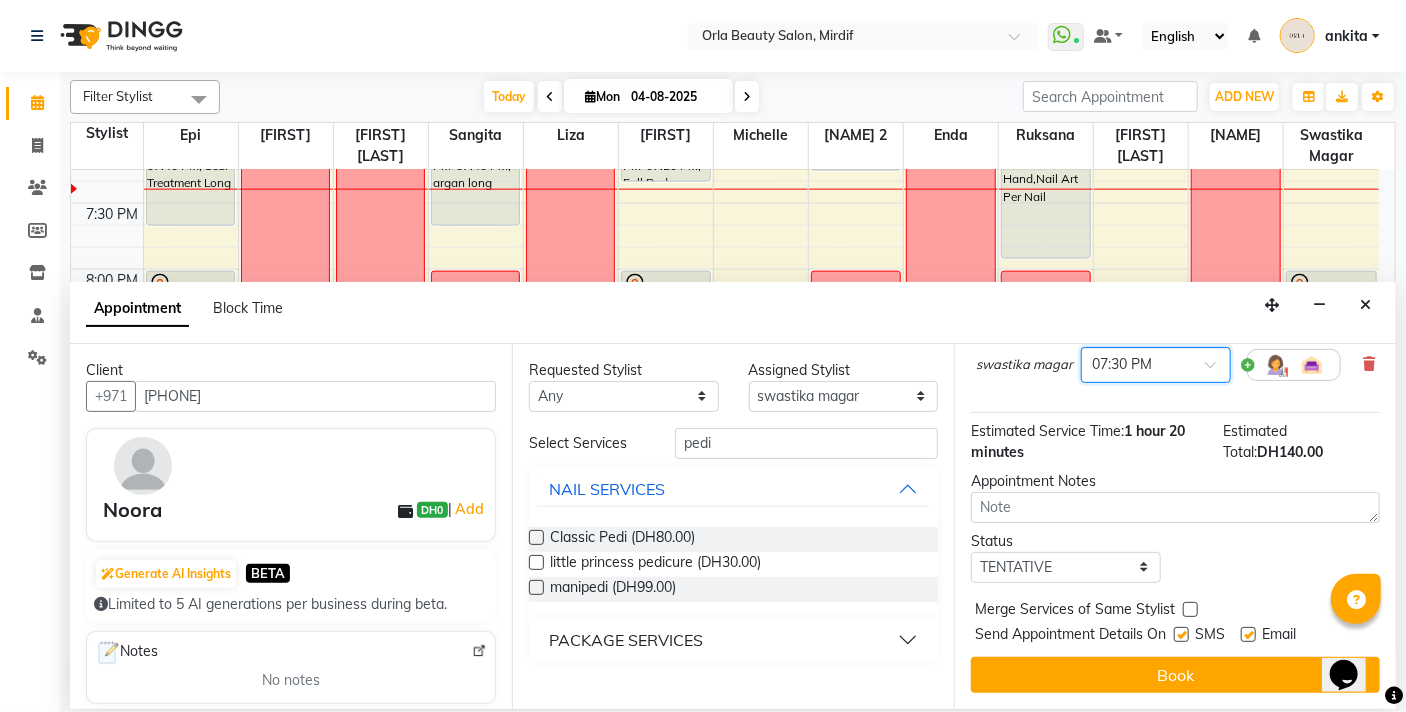 click at bounding box center (1190, 609) 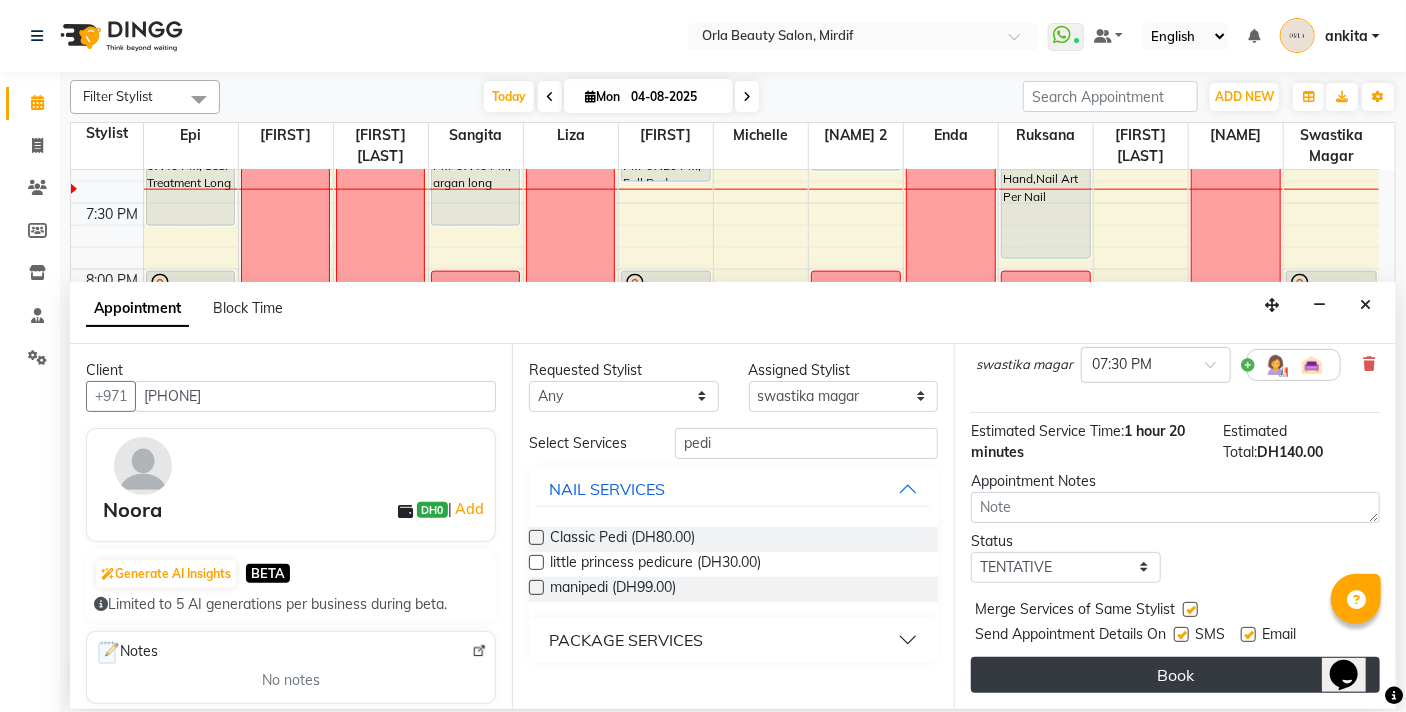 click on "Book" at bounding box center (1175, 675) 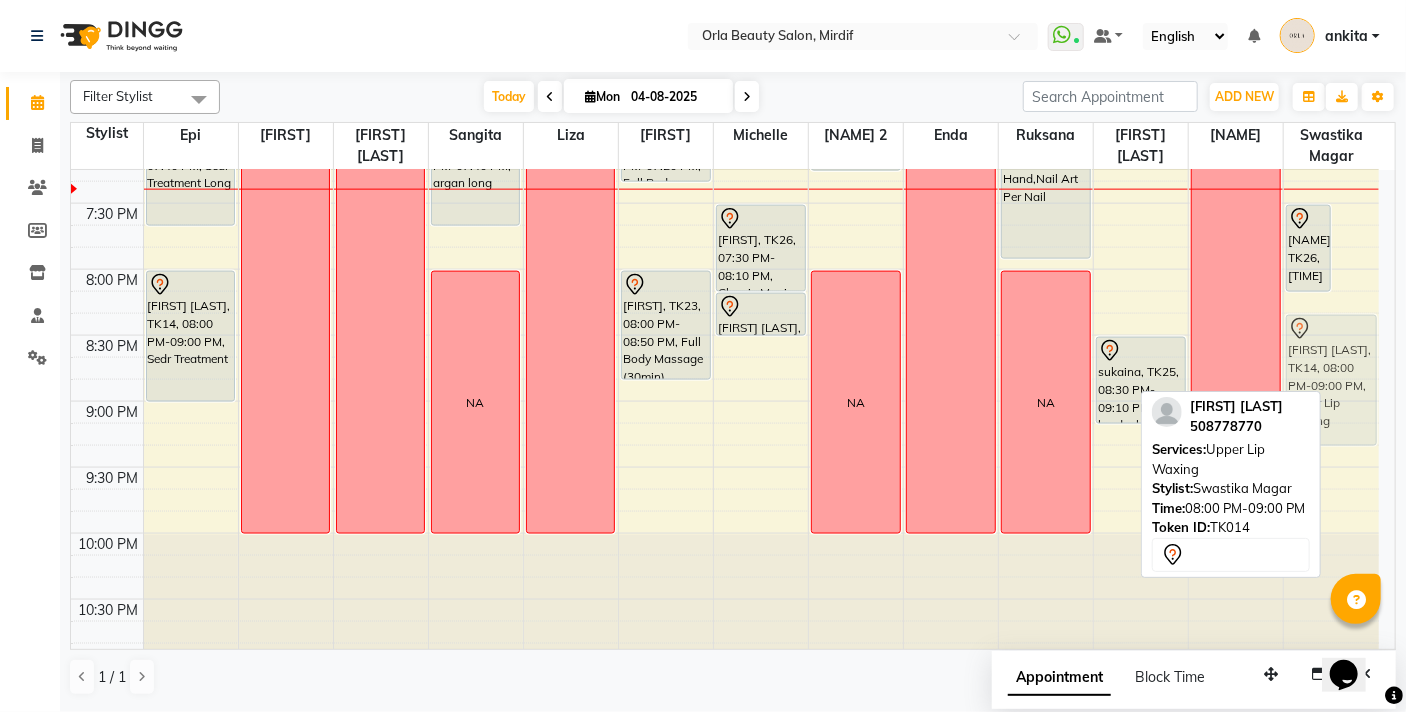 drag, startPoint x: 1353, startPoint y: 310, endPoint x: 1340, endPoint y: 351, distance: 43.011627 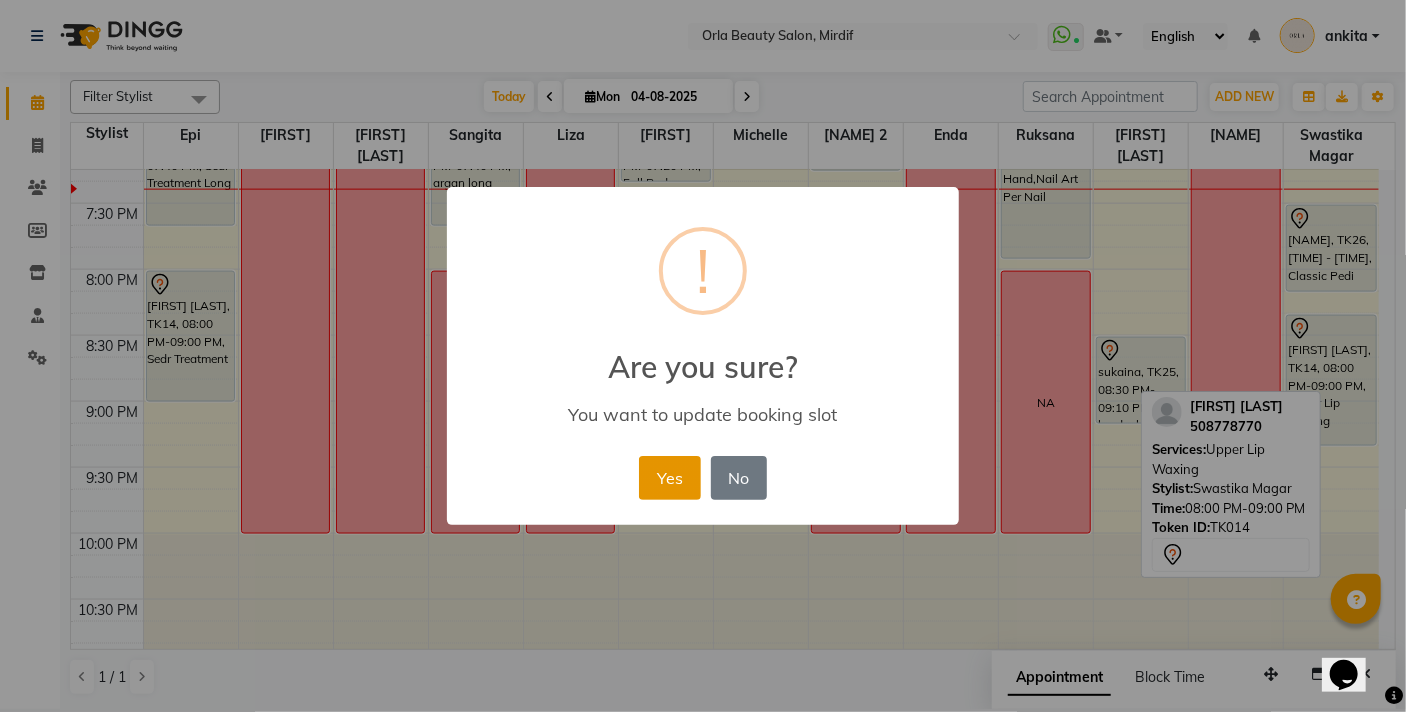 click on "Yes" at bounding box center (669, 478) 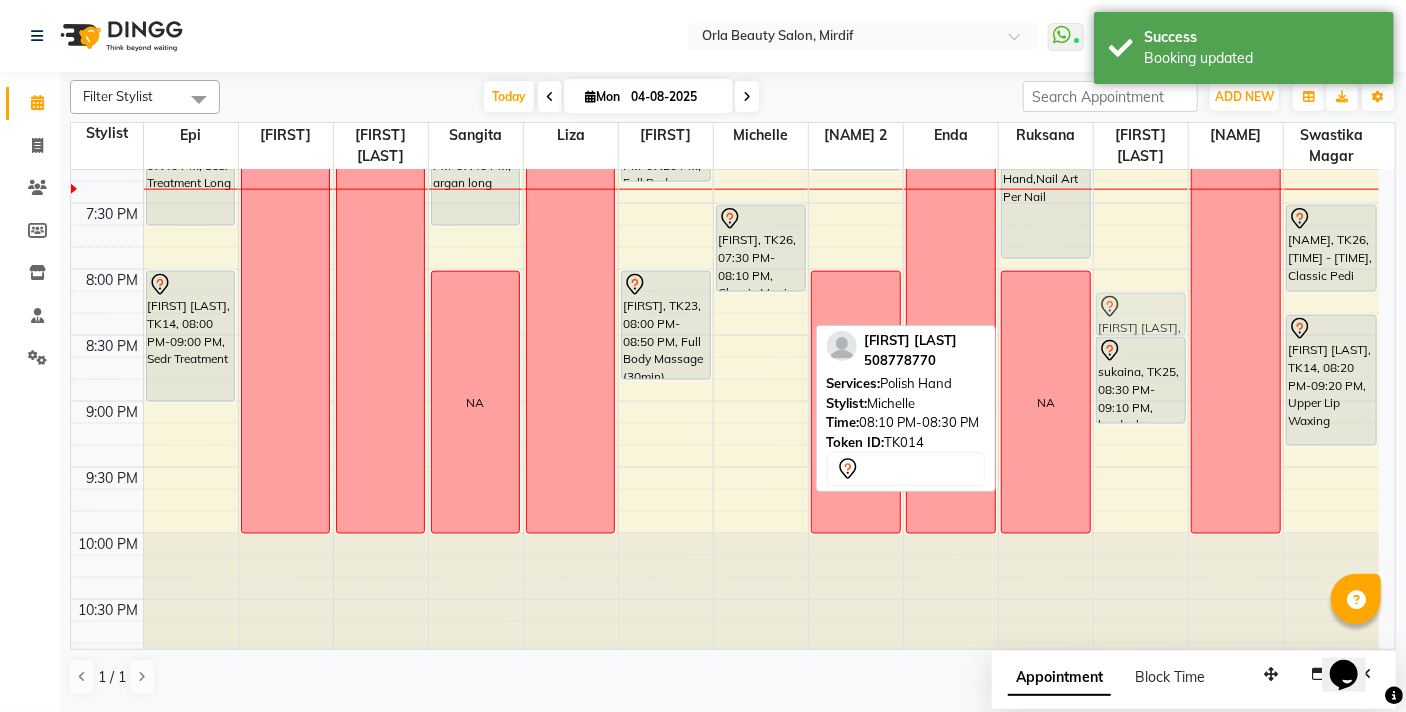 drag, startPoint x: 741, startPoint y: 311, endPoint x: 1125, endPoint y: 312, distance: 384.0013 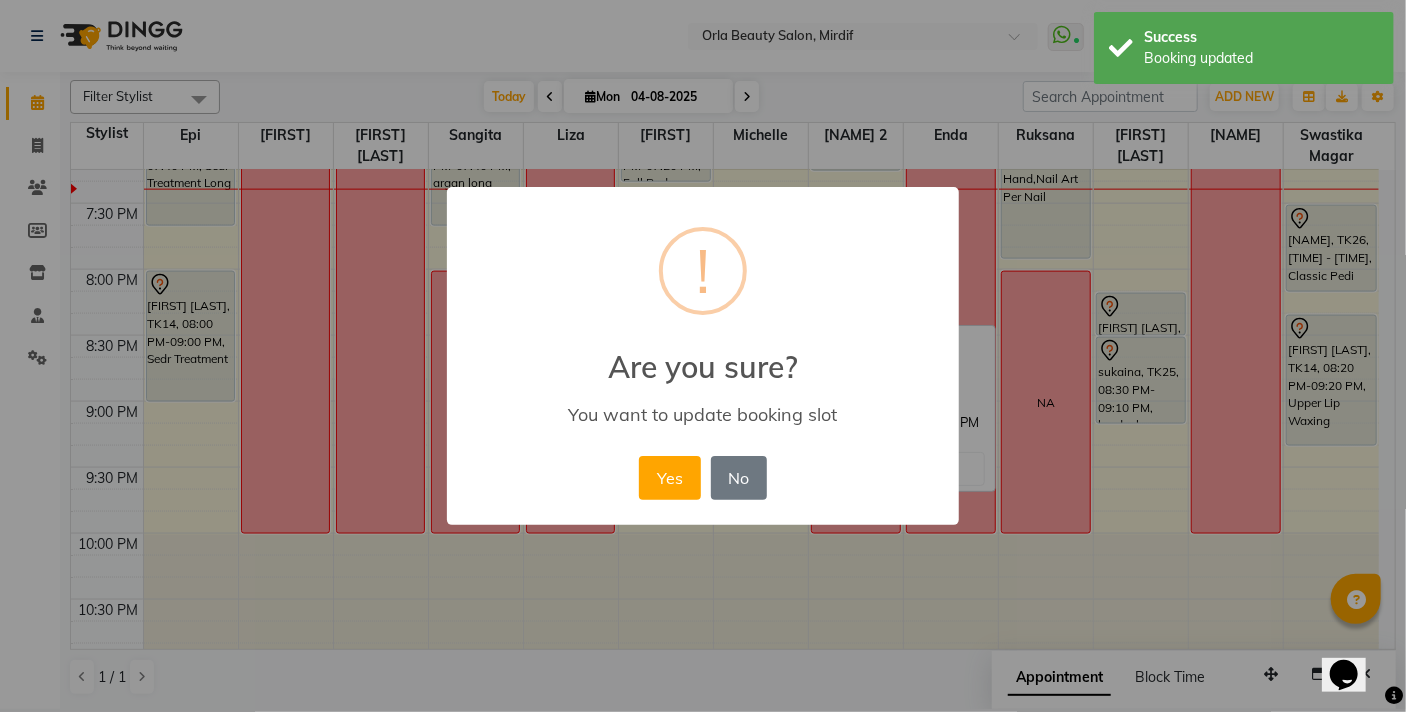 click on "Yes No No" at bounding box center [702, 478] 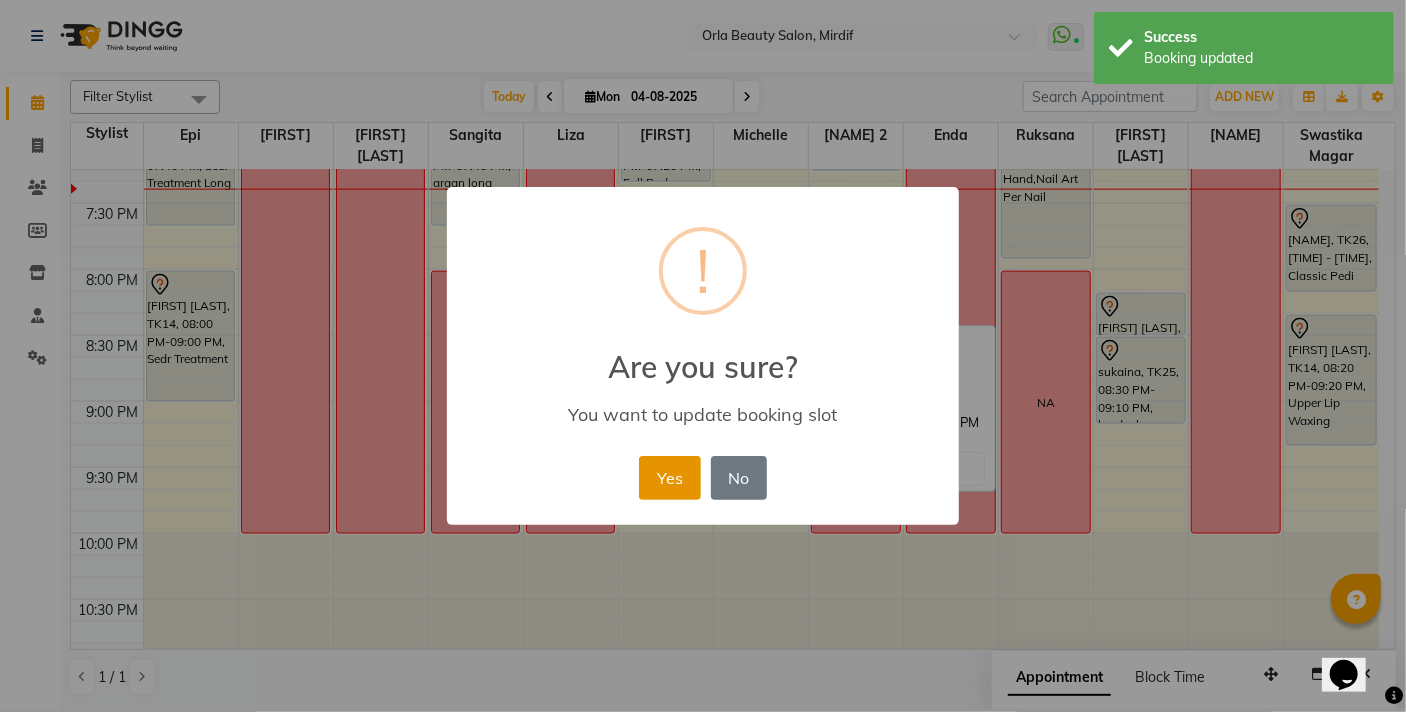 click on "Yes" at bounding box center [669, 478] 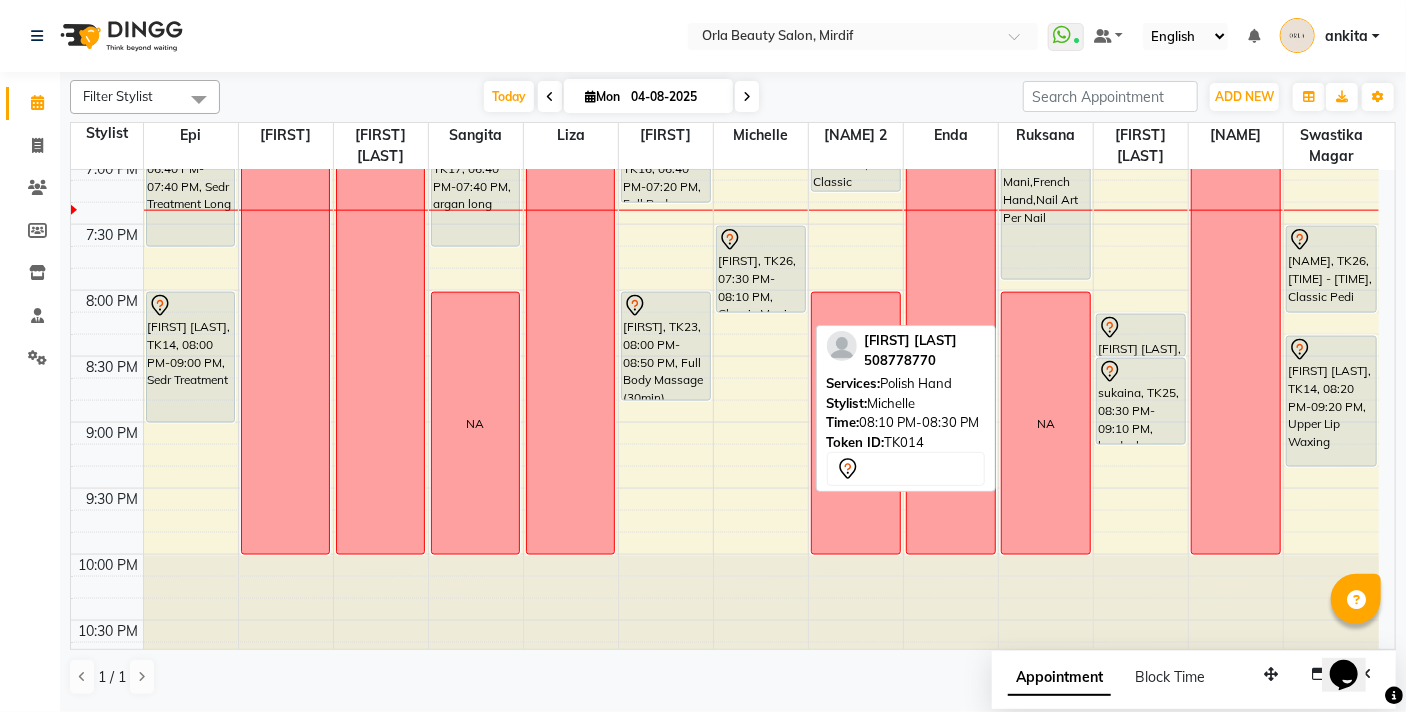 scroll, scrollTop: 1369, scrollLeft: 0, axis: vertical 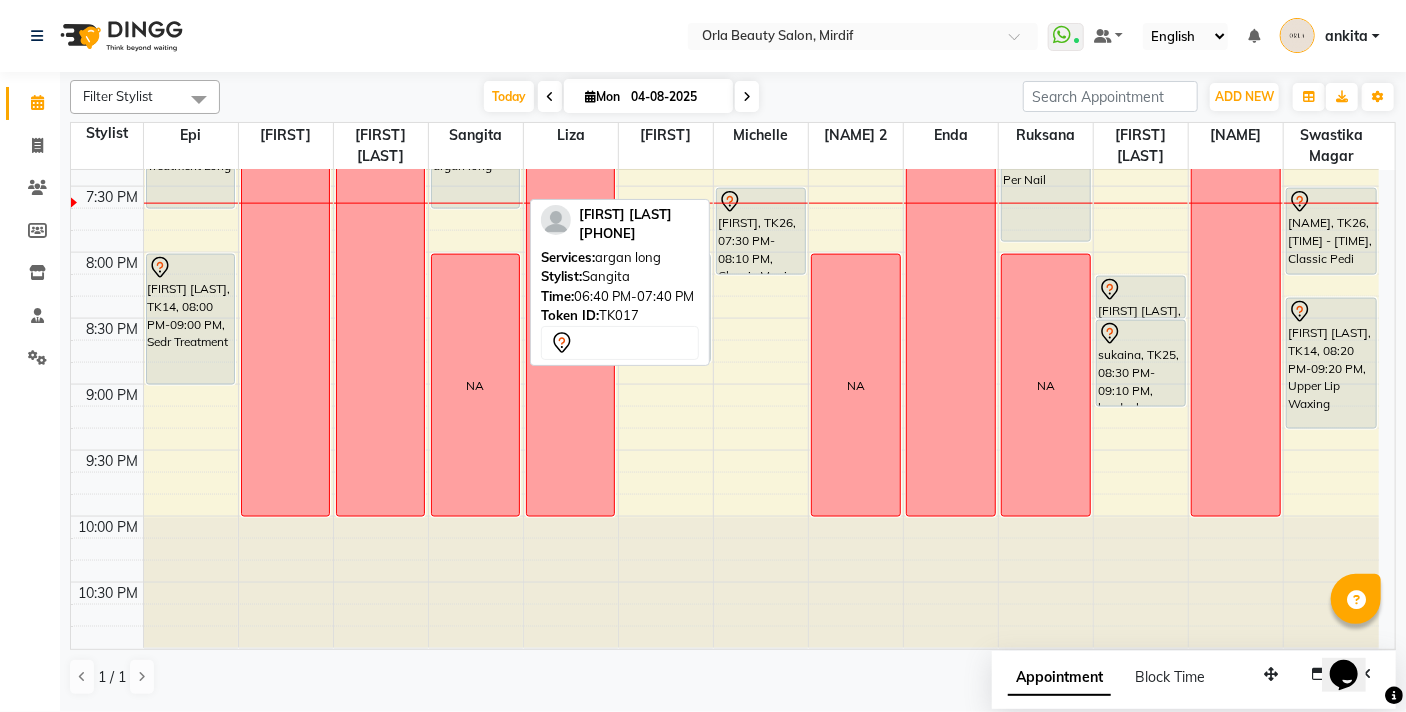click on "[FIRST] [LAST], TK17, 06:40 PM-07:40 PM, argan long" at bounding box center [476, 143] 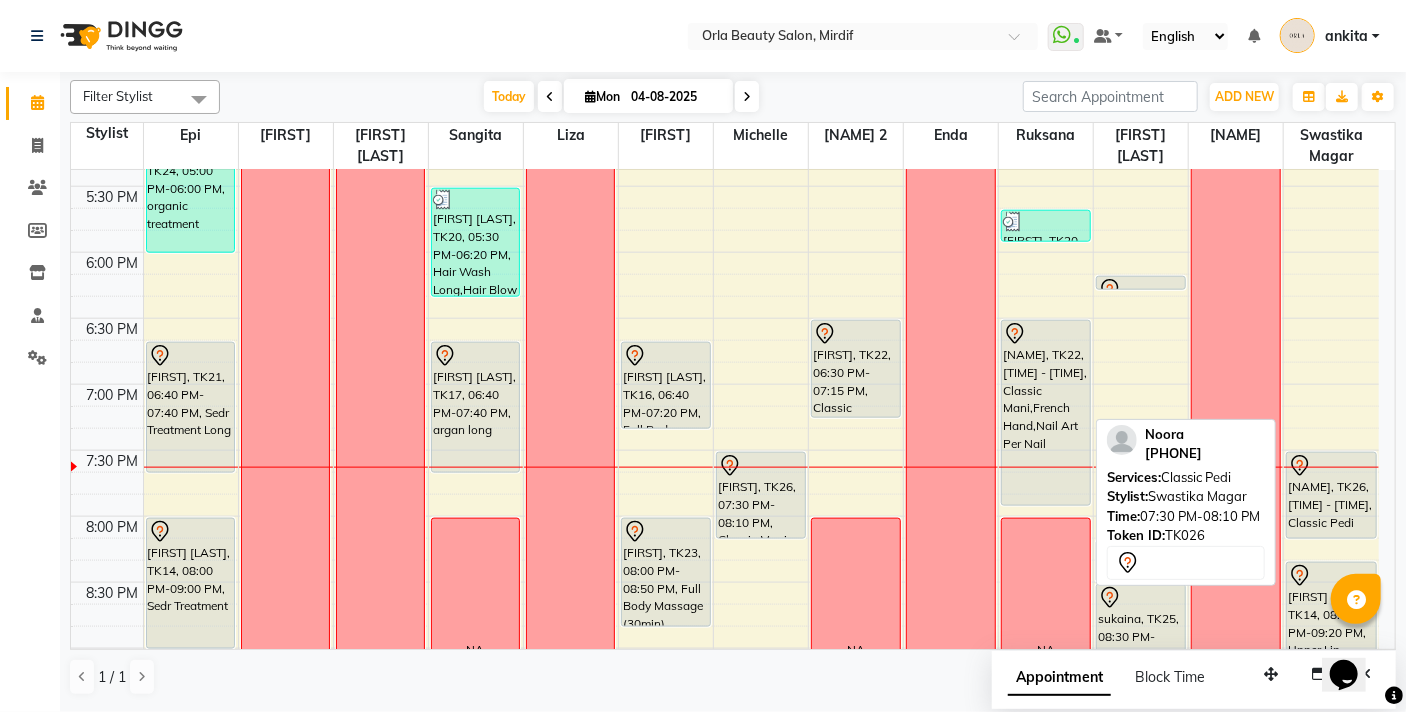scroll, scrollTop: 1097, scrollLeft: 0, axis: vertical 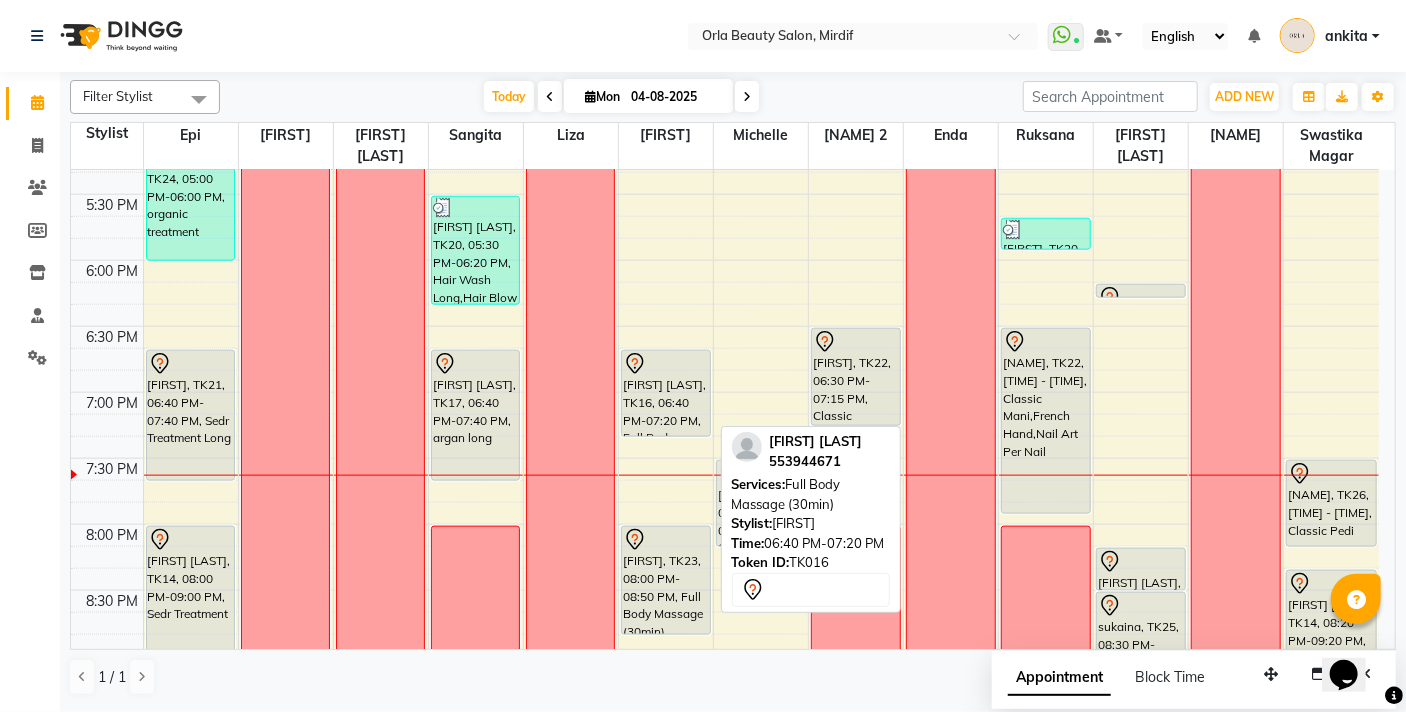 click on "[FIRST] [LAST], TK16, 06:40 PM-07:20 PM, Full Body Massage (30min)" at bounding box center (666, 393) 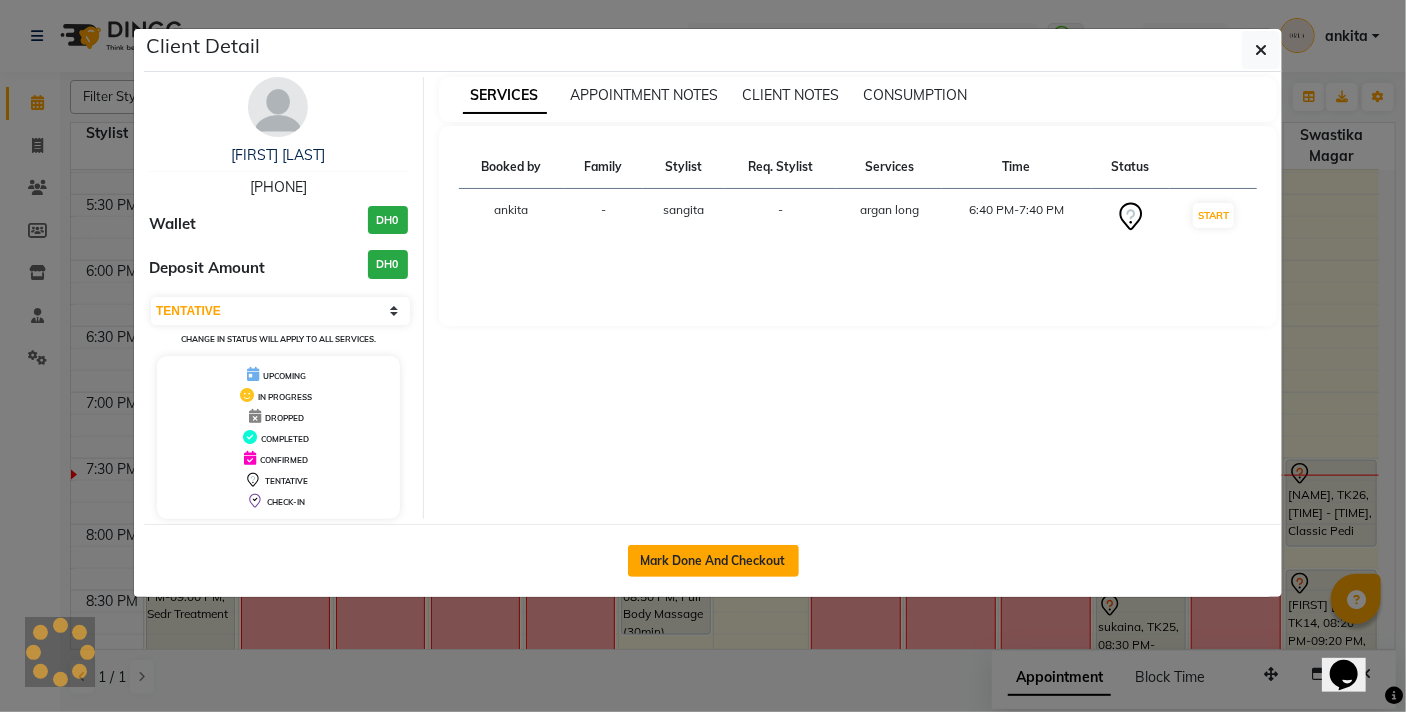 click on "Mark Done And Checkout" 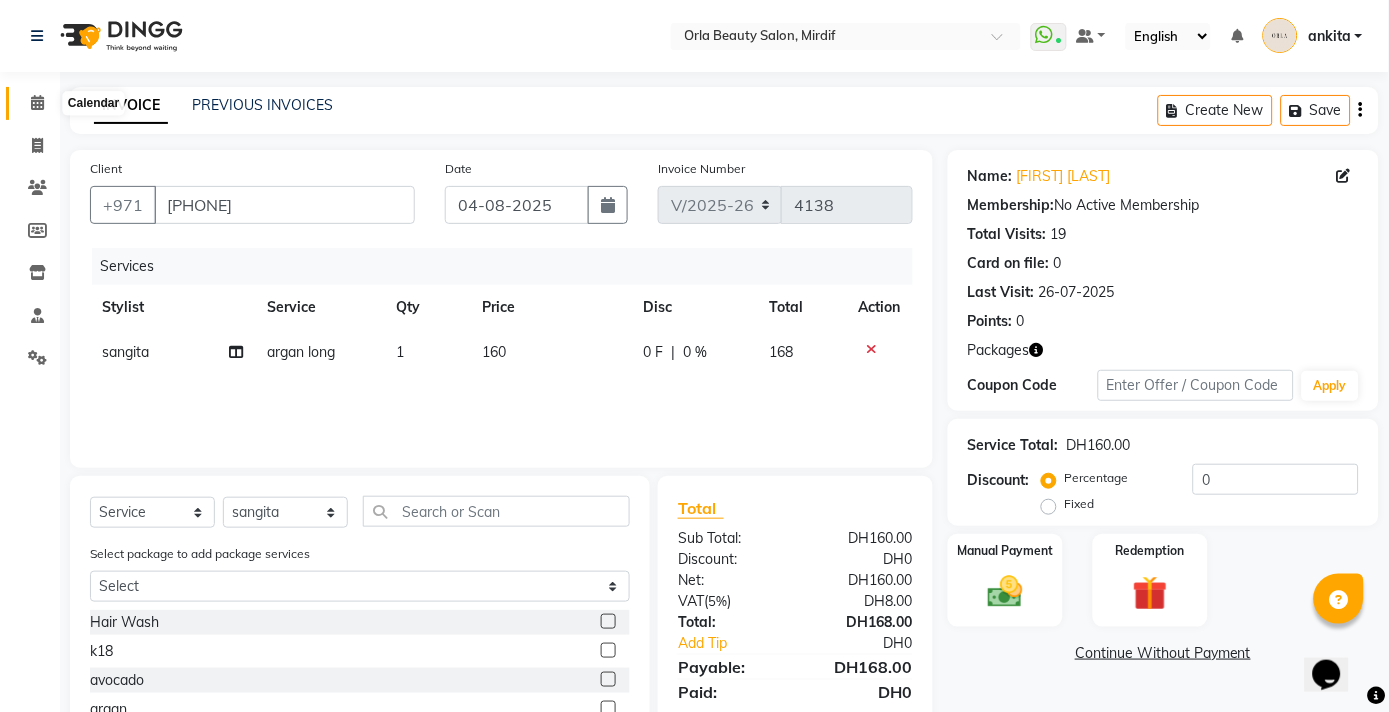 click 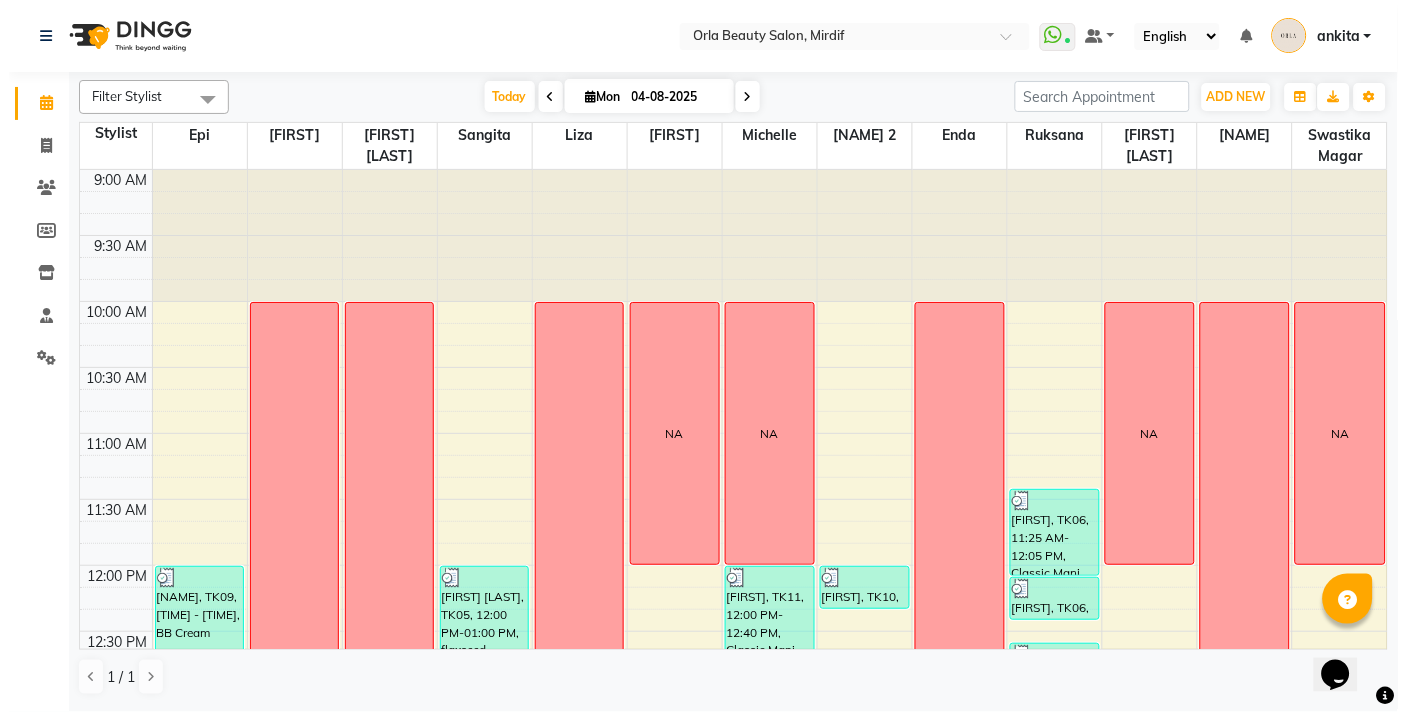 scroll, scrollTop: 0, scrollLeft: 0, axis: both 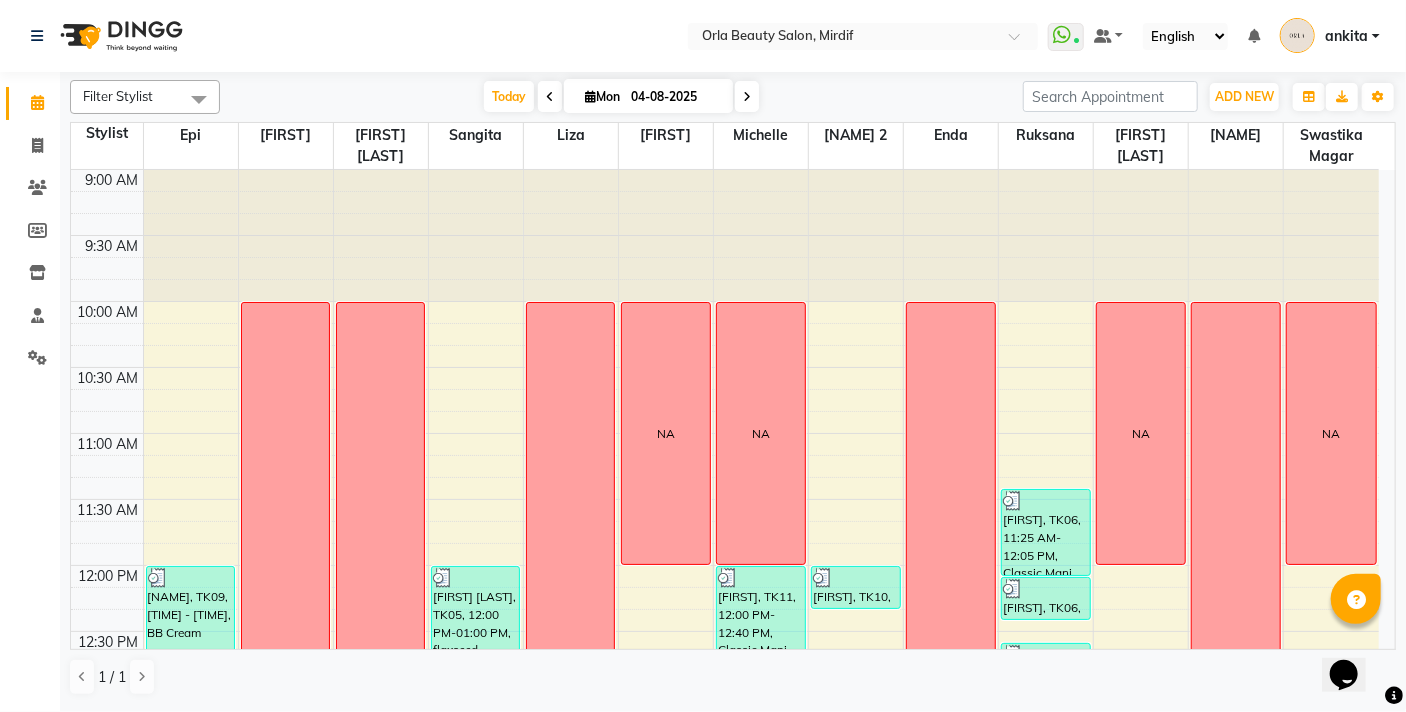 drag, startPoint x: 1399, startPoint y: 213, endPoint x: 1398, endPoint y: 277, distance: 64.00781 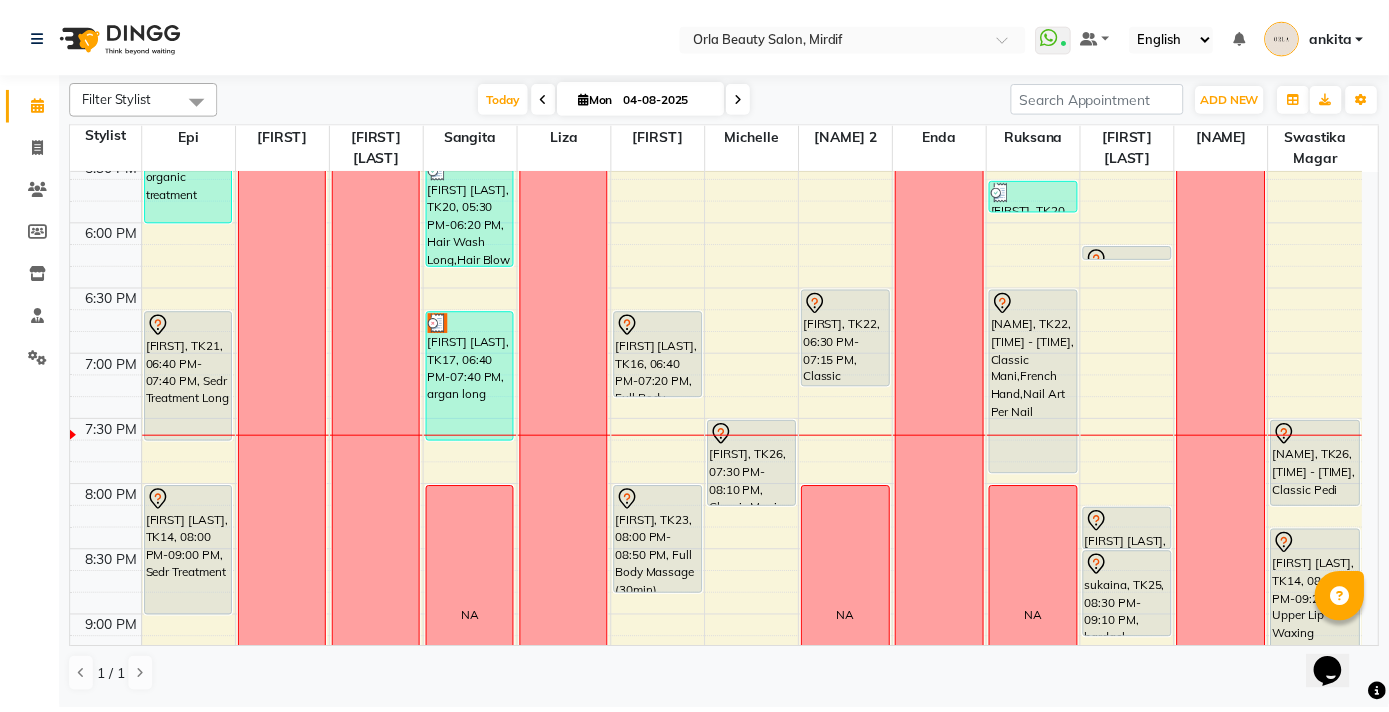 scroll, scrollTop: 1145, scrollLeft: 0, axis: vertical 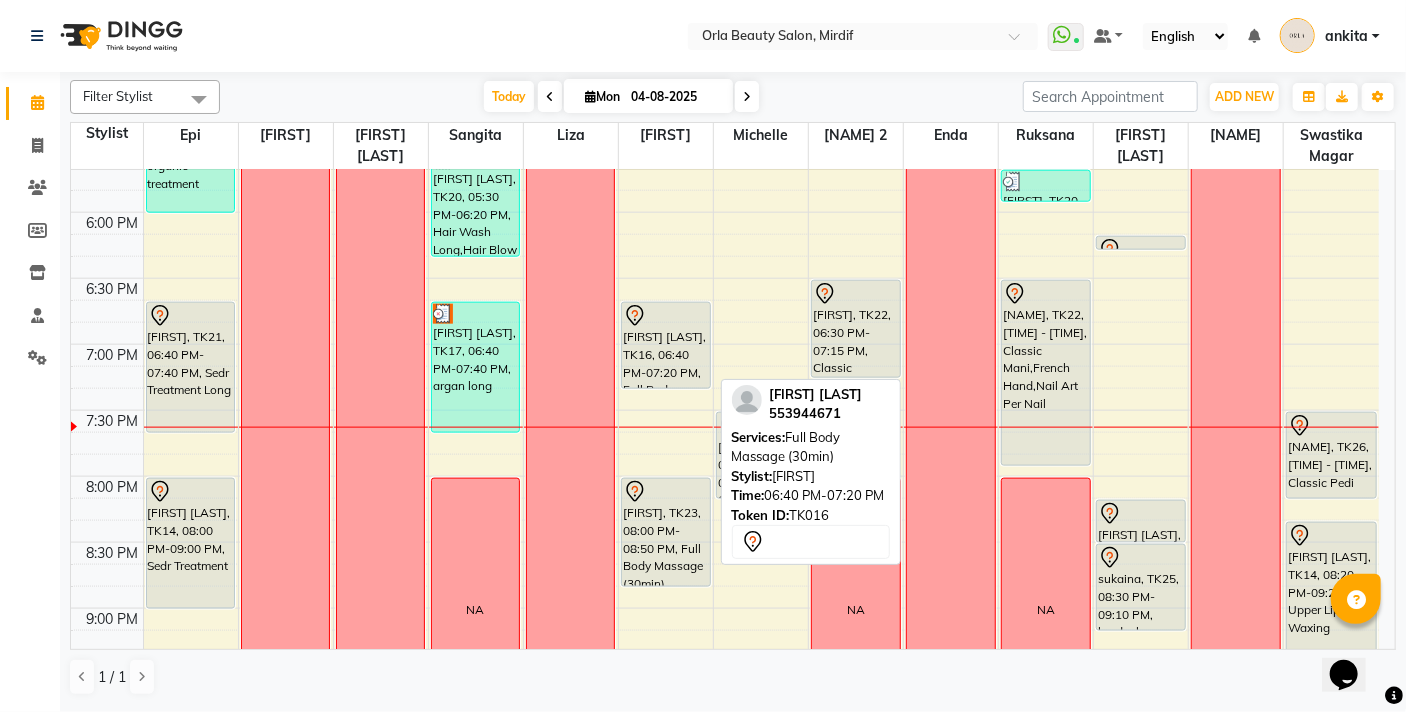 click on "[FIRST] [LAST], TK16, 06:40 PM-07:20 PM, Full Body Massage (30min)" at bounding box center [666, 345] 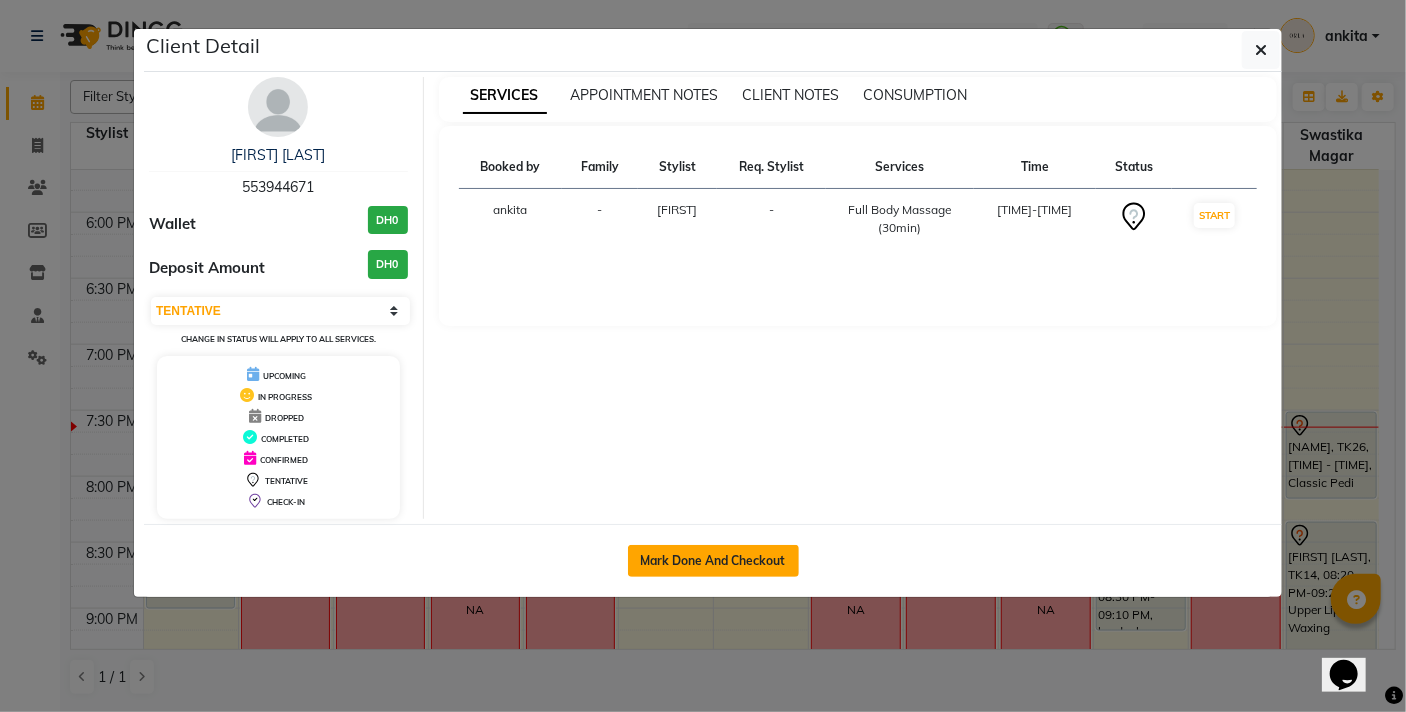 click on "Mark Done And Checkout" 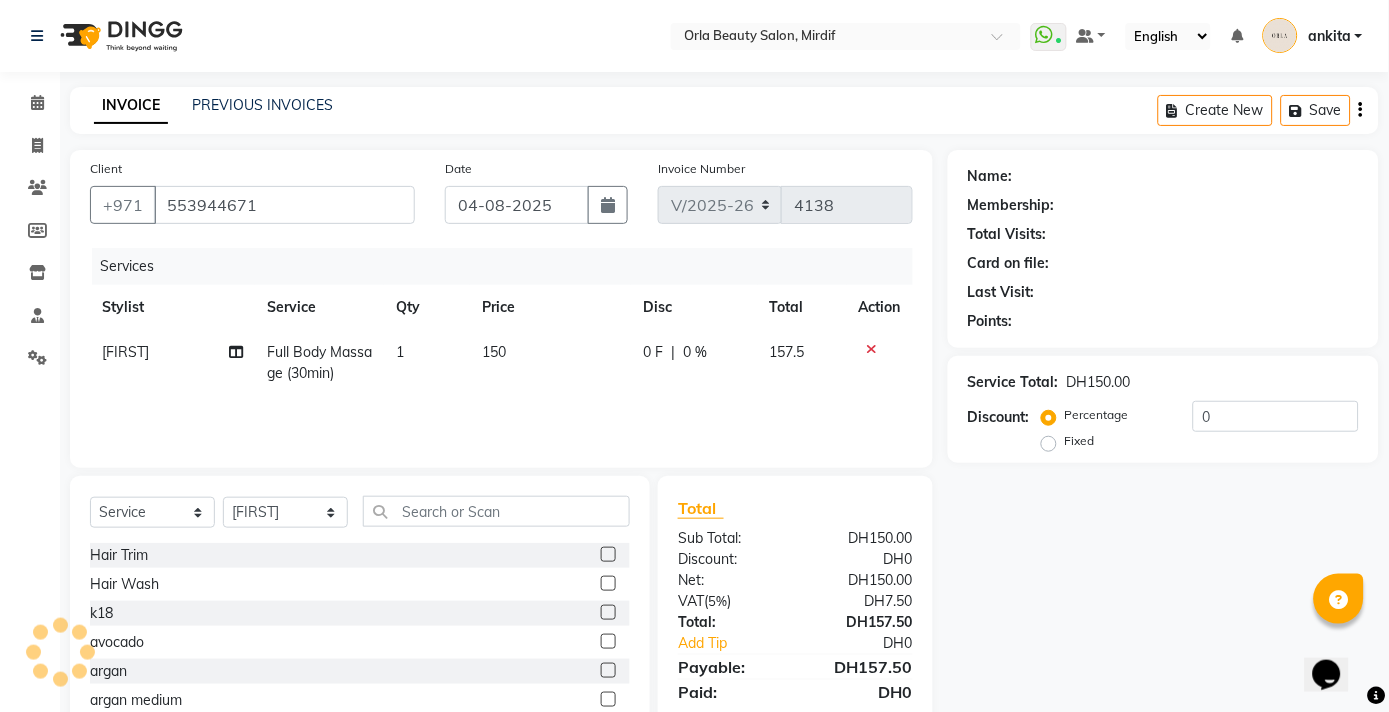 scroll, scrollTop: 87, scrollLeft: 0, axis: vertical 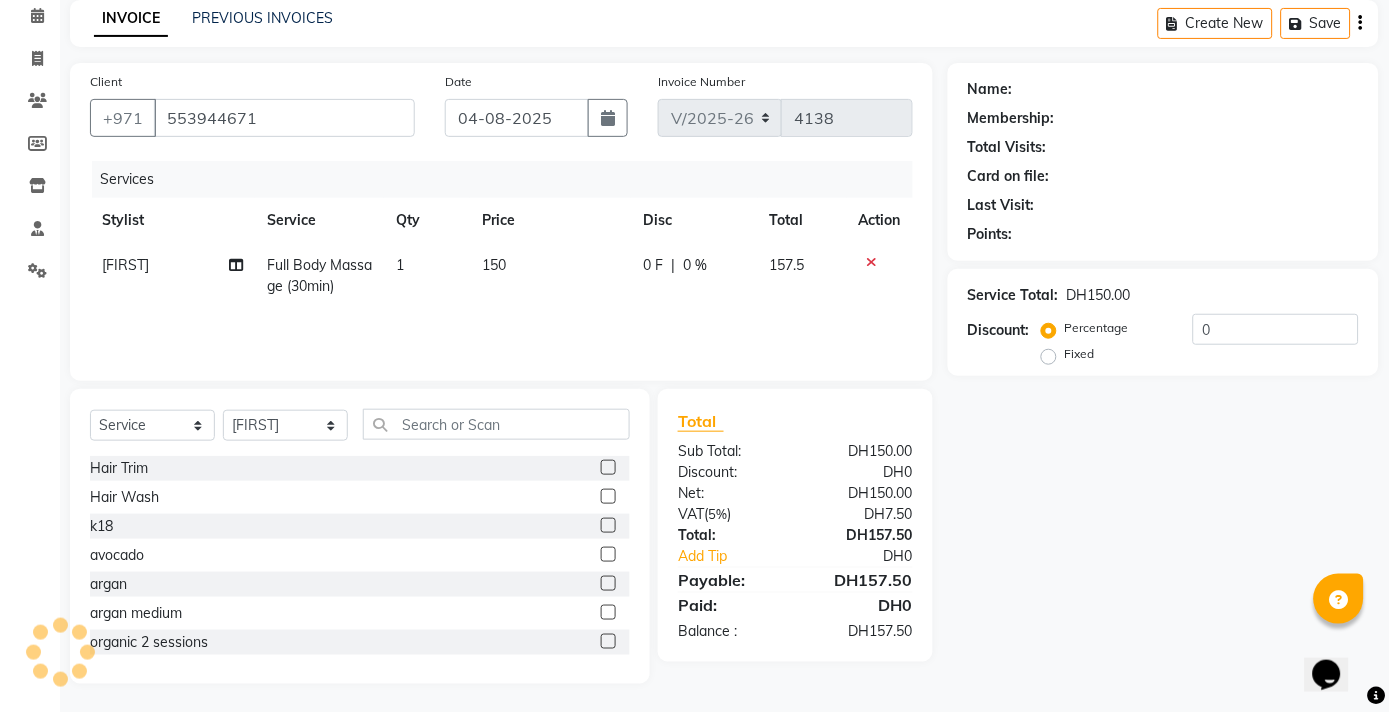 drag, startPoint x: 1219, startPoint y: 305, endPoint x: 1225, endPoint y: 330, distance: 25.70992 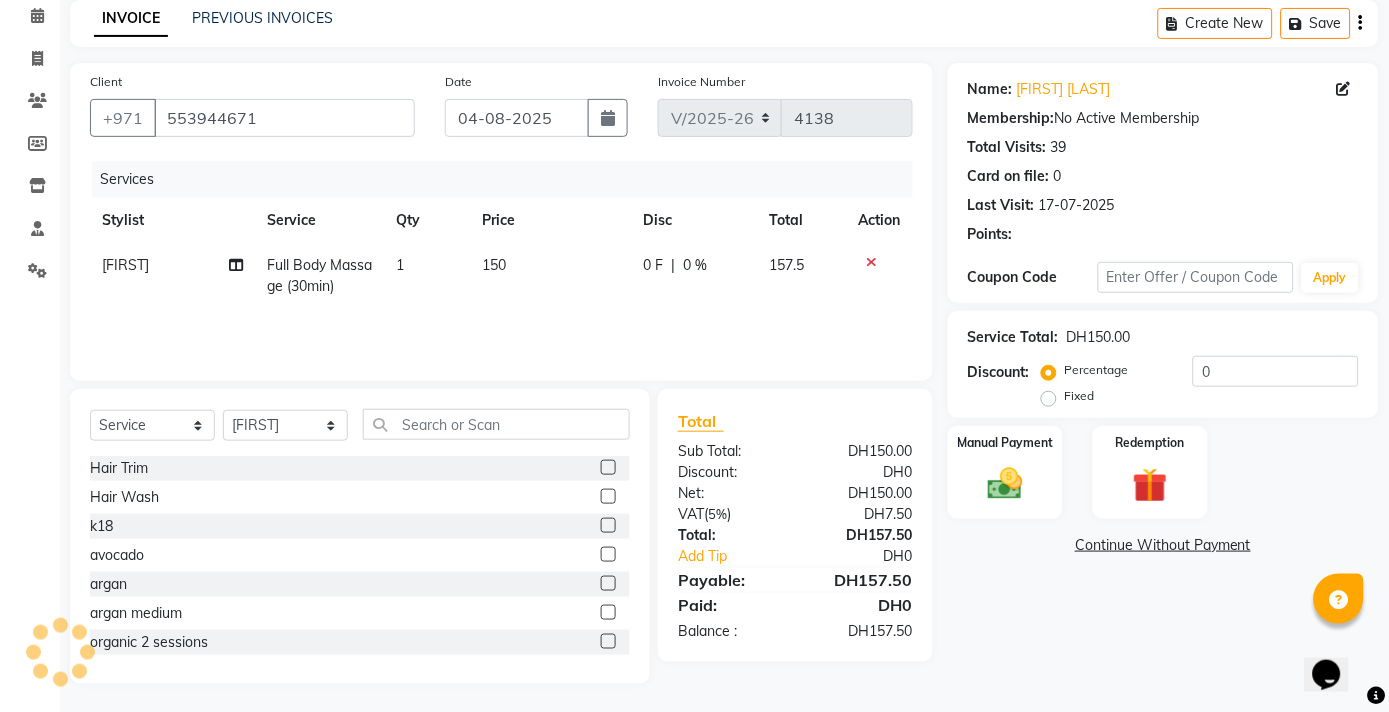 click on "Service Total:  DH150.00" 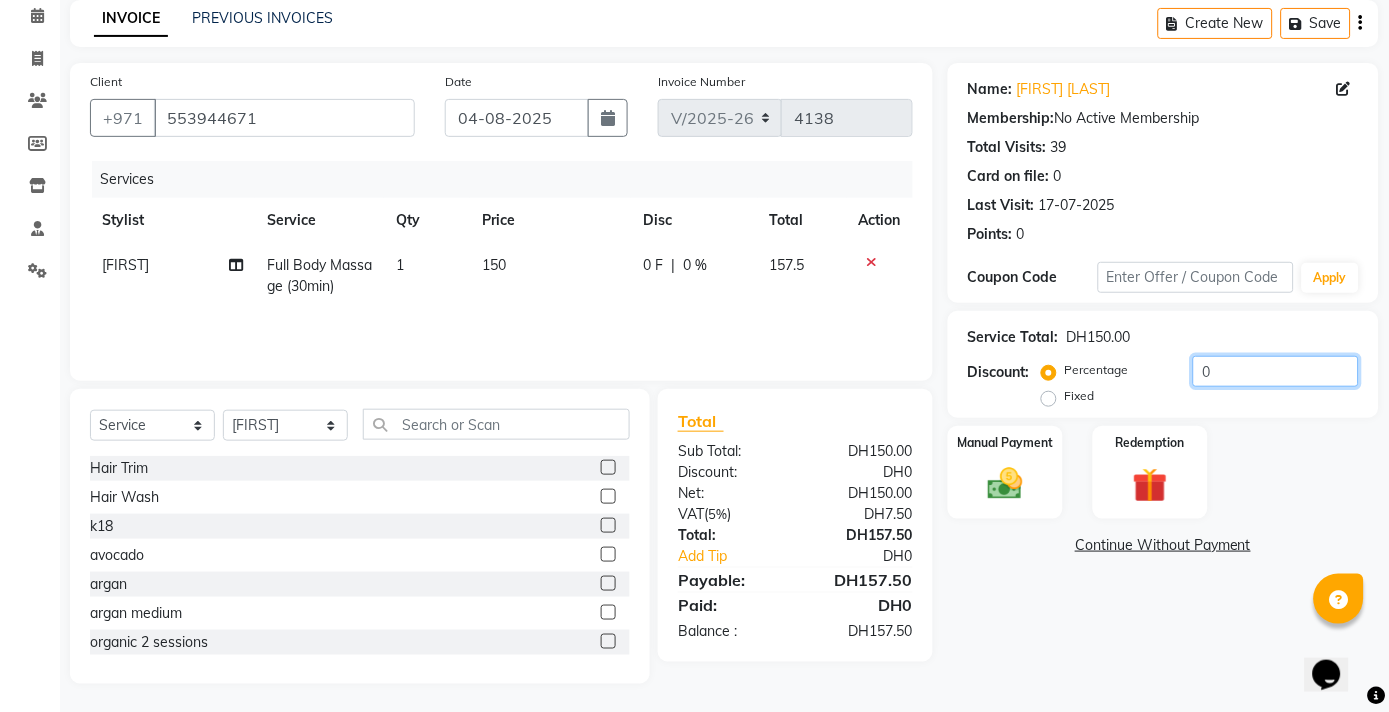 click on "0" 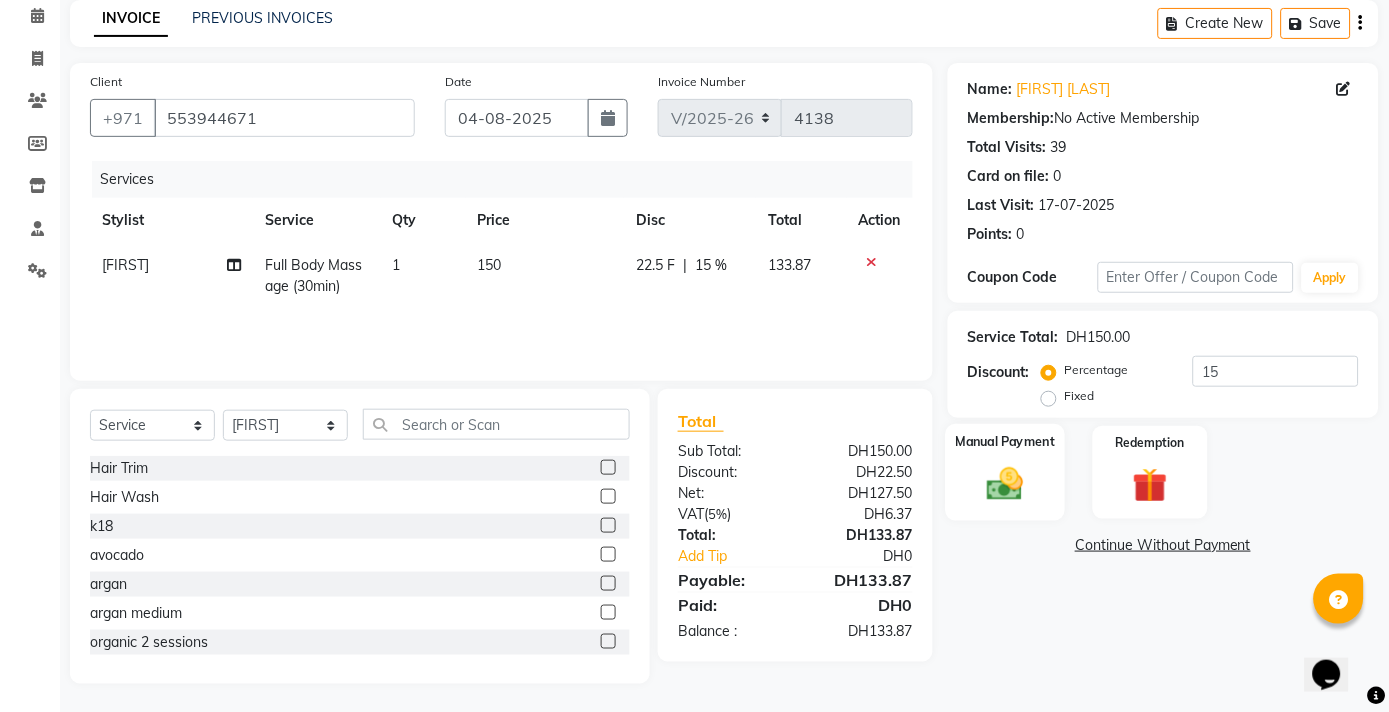 click 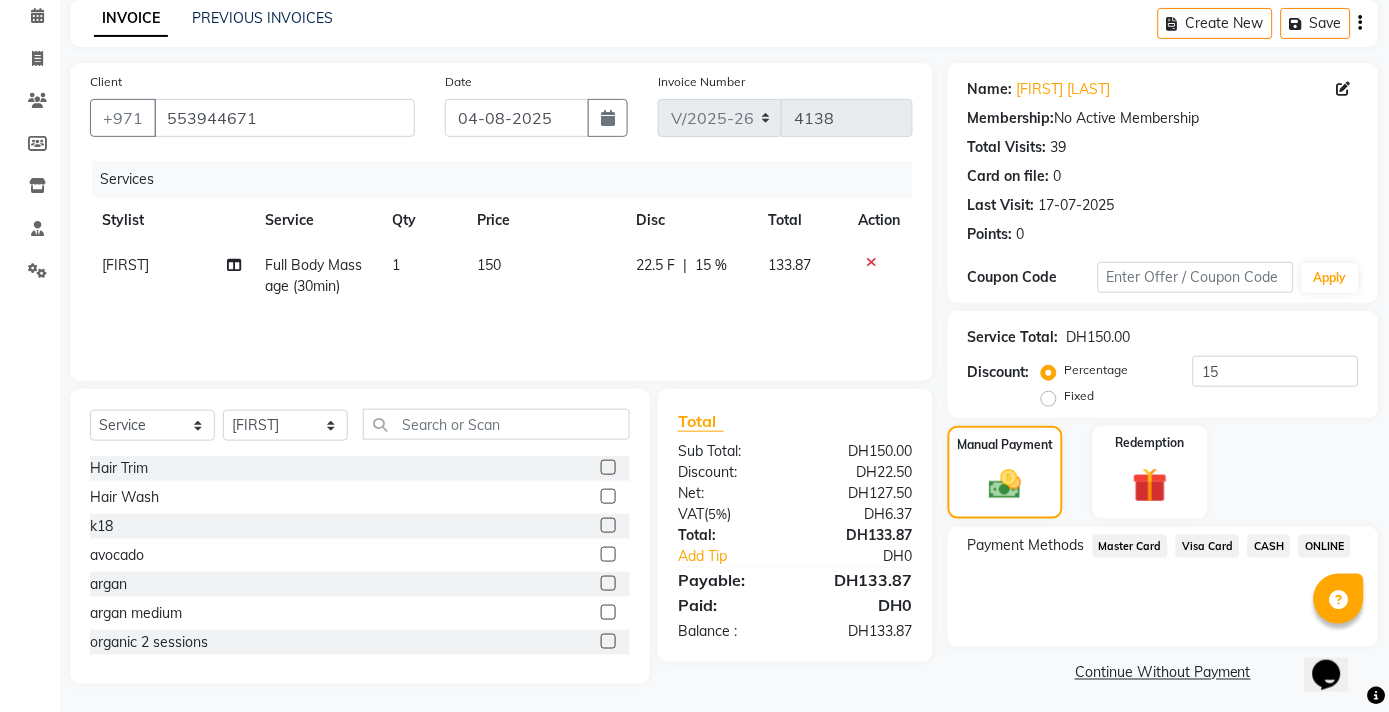click on "Visa Card" 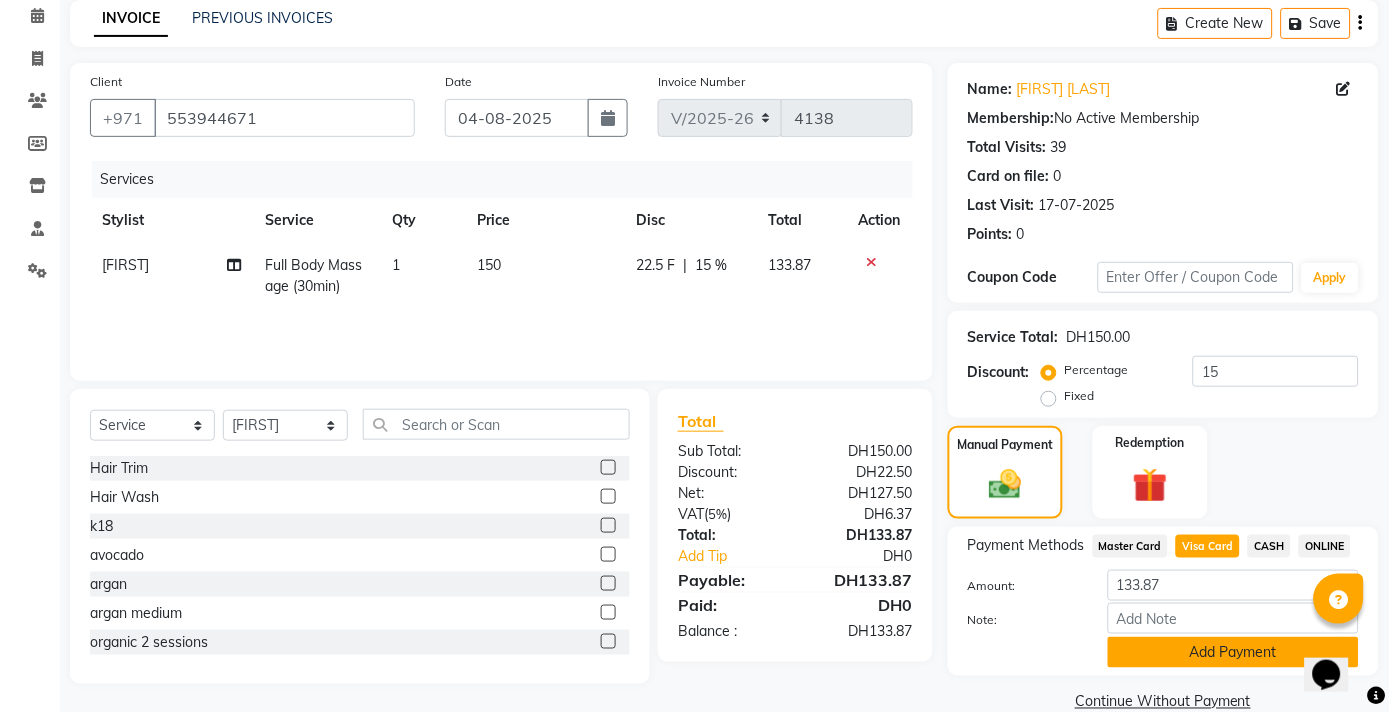 click on "Add Payment" 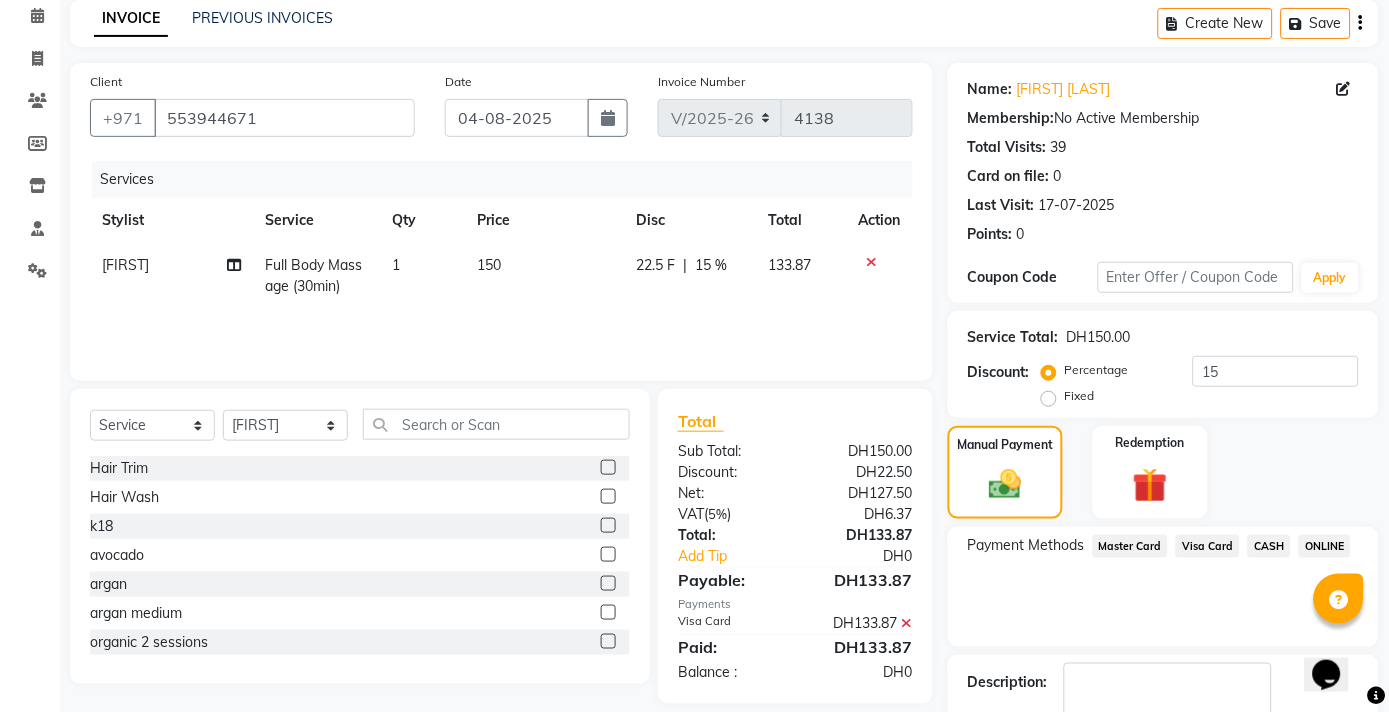 scroll, scrollTop: 204, scrollLeft: 0, axis: vertical 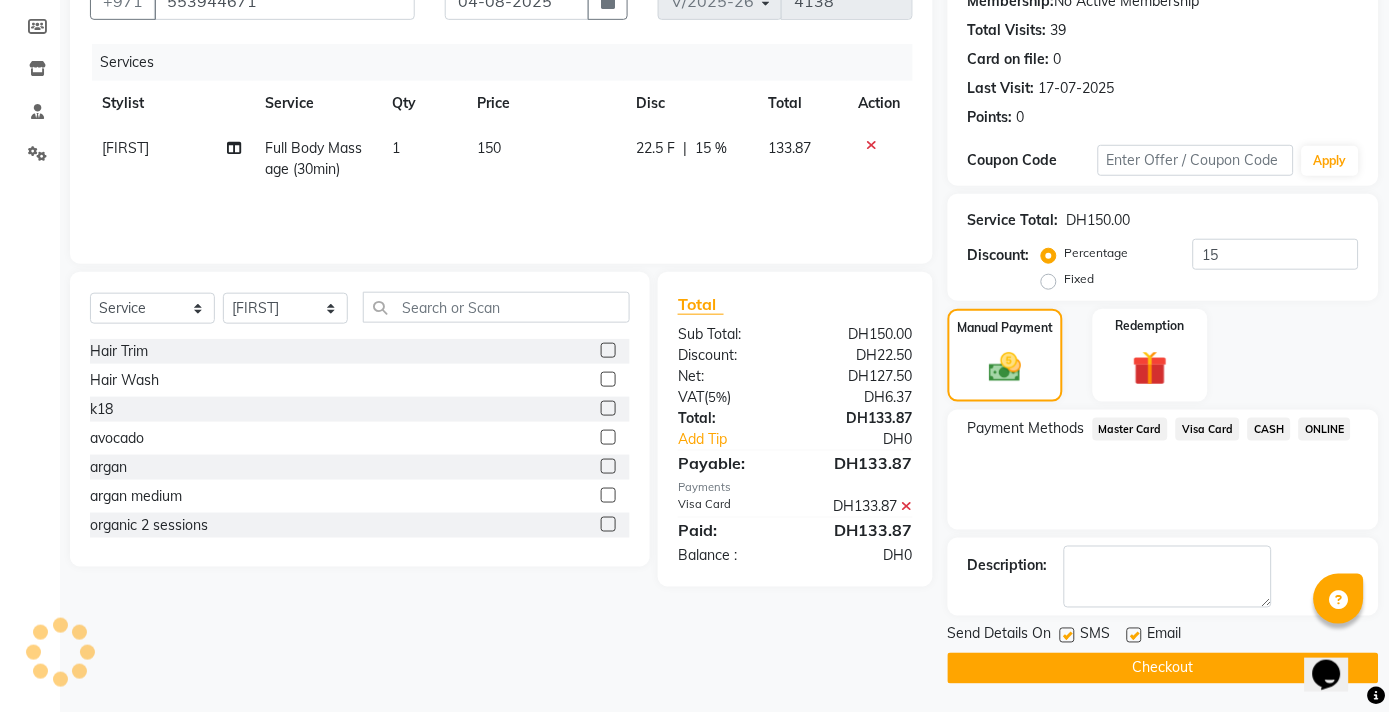 click on "Checkout" 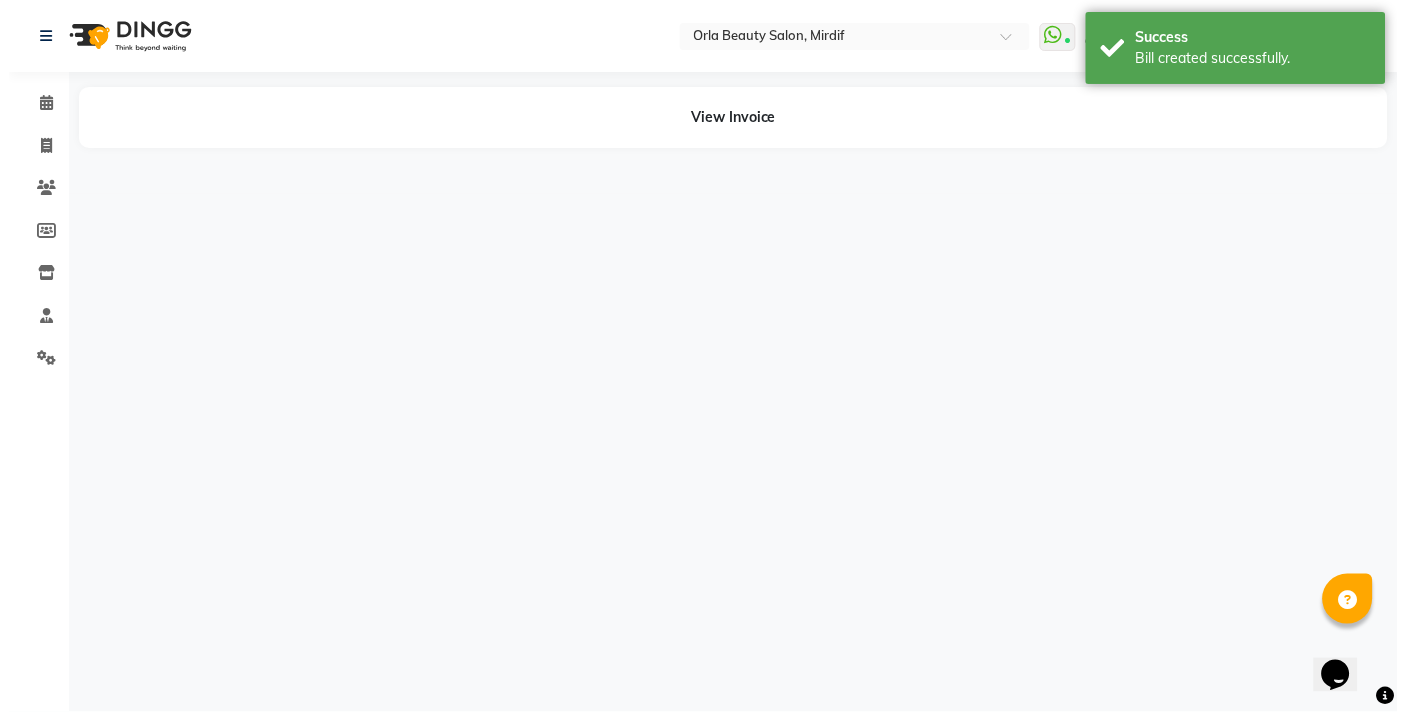 scroll, scrollTop: 0, scrollLeft: 0, axis: both 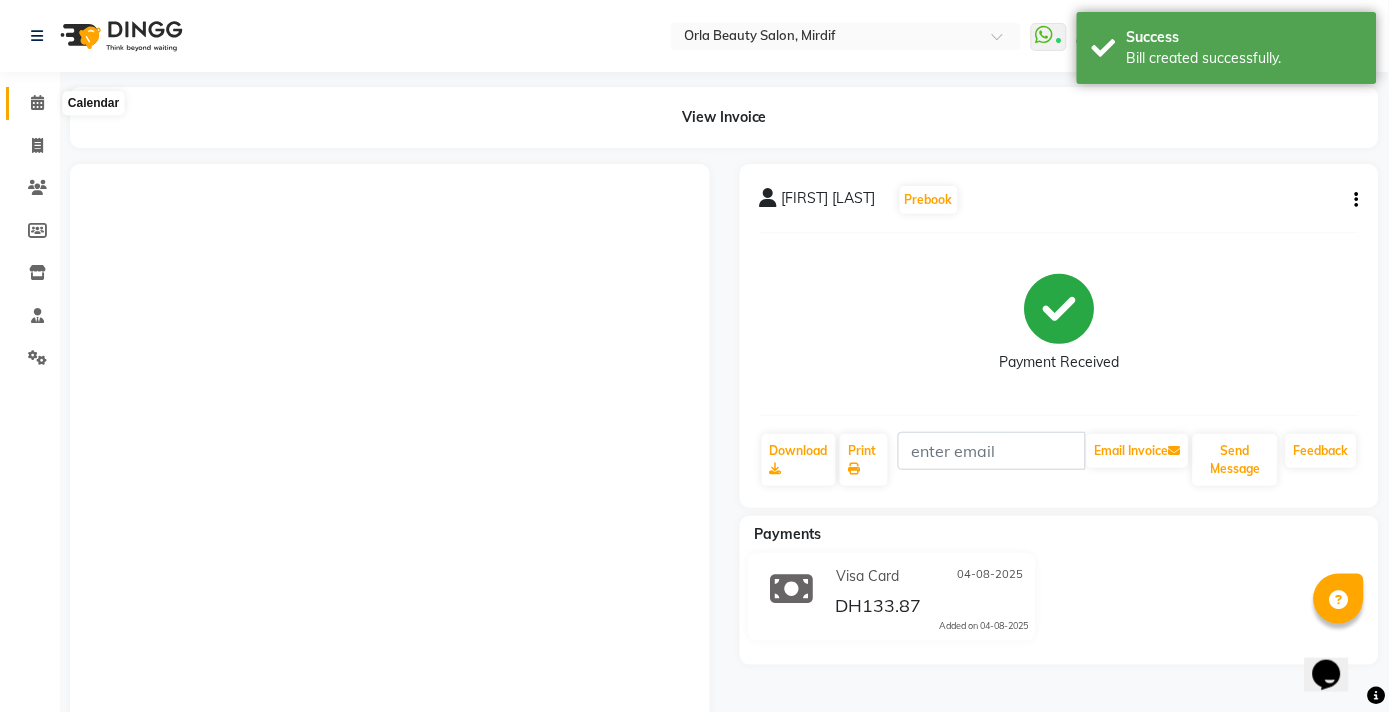 click 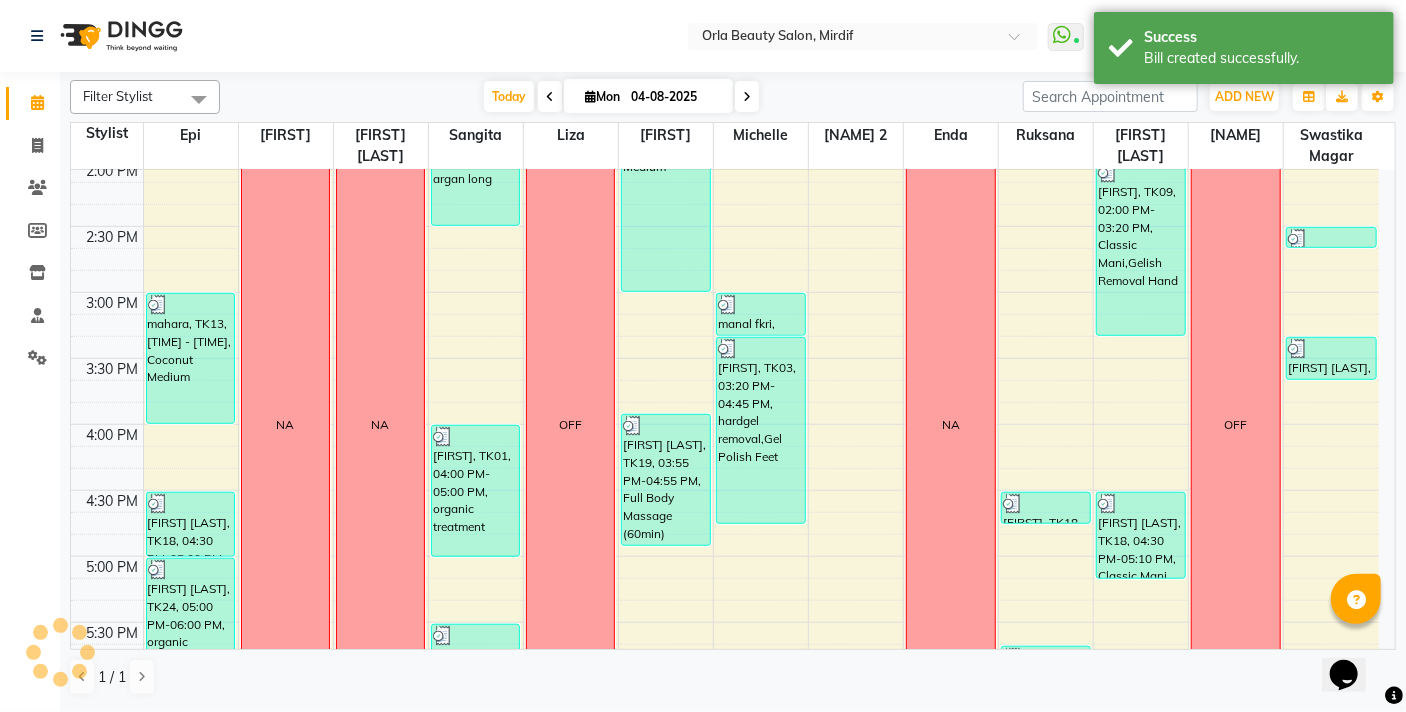 scroll, scrollTop: 717, scrollLeft: 0, axis: vertical 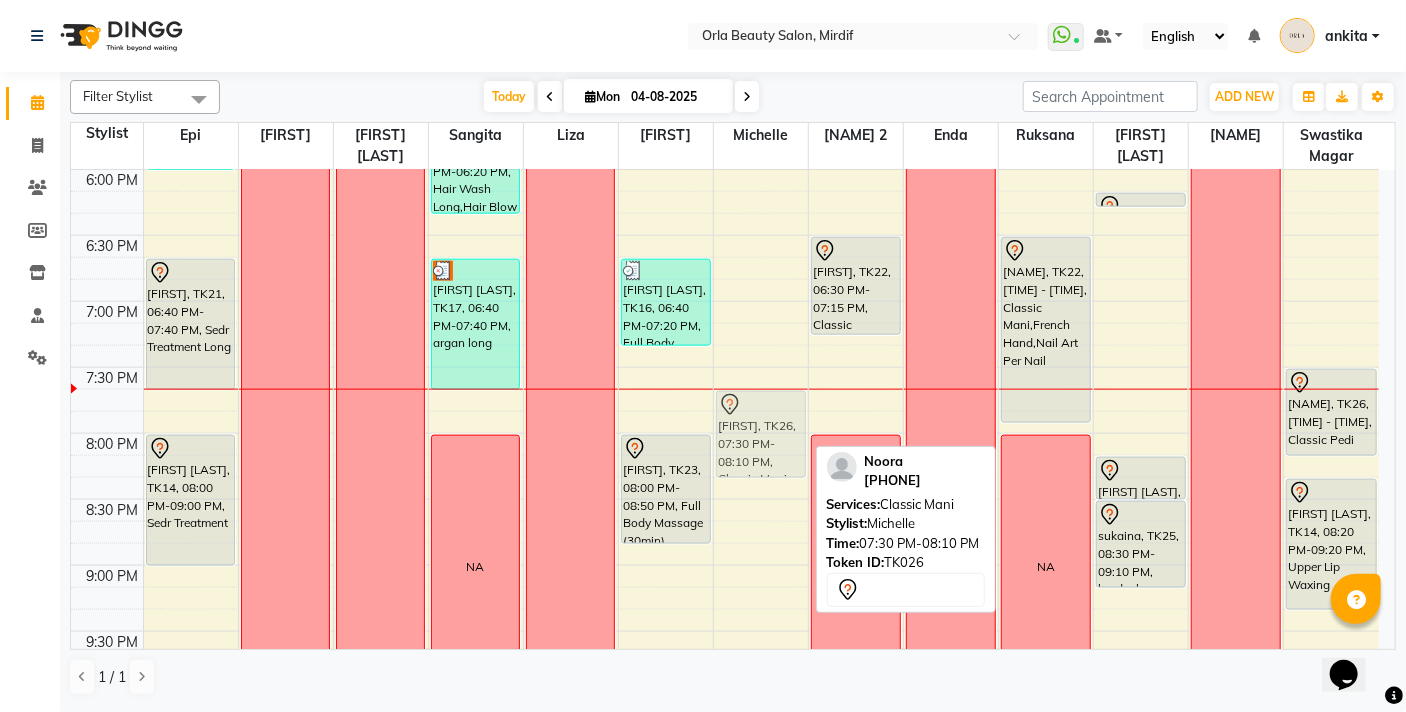 drag, startPoint x: 756, startPoint y: 406, endPoint x: 751, endPoint y: 427, distance: 21.587032 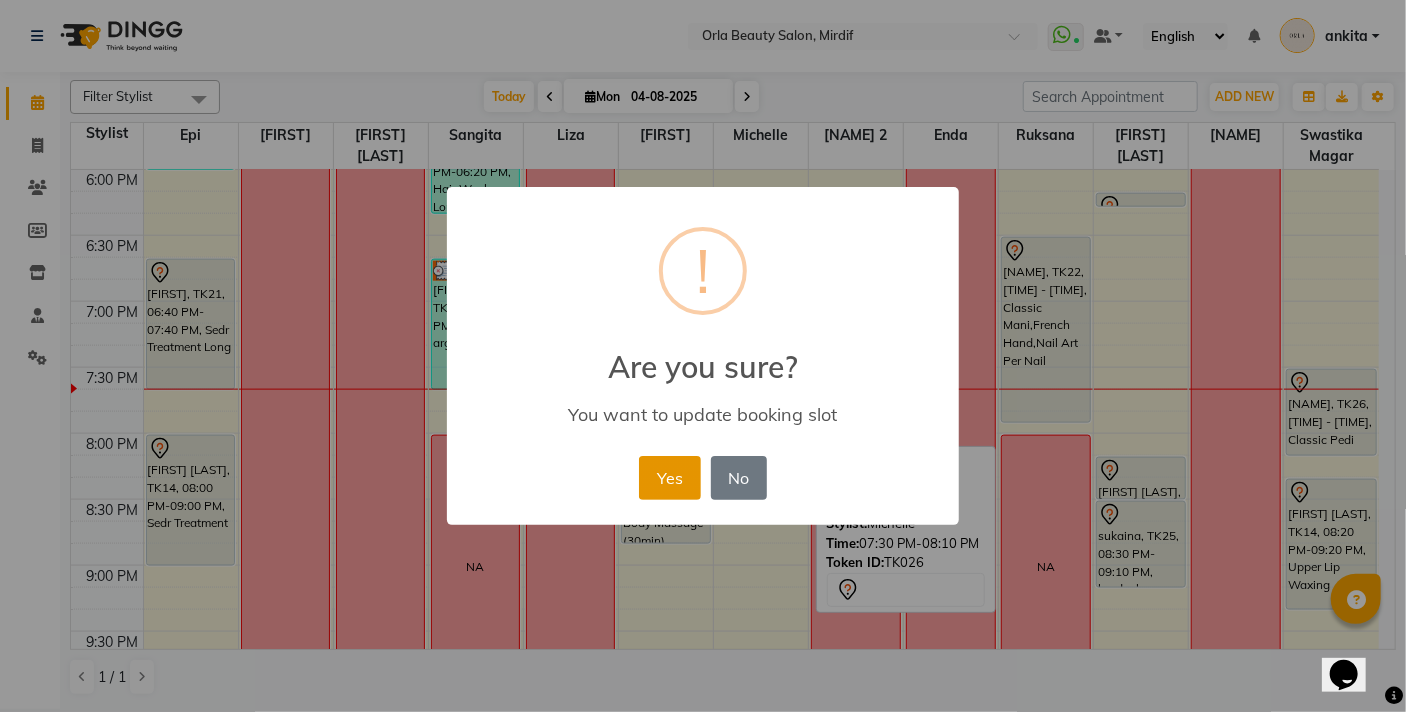 click on "Yes" at bounding box center [669, 478] 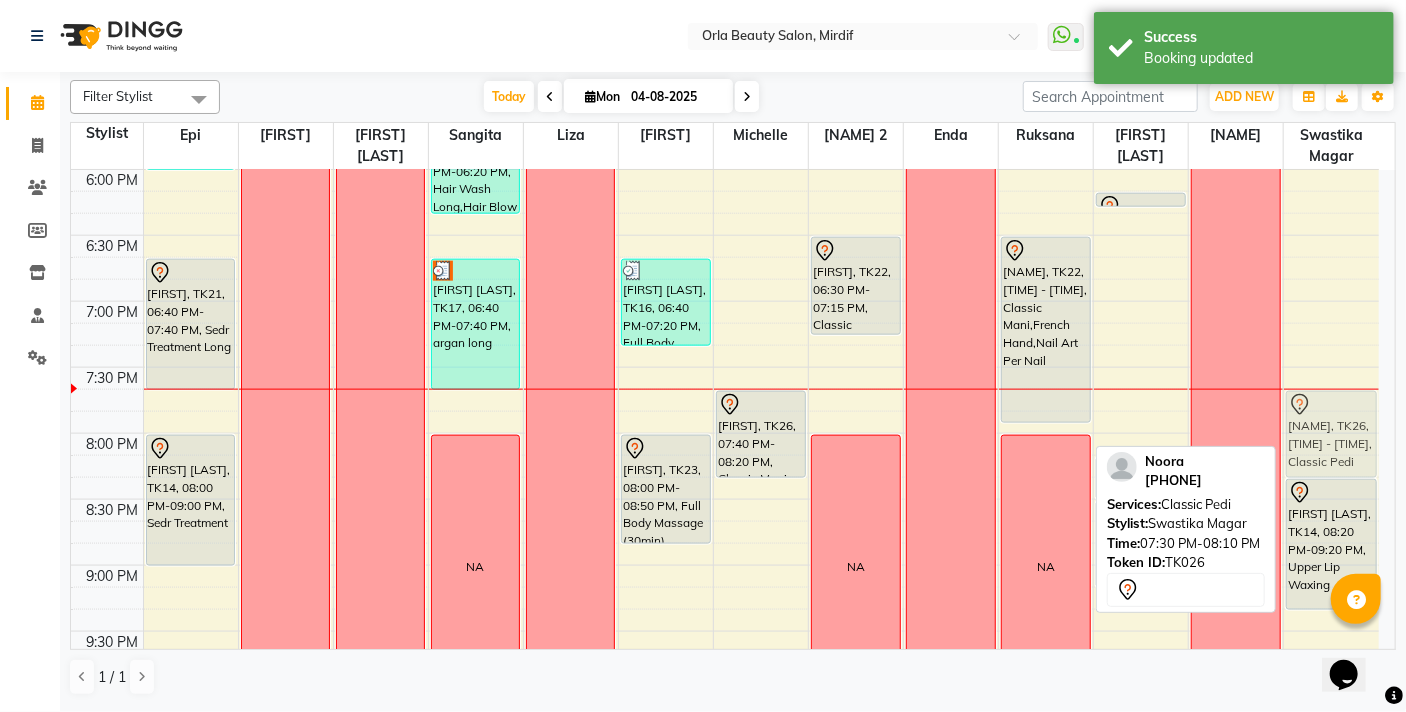 drag, startPoint x: 1338, startPoint y: 411, endPoint x: 1336, endPoint y: 429, distance: 18.110771 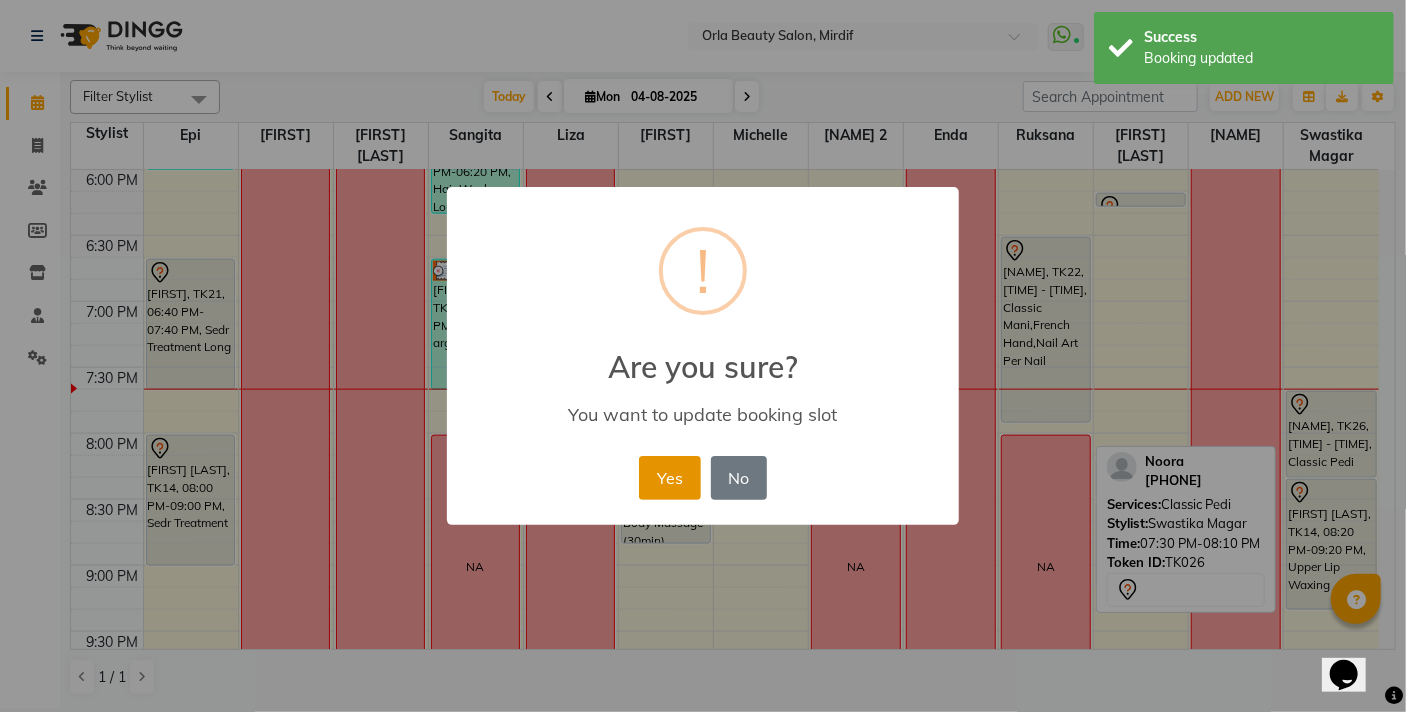 click on "Yes" at bounding box center (669, 478) 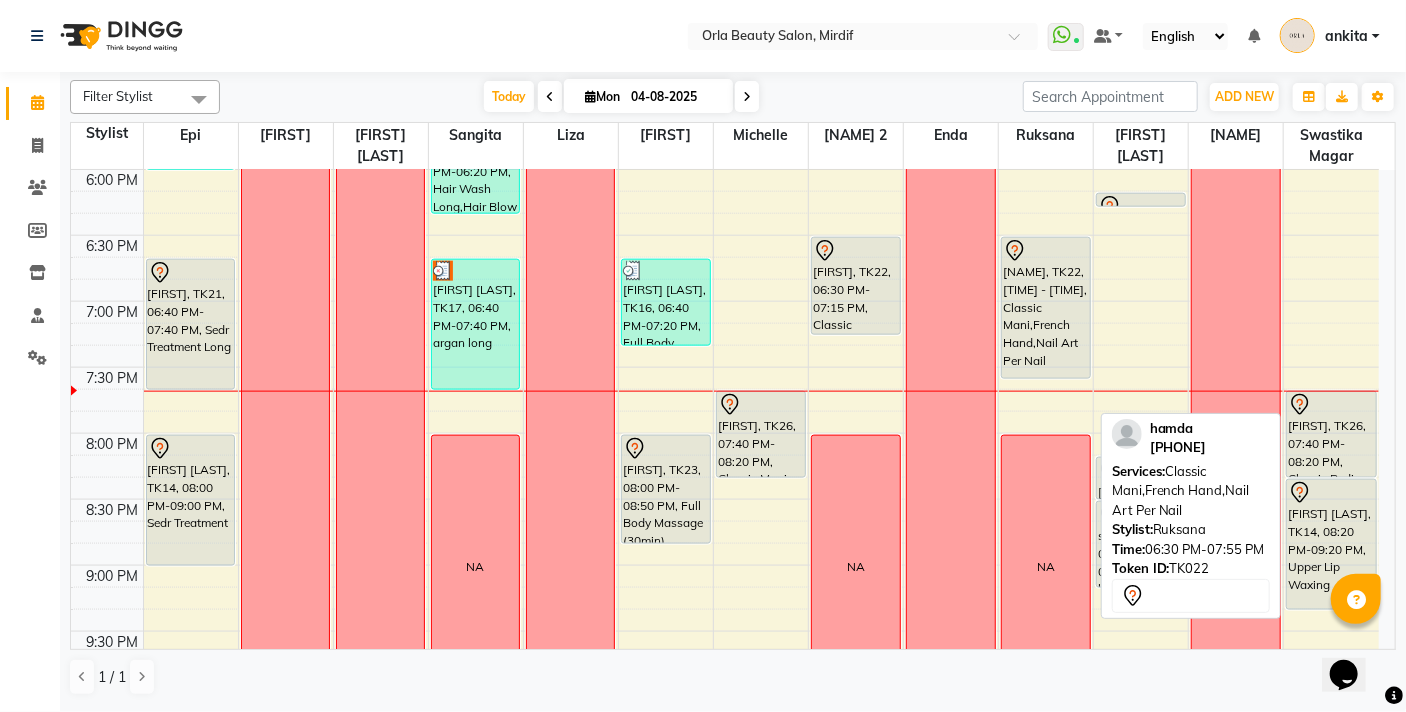 drag, startPoint x: 1048, startPoint y: 422, endPoint x: 1046, endPoint y: 387, distance: 35.057095 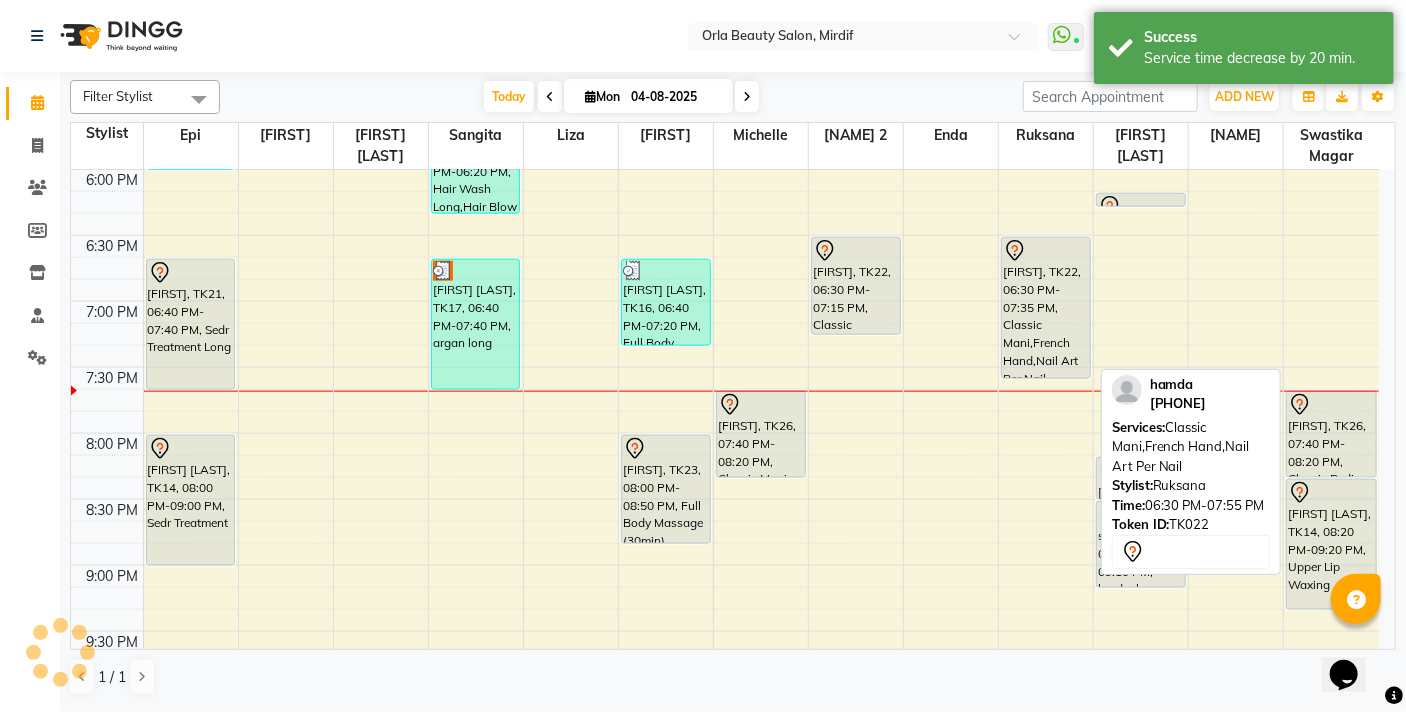 click on "[FIRST], TK22, 06:30 PM-07:35 PM, Classic Mani,French Hand,Nail Art Per Nail" at bounding box center (1046, 308) 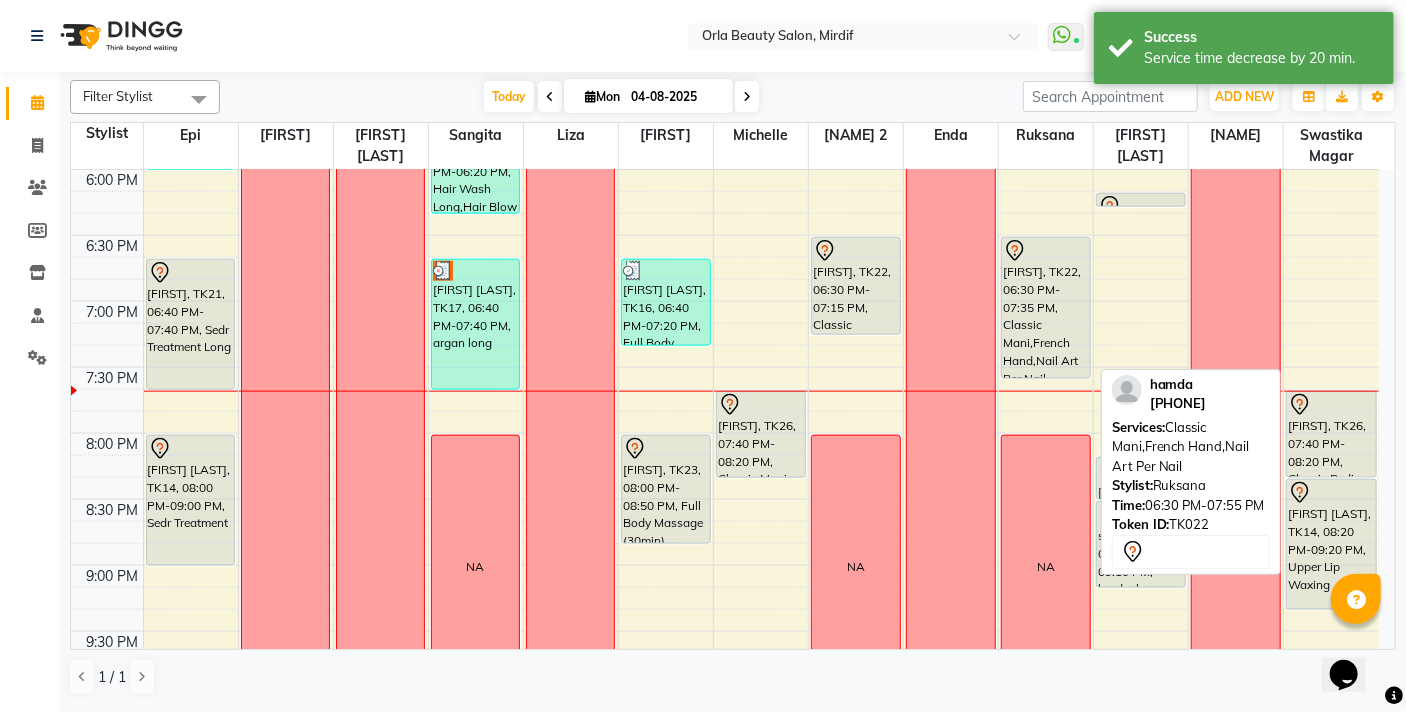 click on "[FIRST], TK22, 06:30 PM-07:35 PM, Classic Mani,French Hand,Nail Art Per Nail" at bounding box center (1046, 308) 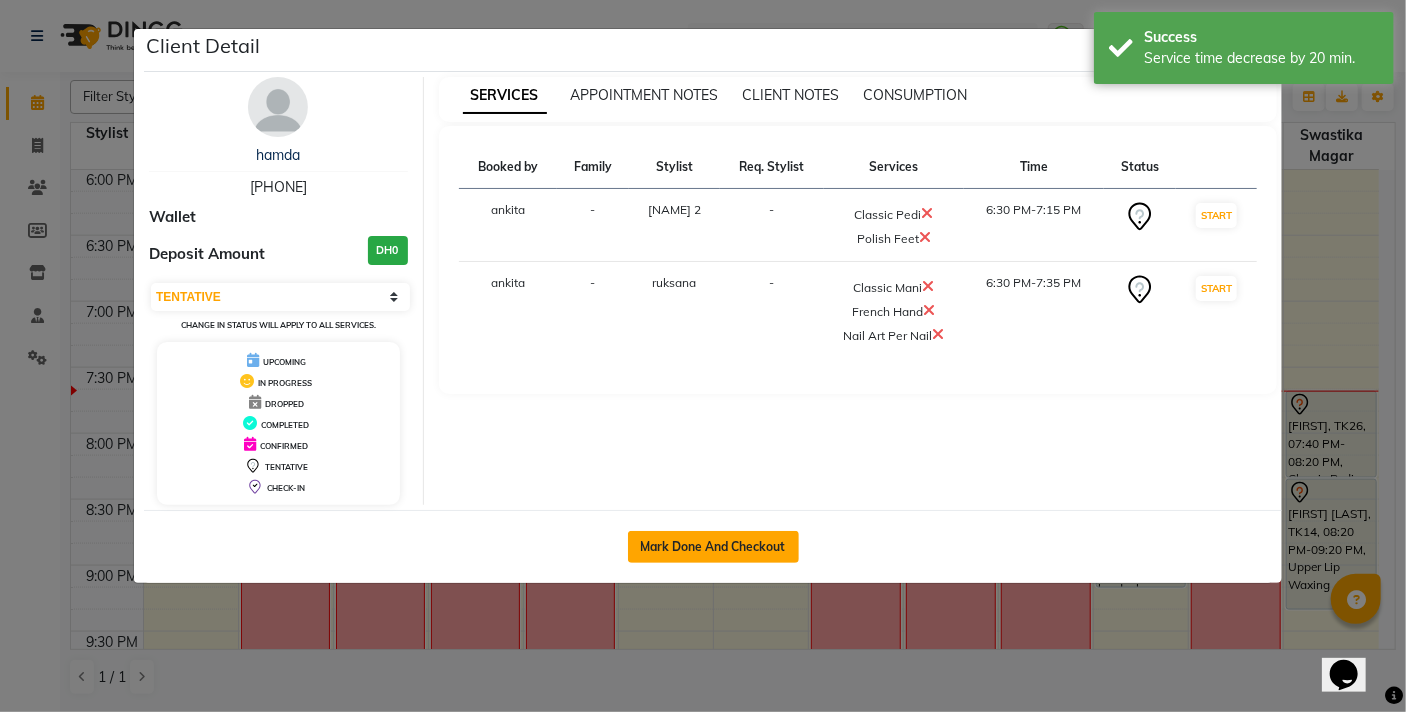 click on "Mark Done And Checkout" 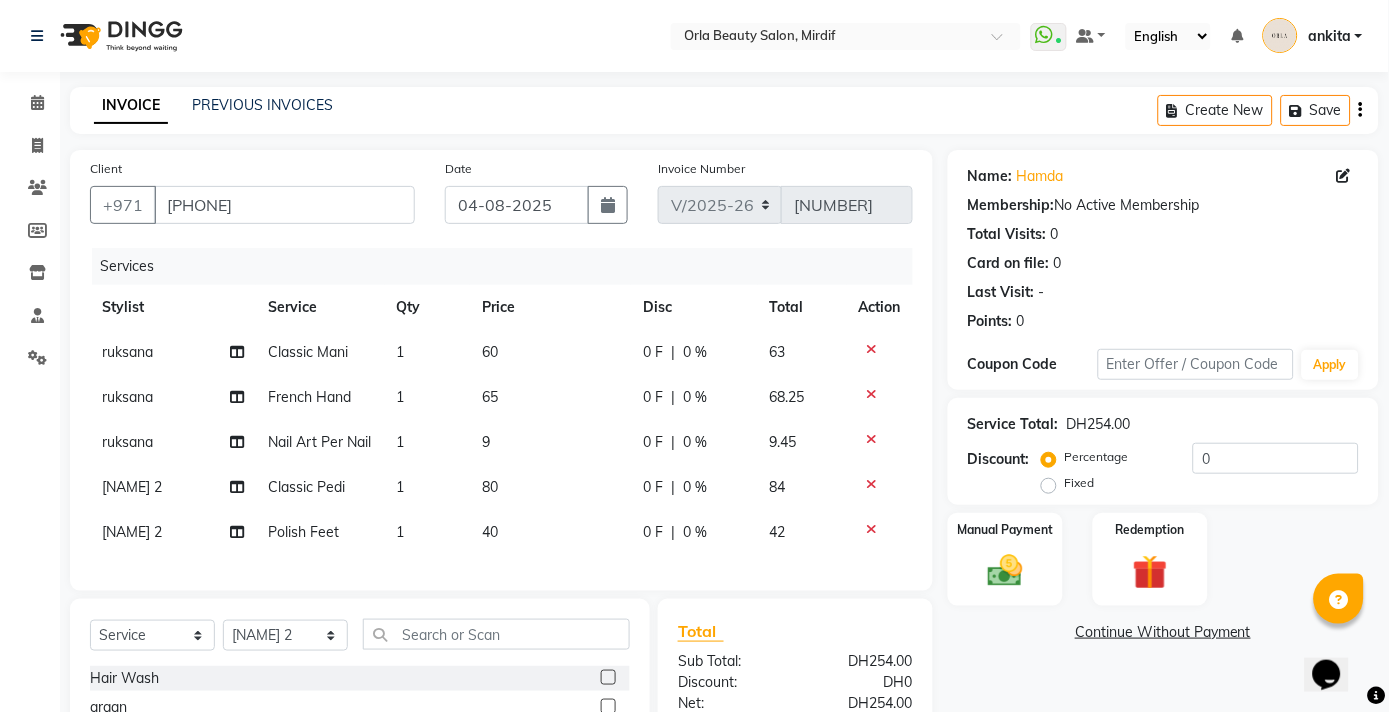 click on "1" 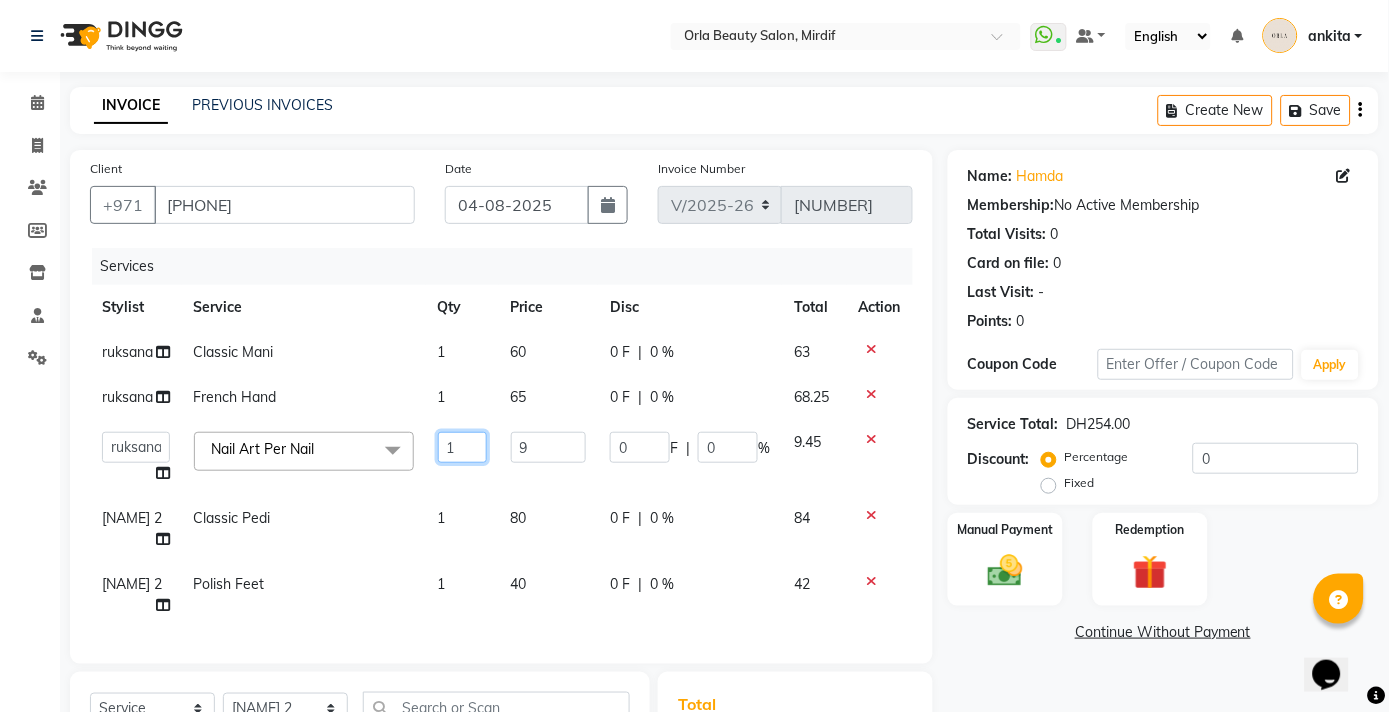 click on "1" 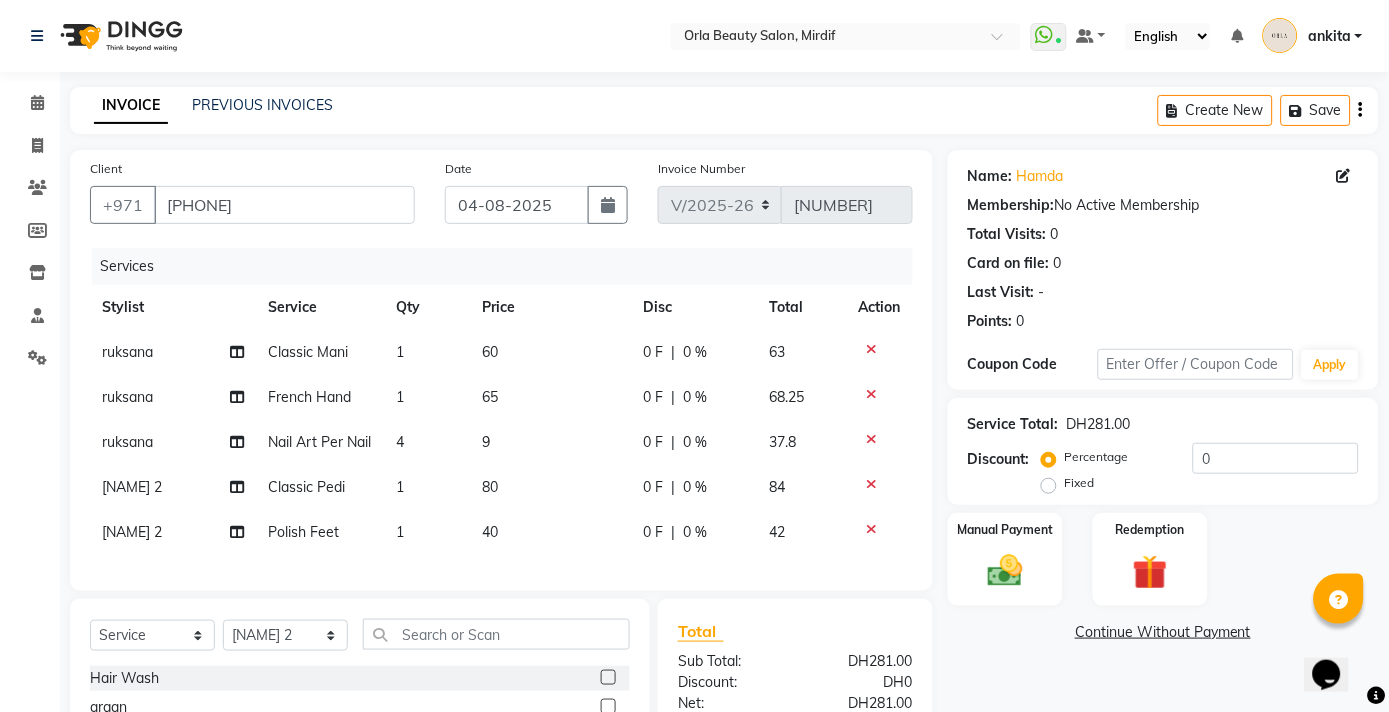 click on "40" 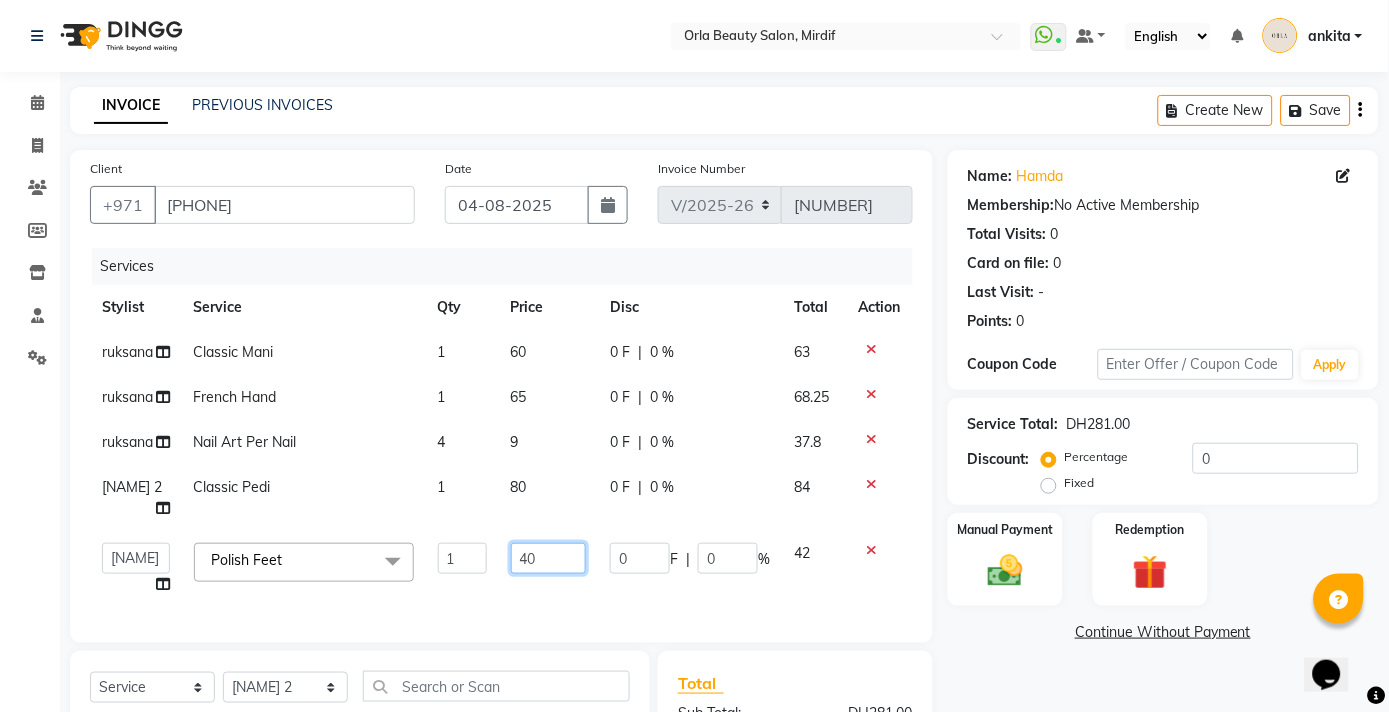 click on "40" 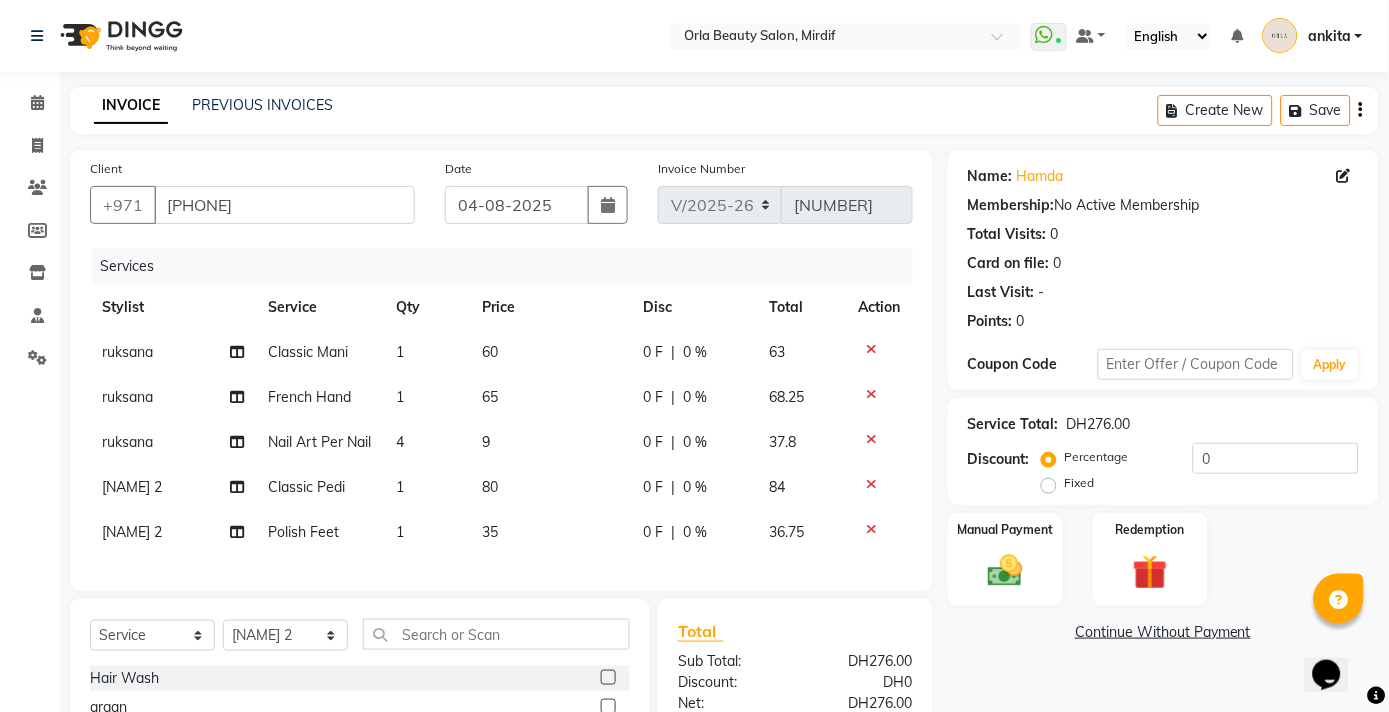 scroll, scrollTop: 227, scrollLeft: 0, axis: vertical 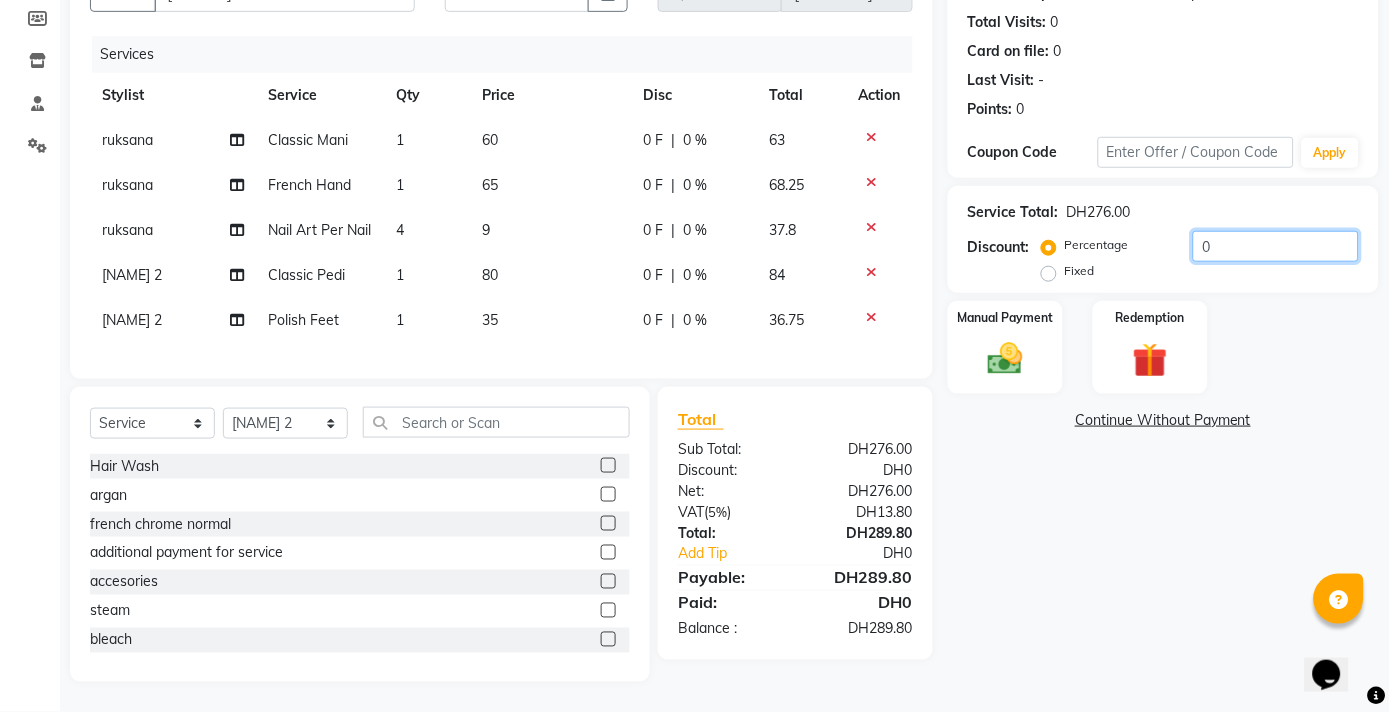 click on "0" 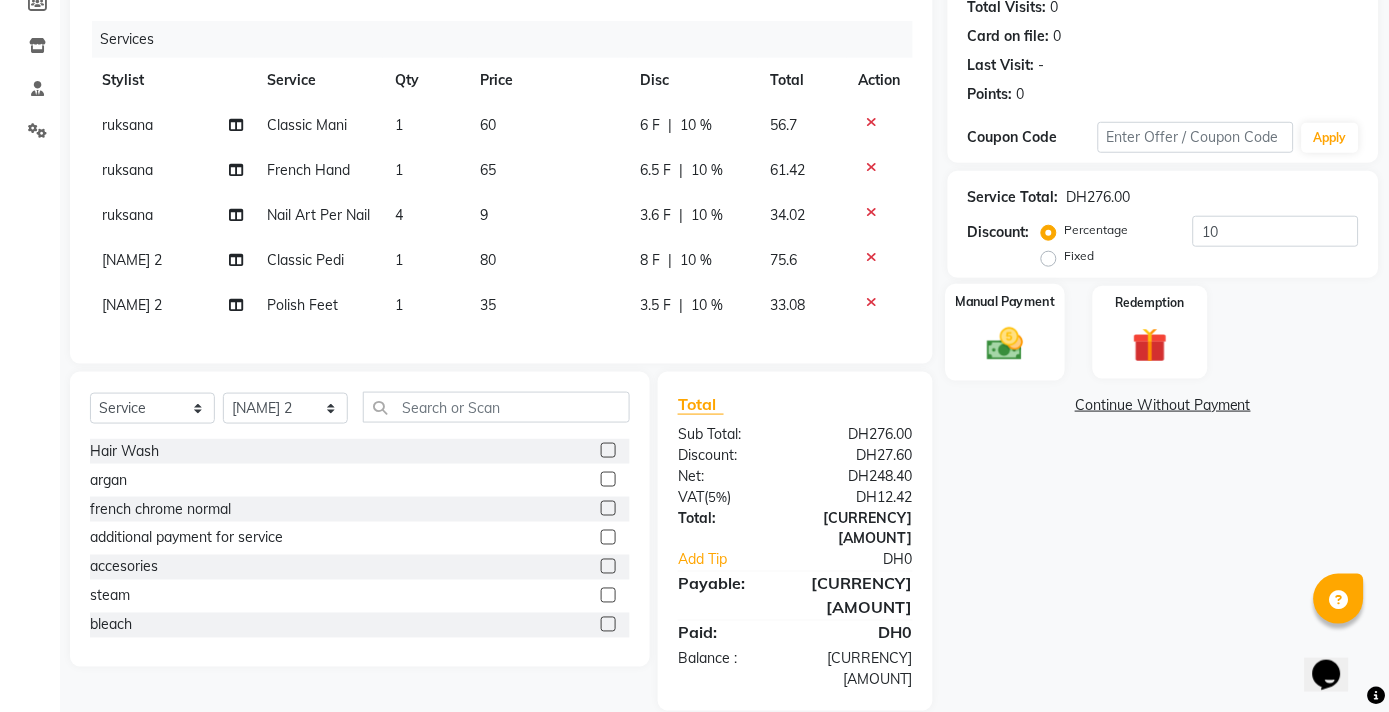 click 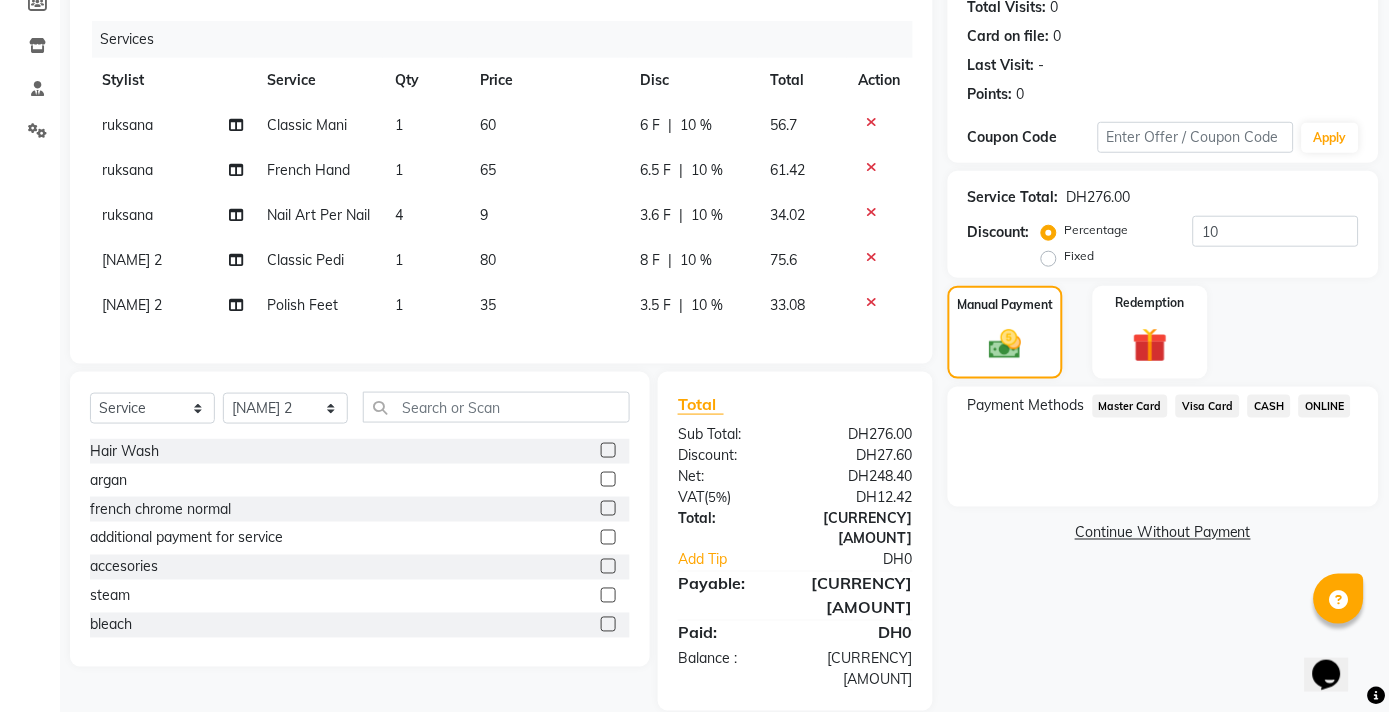 click on "Master Card" 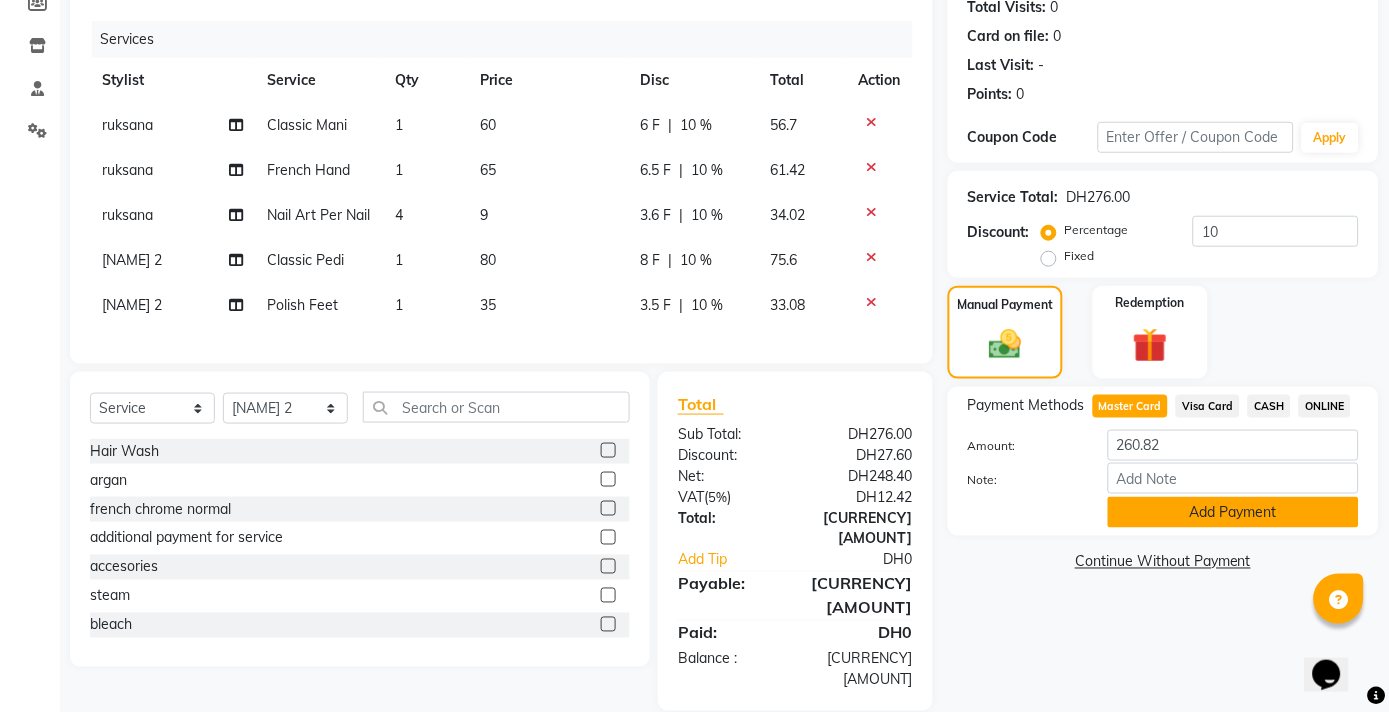 click on "Add Payment" 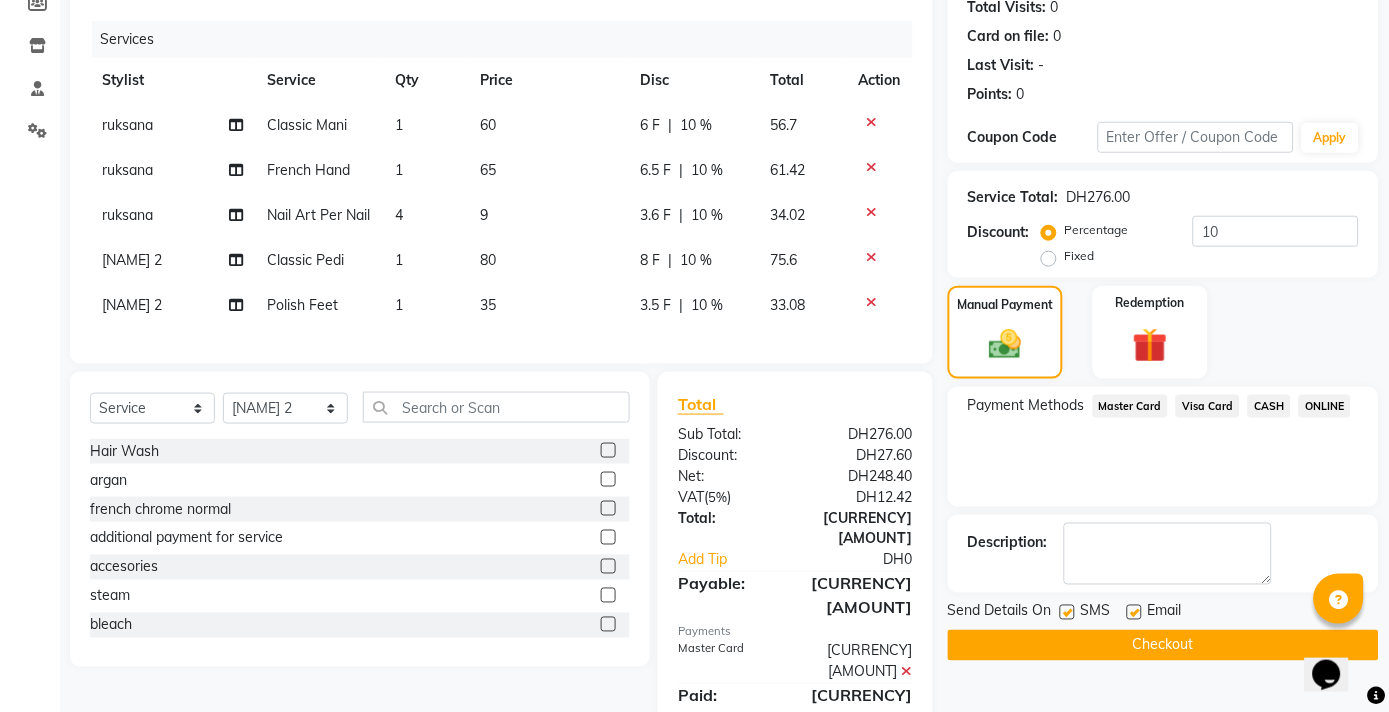 click on "Checkout" 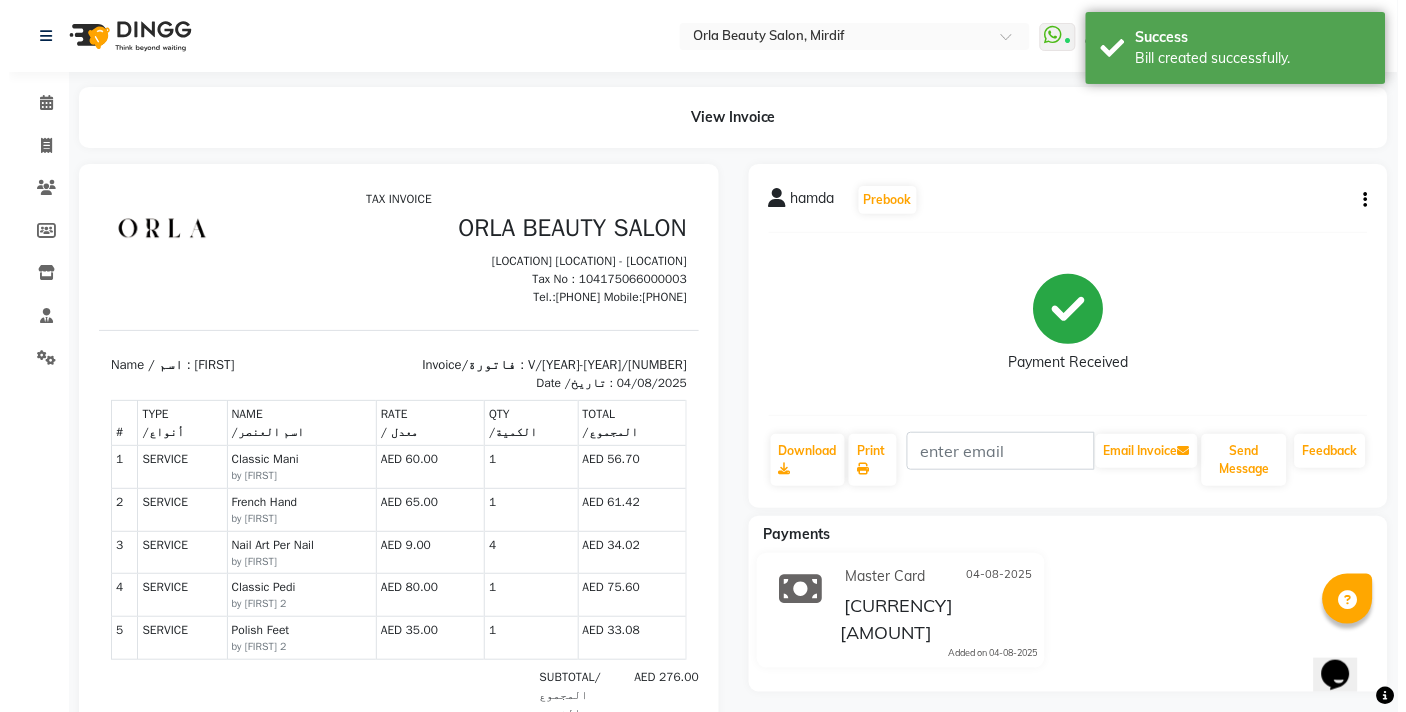 scroll, scrollTop: 0, scrollLeft: 0, axis: both 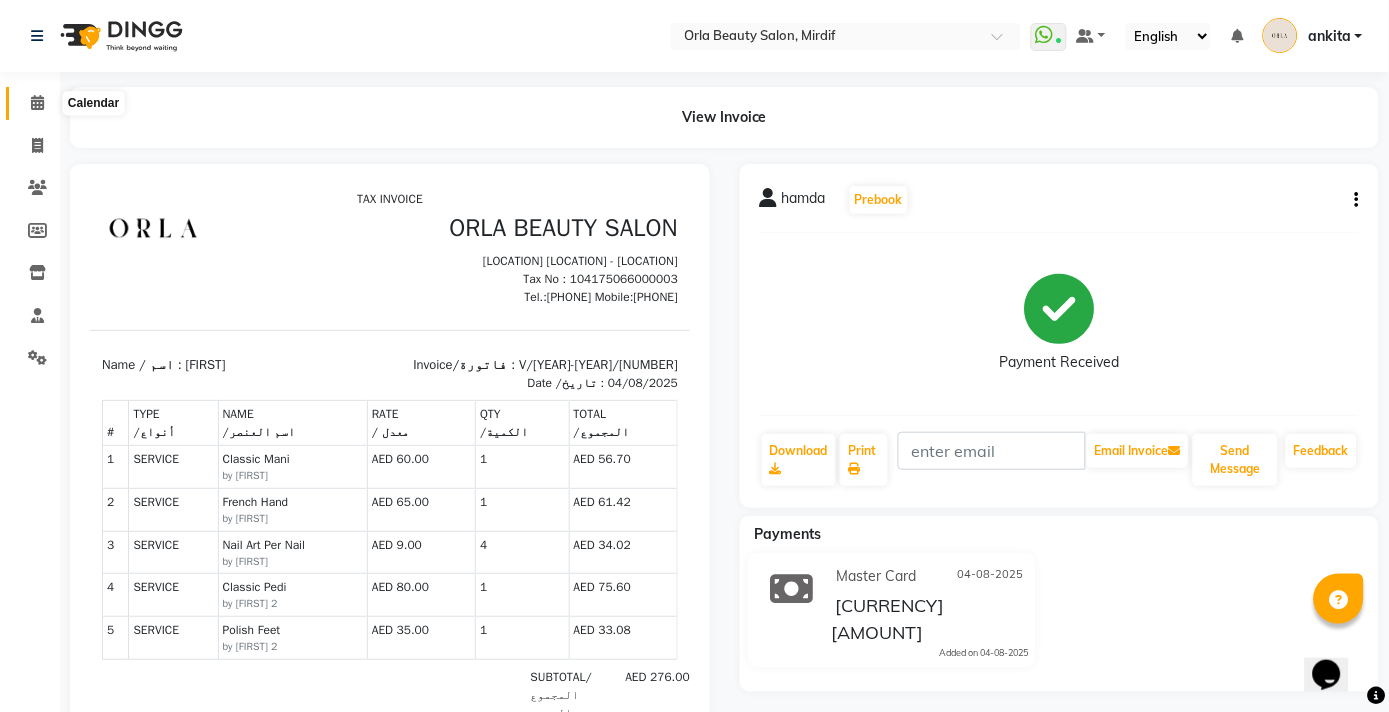 click 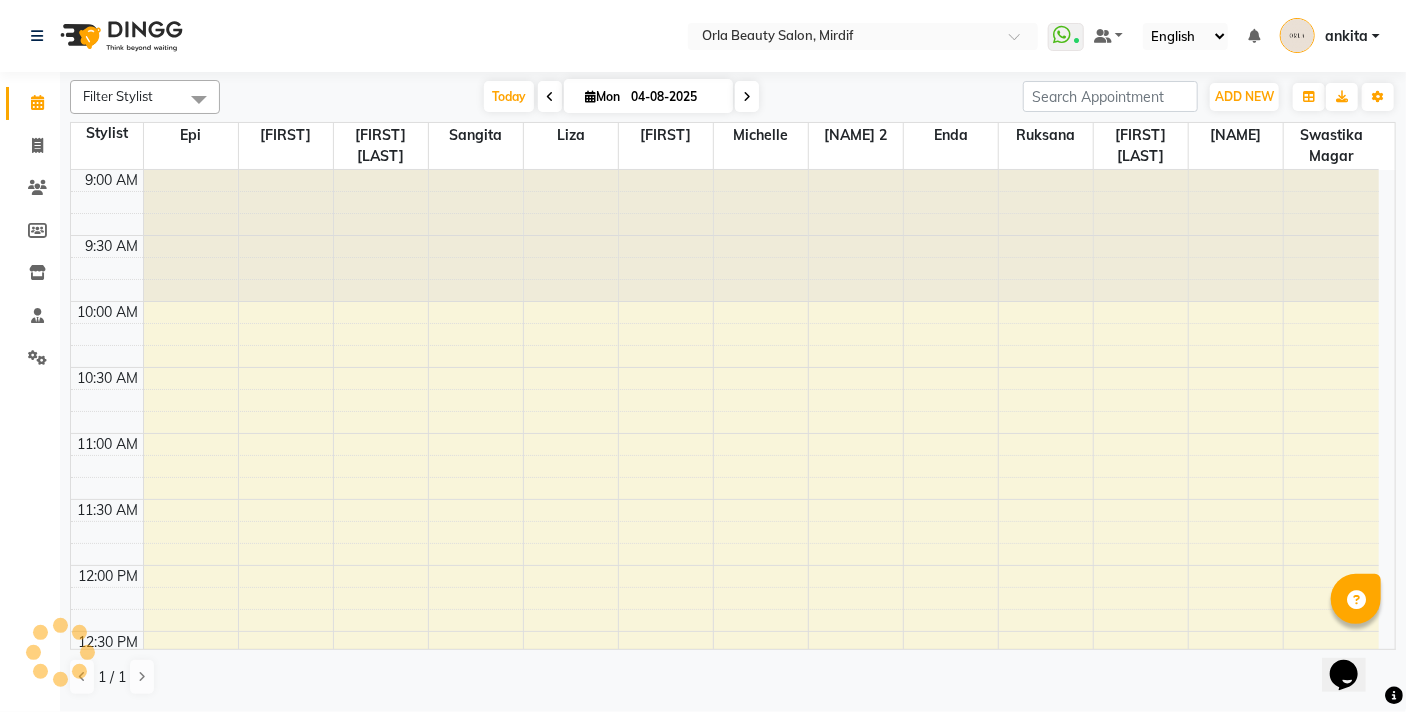 scroll, scrollTop: 0, scrollLeft: 0, axis: both 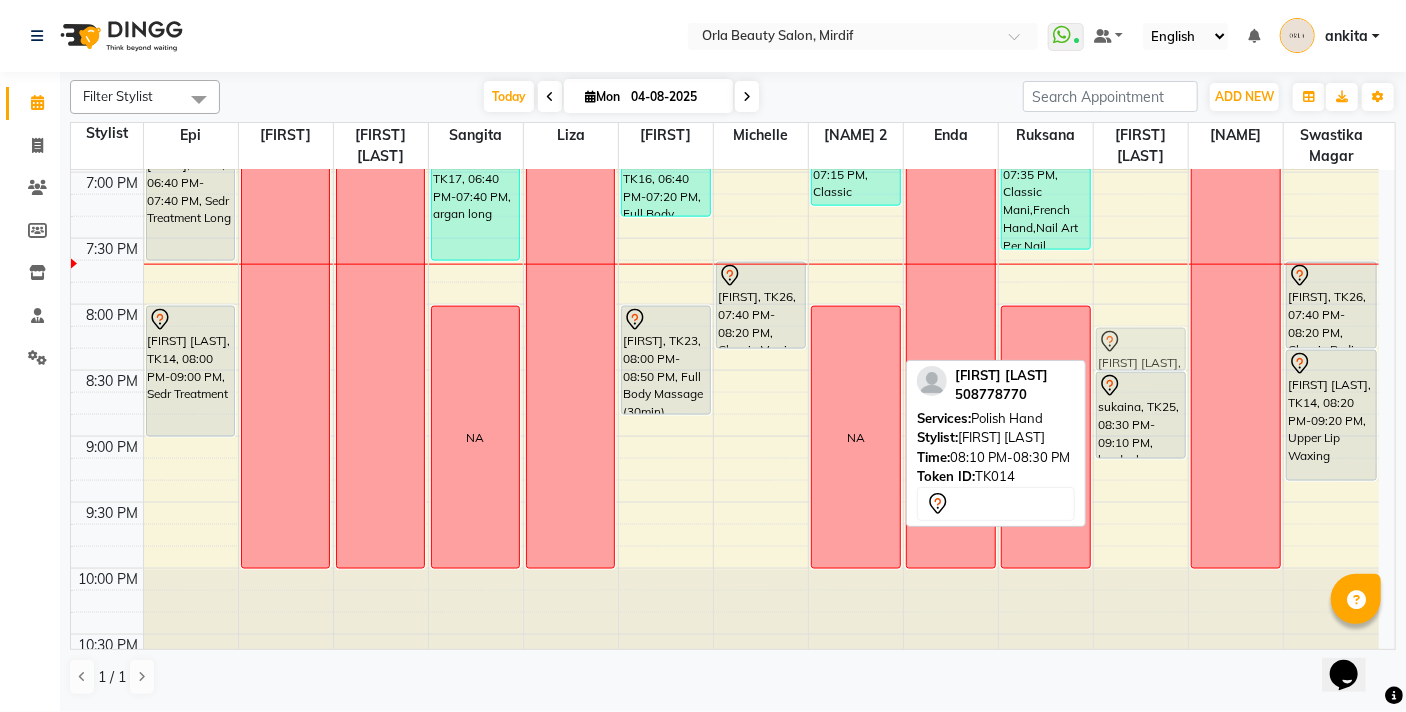 drag, startPoint x: 1137, startPoint y: 344, endPoint x: 1152, endPoint y: 343, distance: 15.033297 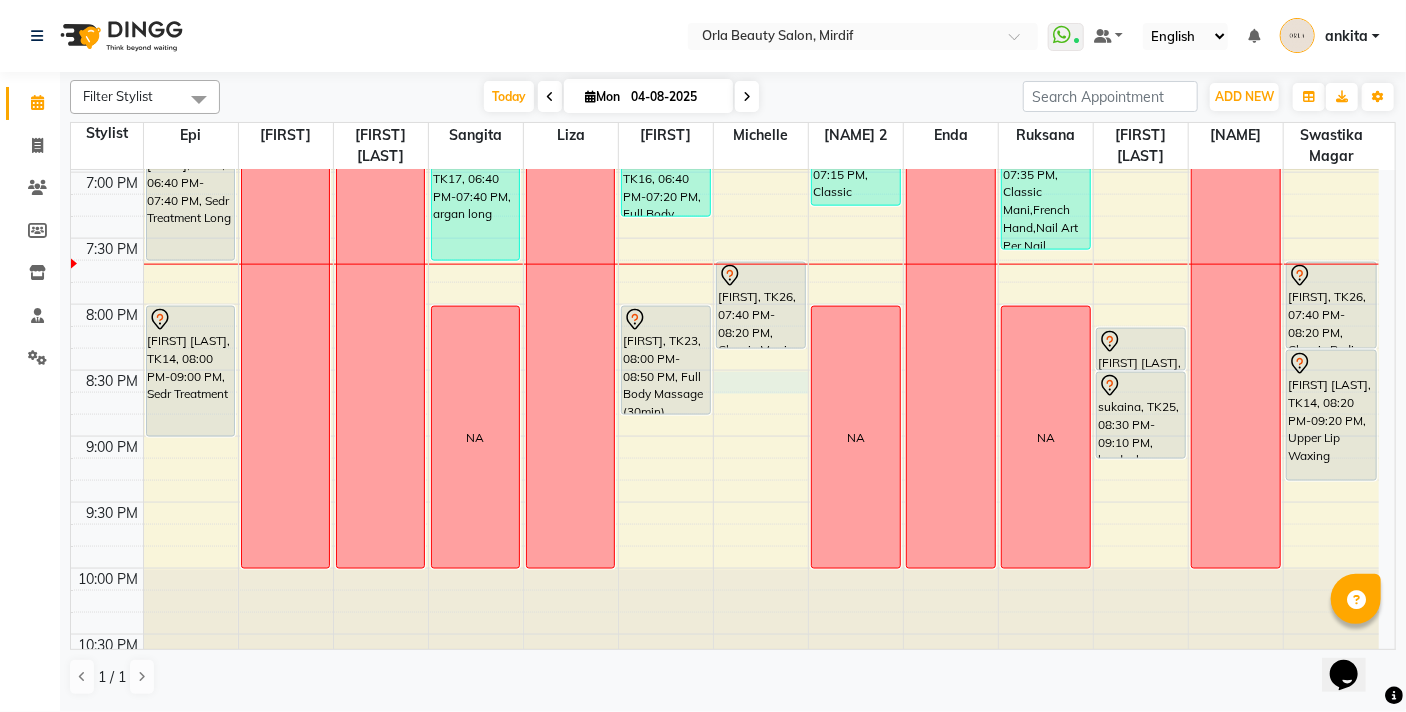click on "[FIRST] [LAST], TK09, 12:00 PM-02:00 PM, BB Cream     [FIRST] [LAST], TK13, 03:00 PM-04:00 PM, Coconut Medium     [FIRST] [LAST], TK18, 04:30 PM-05:00 PM, Anti-Dandruff Scrub Long     [FIRST] [LAST], TK24, 05:00 PM-06:00 PM, organic treatment             [FIRST] [LAST], TK21, 06:40 PM-07:40 PM, Sedr Treatment Long             [FIRST] [LAST], TK14, 08:00 PM-09:00 PM, Sedr Treatment  NA   NA      [FIRST] [LAST], TK05, 12:00 PM-01:00 PM, flaxseed     [FIRST] [LAST], TK08, 01:30 PM-02:30 PM, argan long     [FIRST] [LAST], TK01, 04:00 PM-05:00 PM, organic treatment             [FIRST] [LAST], TK20, 05:30 PM-06:20 PM, Hair  Wash Long,Hair  Blow Dry Long             [FIRST] [LAST], TK17, 06:40 PM-07:40 PM, argan long  NA   OFF   NA      [FIRST] [LAST], TK12, 01:00 PM-03:00 PM, Hair Wash Medium,Hair Blow Dry Medium                      NA" at bounding box center [725, -224] 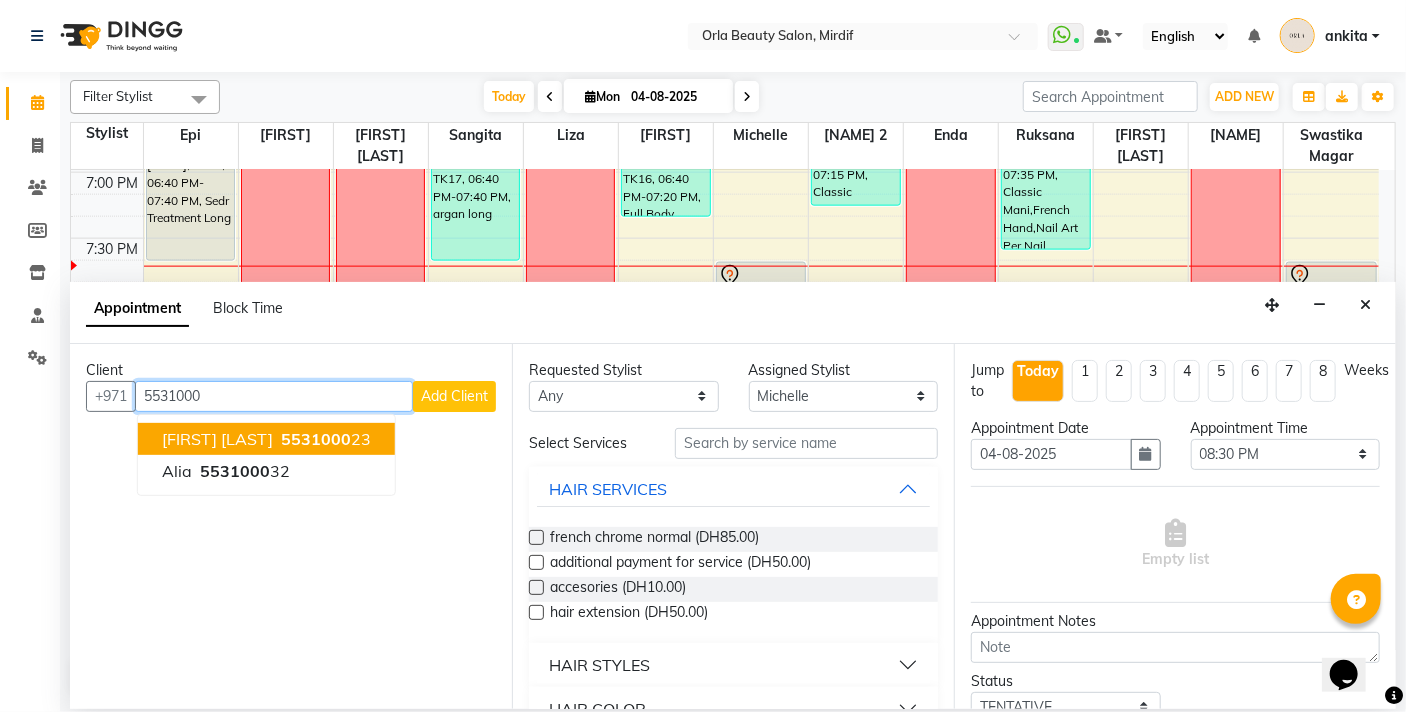 click on "[FIRST] [LAST]" at bounding box center (217, 439) 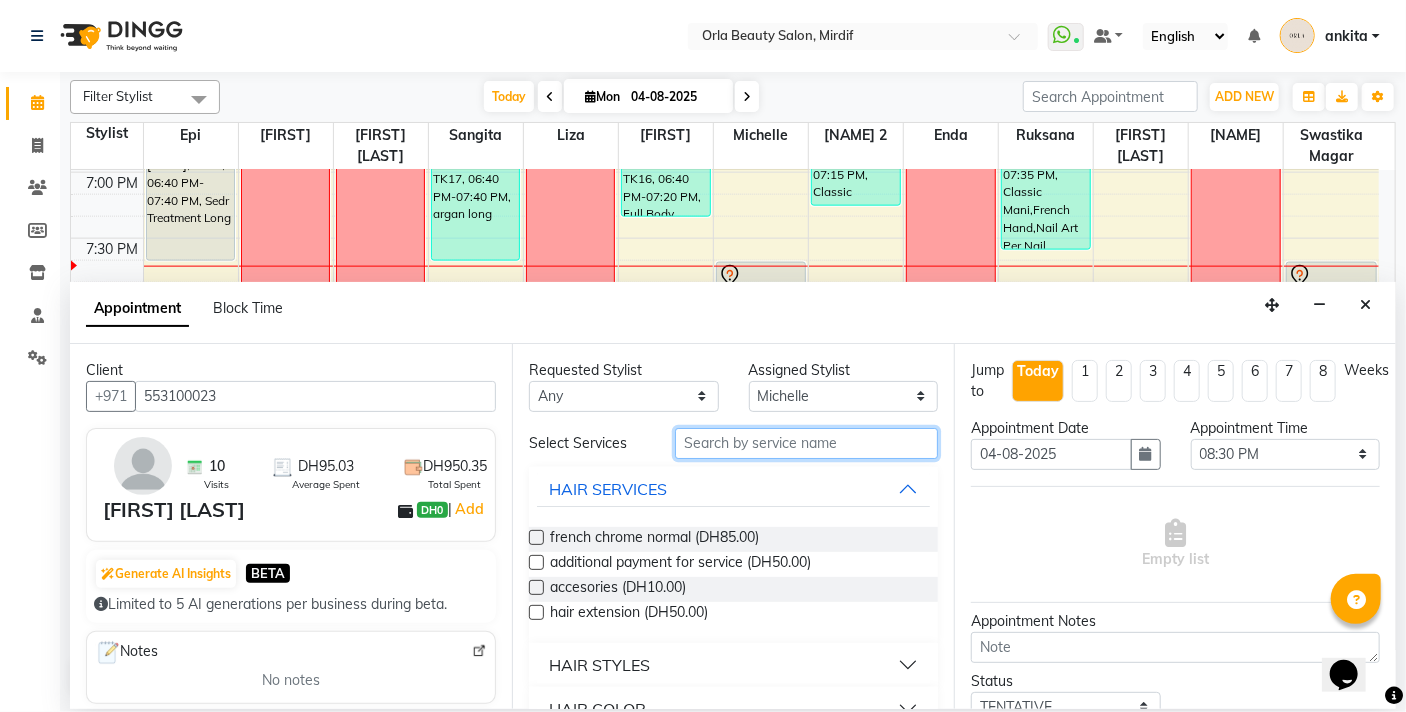 click at bounding box center (806, 443) 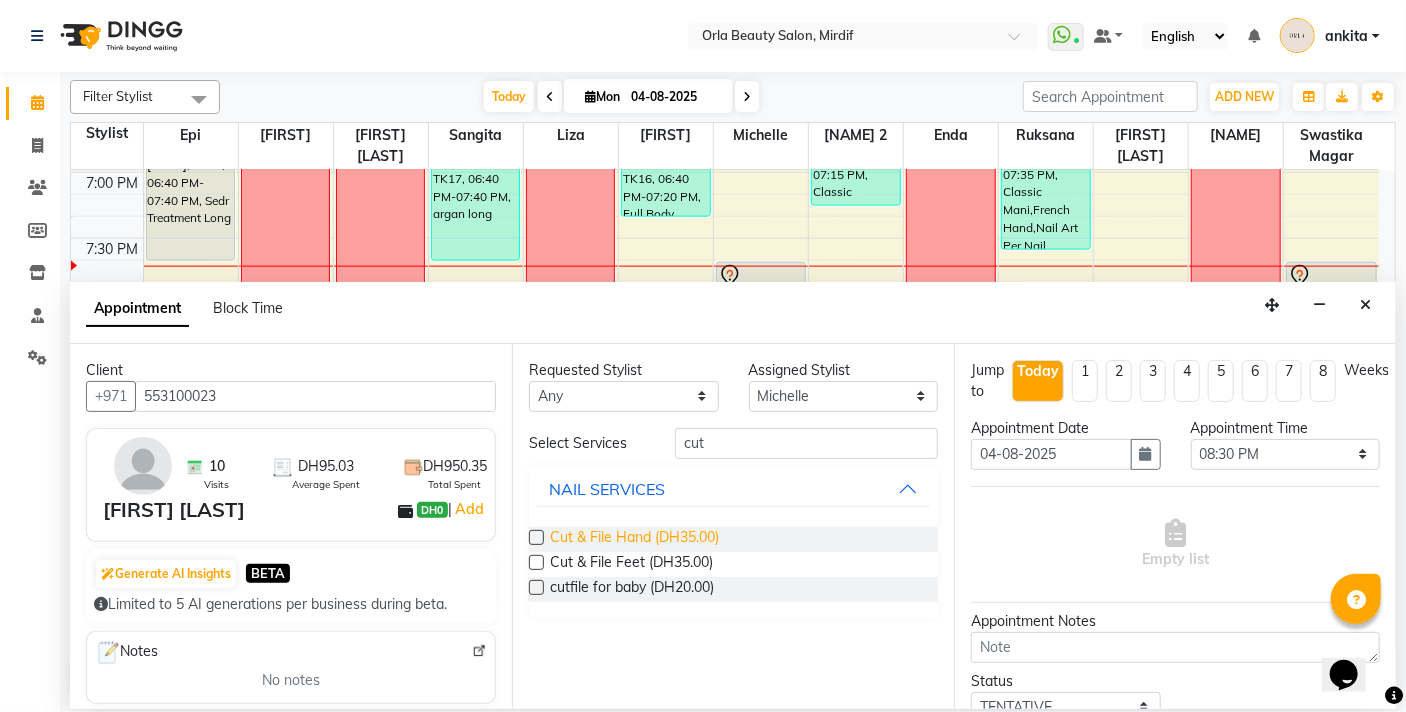 click on "Cut & File Hand (DH35.00)" at bounding box center [634, 539] 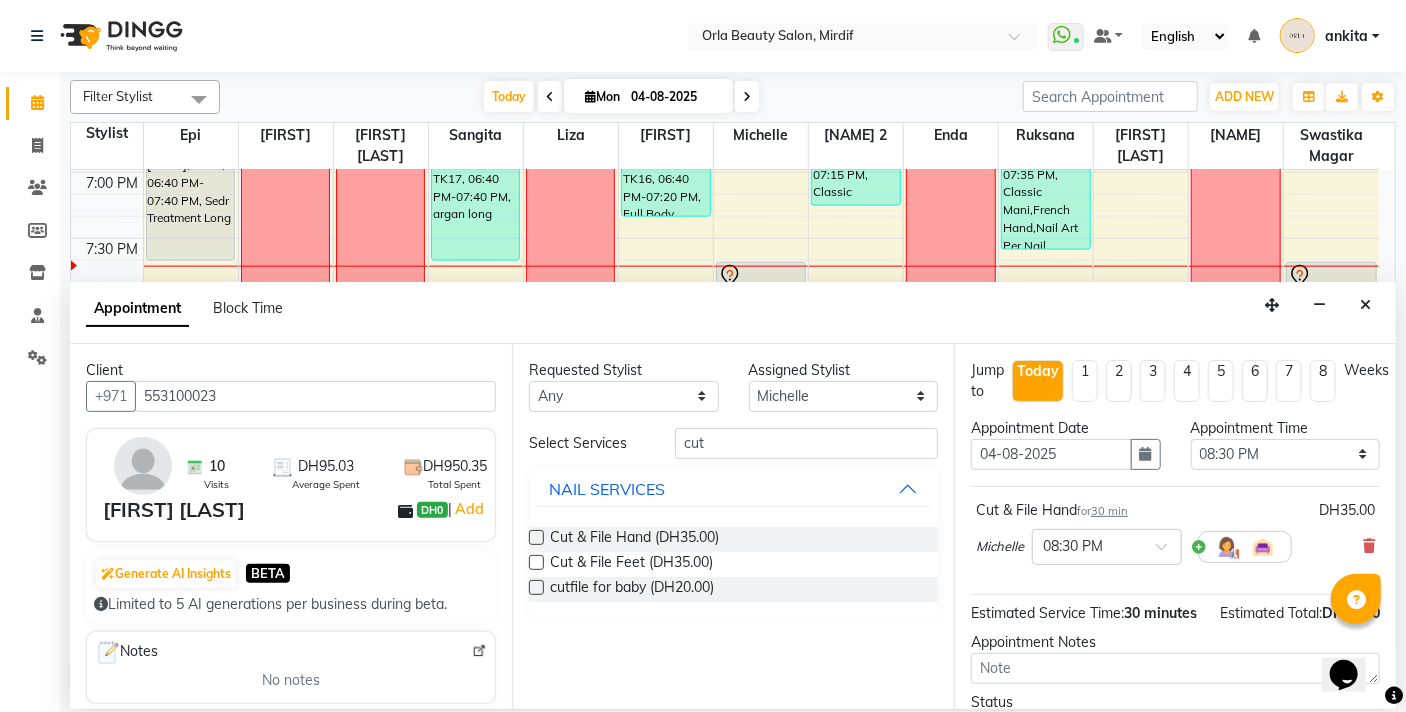 scroll, scrollTop: 181, scrollLeft: 0, axis: vertical 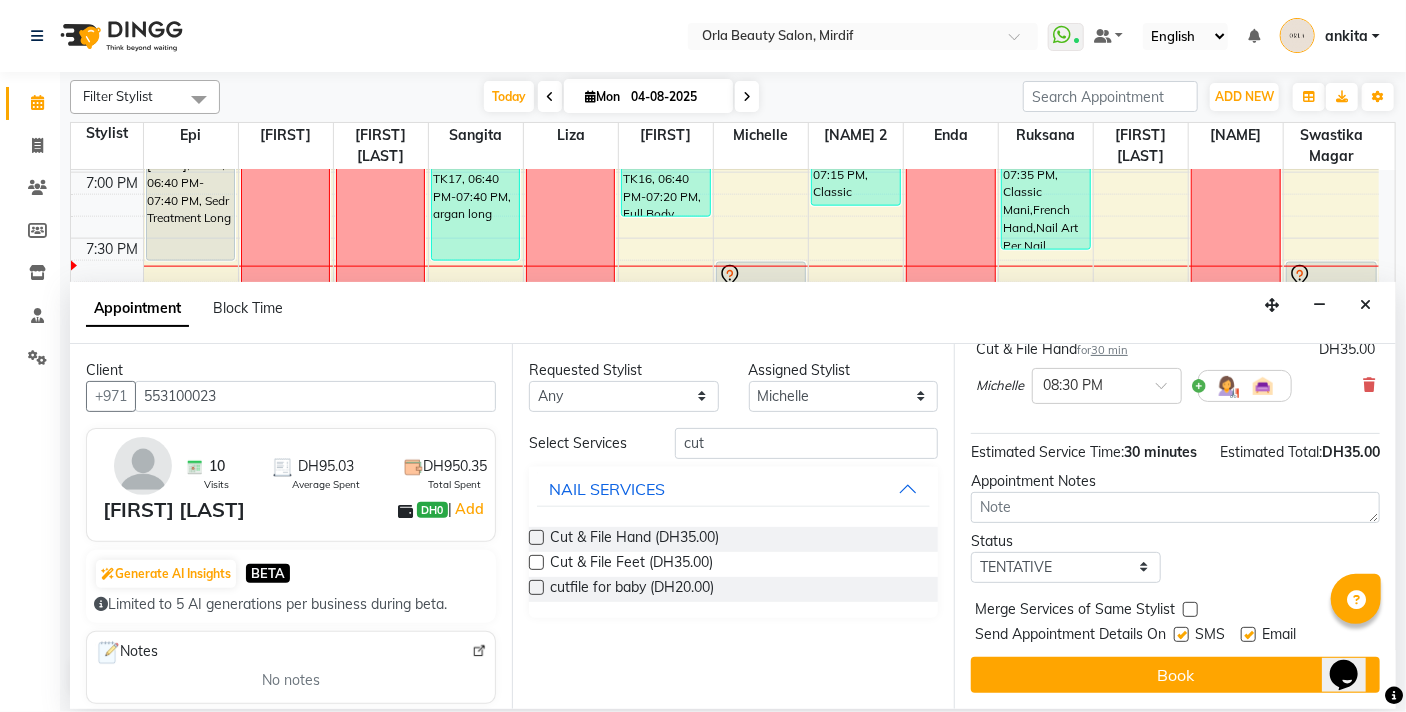 click on "Merge Services of Same Stylist" at bounding box center (1175, 611) 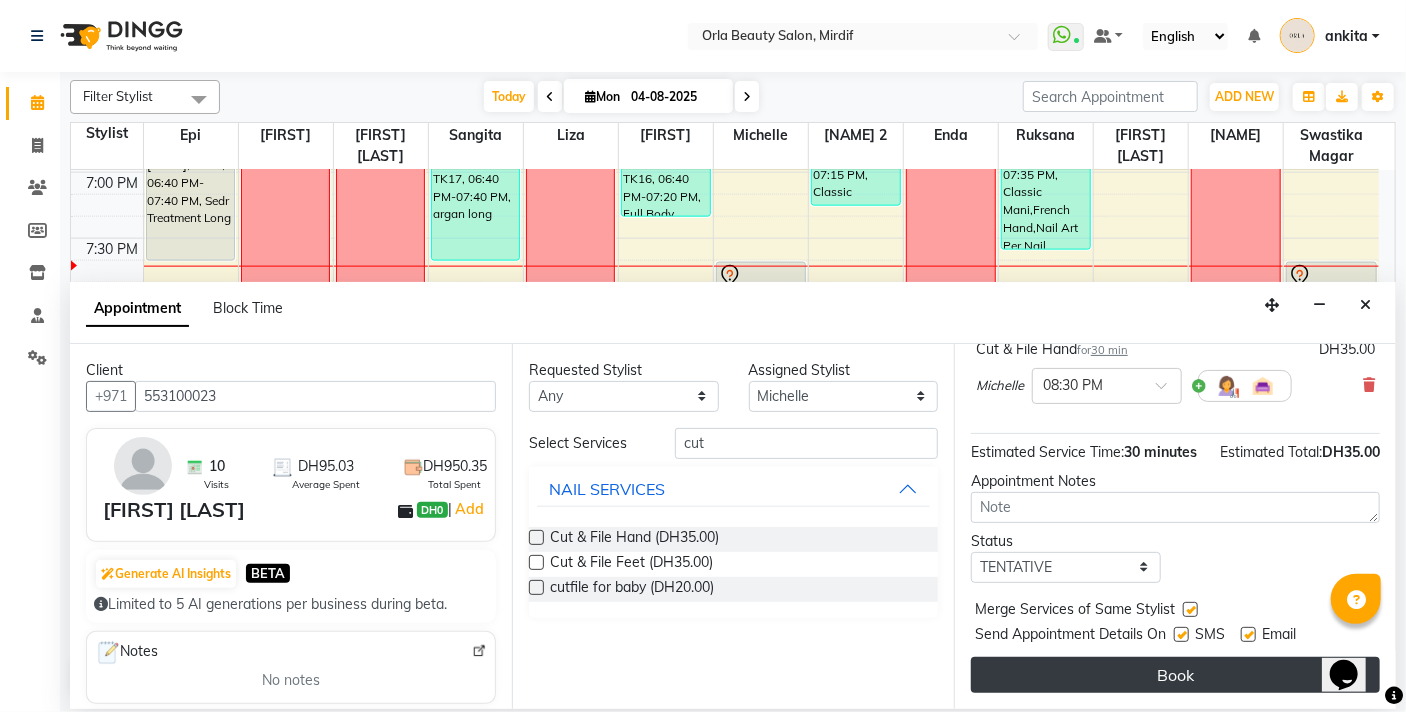 click on "Book" at bounding box center (1175, 675) 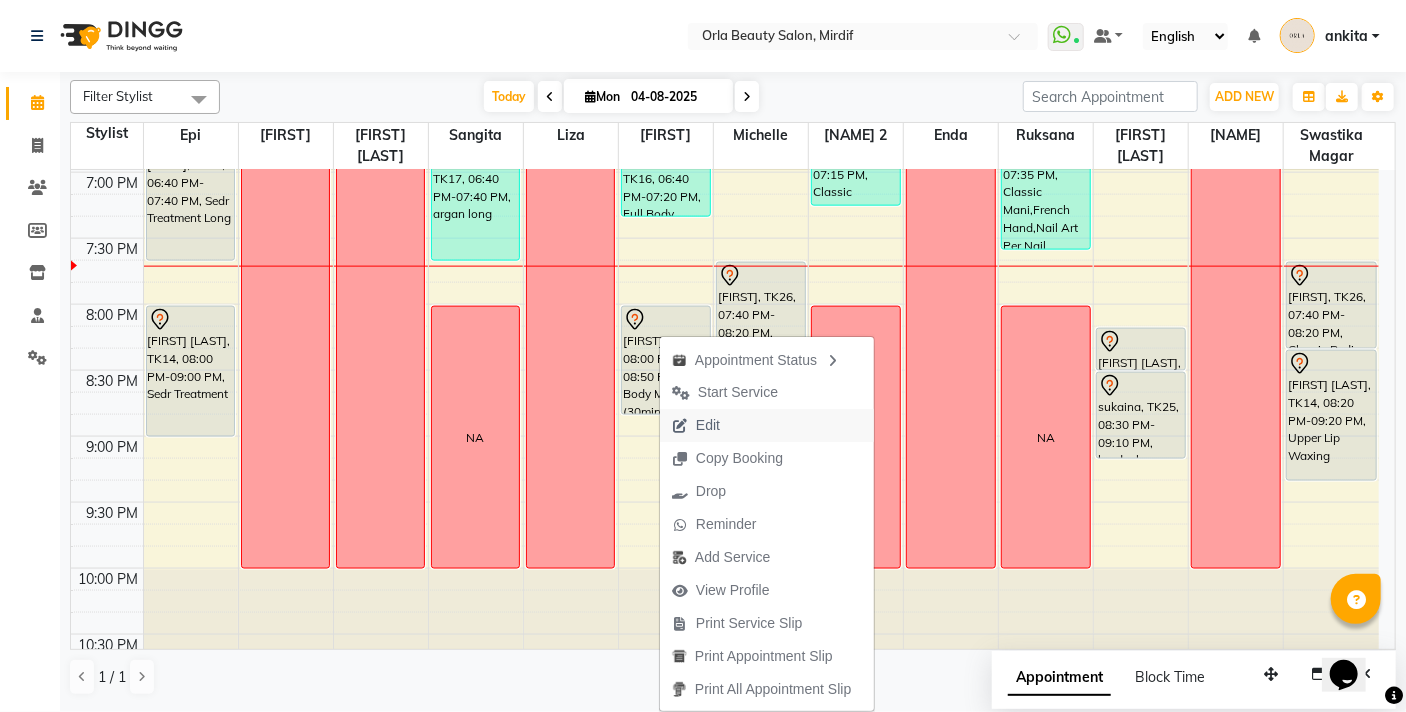 click on "Edit" at bounding box center [696, 425] 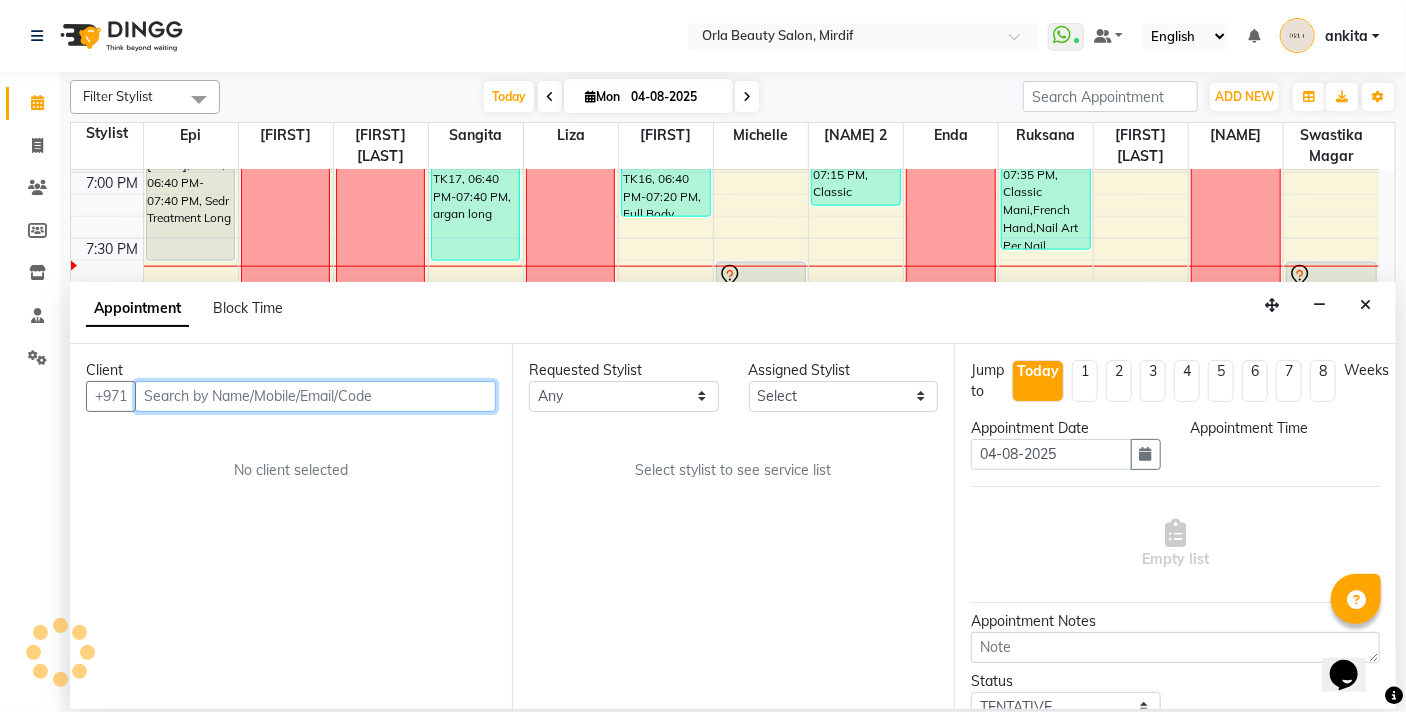 scroll, scrollTop: 1322, scrollLeft: 0, axis: vertical 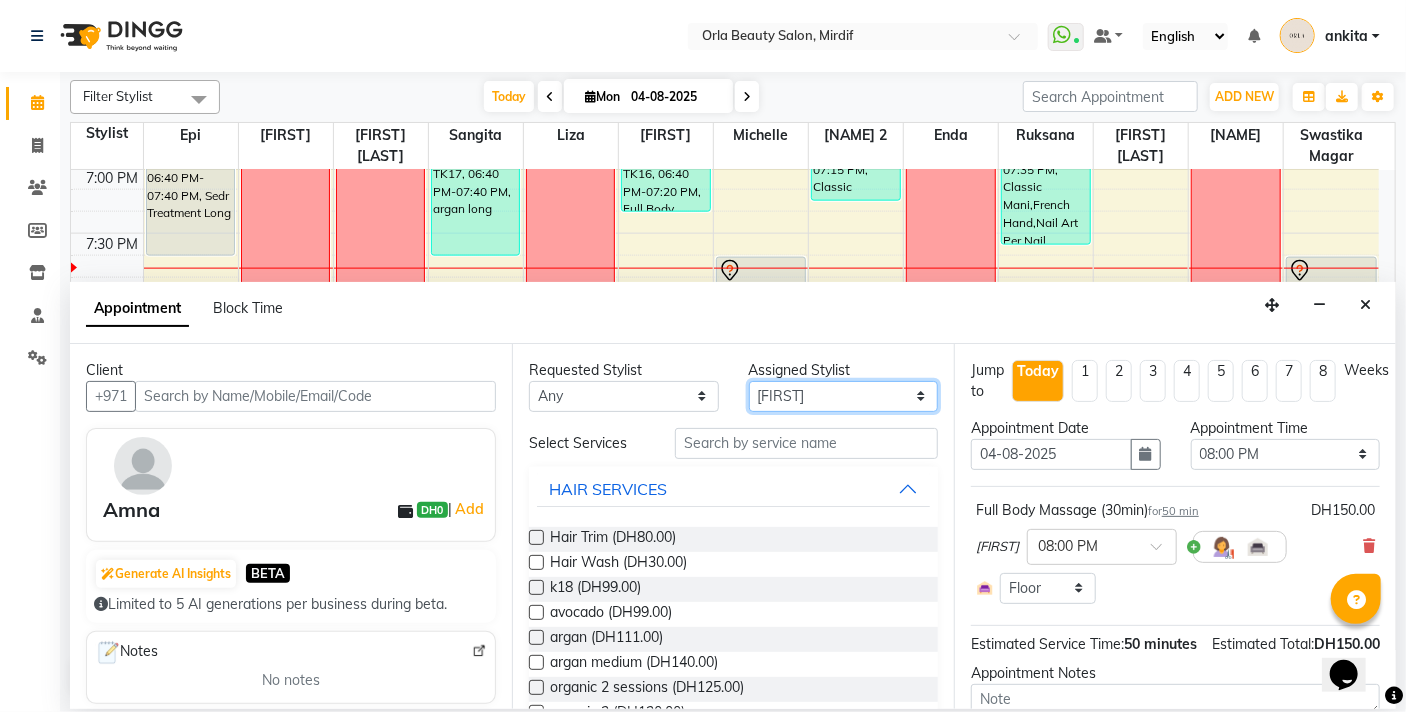 click on "Select Enda Epi kareema Liza Manju thakuri maryann Michelle michelle 2 rojina magar ruksana rupa magar sangita swastika magar" at bounding box center [844, 396] 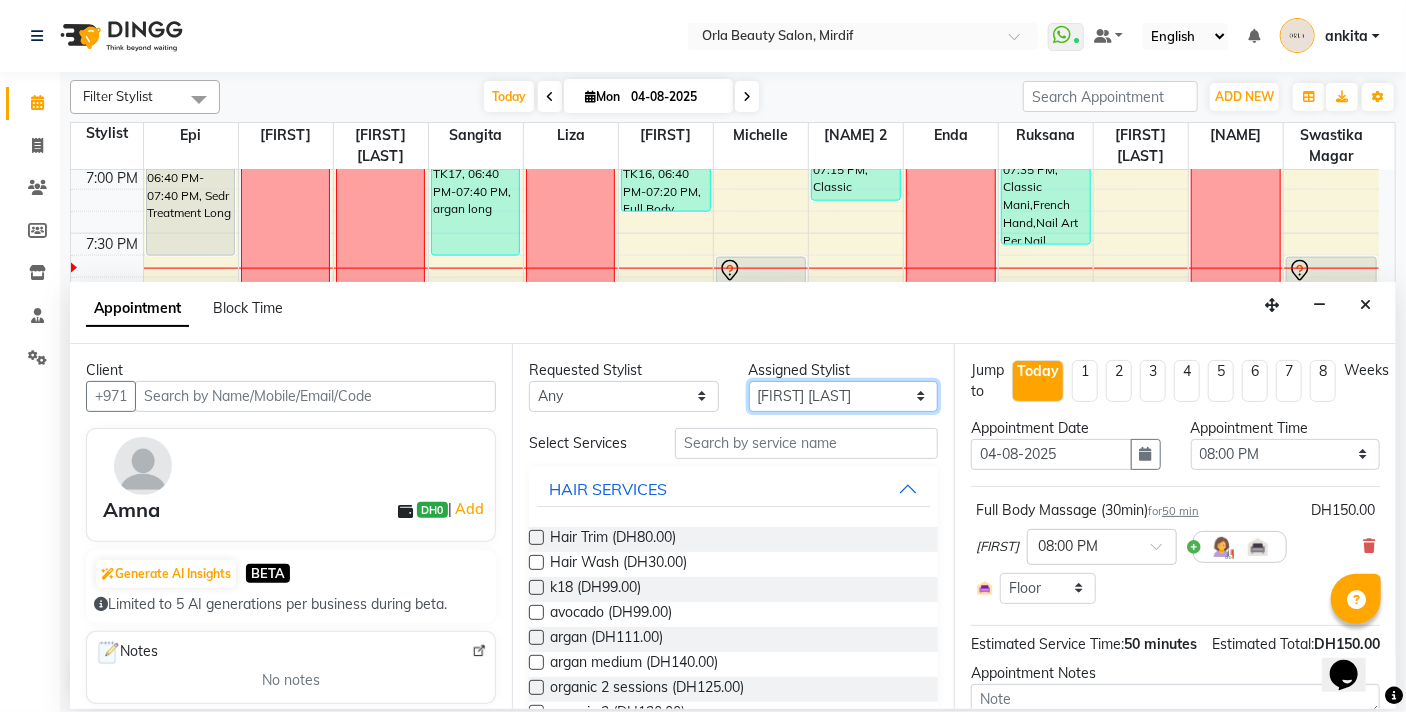 click on "Select Enda Epi kareema Liza Manju thakuri maryann Michelle michelle 2 rojina magar ruksana rupa magar sangita swastika magar" at bounding box center [844, 396] 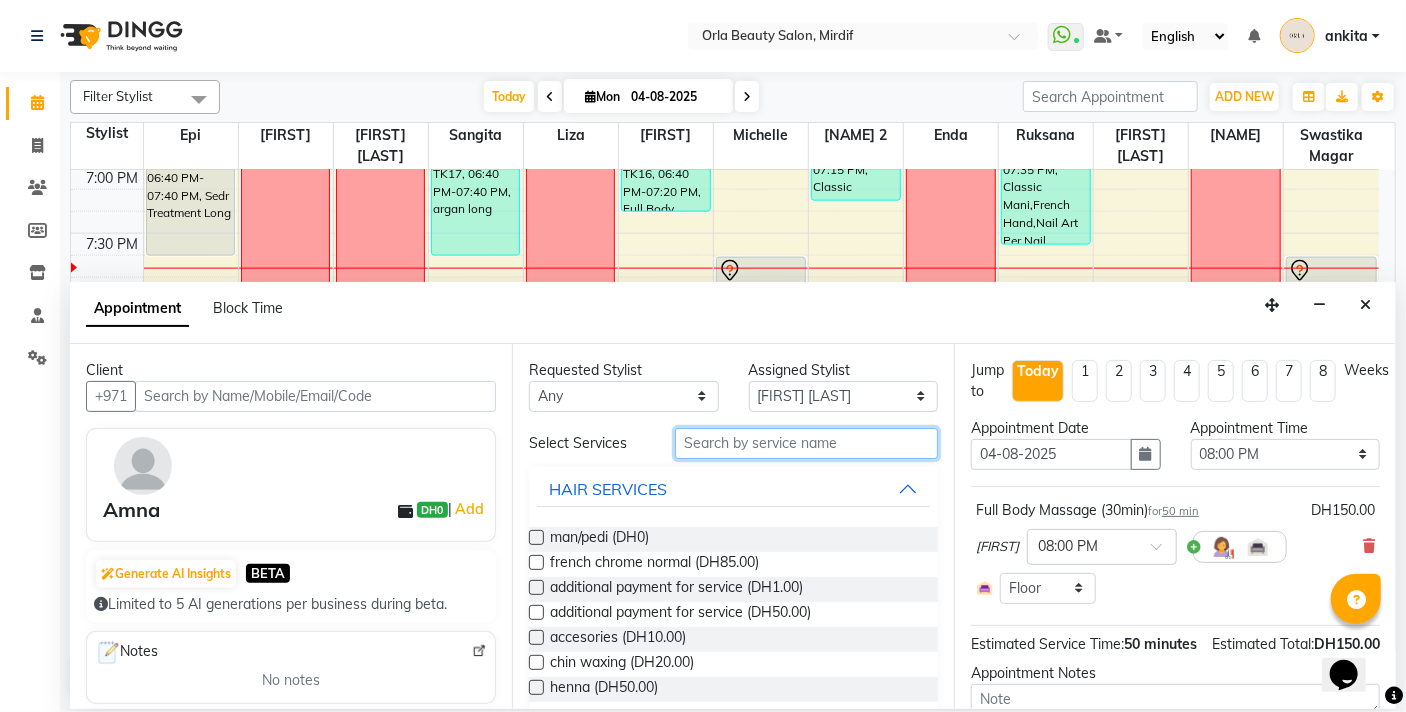 click at bounding box center [806, 443] 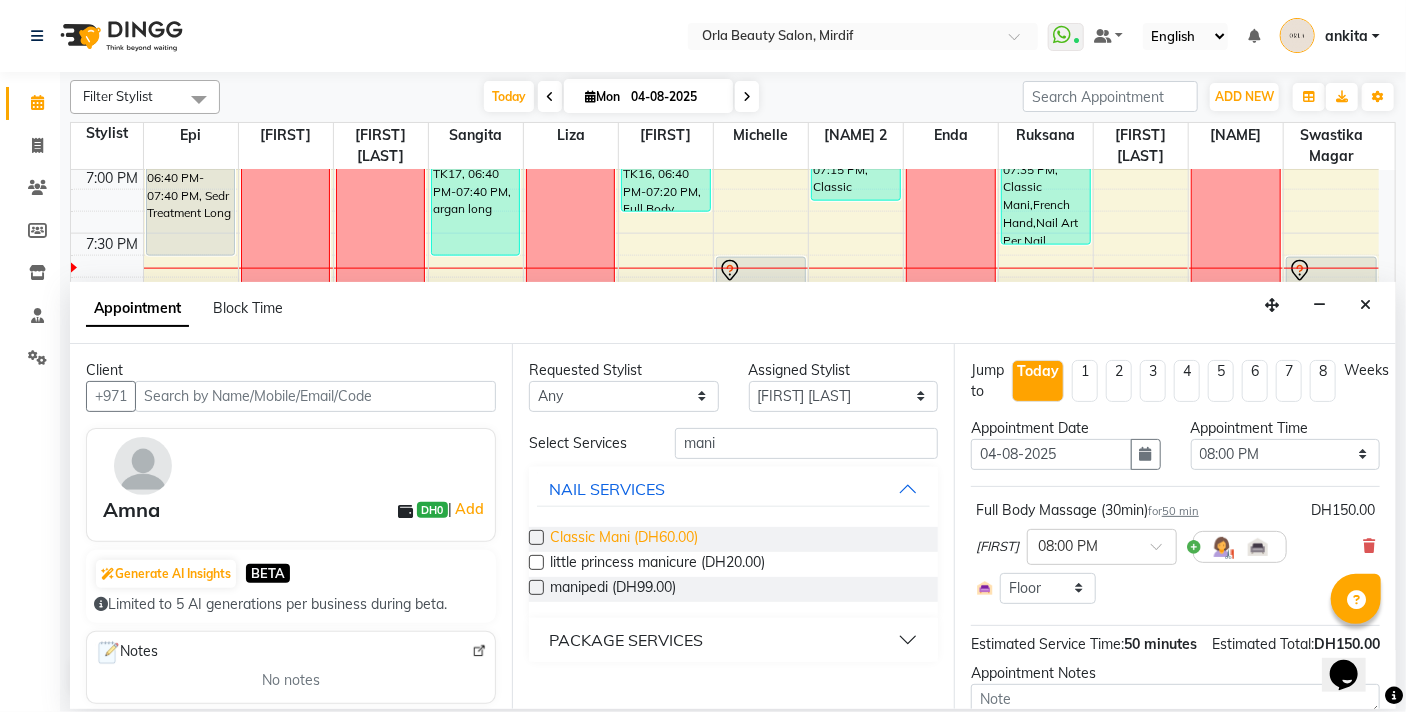 click on "Classic Mani (DH60.00)" at bounding box center [624, 539] 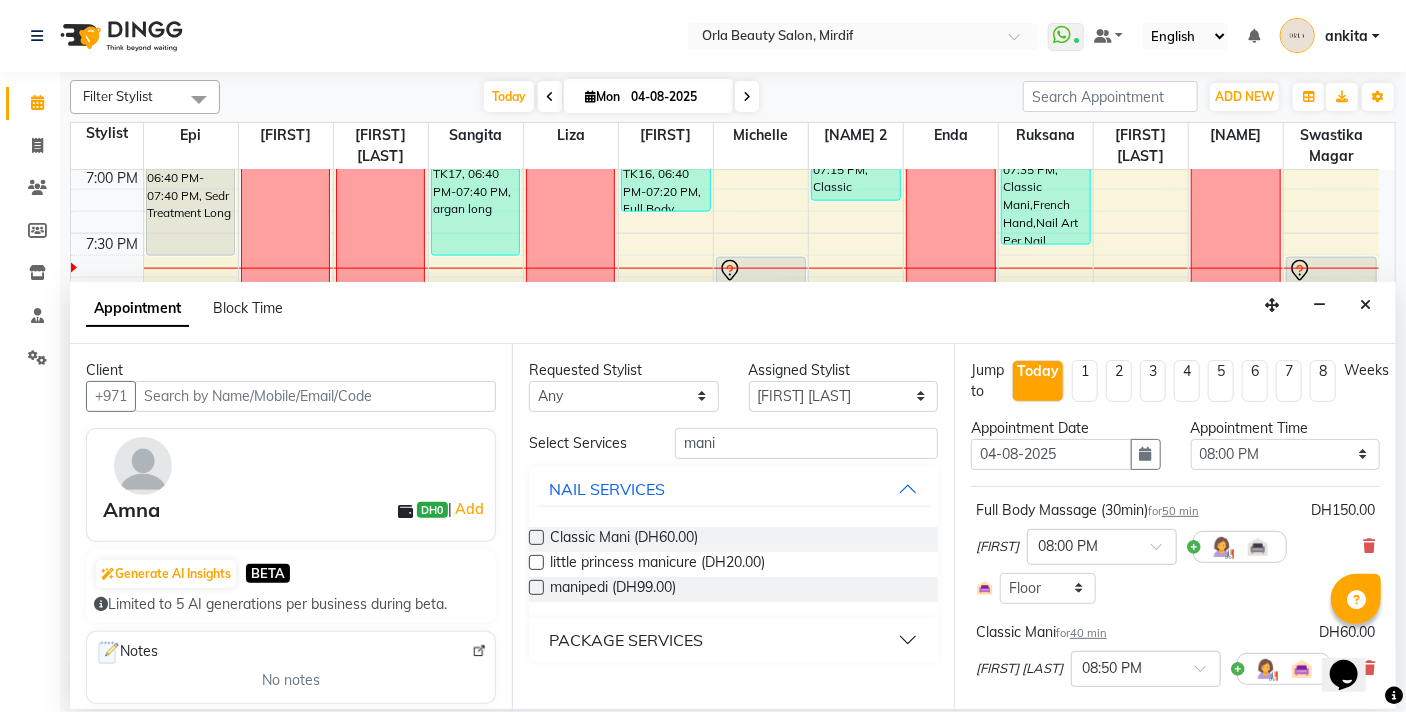 scroll, scrollTop: 179, scrollLeft: 0, axis: vertical 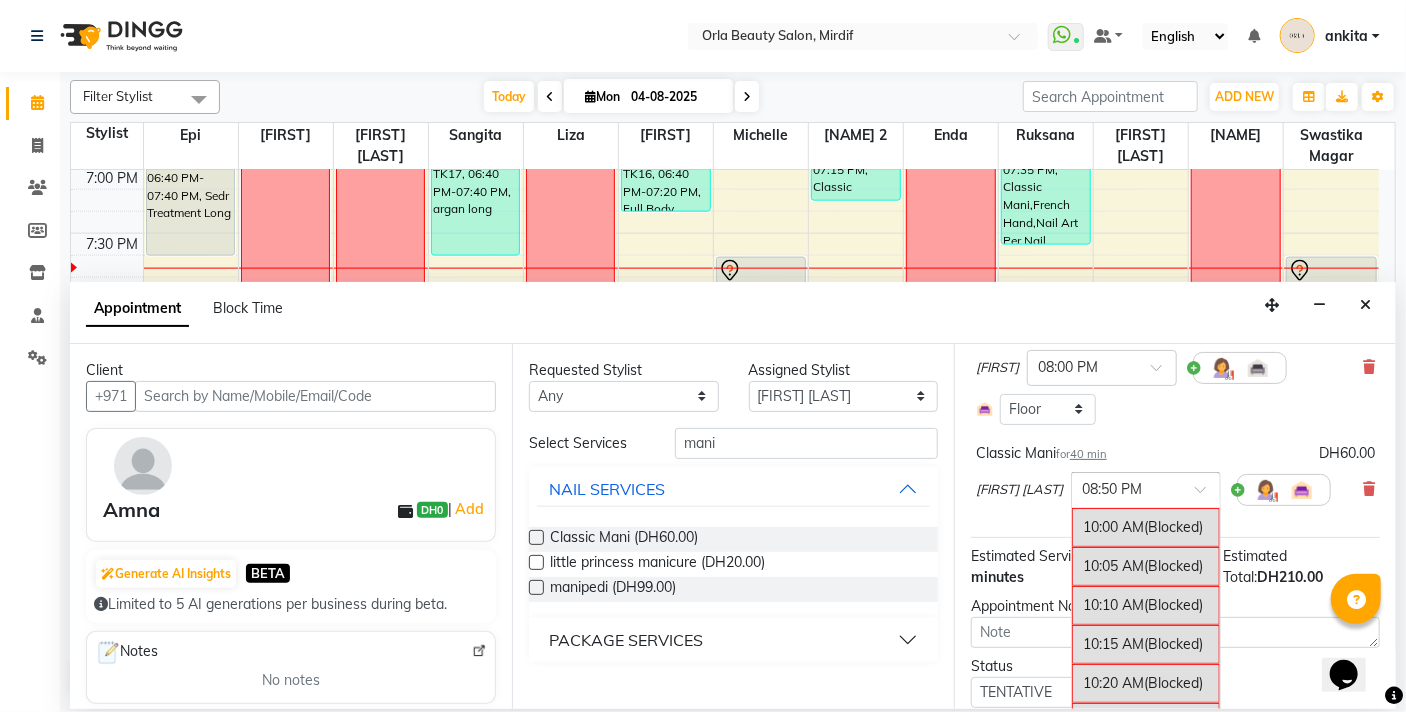 click at bounding box center [1146, 488] 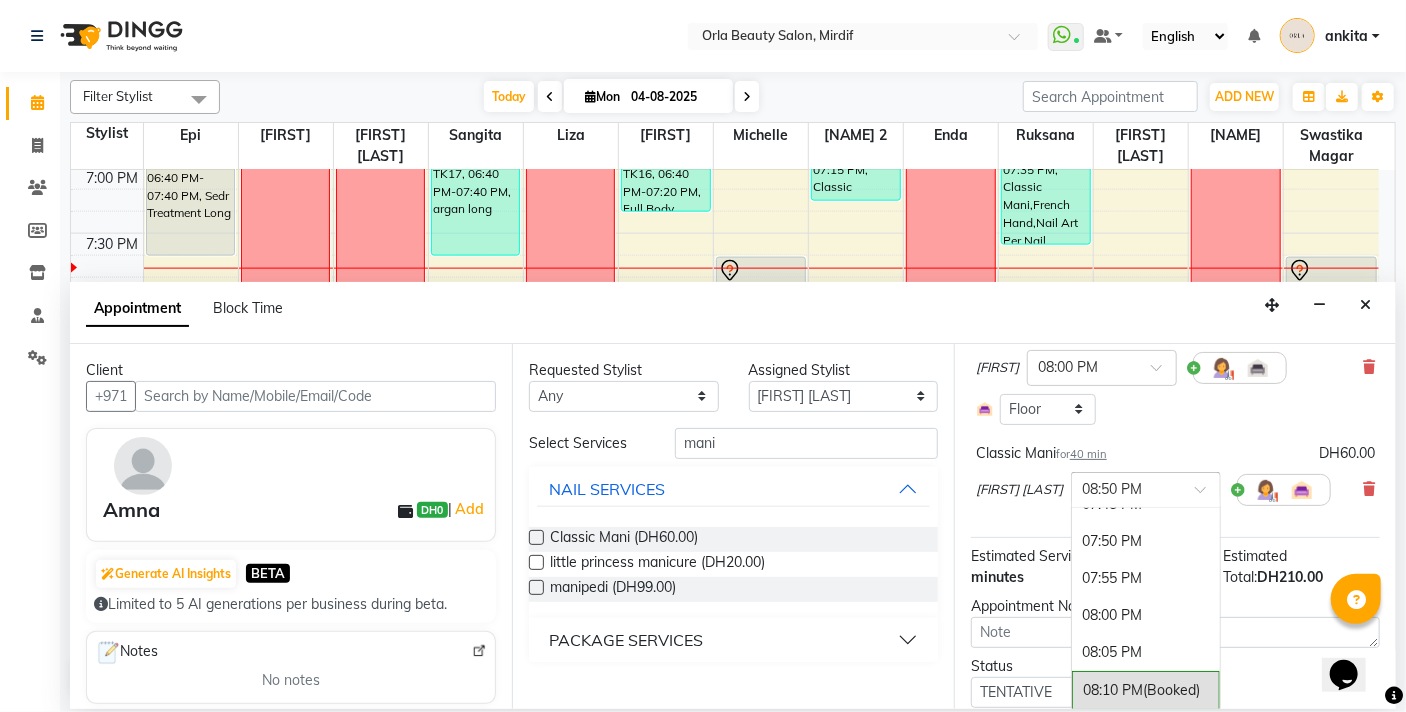 scroll, scrollTop: 4405, scrollLeft: 0, axis: vertical 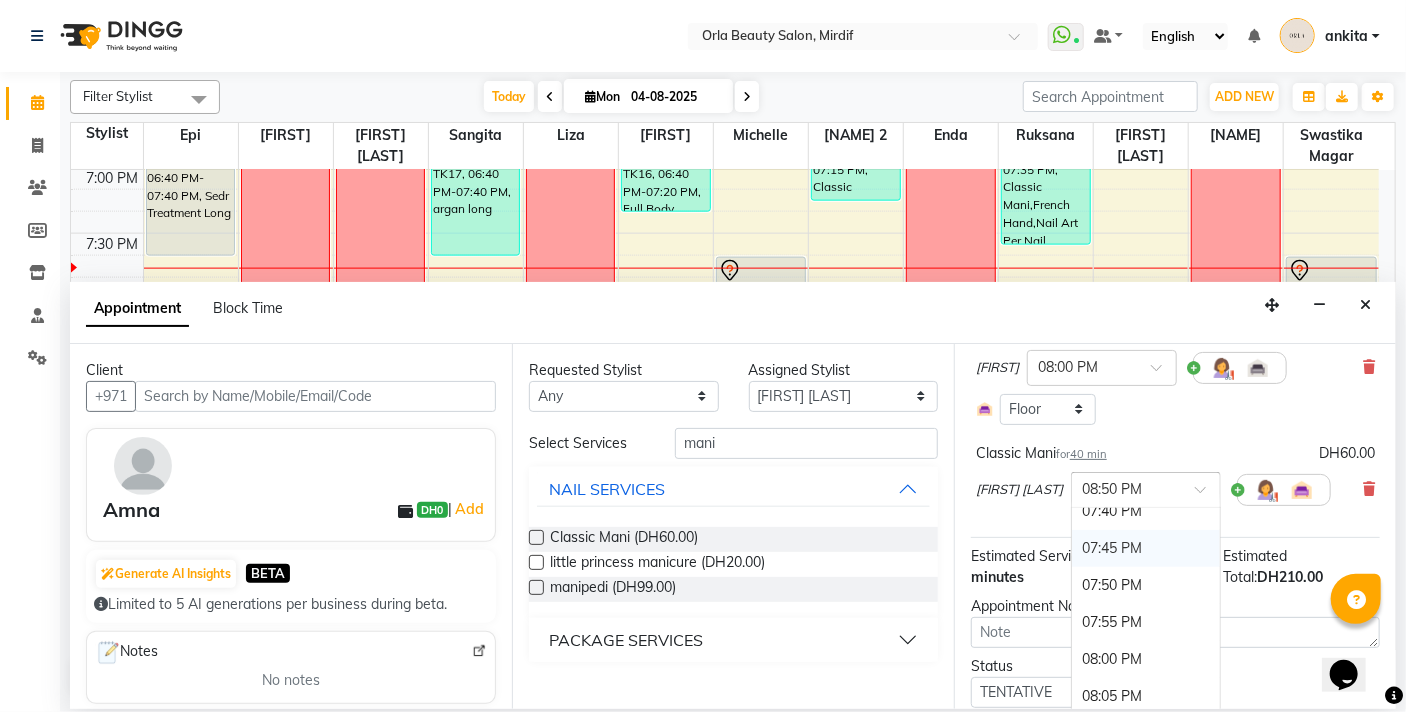 click on "07:45 PM" at bounding box center (1146, 548) 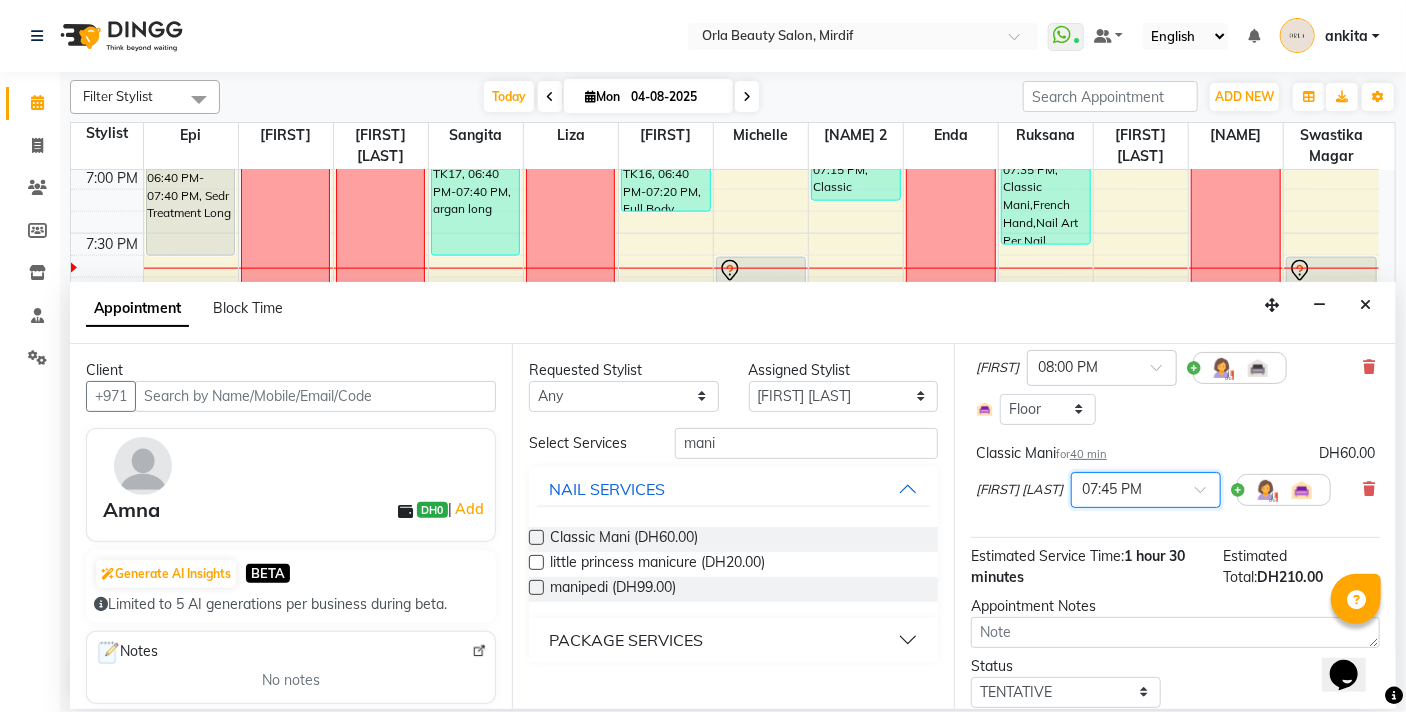 scroll, scrollTop: 244, scrollLeft: 0, axis: vertical 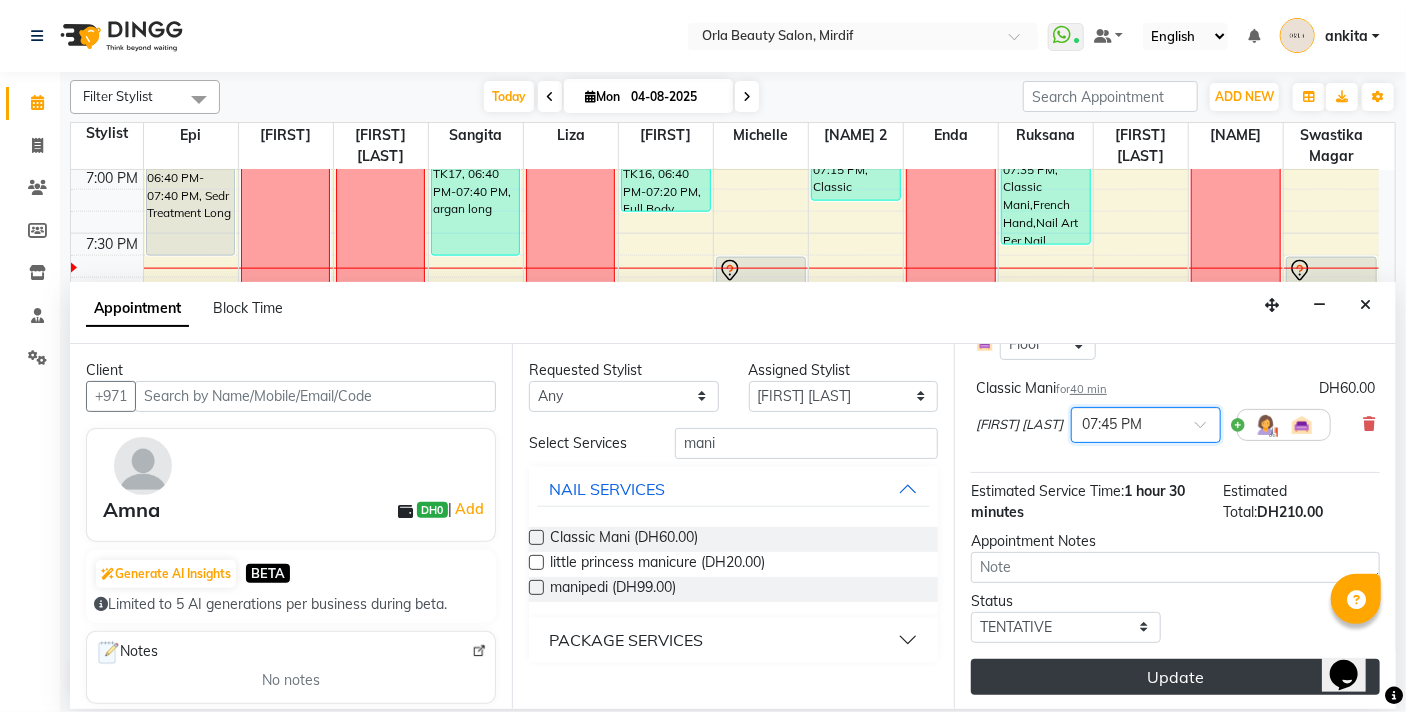 click on "Update" at bounding box center [1175, 677] 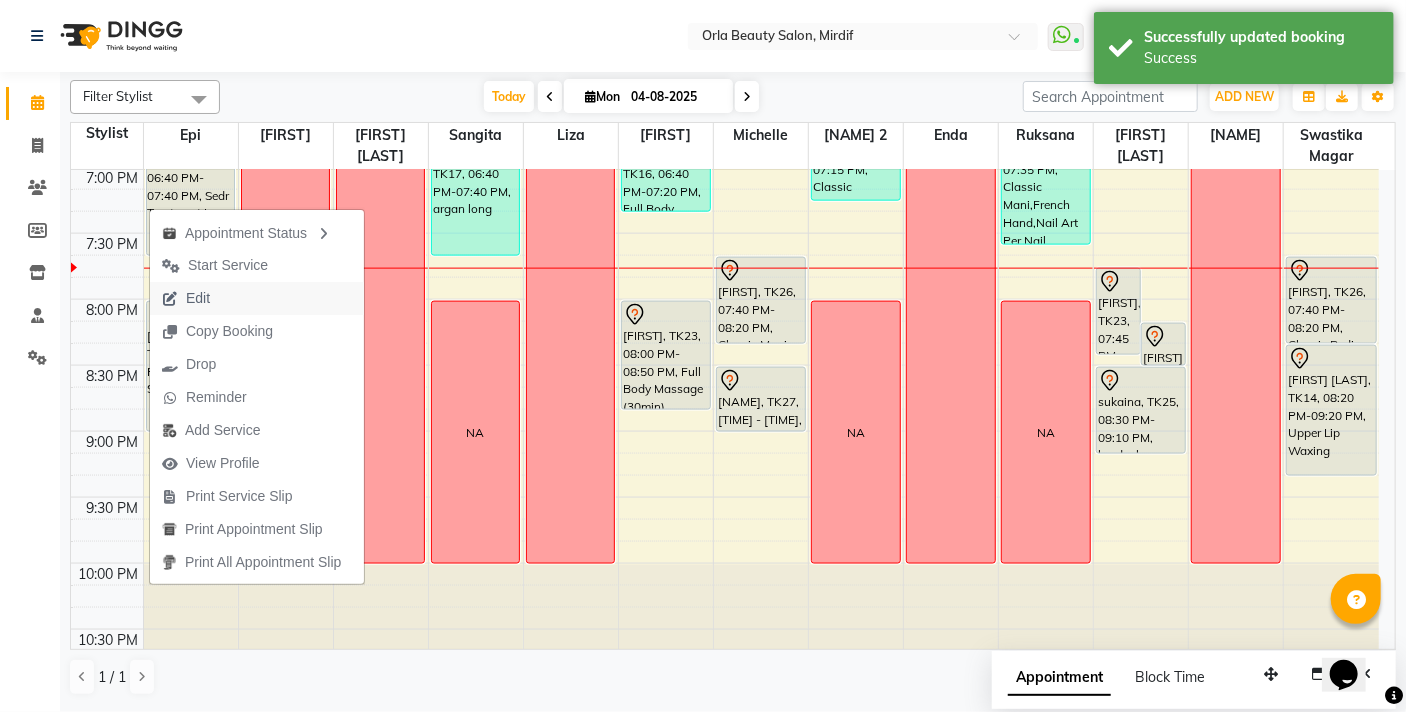 click on "Edit" at bounding box center [186, 298] 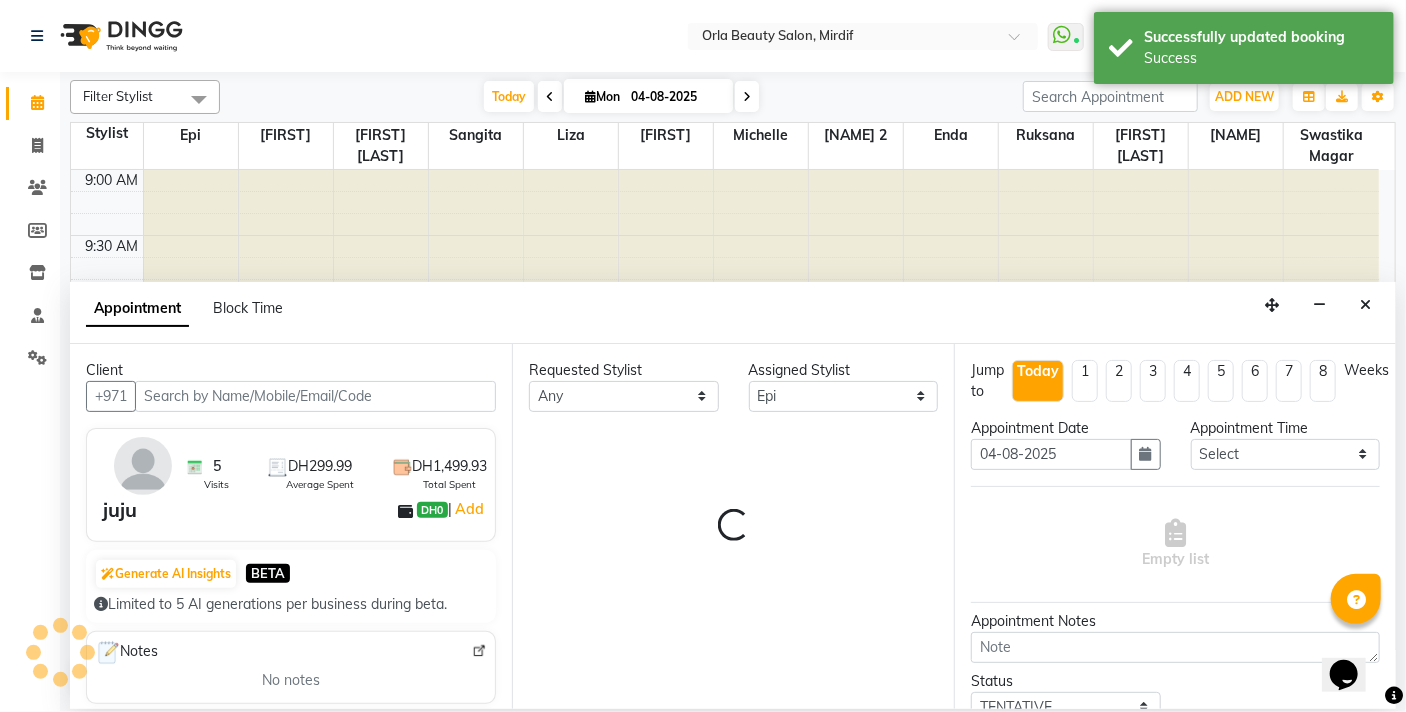 scroll, scrollTop: 1322, scrollLeft: 0, axis: vertical 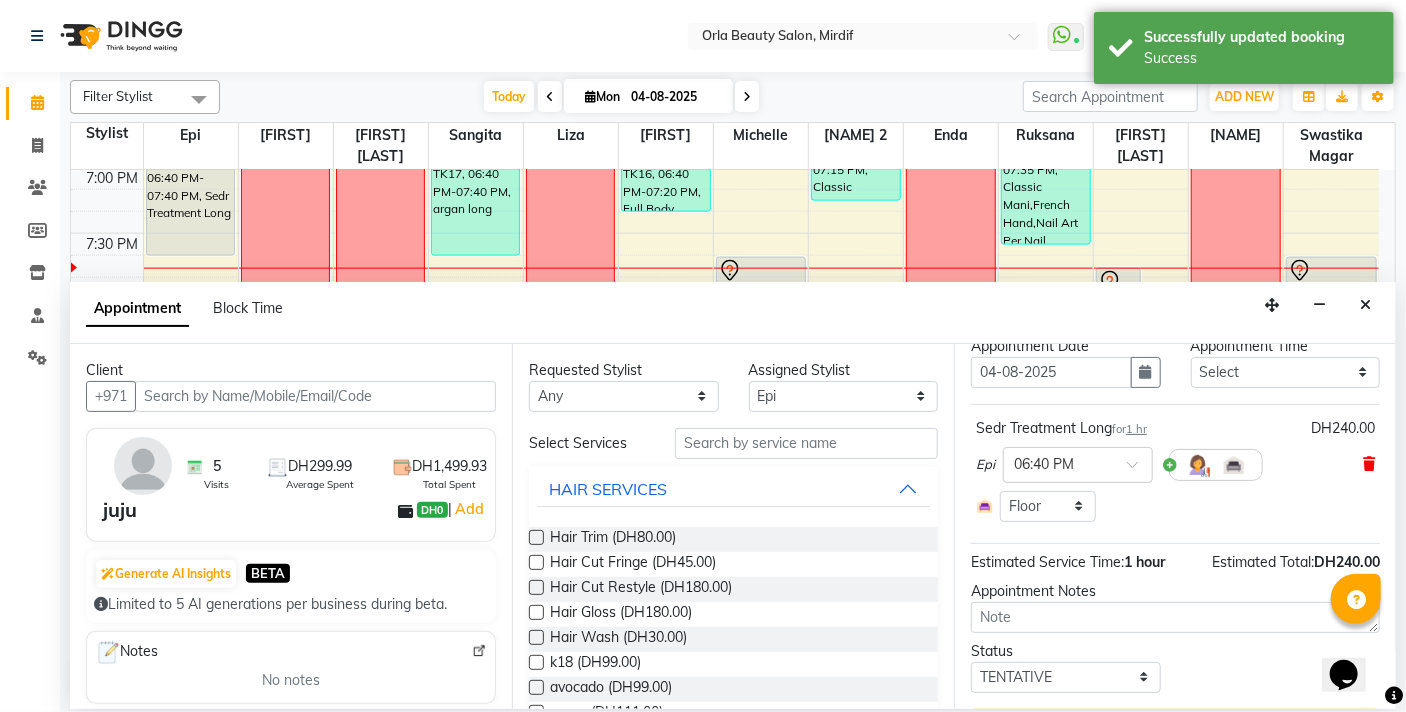 click at bounding box center (1369, 464) 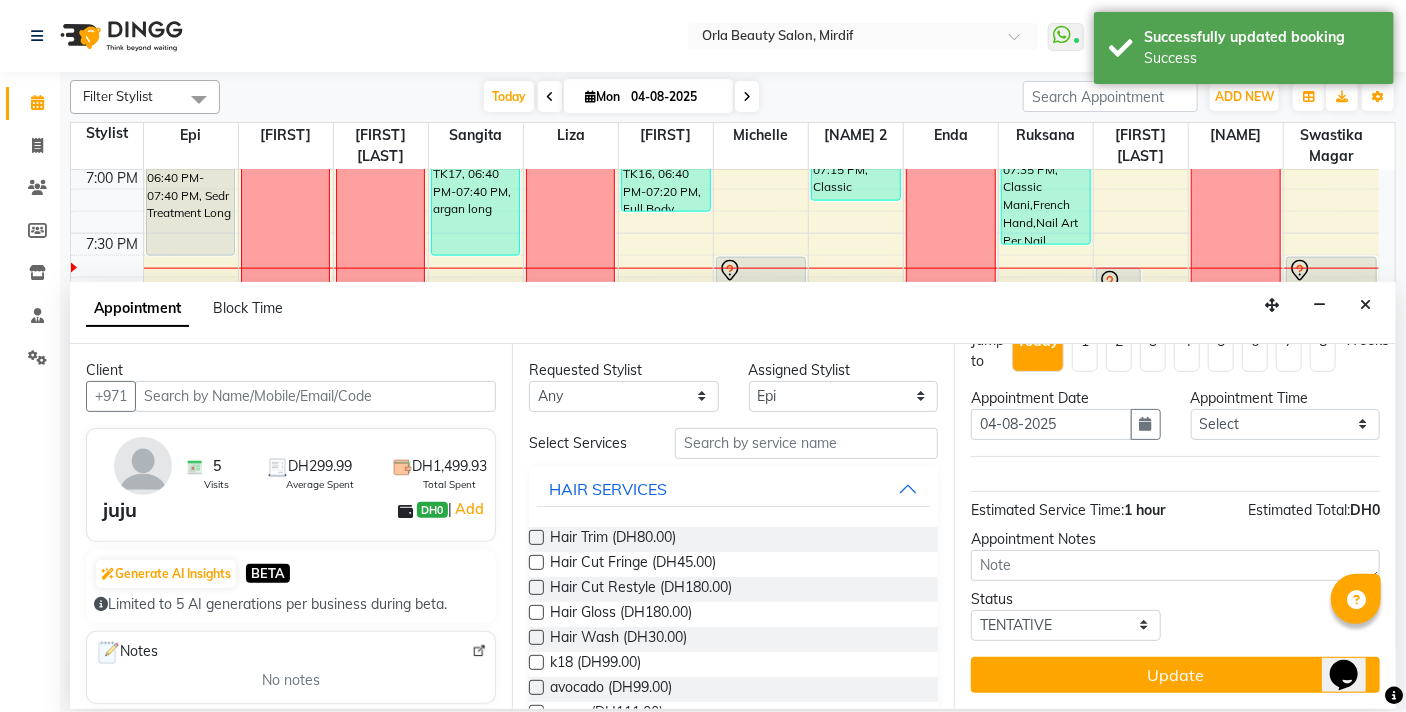 scroll, scrollTop: 28, scrollLeft: 0, axis: vertical 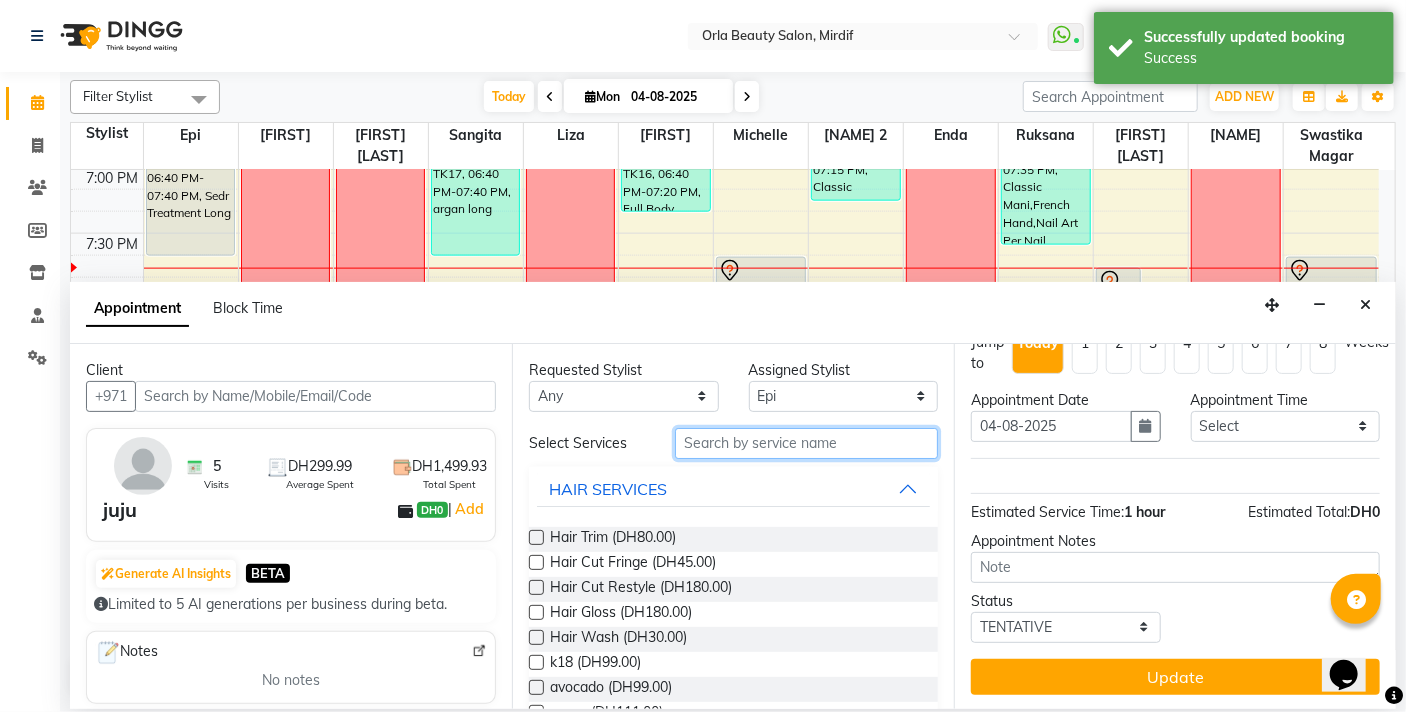 click at bounding box center (806, 443) 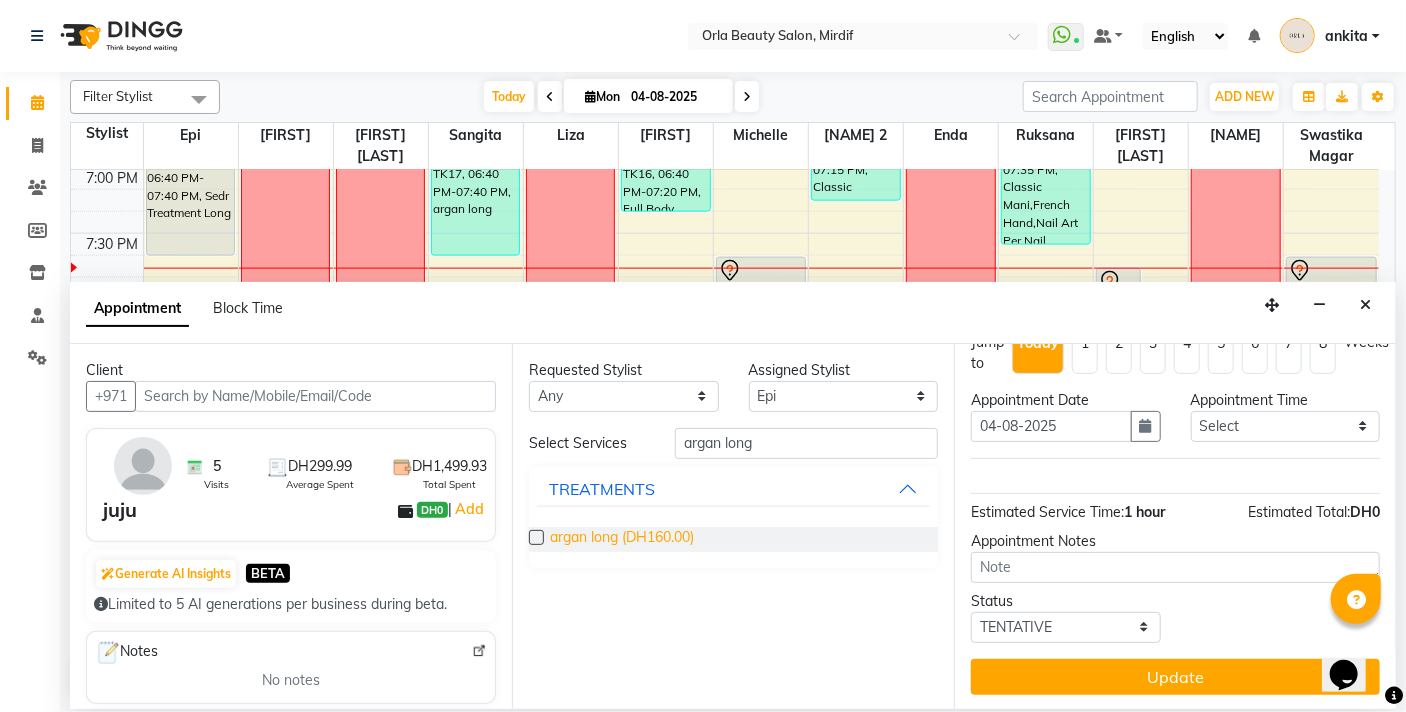 click on "argan long (DH160.00)" at bounding box center [622, 539] 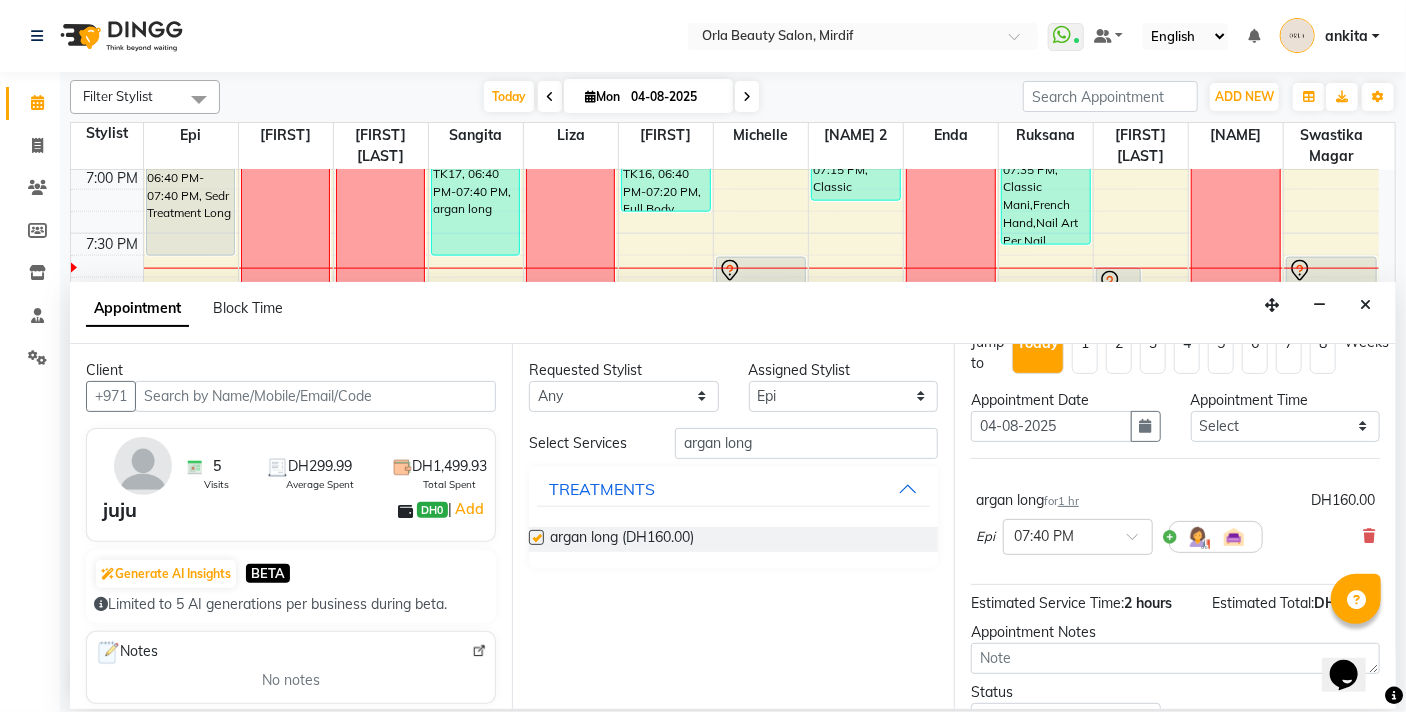 scroll, scrollTop: 82, scrollLeft: 0, axis: vertical 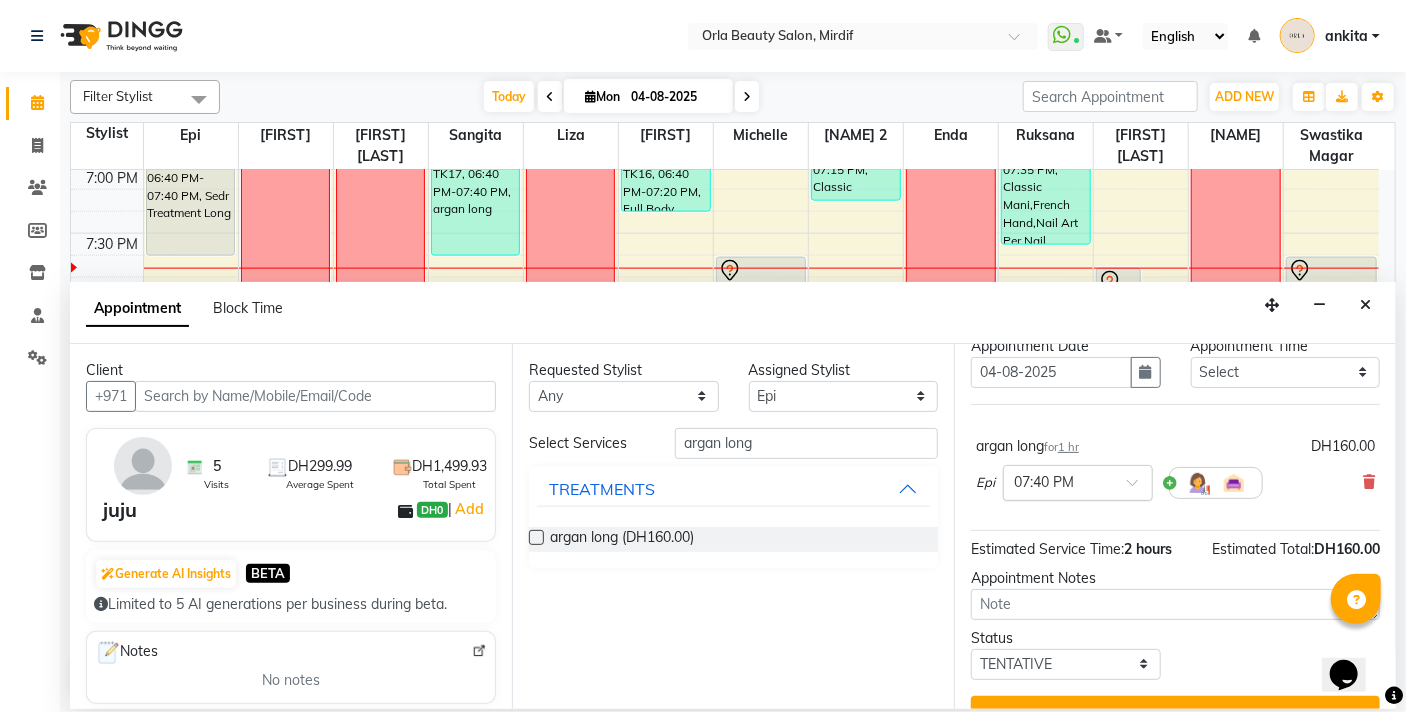 click at bounding box center [1078, 481] 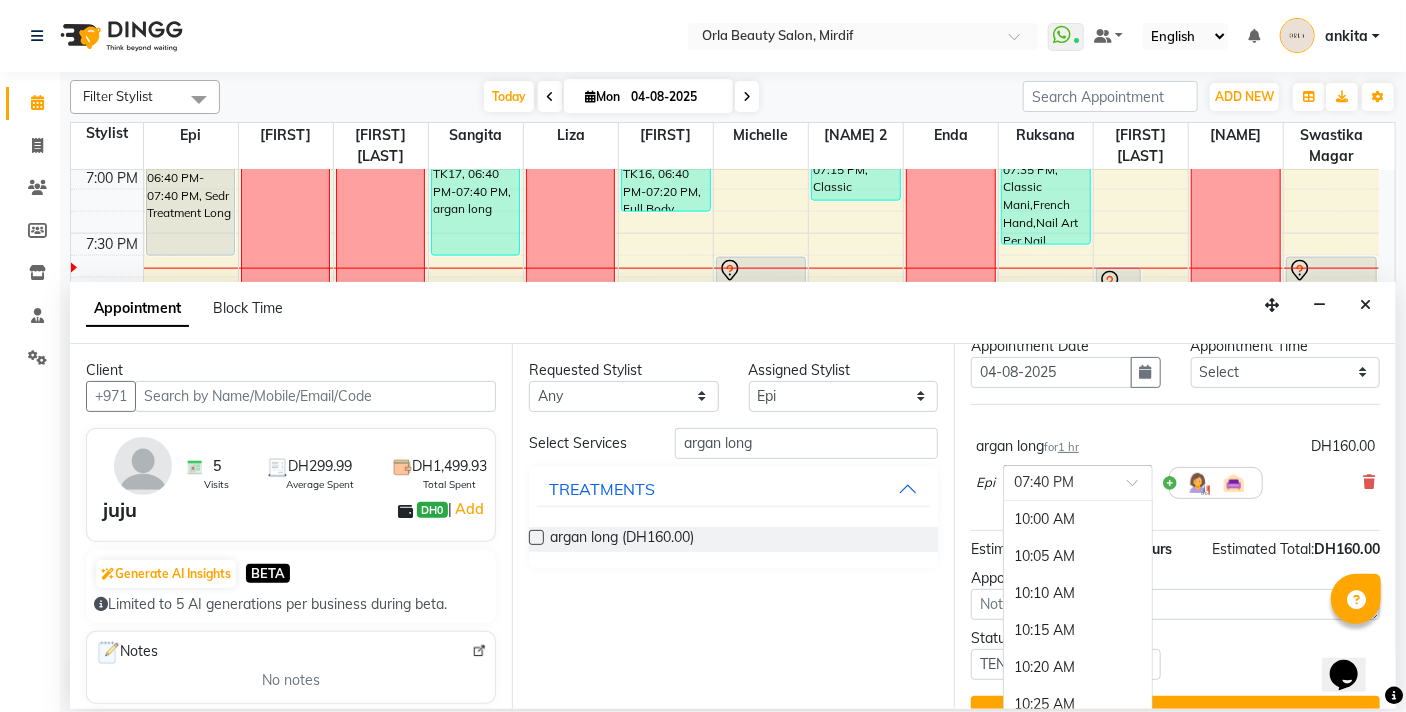 scroll, scrollTop: 4400, scrollLeft: 0, axis: vertical 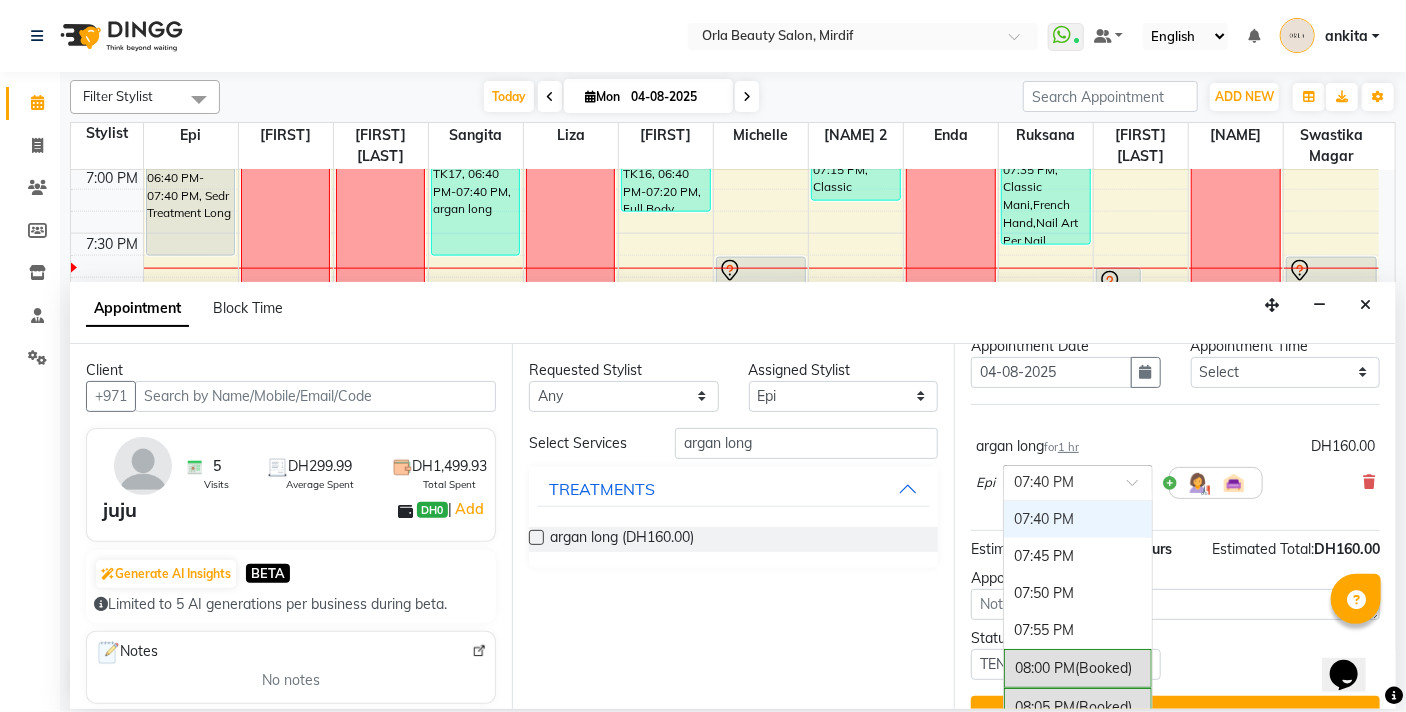 click on "07:40 PM" at bounding box center (1078, 519) 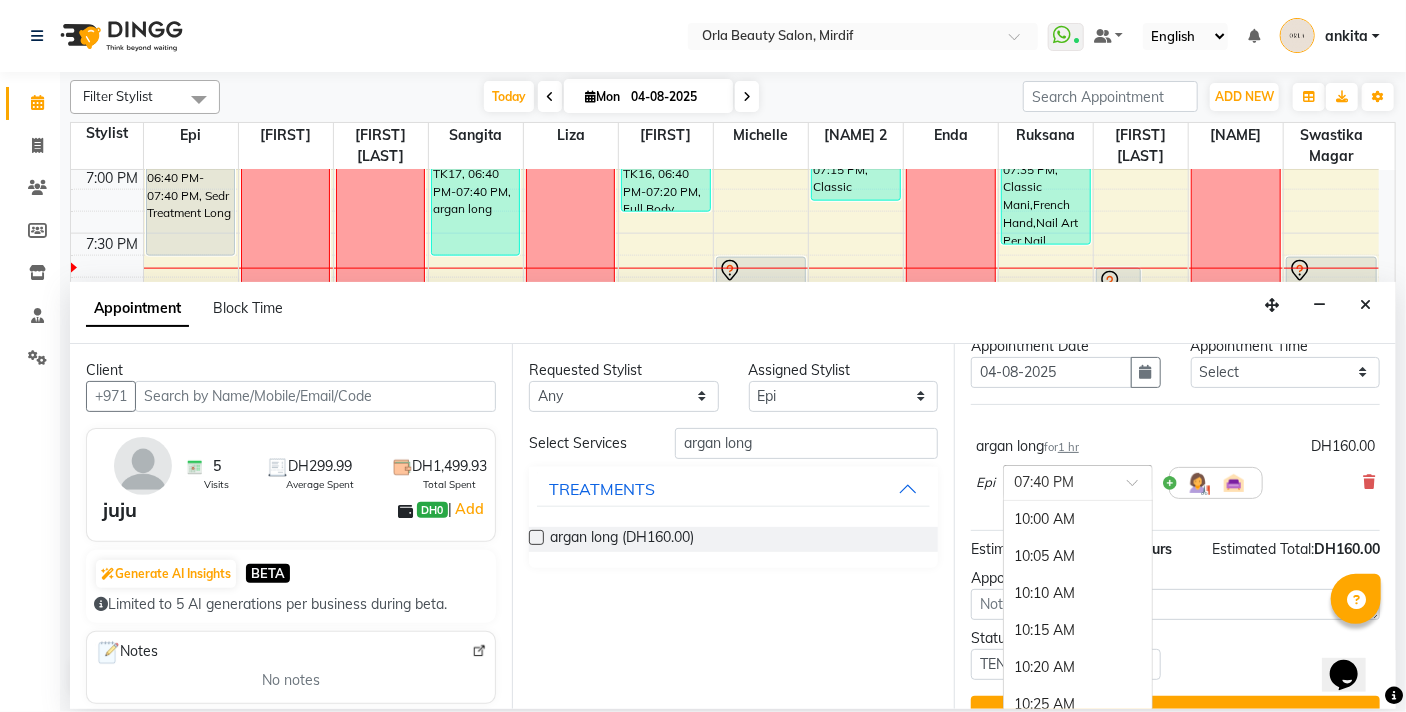 click at bounding box center (1078, 481) 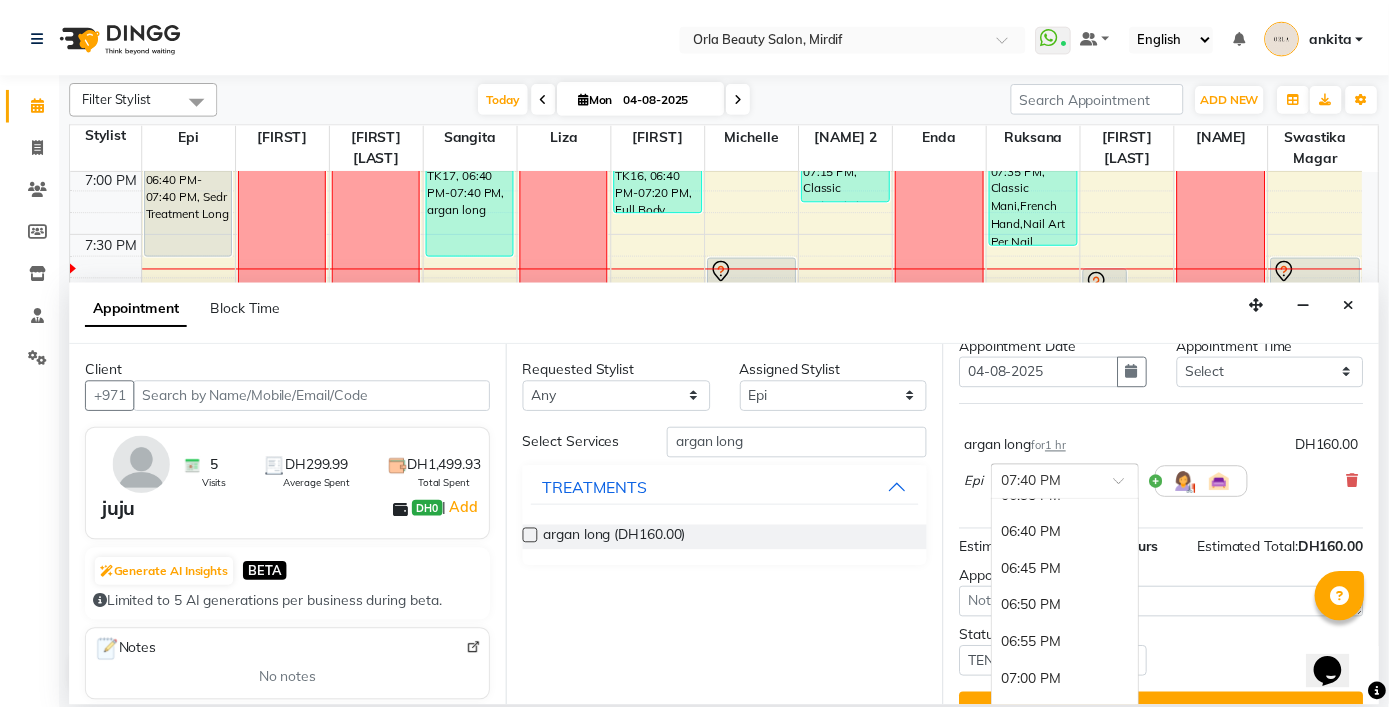 scroll, scrollTop: 3897, scrollLeft: 0, axis: vertical 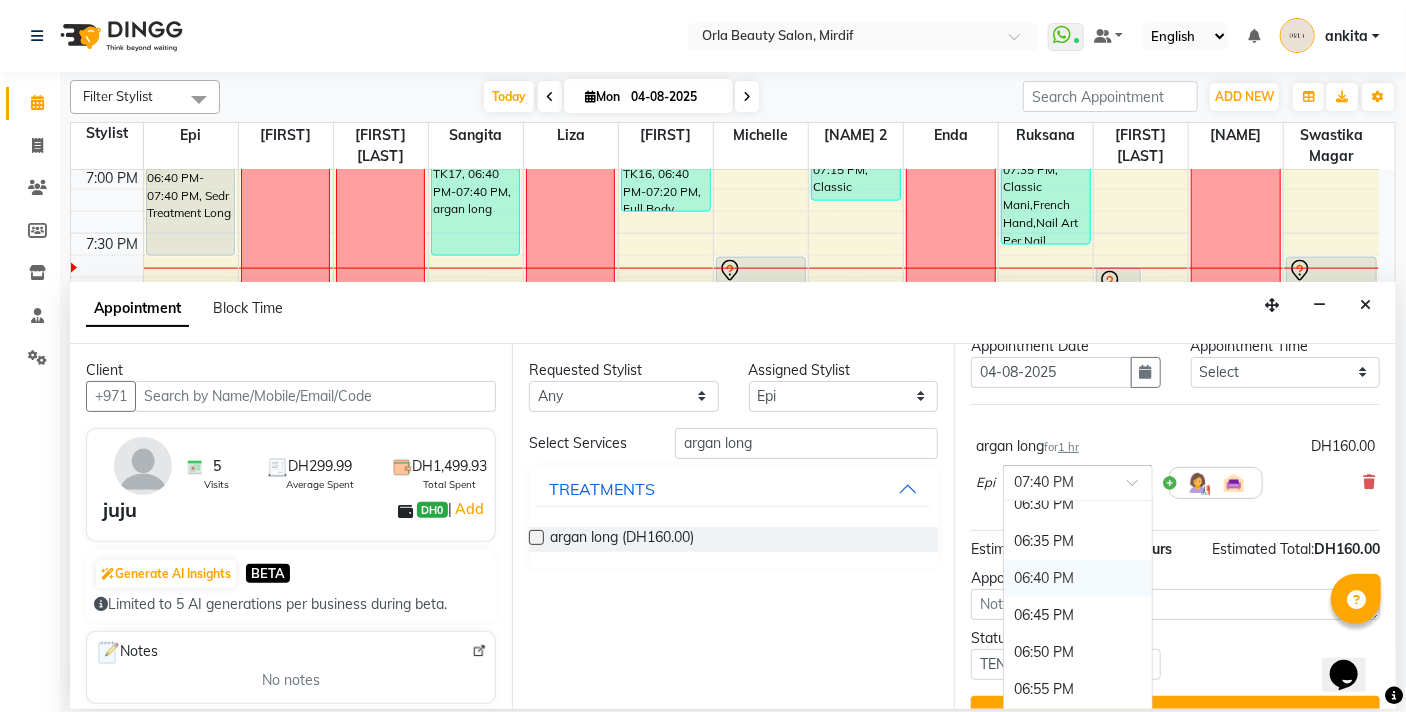 click on "06:40 PM" at bounding box center (1078, 578) 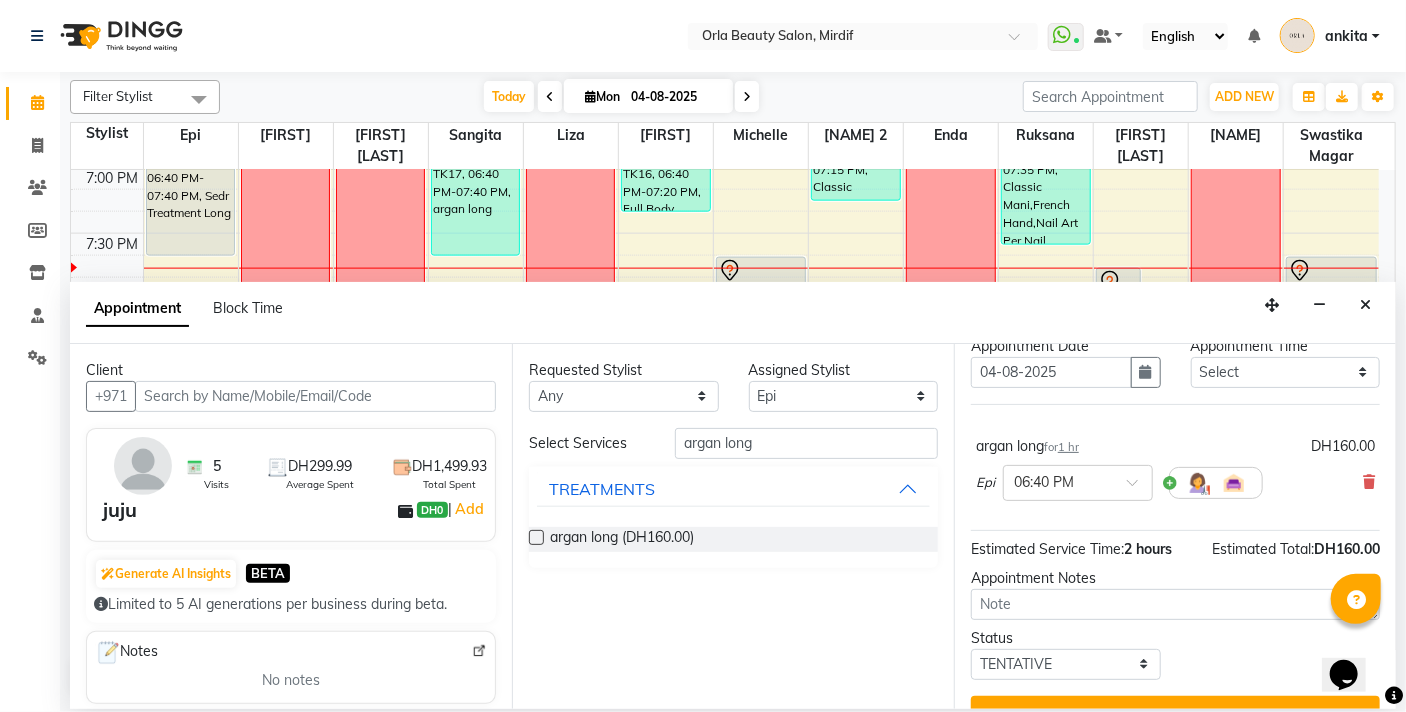 click on "Update" at bounding box center (1175, 714) 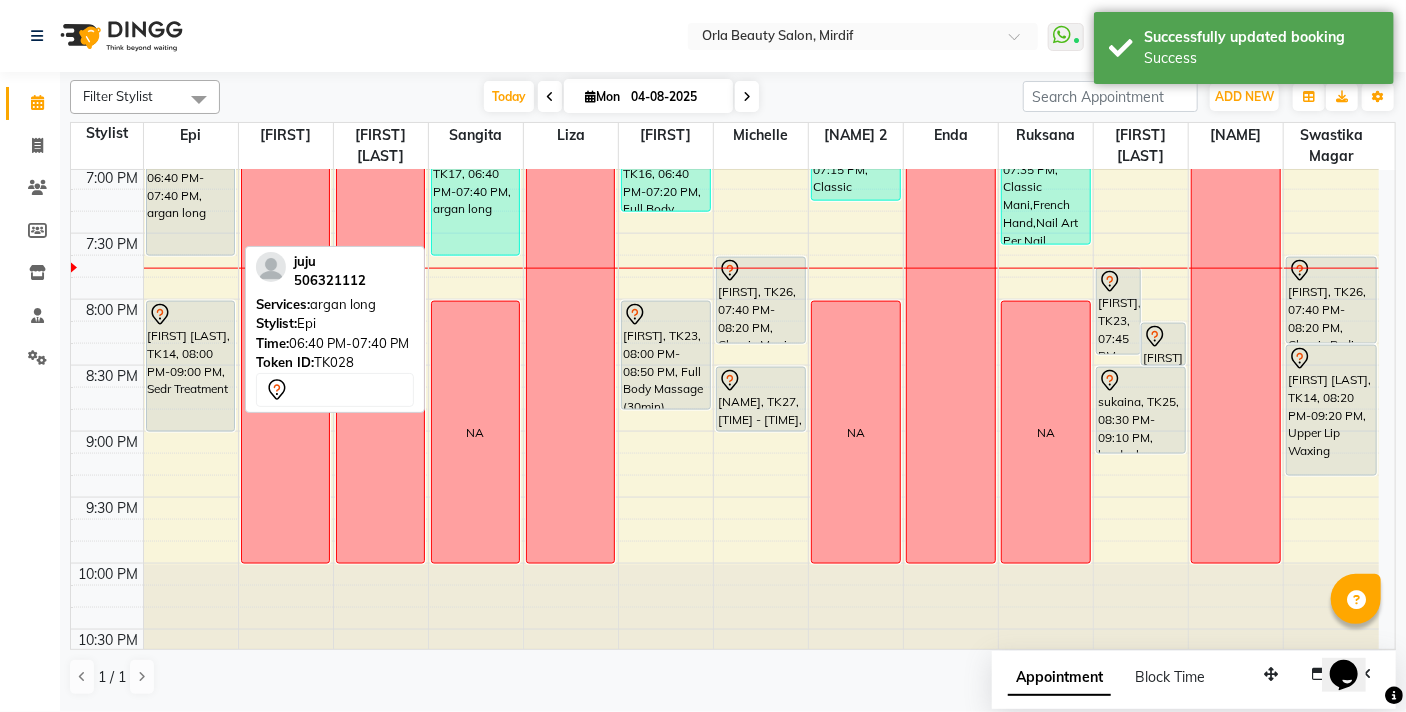 click on "[FIRST], TK28, 06:40 PM-07:40 PM, argan long" at bounding box center (191, 190) 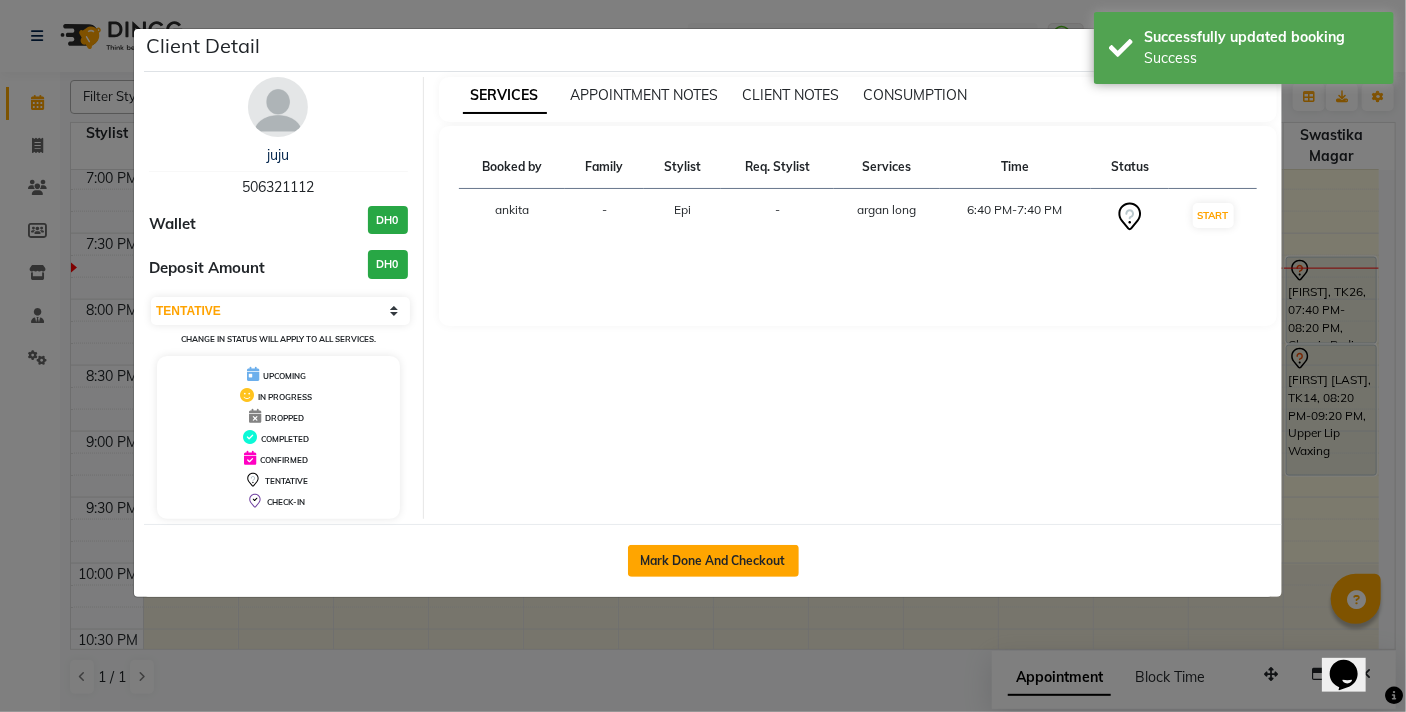click on "Mark Done And Checkout" 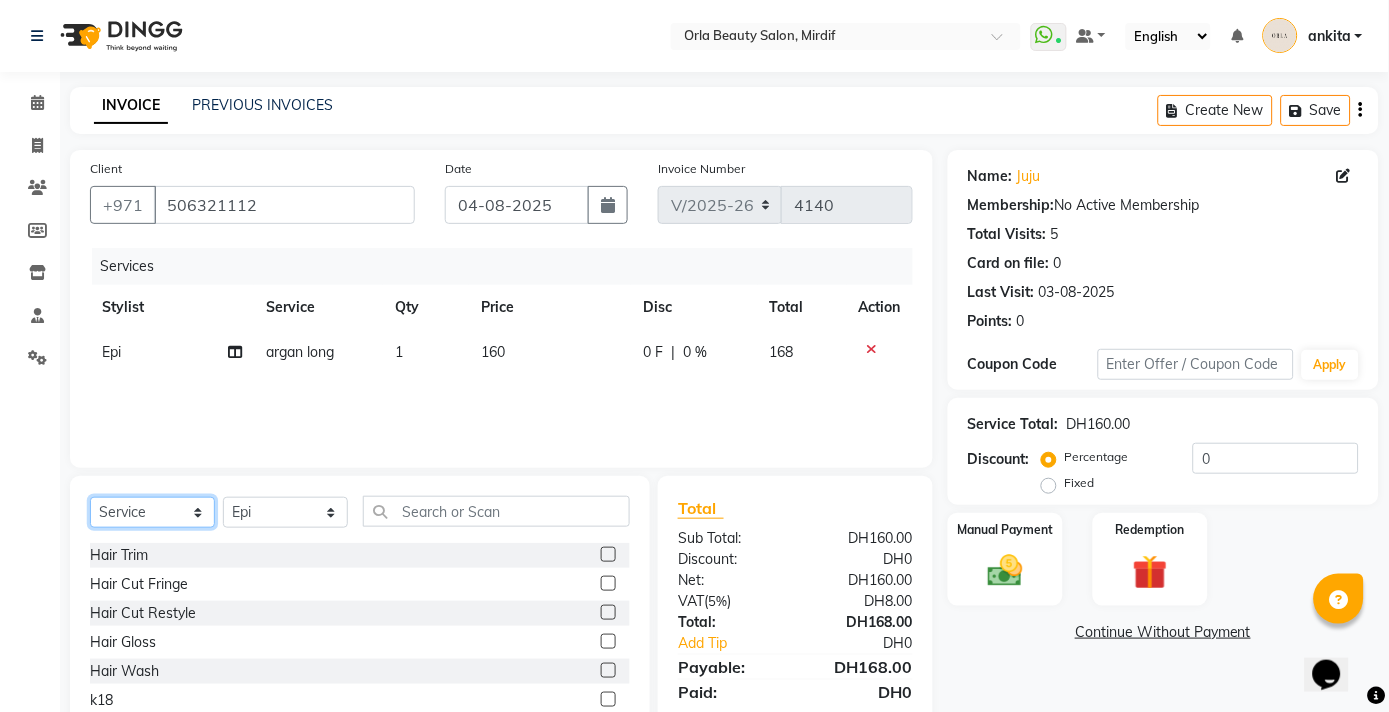click on "Select  Service  Product  Membership  Package Voucher Prepaid Gift Card" 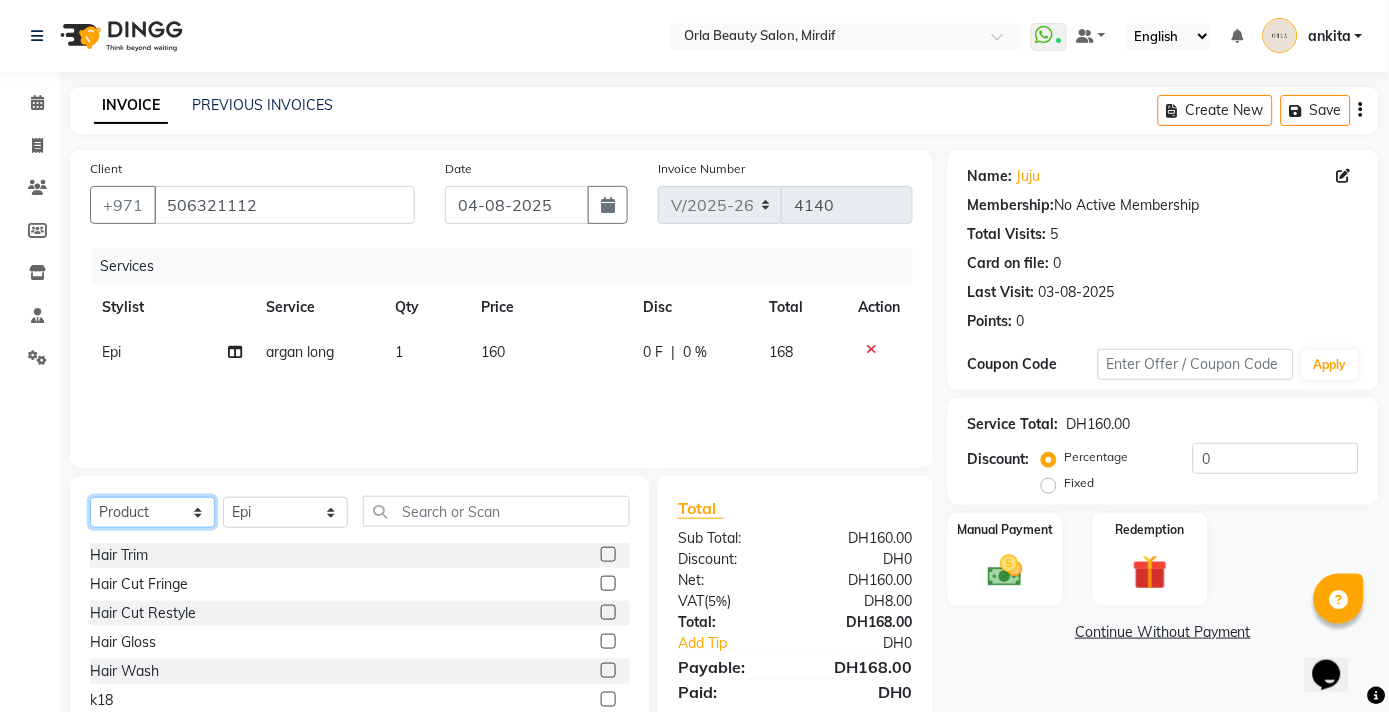 click on "Select  Service  Product  Membership  Package Voucher Prepaid Gift Card" 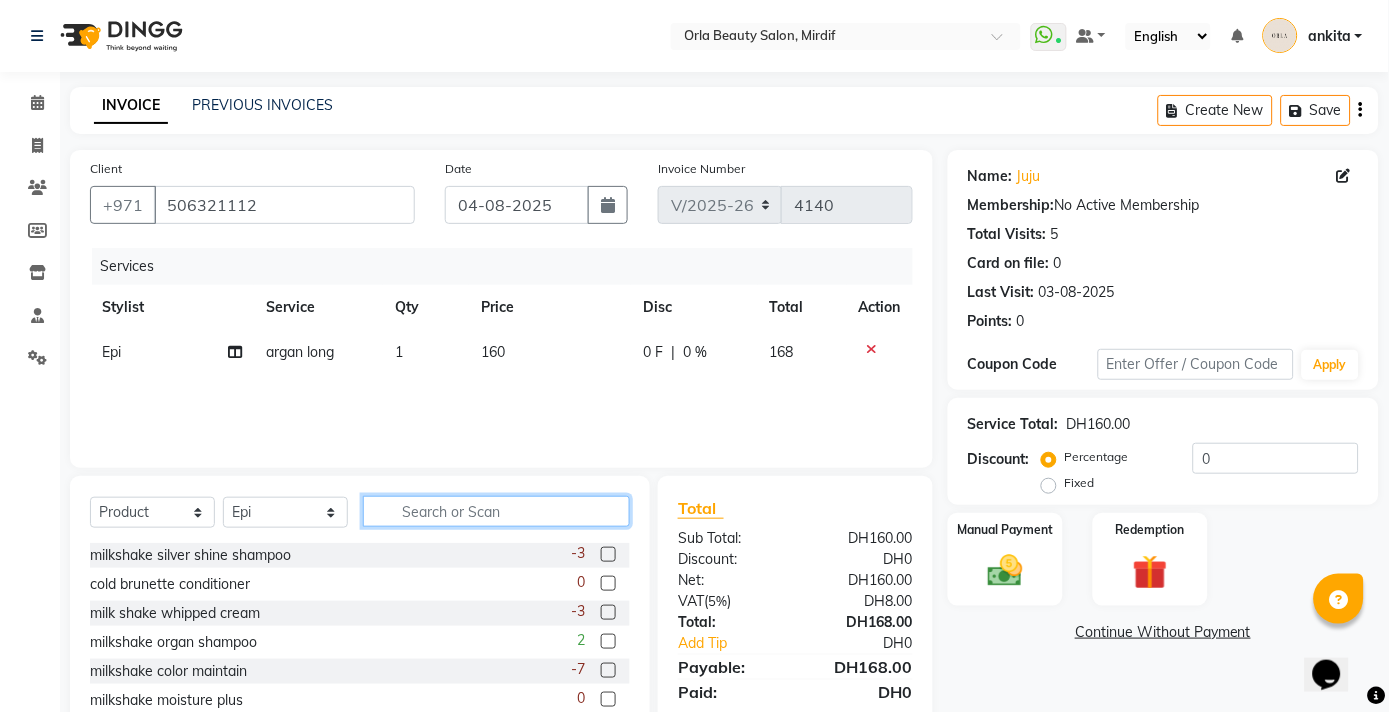 click 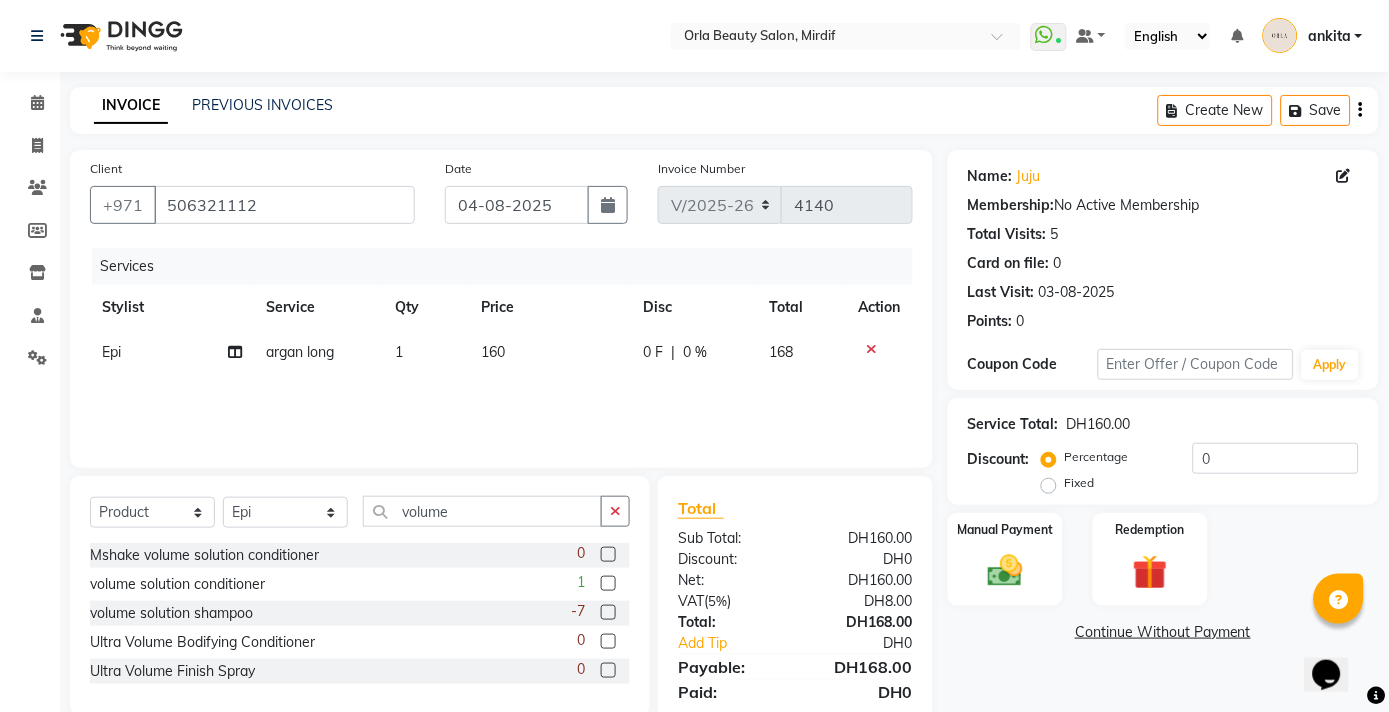 click 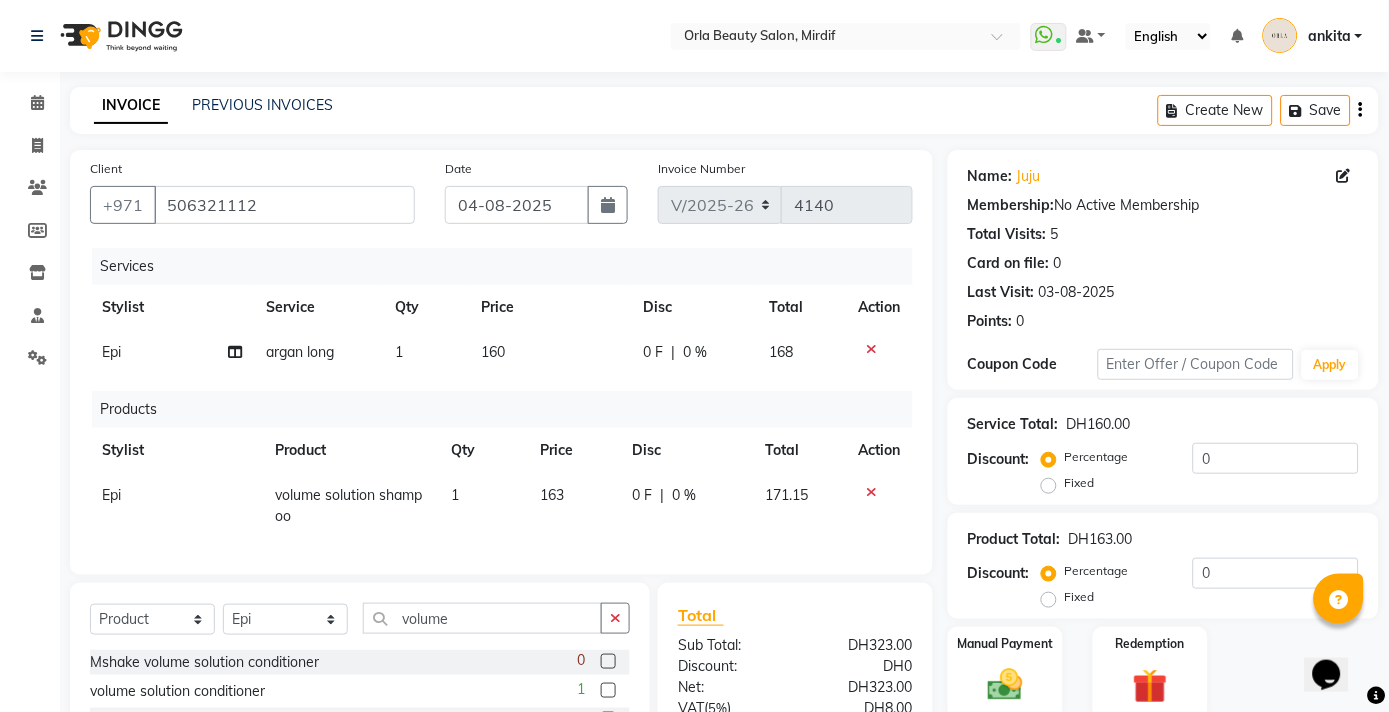 scroll, scrollTop: 204, scrollLeft: 0, axis: vertical 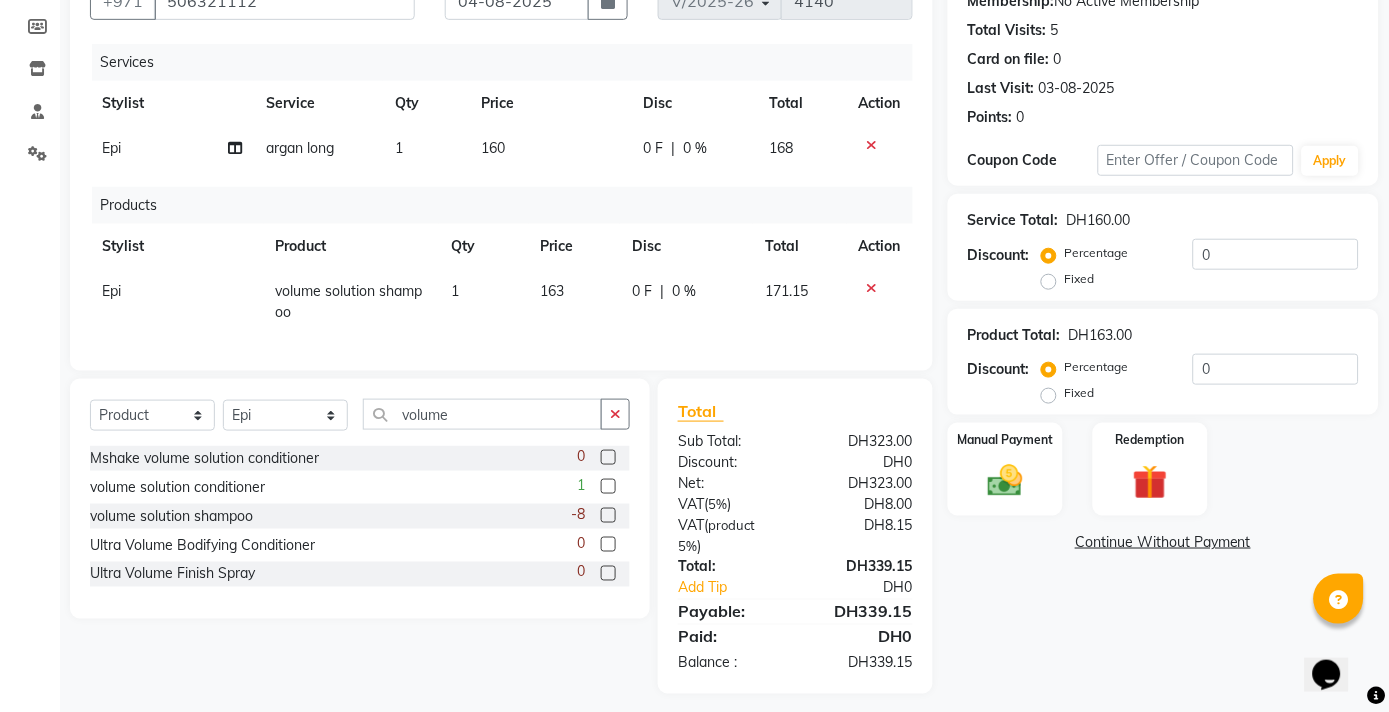 click 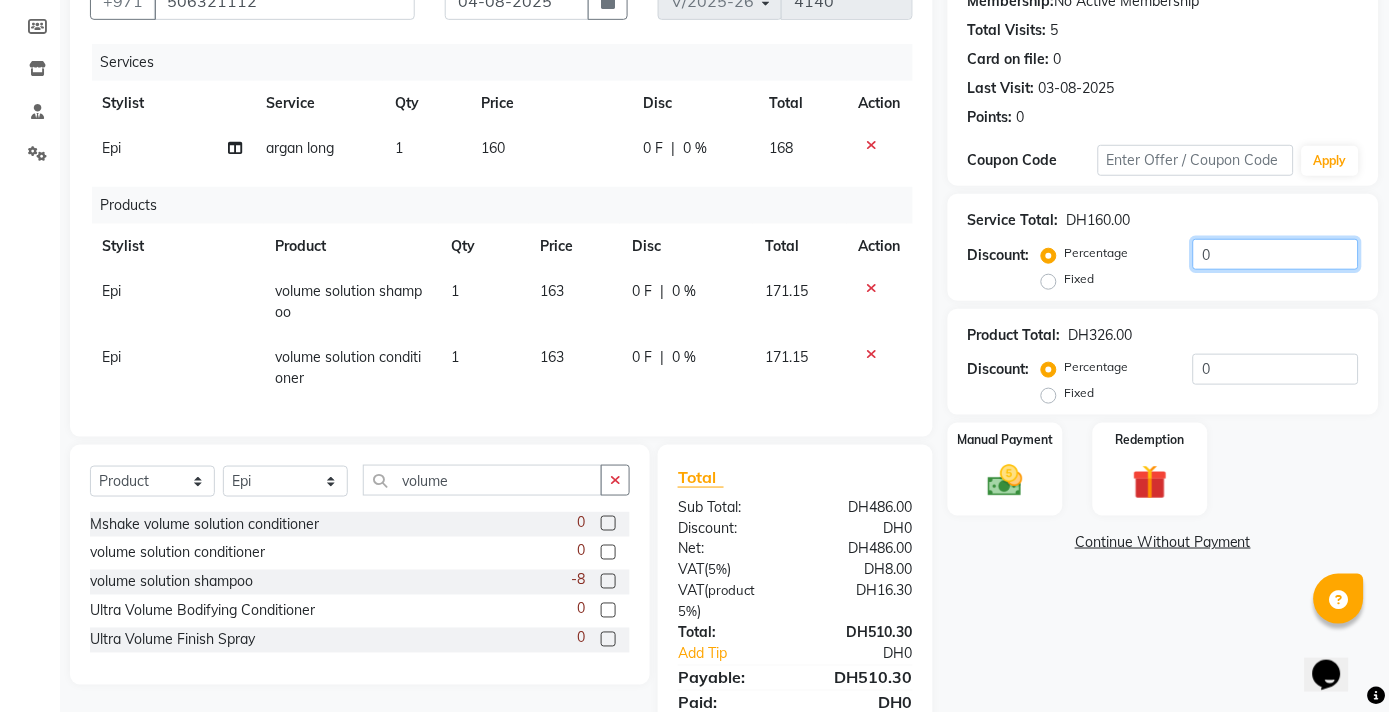 click on "0" 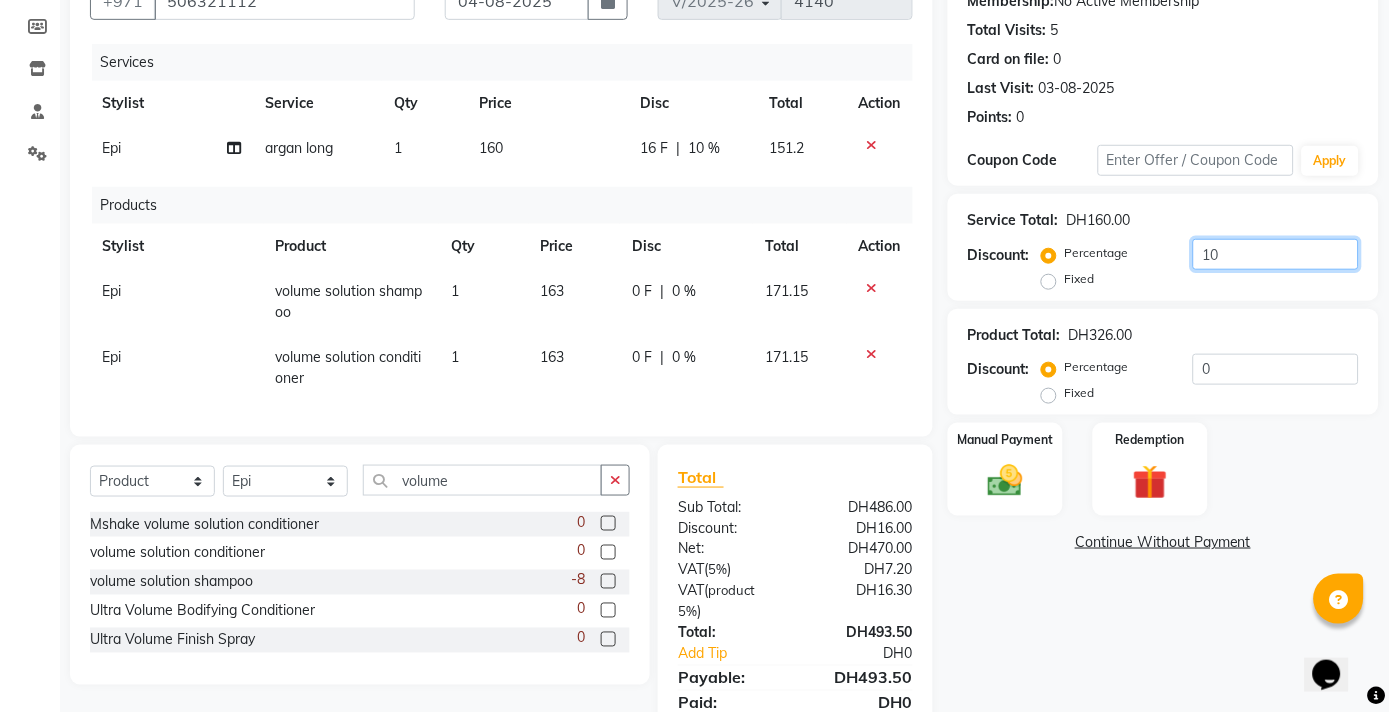 scroll, scrollTop: 297, scrollLeft: 0, axis: vertical 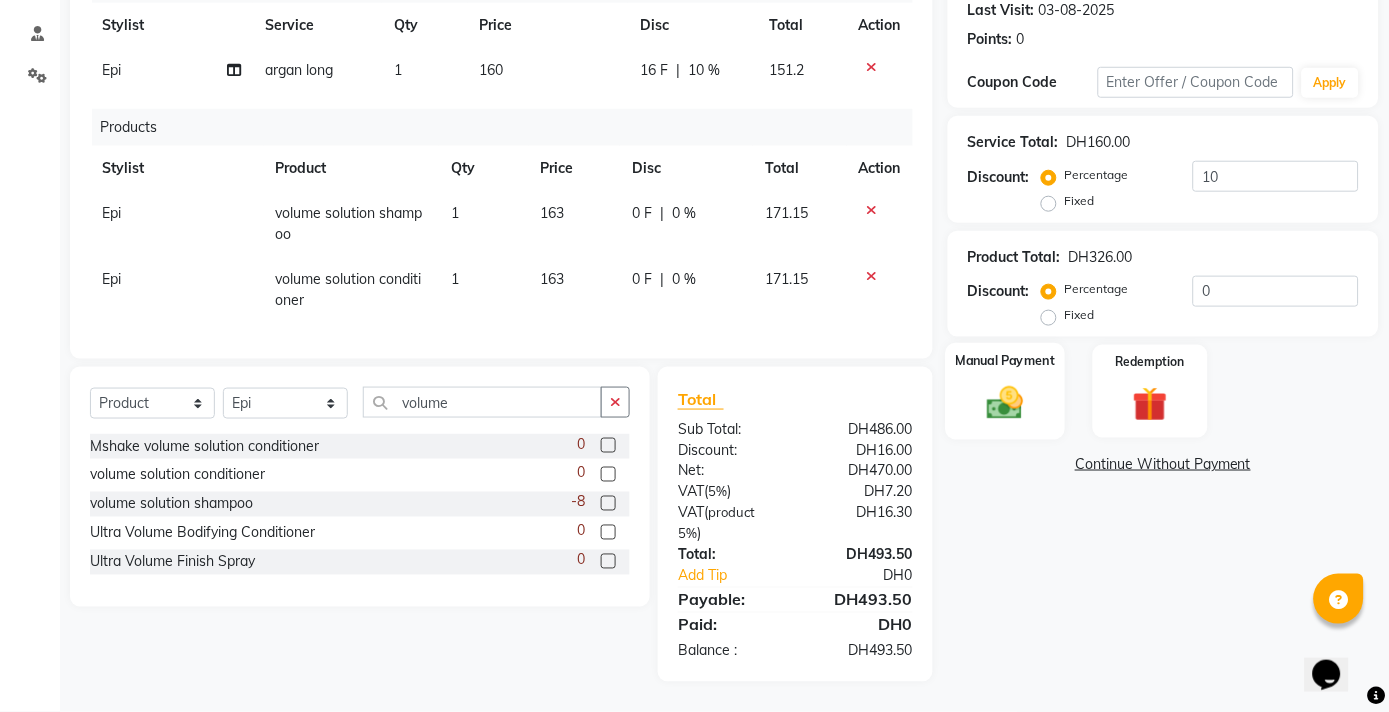 click 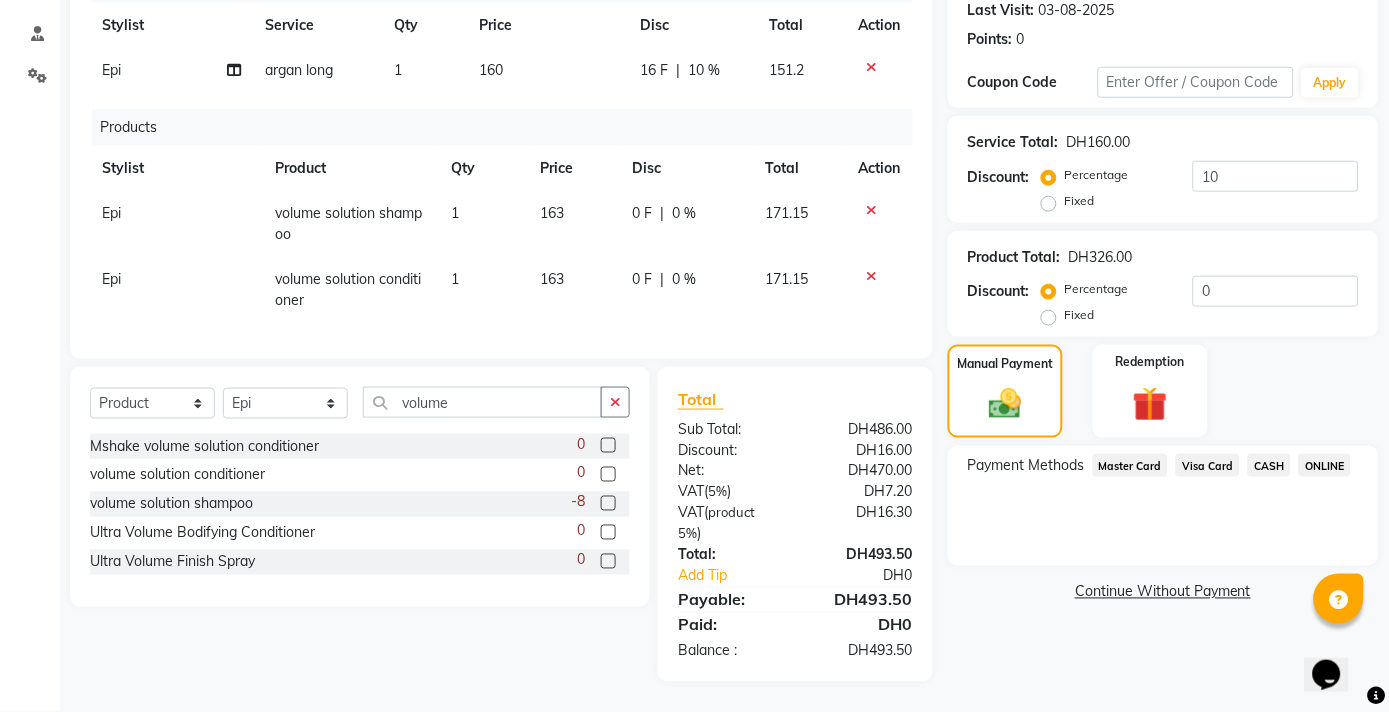 click on "Master Card" 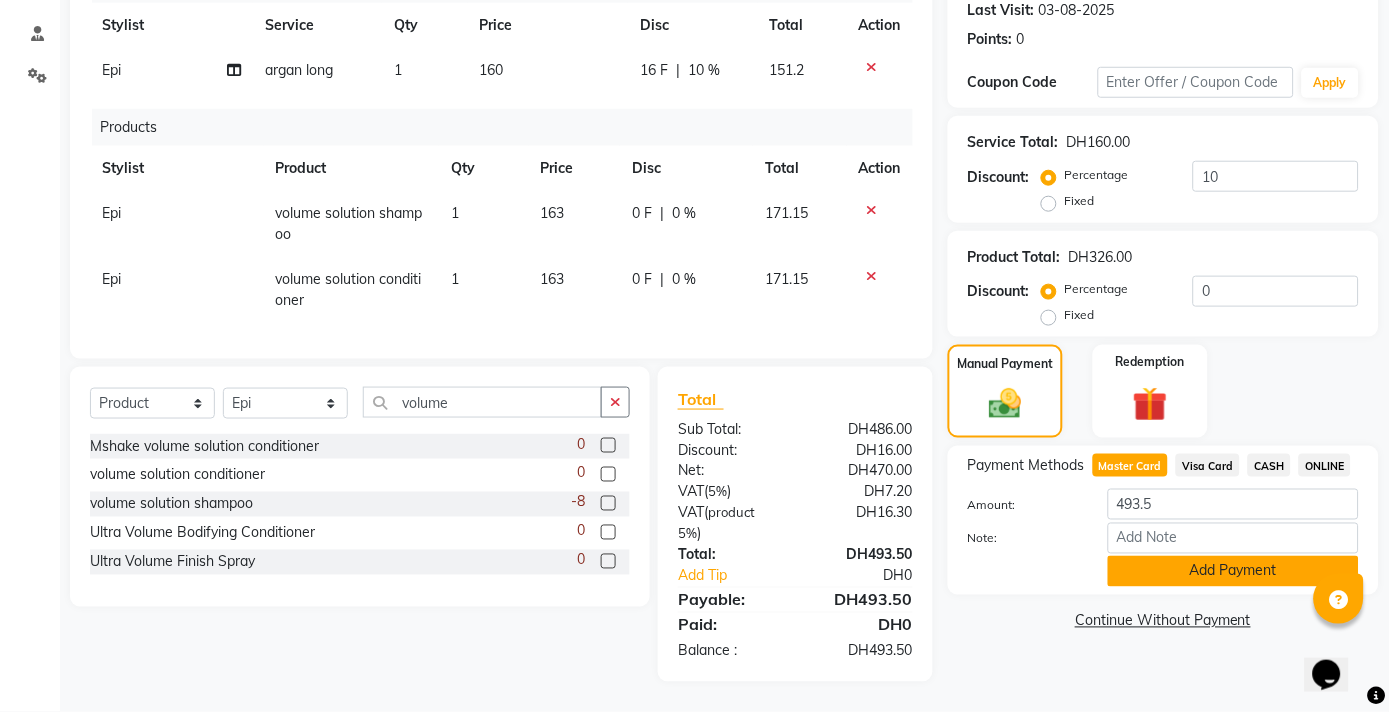 click on "Add Payment" 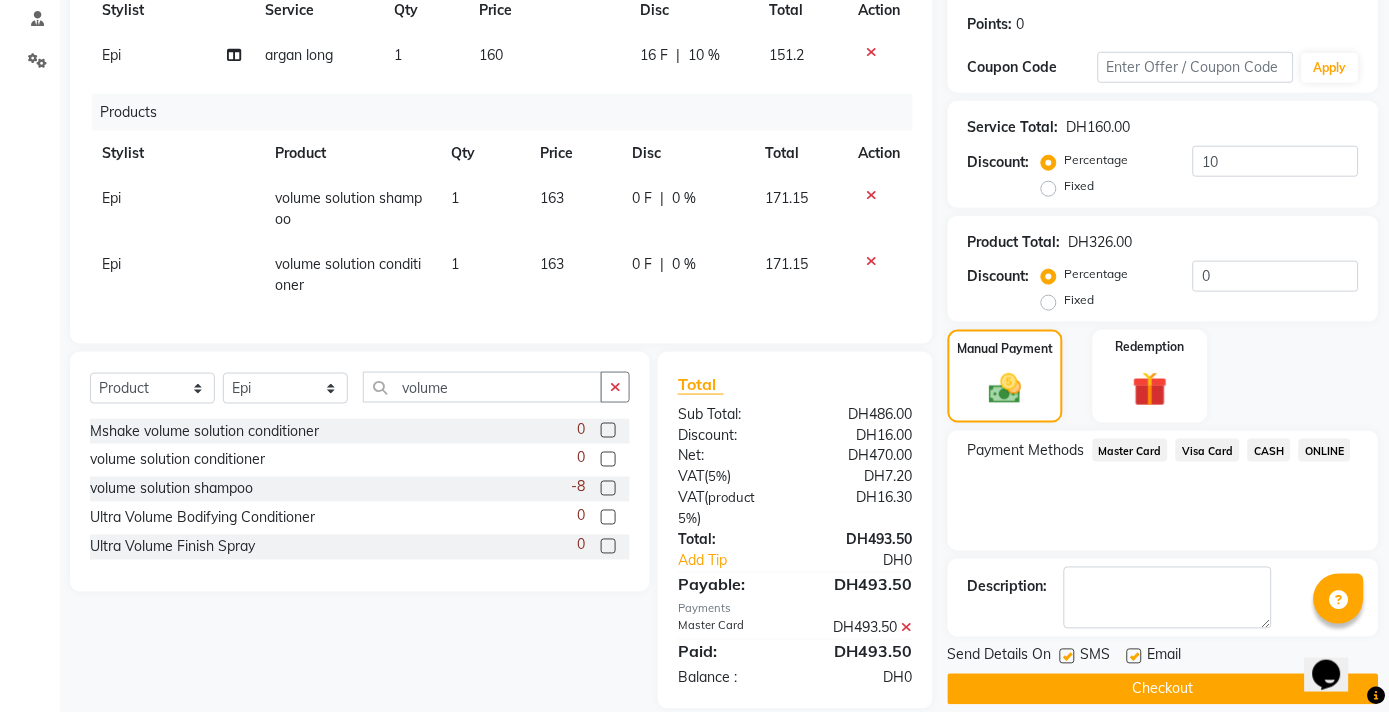 scroll, scrollTop: 338, scrollLeft: 0, axis: vertical 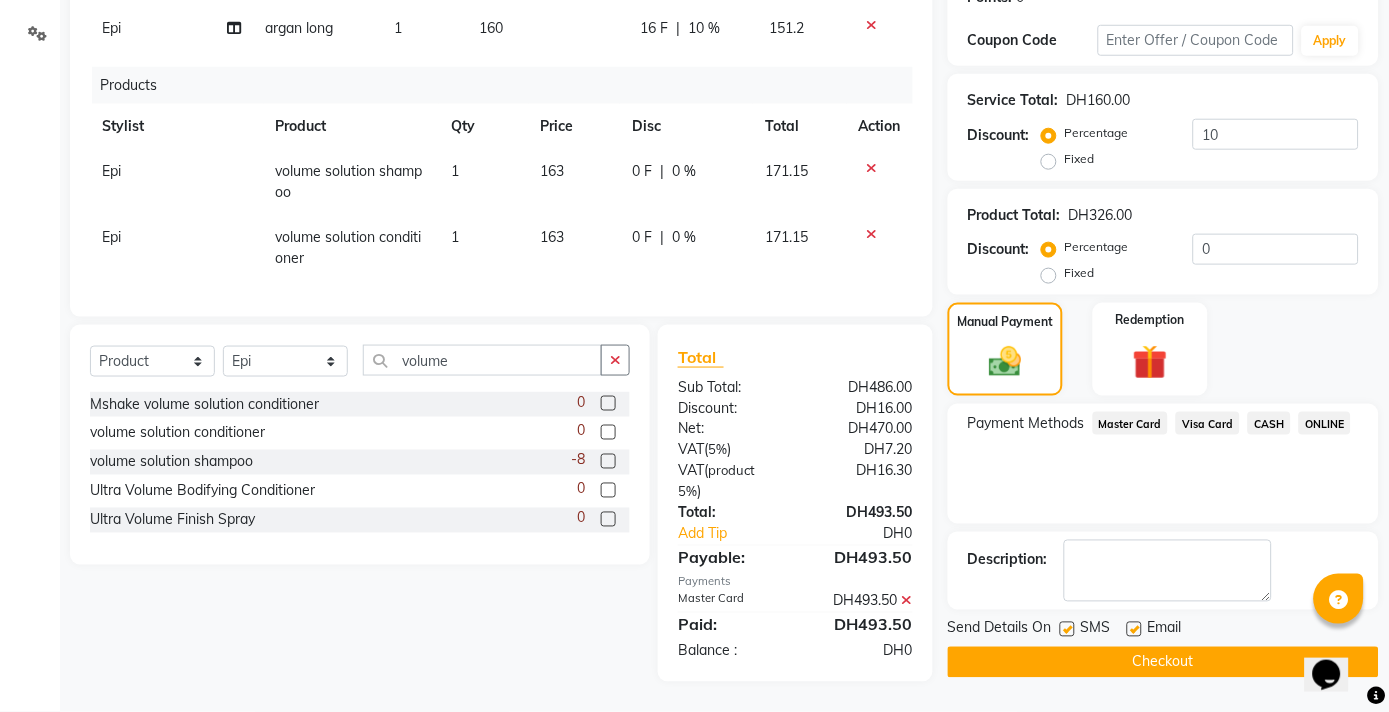 click on "Checkout" 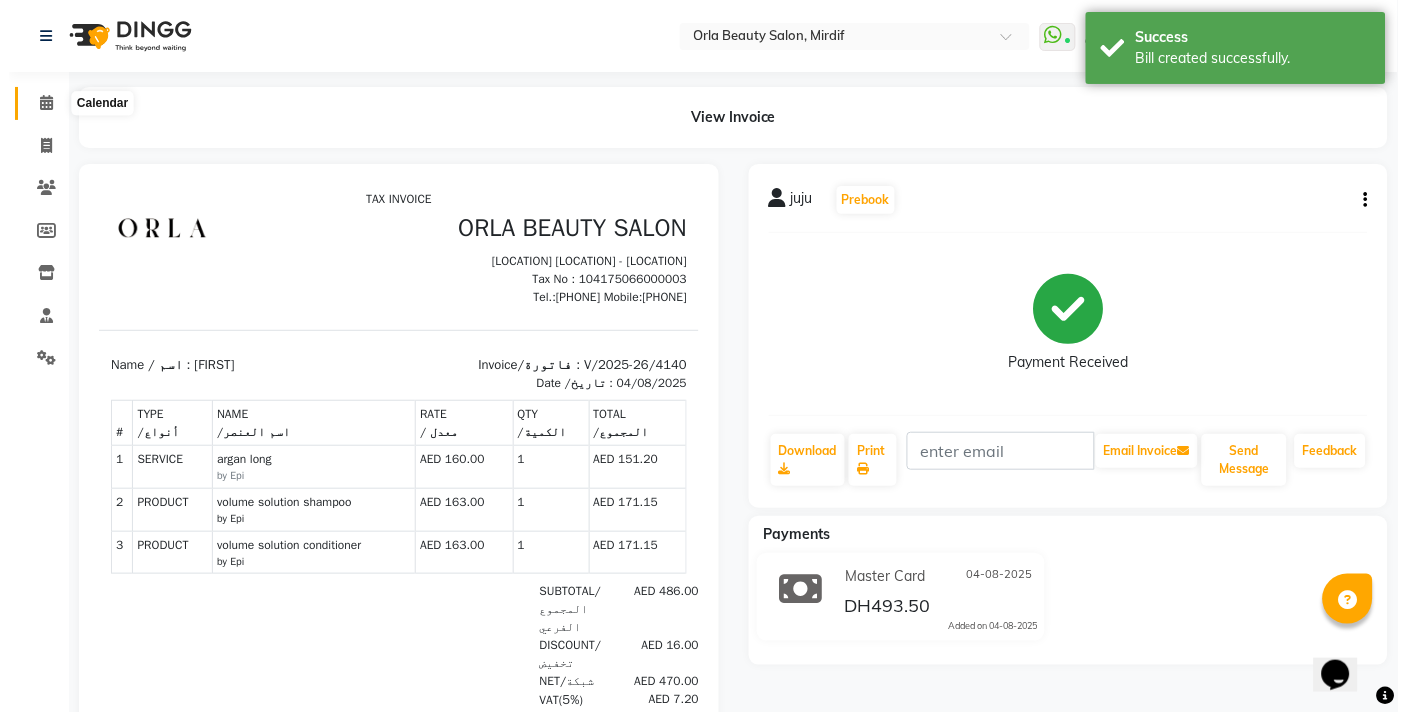 scroll, scrollTop: 0, scrollLeft: 0, axis: both 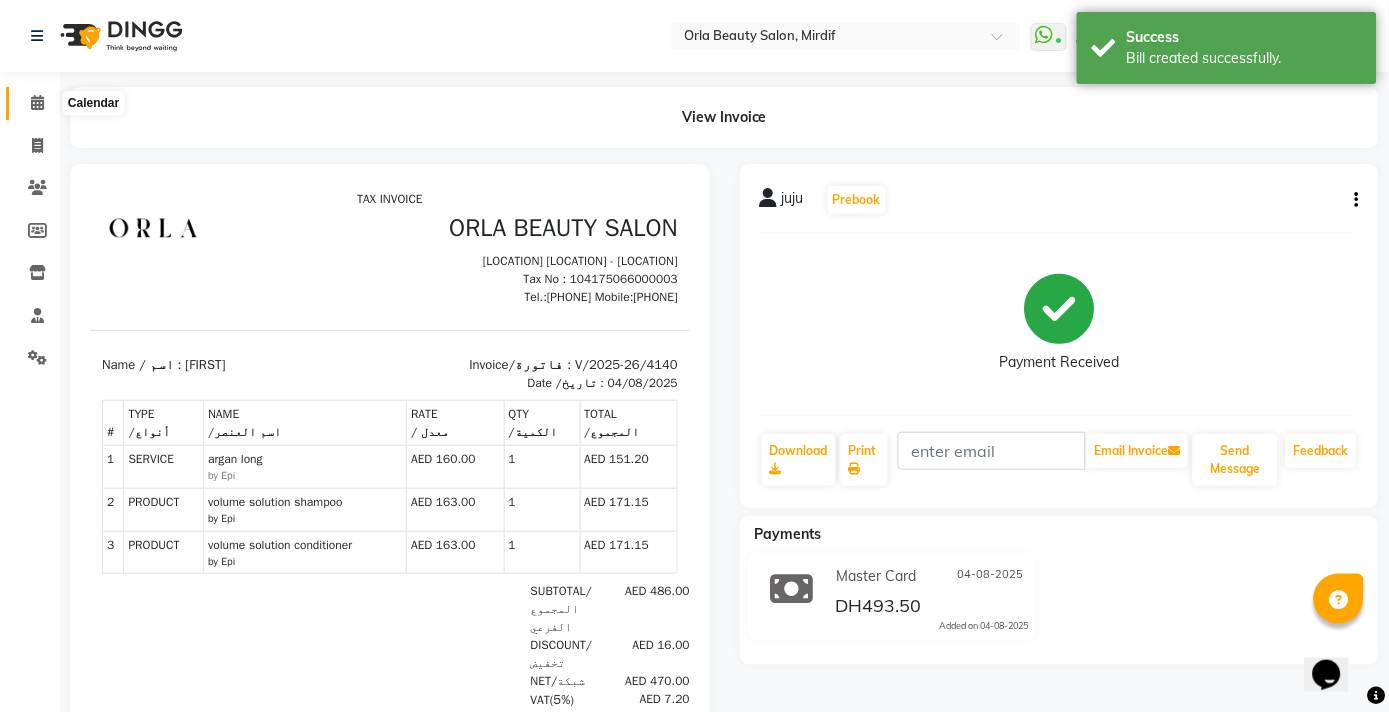 click 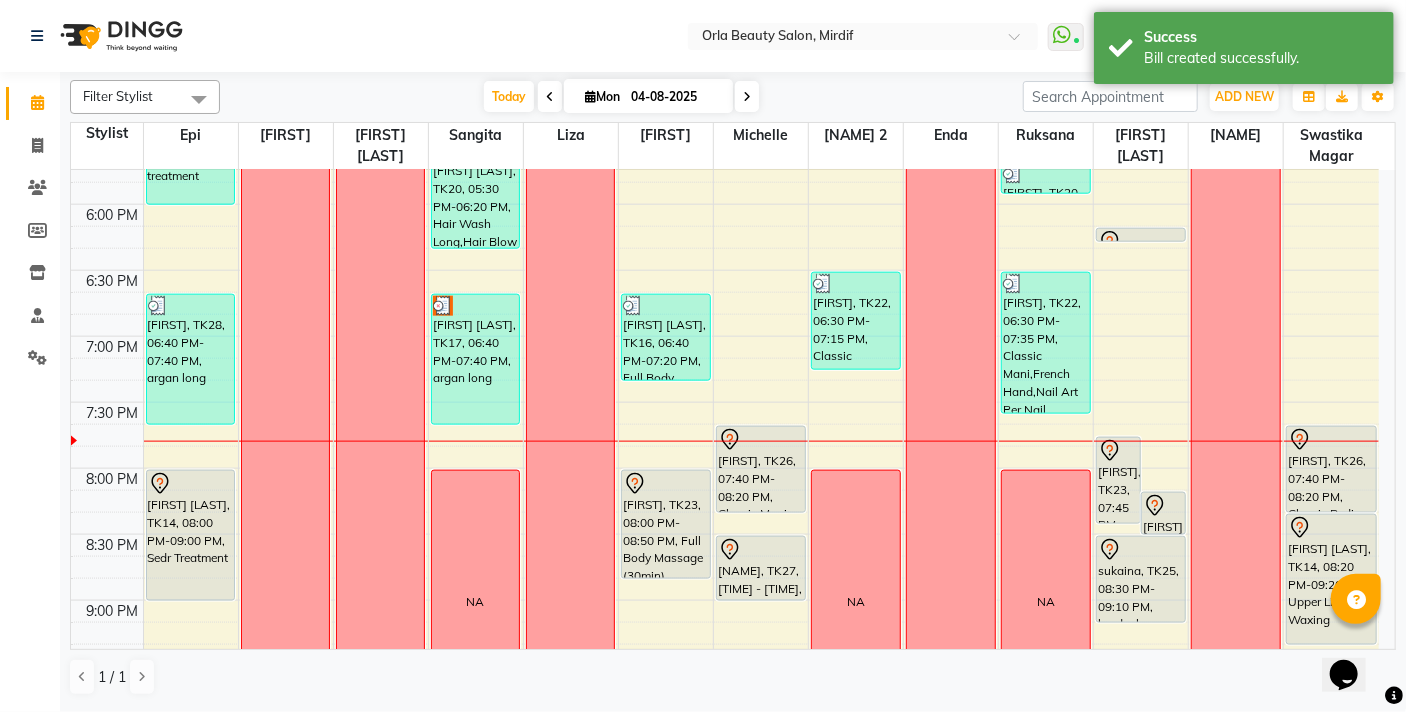 scroll, scrollTop: 1184, scrollLeft: 0, axis: vertical 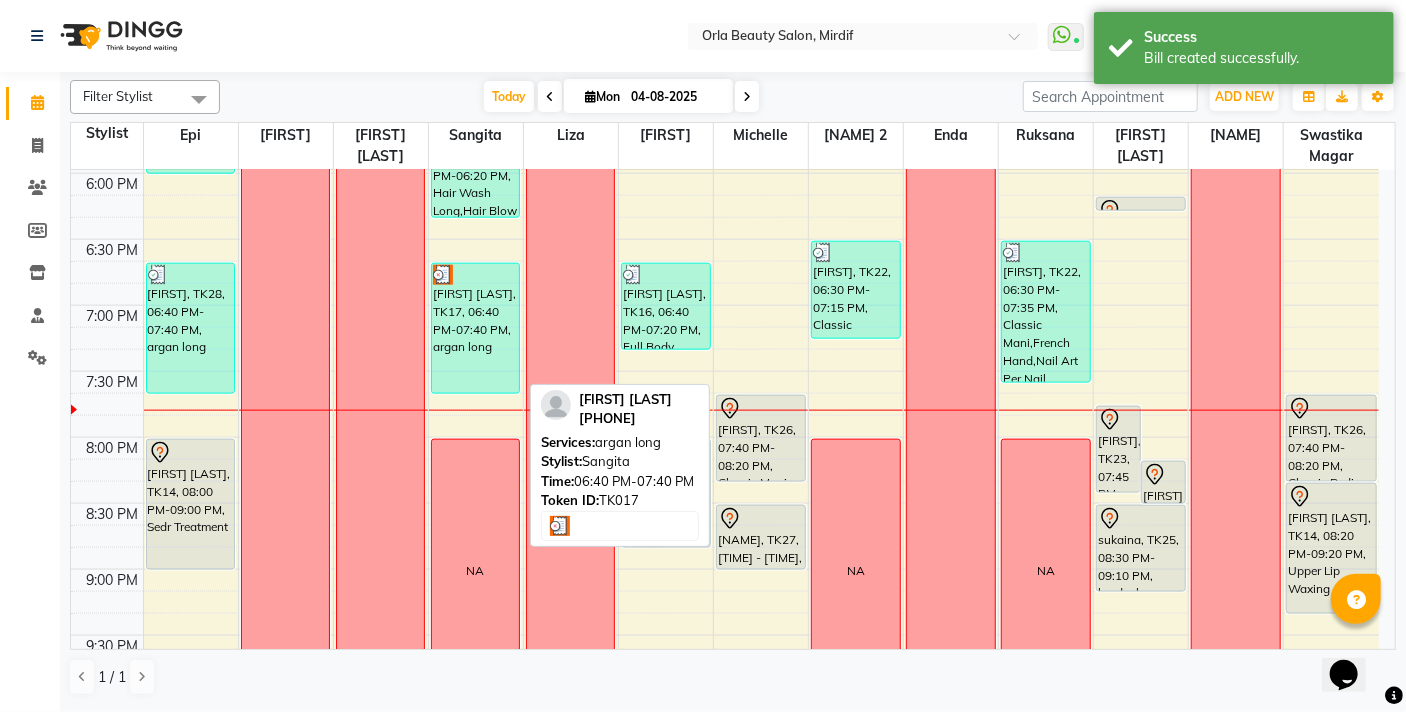 click on "[FIRST] [LAST], TK17, 06:40 PM-07:40 PM, argan long" at bounding box center (476, 328) 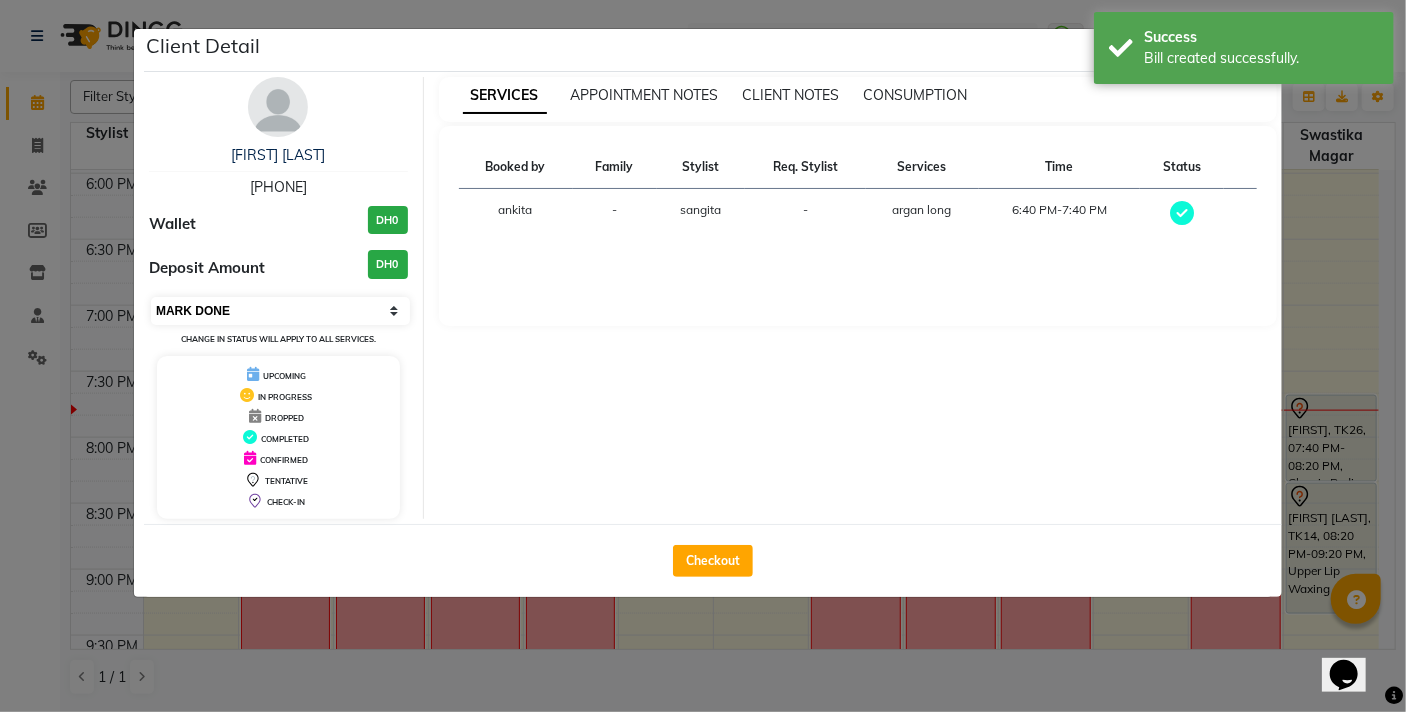 click on "Select MARK DONE UPCOMING" at bounding box center (280, 311) 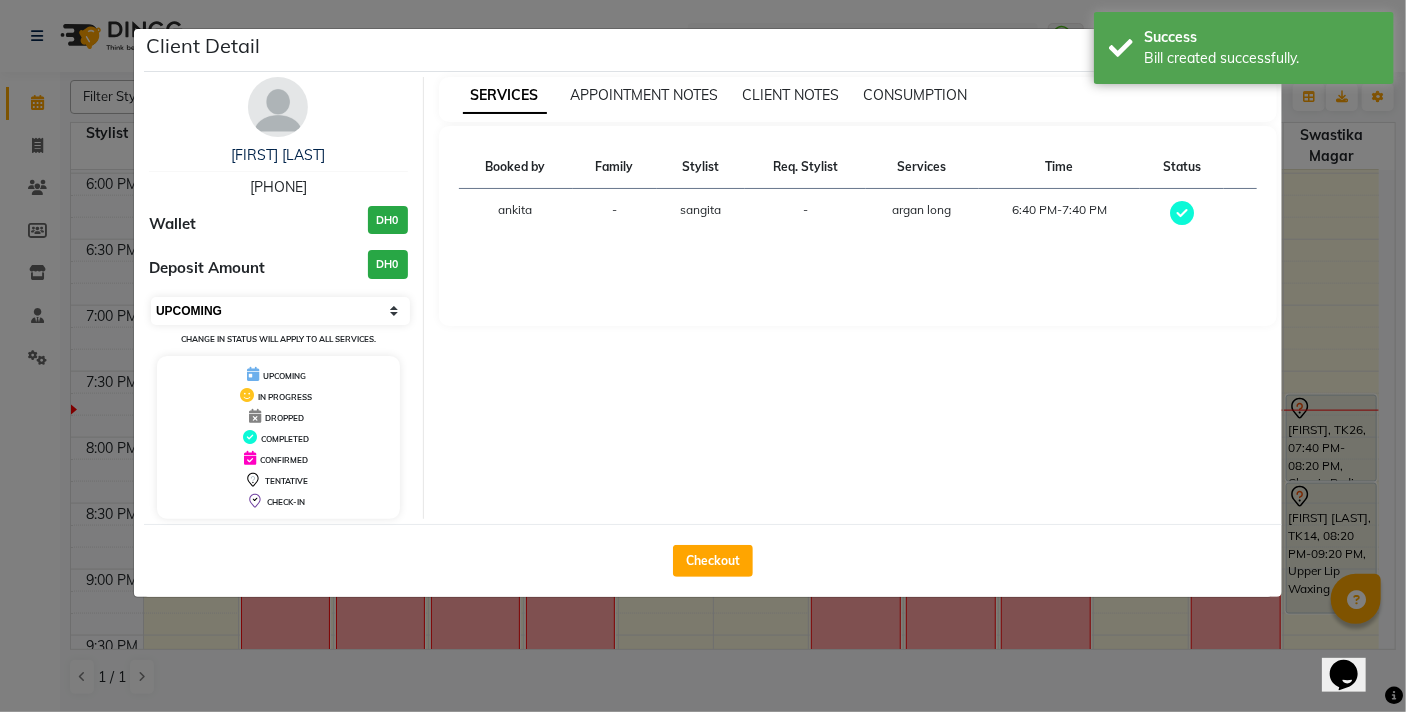 click on "Select MARK DONE UPCOMING" at bounding box center [280, 311] 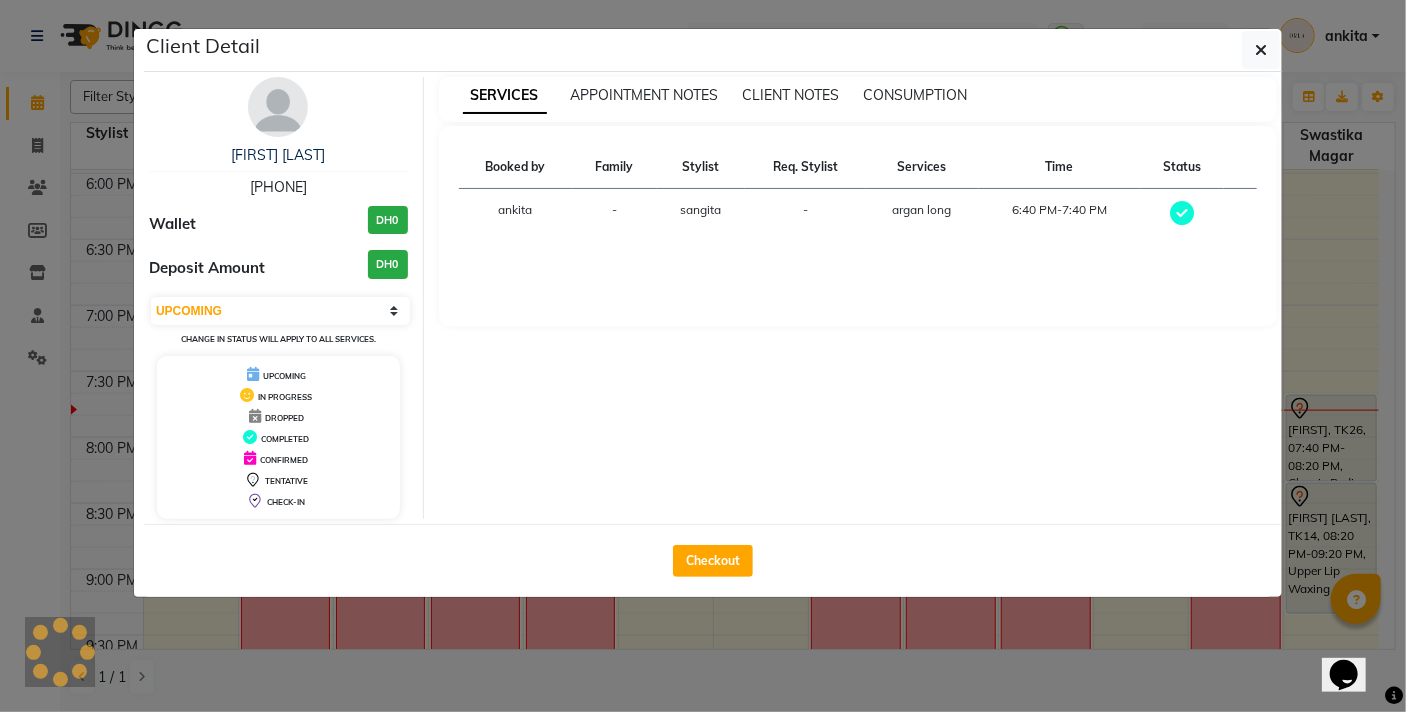 click on "Client Detail  [FIRST] [LAST]   [PHONE] Wallet DH0 Deposit Amount  DH0  Select MARK DONE UPCOMING Change in status will apply to all services. UPCOMING IN PROGRESS DROPPED COMPLETED CONFIRMED TENTATIVE CHECK-IN SERVICES APPOINTMENT NOTES CLIENT NOTES CONSUMPTION Booked by Family Stylist Req. Stylist Services Time Status  ankita   - sangita -  argan long   6:40 PM-7:40 PM   Checkout" 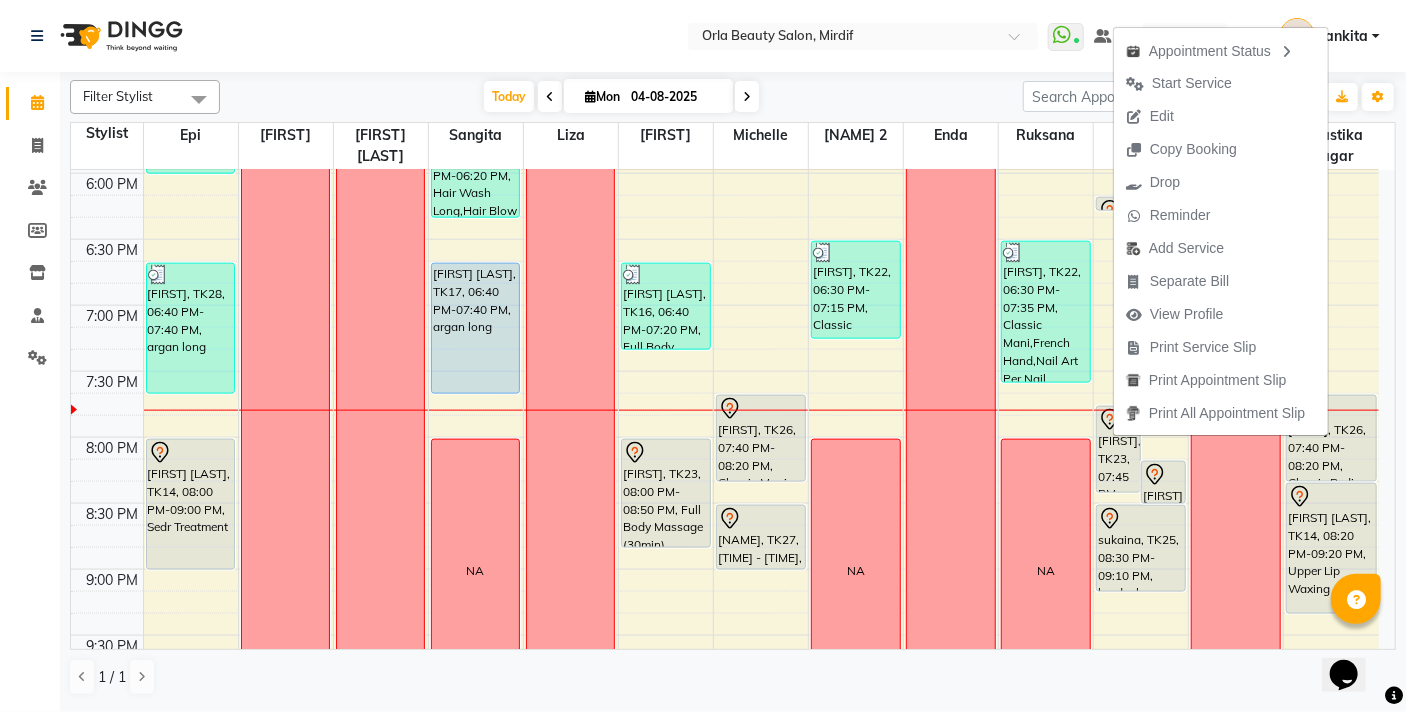 click on "Edit" at bounding box center (1162, 116) 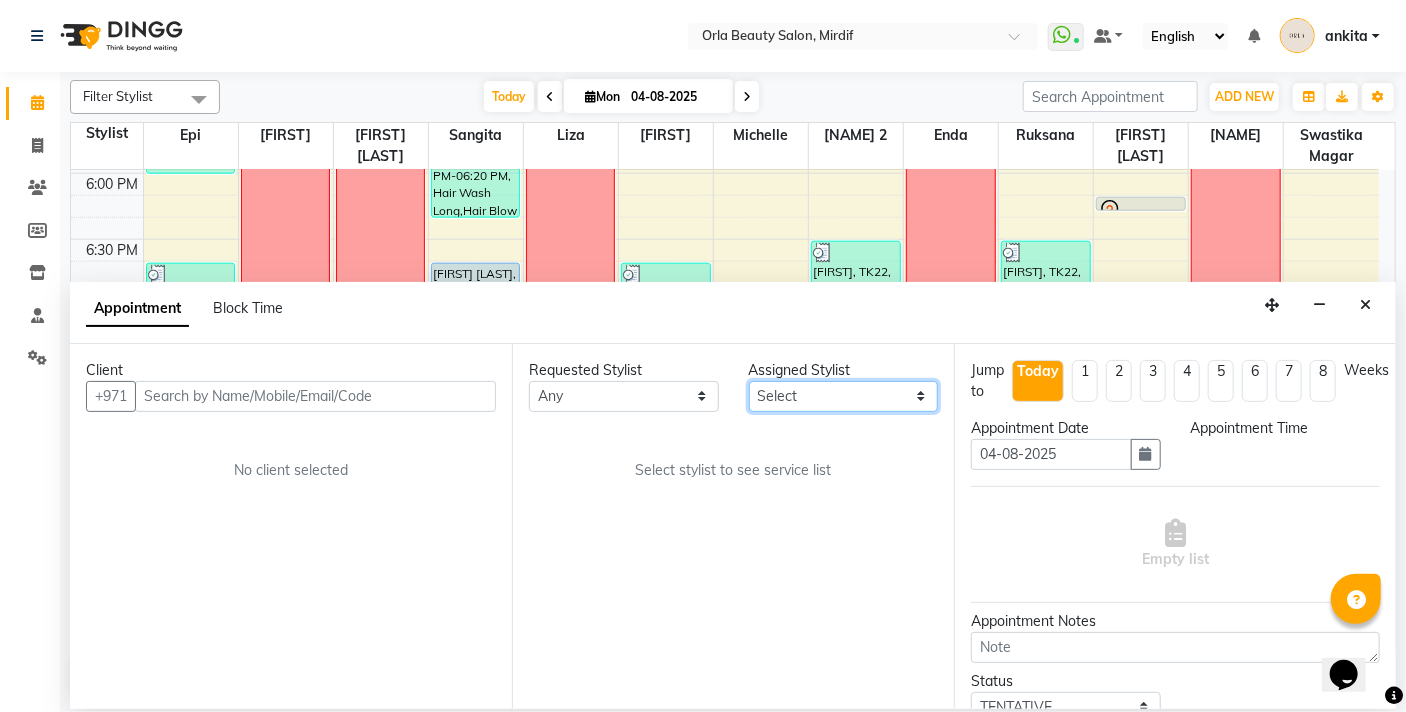 click on "Select Enda Epi kareema Liza Manju thakuri maryann Michelle michelle 2 rojina magar ruksana rupa magar sangita swastika magar" at bounding box center [844, 396] 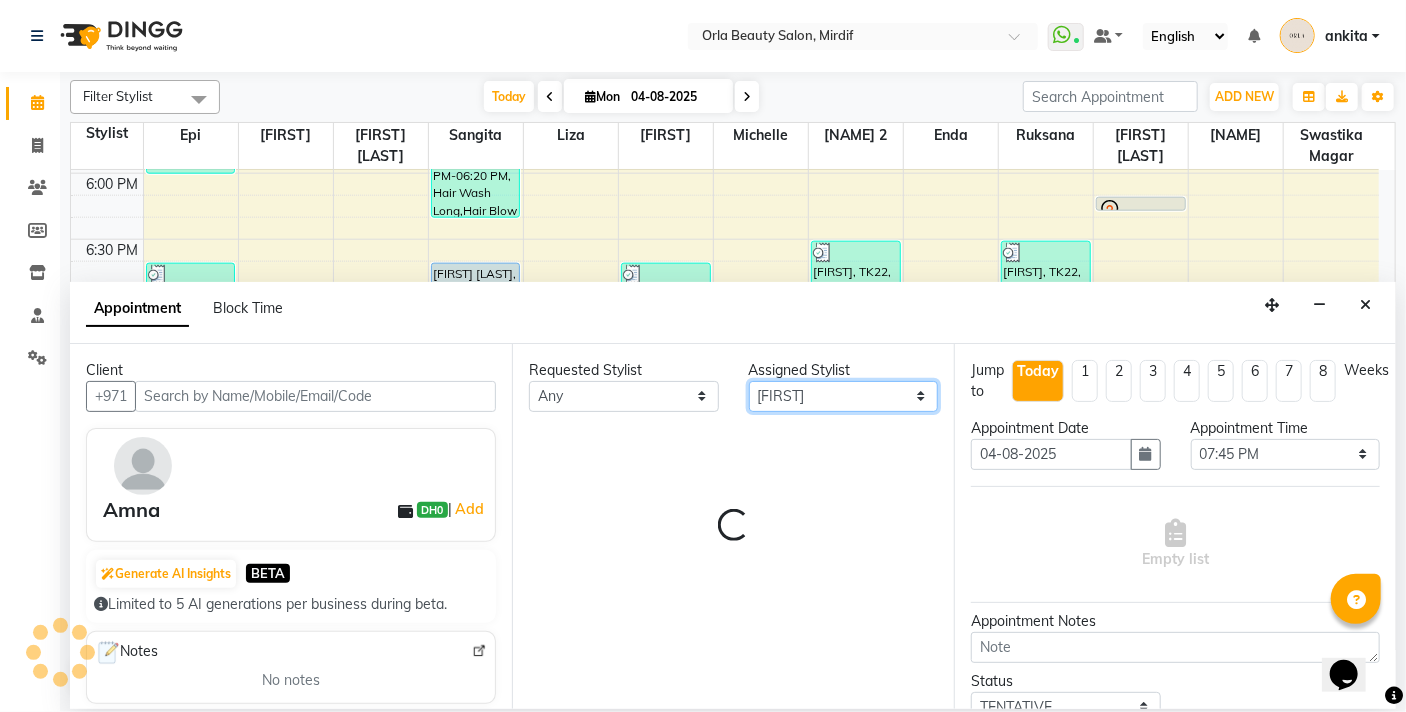 scroll, scrollTop: 1322, scrollLeft: 0, axis: vertical 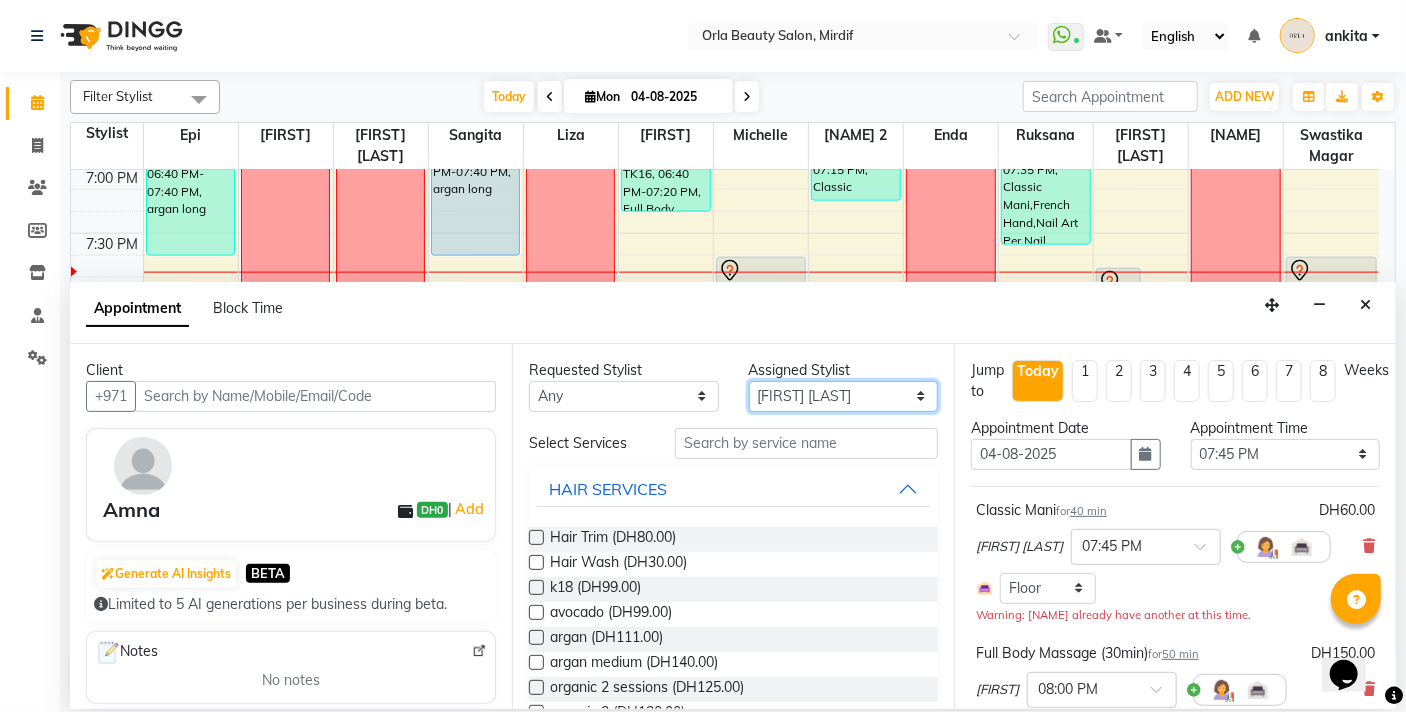 click on "Select Enda Epi kareema Liza Manju thakuri maryann Michelle michelle 2 rojina magar ruksana rupa magar sangita swastika magar" at bounding box center [844, 396] 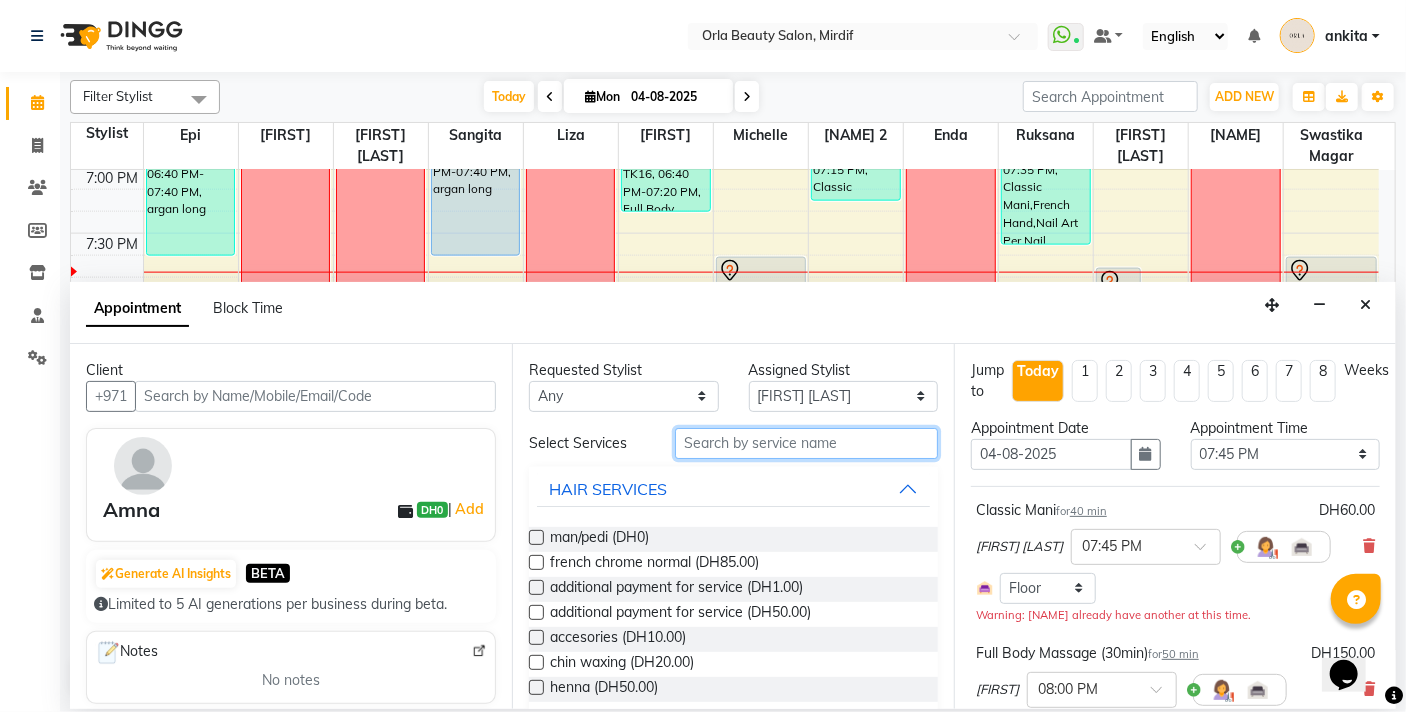 click at bounding box center (806, 443) 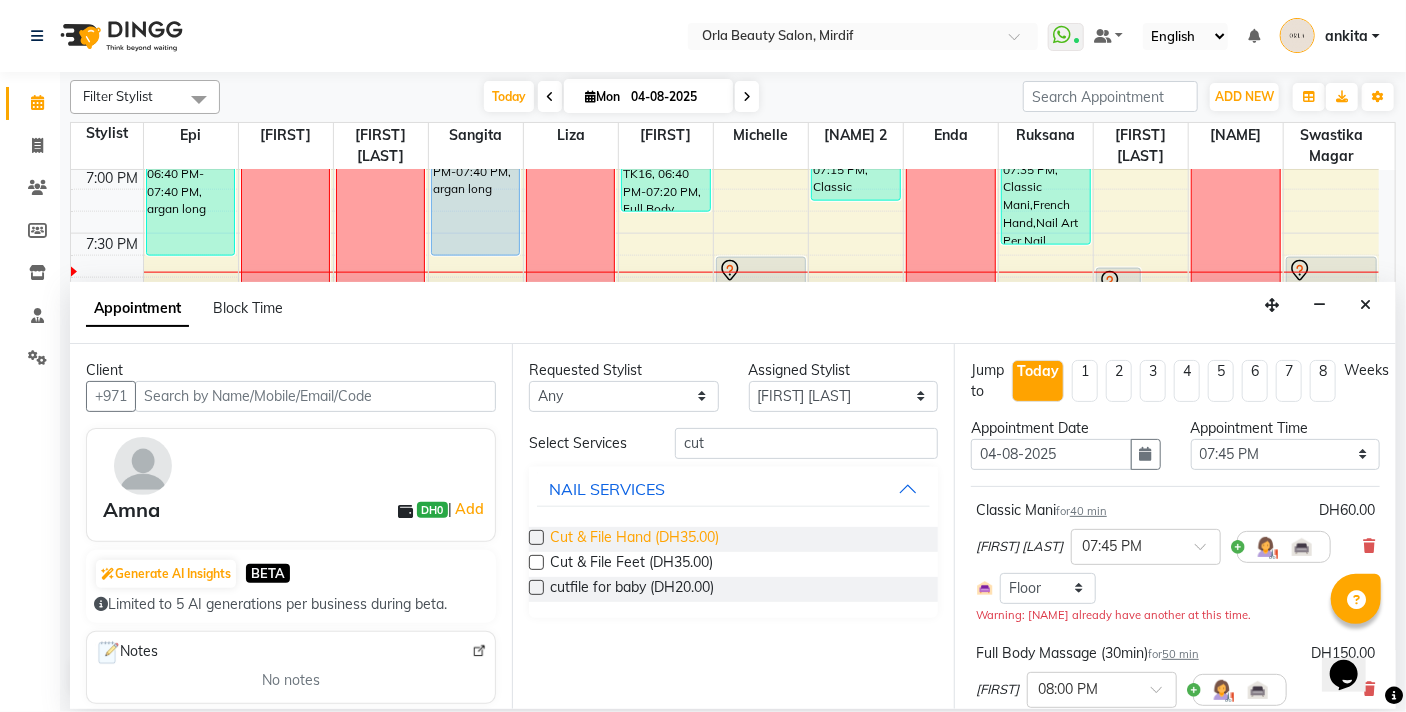 click on "Cut & File Hand (DH35.00)" at bounding box center (634, 539) 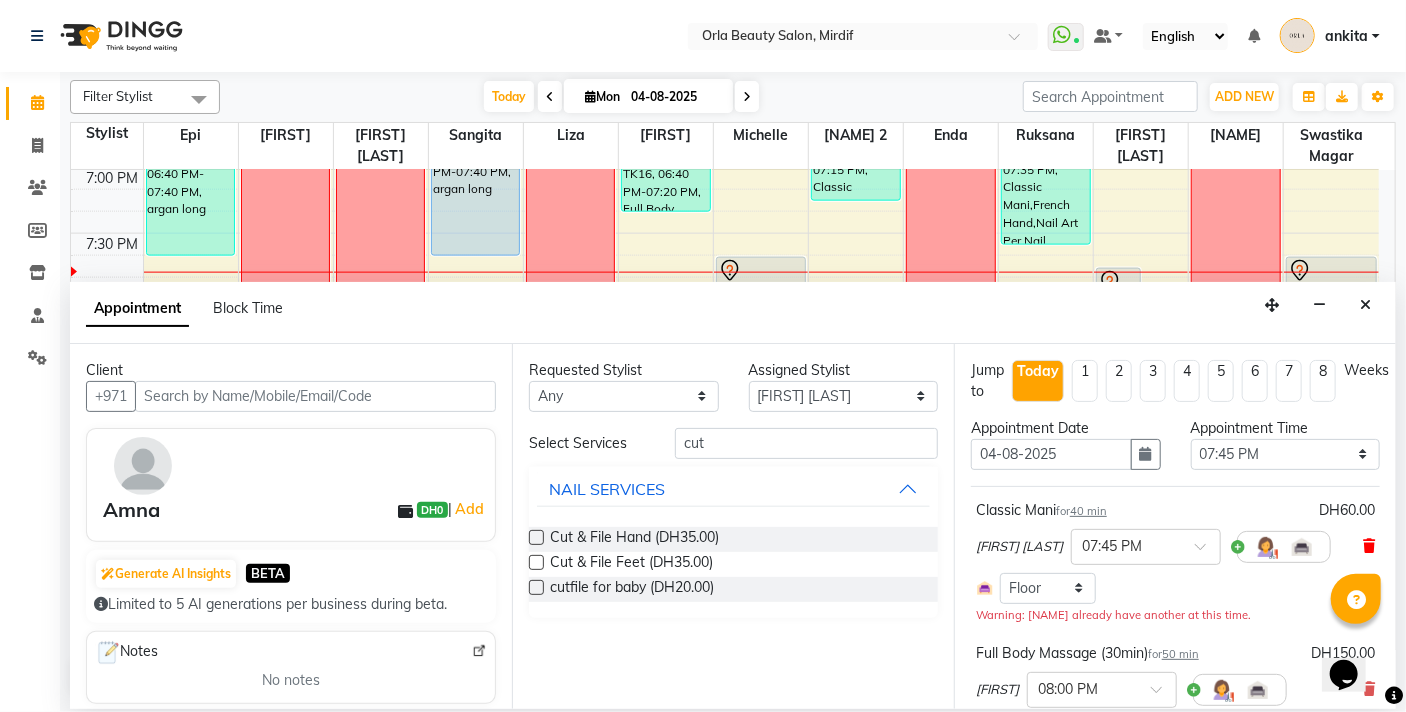 click at bounding box center [1369, 546] 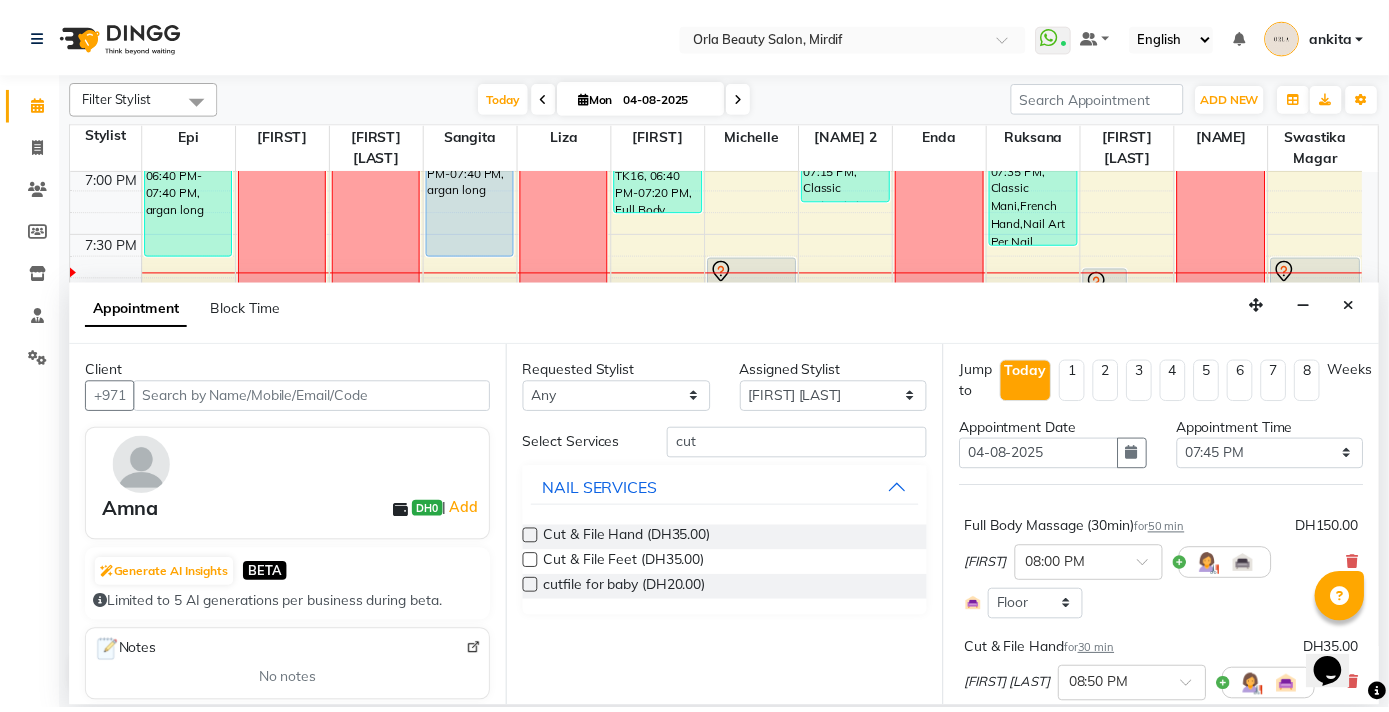 scroll, scrollTop: 241, scrollLeft: 0, axis: vertical 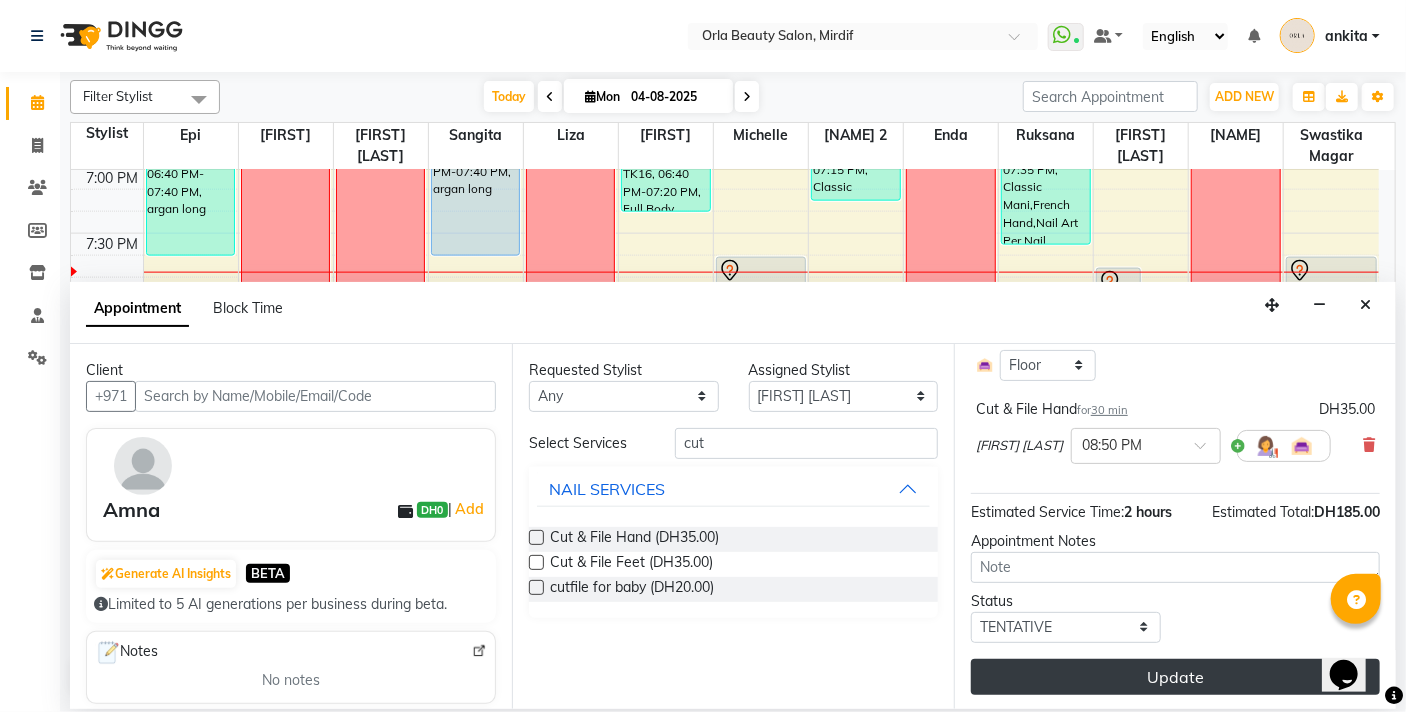 click on "Update" at bounding box center (1175, 677) 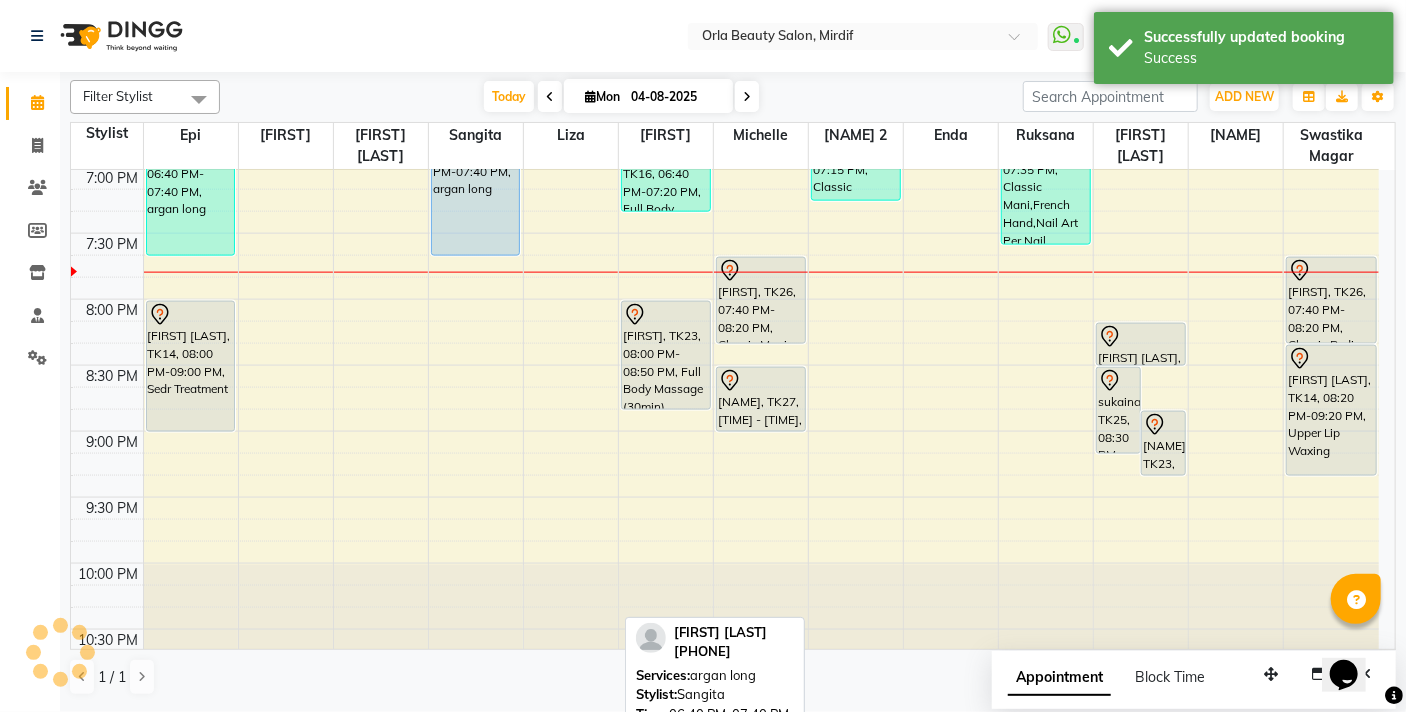 click on "[FIRST] [LAST], TK17, 06:40 PM-07:40 PM, argan long" at bounding box center (476, 190) 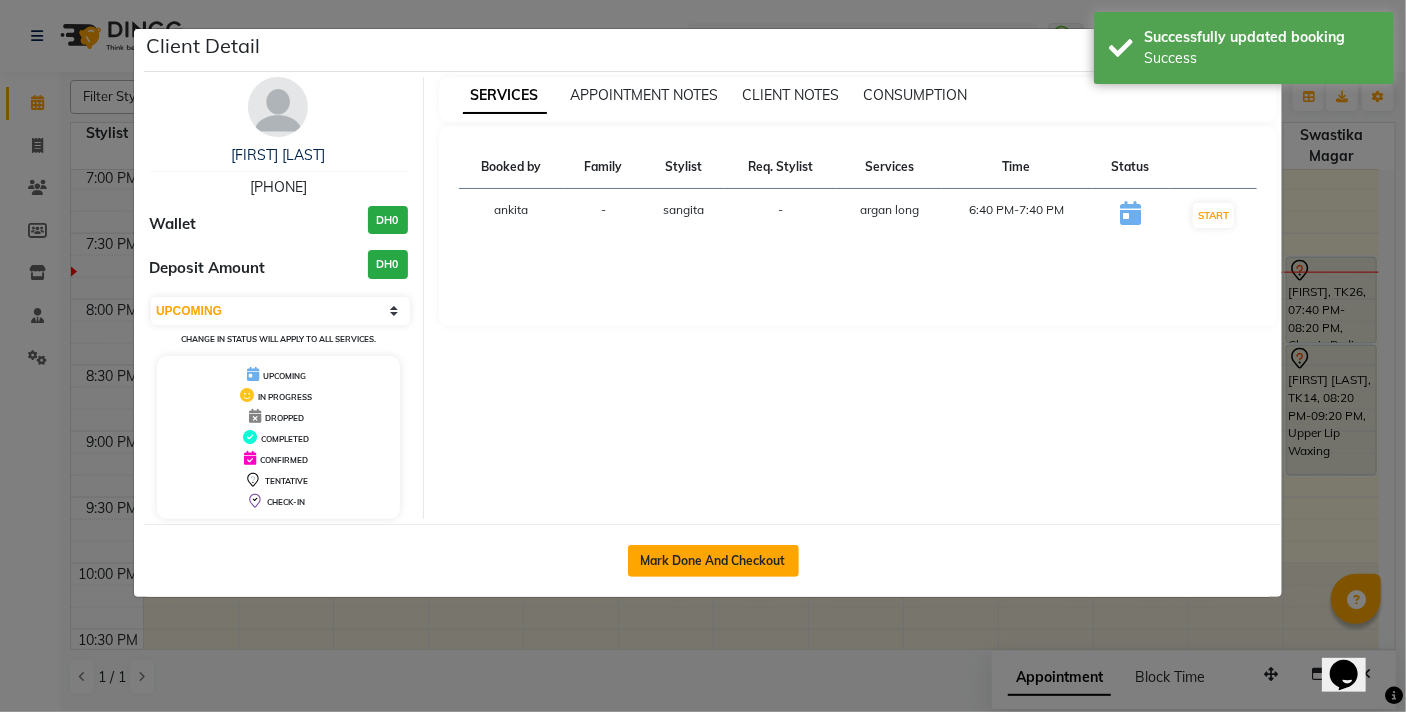click on "Mark Done And Checkout" 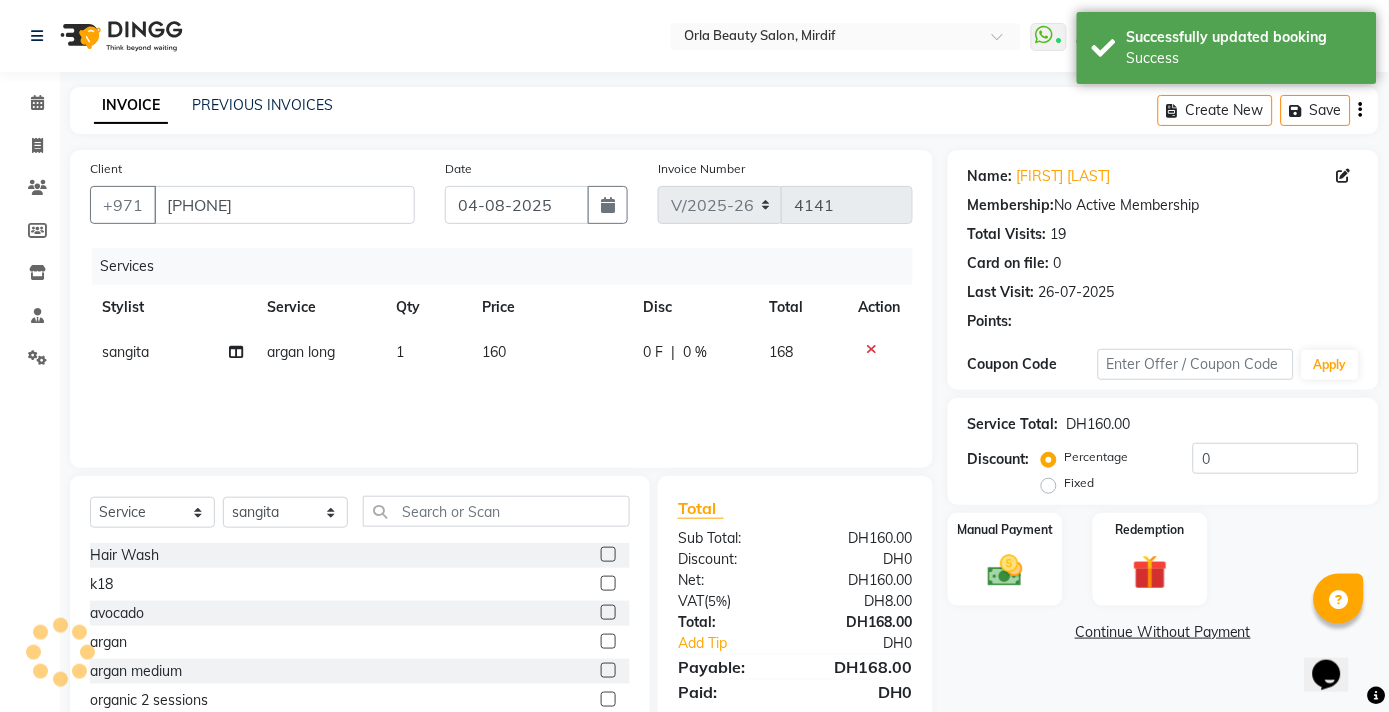 click on "160" 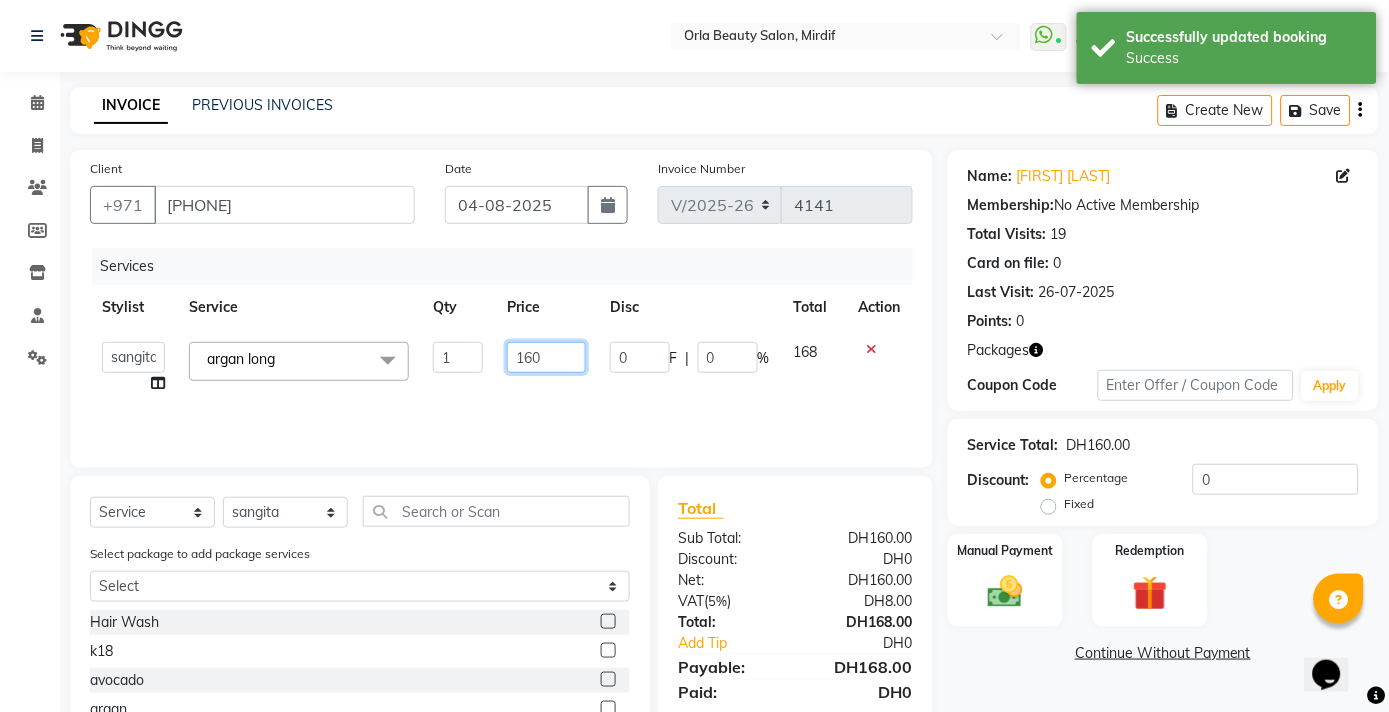 click on "160" 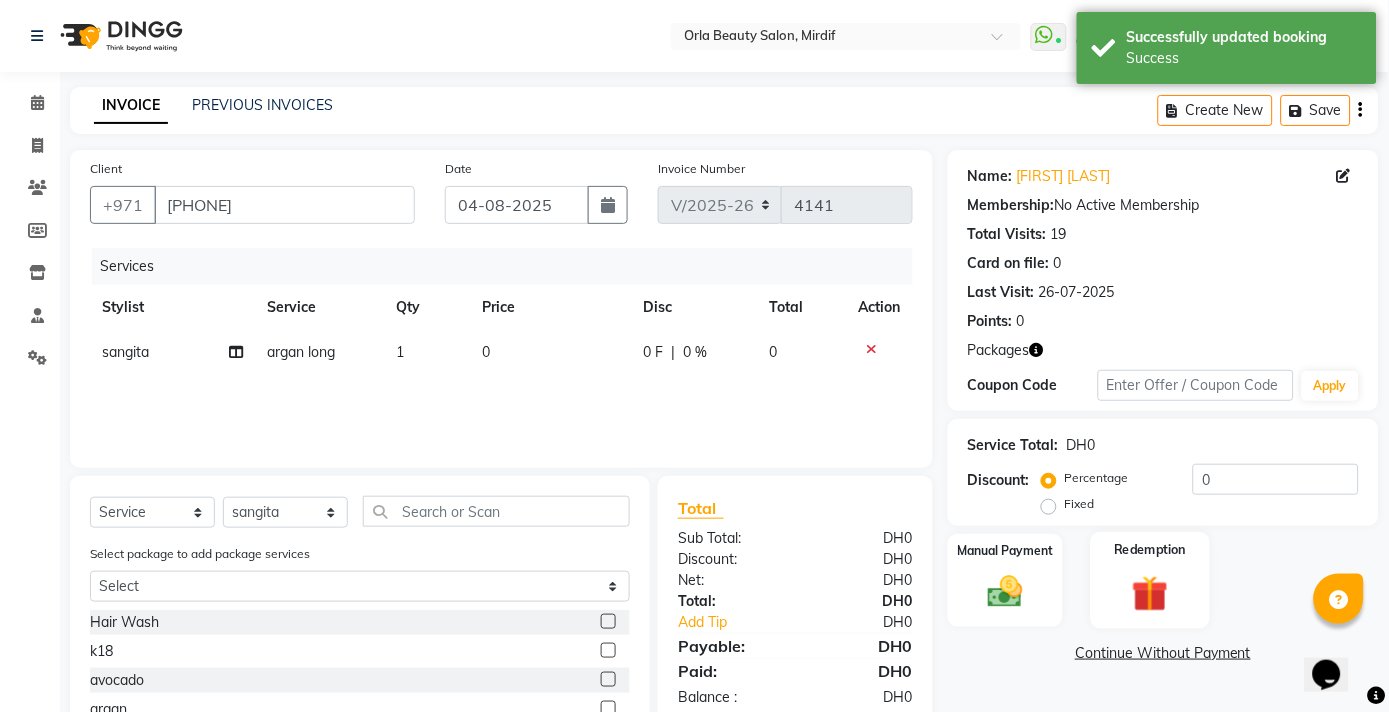 scroll, scrollTop: 155, scrollLeft: 0, axis: vertical 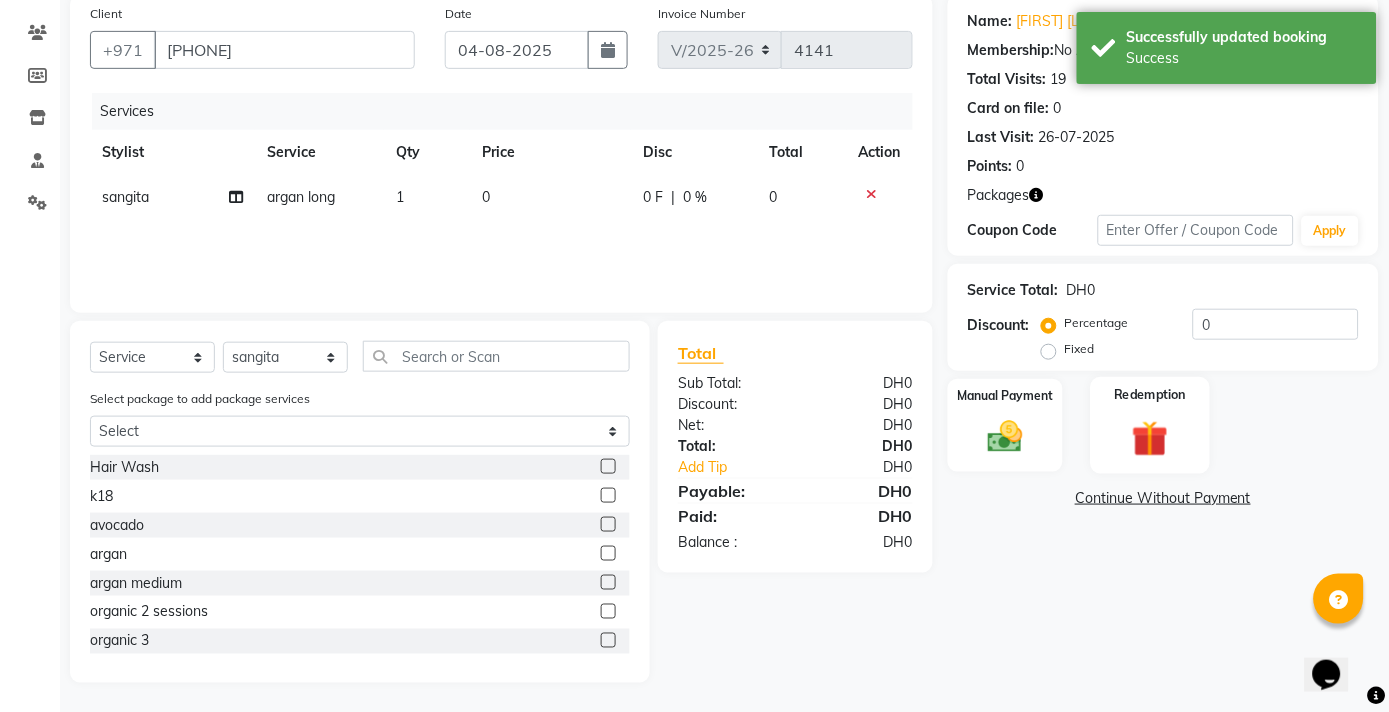 click 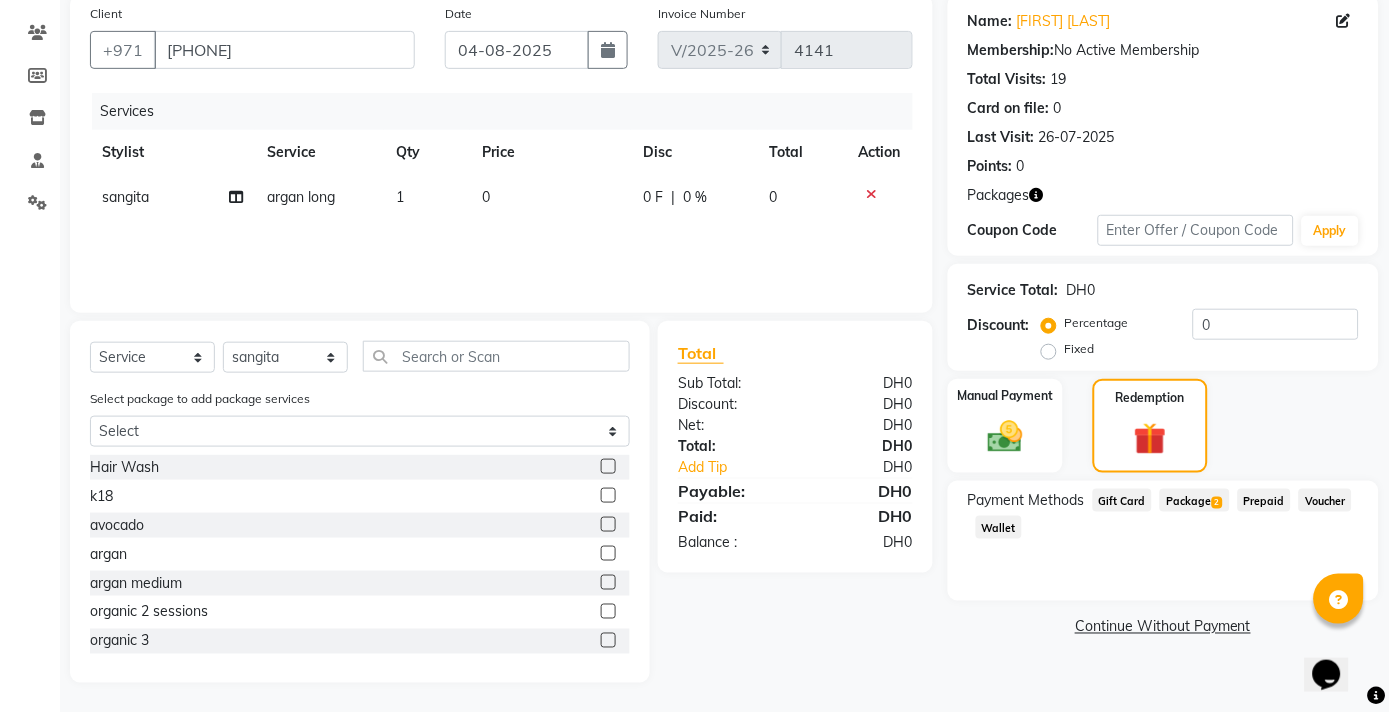 click on "Package  2" 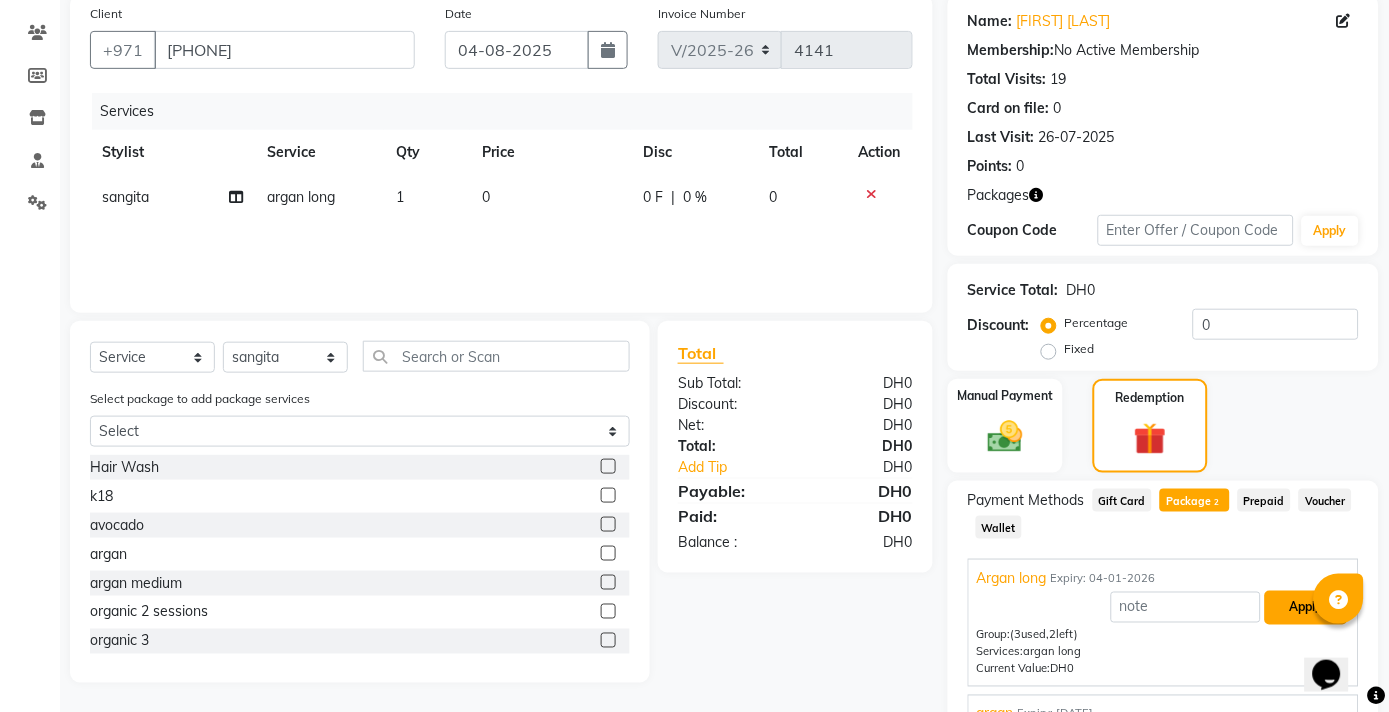 click on "Apply" at bounding box center [1306, 608] 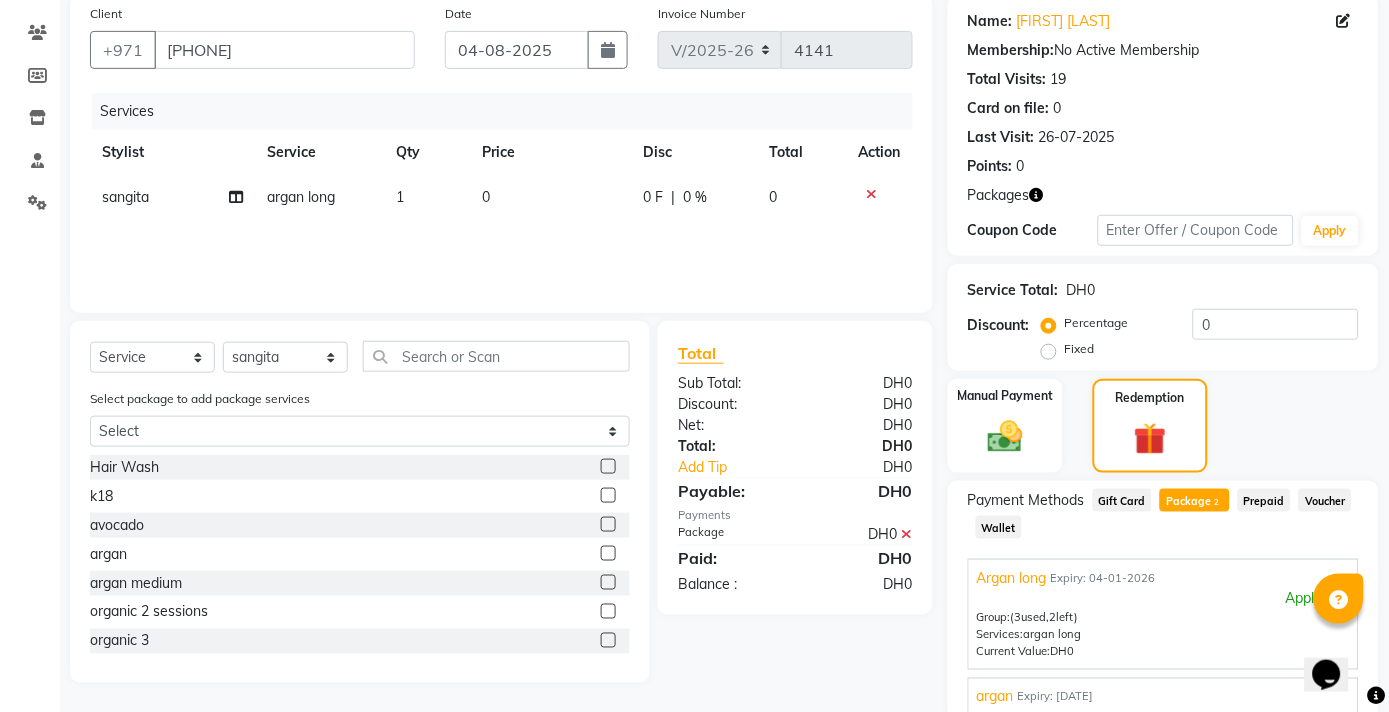 scroll, scrollTop: 351, scrollLeft: 0, axis: vertical 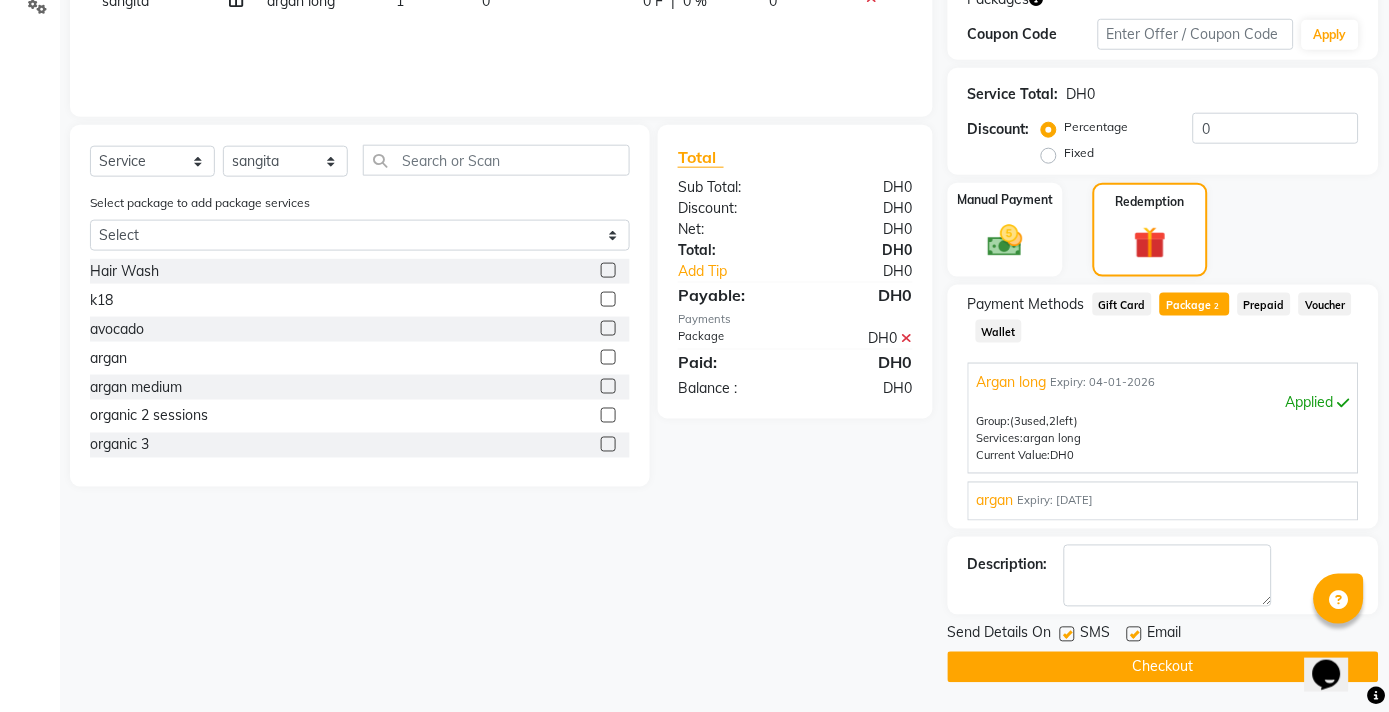 click on "Checkout" 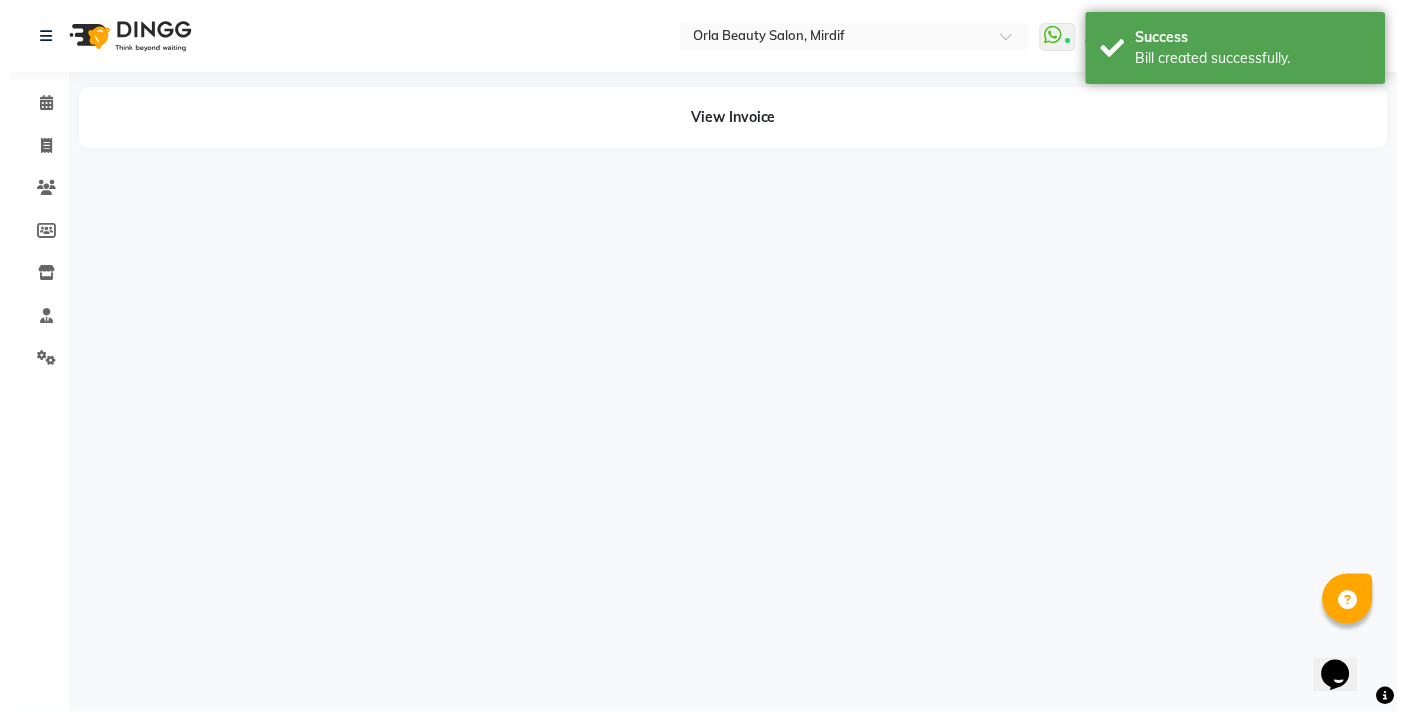 scroll, scrollTop: 0, scrollLeft: 0, axis: both 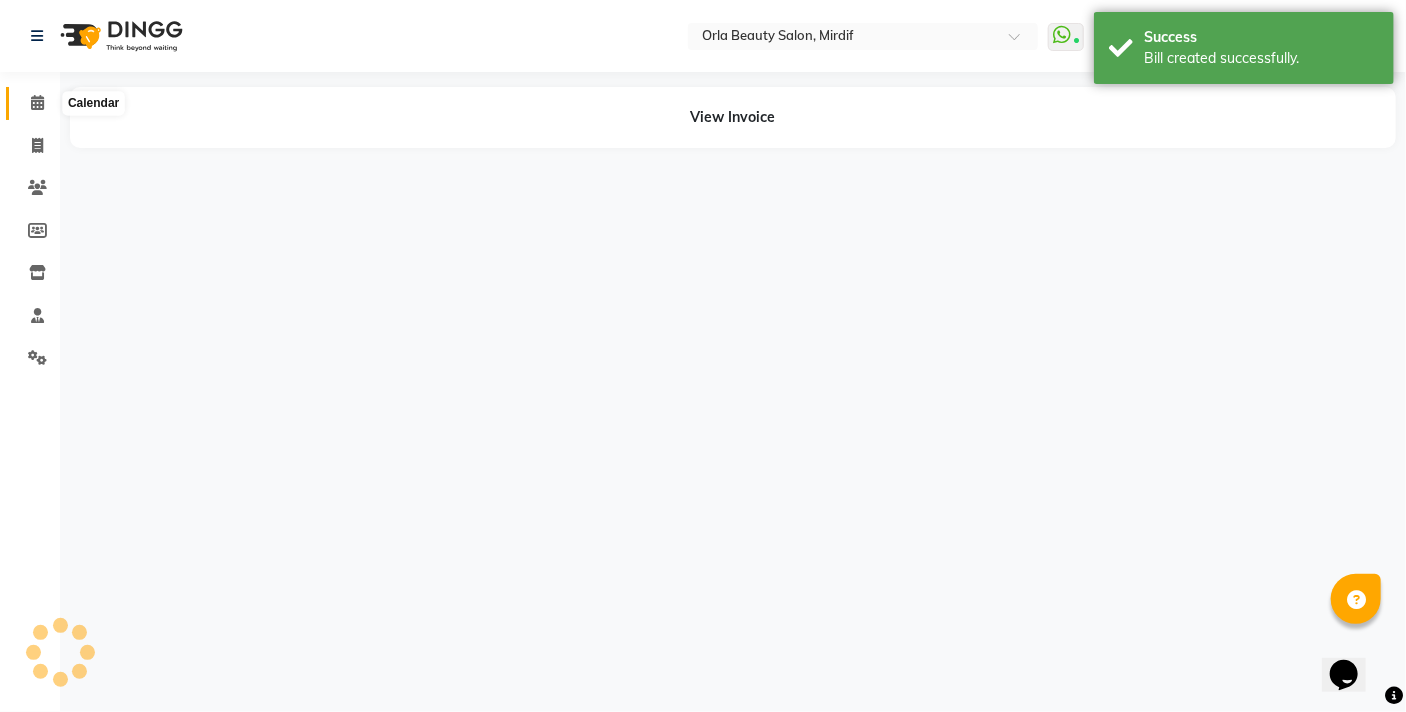 click 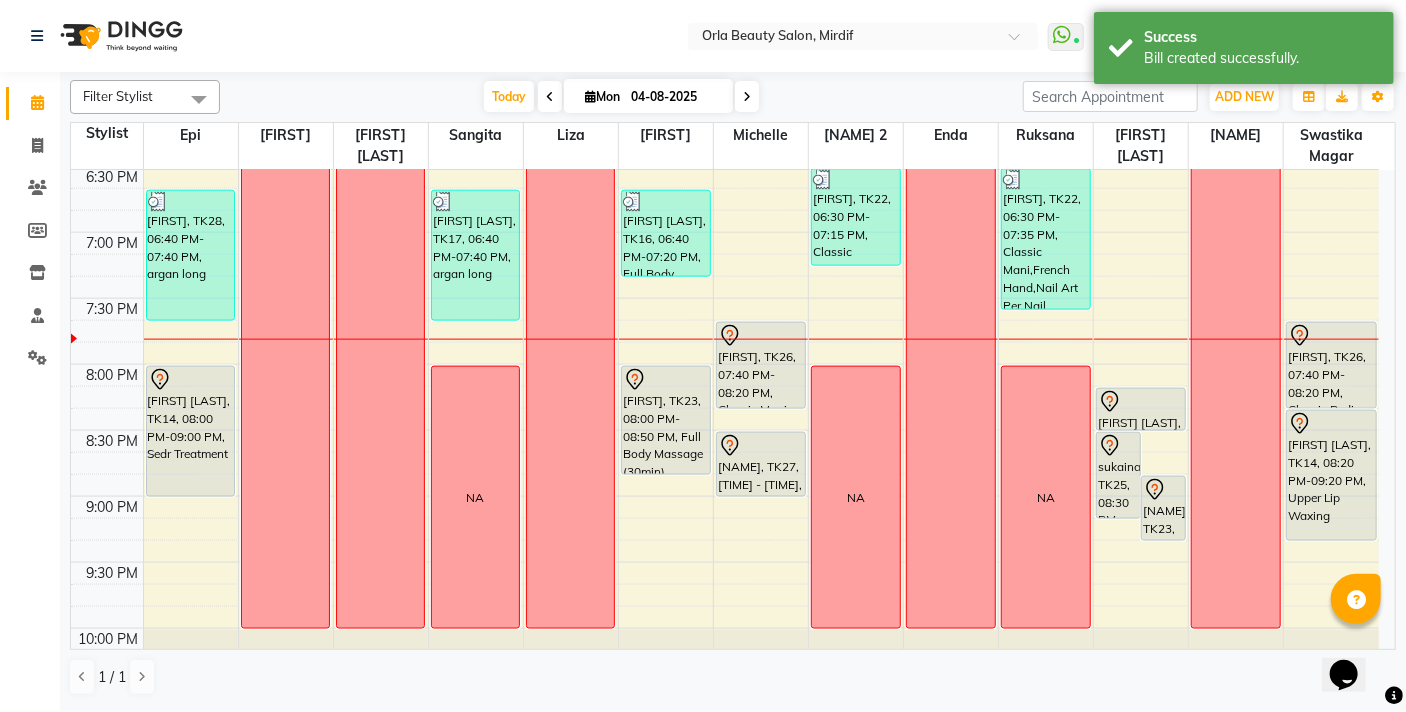 scroll, scrollTop: 1369, scrollLeft: 0, axis: vertical 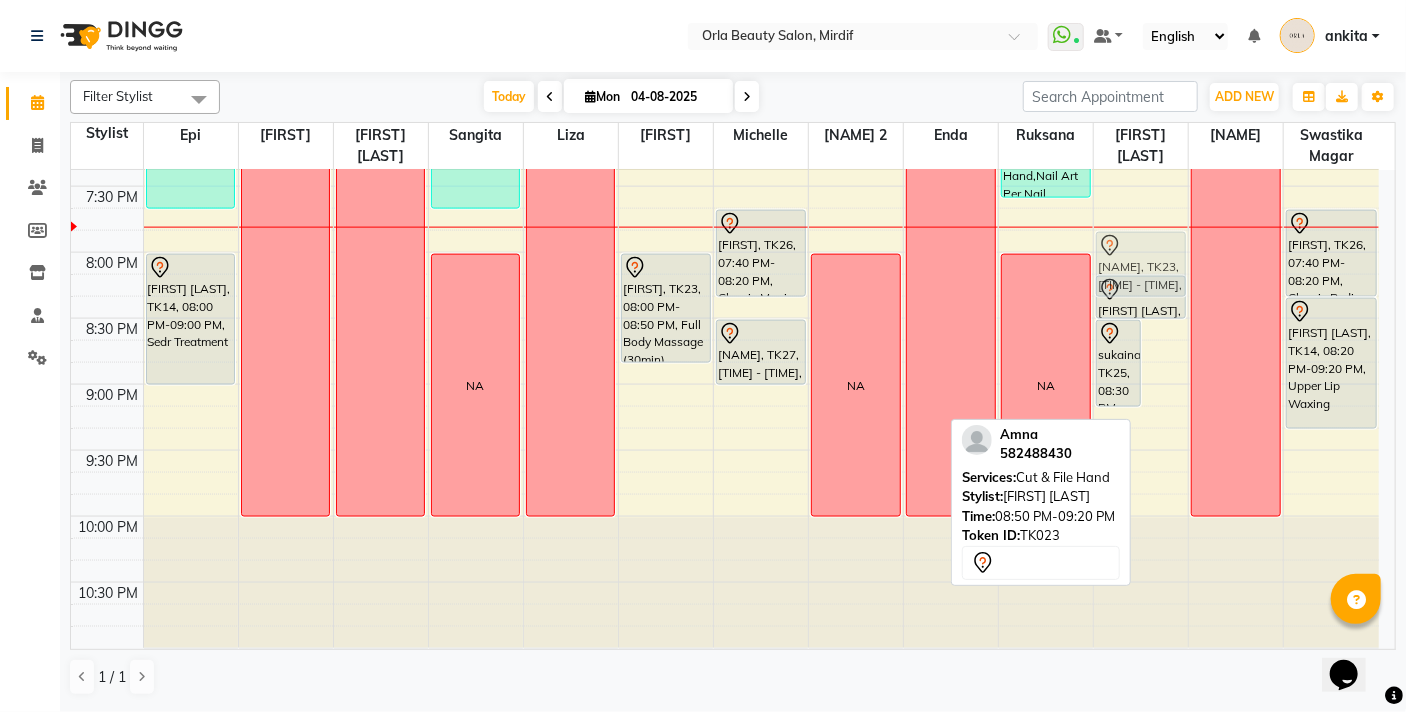 drag, startPoint x: 1155, startPoint y: 391, endPoint x: 1151, endPoint y: 259, distance: 132.0606 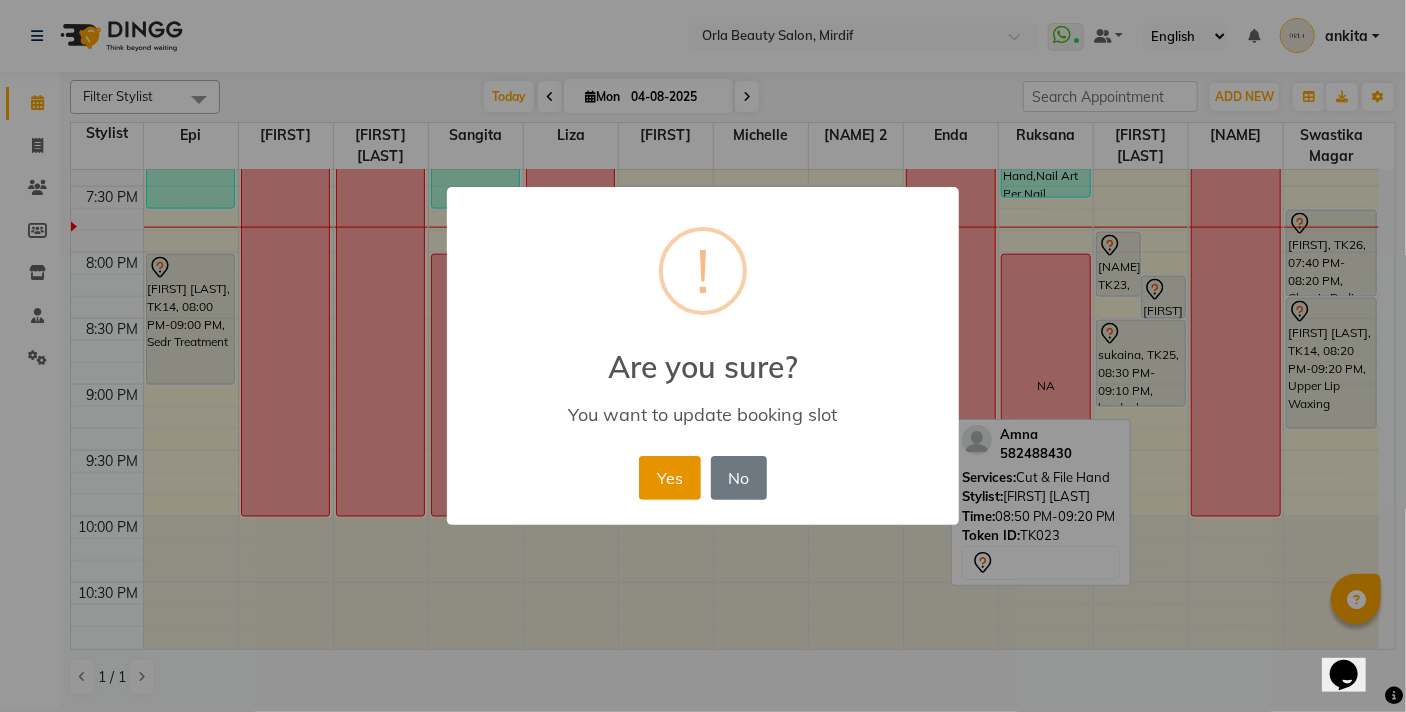 click on "Yes" at bounding box center (669, 478) 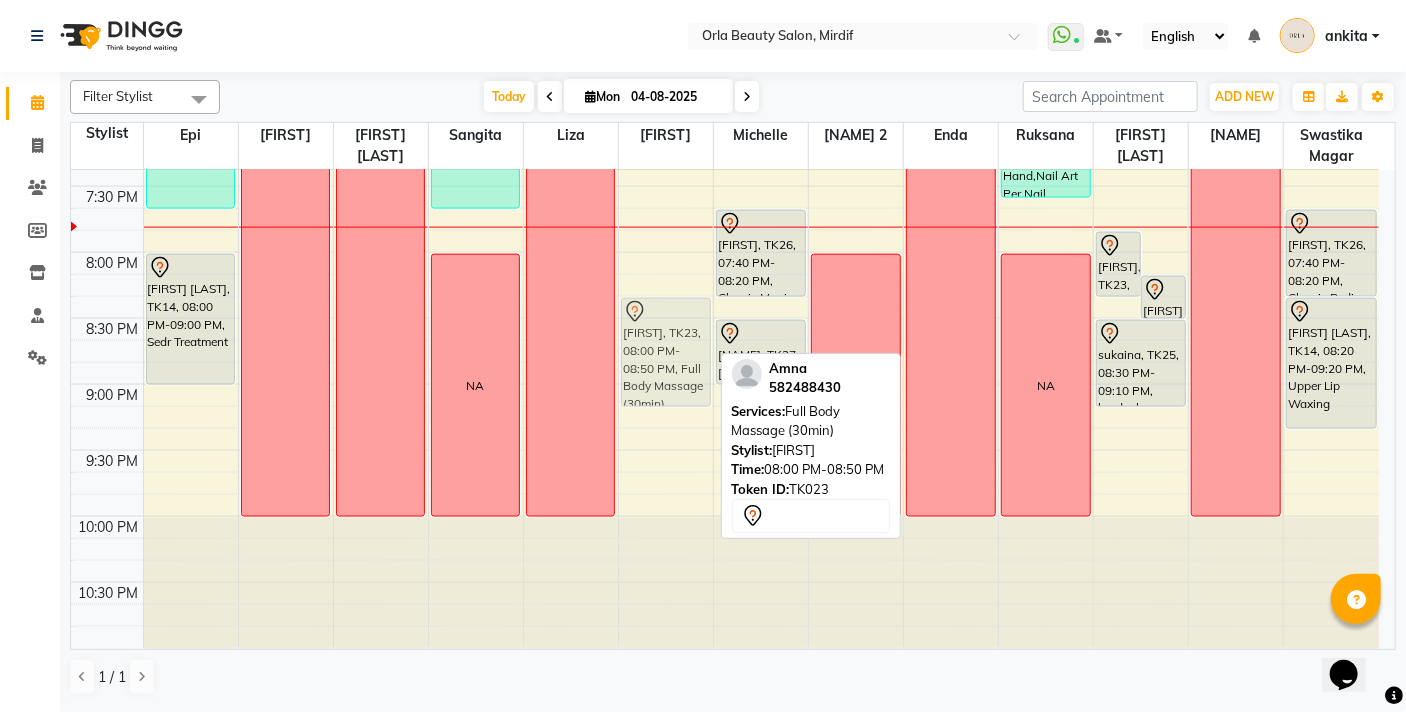 drag, startPoint x: 670, startPoint y: 290, endPoint x: 662, endPoint y: 327, distance: 37.85499 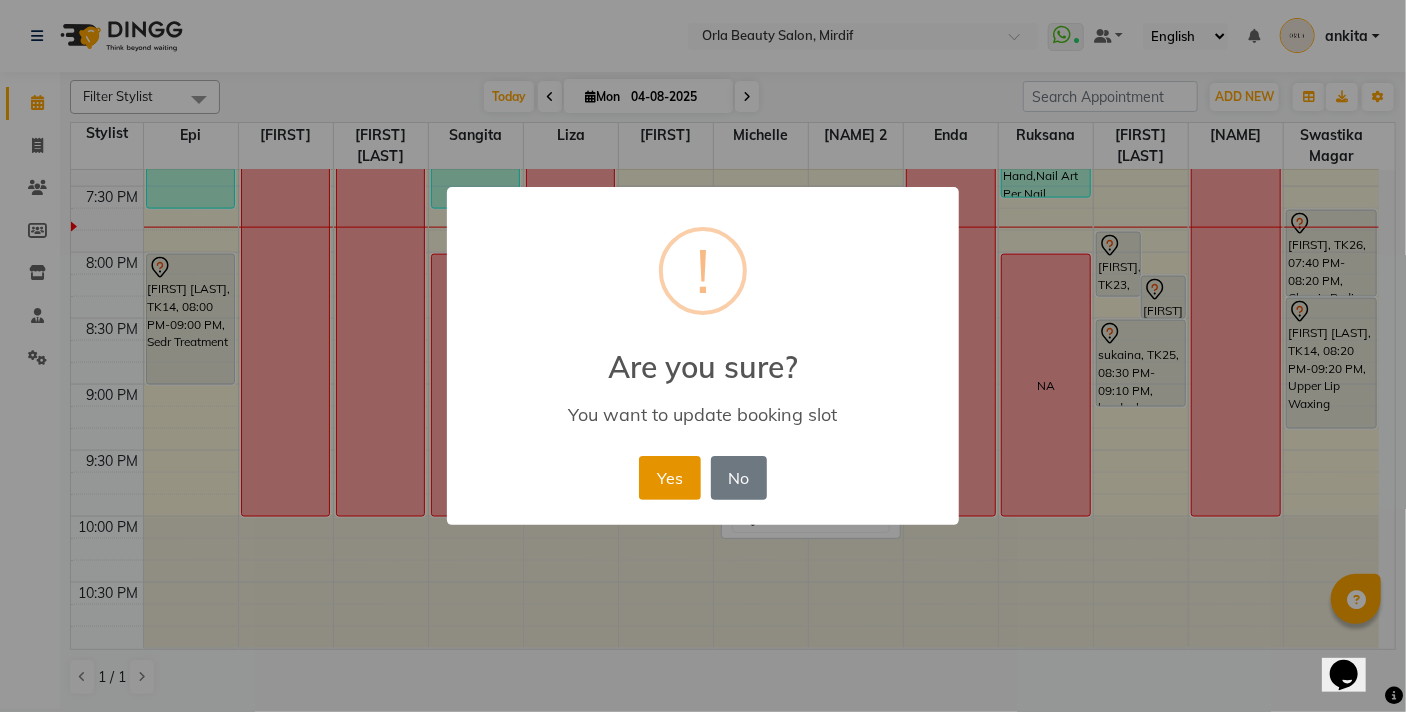 click on "Yes" at bounding box center [669, 478] 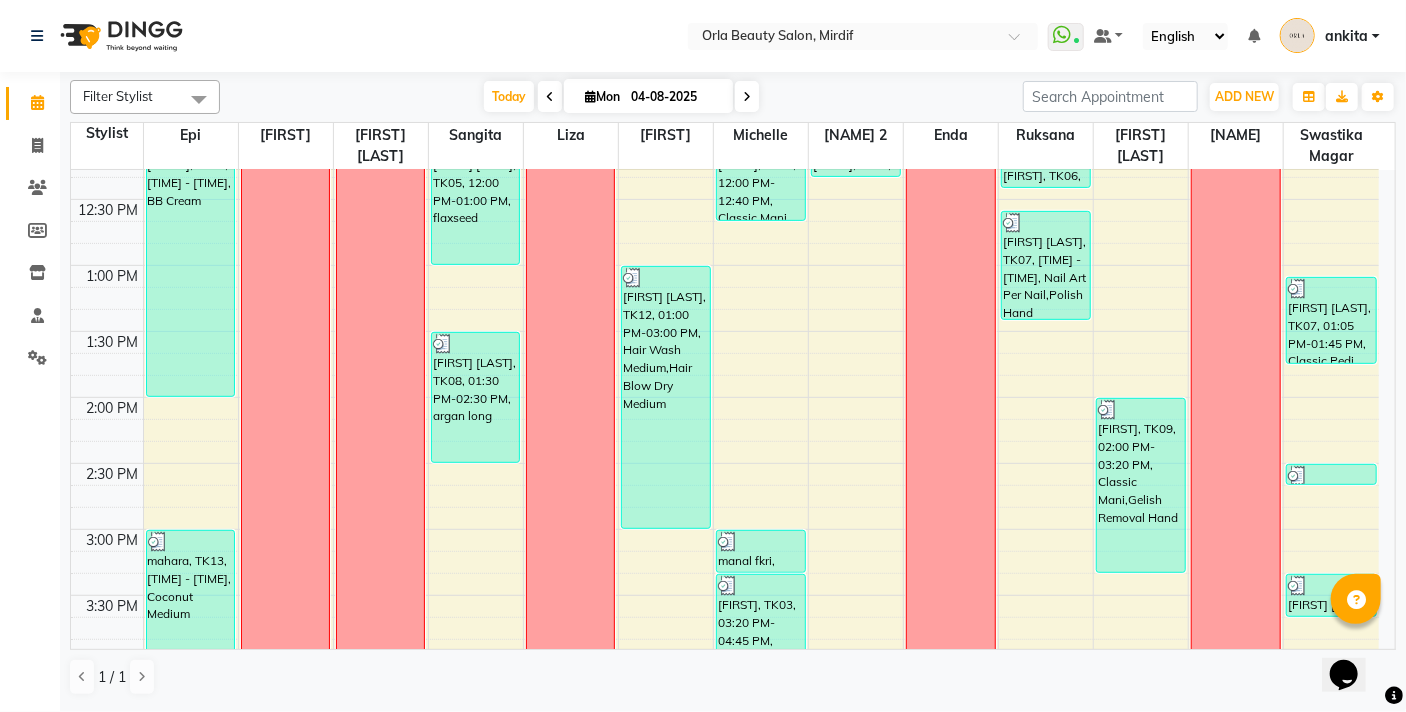 scroll, scrollTop: 427, scrollLeft: 0, axis: vertical 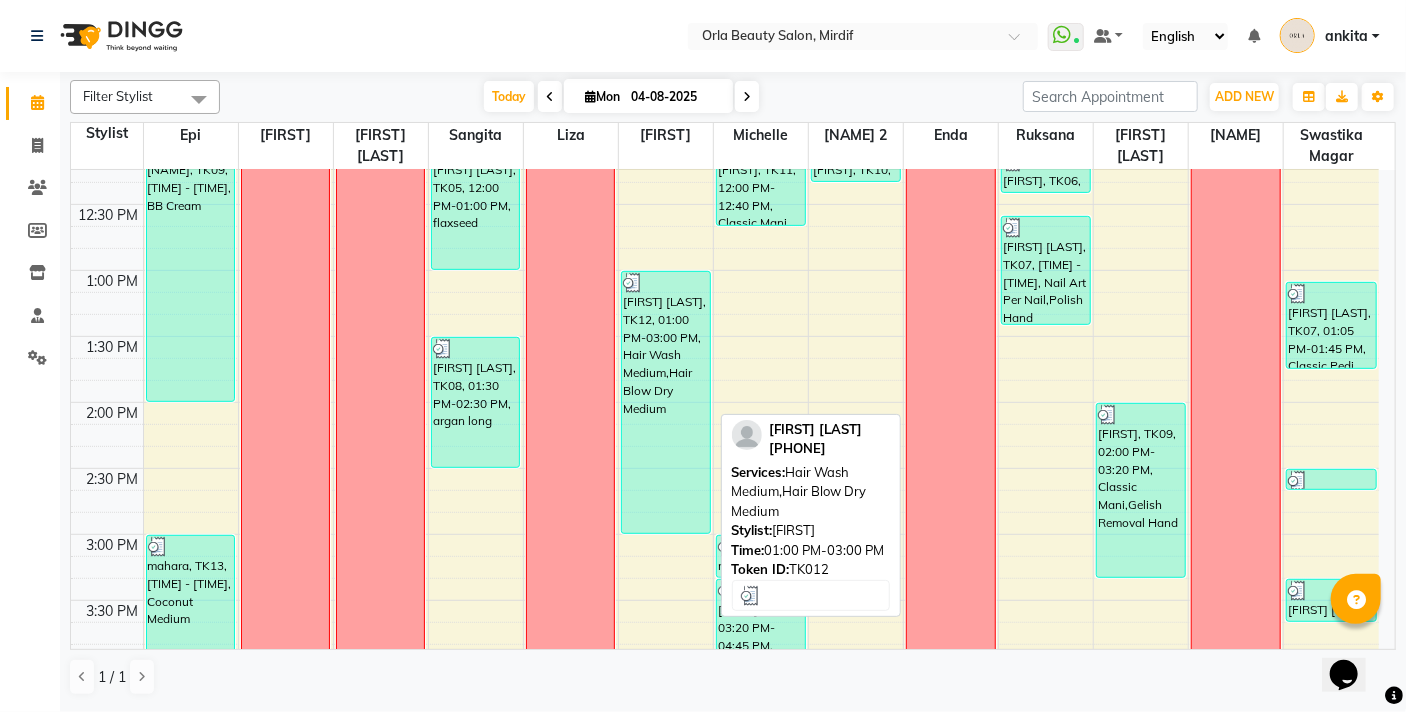 click on "[FIRST] [LAST], TK12, 01:00 PM-03:00 PM, Hair Wash Medium,Hair Blow Dry Medium" at bounding box center [666, 402] 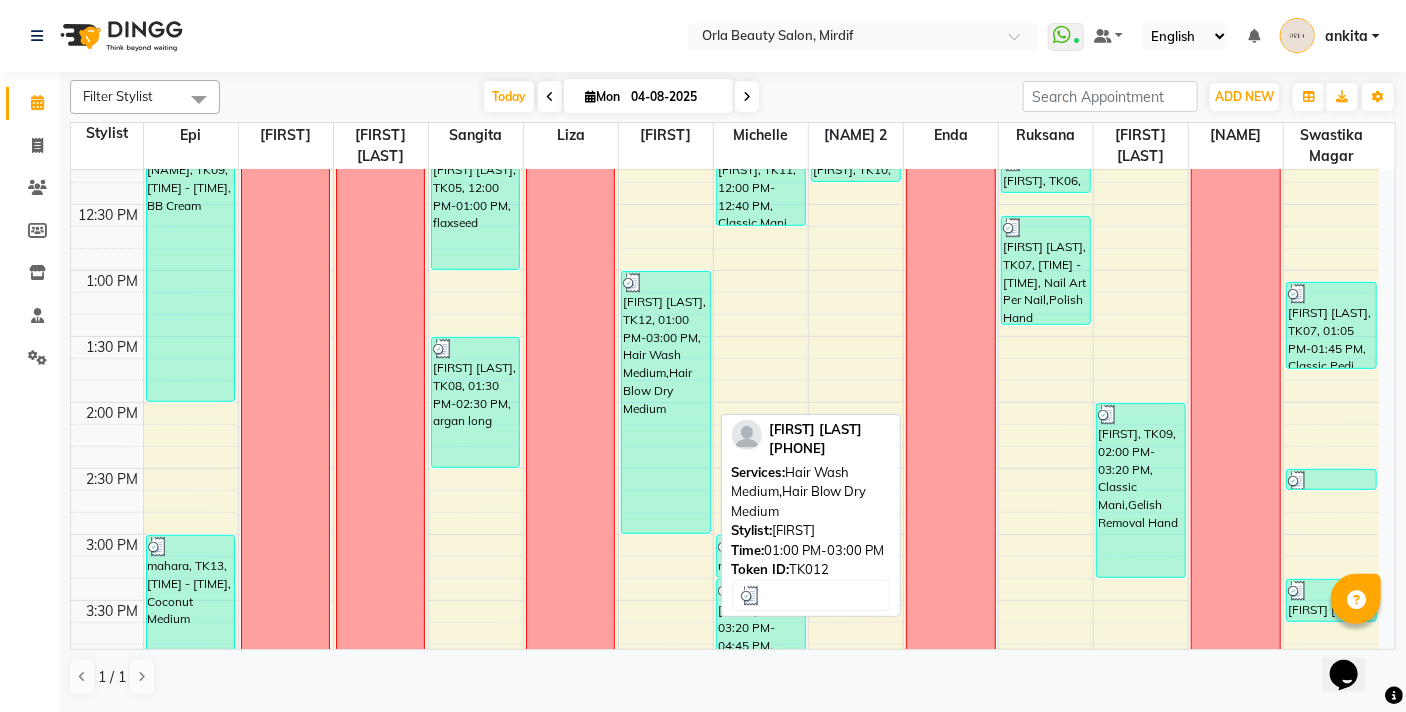 click on "[FIRST] [LAST], TK12, 01:00 PM-03:00 PM, Hair Wash Medium,Hair Blow Dry Medium" at bounding box center [666, 402] 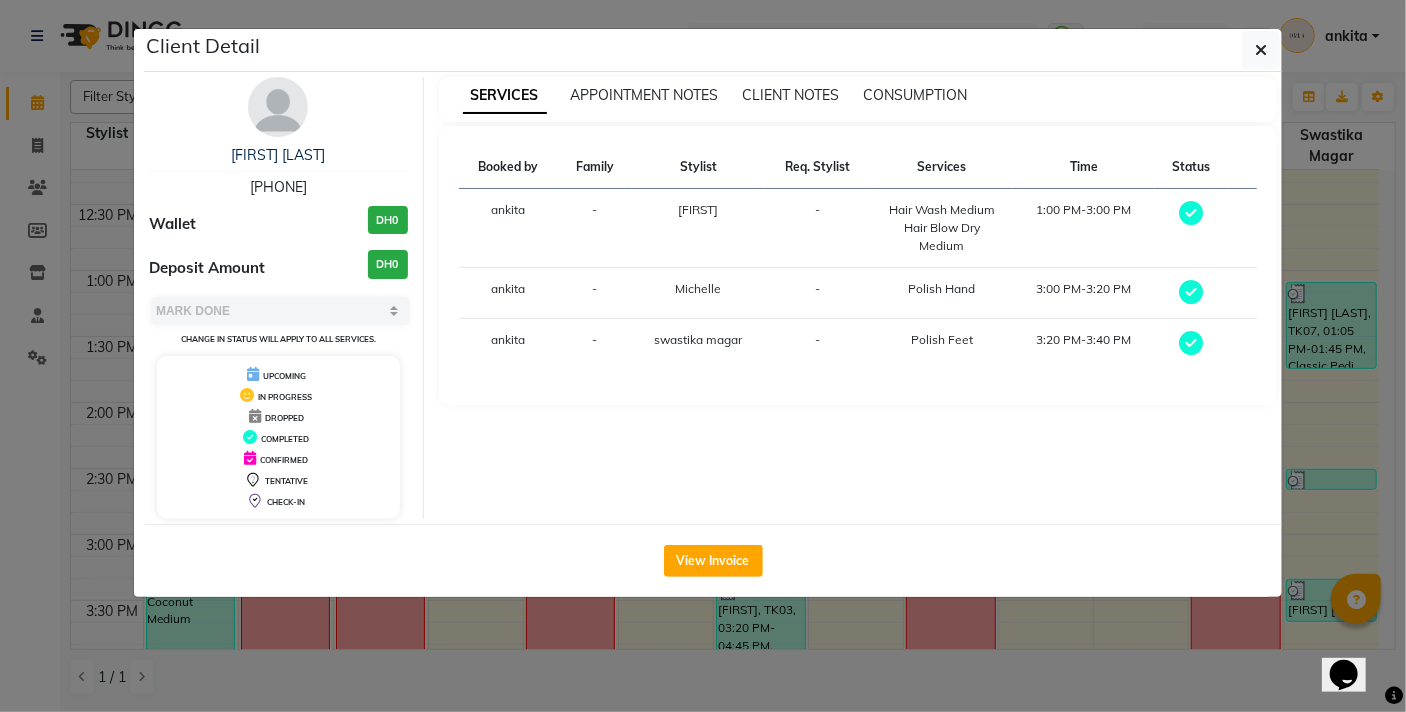 click on "Client Detail  [FIRST] [LAST]   [PHONE] Wallet DH0 Deposit Amount  DH0  Select MARK DONE UPCOMING Change in status will apply to all services. UPCOMING IN PROGRESS DROPPED COMPLETED CONFIRMED TENTATIVE CHECK-IN SERVICES APPOINTMENT NOTES CLIENT NOTES CONSUMPTION Booked by Family Stylist Req. Stylist Services Time Status  ankita   - maryann -  Hair Wash Medium   Hair Blow Dry Medium   1:00 PM-3:00 PM   ankita   - Michelle -  Polish Hand   3:00 PM-3:20 PM   ankita   - swastika magar -  Polish  Feet   3:20 PM-3:40 PM   View Invoice" 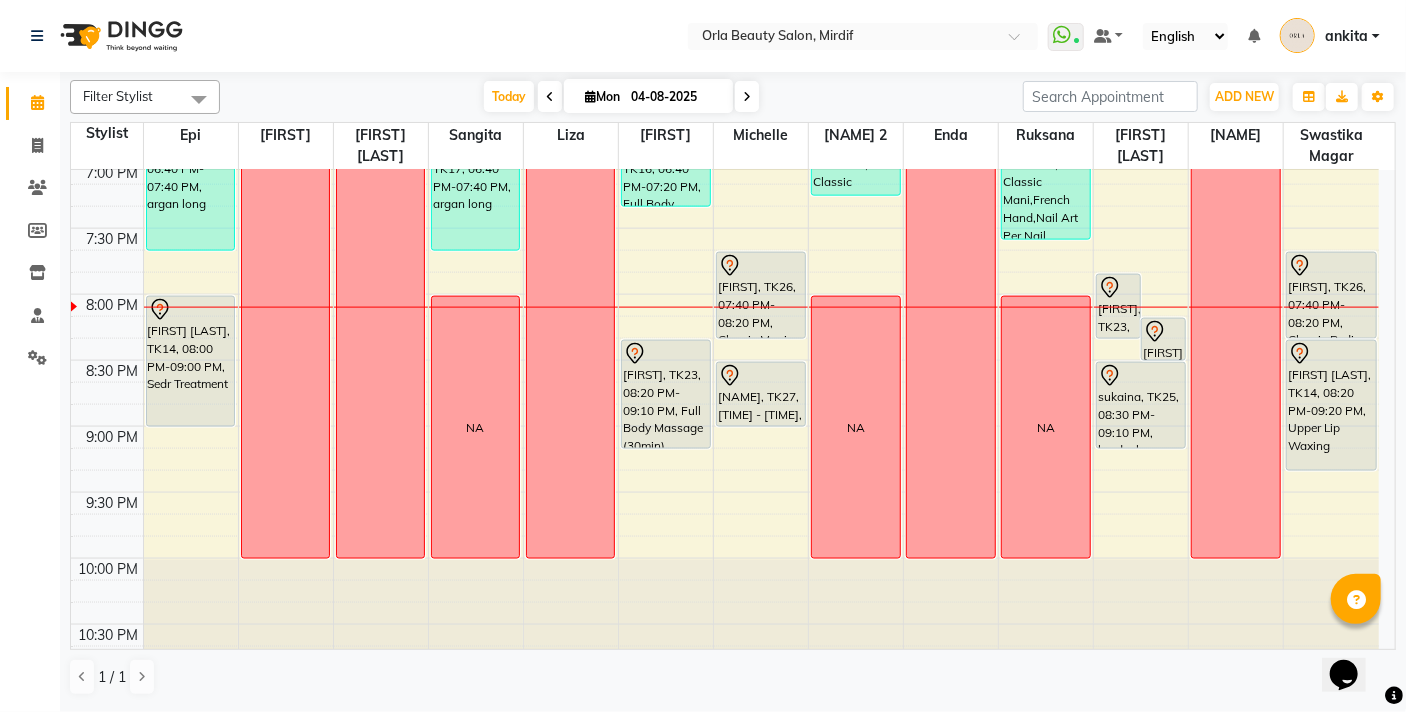 scroll, scrollTop: 1335, scrollLeft: 0, axis: vertical 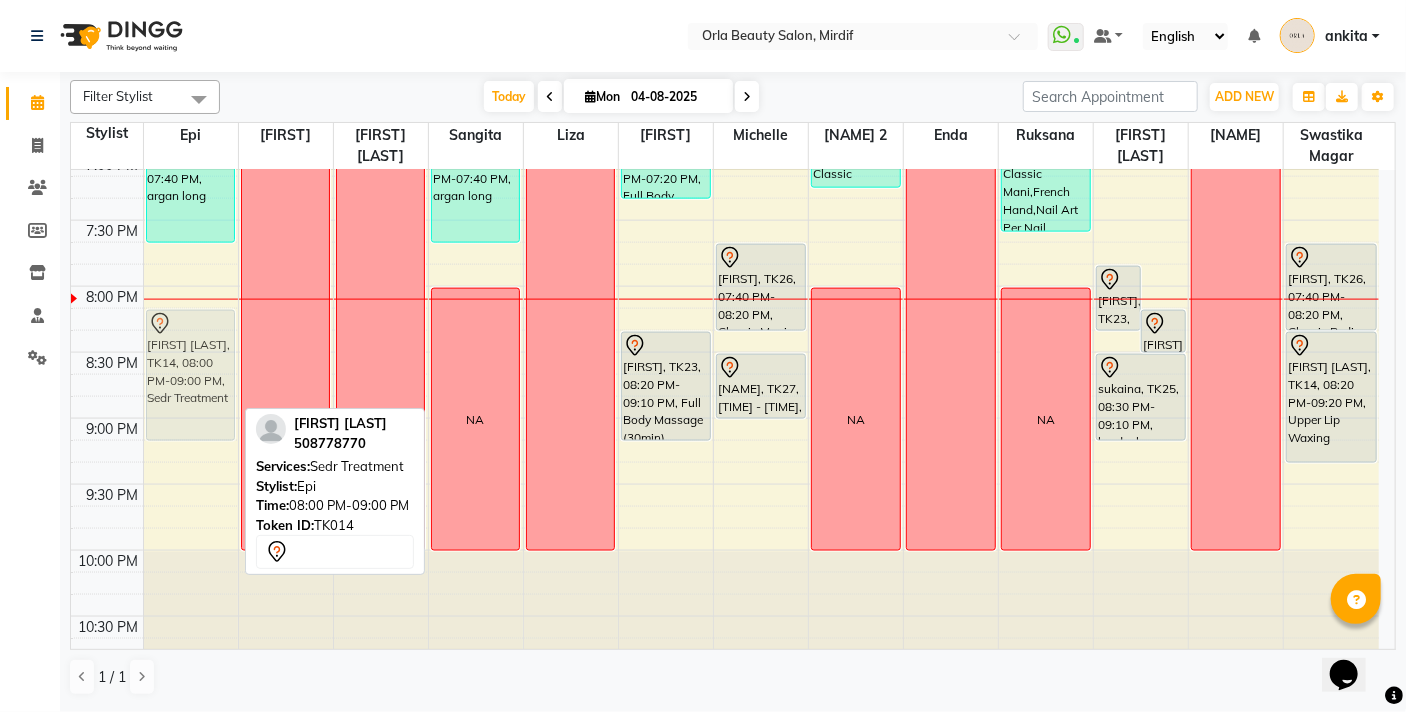 drag, startPoint x: 188, startPoint y: 322, endPoint x: 194, endPoint y: 341, distance: 19.924858 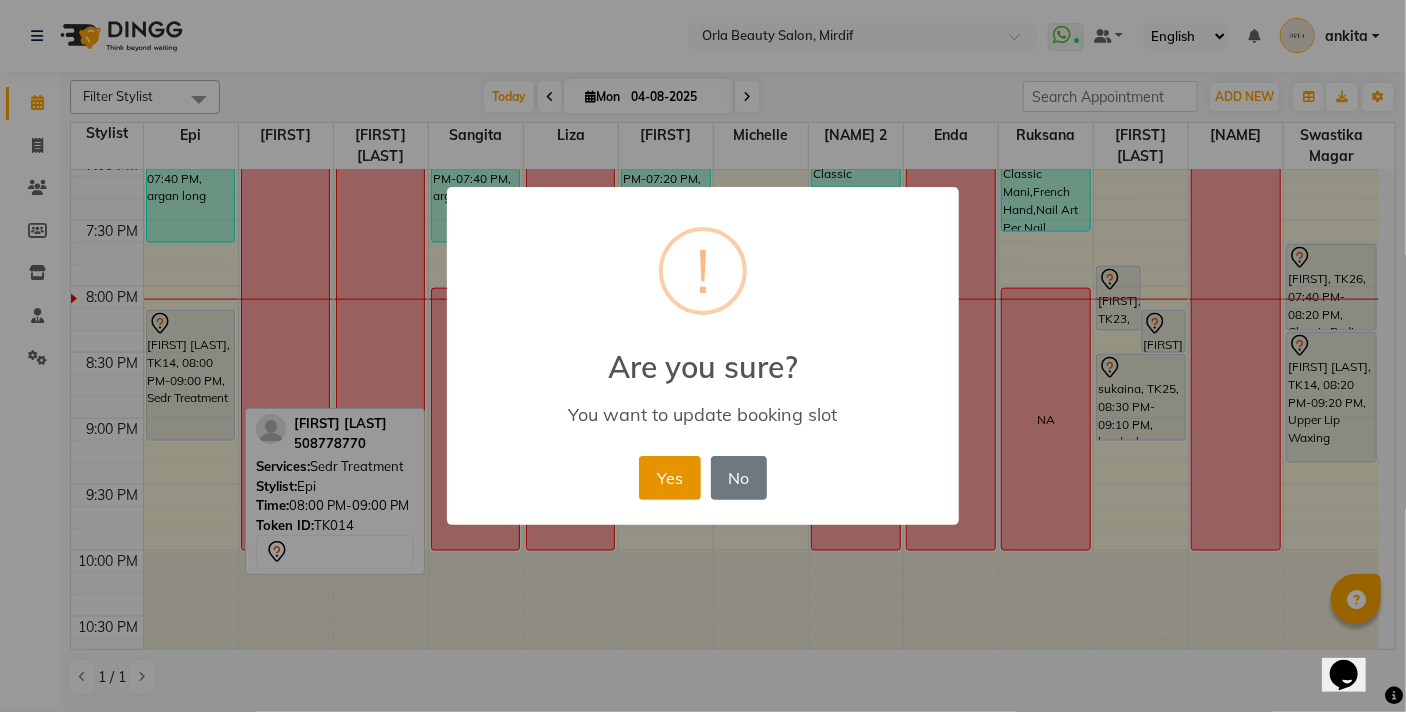 click on "Yes" at bounding box center (669, 478) 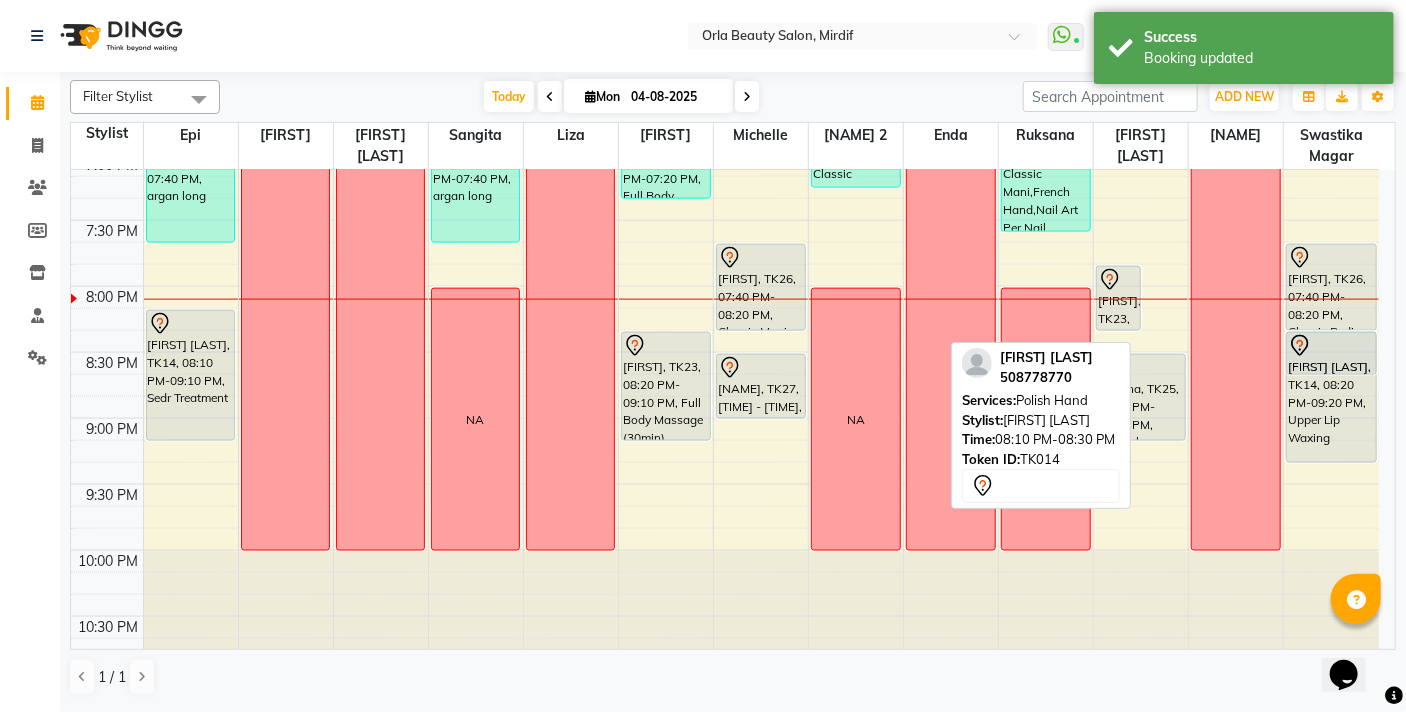 drag, startPoint x: 1159, startPoint y: 331, endPoint x: 1310, endPoint y: 360, distance: 153.75955 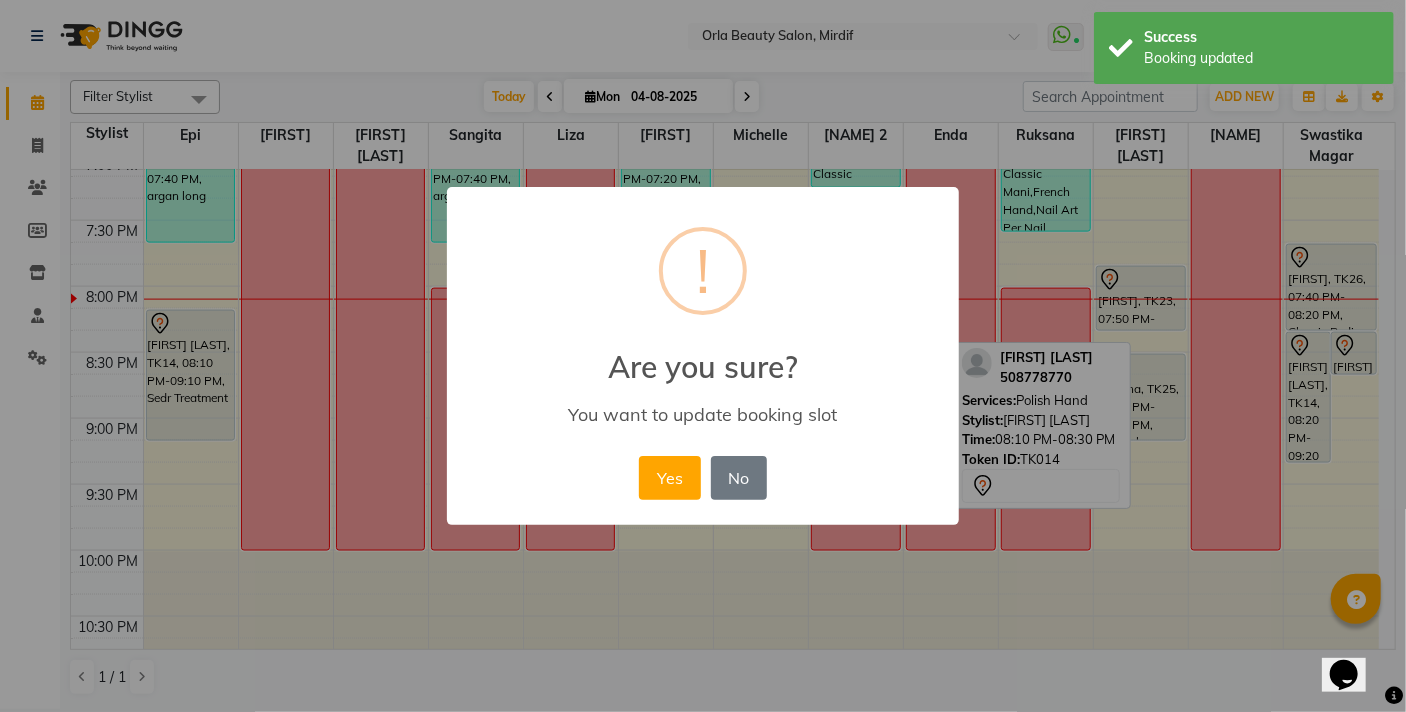 drag, startPoint x: 672, startPoint y: 474, endPoint x: 664, endPoint y: 422, distance: 52.611786 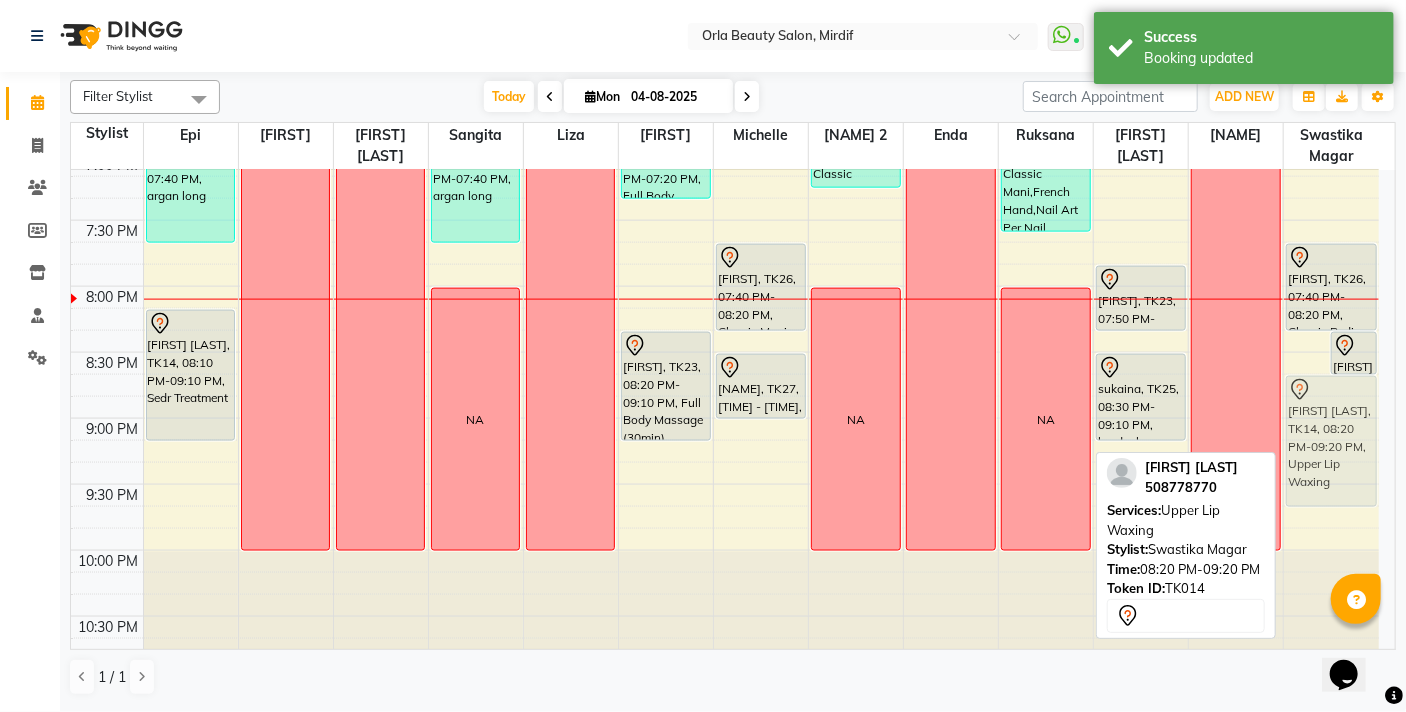 drag, startPoint x: 1310, startPoint y: 384, endPoint x: 1315, endPoint y: 413, distance: 29.427877 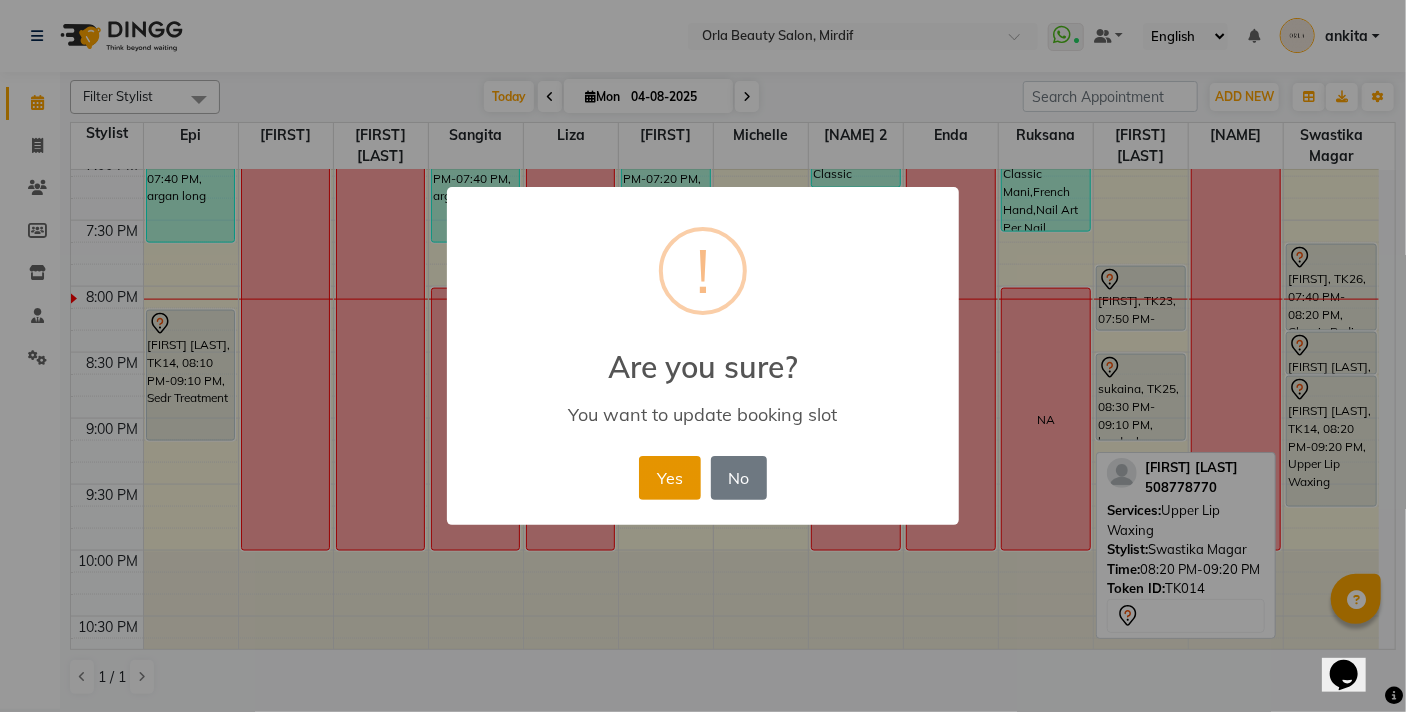 click on "Yes" at bounding box center (669, 478) 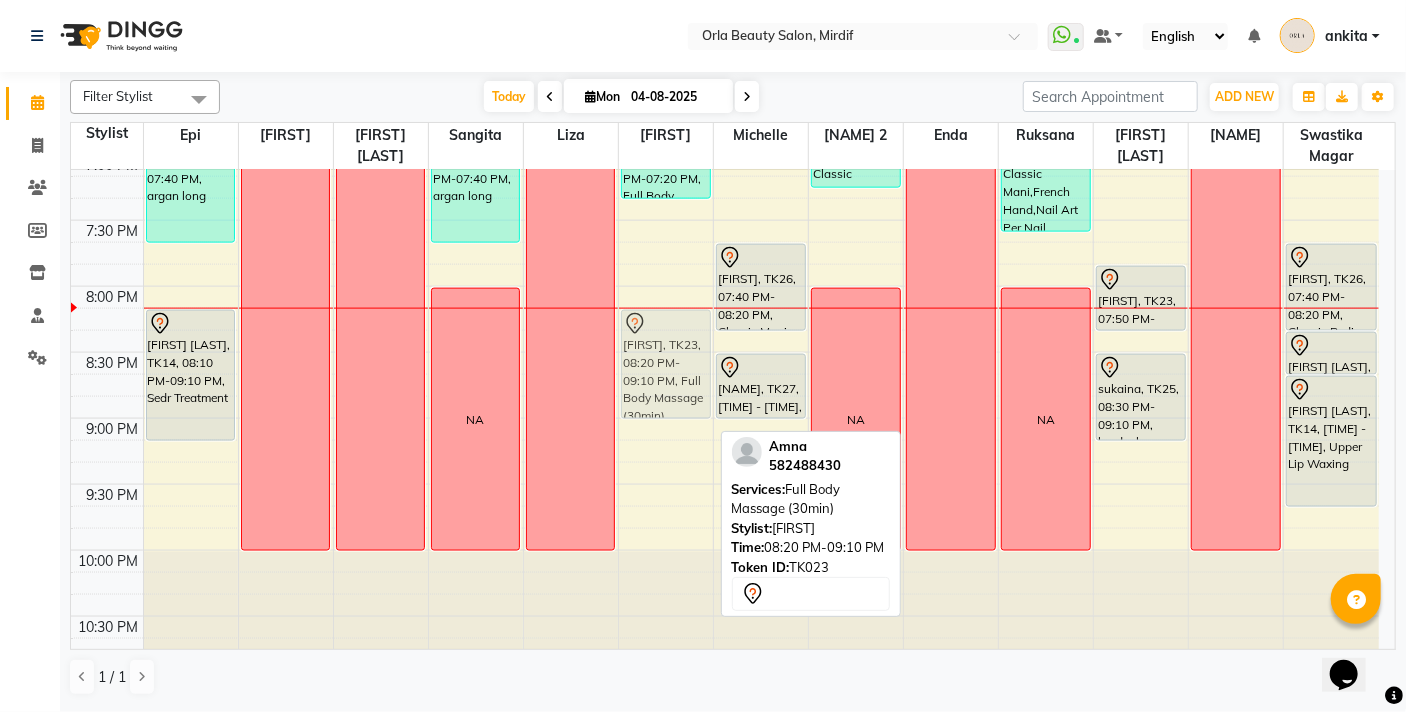 drag, startPoint x: 673, startPoint y: 371, endPoint x: 661, endPoint y: 346, distance: 27.730848 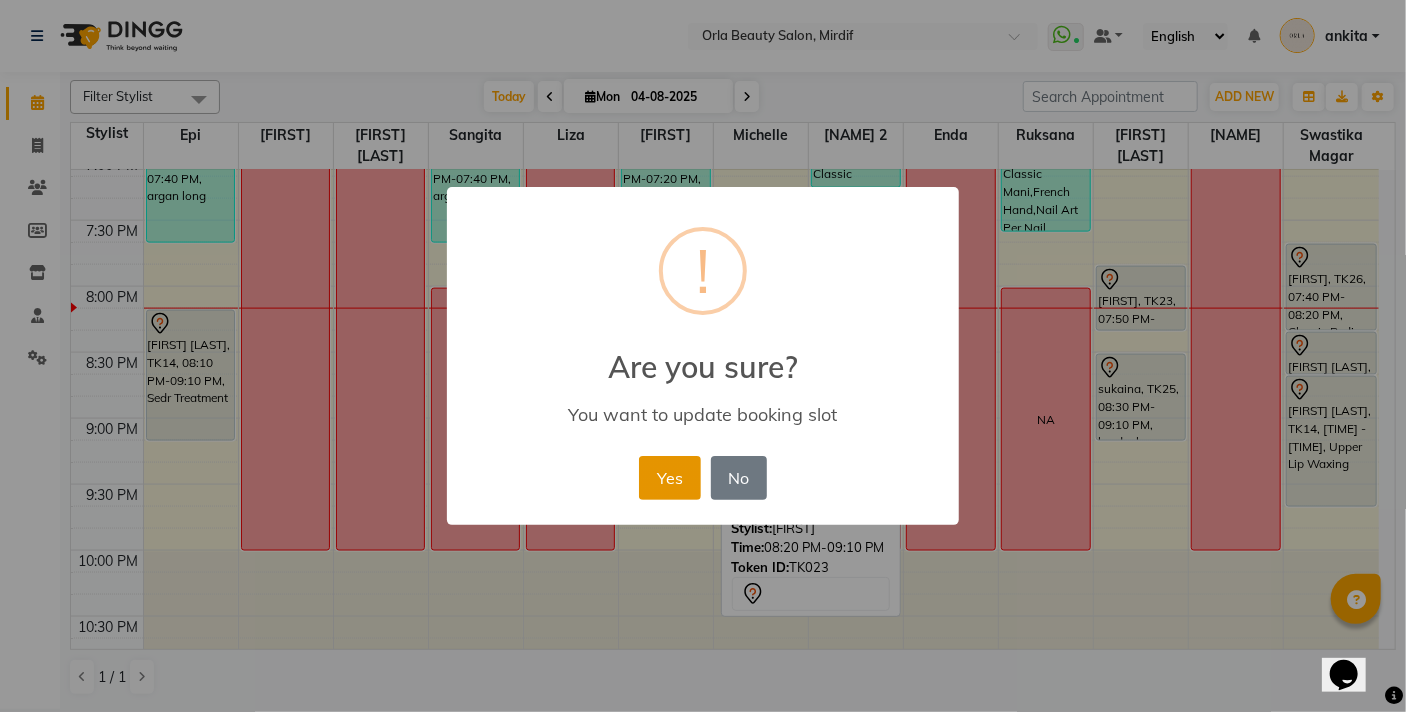 click on "Yes" at bounding box center [669, 478] 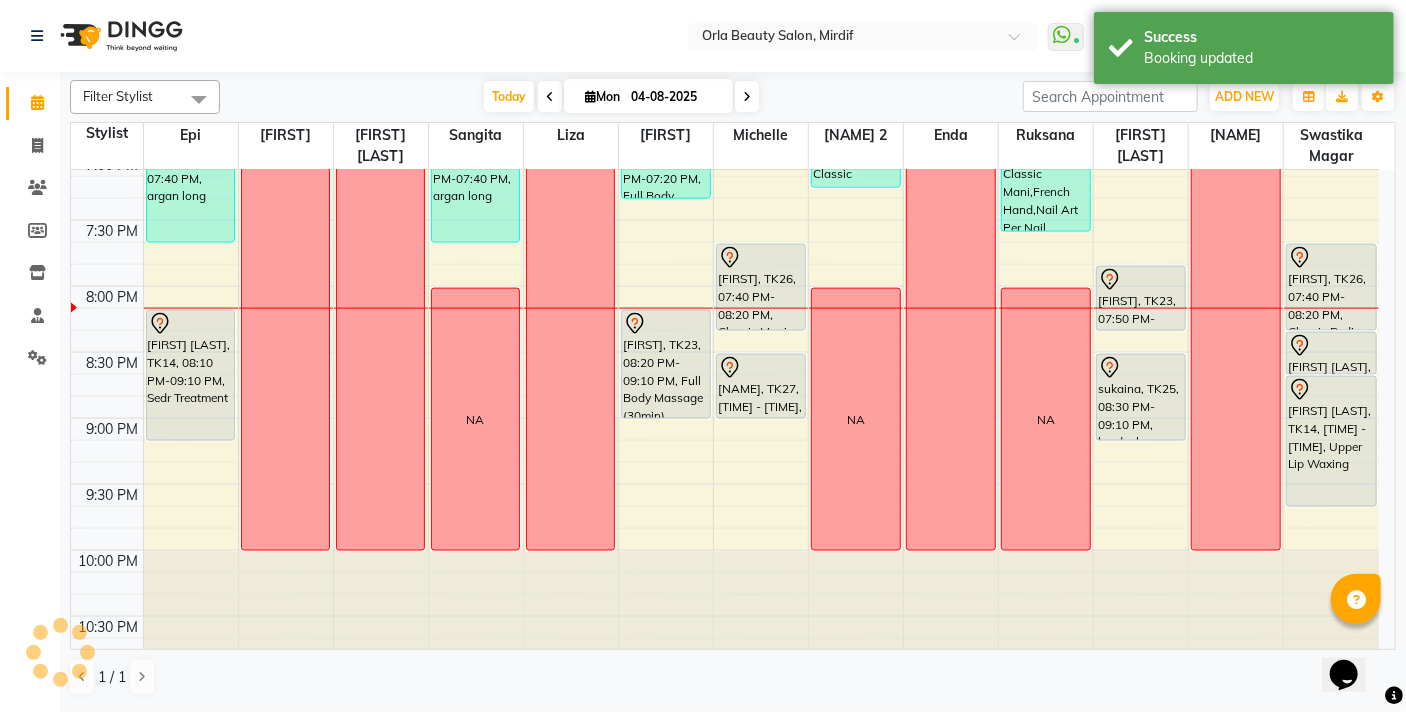 click at bounding box center [747, 97] 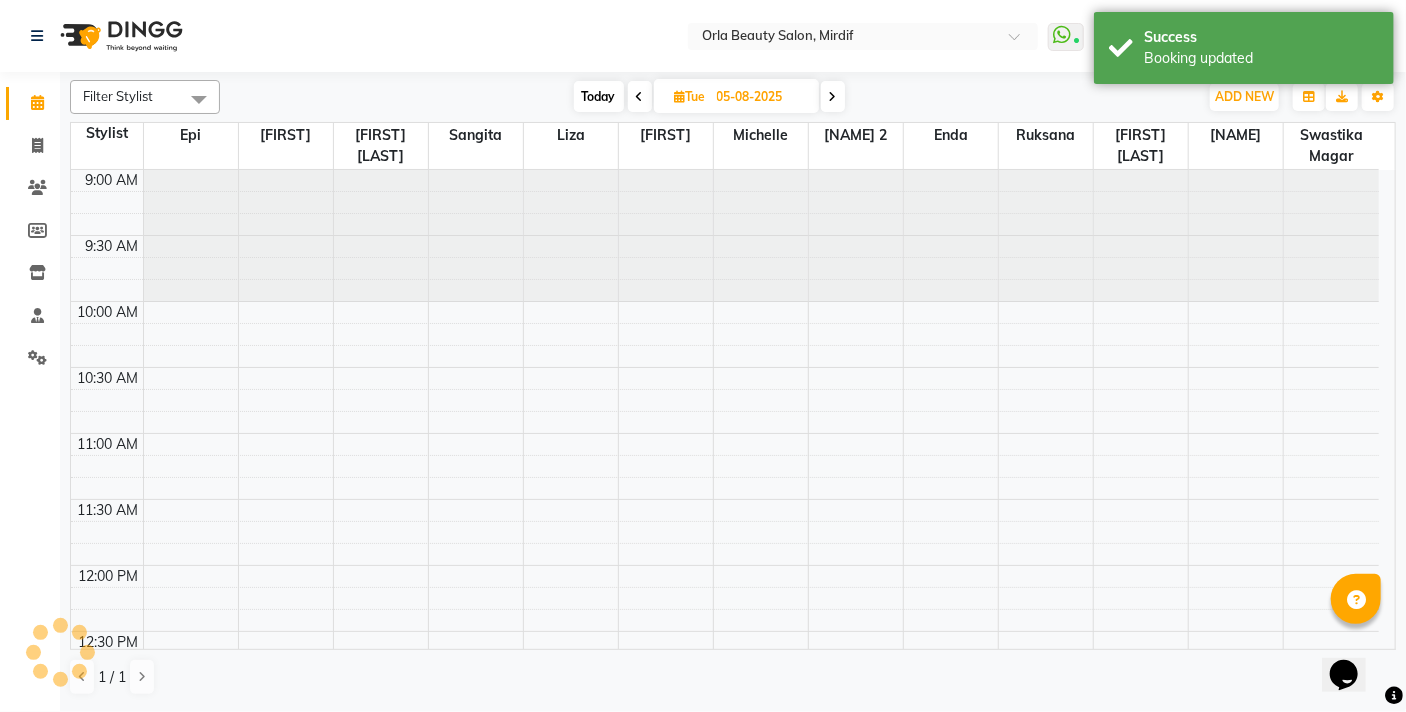 scroll, scrollTop: 1369, scrollLeft: 0, axis: vertical 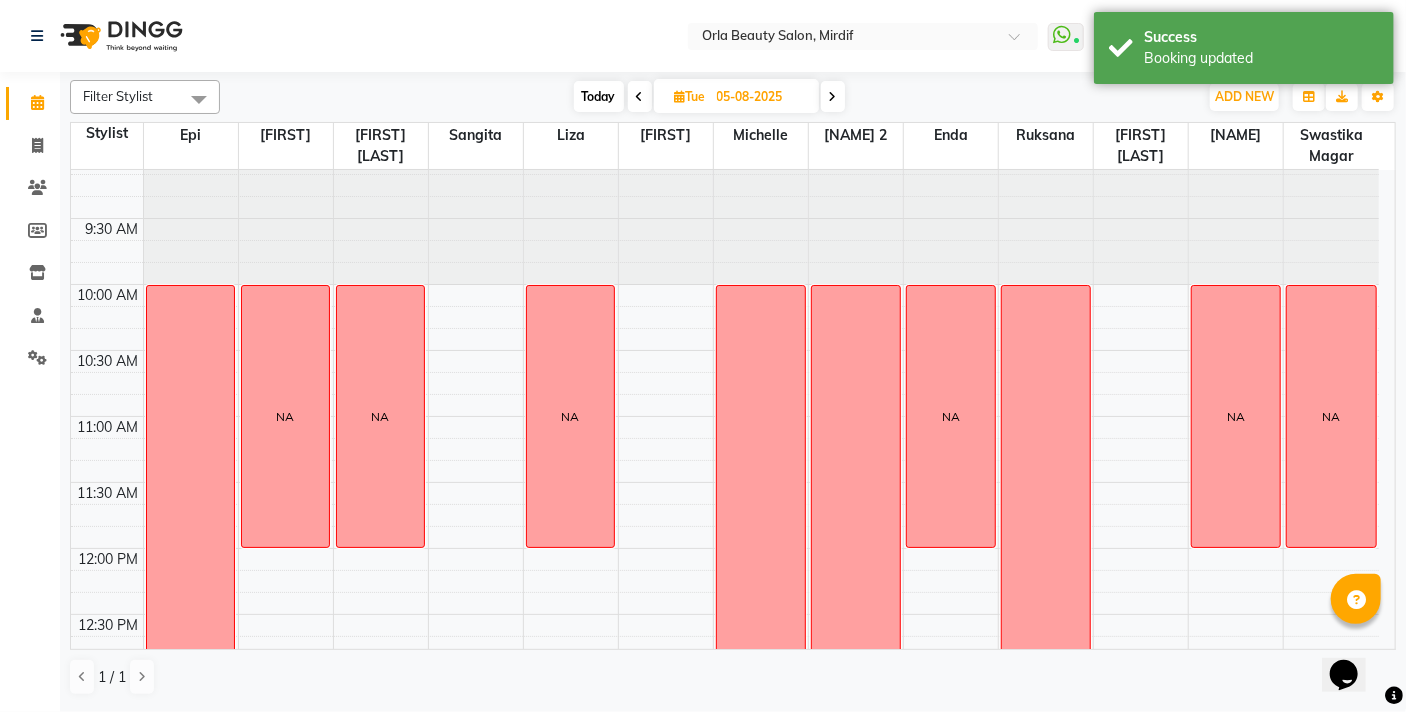 click on "9:00 AM 9:30 AM 10:00 AM 10:30 AM 11:00 AM 11:30 AM 12:00 PM 12:30 PM 1:00 PM 1:30 PM 2:00 PM 2:30 PM 3:00 PM 3:30 PM 4:00 PM 4:30 PM 5:00 PM 5:30 PM 6:00 PM 6:30 PM 7:00 PM 7:30 PM 8:00 PM 8:30 PM 9:00 PM 9:30 PM 10:00 PM 10:30 PM  NA    NA   NA   NA              [FIRST] [LAST], 05:45 PM-06:45 PM, Sedr Treatment Medium  OFF   OFF   NA   OFF              [FIRST] [LAST], 01:00 PM-01:40 PM, Classic Mani             [FIRST] [LAST], 05:30 PM-07:25 PM, Classic Mani,Gel Polish Hand,Nail Art Per Nail  NA   NA              [FIRST] [LAST], 01:00 PM-01:40 PM, Classic Pedi  NA" at bounding box center [725, 1076] 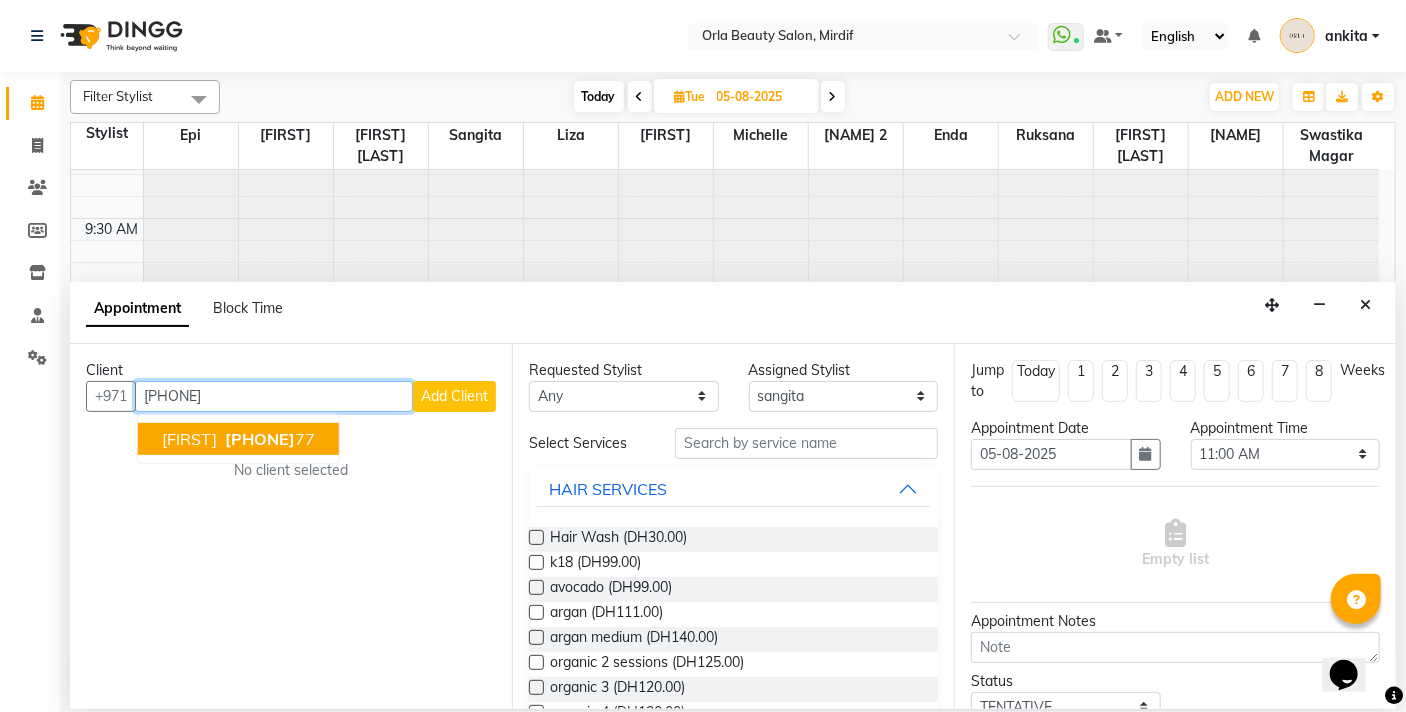 click on "[FIRST]   [PHONE]" at bounding box center [238, 439] 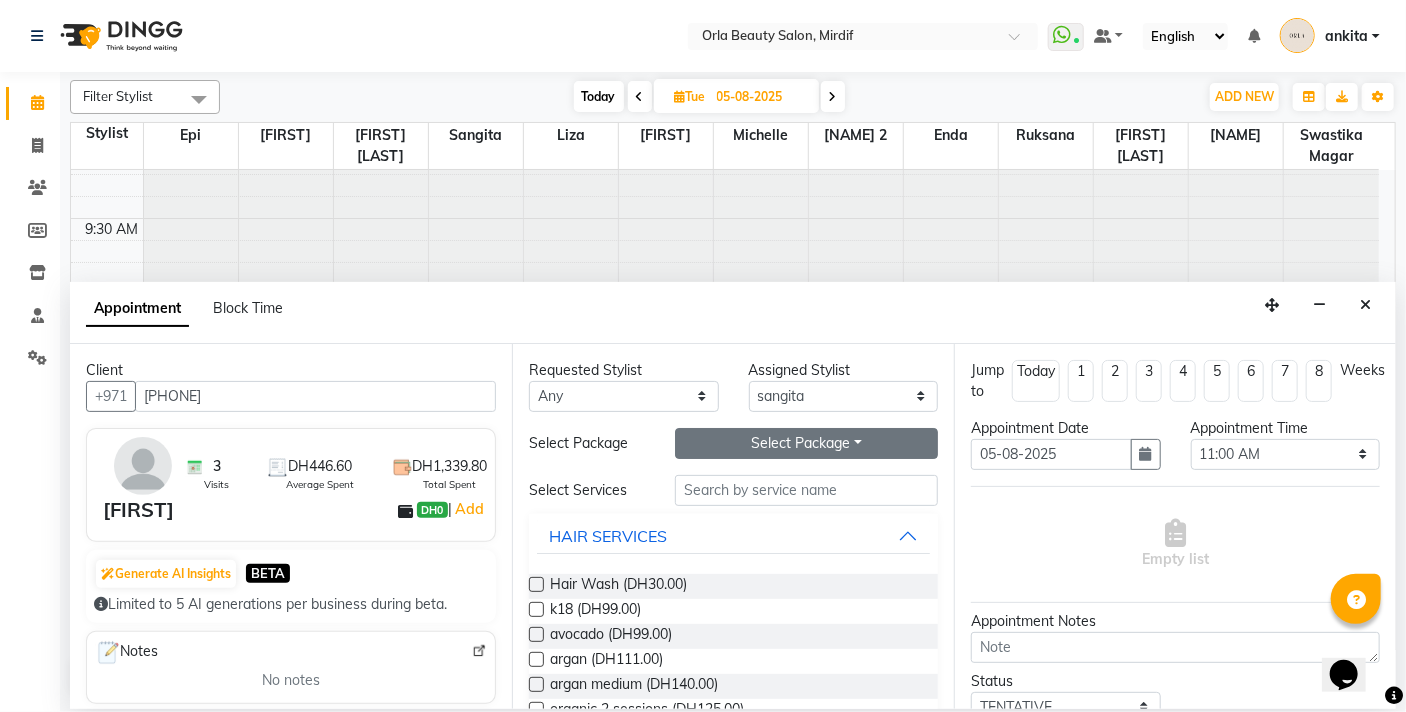 click on "Select Package  Toggle Dropdown" at bounding box center [806, 443] 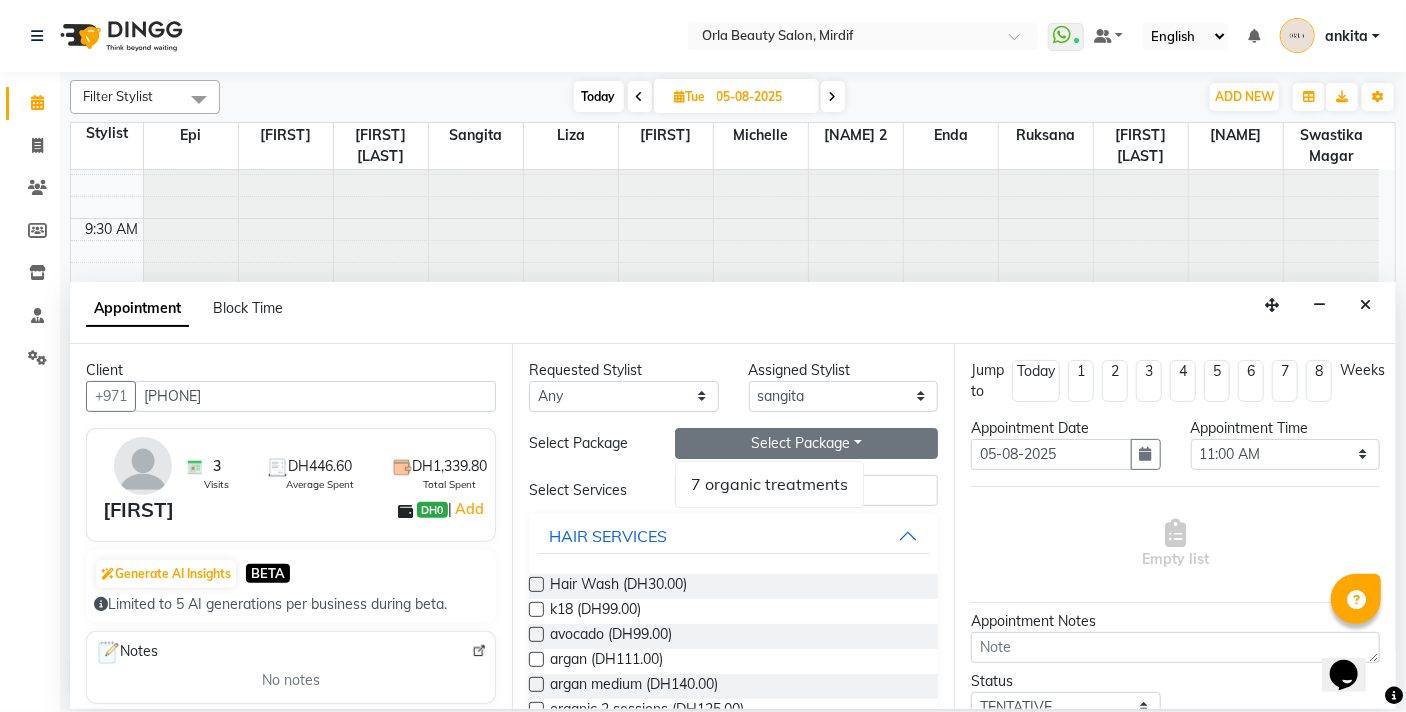 click on "7 organic treatments" at bounding box center [769, 484] 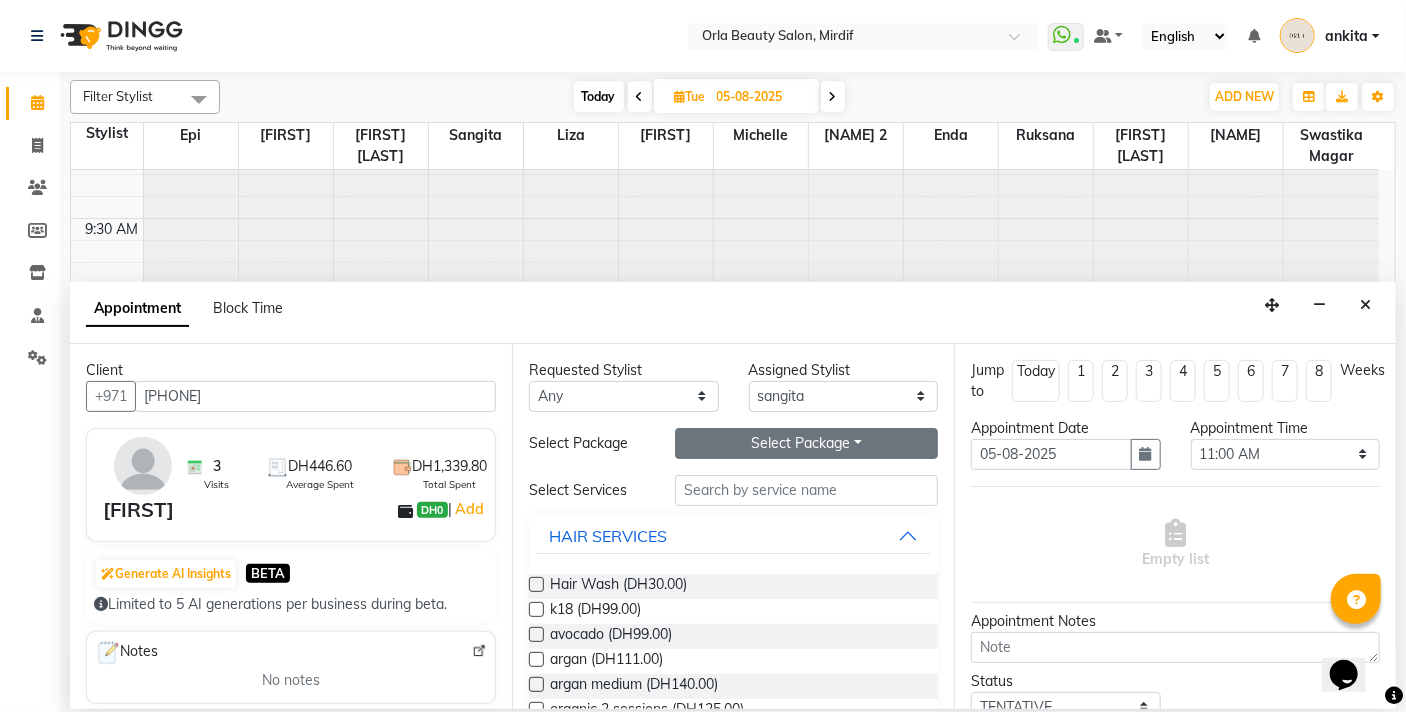 click on "Select Package  Toggle Dropdown" at bounding box center (806, 443) 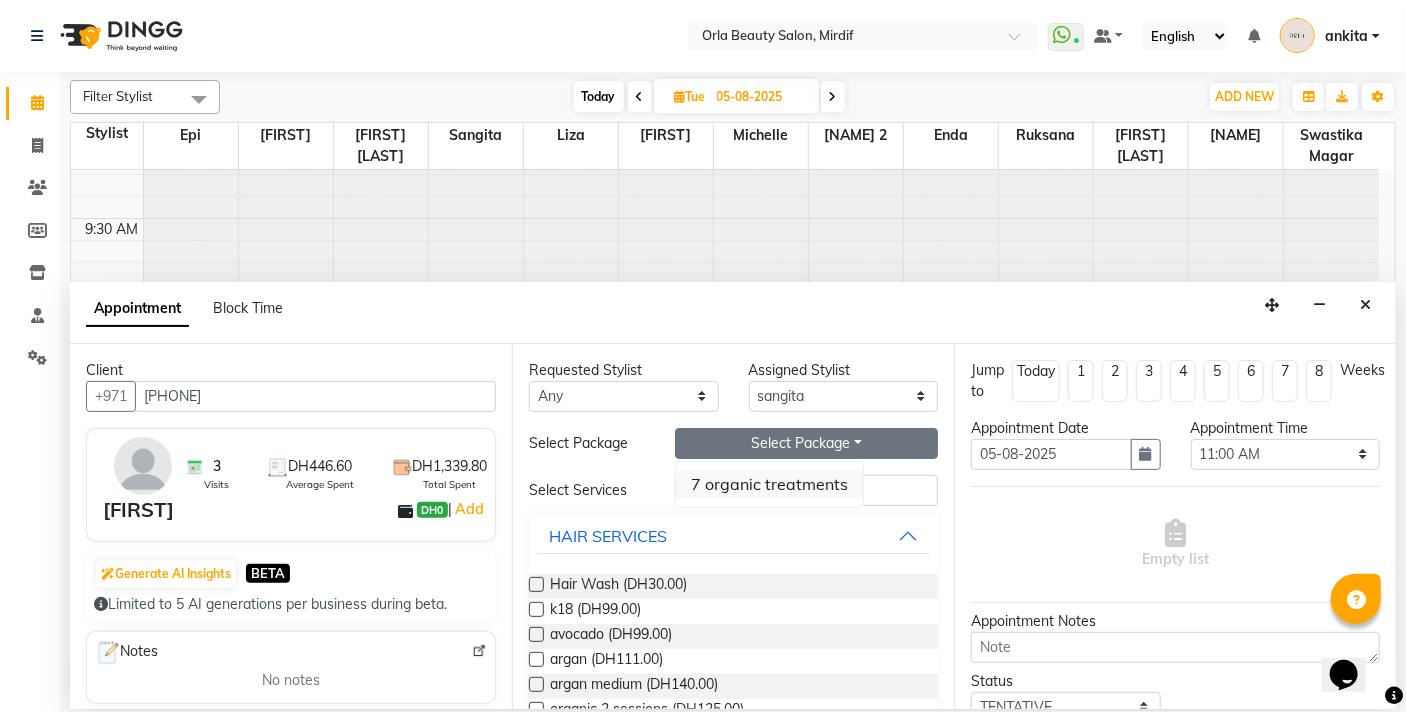 click on "7 organic treatments" at bounding box center [769, 484] 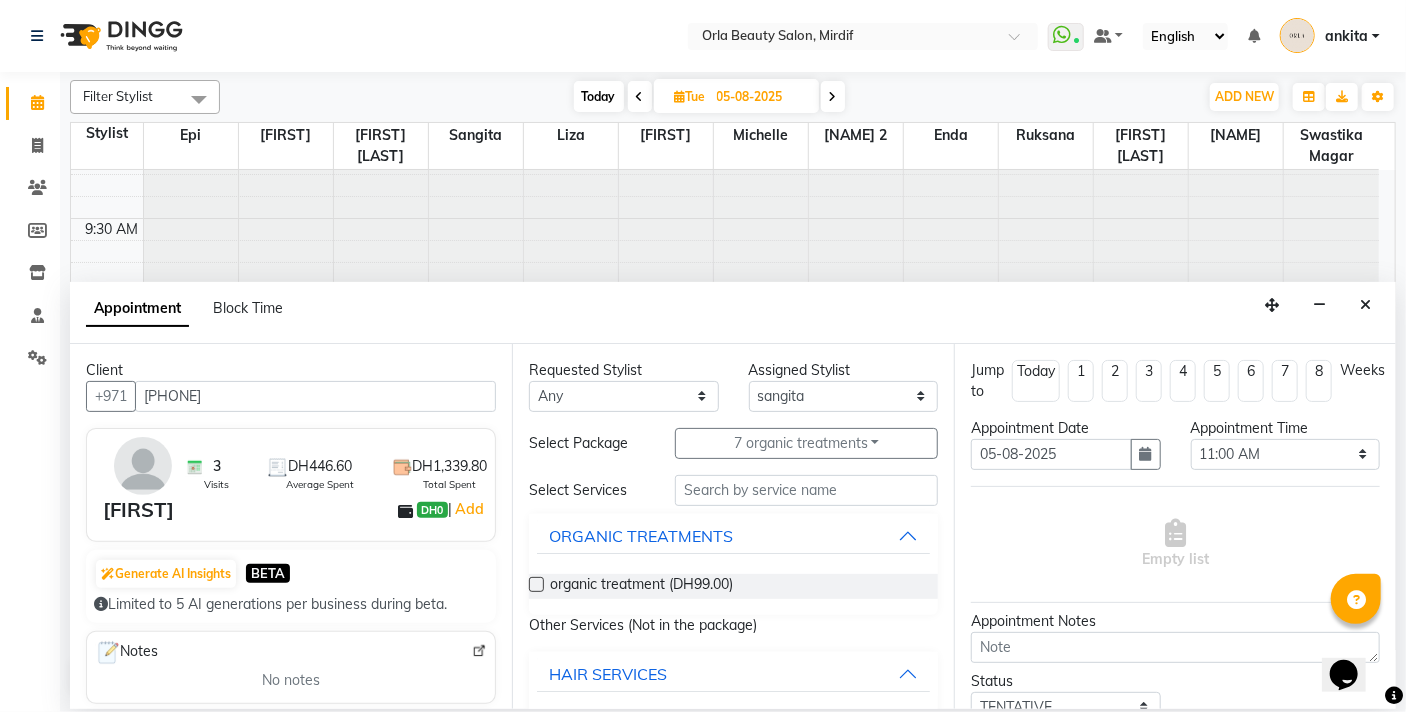 drag, startPoint x: 644, startPoint y: 582, endPoint x: 871, endPoint y: 599, distance: 227.63568 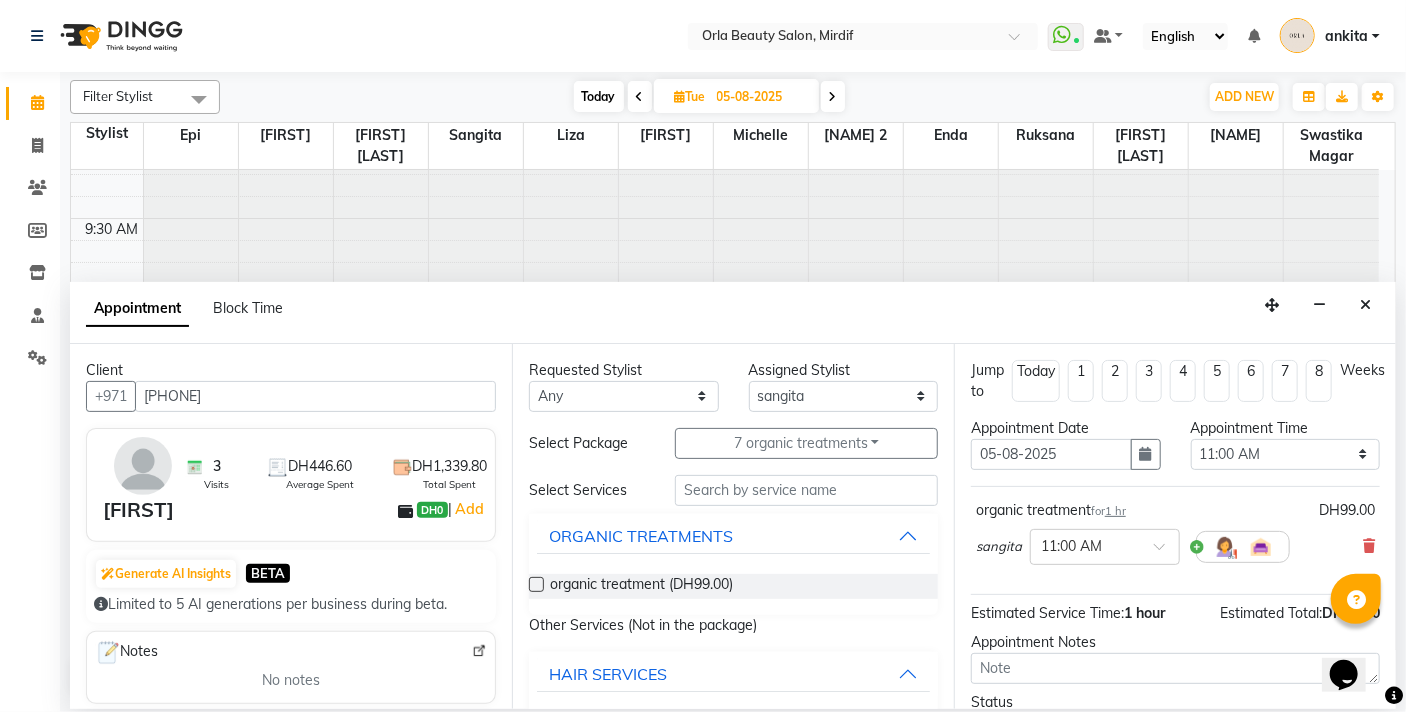 scroll, scrollTop: 159, scrollLeft: 0, axis: vertical 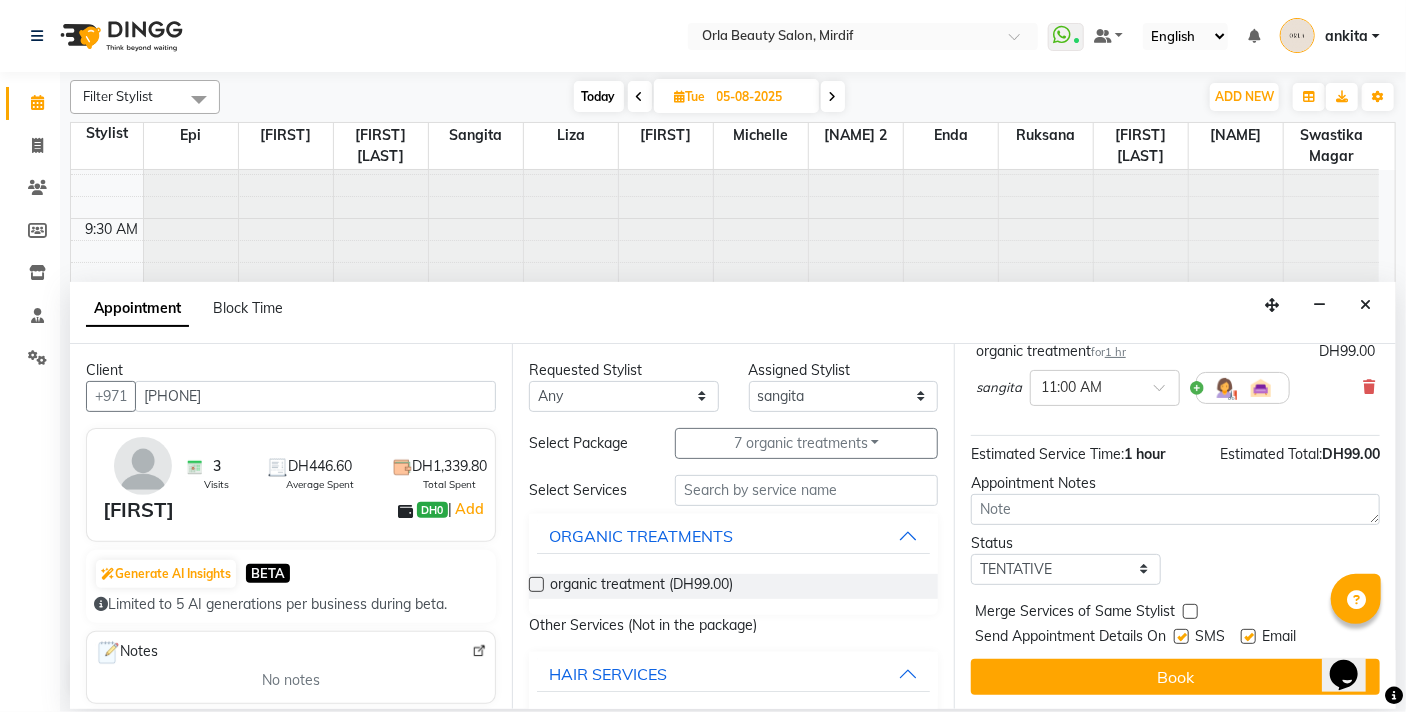 click at bounding box center (1190, 611) 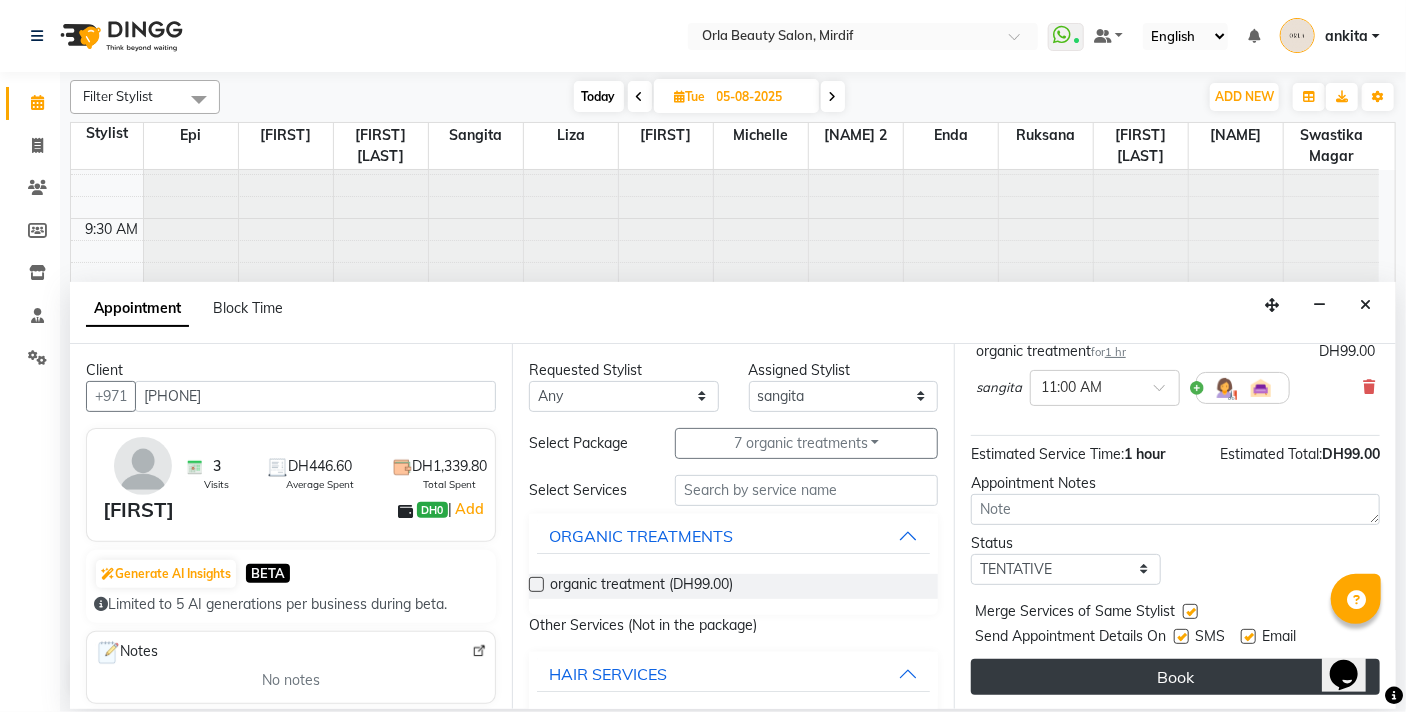 click on "Book" at bounding box center [1175, 677] 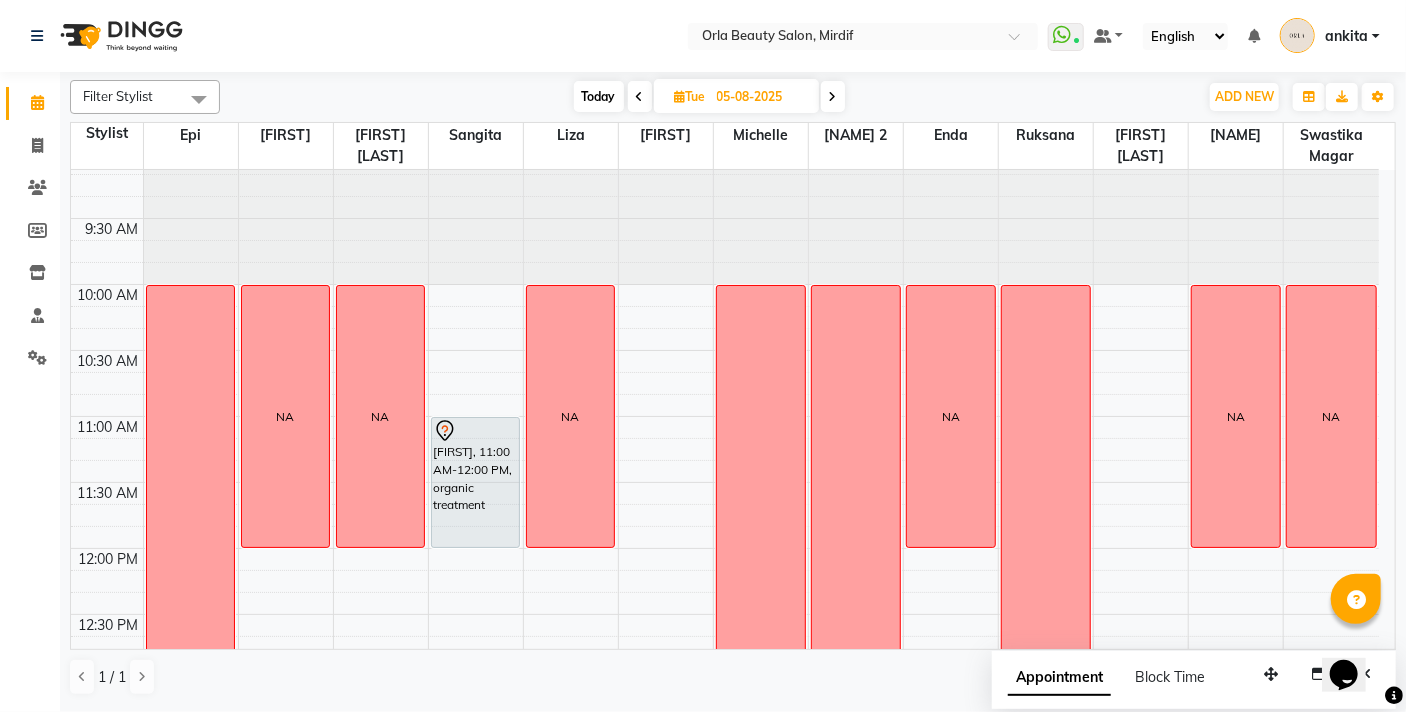 click on "Today" at bounding box center (599, 96) 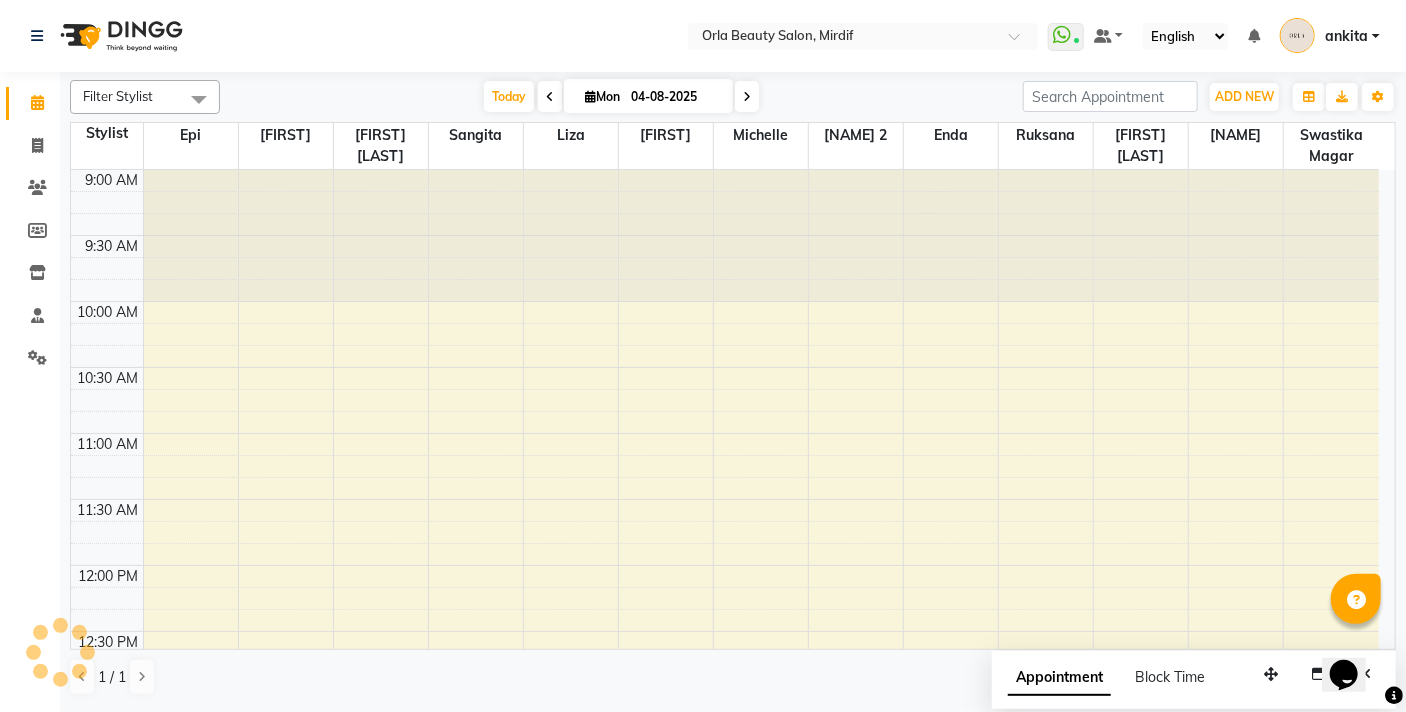 scroll, scrollTop: 1369, scrollLeft: 0, axis: vertical 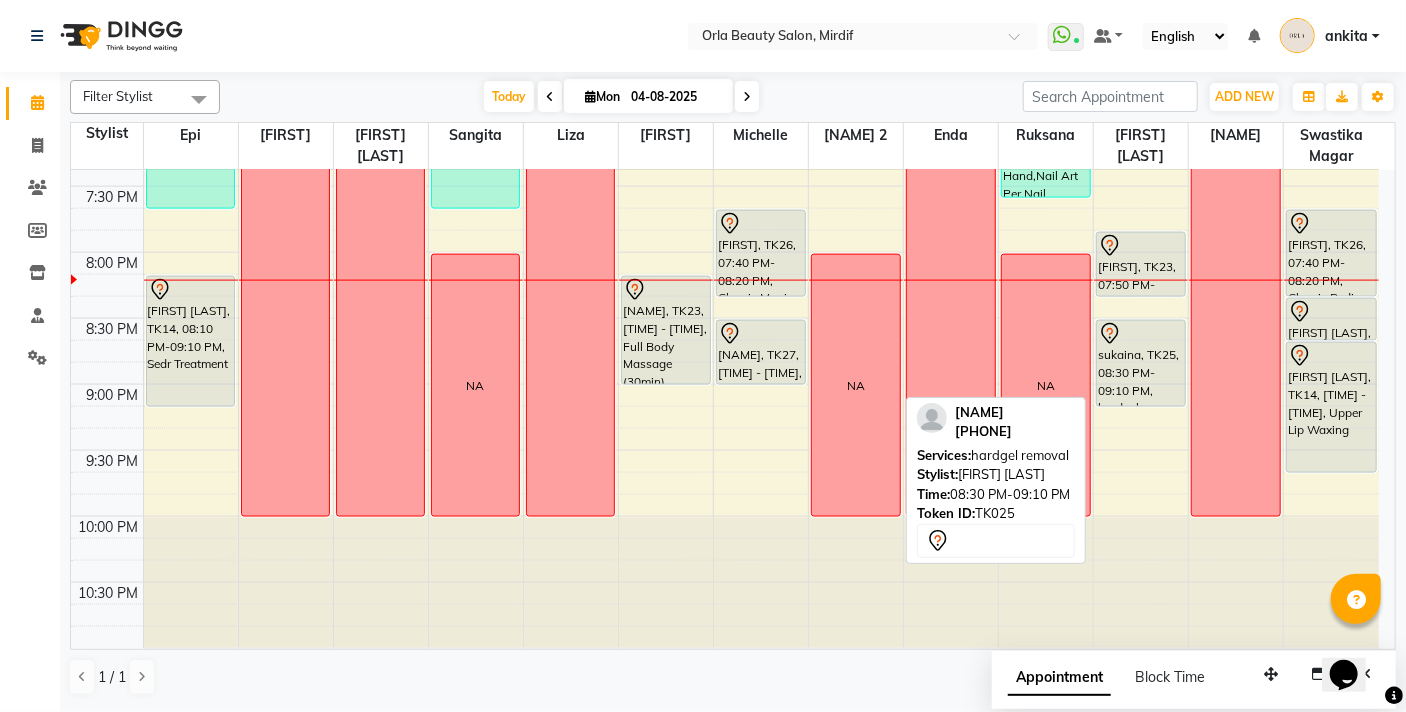 click on "sukaina, TK25, 08:30 PM-09:10 PM, hardgel removal" at bounding box center (1141, 363) 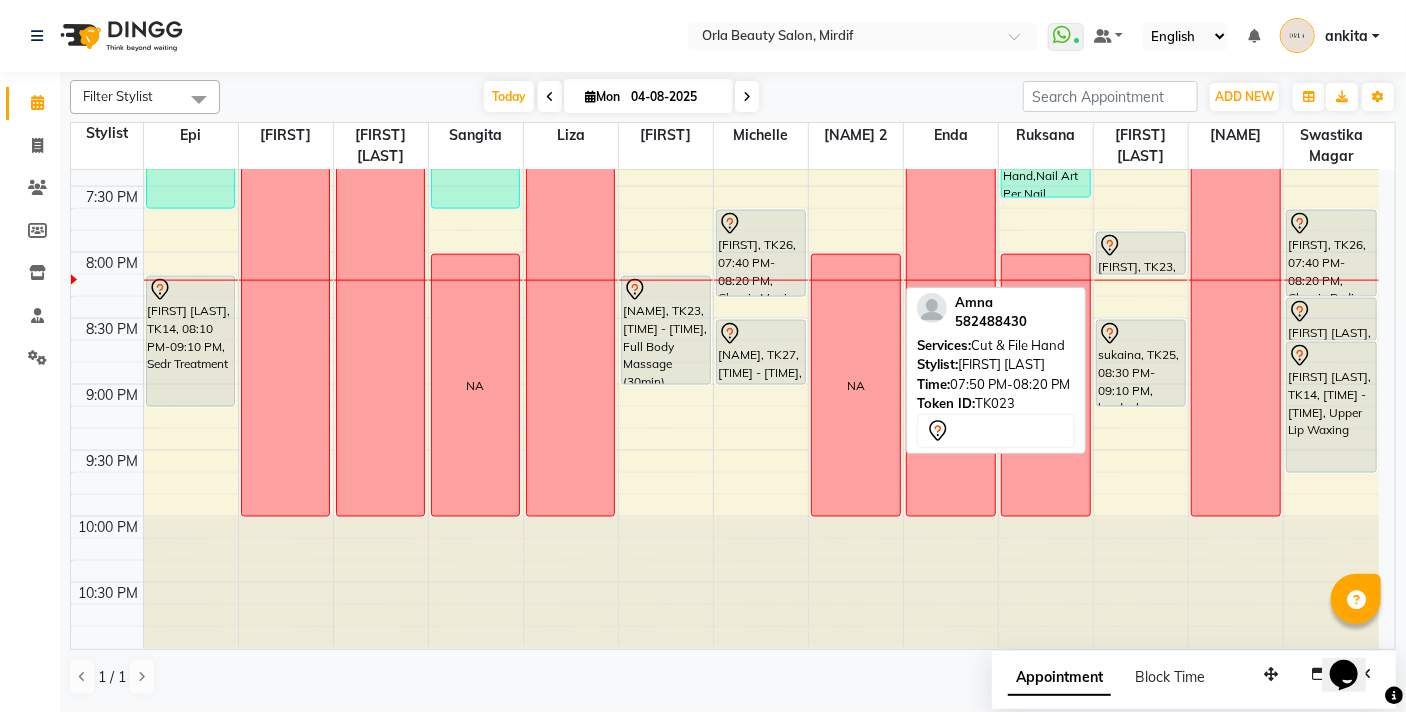 drag, startPoint x: 1144, startPoint y: 294, endPoint x: 1157, endPoint y: 273, distance: 24.698177 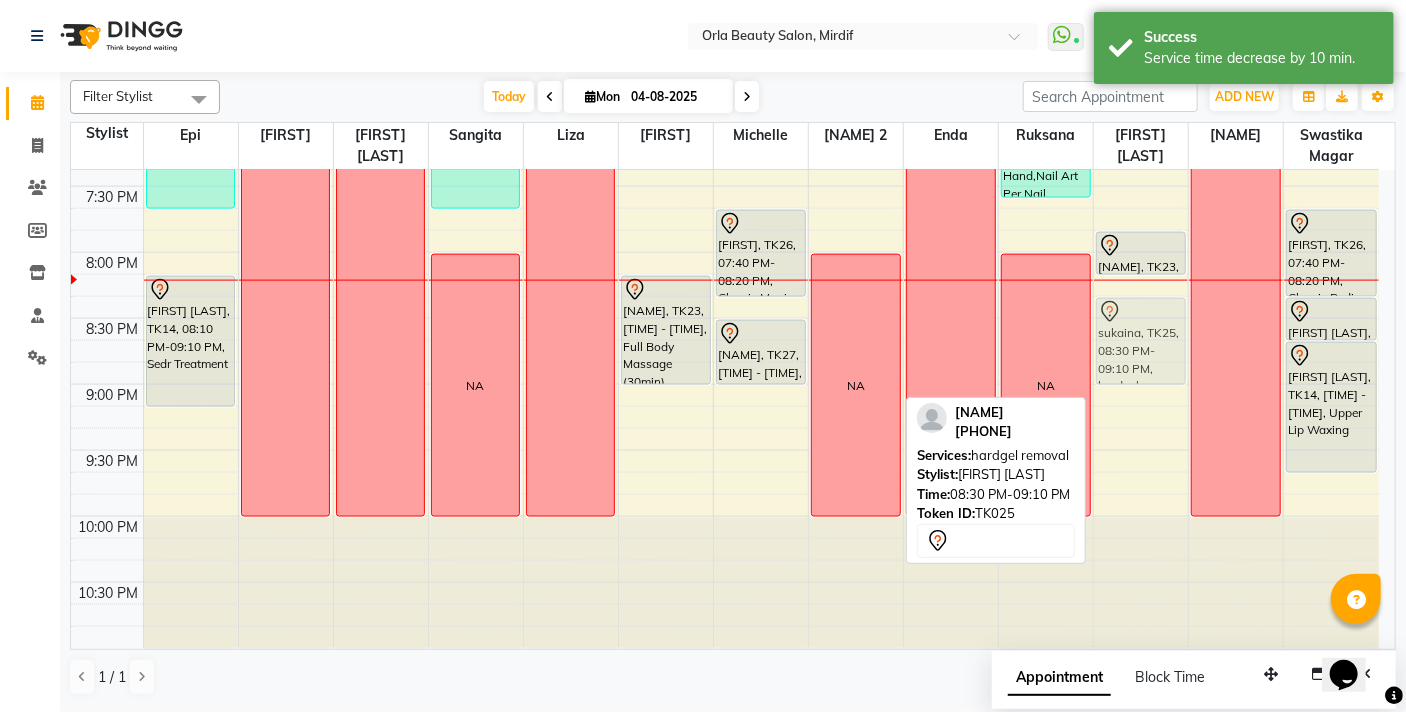 click on "[FIRST], TK15, 06:50 PM-07:50 PM, Nail Extension" at bounding box center (1141, -276) 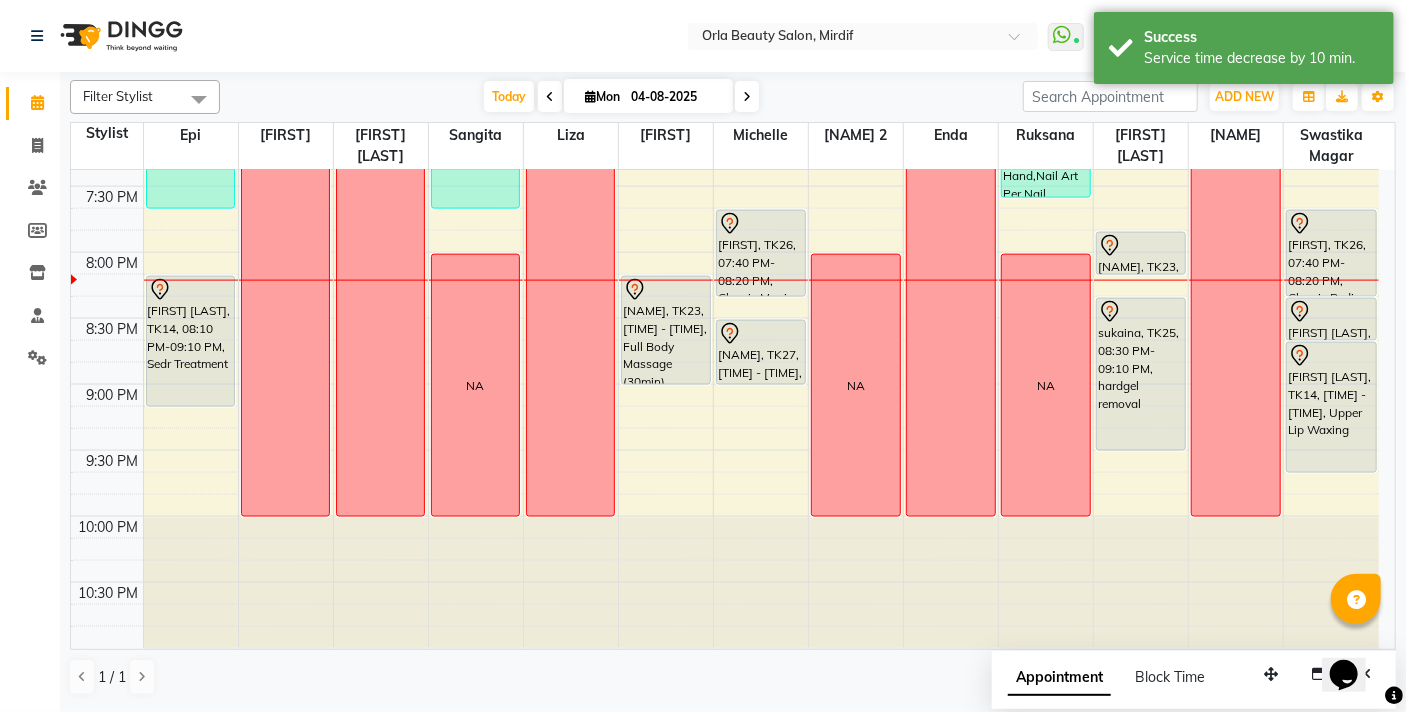 drag, startPoint x: 1143, startPoint y: 383, endPoint x: 1164, endPoint y: 426, distance: 47.853943 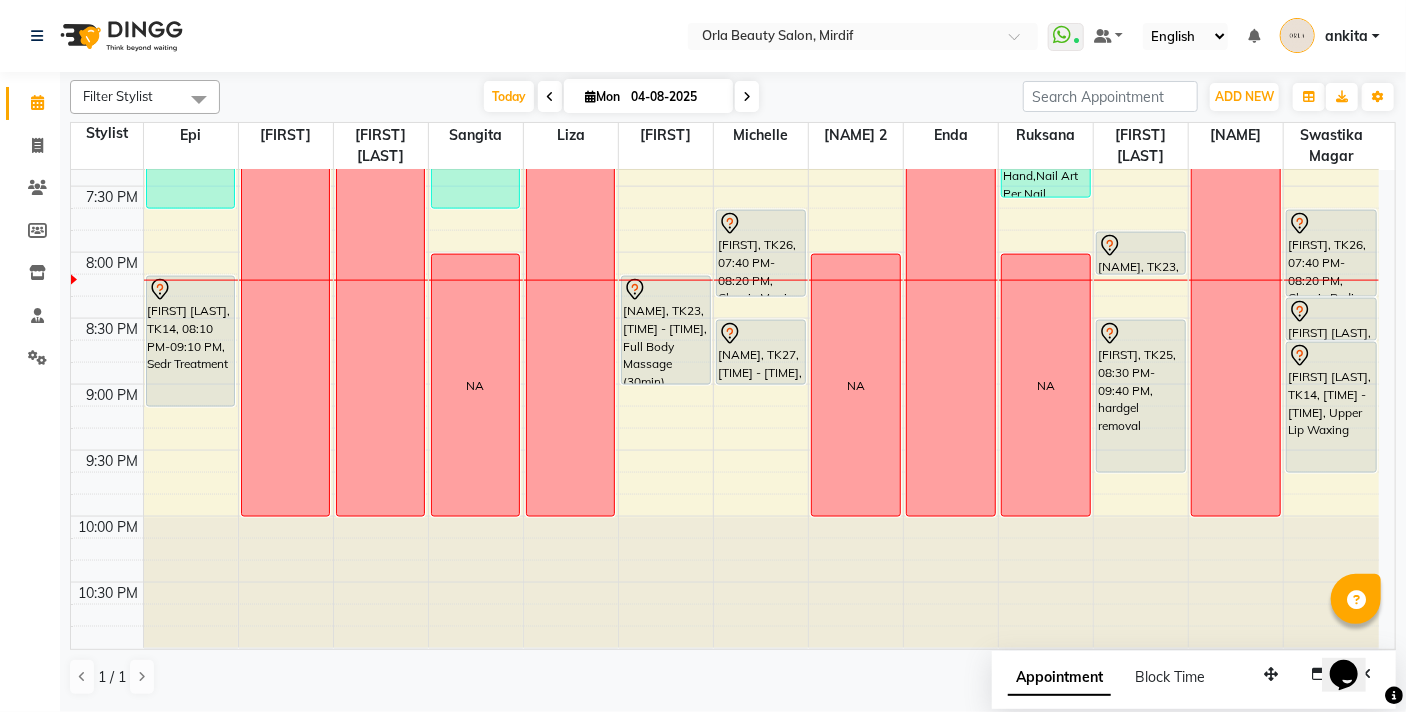 click at bounding box center (747, 97) 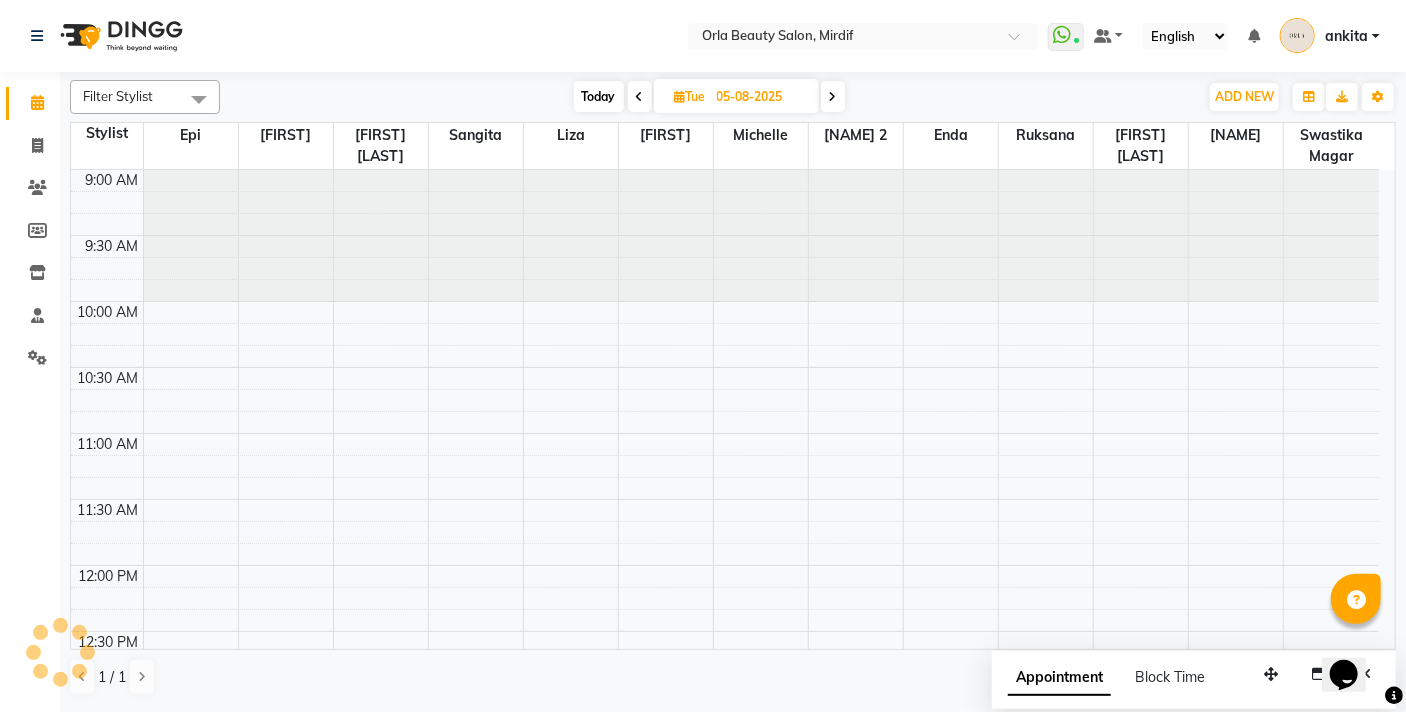 scroll, scrollTop: 1369, scrollLeft: 0, axis: vertical 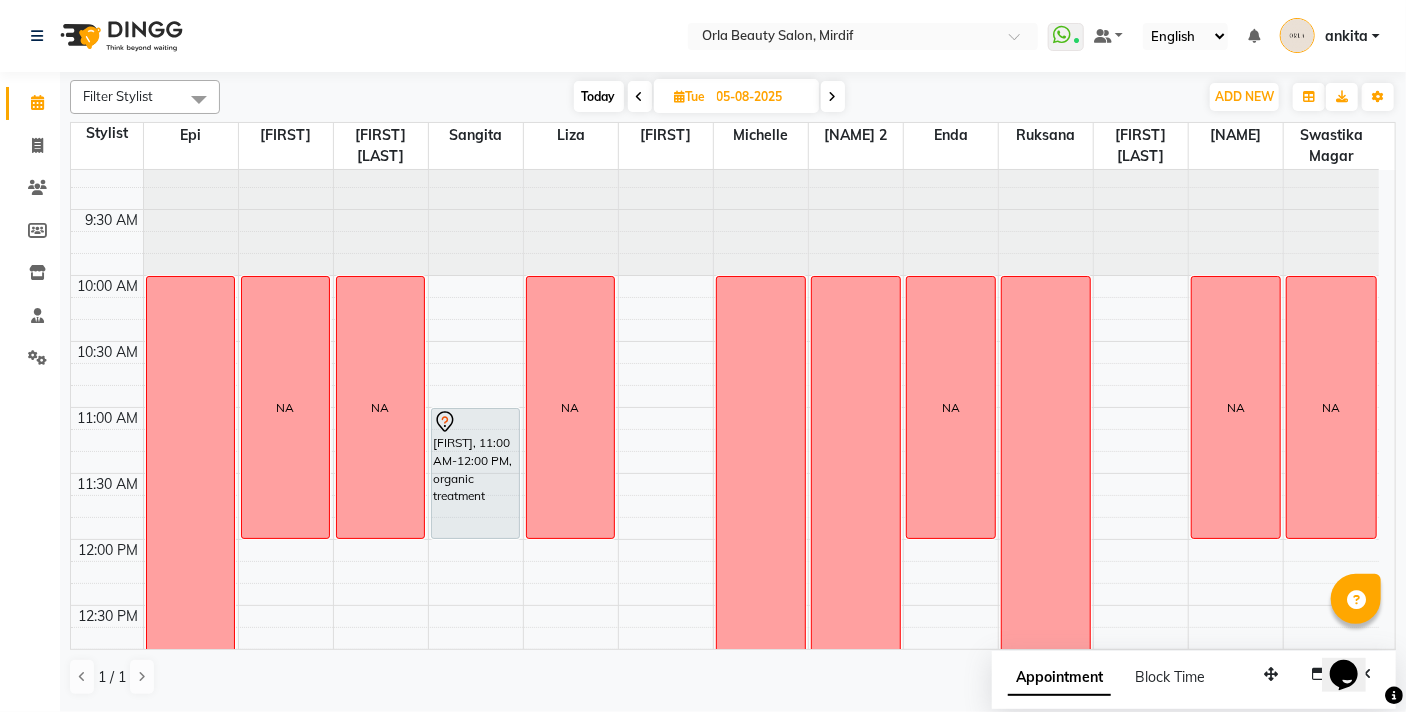 click on "Today" at bounding box center (599, 96) 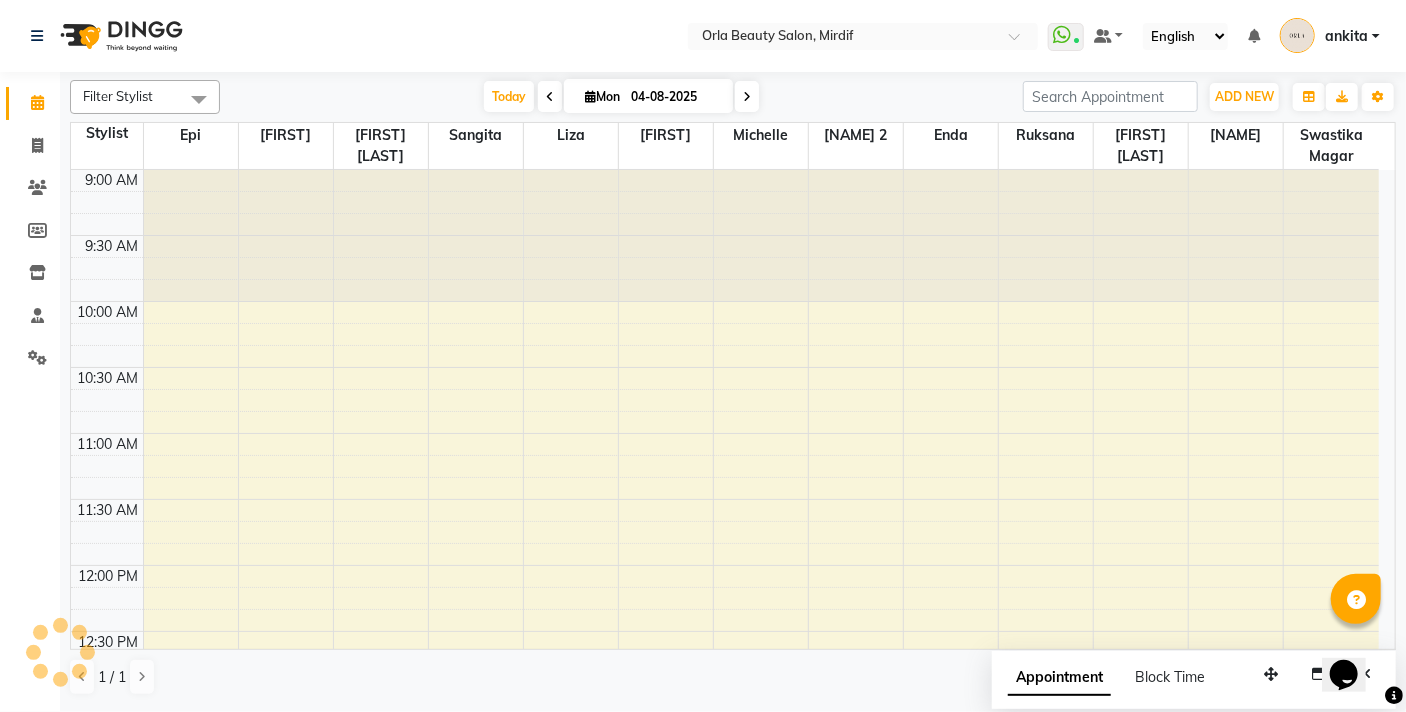 scroll, scrollTop: 1369, scrollLeft: 0, axis: vertical 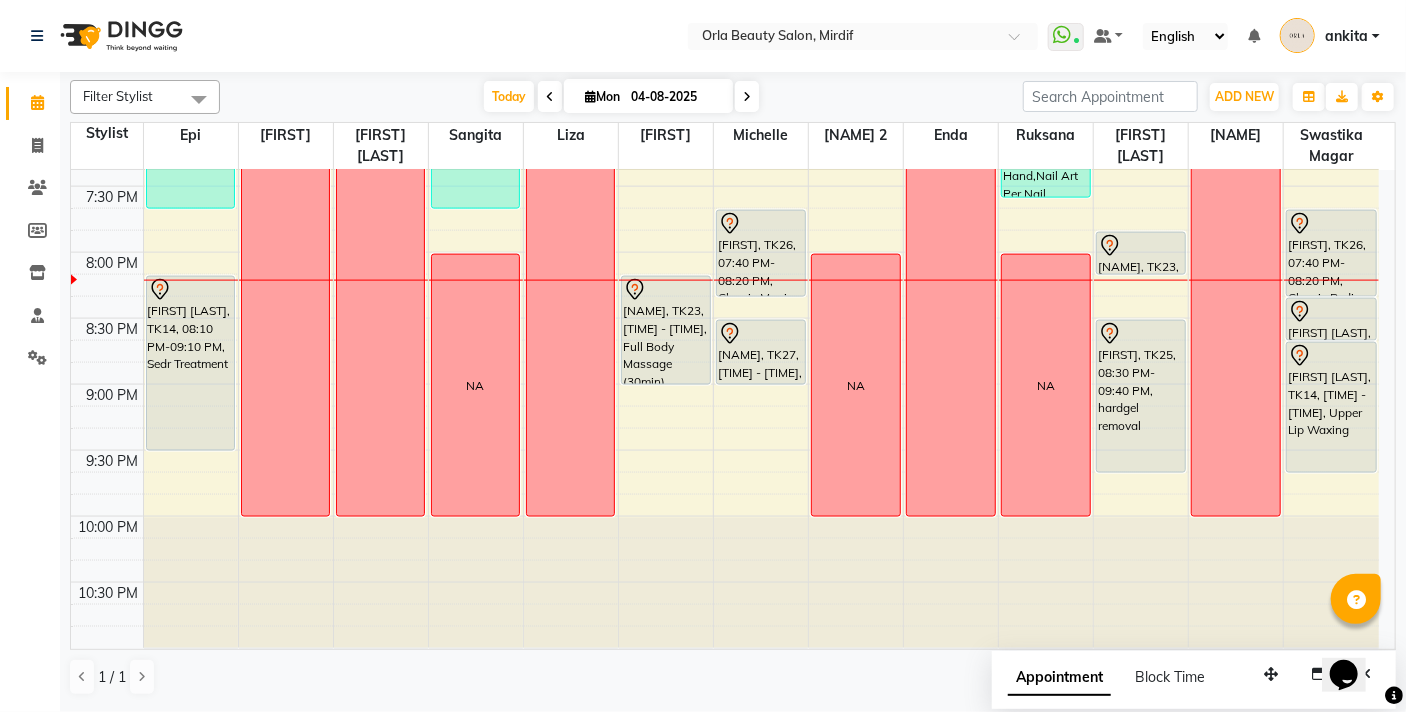 drag, startPoint x: 196, startPoint y: 406, endPoint x: 190, endPoint y: 440, distance: 34.525352 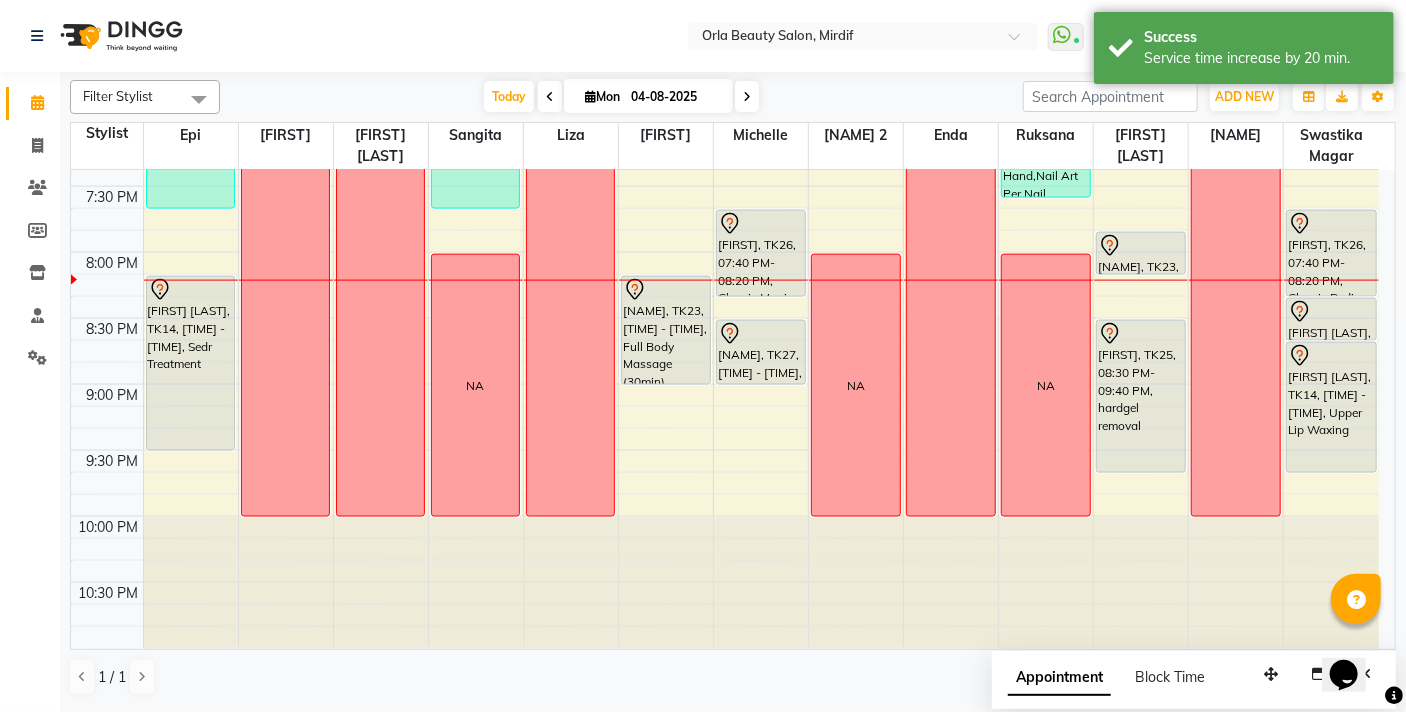 click at bounding box center [747, 97] 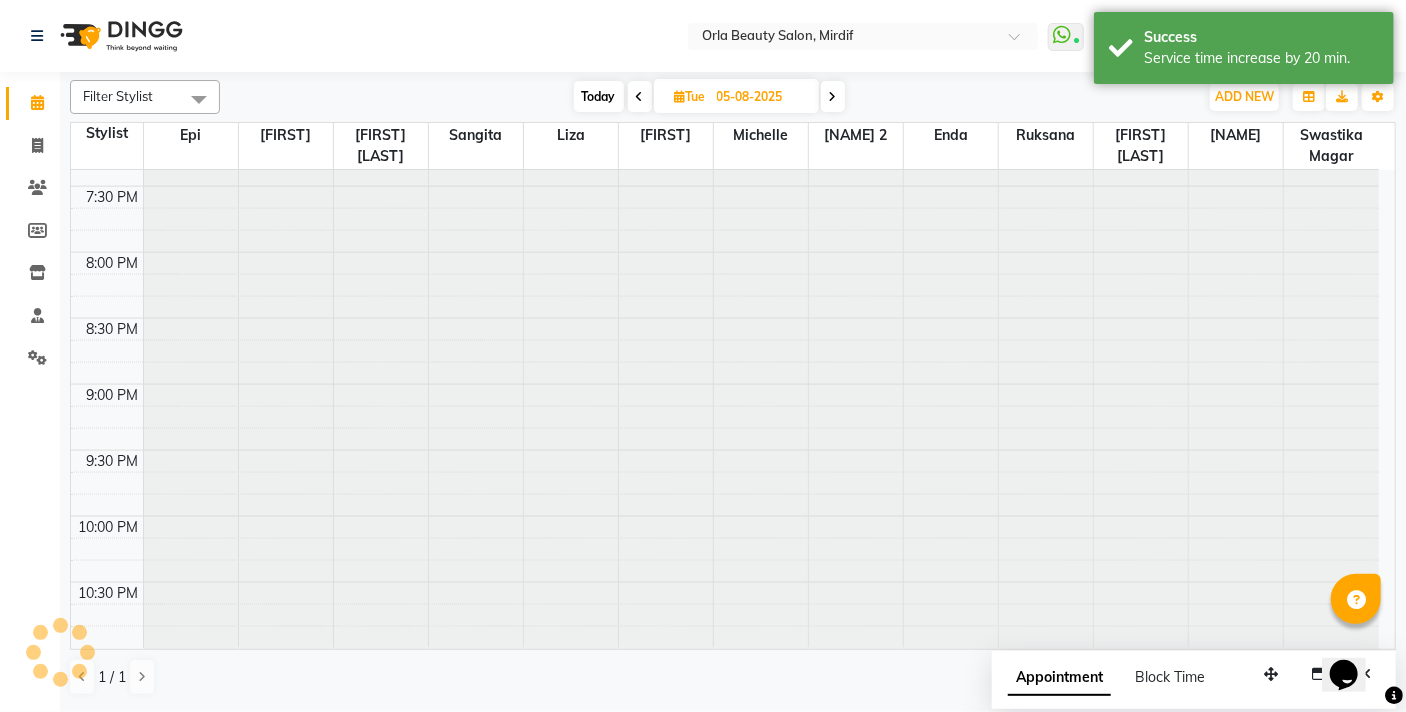 scroll, scrollTop: 0, scrollLeft: 0, axis: both 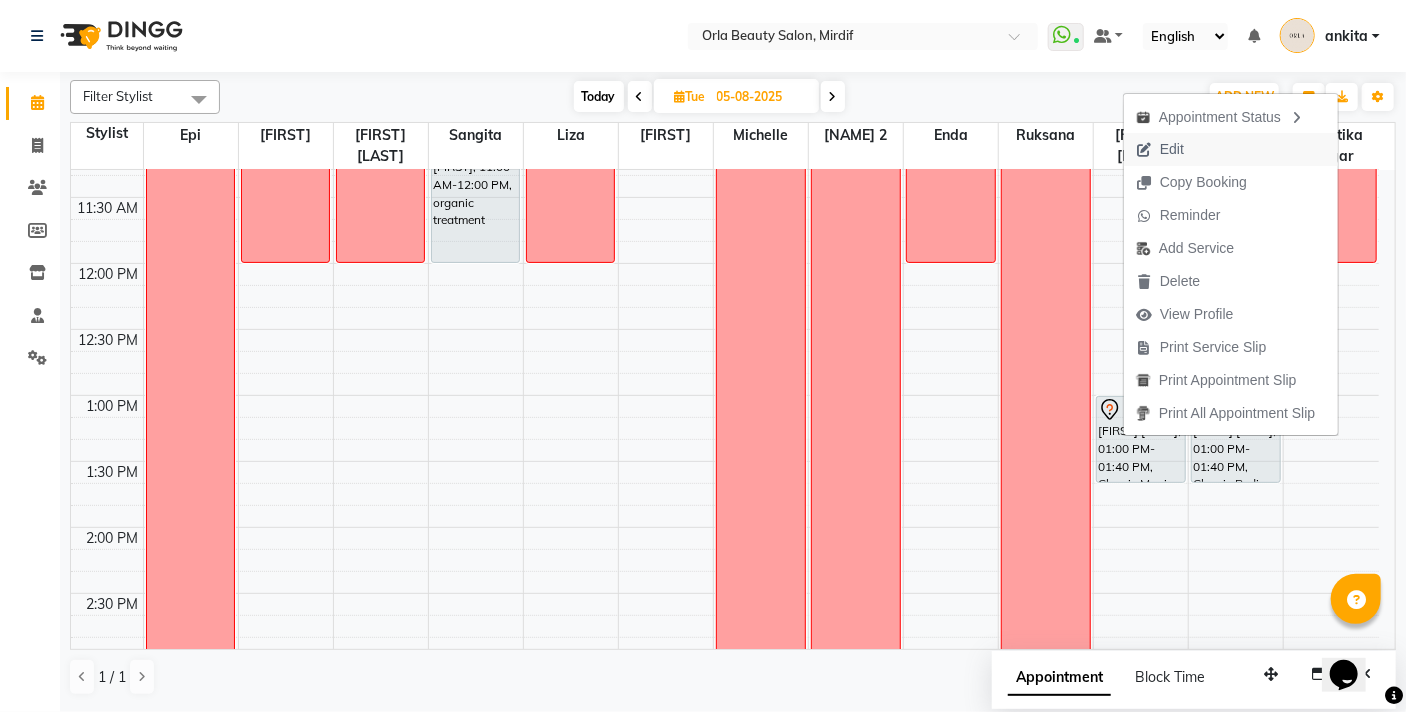 click on "Edit" at bounding box center [1172, 149] 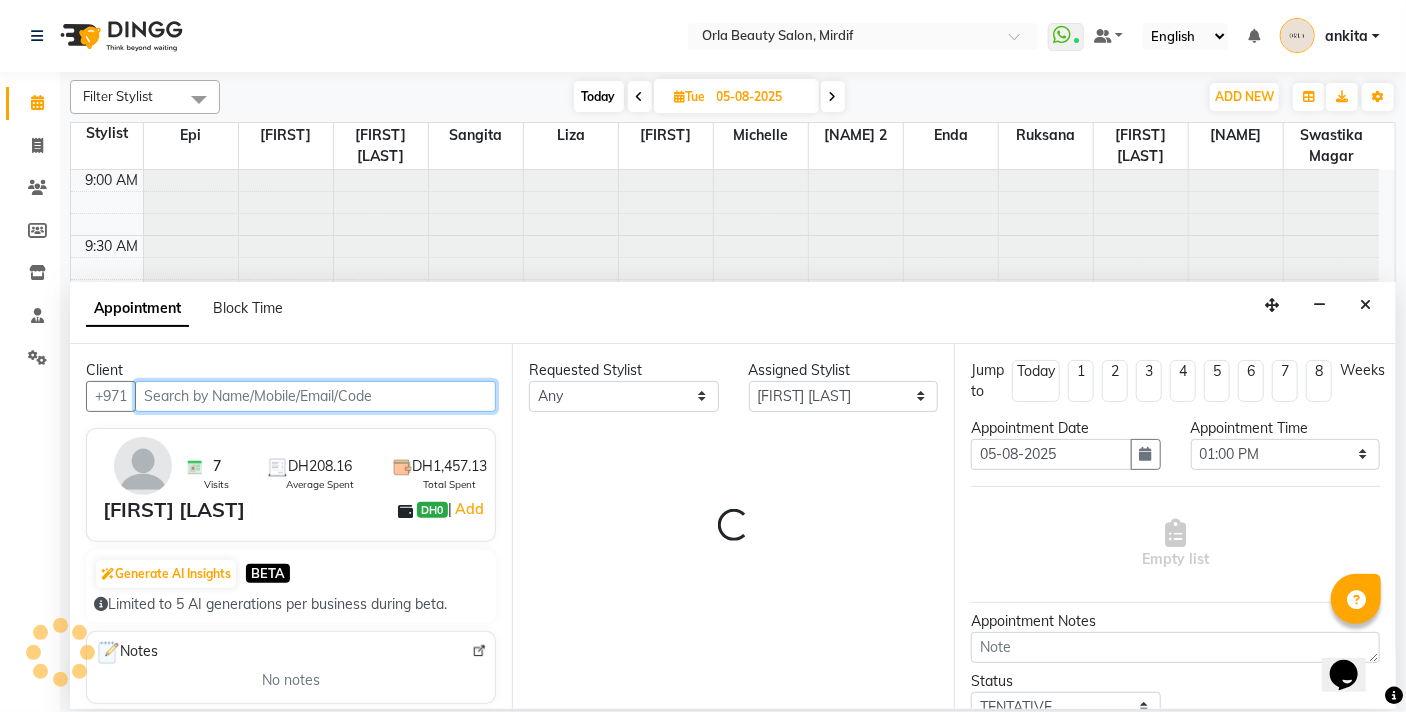 scroll, scrollTop: 1369, scrollLeft: 0, axis: vertical 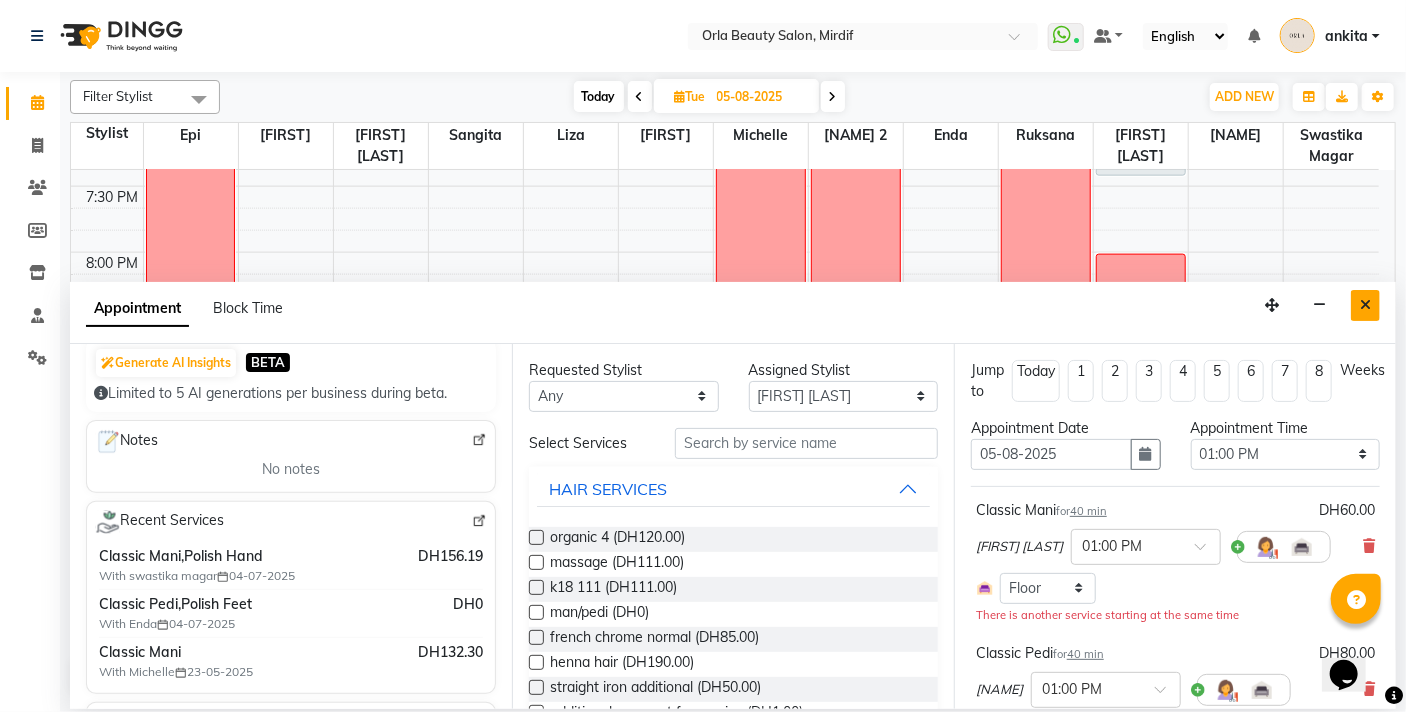 click at bounding box center [1365, 305] 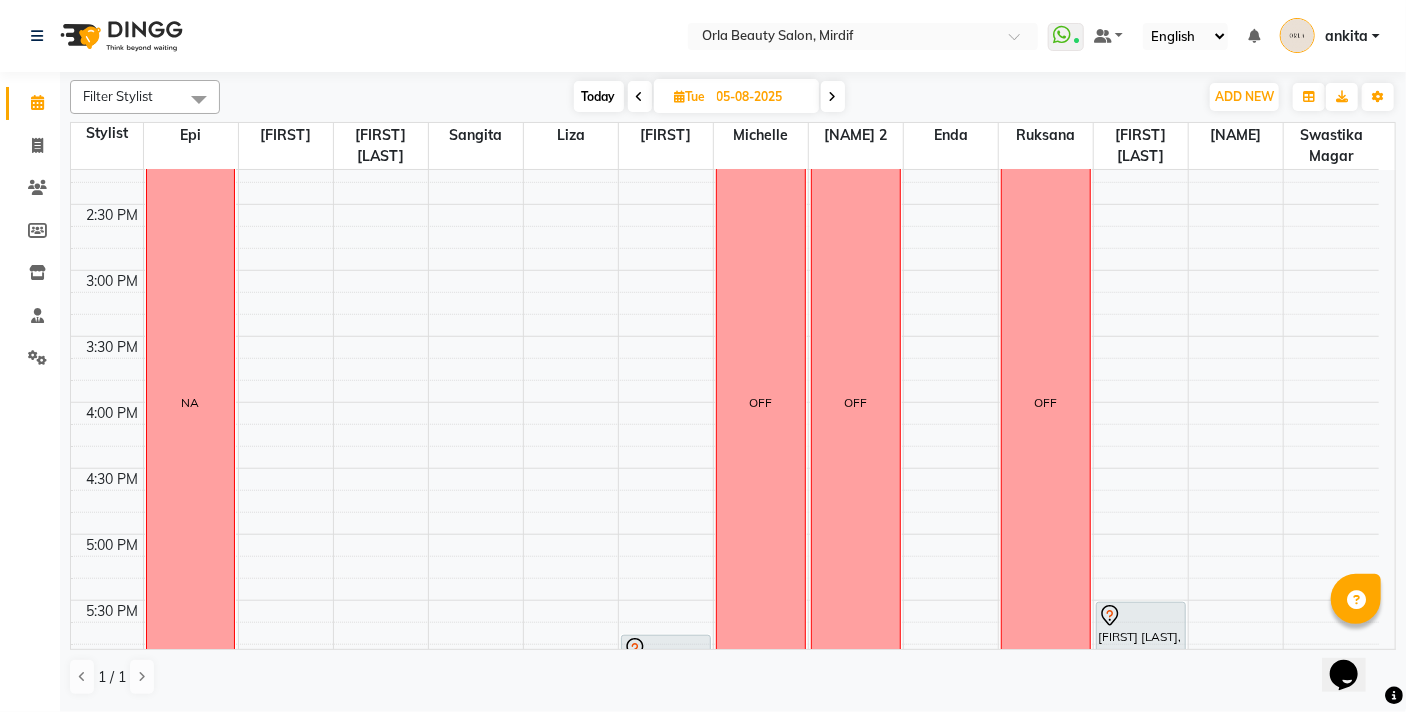 scroll, scrollTop: 846, scrollLeft: 0, axis: vertical 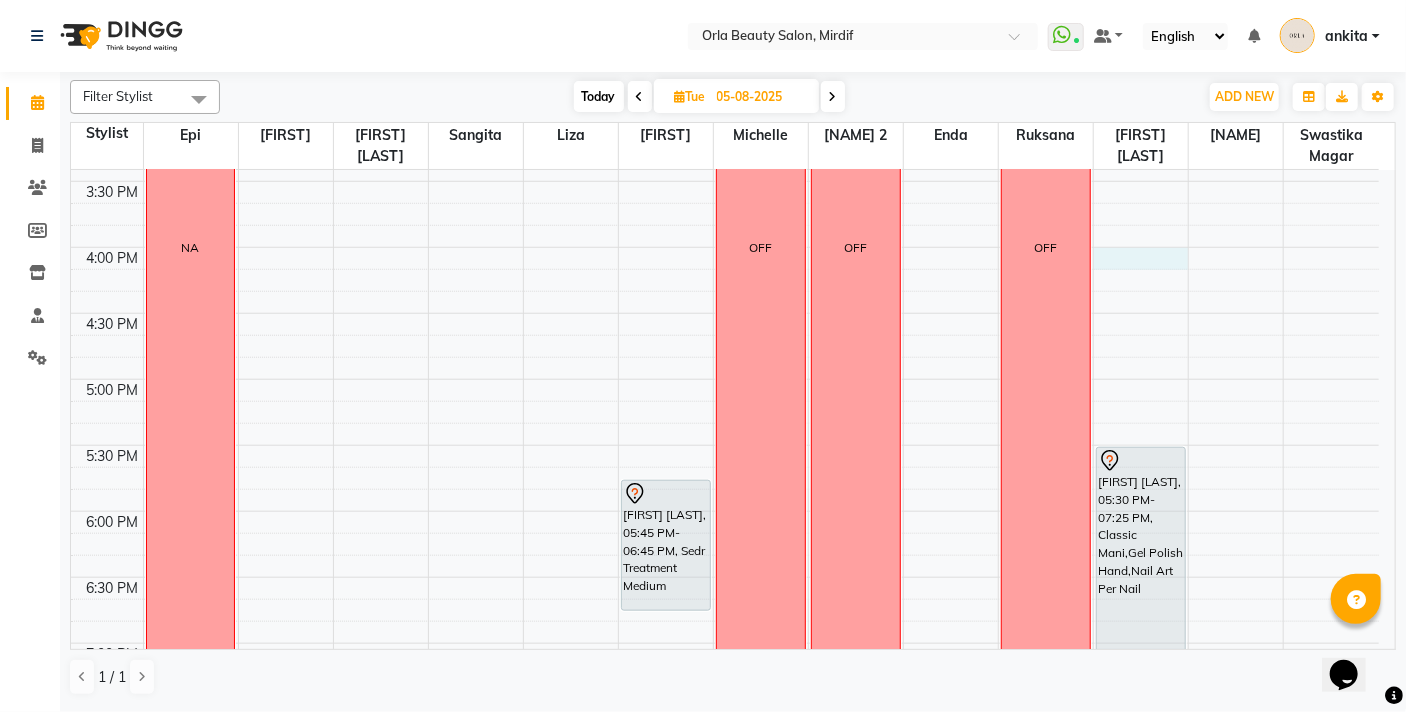 click on "[FIRST], 11:00 AM-12:00 PM, organic treatment  NA              [FIRST] [LAST], 05:45 PM-06:45 PM, Sedr Treatment Medium  OFF   OFF   NA   OFF              [FIRST] [LAST], 01:00 PM-01:40 PM, Classic Mani             [FIRST] [LAST], 05:30 PM-07:25 PM, Classic Mani,Gel Polish Hand,Nail Art Per Nail  NA   NA              [FIRST] [LAST], 01:00 PM-01:40 PM, Classic Pedi  NA" at bounding box center [725, 247] 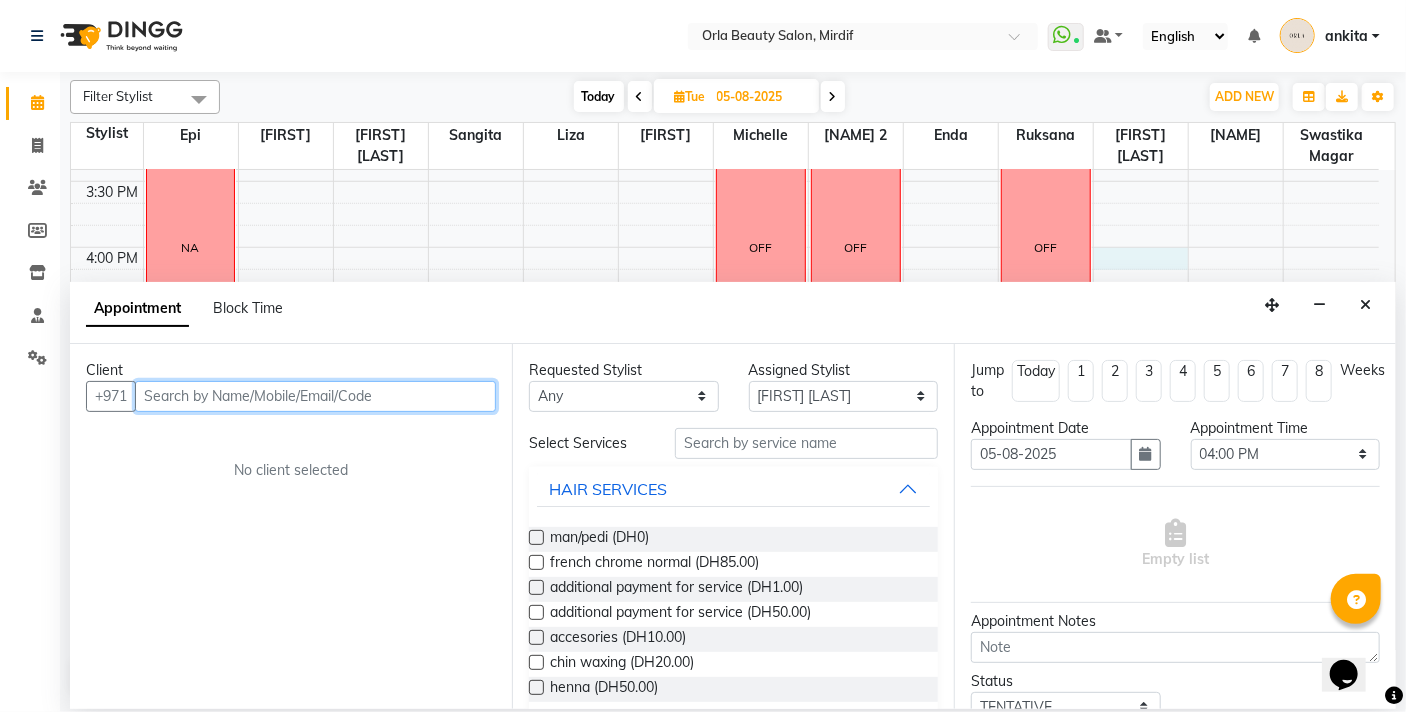 click at bounding box center [315, 396] 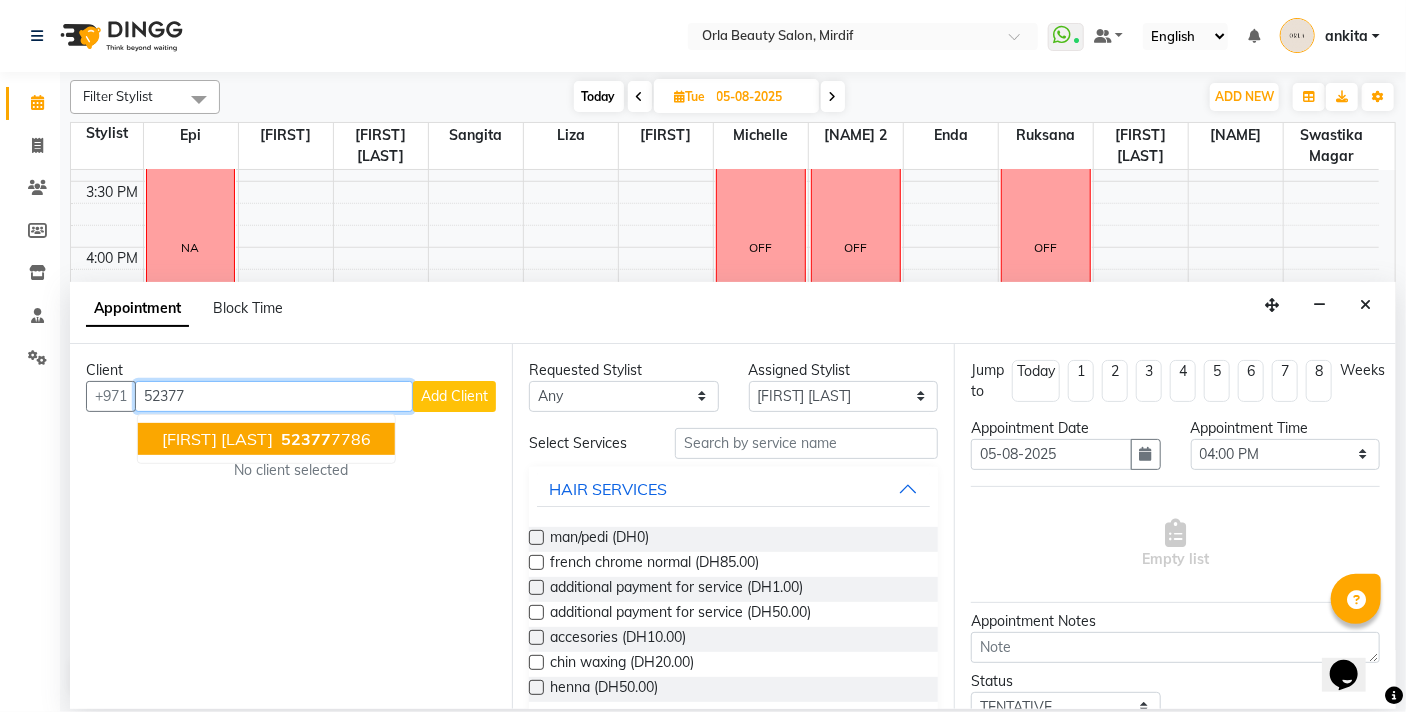 click on "[FIRST] [LAST]" at bounding box center [217, 439] 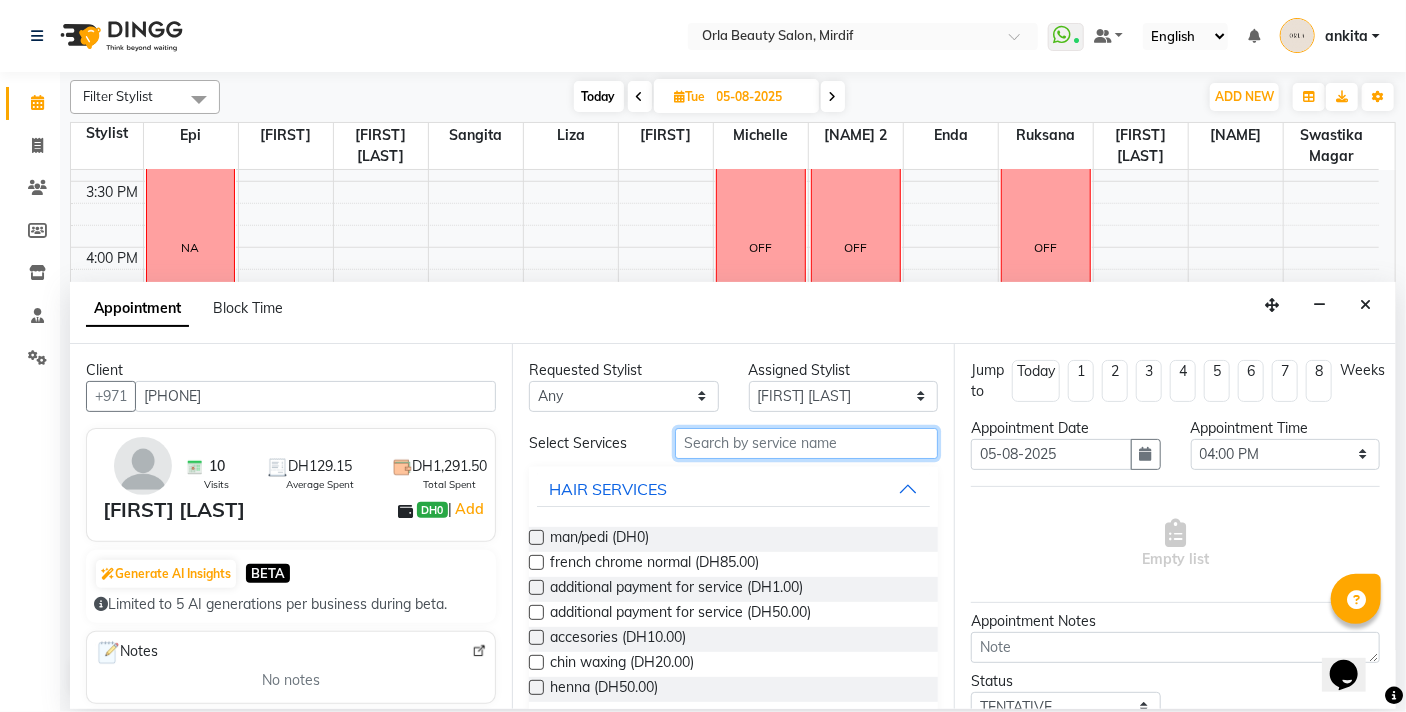 click at bounding box center (806, 443) 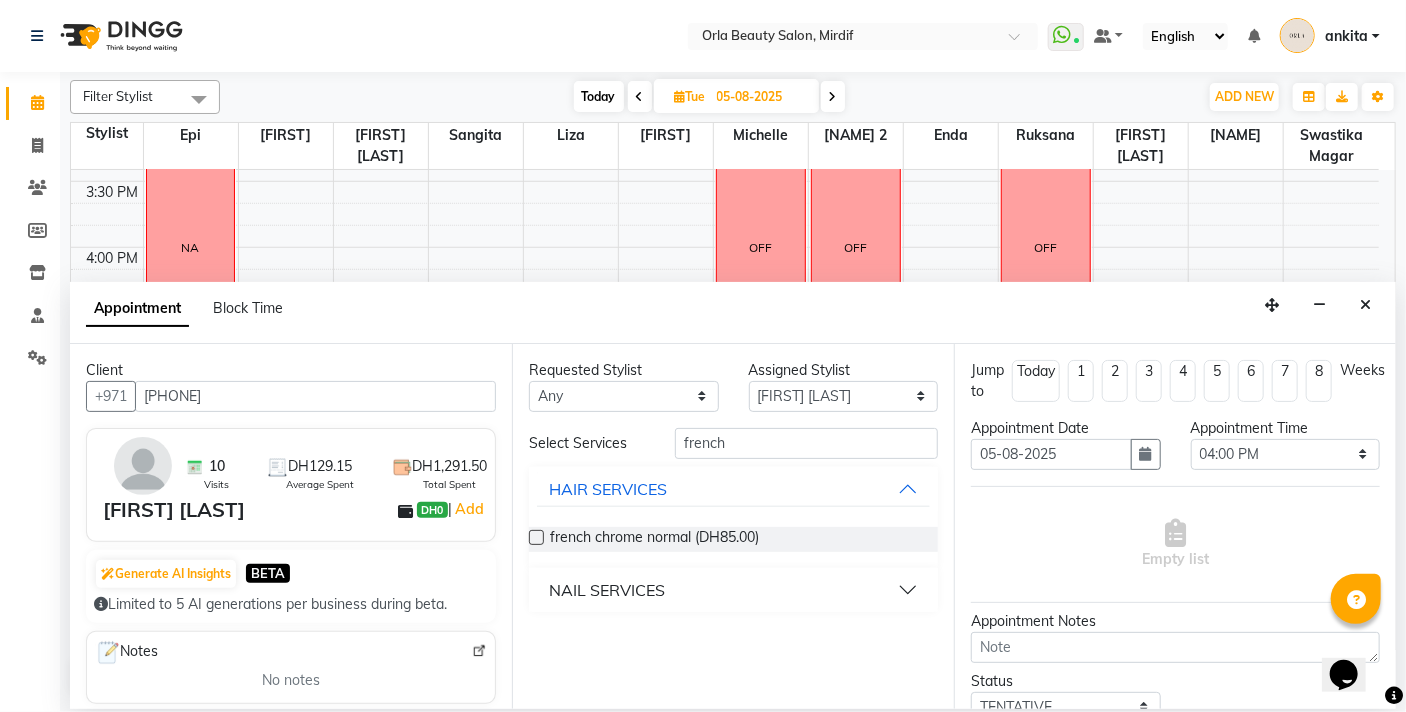 click on "NAIL SERVICES" at bounding box center (607, 590) 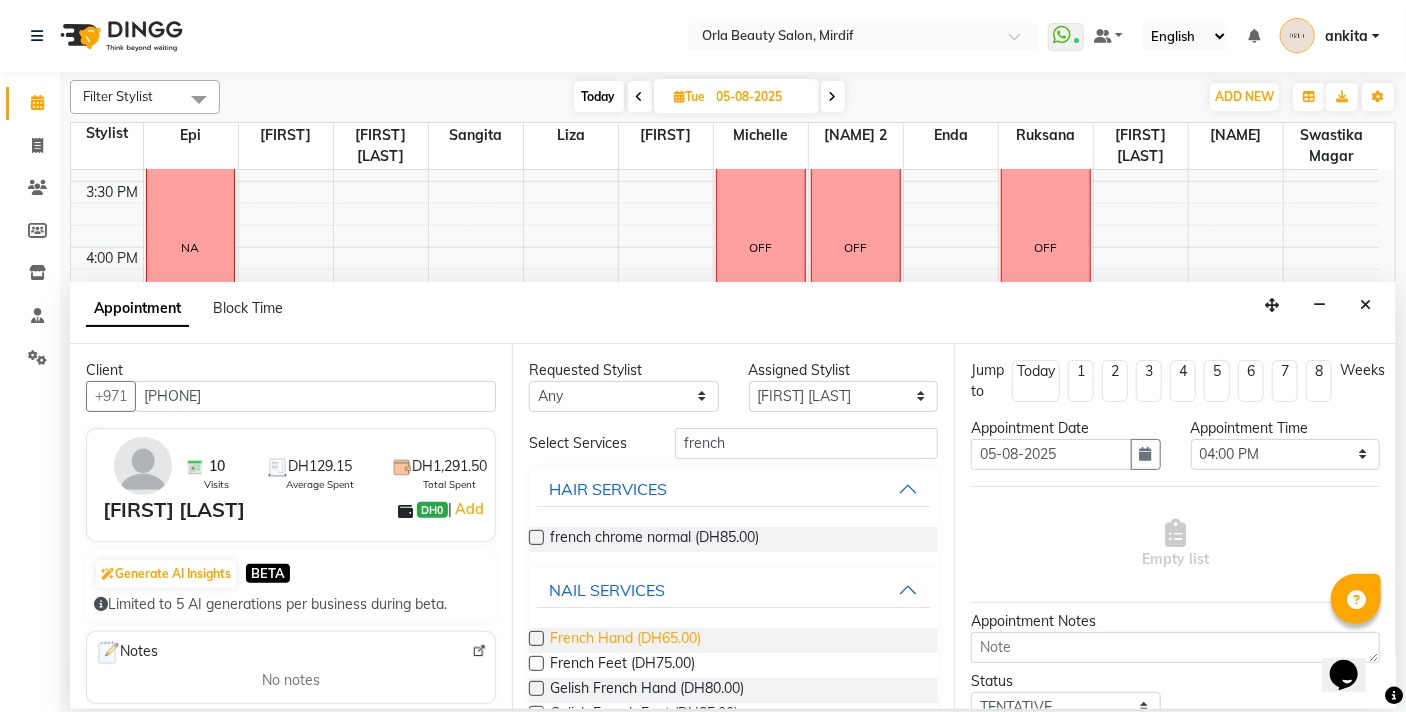click on "French Hand (DH65.00)" at bounding box center [625, 640] 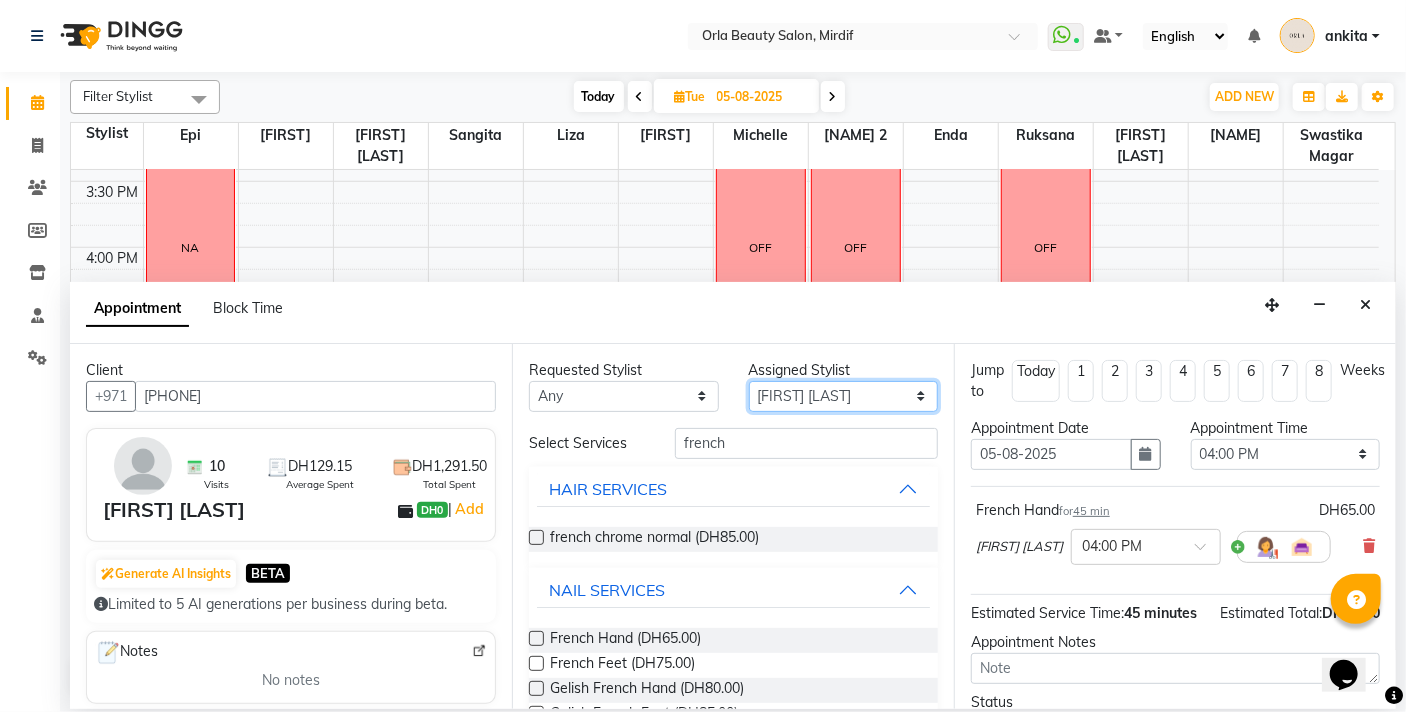 click on "Select Enda Epi kareema Liza Manju thakuri maryann Michelle michelle 2 rojina magar ruksana rupa magar sangita swastika magar" at bounding box center [844, 396] 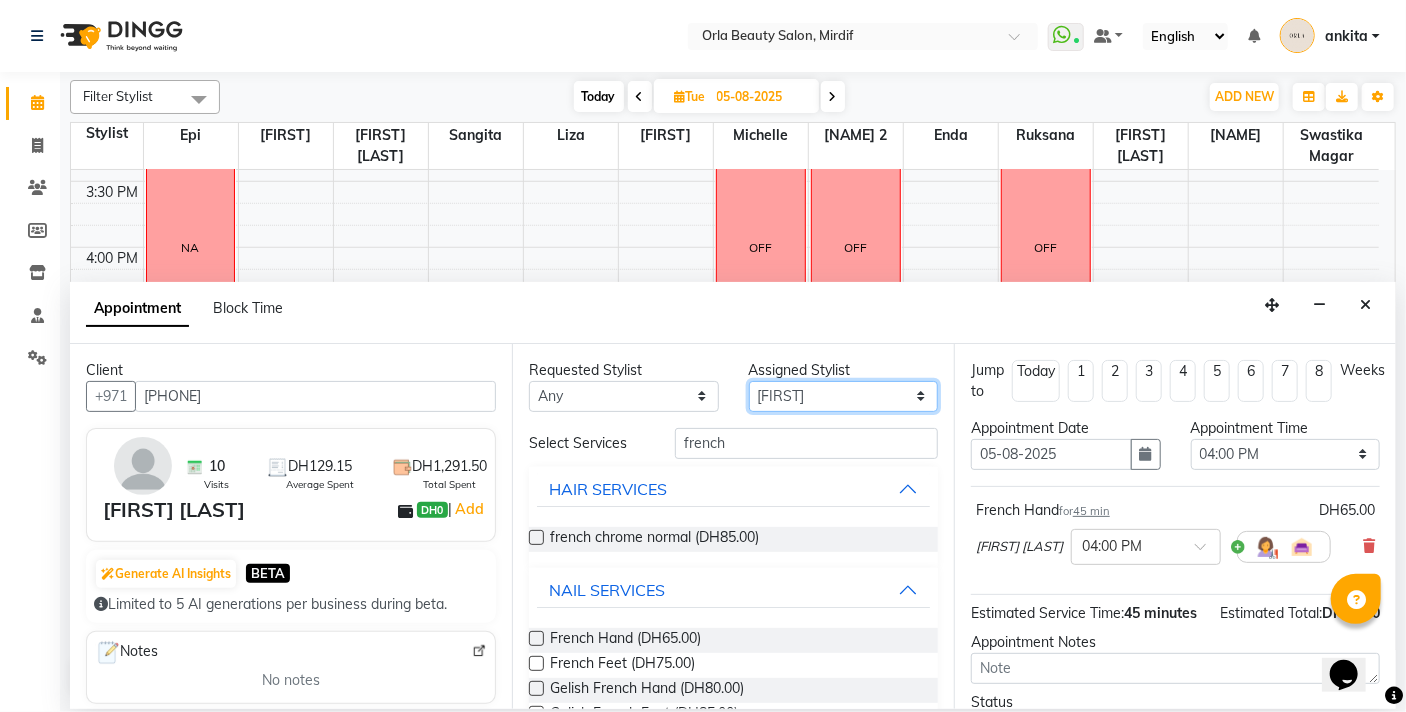 click on "Select Enda Epi kareema Liza Manju thakuri maryann Michelle michelle 2 rojina magar ruksana rupa magar sangita swastika magar" at bounding box center [844, 396] 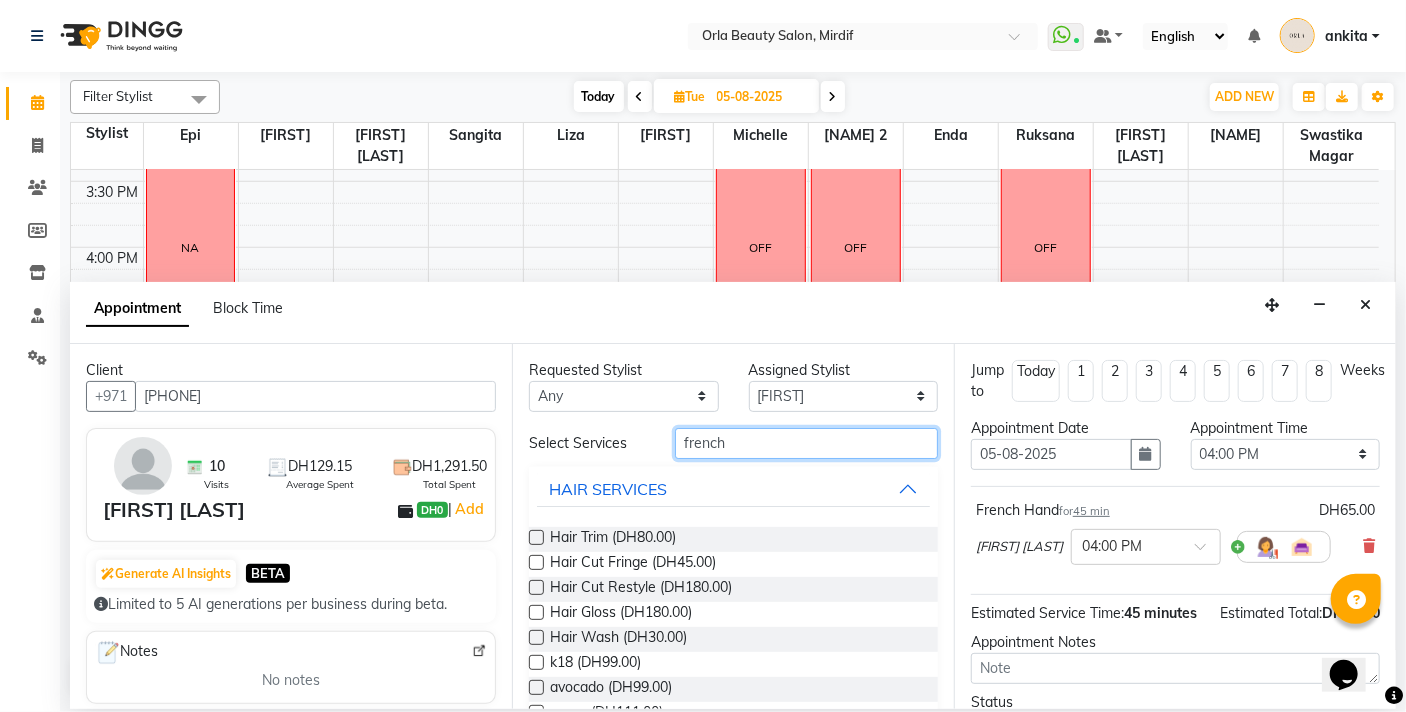 click on "french" at bounding box center (806, 443) 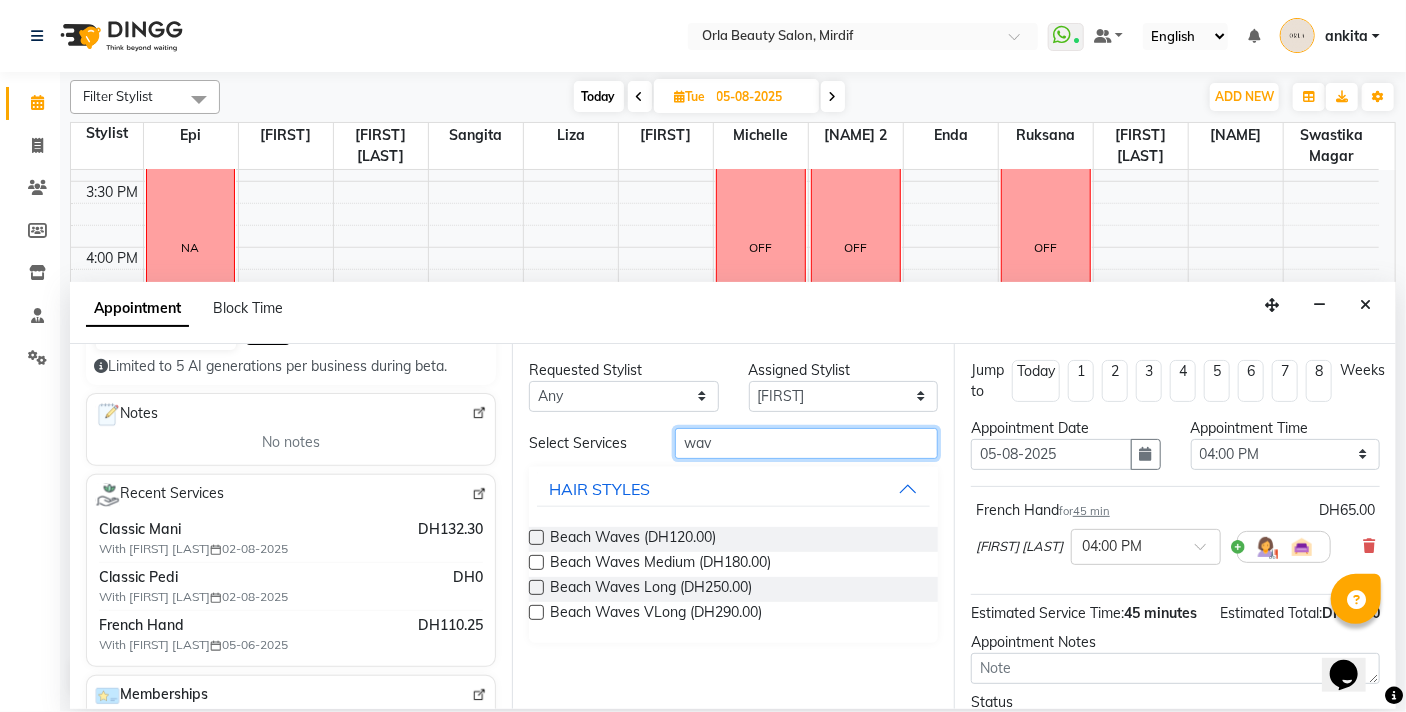 scroll, scrollTop: 13, scrollLeft: 0, axis: vertical 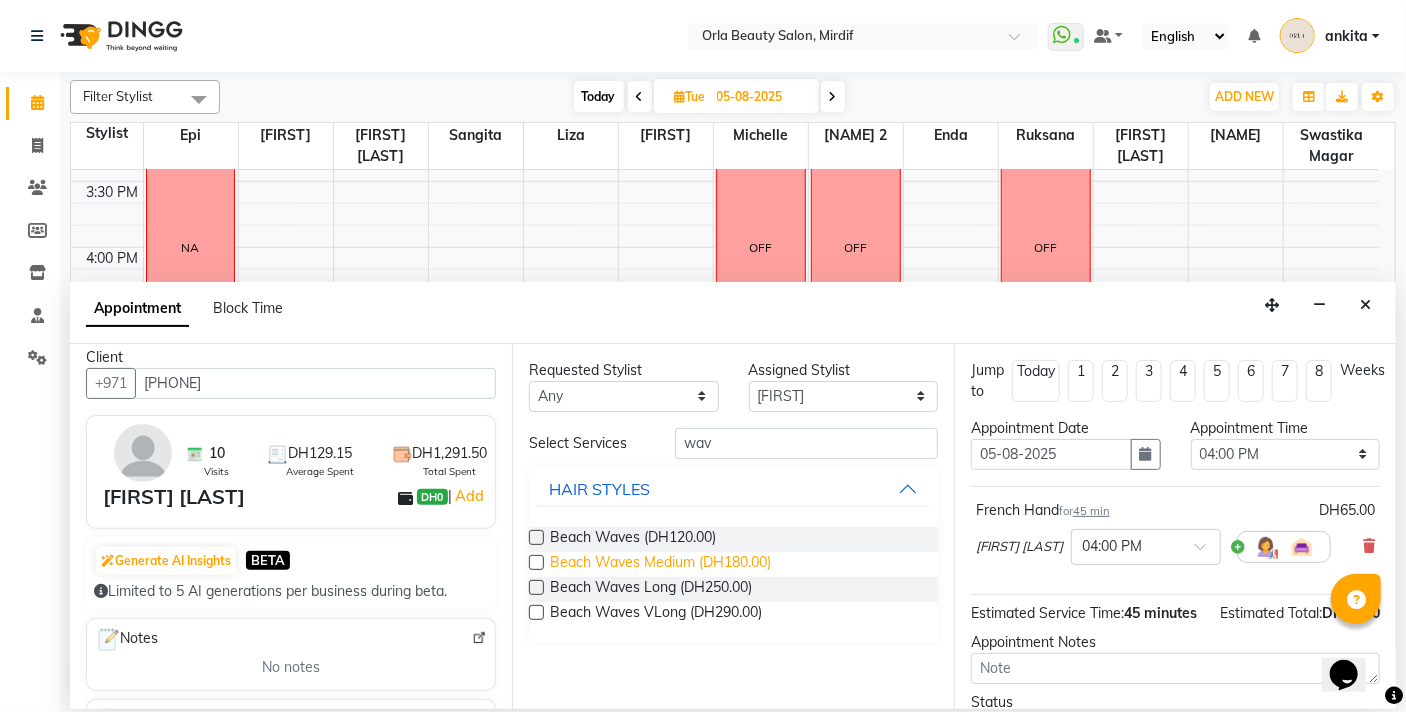 click on "Beach Waves Medium (DH180.00)" at bounding box center [660, 564] 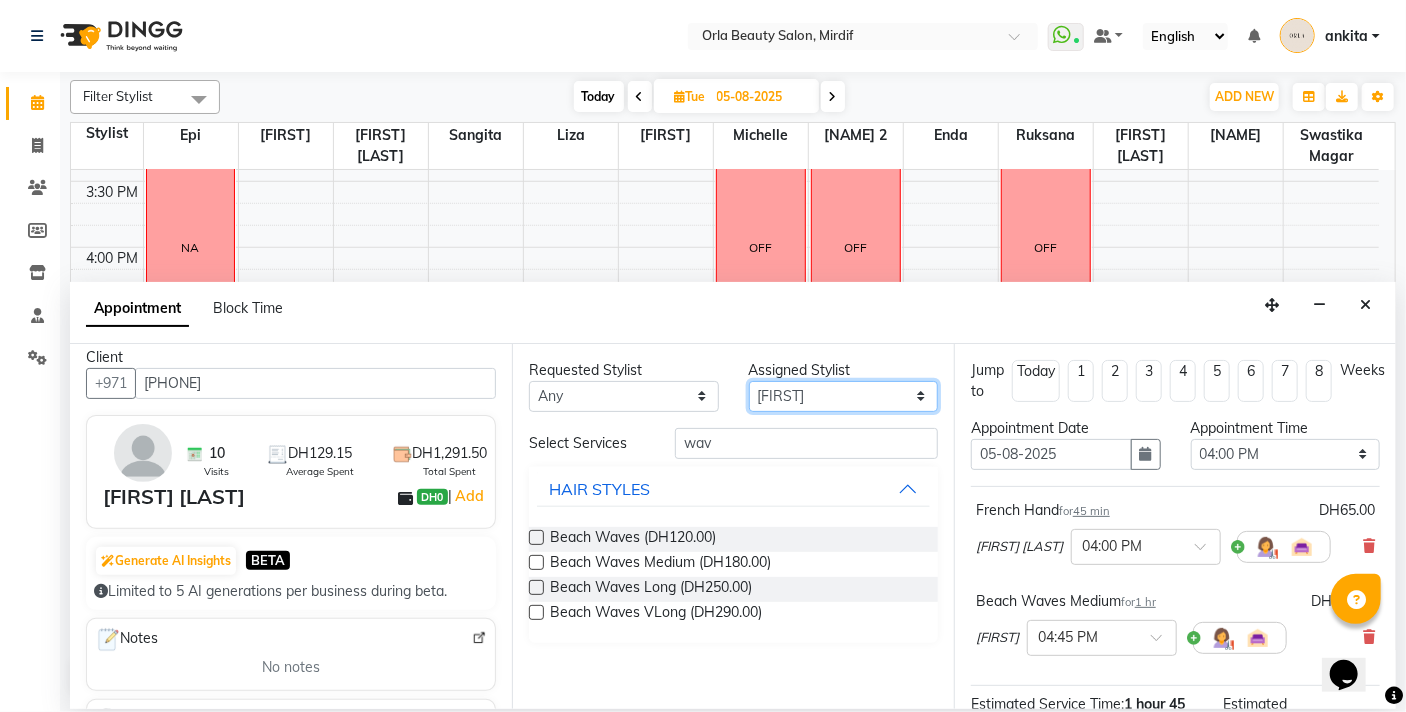 click on "Select Enda Epi kareema Liza Manju thakuri maryann Michelle michelle 2 rojina magar ruksana rupa magar sangita swastika magar" at bounding box center (844, 396) 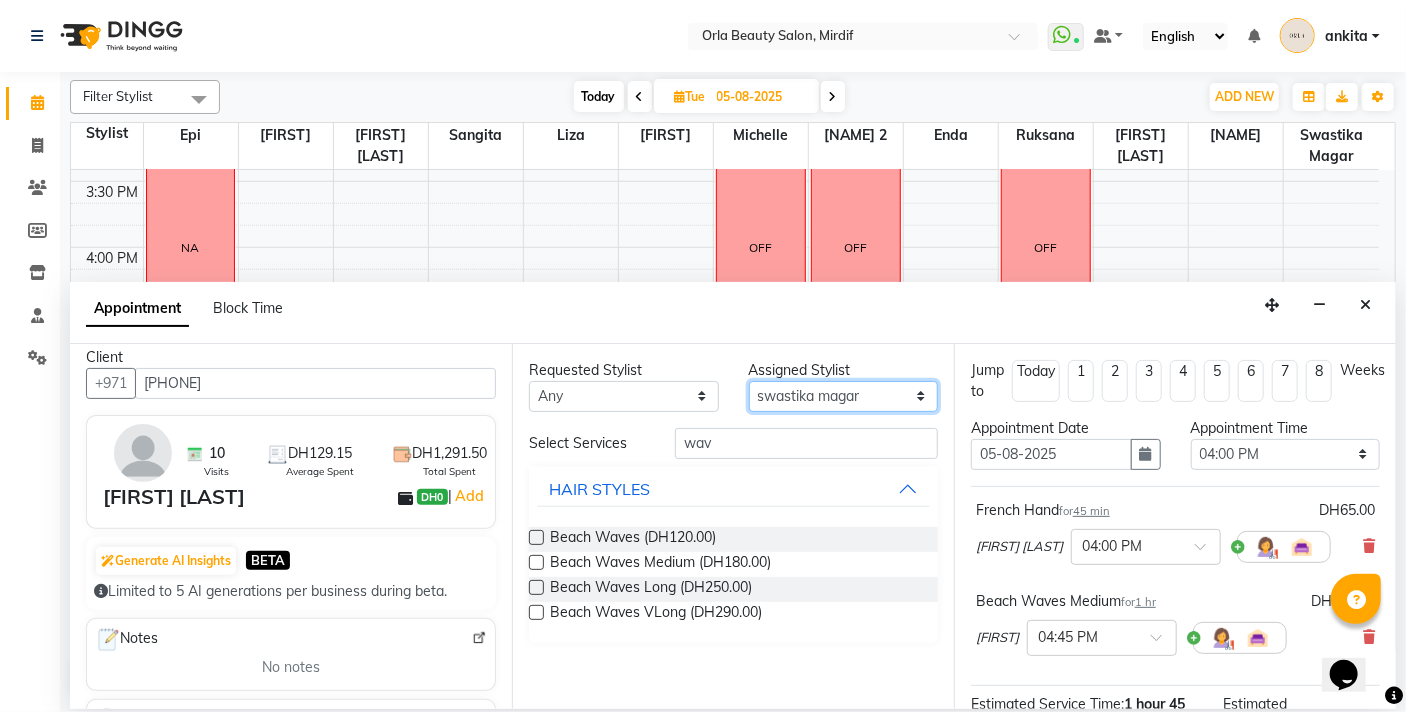 click on "Select Enda Epi kareema Liza Manju thakuri maryann Michelle michelle 2 rojina magar ruksana rupa magar sangita swastika magar" at bounding box center [844, 396] 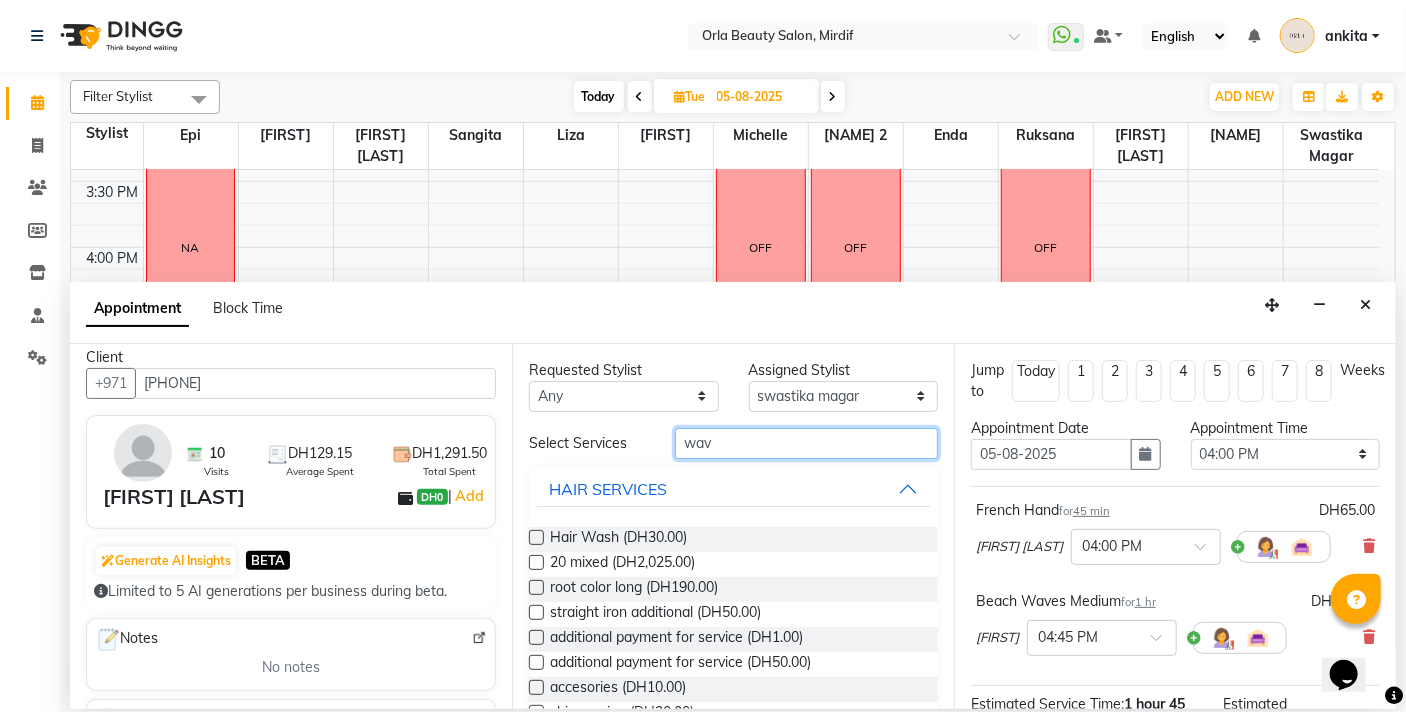 click on "wav" at bounding box center (806, 443) 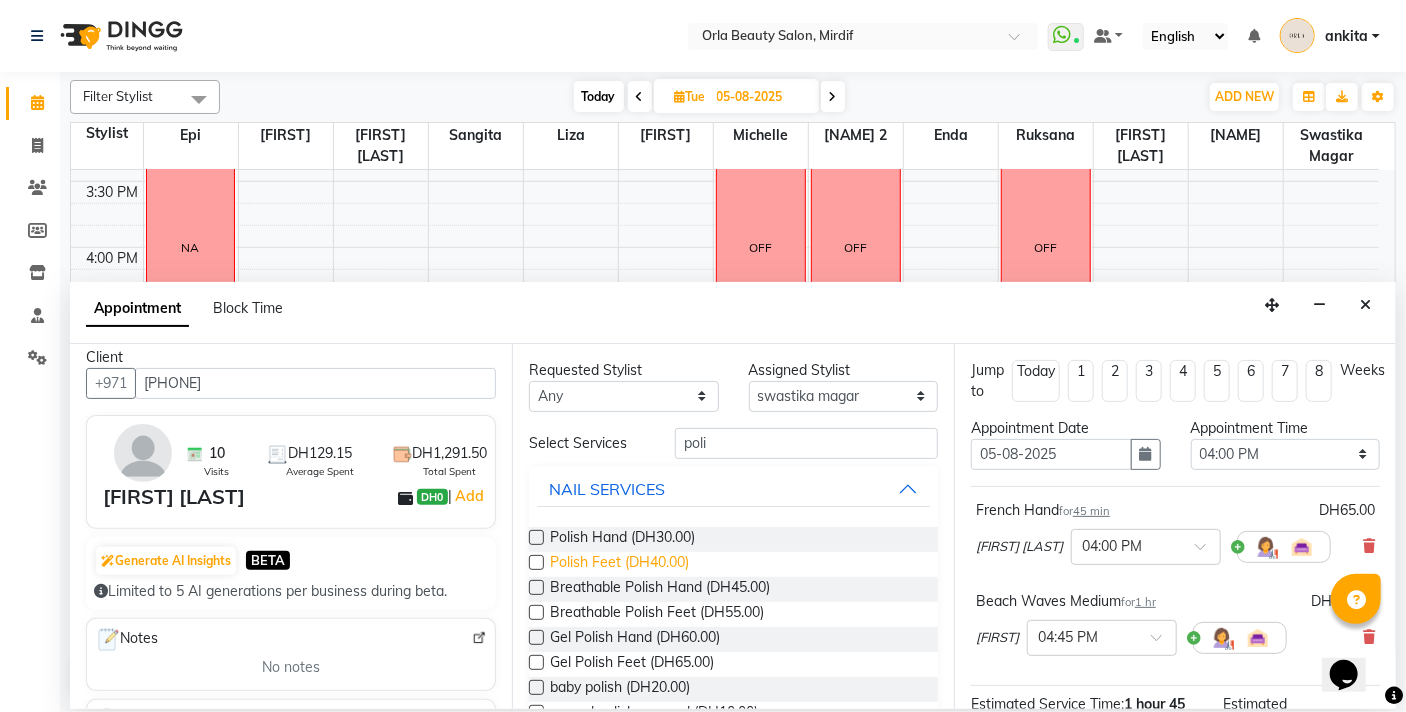 click on "Polish  Feet (DH40.00)" at bounding box center (619, 564) 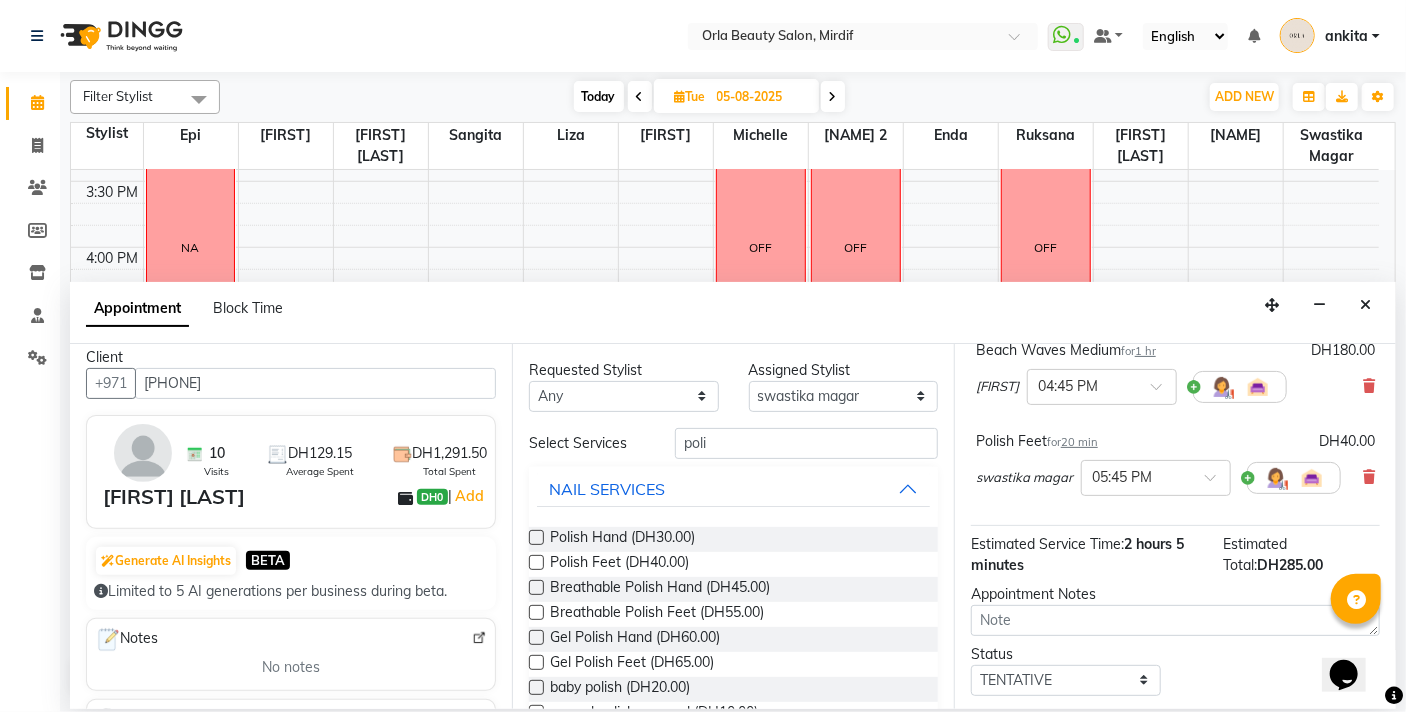 scroll, scrollTop: 253, scrollLeft: 0, axis: vertical 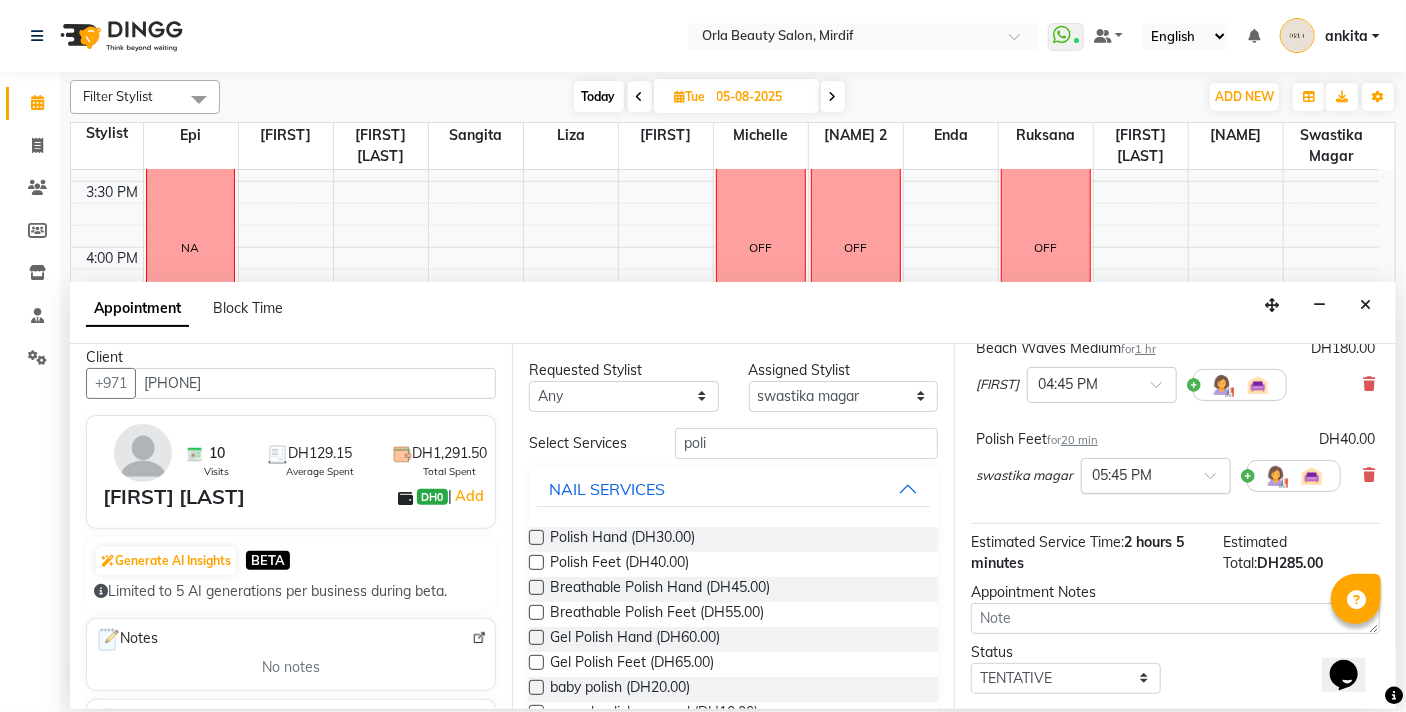 click on "× 05:45 PM" at bounding box center (1156, 476) 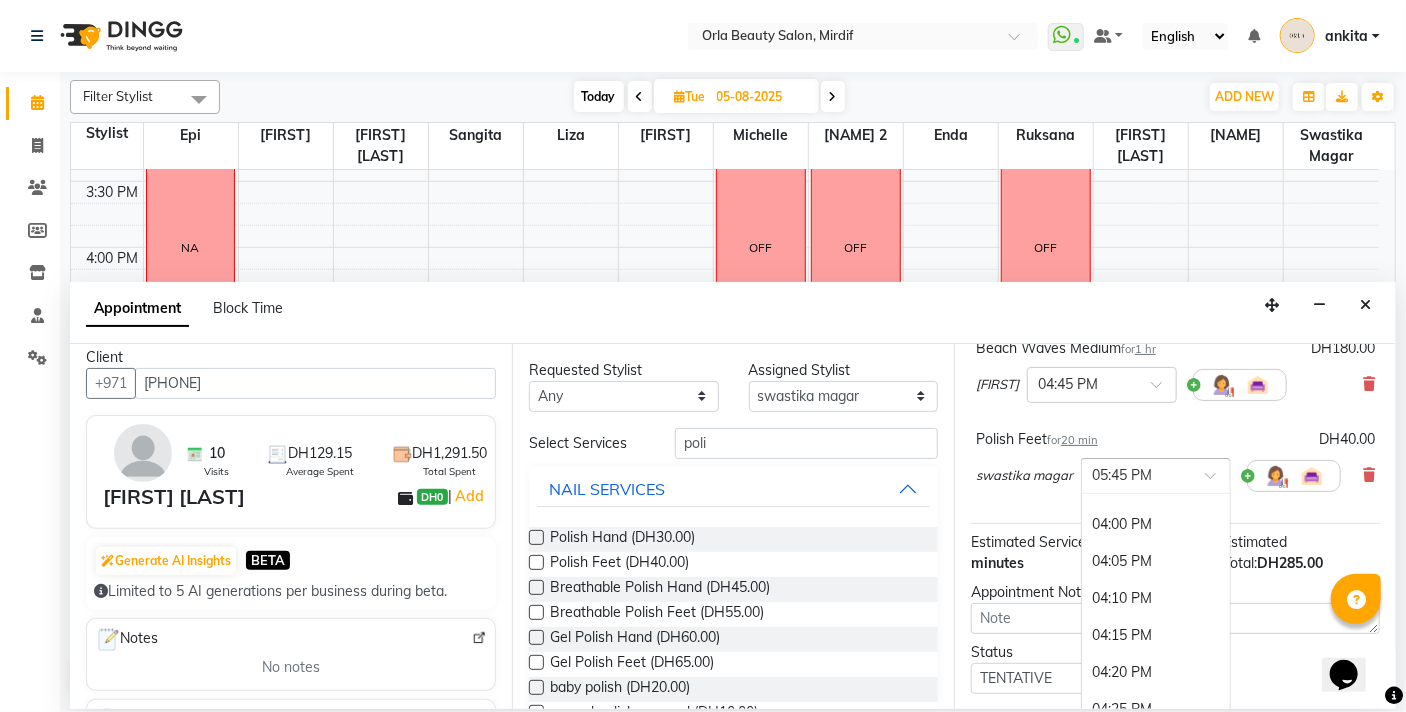 scroll, scrollTop: 2688, scrollLeft: 0, axis: vertical 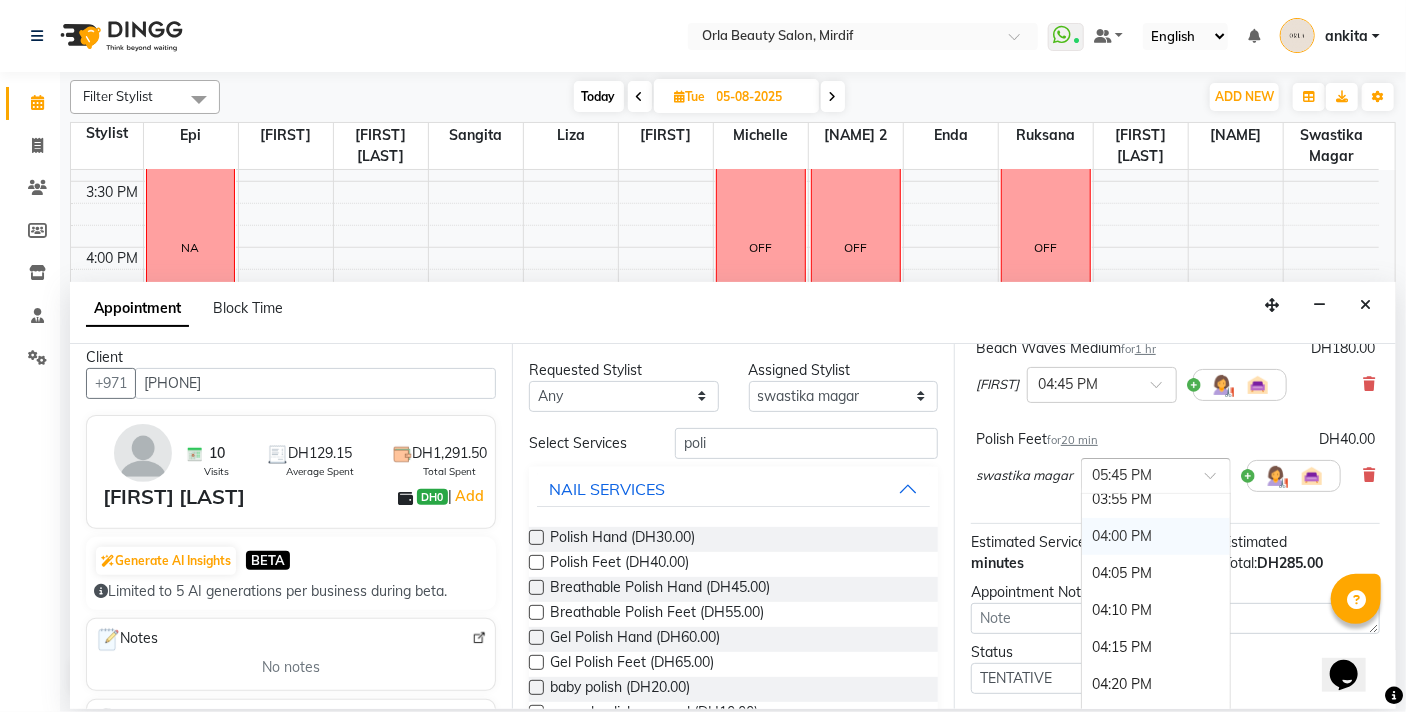 click on "04:00 PM" at bounding box center [1156, 536] 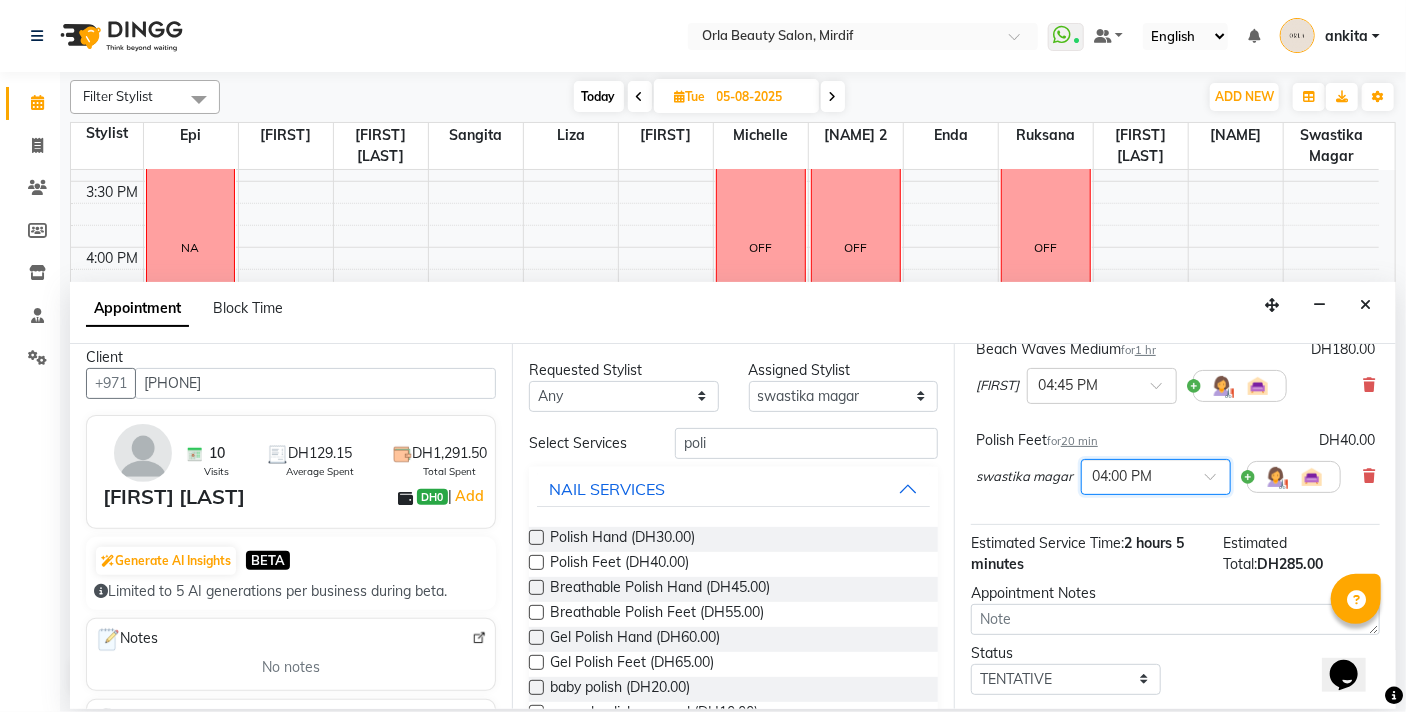 scroll, scrollTop: 386, scrollLeft: 0, axis: vertical 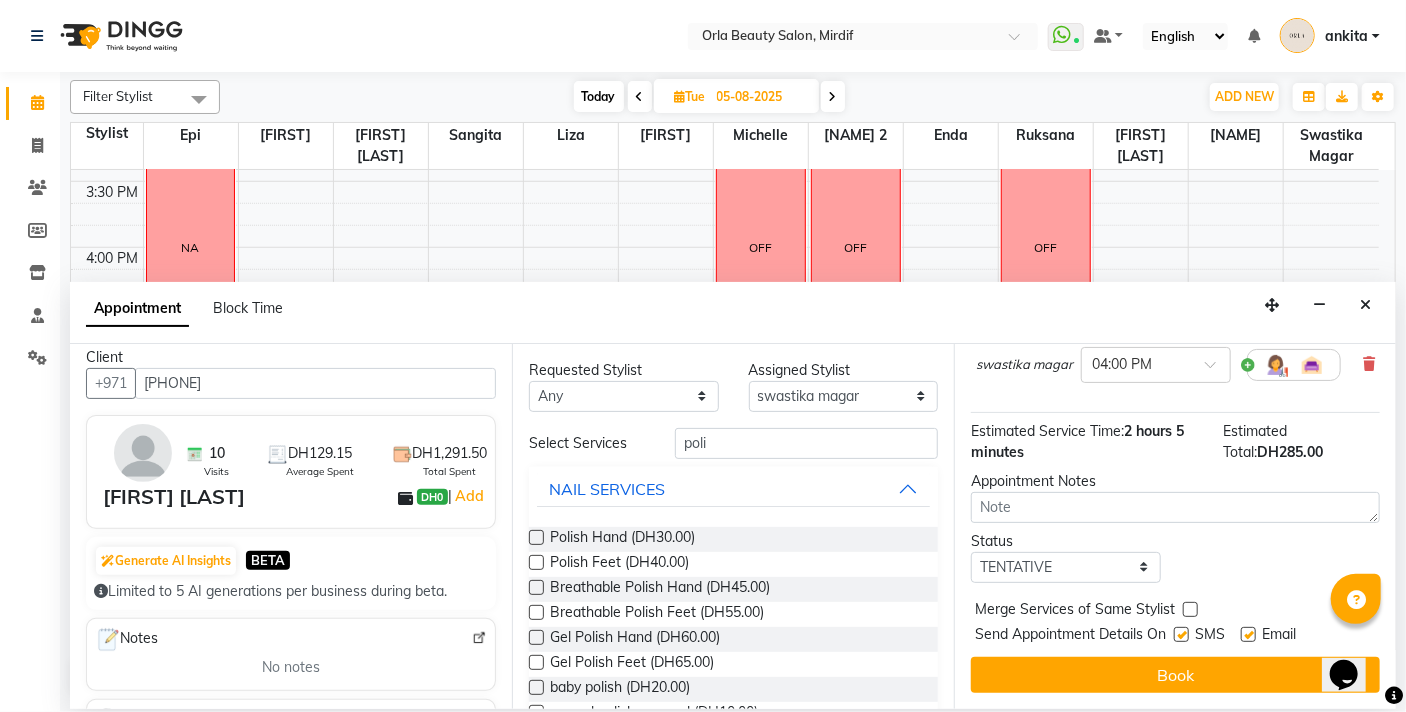 drag, startPoint x: 1181, startPoint y: 612, endPoint x: 1200, endPoint y: 631, distance: 26.870058 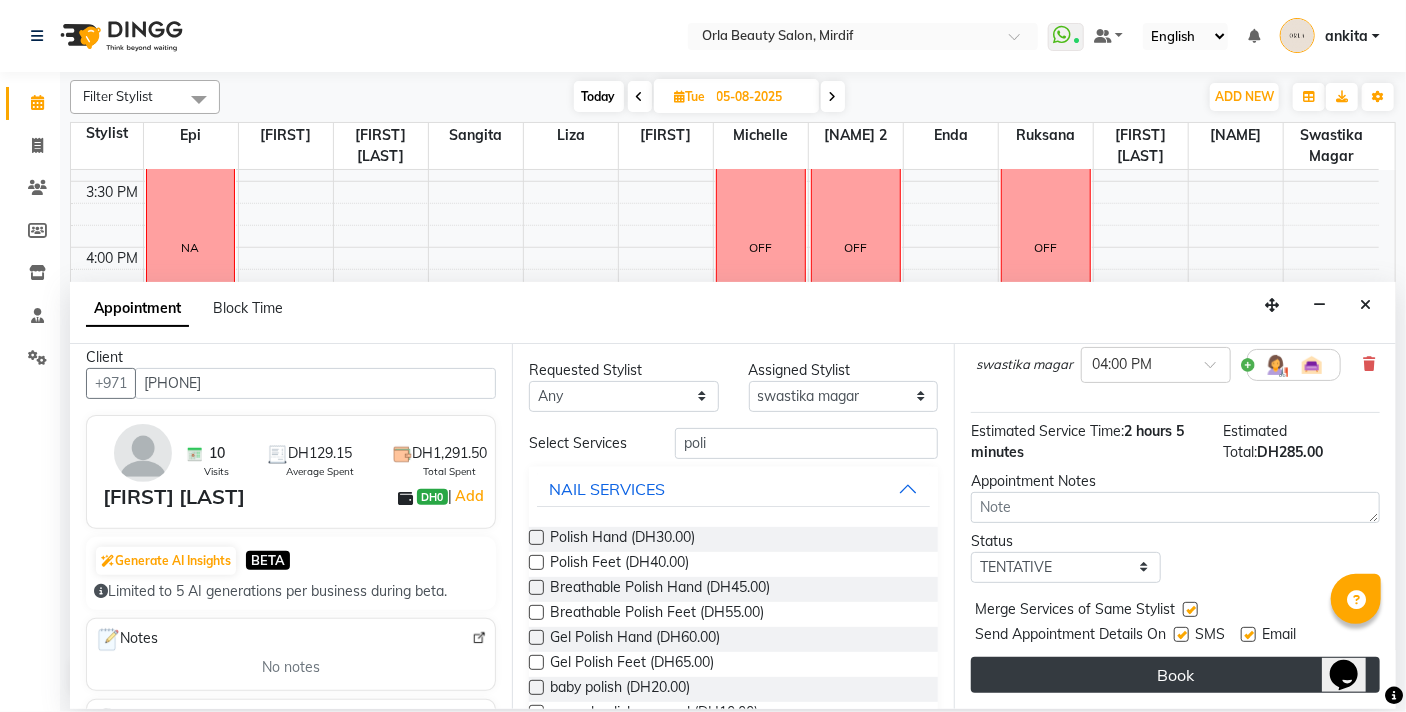 click on "Book" at bounding box center (1175, 675) 